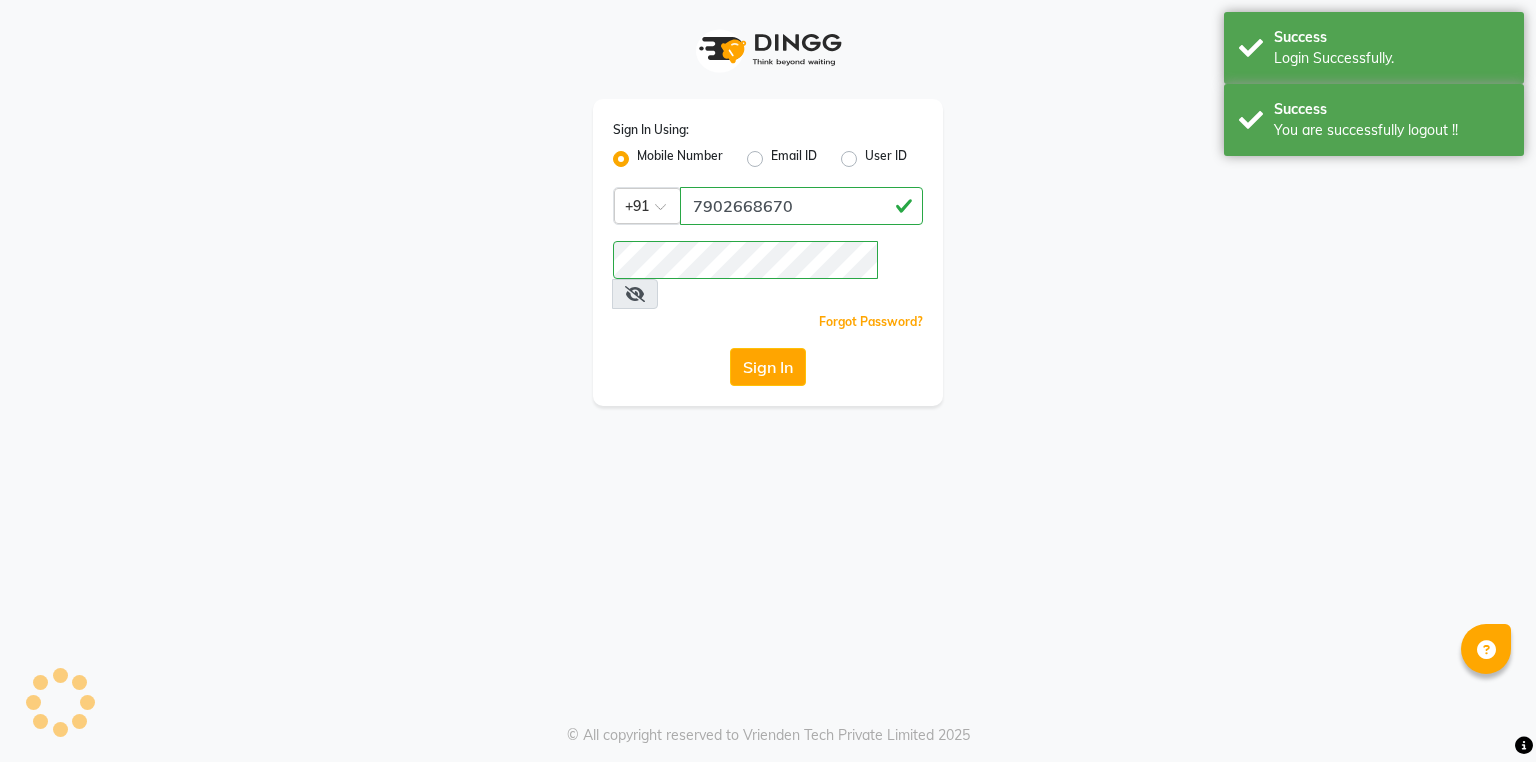 scroll, scrollTop: 0, scrollLeft: 0, axis: both 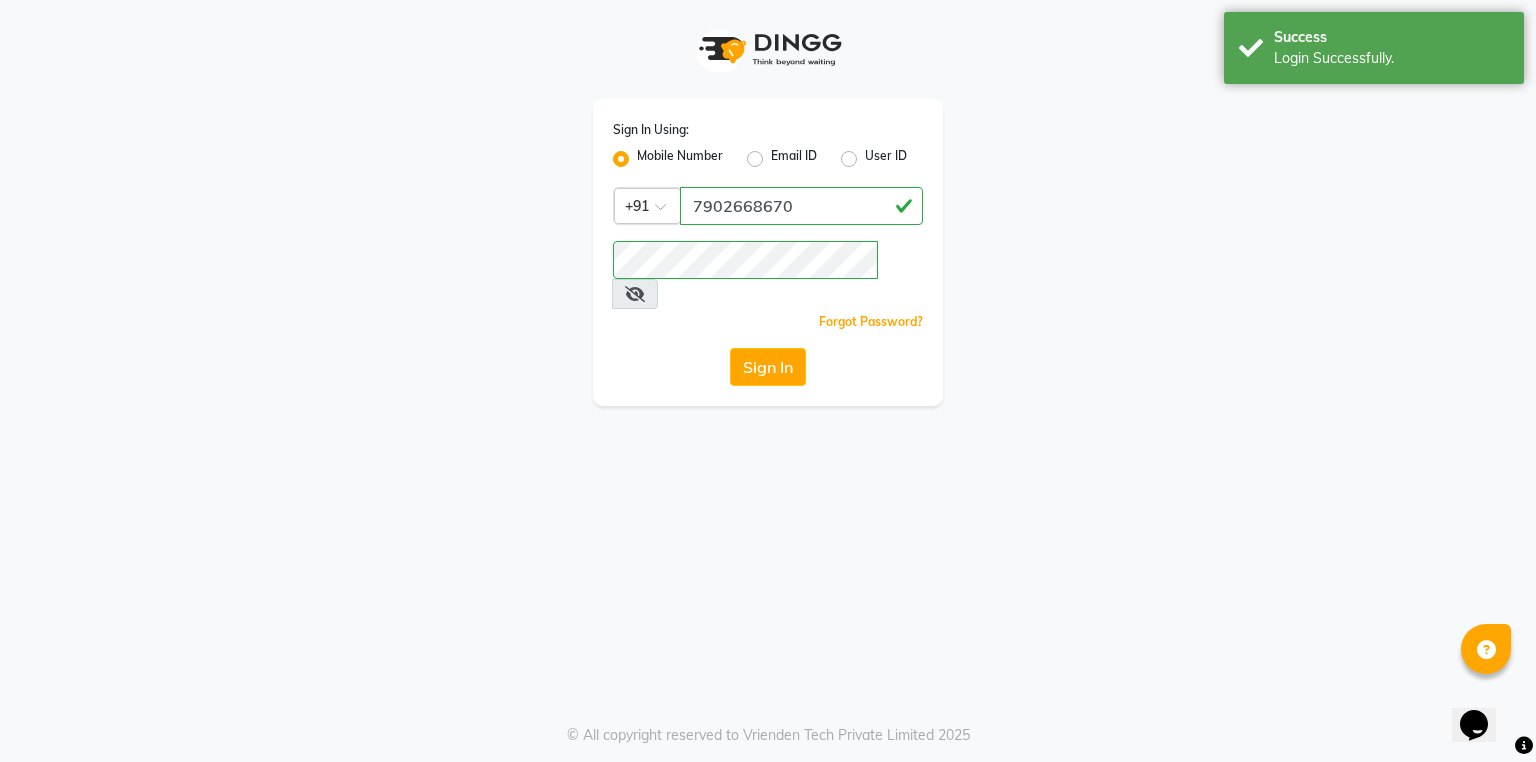 select on "7264" 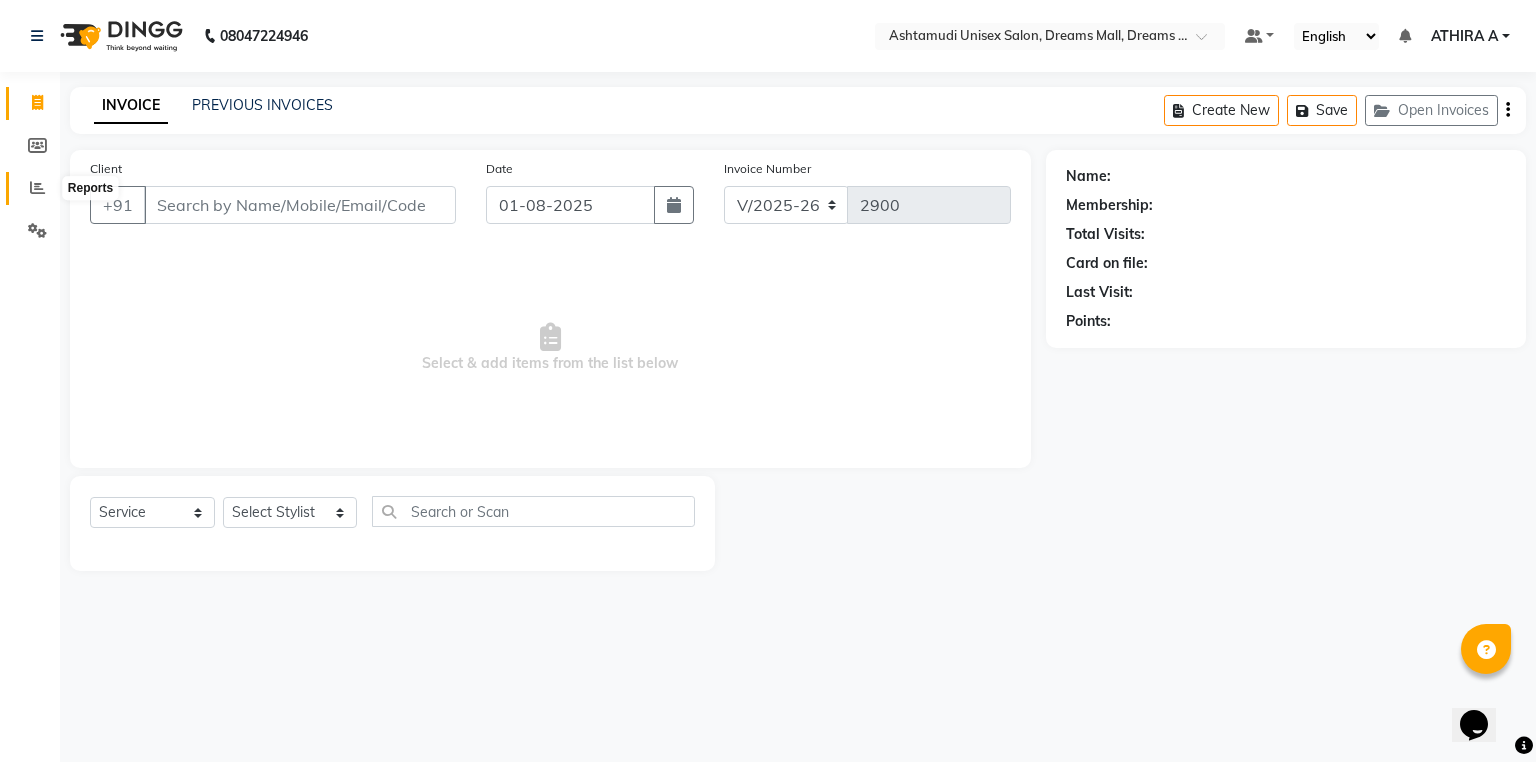 click 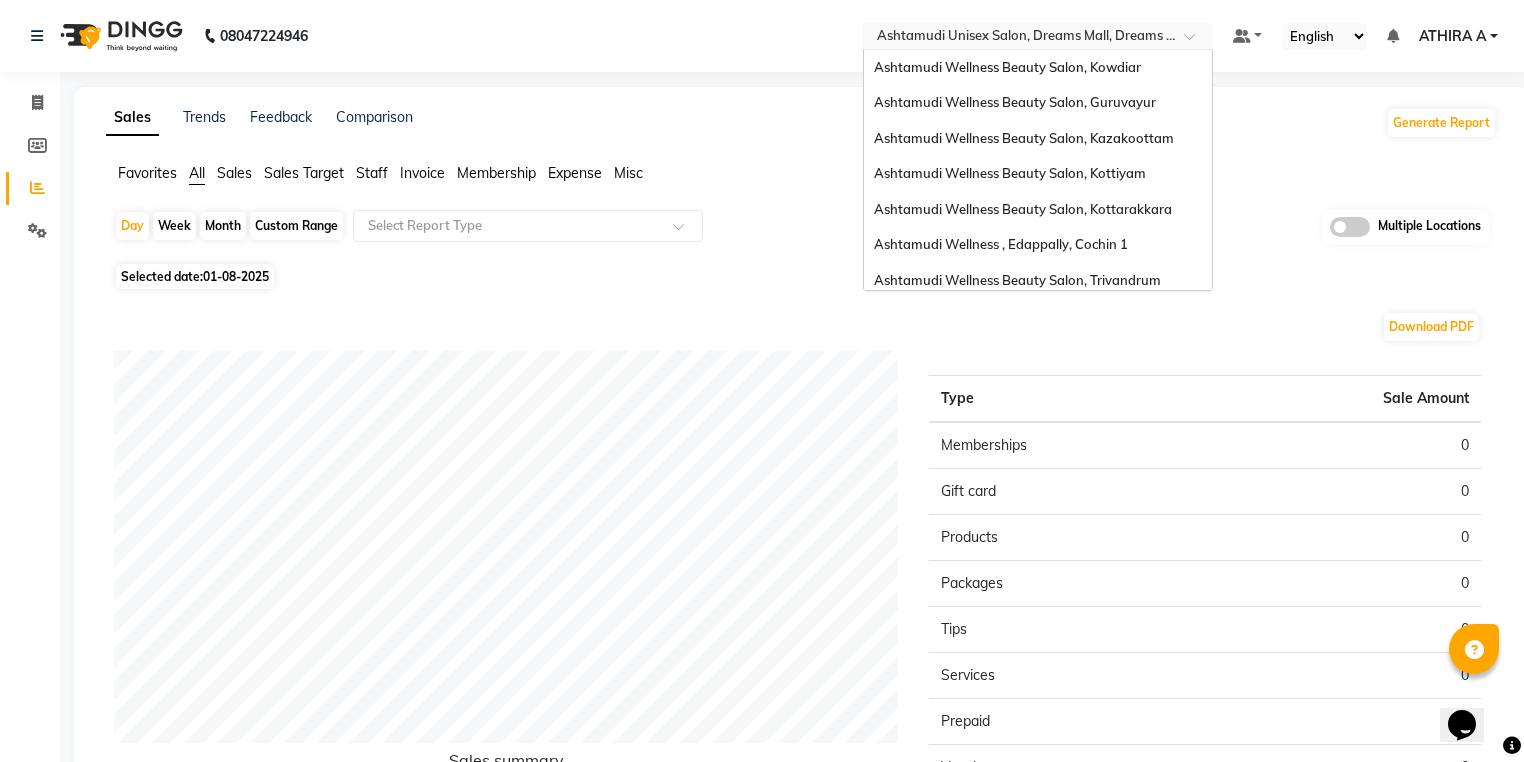 drag, startPoint x: 1201, startPoint y: 29, endPoint x: 1199, endPoint y: 43, distance: 14.142136 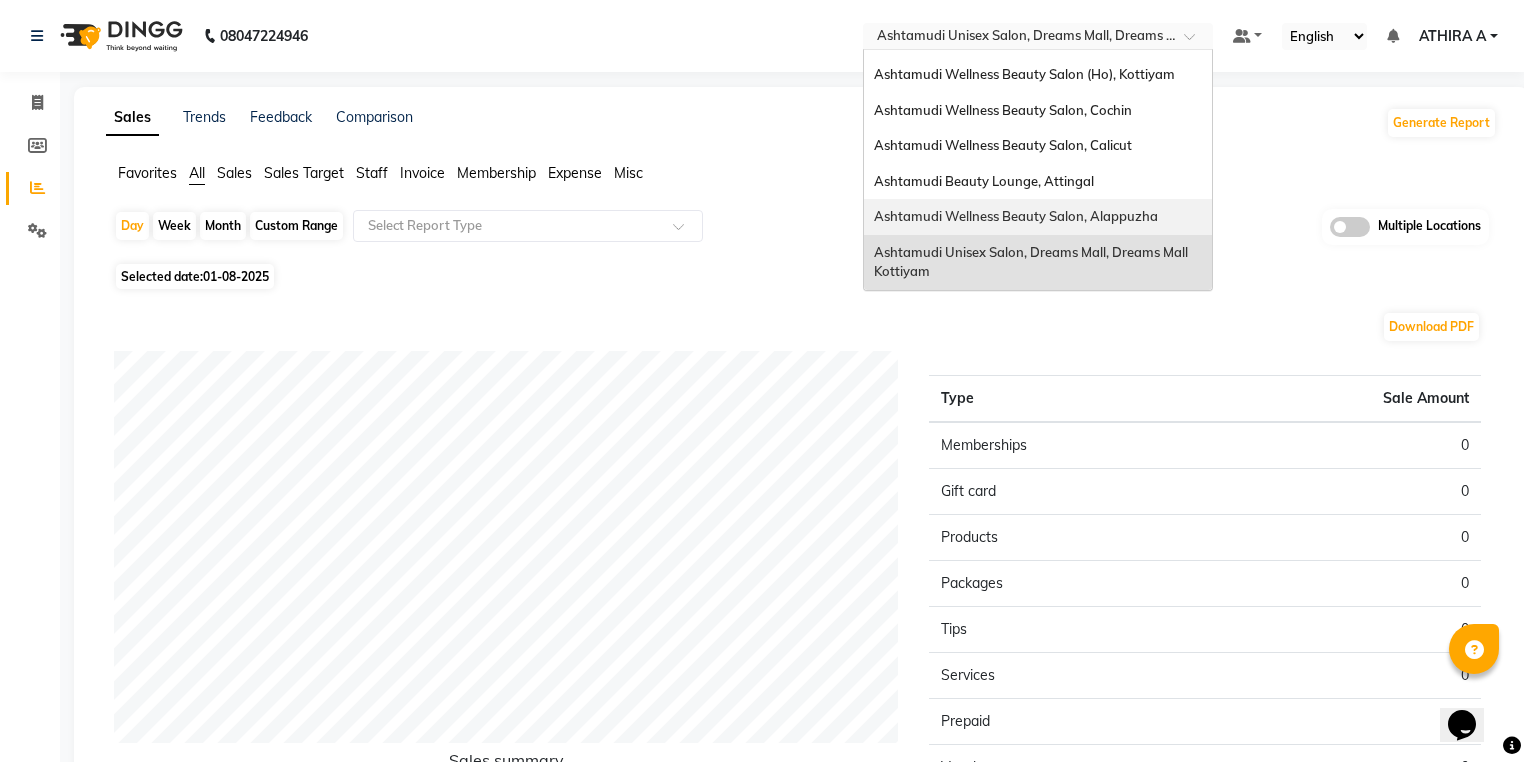click on "Ashtamudi Wellness Beauty Salon, Alappuzha" at bounding box center [1038, 217] 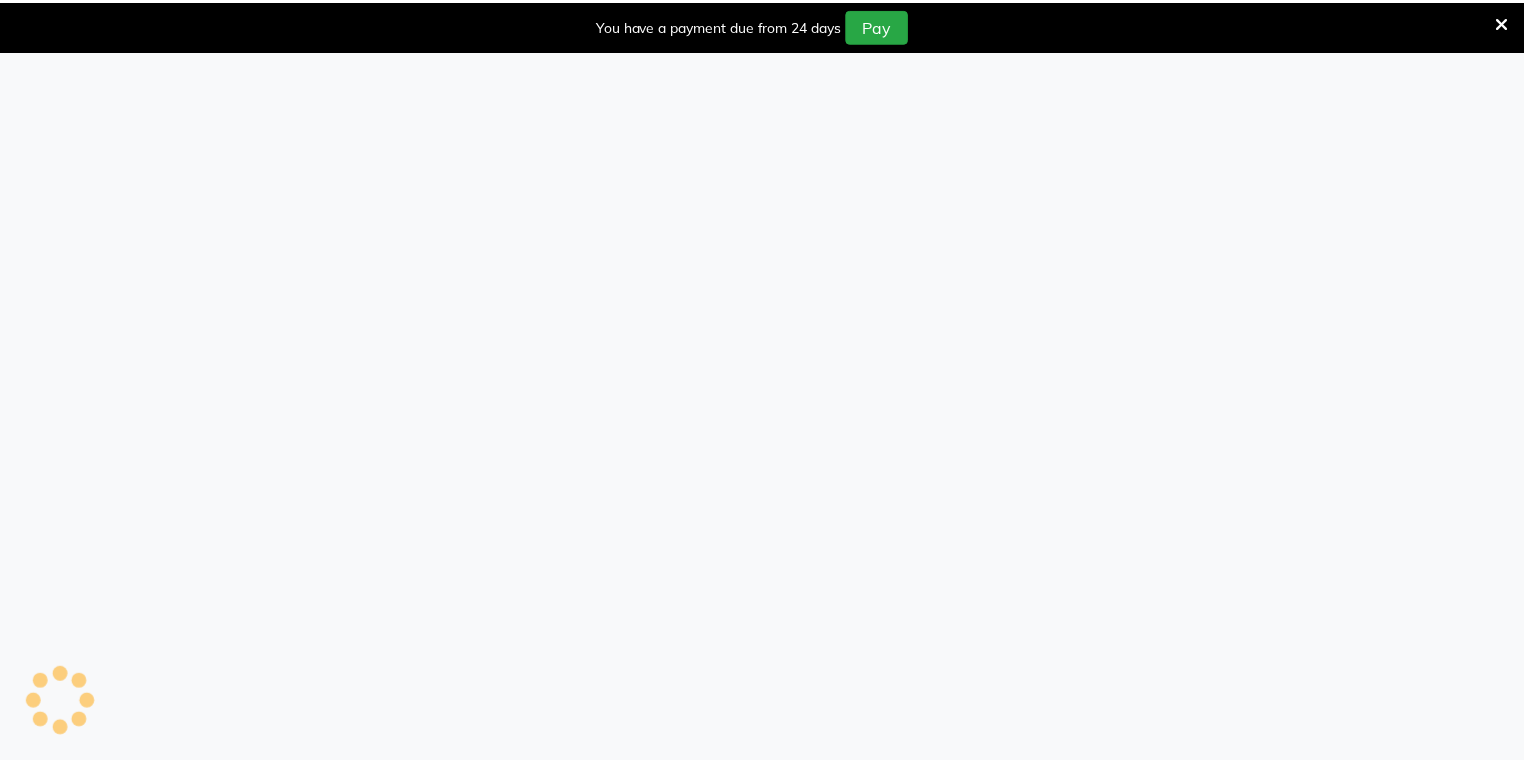 scroll, scrollTop: 0, scrollLeft: 0, axis: both 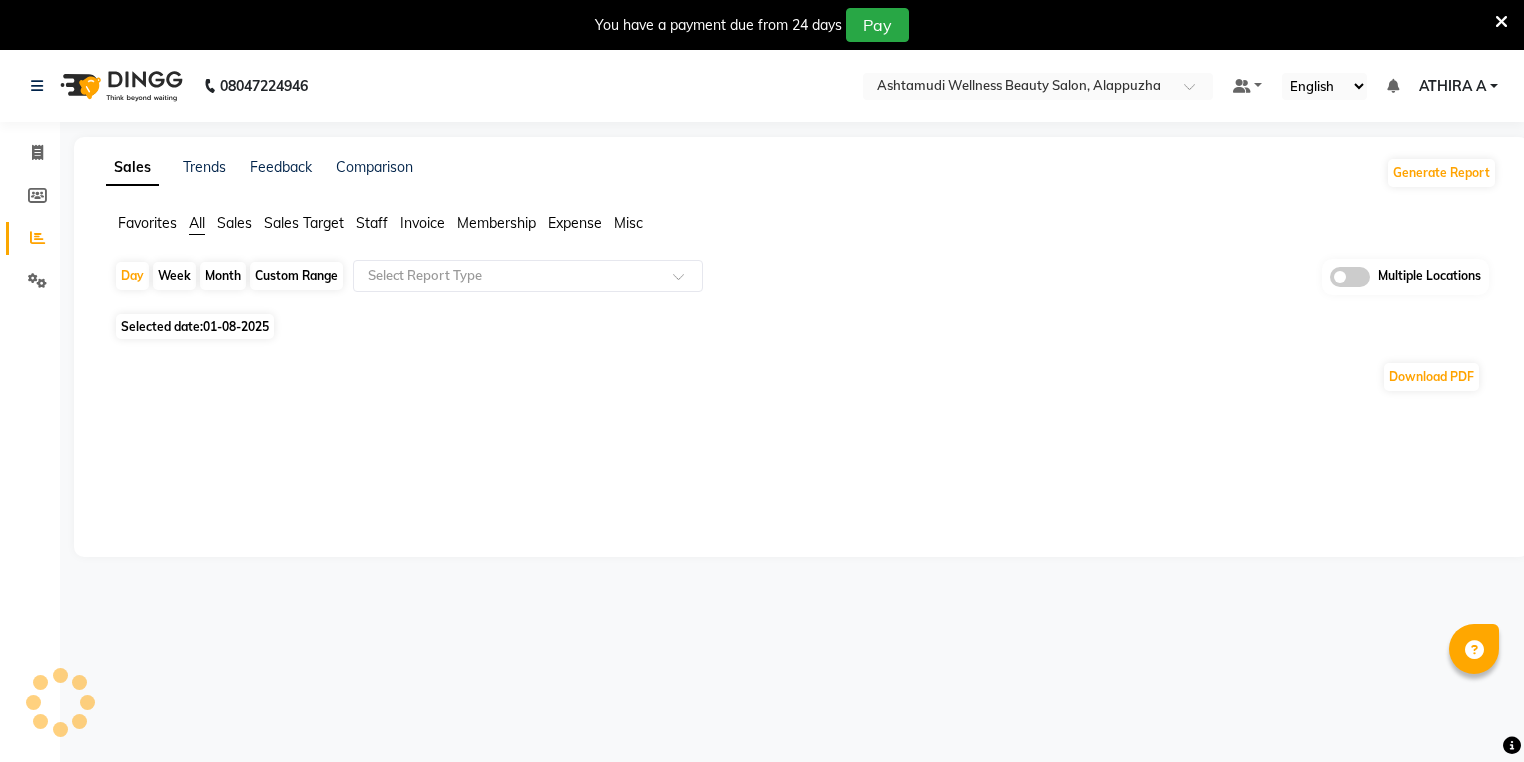 click on "Month" 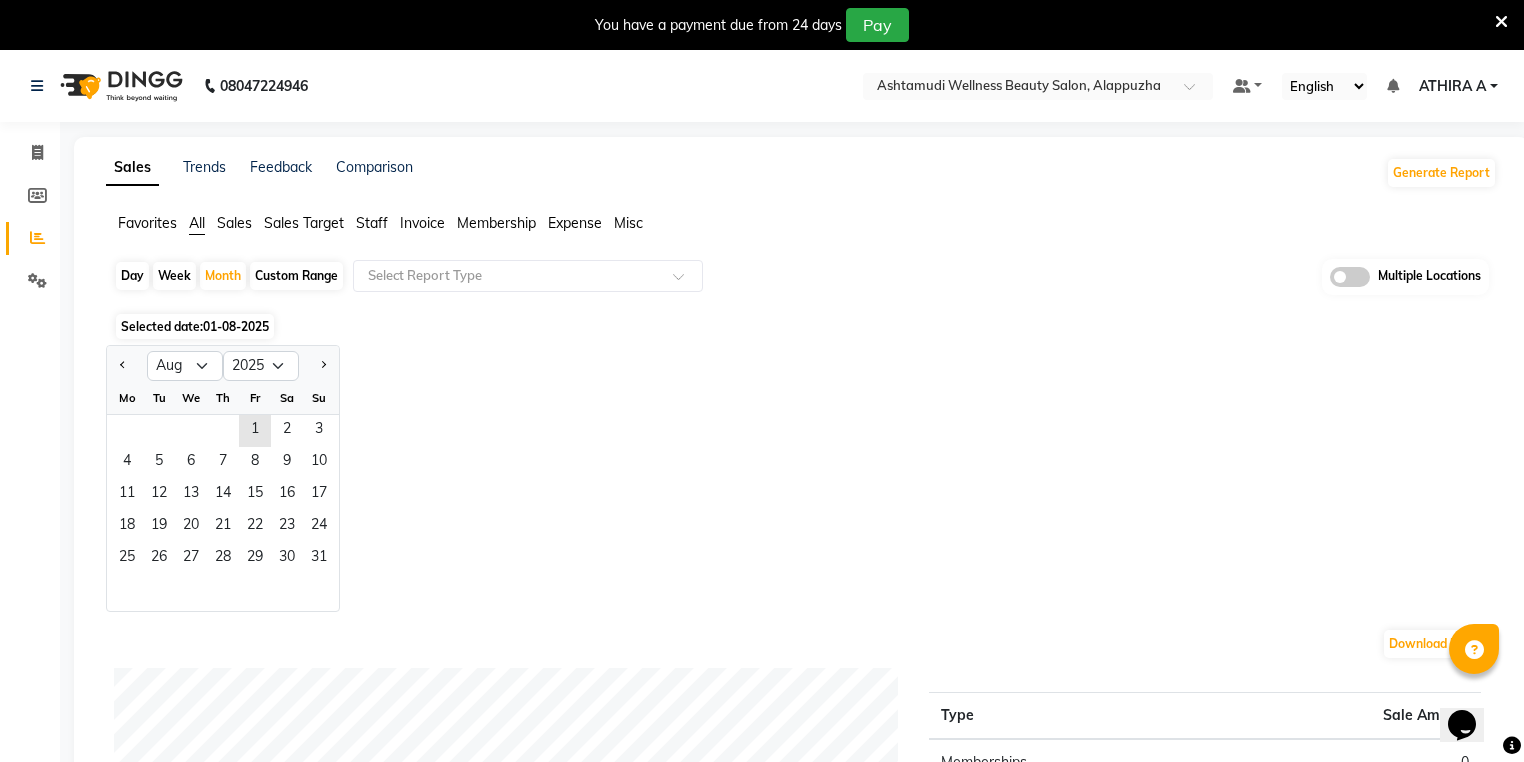 scroll, scrollTop: 0, scrollLeft: 0, axis: both 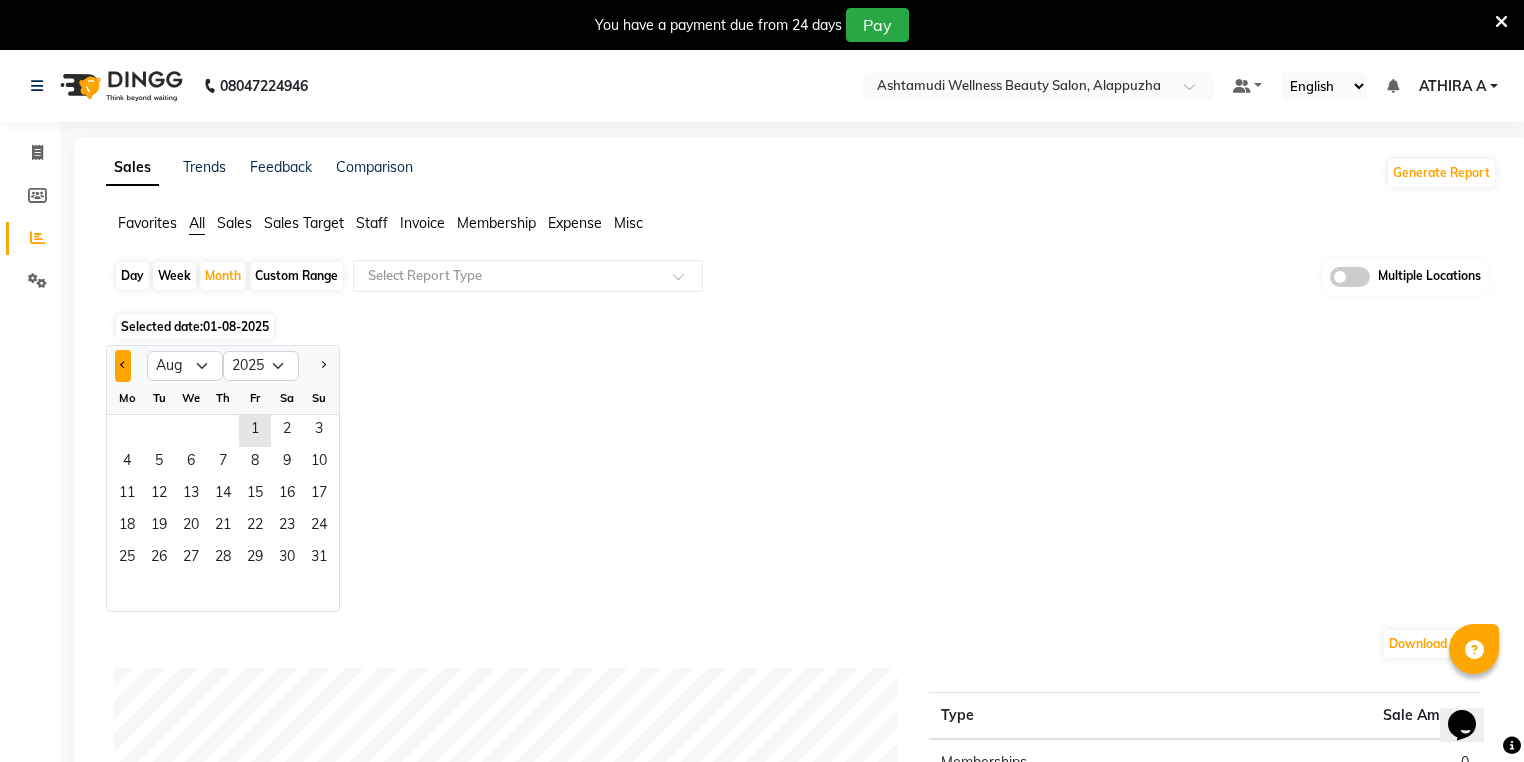 click 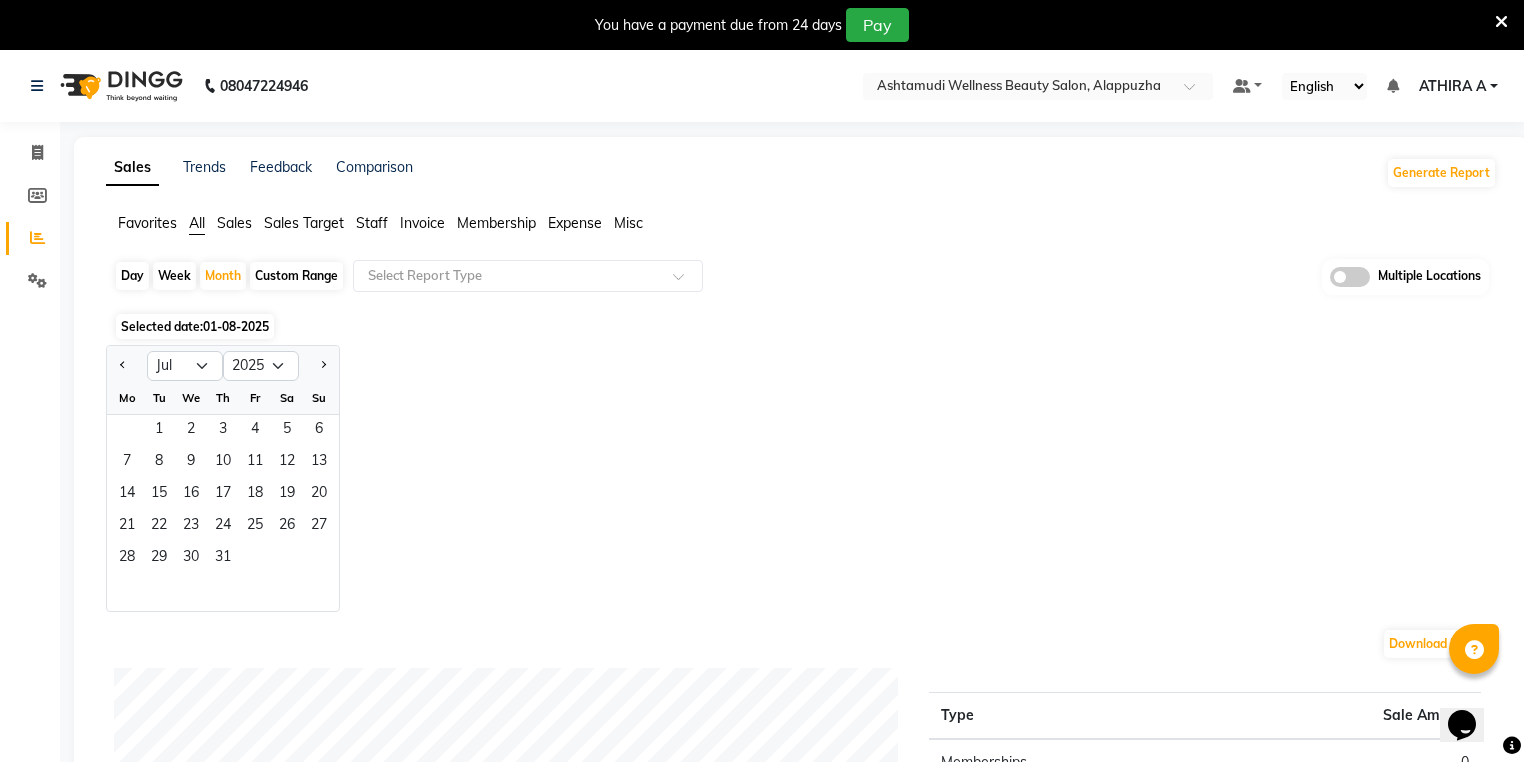 click on "Jan Feb Mar Apr May Jun Jul Aug Sep Oct Nov Dec 2015 2016 2017 2018 2019 2020 2021 2022 2023 2024 2025 2026 2027 2028 2029 2030 2031 2032 2033 2034 2035 Mo Tu We Th Fr Sa Su  1   2   3   4   5   6   7   8   9   10   11   12   13   14   15   16   17   18   19   20   21   22   23   24   25   26   27   28   29   30   31" 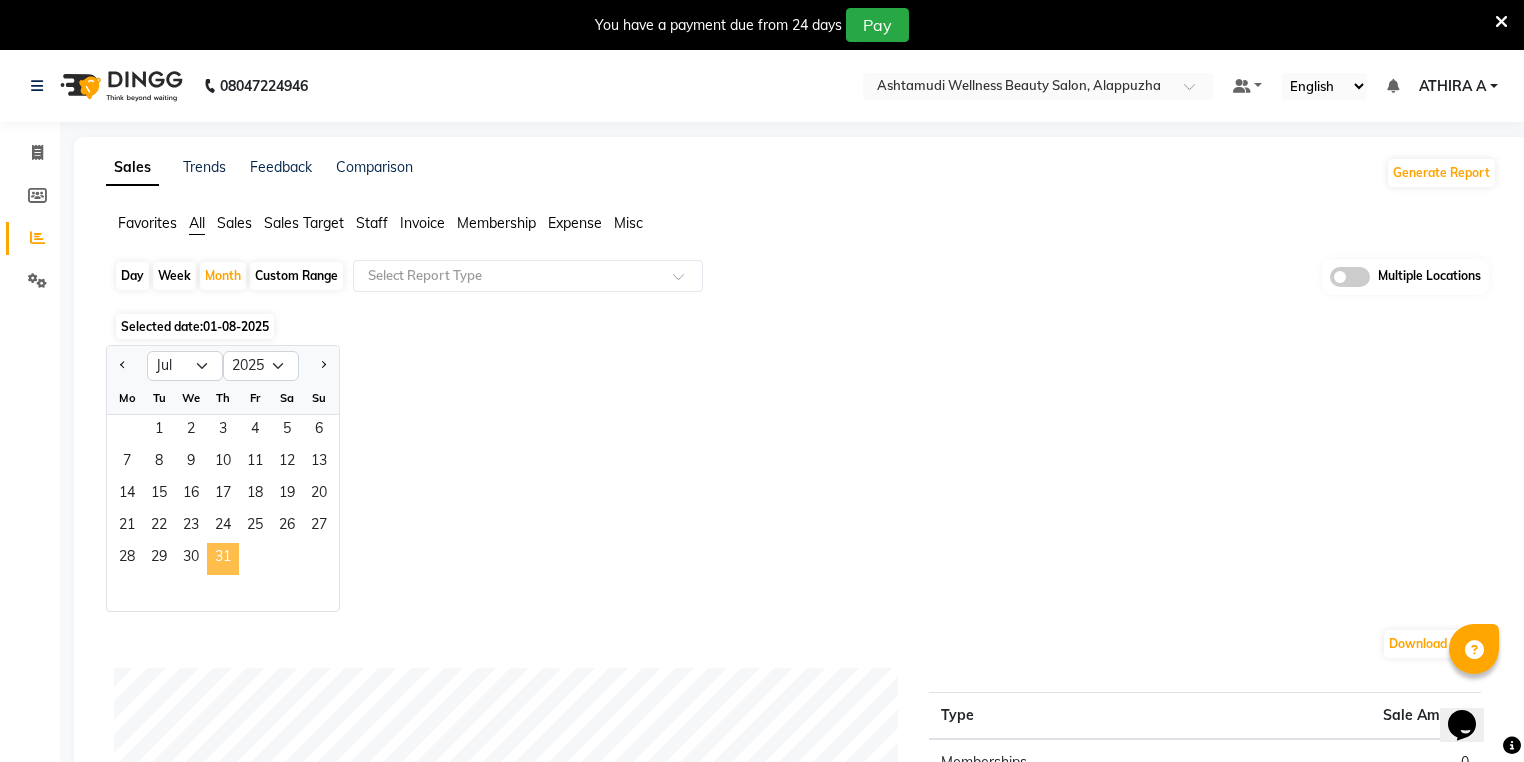 click on "31" 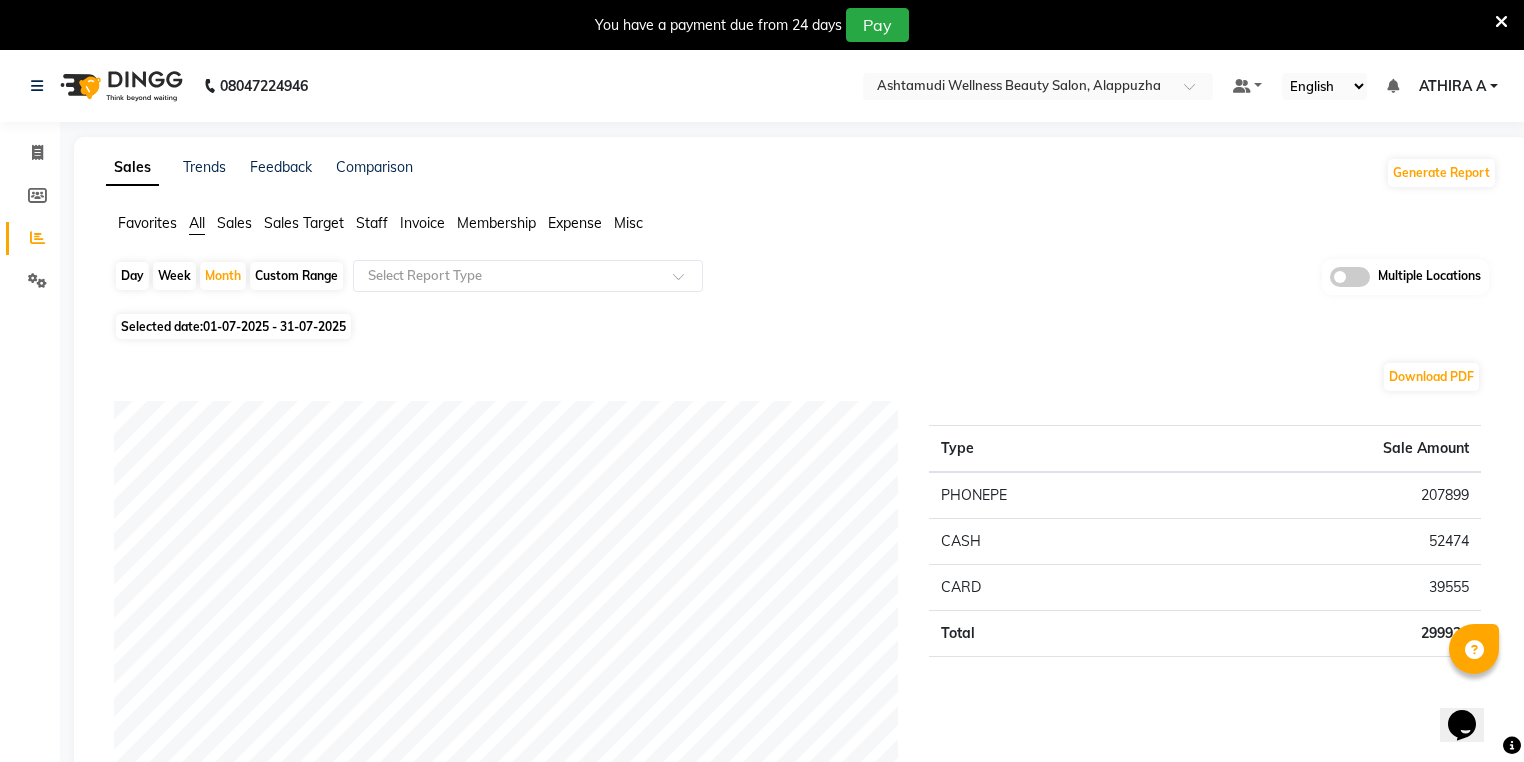 click on "Day" 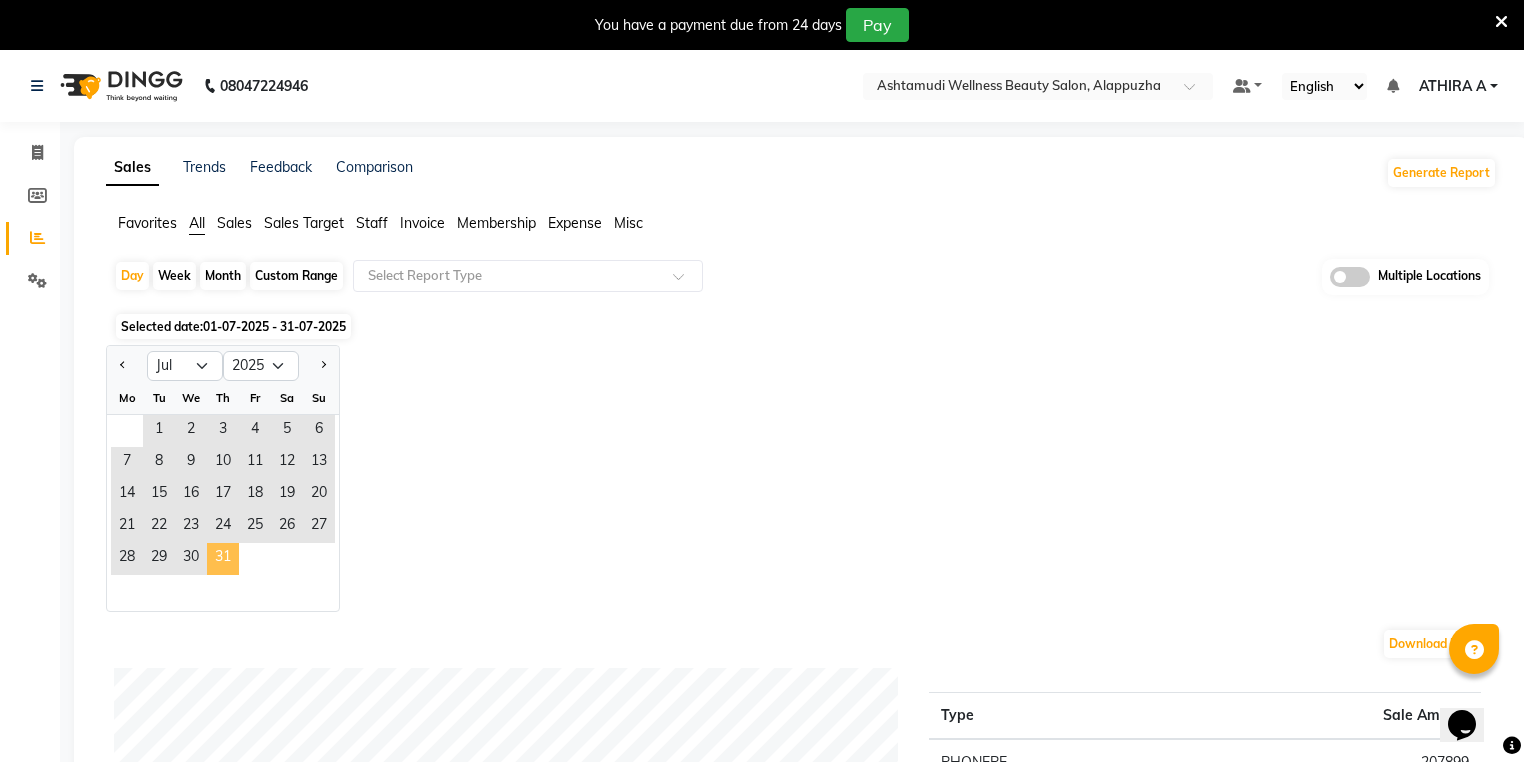 click on "31" 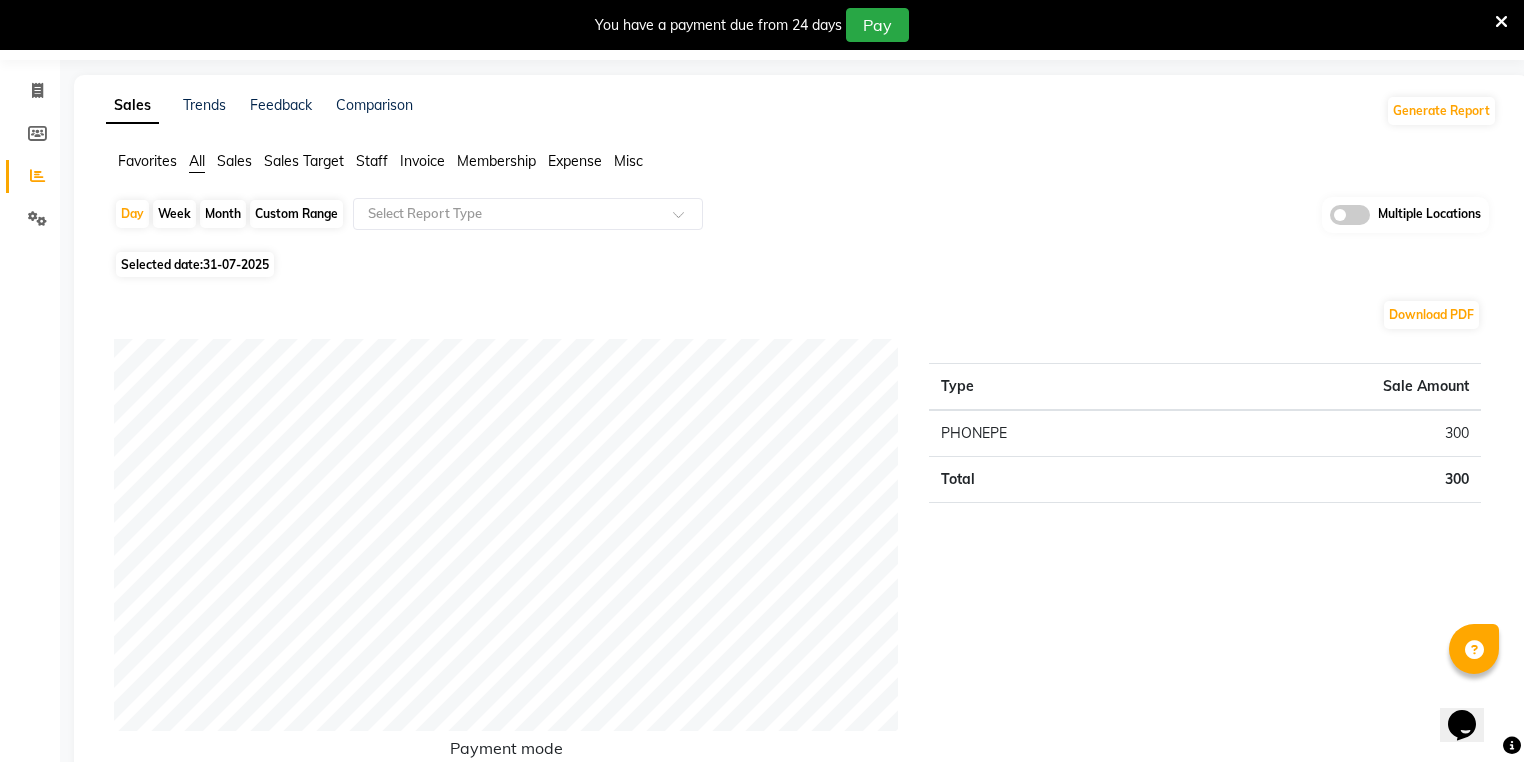 scroll, scrollTop: 0, scrollLeft: 0, axis: both 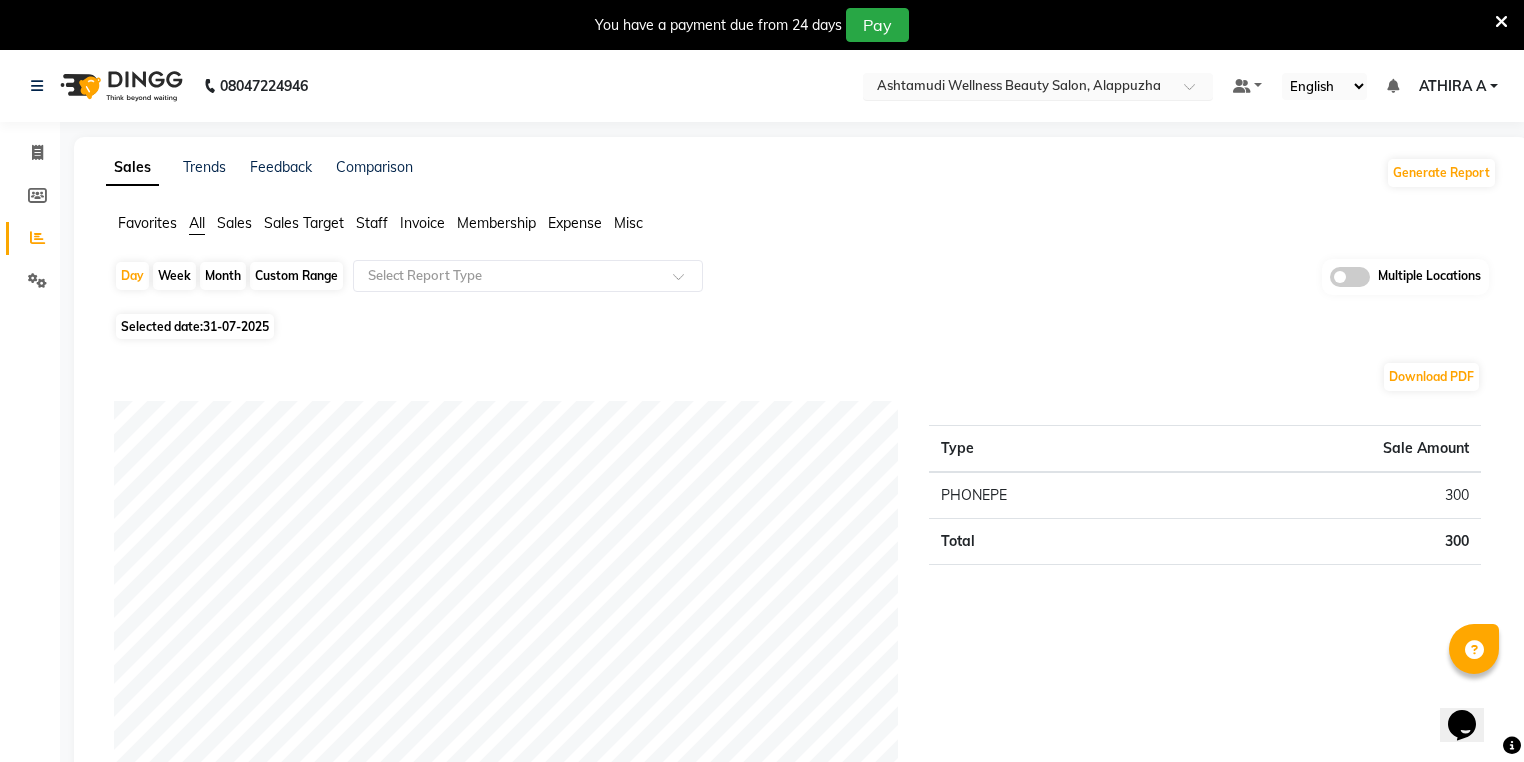 click on "Select Location × Ashtamudi Wellness Beauty Salon, Alappuzha" at bounding box center (1038, 86) 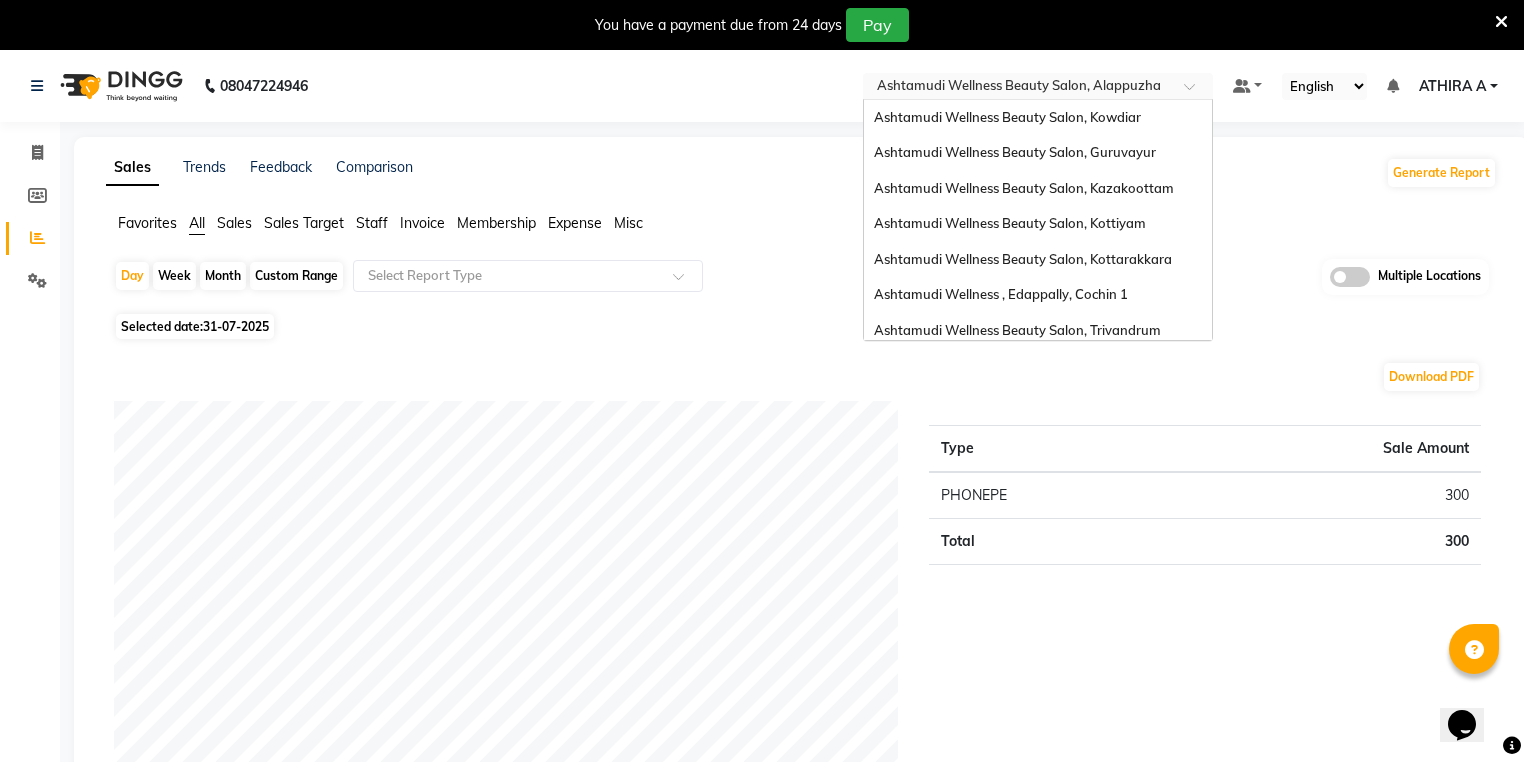 scroll, scrollTop: 312, scrollLeft: 0, axis: vertical 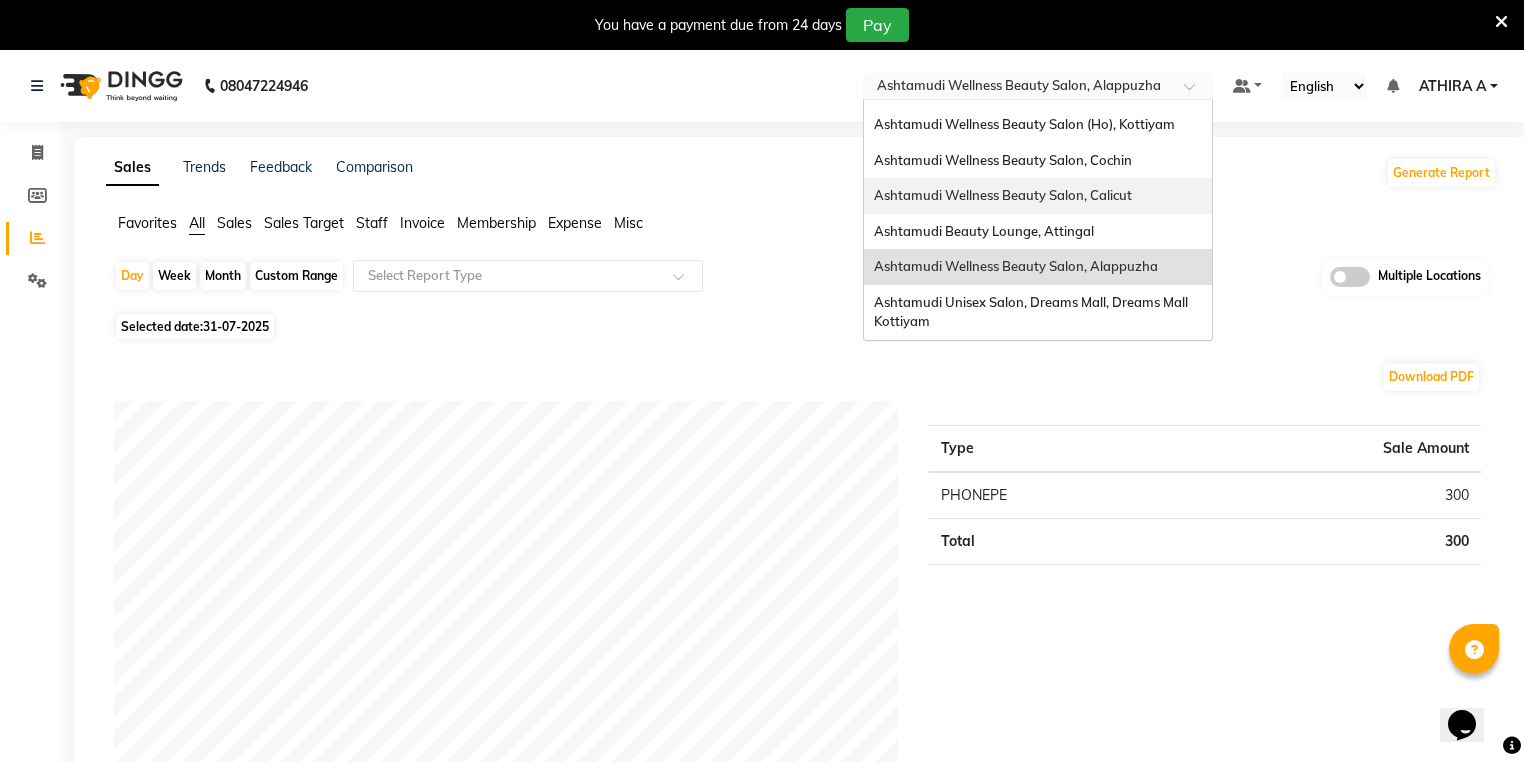 click on "Ashtamudi Wellness Beauty Salon, Calicut" at bounding box center (1003, 195) 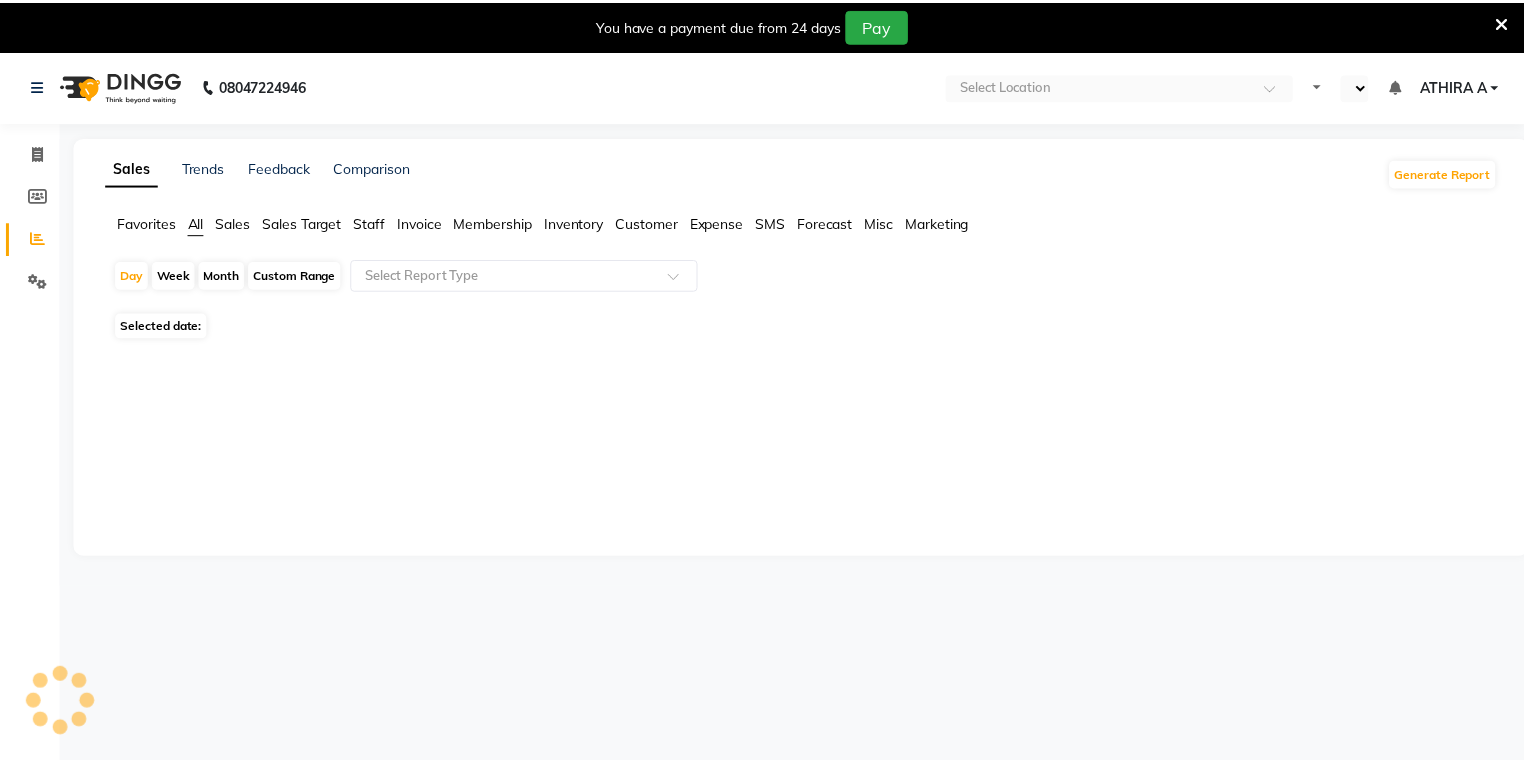 scroll, scrollTop: 0, scrollLeft: 0, axis: both 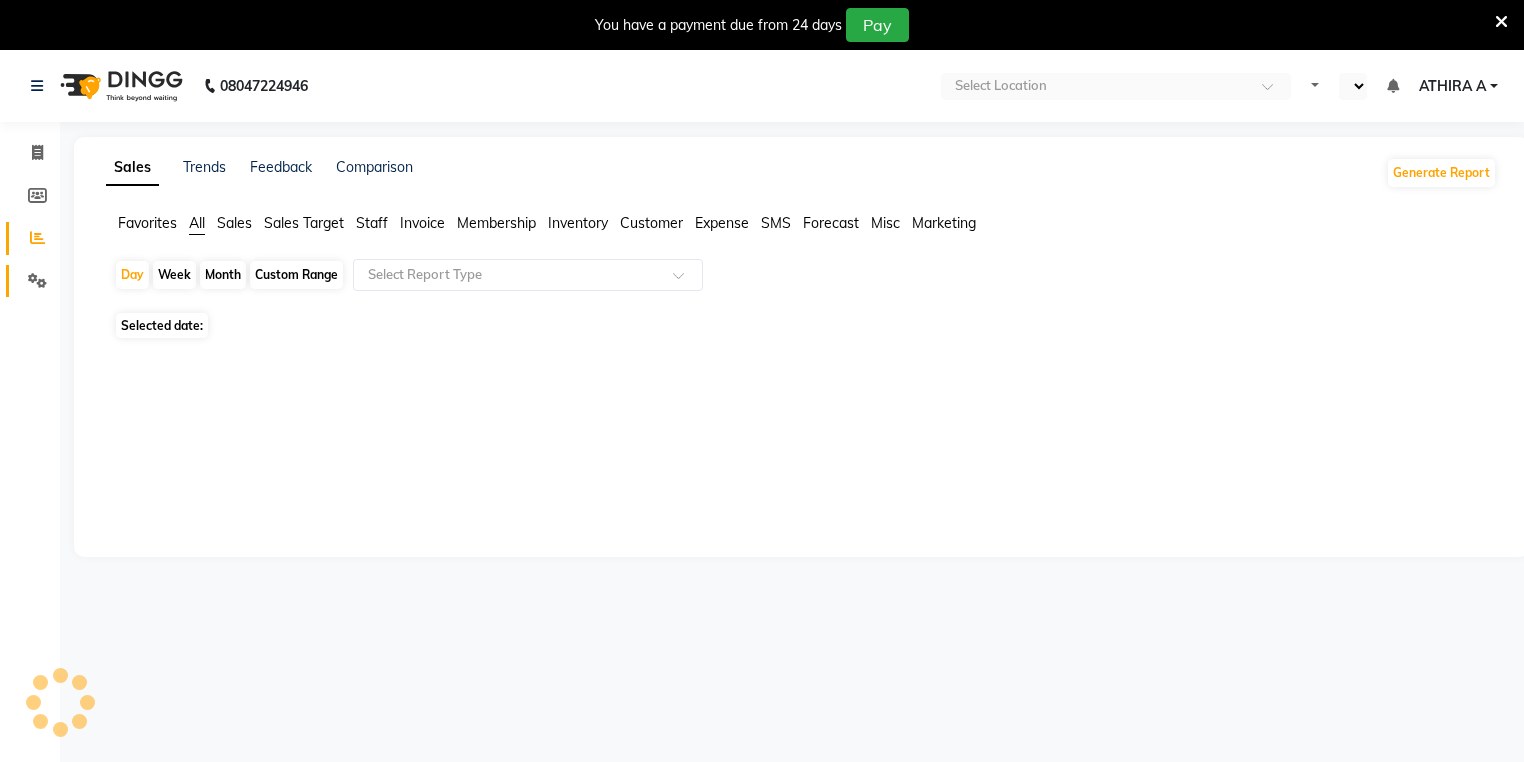 select on "en" 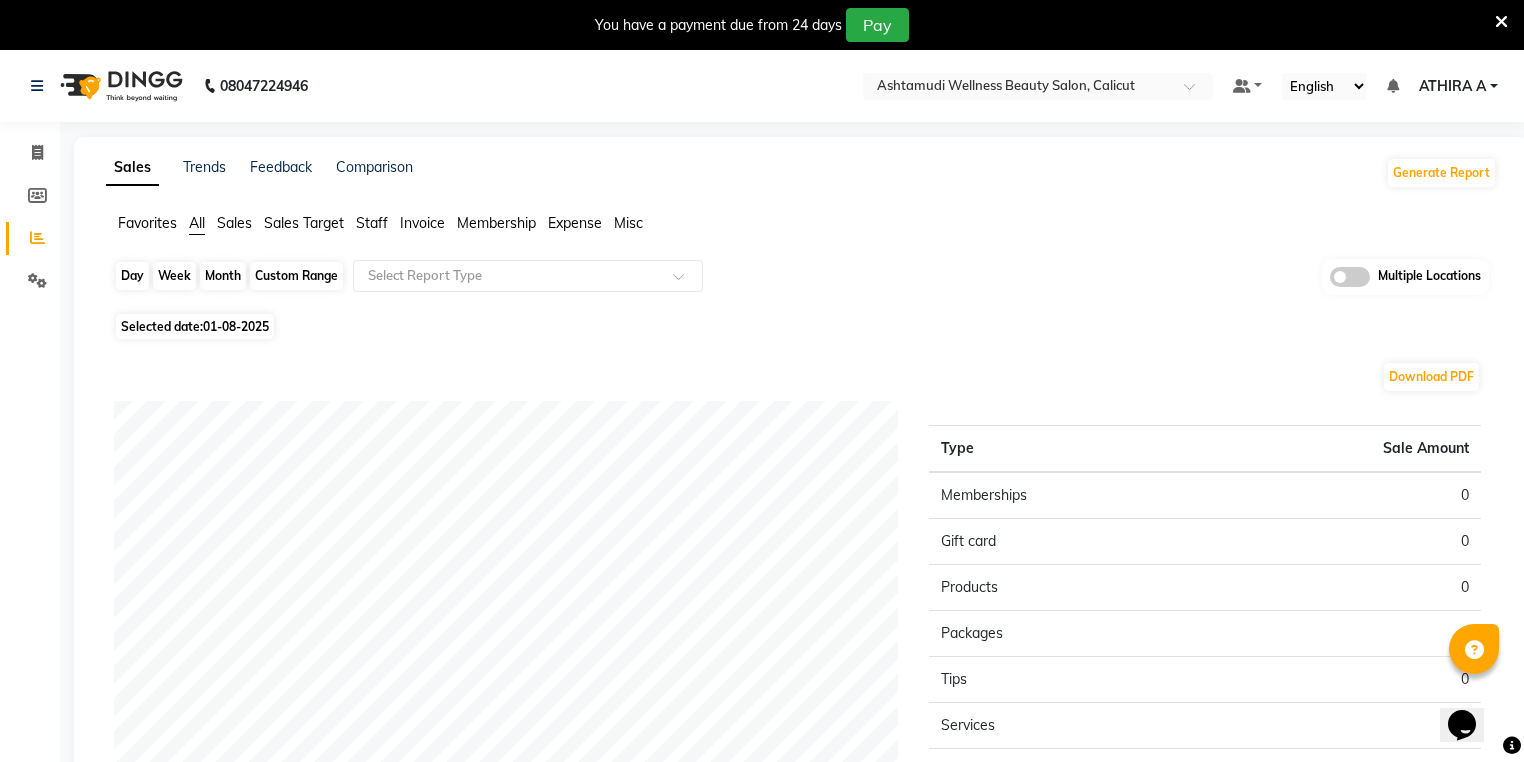 scroll, scrollTop: 0, scrollLeft: 0, axis: both 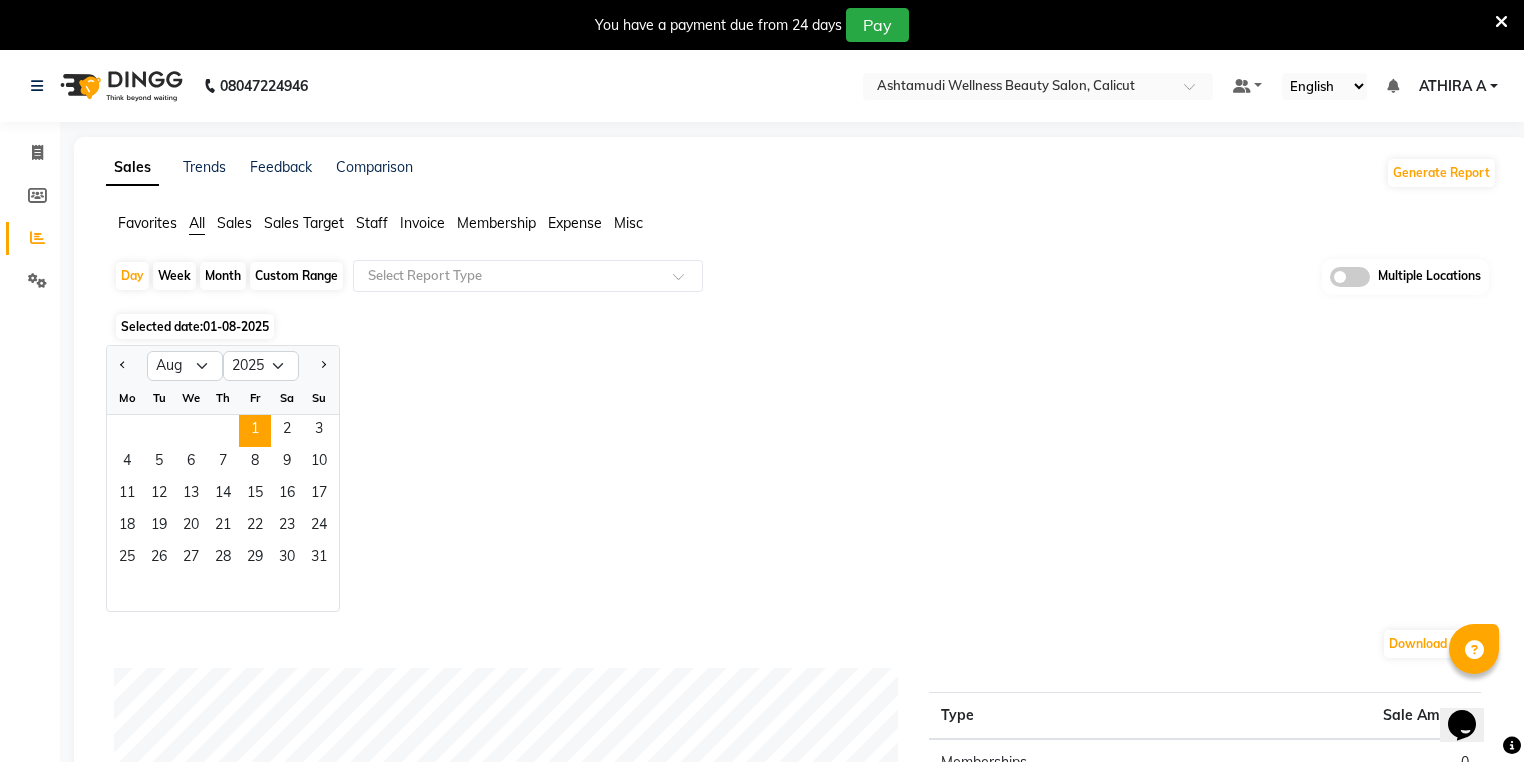 click 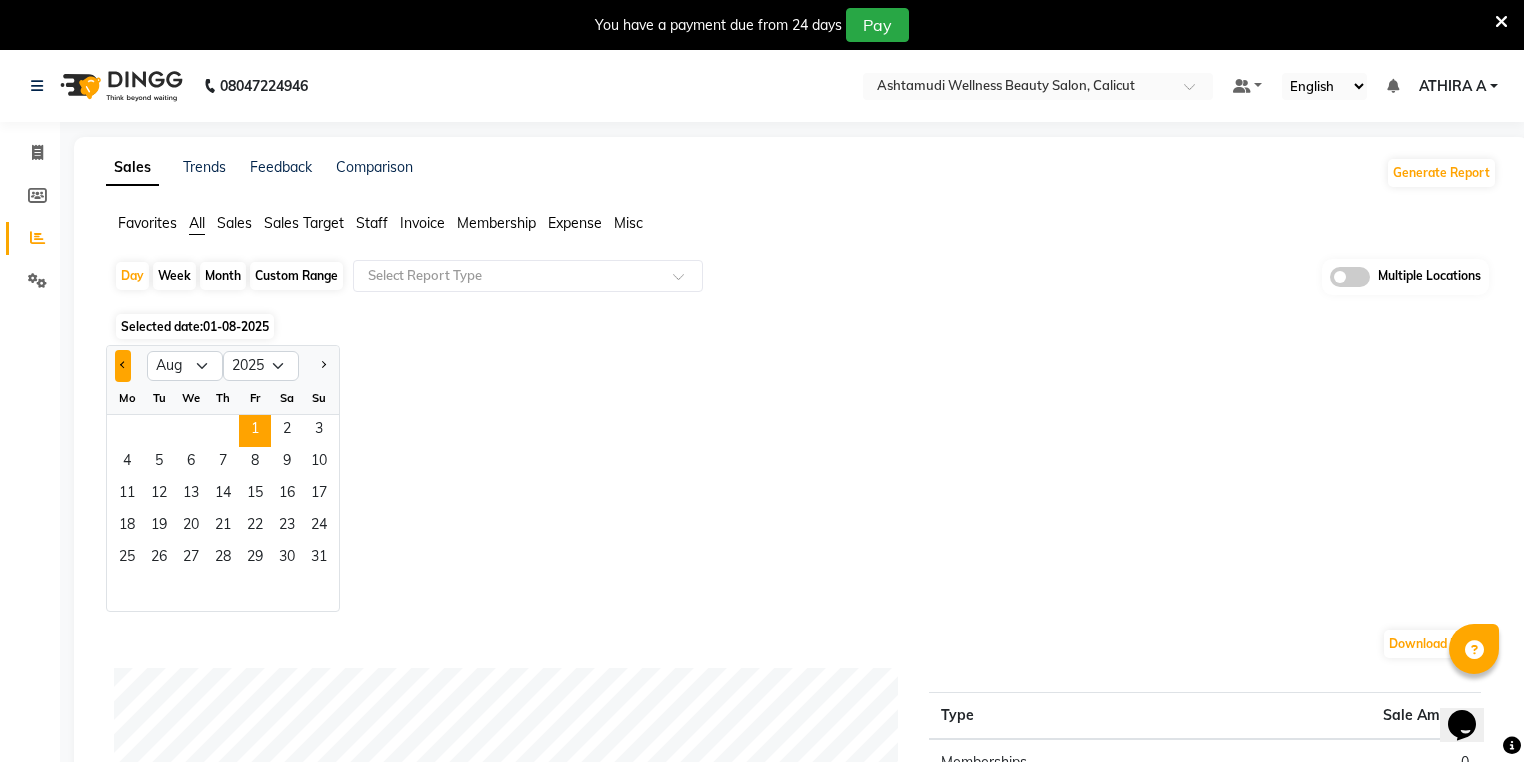 click 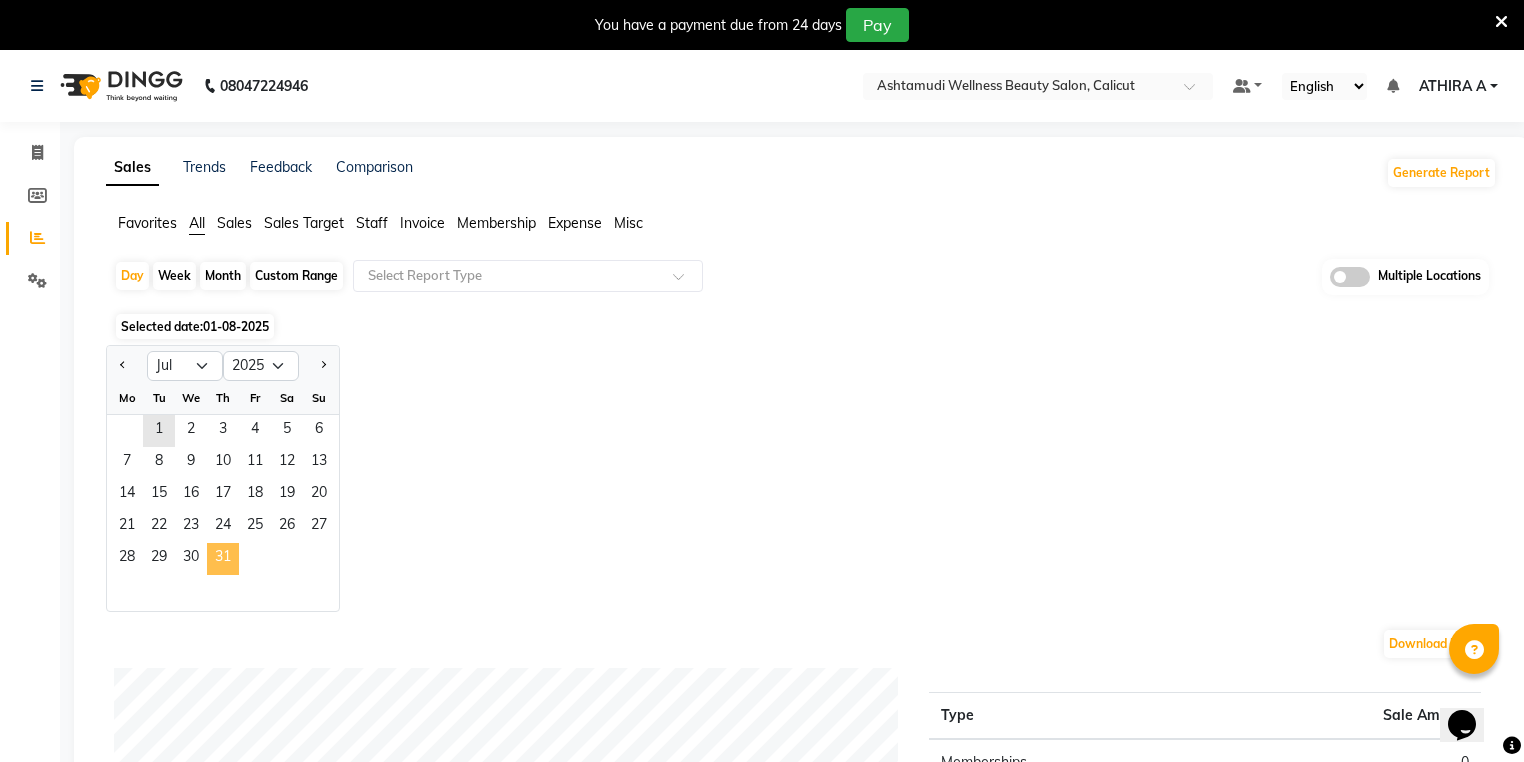click on "31" 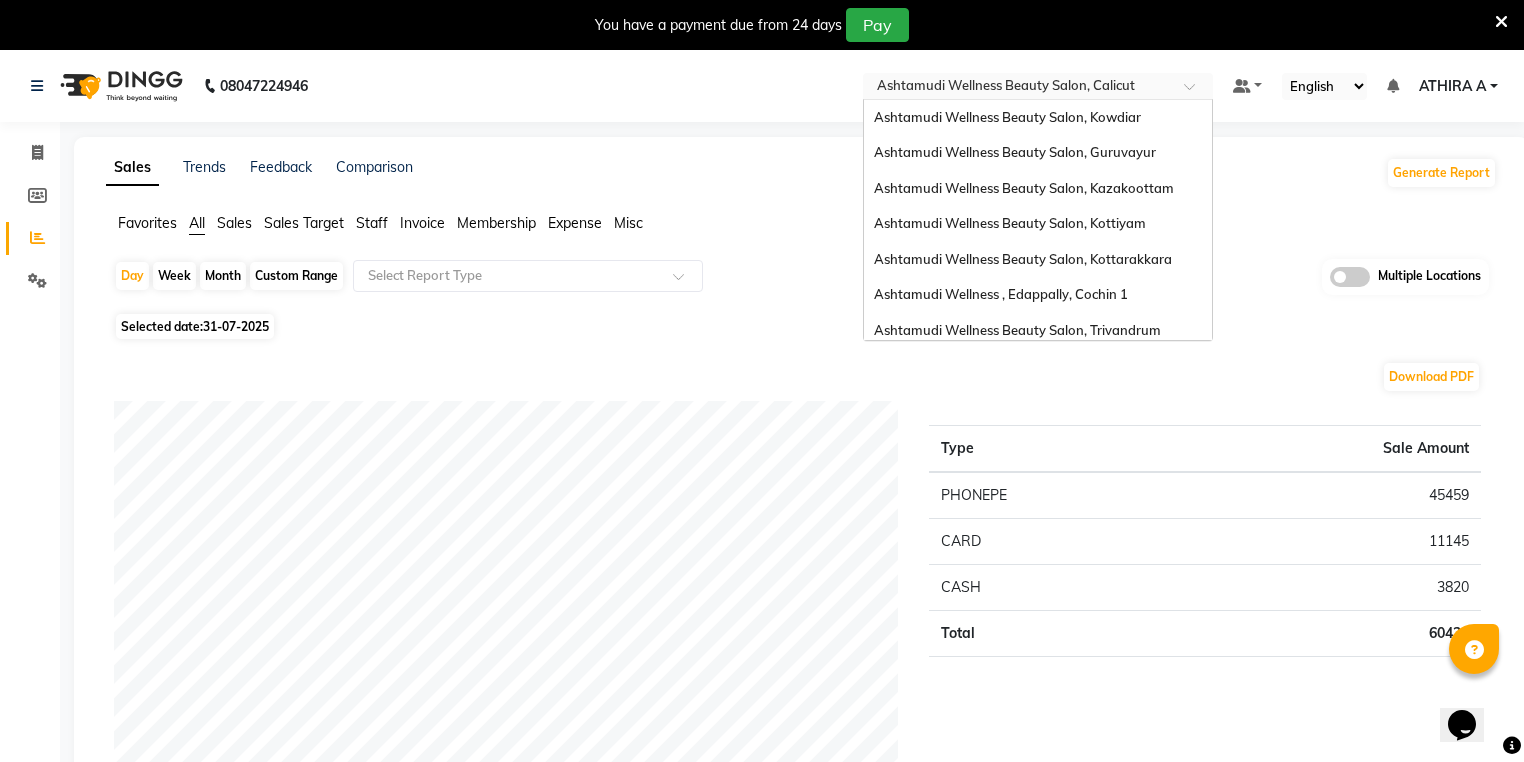 click on "Select Location × Ashtamudi Wellness Beauty Salon, Calicut" at bounding box center (1022, 86) 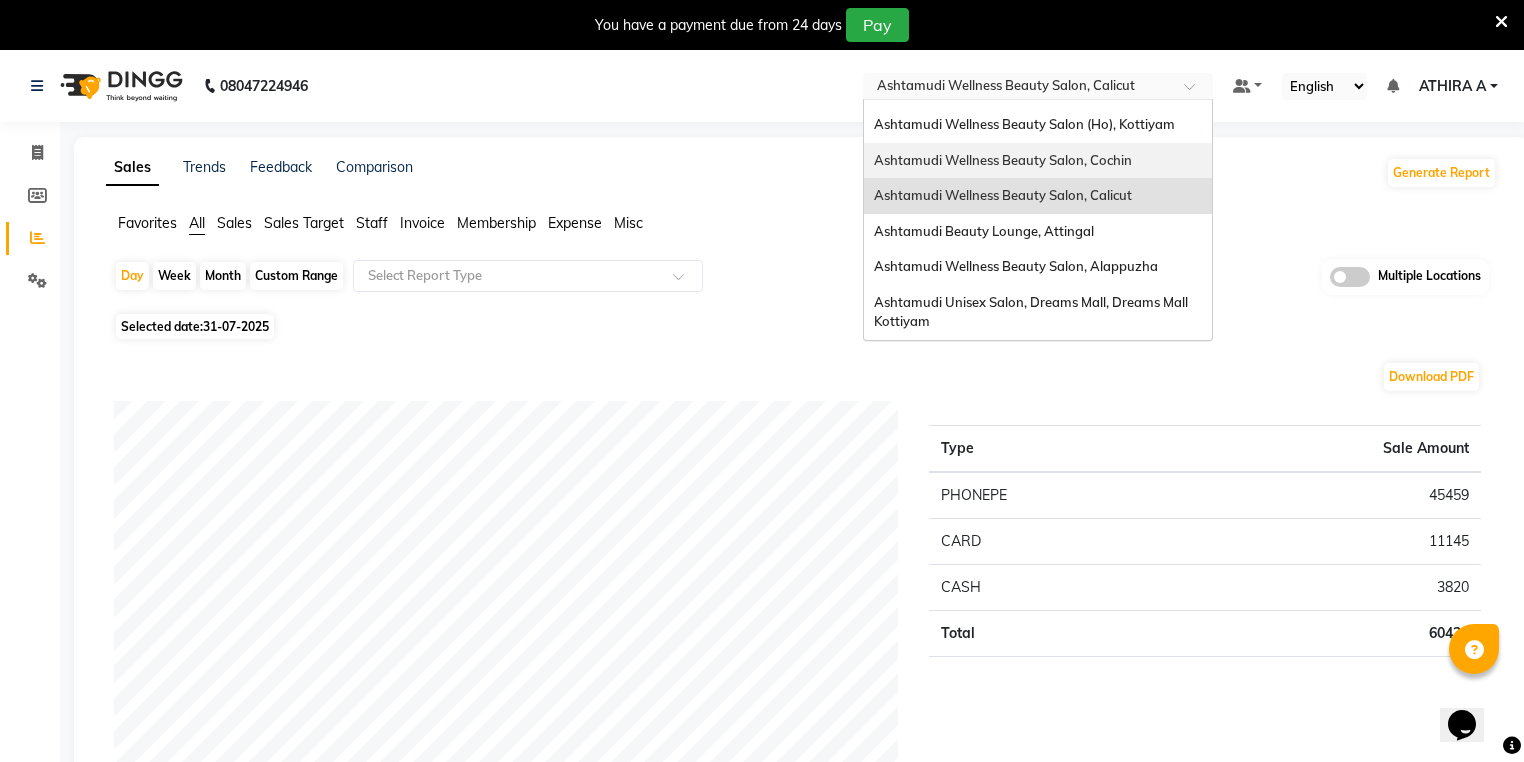 click on "Ashtamudi Wellness Beauty Salon, Cochin" at bounding box center [1038, 161] 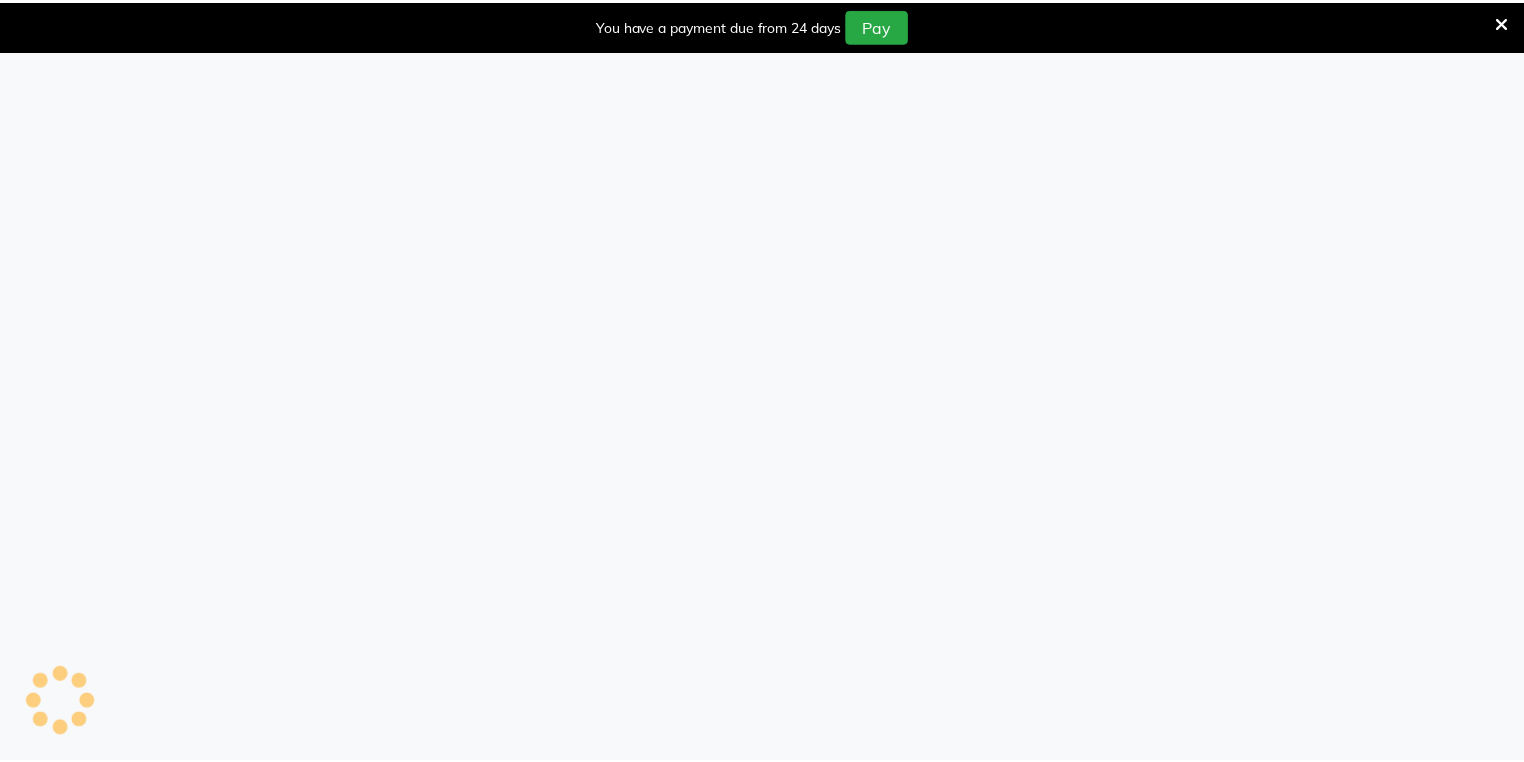 scroll, scrollTop: 0, scrollLeft: 0, axis: both 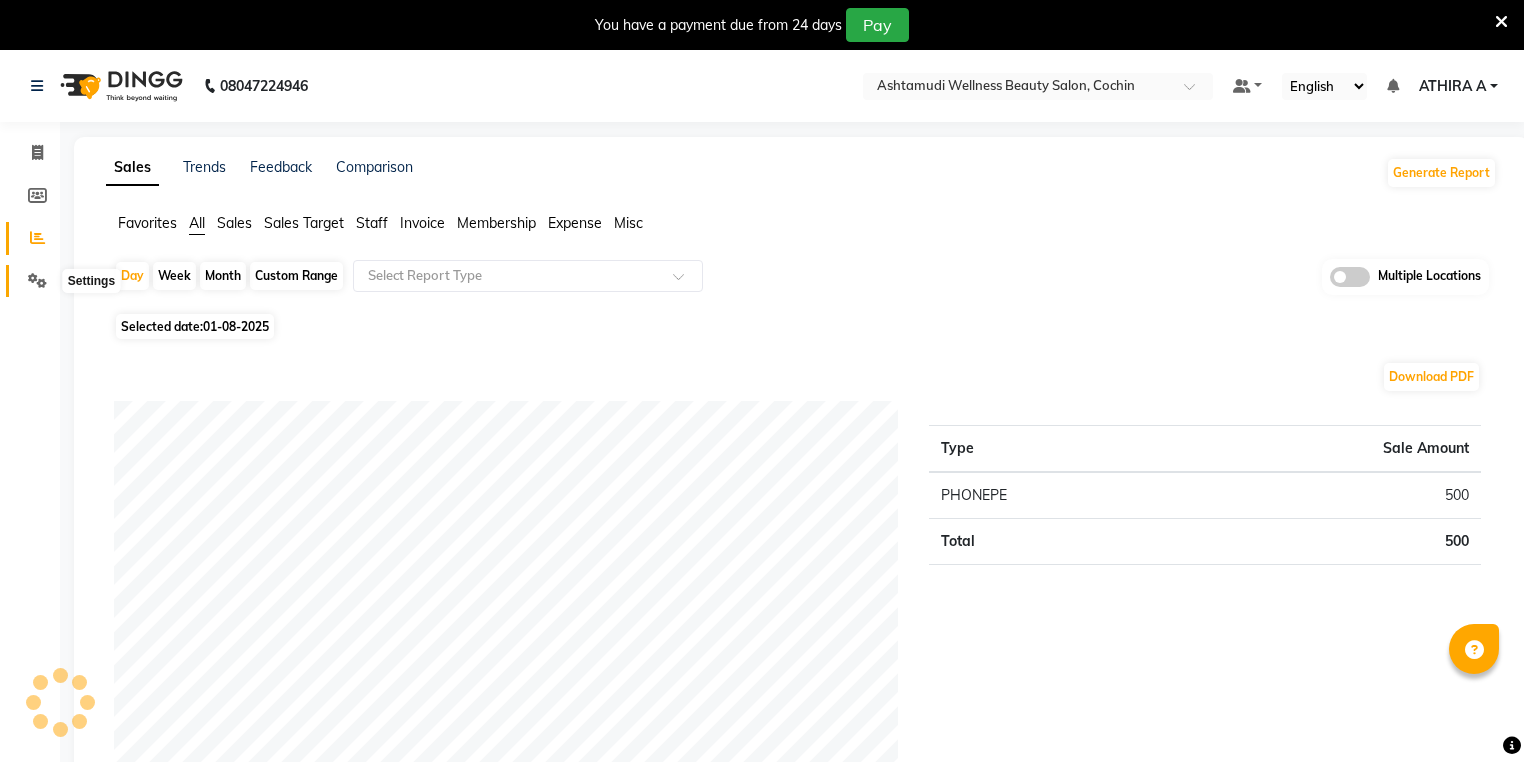 click 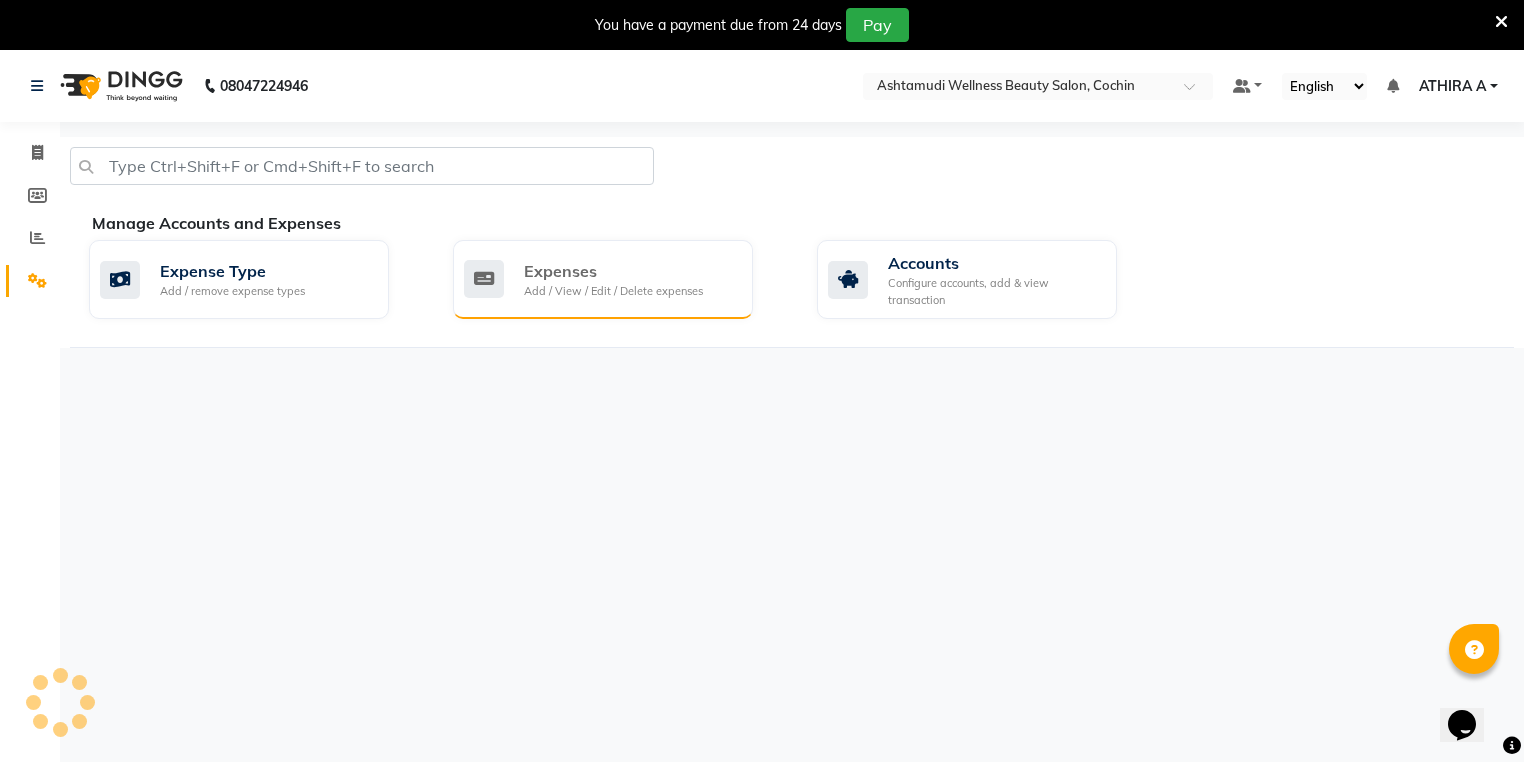 scroll, scrollTop: 0, scrollLeft: 0, axis: both 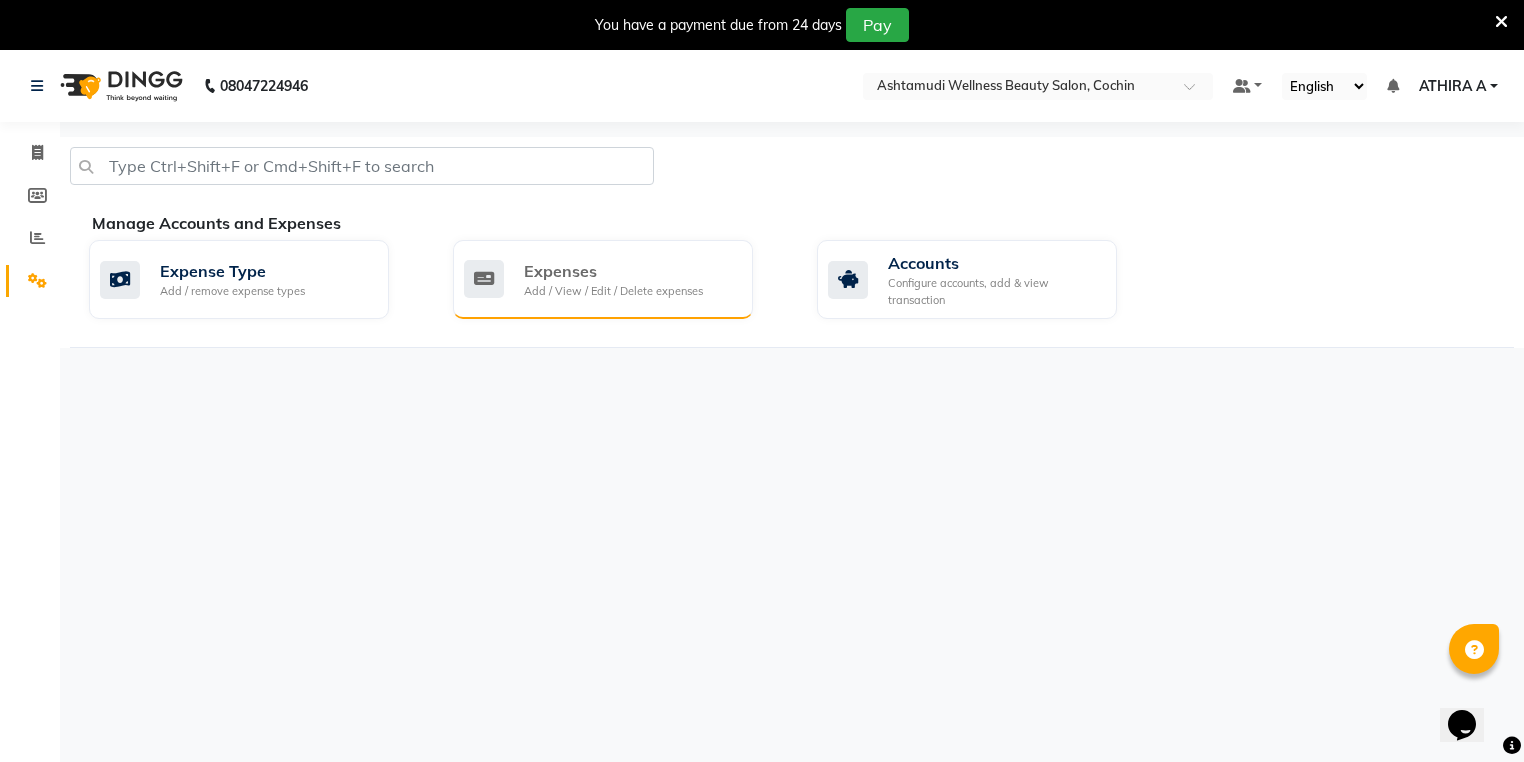 click on "Expenses" 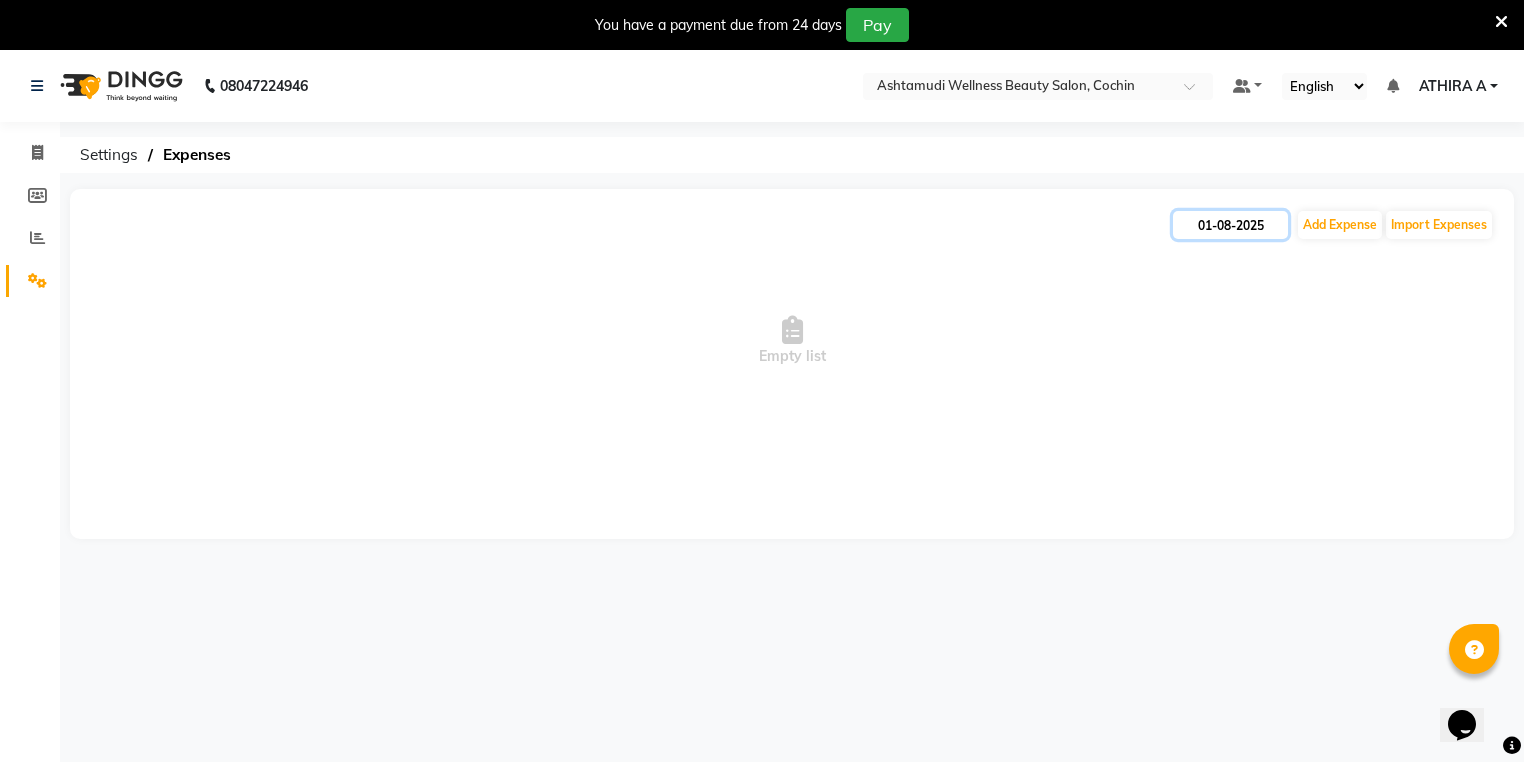 click on "01-08-2025" 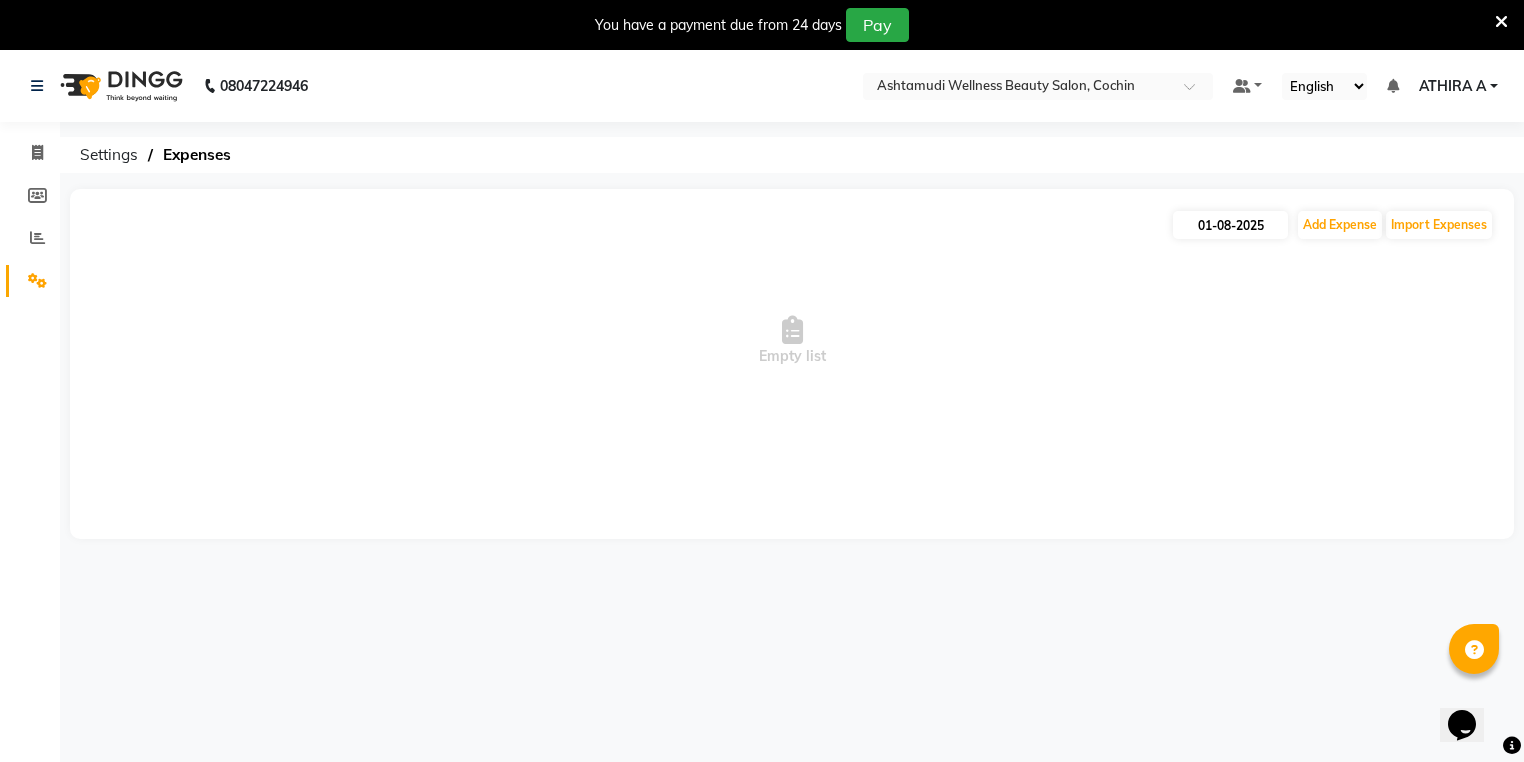 select on "8" 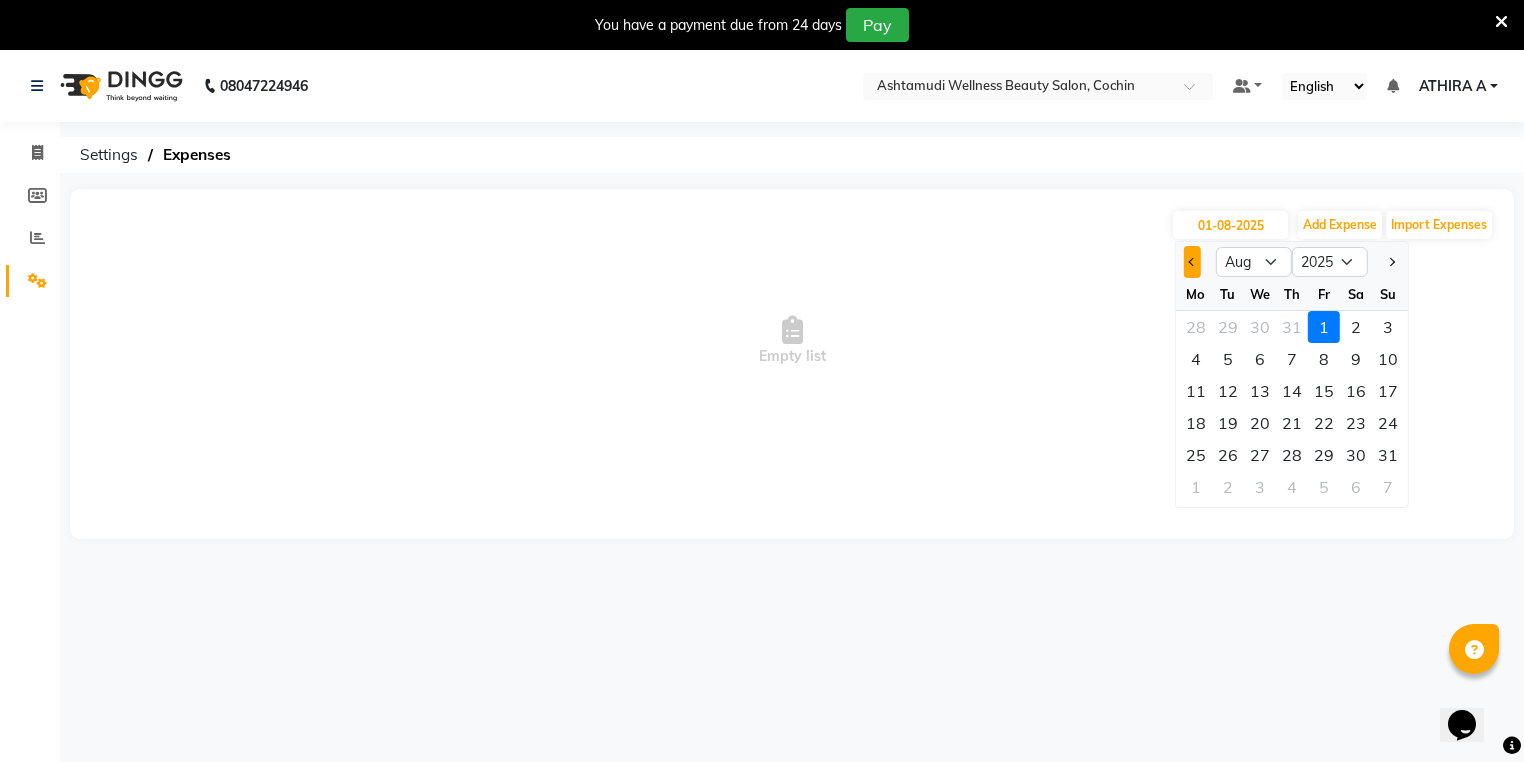 click 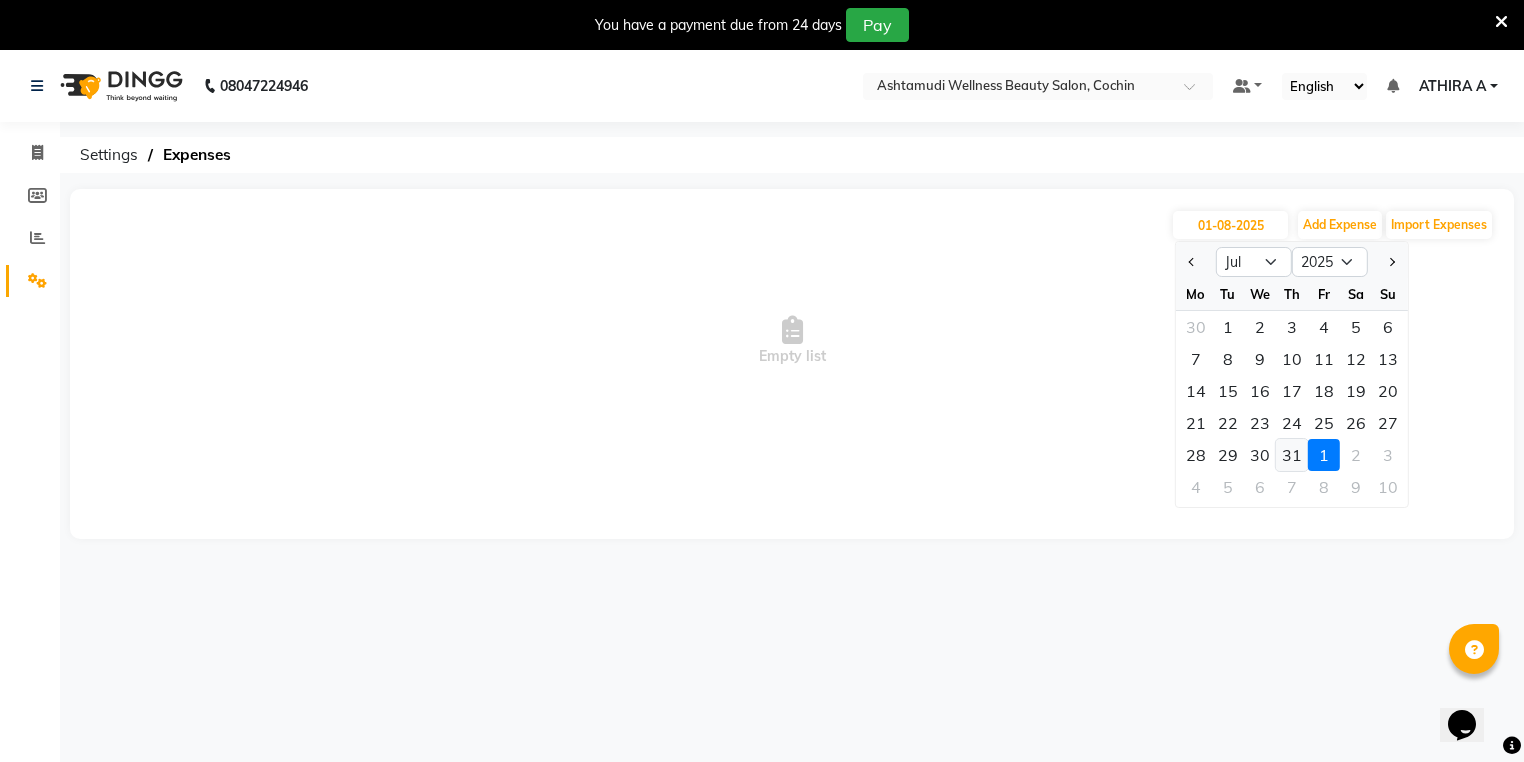 click on "31" 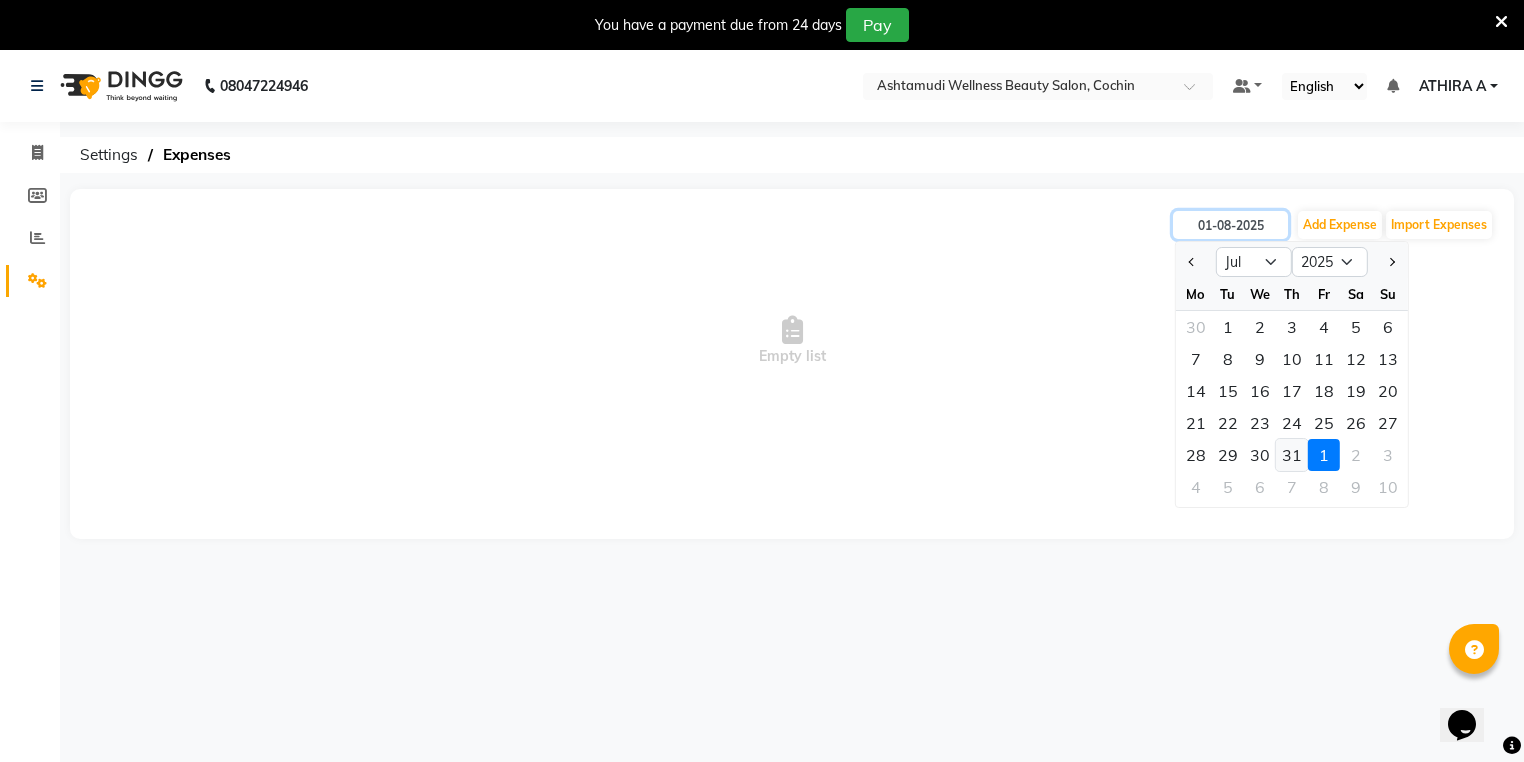 type on "31-07-2025" 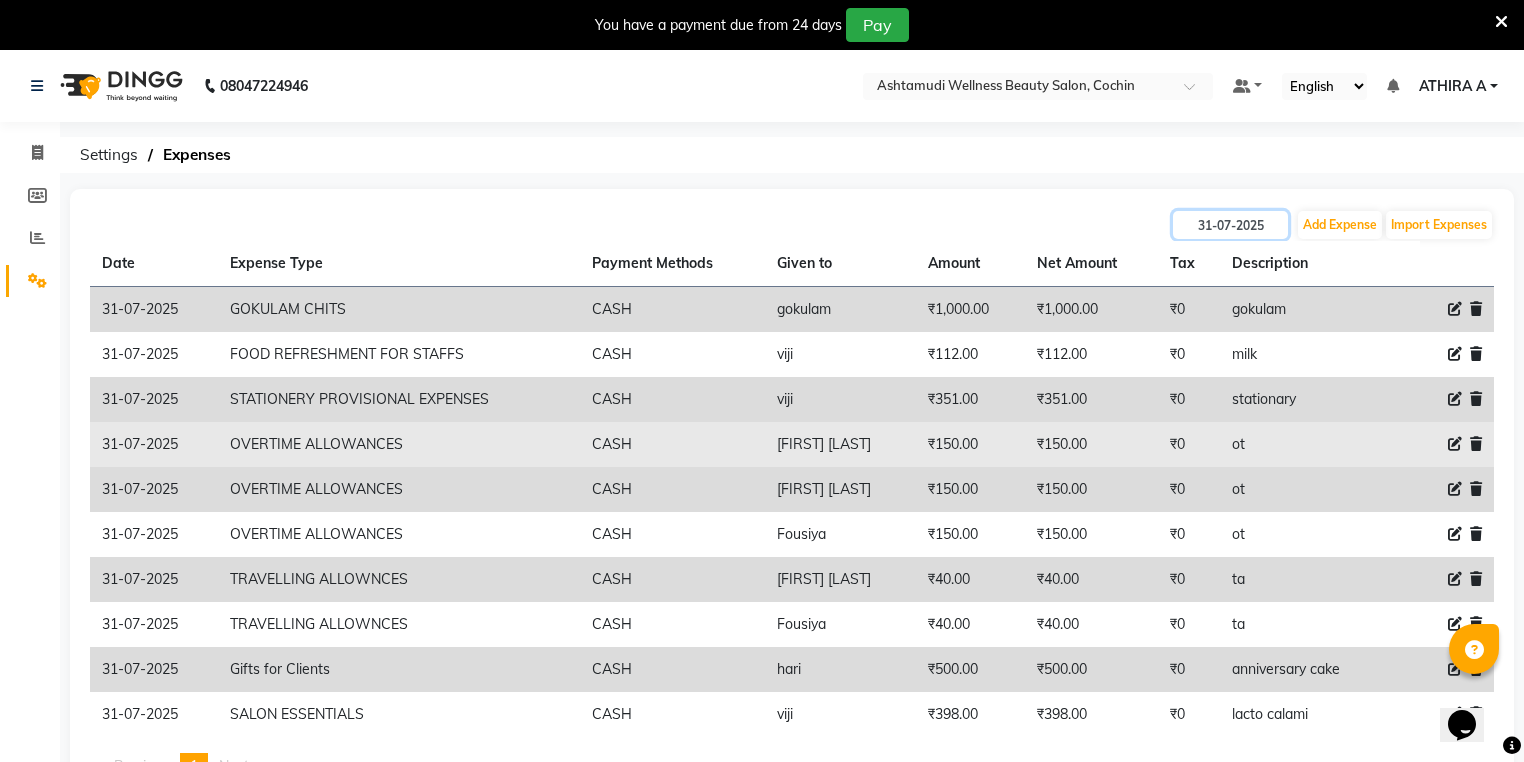 scroll, scrollTop: 0, scrollLeft: 0, axis: both 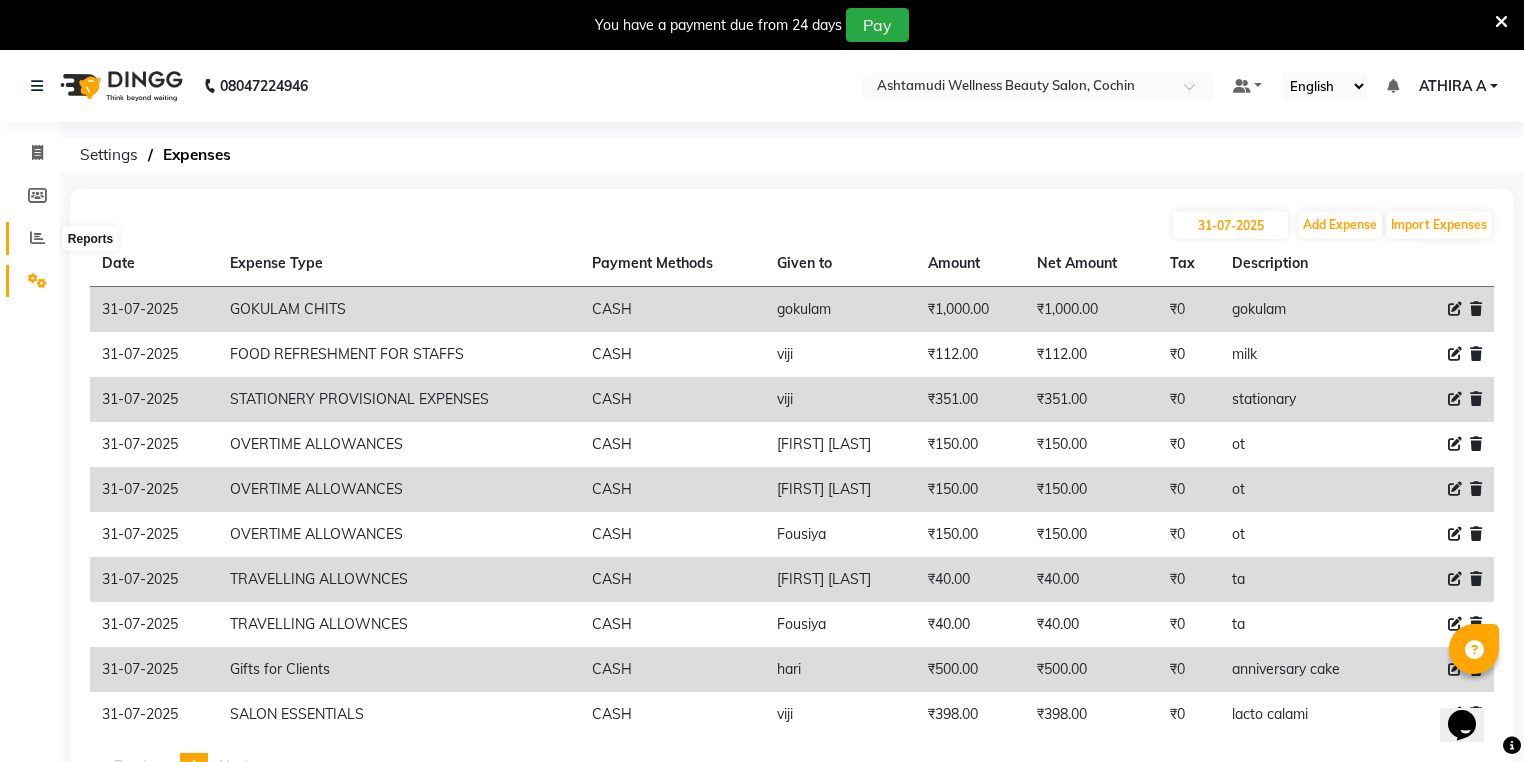 click 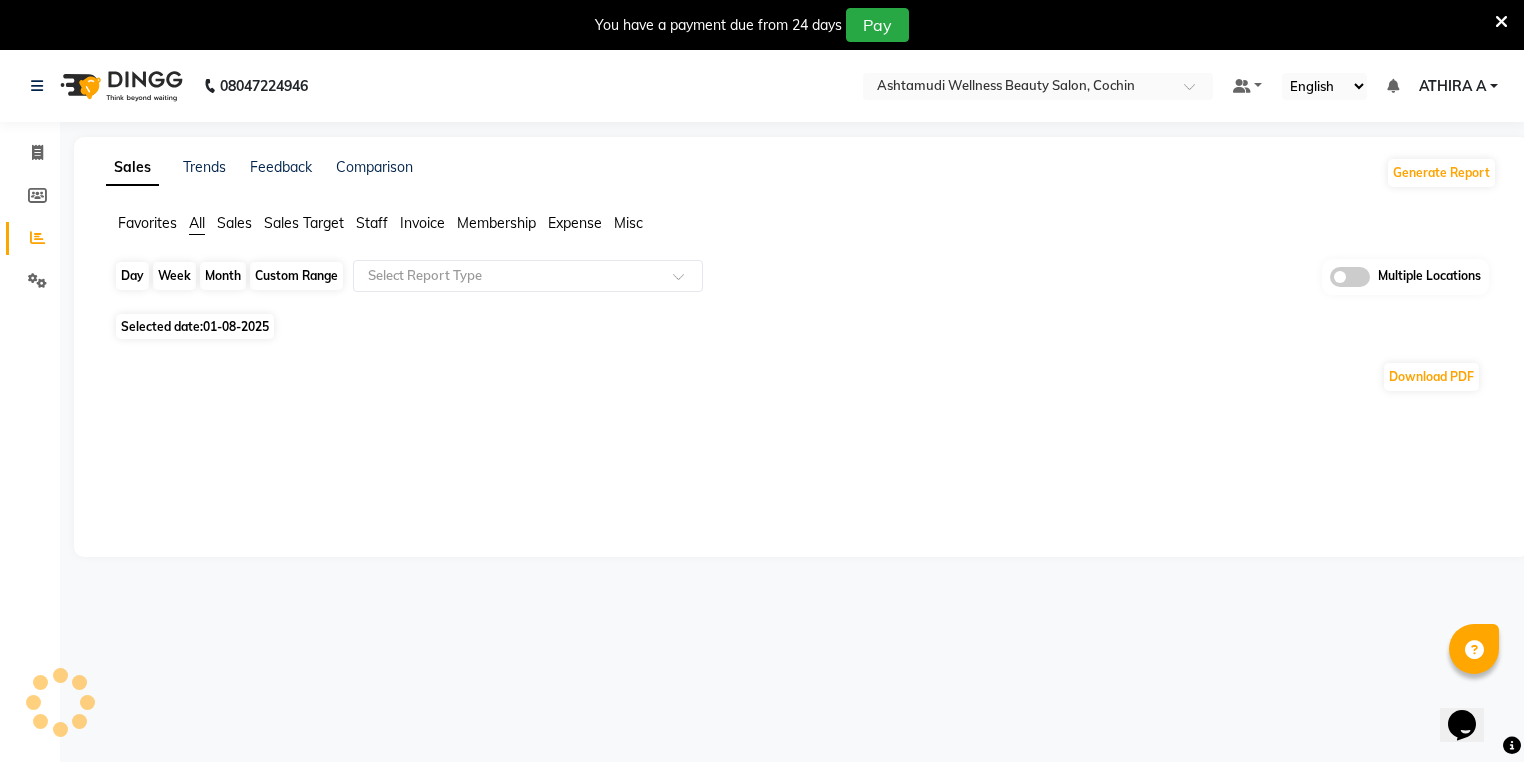 click on "Day" 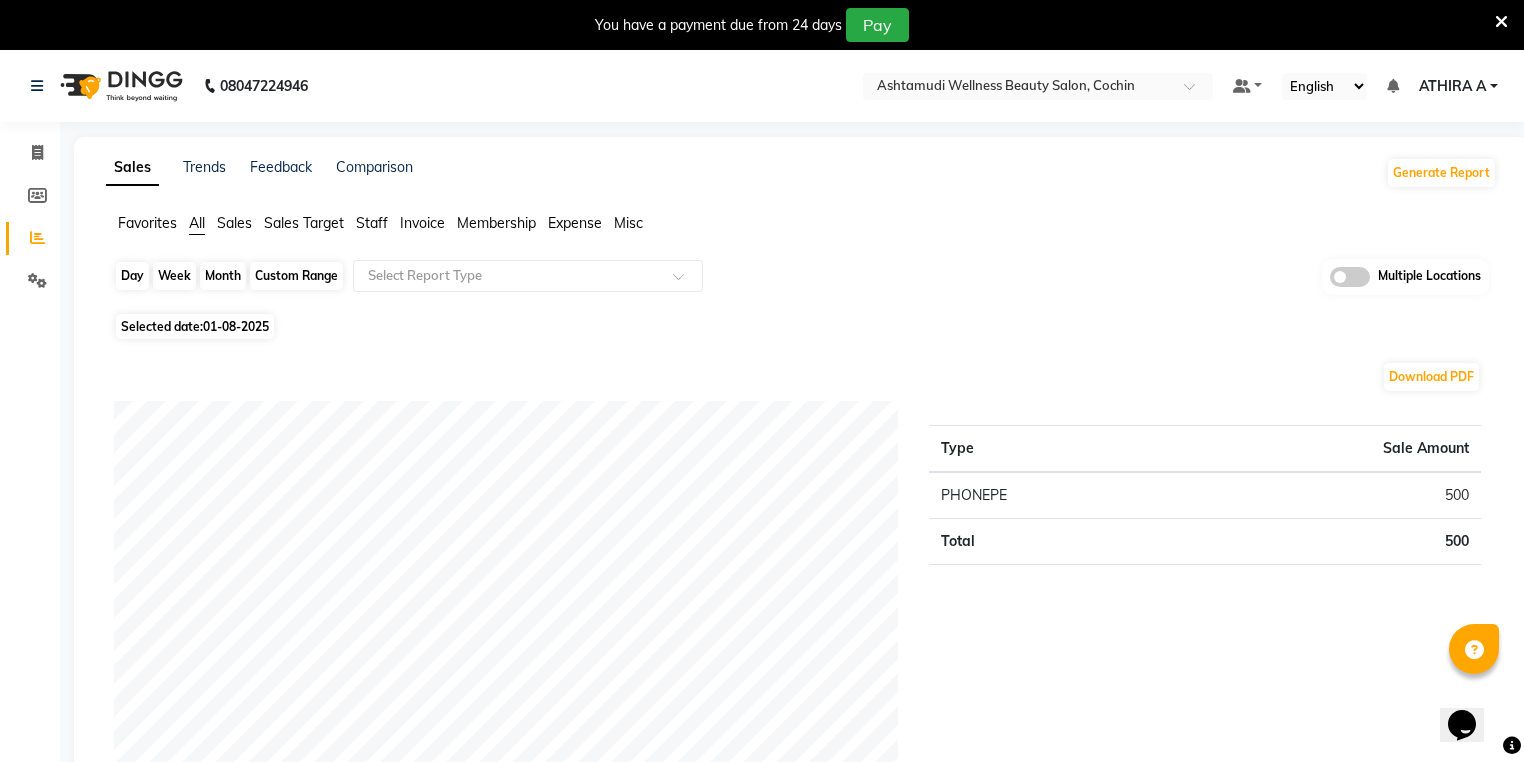 click on "Day" 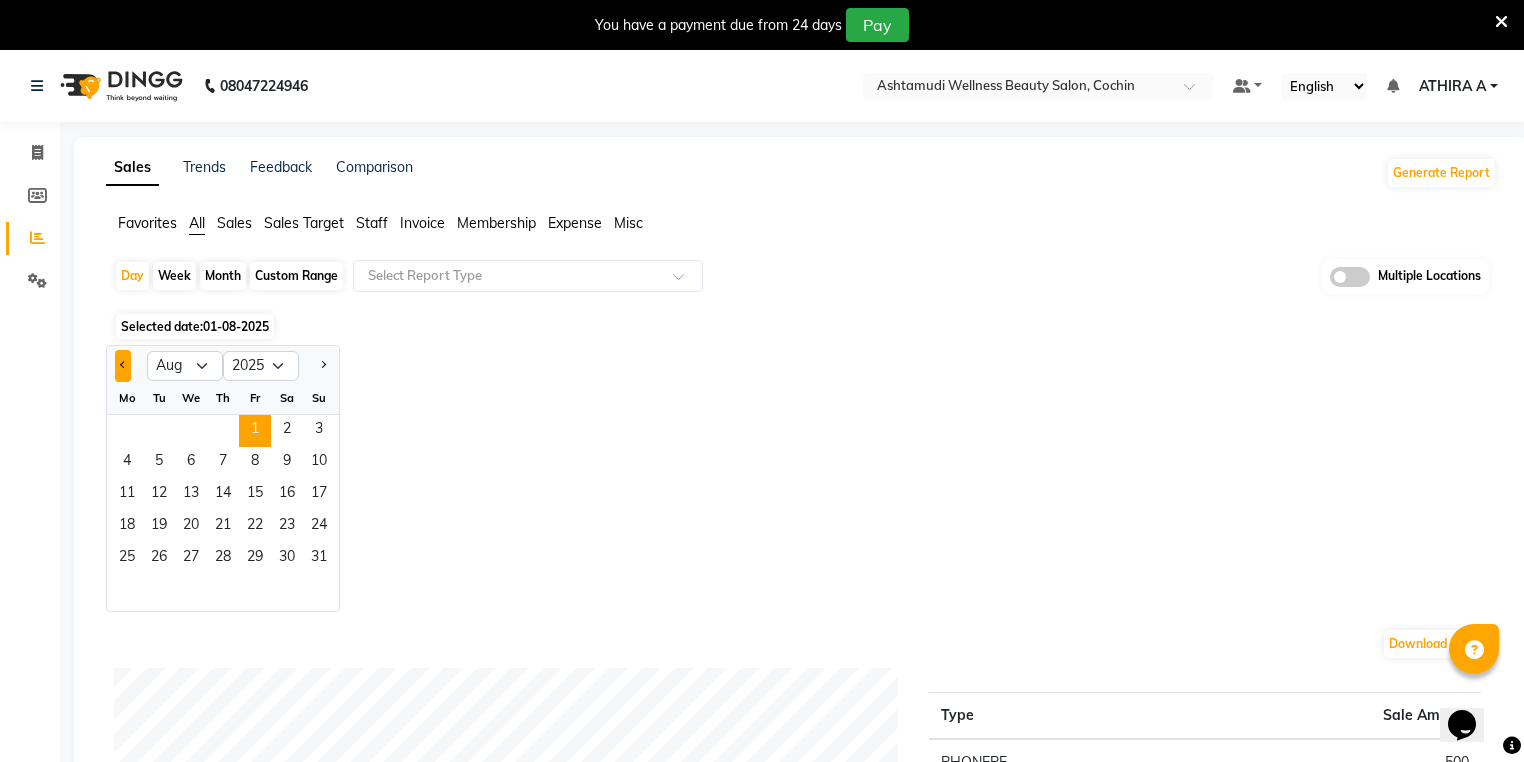 click 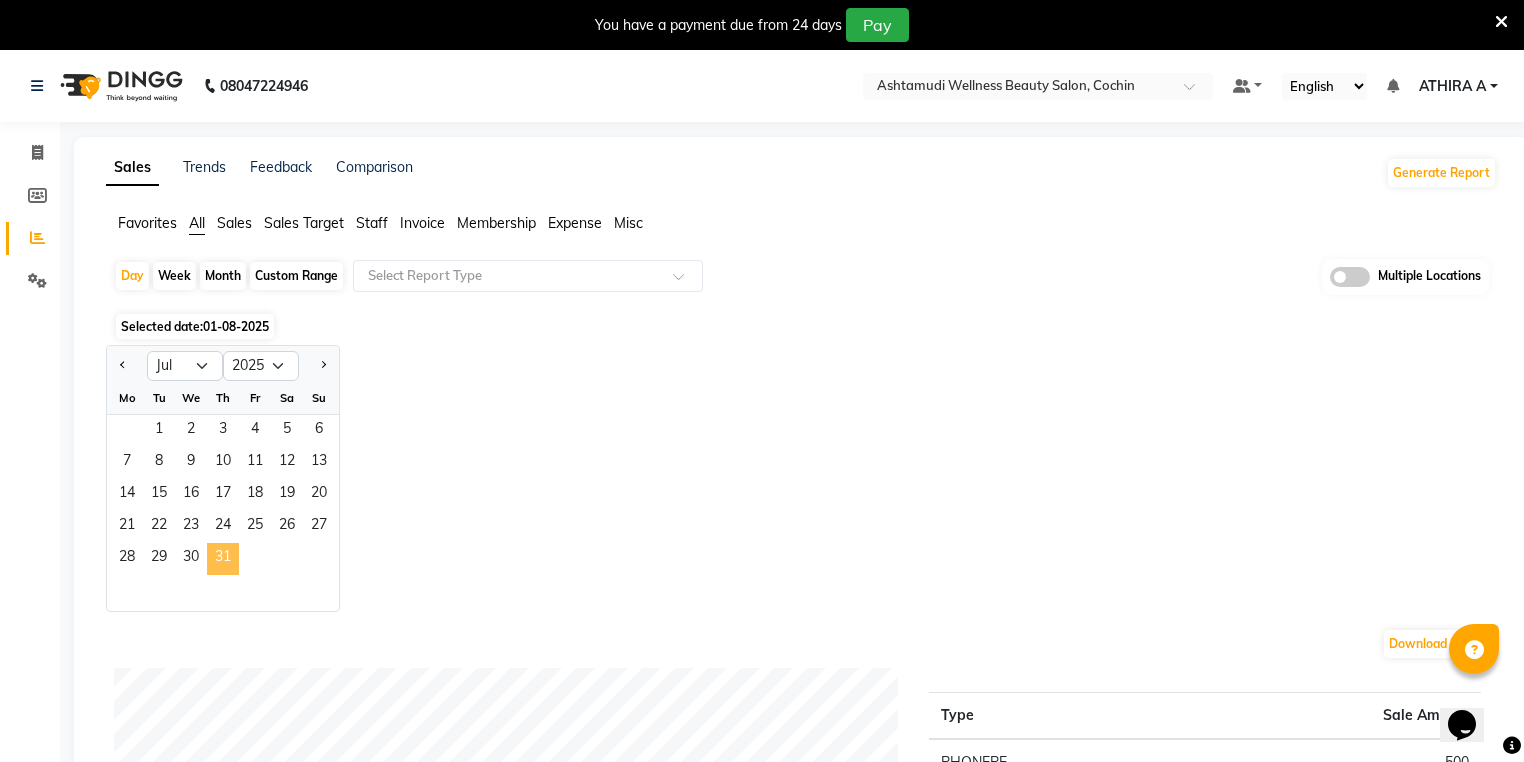 click on "31" 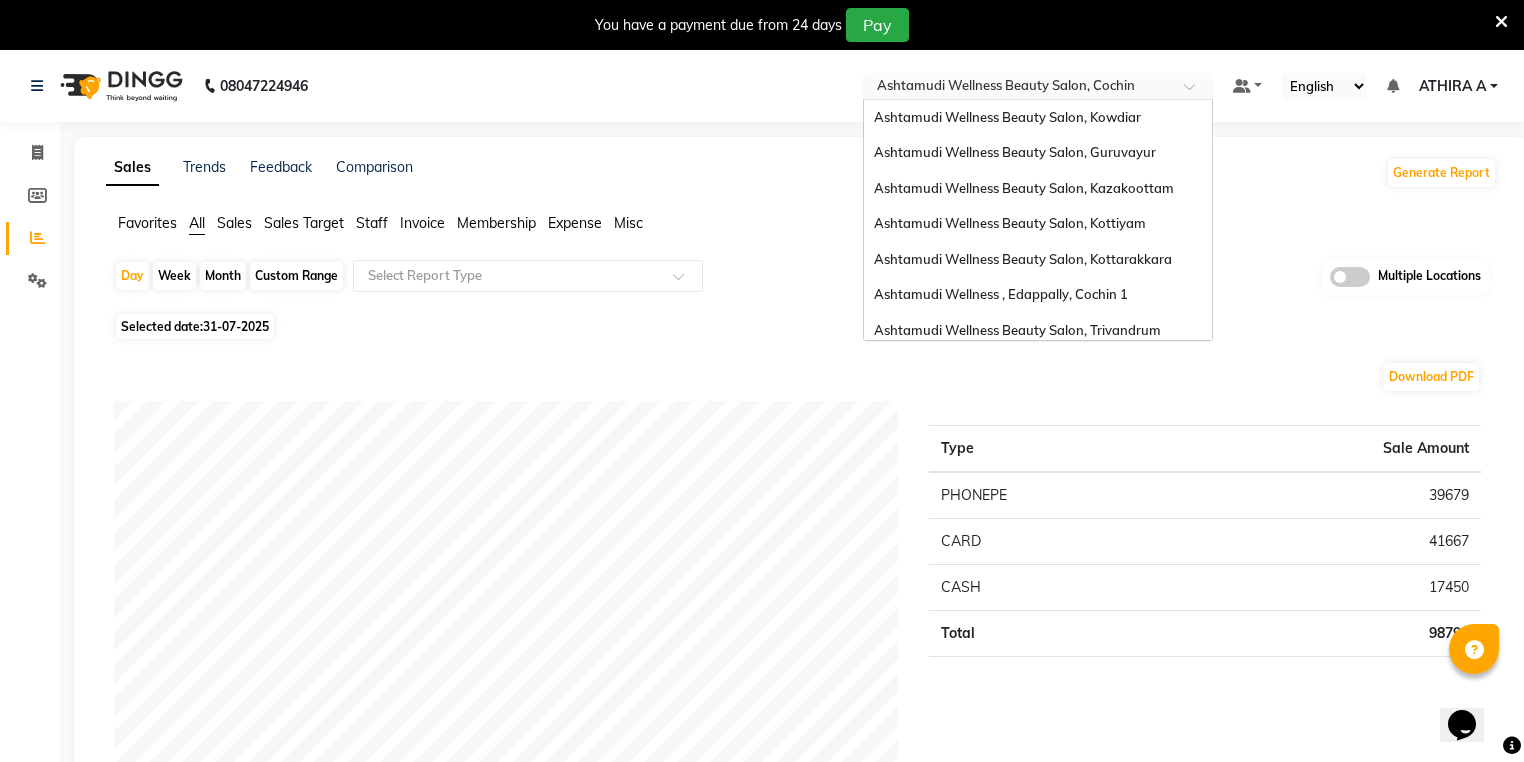 click at bounding box center (1018, 88) 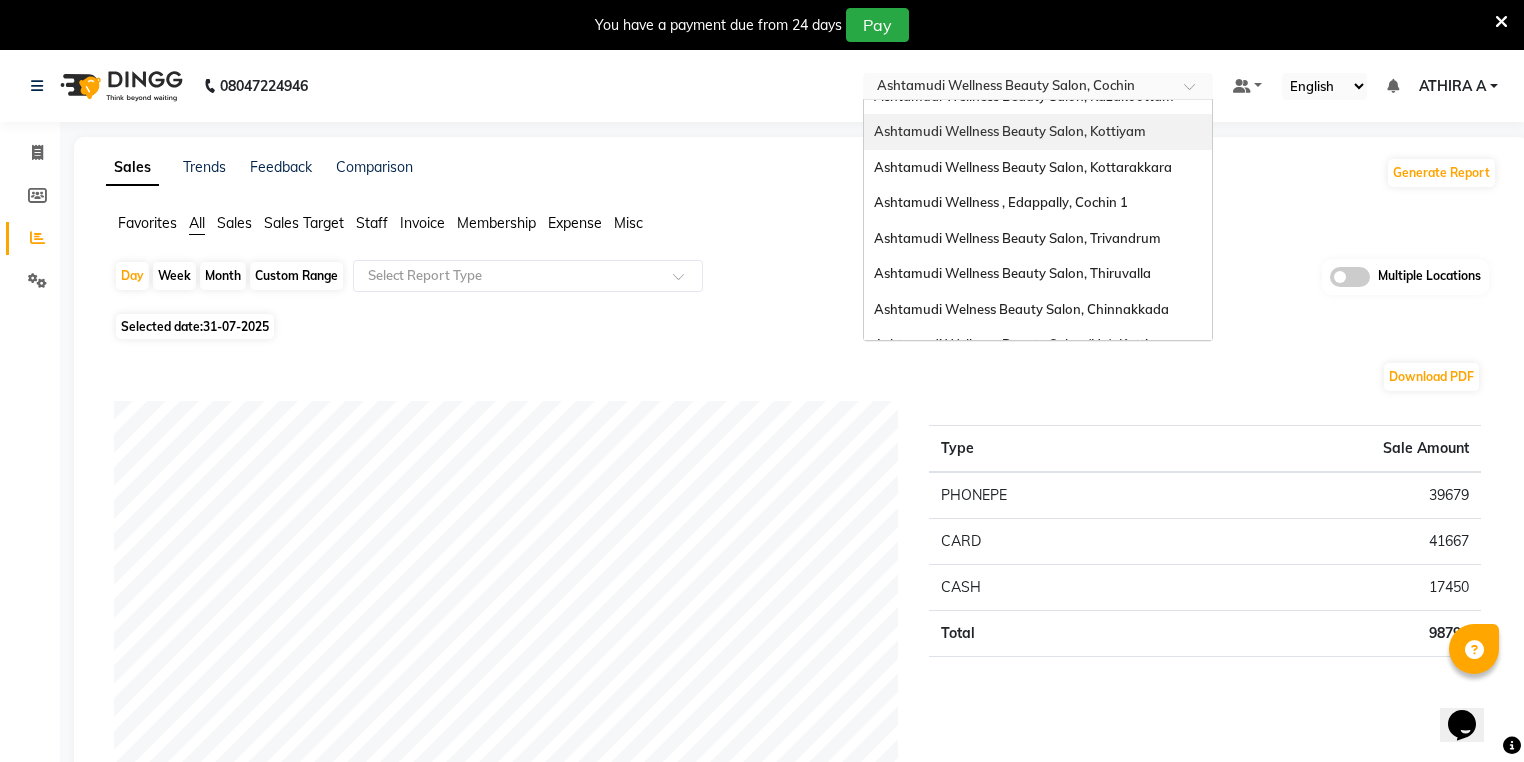 scroll, scrollTop: 240, scrollLeft: 0, axis: vertical 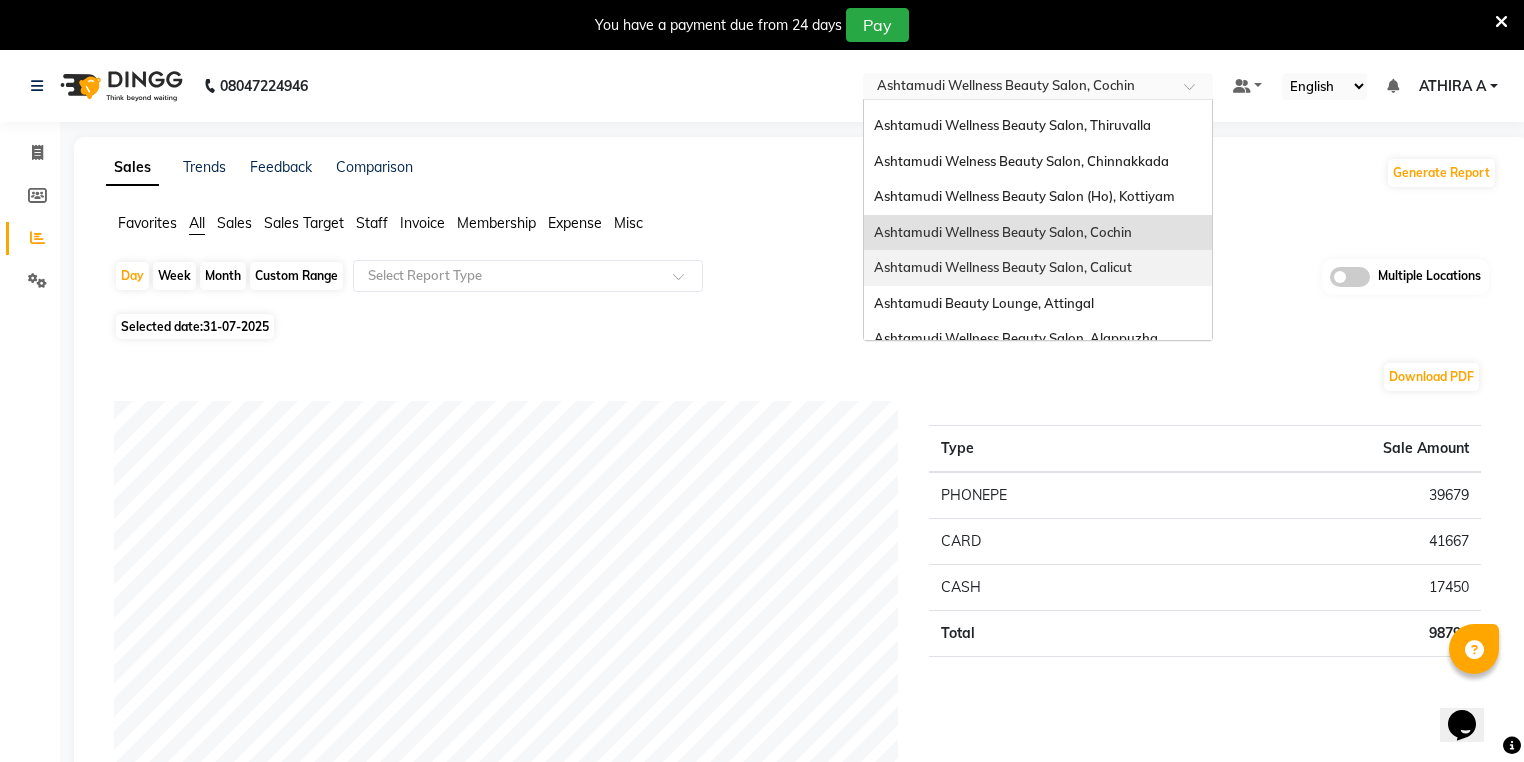 click on "Ashtamudi Wellness Beauty Salon, Calicut" at bounding box center [1038, 268] 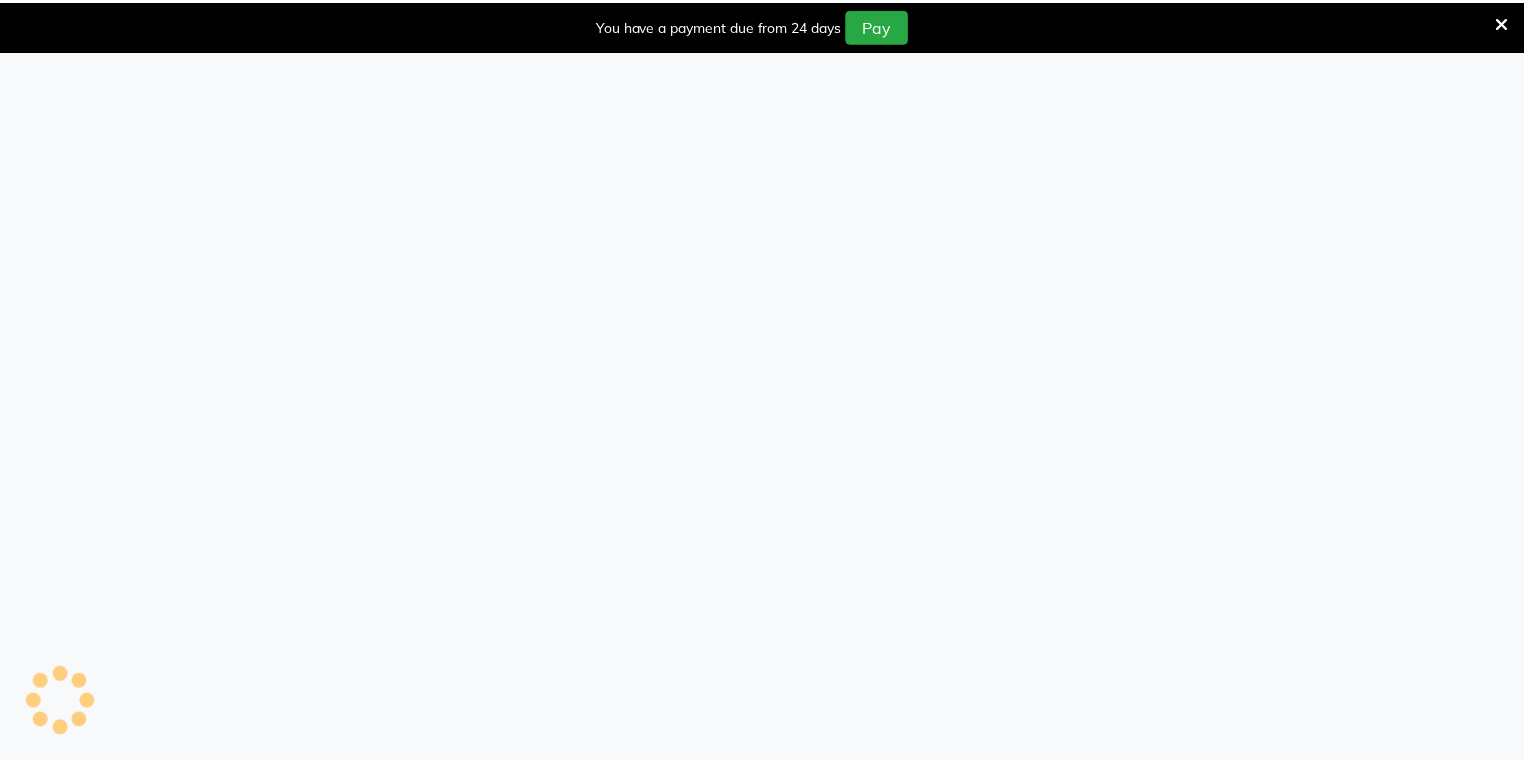 scroll, scrollTop: 0, scrollLeft: 0, axis: both 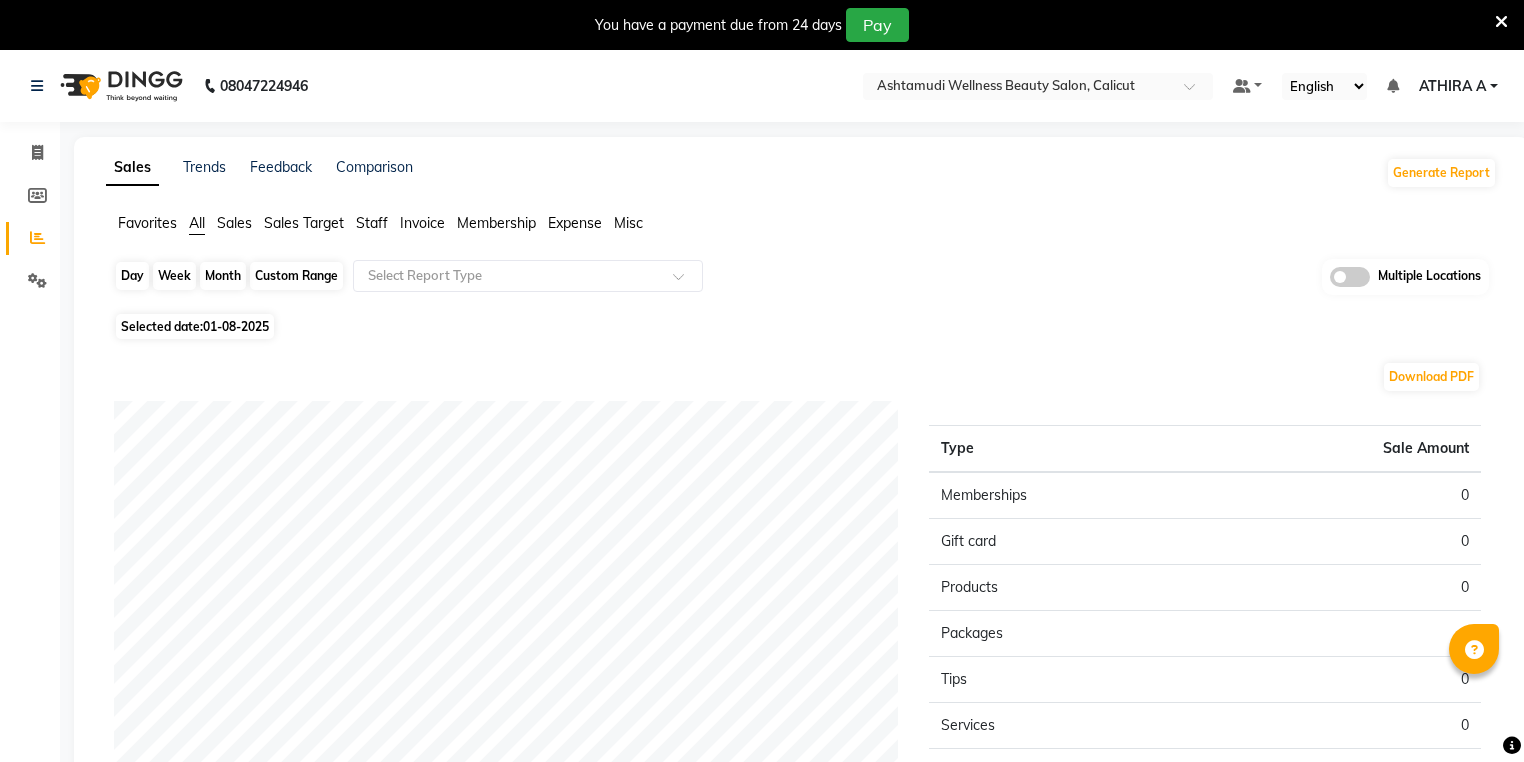click on "Day" 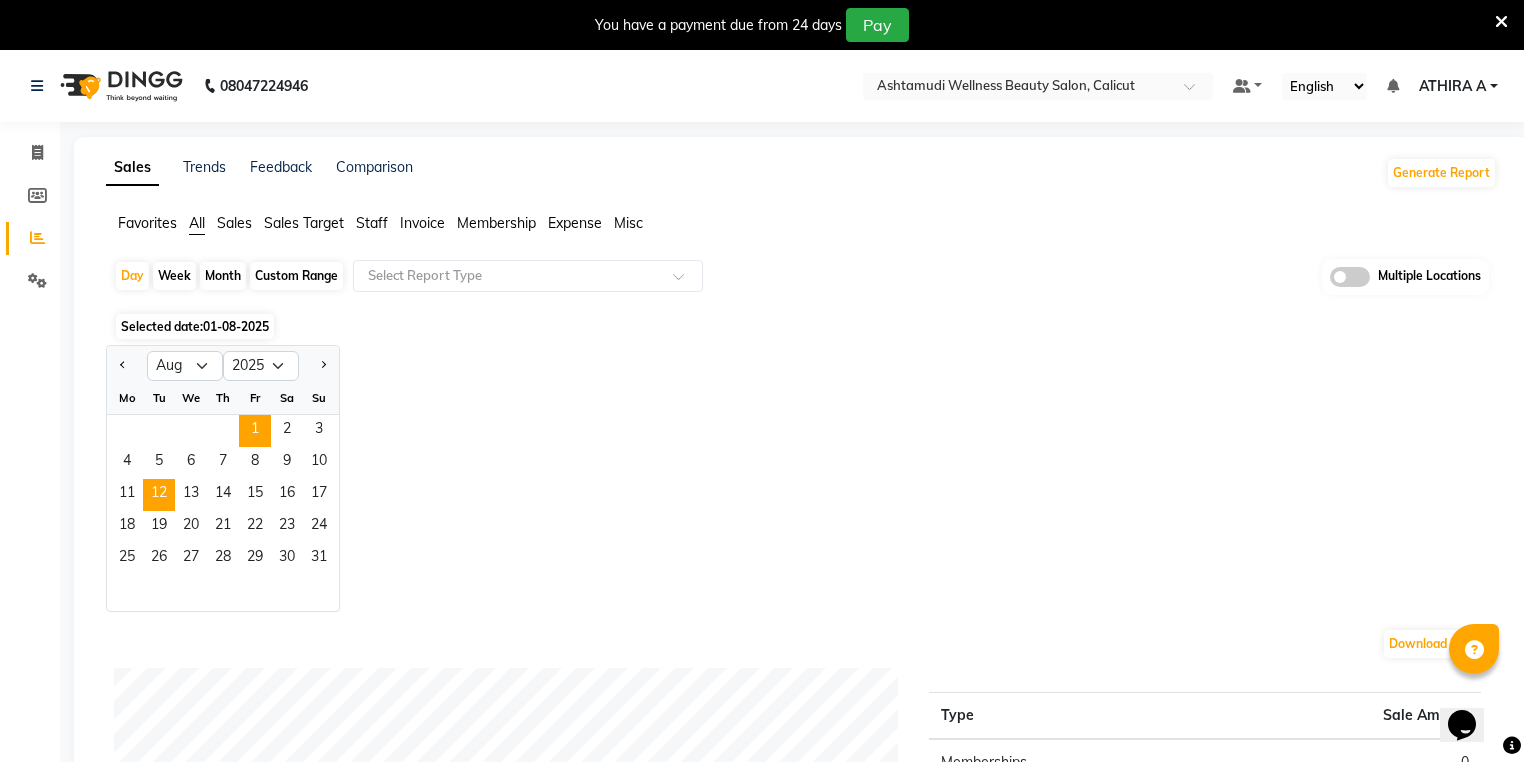 scroll, scrollTop: 0, scrollLeft: 0, axis: both 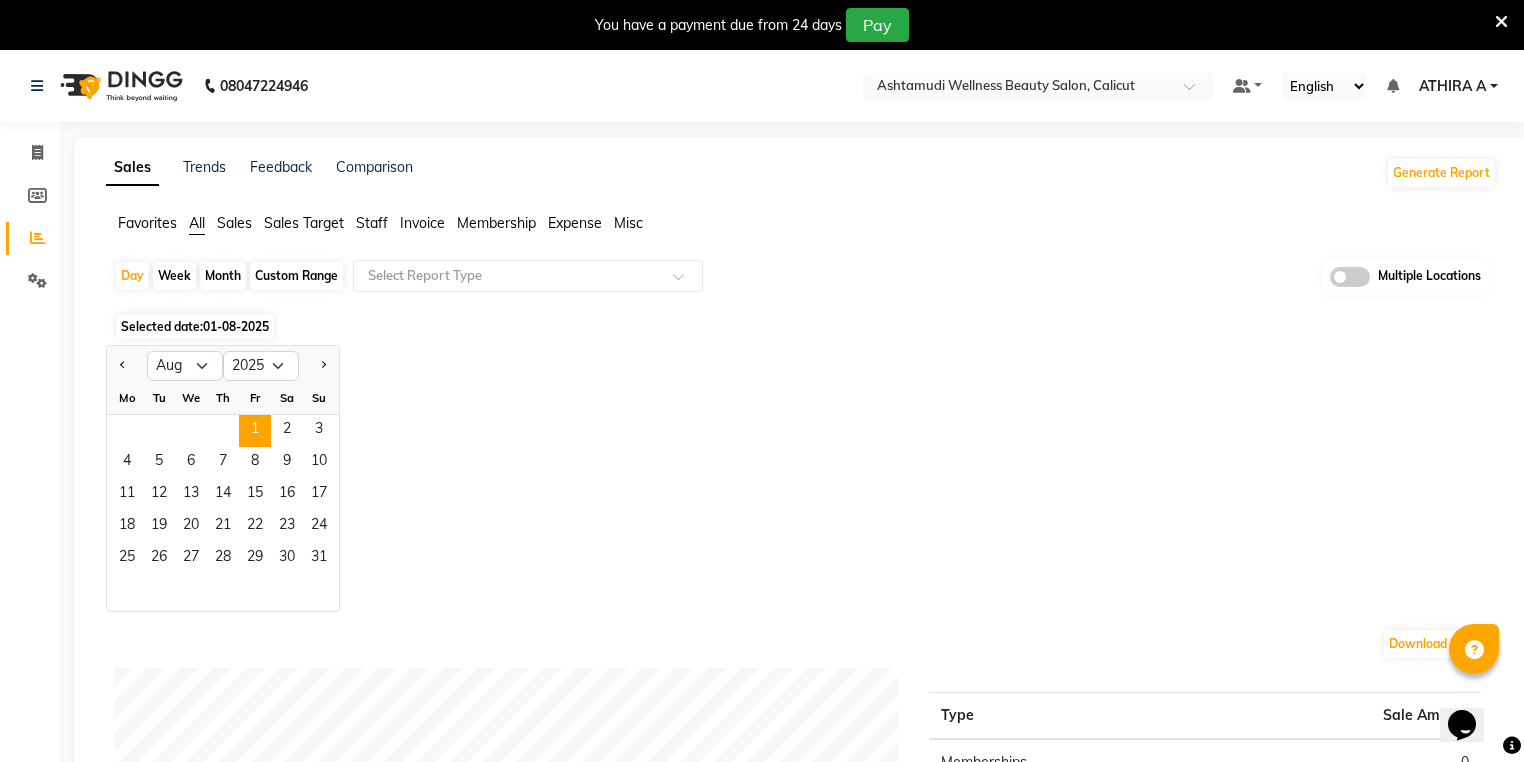 click 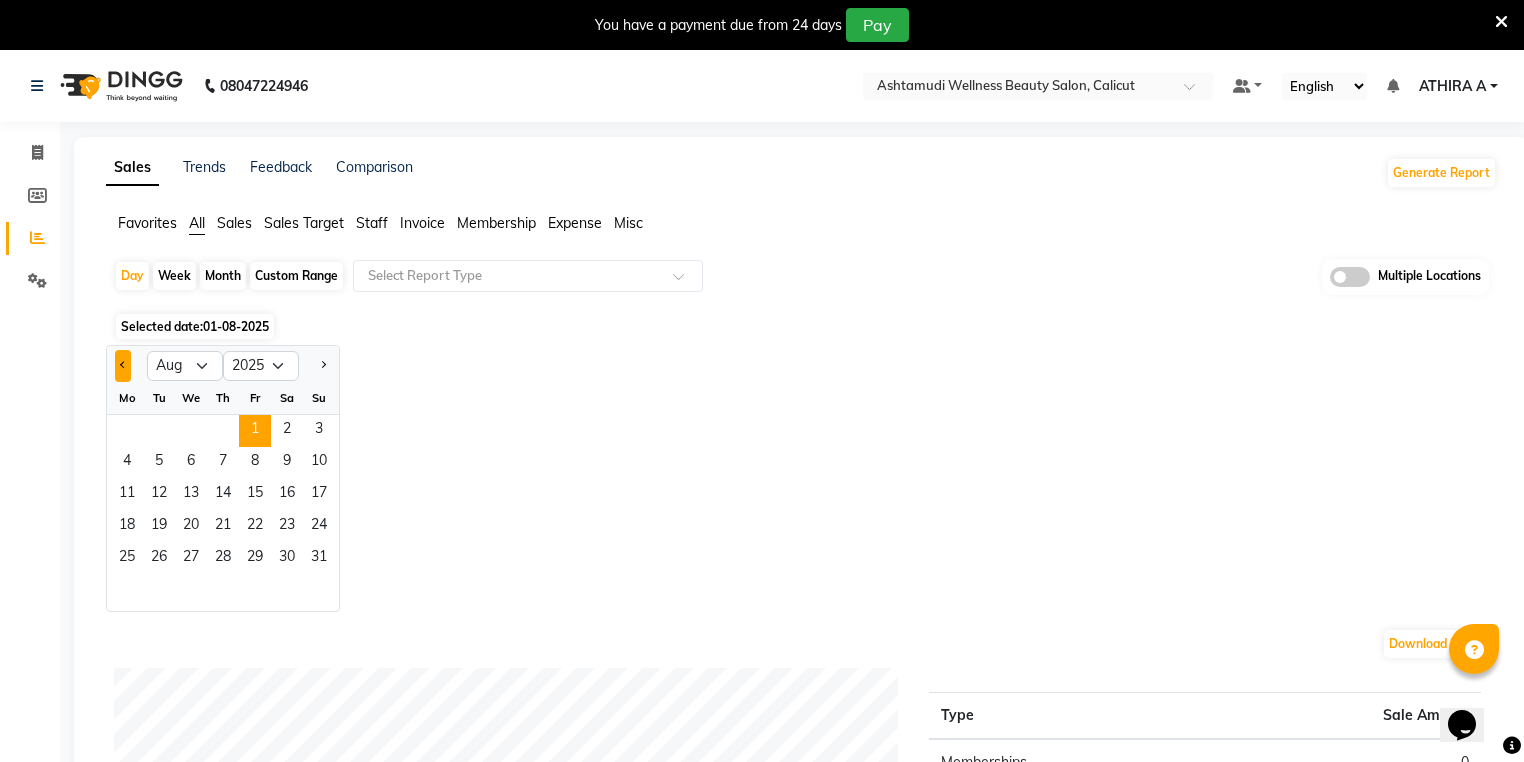 click 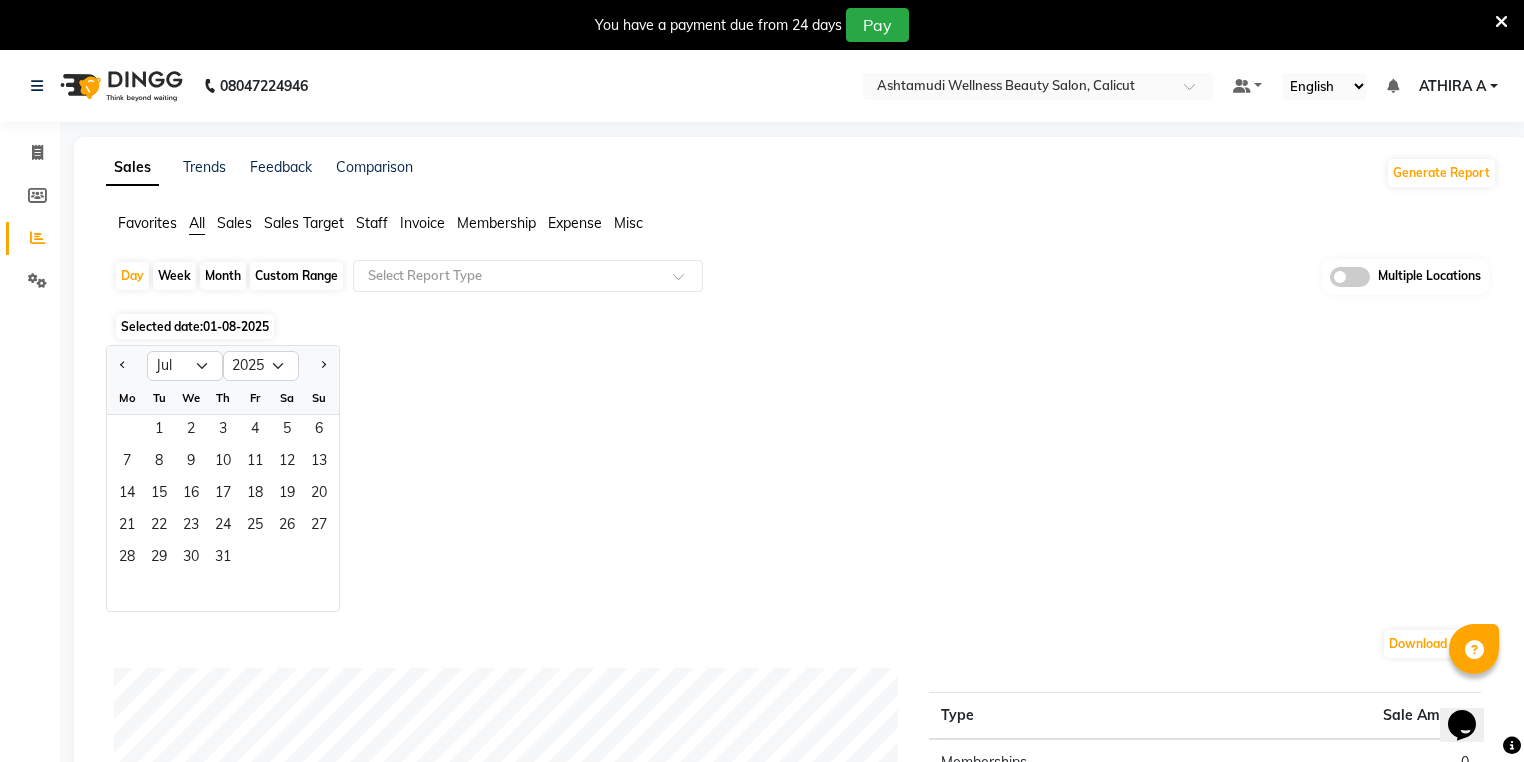 click 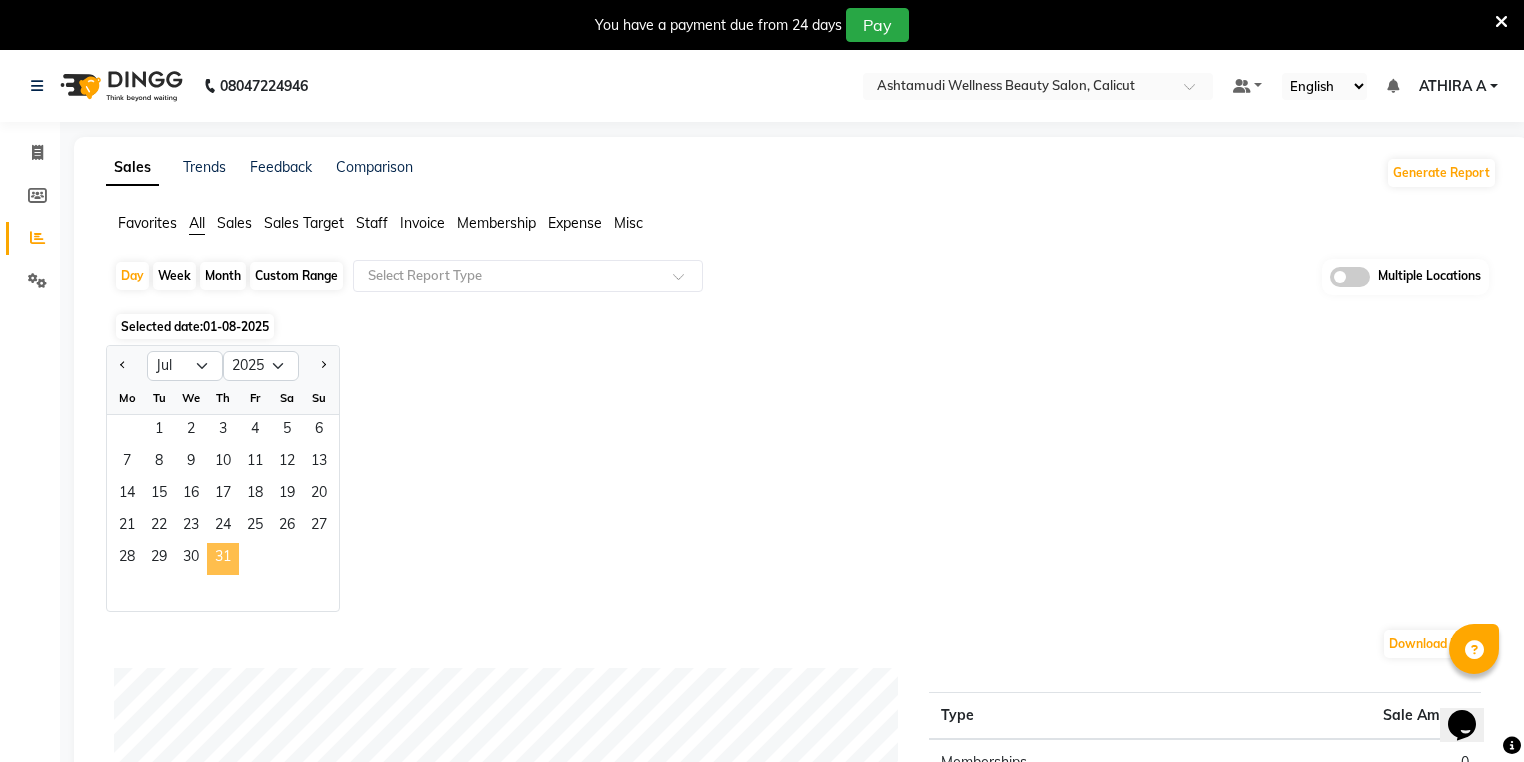 click on "31" 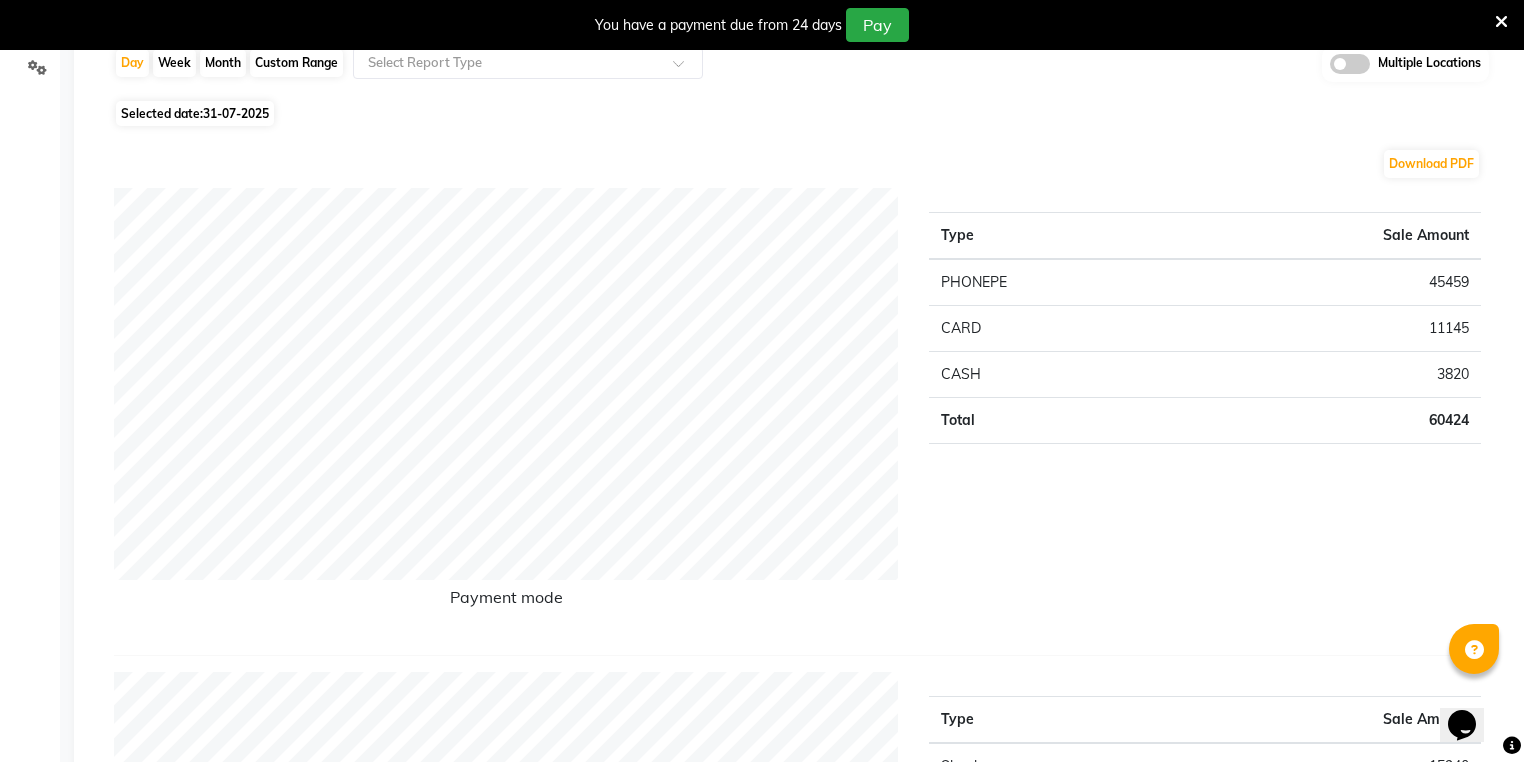 scroll, scrollTop: 0, scrollLeft: 0, axis: both 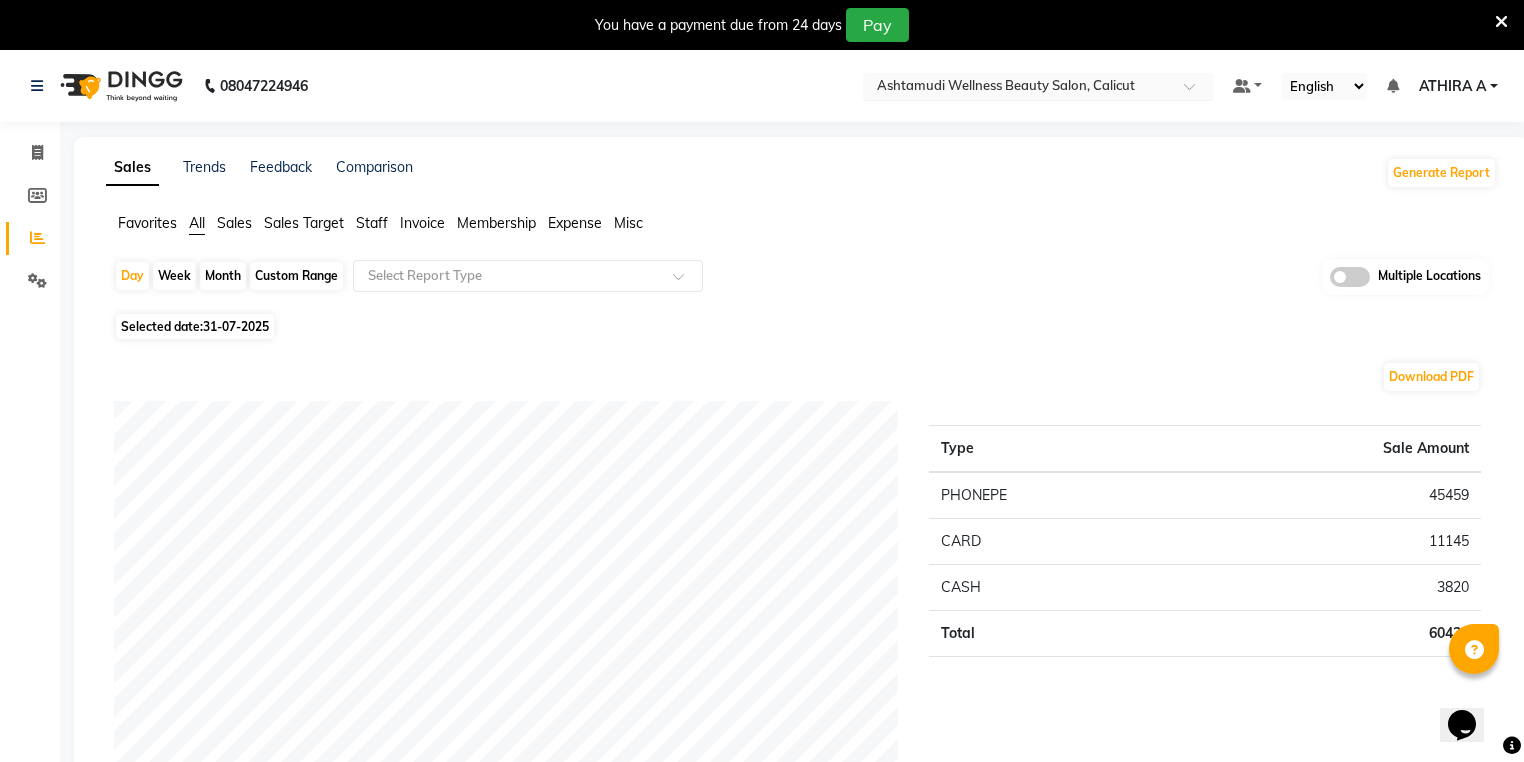 click at bounding box center [1018, 88] 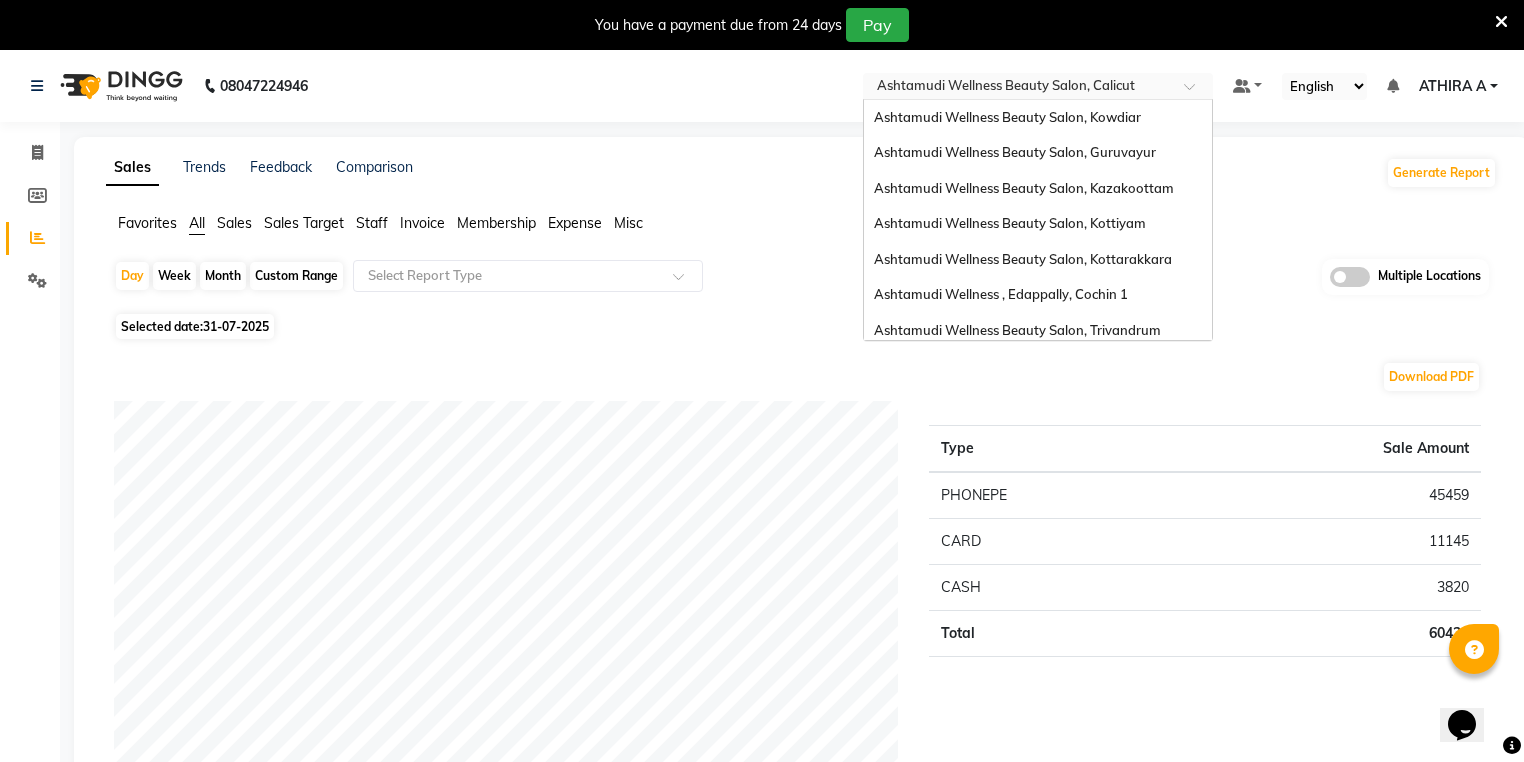 scroll, scrollTop: 312, scrollLeft: 0, axis: vertical 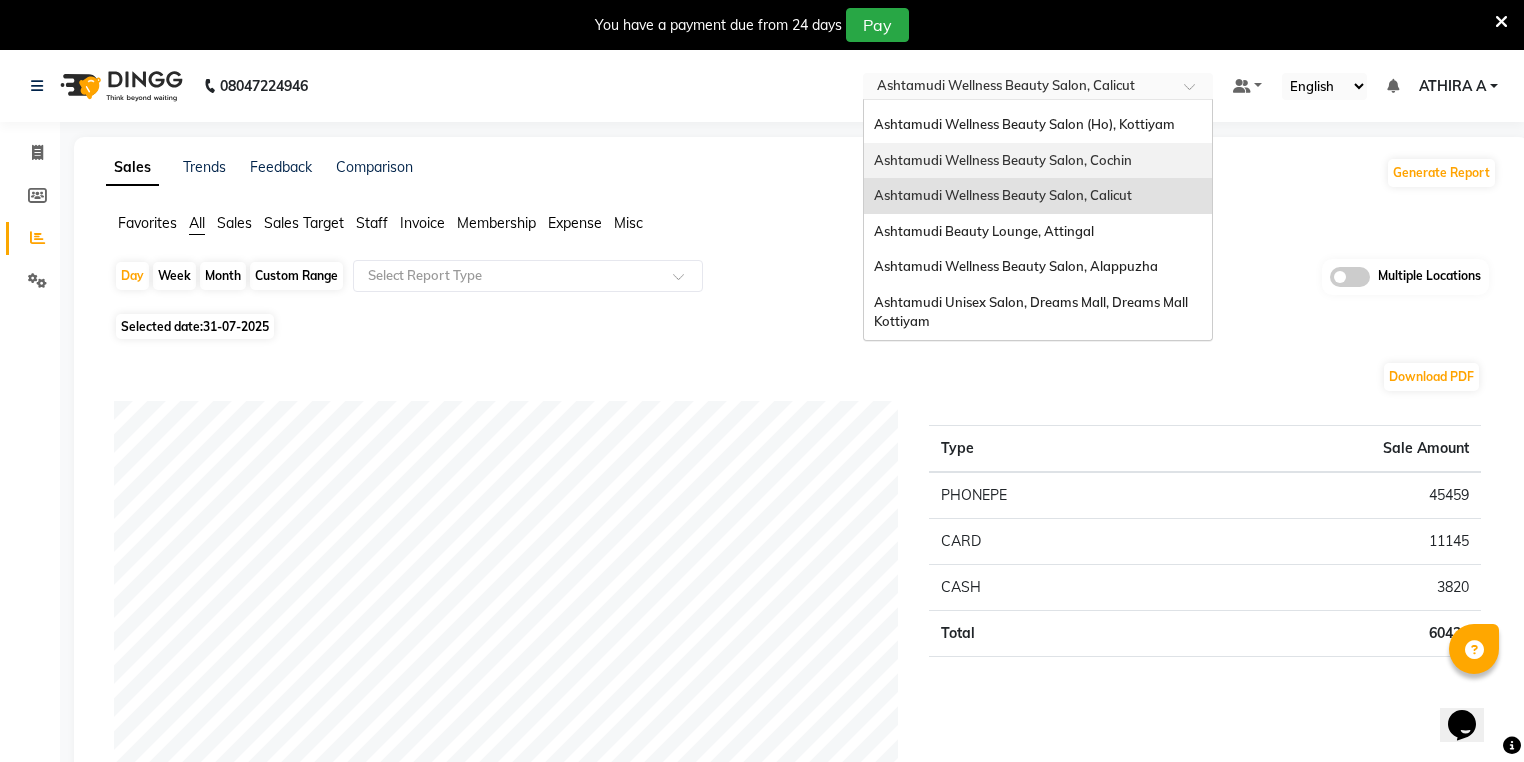 click on "Ashtamudi Wellness Beauty Salon, Cochin" at bounding box center (1038, 161) 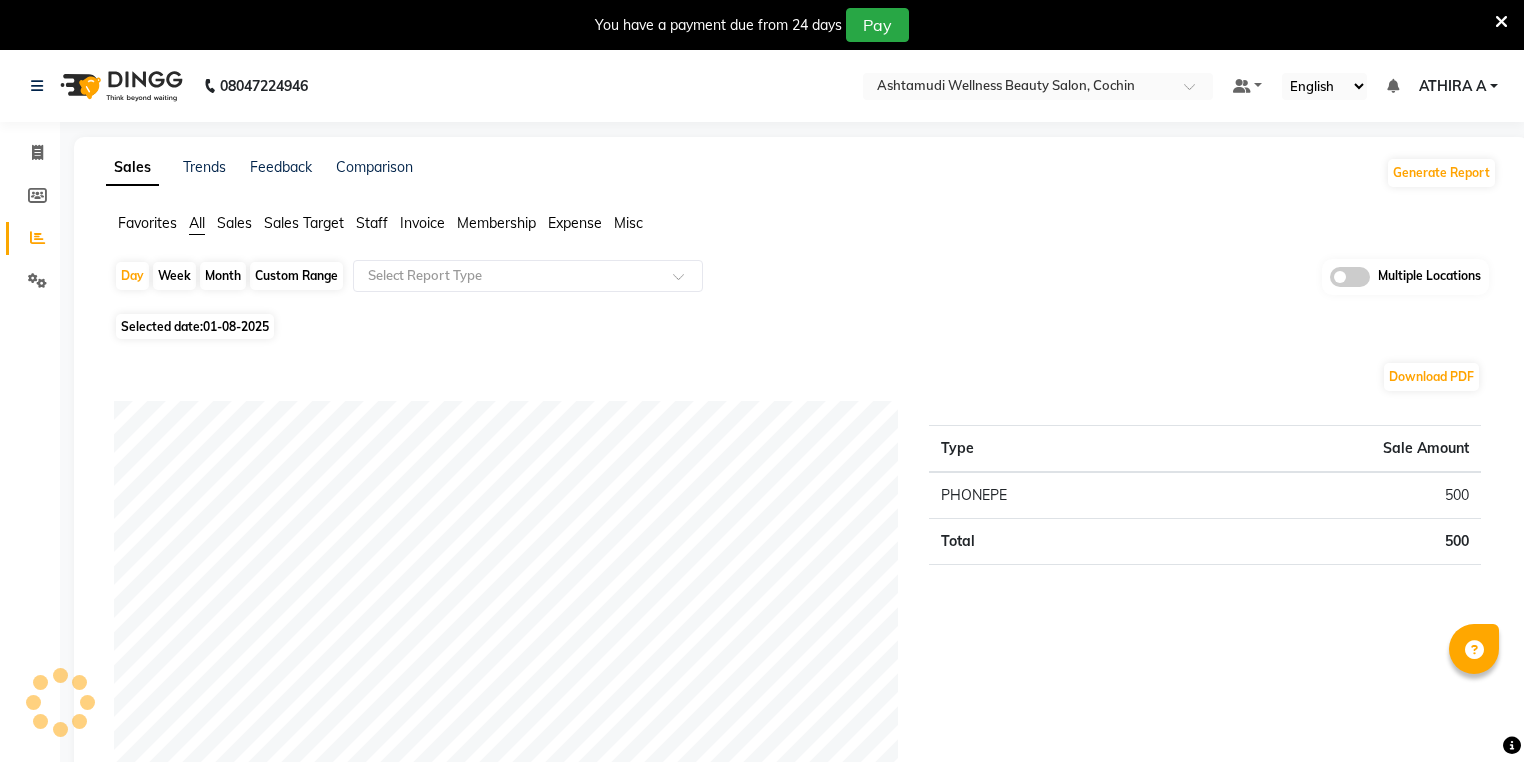 scroll, scrollTop: 0, scrollLeft: 0, axis: both 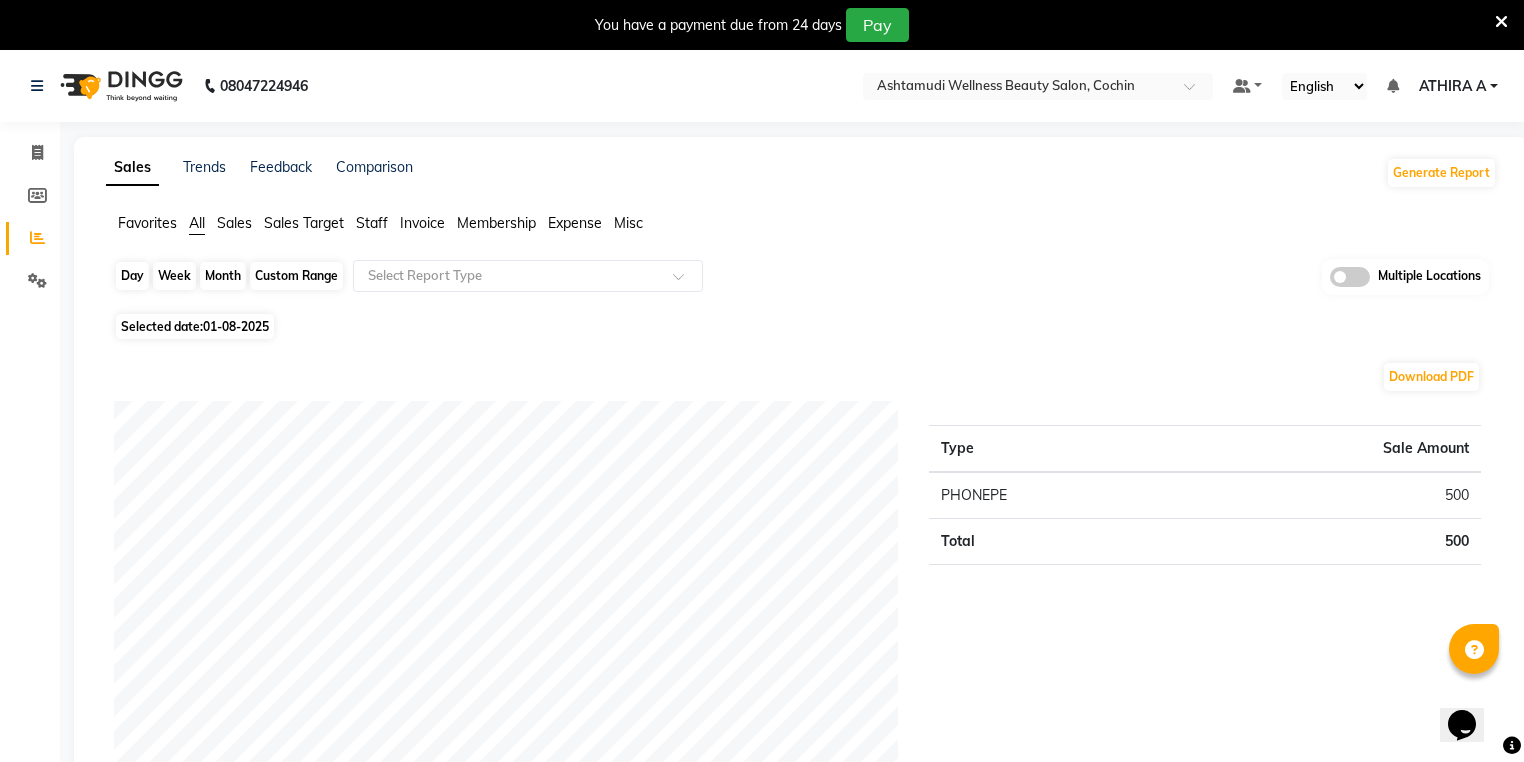 click on "Day" 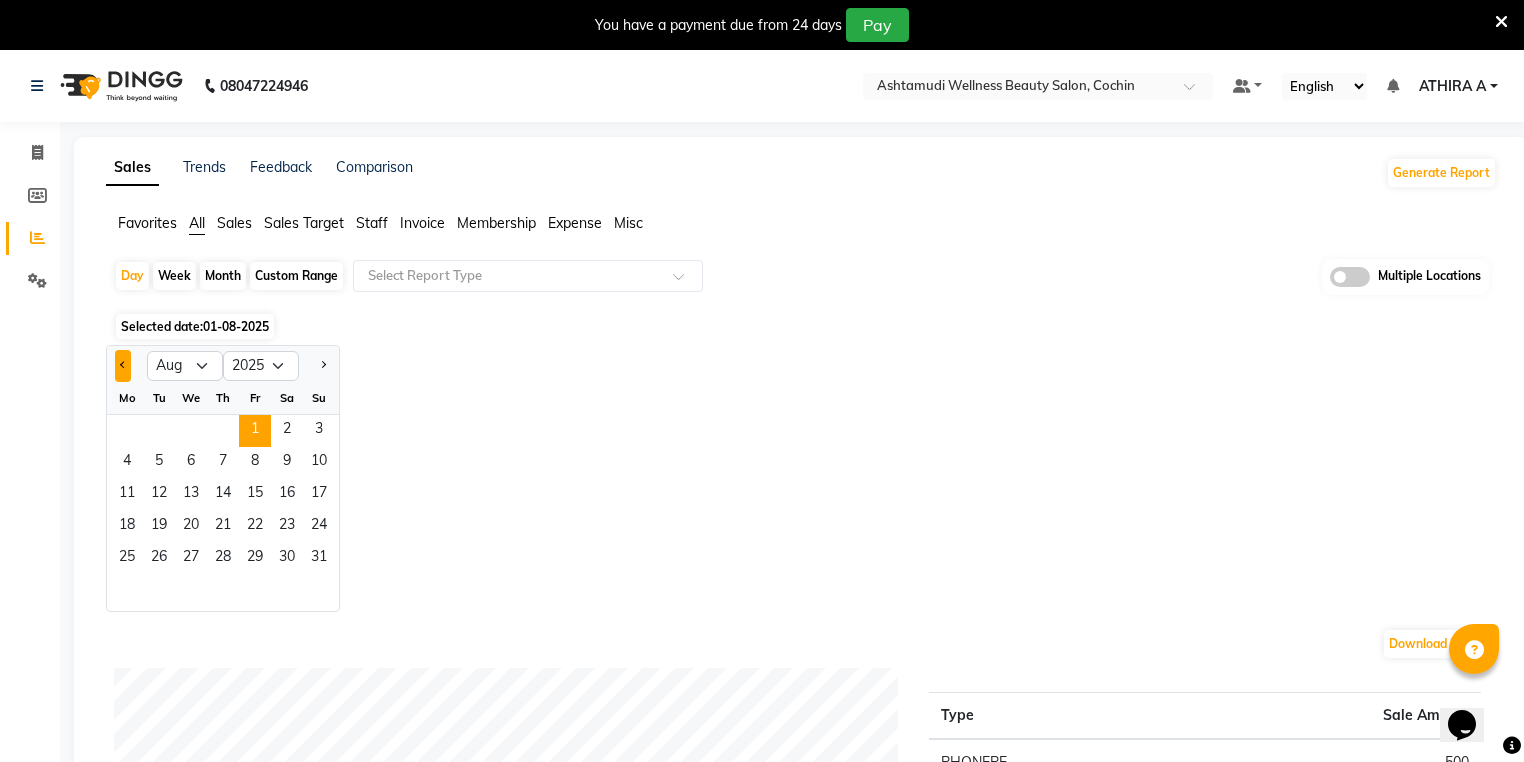 click 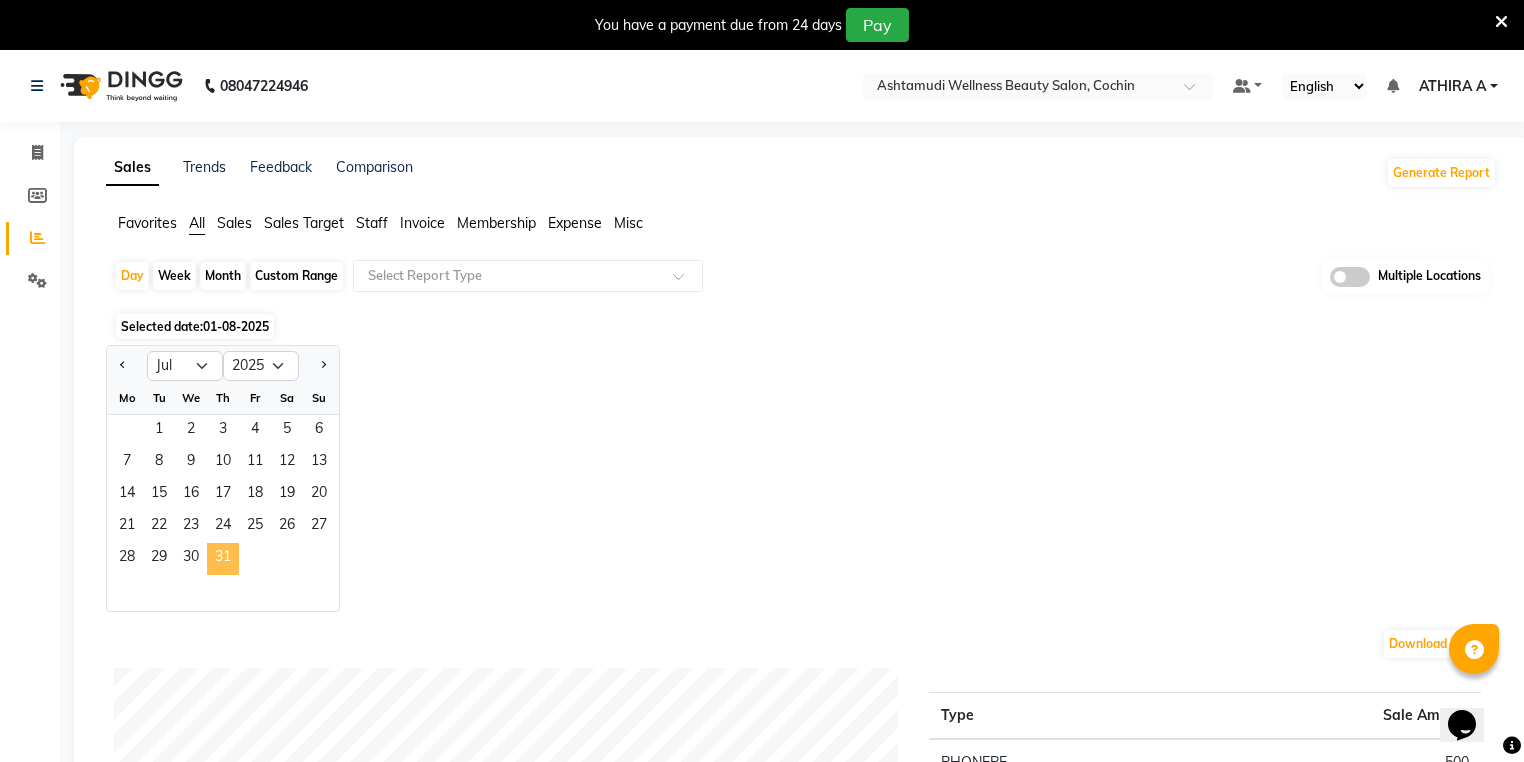click on "31" 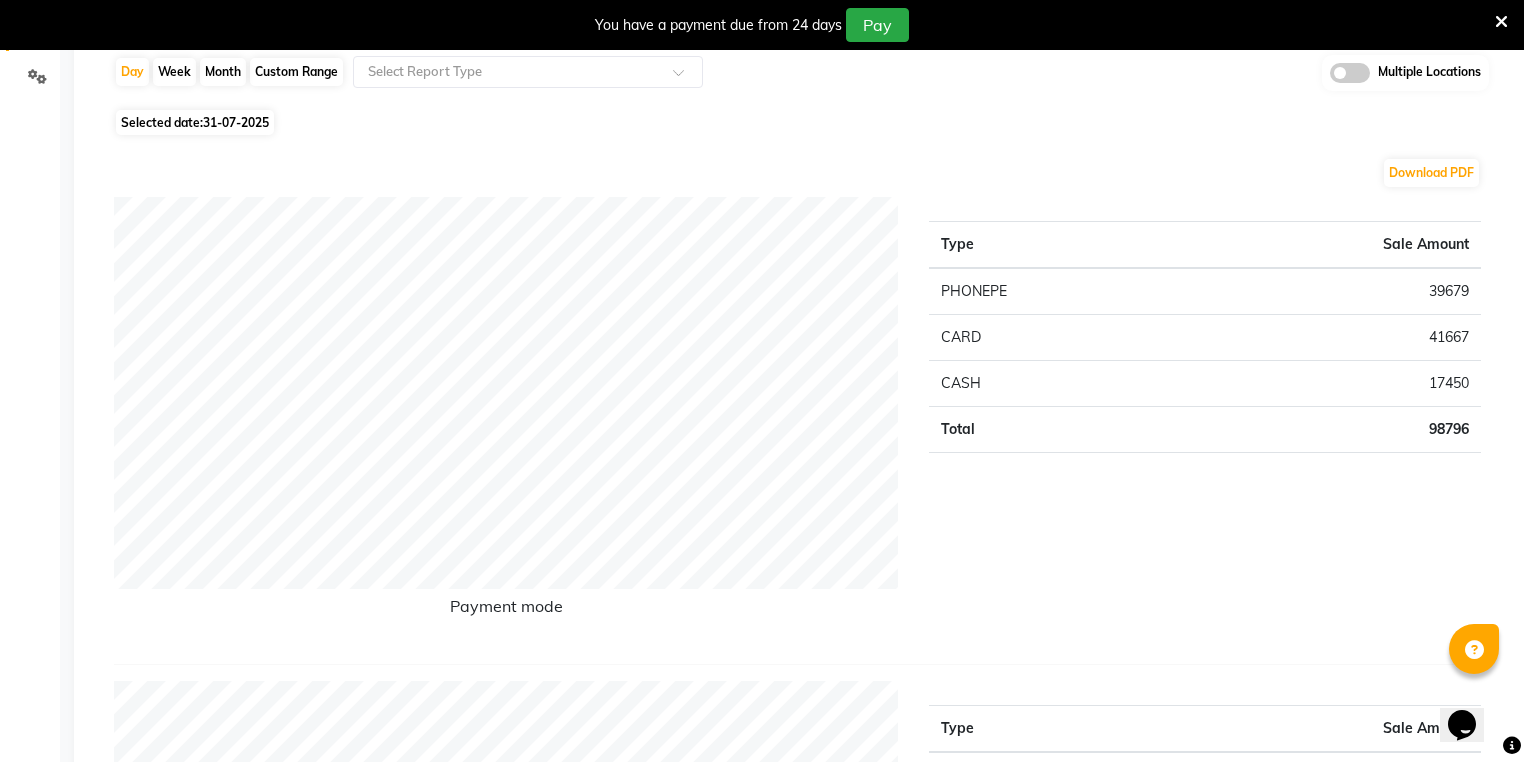 scroll, scrollTop: 0, scrollLeft: 0, axis: both 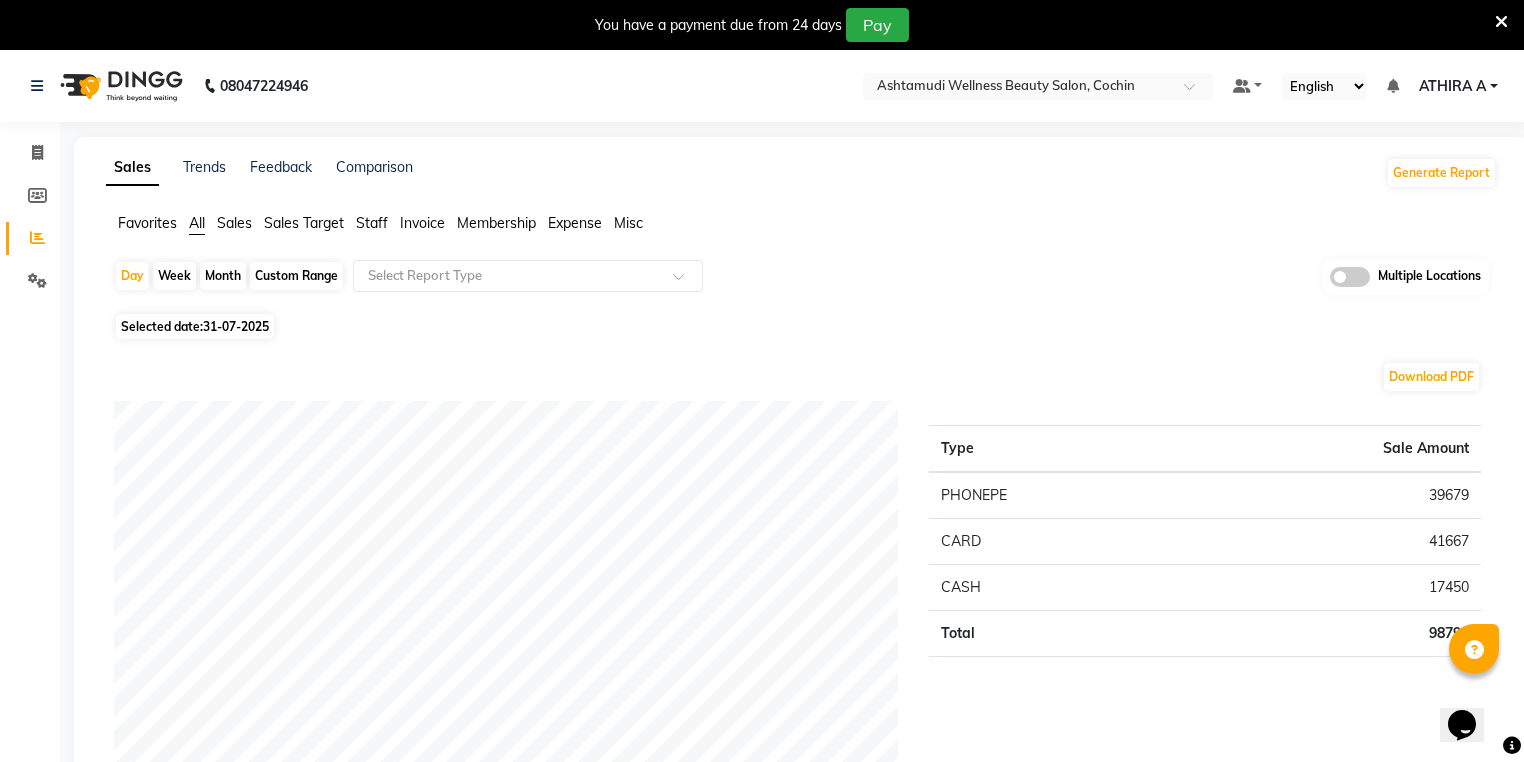 click on "[PHONE] Select Location × Ashtamudi Wellness Beauty Salon, [CITY] Default Panel My Panel English ENGLISH Español العربية मराठी हिंदी ગુજરાતી தமிழ் 中文 Notifications nothing to show [NAME] Manage Profile Change Password Sign out  Version:3.15.11" 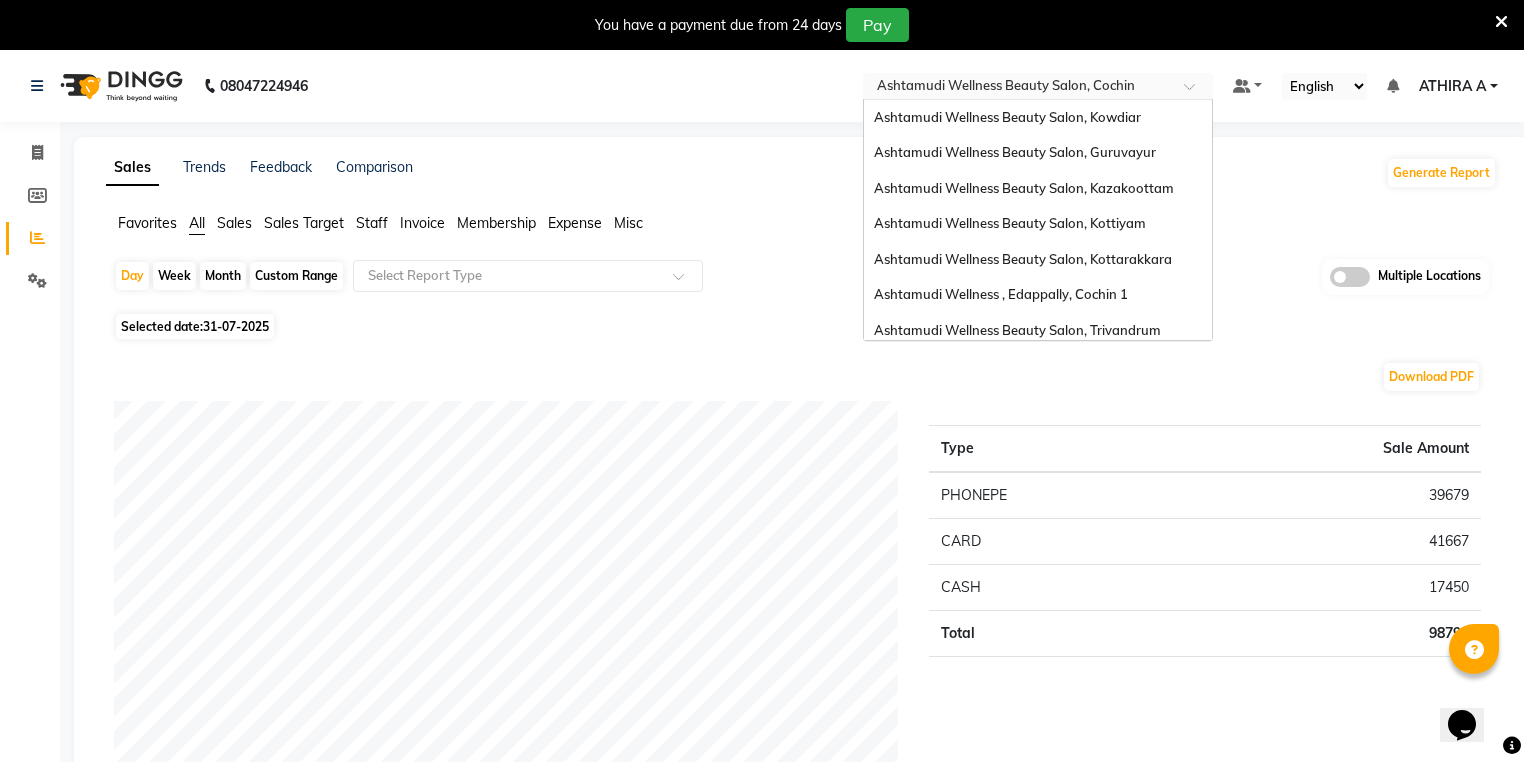 click at bounding box center (1038, 88) 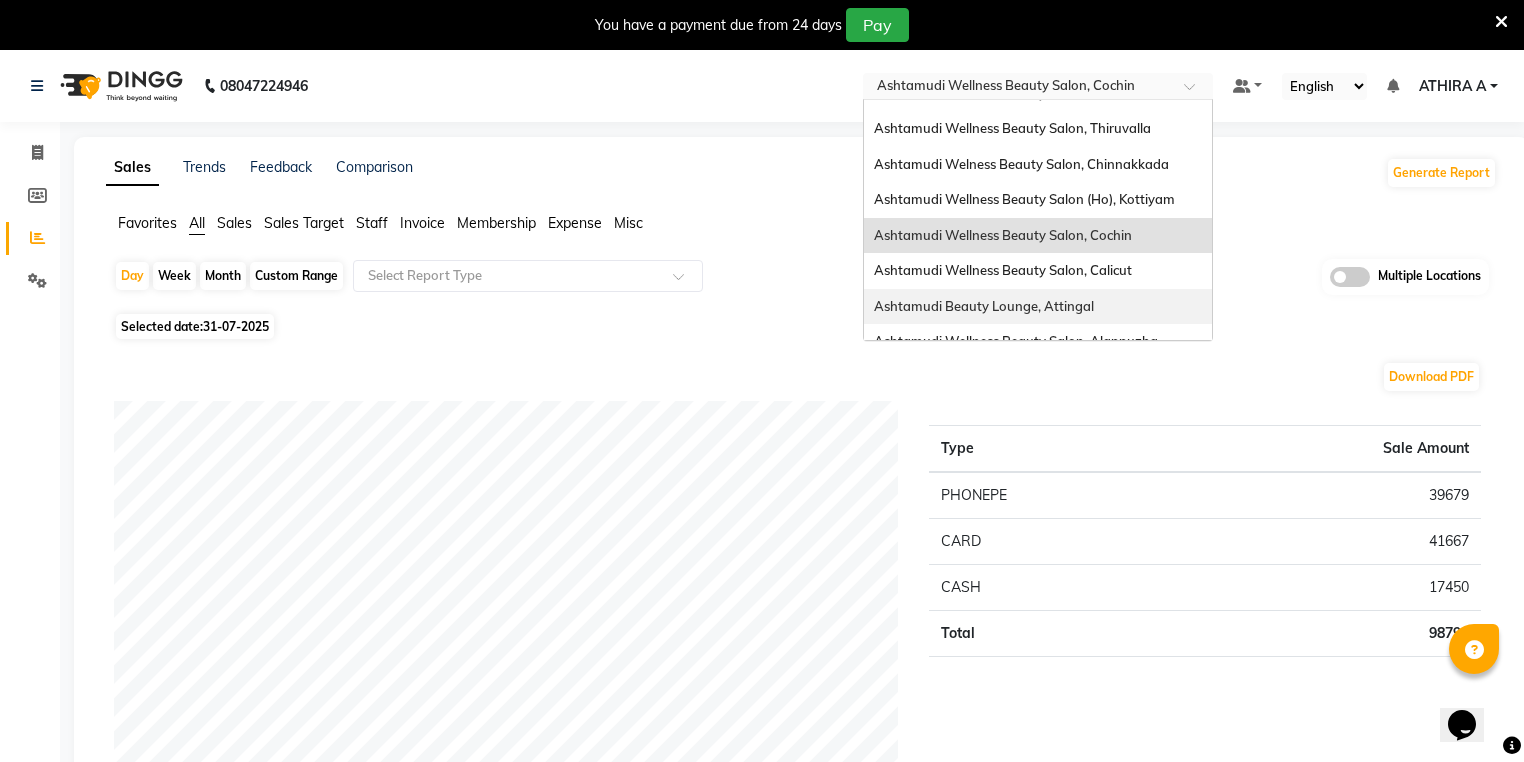 scroll, scrollTop: 0, scrollLeft: 0, axis: both 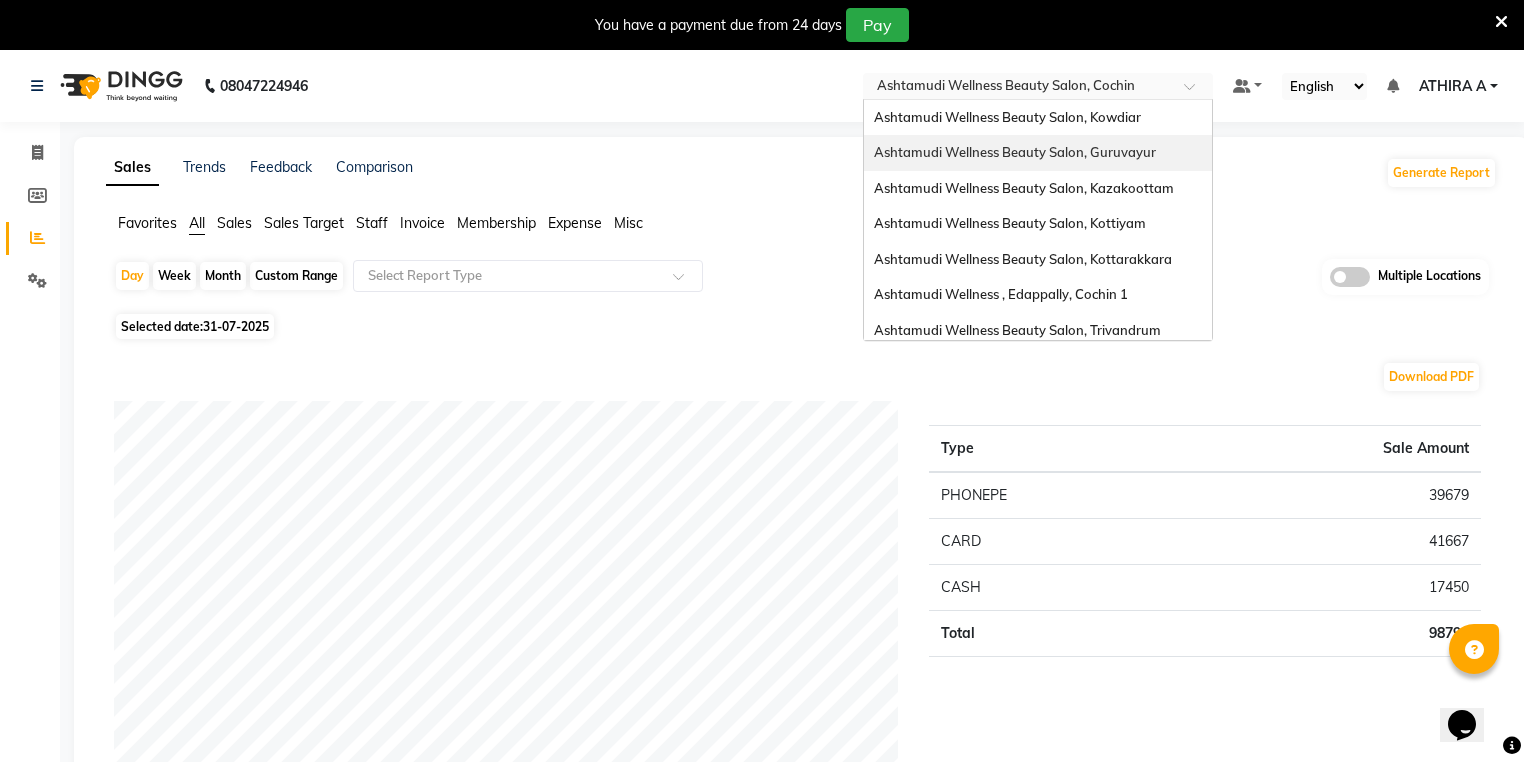 click on "Ashtamudi Wellness Beauty Salon, Guruvayur" at bounding box center (1015, 152) 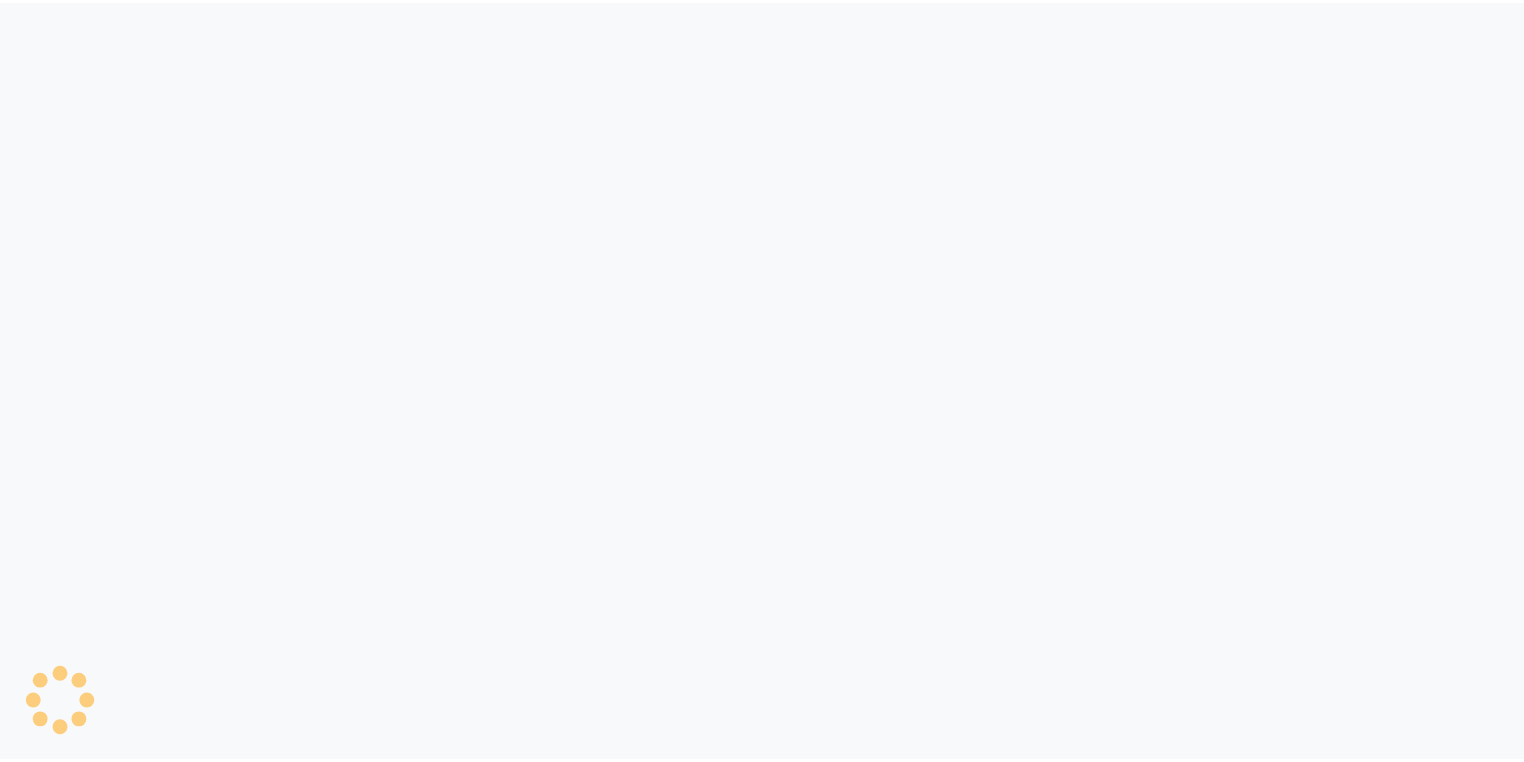 scroll, scrollTop: 0, scrollLeft: 0, axis: both 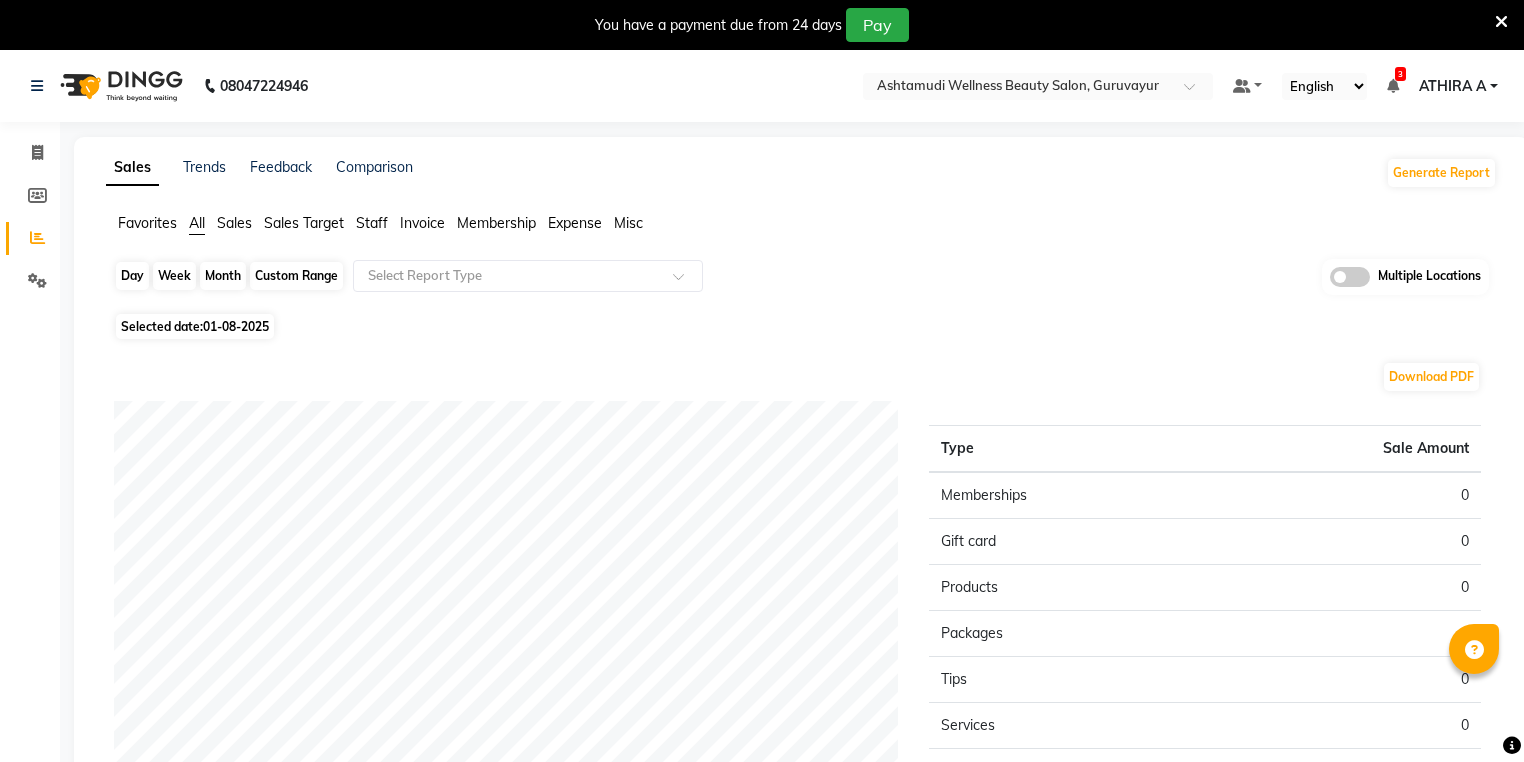 click on "Day" 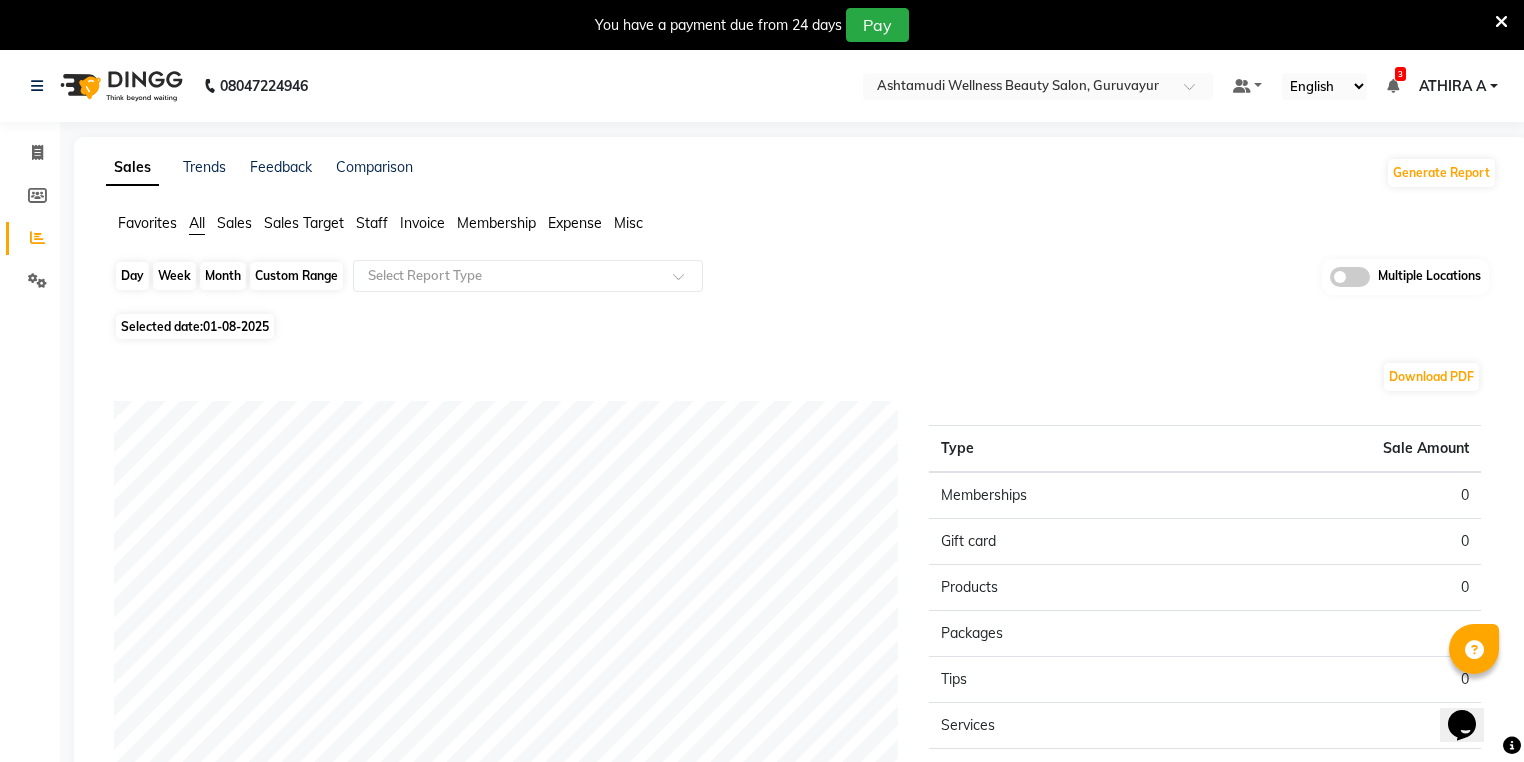 scroll, scrollTop: 0, scrollLeft: 0, axis: both 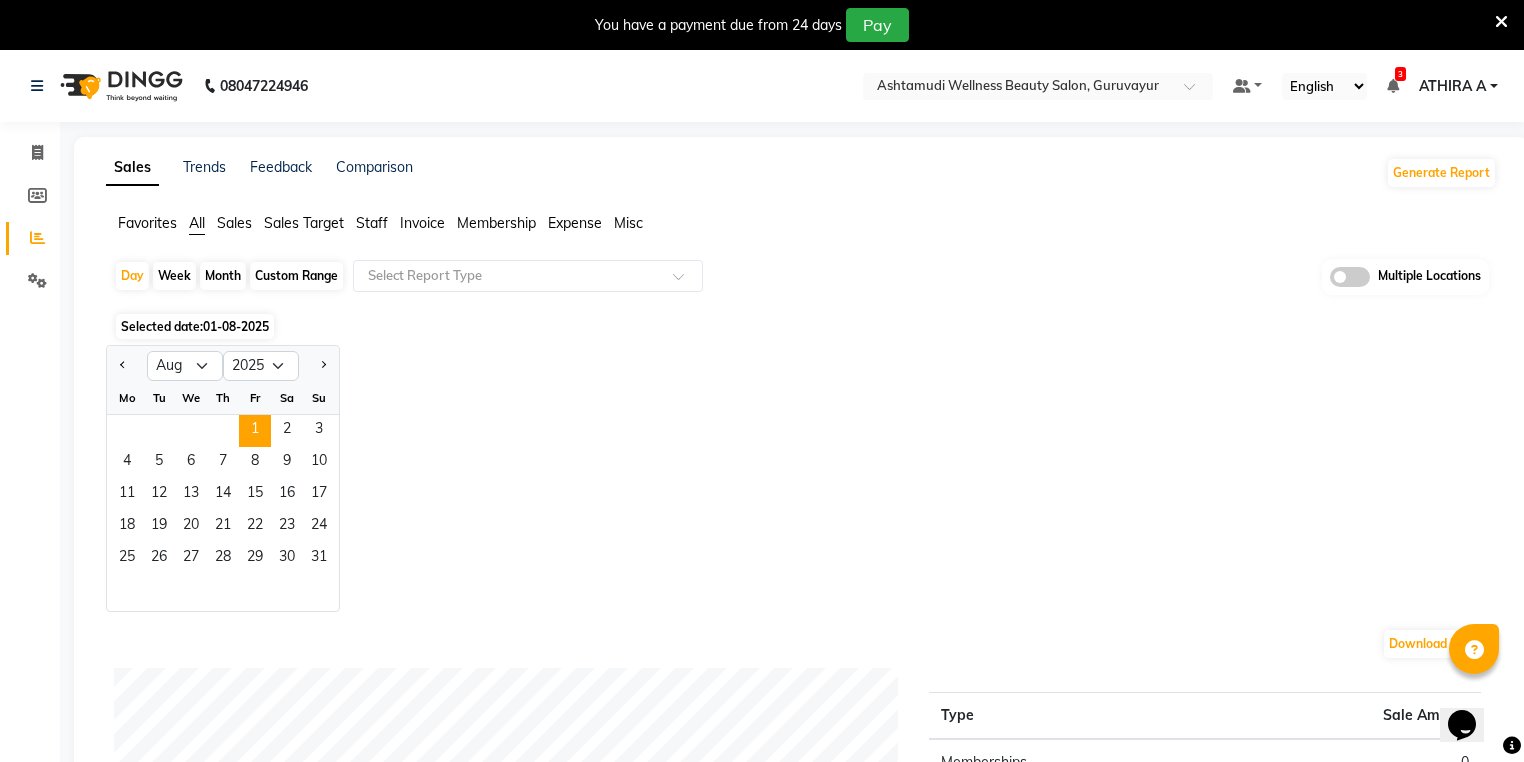 click 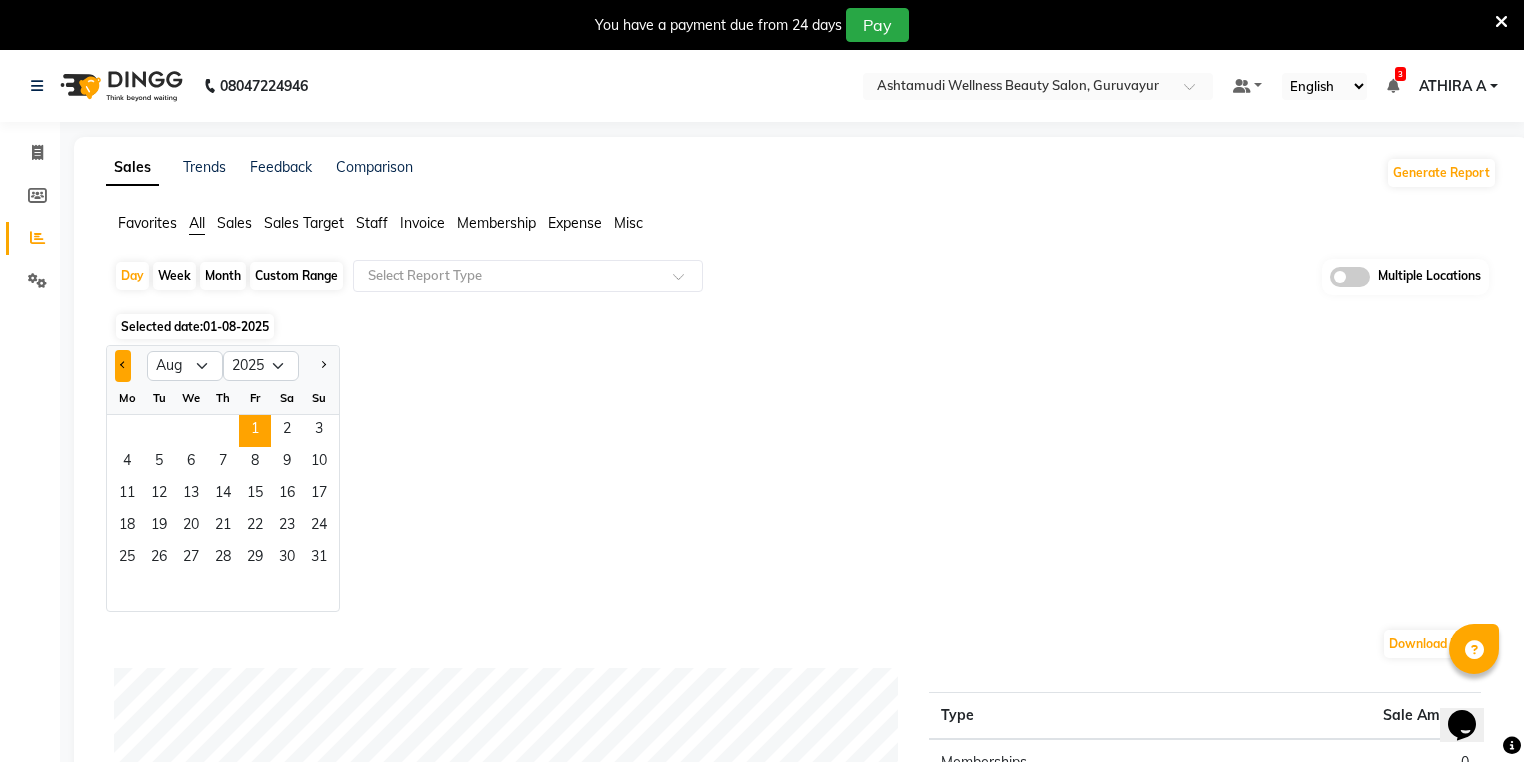 click 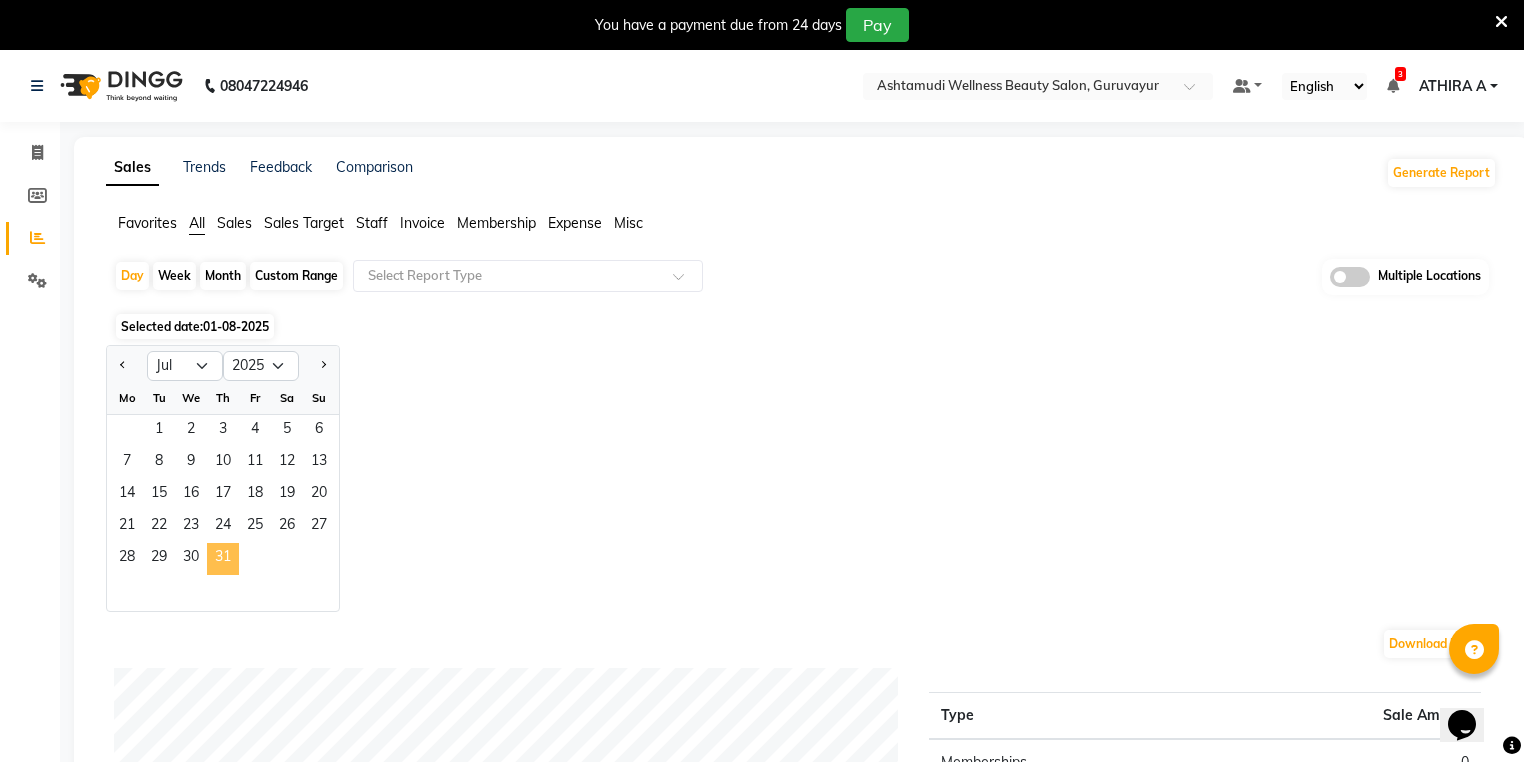 click on "31" 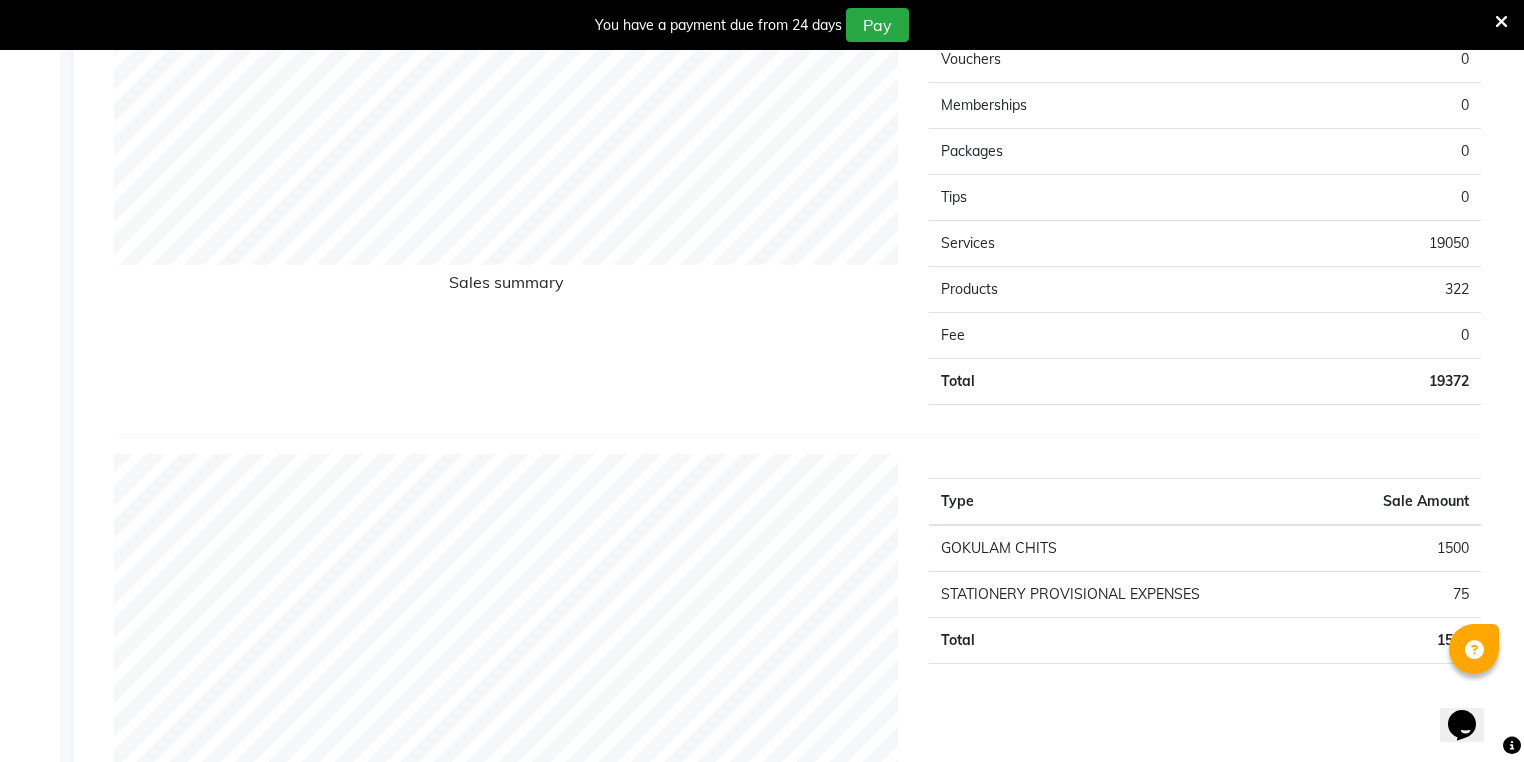 scroll, scrollTop: 1760, scrollLeft: 0, axis: vertical 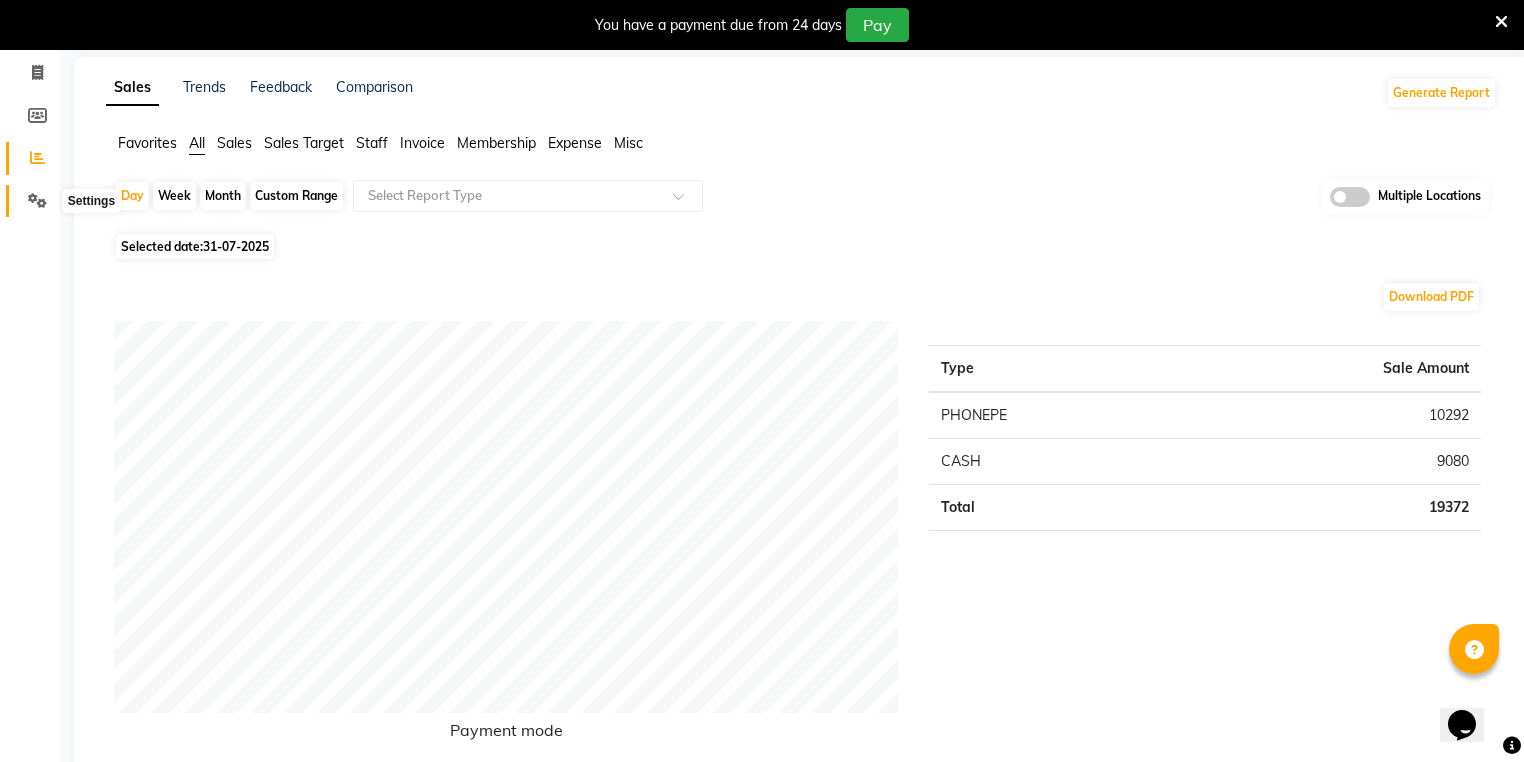 click 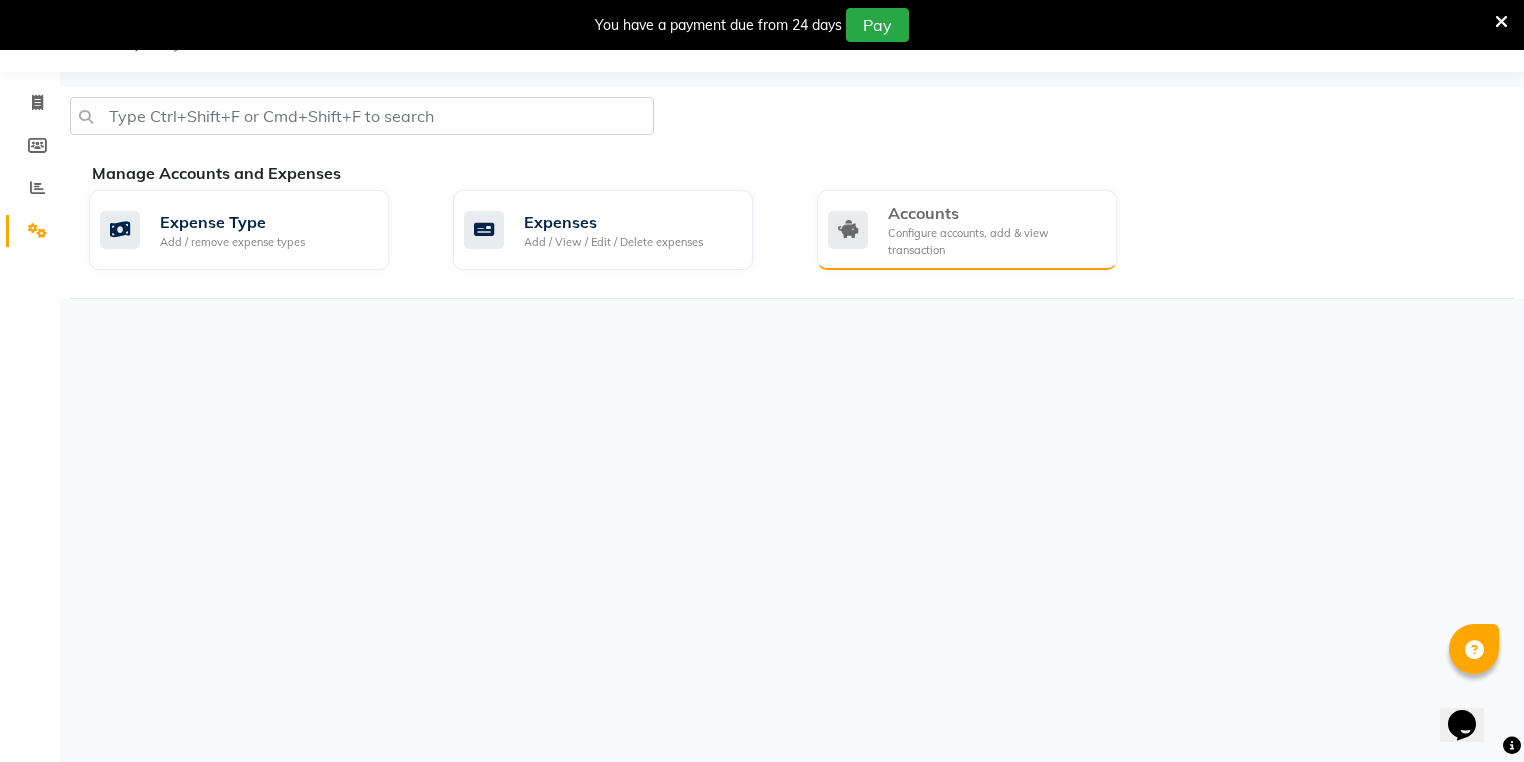 click on "Configure accounts, add & view transaction" 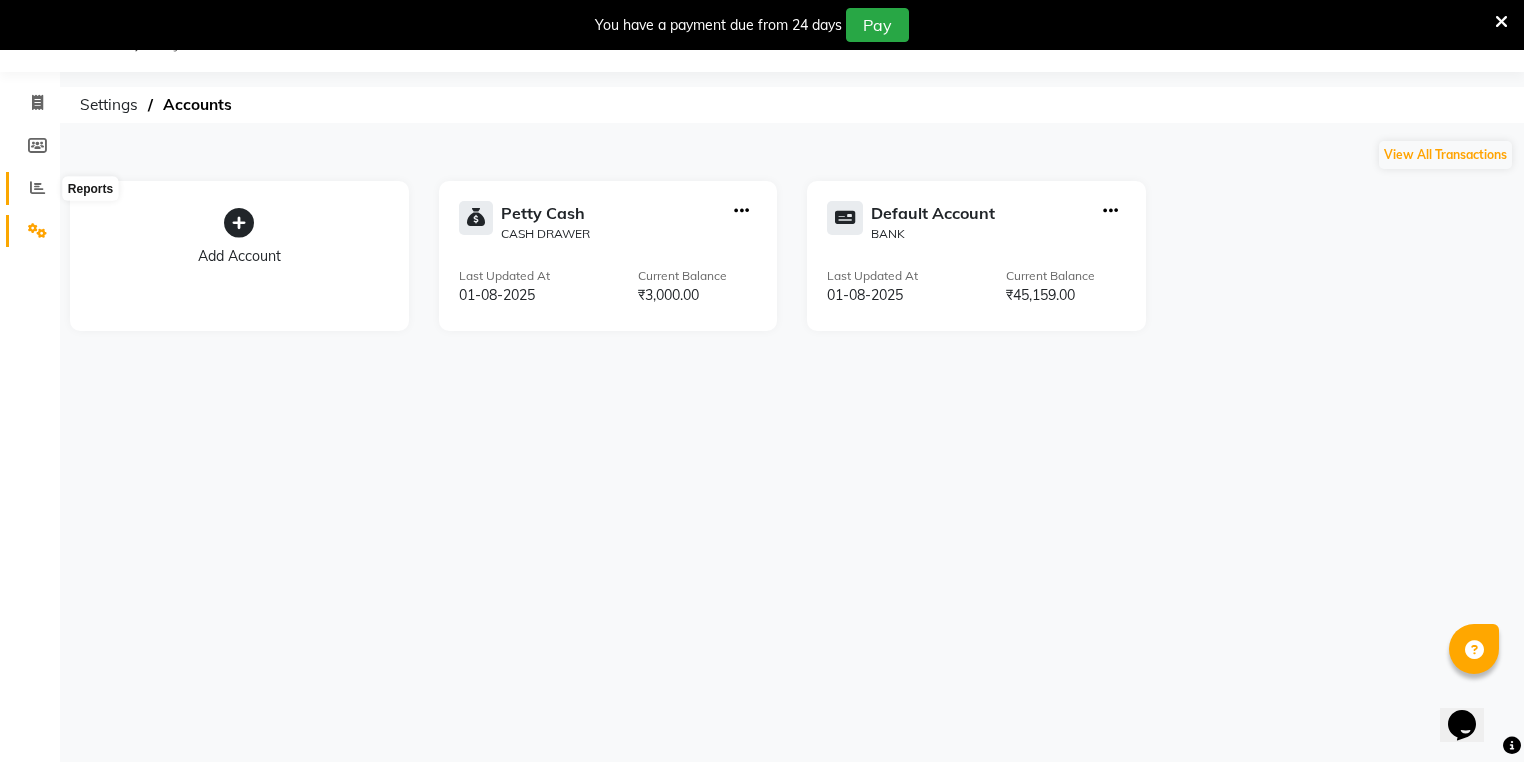 click 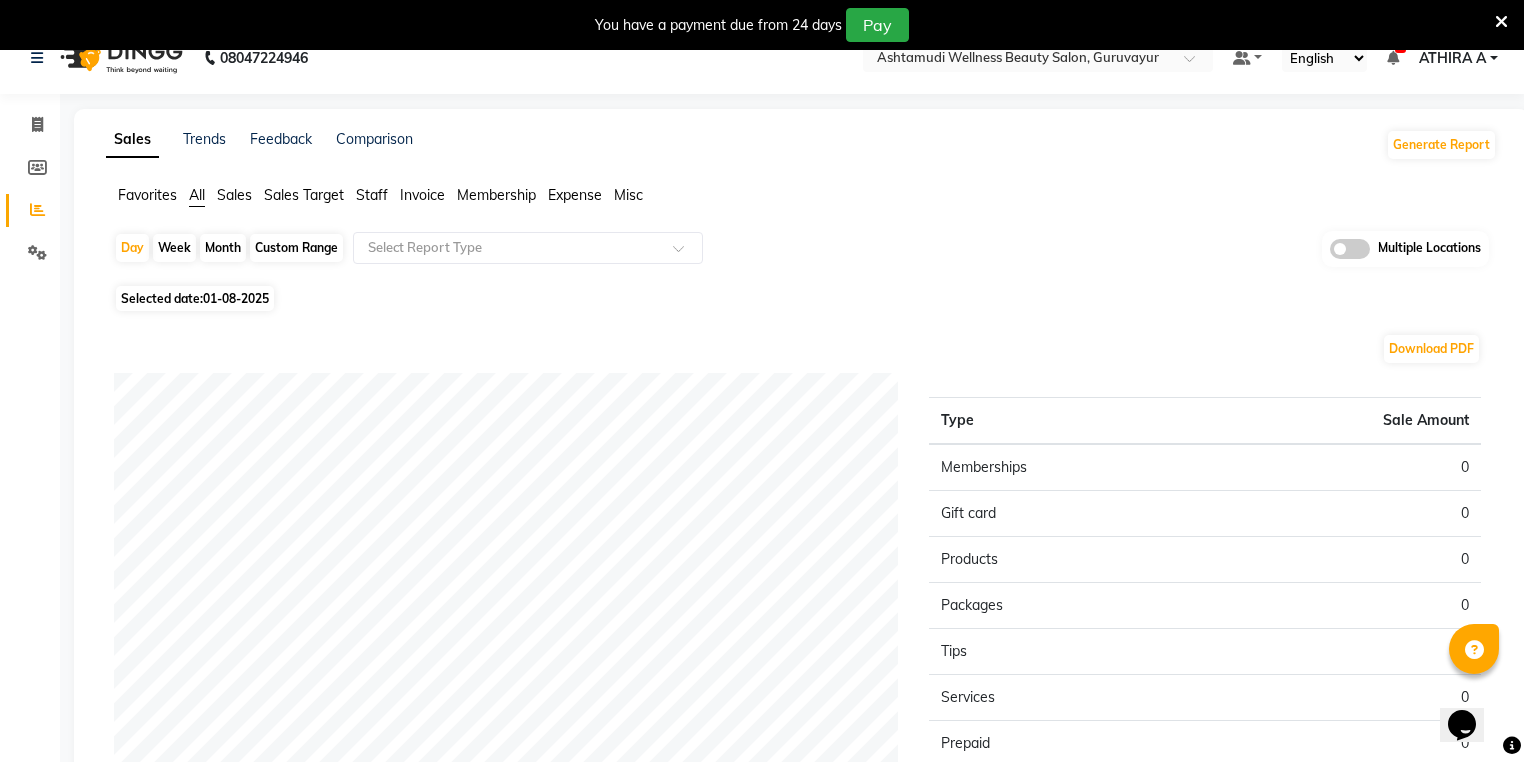 scroll, scrollTop: 0, scrollLeft: 0, axis: both 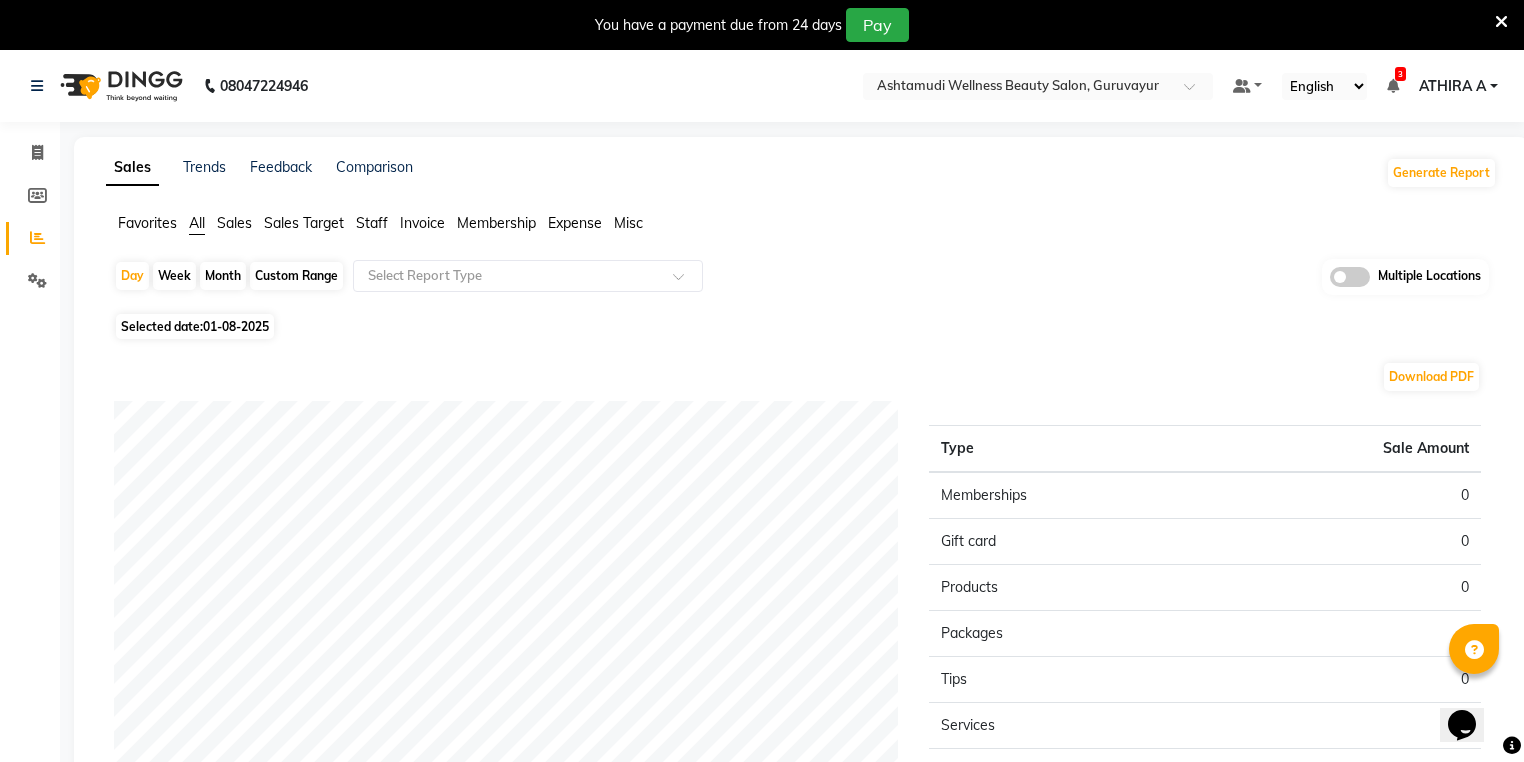 click at bounding box center (1501, 22) 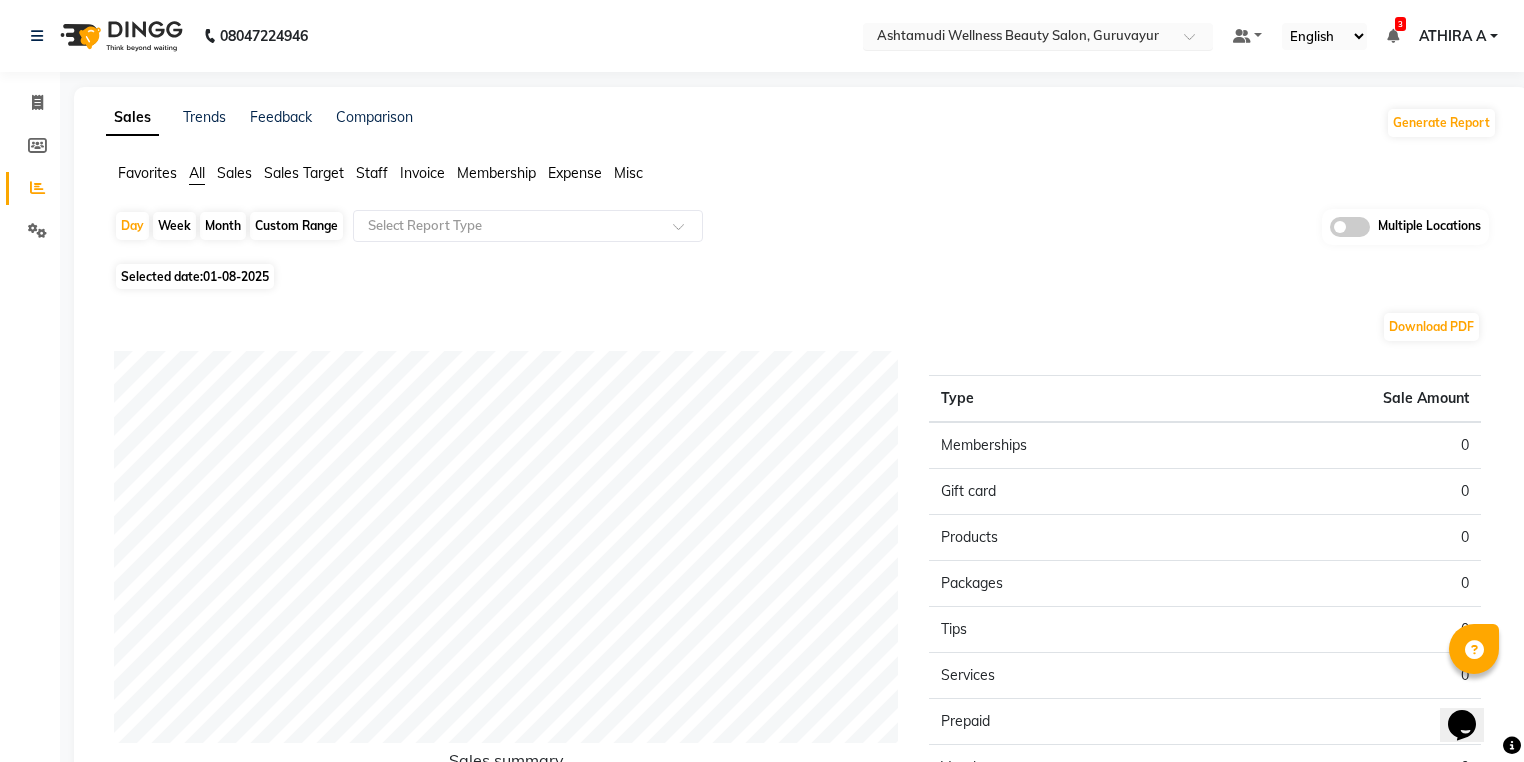 click at bounding box center [1018, 38] 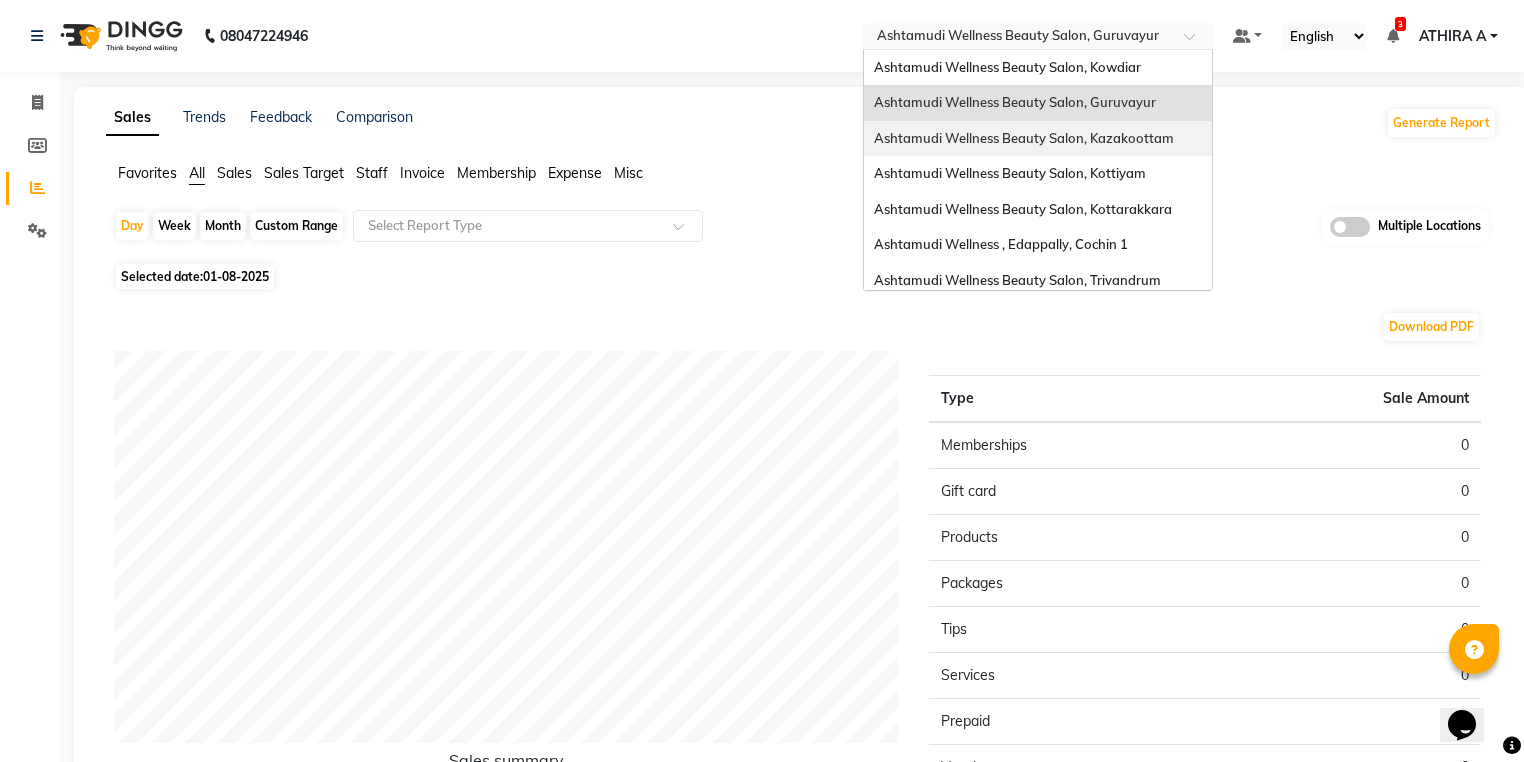click on "Ashtamudi Wellness Beauty Salon, Kazakoottam" at bounding box center (1024, 138) 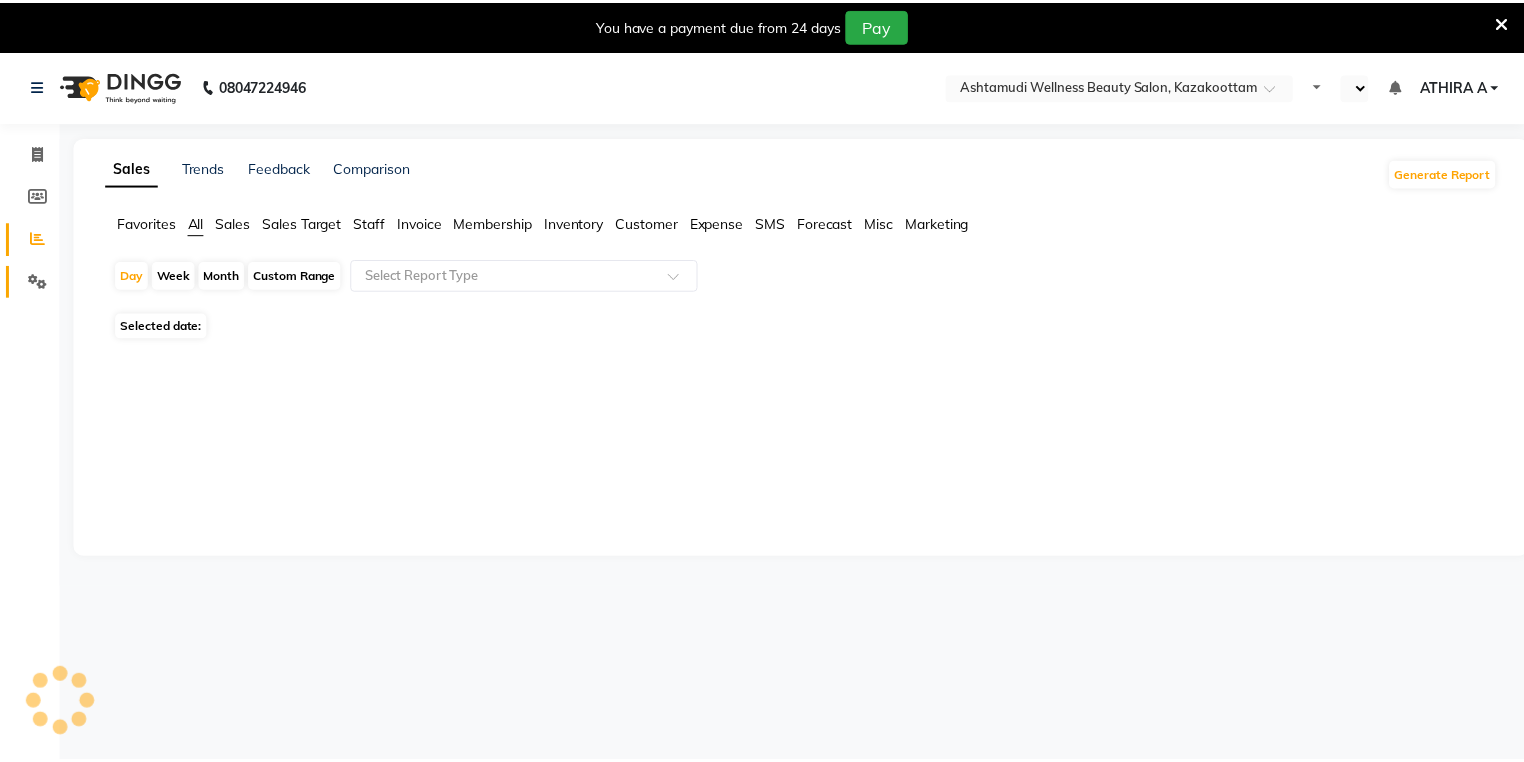 scroll, scrollTop: 0, scrollLeft: 0, axis: both 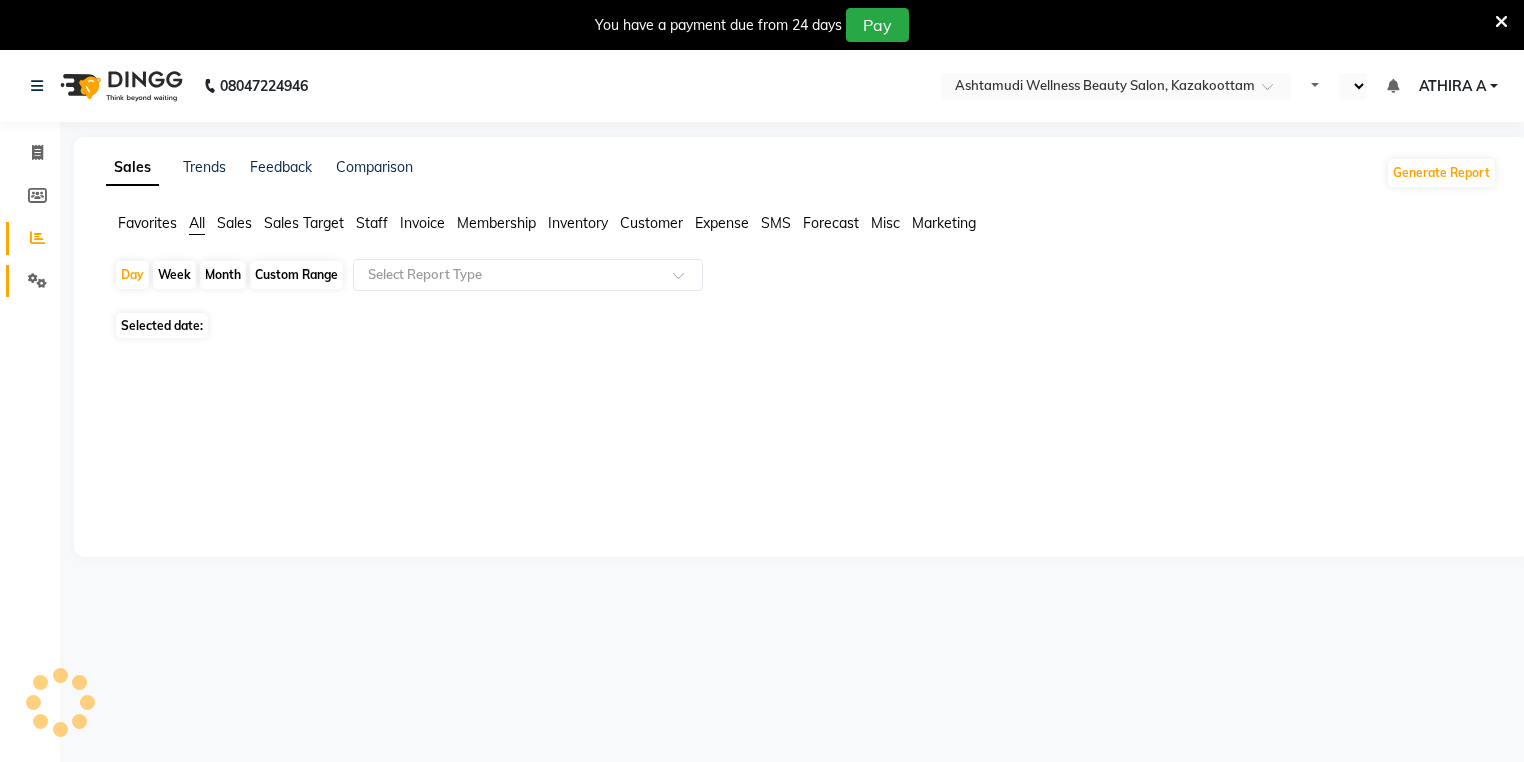 select on "en" 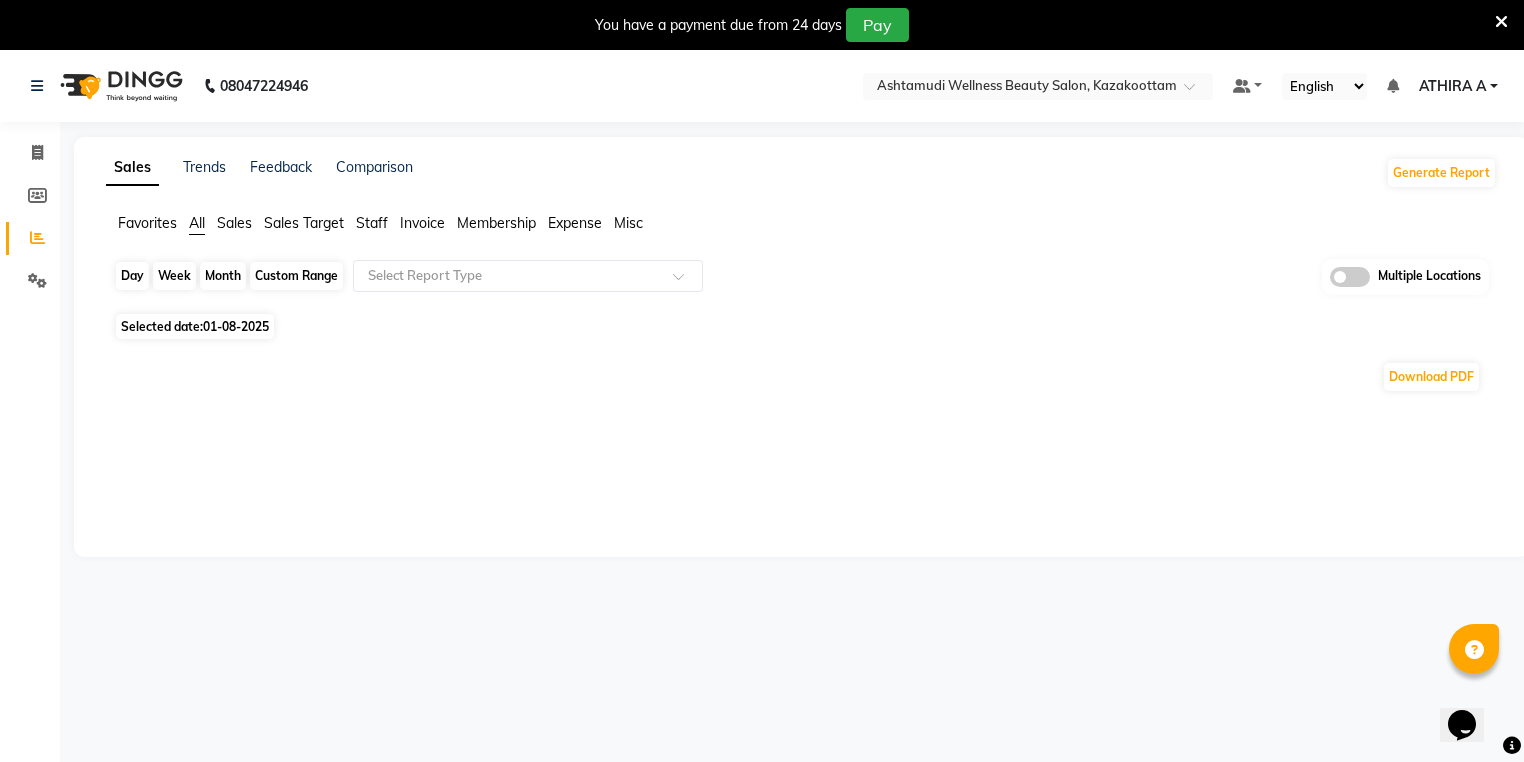 scroll, scrollTop: 0, scrollLeft: 0, axis: both 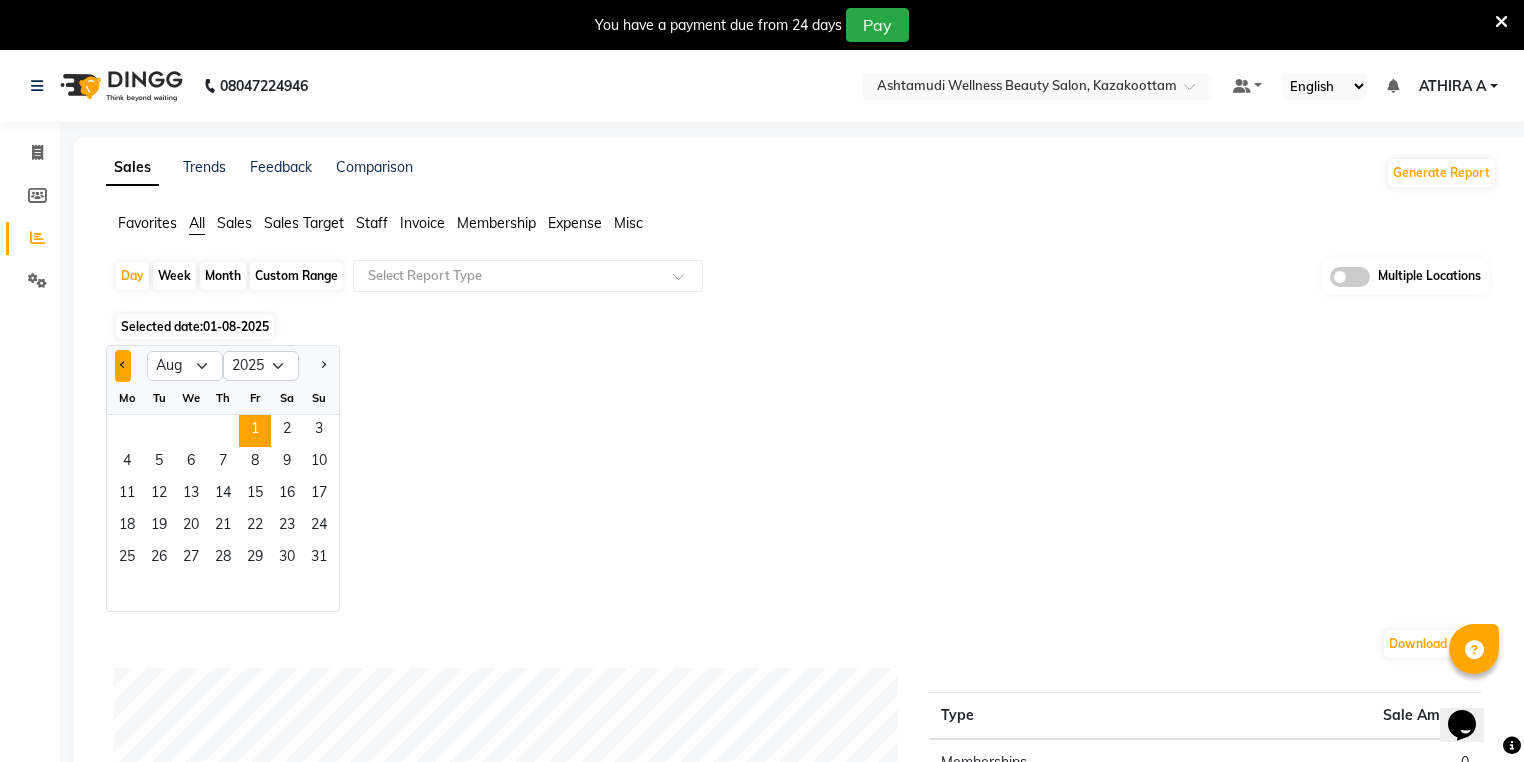 click 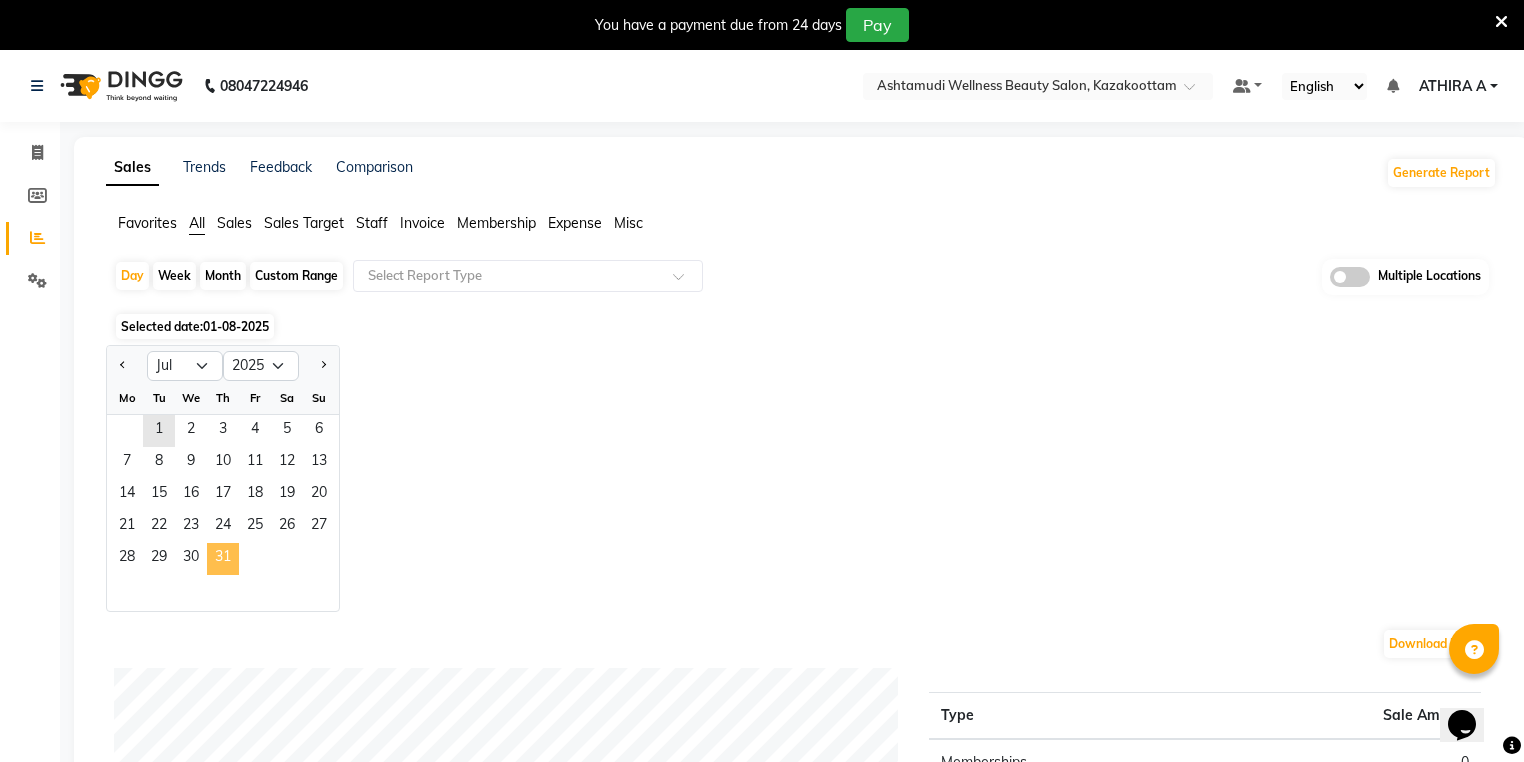 click on "31" 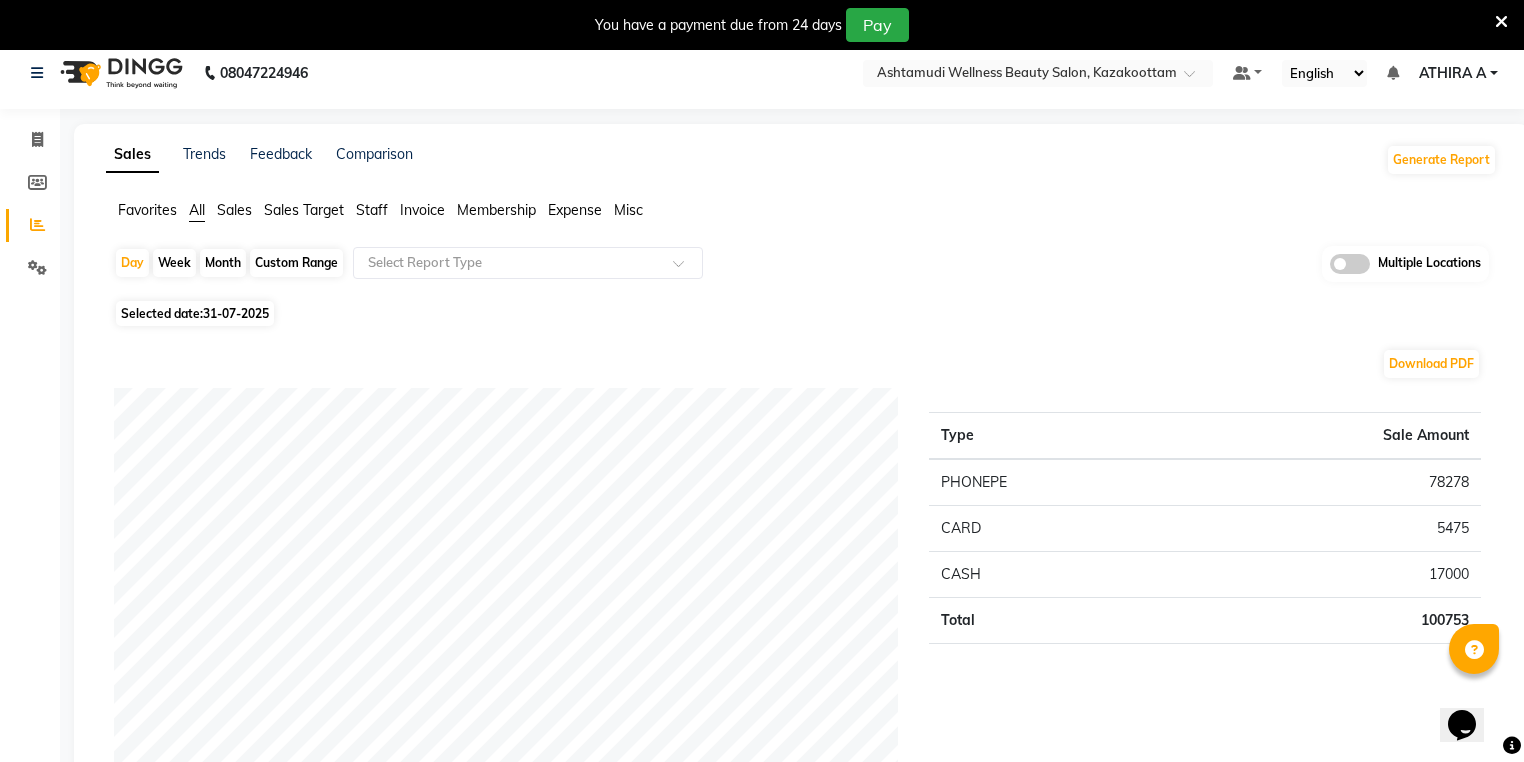 scroll, scrollTop: 0, scrollLeft: 0, axis: both 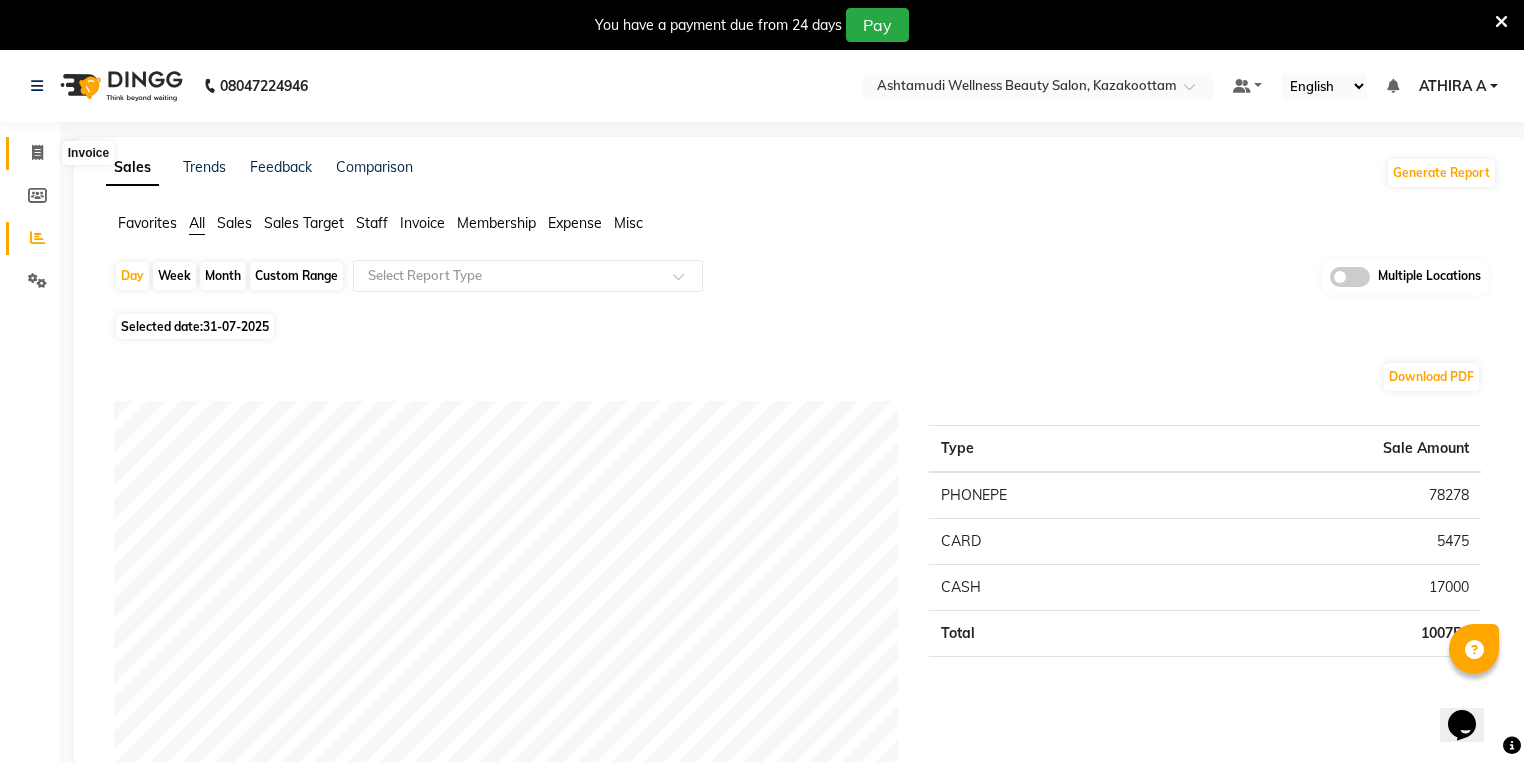 click 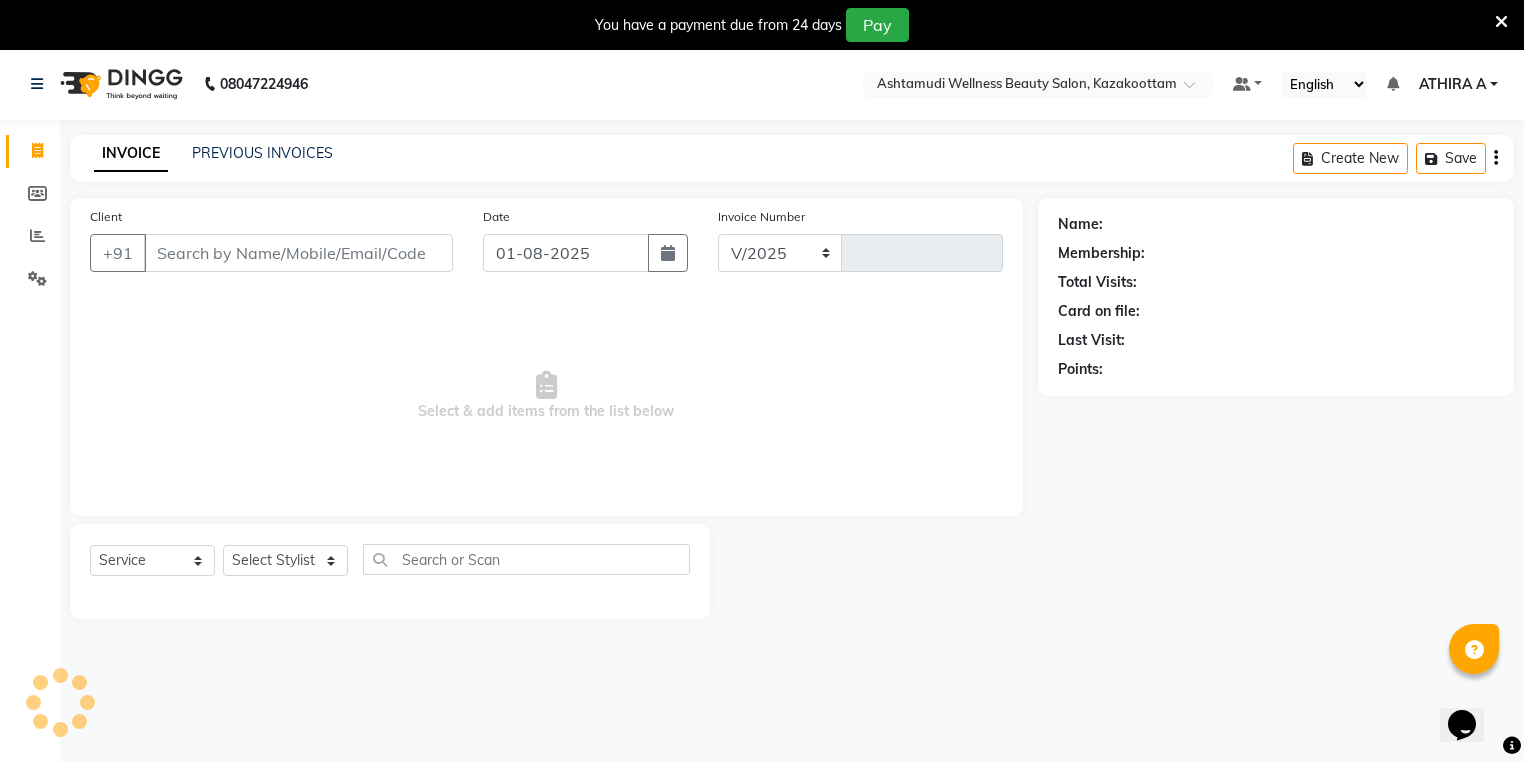 select on "4662" 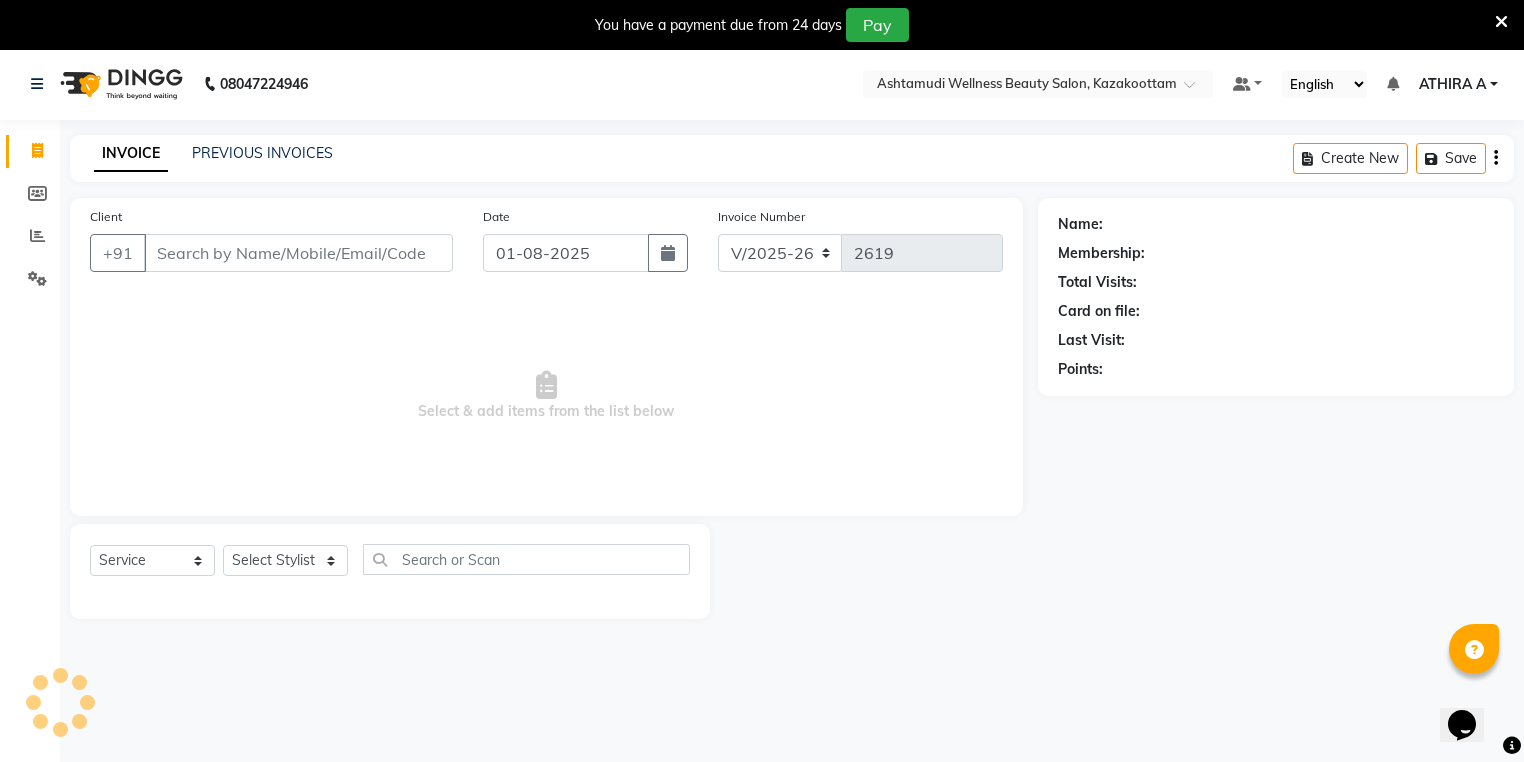 scroll, scrollTop: 50, scrollLeft: 0, axis: vertical 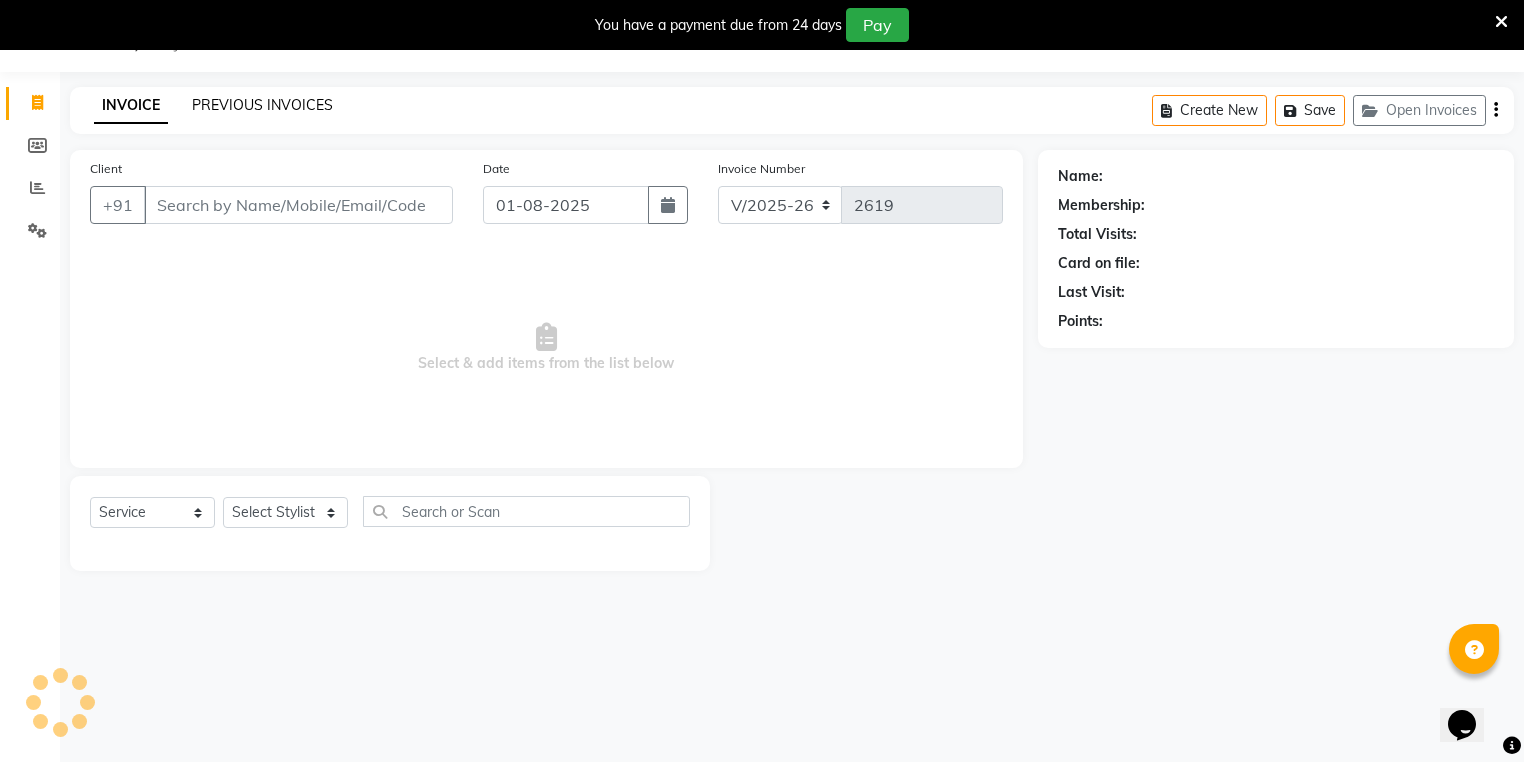 click on "PREVIOUS INVOICES" 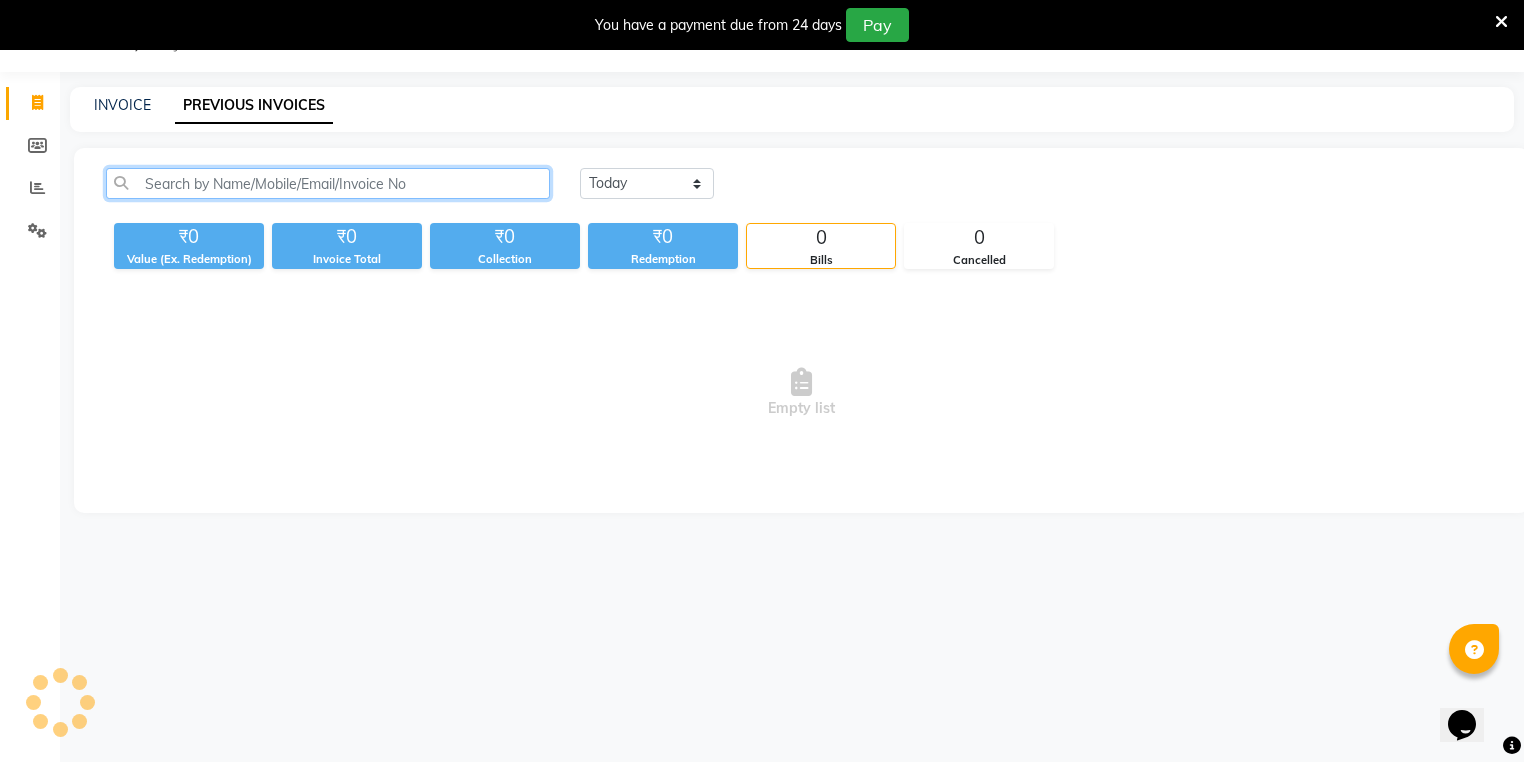 click 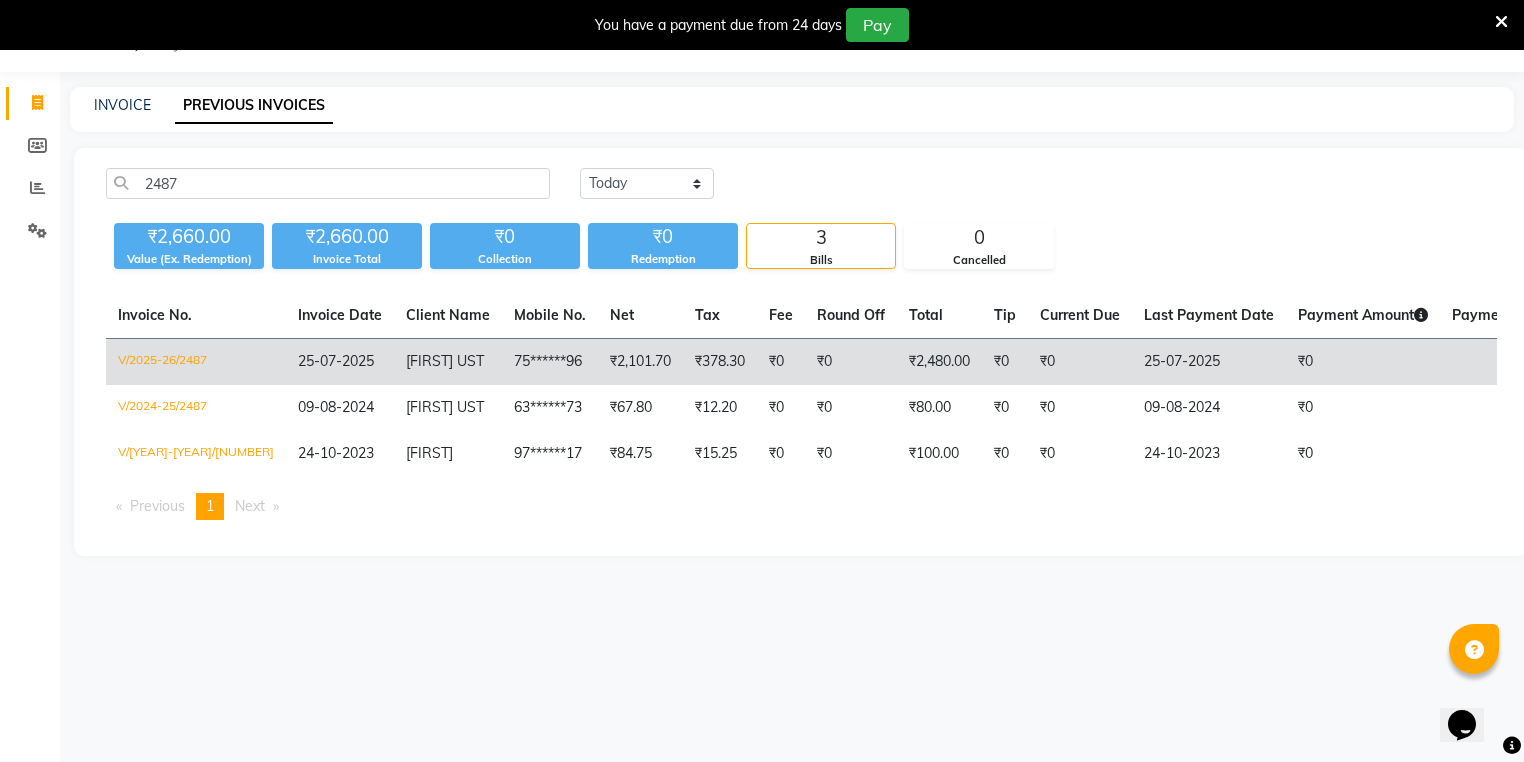 click on "[FIRST] [LAST]" 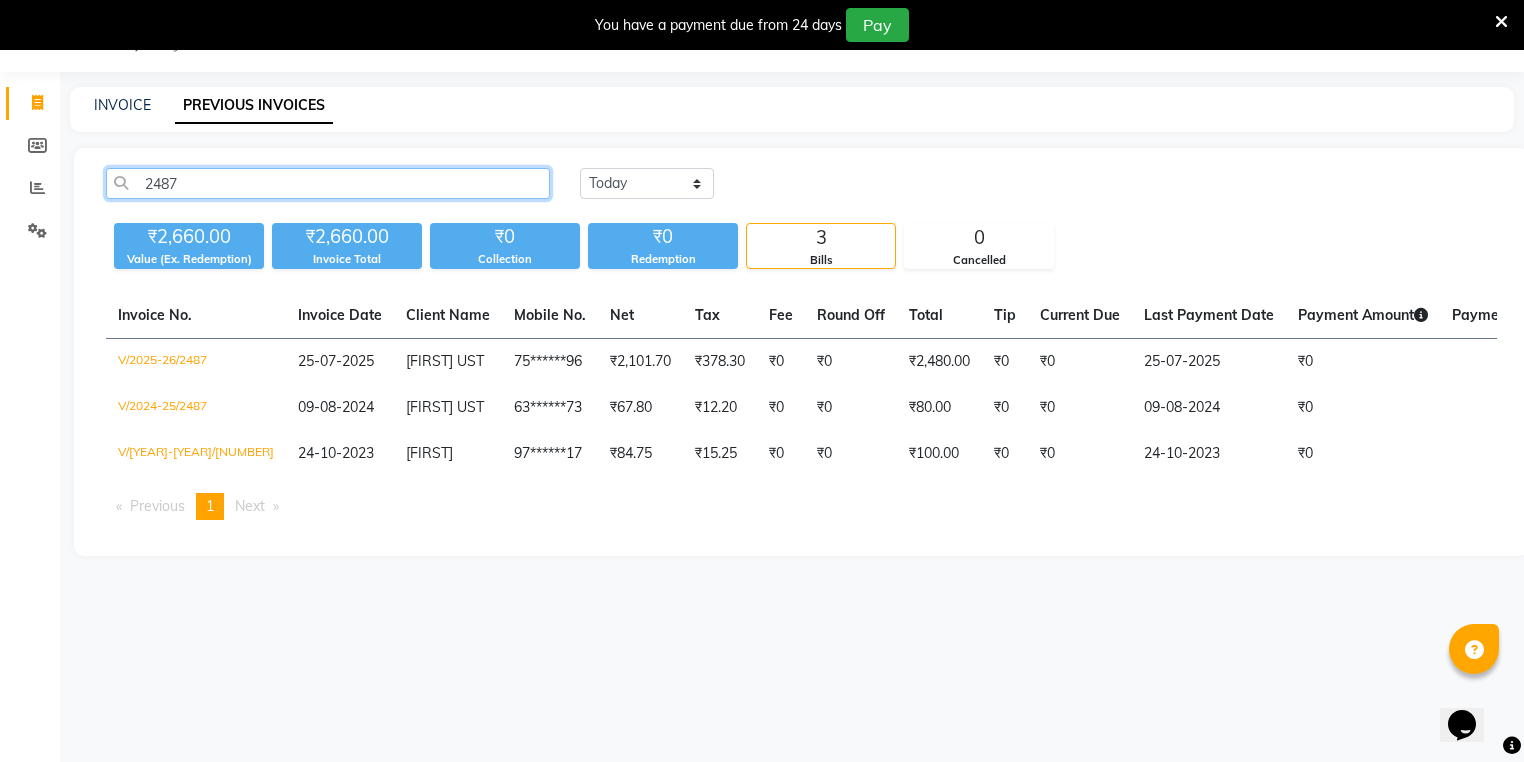 click on "2487" 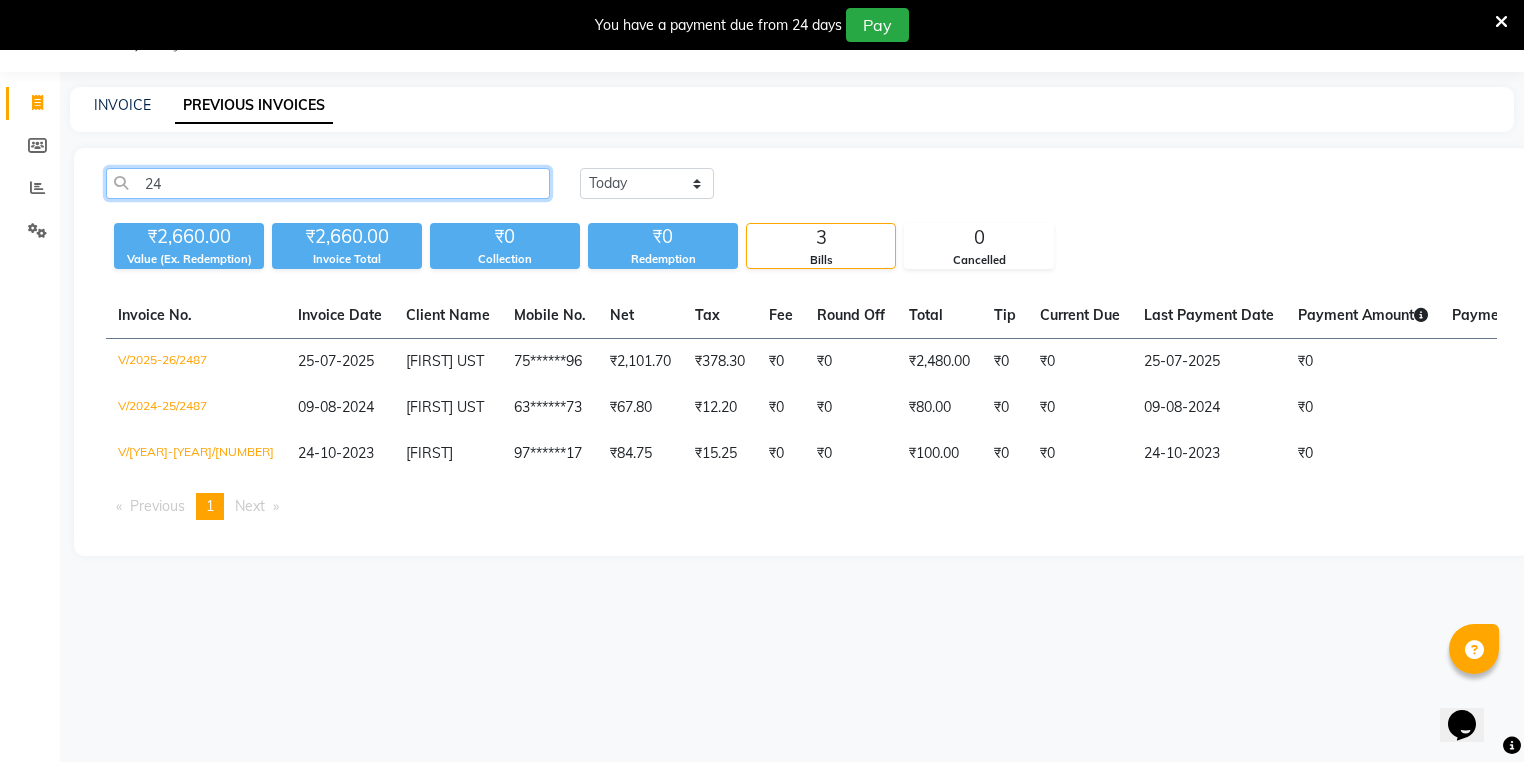 type on "2" 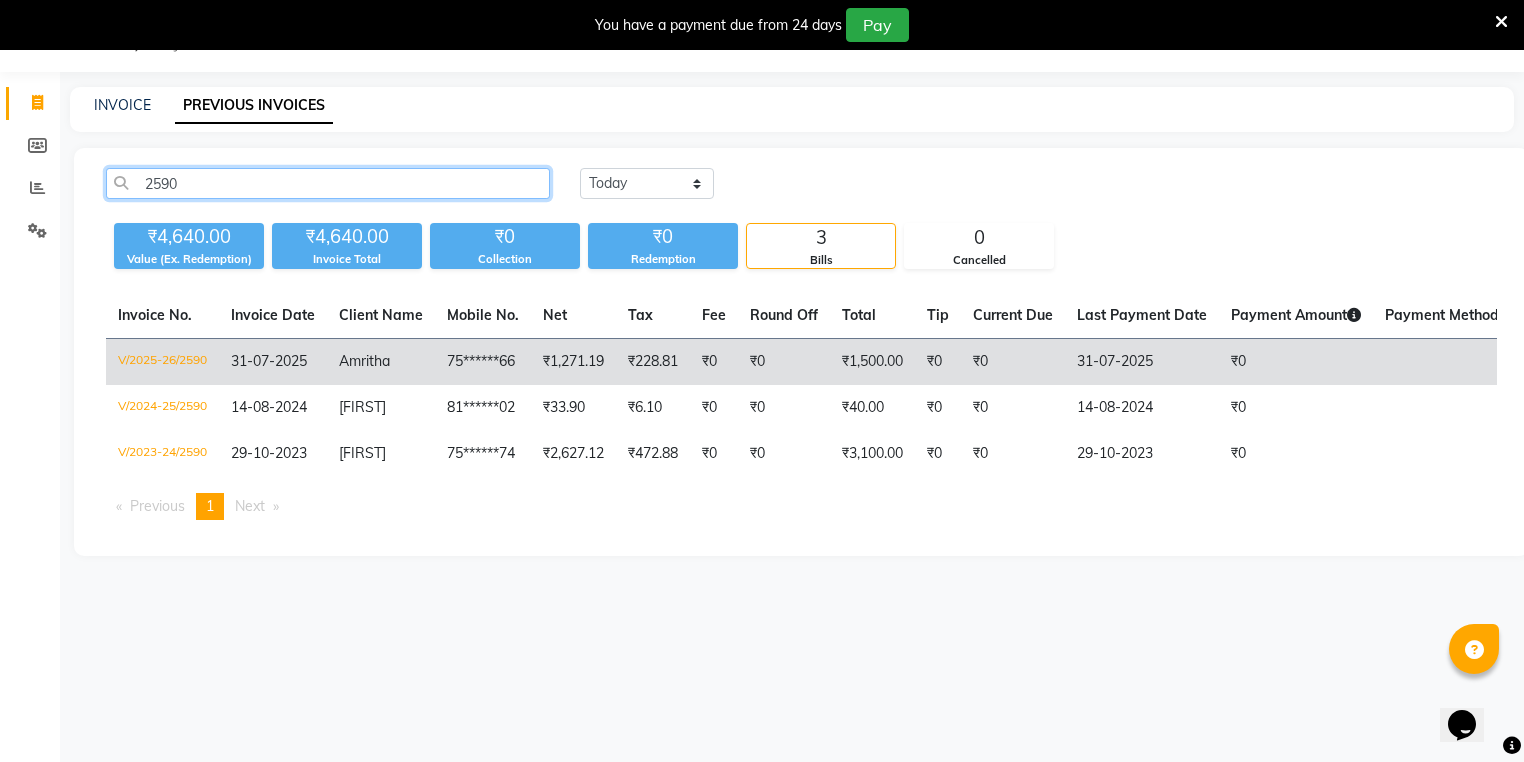 type on "2590" 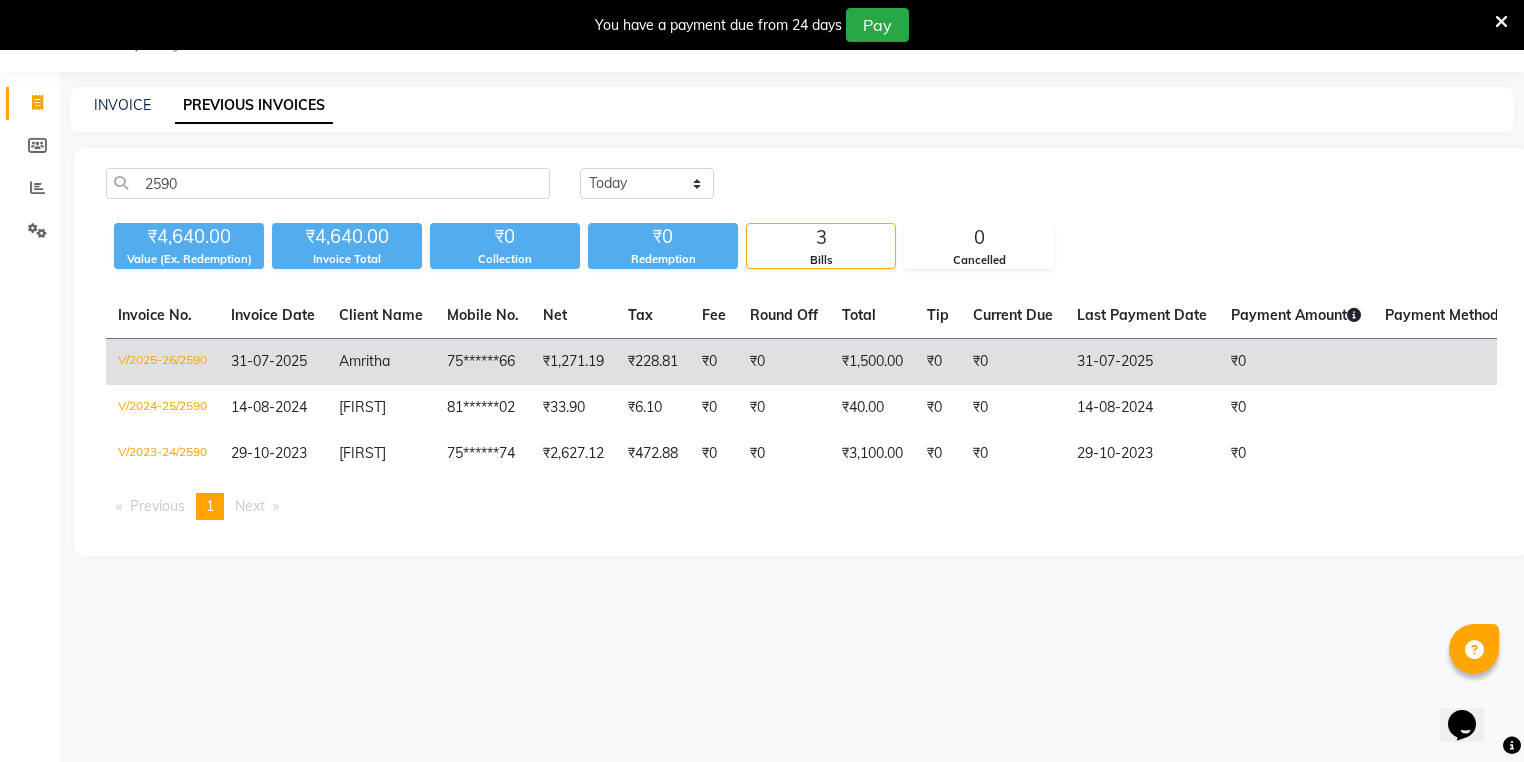 click on "V/2025-26/2590" 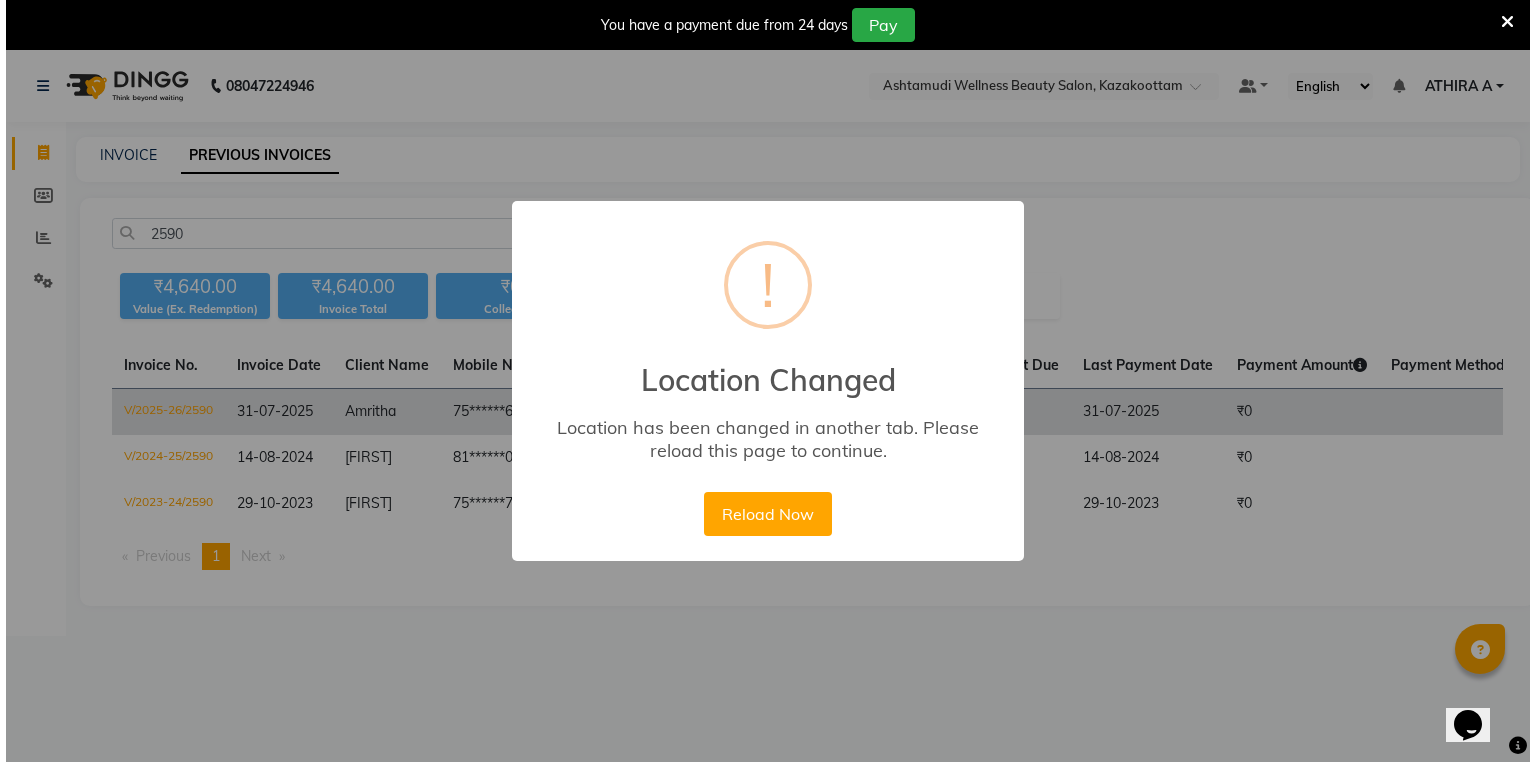 scroll, scrollTop: 0, scrollLeft: 0, axis: both 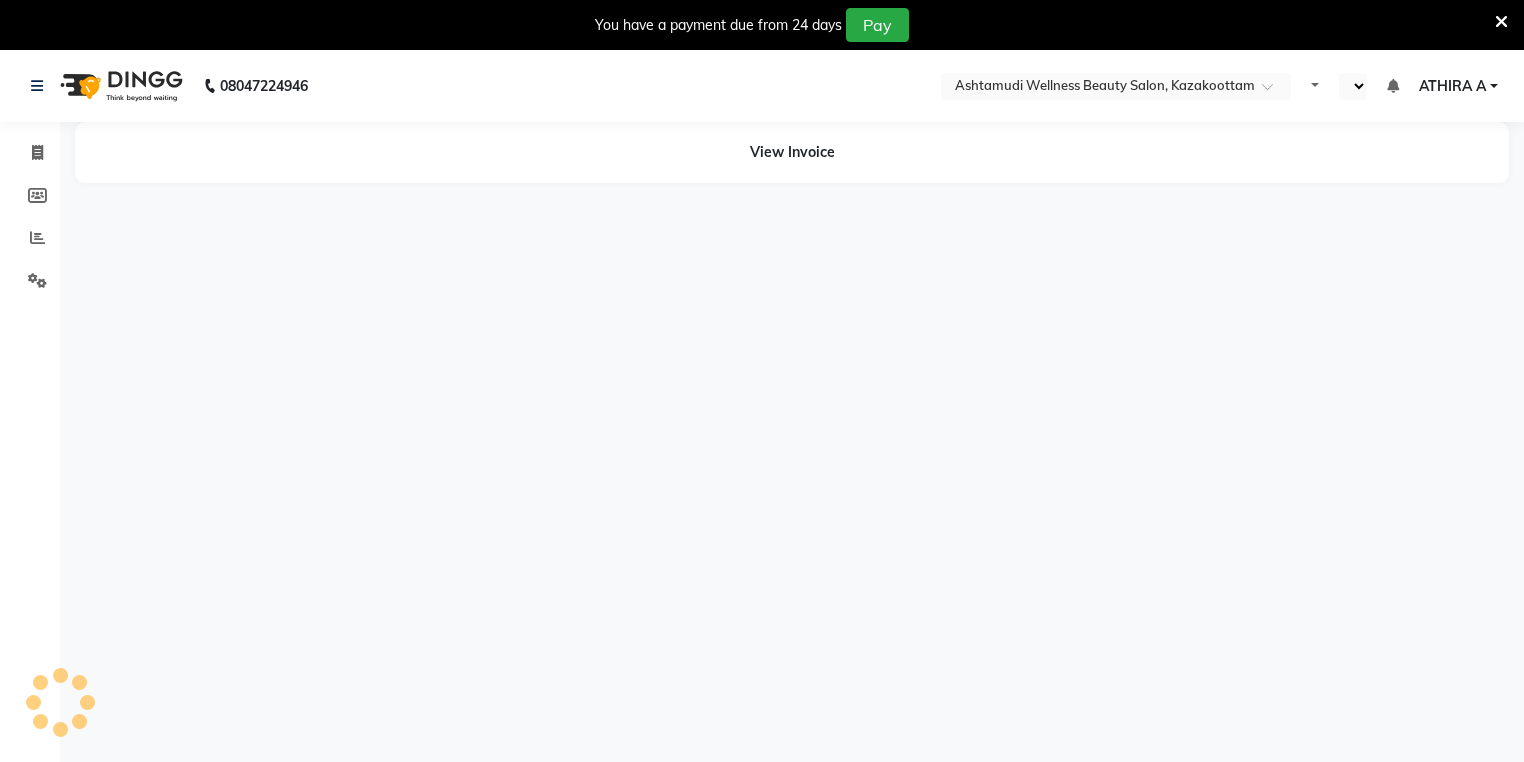 select on "en" 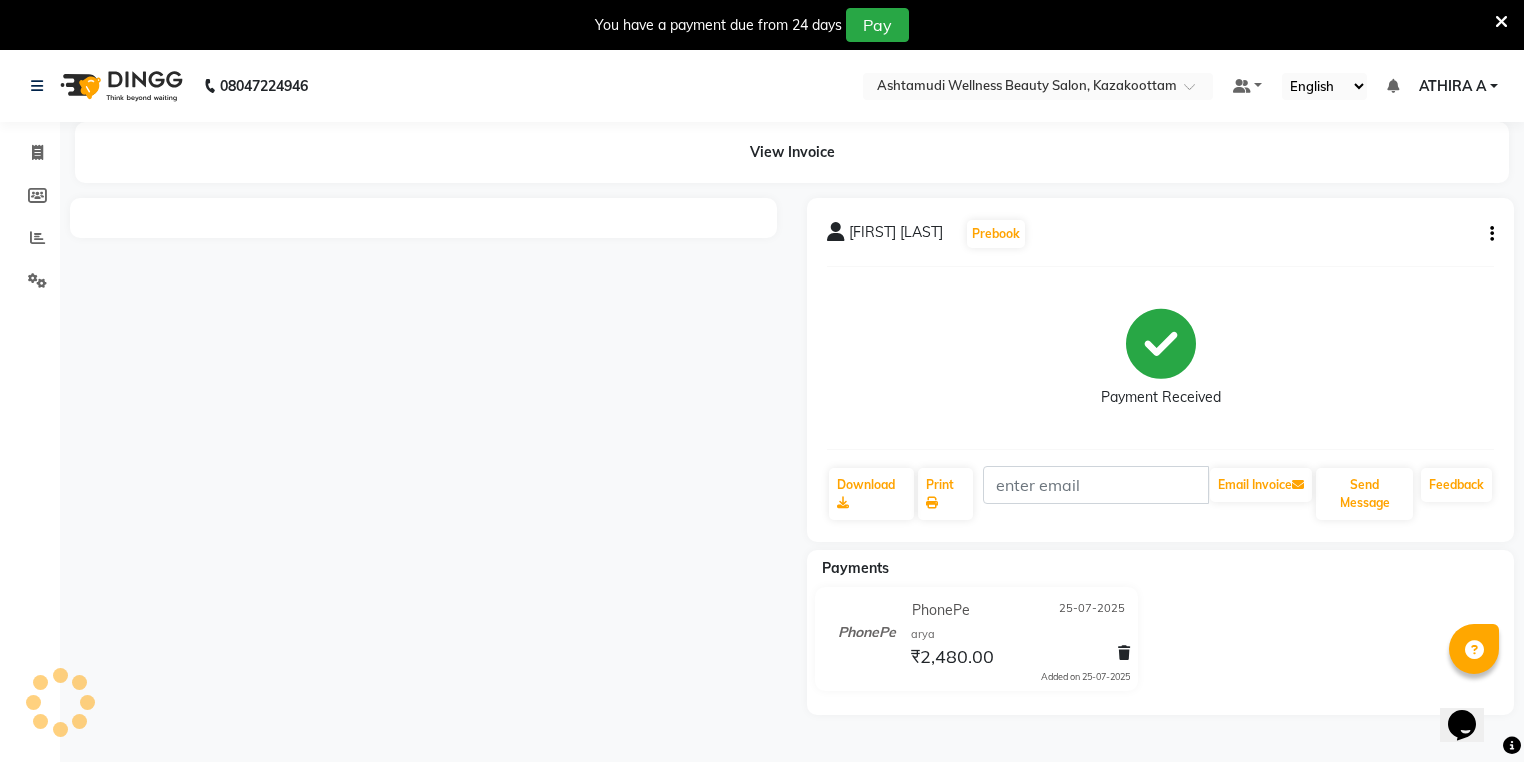 scroll, scrollTop: 0, scrollLeft: 0, axis: both 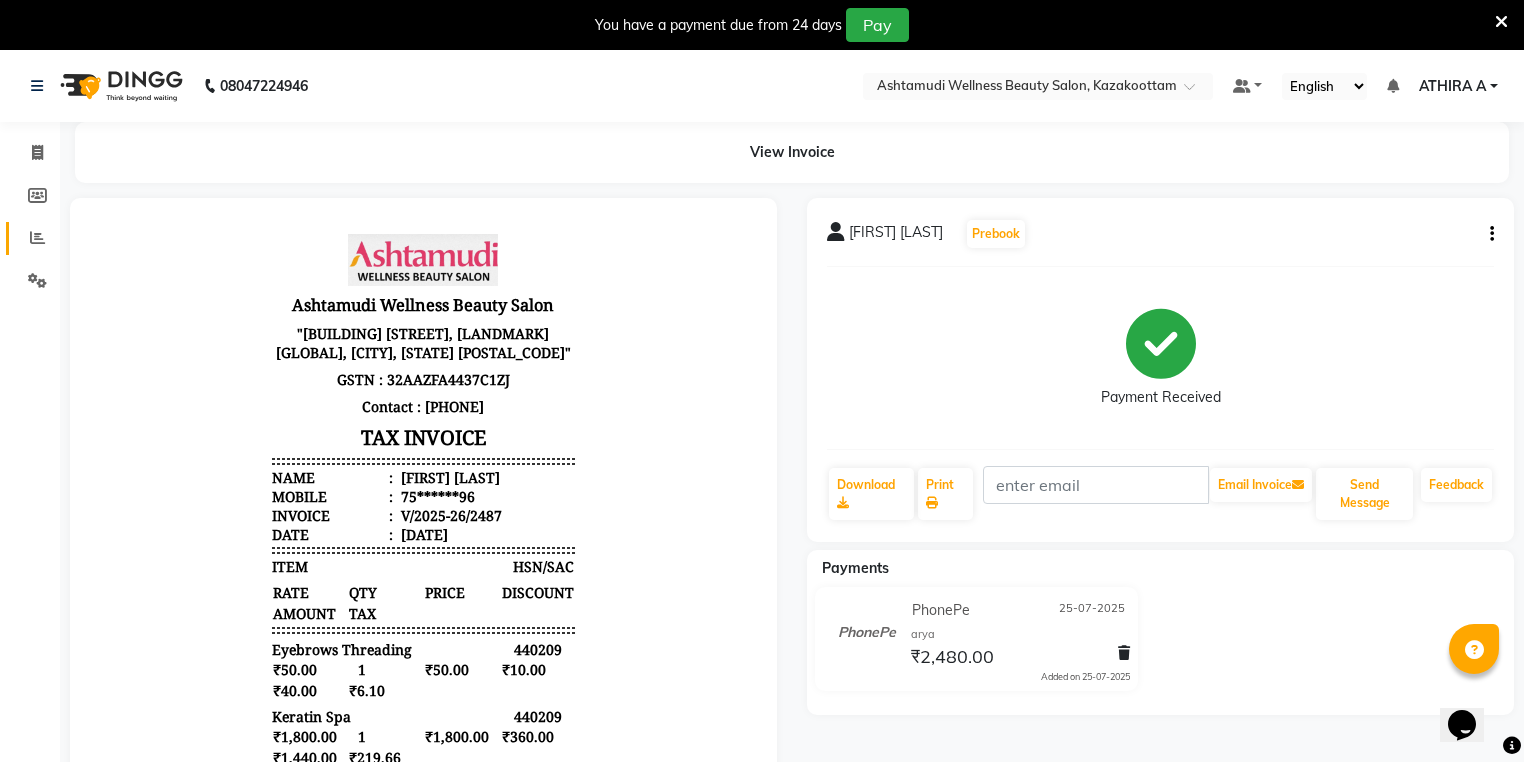 click on "Reports" 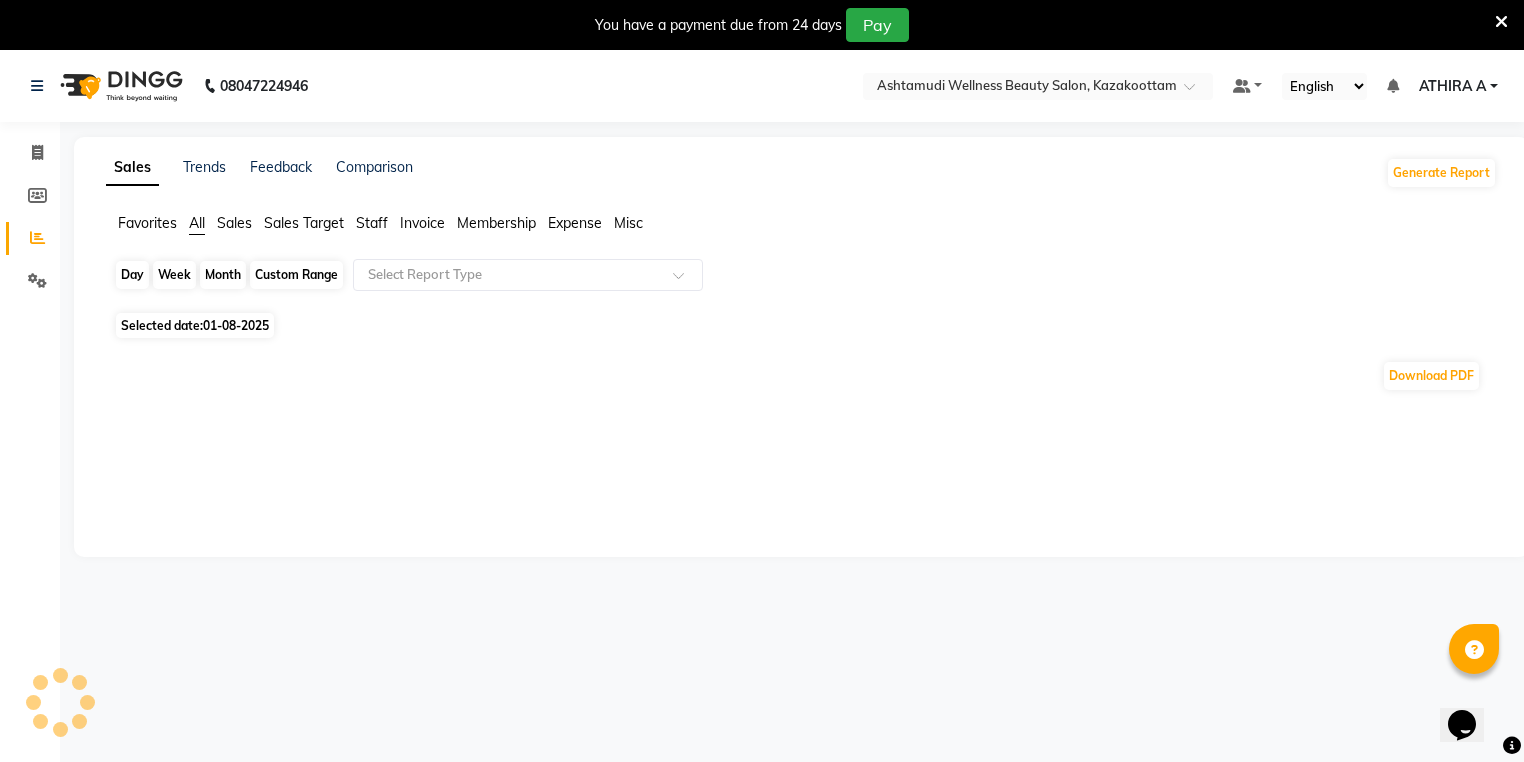 click on "Day" 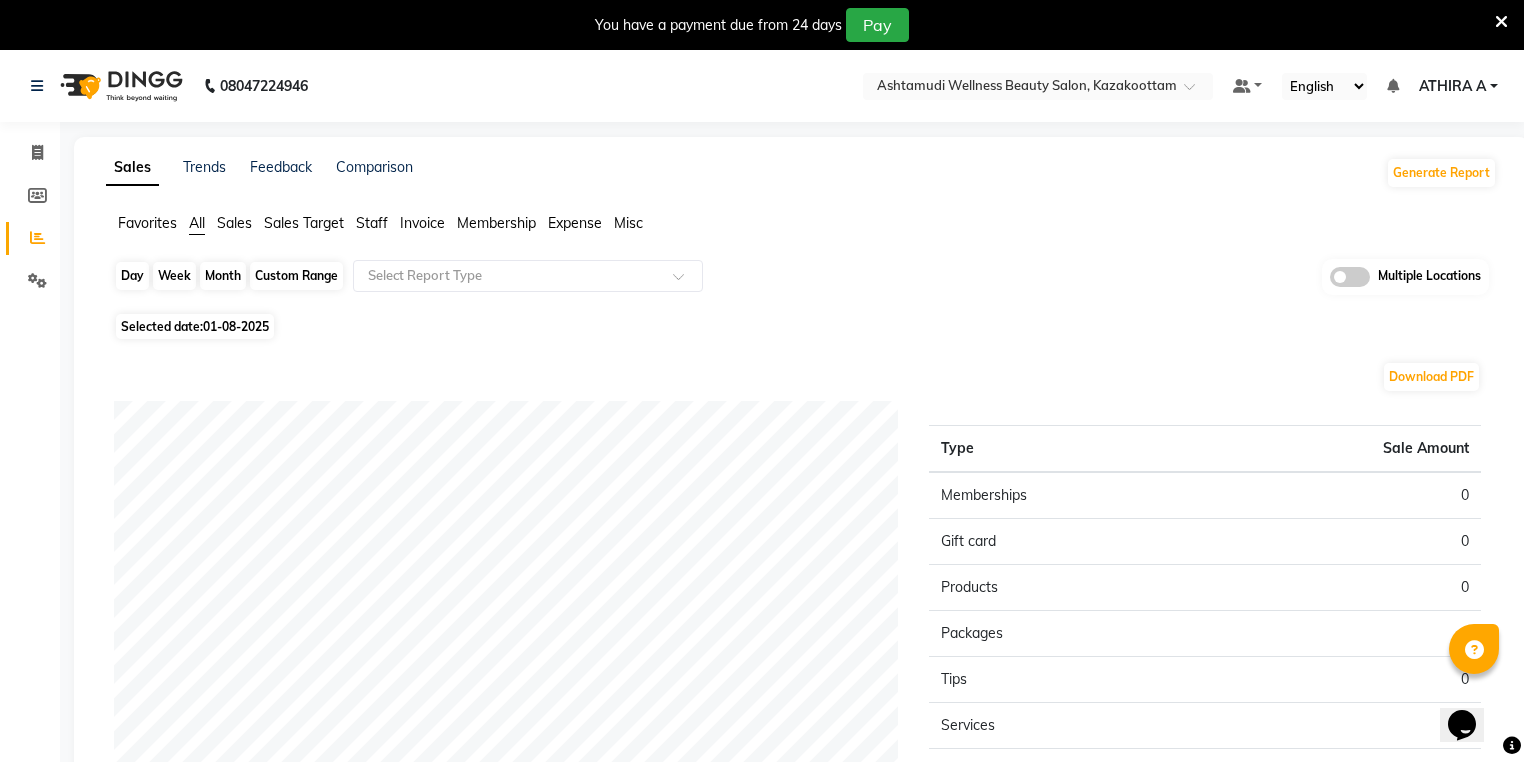 click on "Day" 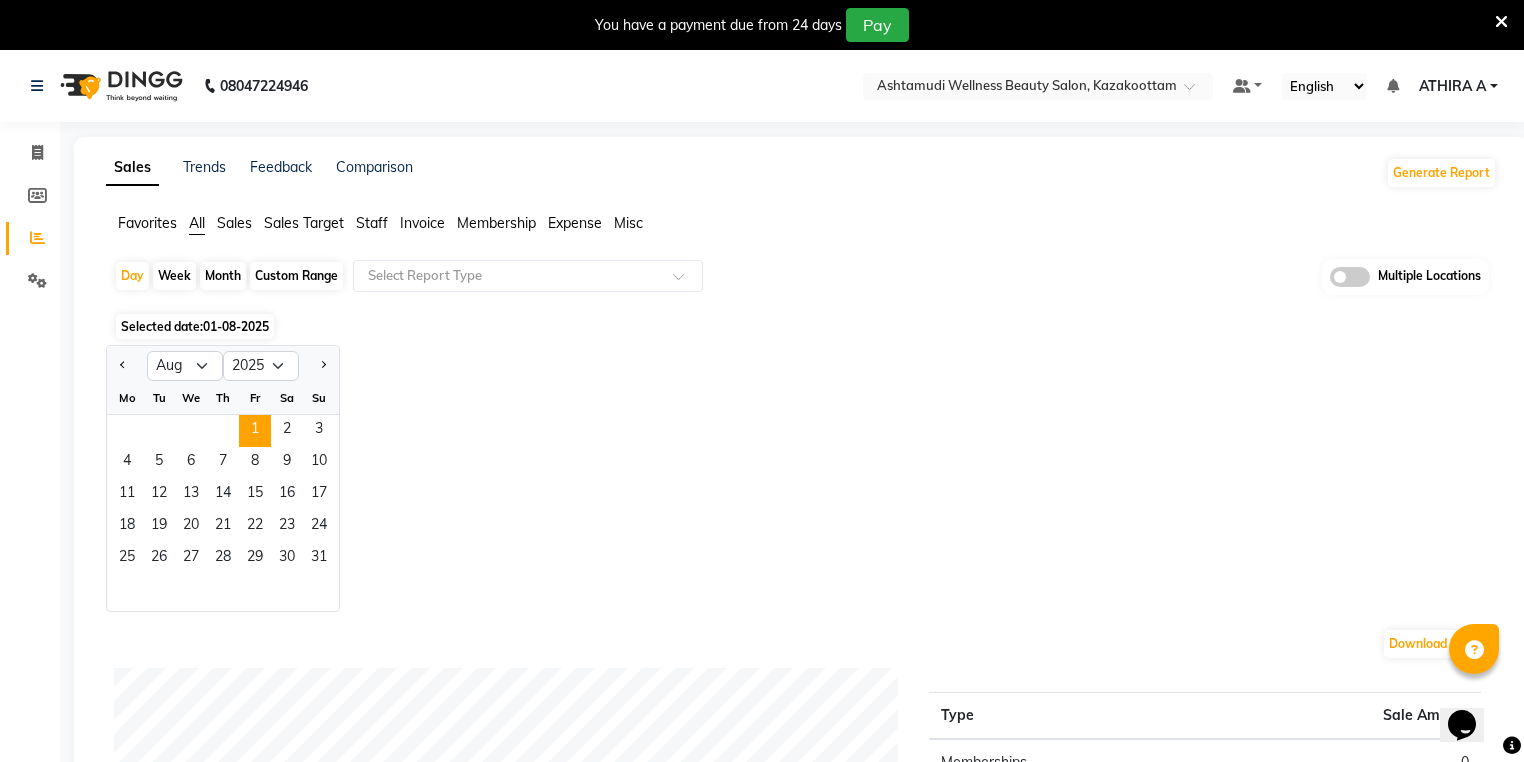 click 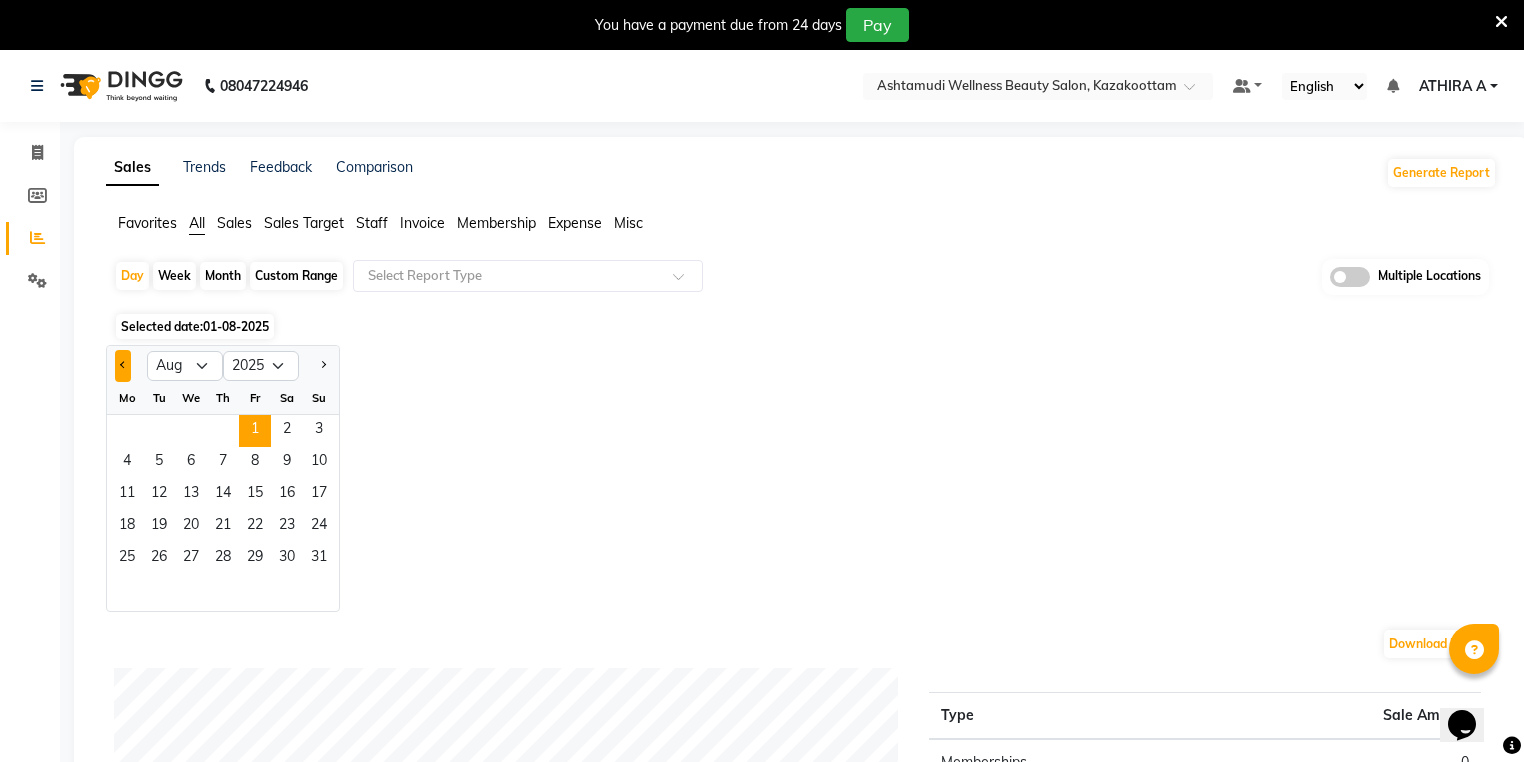 click 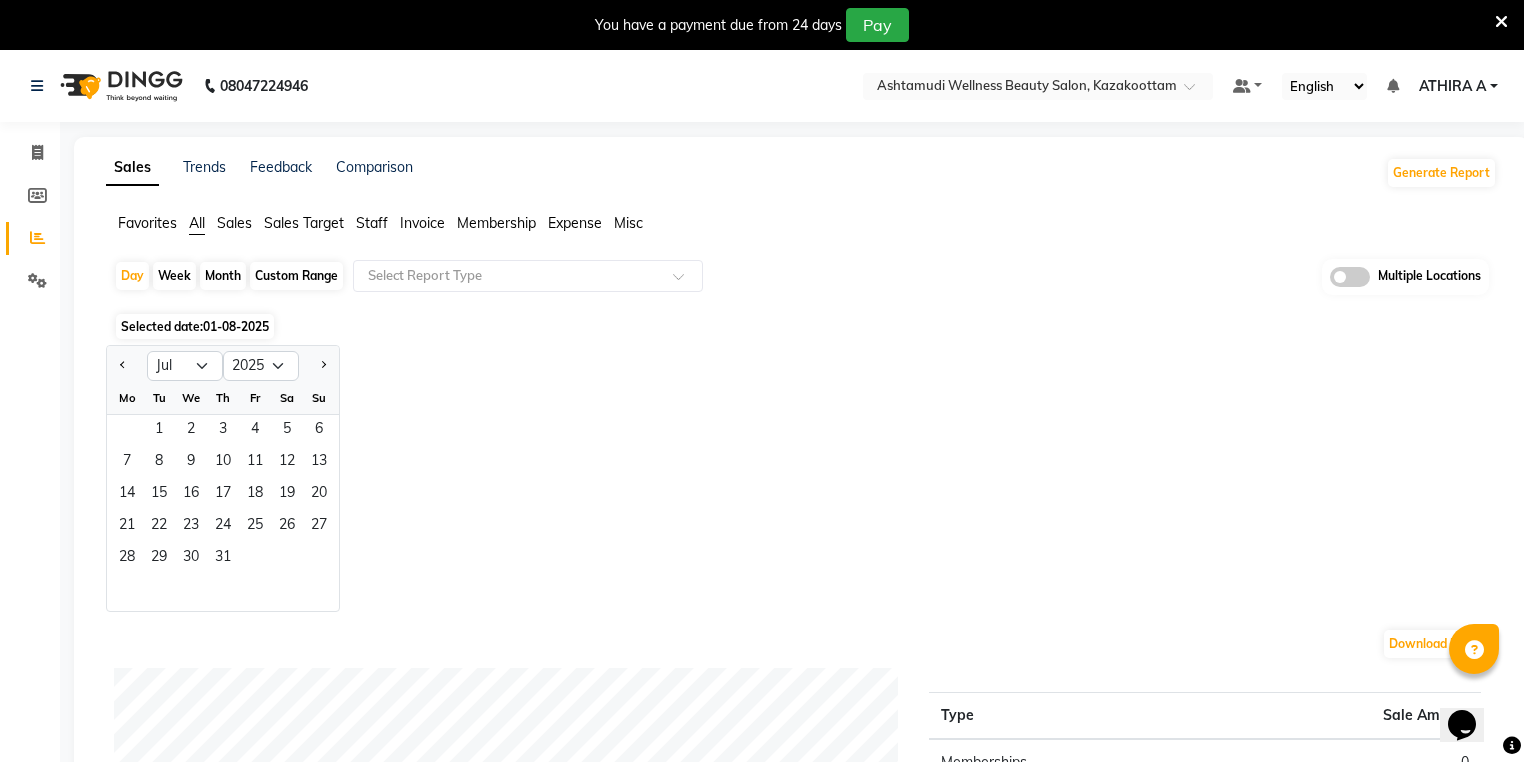 type 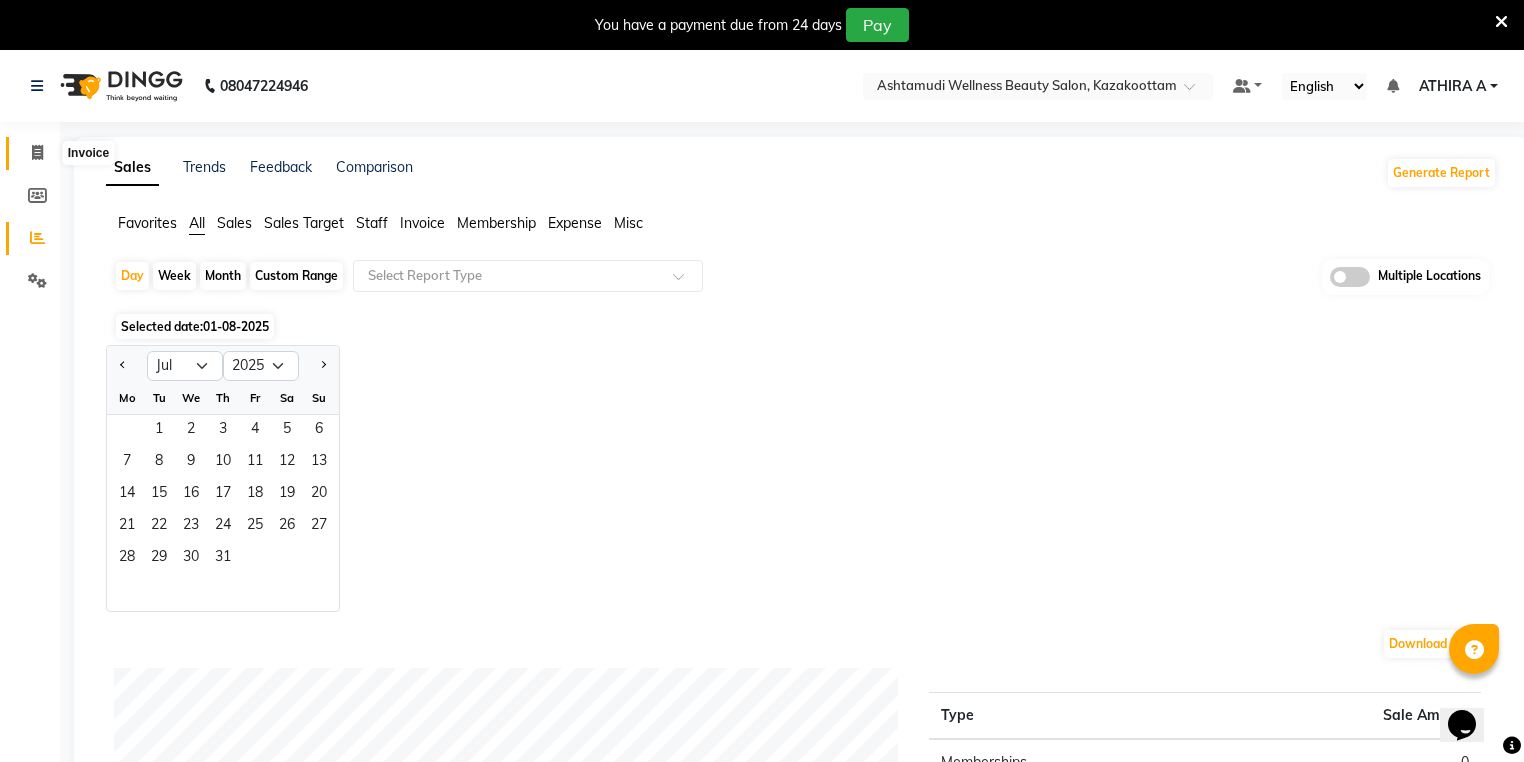 click 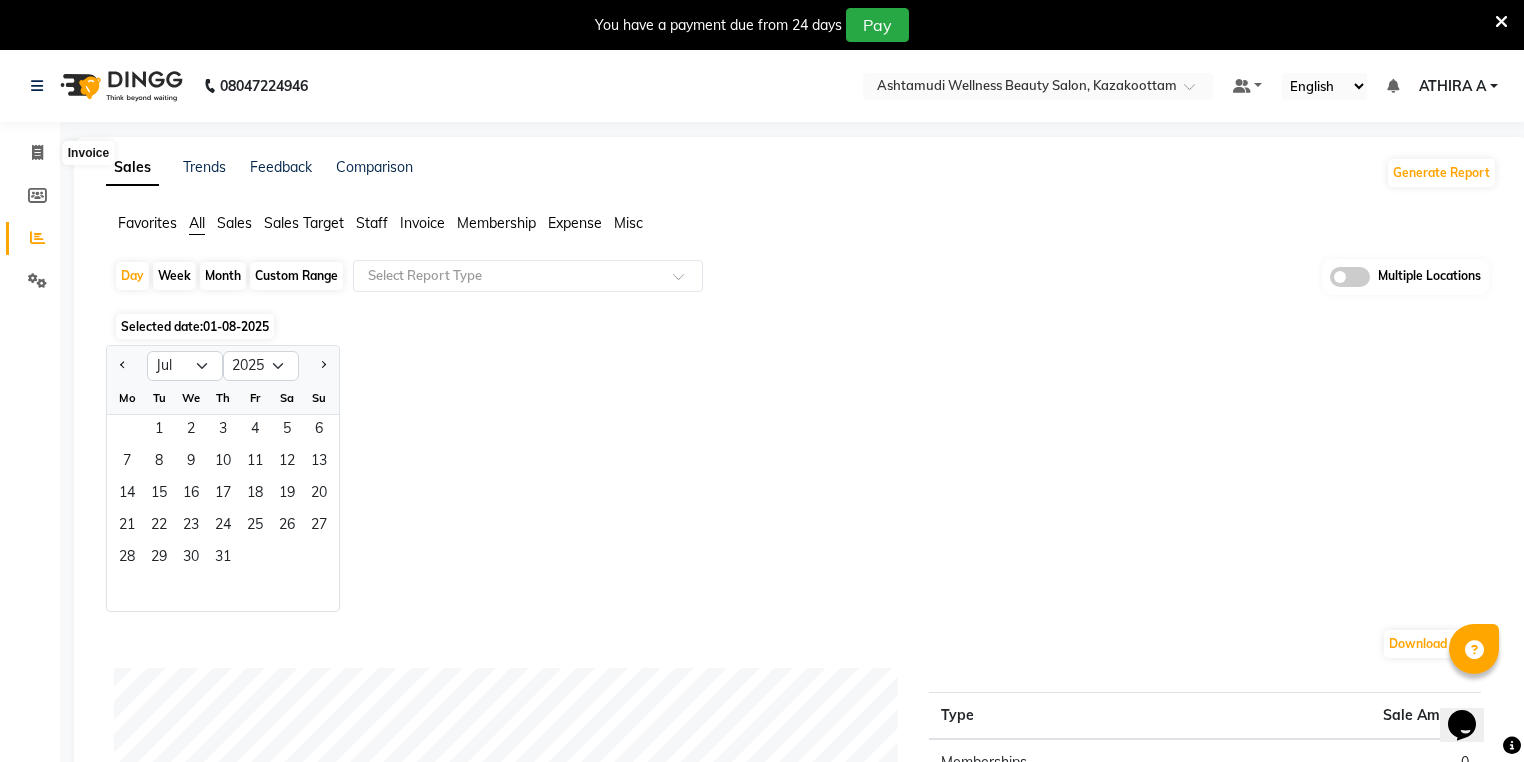 select on "service" 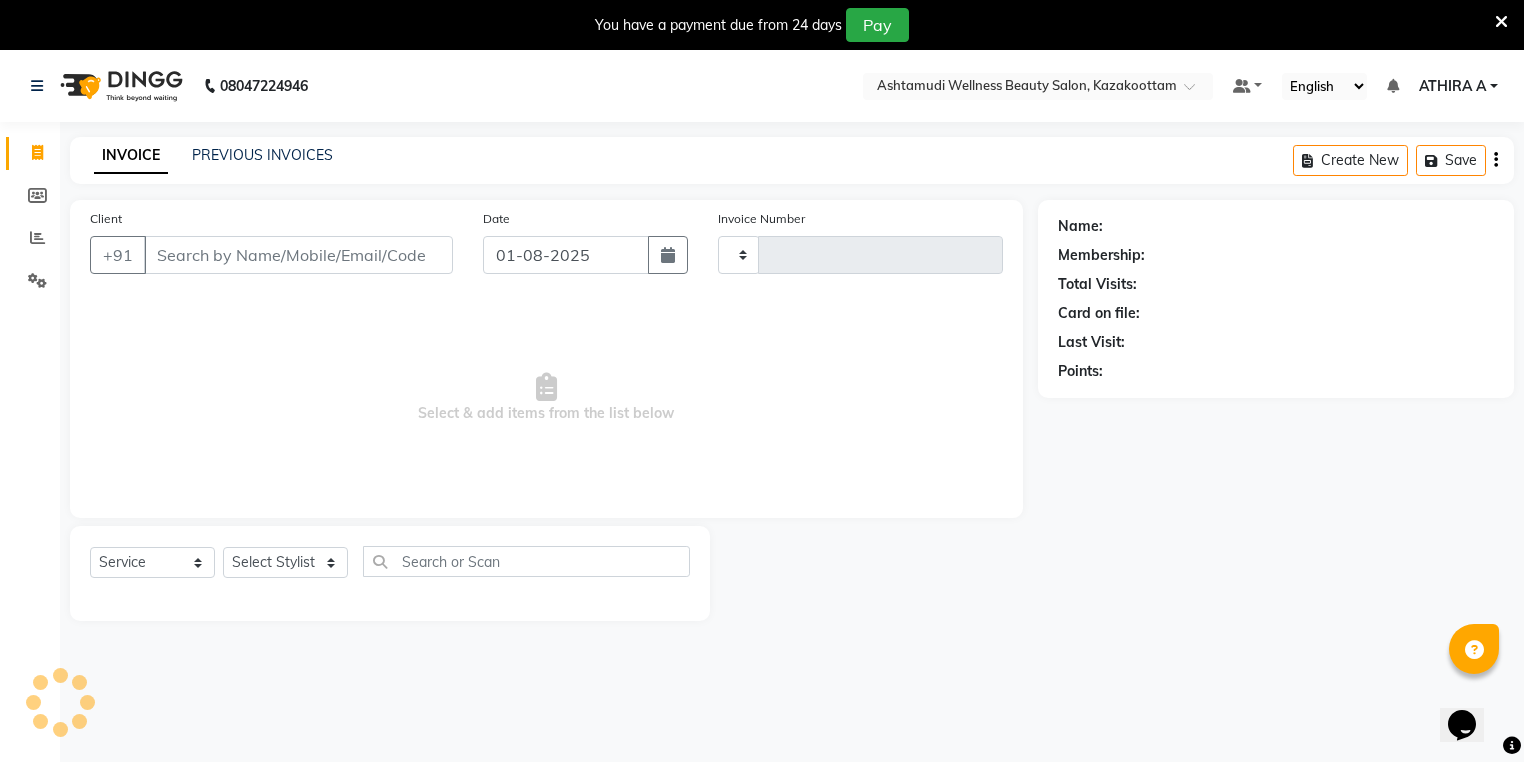type on "2619" 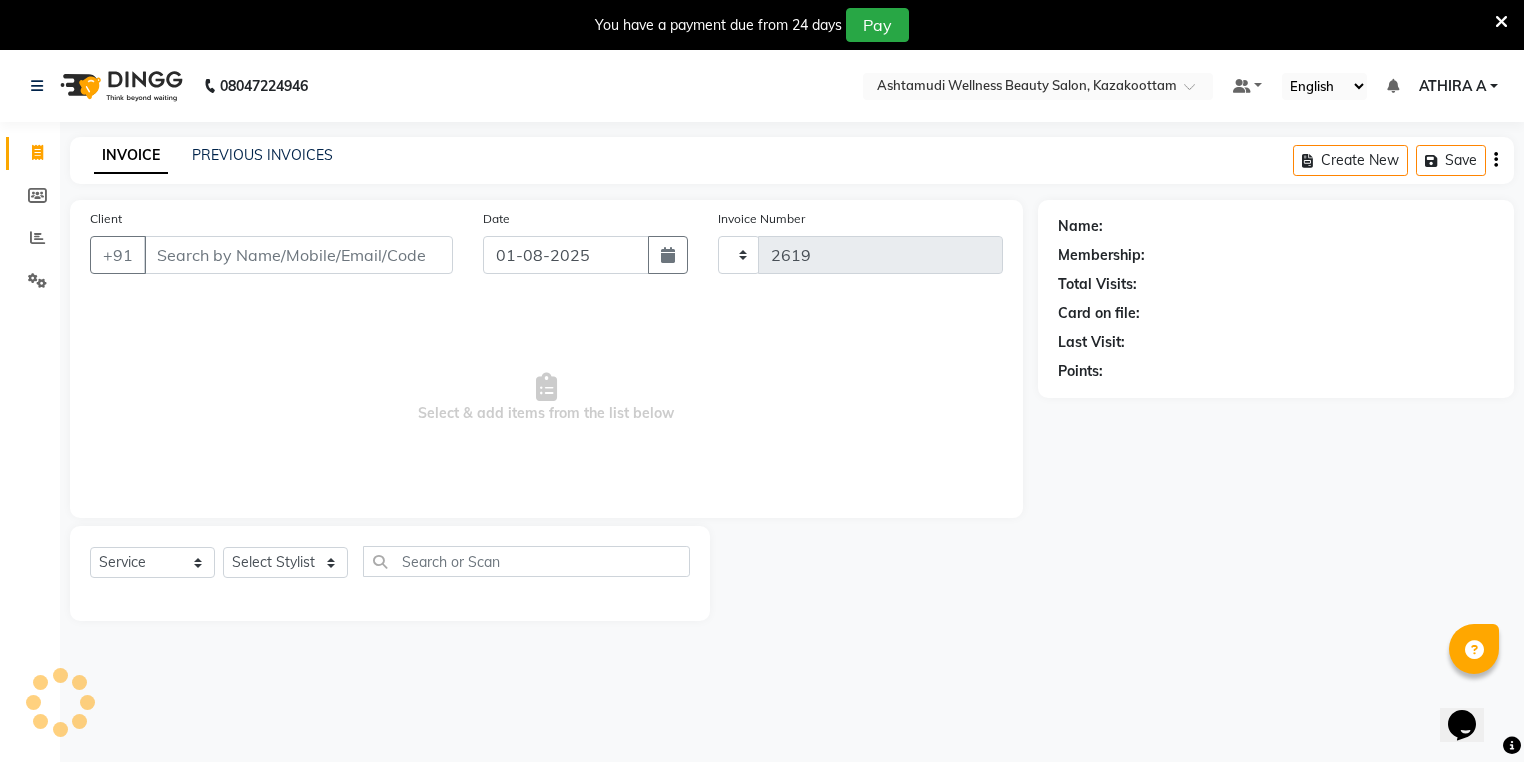 scroll, scrollTop: 50, scrollLeft: 0, axis: vertical 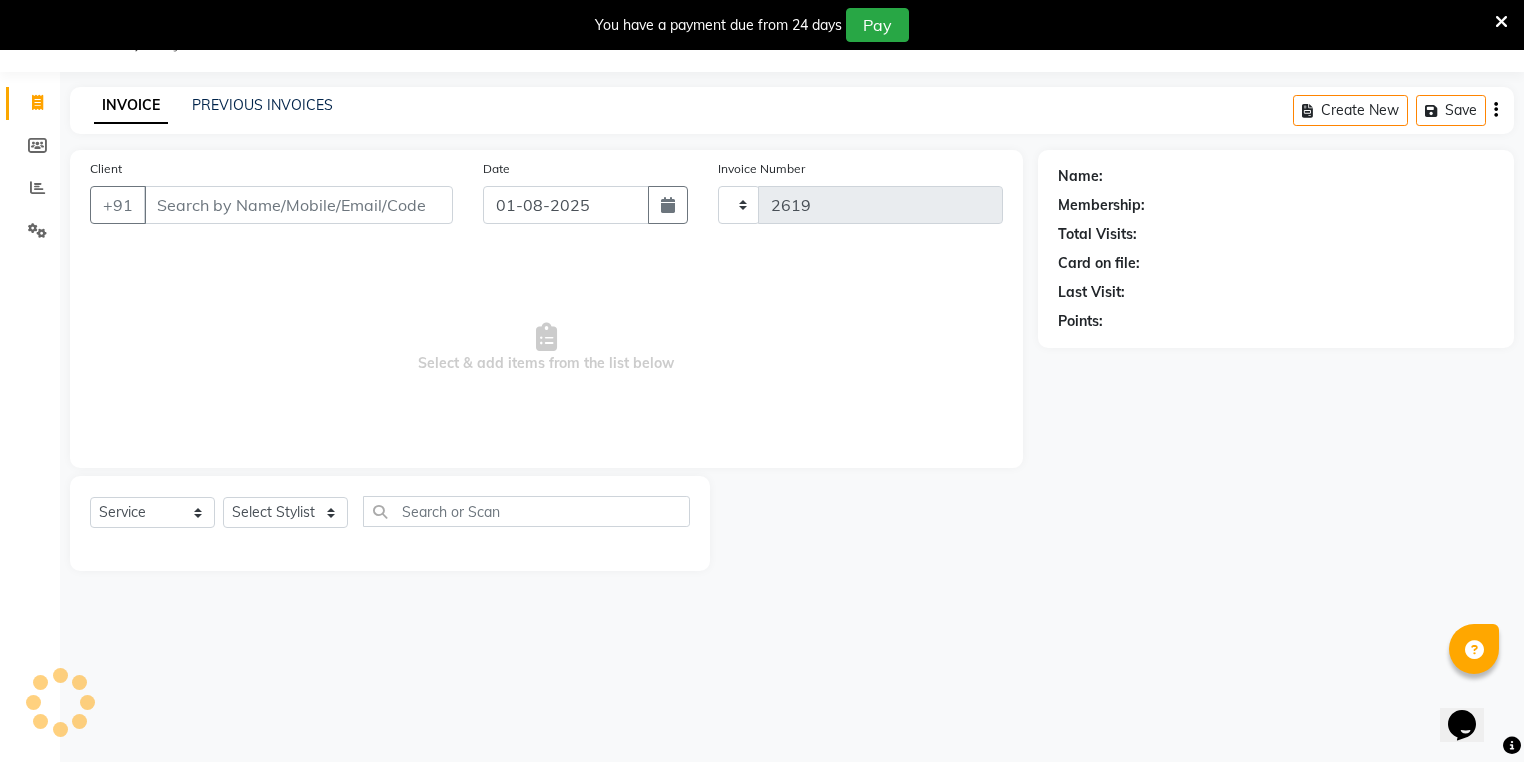 select on "4662" 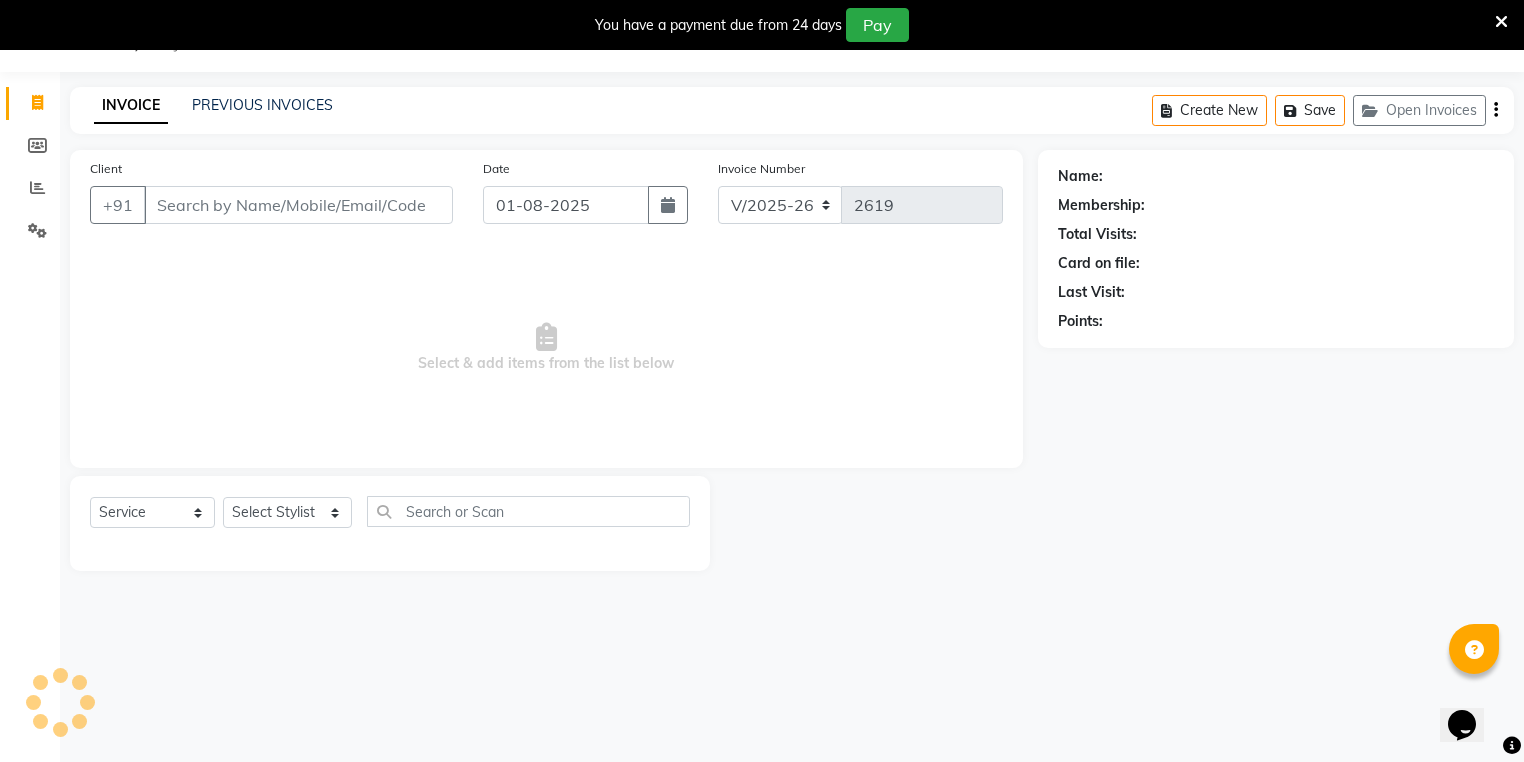 scroll, scrollTop: 0, scrollLeft: 0, axis: both 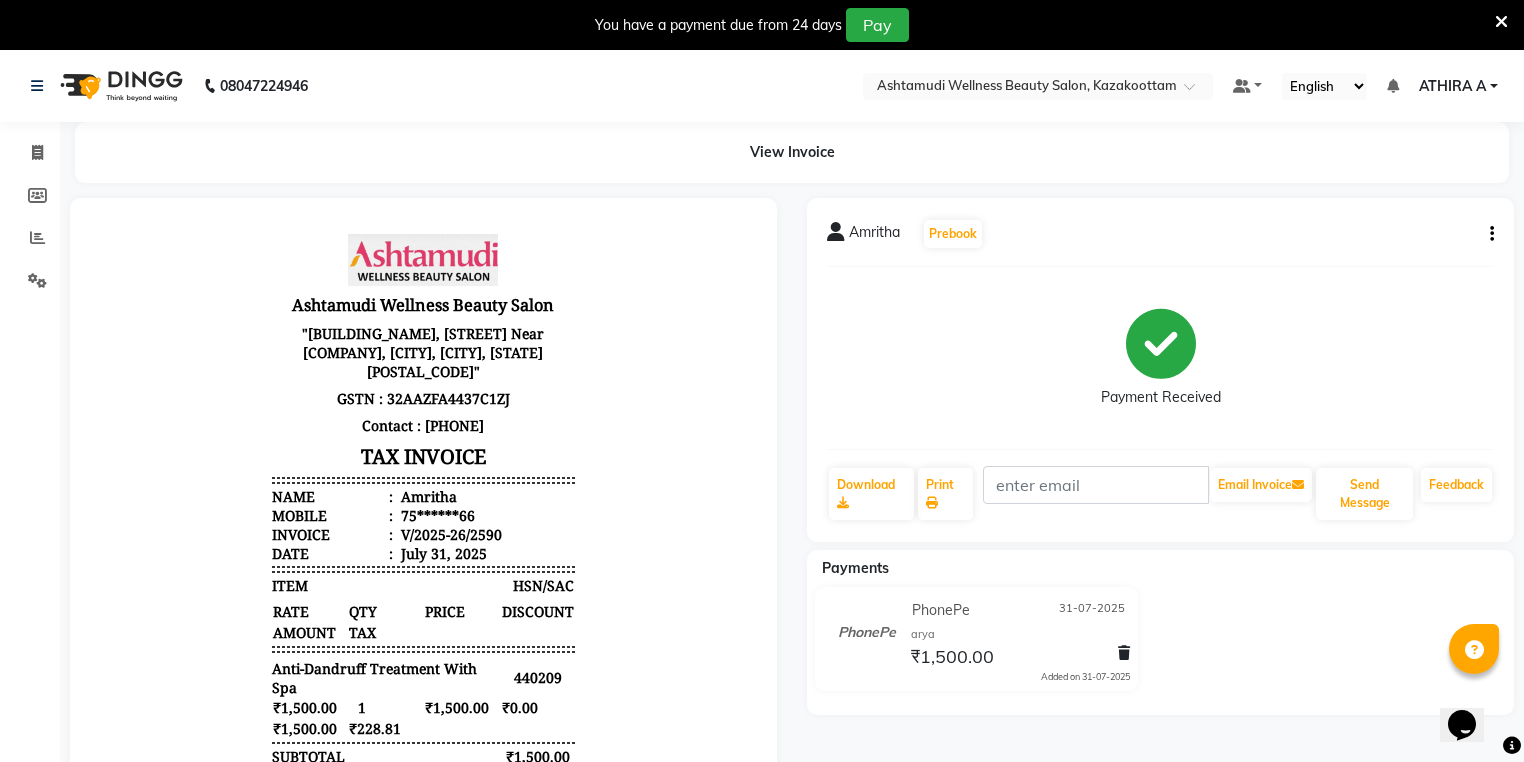 click 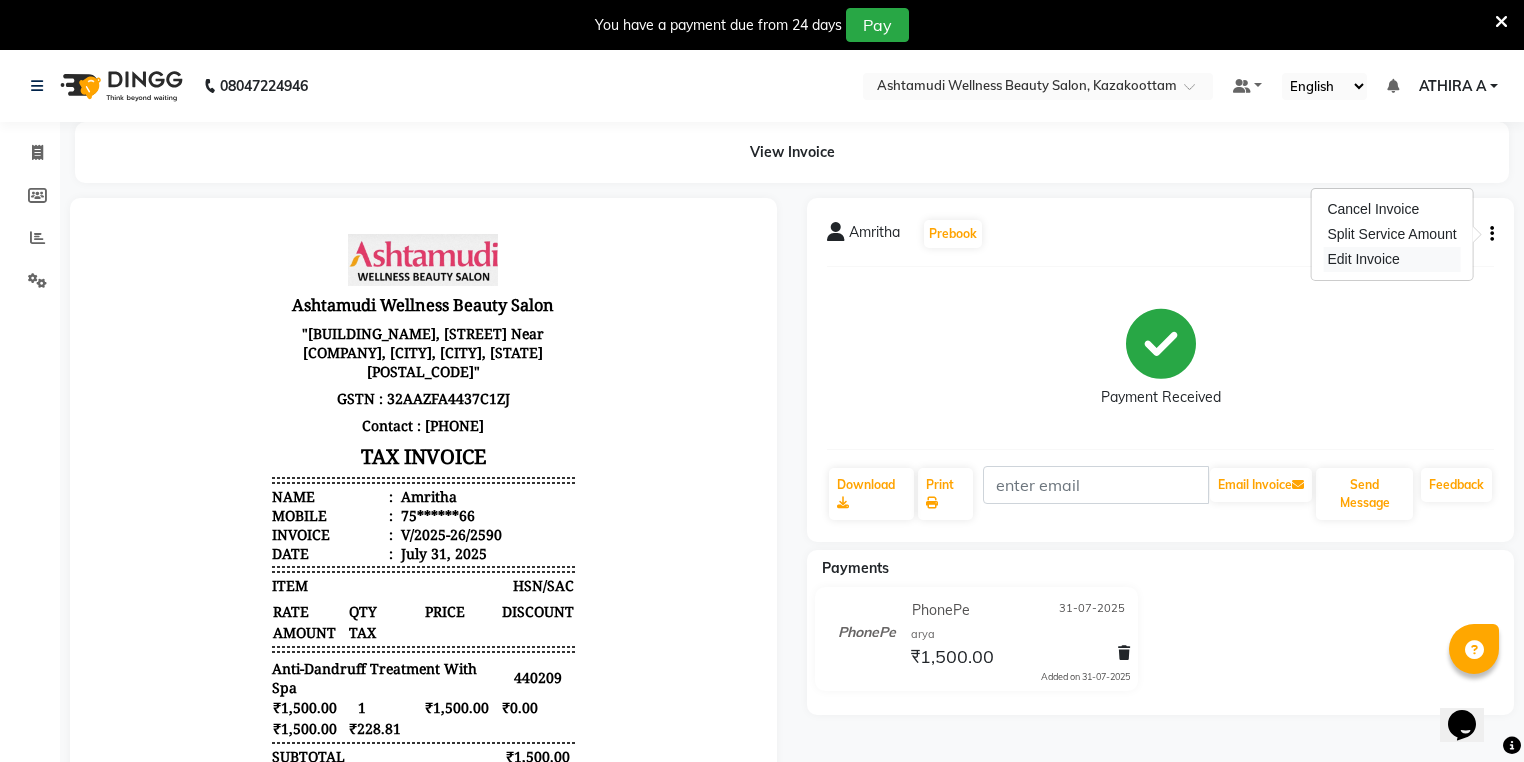 click on "Edit Invoice" at bounding box center (1391, 259) 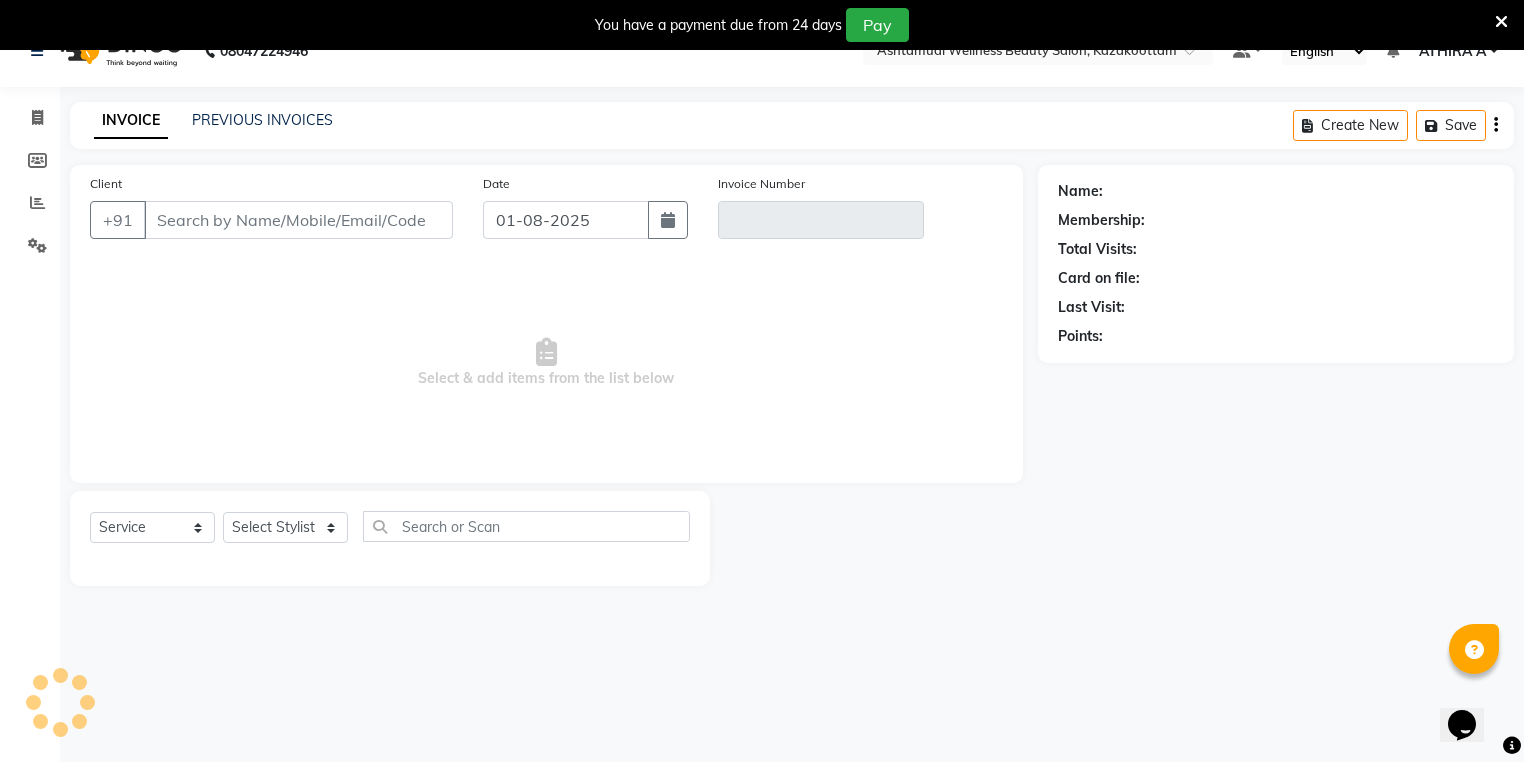 scroll, scrollTop: 50, scrollLeft: 0, axis: vertical 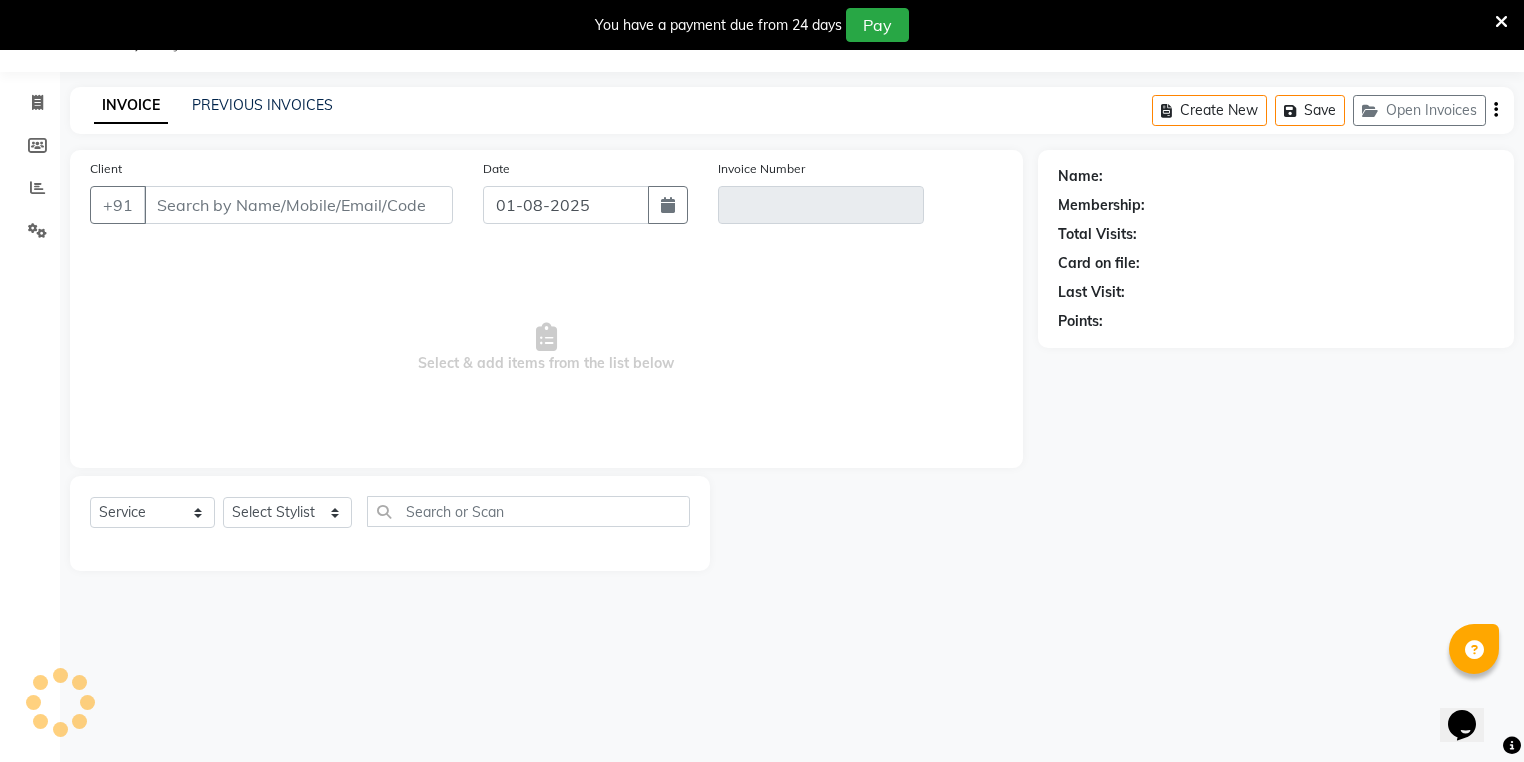 type on "75******66" 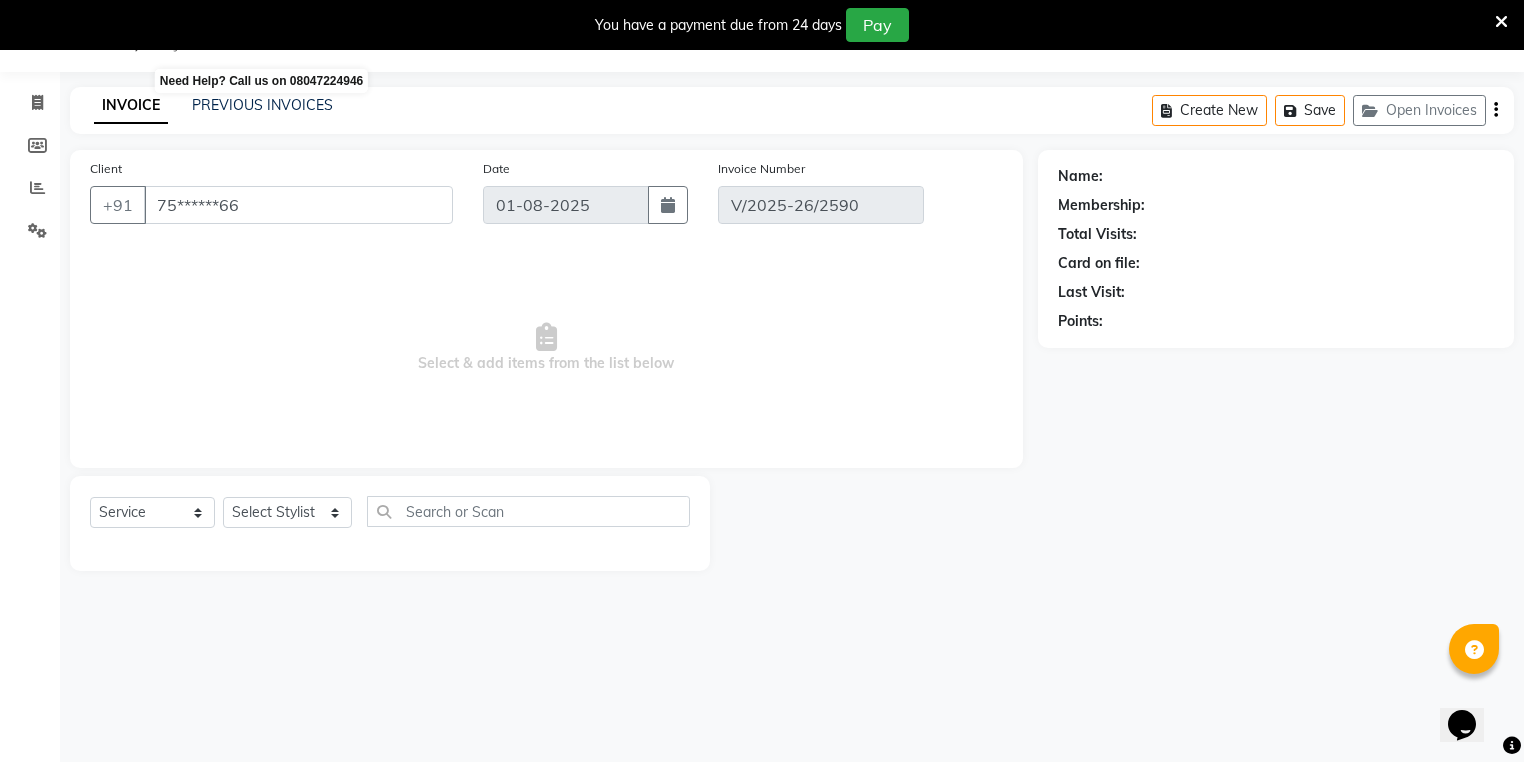select on "1: Object" 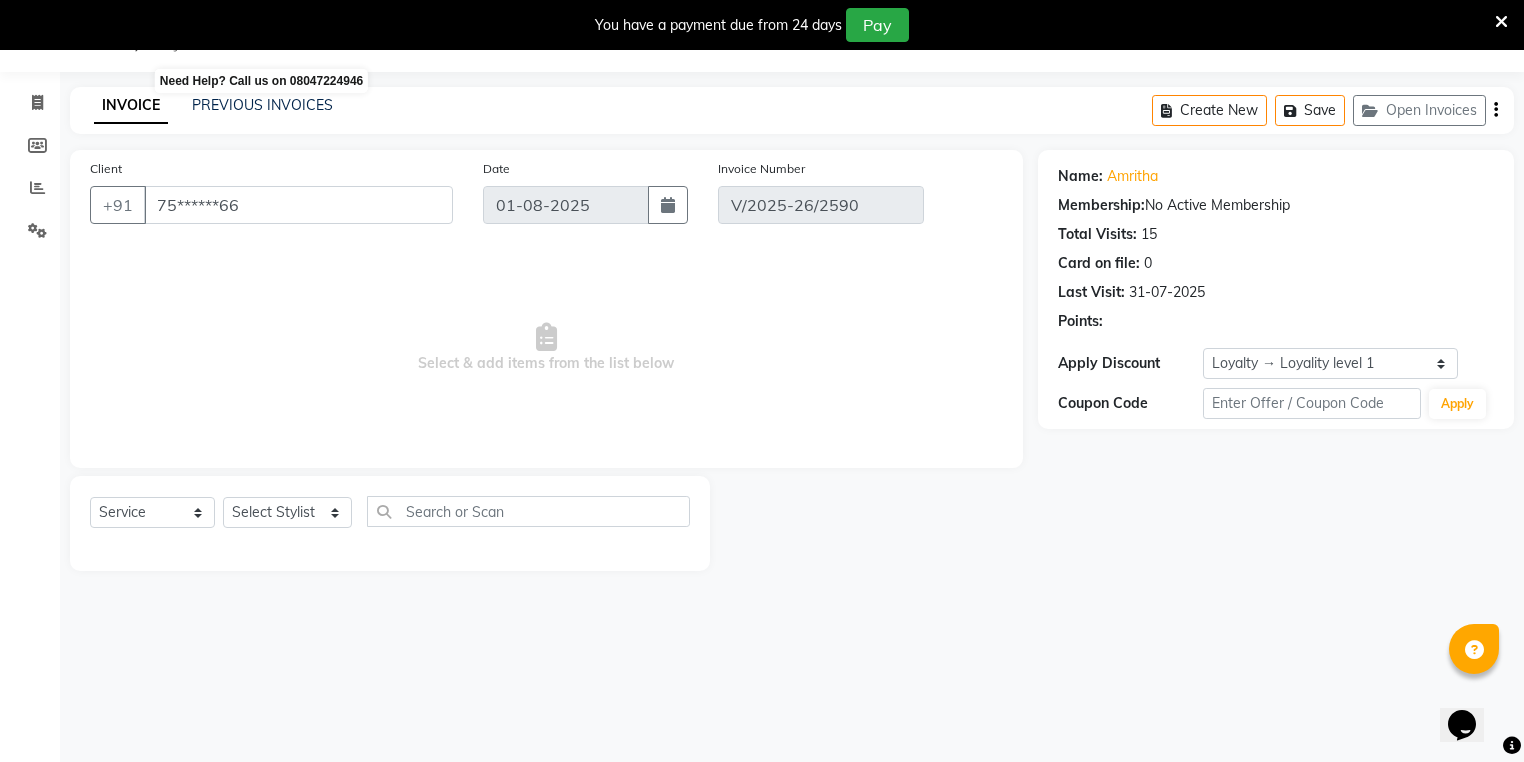 type on "31-07-2025" 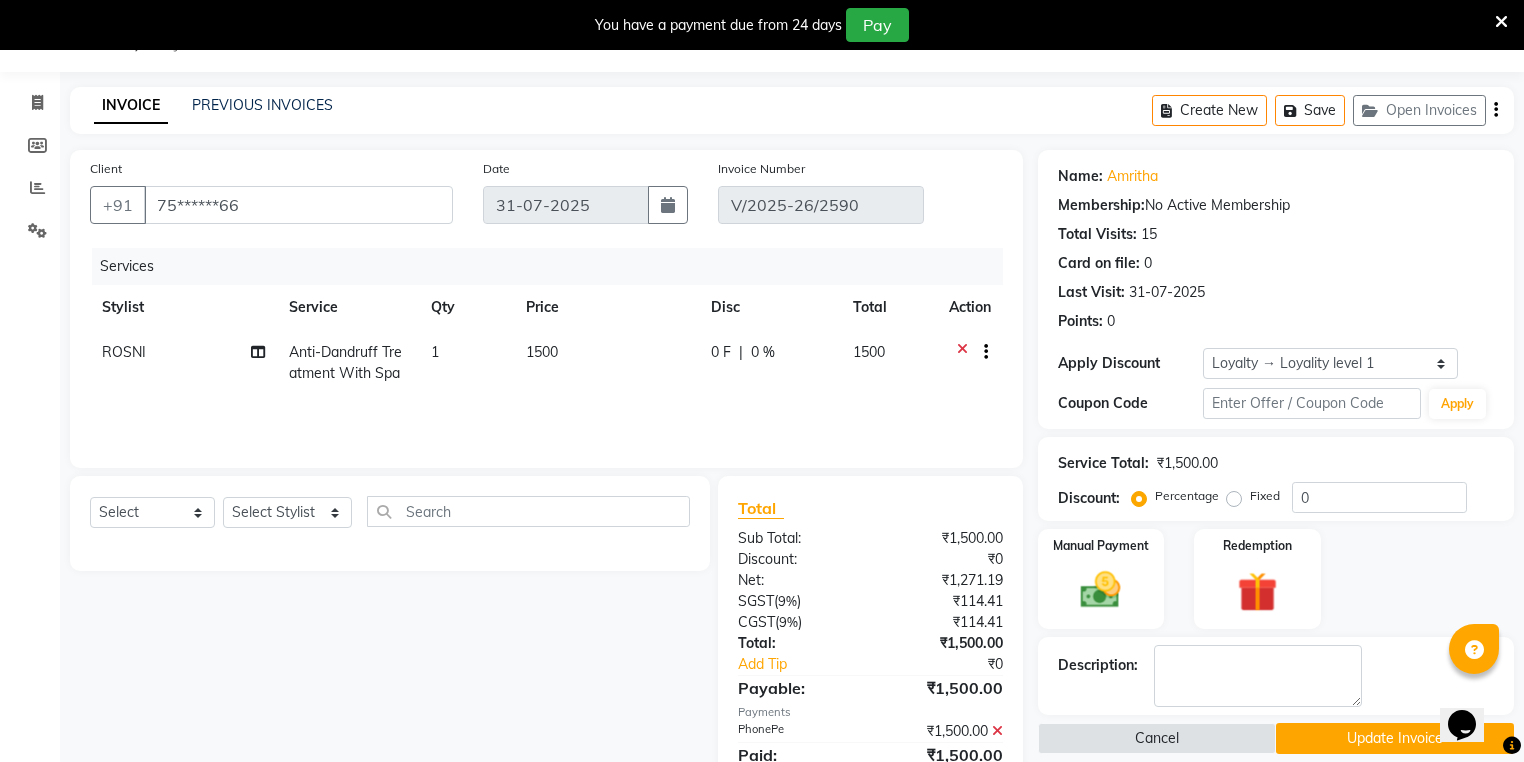 click on "ROSNI" 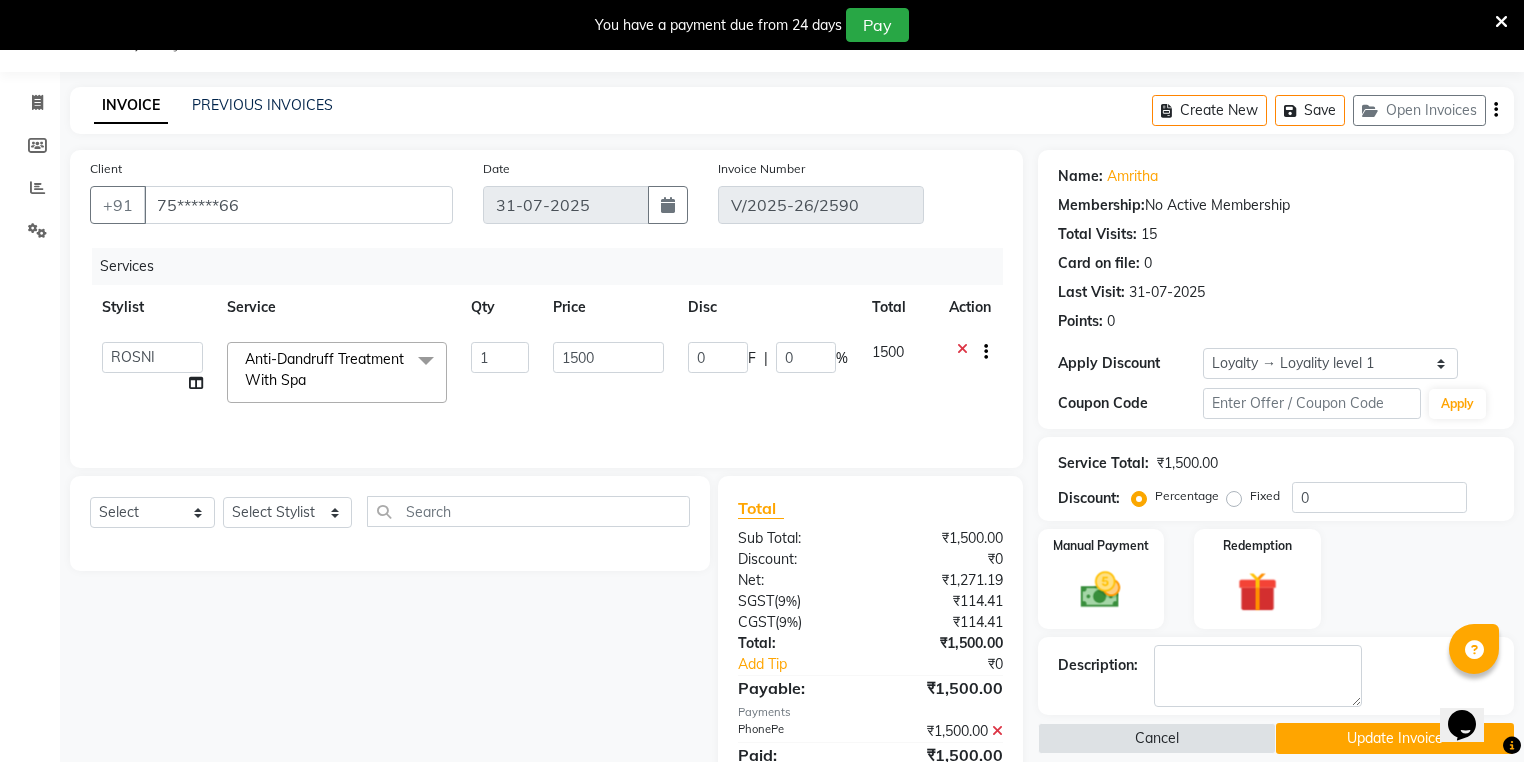 click on "Arya    CHINJU   GEETA   KAZHAKOOTTAM ASHTAMUDI   KRISHNA   LEKSHMI   MADONNA MICHAEL   MINCY VARGHESE   Poornima Gopal   PRIYA   RESHMA   ROSNI   Sindhu   SOORYAMOL" 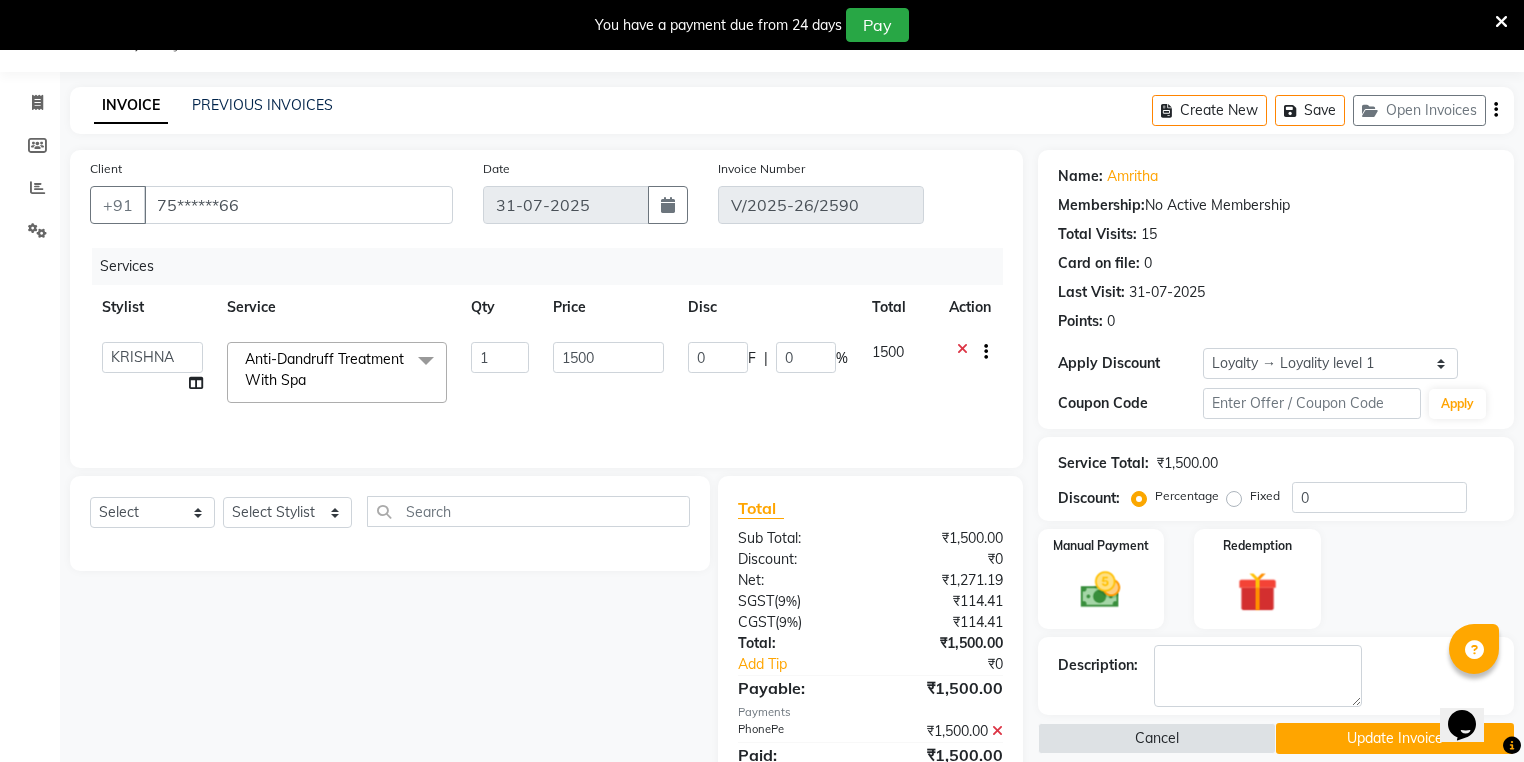 select on "27419" 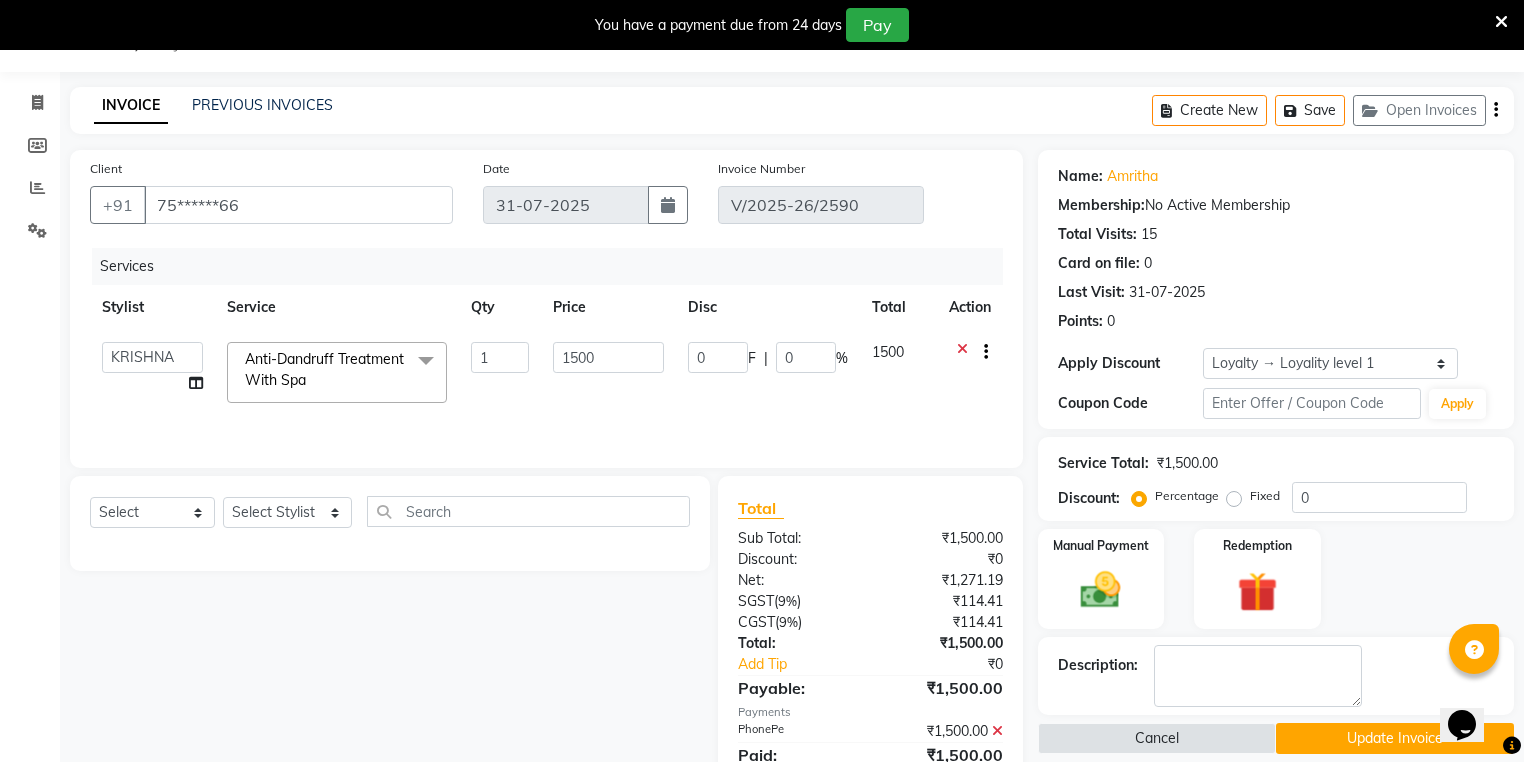 click on "Update Invoice" 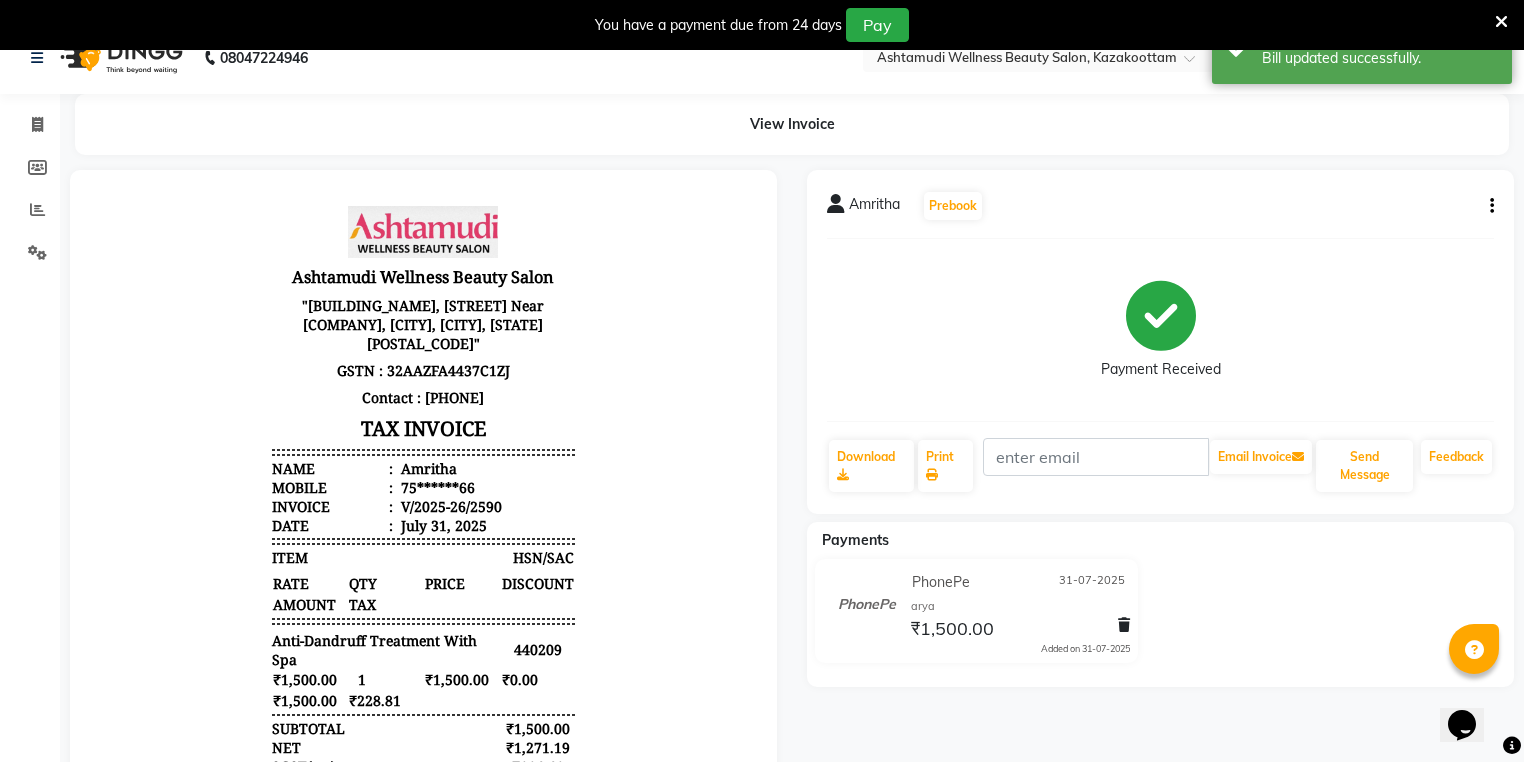 scroll, scrollTop: 0, scrollLeft: 0, axis: both 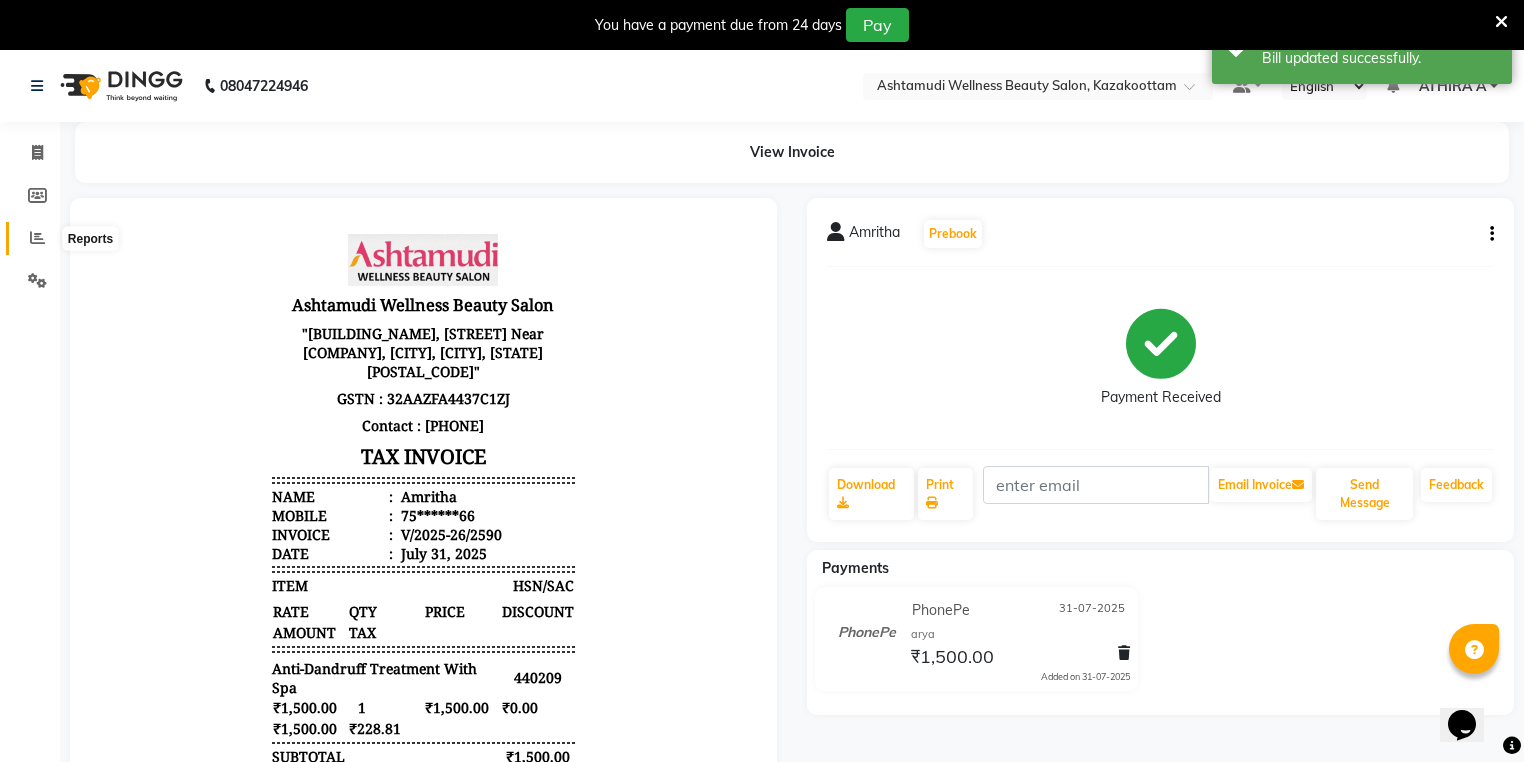 click 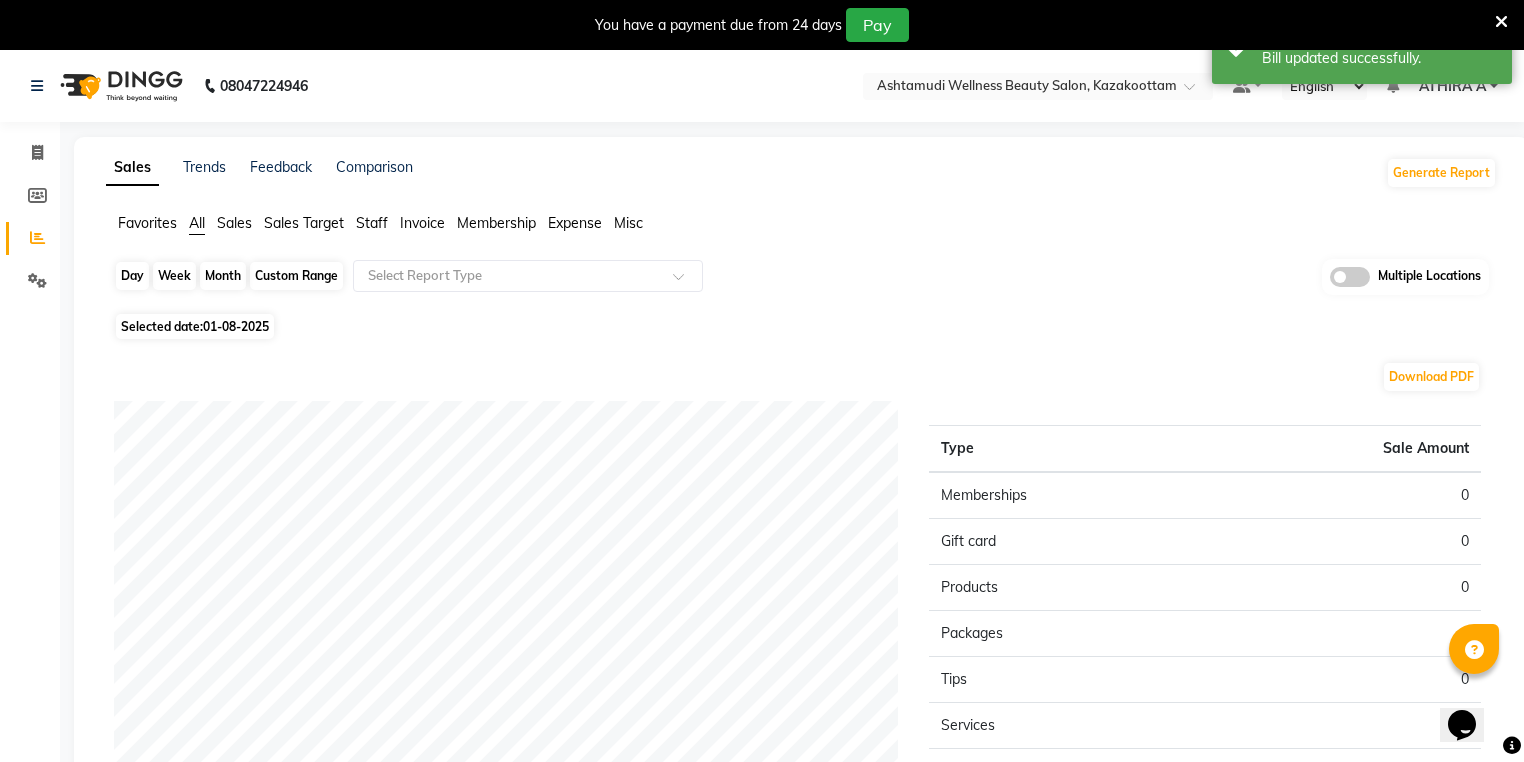 click on "Day" 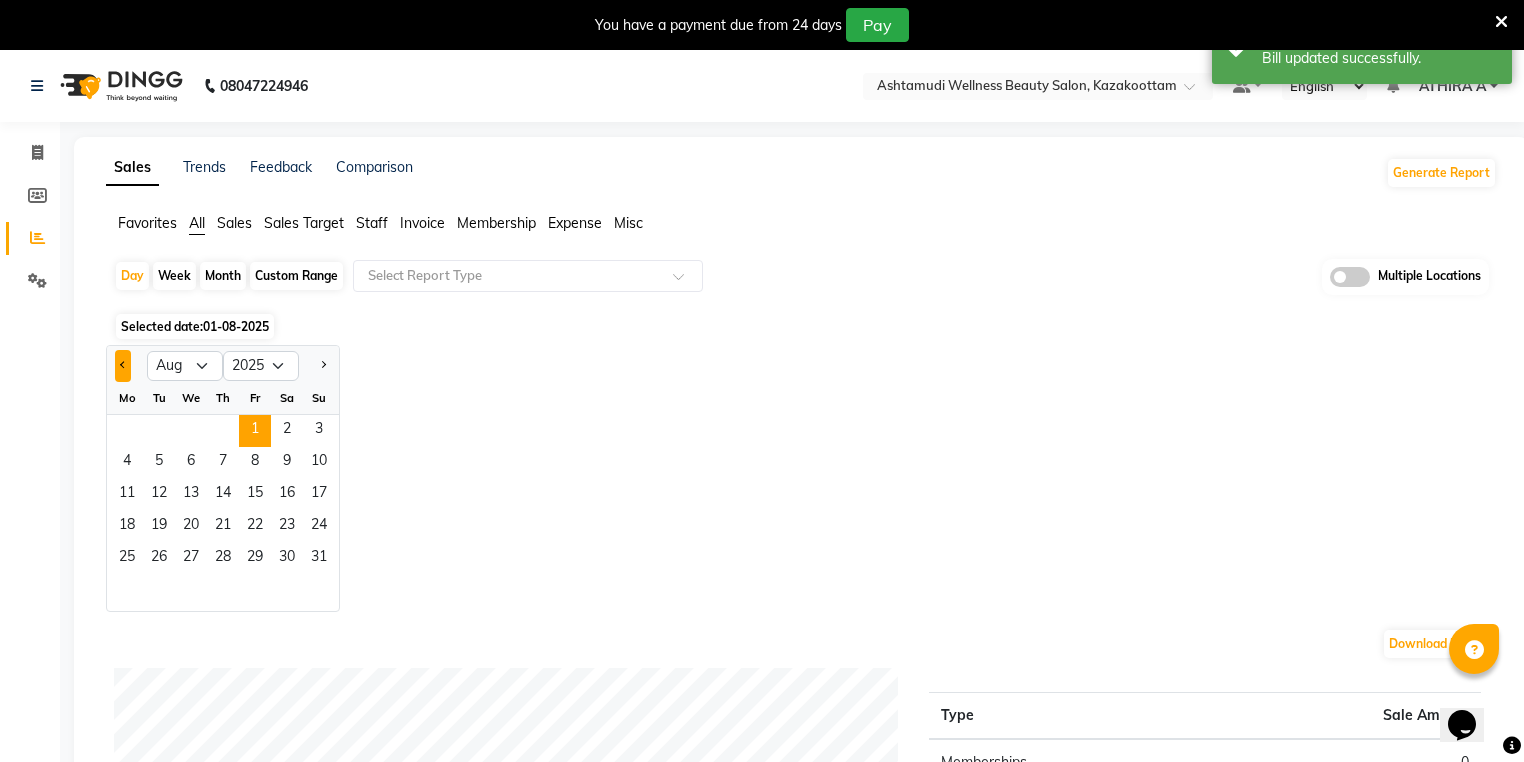 click 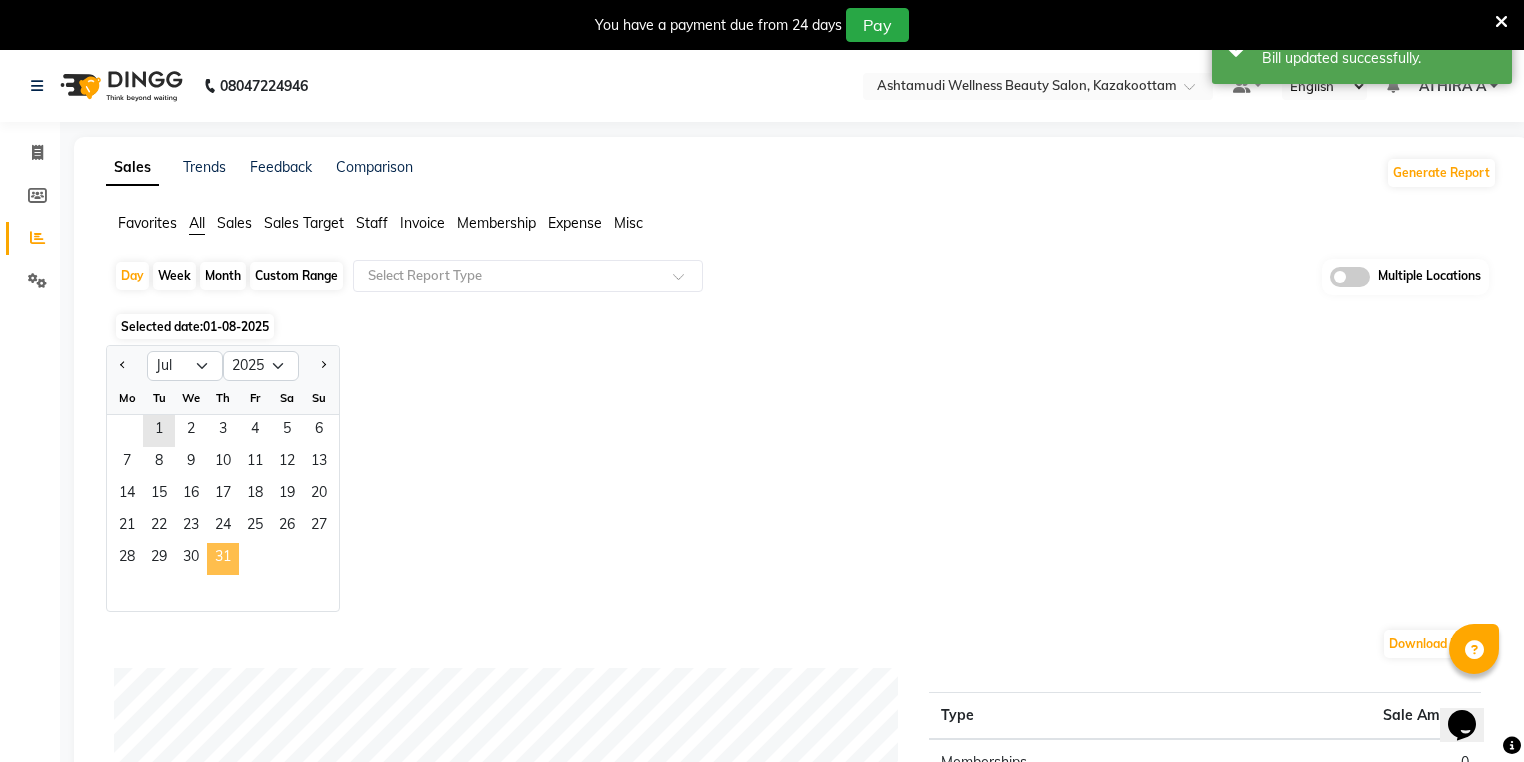 click on "31" 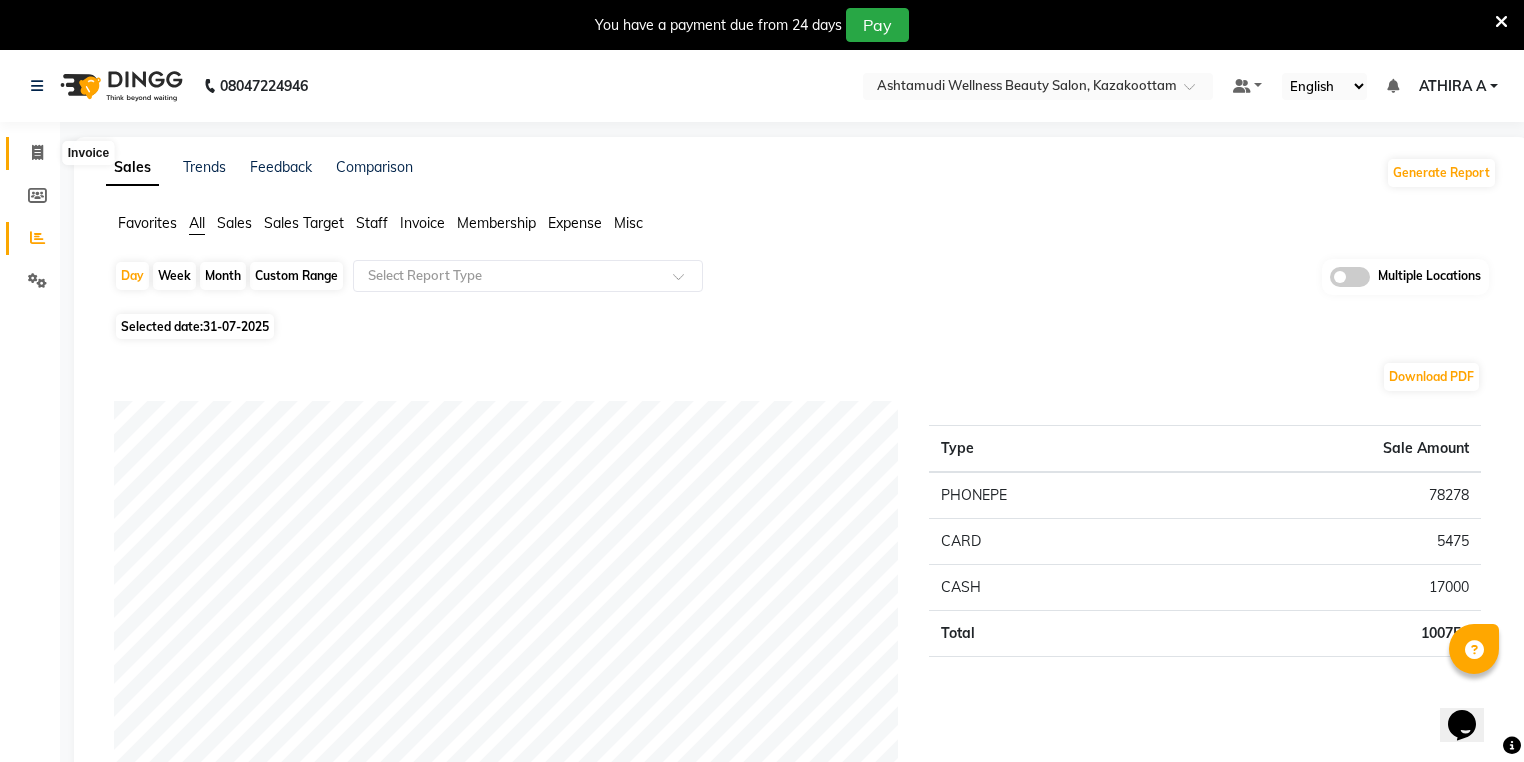 click 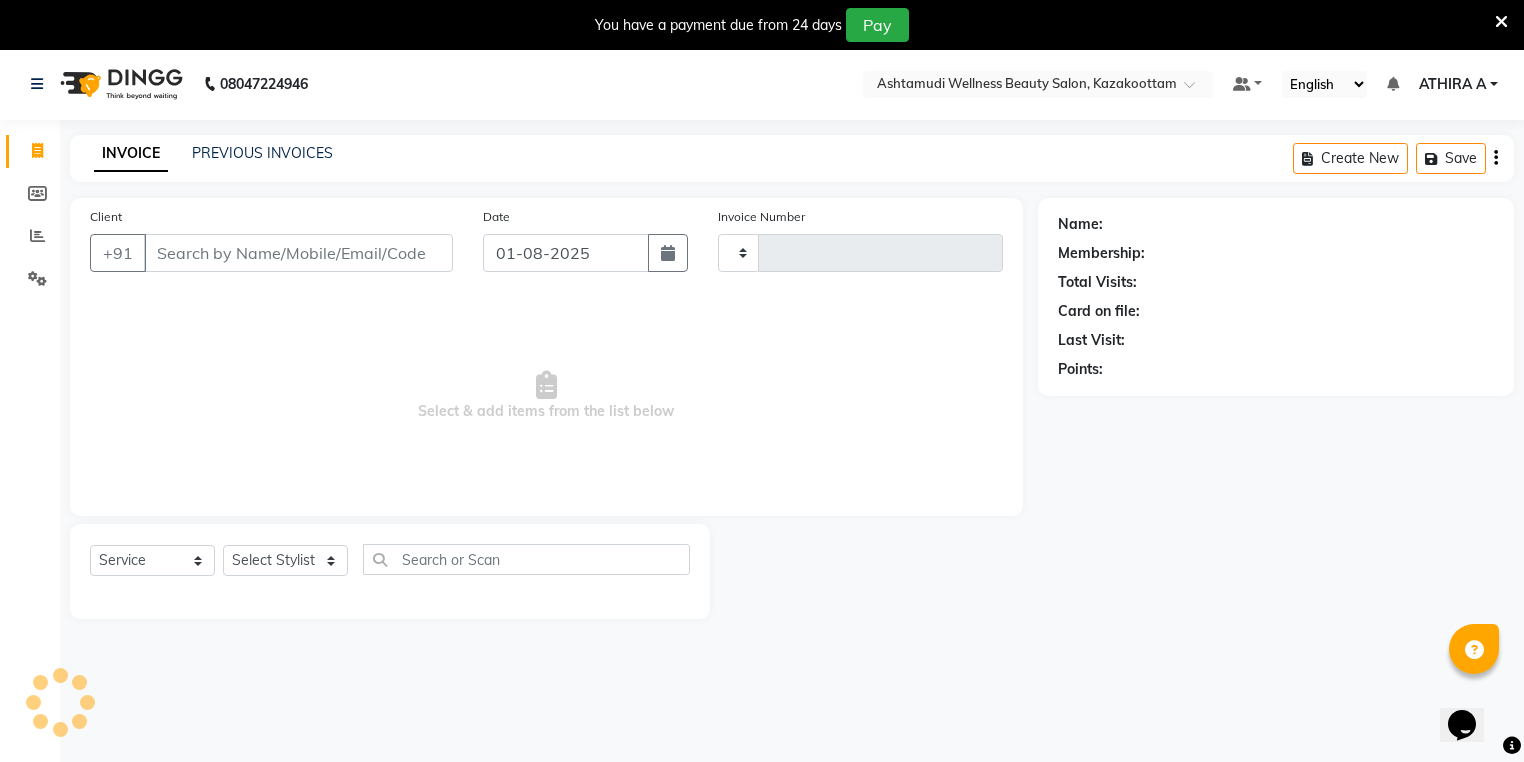 scroll, scrollTop: 50, scrollLeft: 0, axis: vertical 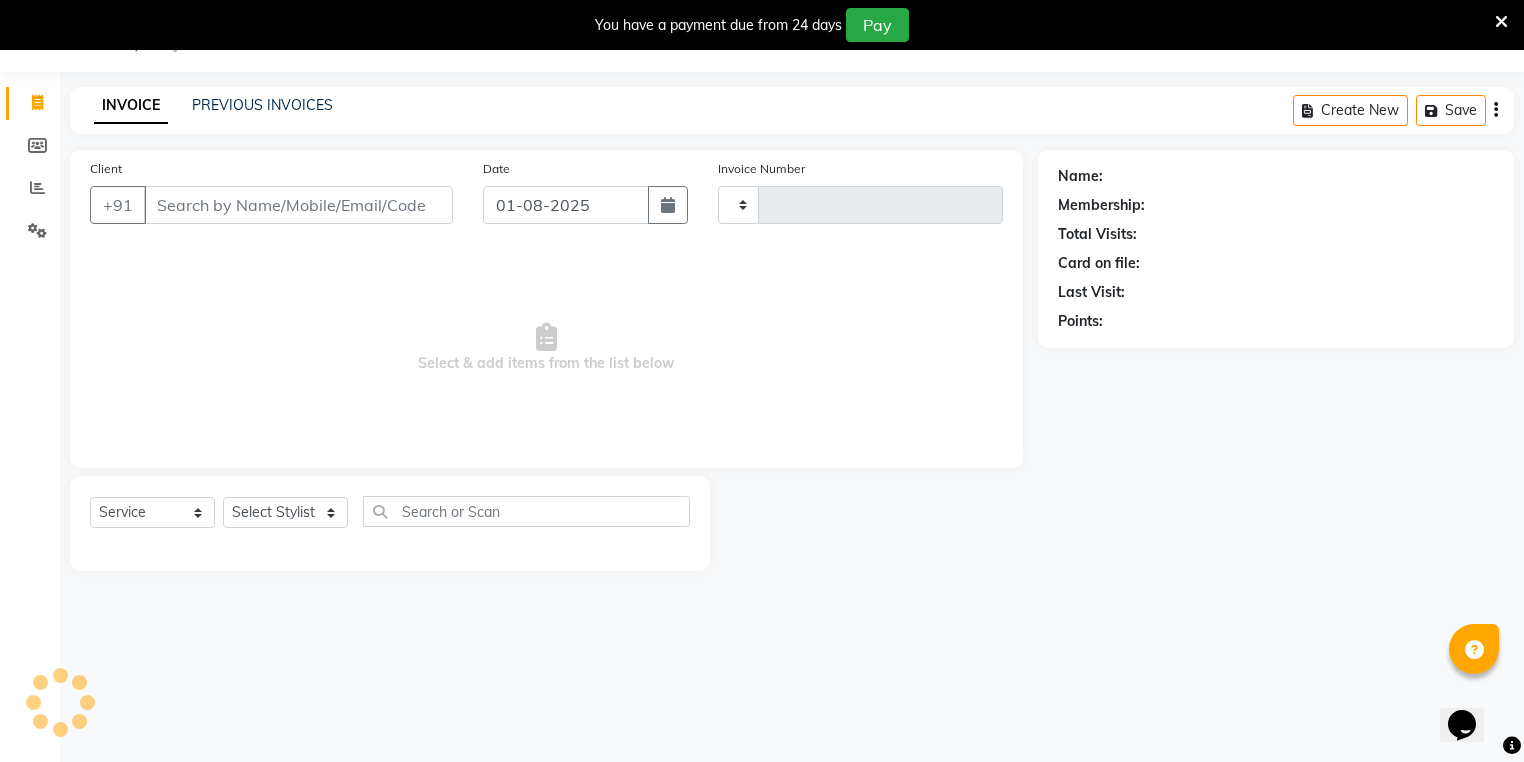 type on "2619" 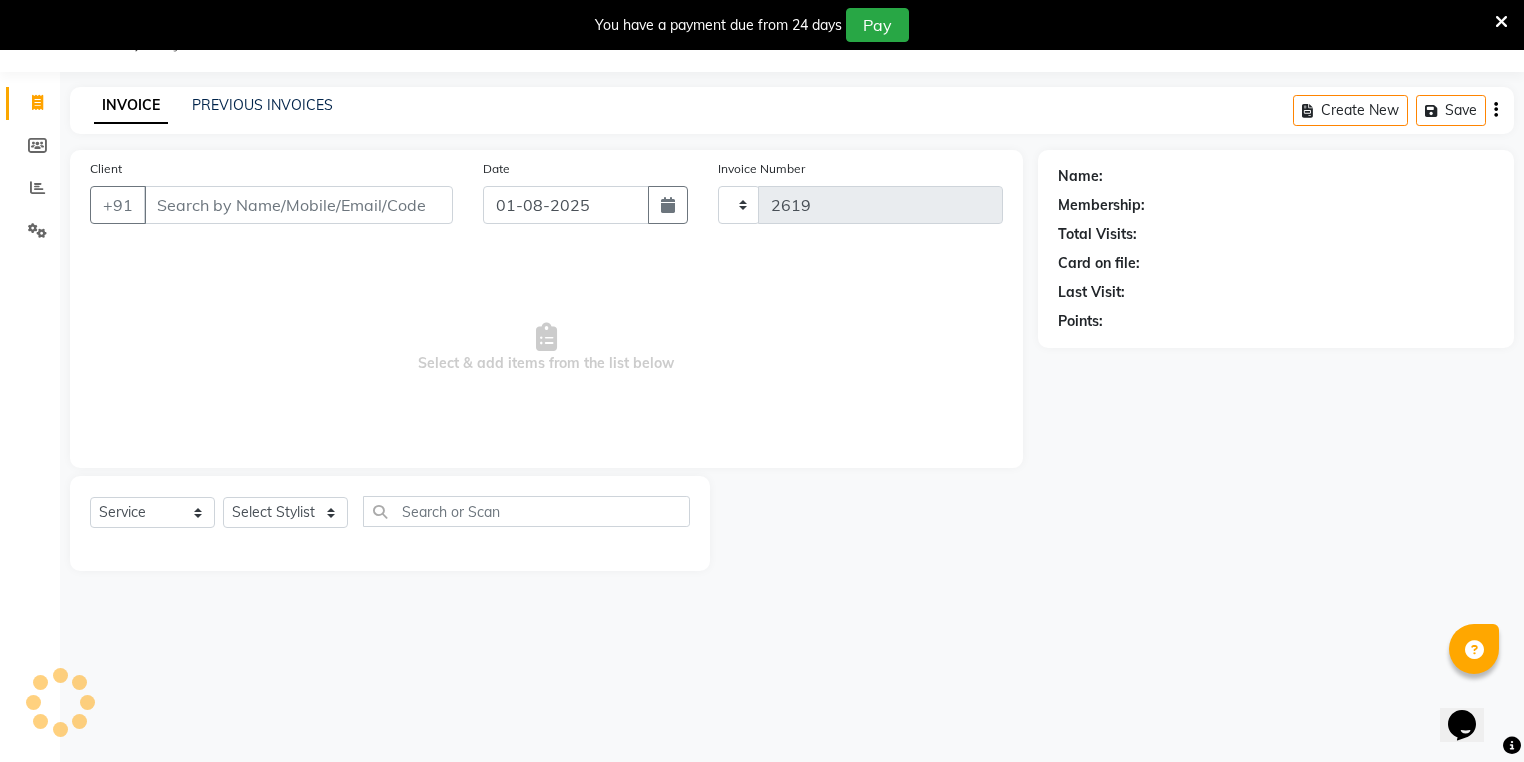 select on "4662" 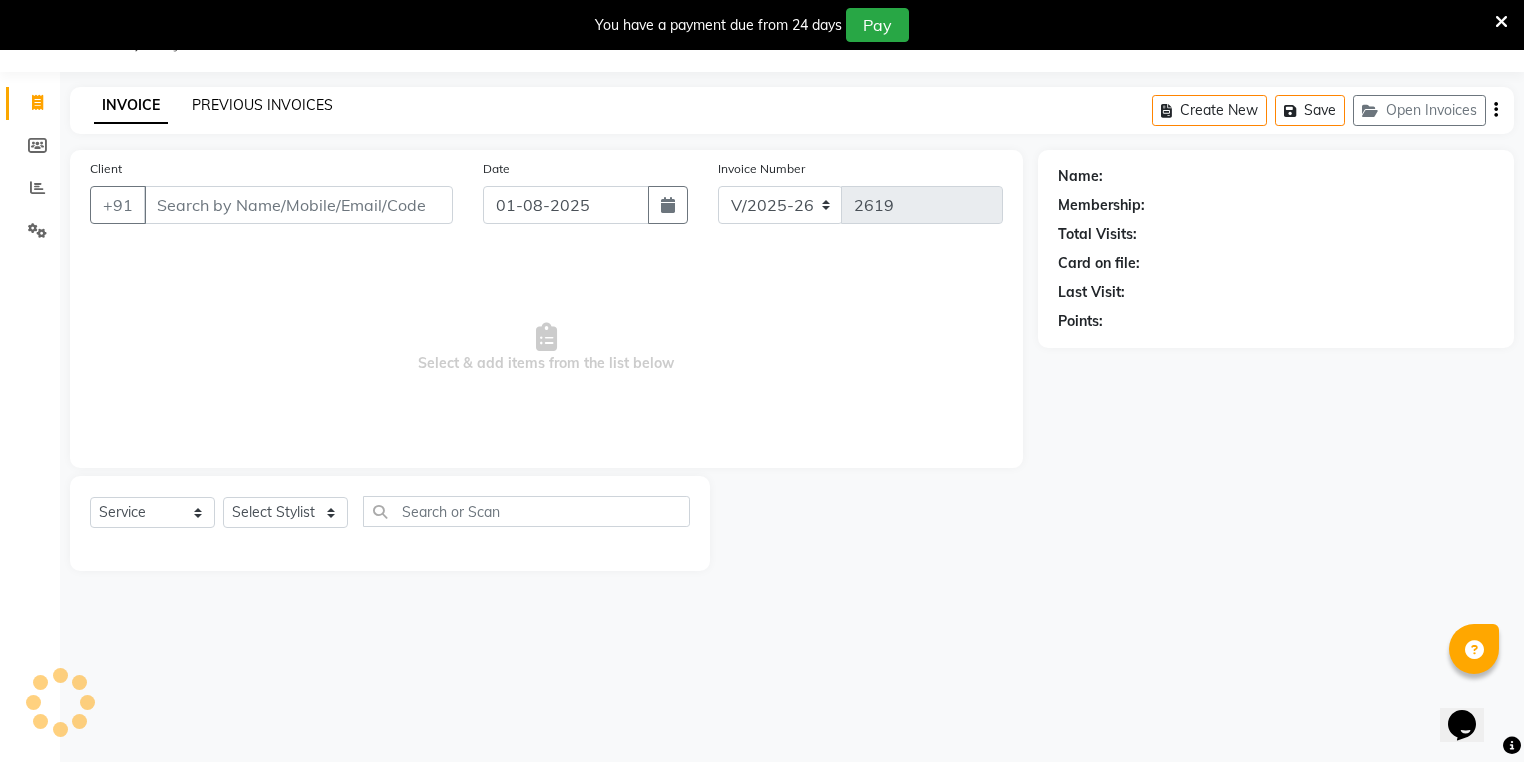 click on "PREVIOUS INVOICES" 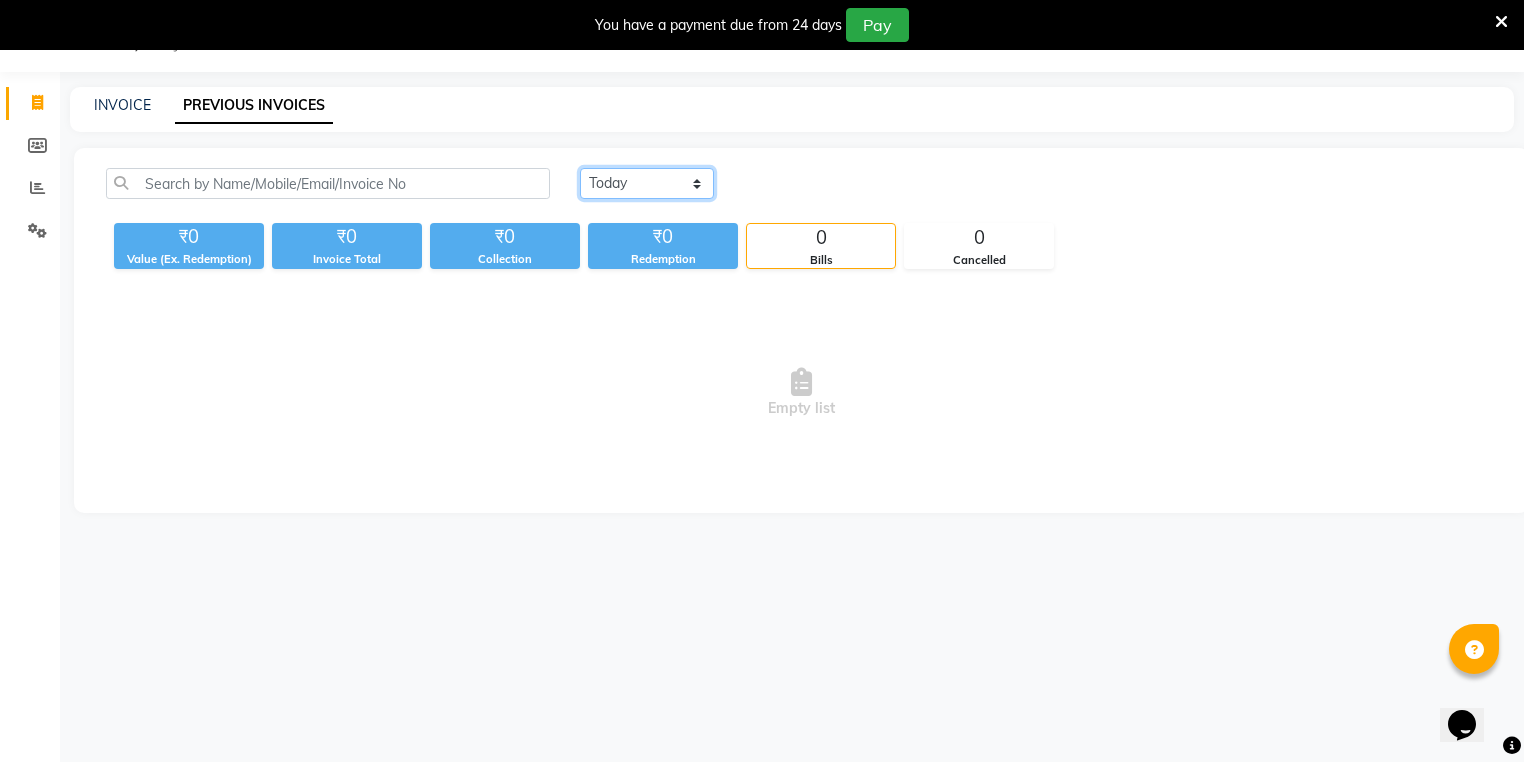 drag, startPoint x: 647, startPoint y: 193, endPoint x: 646, endPoint y: 205, distance: 12.0415945 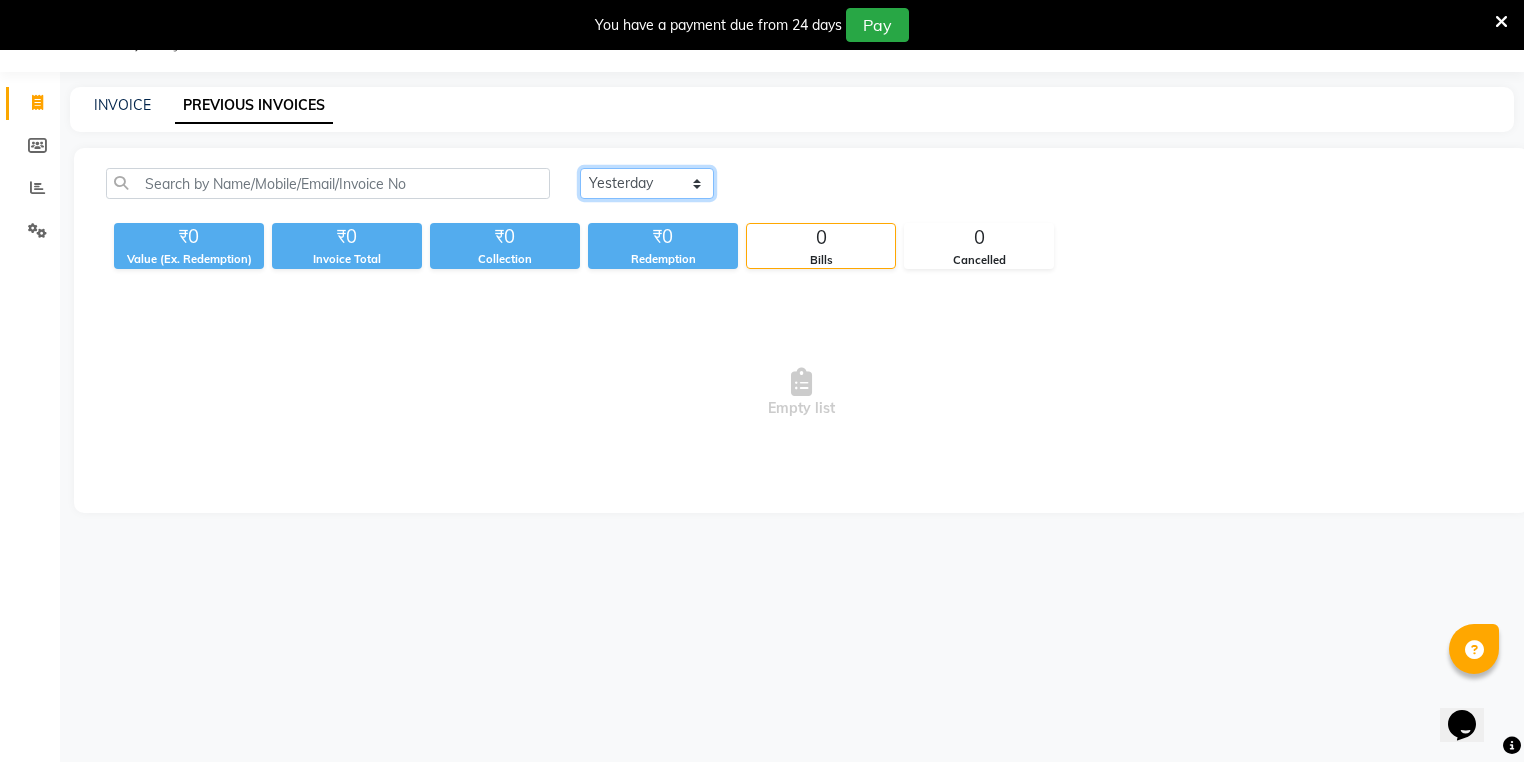 click on "Today Yesterday Custom Range" 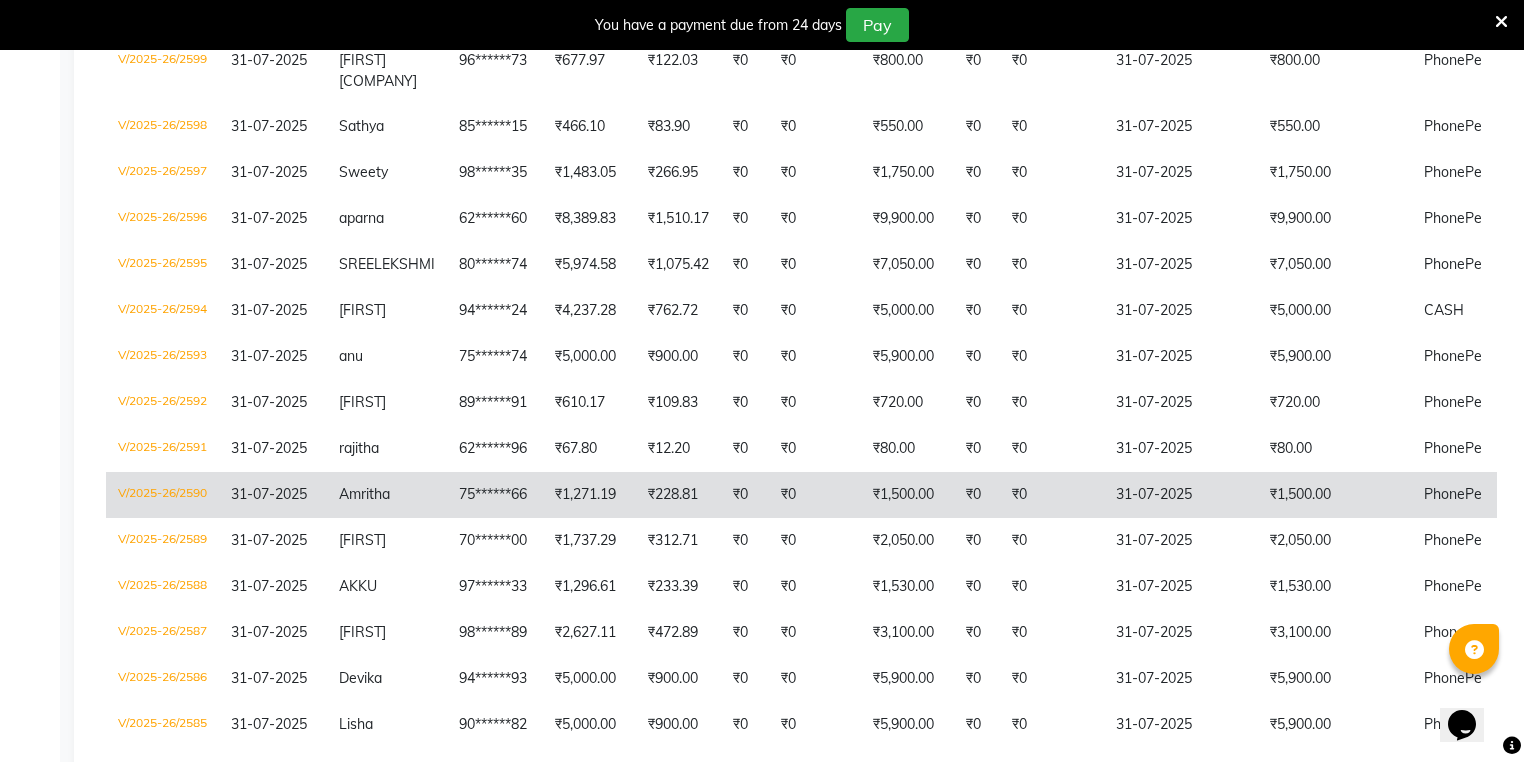 scroll, scrollTop: 1232, scrollLeft: 0, axis: vertical 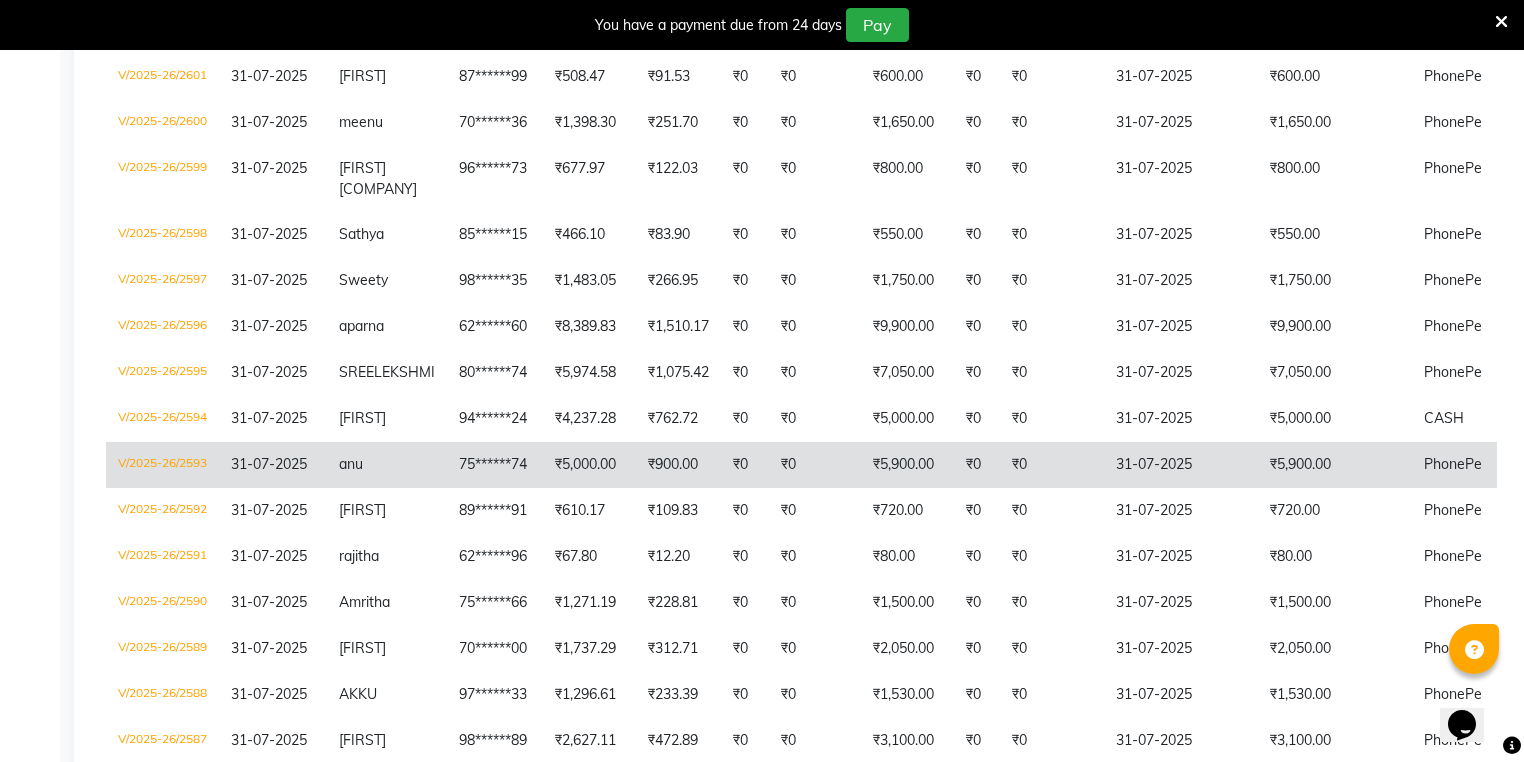 click on "31-07-2025" 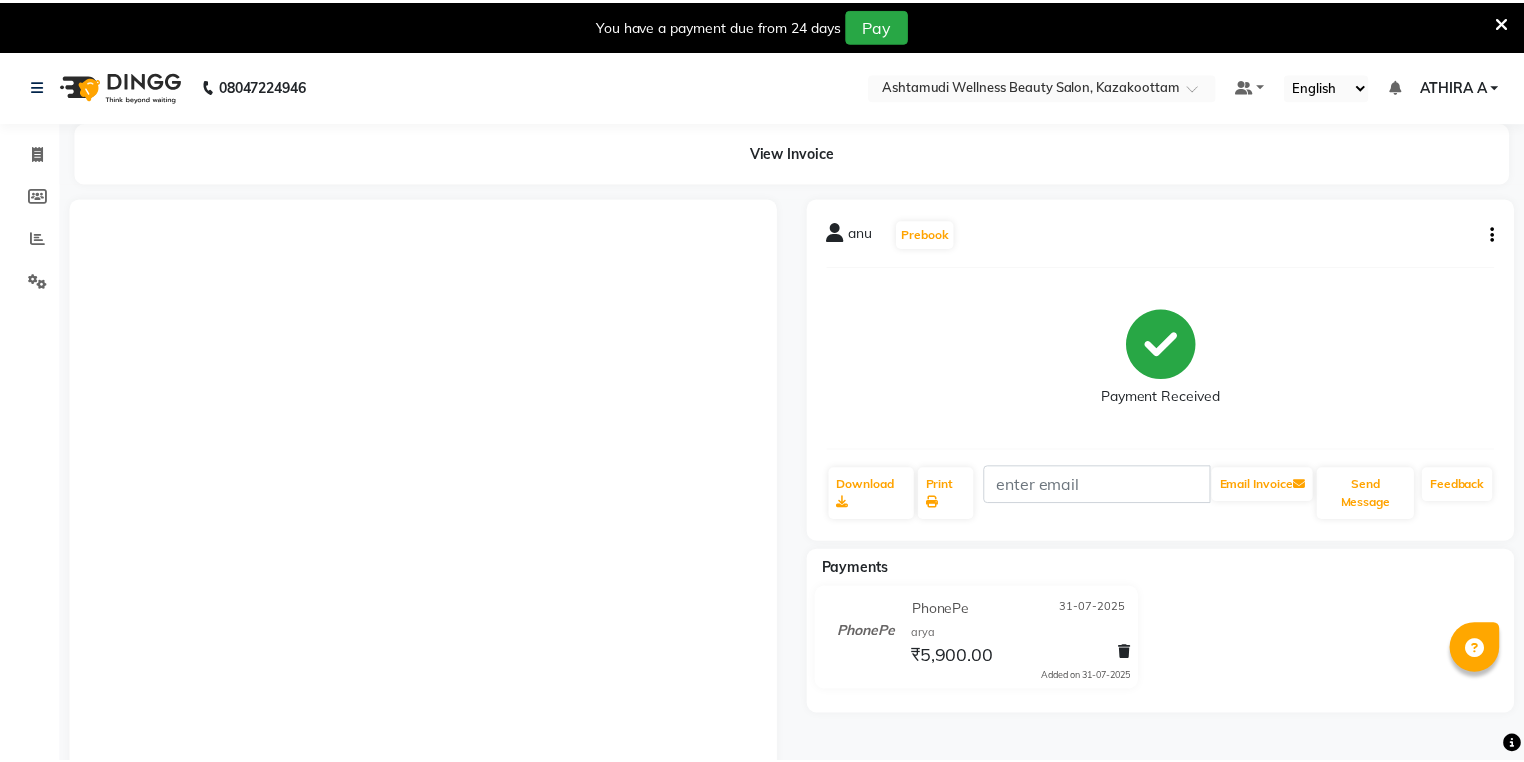 scroll, scrollTop: 0, scrollLeft: 0, axis: both 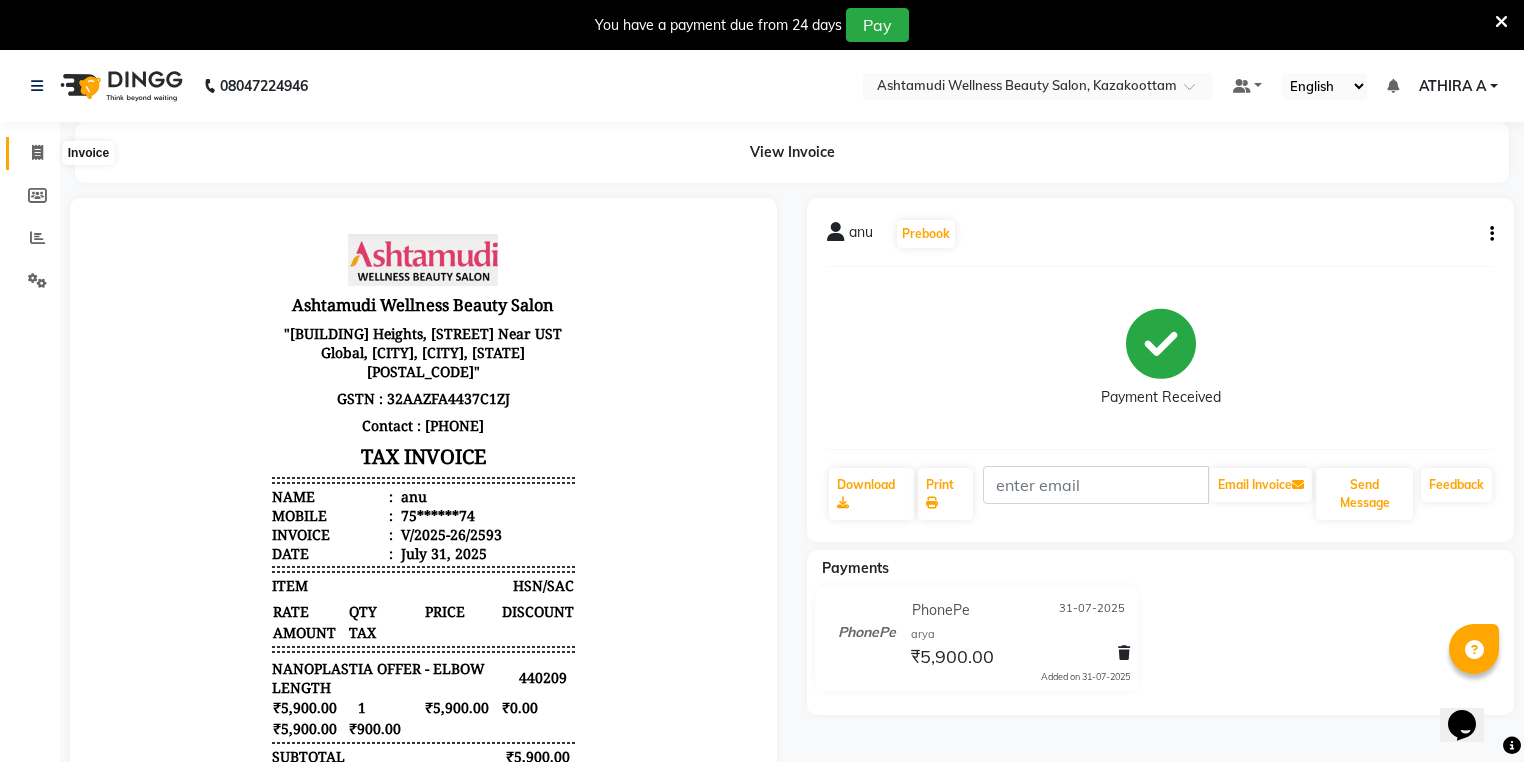click 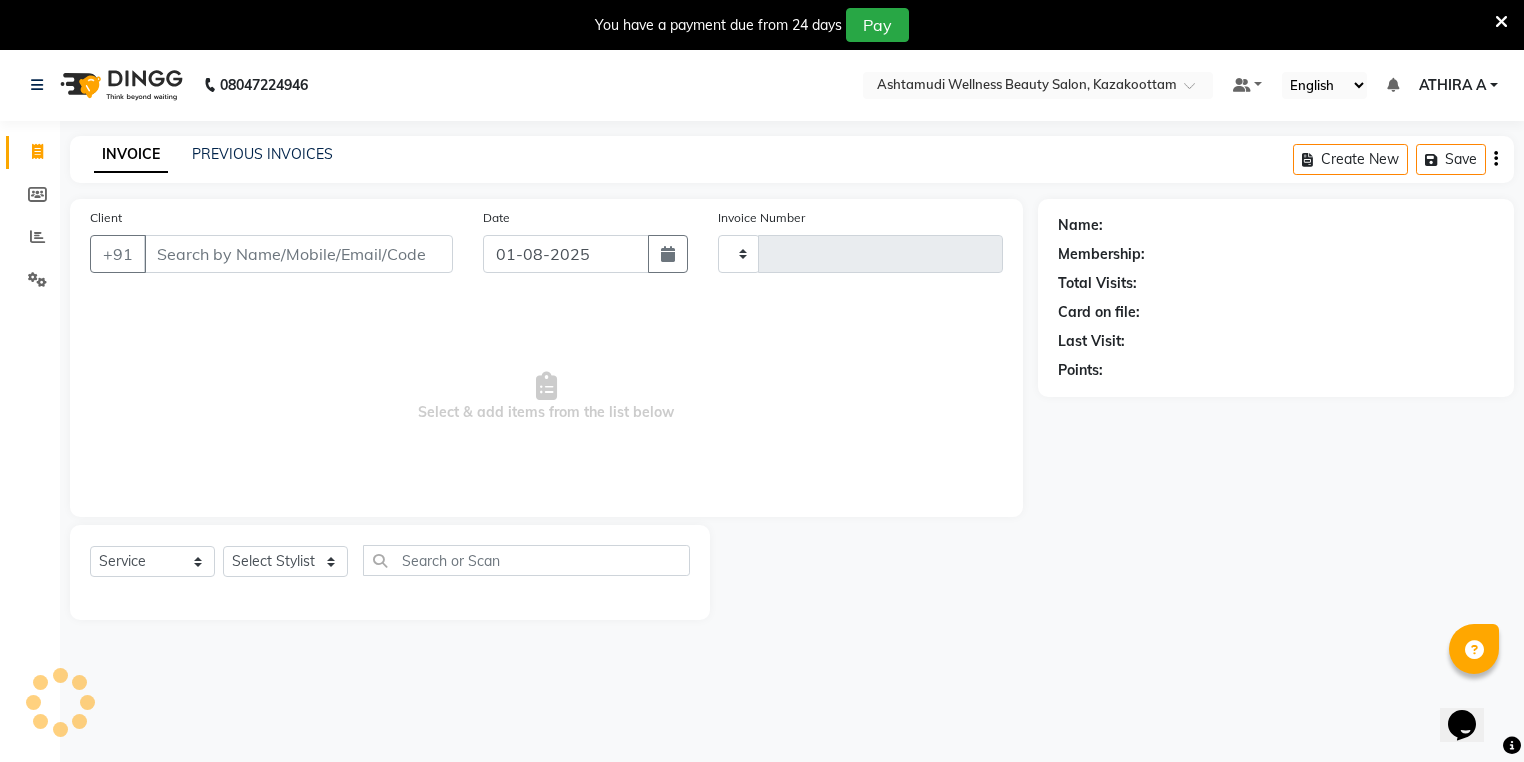 type on "2619" 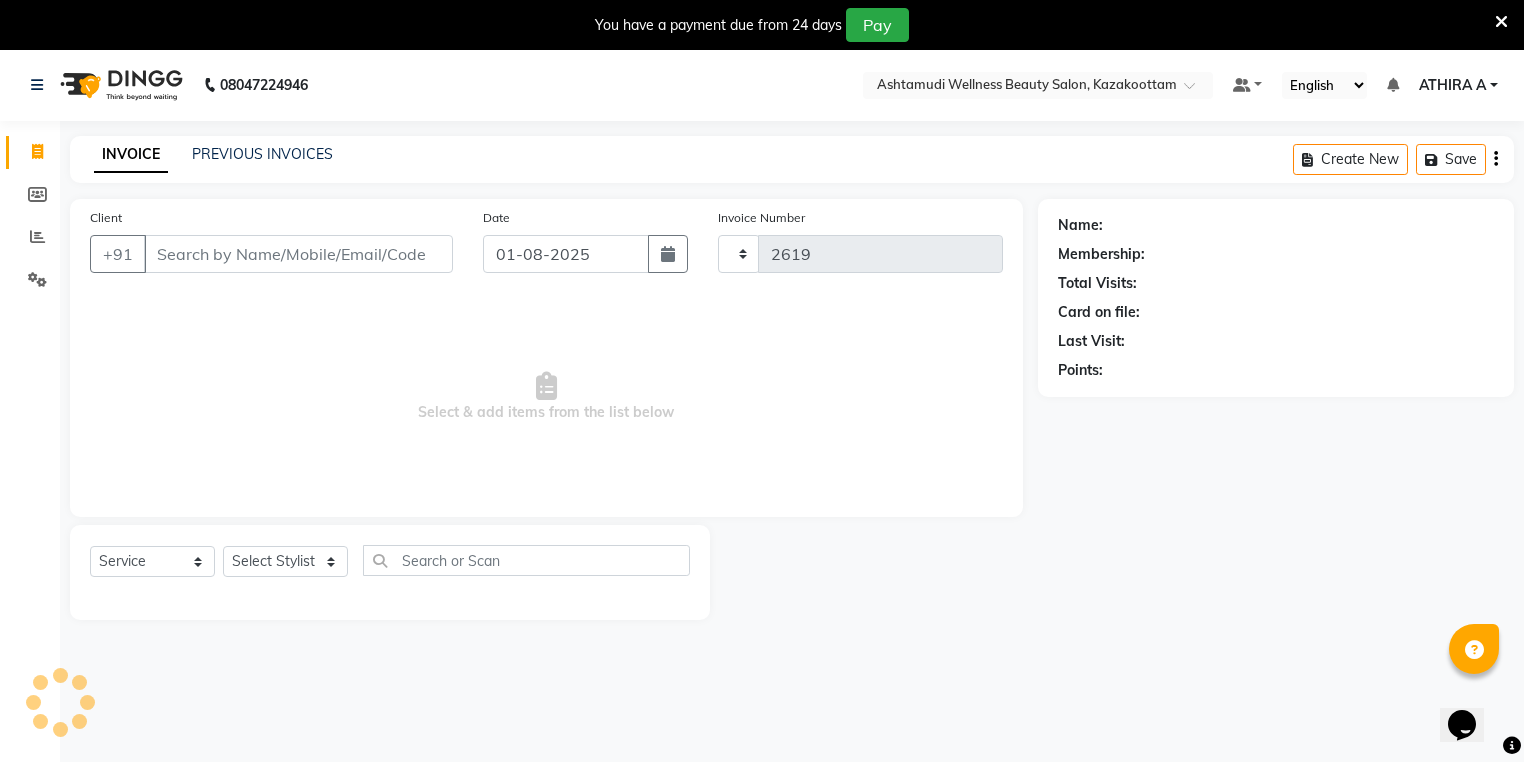 select on "4662" 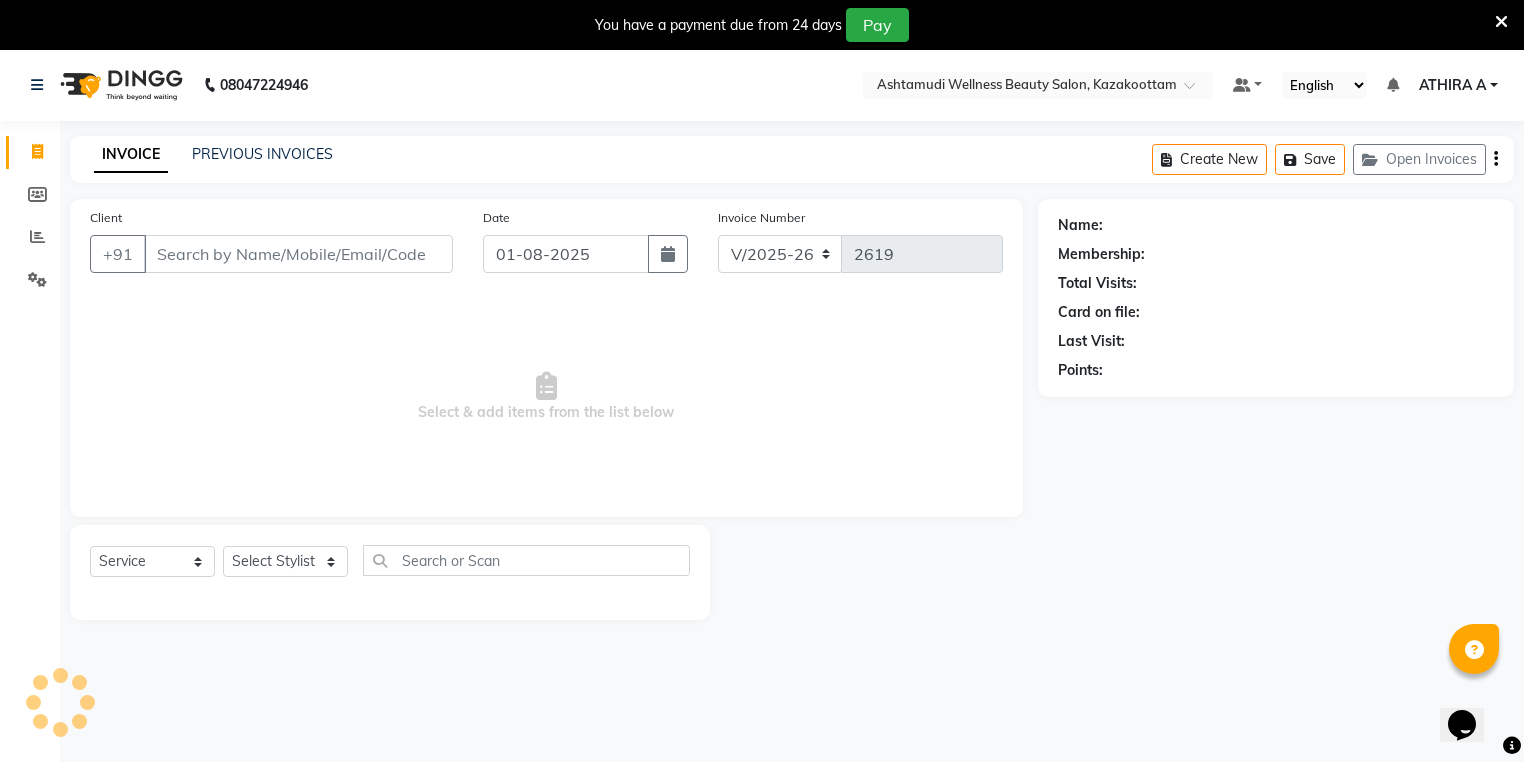 scroll, scrollTop: 50, scrollLeft: 0, axis: vertical 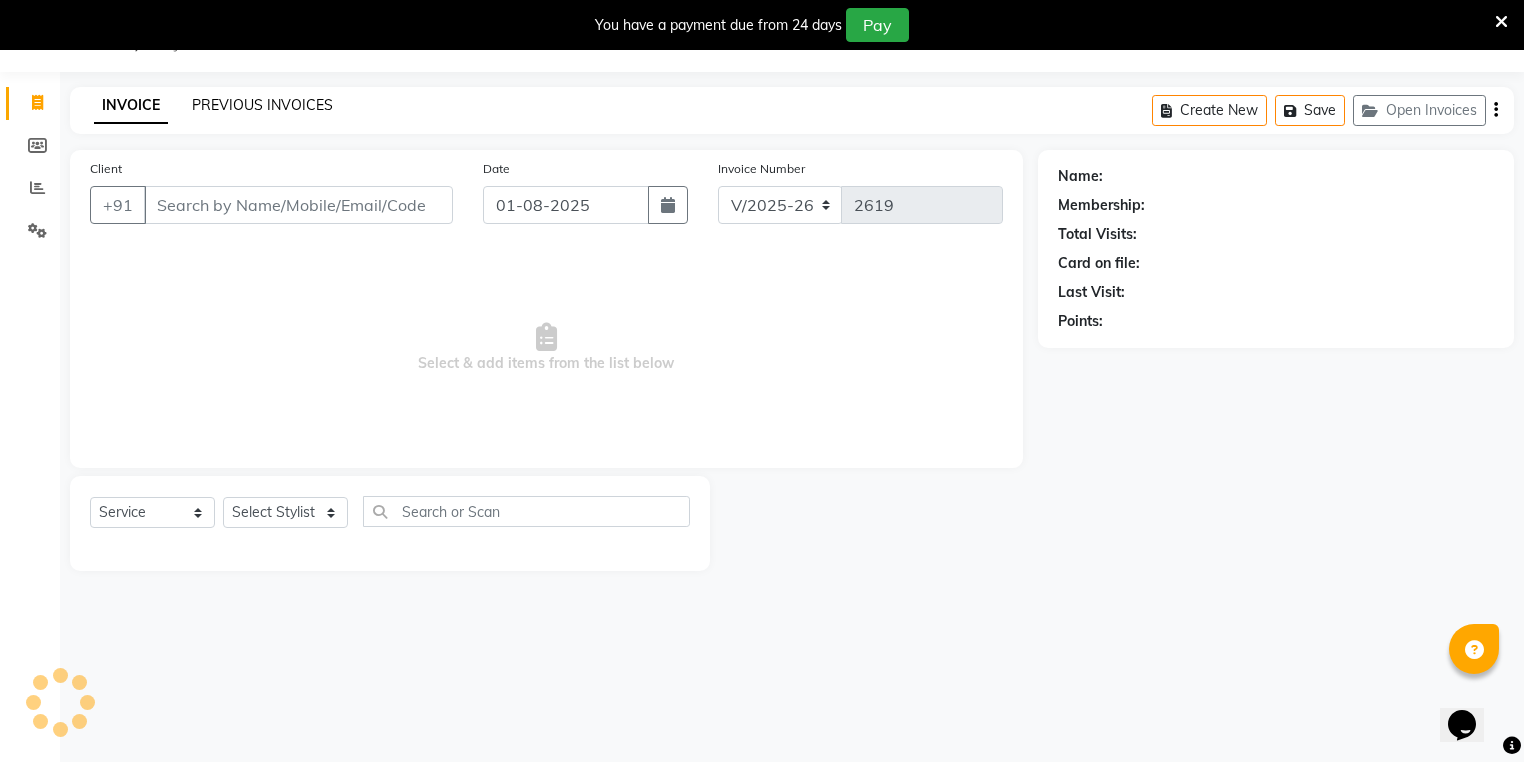 click on "PREVIOUS INVOICES" 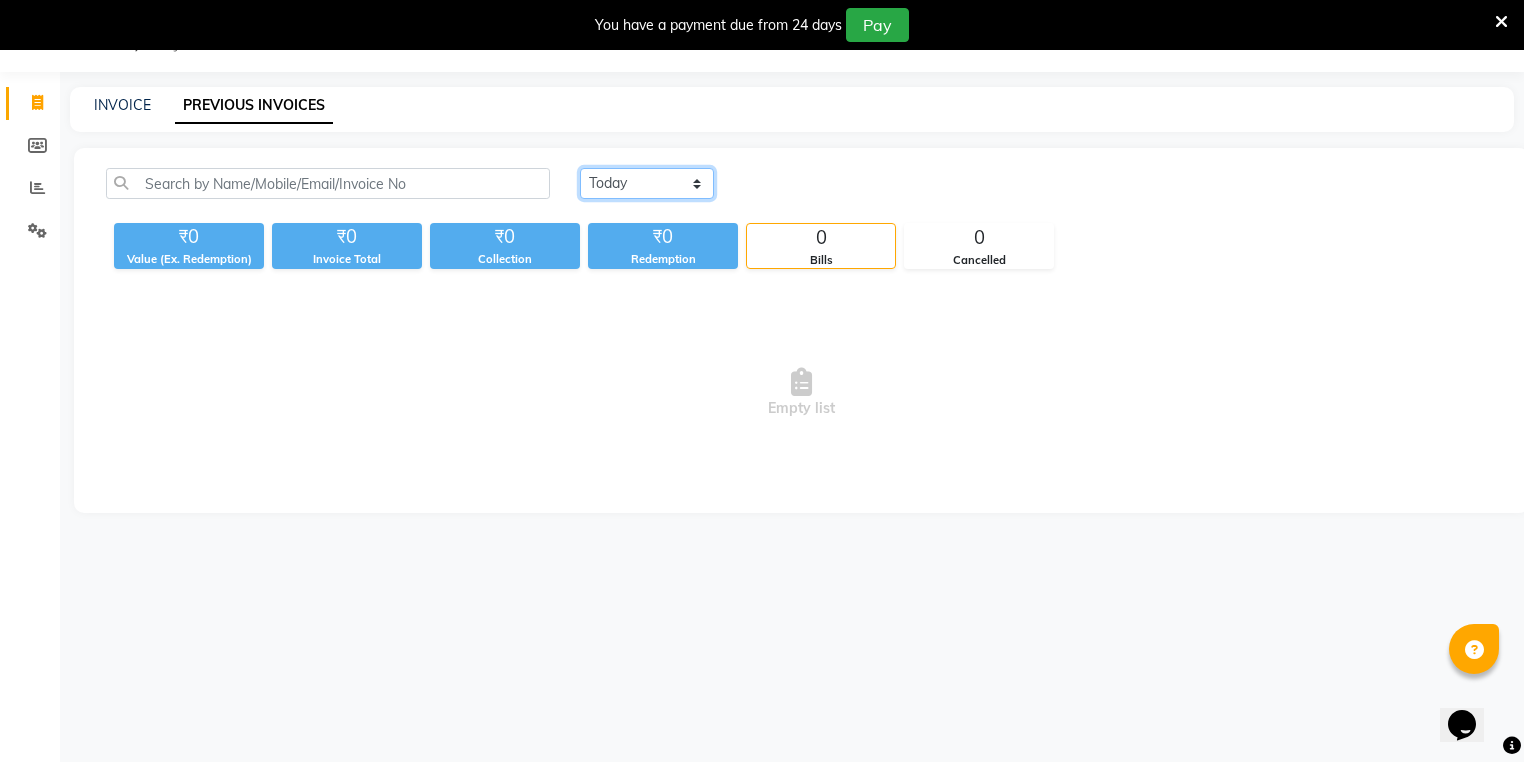 click on "Today Yesterday Custom Range" 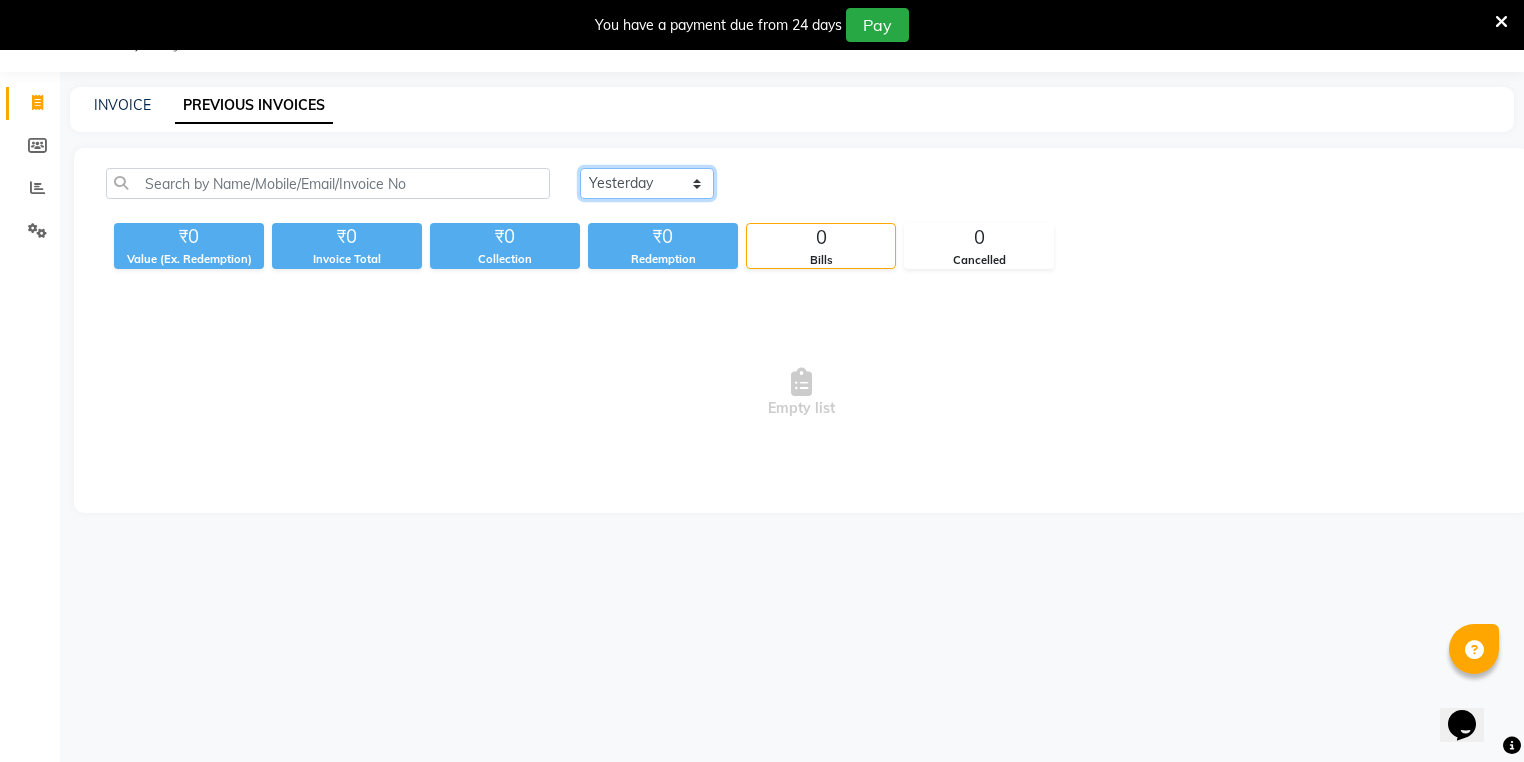 click on "Today Yesterday Custom Range" 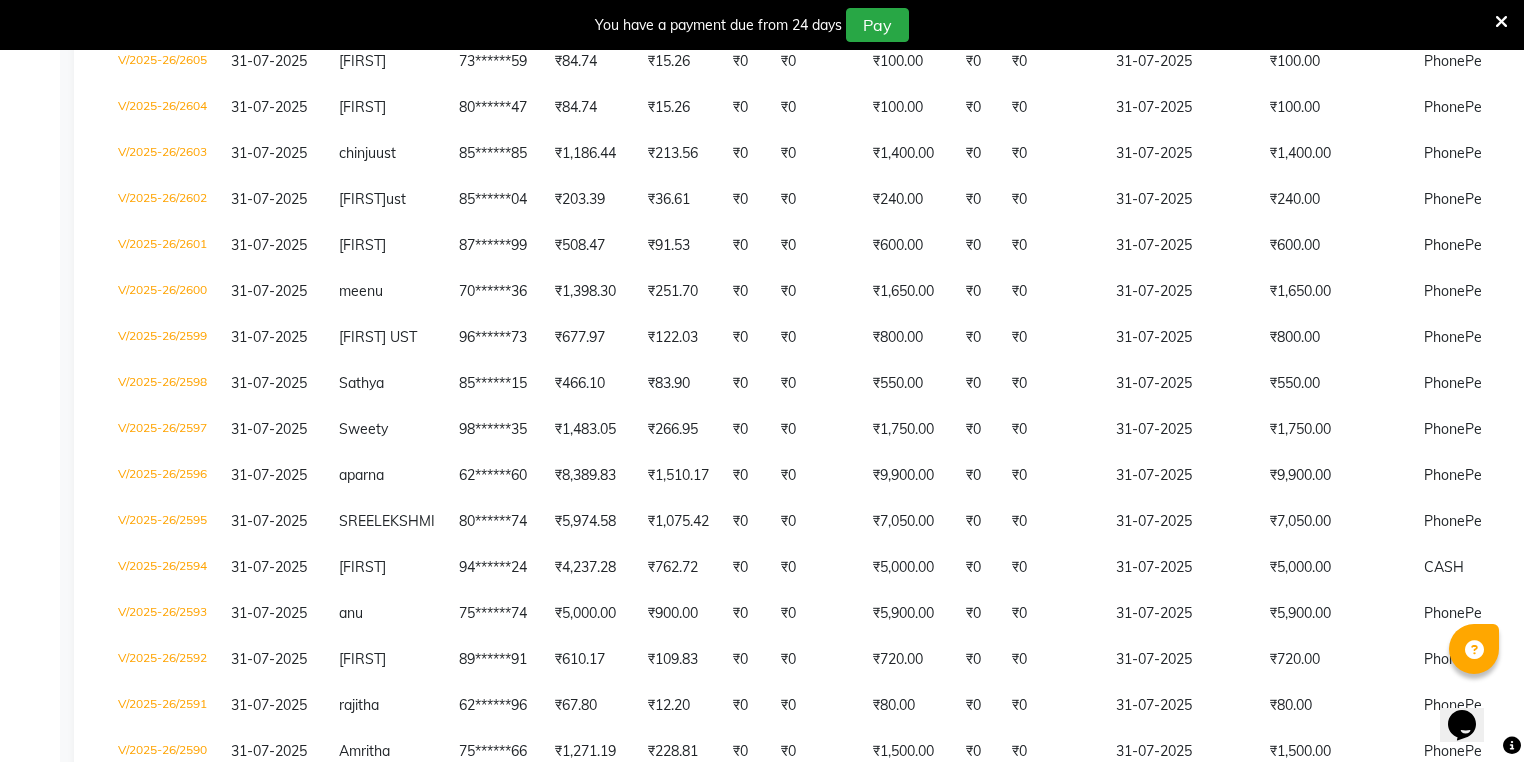 scroll, scrollTop: 1170, scrollLeft: 0, axis: vertical 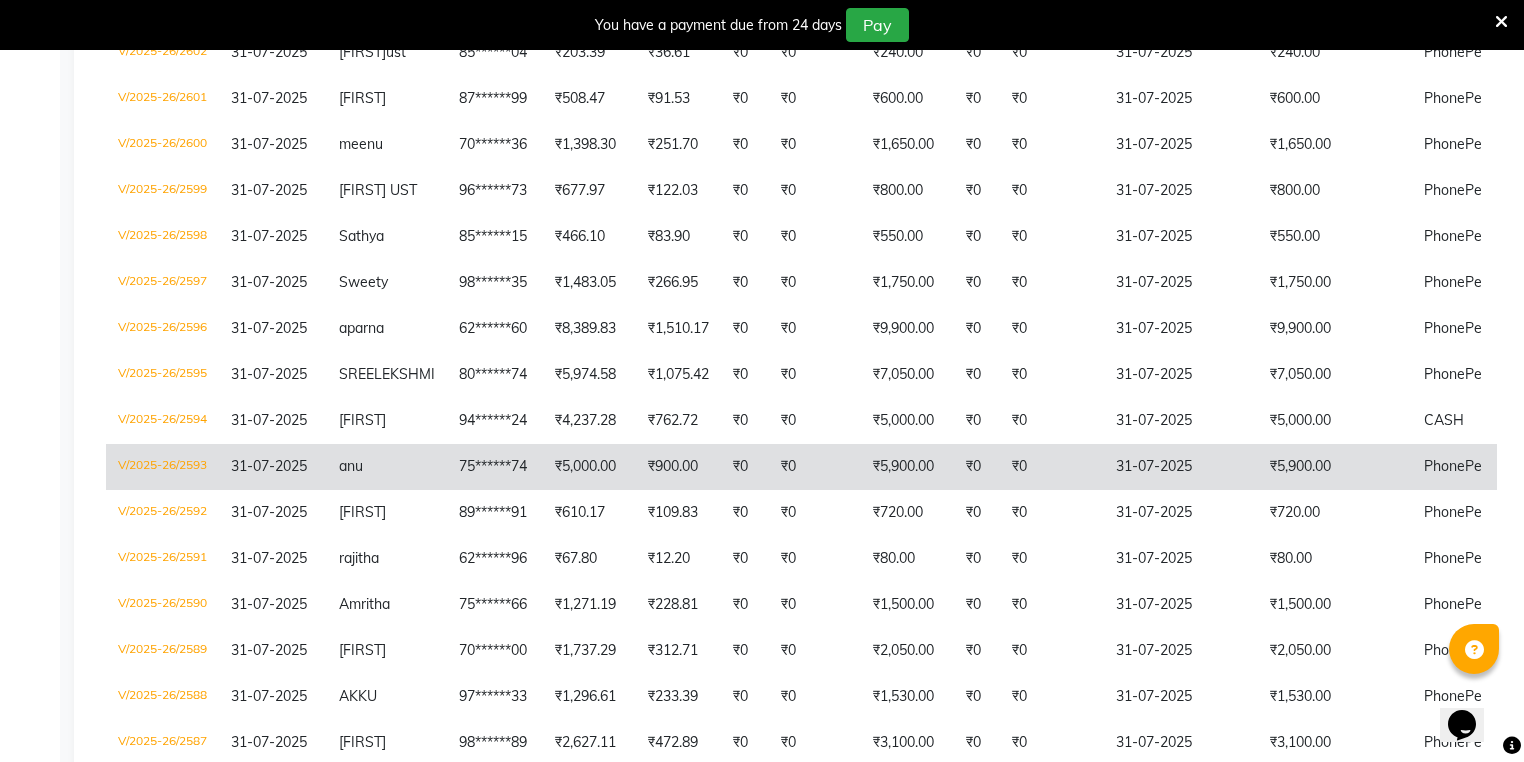 click on "anu" 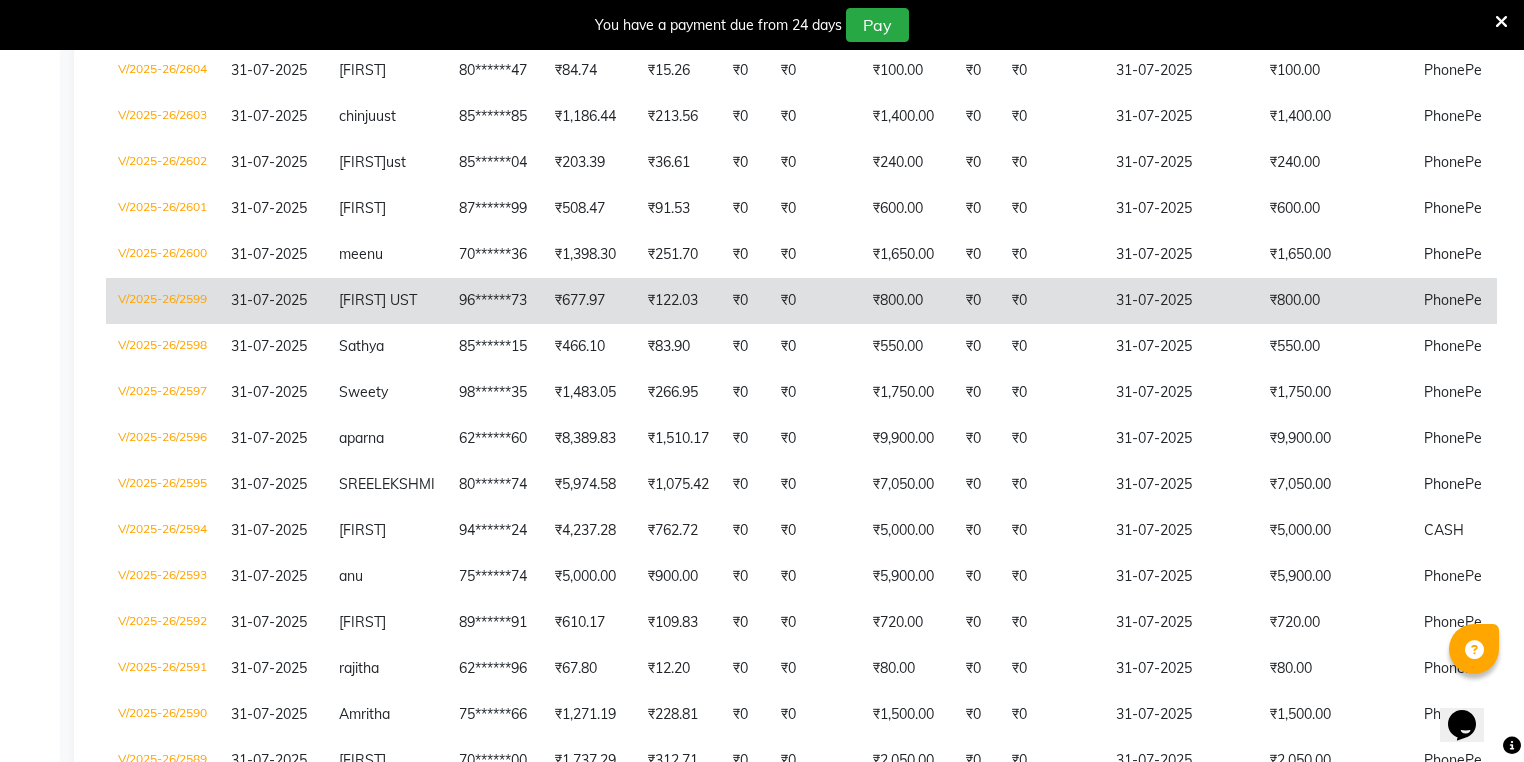 scroll, scrollTop: 1152, scrollLeft: 0, axis: vertical 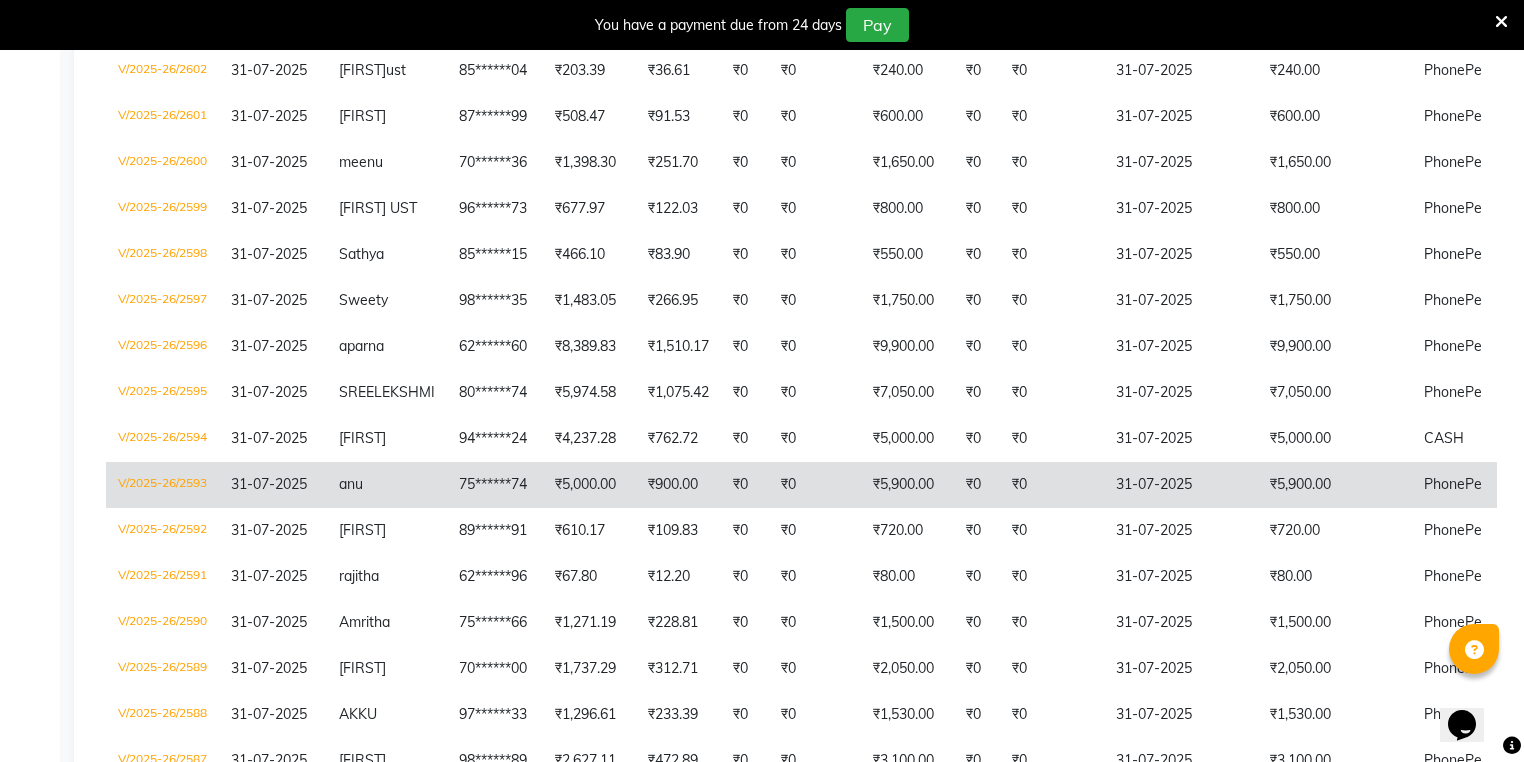 click on "anu" 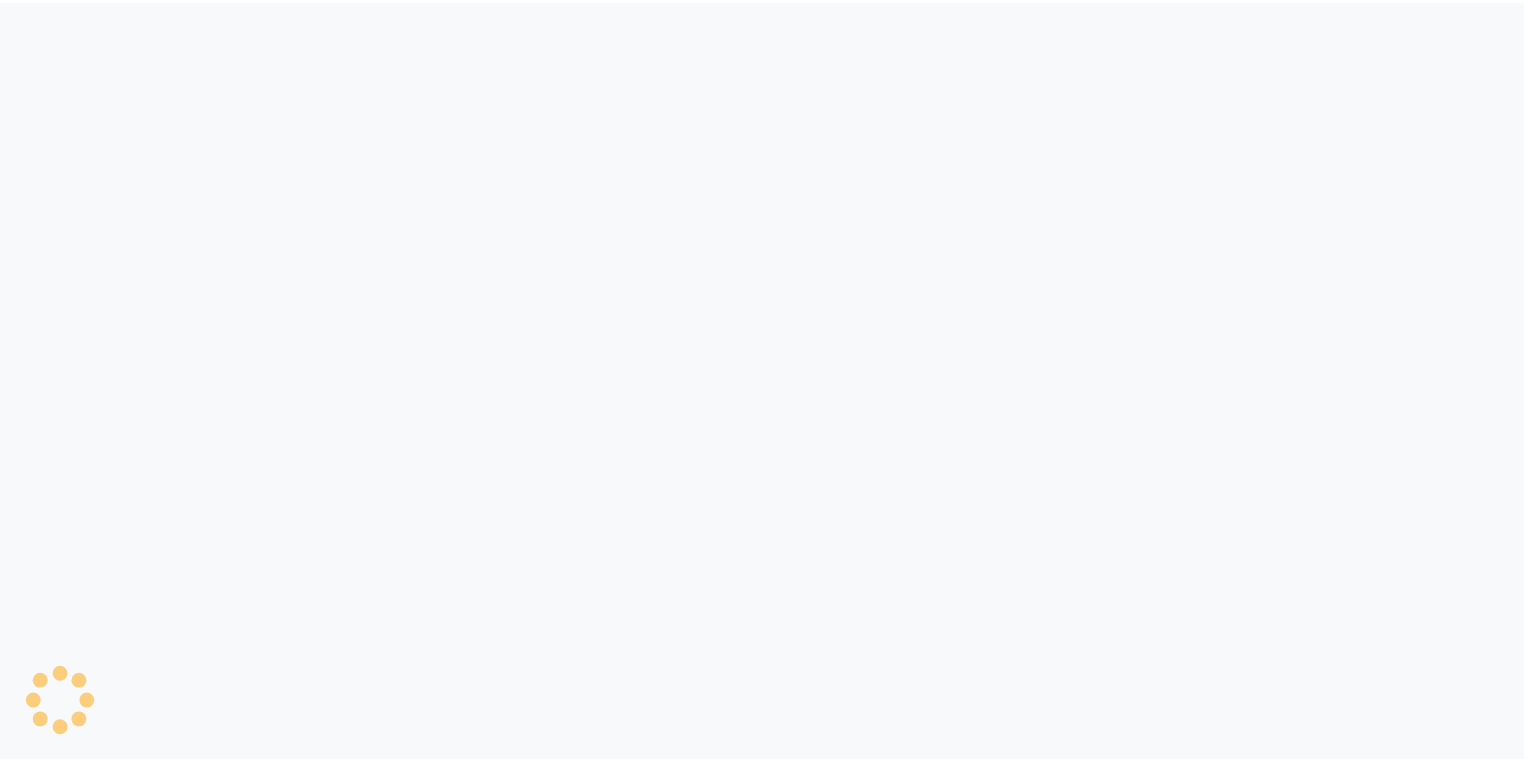 scroll, scrollTop: 0, scrollLeft: 0, axis: both 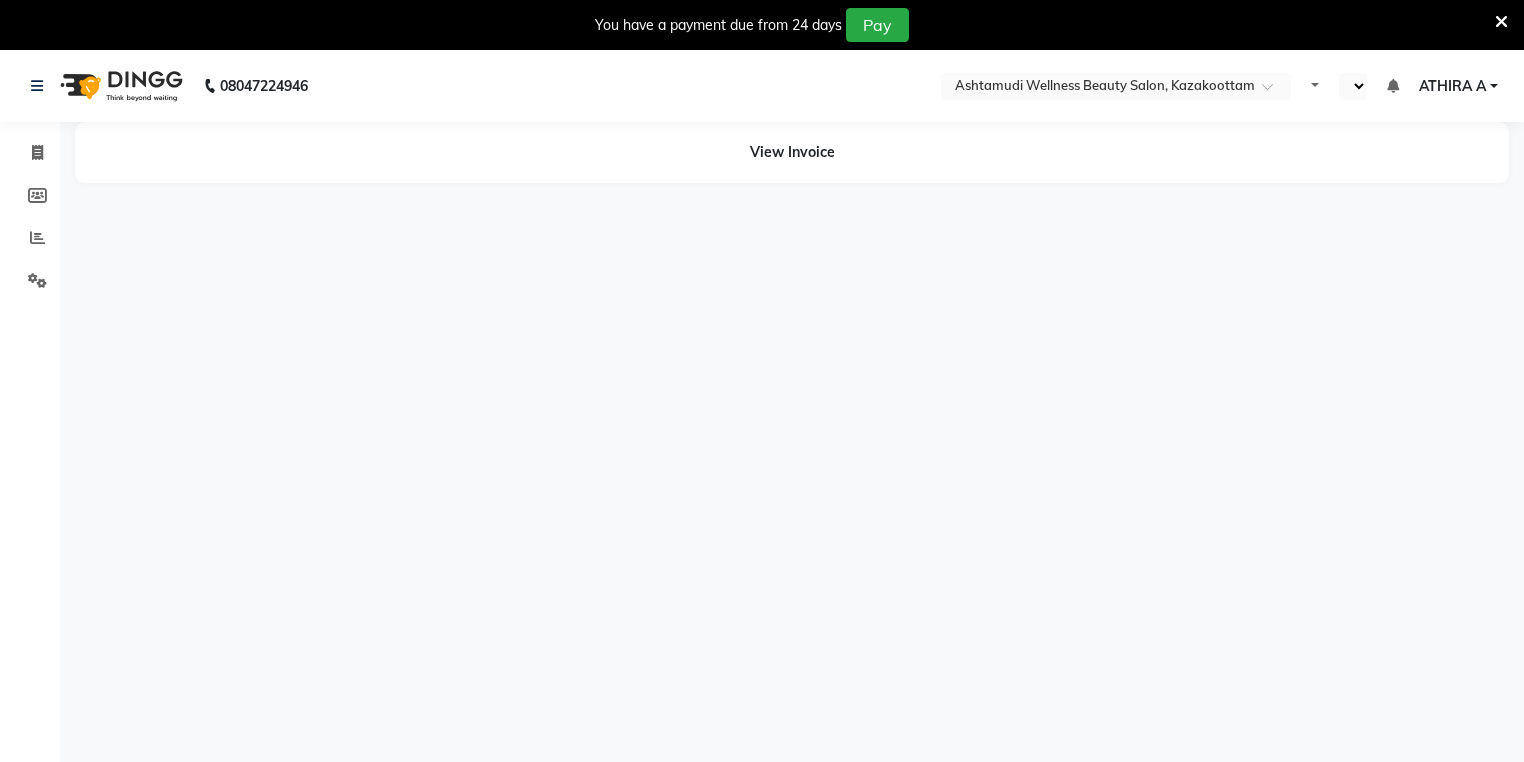 select on "en" 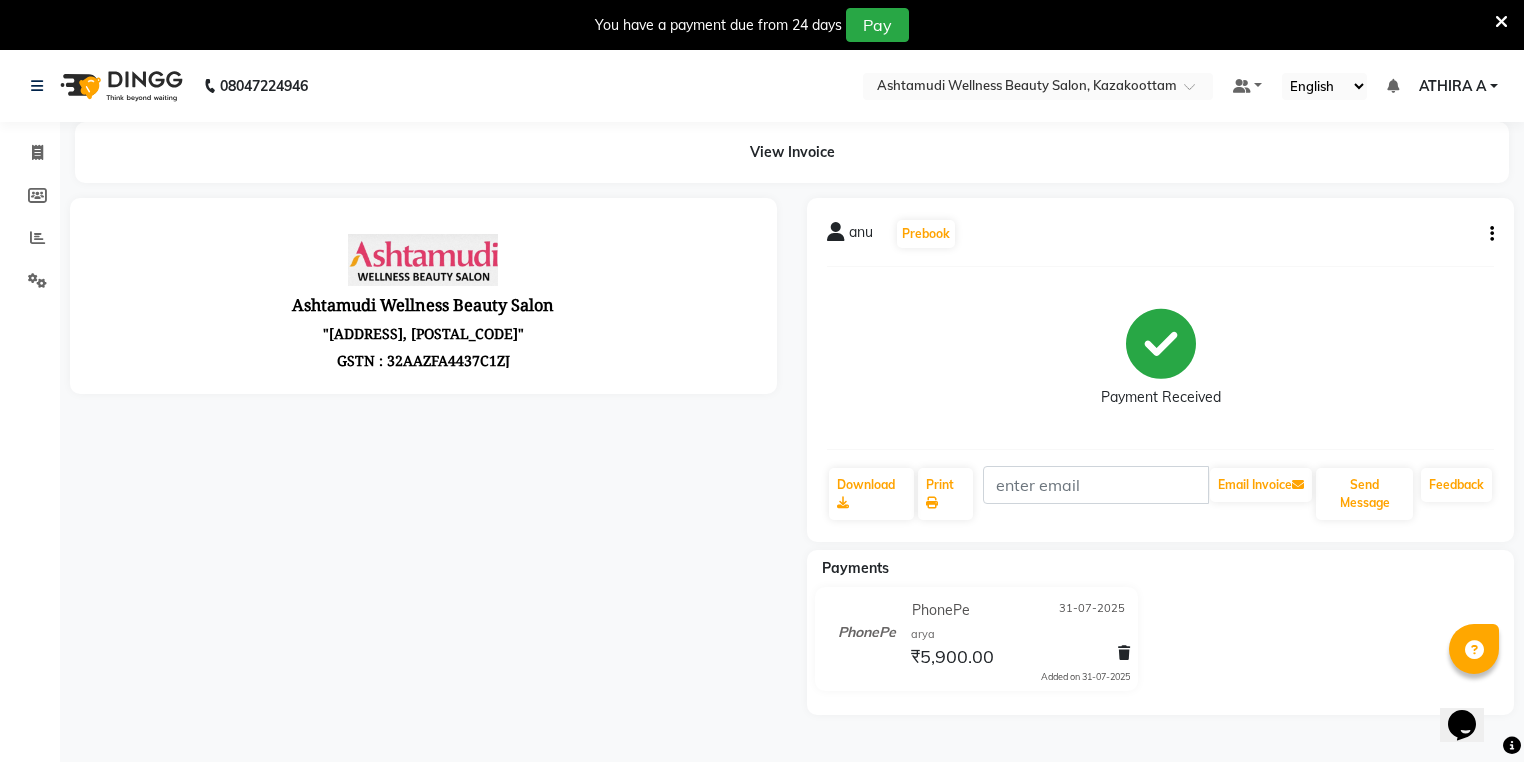 scroll, scrollTop: 0, scrollLeft: 0, axis: both 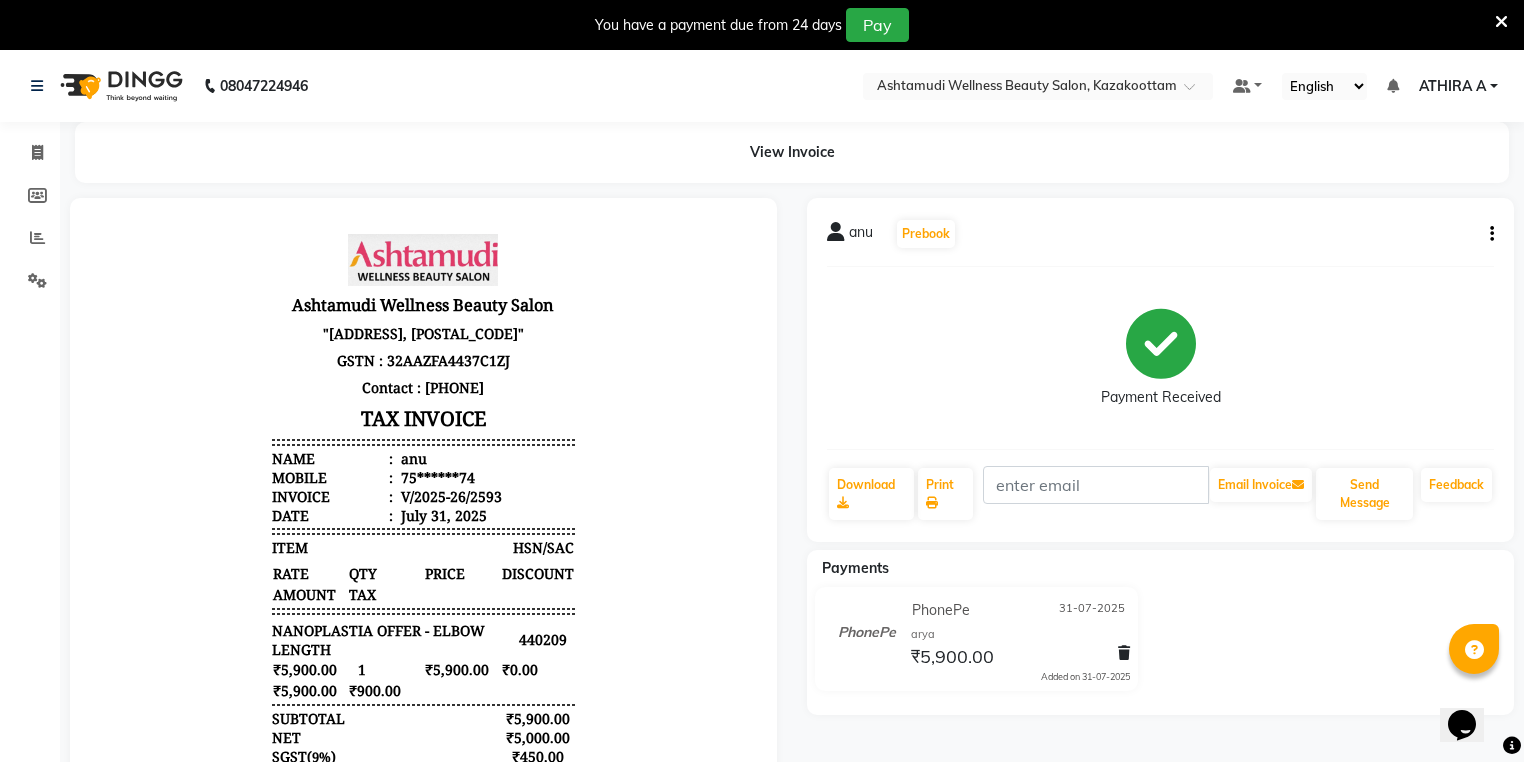 click on "anu   Prebook" 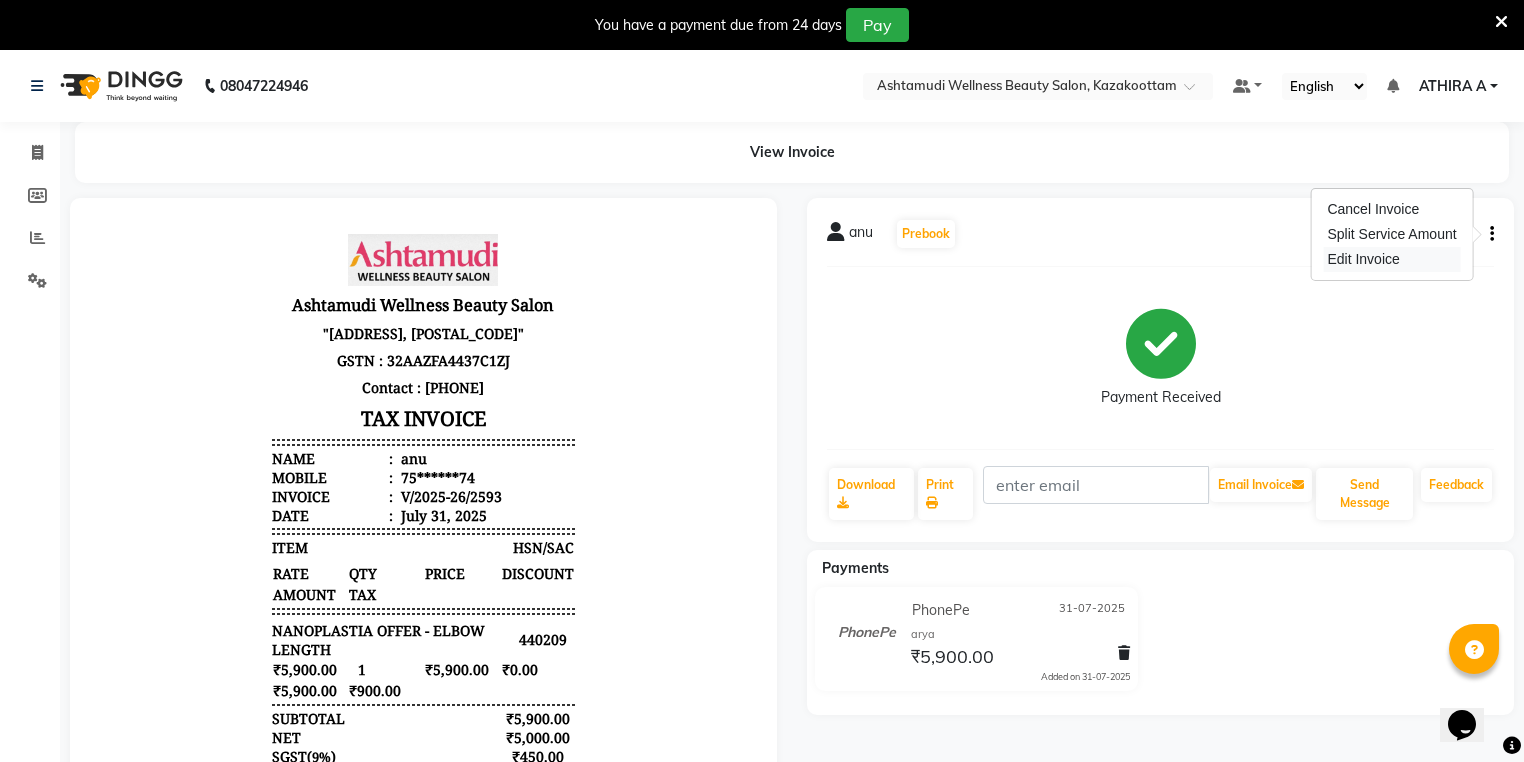 click on "Edit Invoice" at bounding box center [1391, 259] 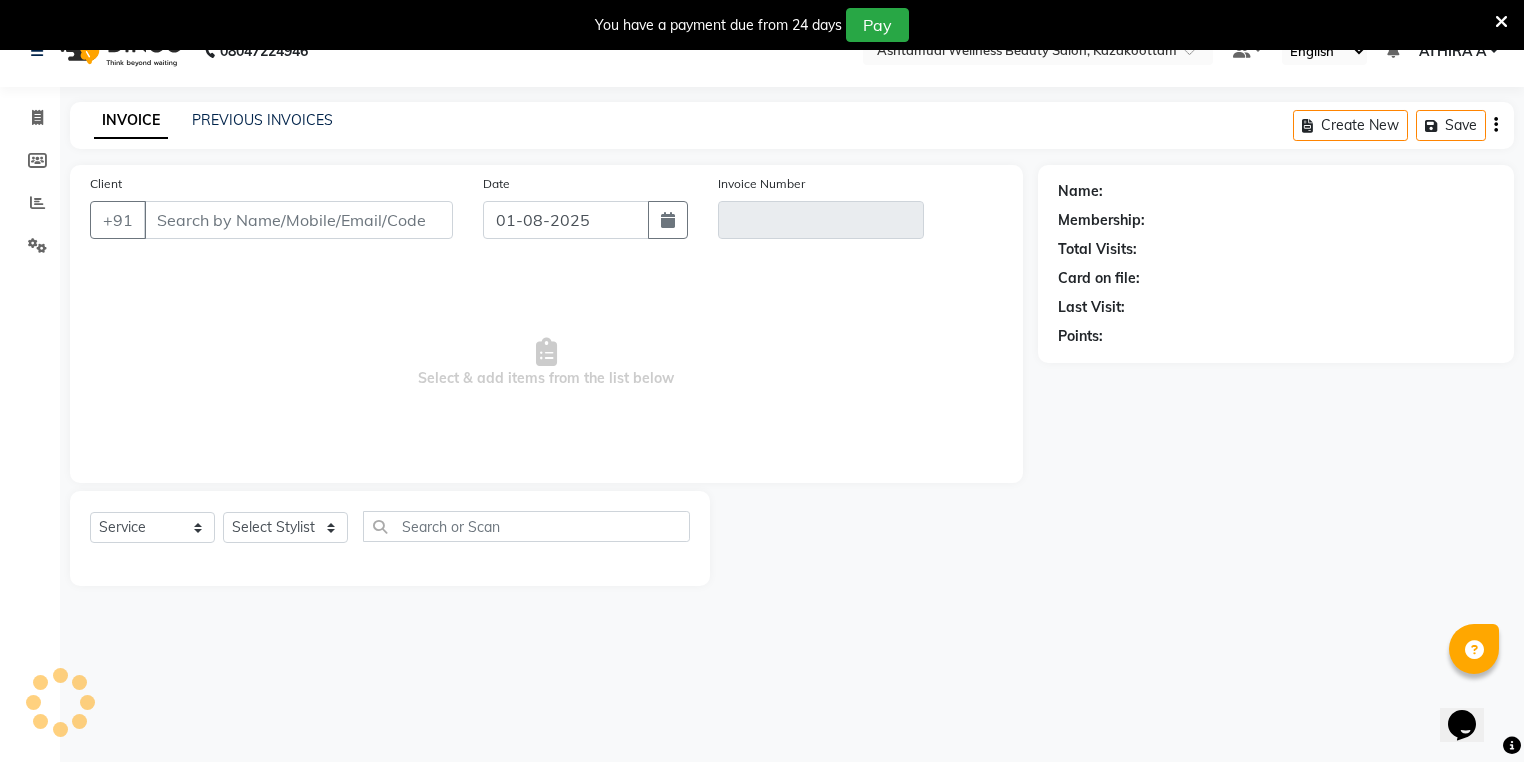 scroll, scrollTop: 50, scrollLeft: 0, axis: vertical 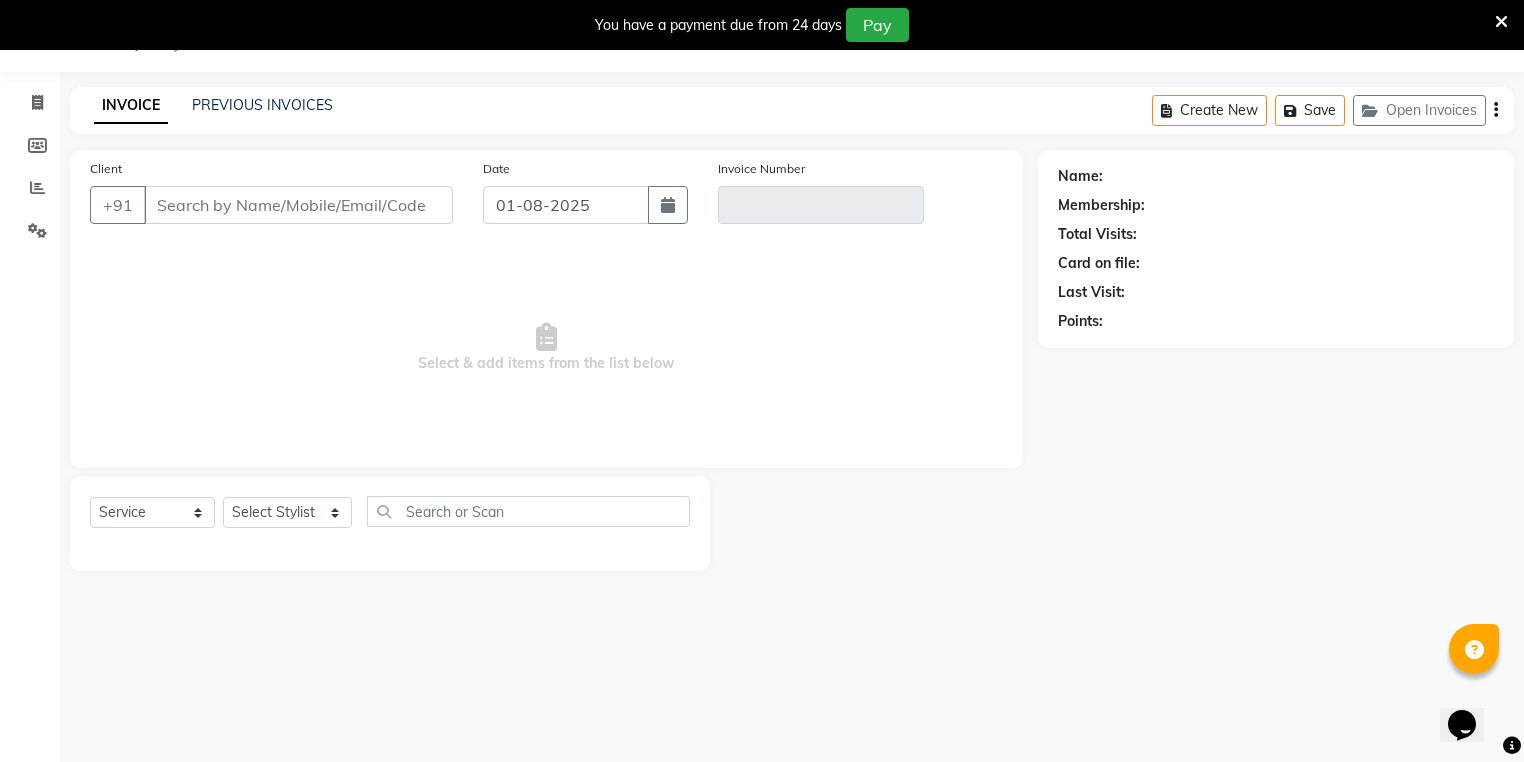 type on "75******74" 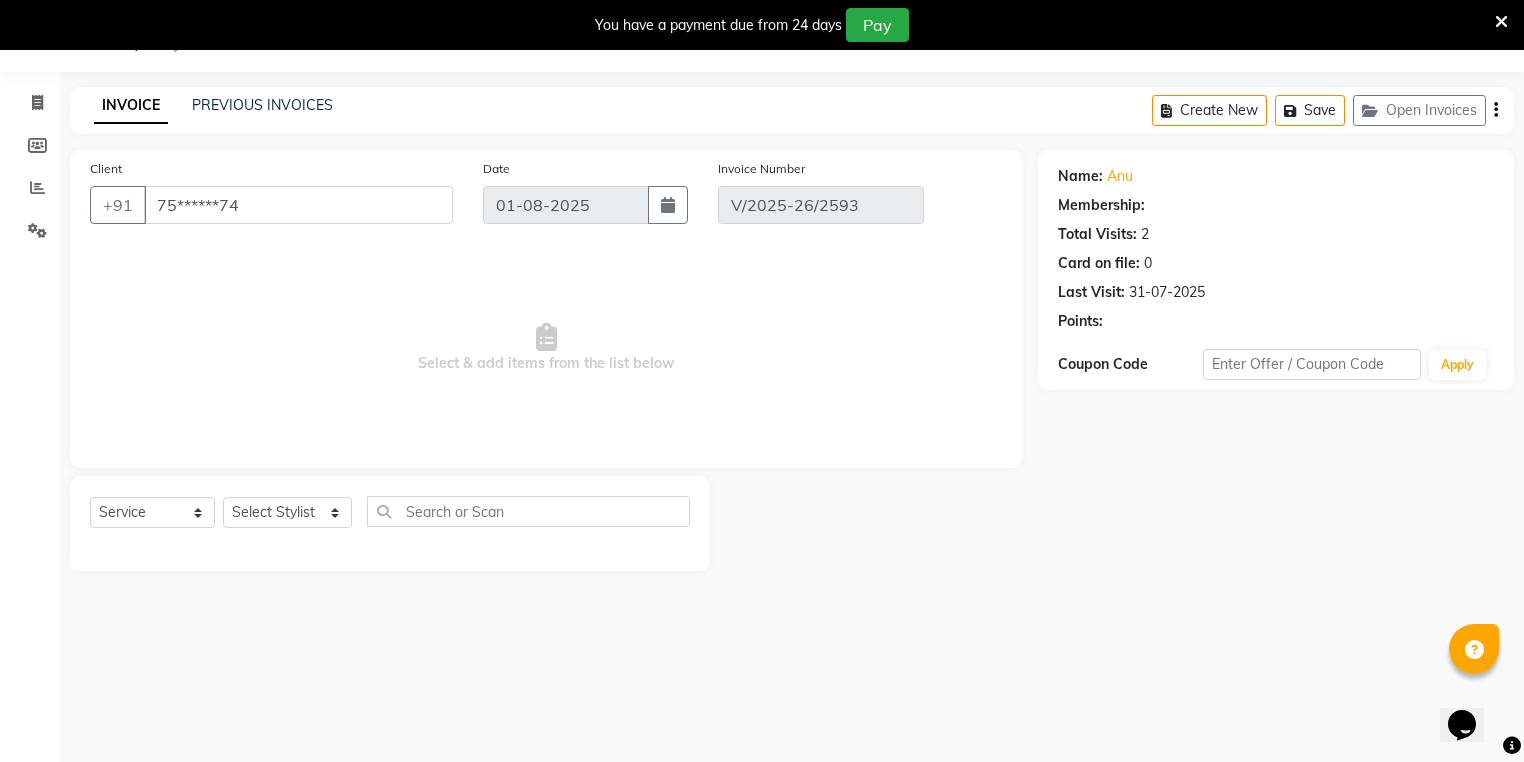 type on "31-07-2025" 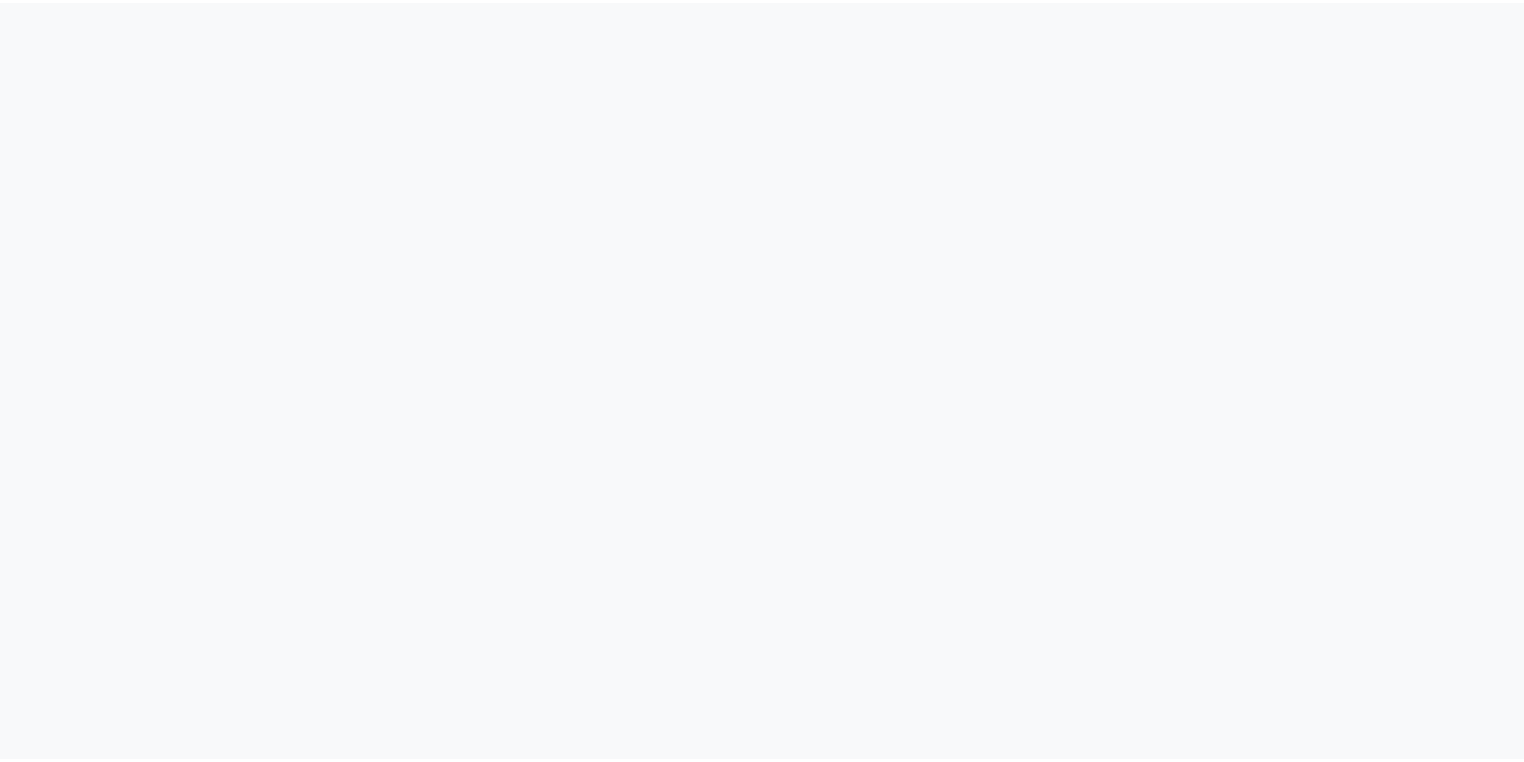 scroll, scrollTop: 0, scrollLeft: 0, axis: both 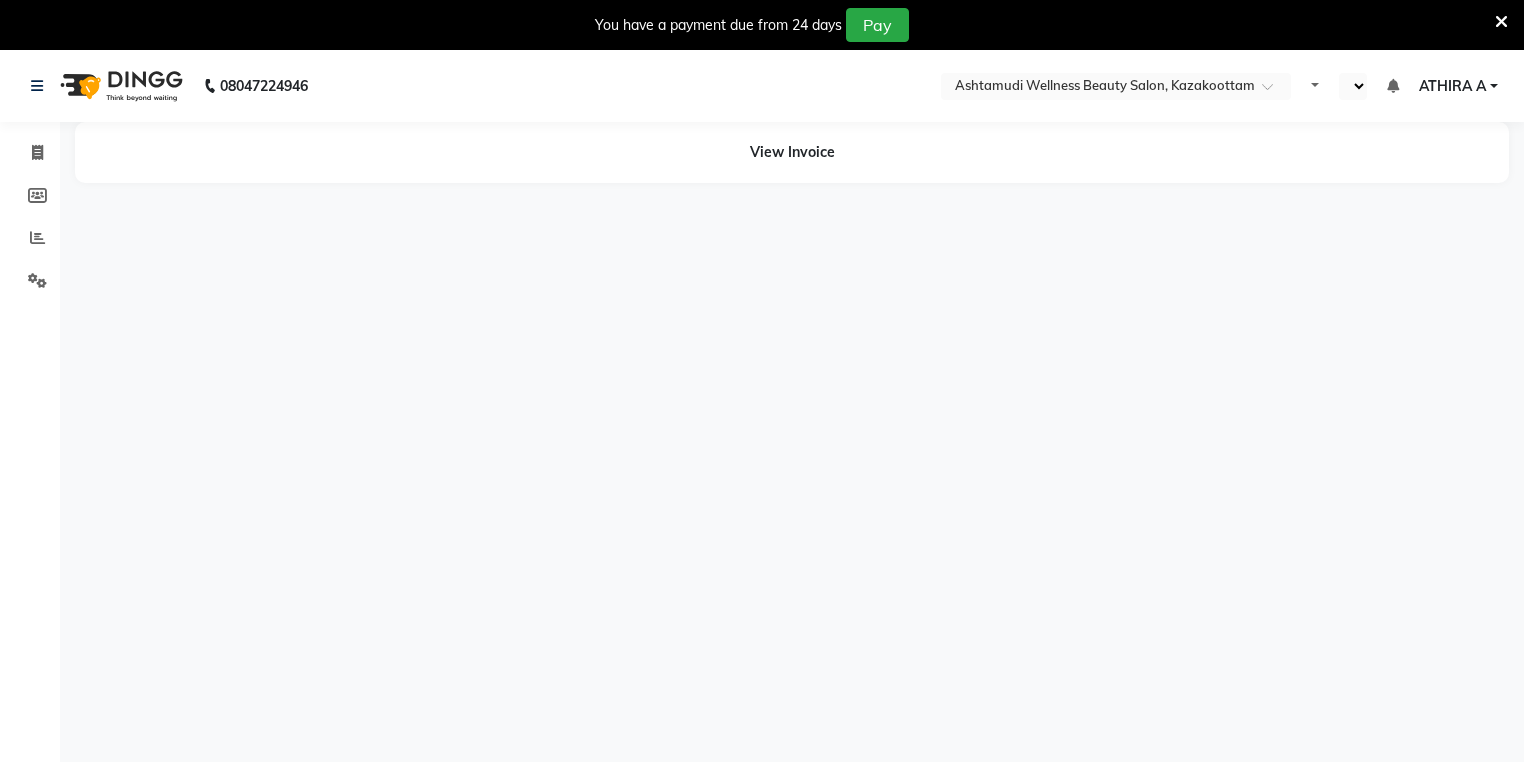 select on "en" 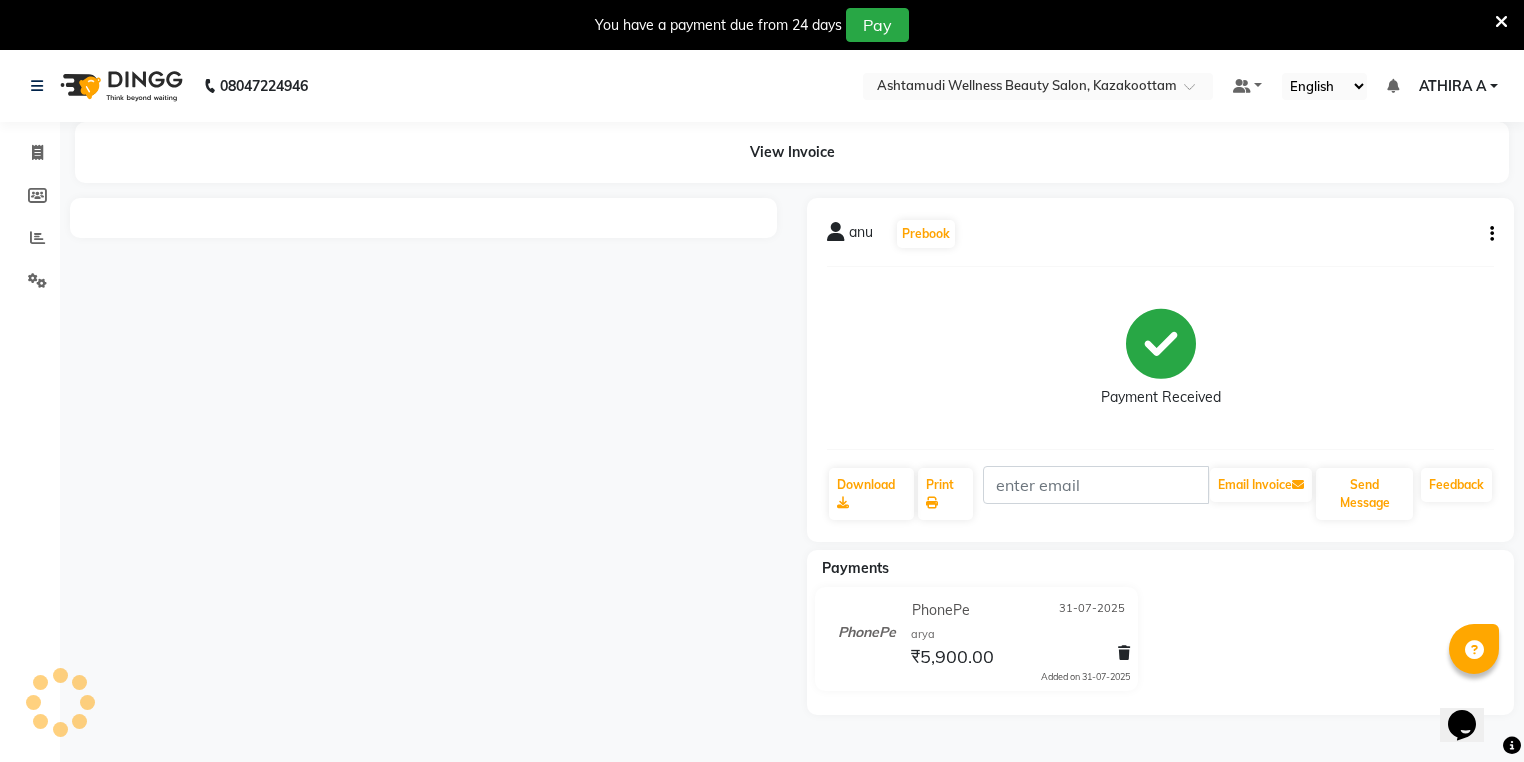 scroll, scrollTop: 0, scrollLeft: 0, axis: both 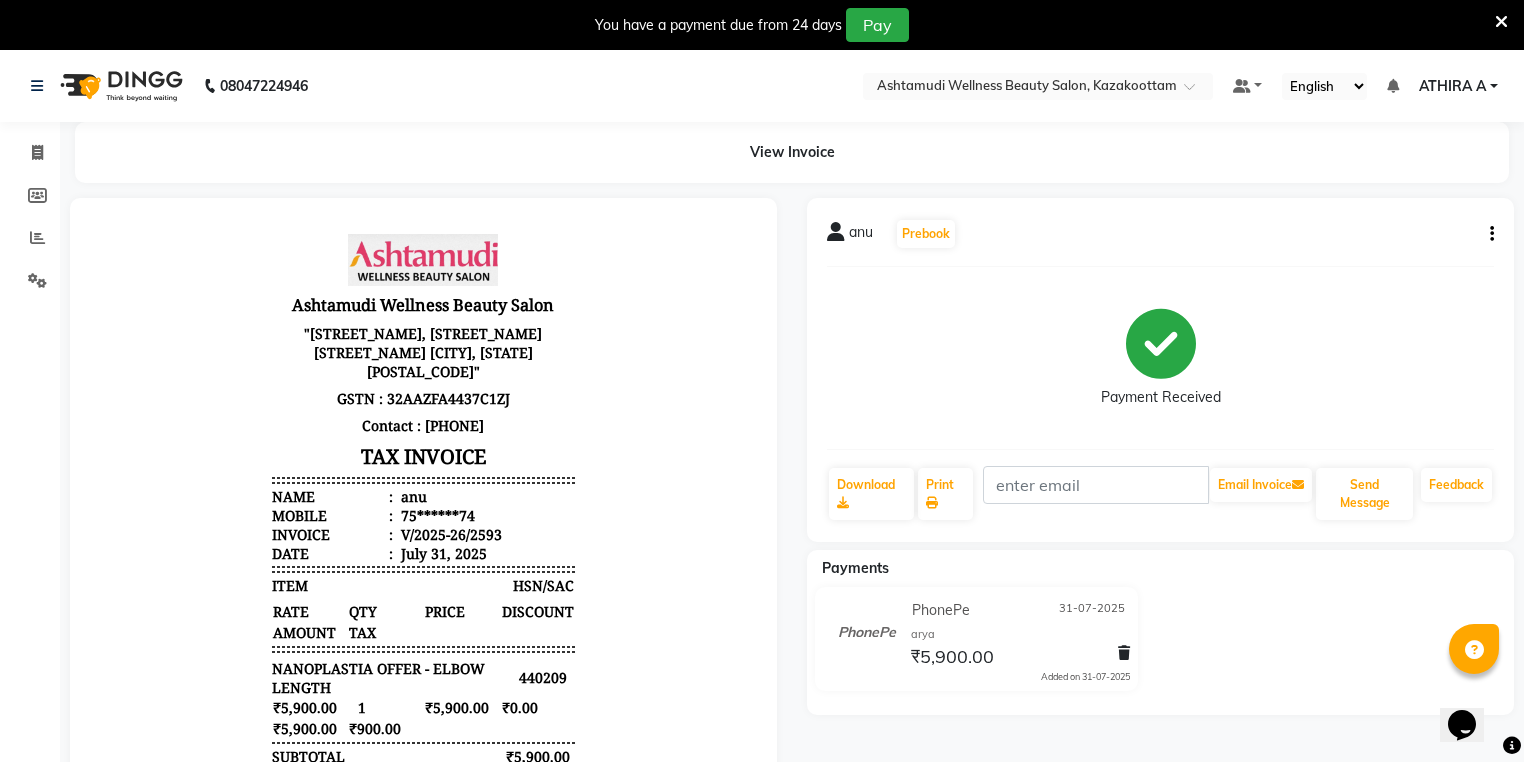 click 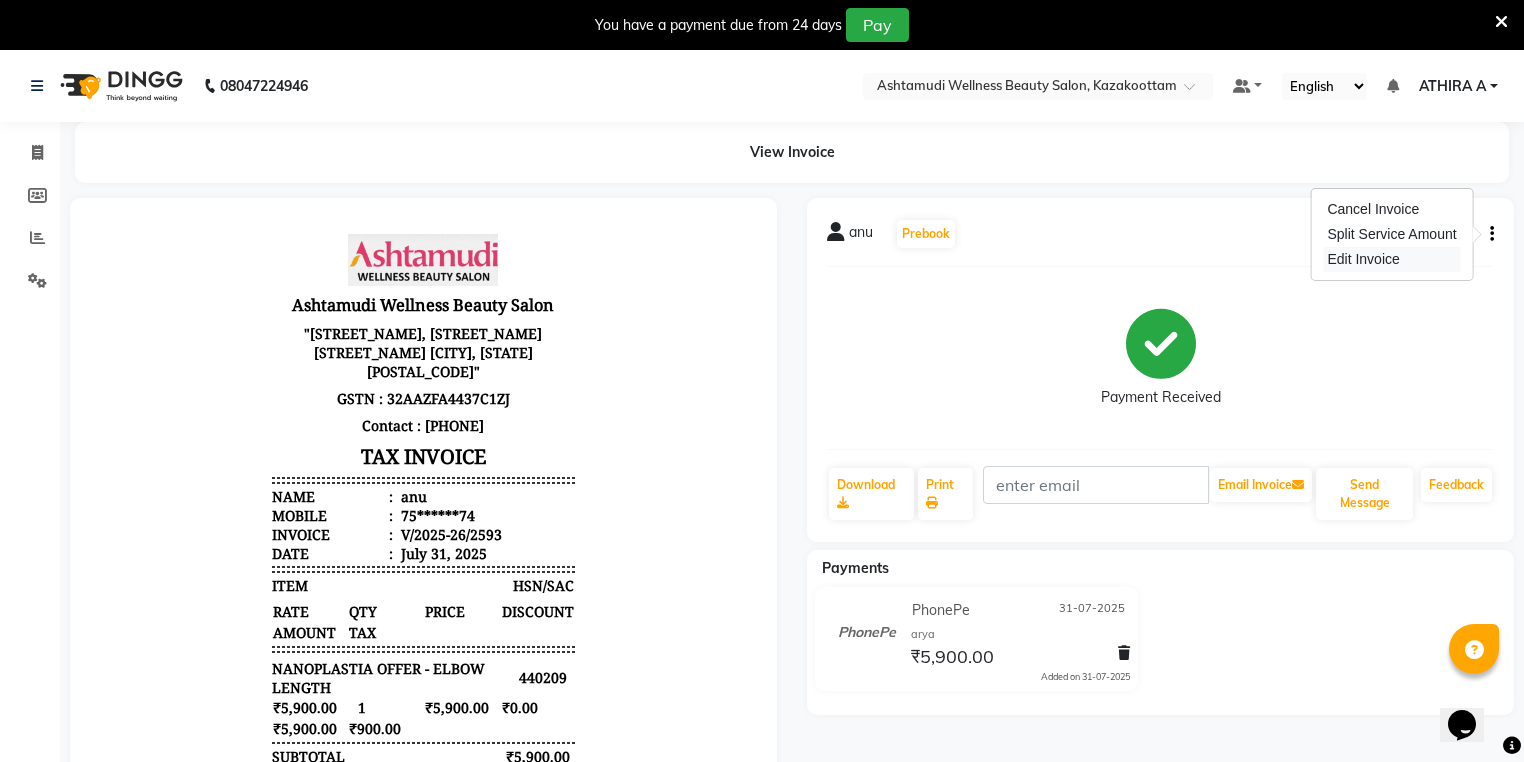 click on "Edit Invoice" at bounding box center (1391, 259) 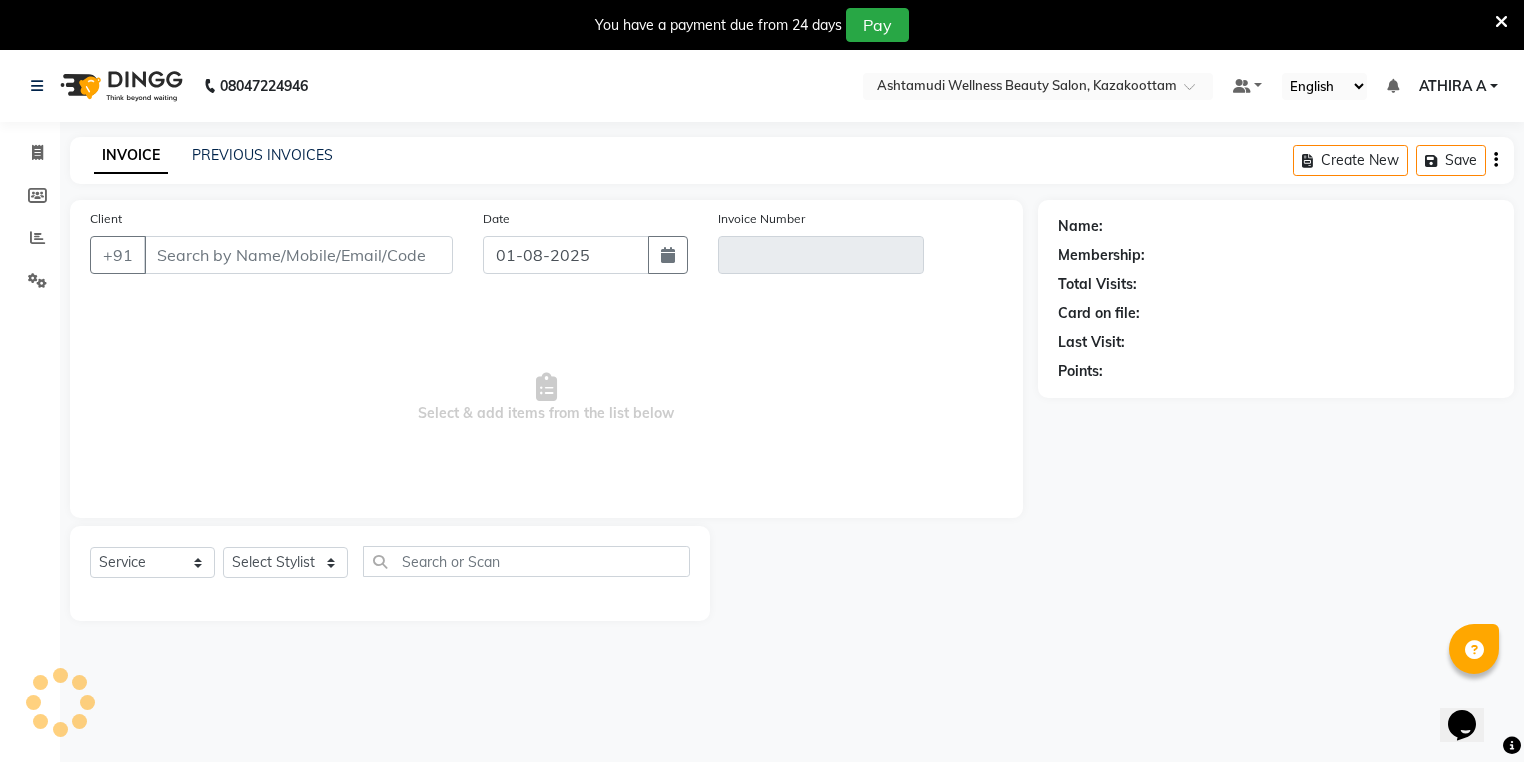 scroll, scrollTop: 50, scrollLeft: 0, axis: vertical 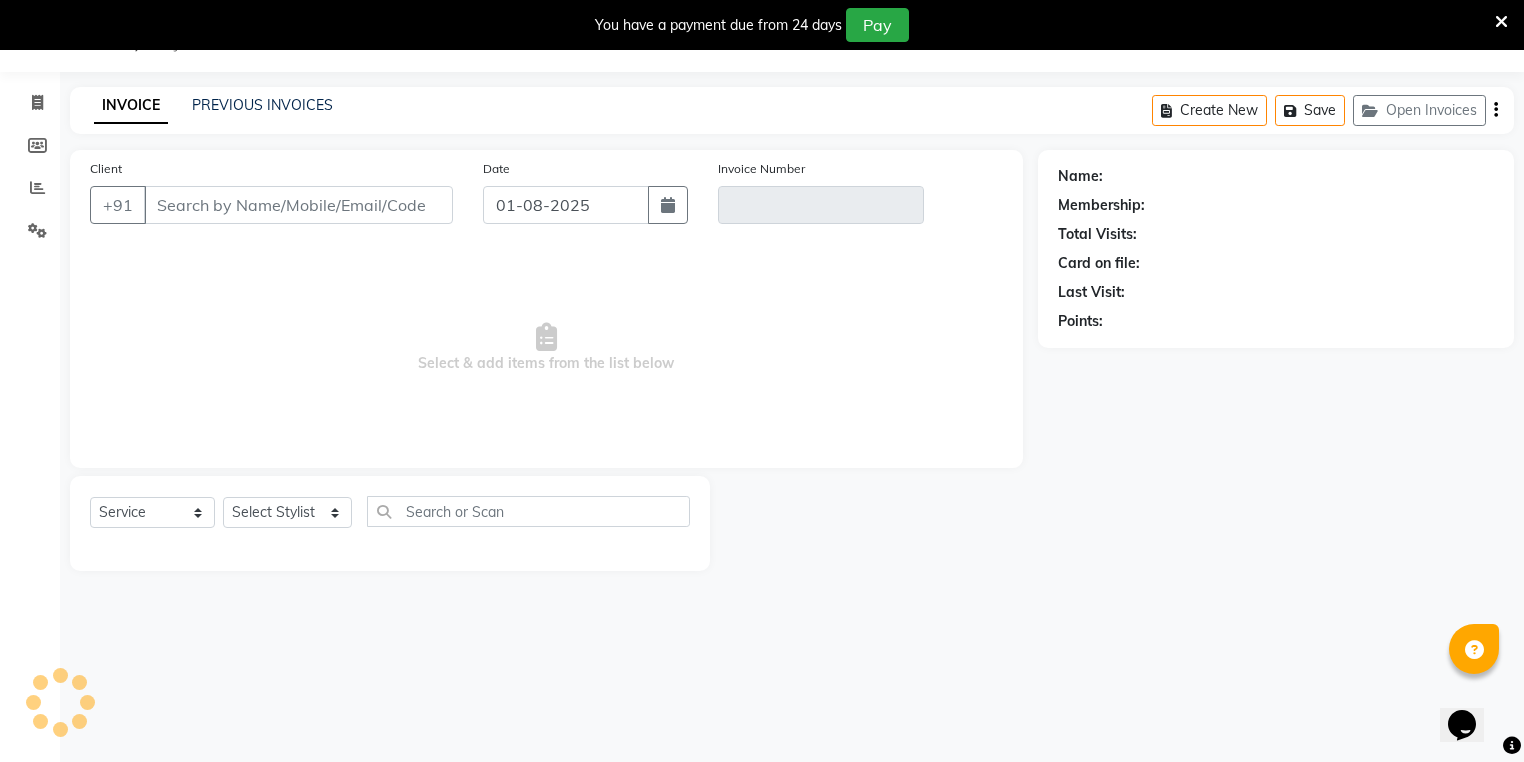 type on "75******74" 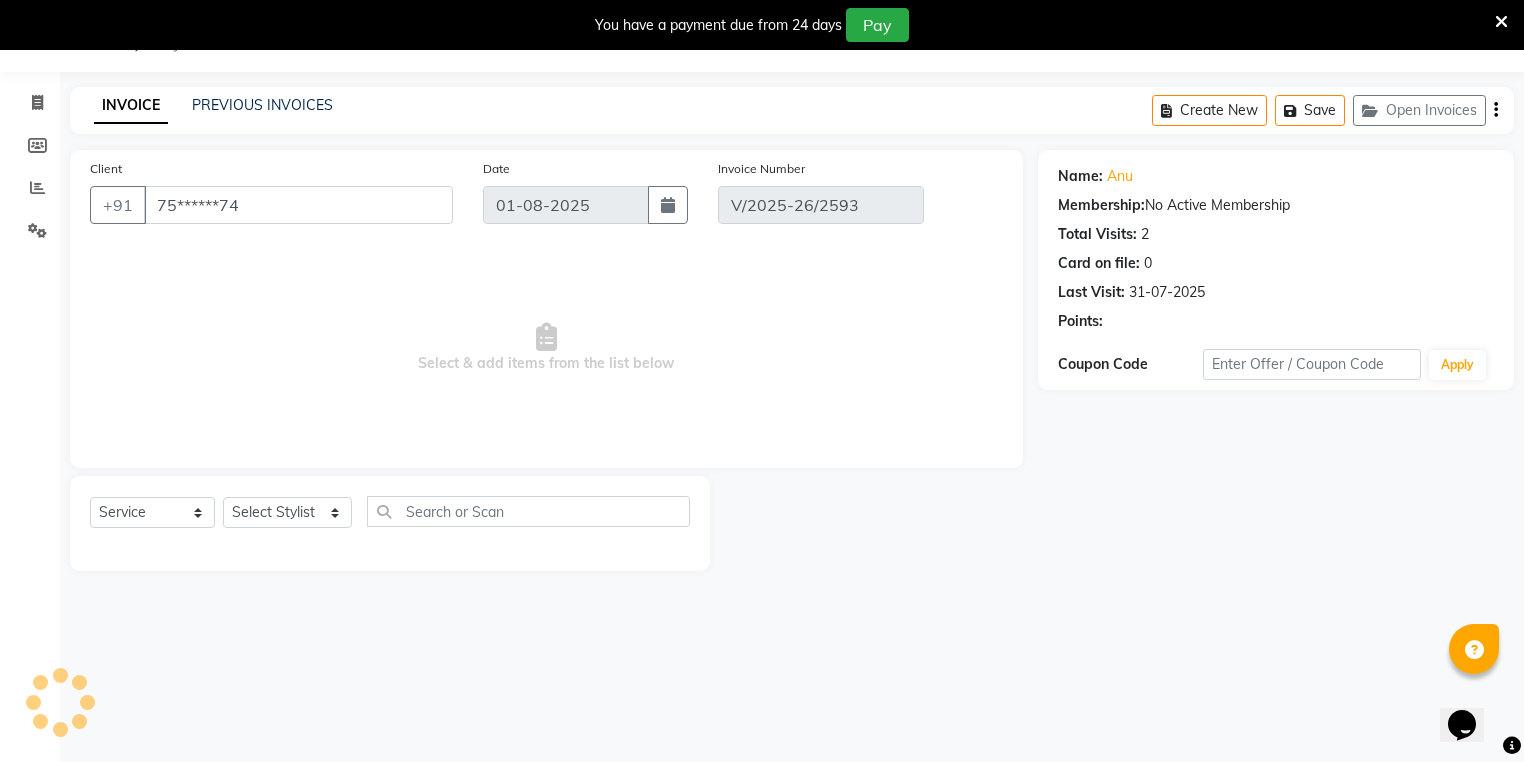 type on "31-07-2025" 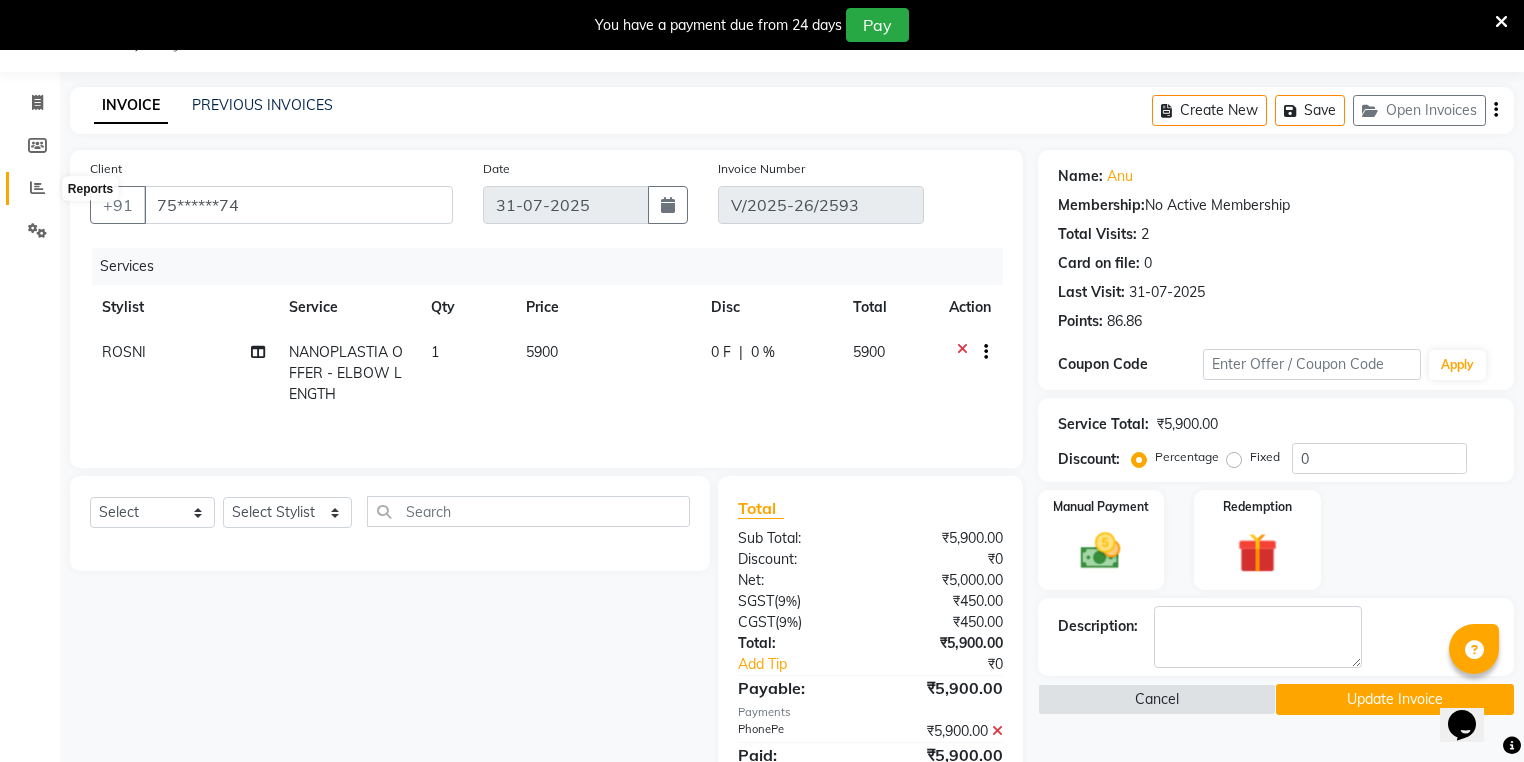 click 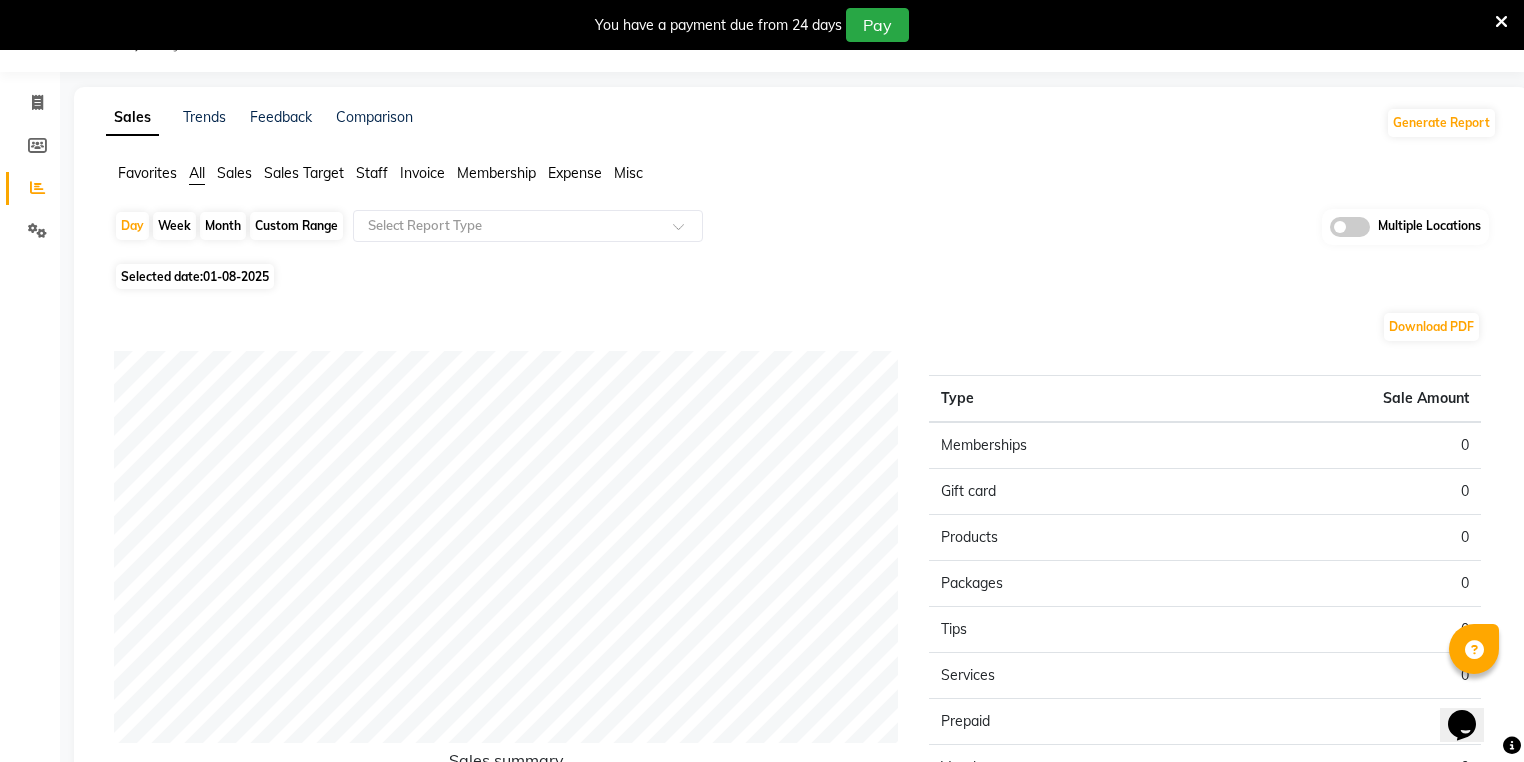 click at bounding box center (1501, 22) 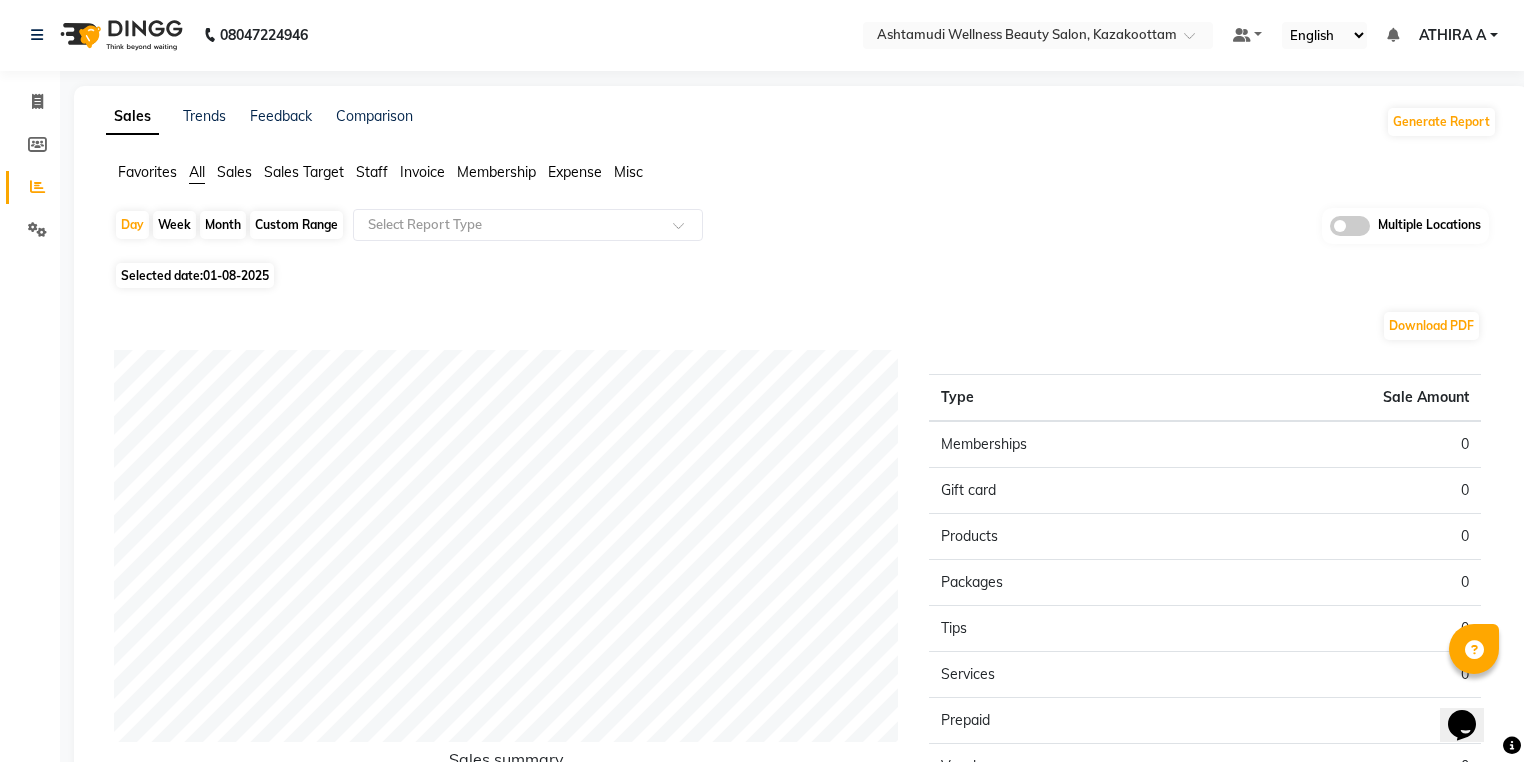 scroll, scrollTop: 0, scrollLeft: 0, axis: both 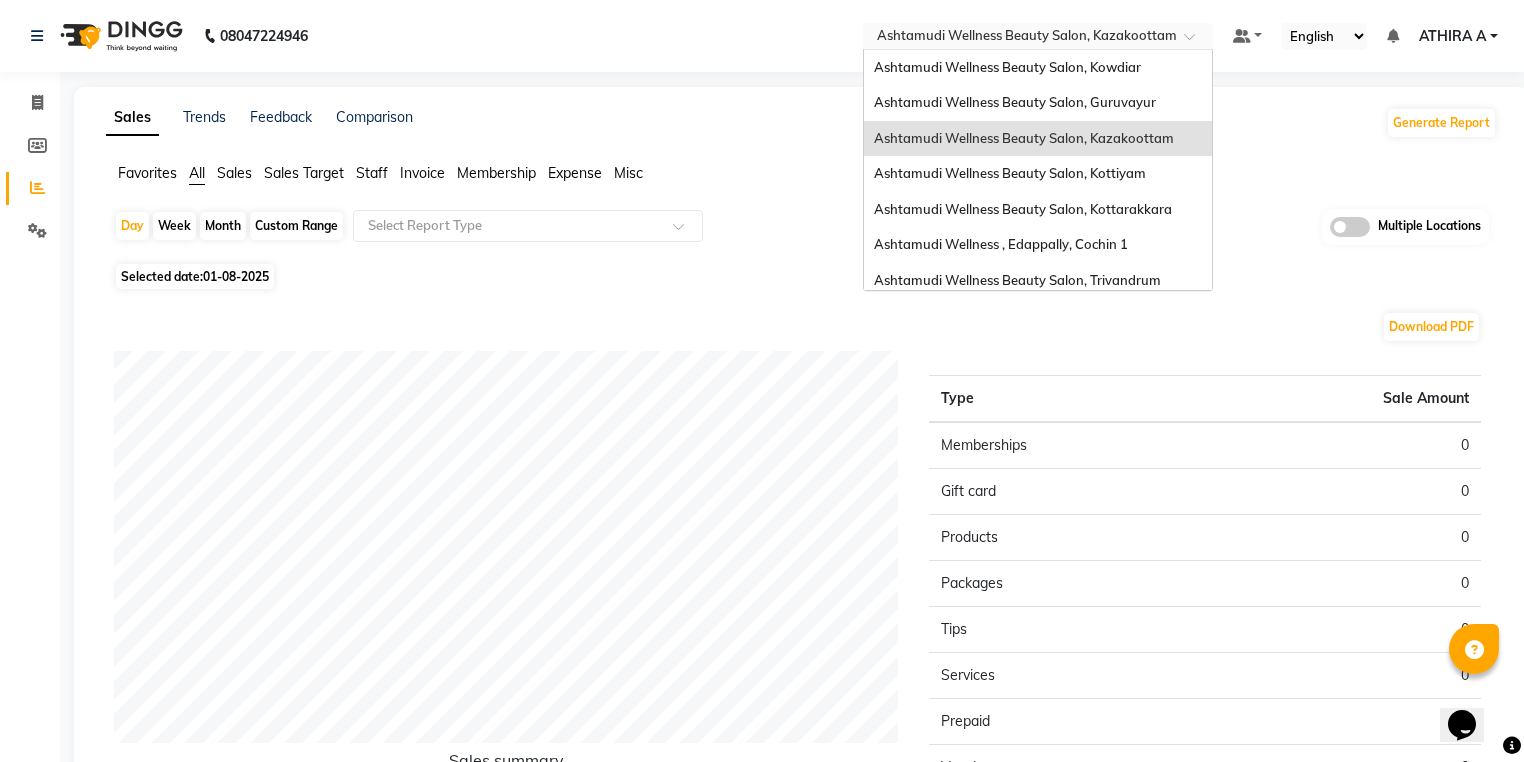 click at bounding box center (1018, 38) 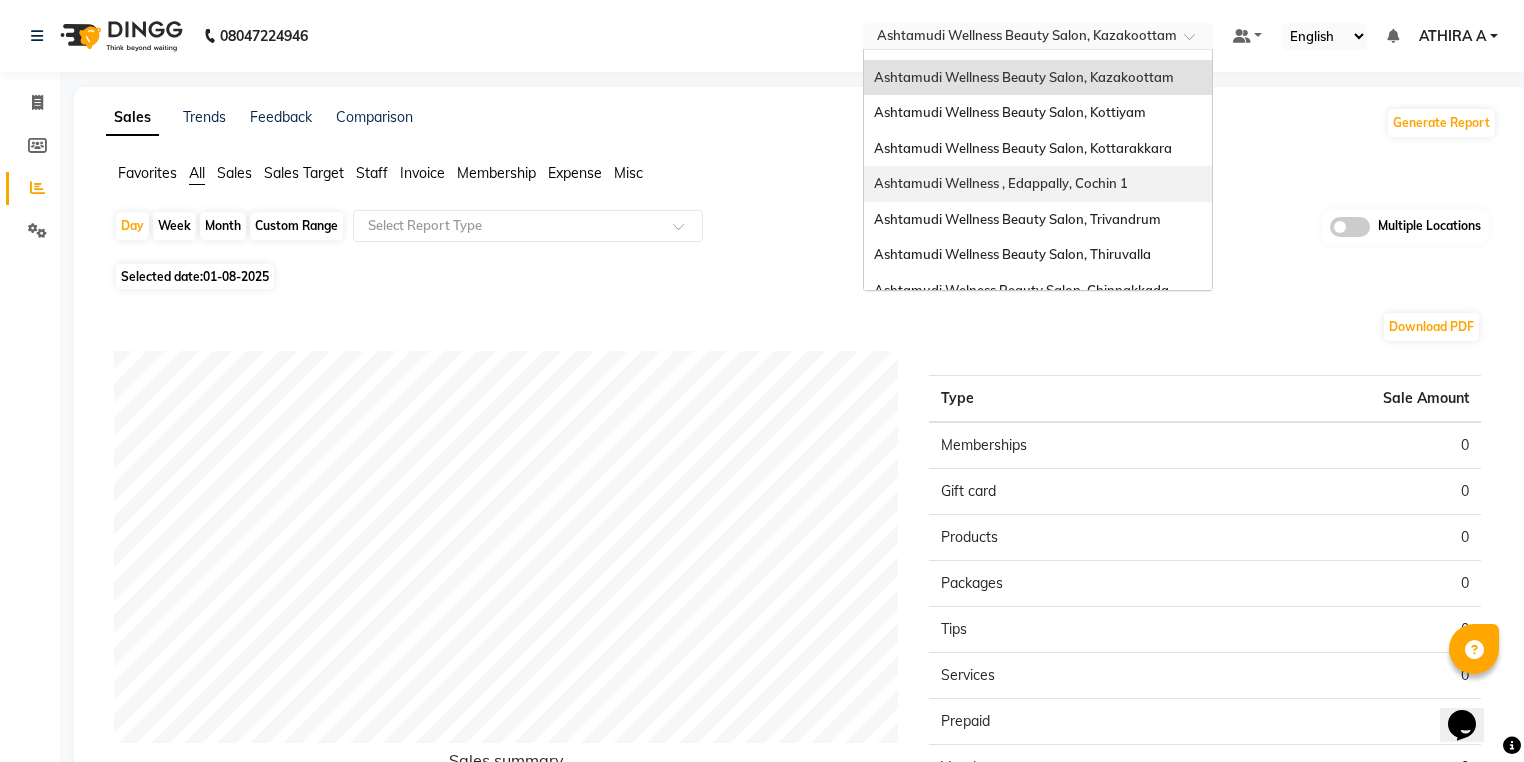 scroll, scrollTop: 160, scrollLeft: 0, axis: vertical 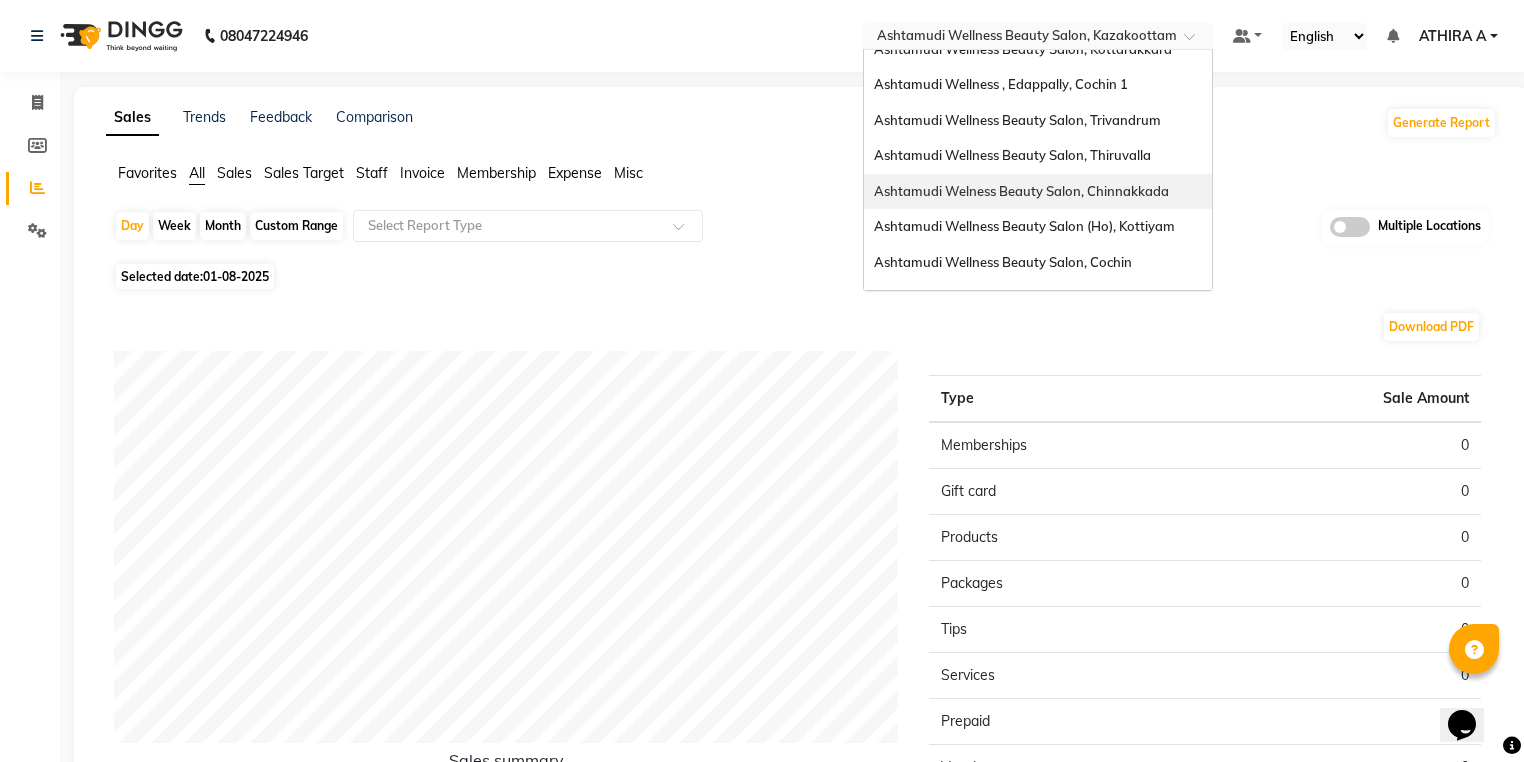 drag, startPoint x: 1124, startPoint y: 163, endPoint x: 1128, endPoint y: 184, distance: 21.377558 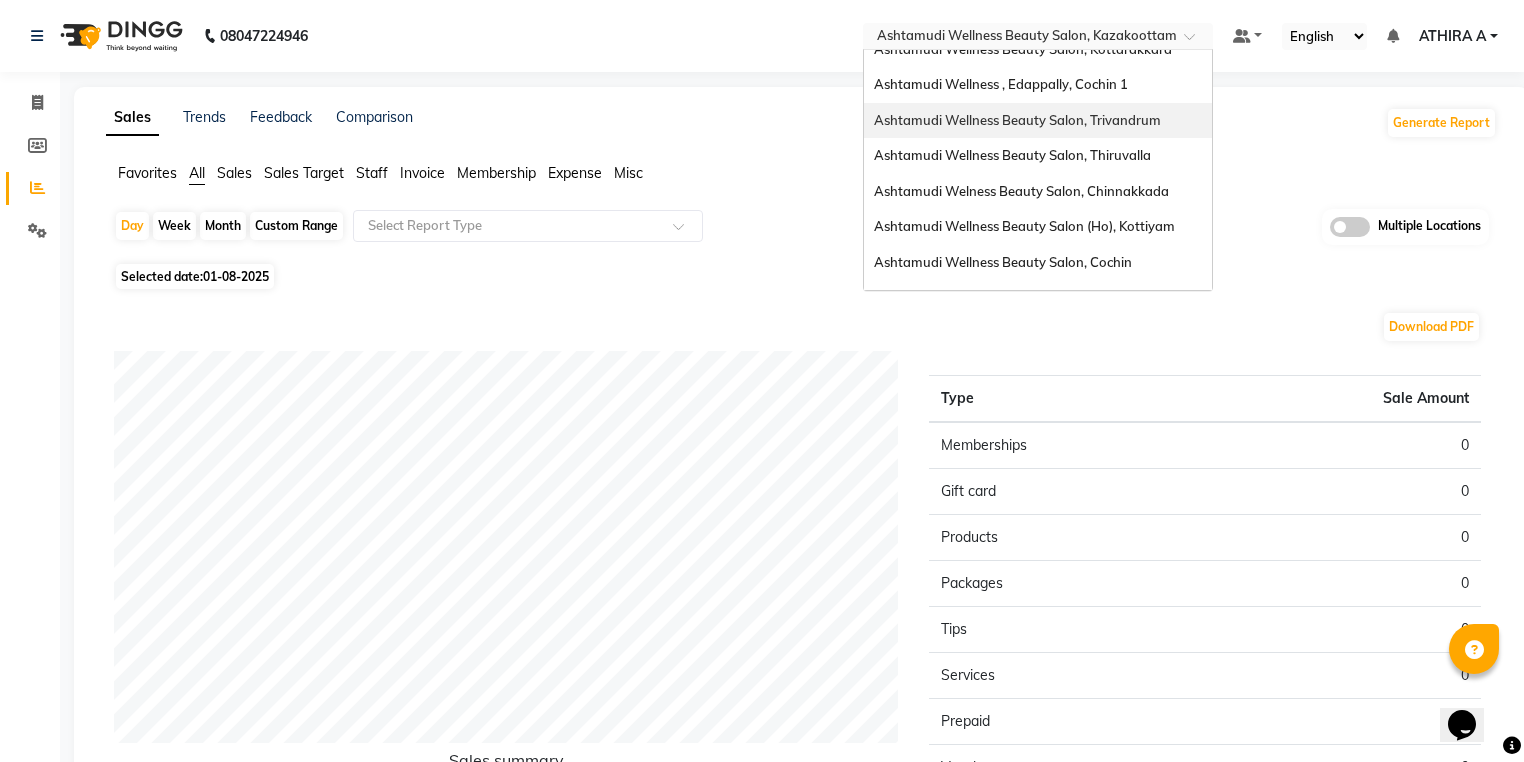 click on "Ashtamudi Wellness Beauty Salon, Trivandrum" at bounding box center (1017, 120) 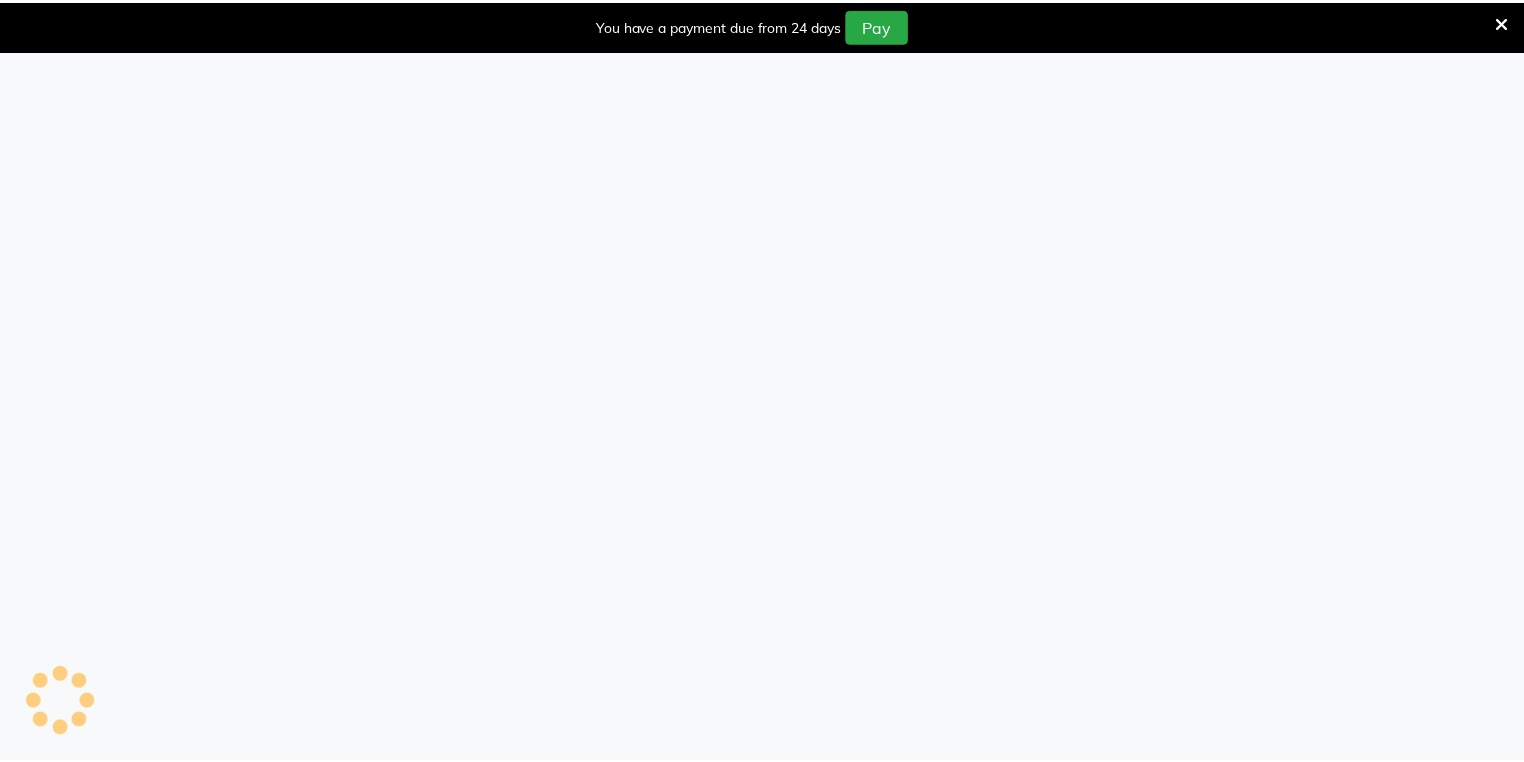 scroll, scrollTop: 0, scrollLeft: 0, axis: both 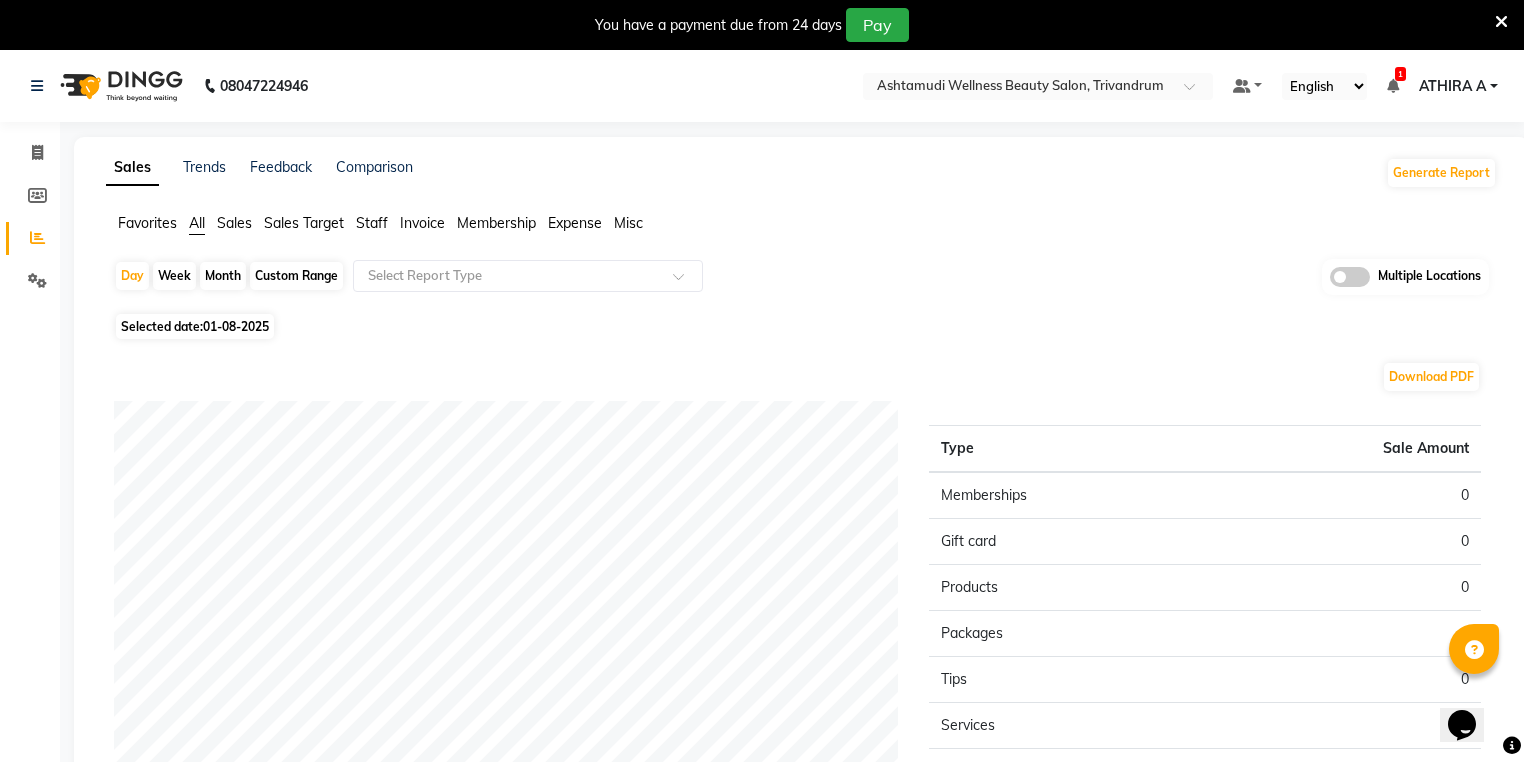 click at bounding box center [1501, 22] 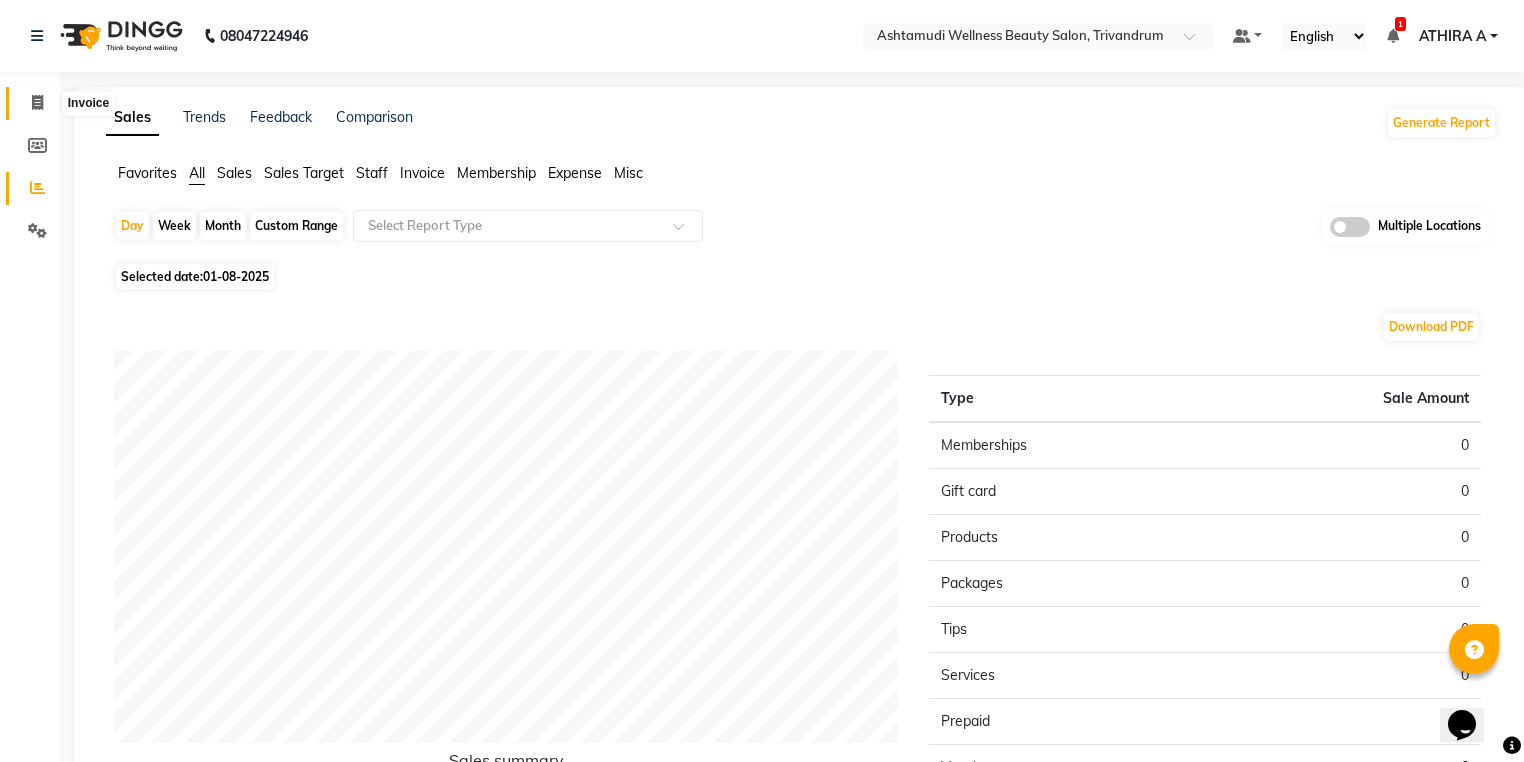 click 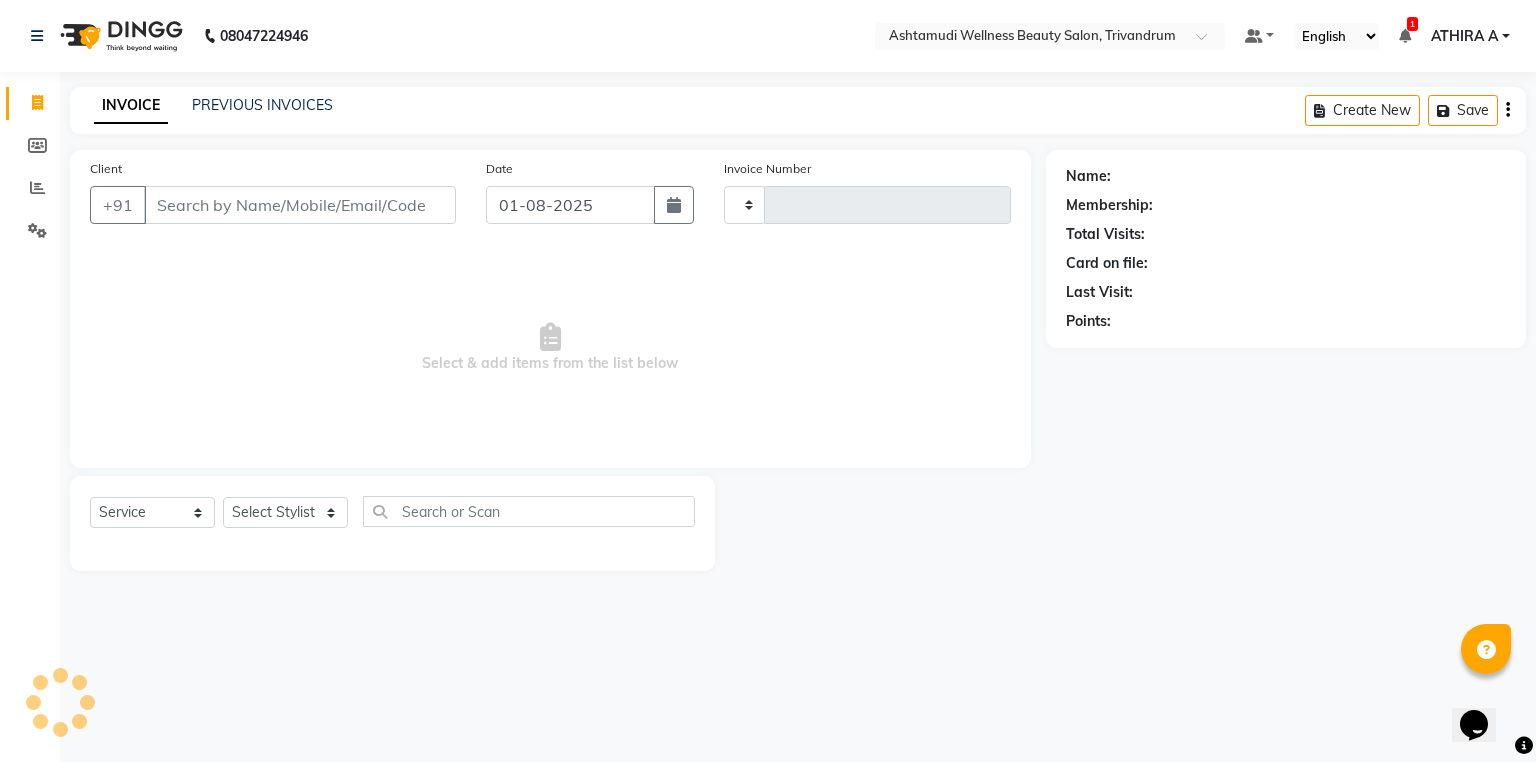 type on "2372" 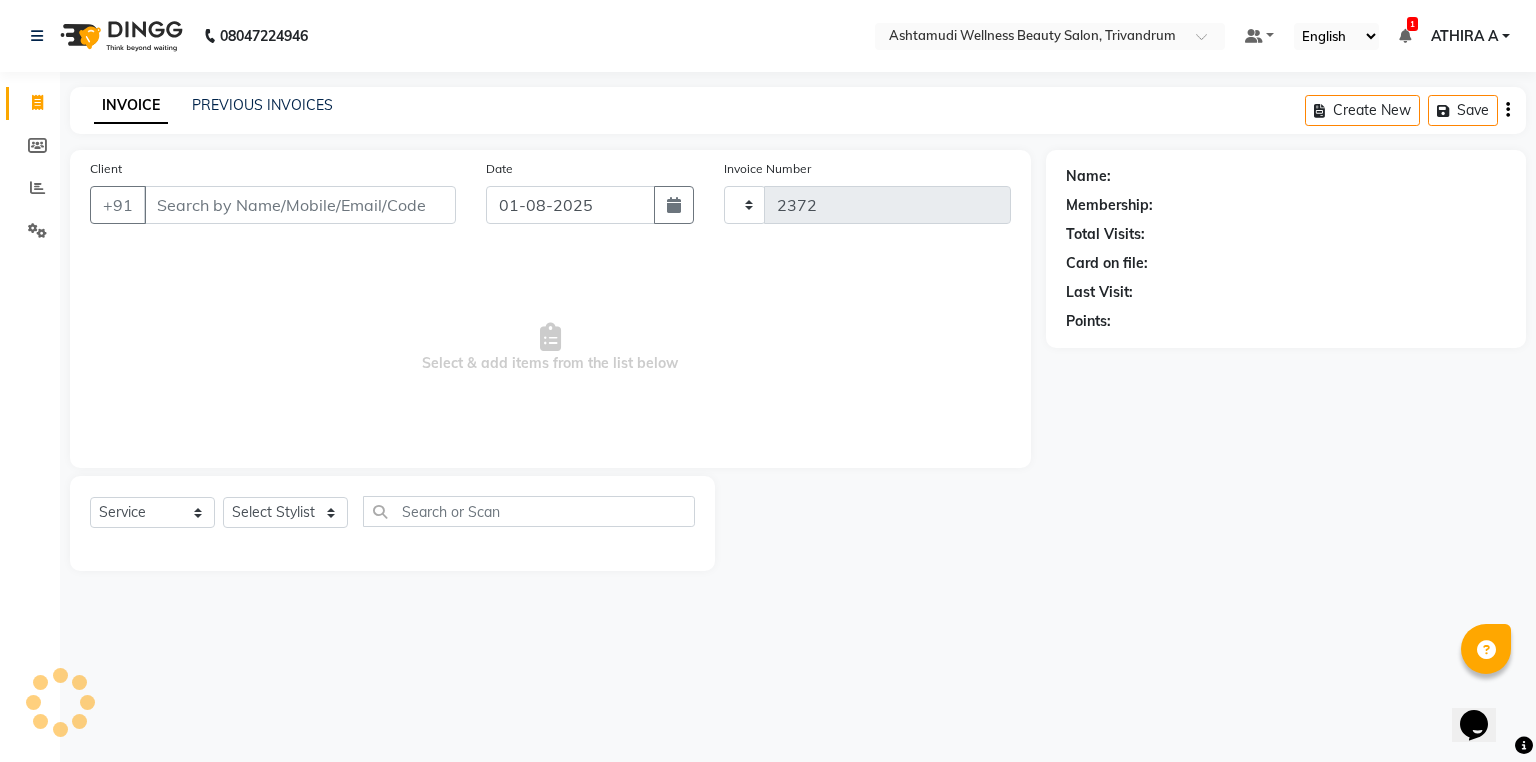 select on "4636" 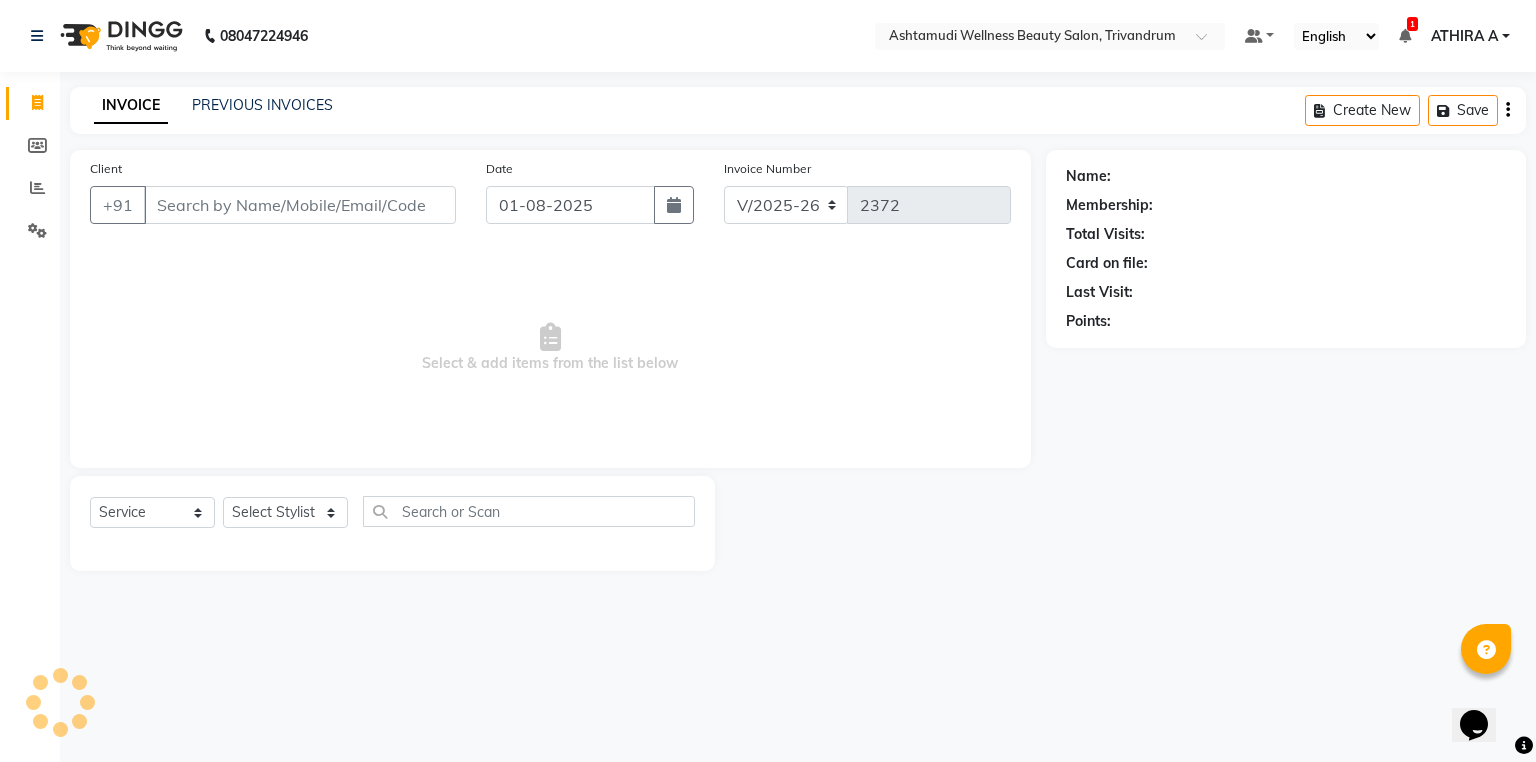 click 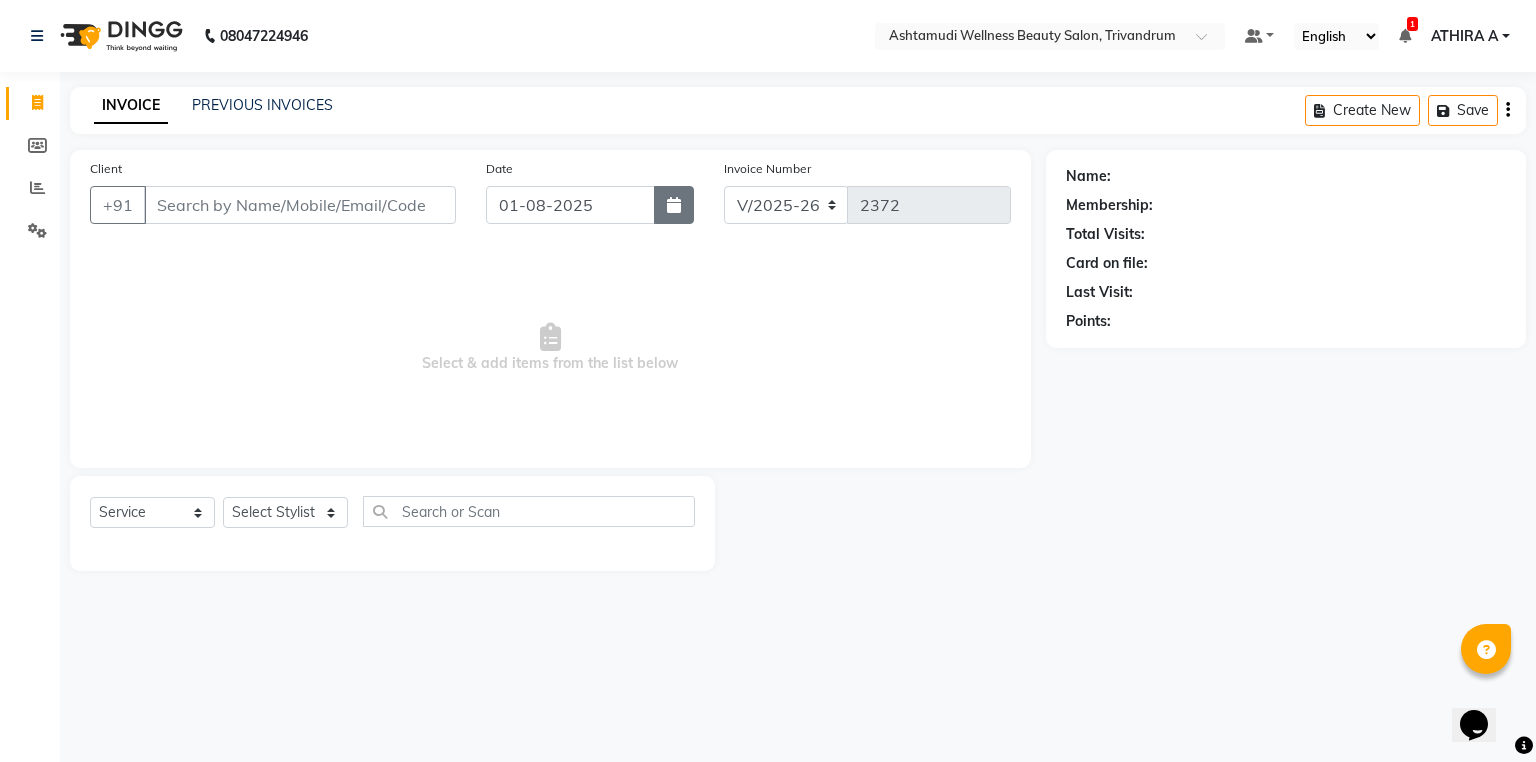 click 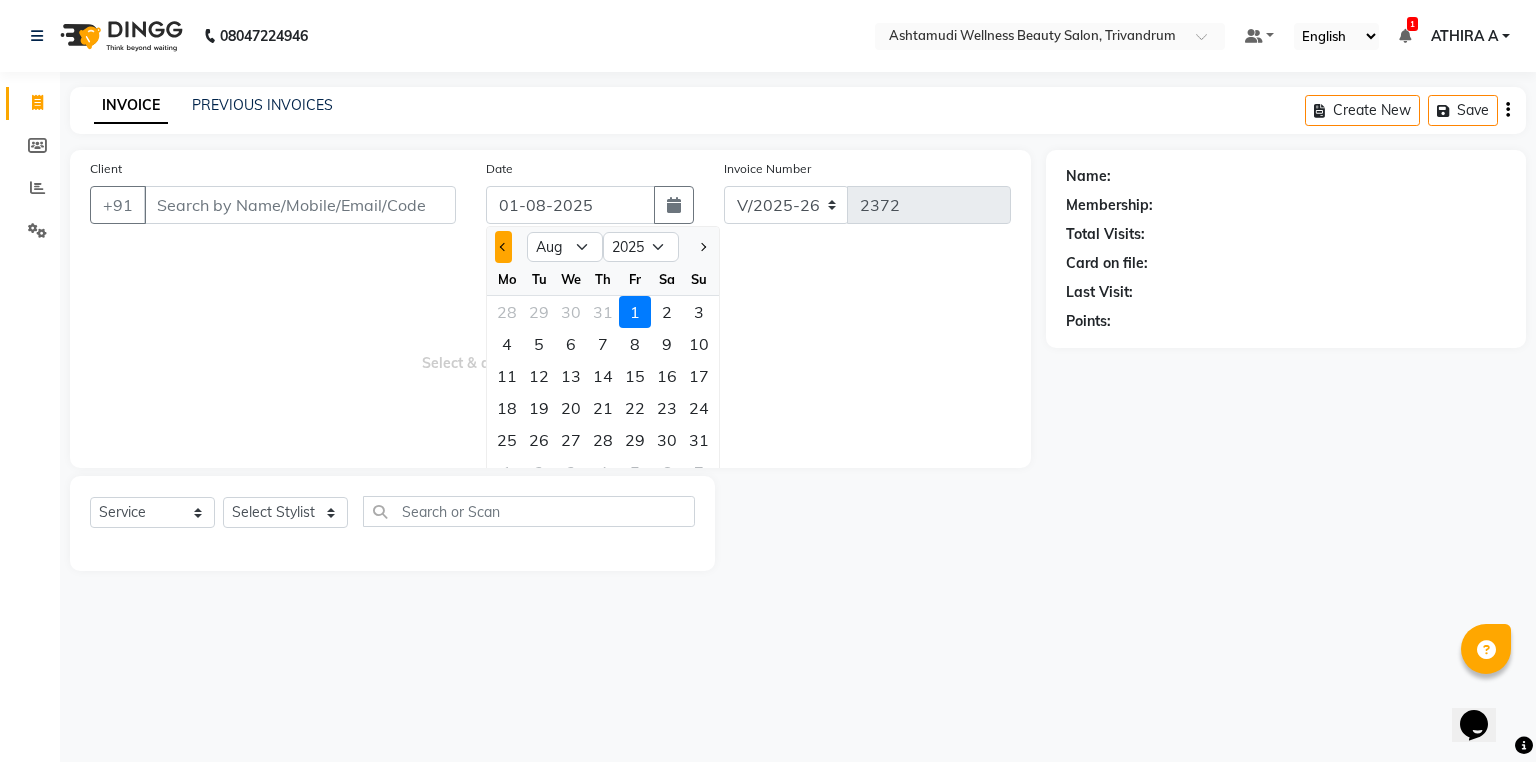click 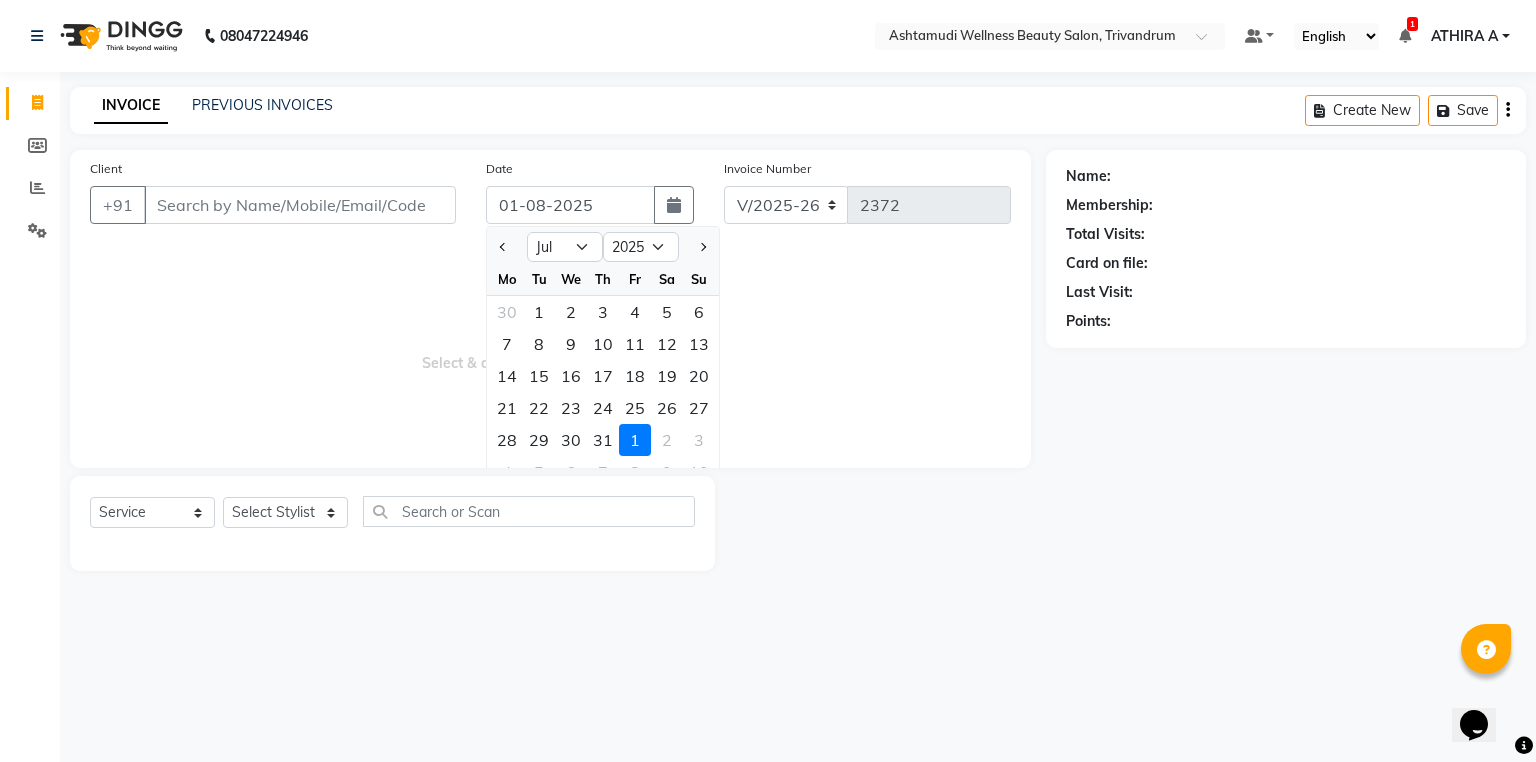 click on "Select & add items from the list below" at bounding box center (550, 348) 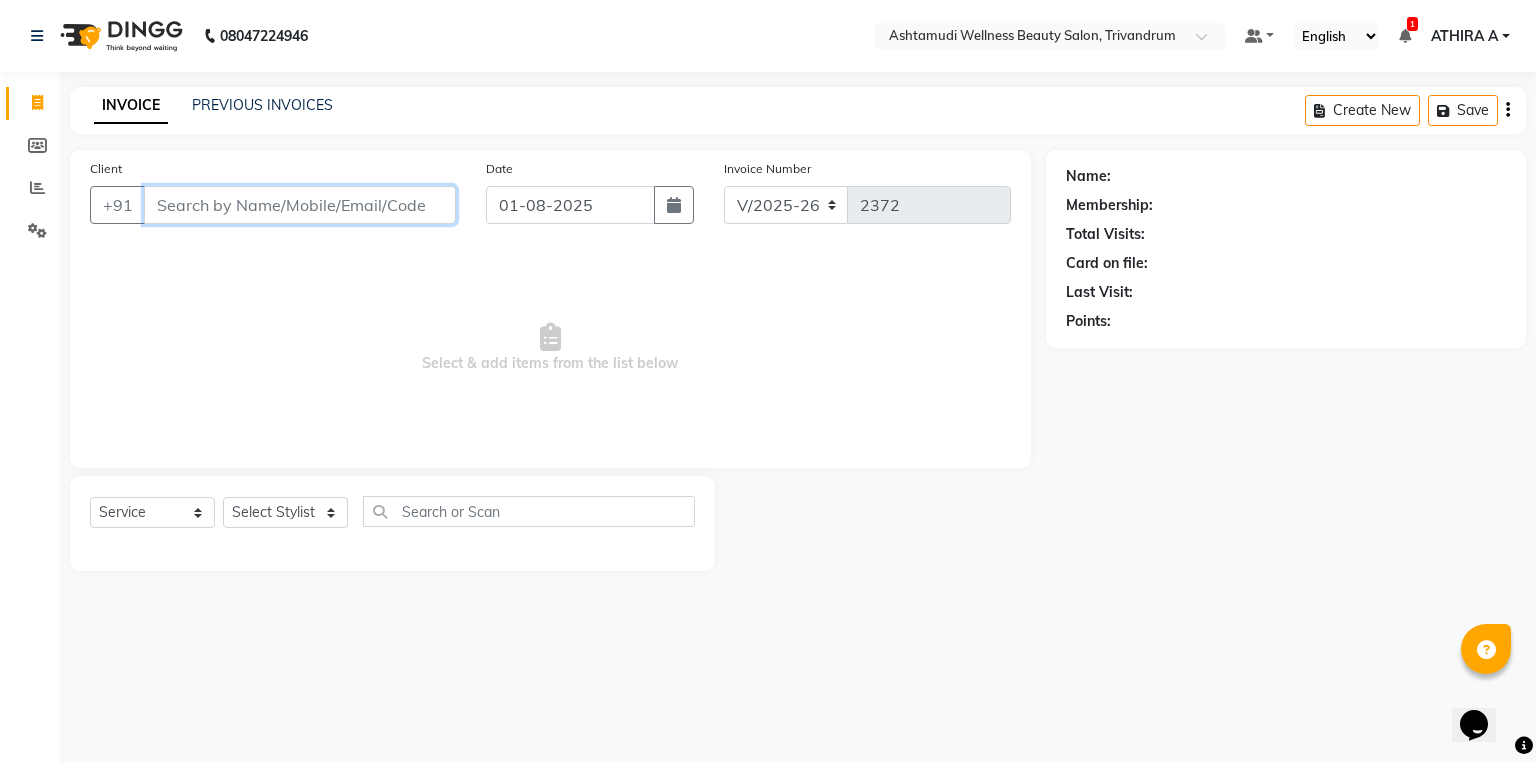click on "Client" at bounding box center (300, 205) 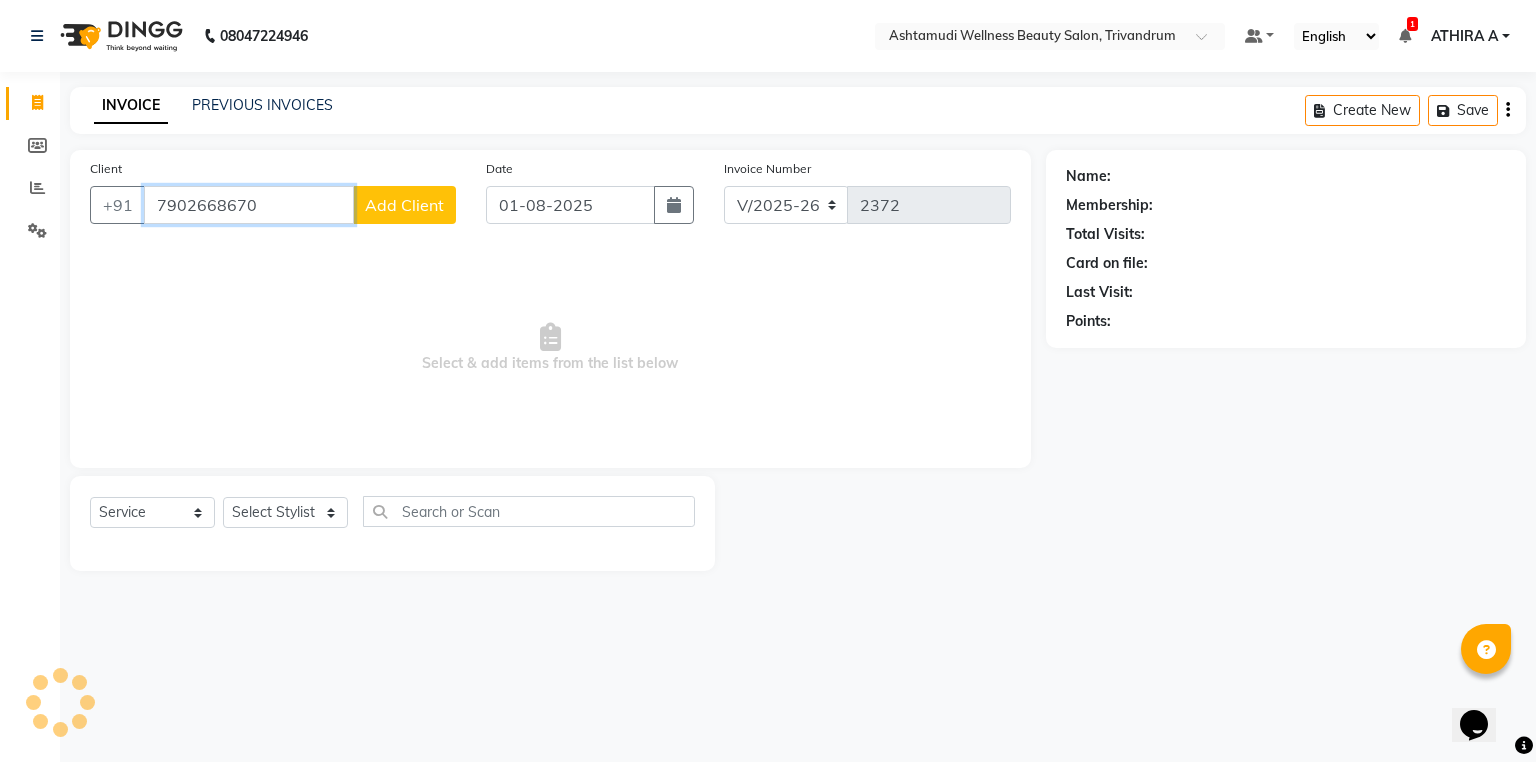 type on "7902668670" 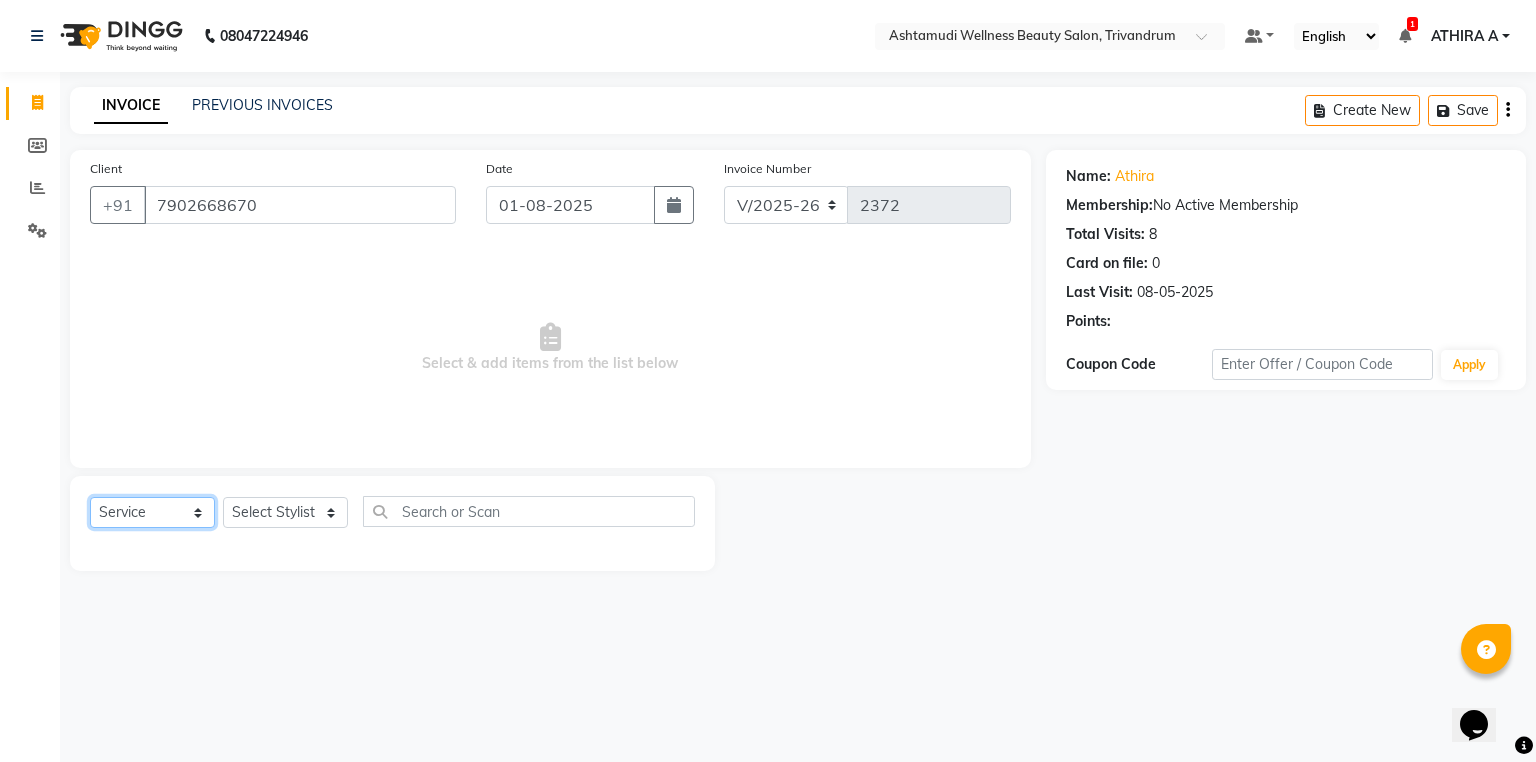 click on "Select  Service  Product  Membership  Package Voucher Prepaid Gift Card" 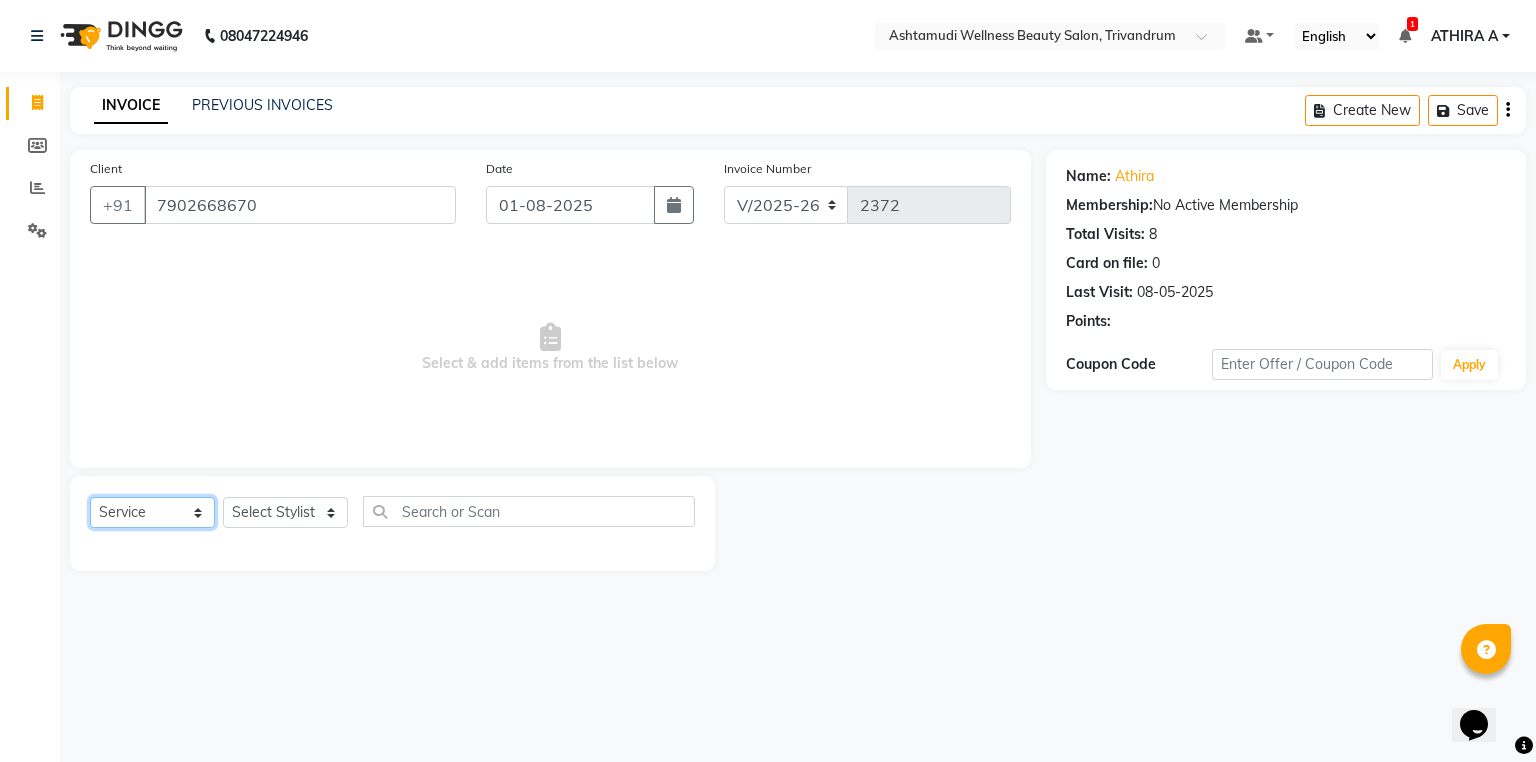 click on "Select  Service  Product  Membership  Package Voucher Prepaid Gift Card" 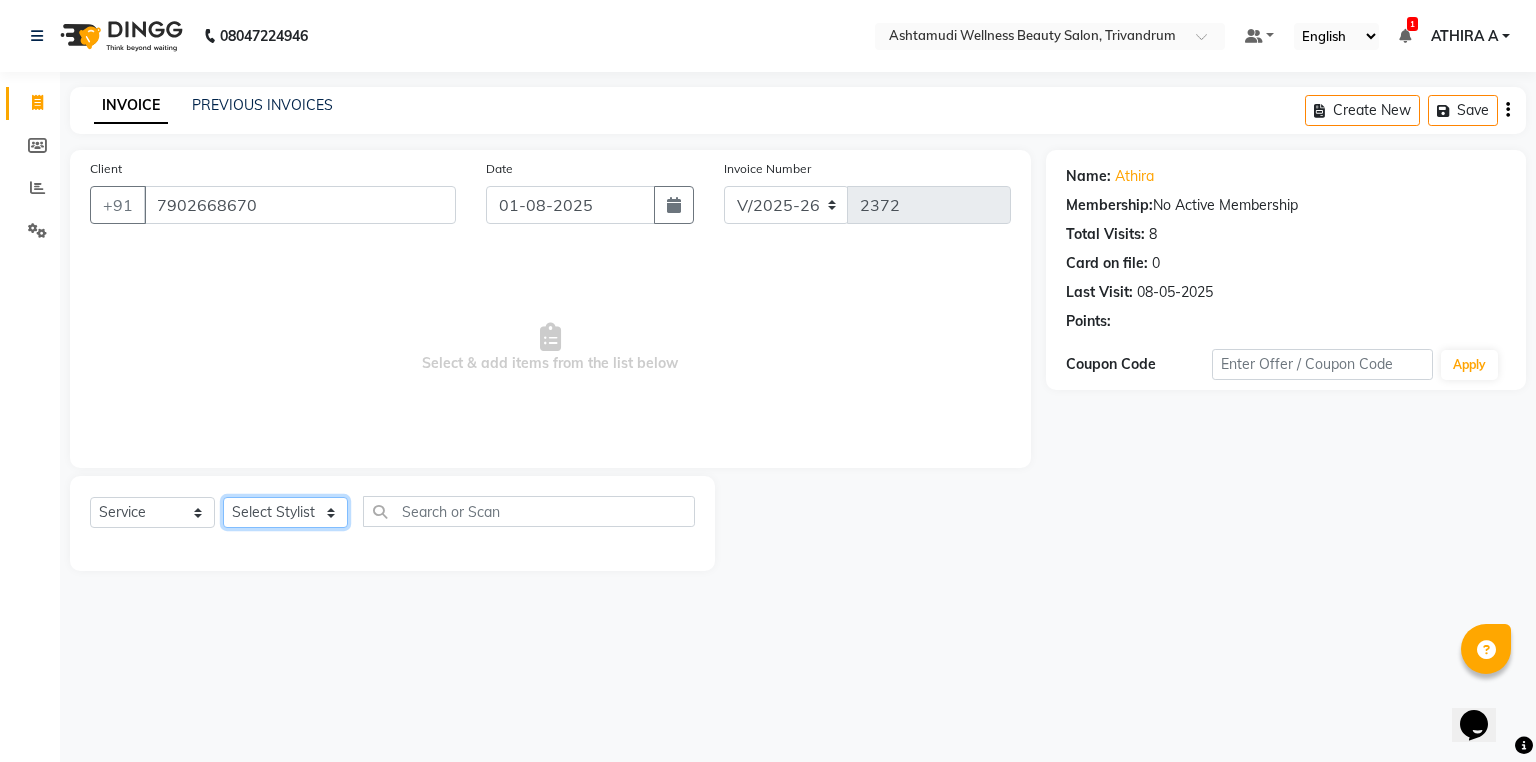click on "Select Stylist [NAME] [NAME] [NAME] [NAME] [NAME] [NAME] [NAME] [NAME] [NAME] [NAME] [NAME] [NAME] [NAME] [NAME] [NAME] [NAME] [NAME] [NAME] [NAME]" 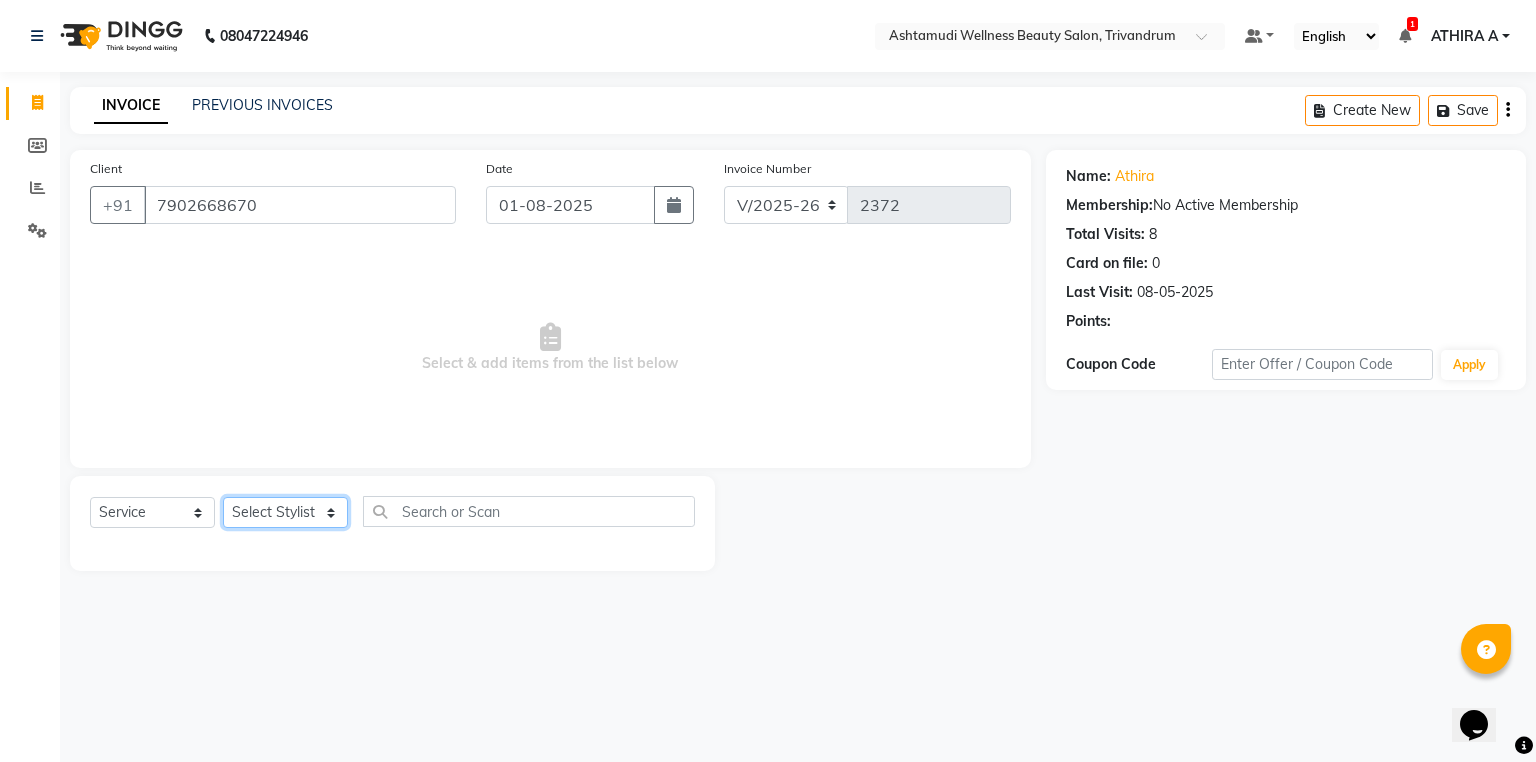 select on "27023" 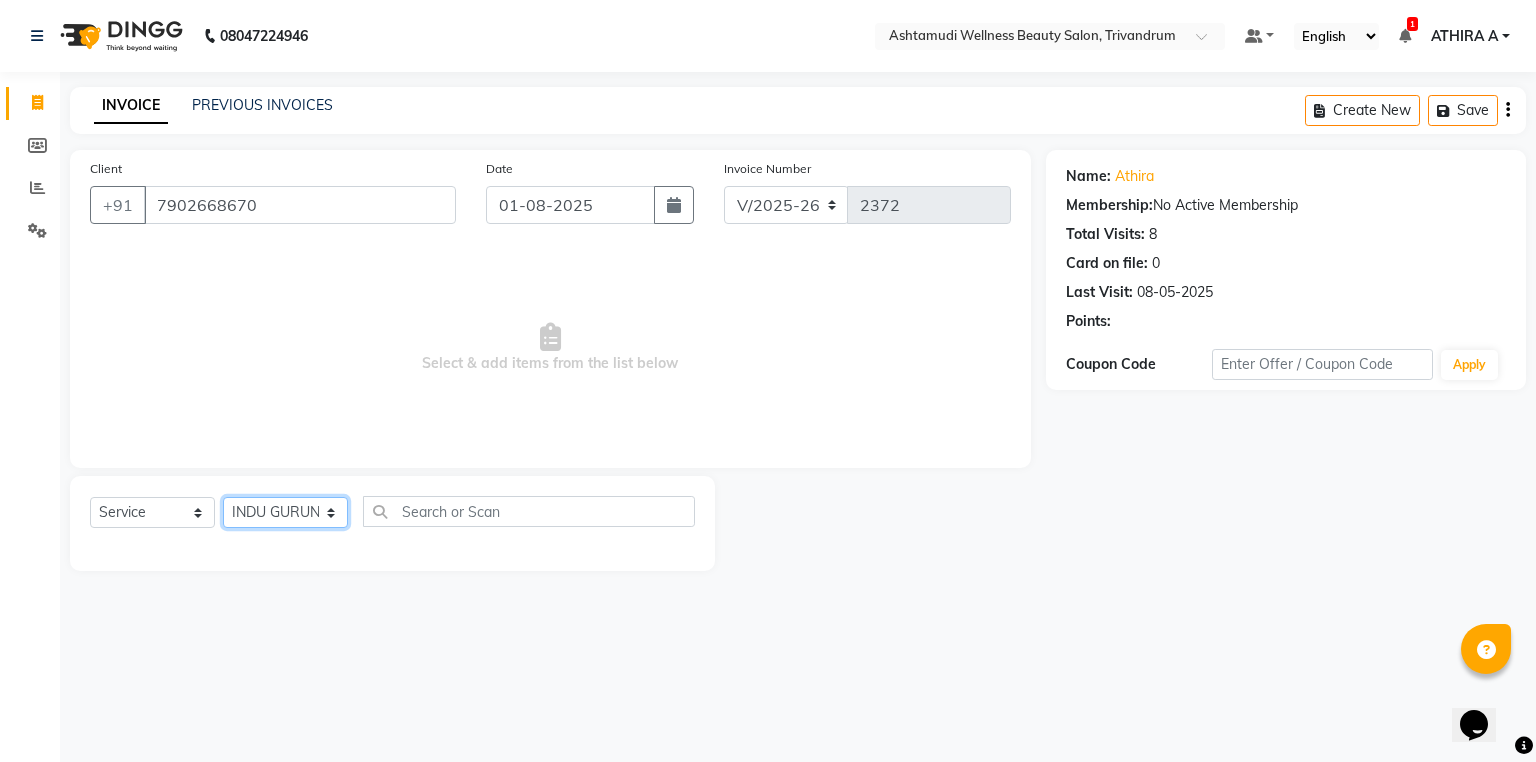 click on "Select Stylist ANJALI L B	 CHIPPY DHANYA D INDU GURUNG	 KARTHIKA	 Lekshmi MANJUSHA	 PUNAM LAMA	 SARITHA	 SIMI Sneha TRIVANDRUM ASHTAMUDI USHA KUMARI S" 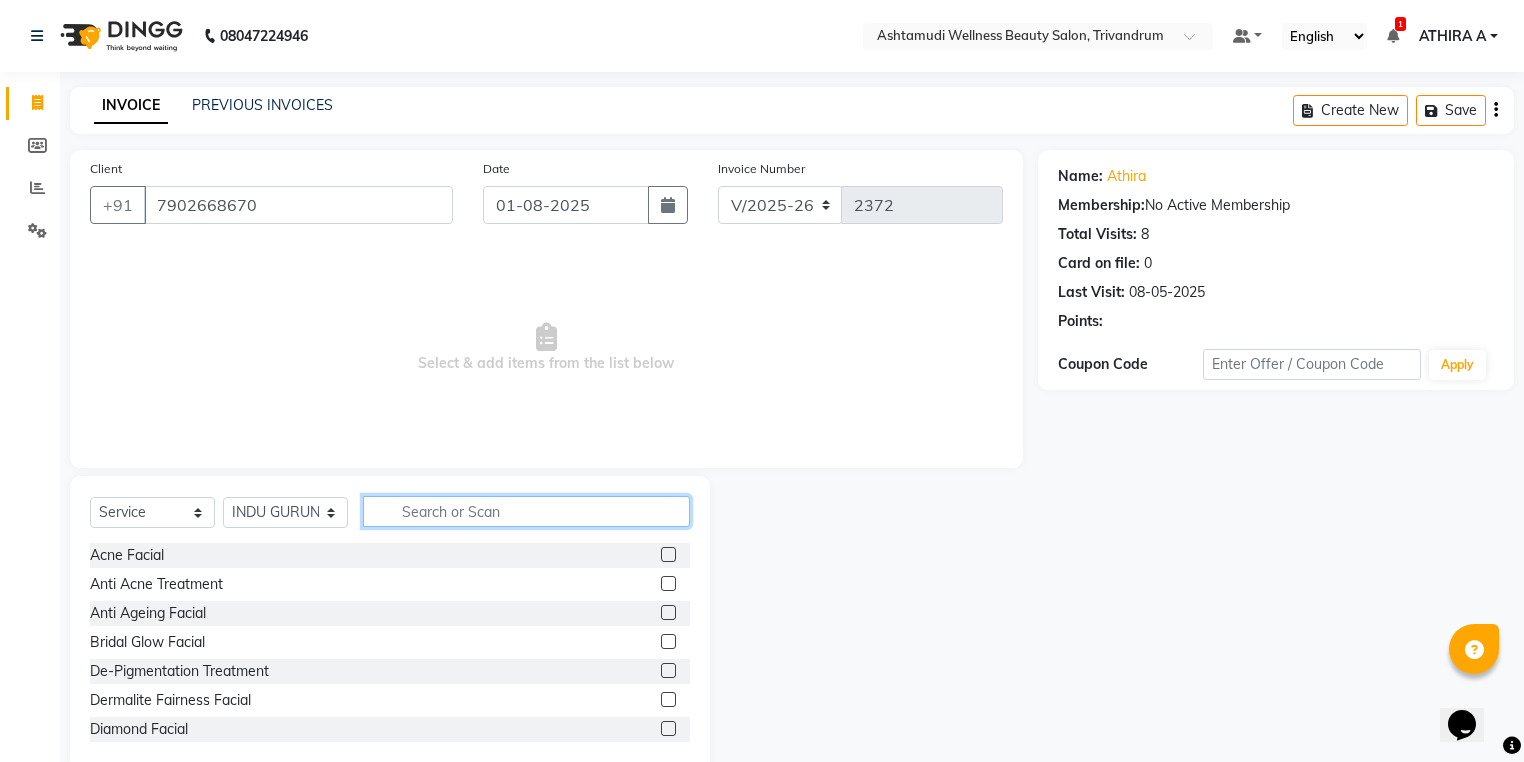 click 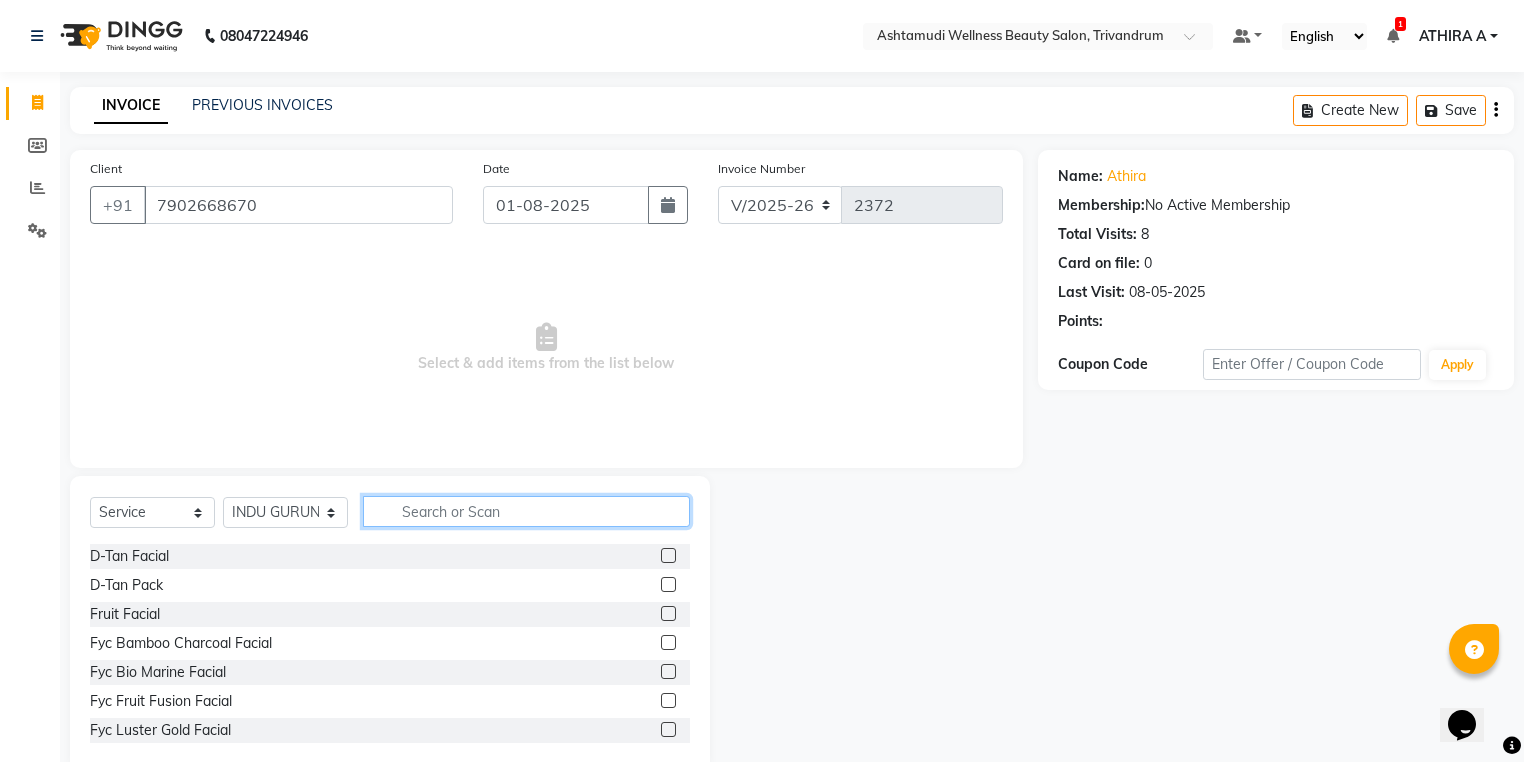 scroll, scrollTop: 240, scrollLeft: 0, axis: vertical 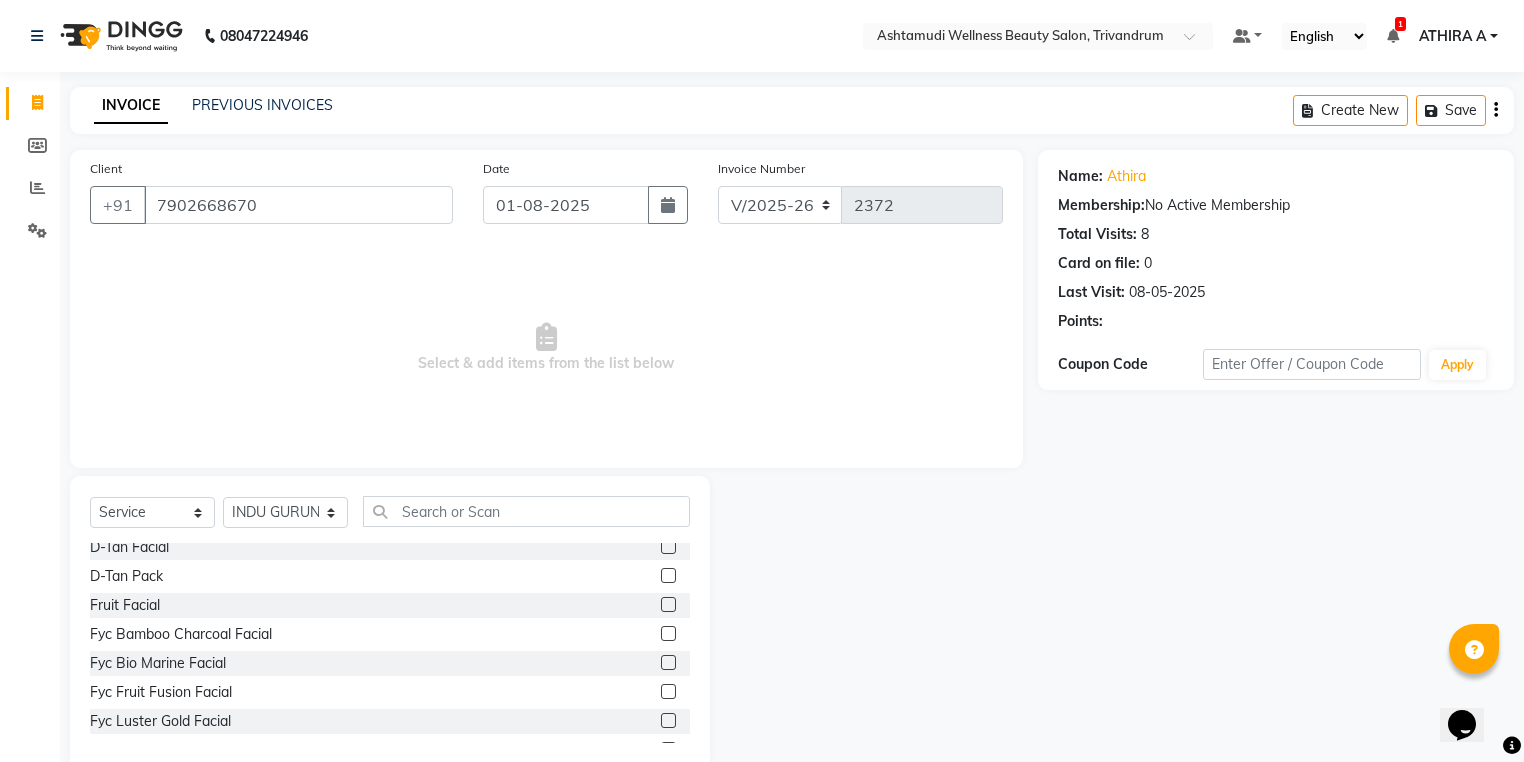 click 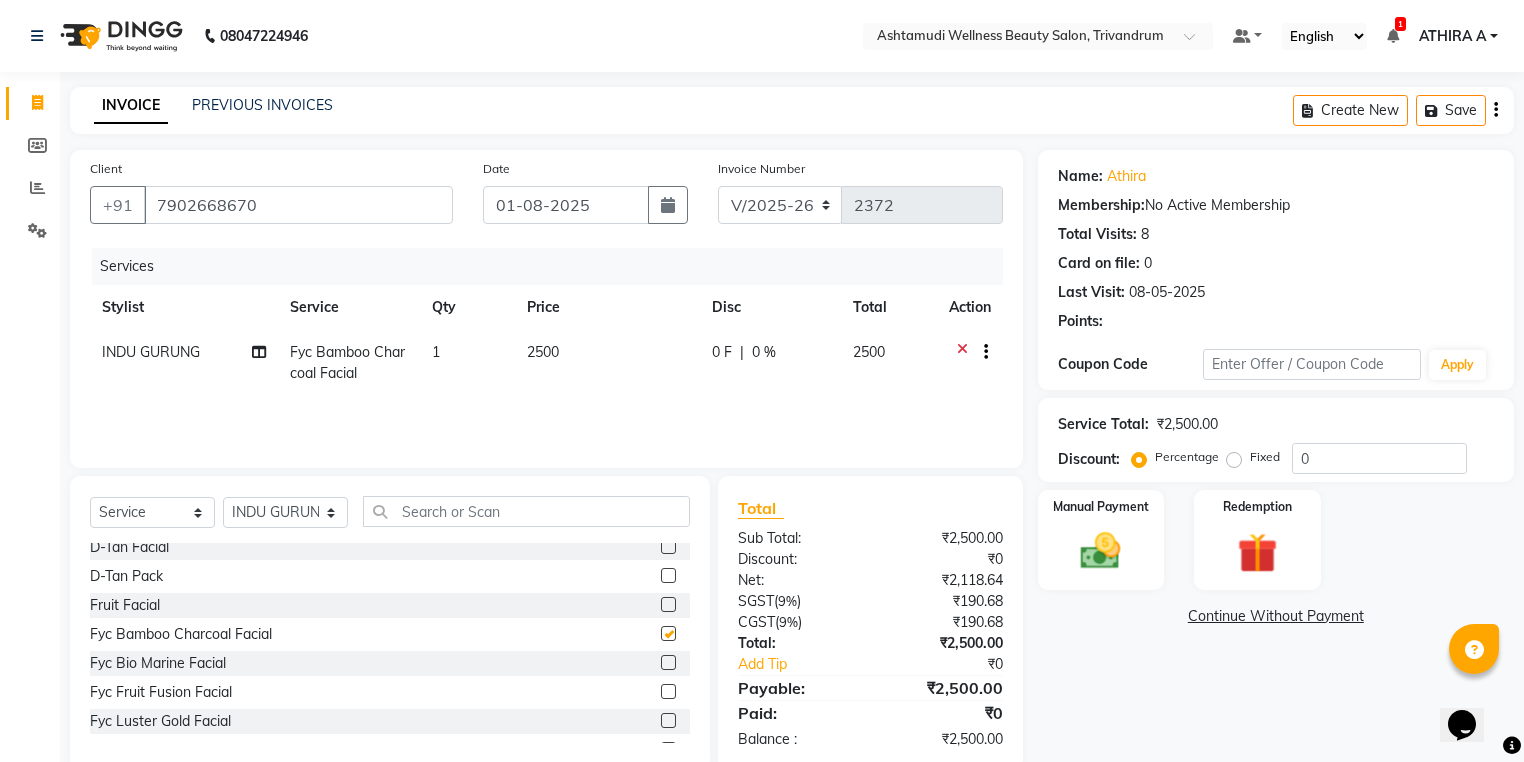 checkbox on "false" 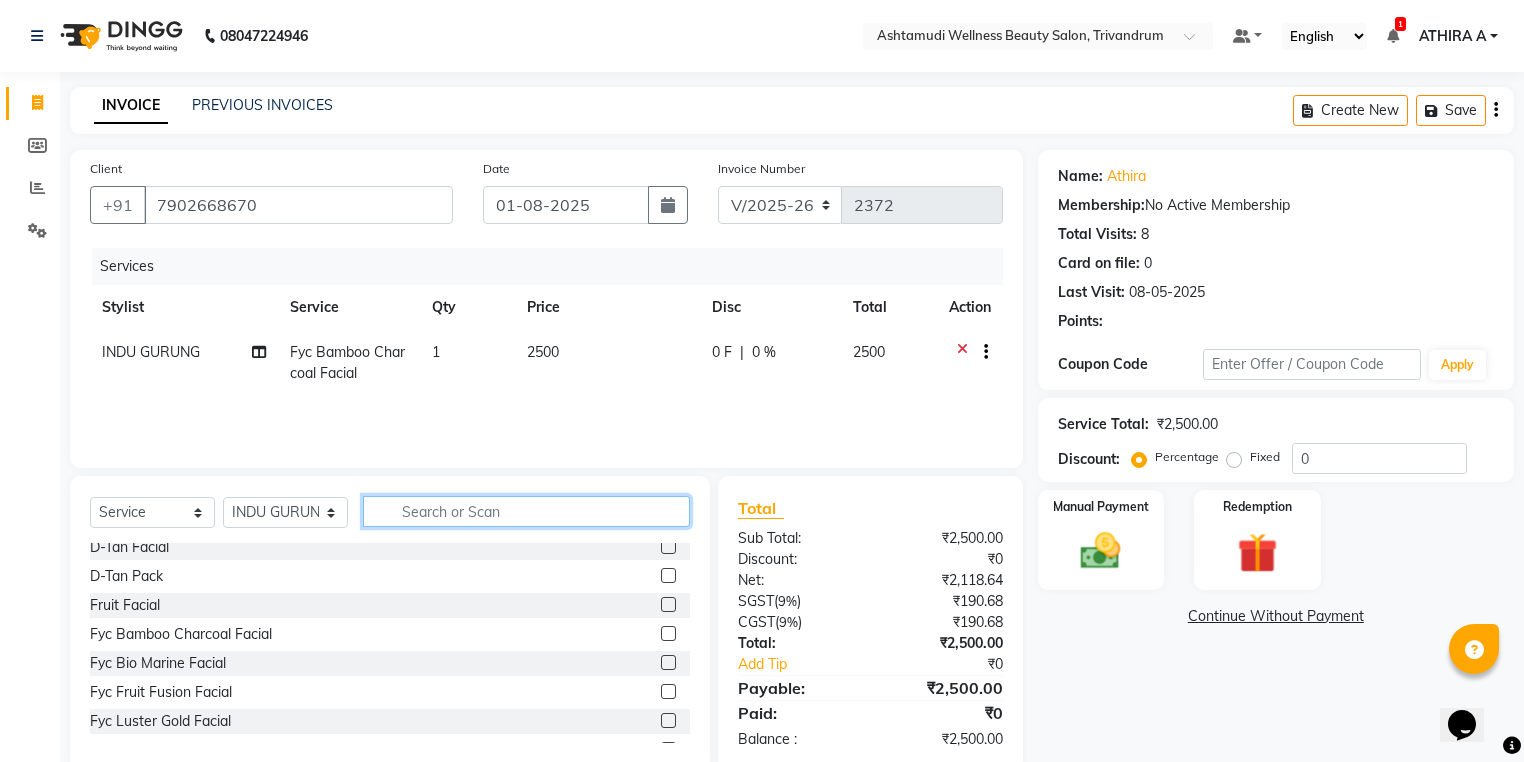 click 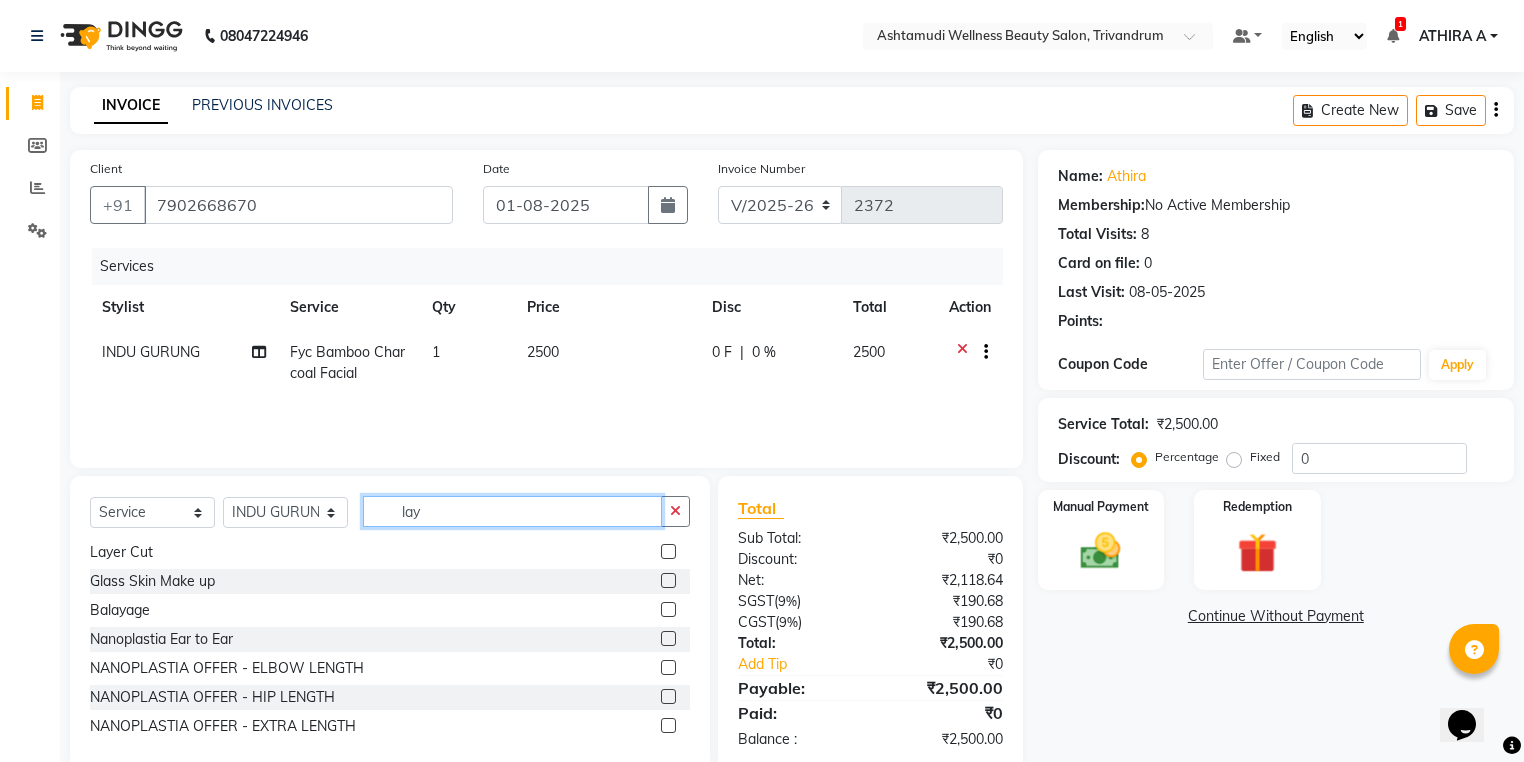 scroll, scrollTop: 0, scrollLeft: 0, axis: both 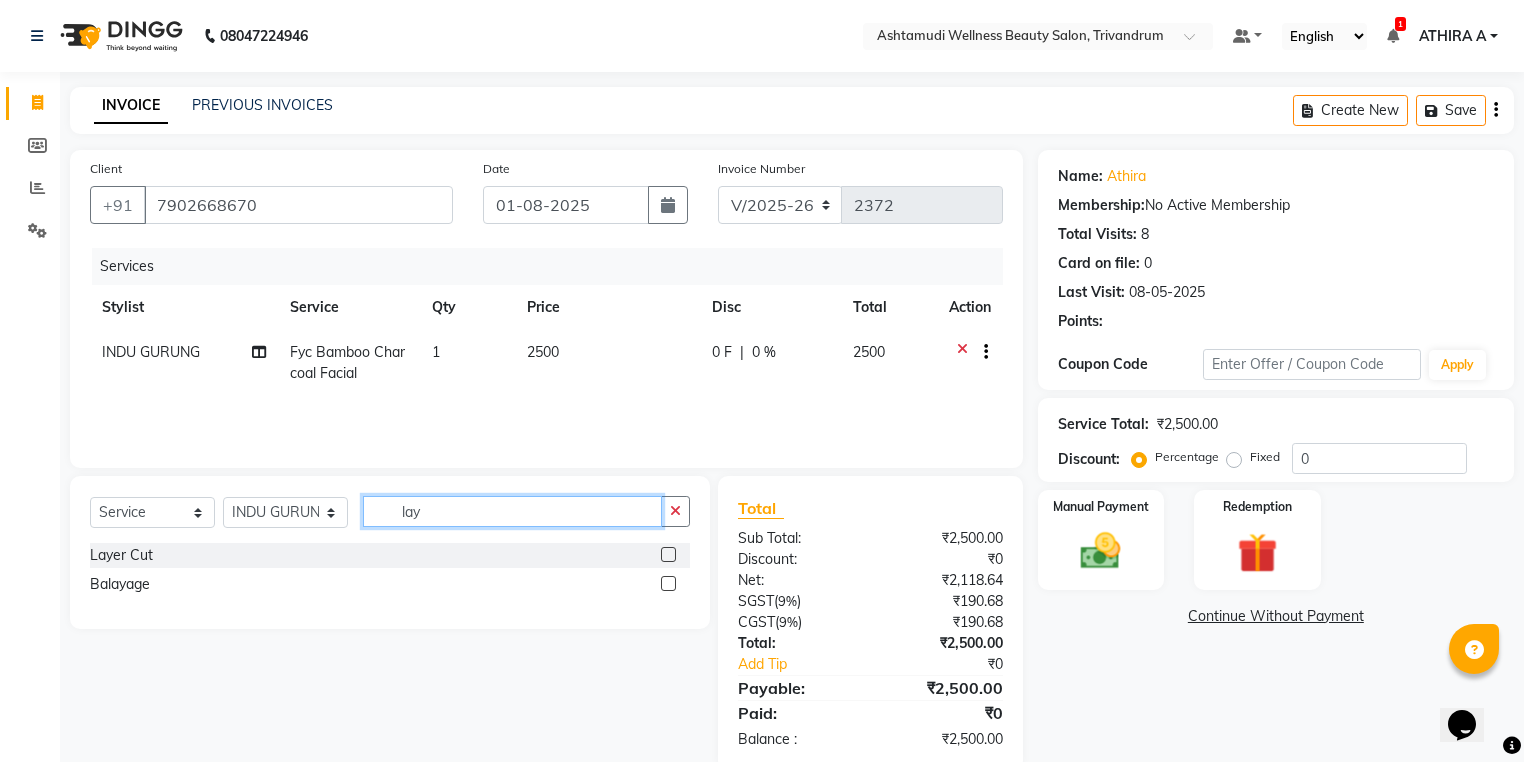 type on "lay" 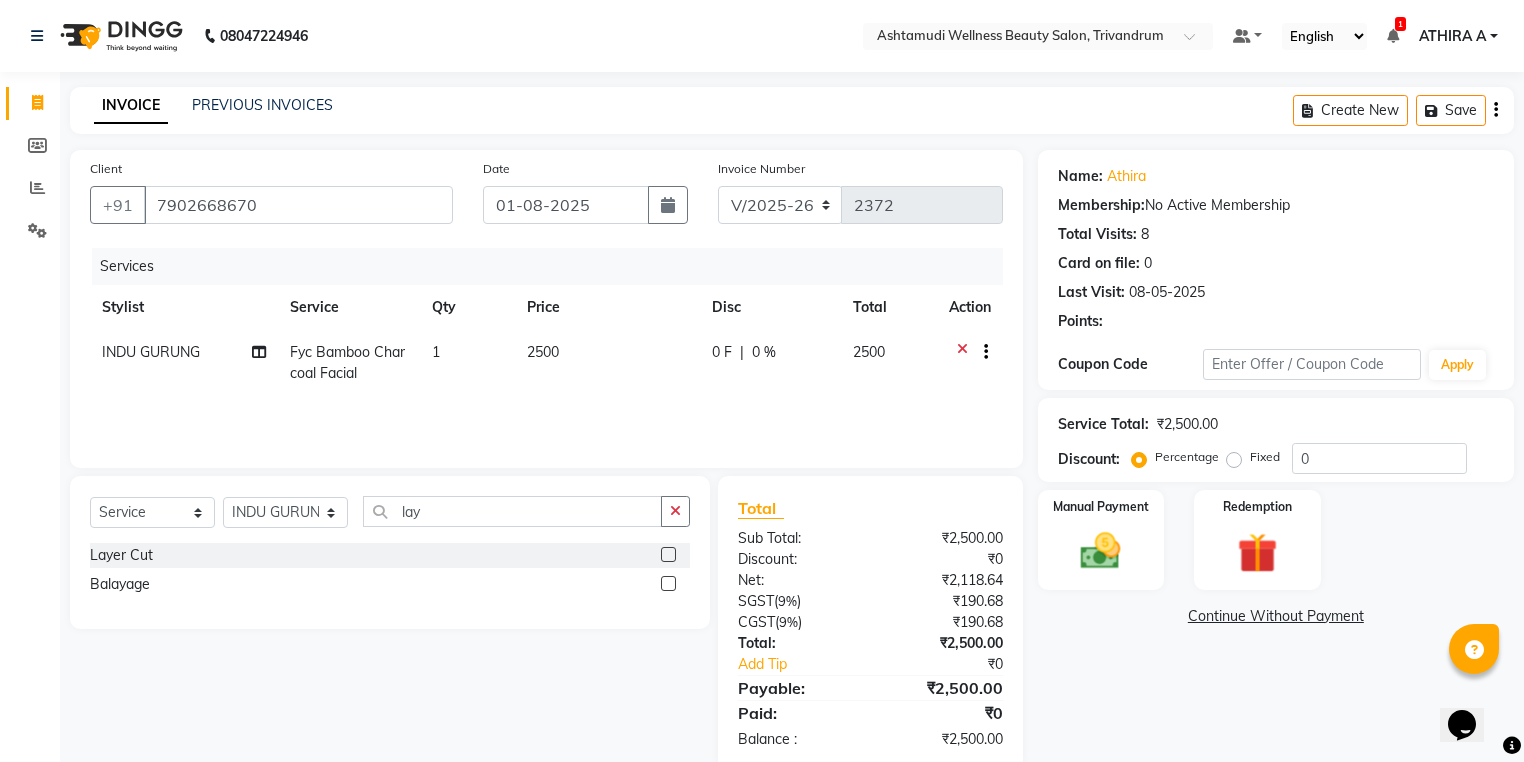 click 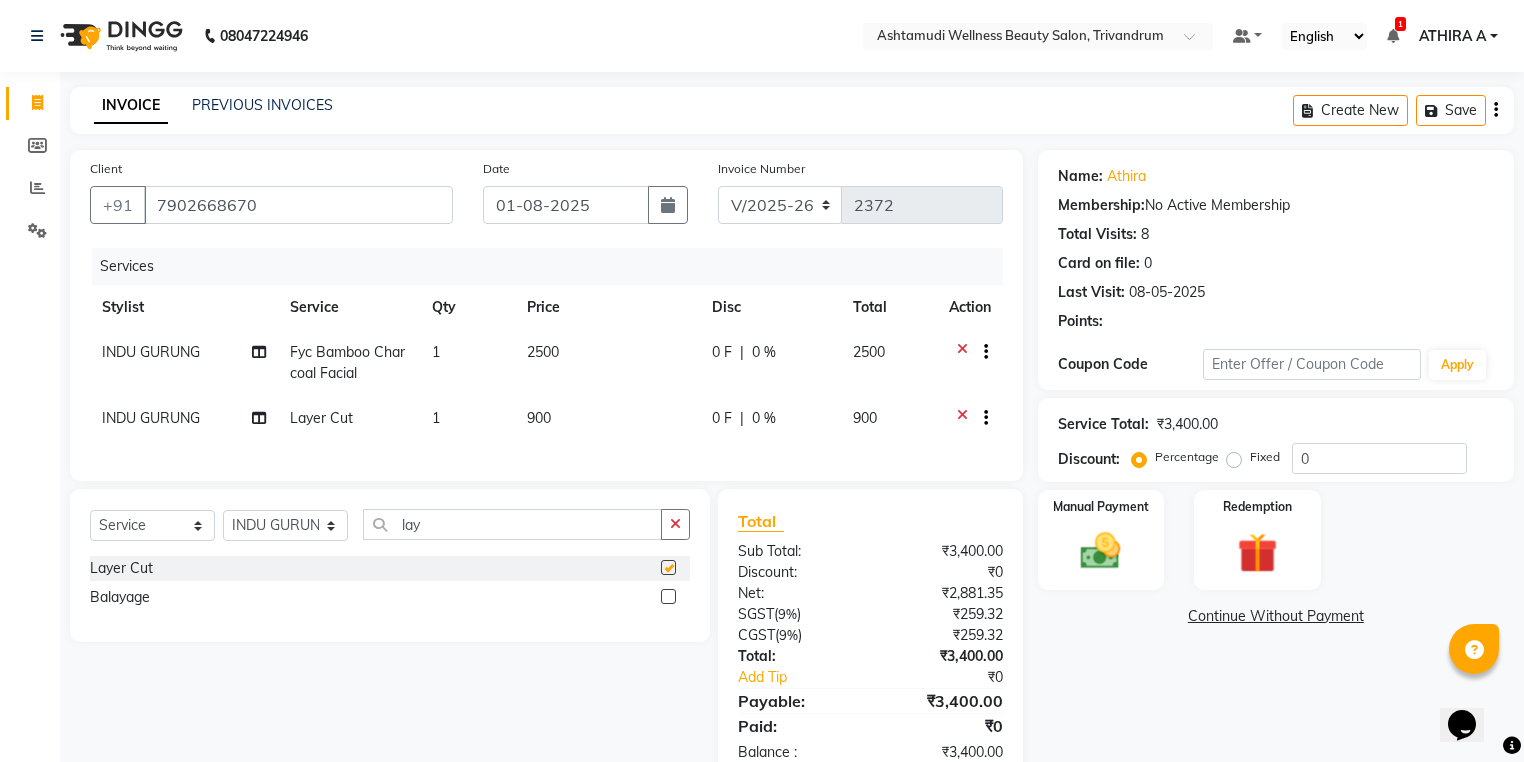 checkbox on "false" 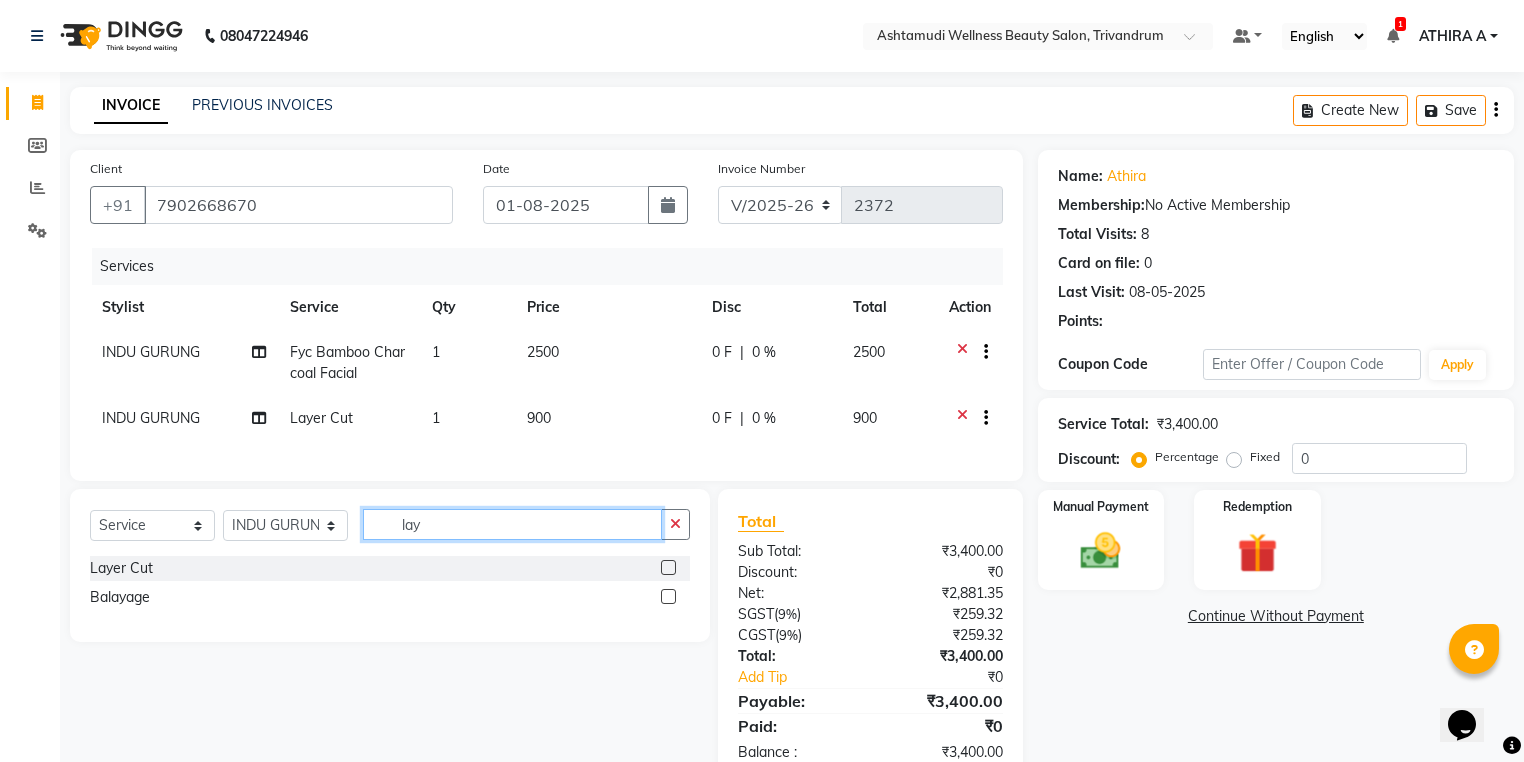 click on "lay" 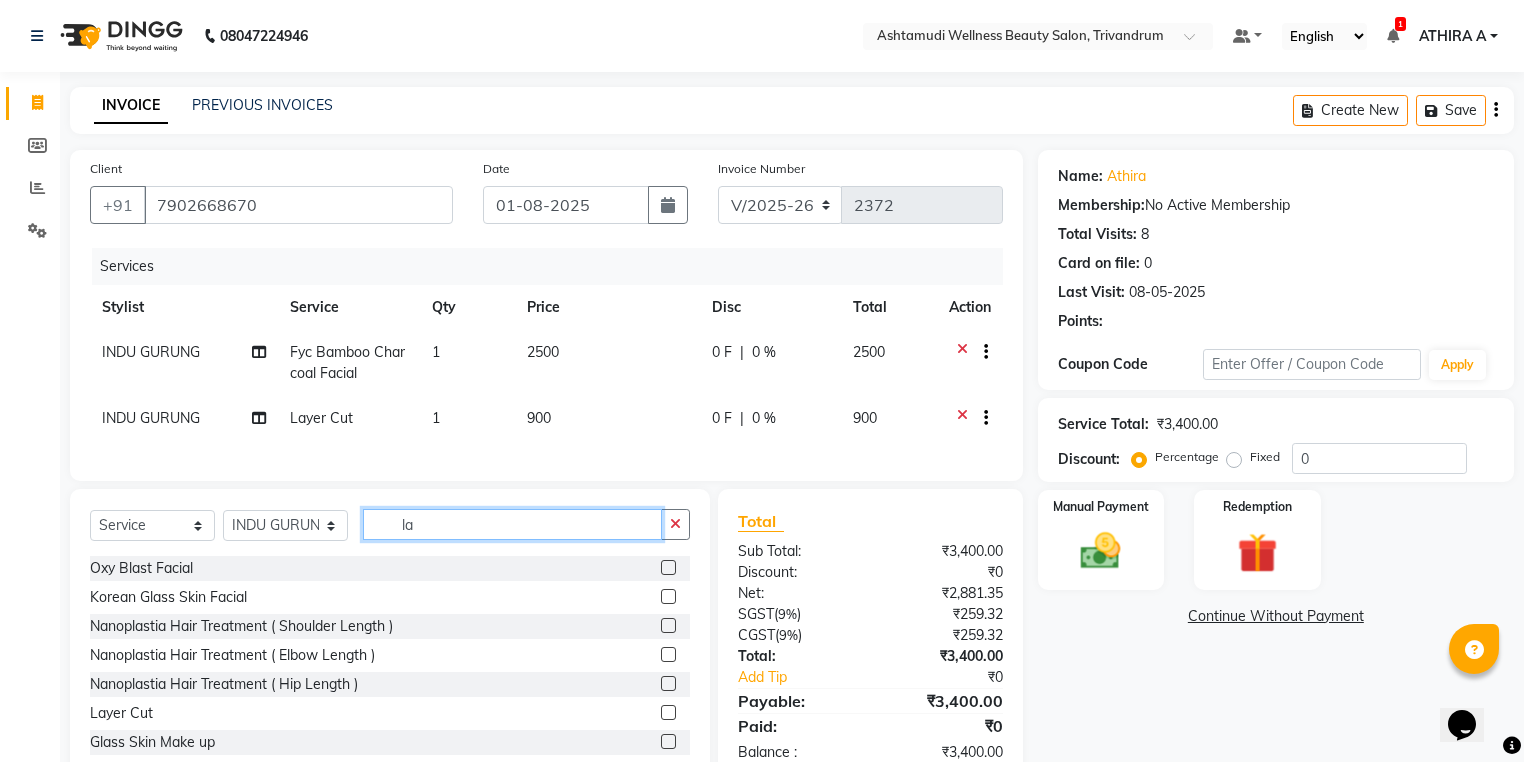 type on "l" 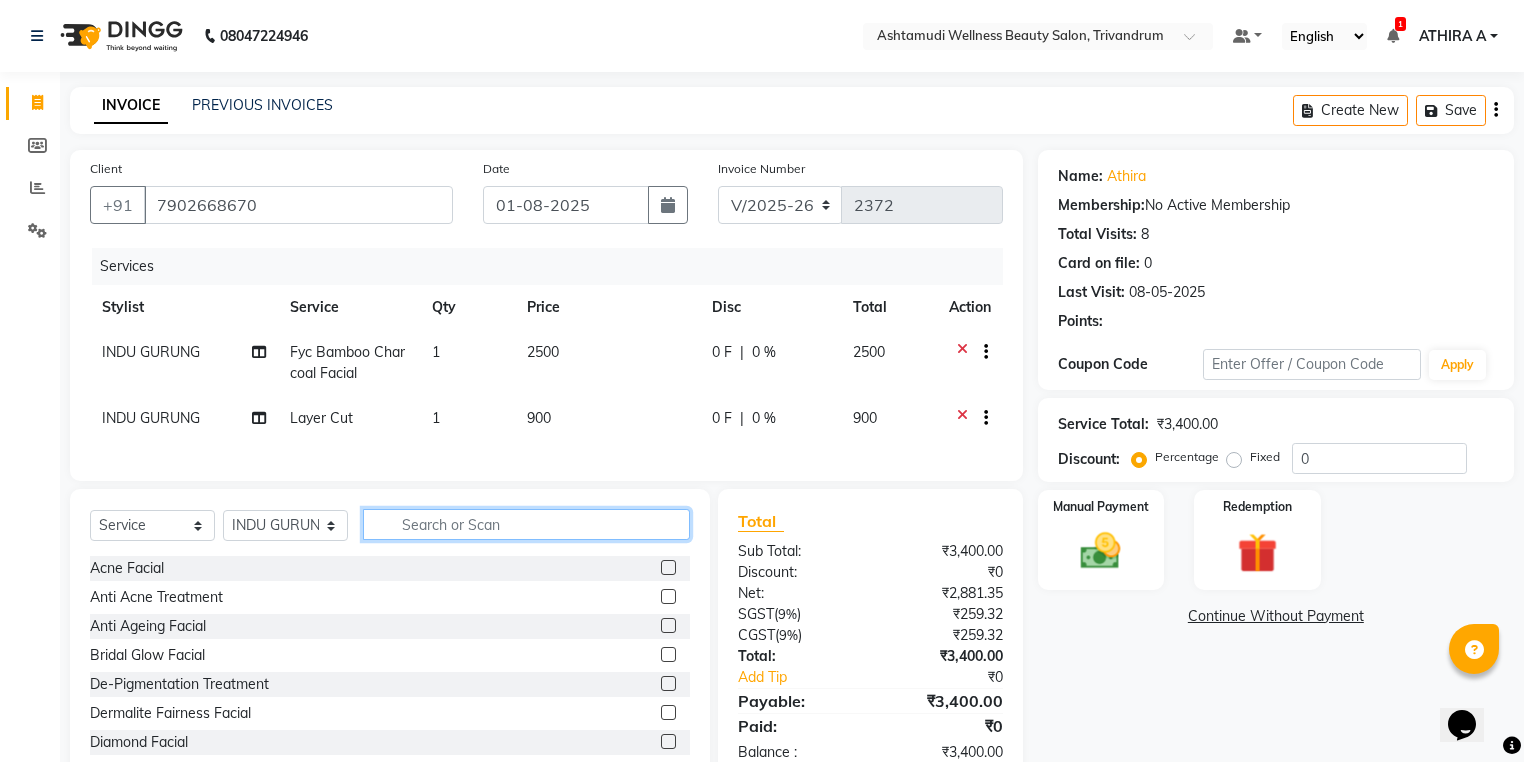 type 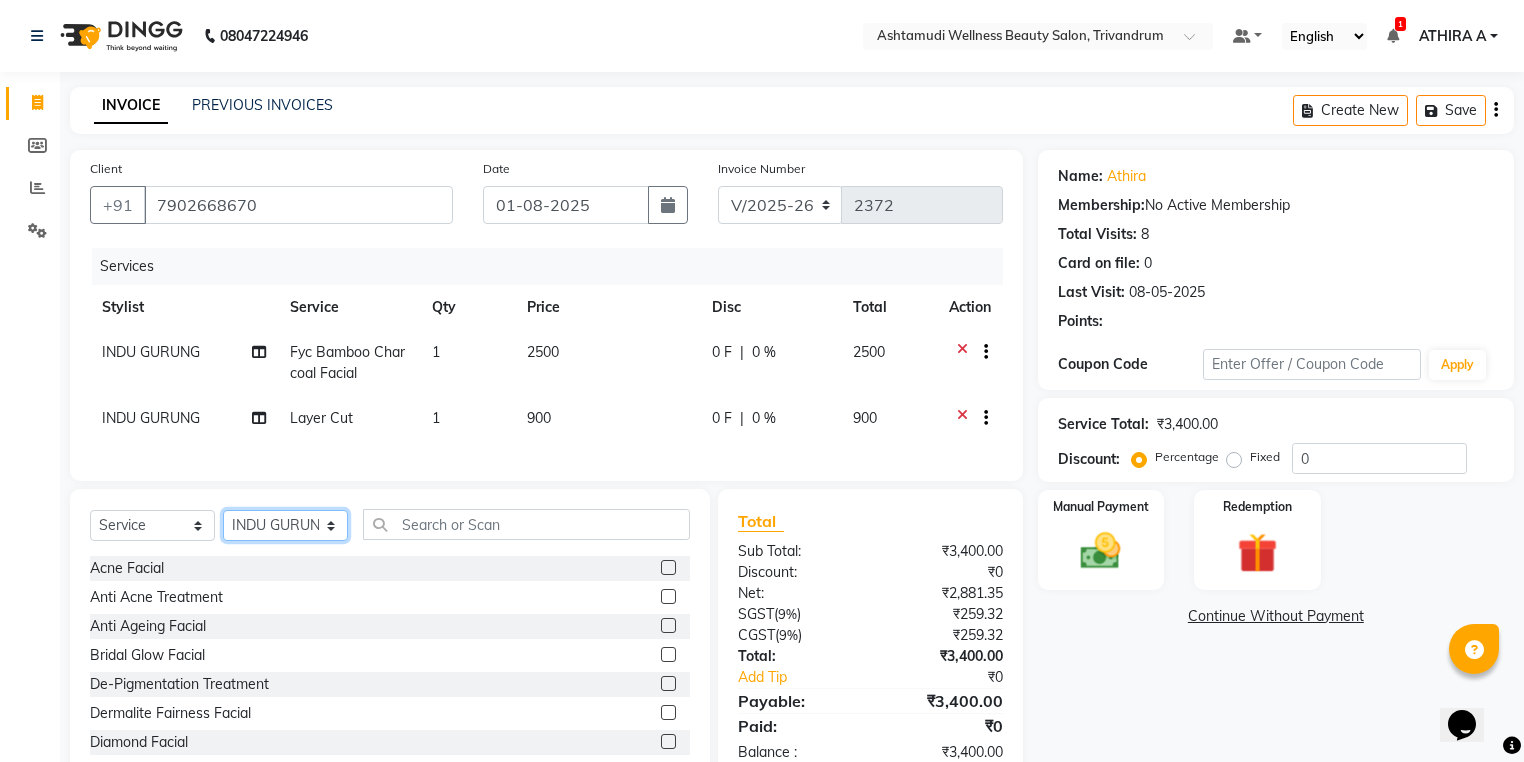 click on "Select Stylist ANJALI L B	 CHIPPY DHANYA D INDU GURUNG	 KARTHIKA	 Lekshmi MANJUSHA	 PUNAM LAMA	 SARITHA	 SIMI Sneha TRIVANDRUM ASHTAMUDI USHA KUMARI S" 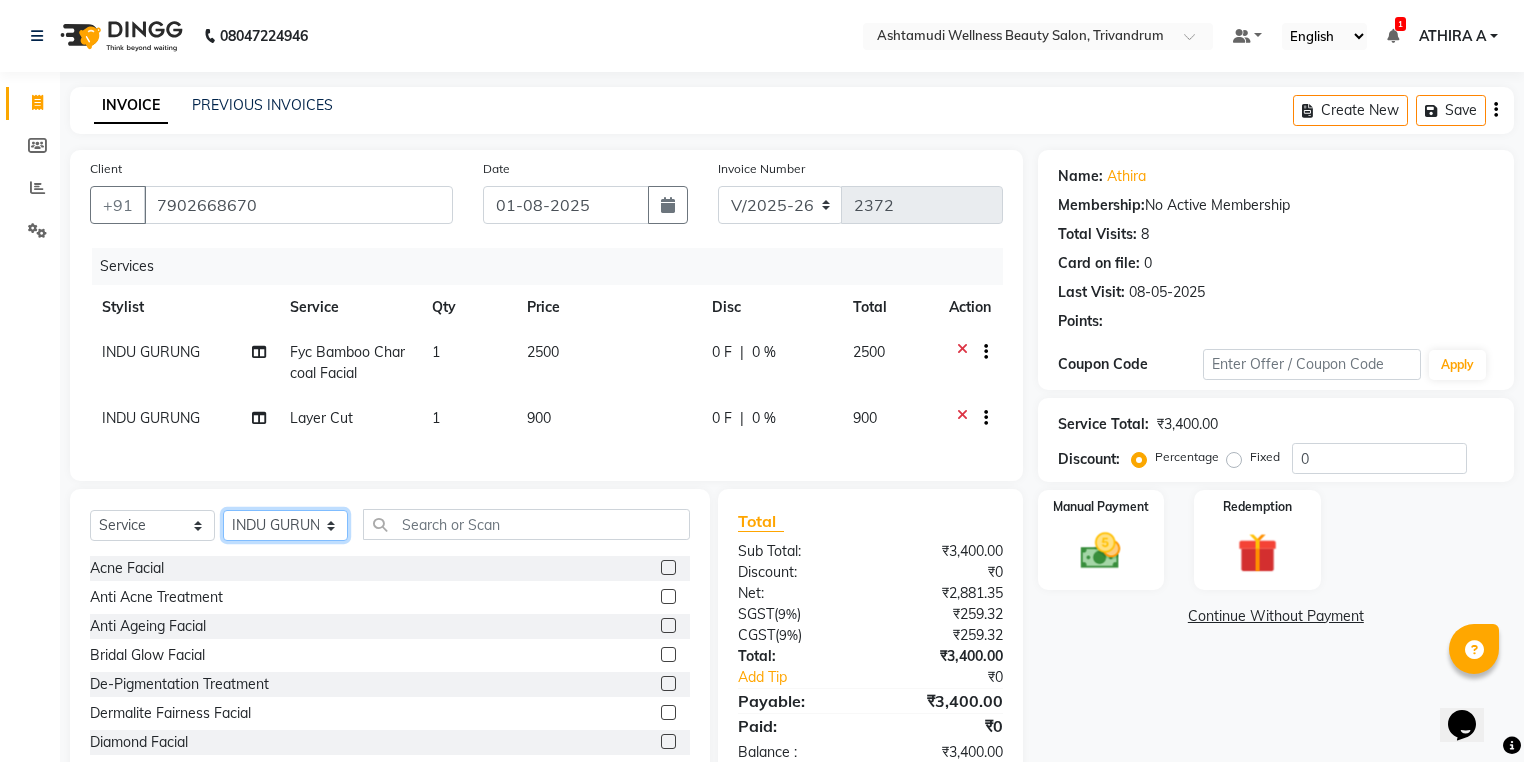 select on "27029" 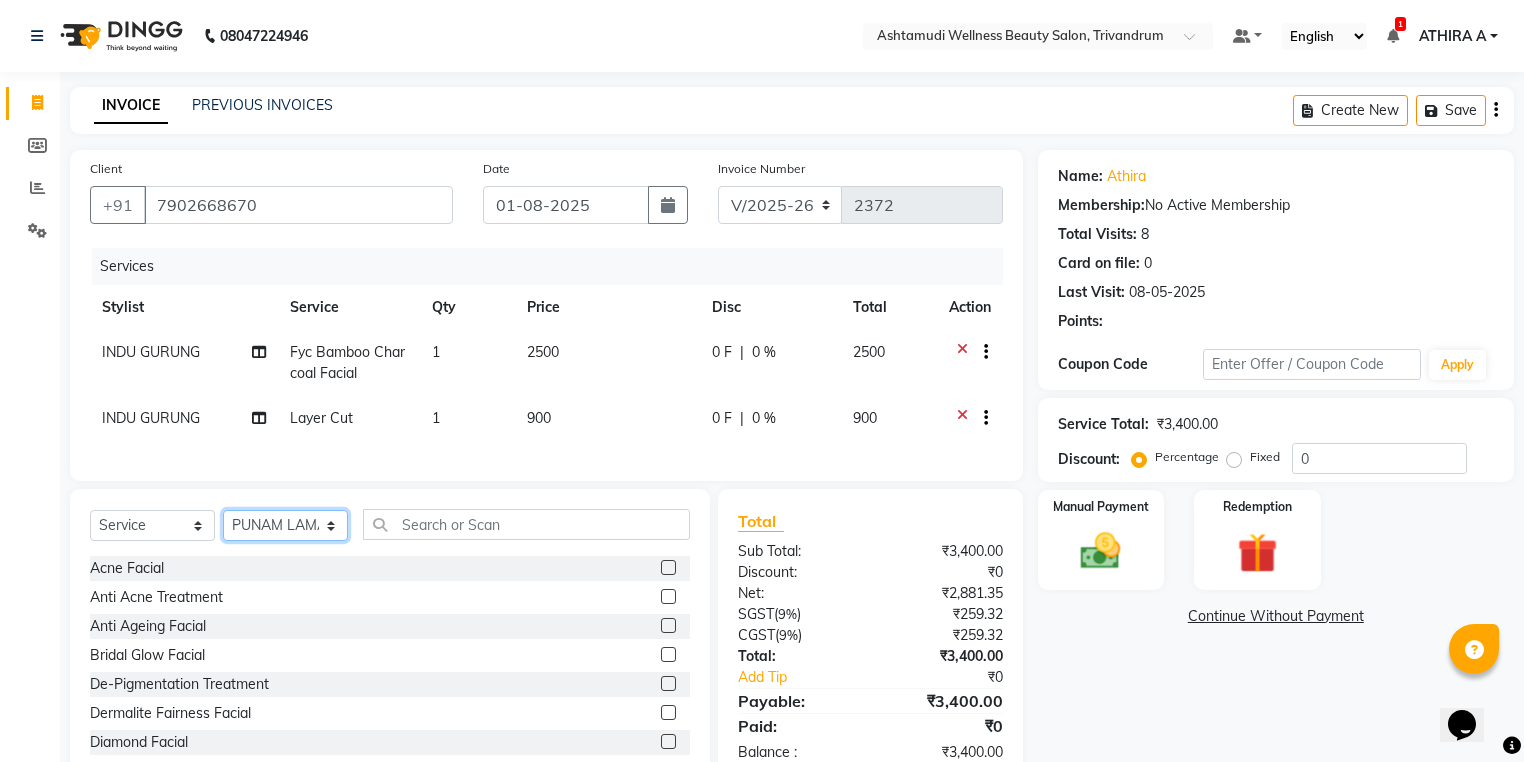 click on "Select Stylist ANJALI L B	 CHIPPY DHANYA D INDU GURUNG	 KARTHIKA	 Lekshmi MANJUSHA	 PUNAM LAMA	 SARITHA	 SIMI Sneha TRIVANDRUM ASHTAMUDI USHA KUMARI S" 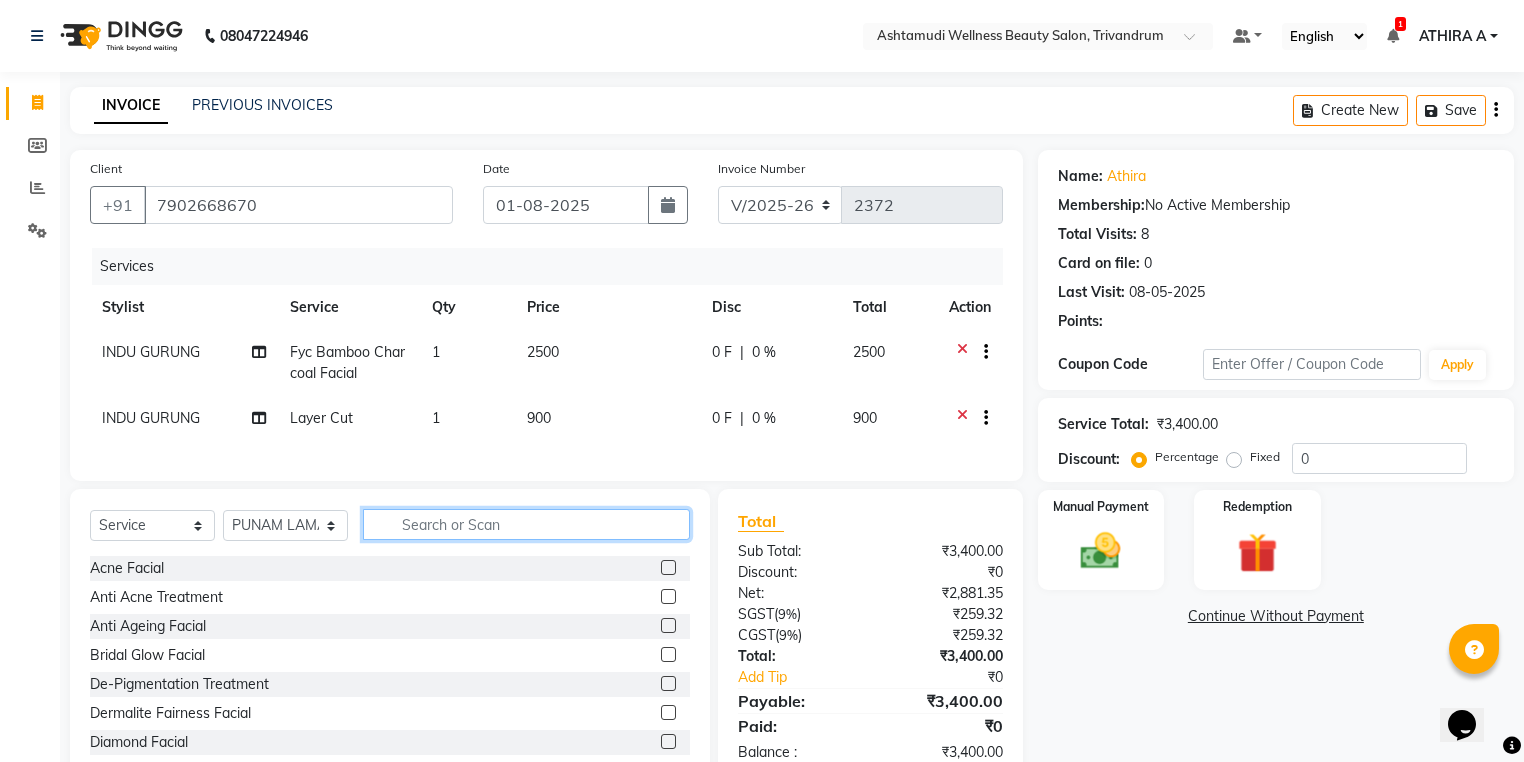 click 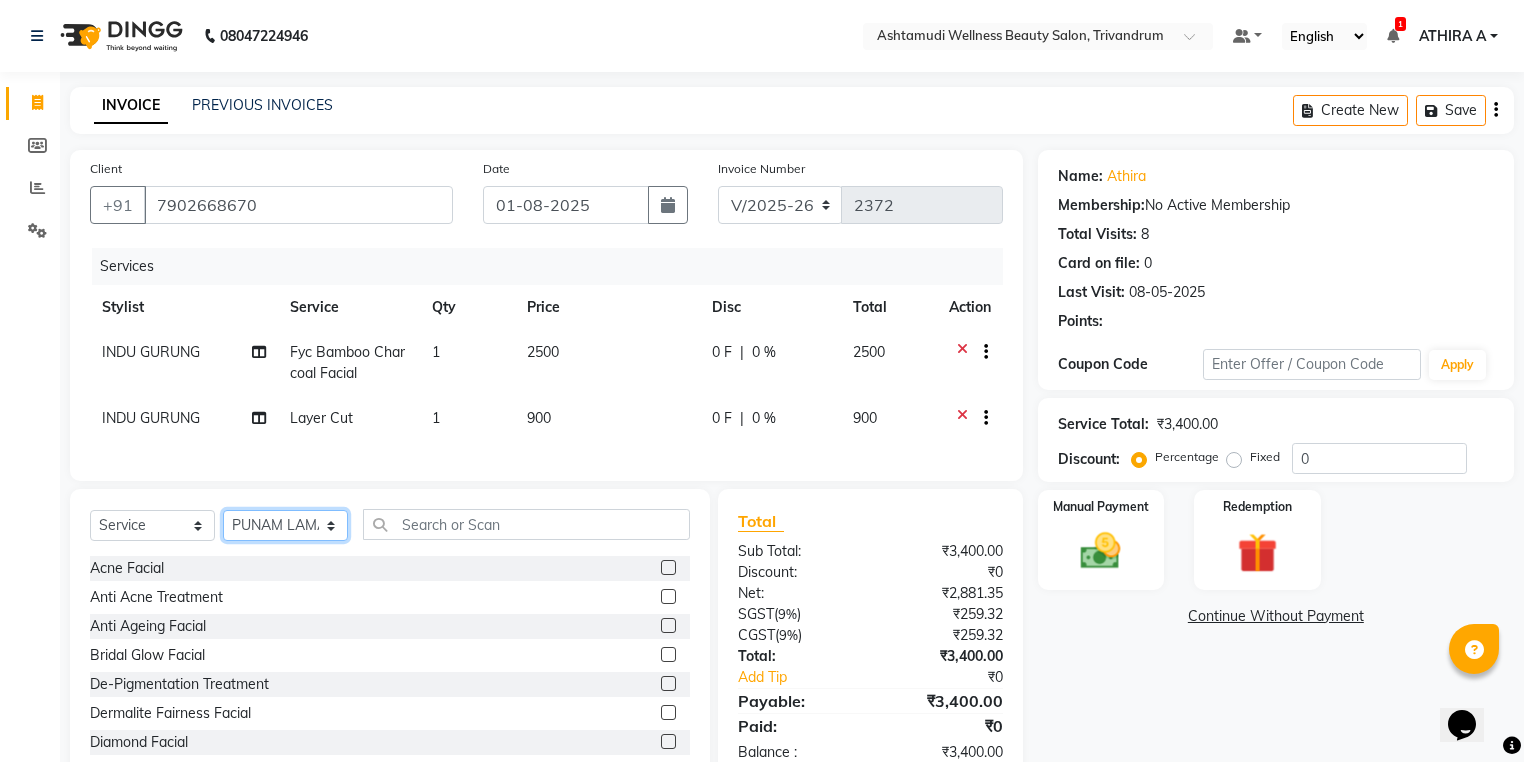 click on "Select Stylist ANJALI L B	 CHIPPY DHANYA D INDU GURUNG	 KARTHIKA	 Lekshmi MANJUSHA	 PUNAM LAMA	 SARITHA	 SIMI Sneha TRIVANDRUM ASHTAMUDI USHA KUMARI S" 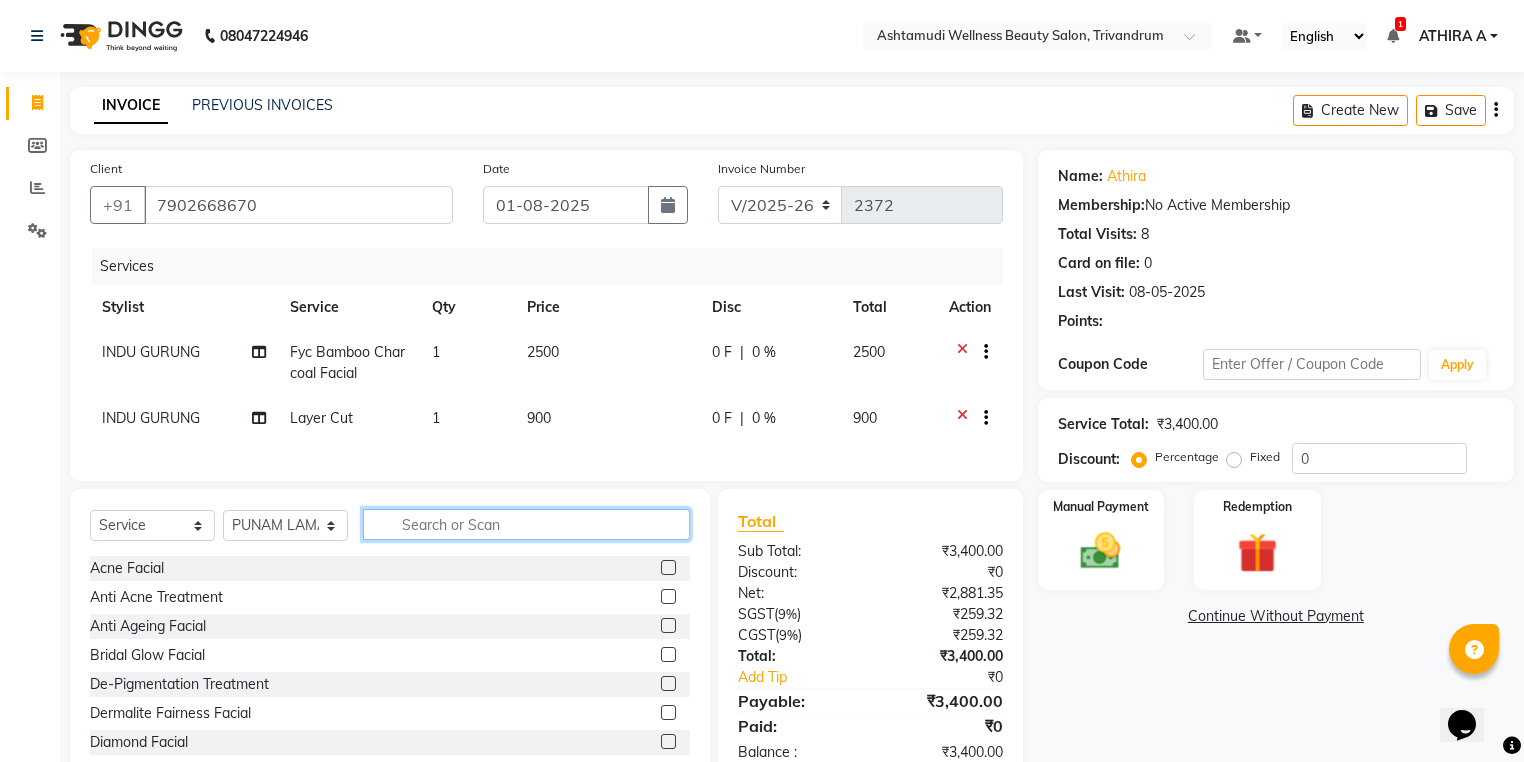 click 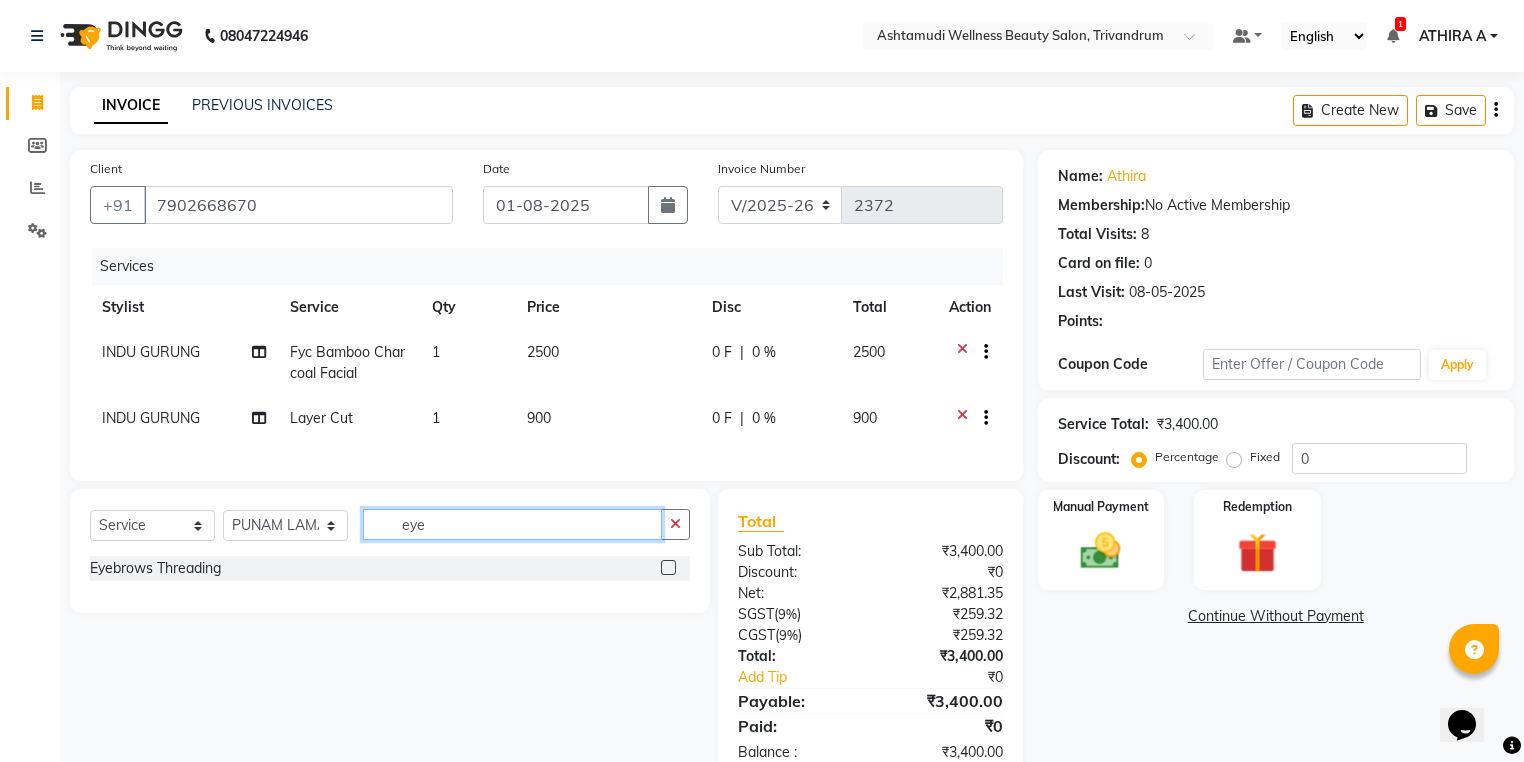 type on "eye" 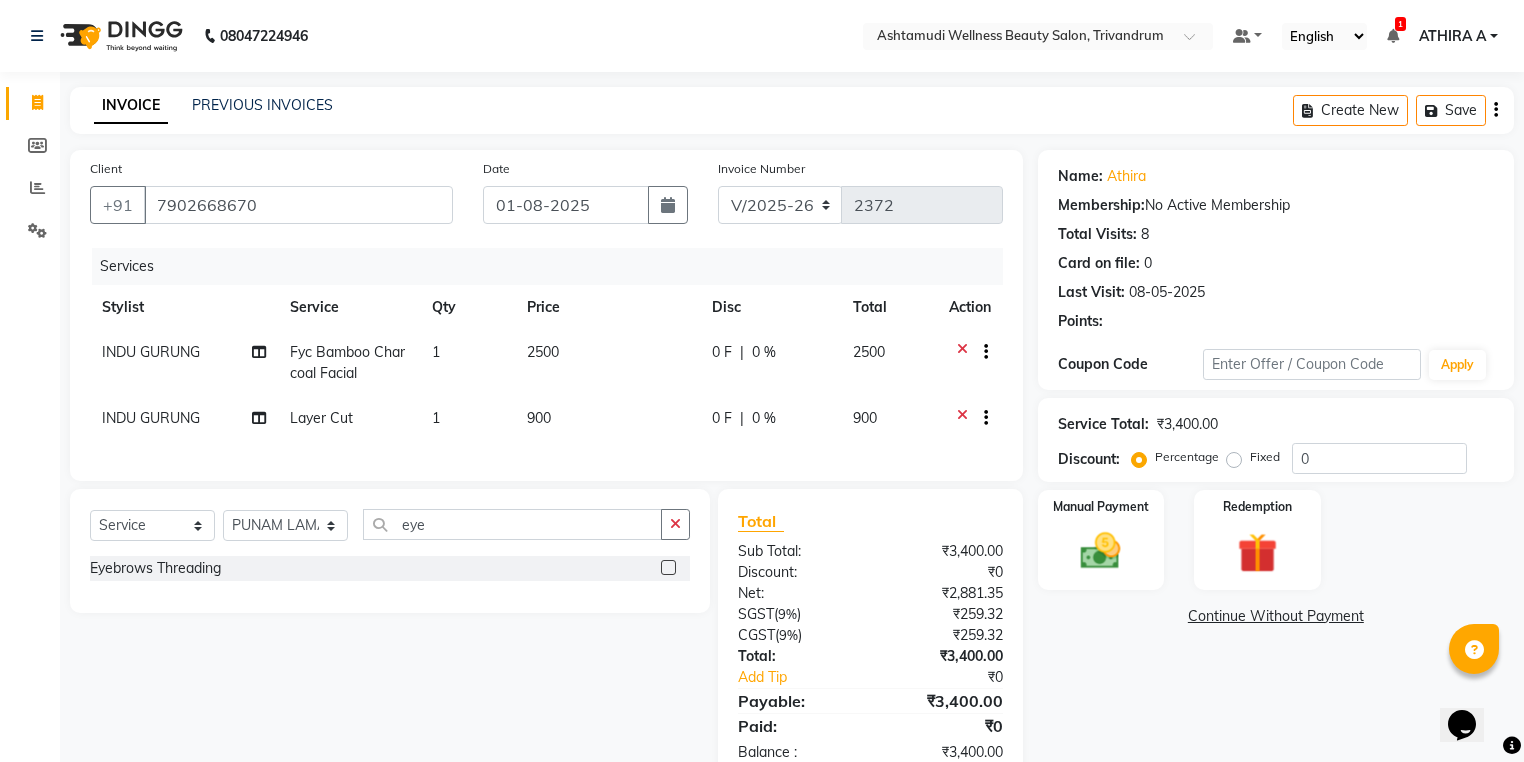 click 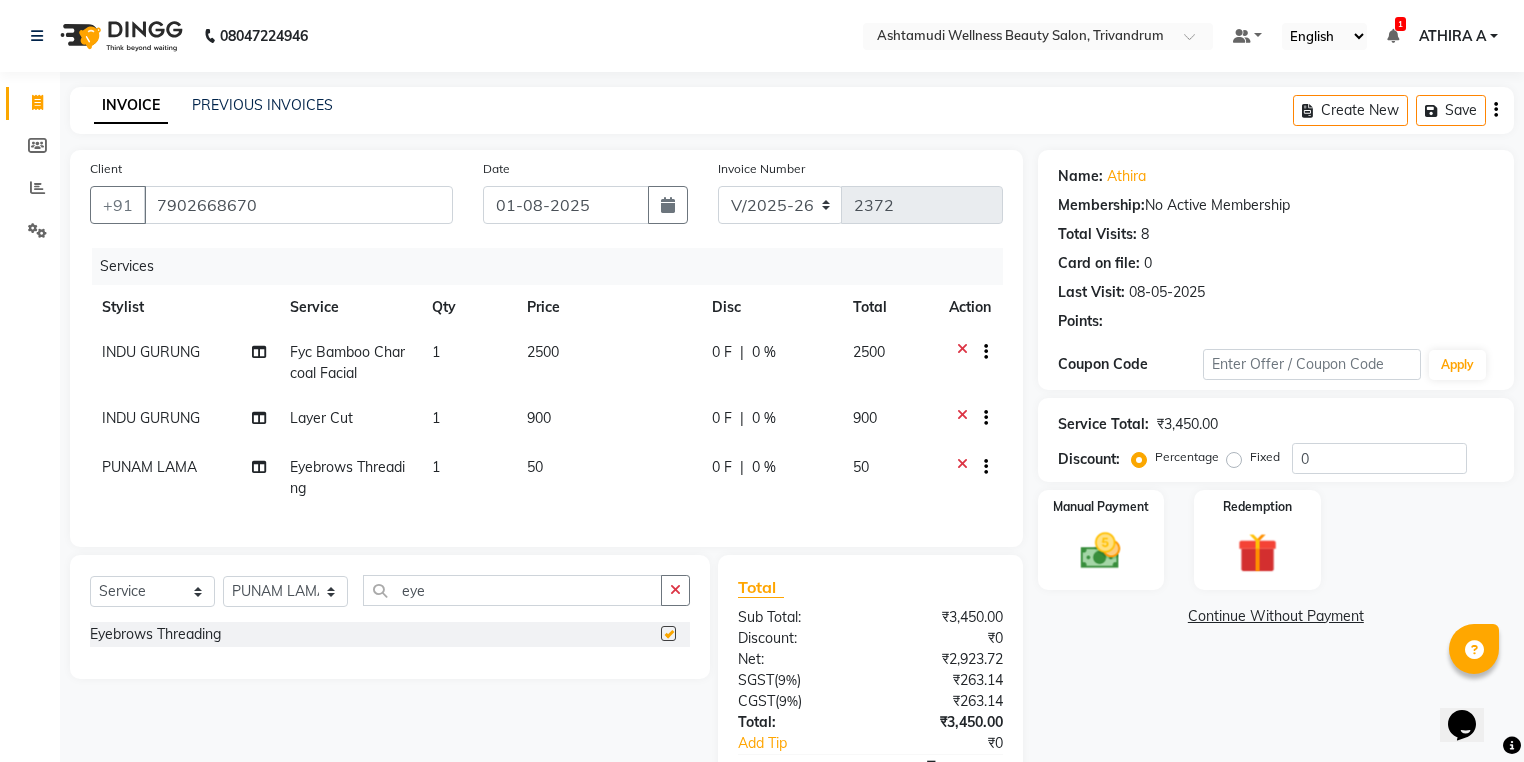 scroll, scrollTop: 129, scrollLeft: 0, axis: vertical 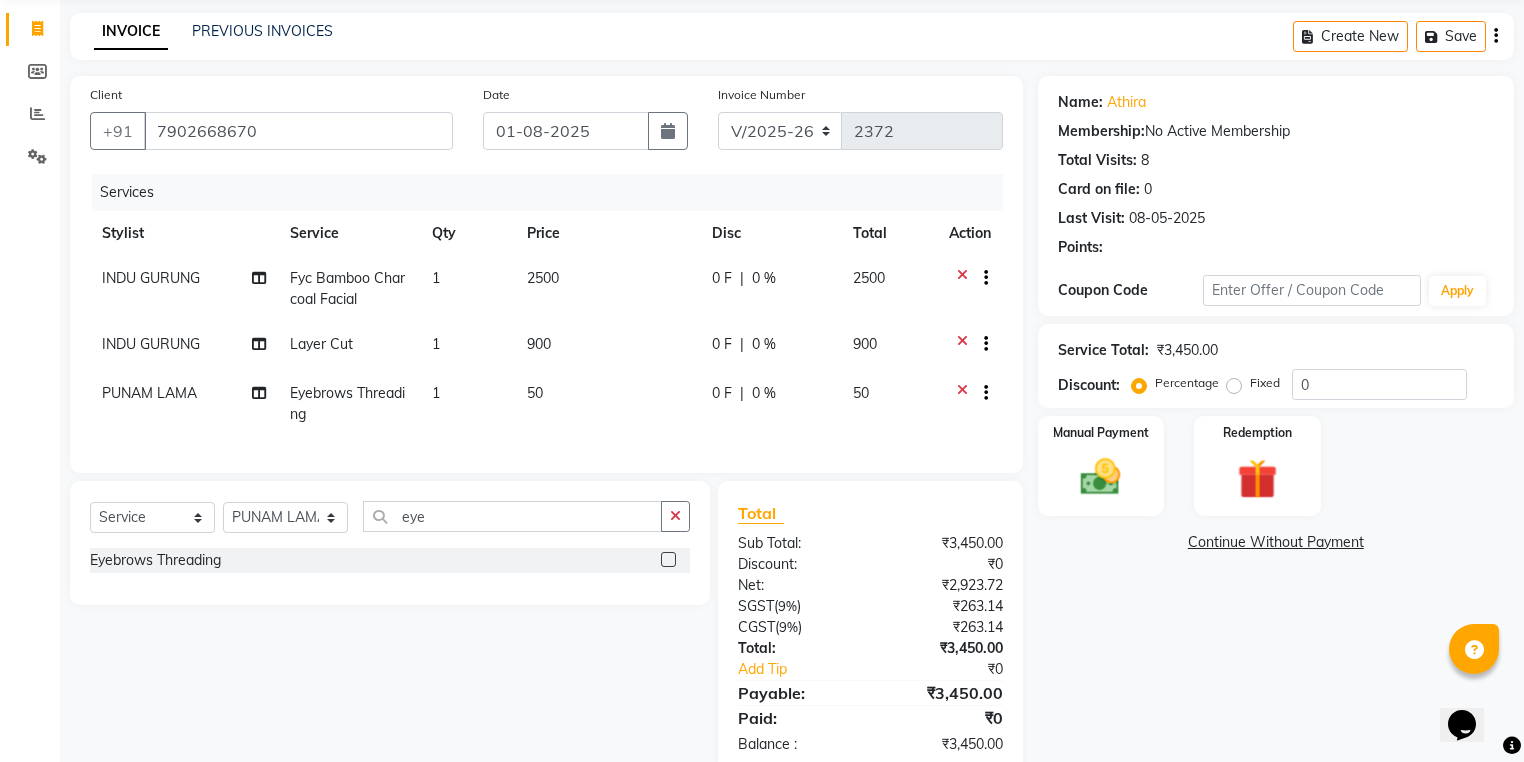 checkbox on "false" 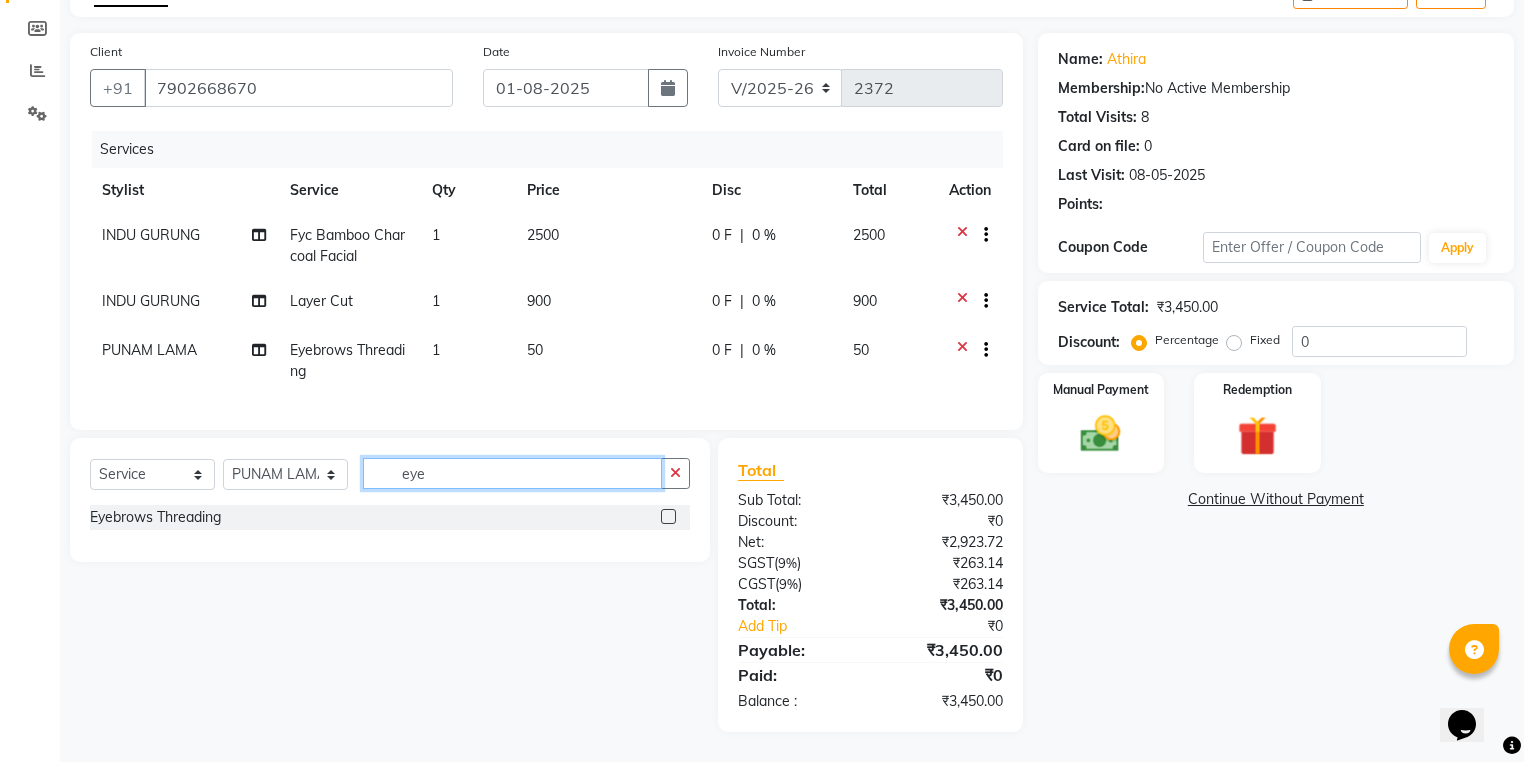click on "eye" 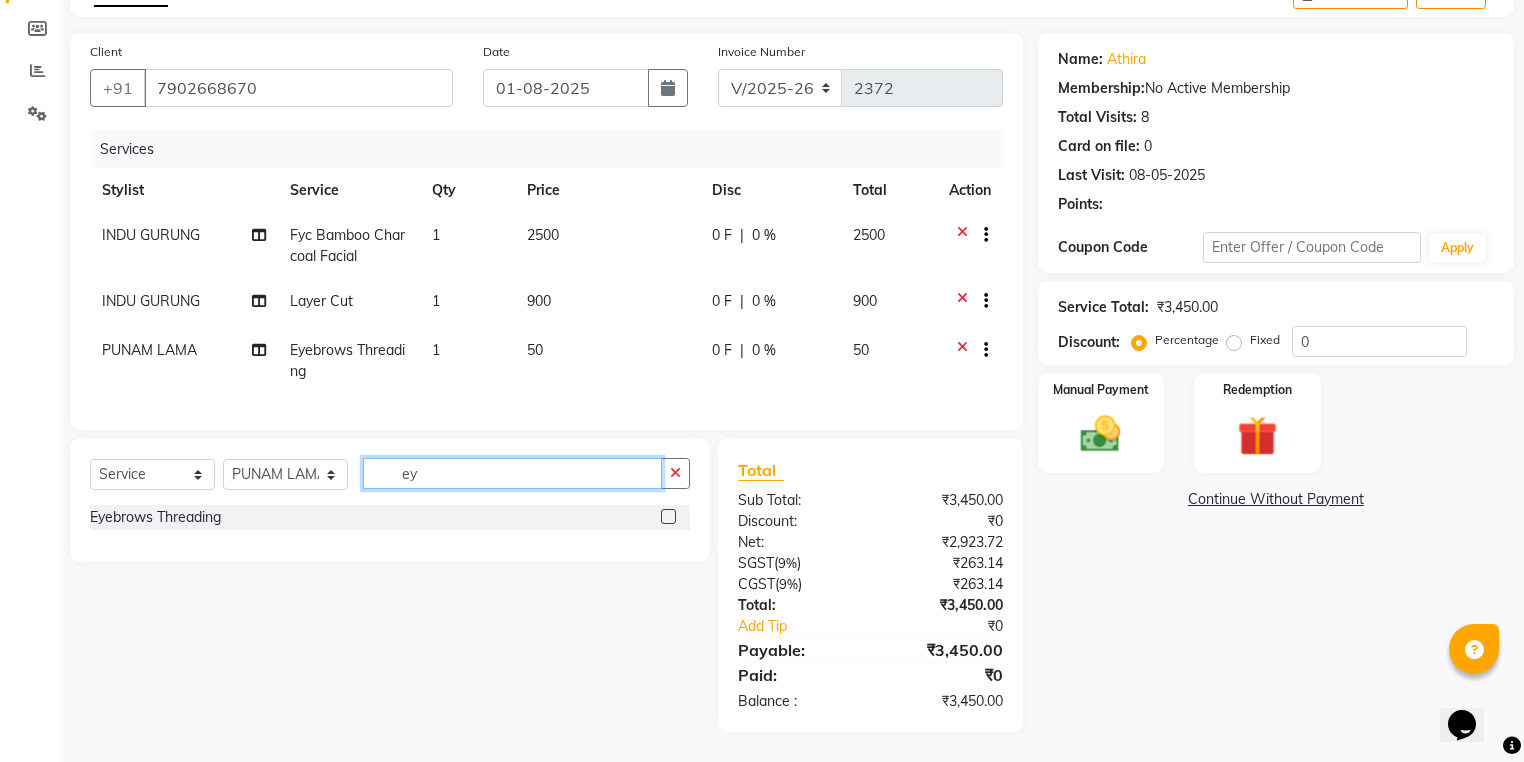 type on "e" 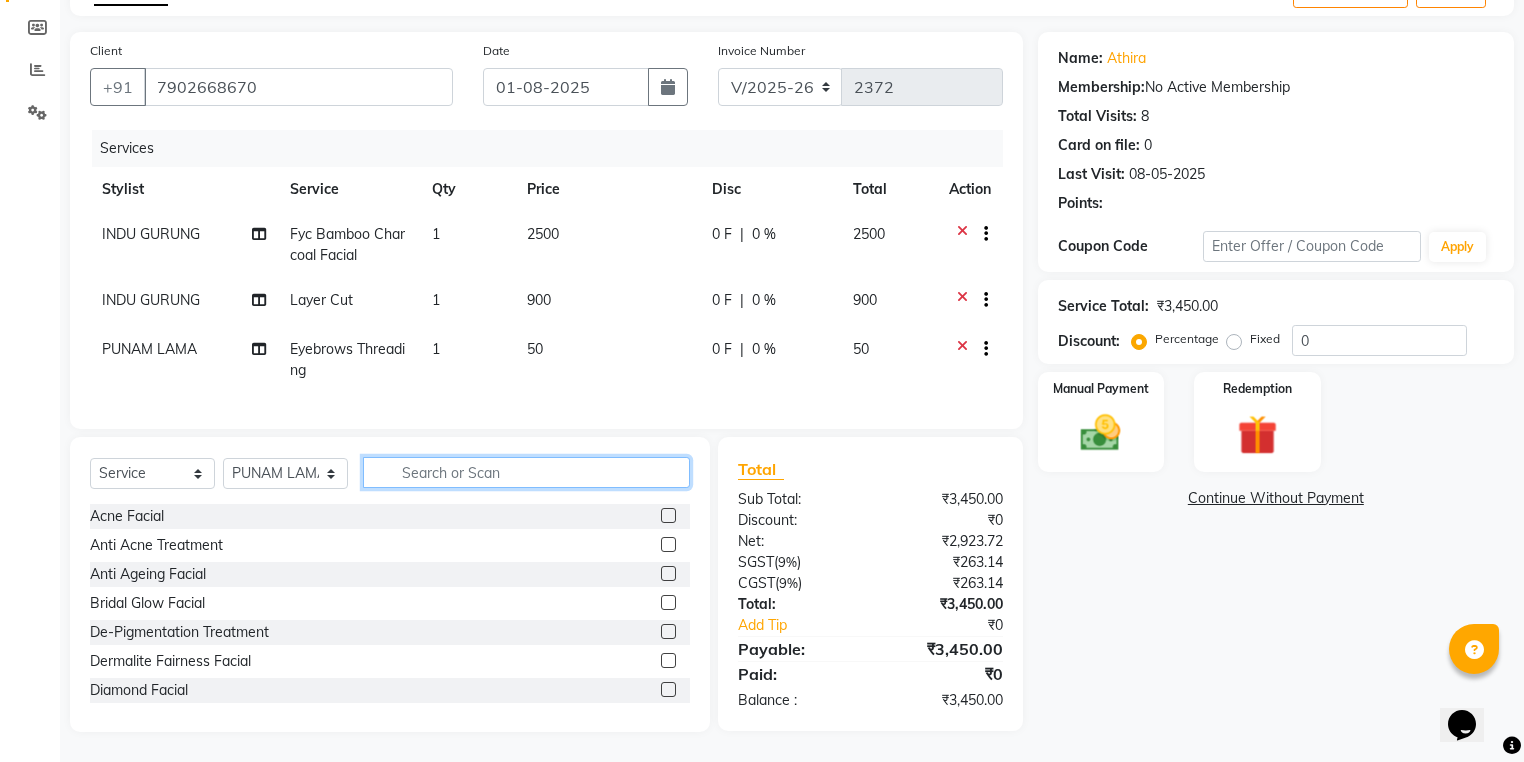type 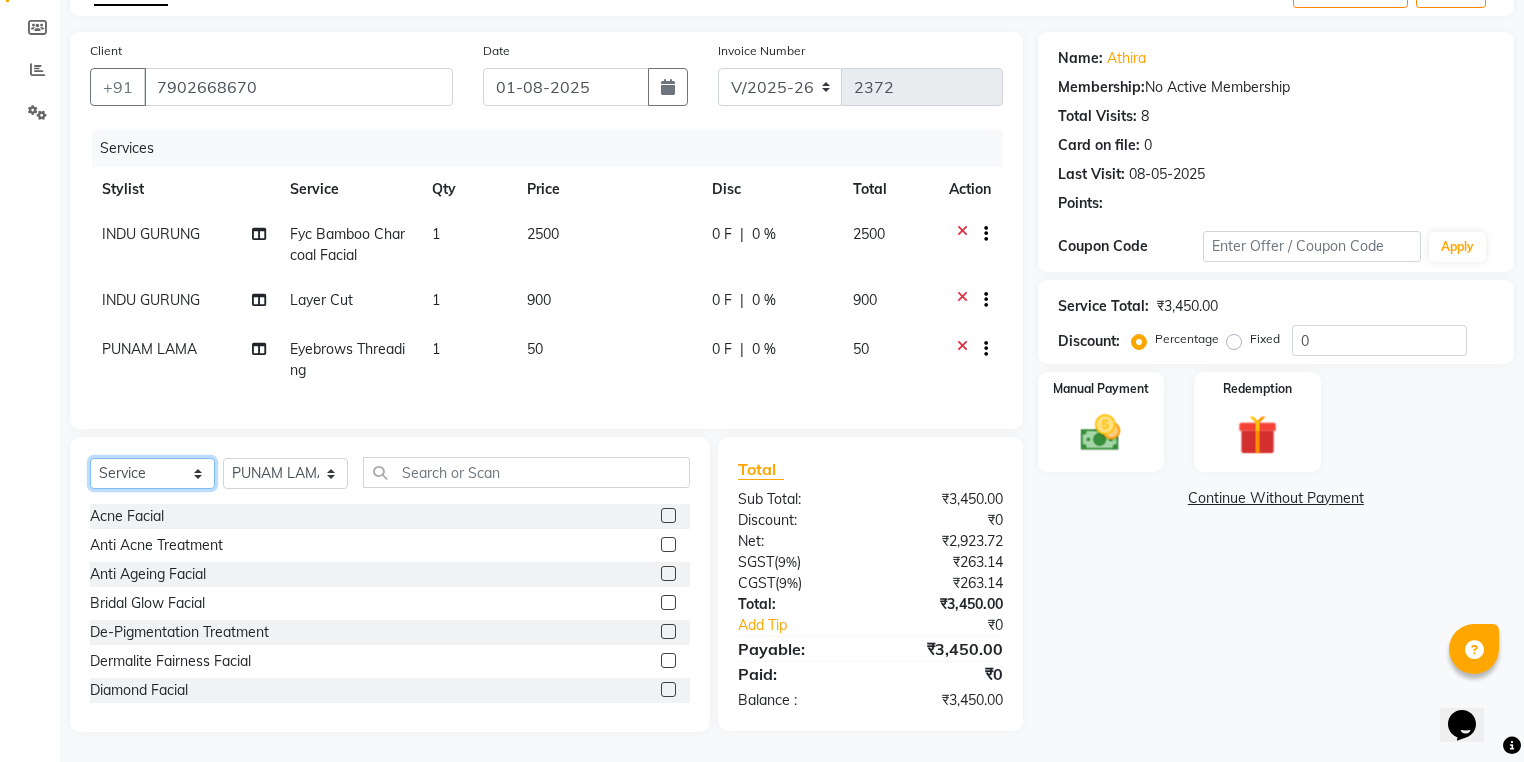 click on "Select  Service  Product  Membership  Package Voucher Prepaid Gift Card" 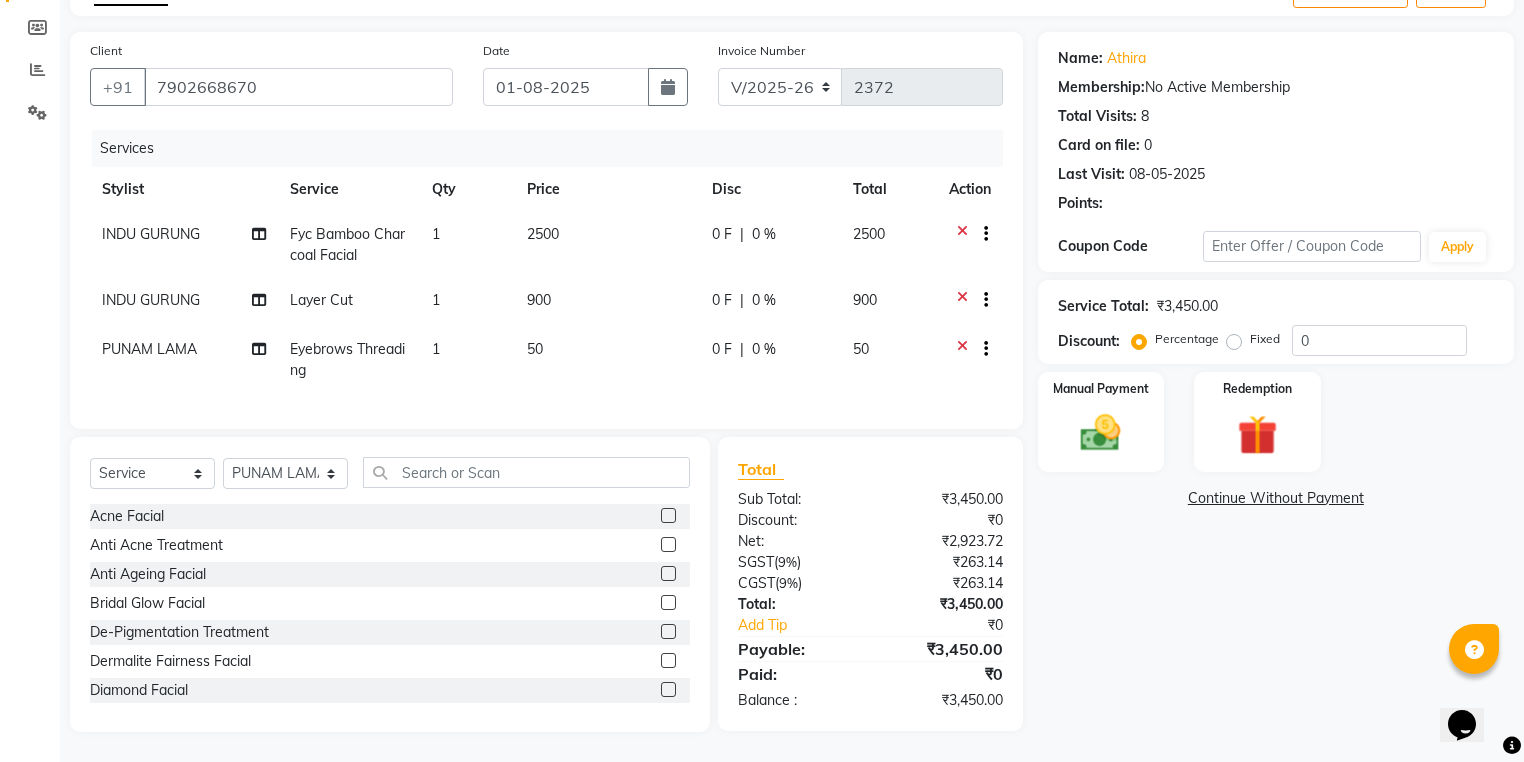 click on "Select  Service  Product  Membership  Package Voucher Prepaid Gift Card  Select Stylist ANJALI L B	 CHIPPY DHANYA D INDU GURUNG	 KARTHIKA	 Lekshmi MANJUSHA	 PUNAM LAMA	 SARITHA	 SIMI Sneha TRIVANDRUM ASHTAMUDI USHA KUMARI S Acne Facial  Anti Acne Treatment  Anti Ageing Facial  Bridal Glow Facial  De-Pigmentation Treatment  Dermalite Fairness Facial  Diamond Facial  D-Tan Cleanup  D-Tan Facial  D-Tan Pack  Fruit Facial  Fyc Bamboo Charcoal Facial  Fyc Bio Marine Facial  Fyc Fruit Fusion Facial  Fyc Luster Gold Facial  Fyc Pure Vit-C Facial  Fyc Red Wine Facial  Glovite Facial  Gold Moroccan Vit C facial Dry Skin  Gold Moroccan Vit C facial Oily Skin  Golden Facial  Hydra Brightening Facial  Hydra Facial  Hydramoist Facial  Microdermabrasion Treatment  Normal Cleanup  O2C2 Facial  Oxy Blast Facial  Oxy Bleach  Pearl Facial  Protein Bleach  Red Carpet DNA facial  Sensi Glow Facial  Skin Glow Facial  Skin Lightening Facial  Skin Whitening Facial  Stemcell  Facial  Veg Peel Facial  Un-Tan Facial   Hair Spa" 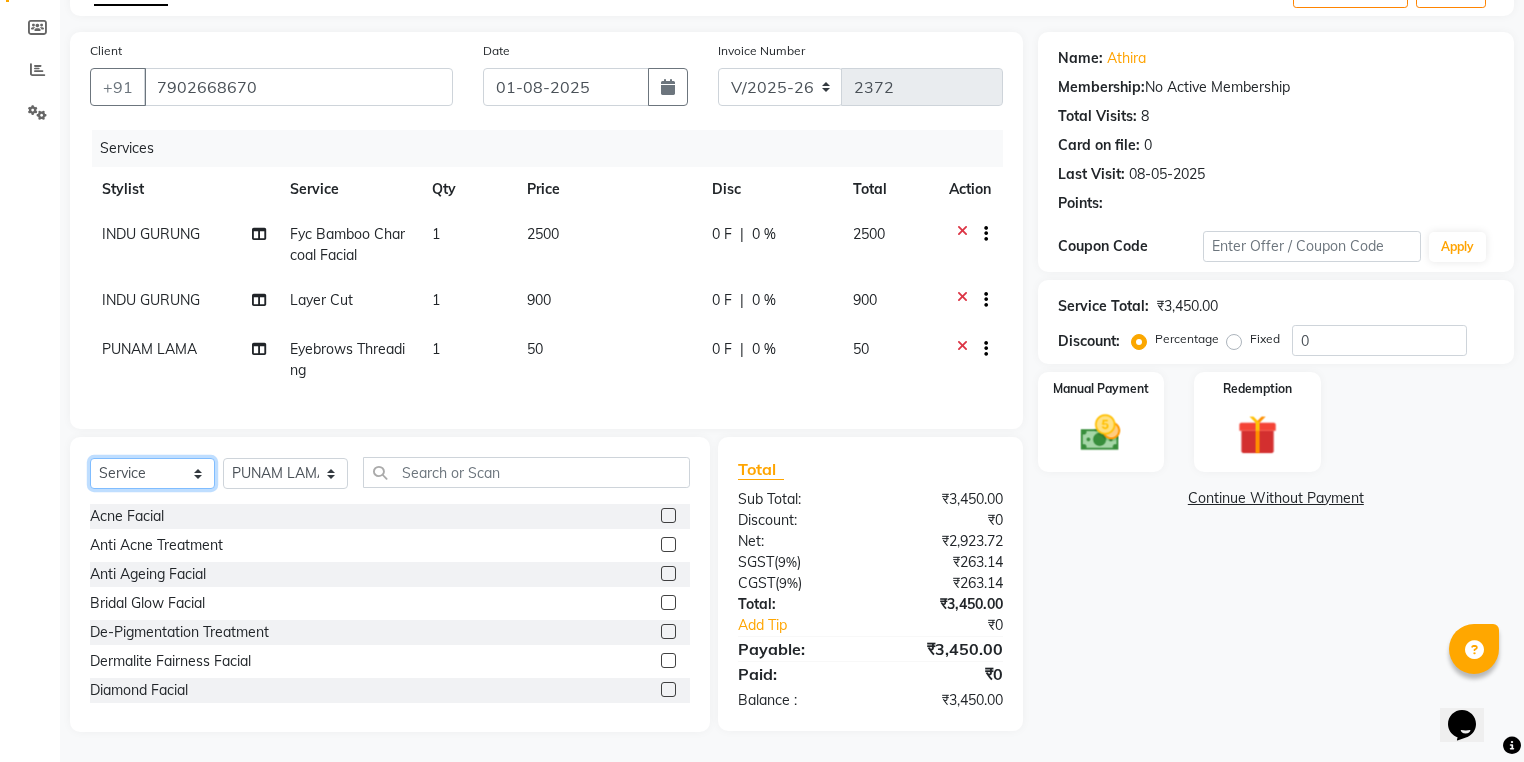 click on "Select  Service  Product  Membership  Package Voucher Prepaid Gift Card" 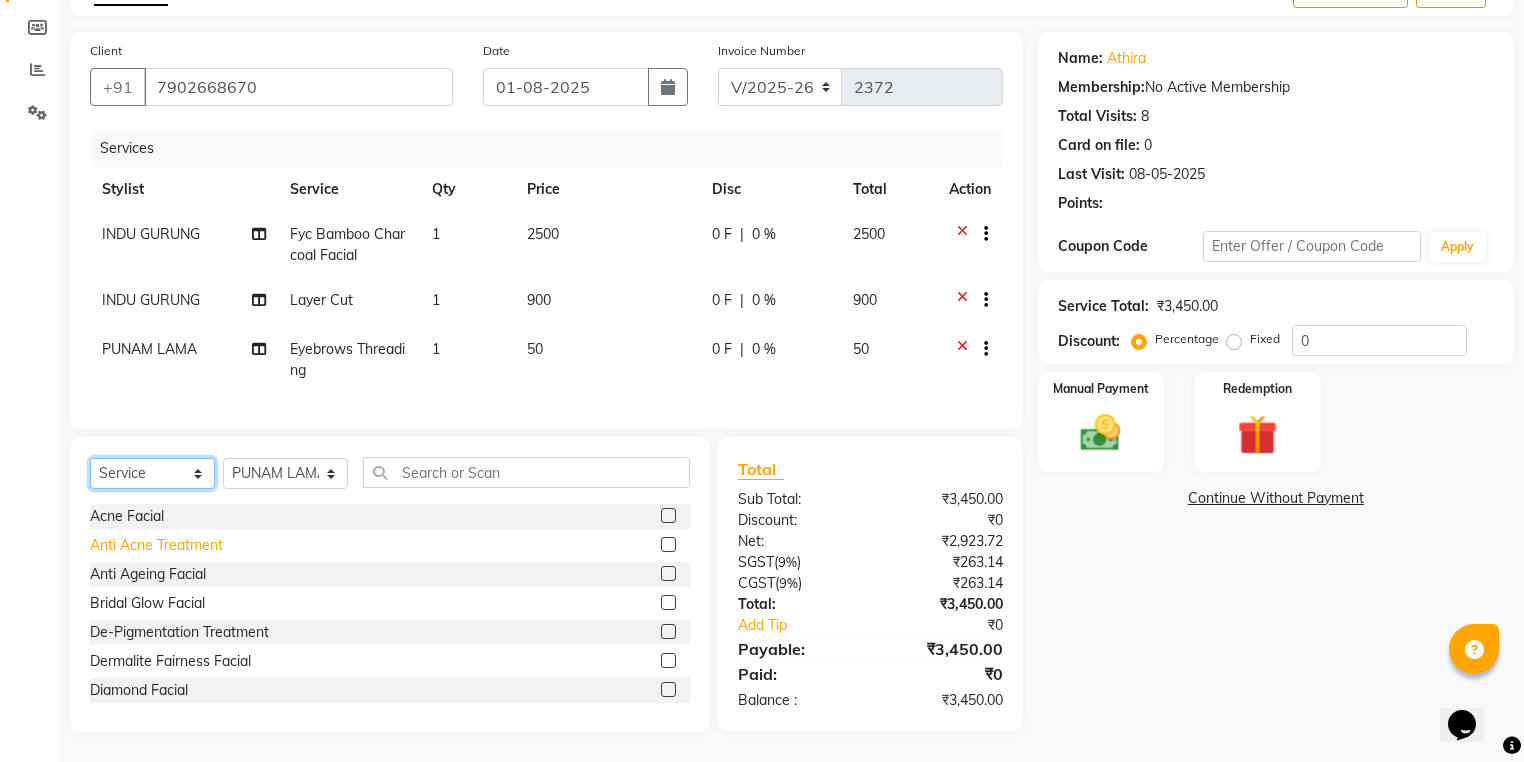 select on "product" 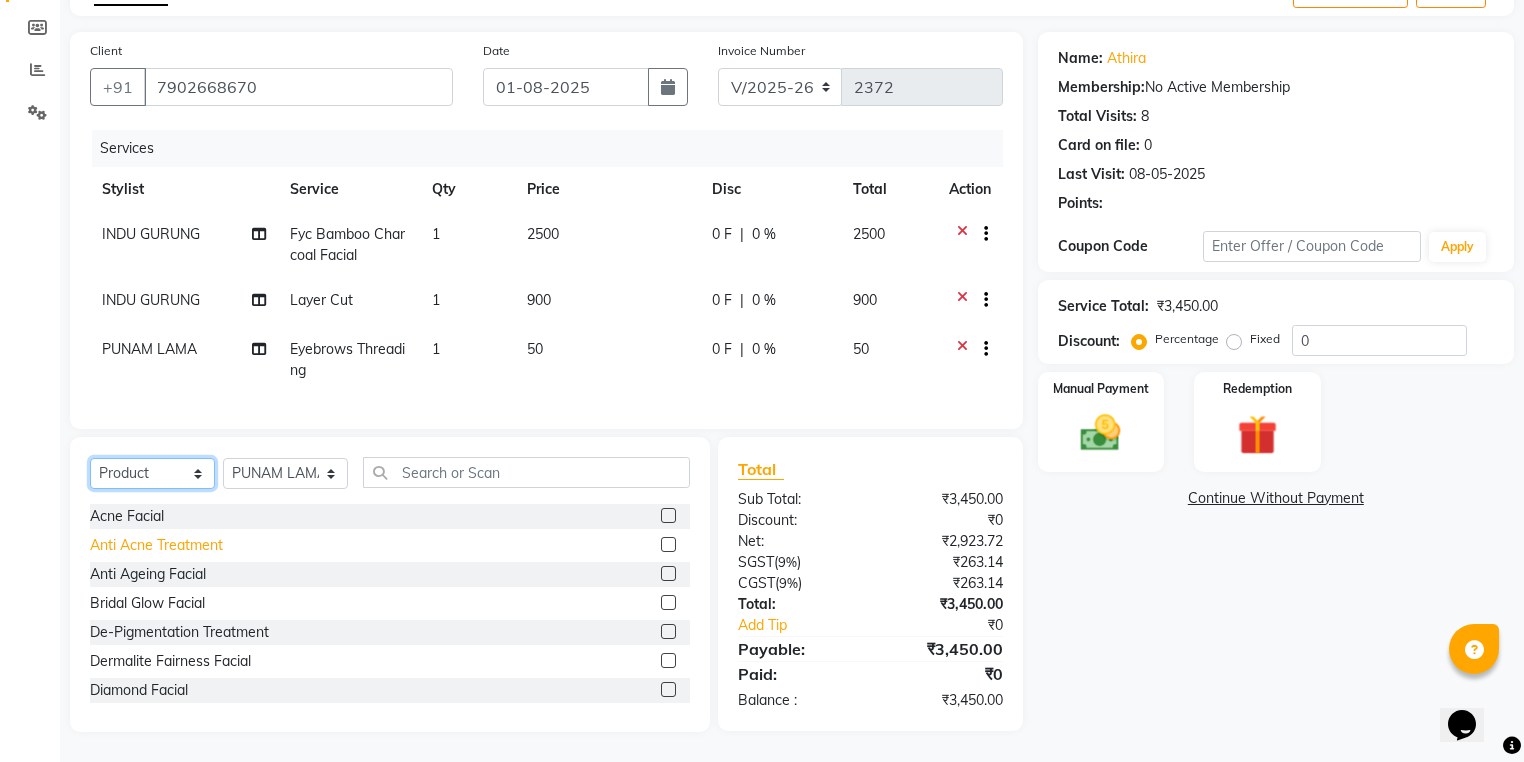 click on "Select  Service  Product  Membership  Package Voucher Prepaid Gift Card" 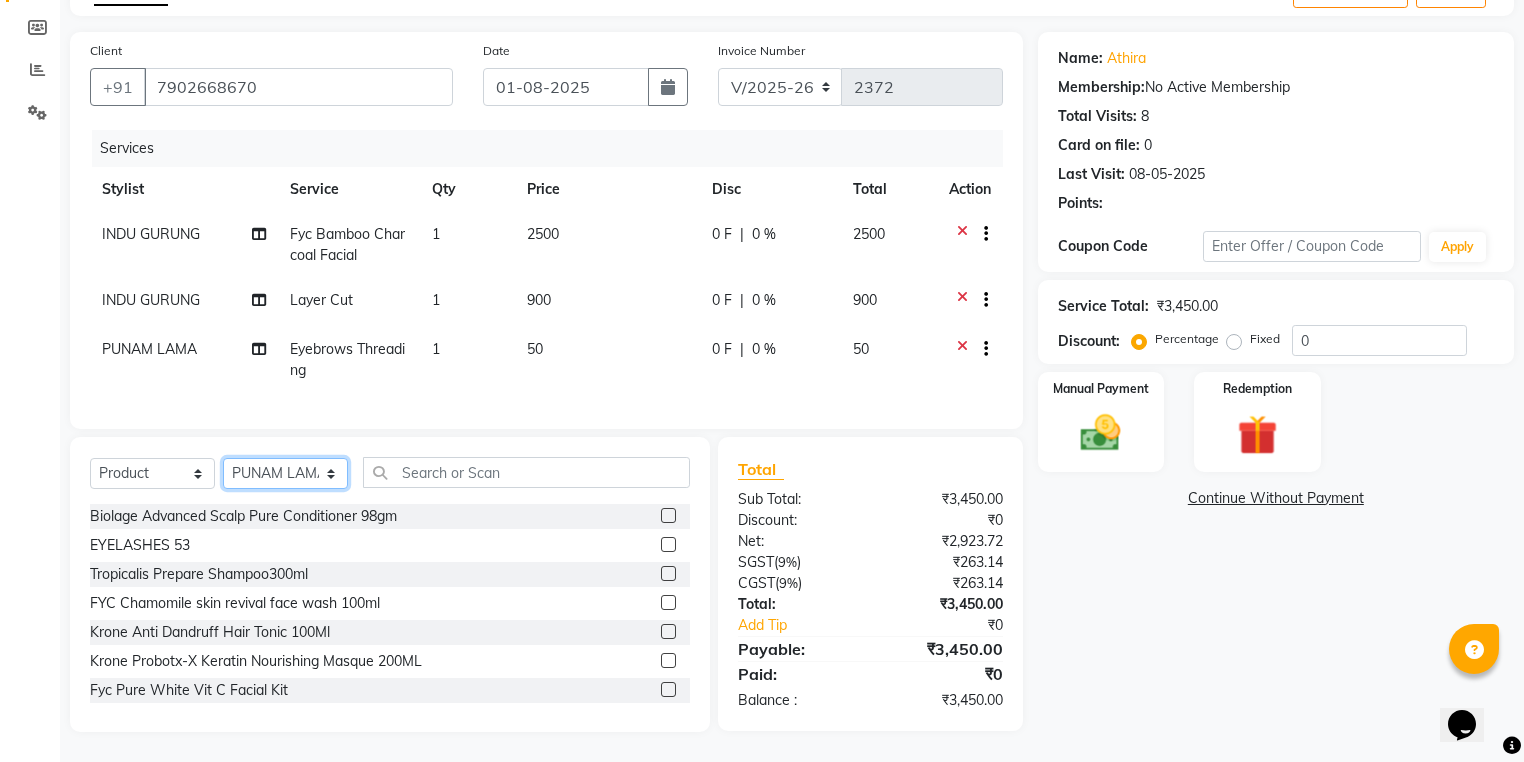 click on "Select Stylist ANJALI L B	 CHIPPY DHANYA D INDU GURUNG	 KARTHIKA	 Lekshmi MANJUSHA	 PUNAM LAMA	 SARITHA	 SIMI Sneha TRIVANDRUM ASHTAMUDI USHA KUMARI S" 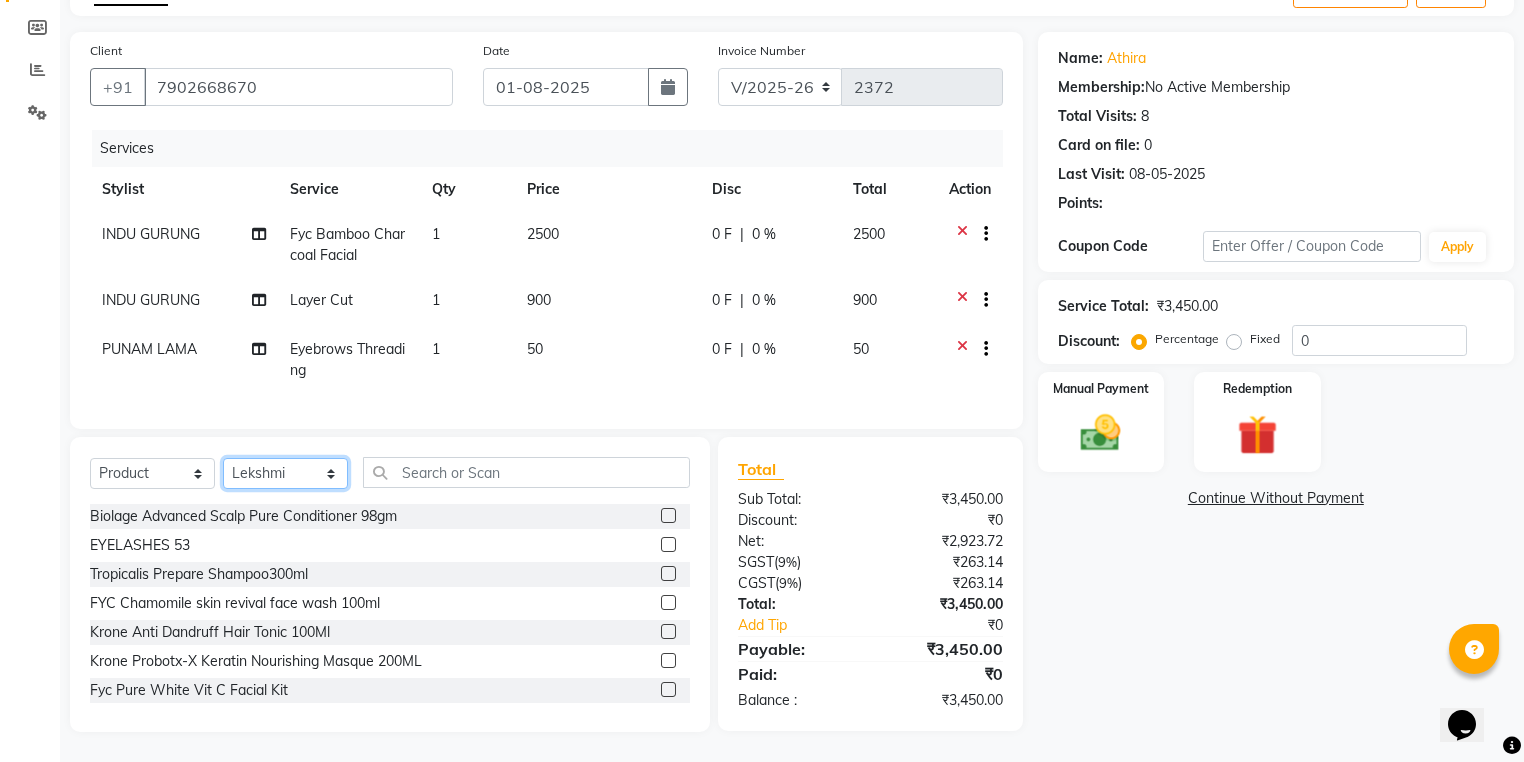 click on "Select Stylist ANJALI L B	 CHIPPY DHANYA D INDU GURUNG	 KARTHIKA	 Lekshmi MANJUSHA	 PUNAM LAMA	 SARITHA	 SIMI Sneha TRIVANDRUM ASHTAMUDI USHA KUMARI S" 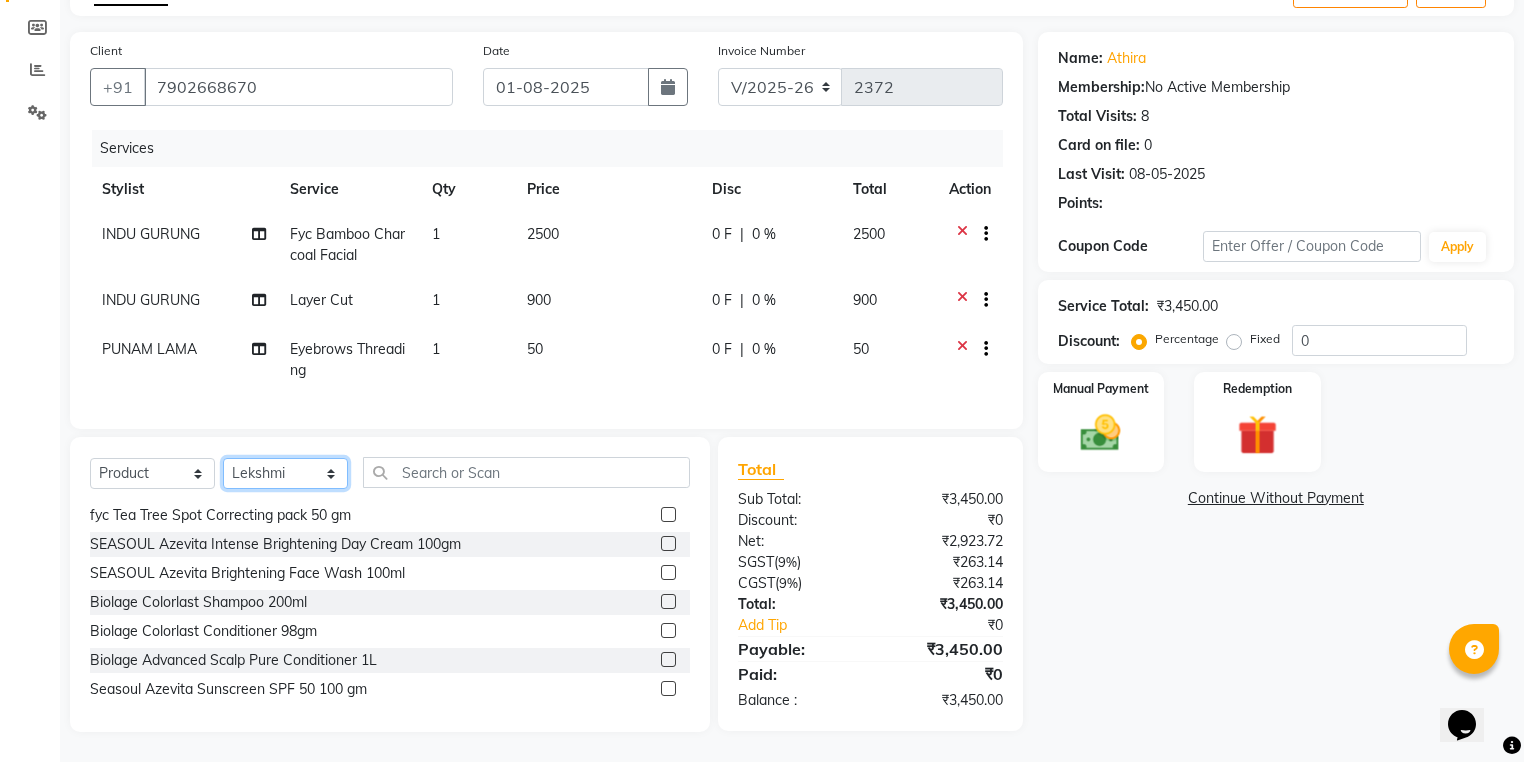 scroll, scrollTop: 1249, scrollLeft: 0, axis: vertical 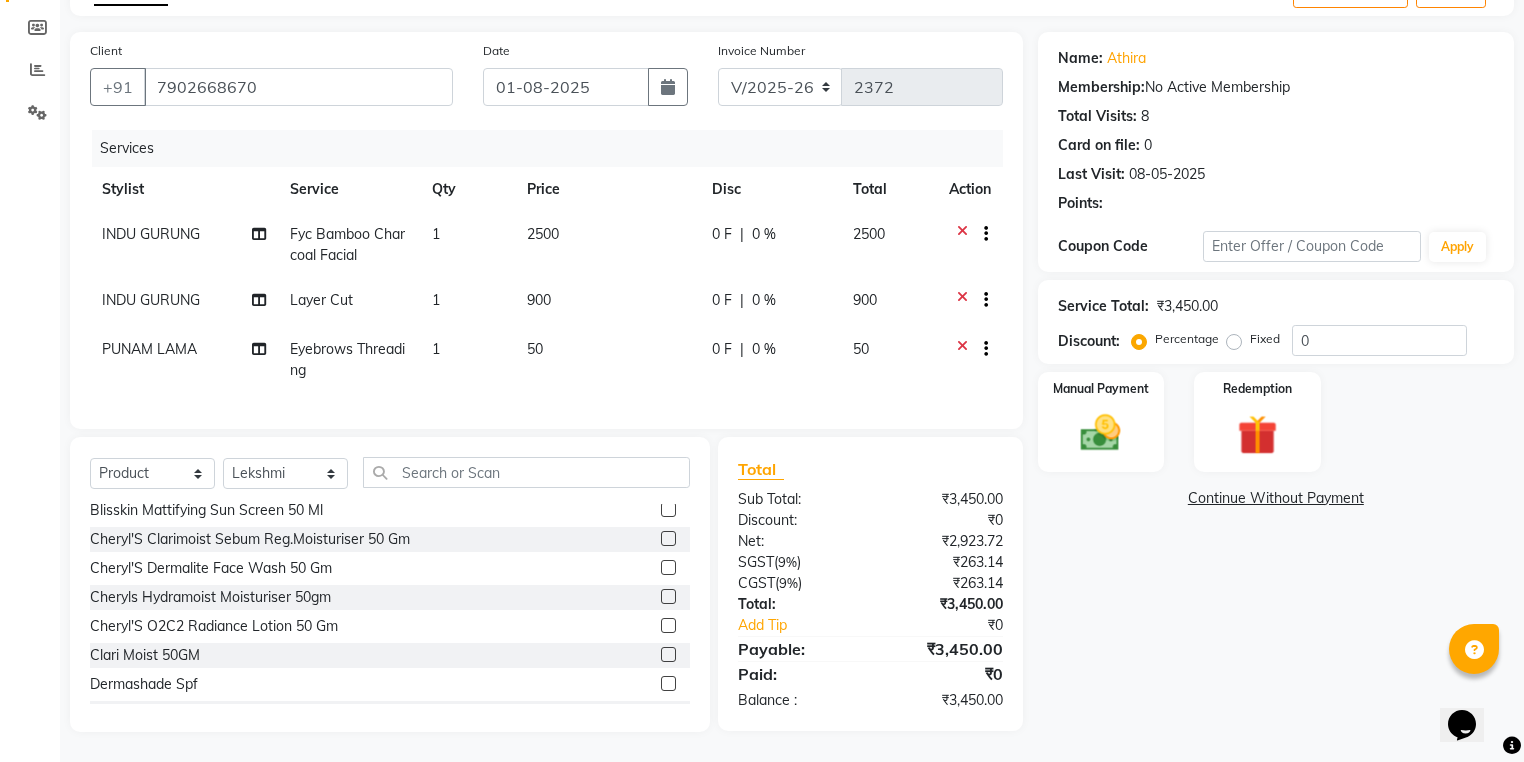 click 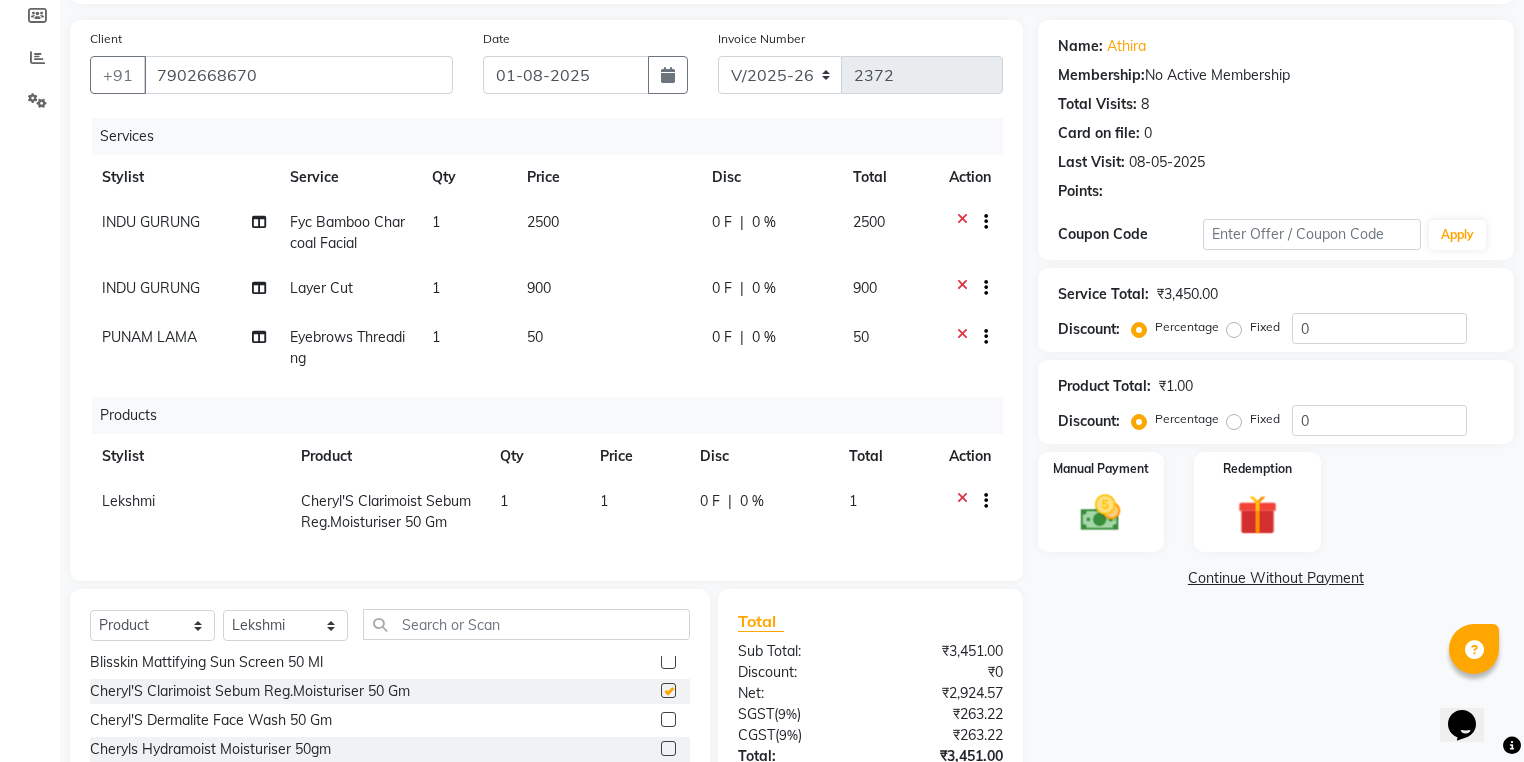 checkbox on "false" 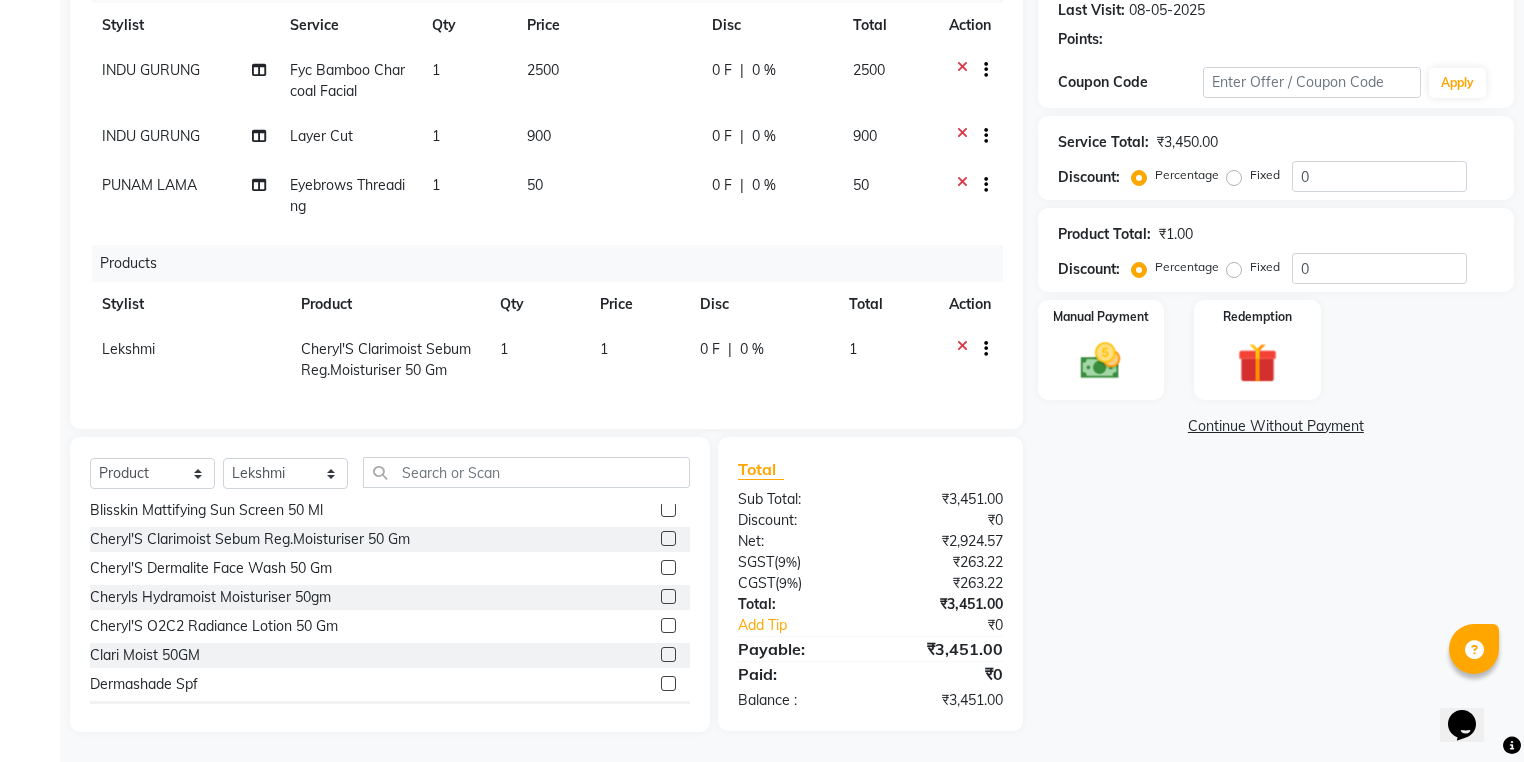scroll, scrollTop: 294, scrollLeft: 0, axis: vertical 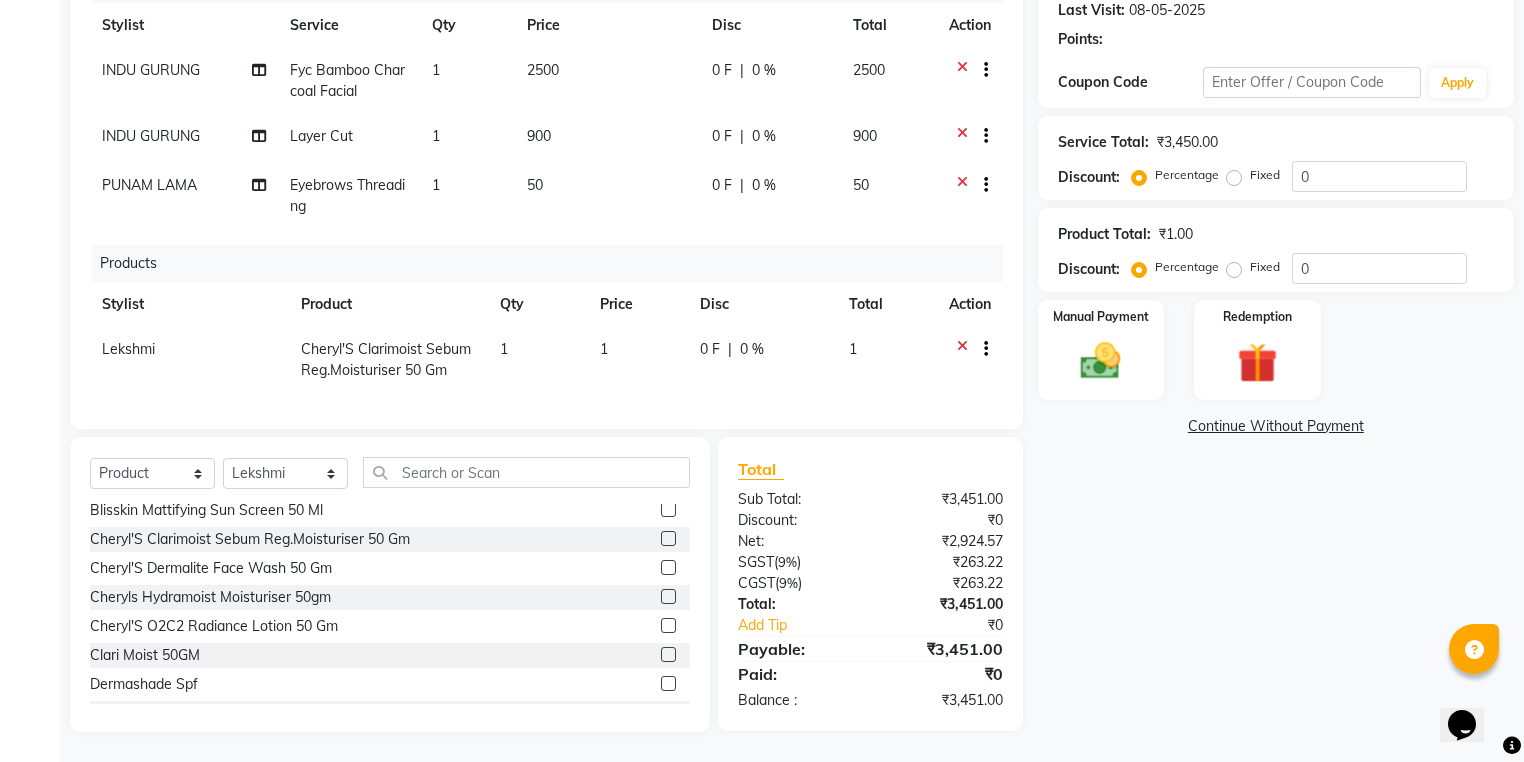 click 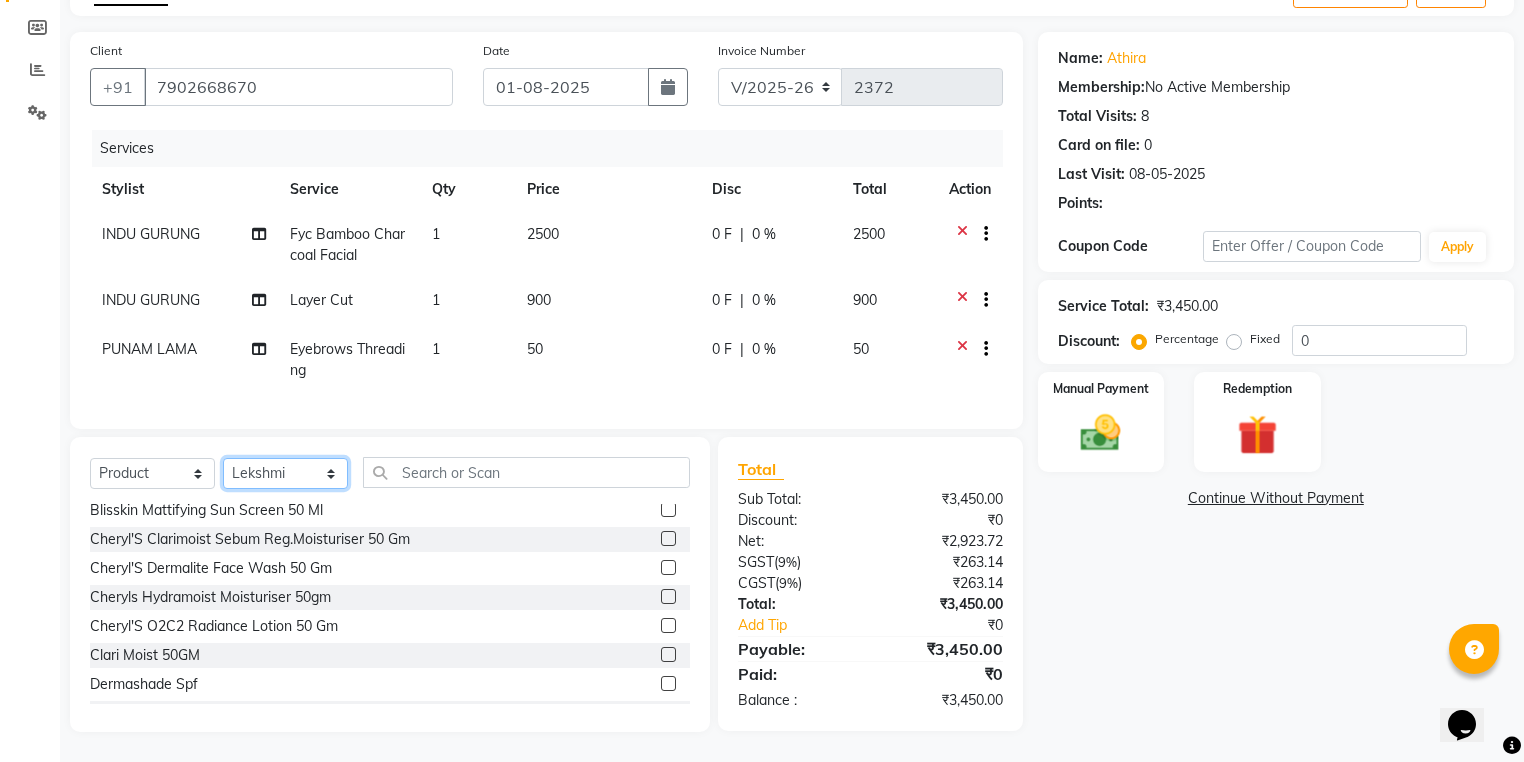 click on "Select Stylist ANJALI L B	 CHIPPY DHANYA D INDU GURUNG	 KARTHIKA	 Lekshmi MANJUSHA	 PUNAM LAMA	 SARITHA	 SIMI Sneha TRIVANDRUM ASHTAMUDI USHA KUMARI S" 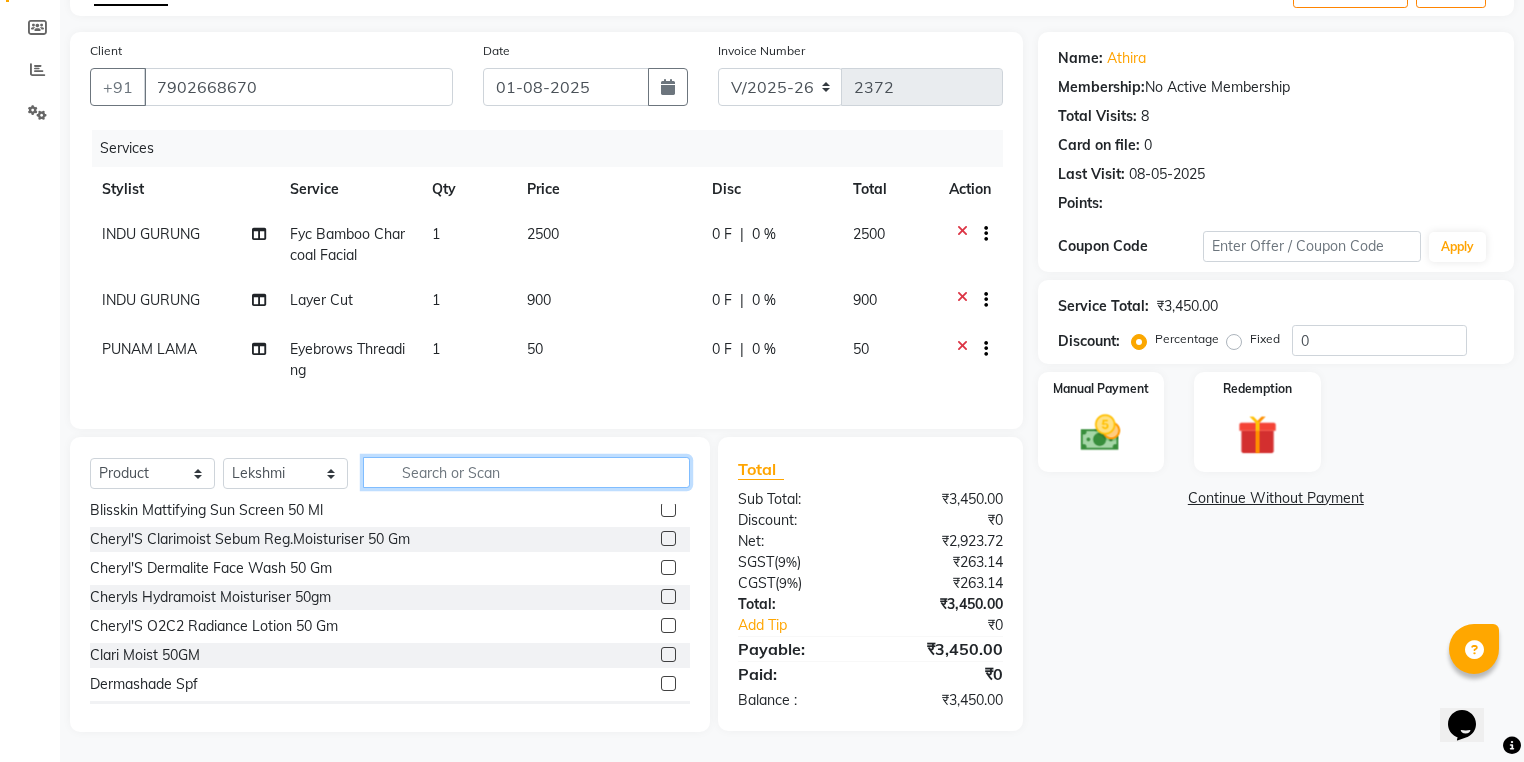 click 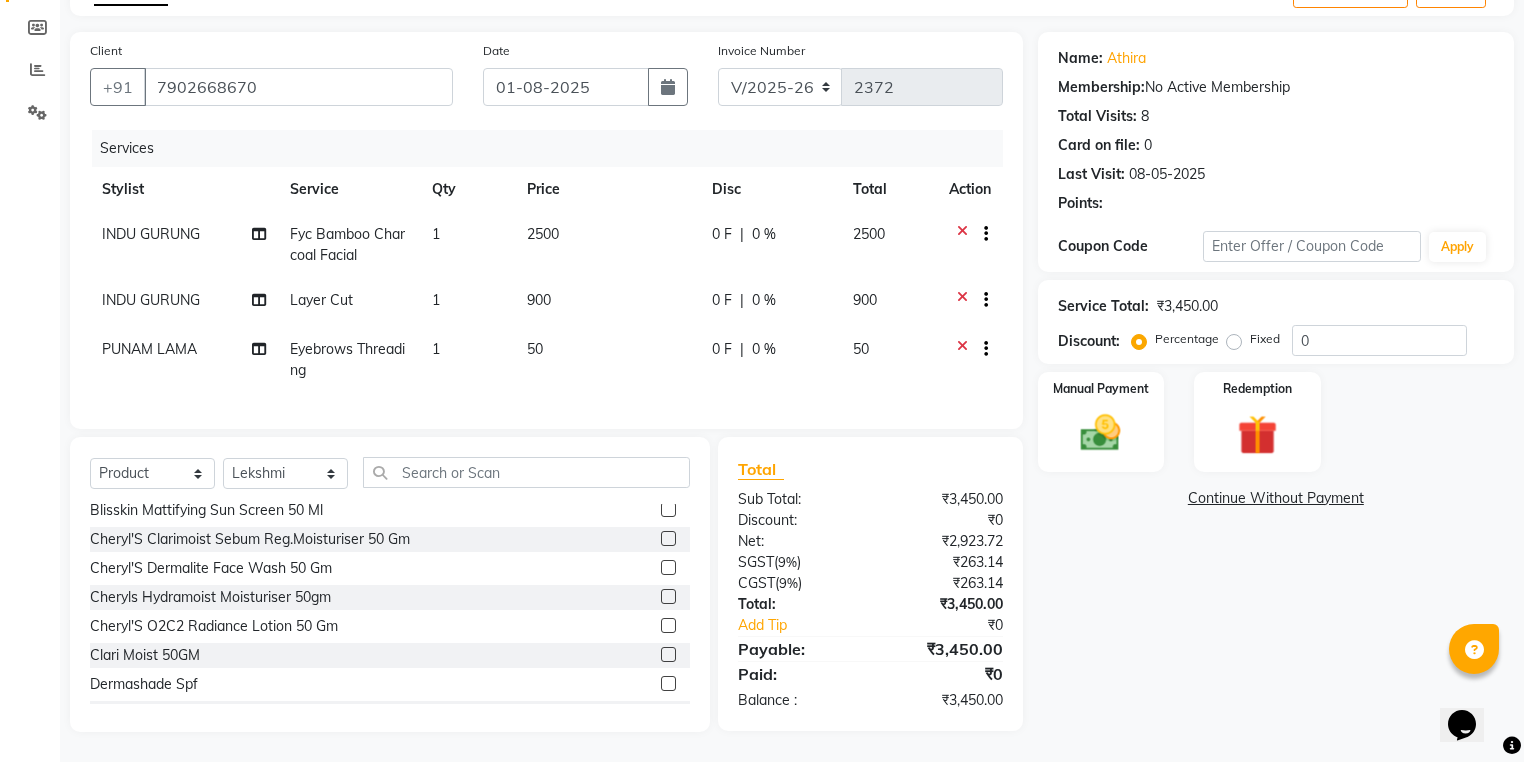 click 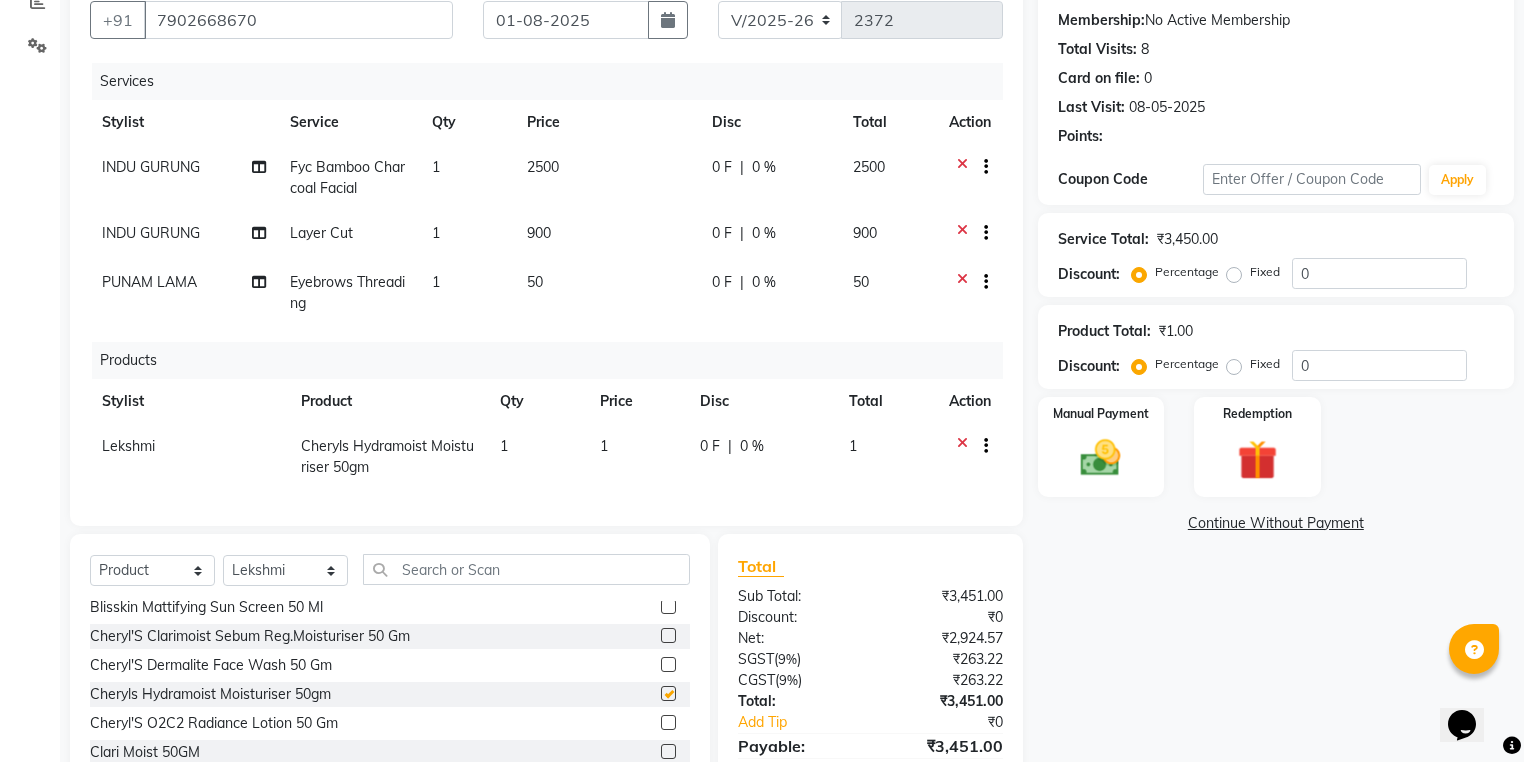 checkbox on "false" 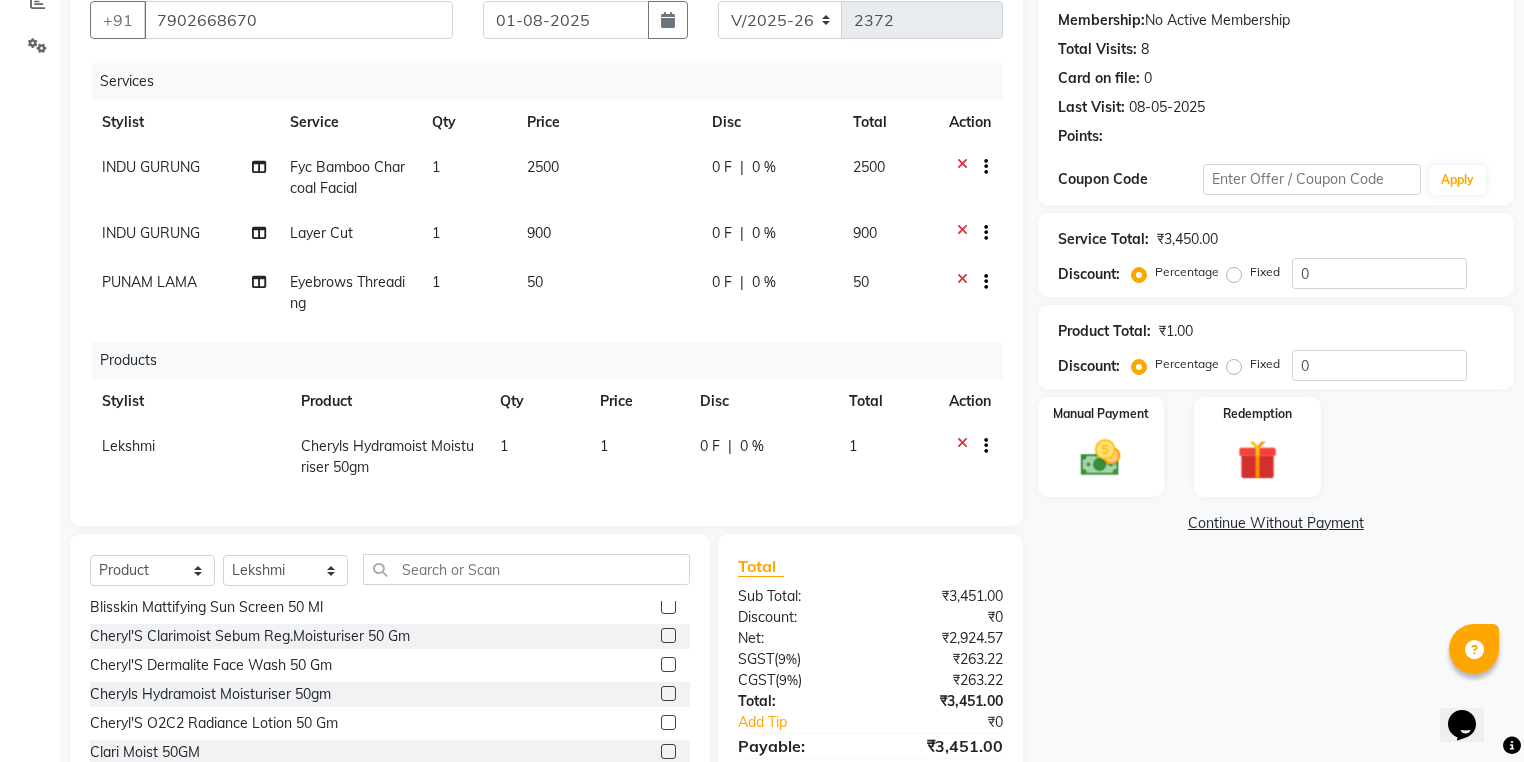scroll, scrollTop: 290, scrollLeft: 0, axis: vertical 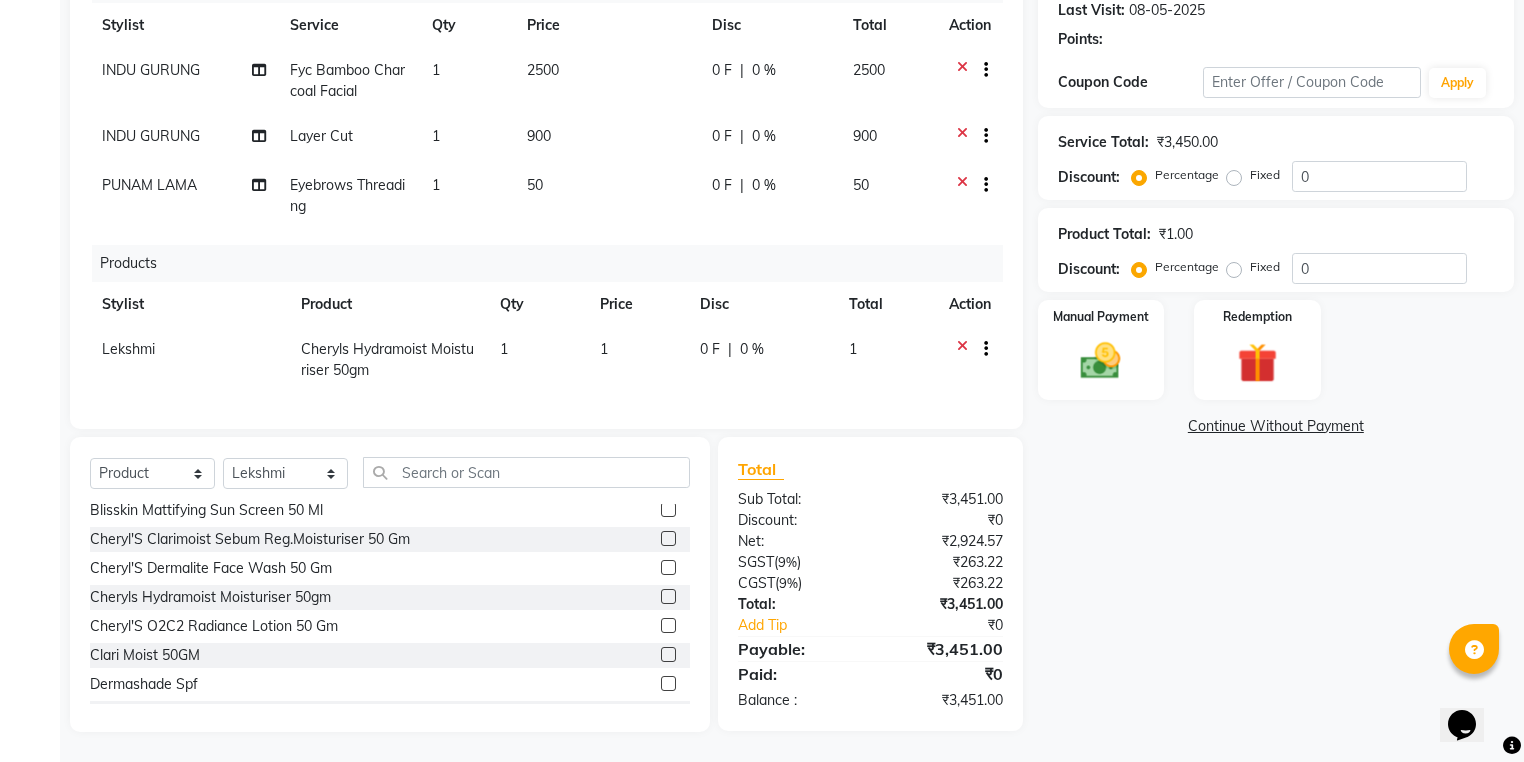 click 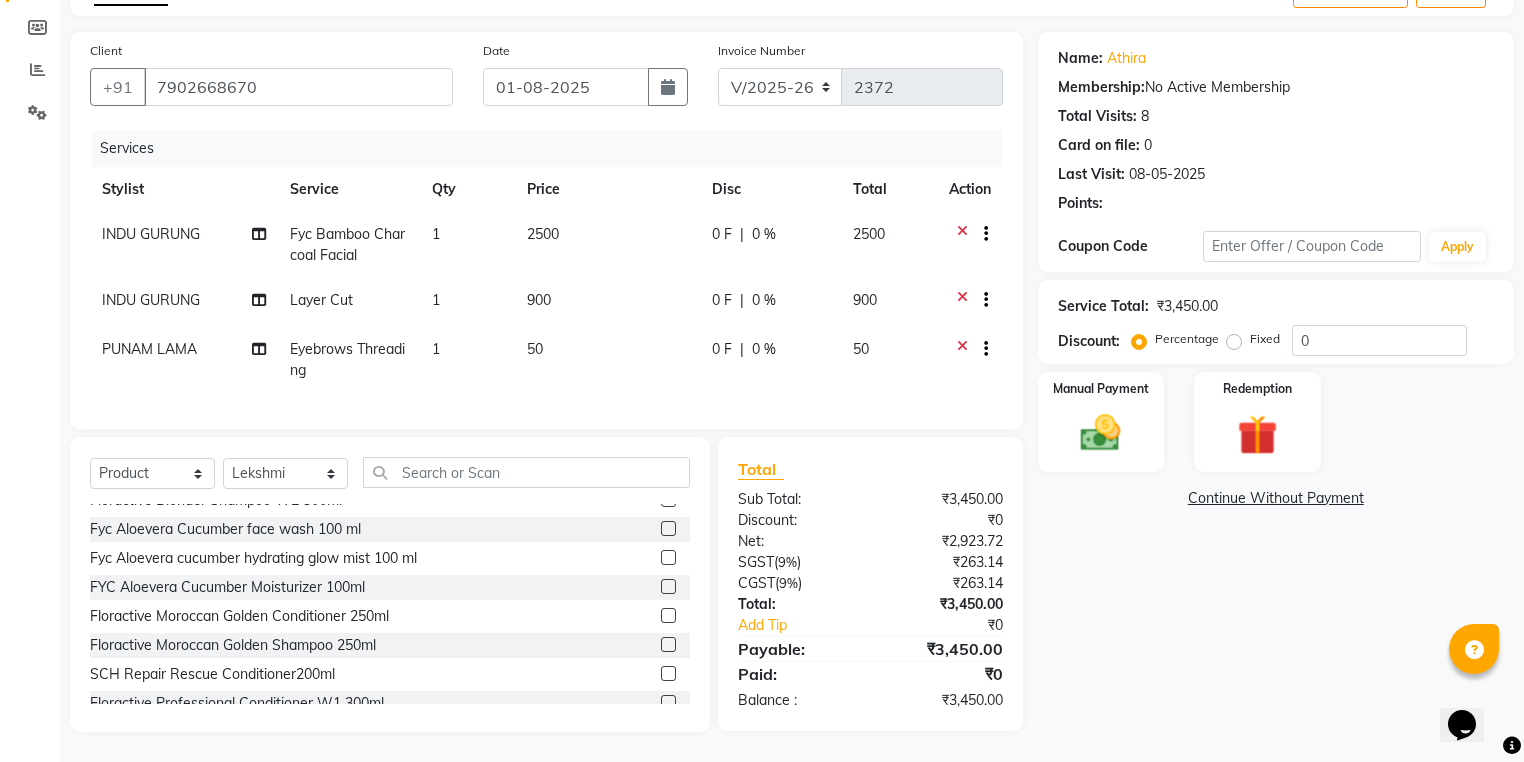 scroll, scrollTop: 449, scrollLeft: 0, axis: vertical 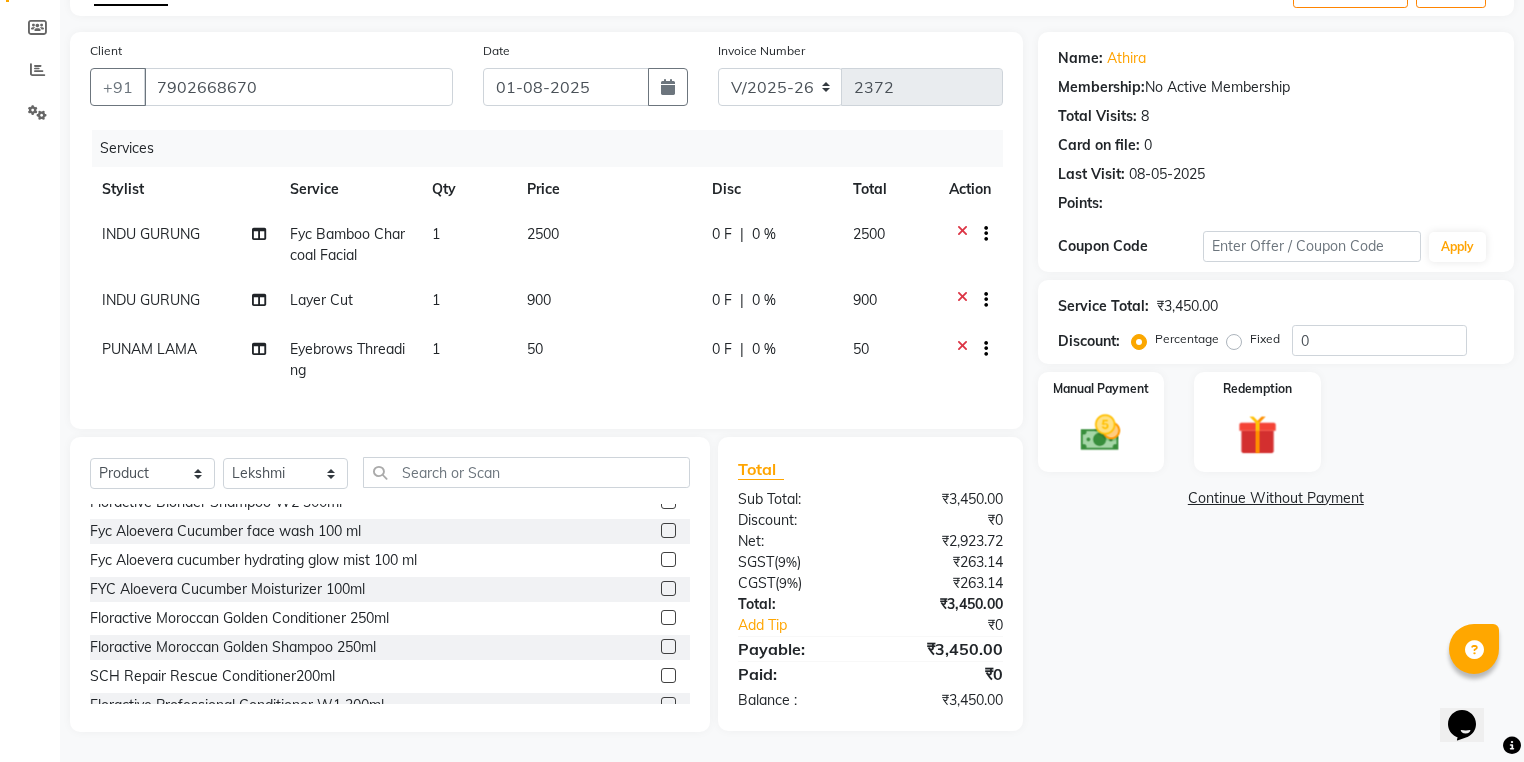 click 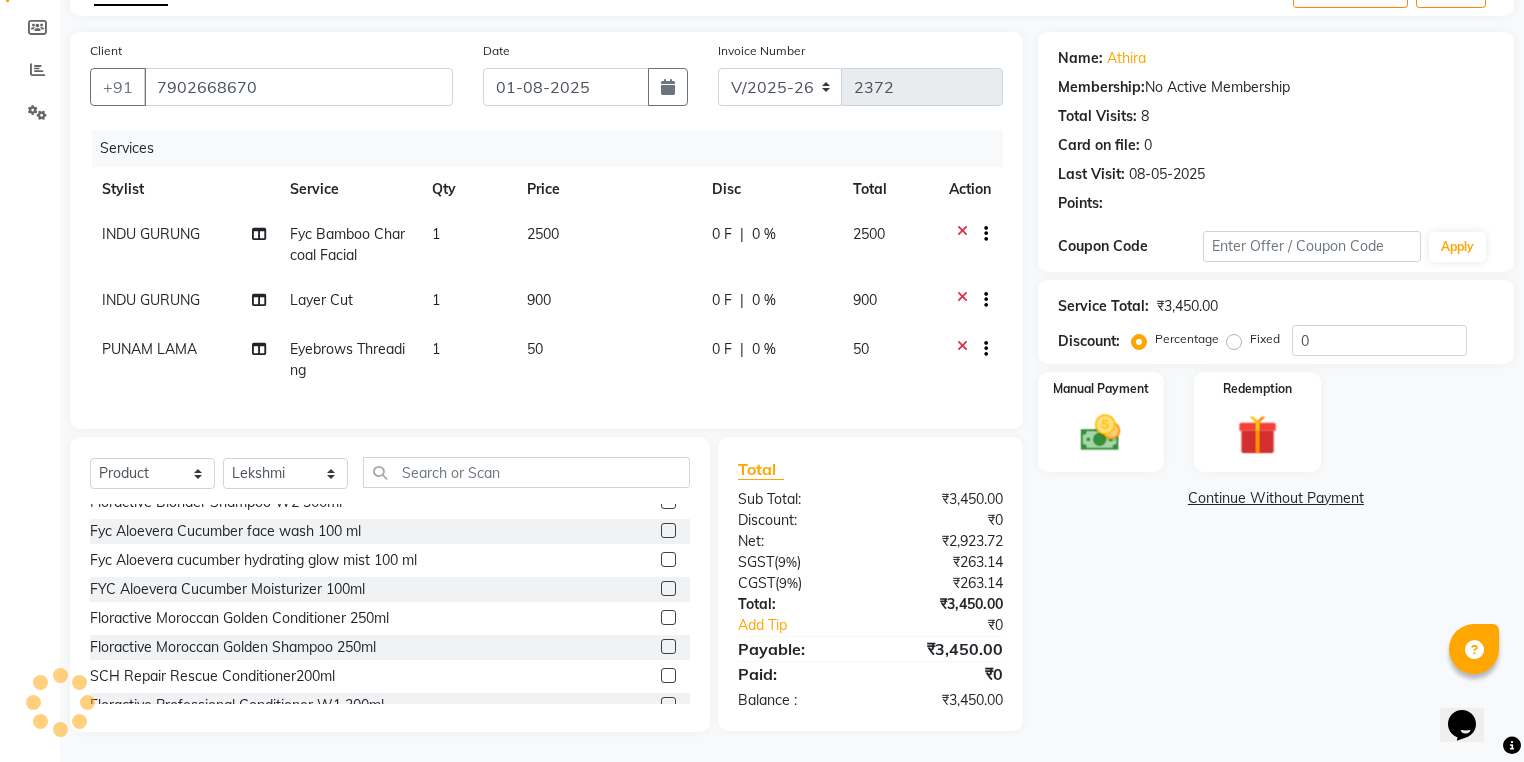 click 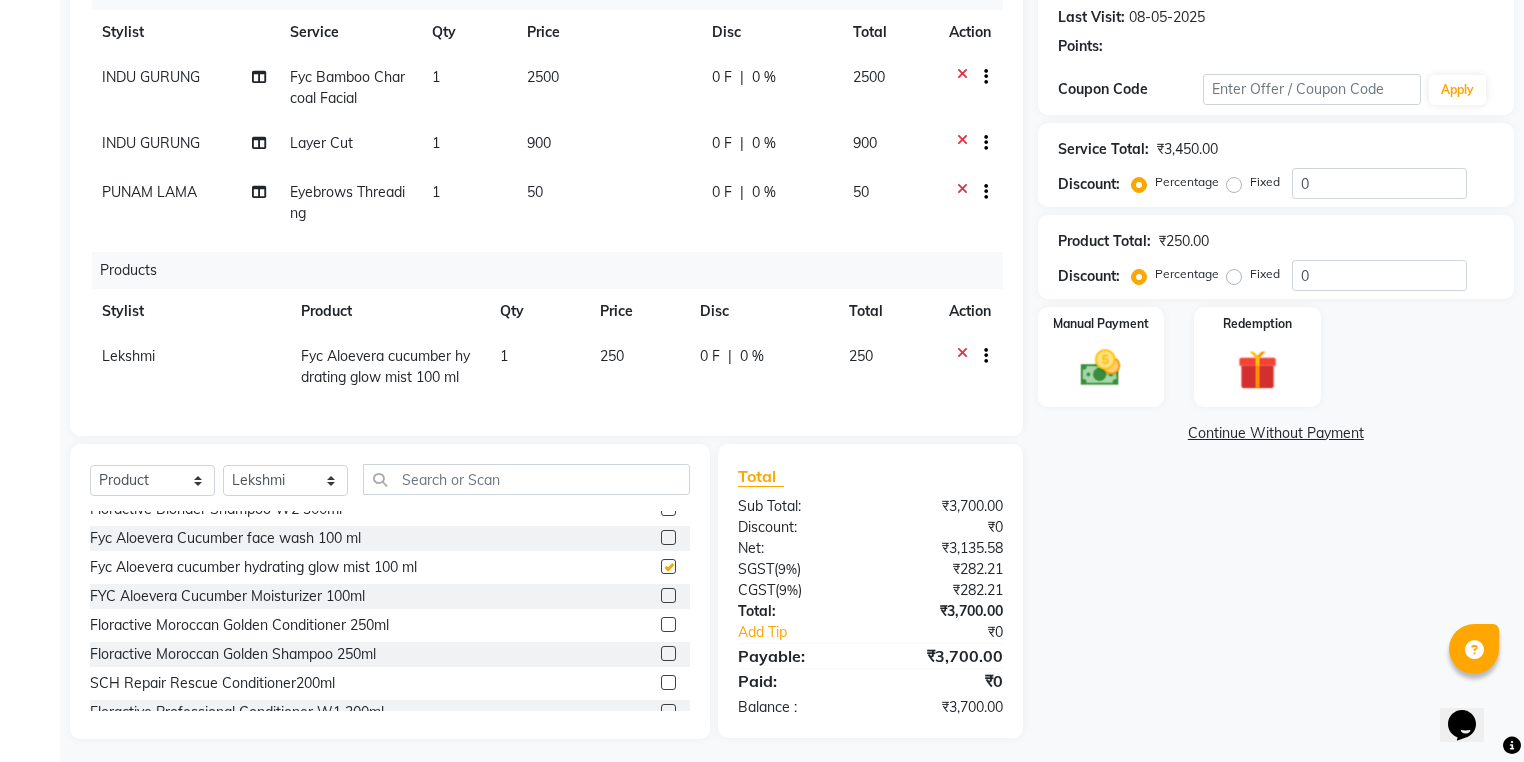 checkbox on "false" 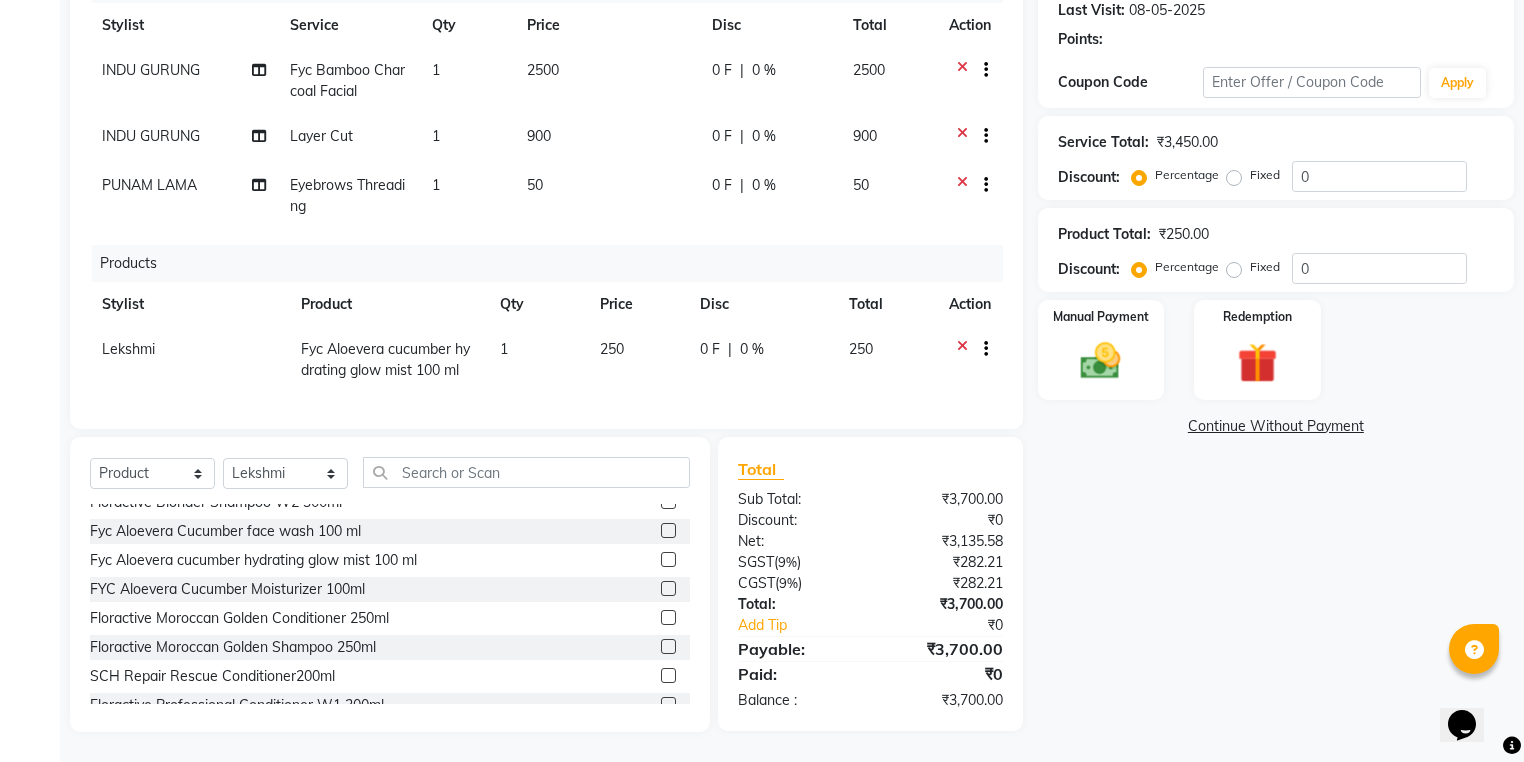 scroll, scrollTop: 290, scrollLeft: 0, axis: vertical 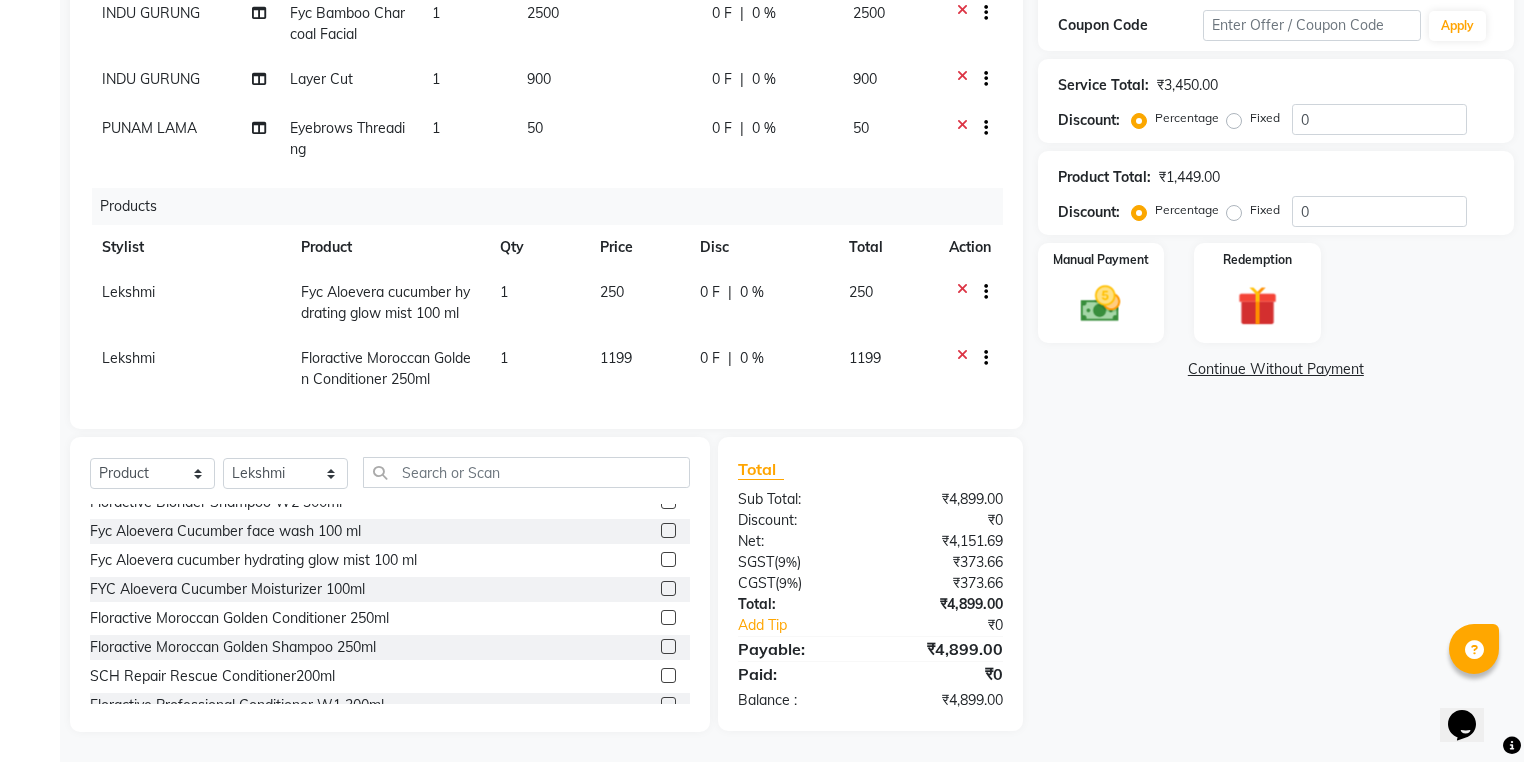 click 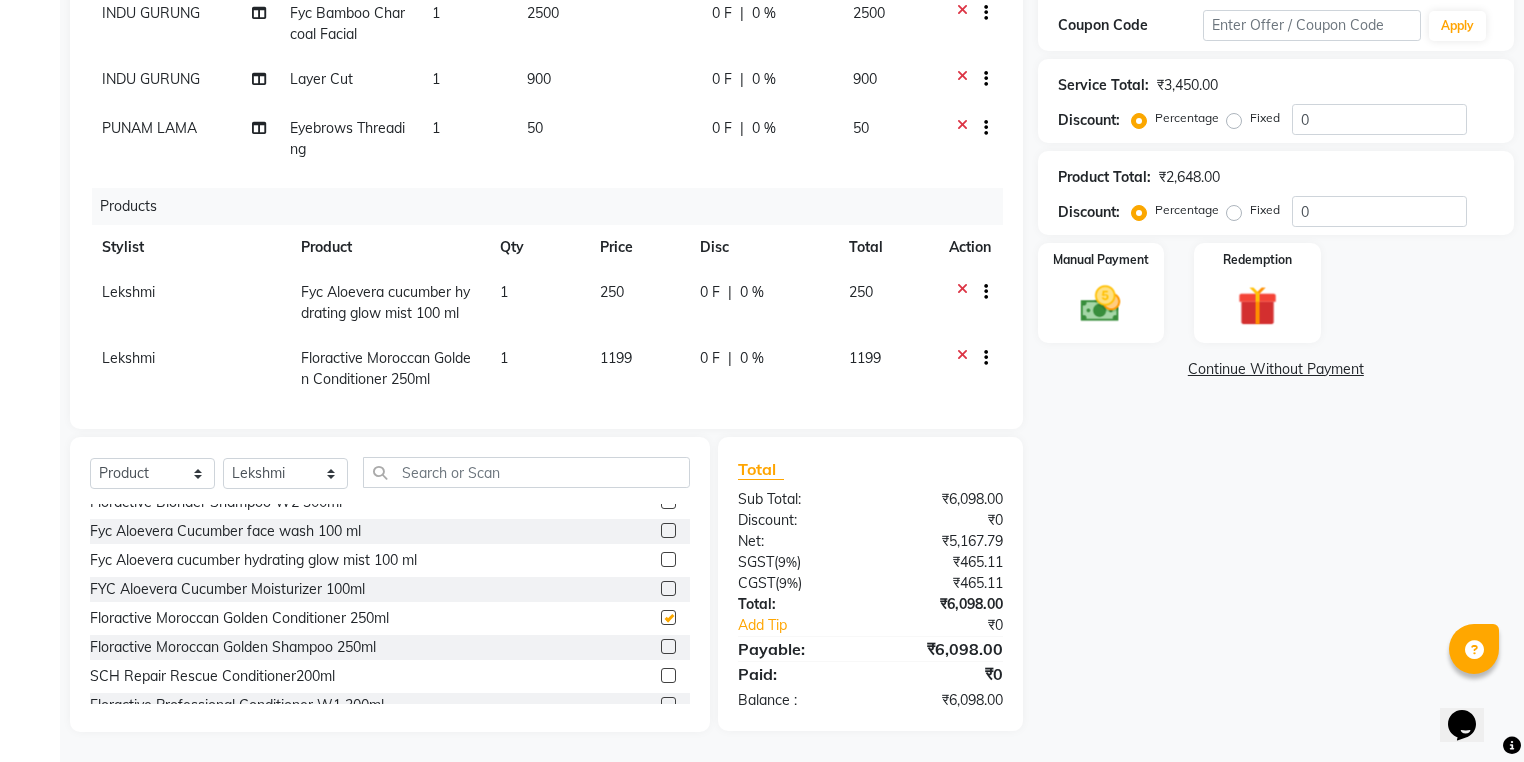 checkbox on "false" 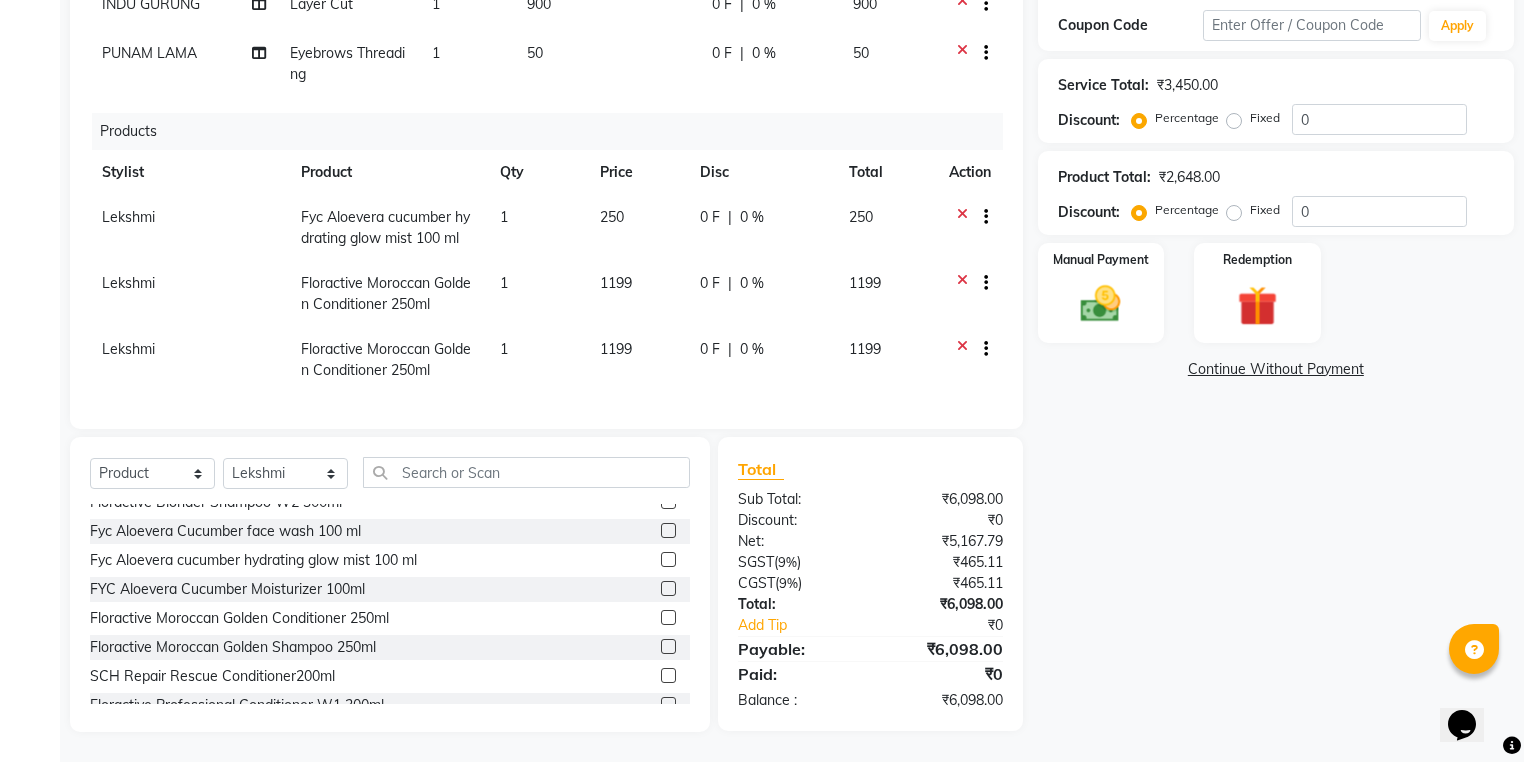 scroll, scrollTop: 87, scrollLeft: 0, axis: vertical 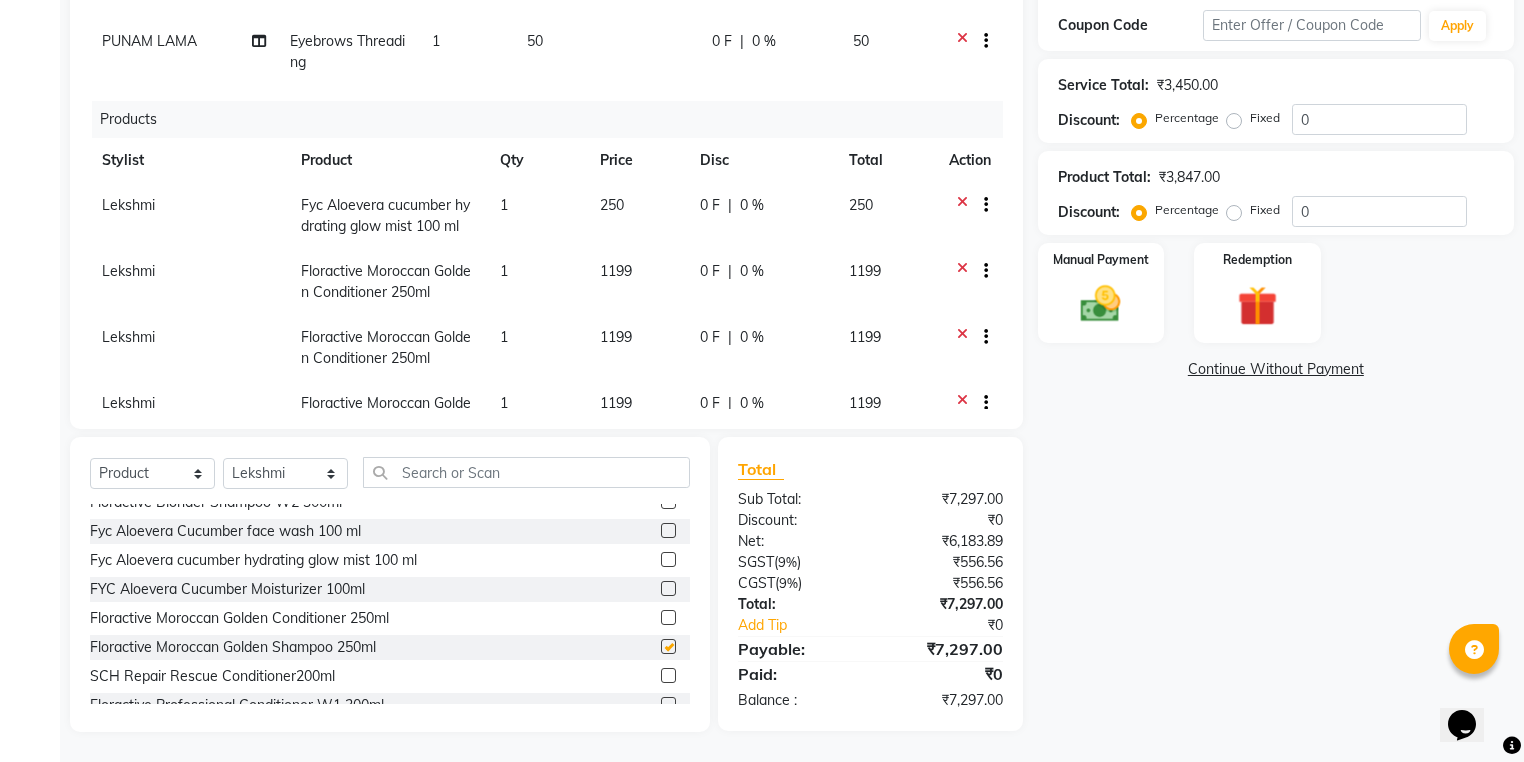 checkbox on "false" 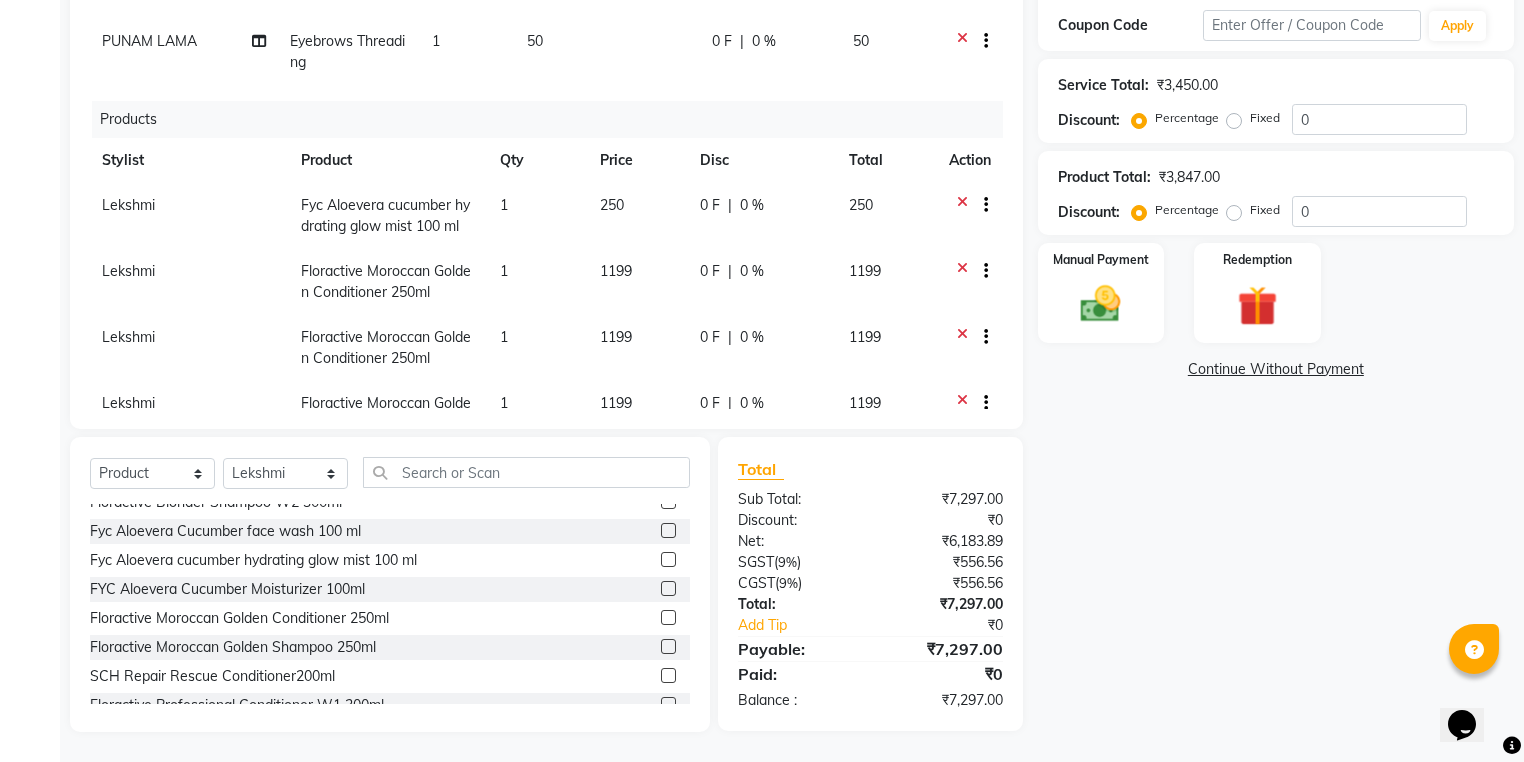 click 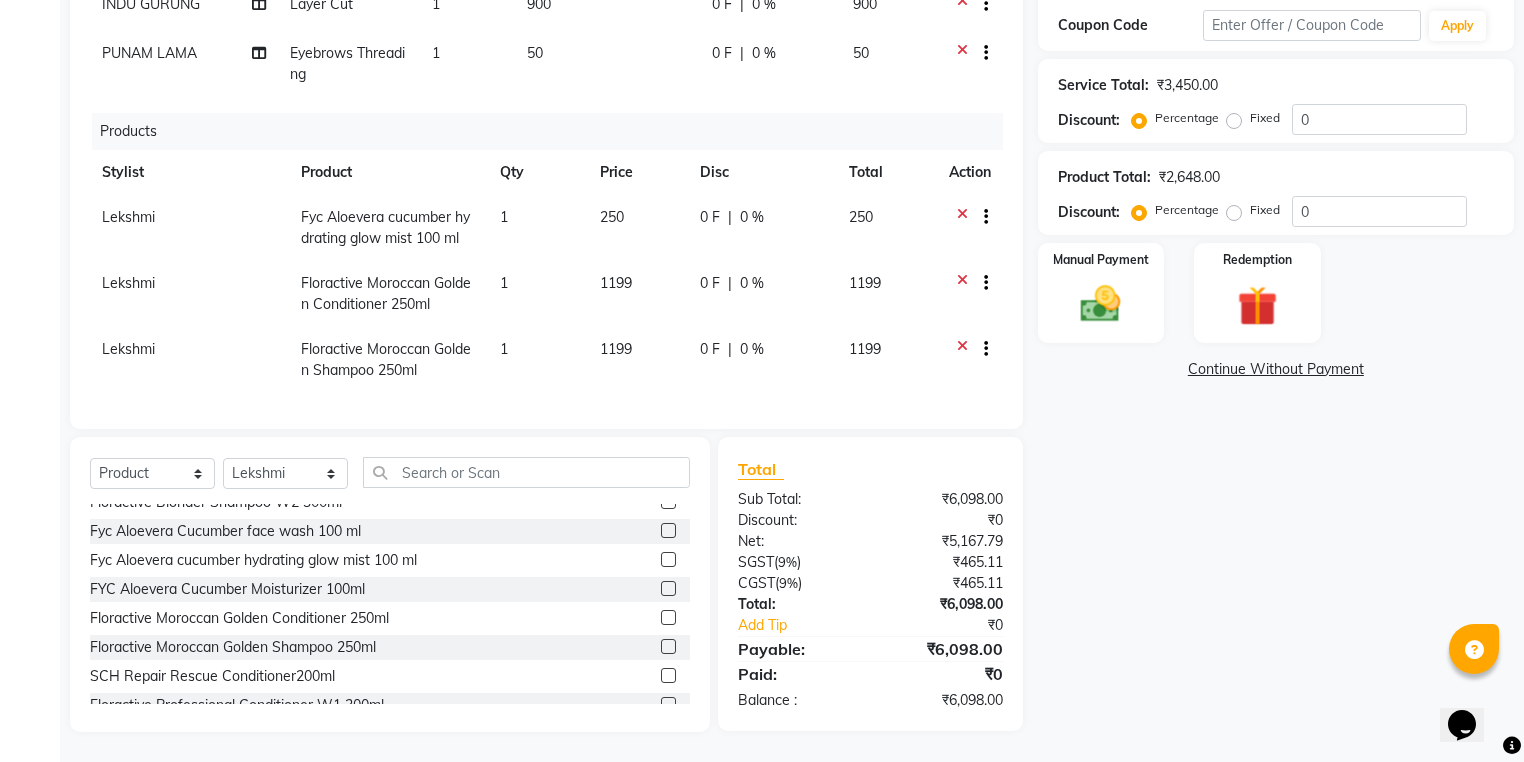 click 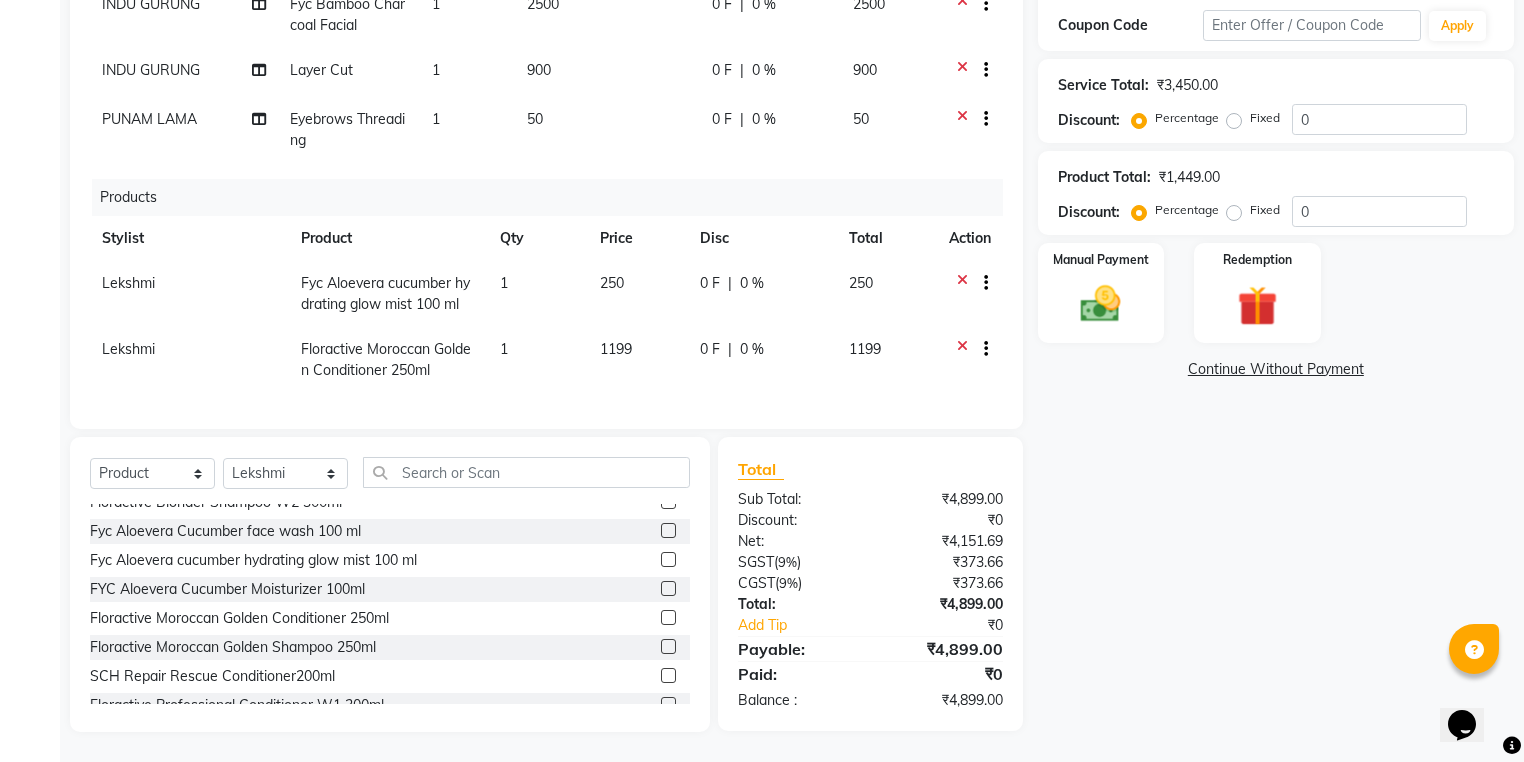scroll, scrollTop: 20, scrollLeft: 0, axis: vertical 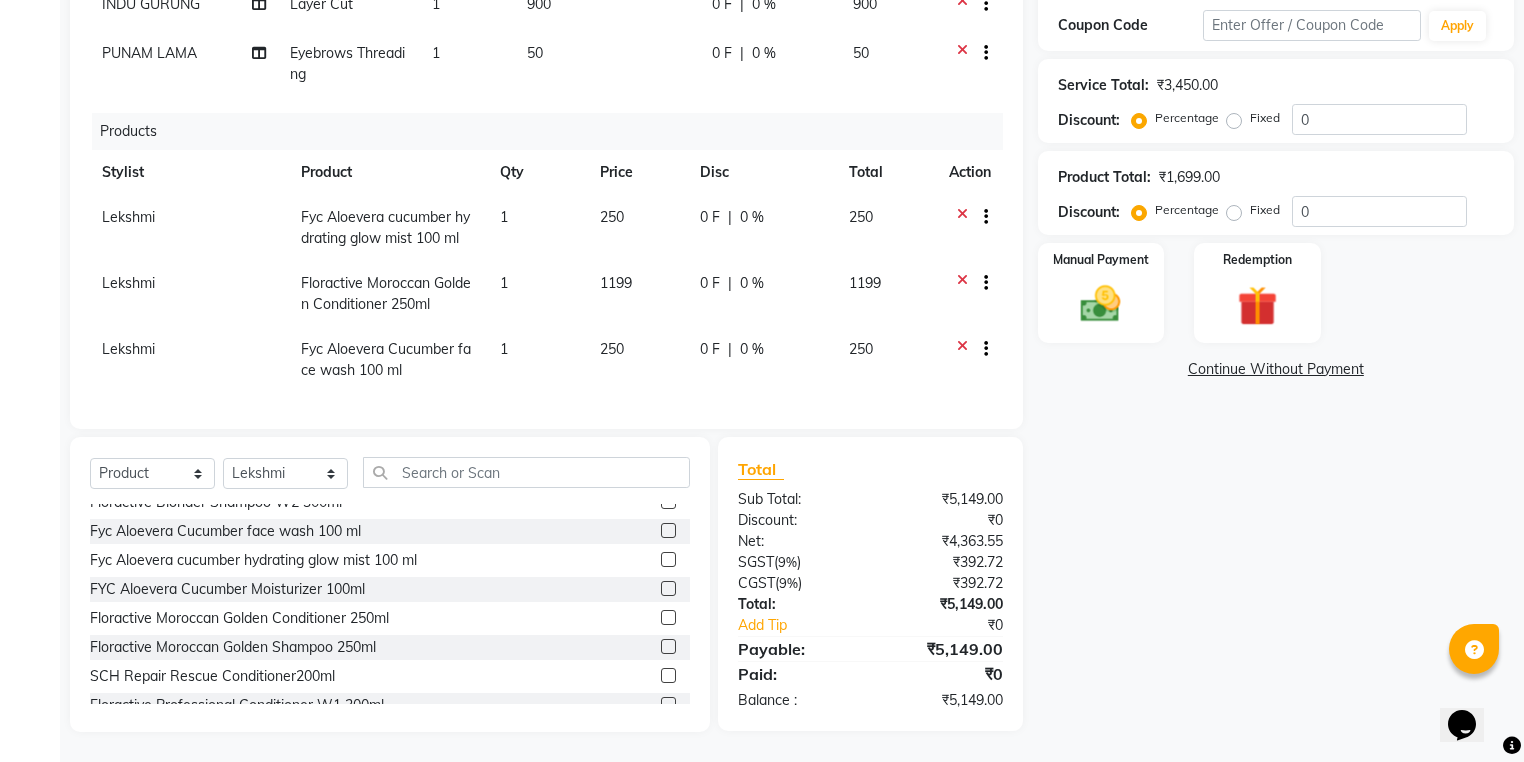 checkbox on "false" 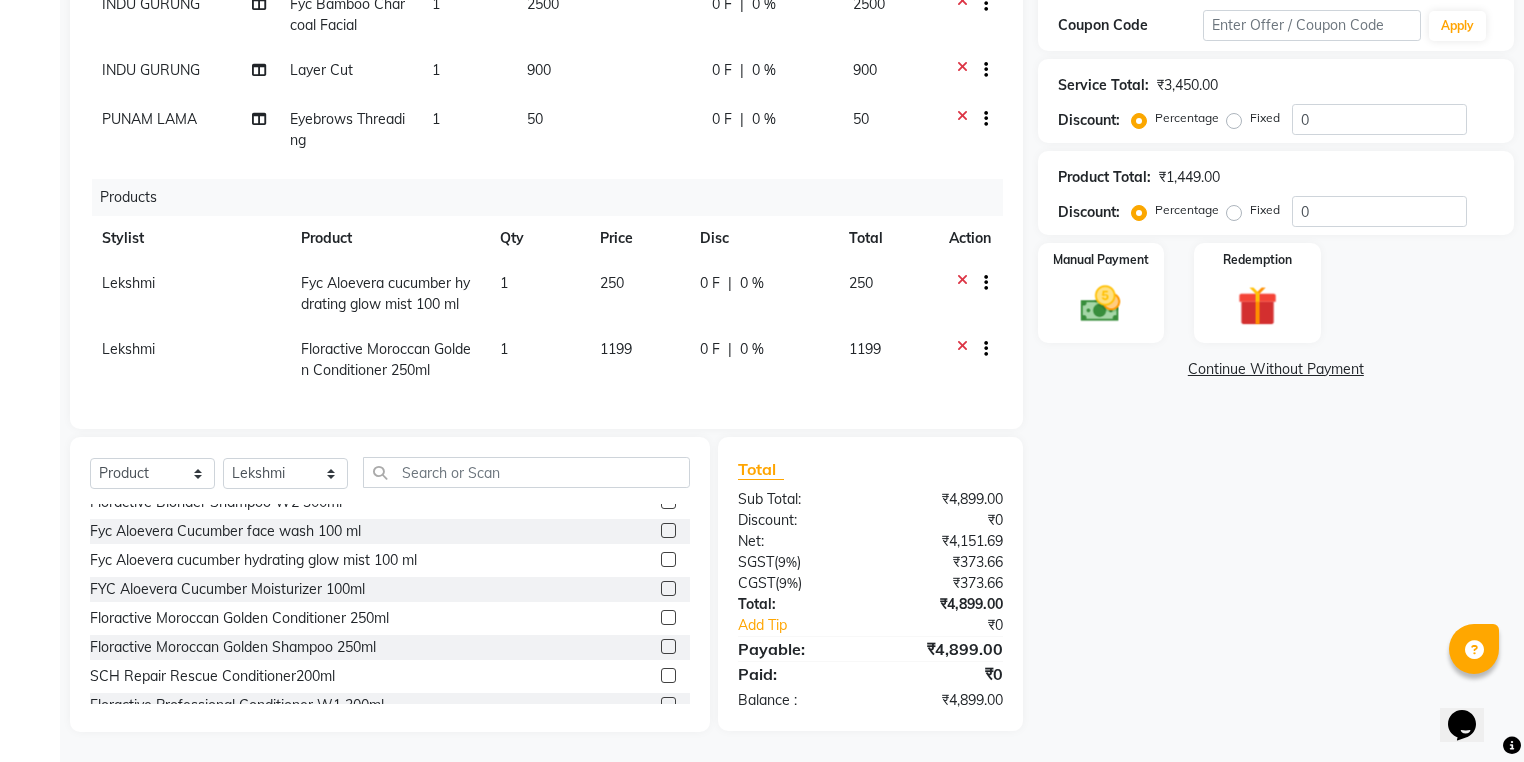 scroll, scrollTop: 529, scrollLeft: 0, axis: vertical 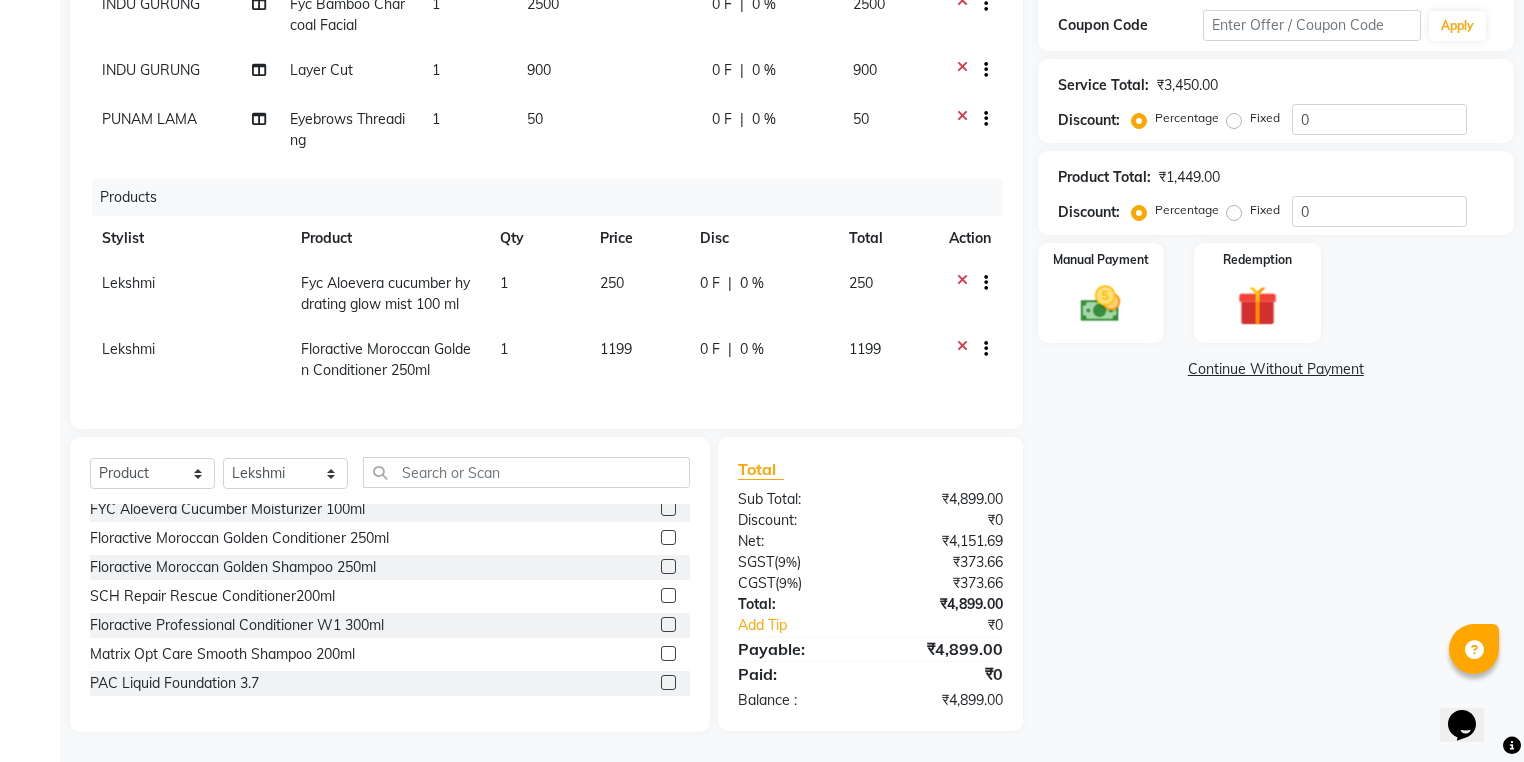 click 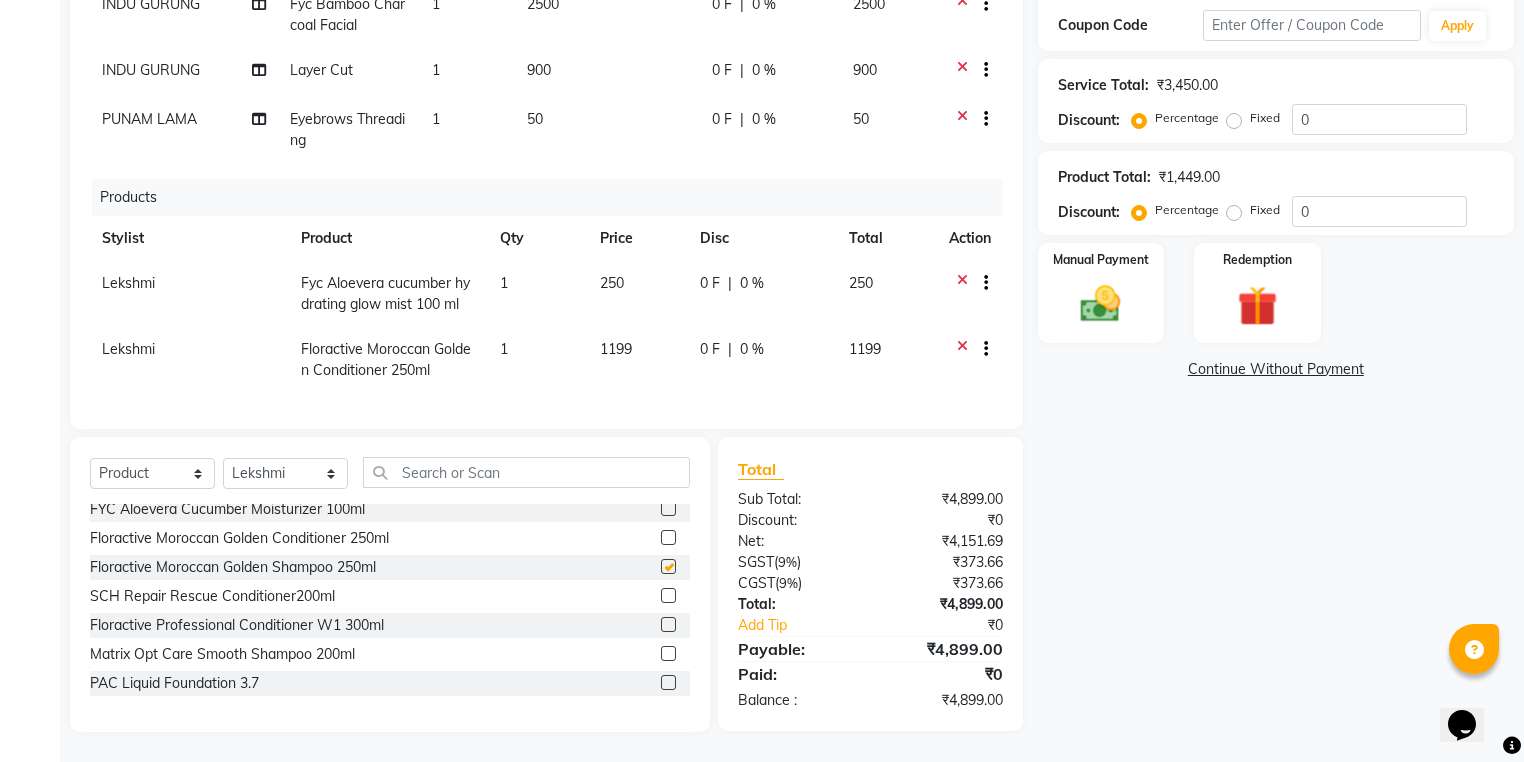 scroll, scrollTop: 87, scrollLeft: 0, axis: vertical 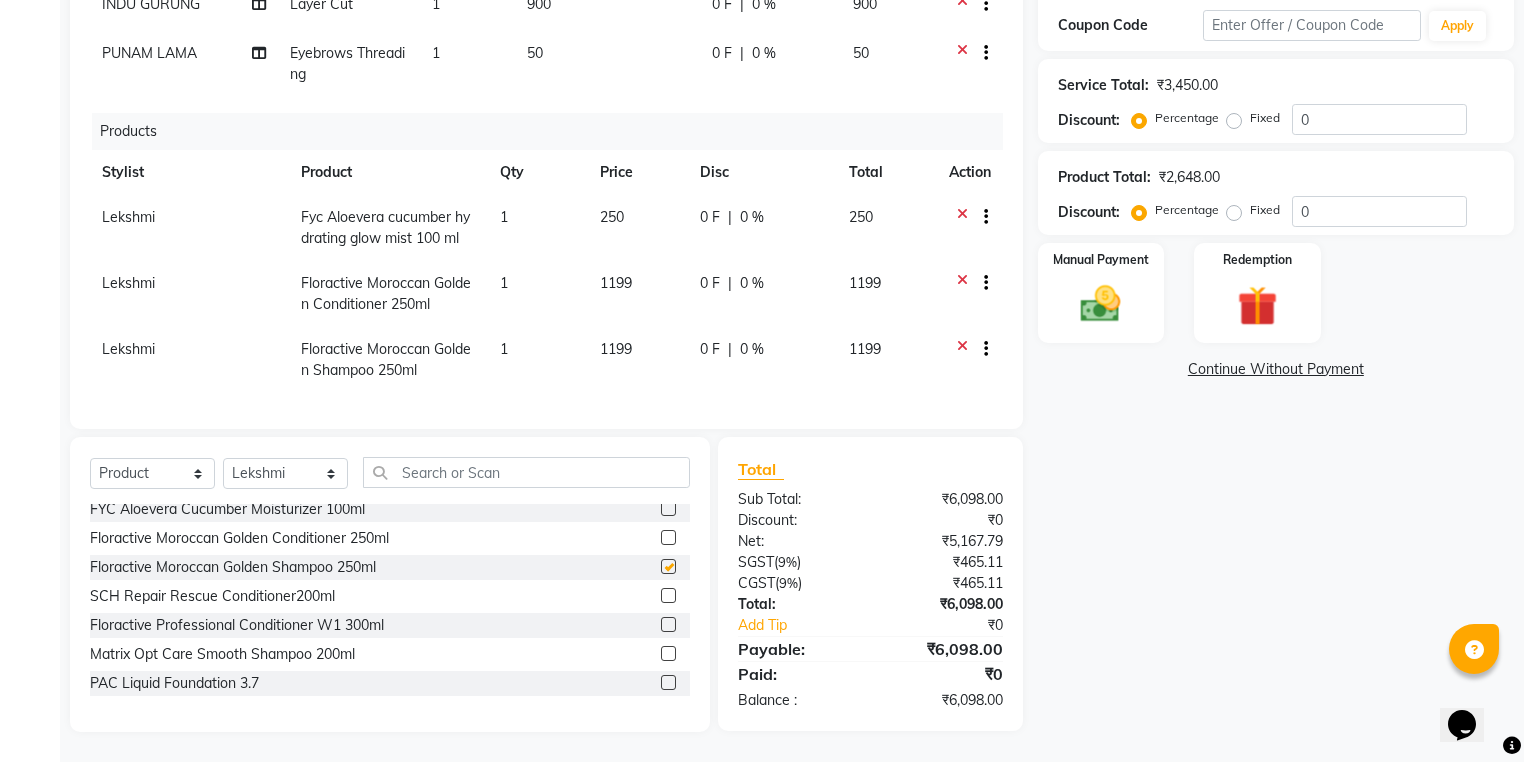 checkbox on "false" 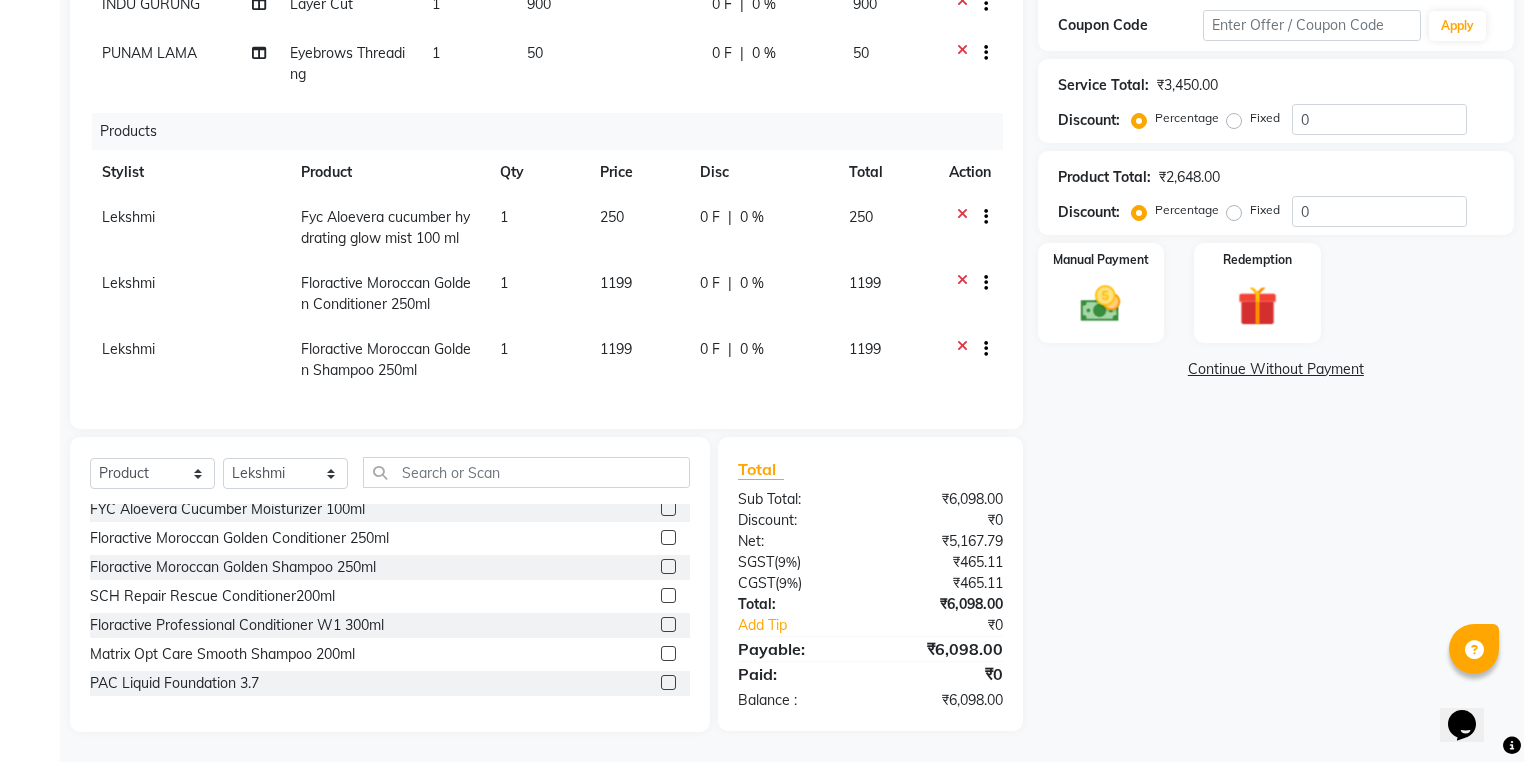 click 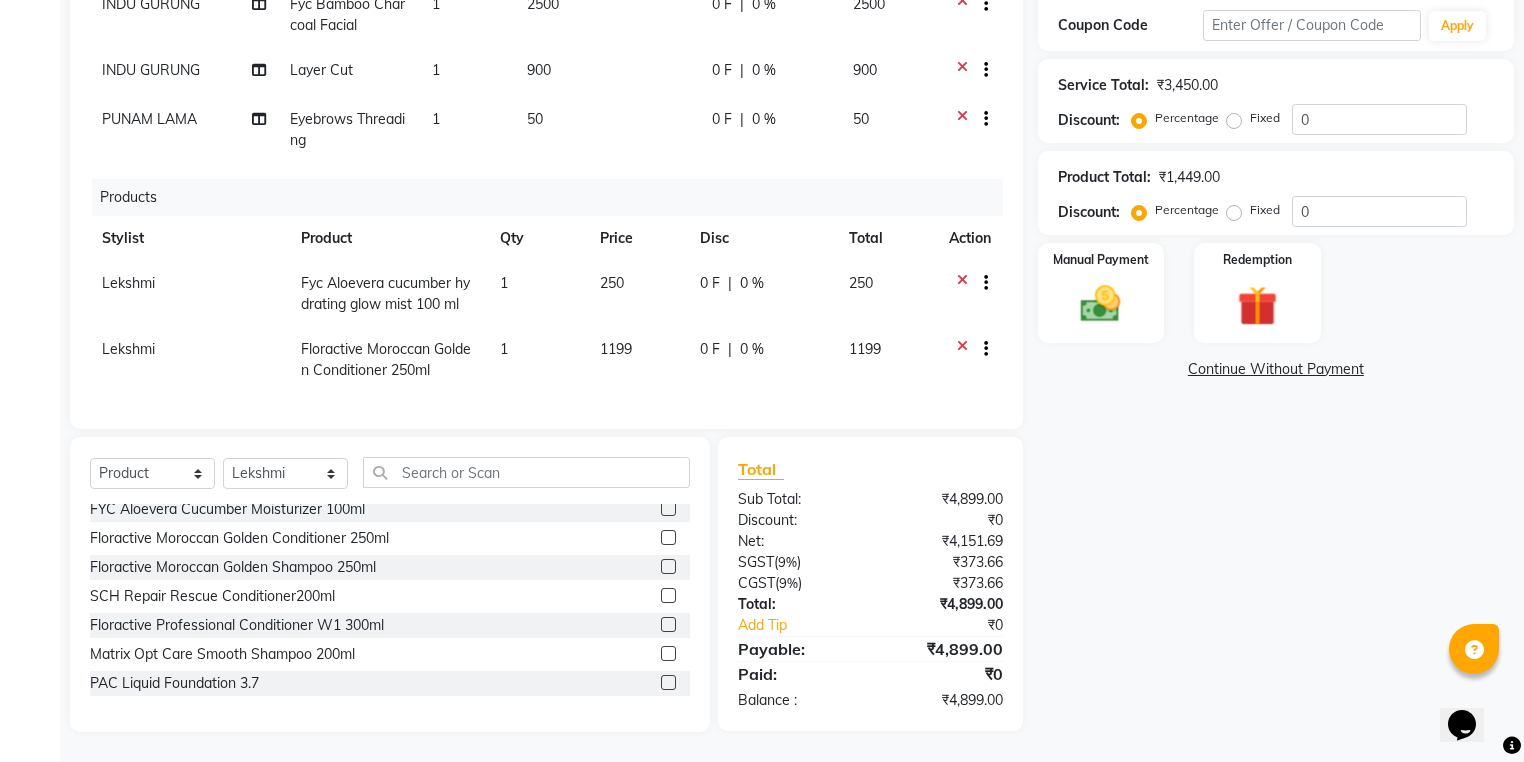 click 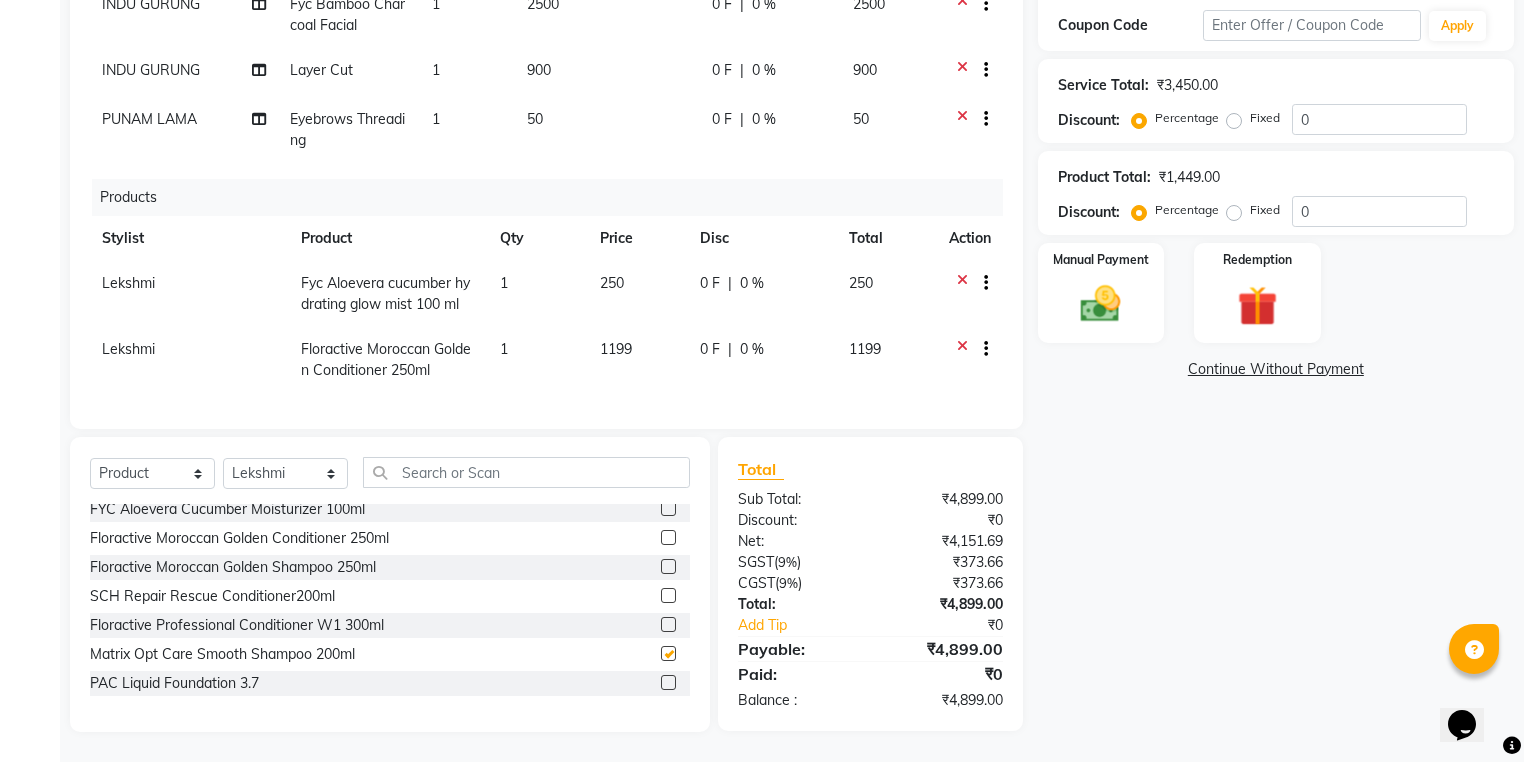 scroll, scrollTop: 87, scrollLeft: 0, axis: vertical 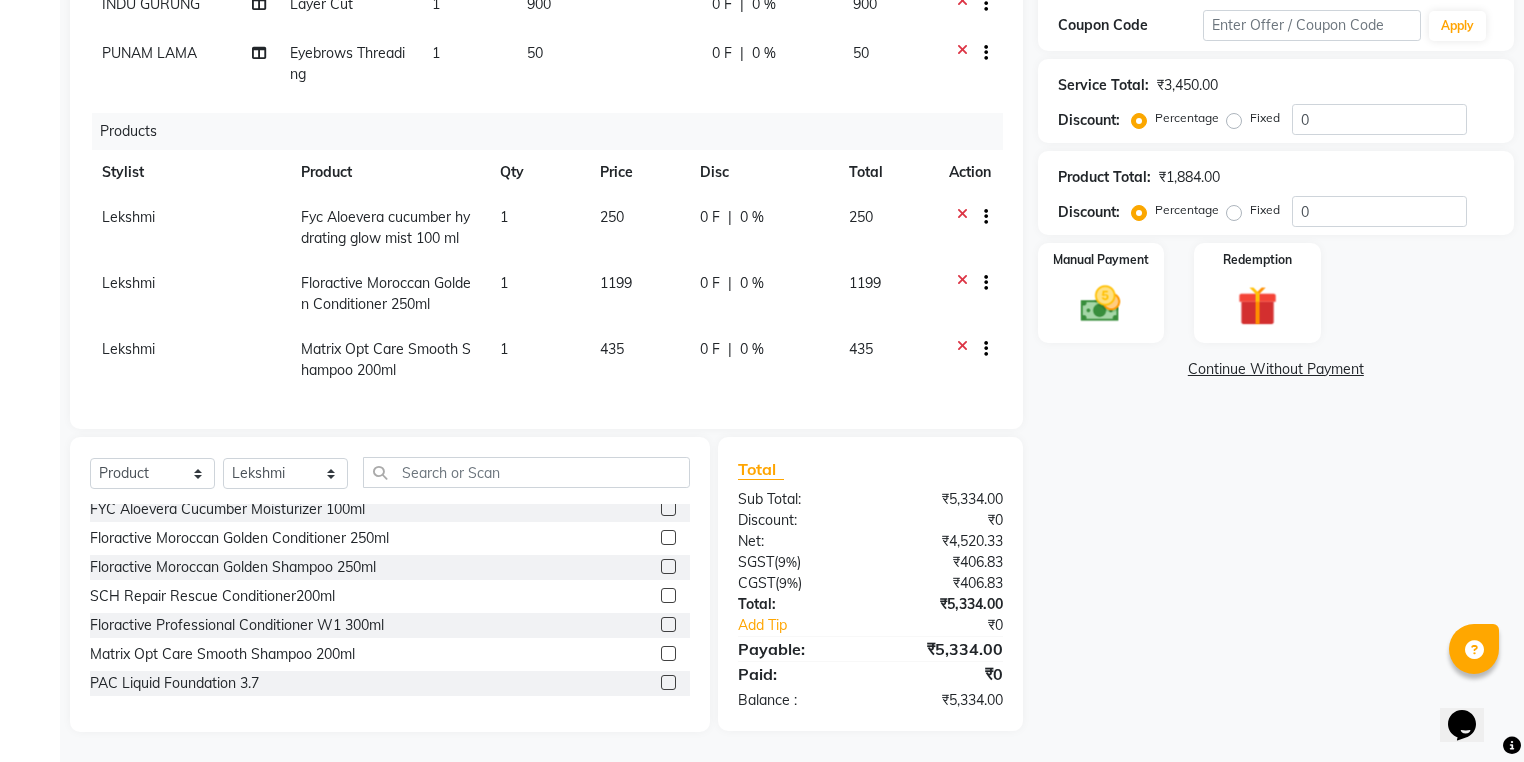 checkbox on "false" 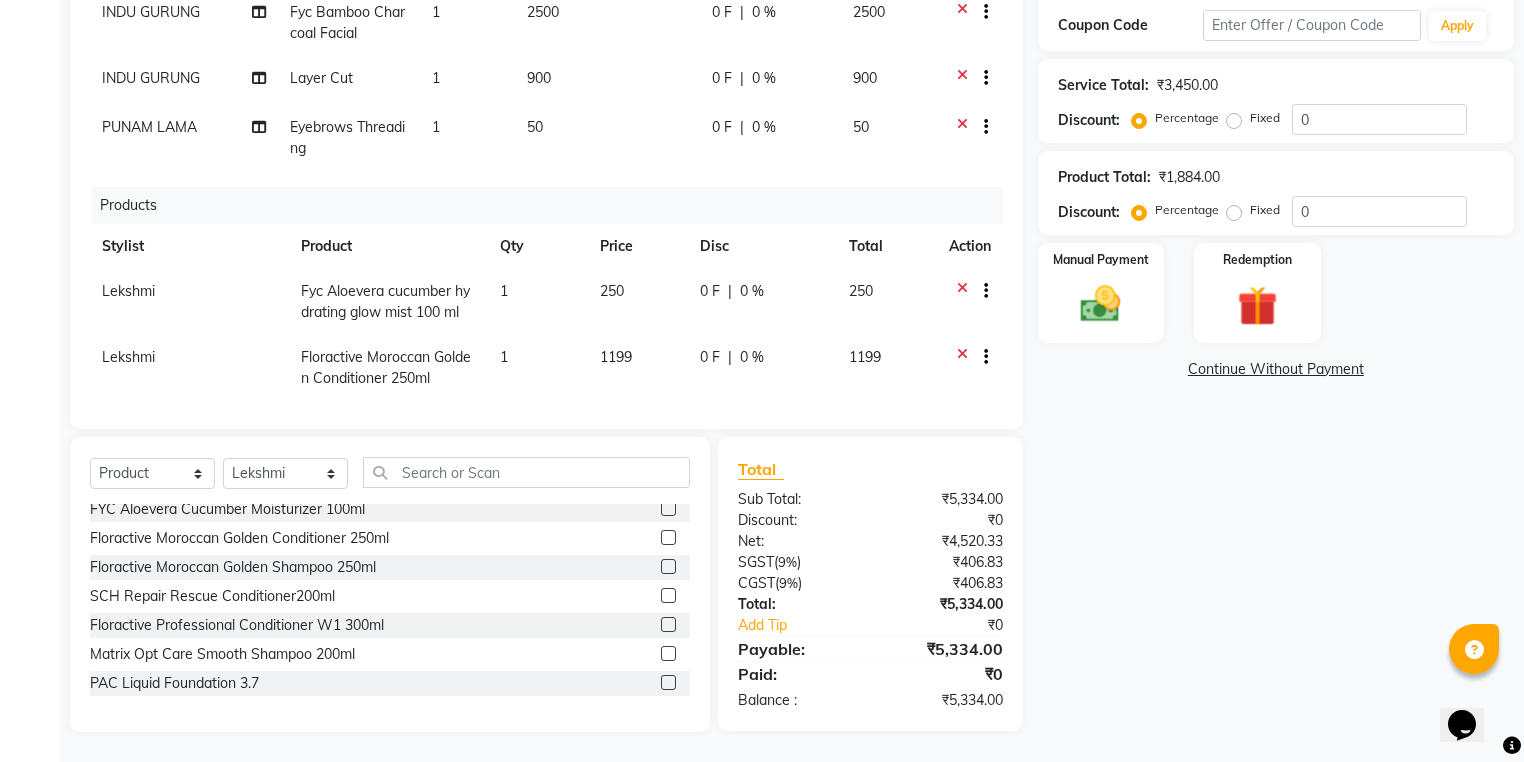 scroll, scrollTop: 0, scrollLeft: 0, axis: both 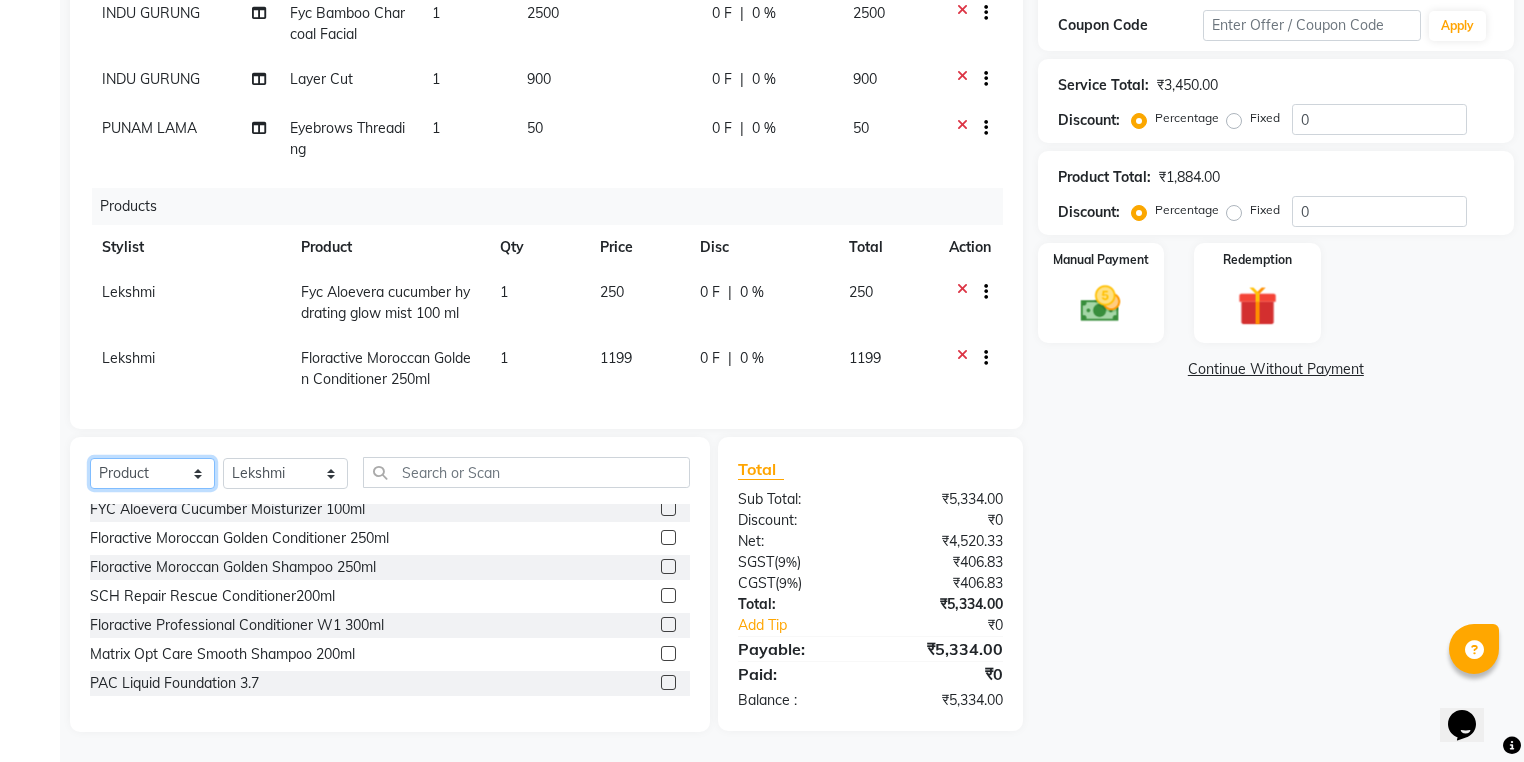click on "Select  Service  Product  Membership  Package Voucher Prepaid Gift Card" 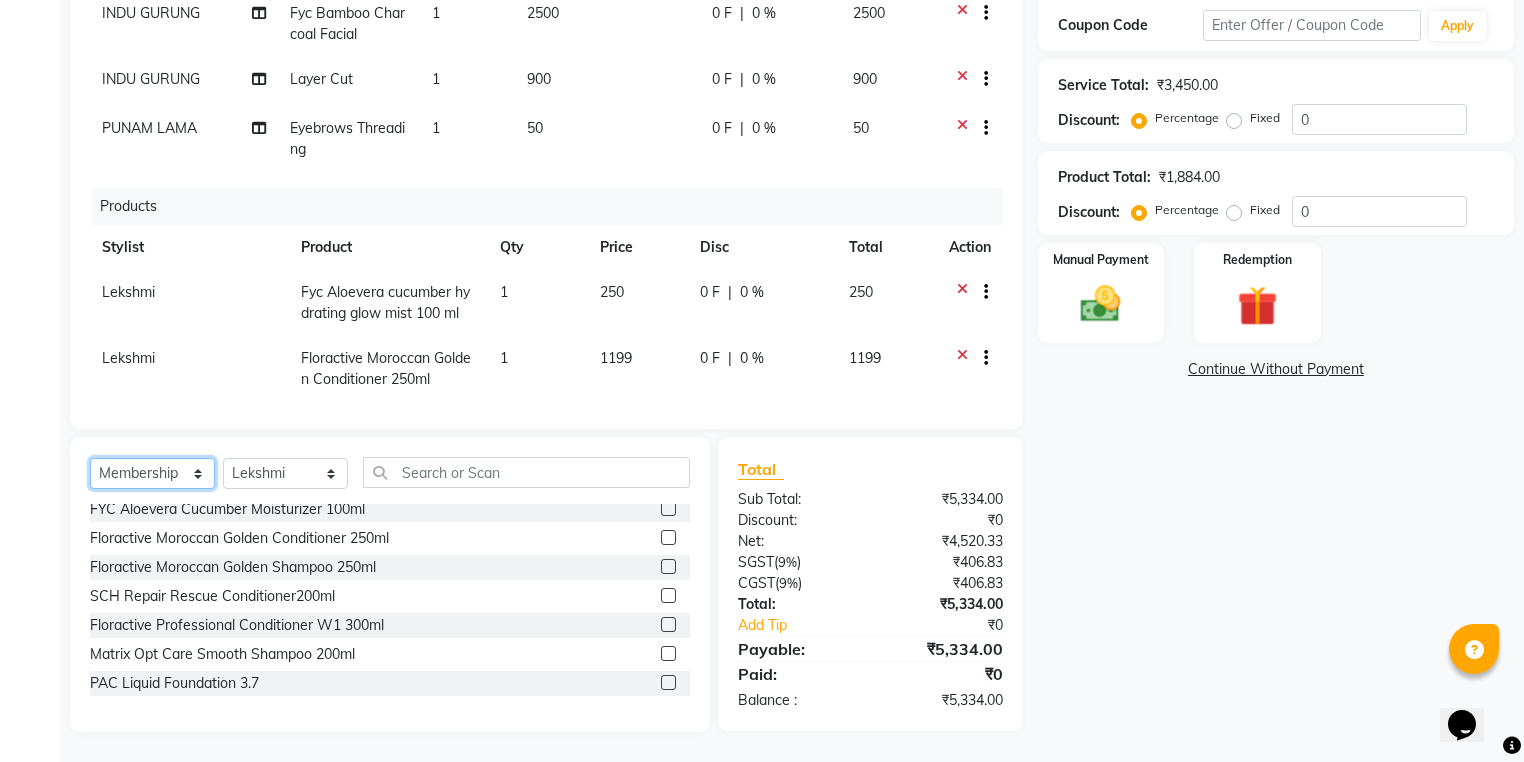 click on "Select  Service  Product  Membership  Package Voucher Prepaid Gift Card" 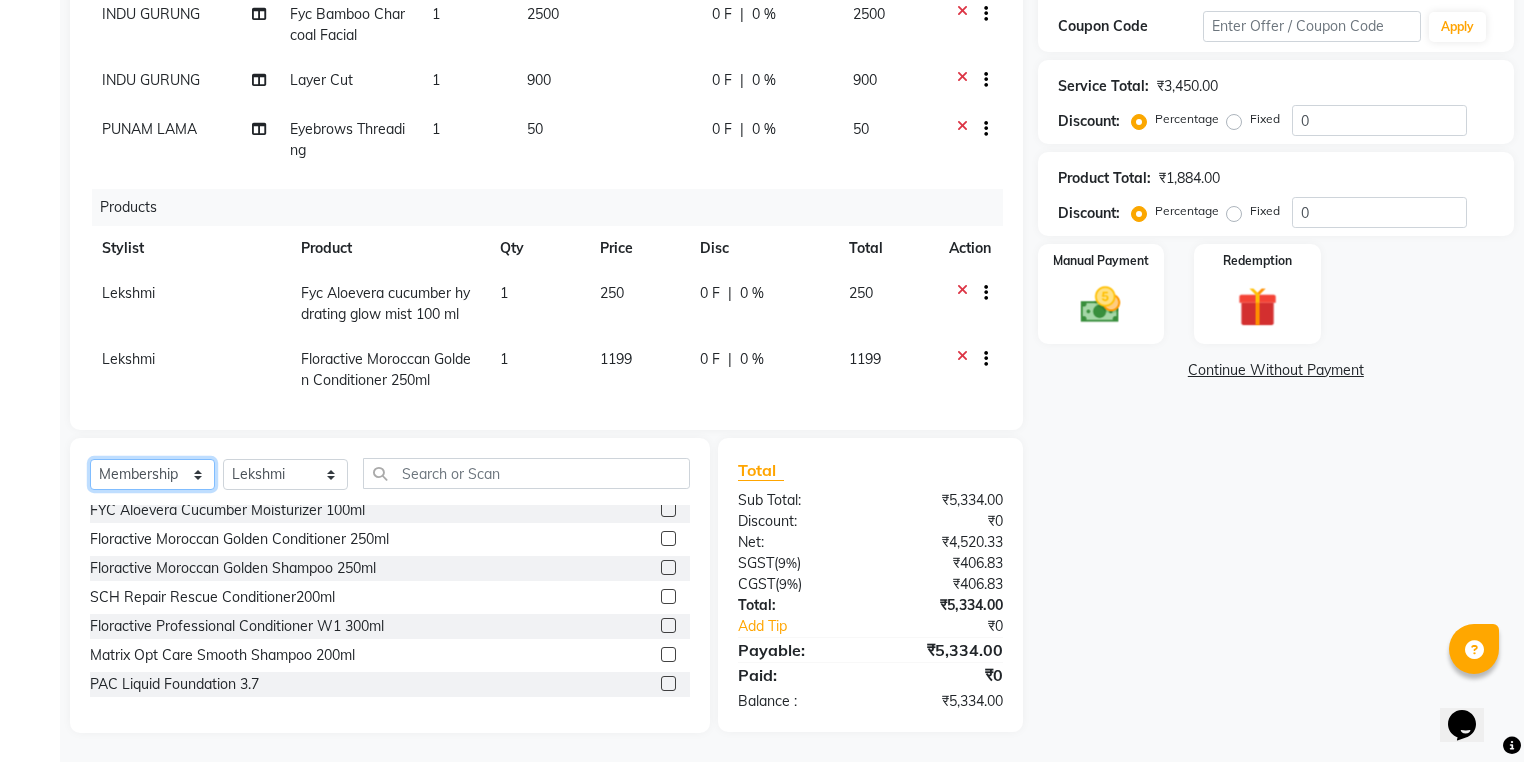 scroll, scrollTop: 0, scrollLeft: 0, axis: both 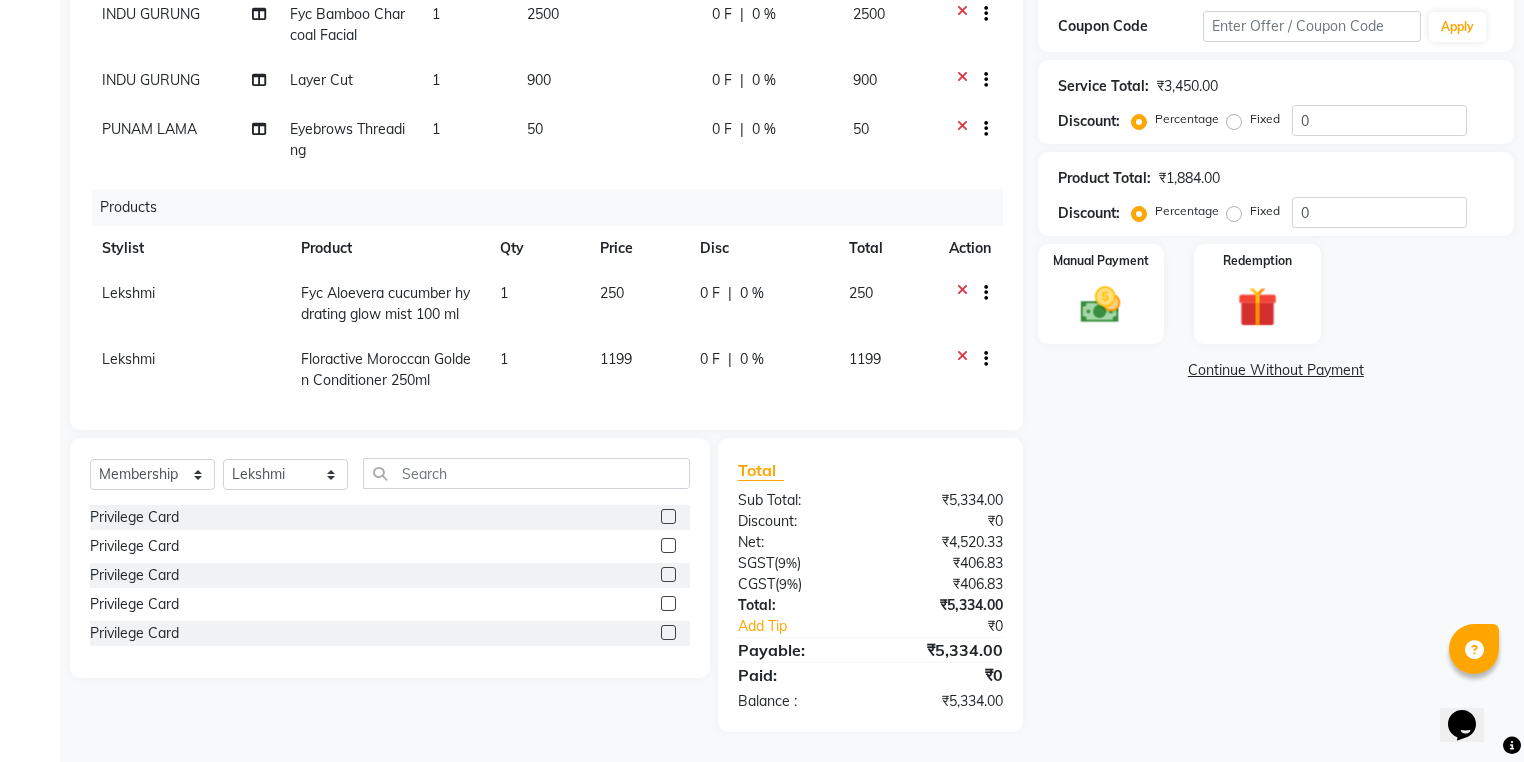 click 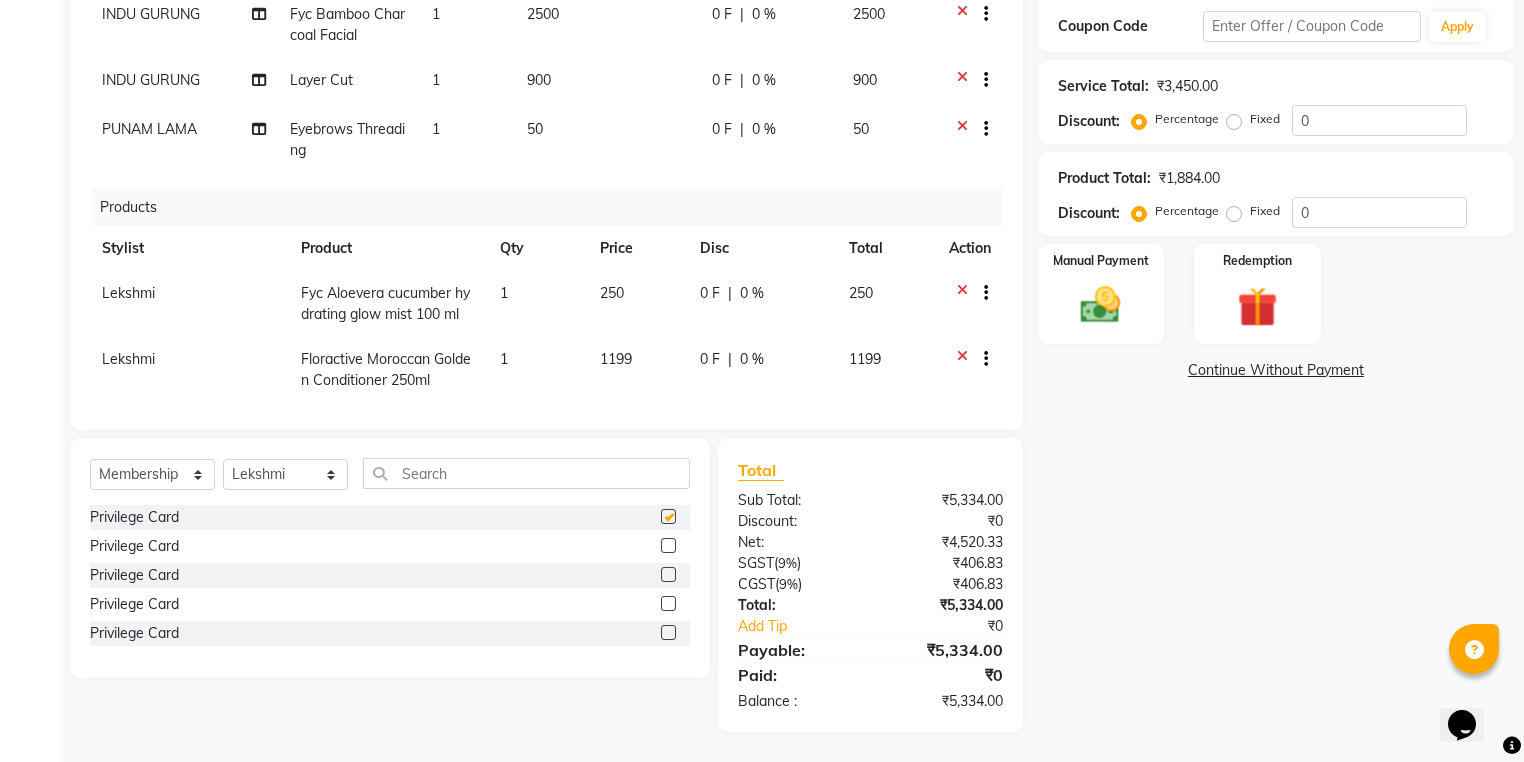 select on "select" 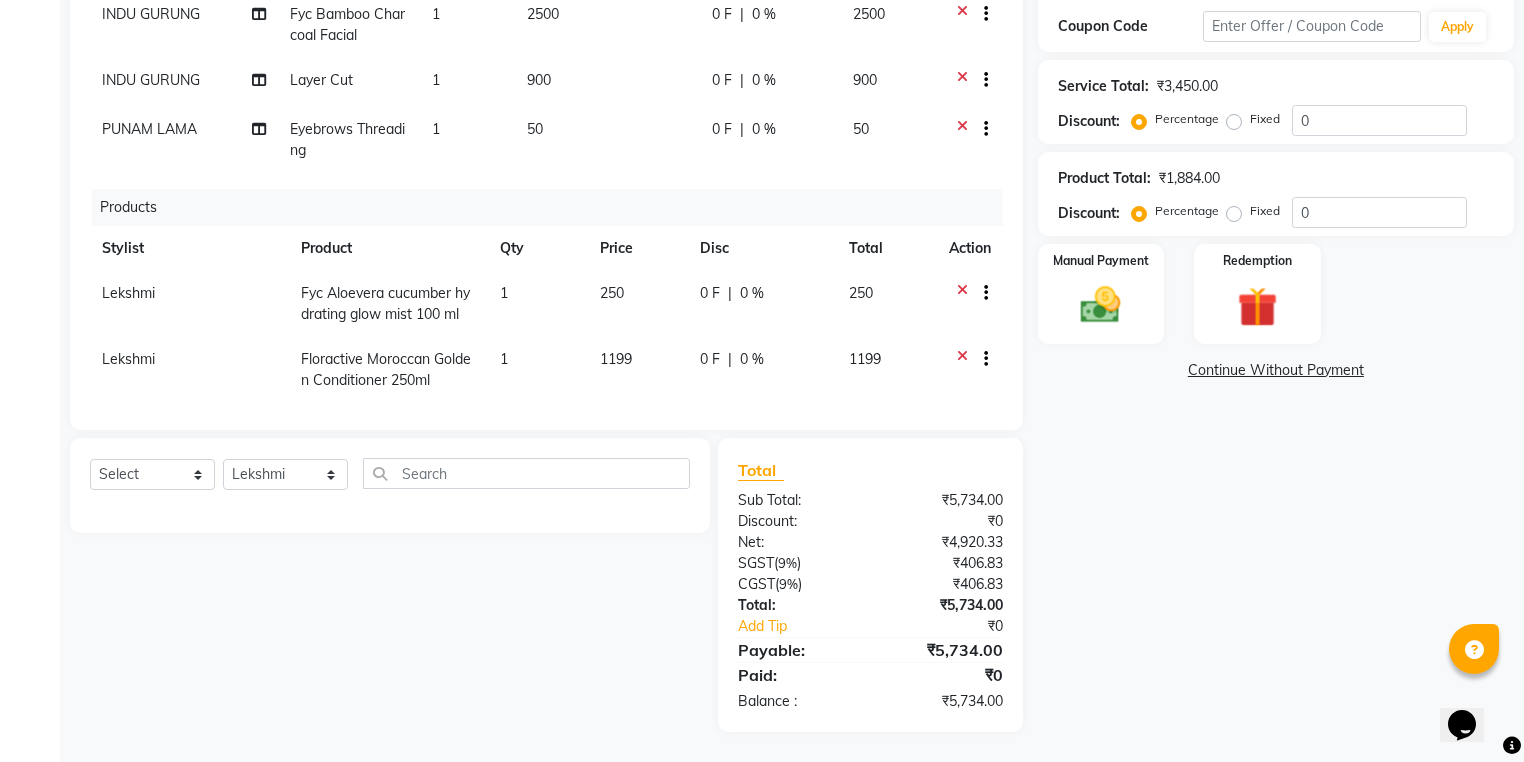 scroll, scrollTop: 234, scrollLeft: 0, axis: vertical 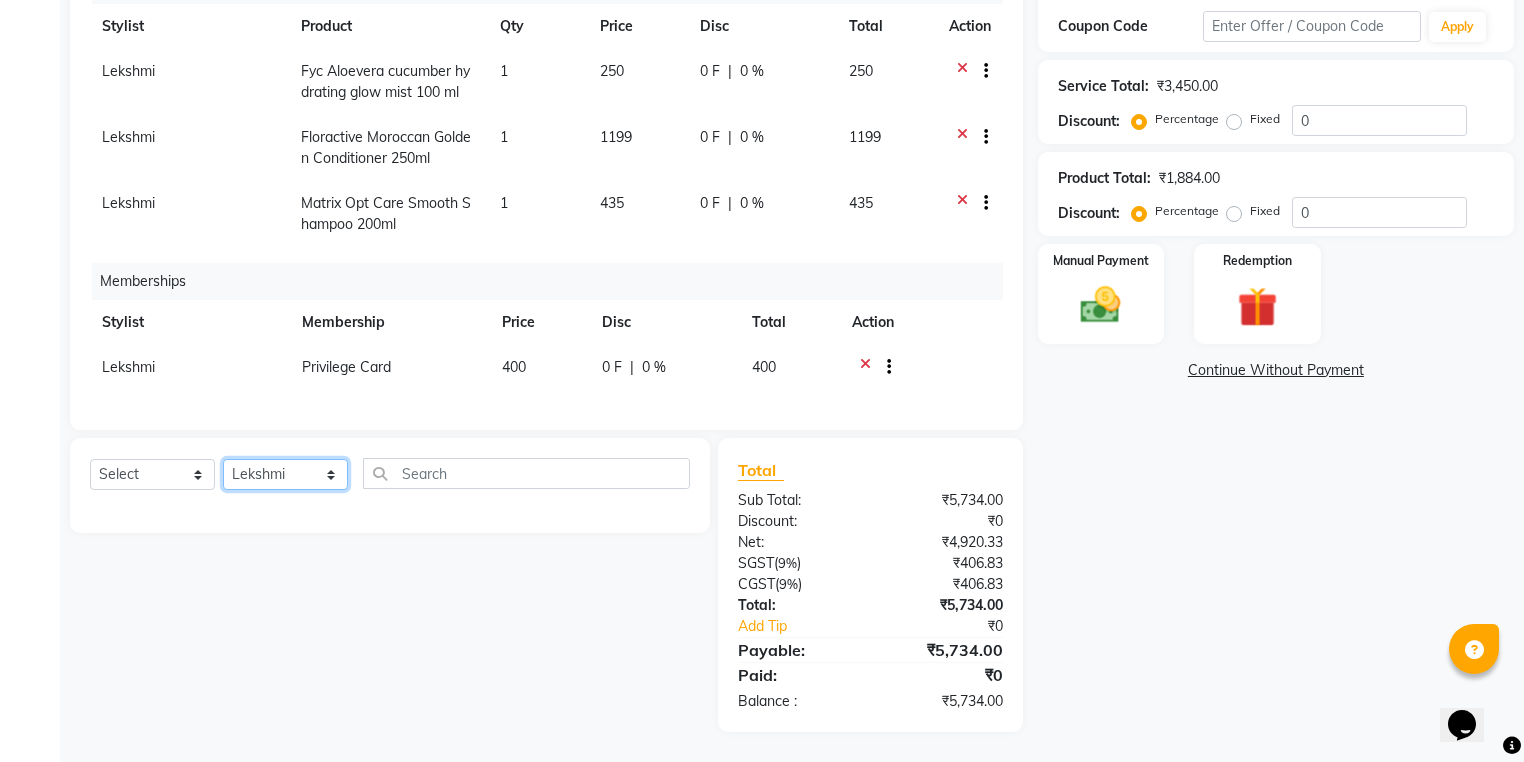click on "Select Stylist ANJALI L B	 CHIPPY DHANYA D INDU GURUNG	 KARTHIKA	 Lekshmi MANJUSHA	 PUNAM LAMA	 SARITHA	 SIMI Sneha TRIVANDRUM ASHTAMUDI USHA KUMARI S" 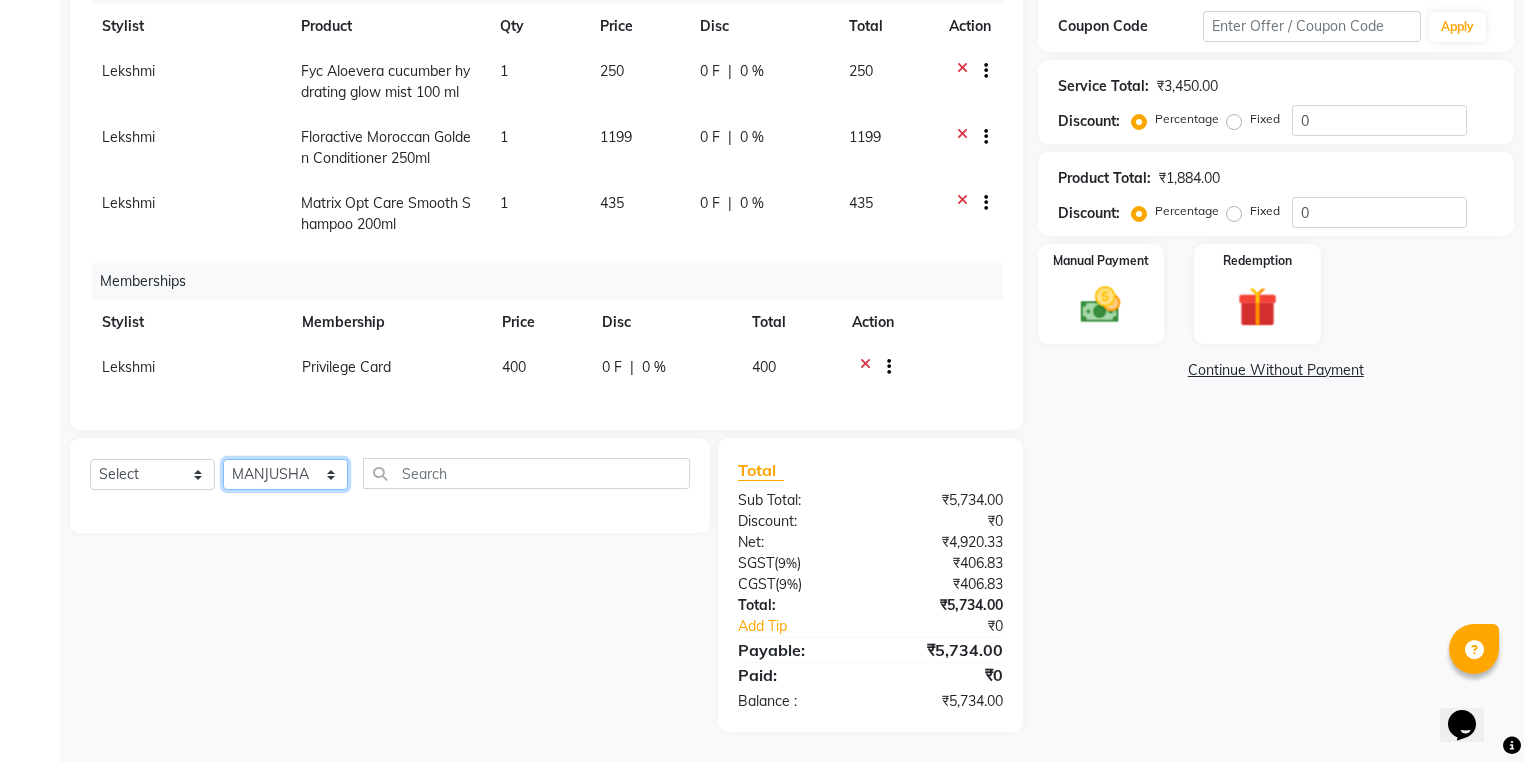 click on "Select Stylist ANJALI L B	 CHIPPY DHANYA D INDU GURUNG	 KARTHIKA	 Lekshmi MANJUSHA	 PUNAM LAMA	 SARITHA	 SIMI Sneha TRIVANDRUM ASHTAMUDI USHA KUMARI S" 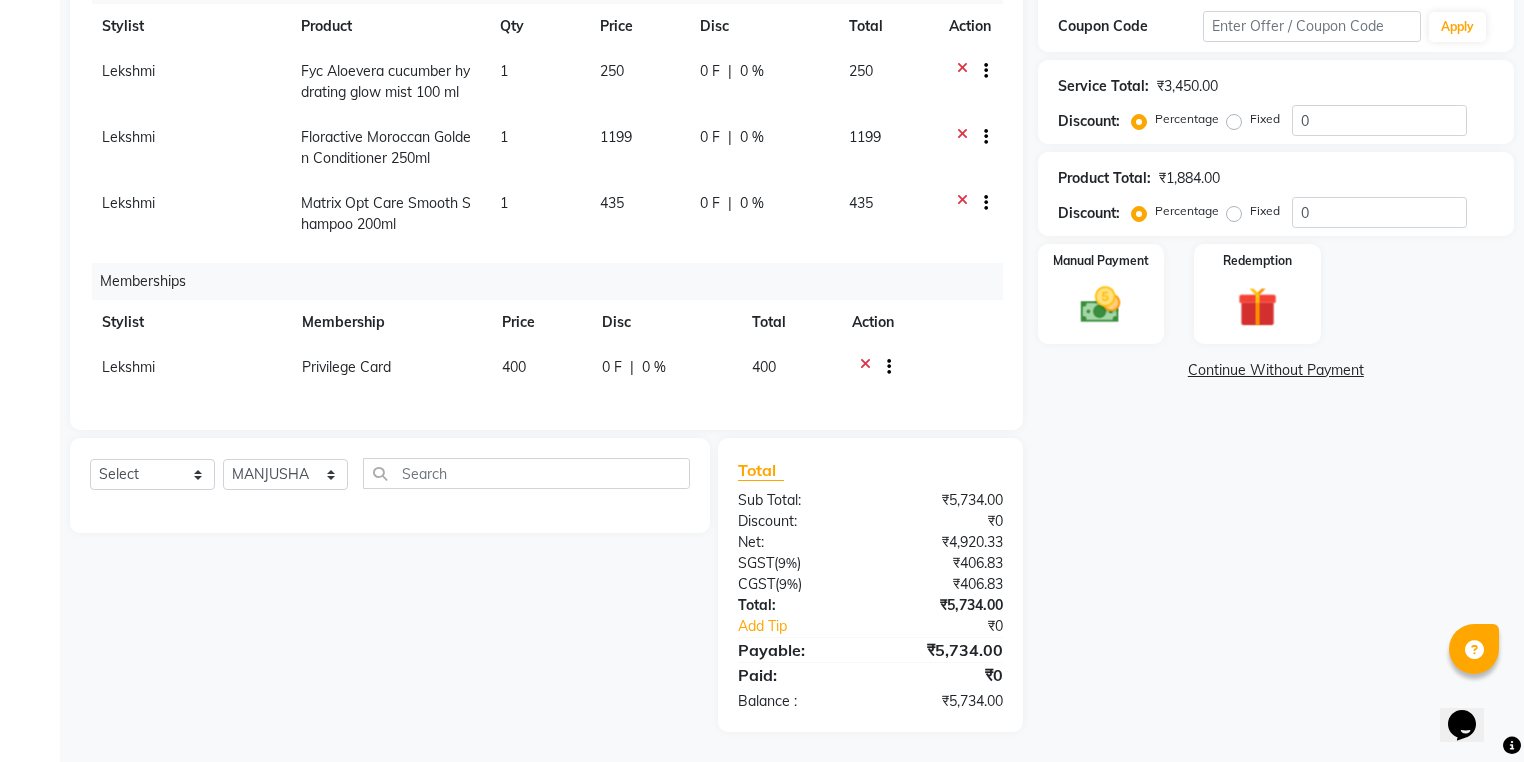 click on "Lekshmi" 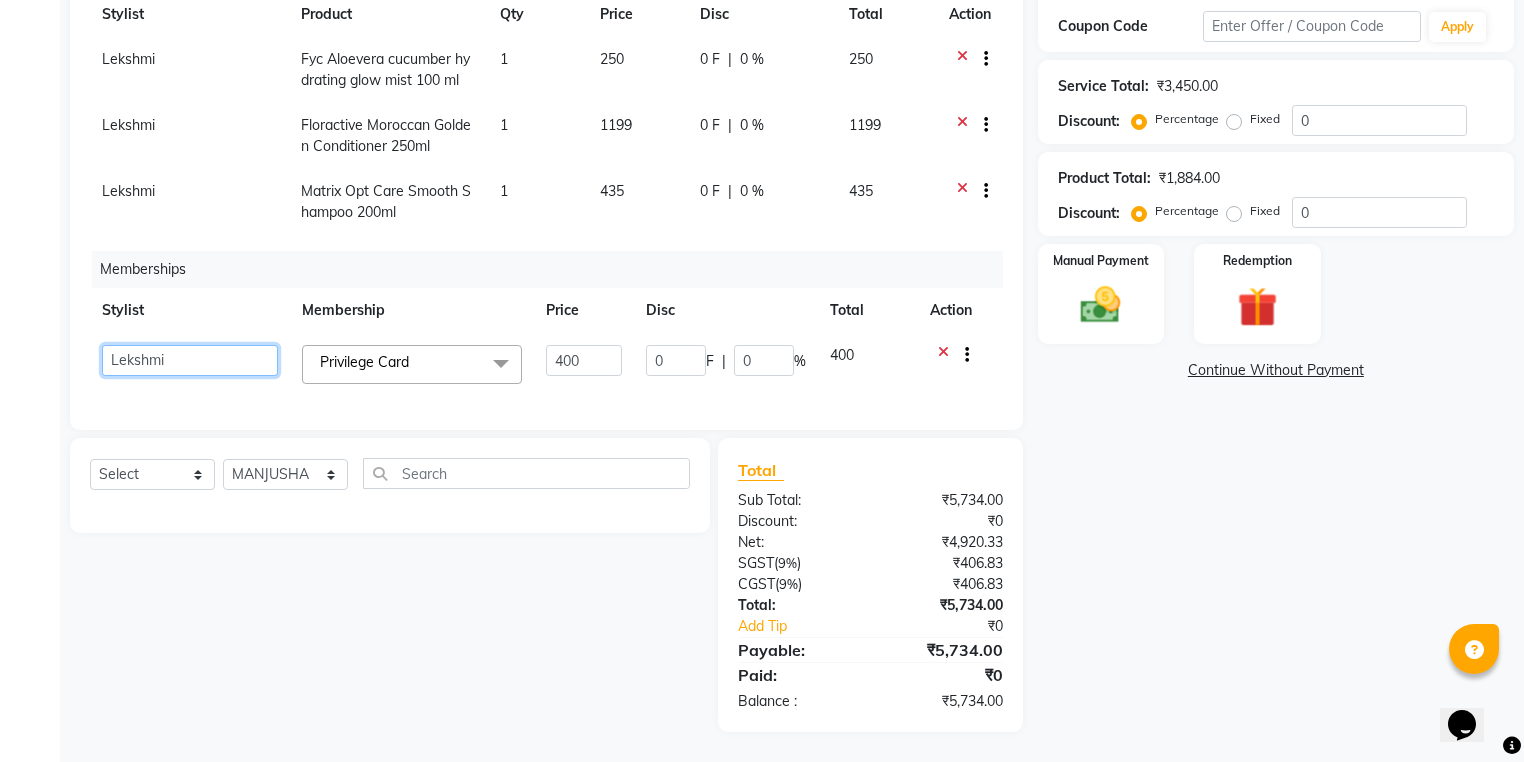 click on "ANJALI L B	   CHIPPY   DHANYA D   INDU GURUNG	   KARTHIKA	   Lekshmi   MANJUSHA	   PUNAM LAMA	   SARITHA	   SIMI   Sneha   TRIVANDRUM ASHTAMUDI   USHA KUMARI S" 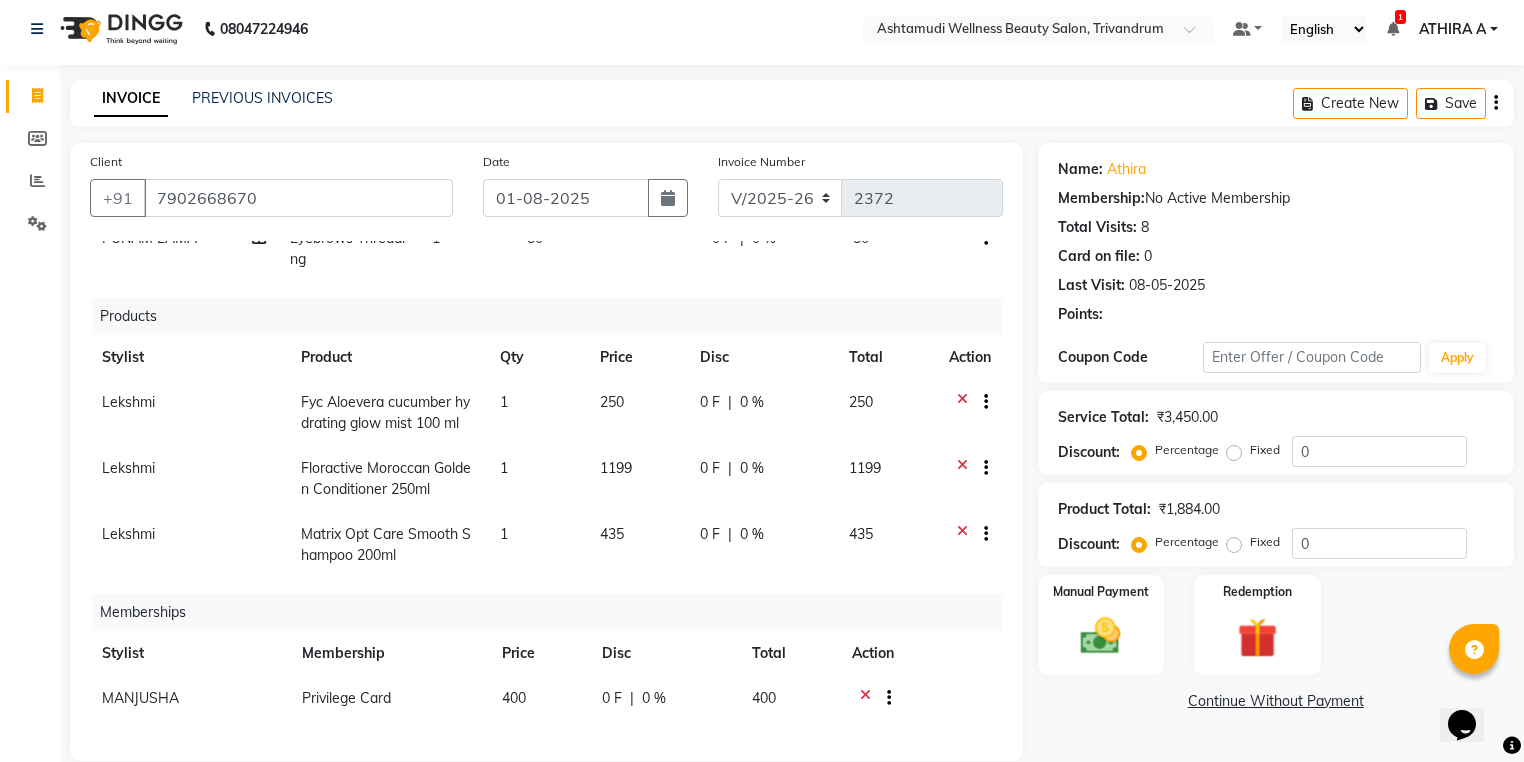 scroll, scrollTop: 0, scrollLeft: 0, axis: both 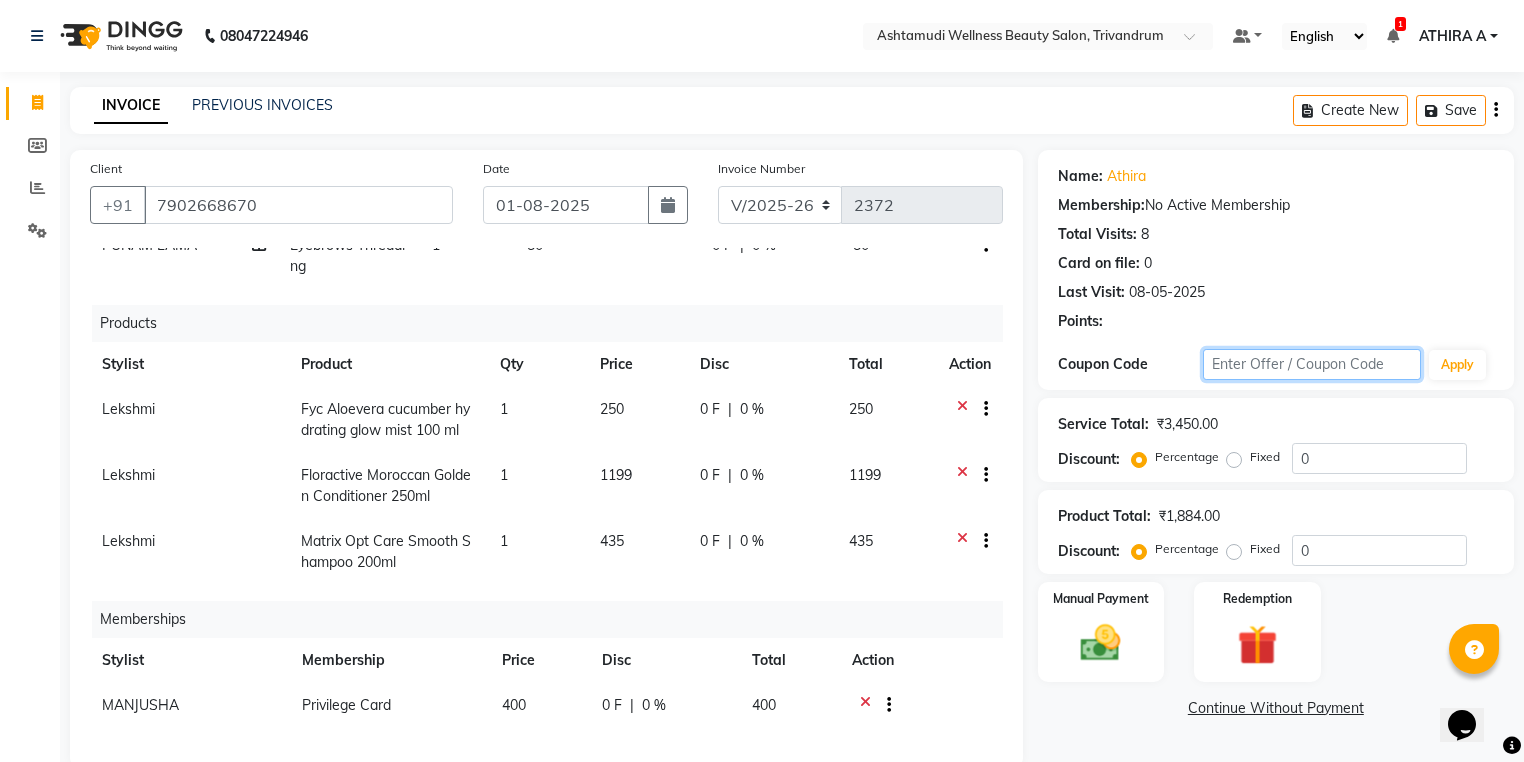 click 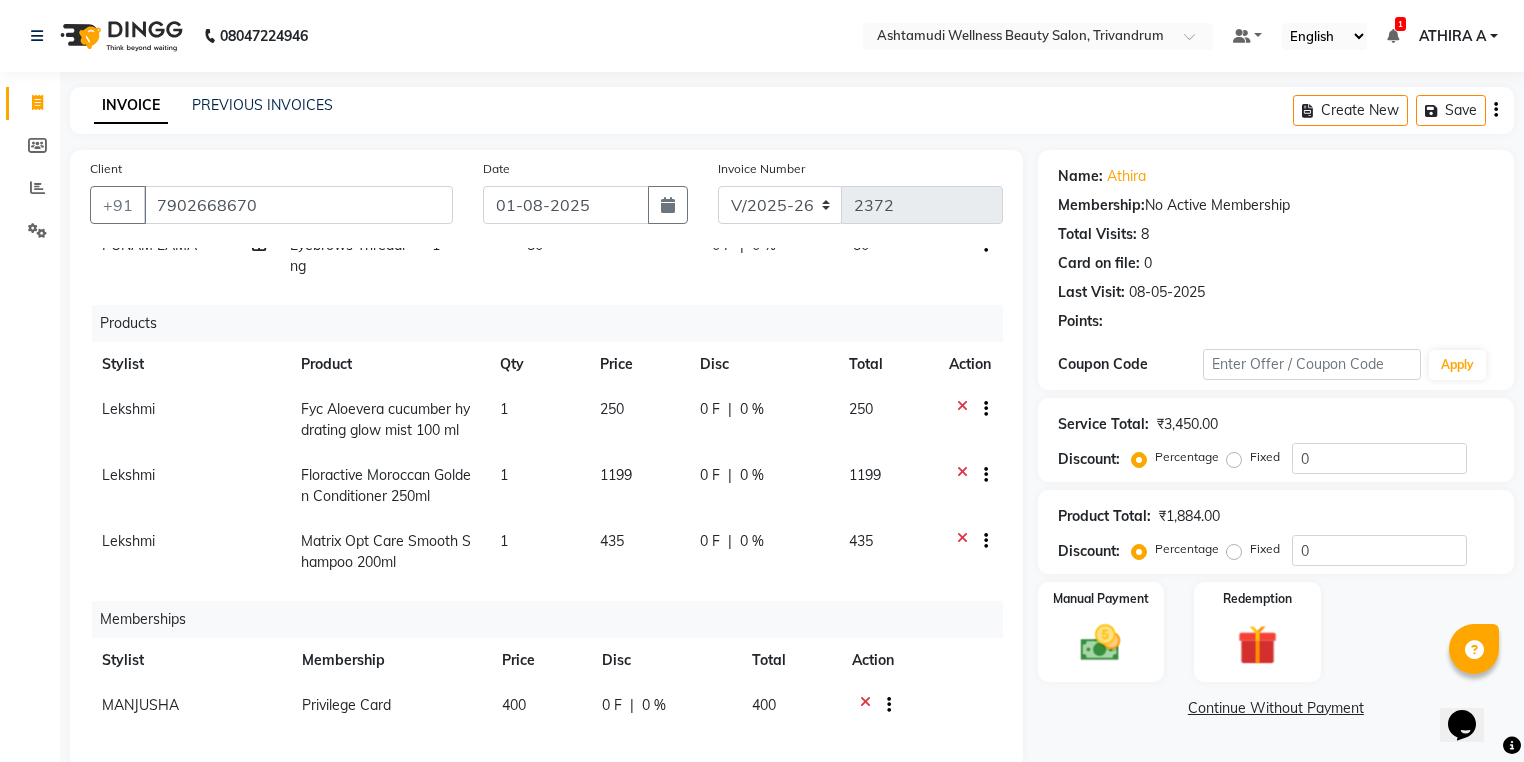 click on "0 %" 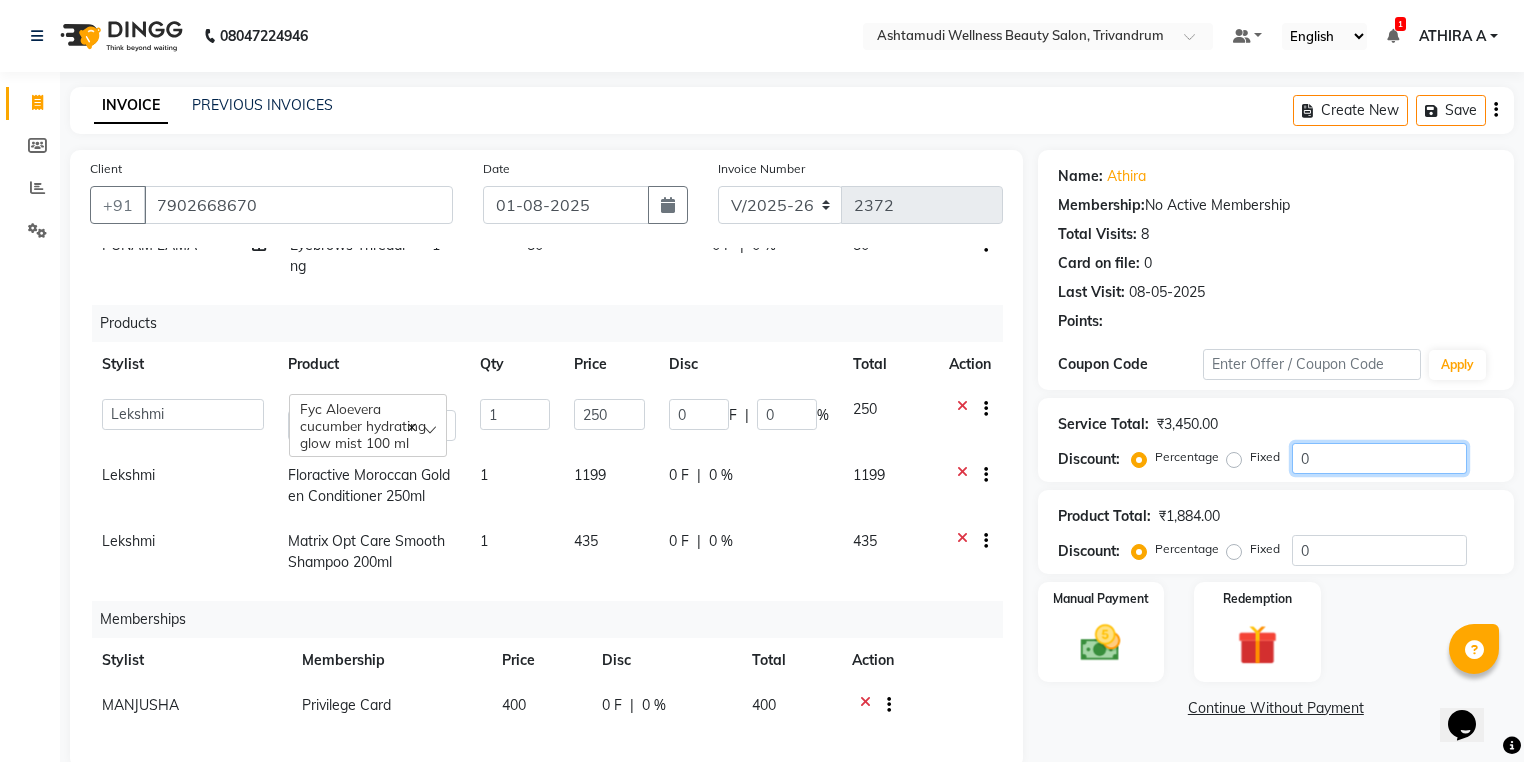 click on "0" 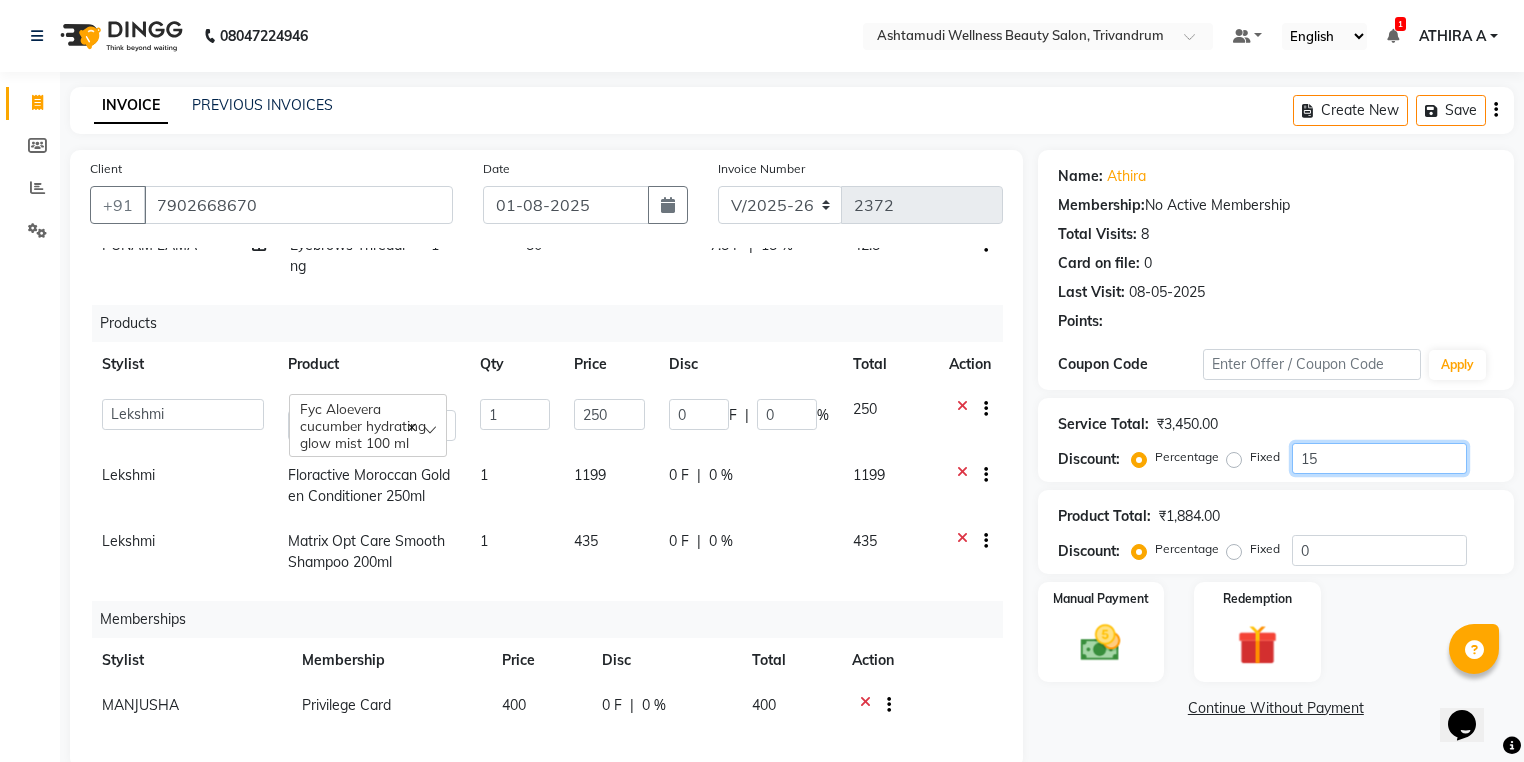 type on "15" 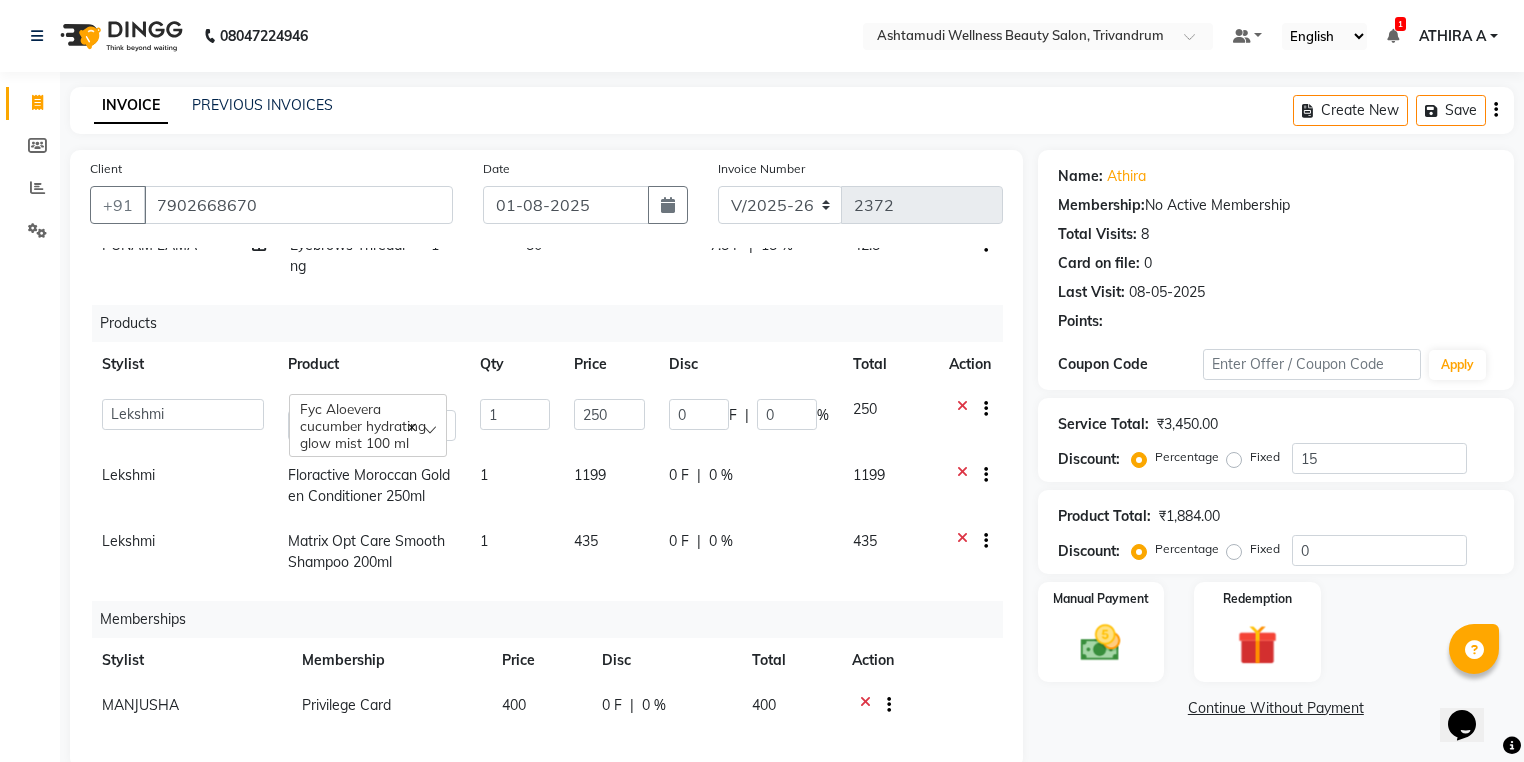 click 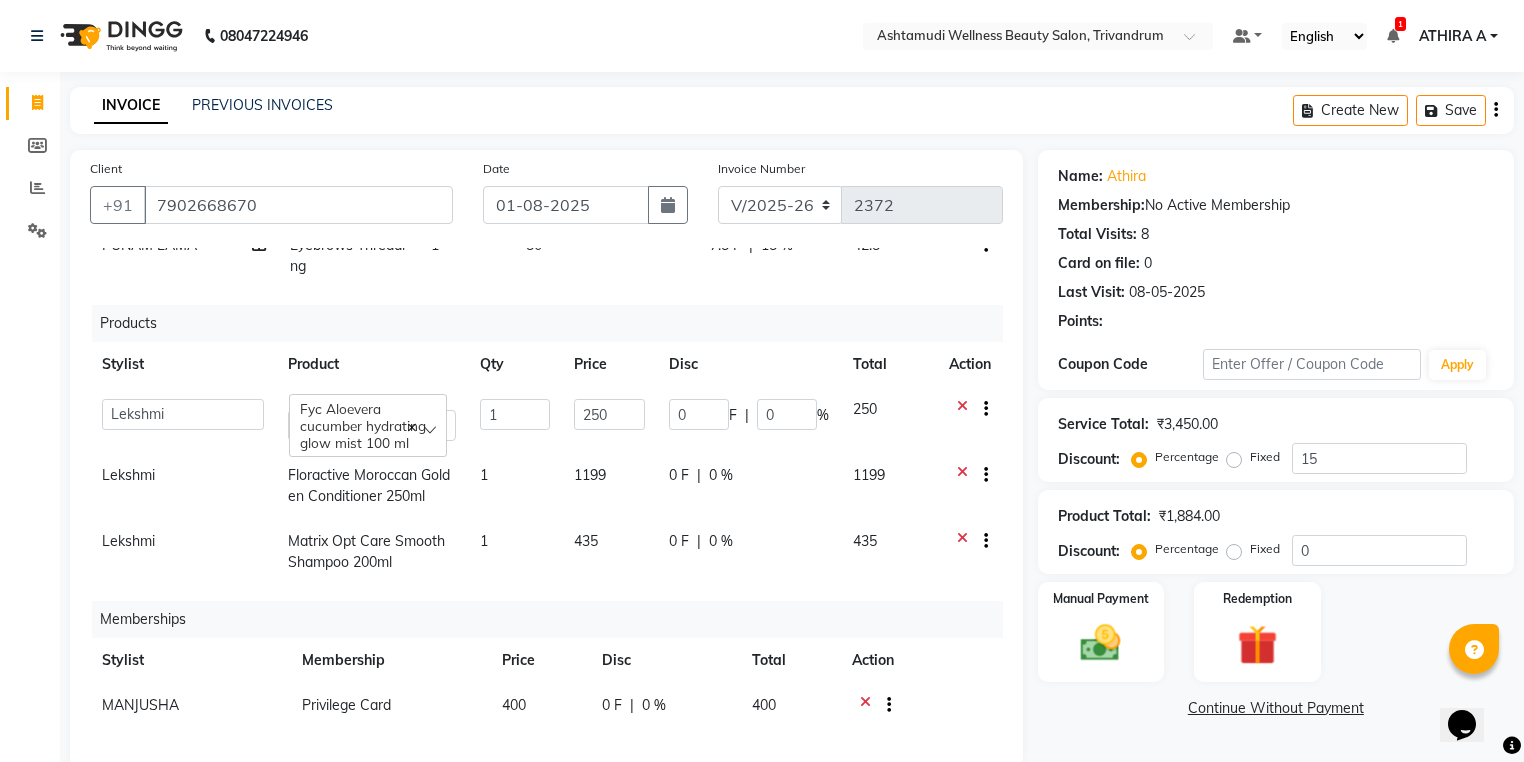 click 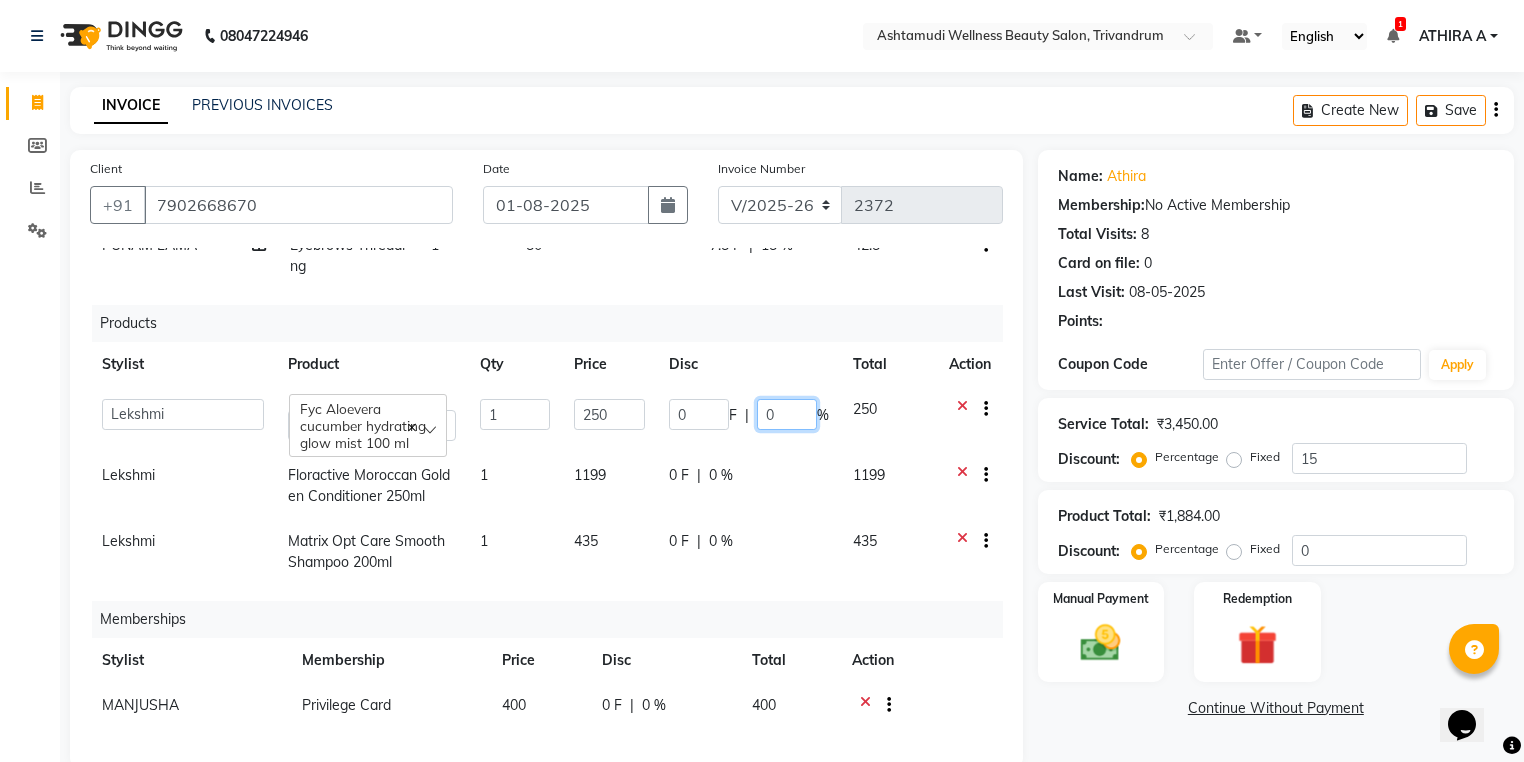 click on "0" 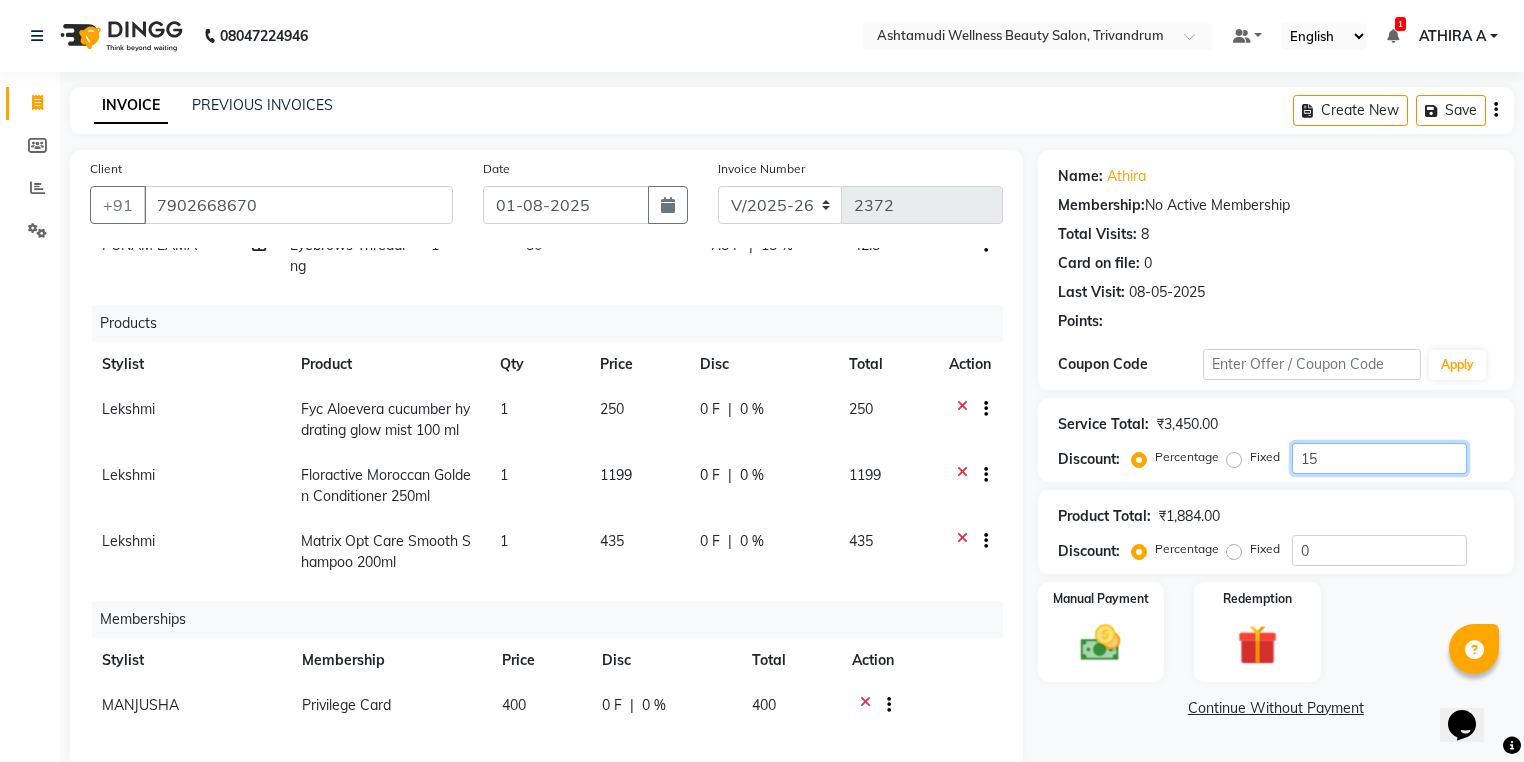 click on "15" 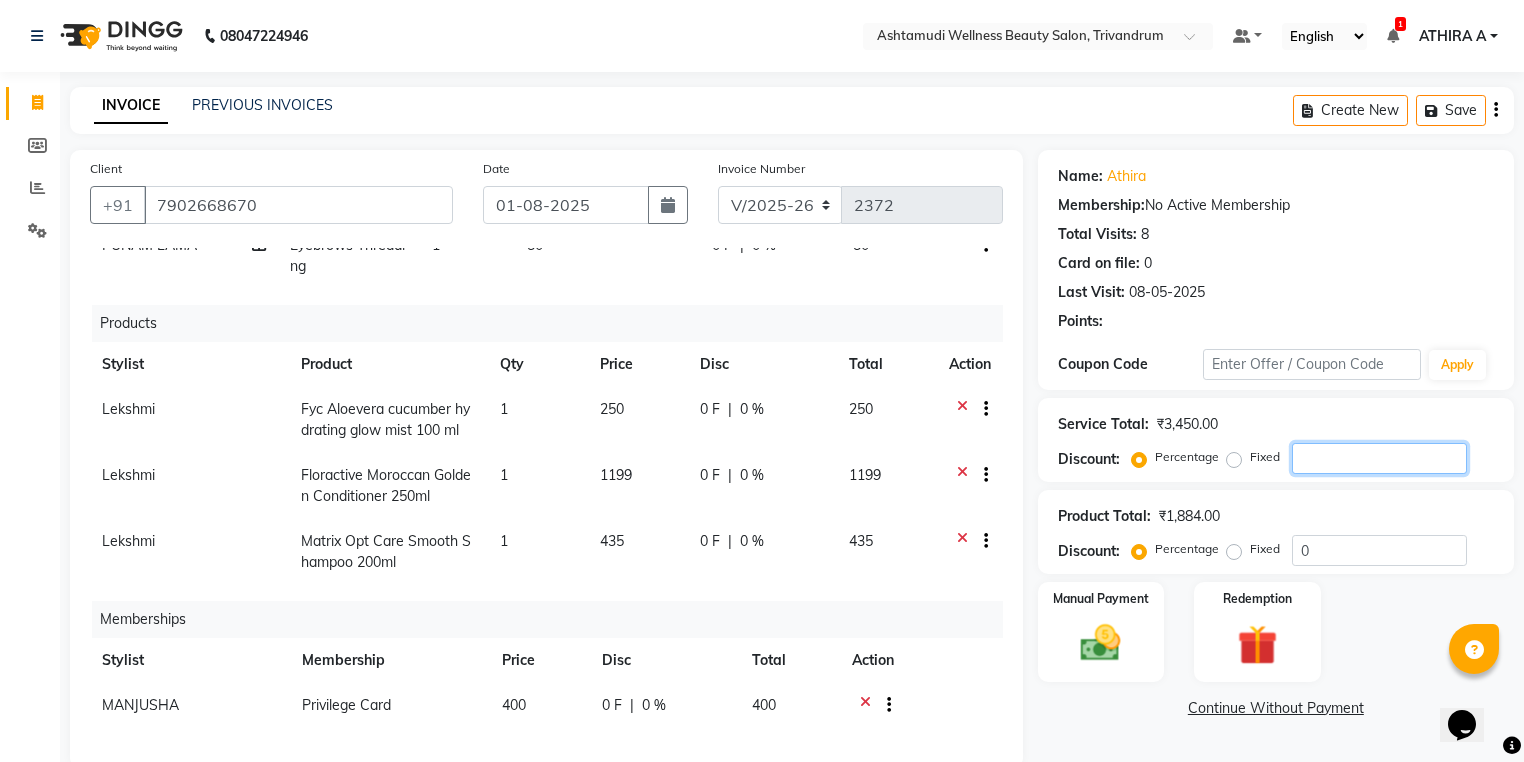 click 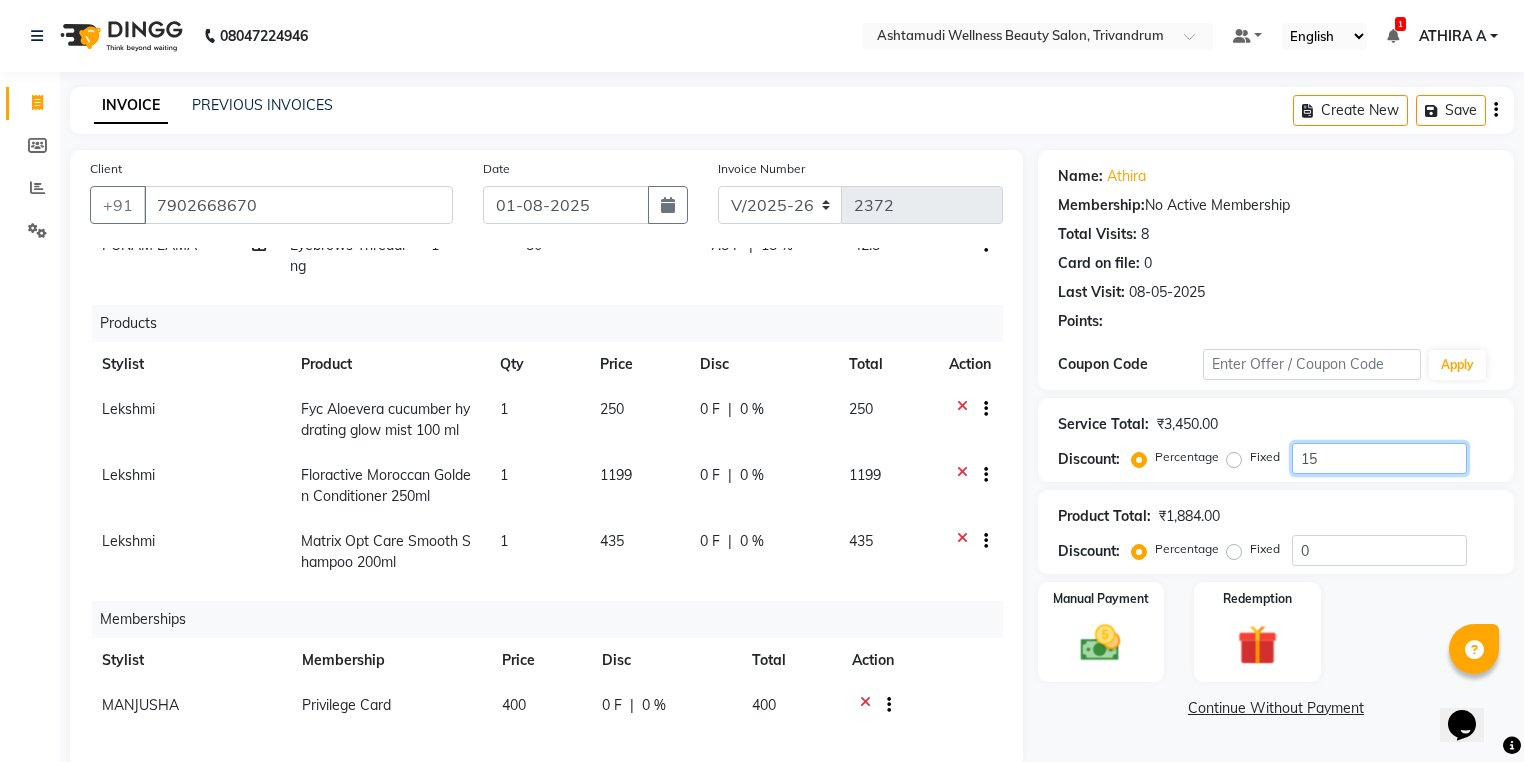click on "15" 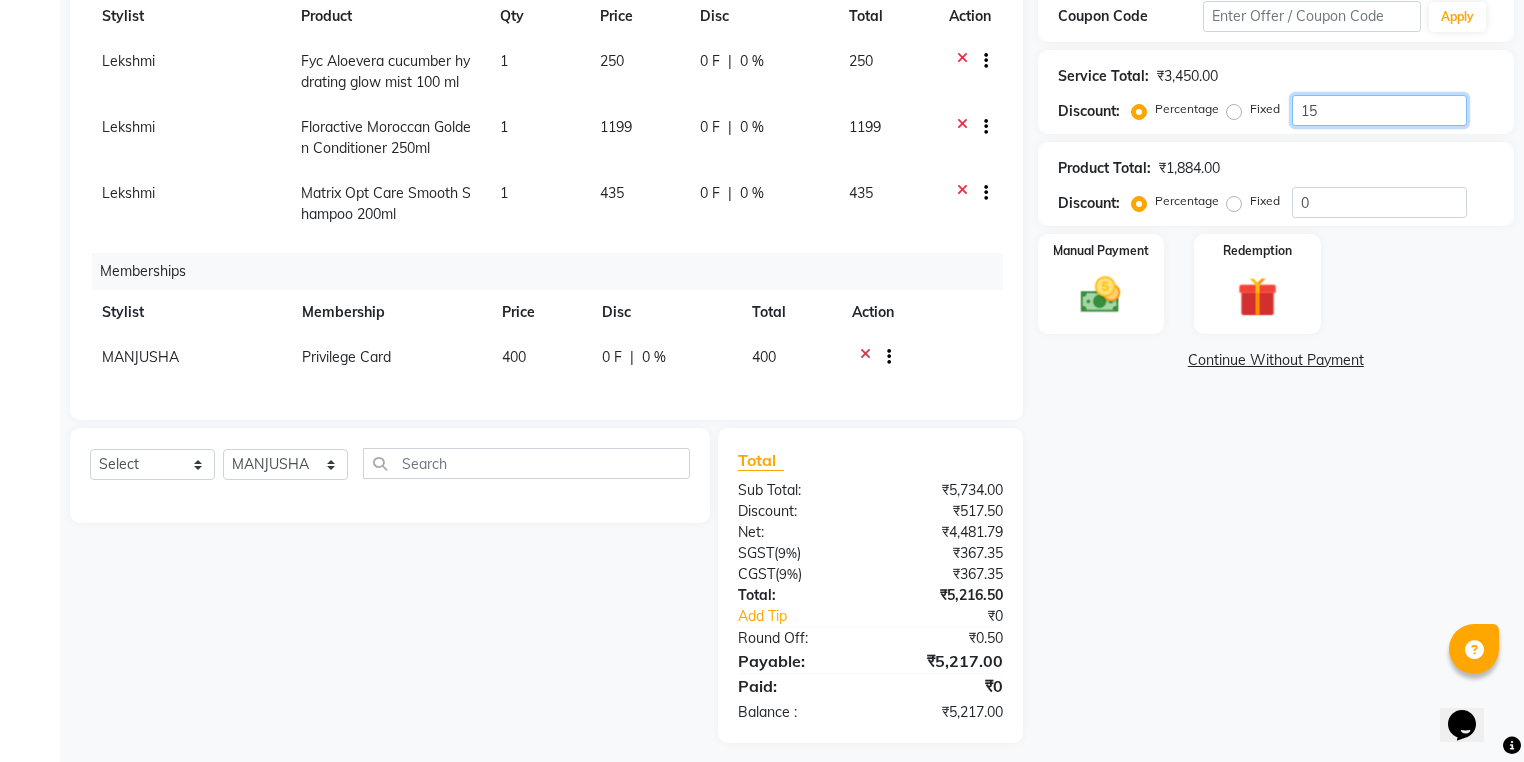 scroll, scrollTop: 359, scrollLeft: 0, axis: vertical 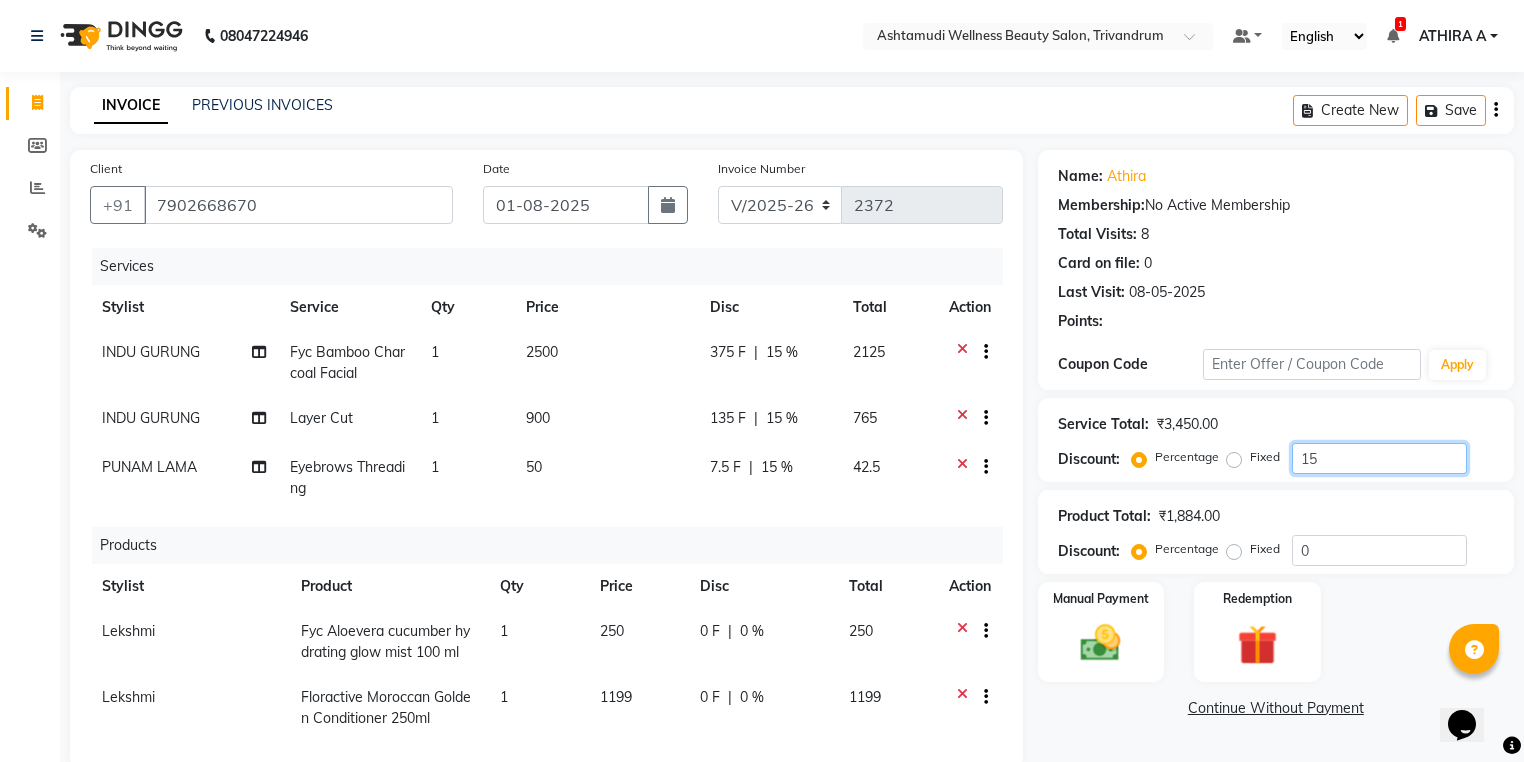 type on "1" 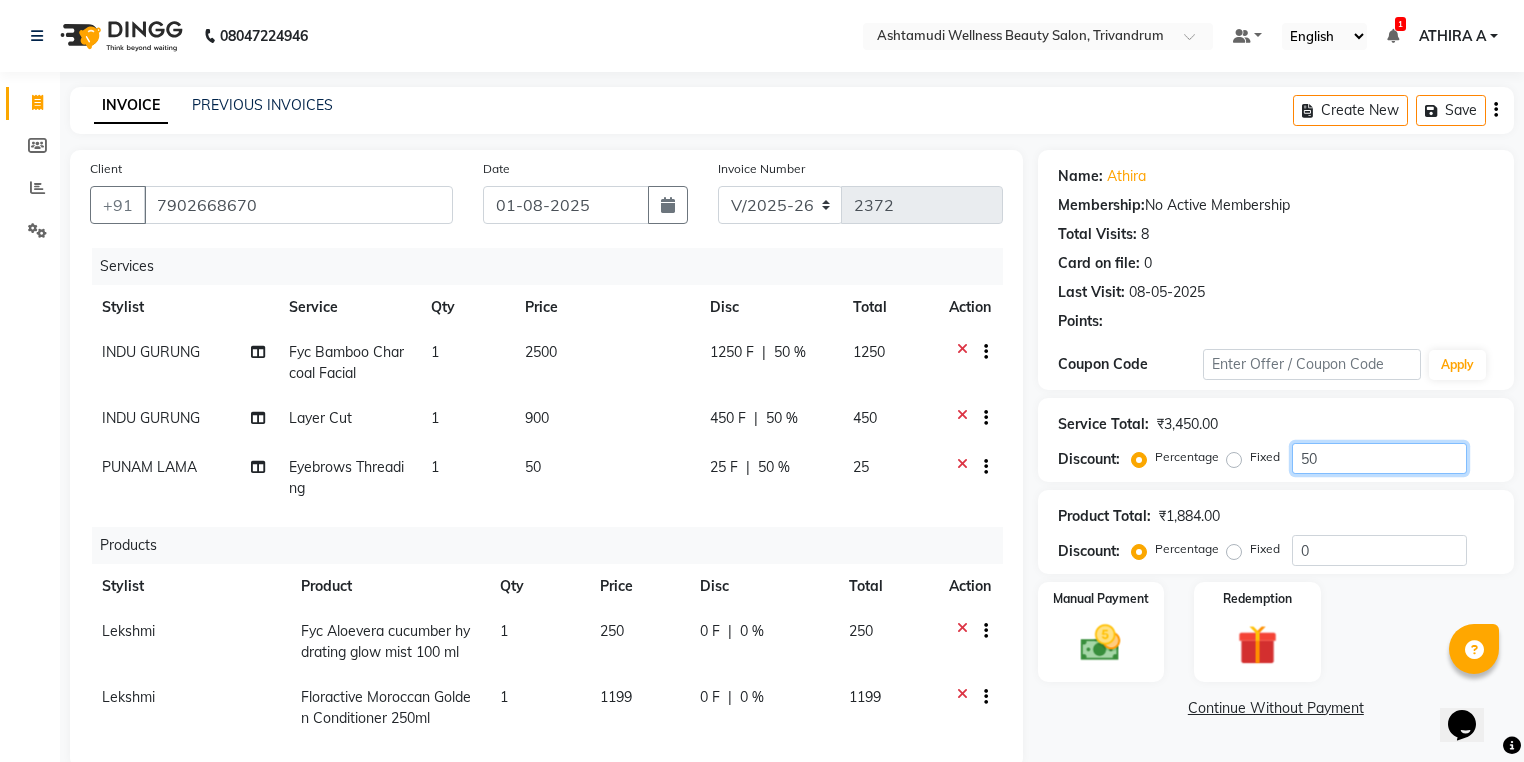 type on "5" 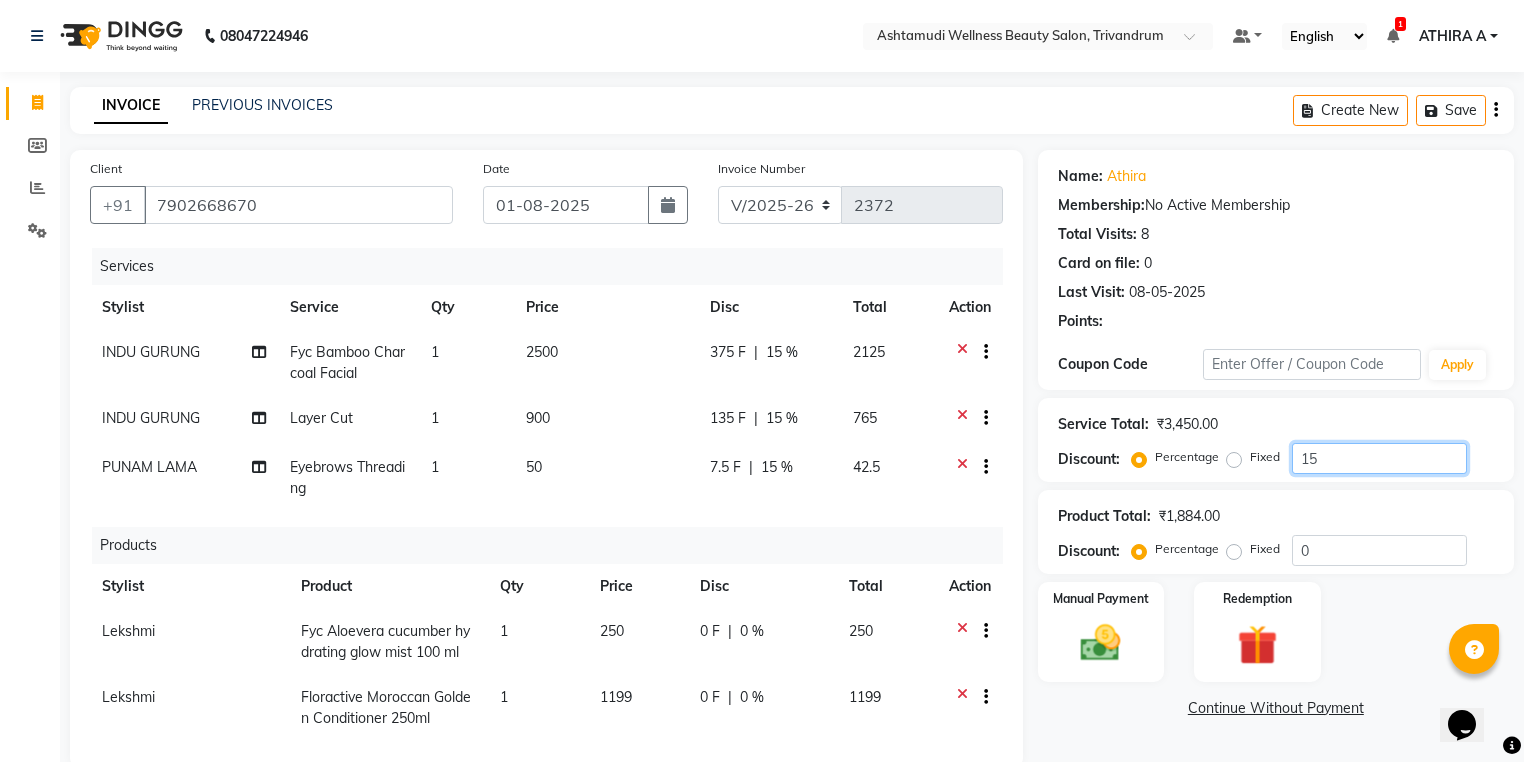 type on "1" 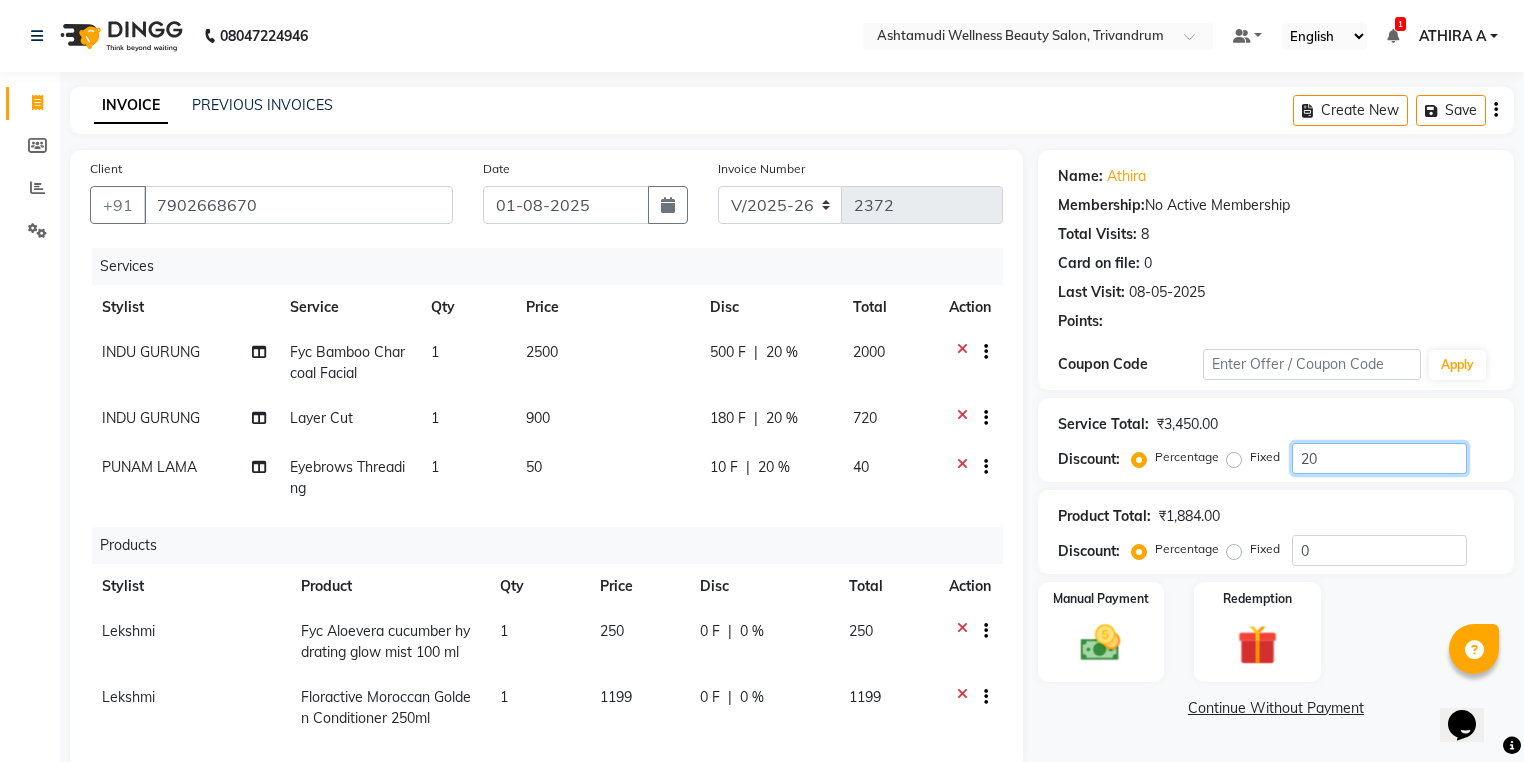 type on "2" 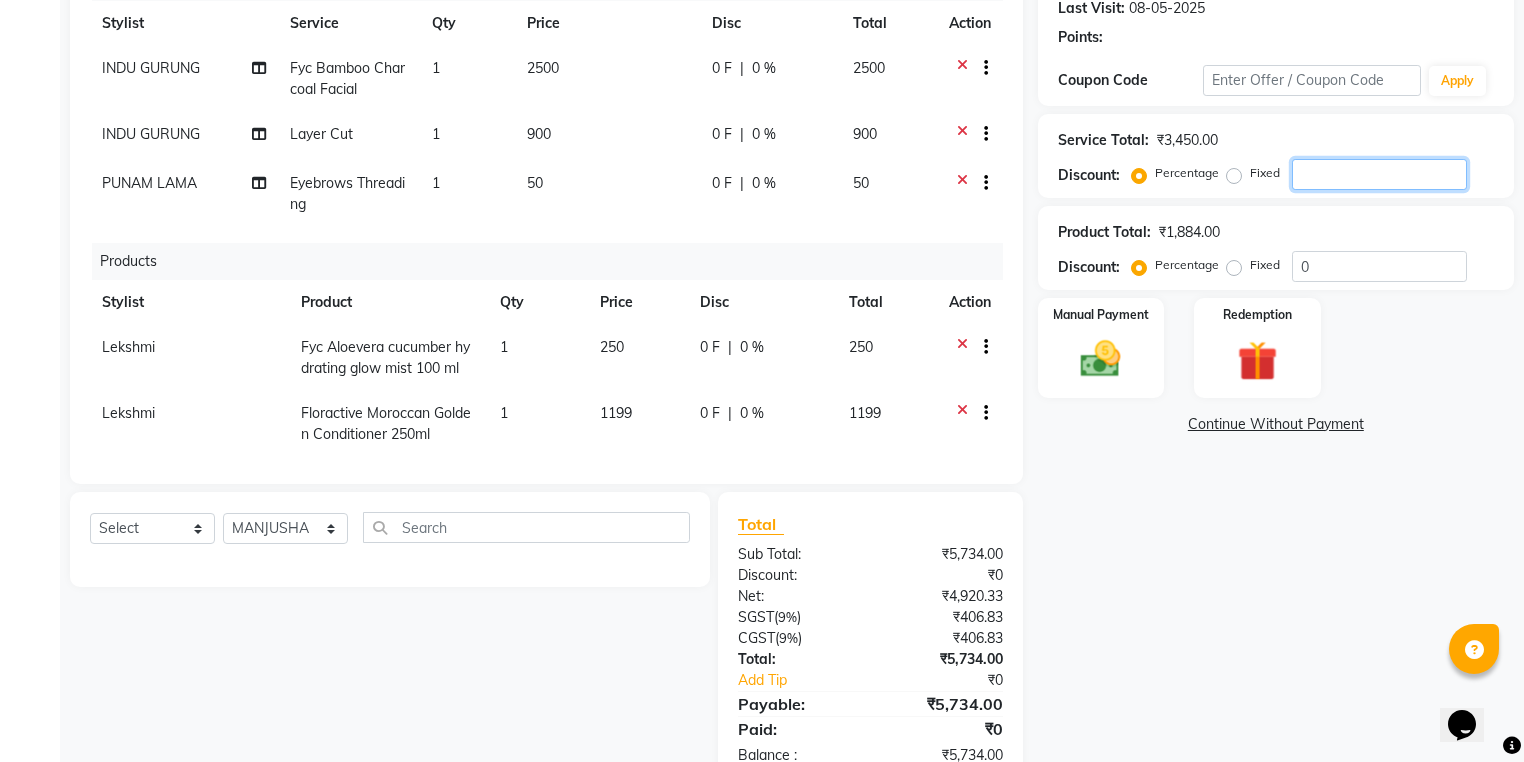 scroll, scrollTop: 320, scrollLeft: 0, axis: vertical 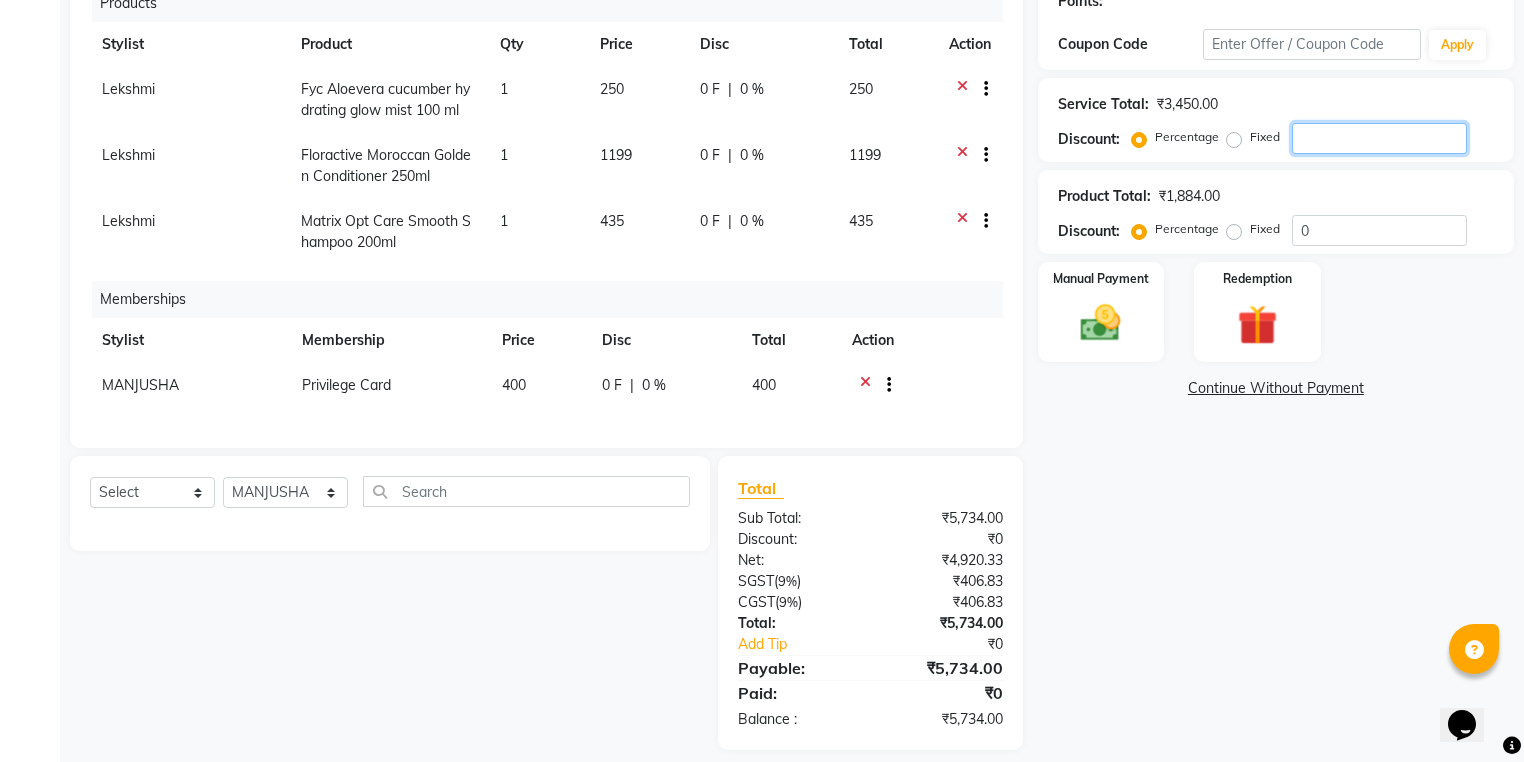 type 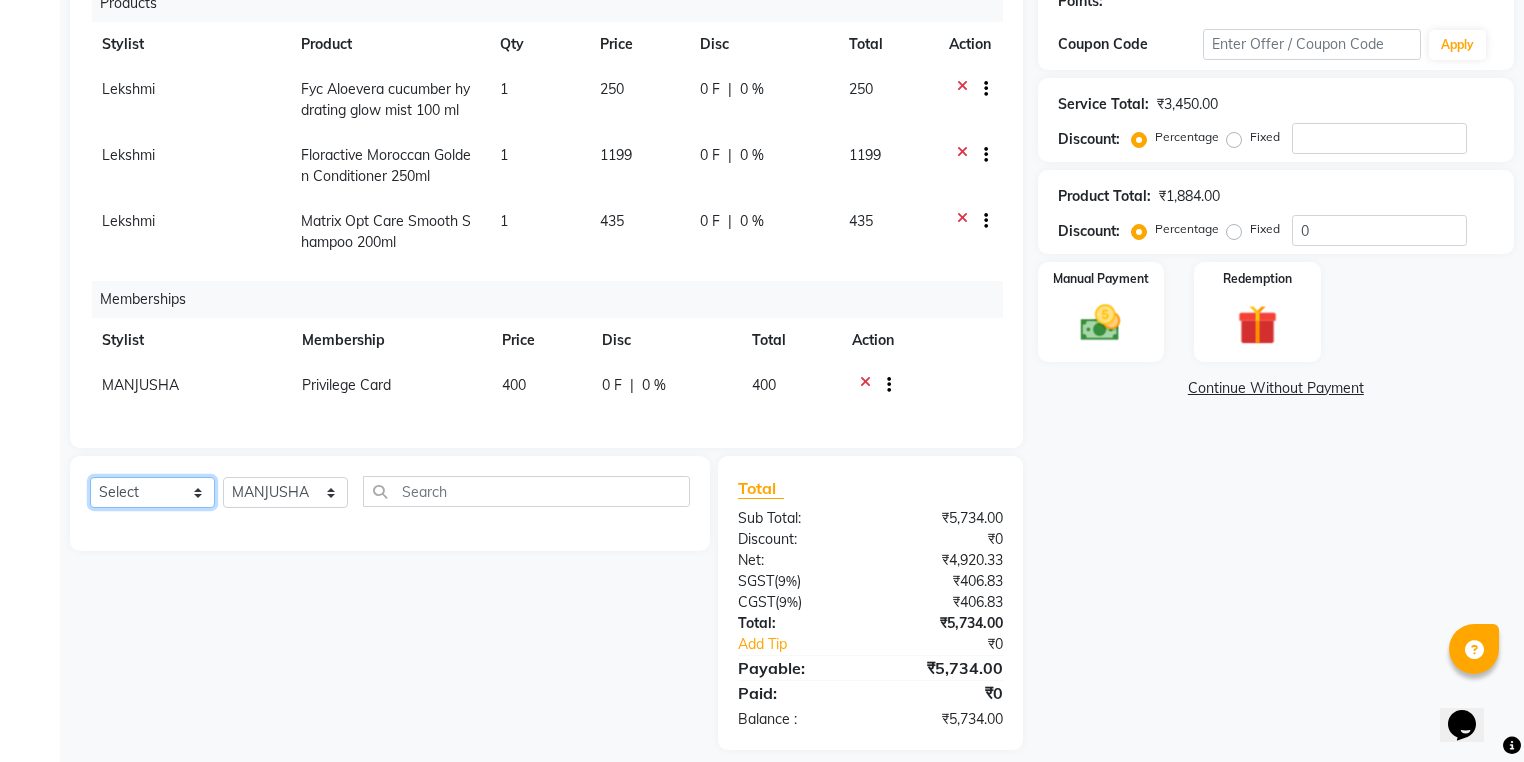 click on "Select  Service  Product  Package Voucher Prepaid Gift Card" 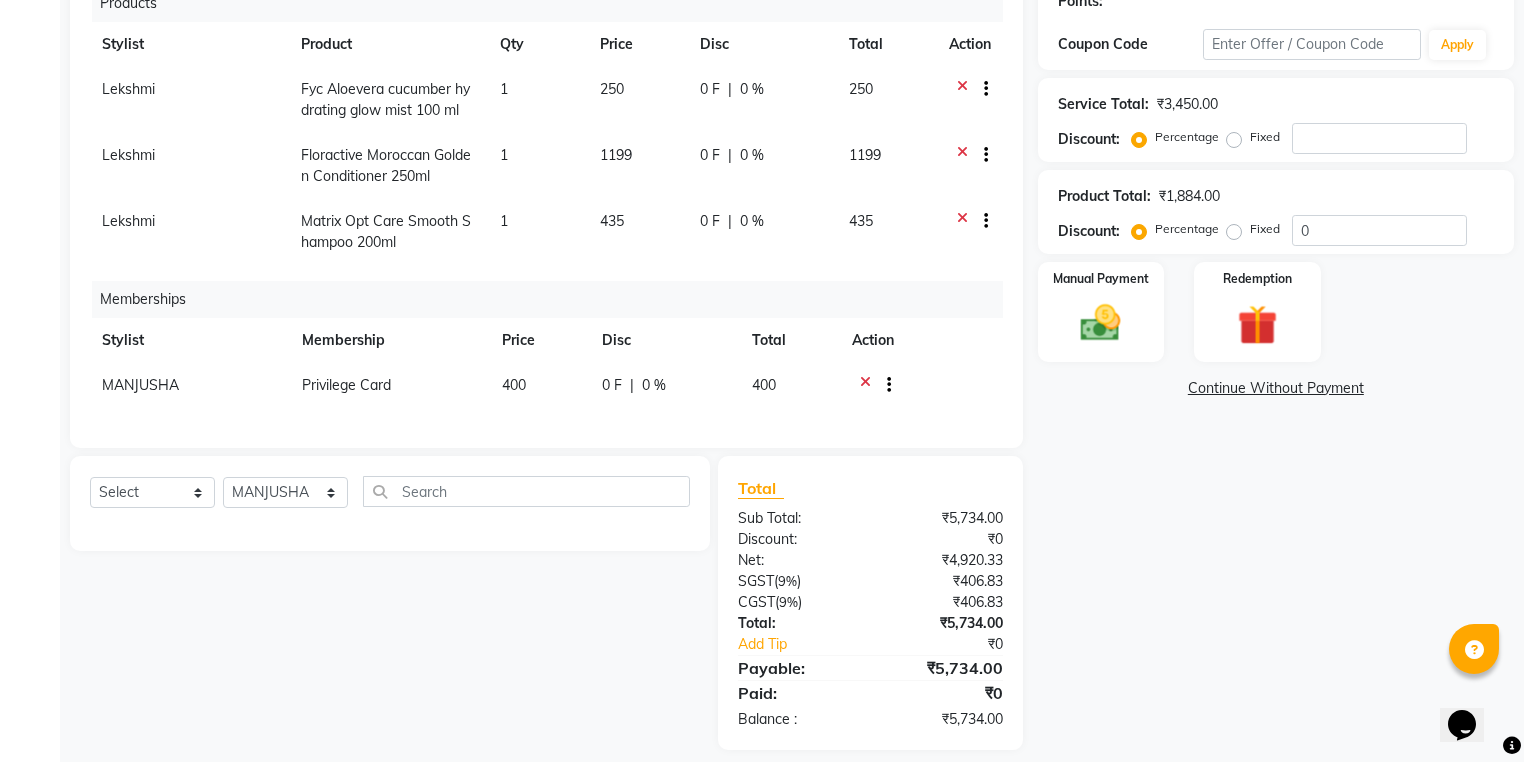 click on "Select  Service  Product  Package Voucher Prepaid Gift Card  Select Stylist ANJALI L B	 CHIPPY DHANYA D INDU GURUNG	 KARTHIKA	 Lekshmi MANJUSHA	 PUNAM LAMA	 SARITHA	 SIMI Sneha TRIVANDRUM ASHTAMUDI USHA KUMARI S" 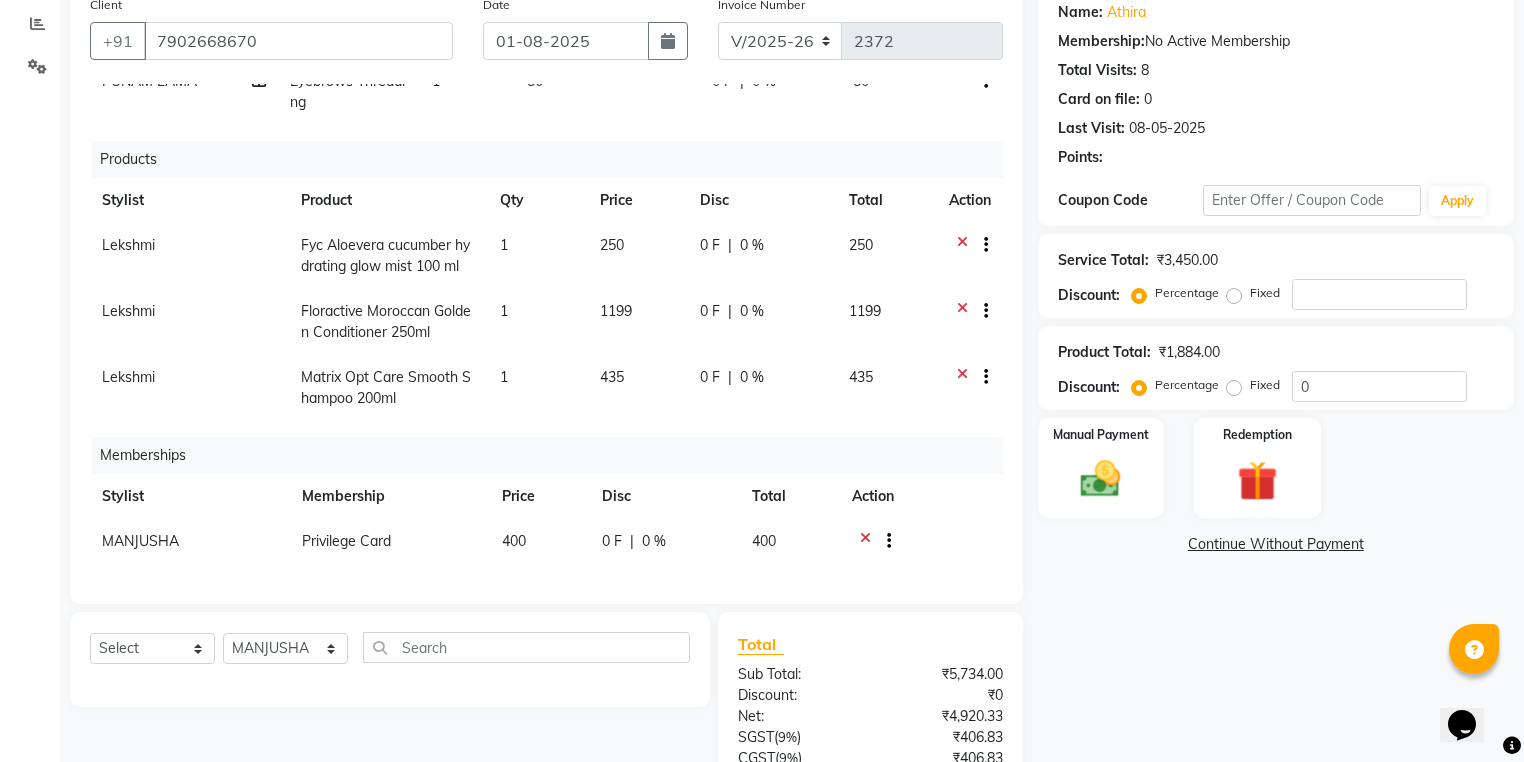 scroll, scrollTop: 0, scrollLeft: 0, axis: both 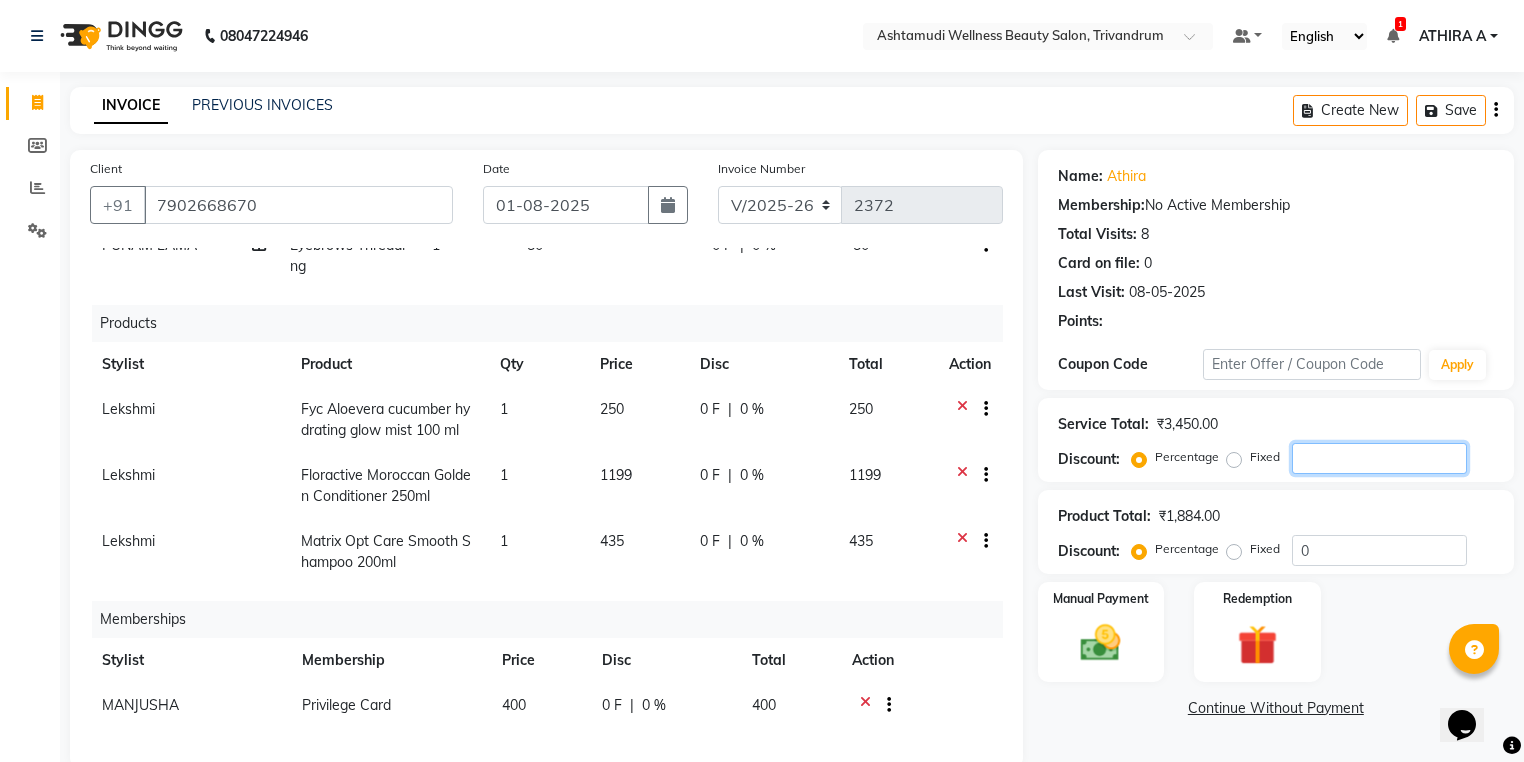 click 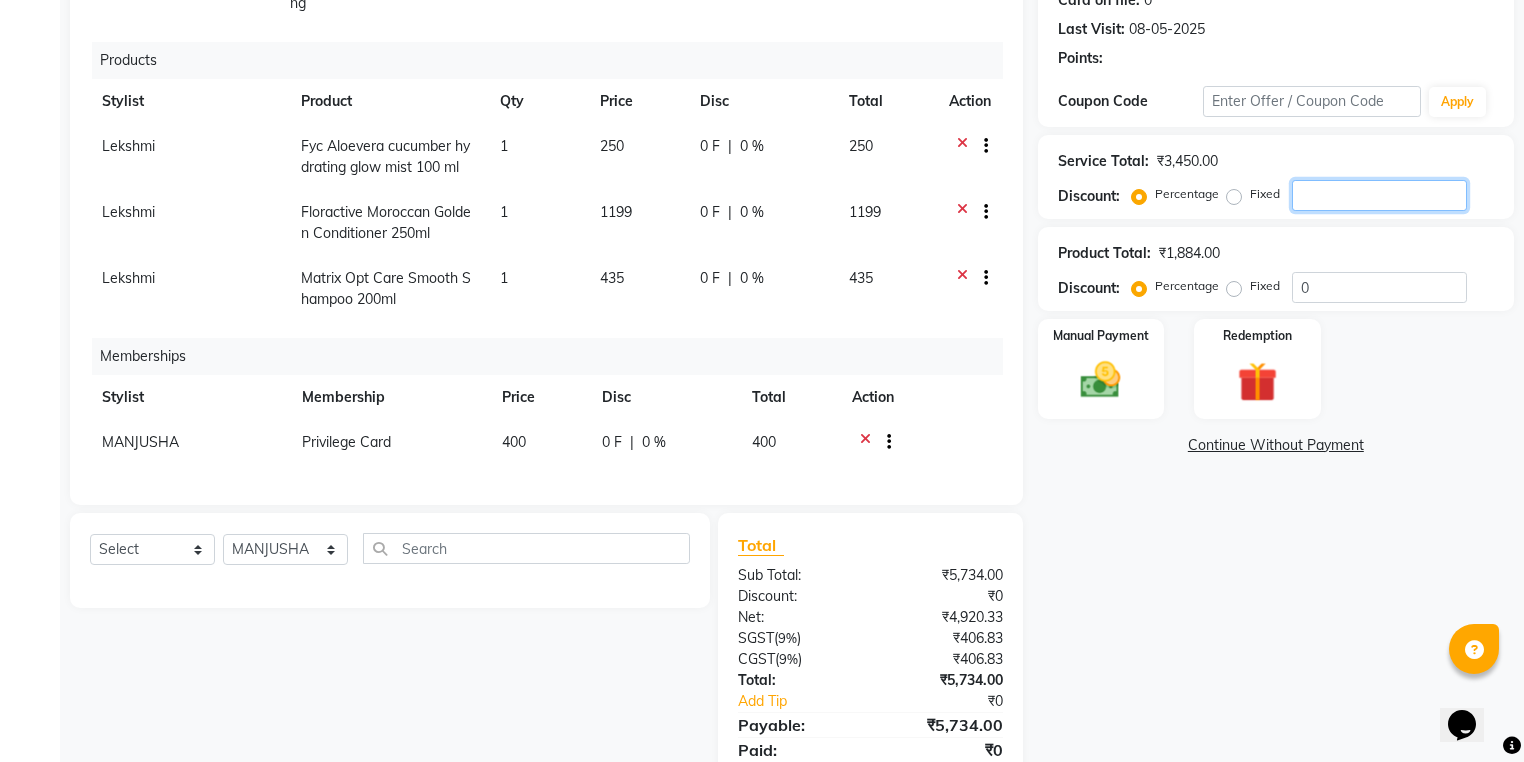 scroll, scrollTop: 338, scrollLeft: 0, axis: vertical 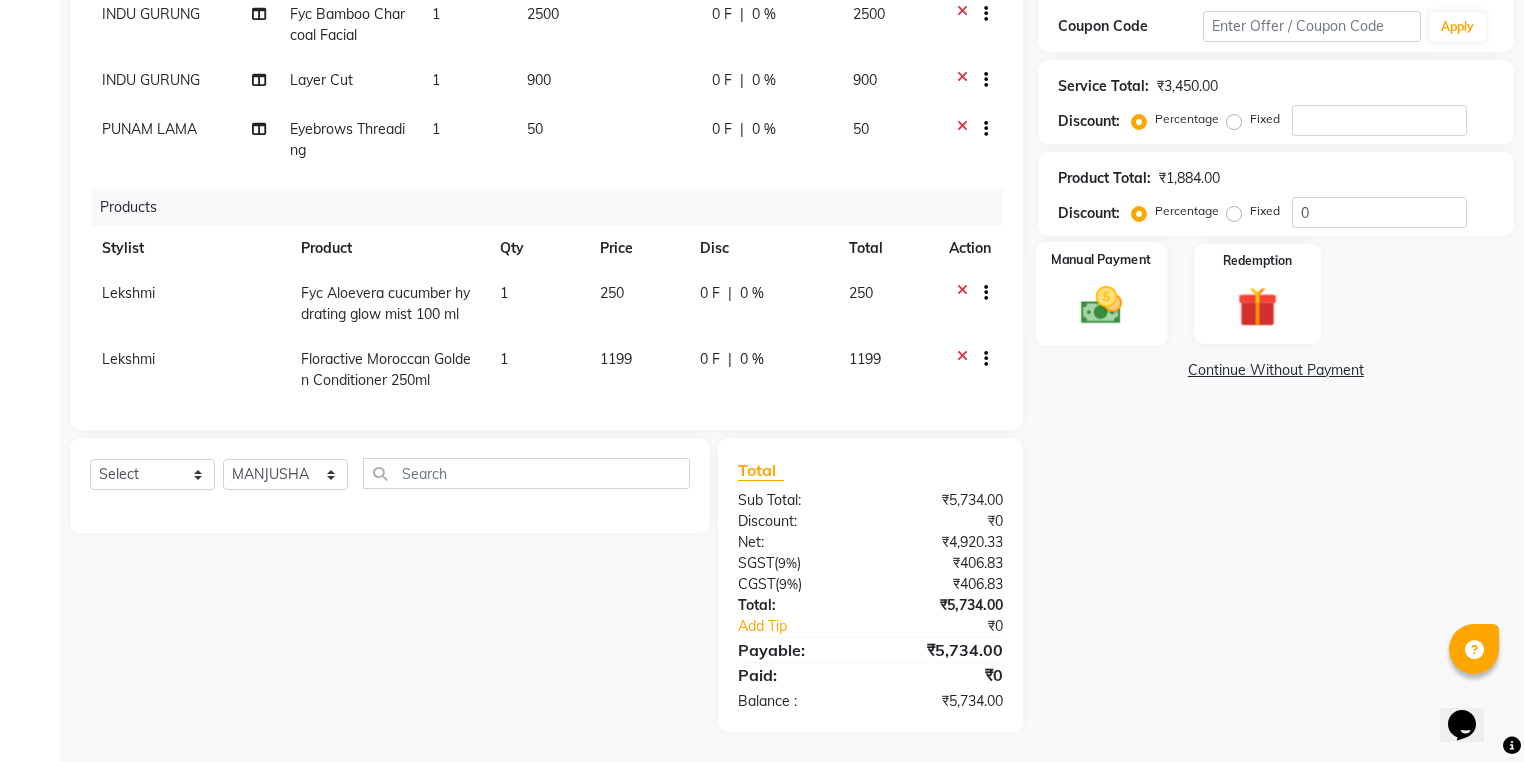 click 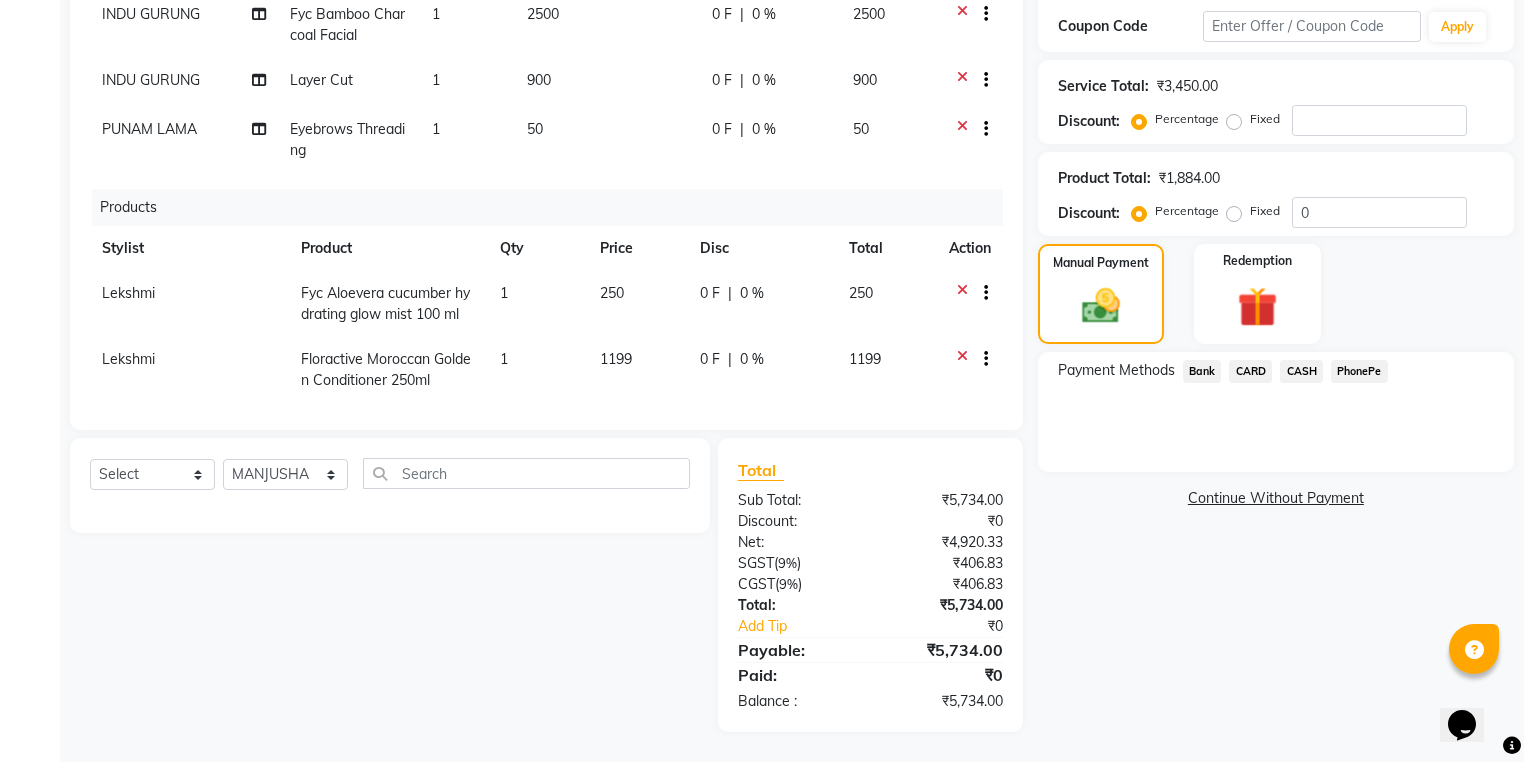 drag, startPoint x: 1364, startPoint y: 375, endPoint x: 1363, endPoint y: 435, distance: 60.00833 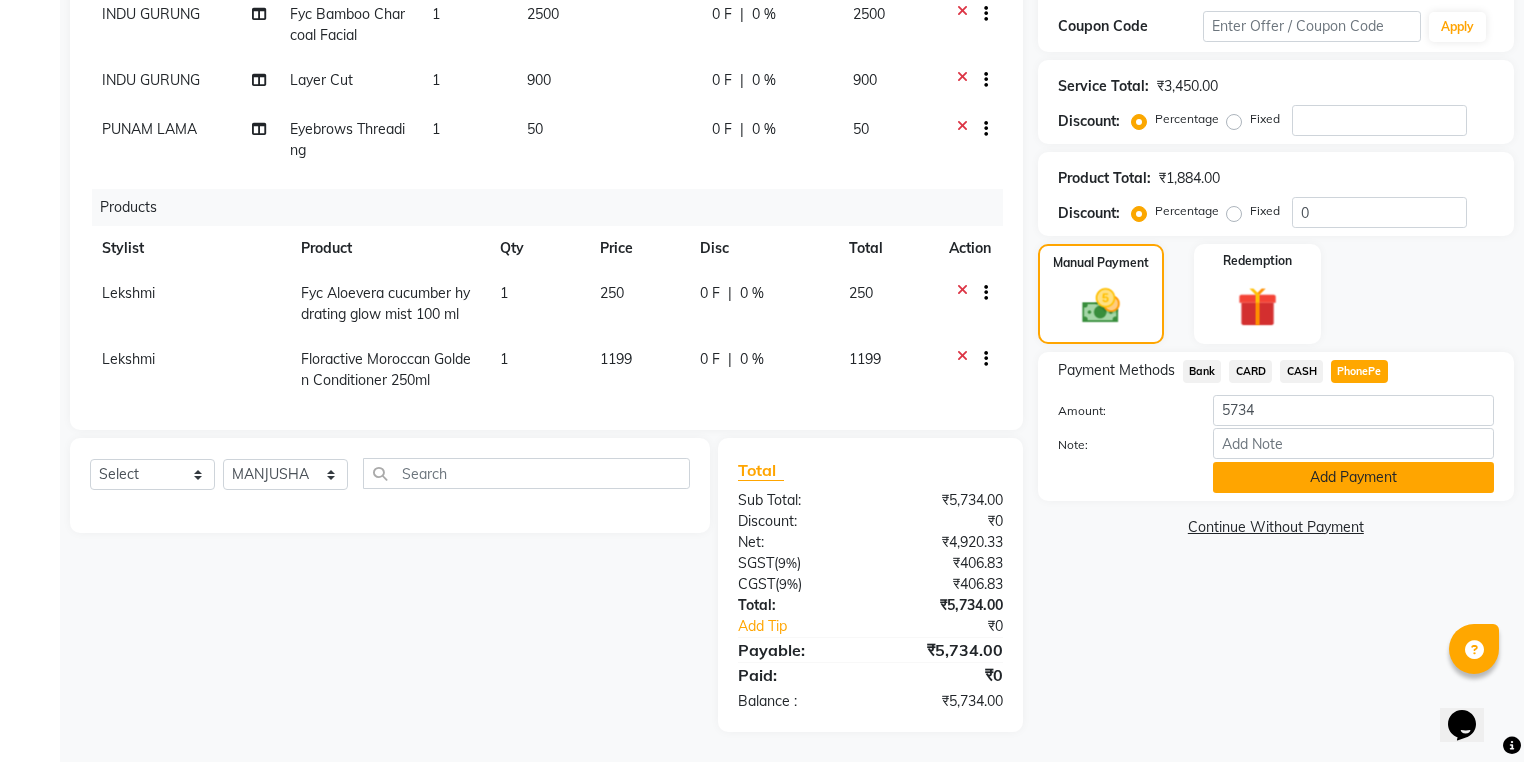 click on "Add Payment" 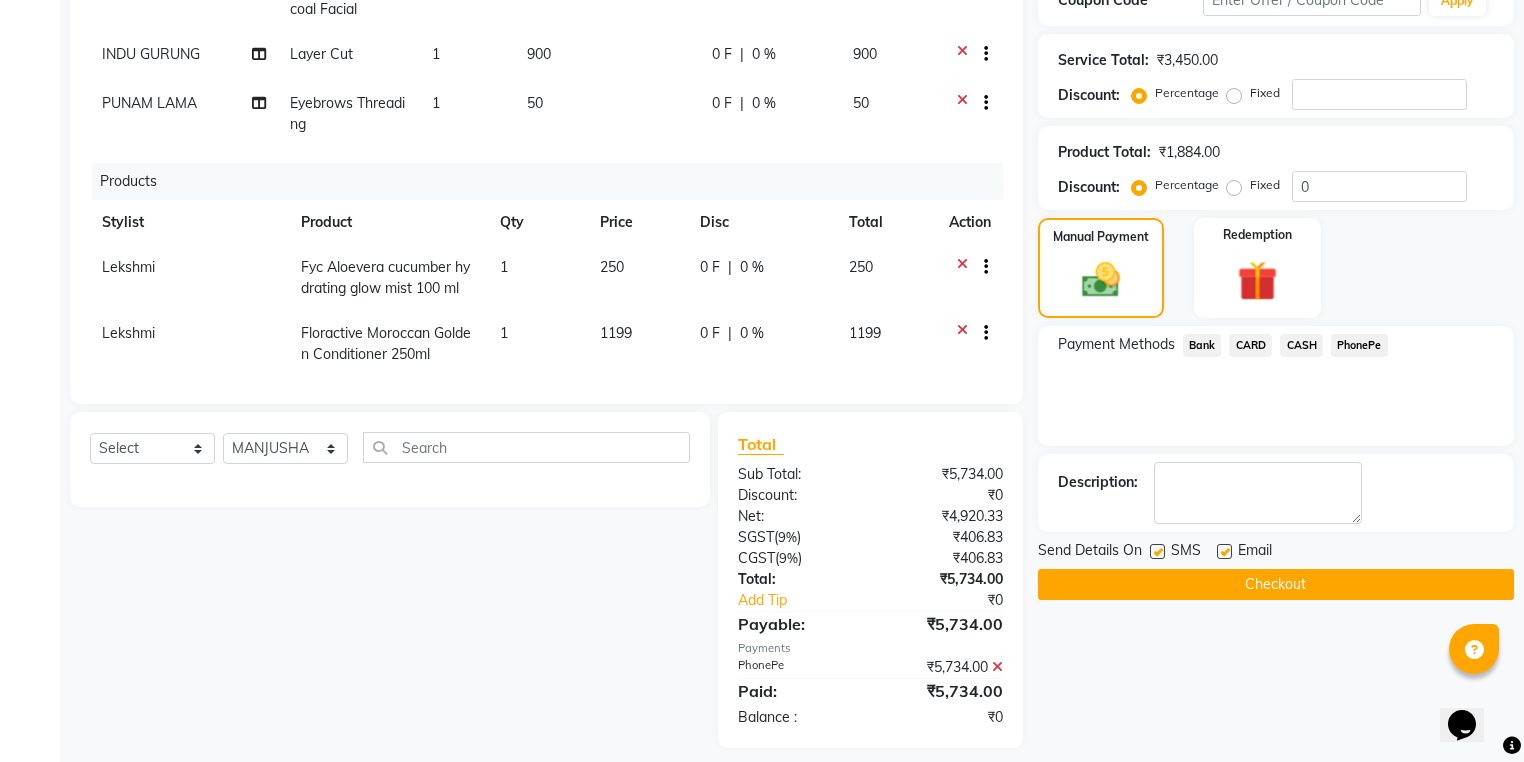 scroll, scrollTop: 380, scrollLeft: 0, axis: vertical 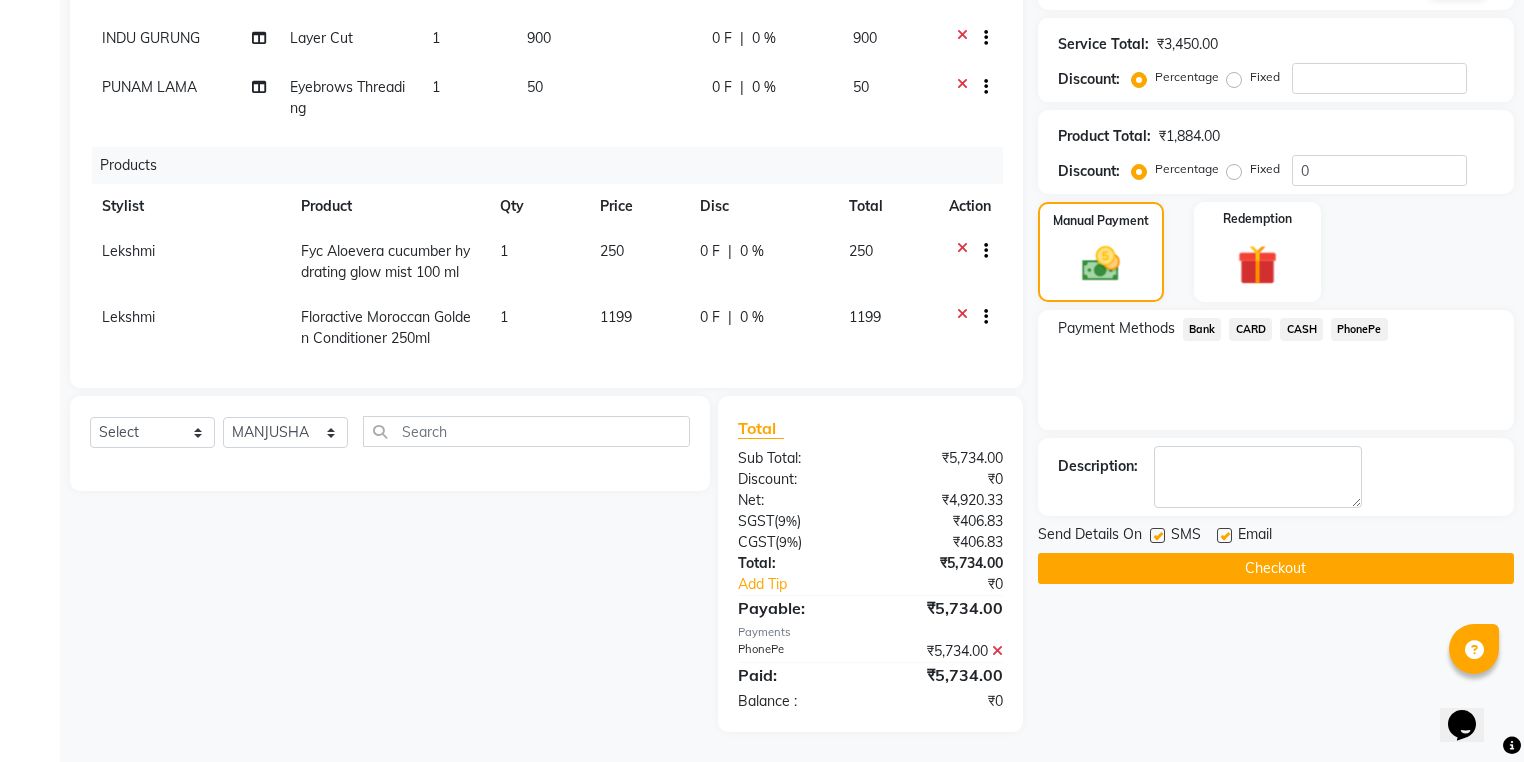 click on "₹5,734.00" 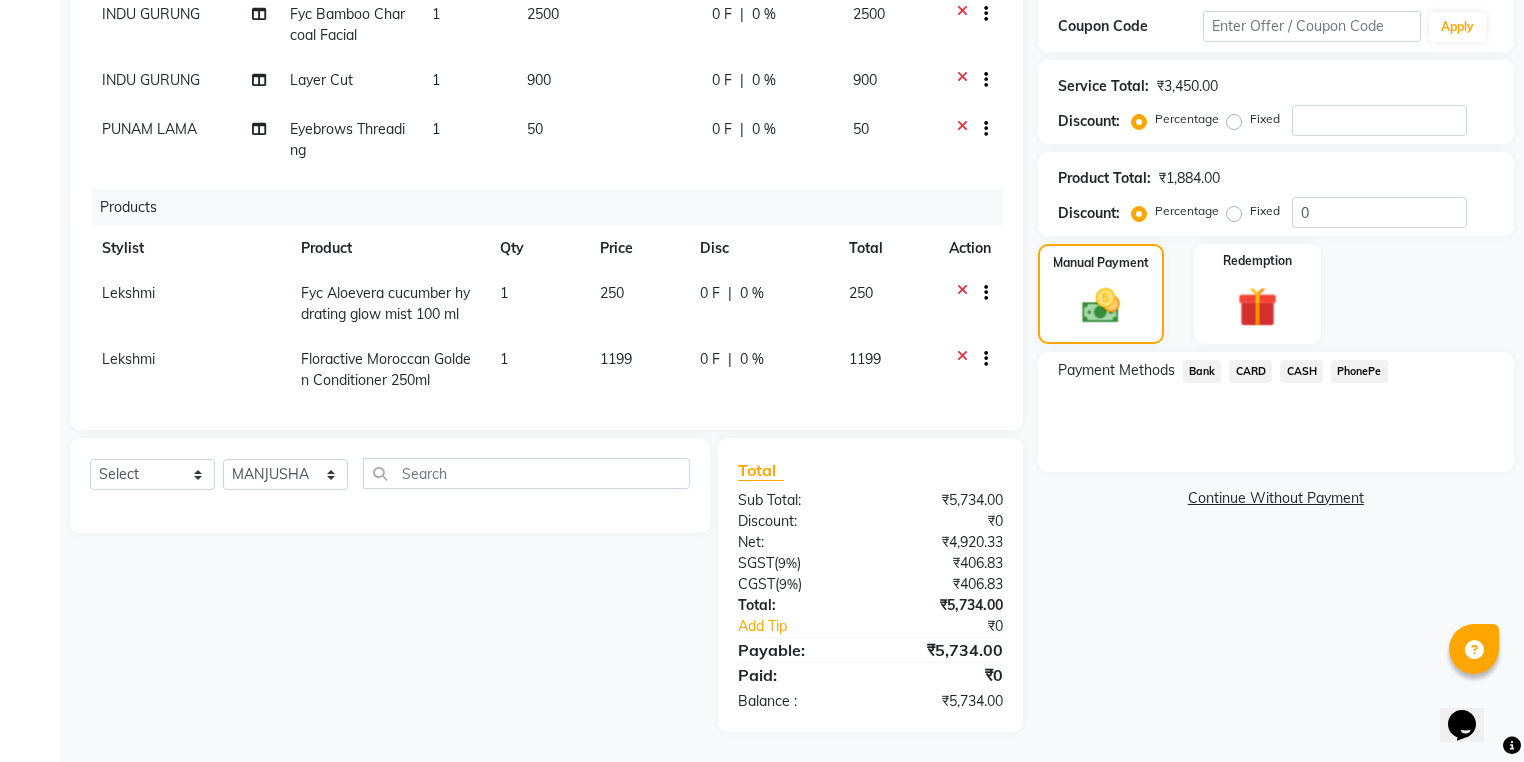 click on "CARD" 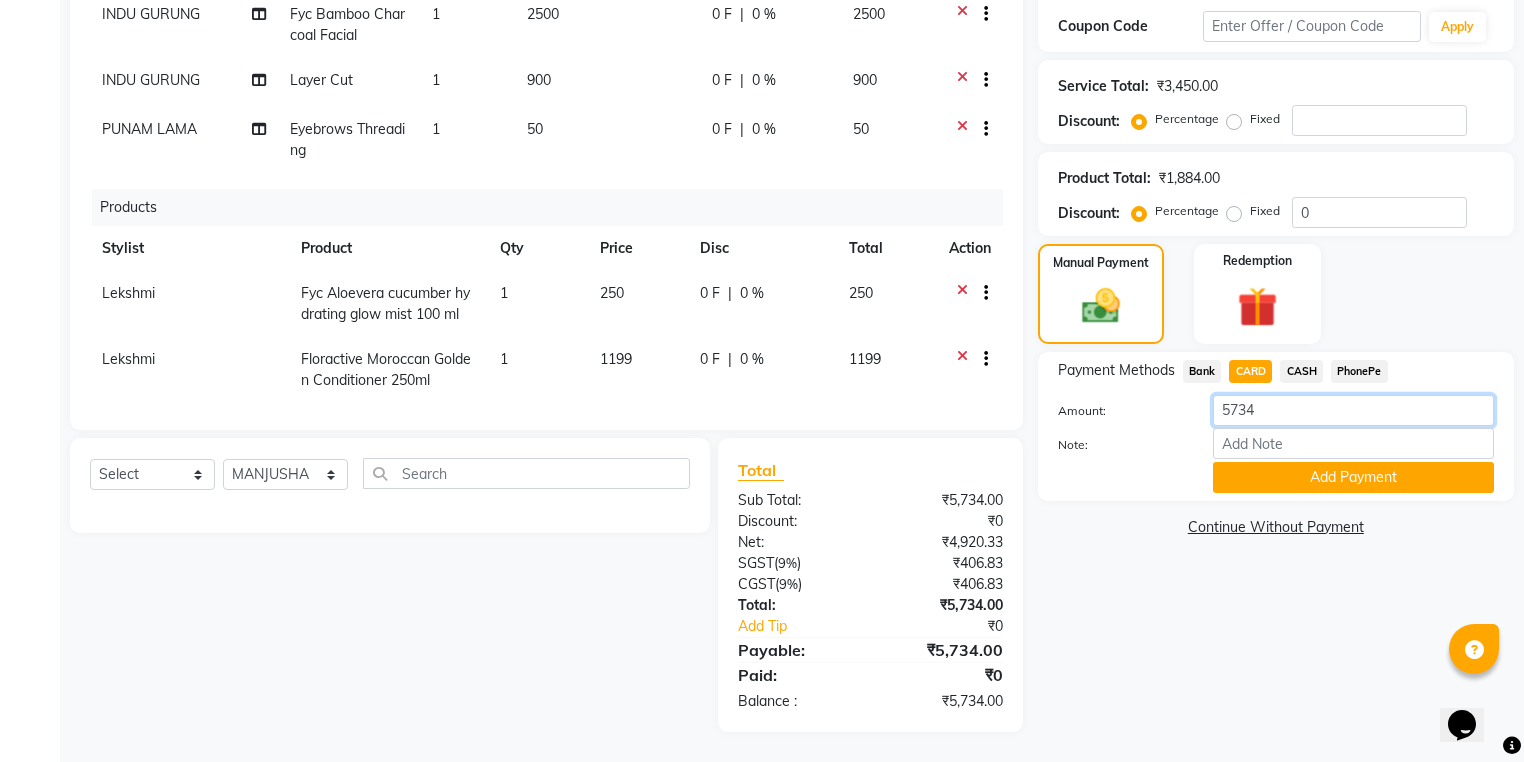 click on "5734" 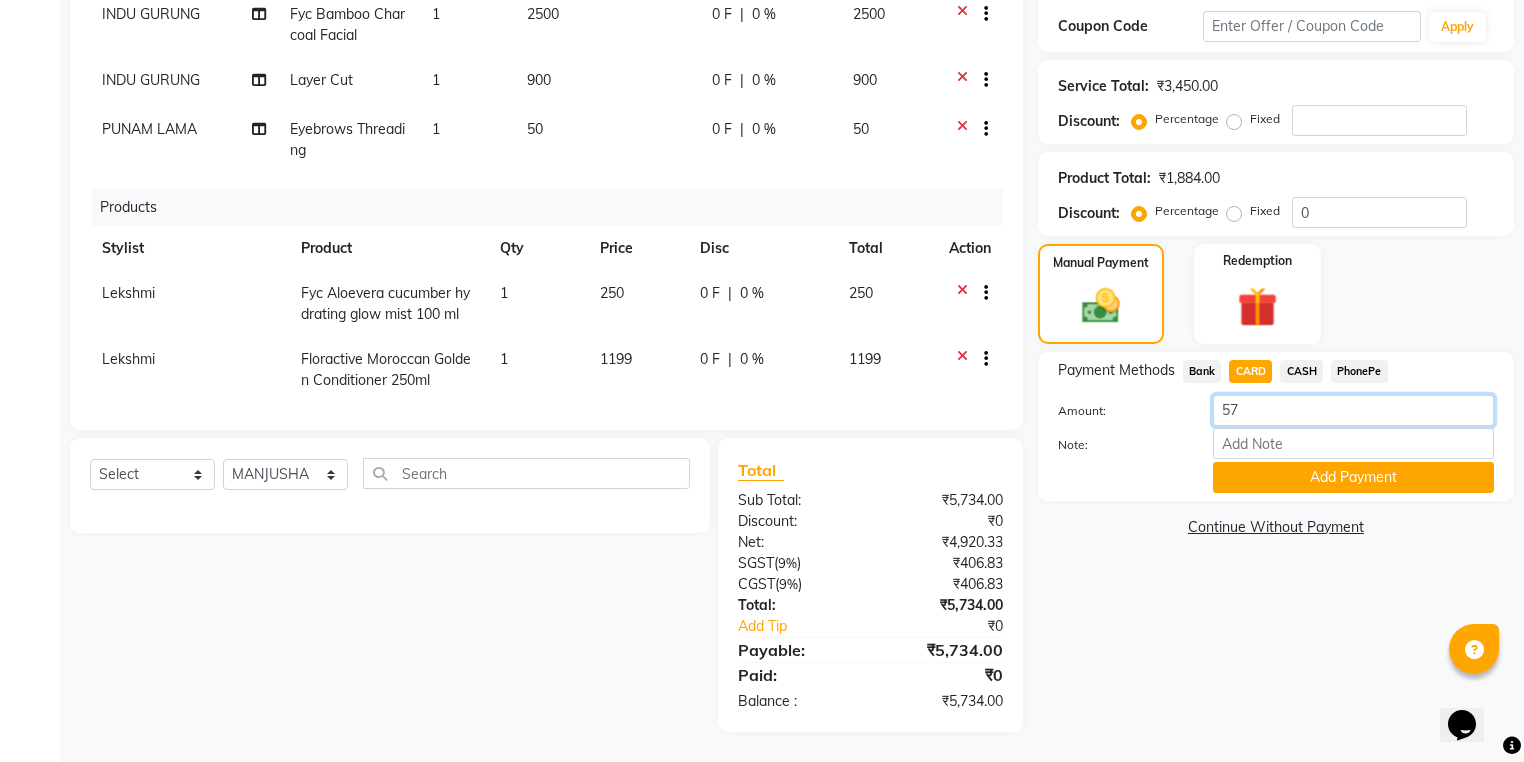 type on "5" 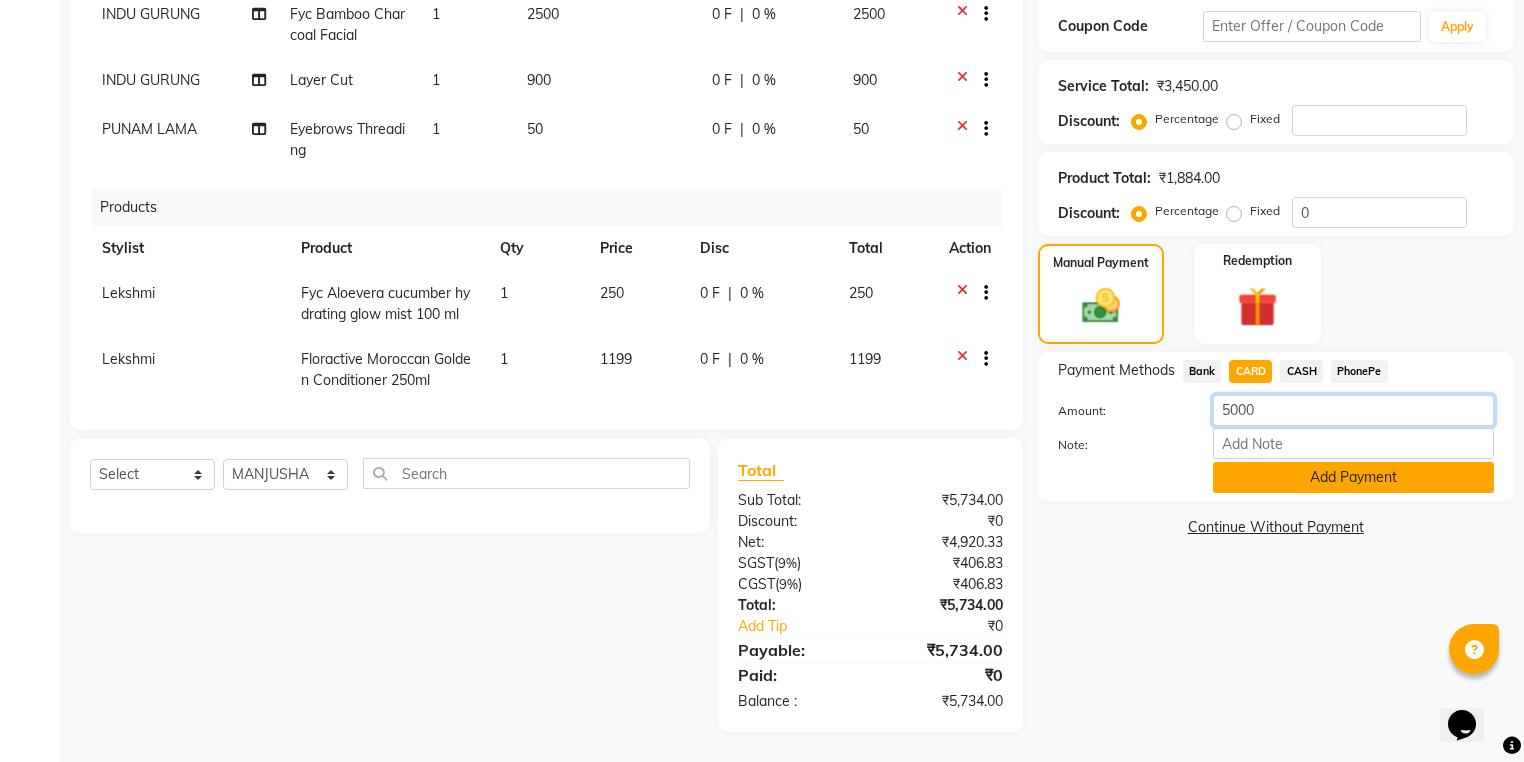 type on "5000" 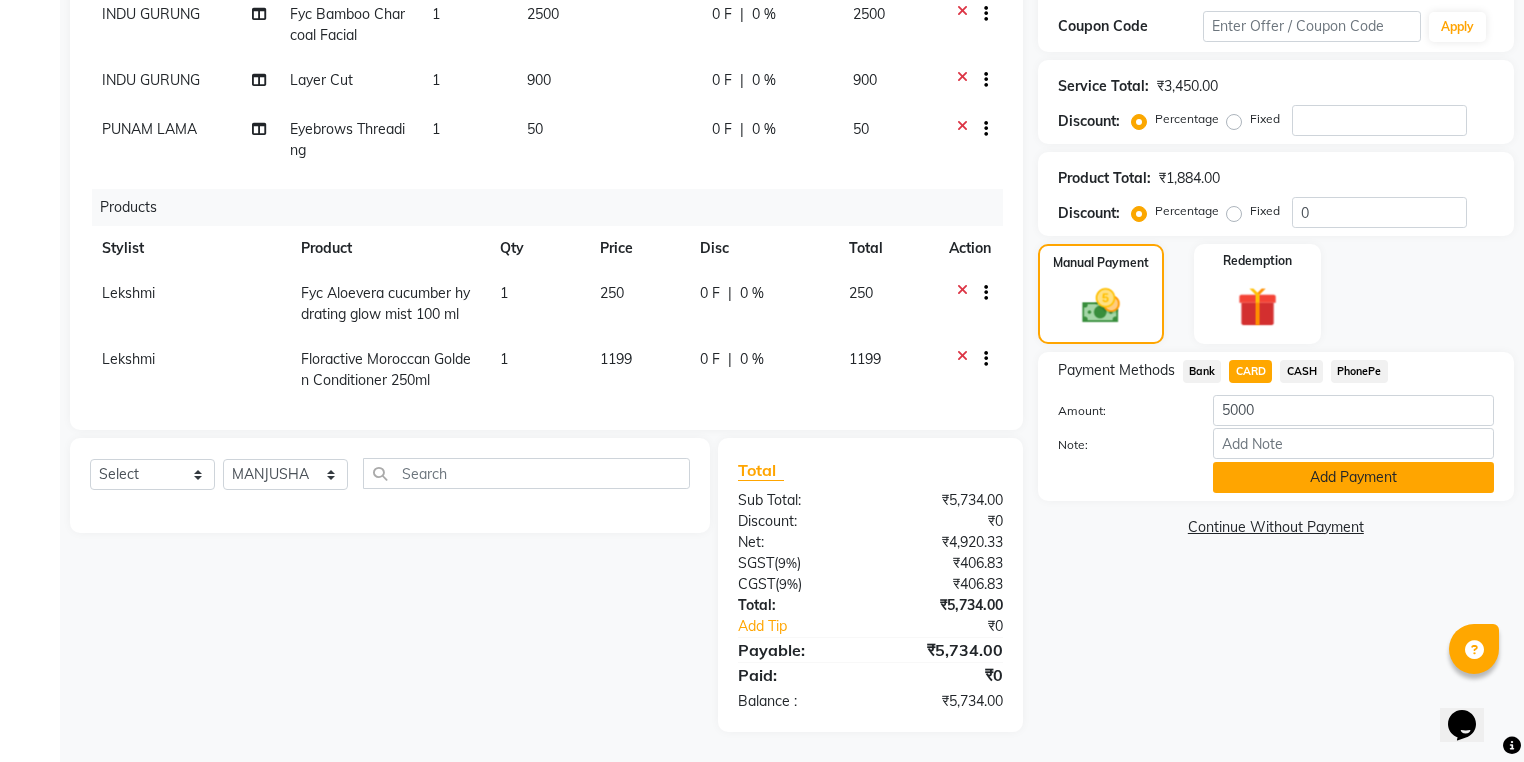 click on "Add Payment" 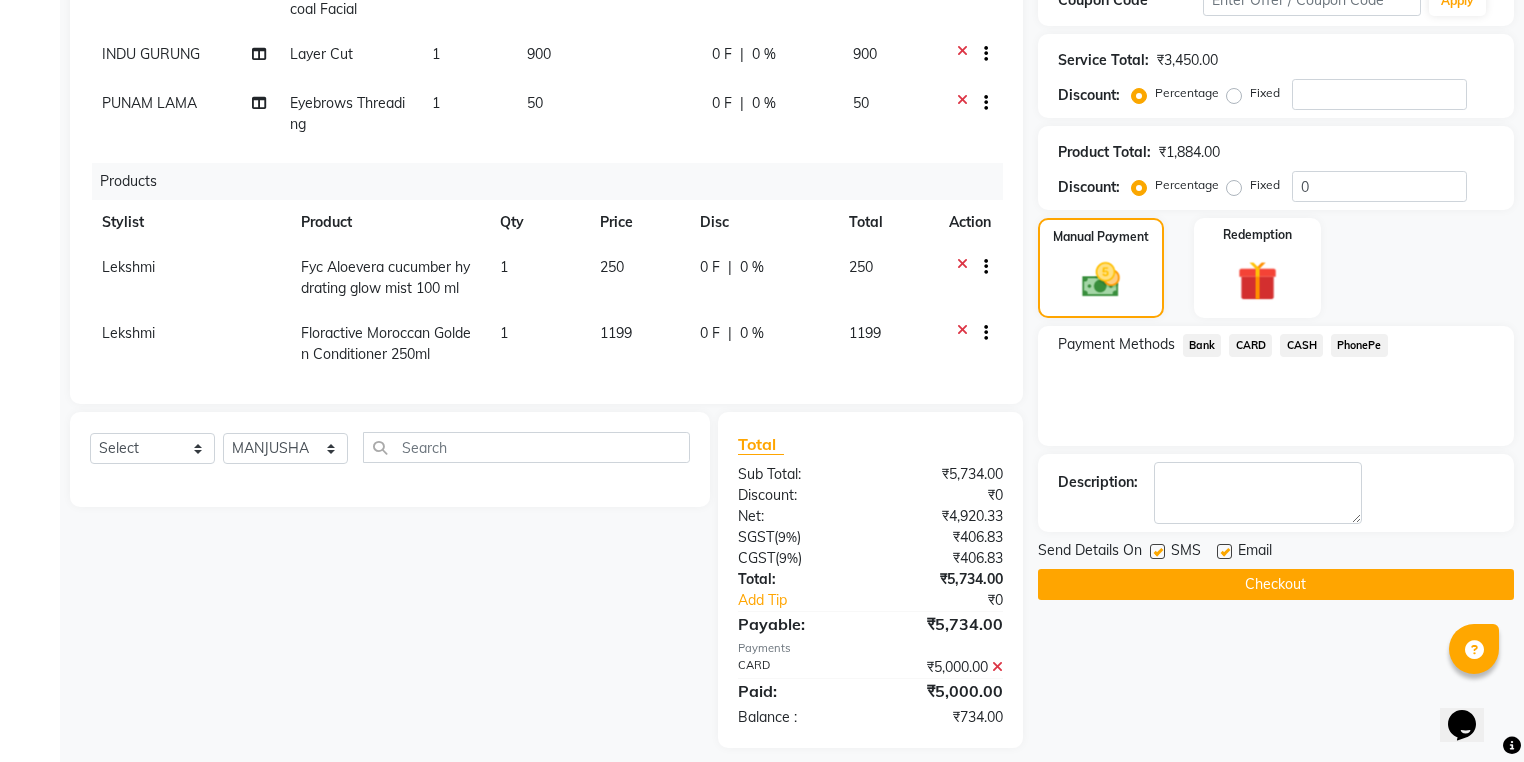 scroll, scrollTop: 380, scrollLeft: 0, axis: vertical 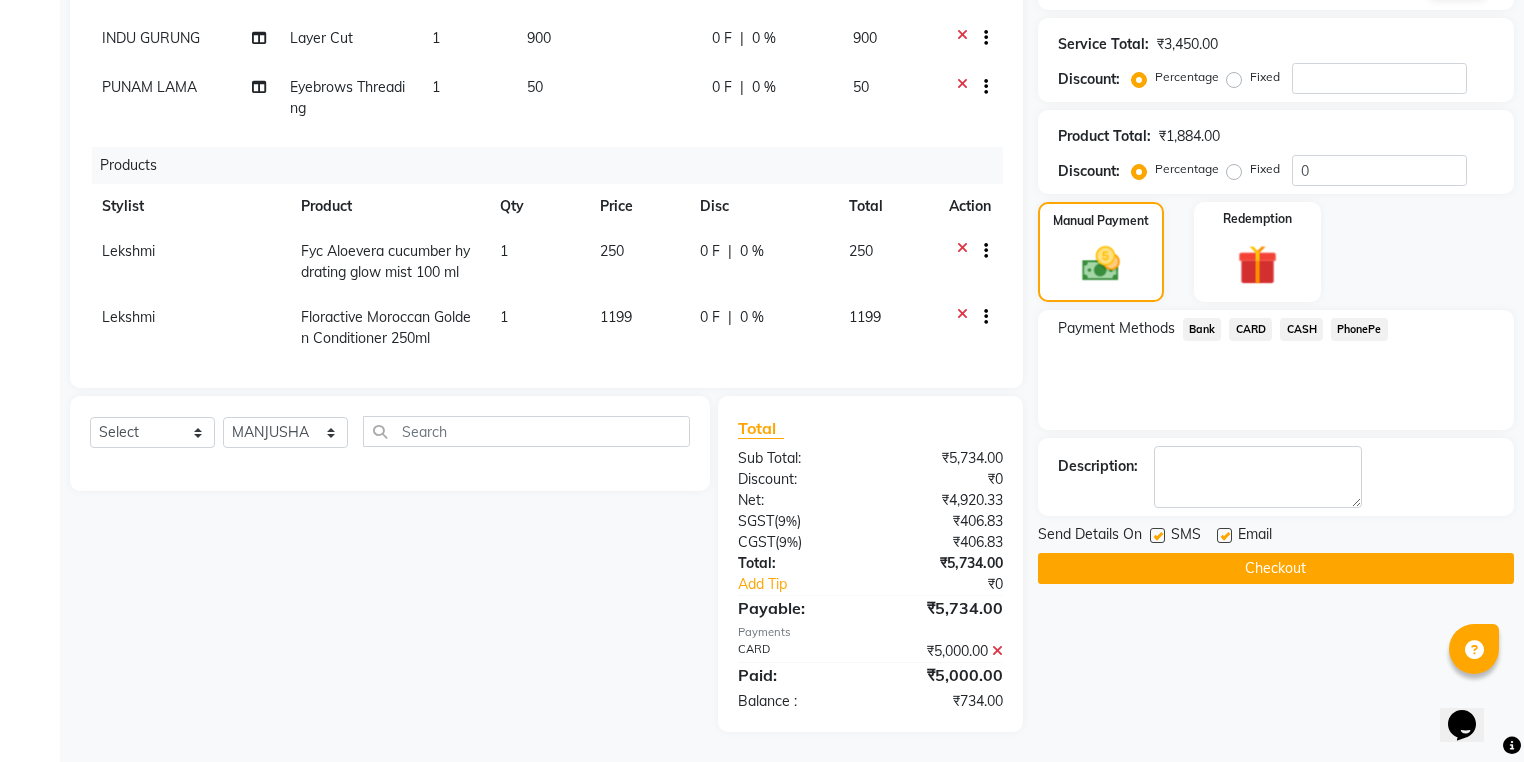 click on "CASH" 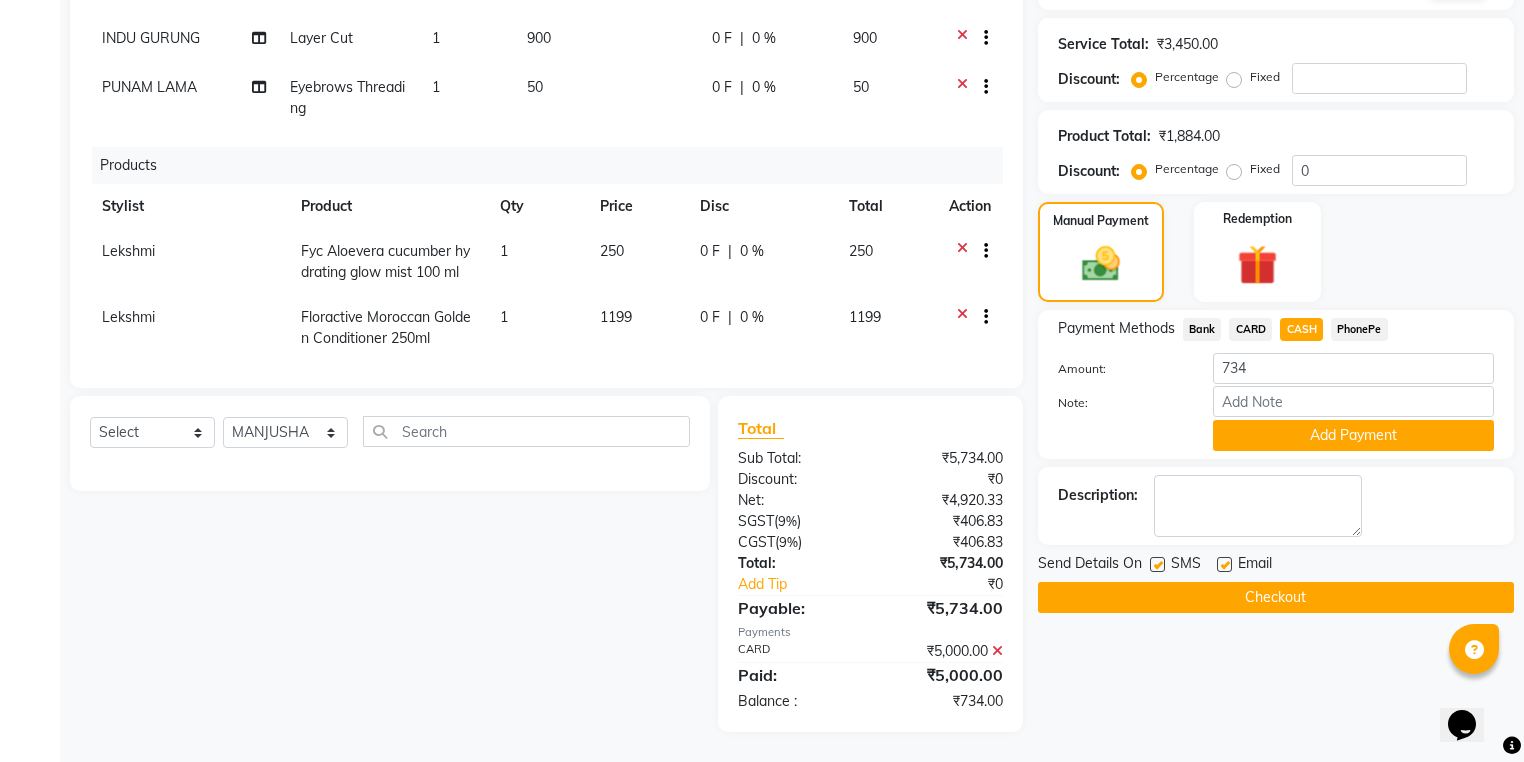 click 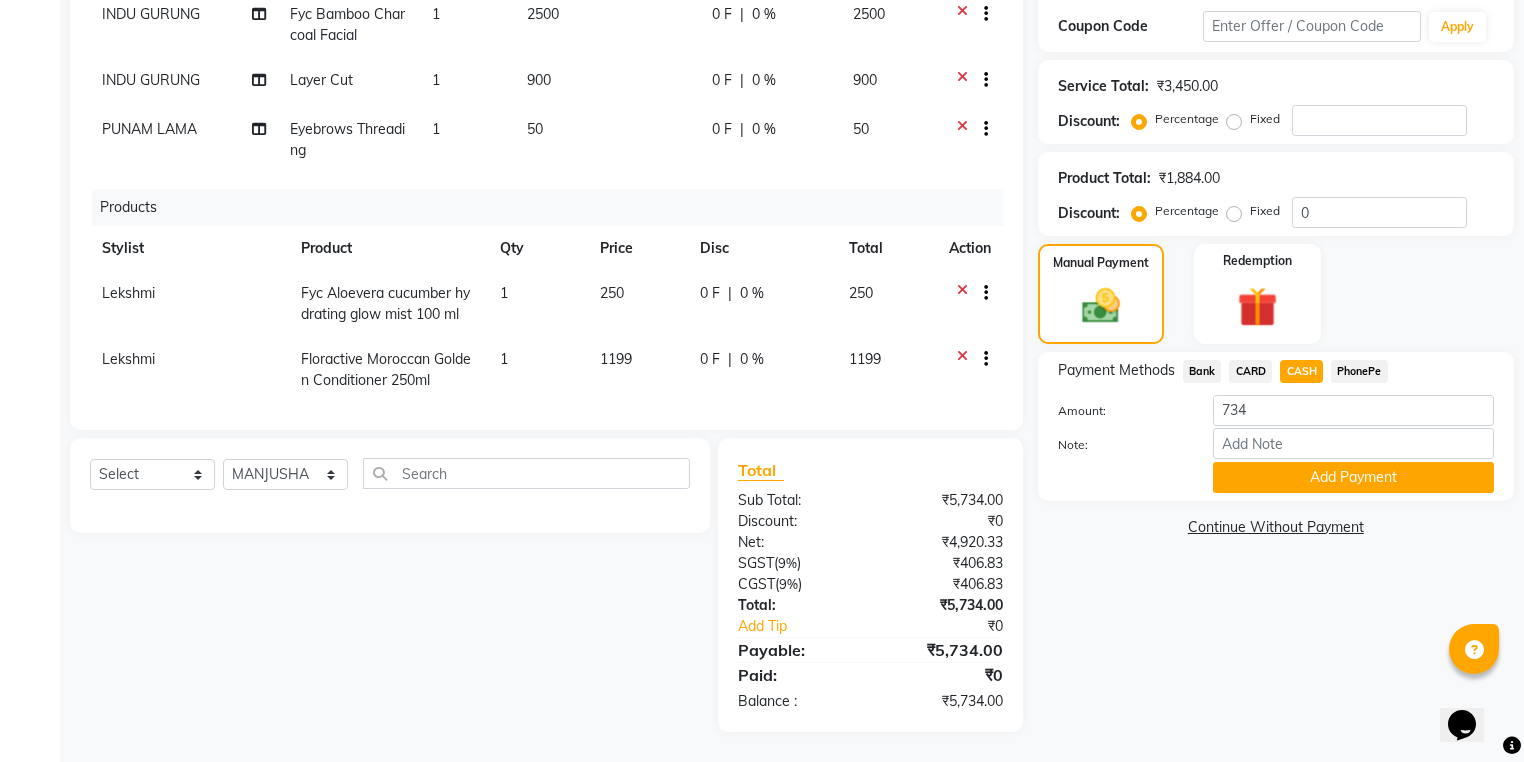 click on "CARD" 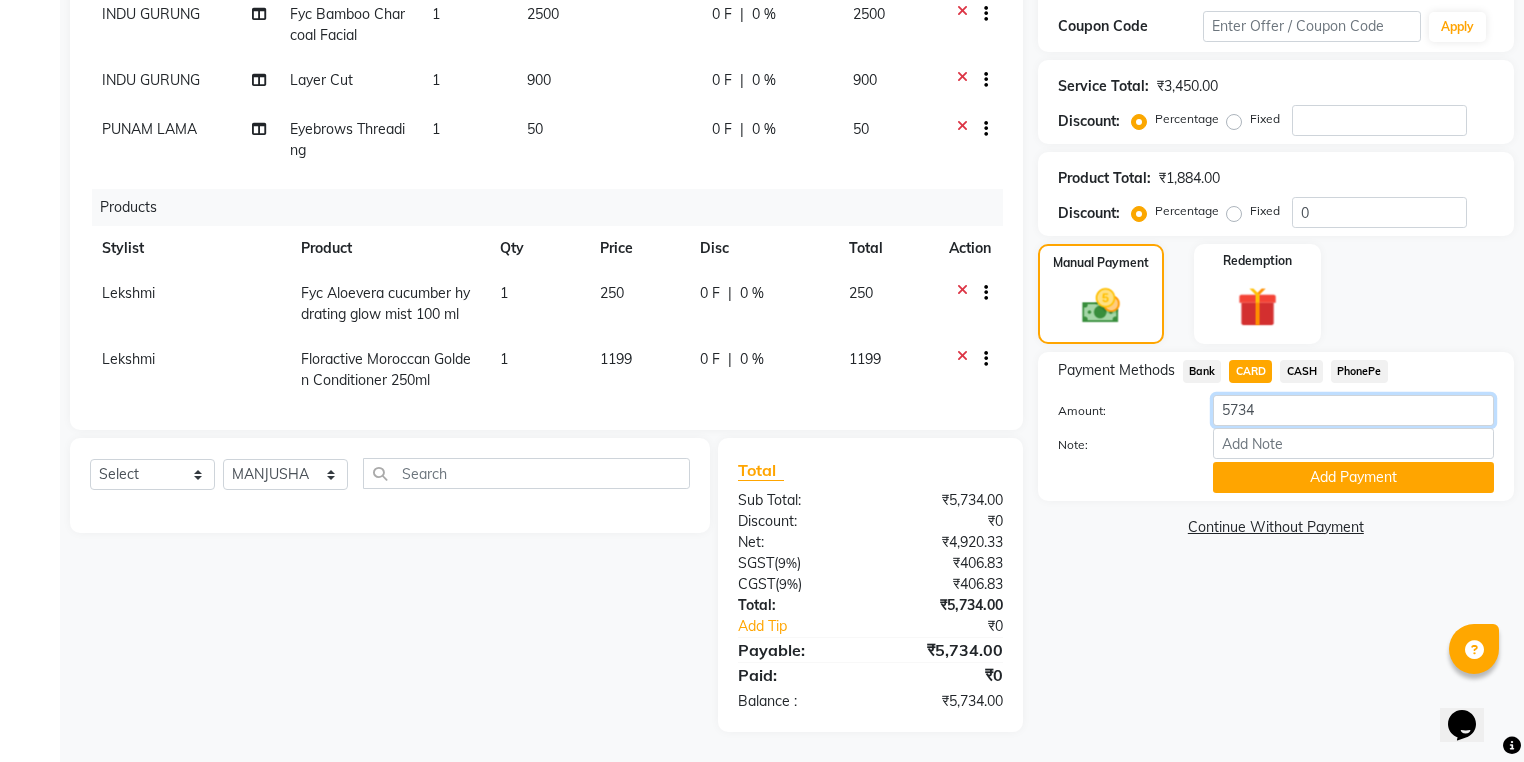 click on "5734" 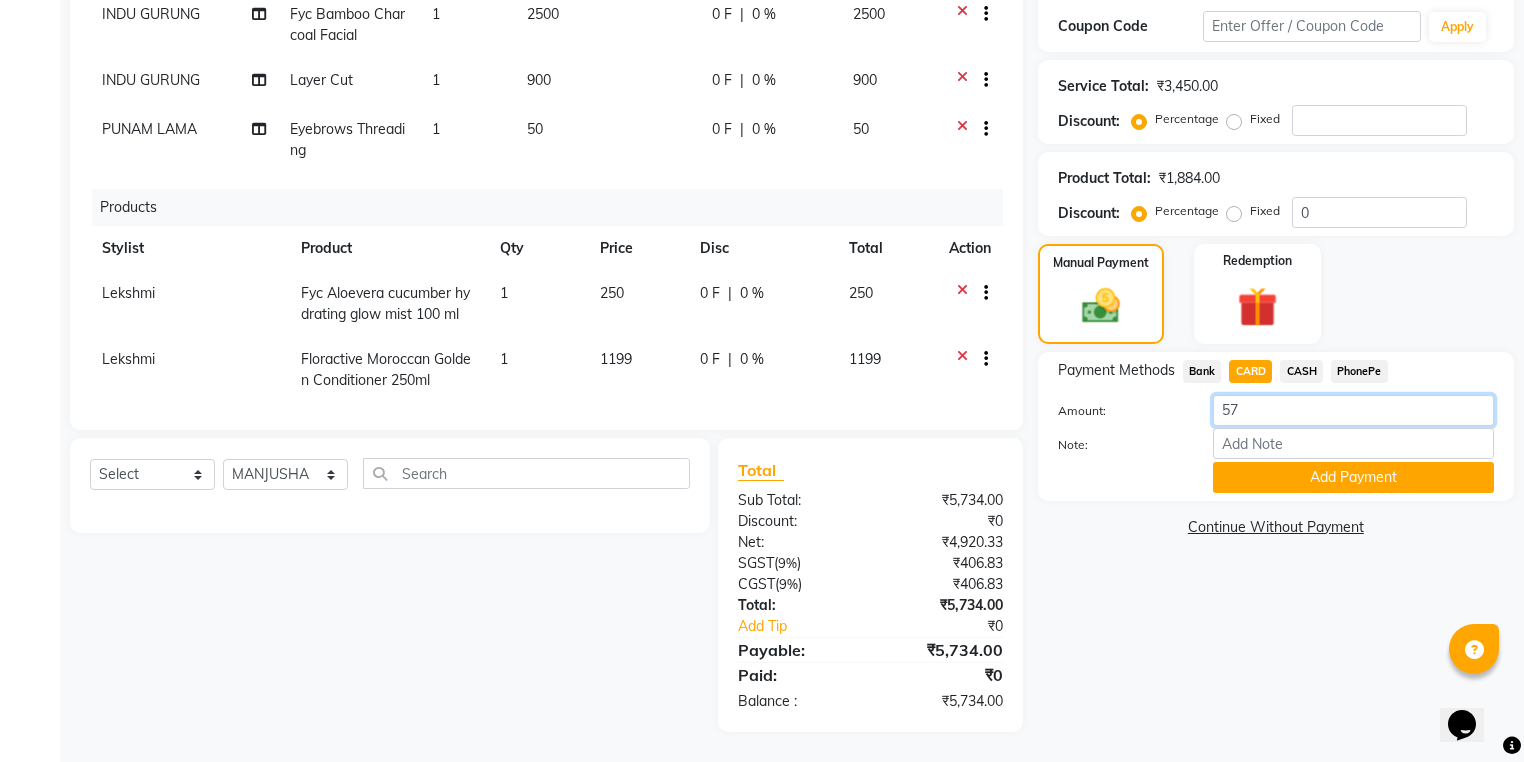 type on "5" 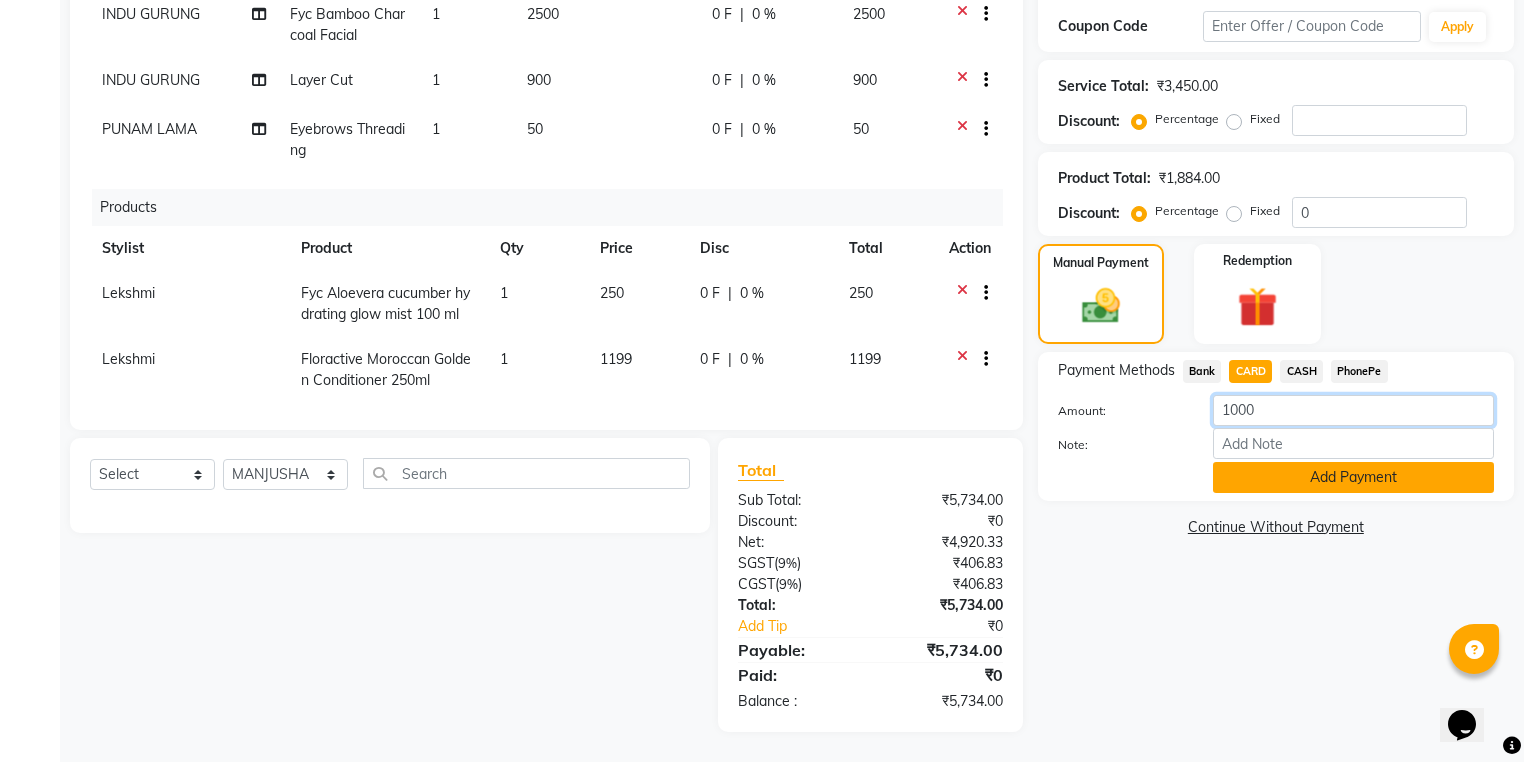 type on "1000" 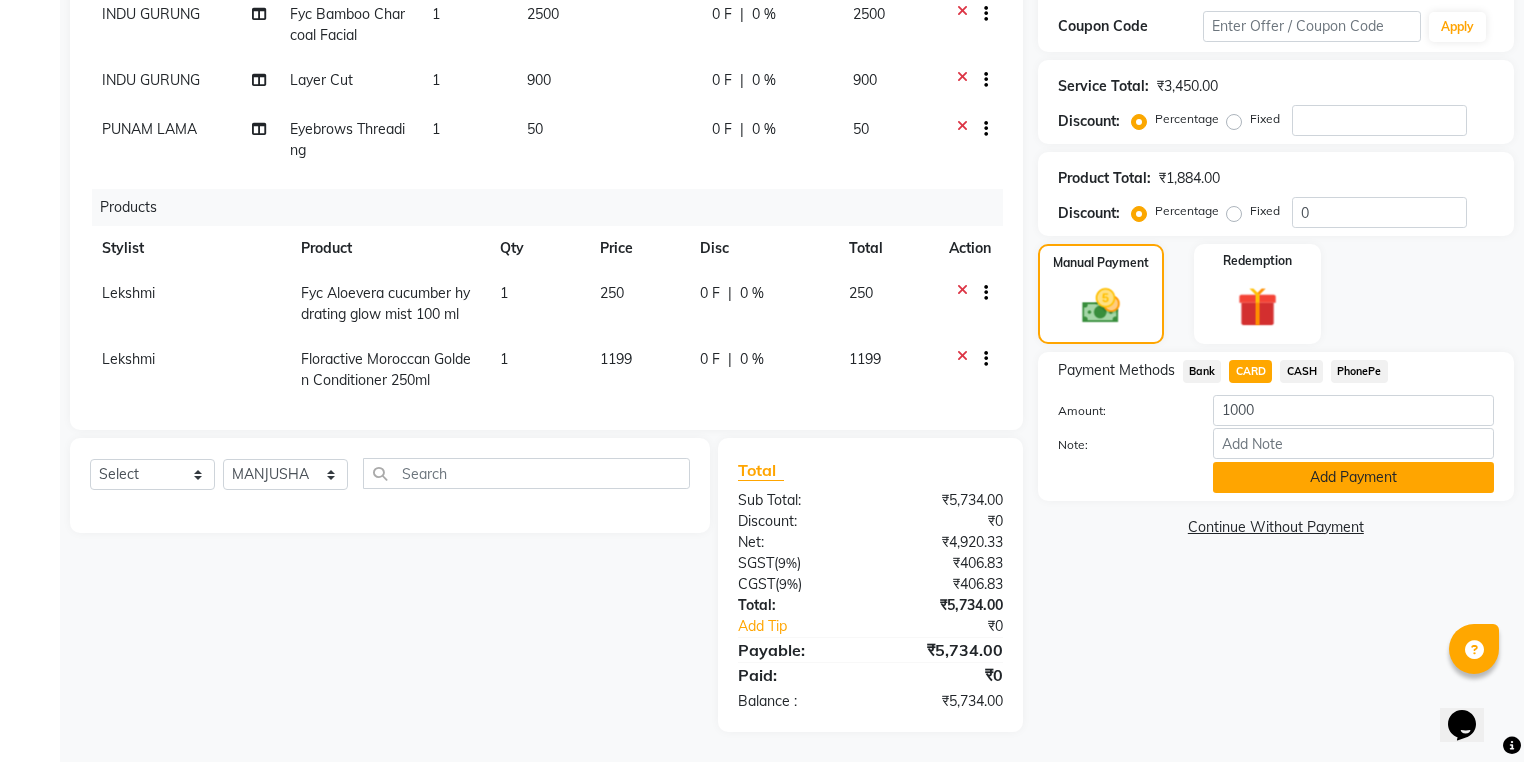 click on "Add Payment" 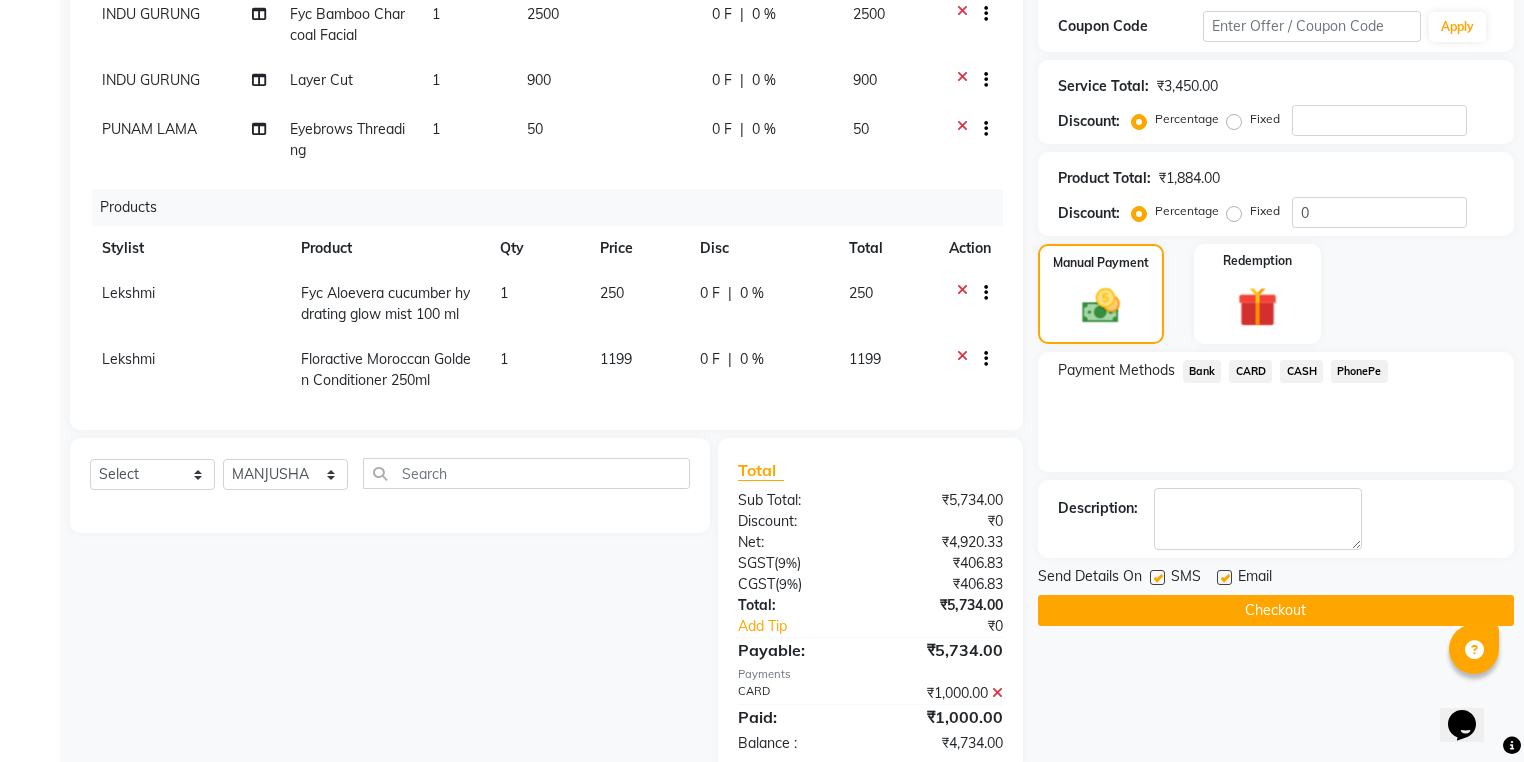 click on "CASH" 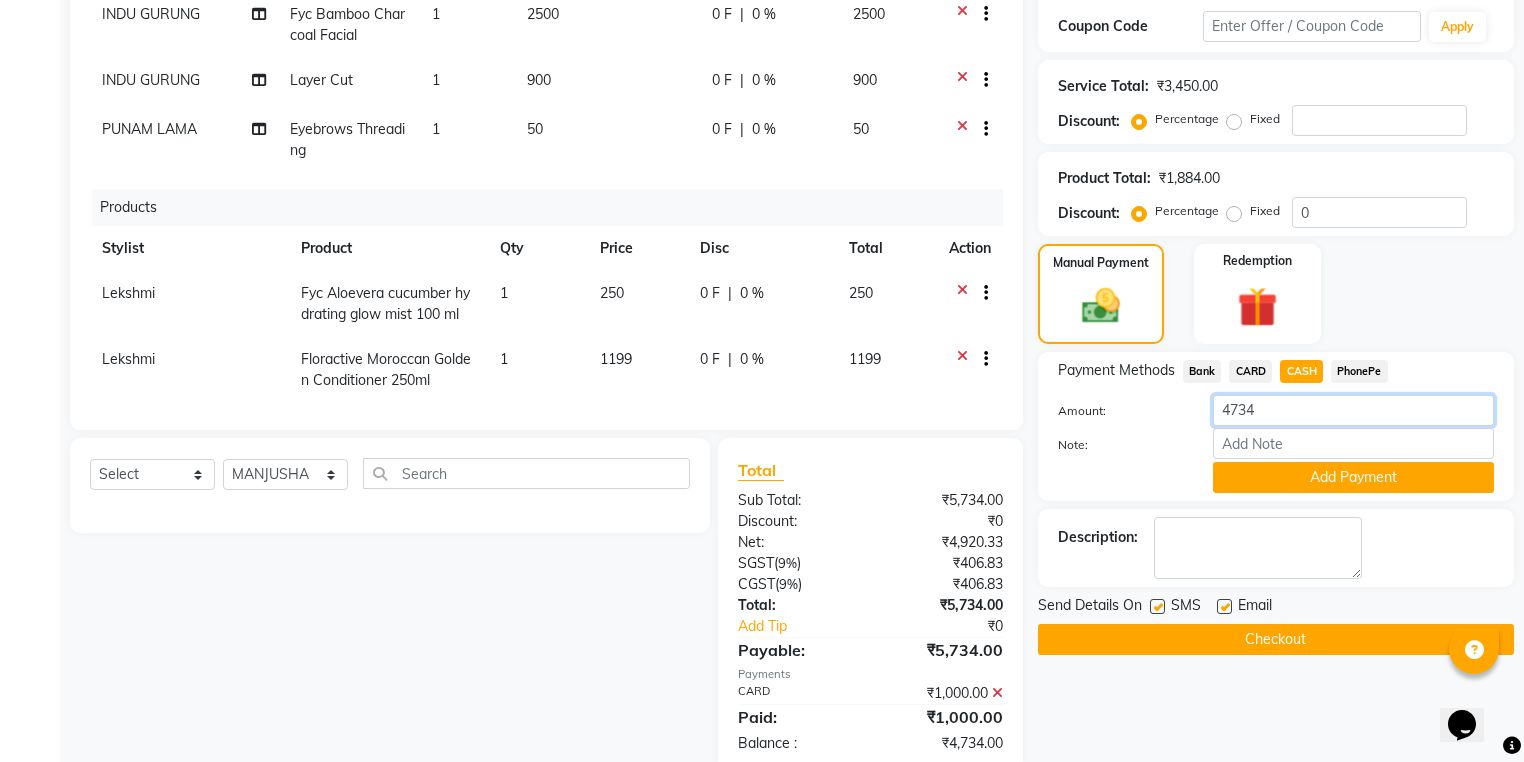 click on "4734" 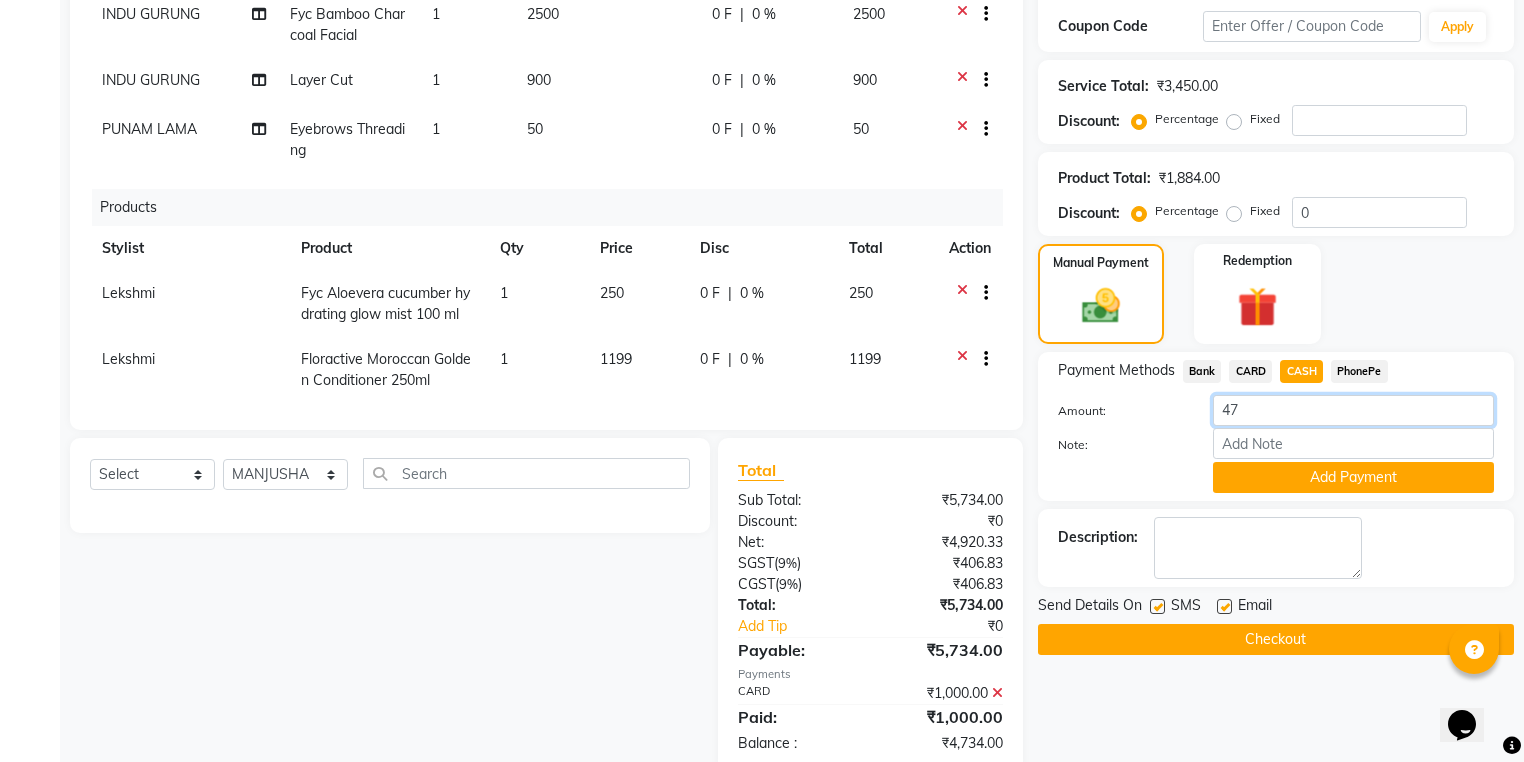 type on "4" 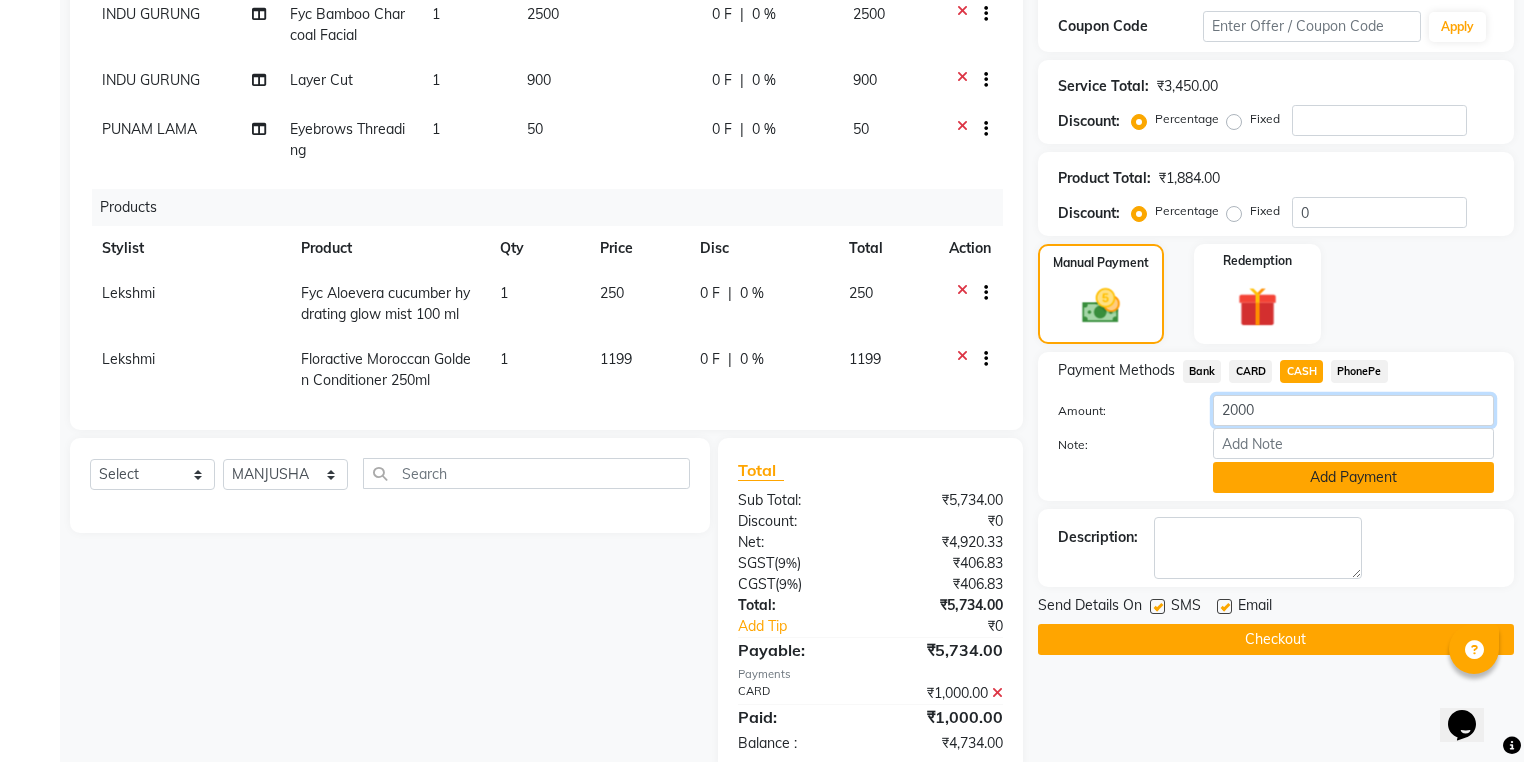 type on "2000" 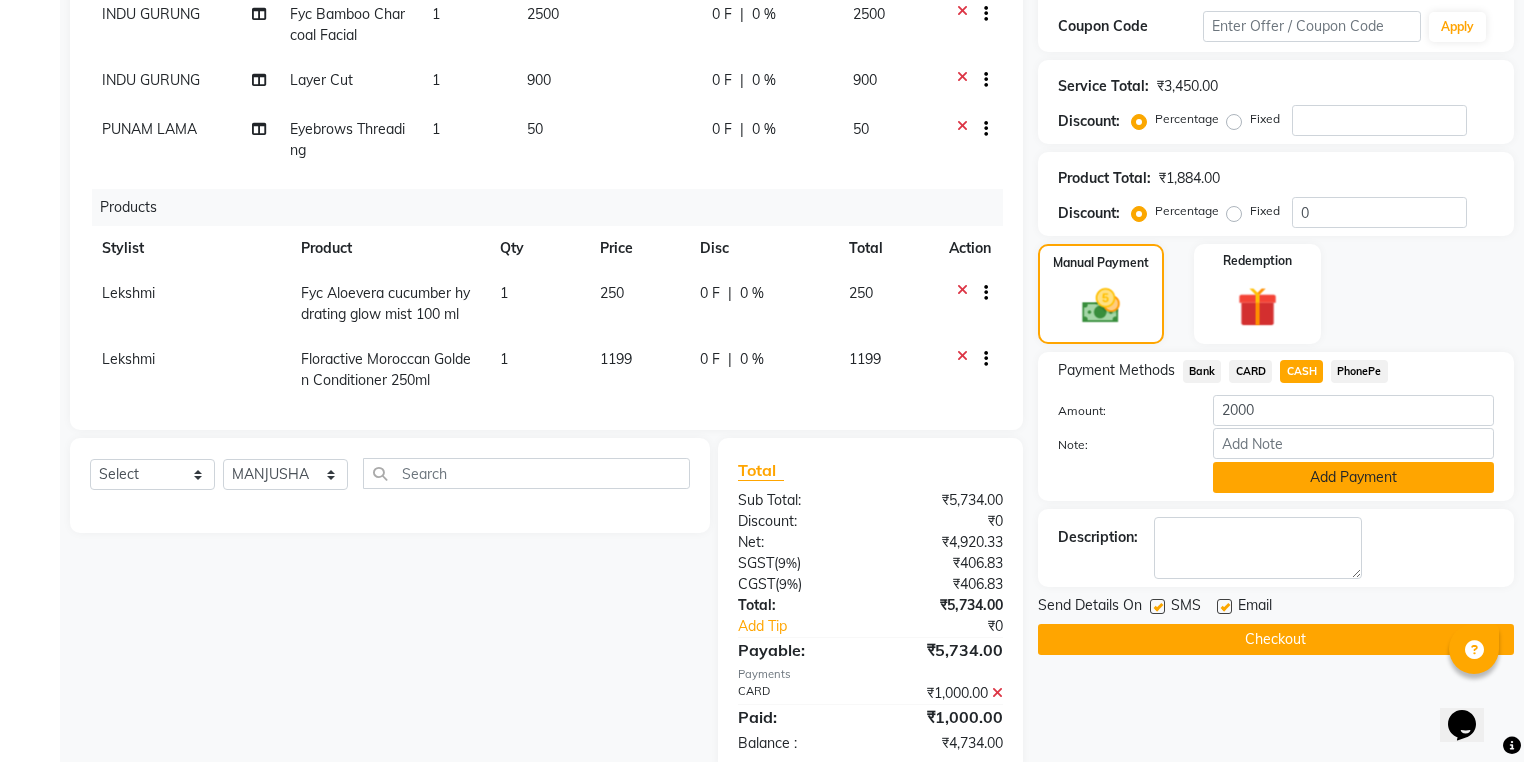 click on "Add Payment" 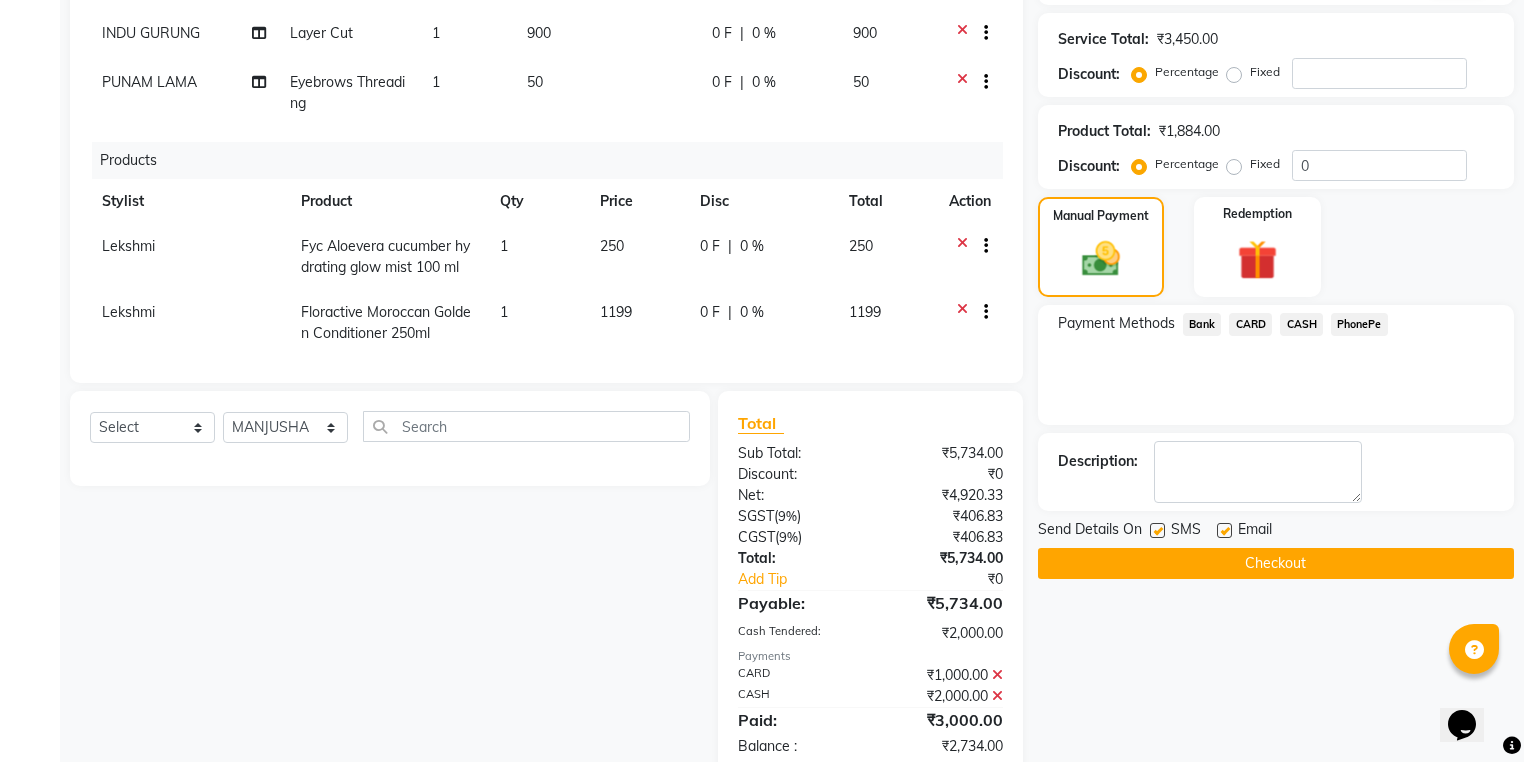 scroll, scrollTop: 430, scrollLeft: 0, axis: vertical 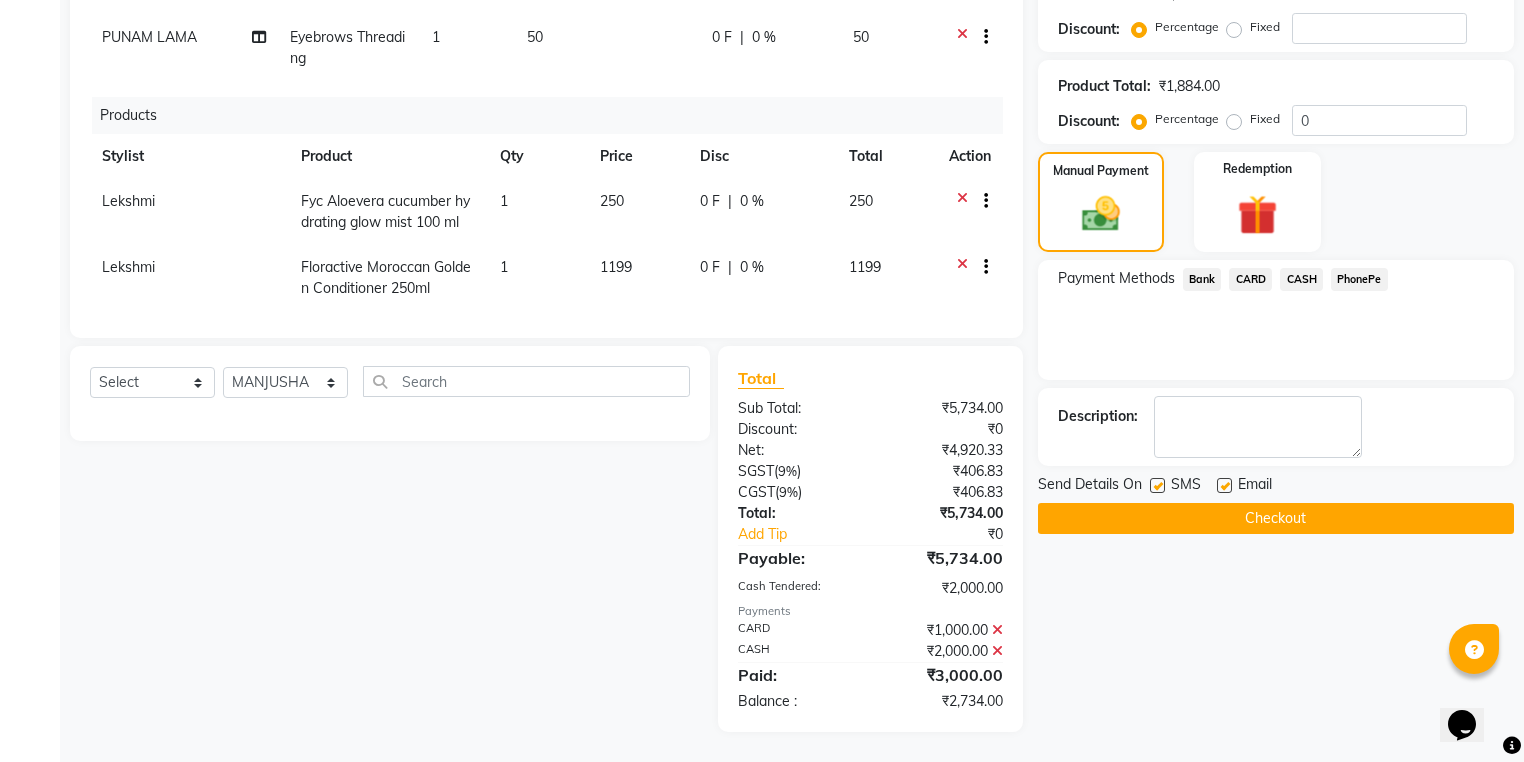 click on "PhonePe" 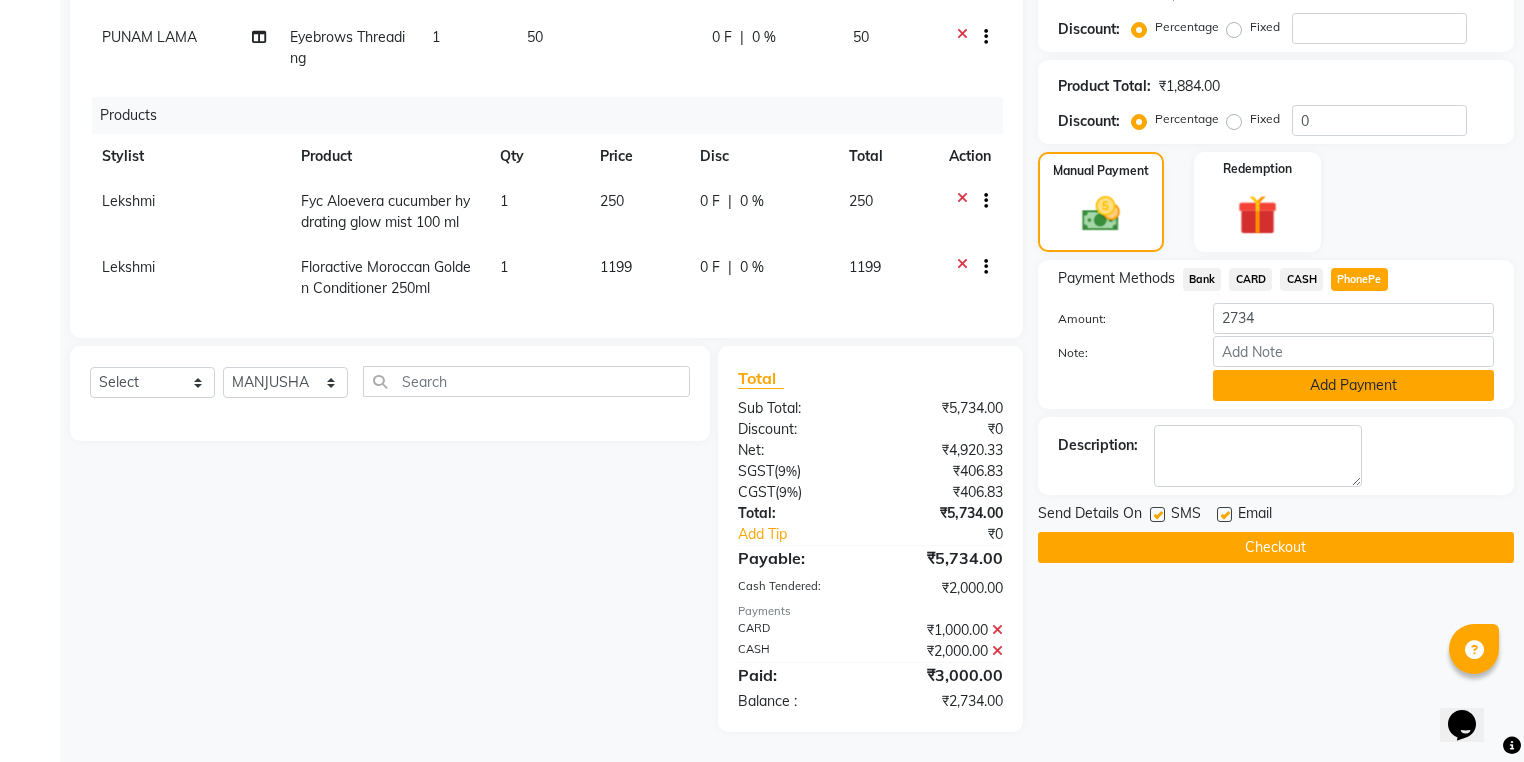 click on "Add Payment" 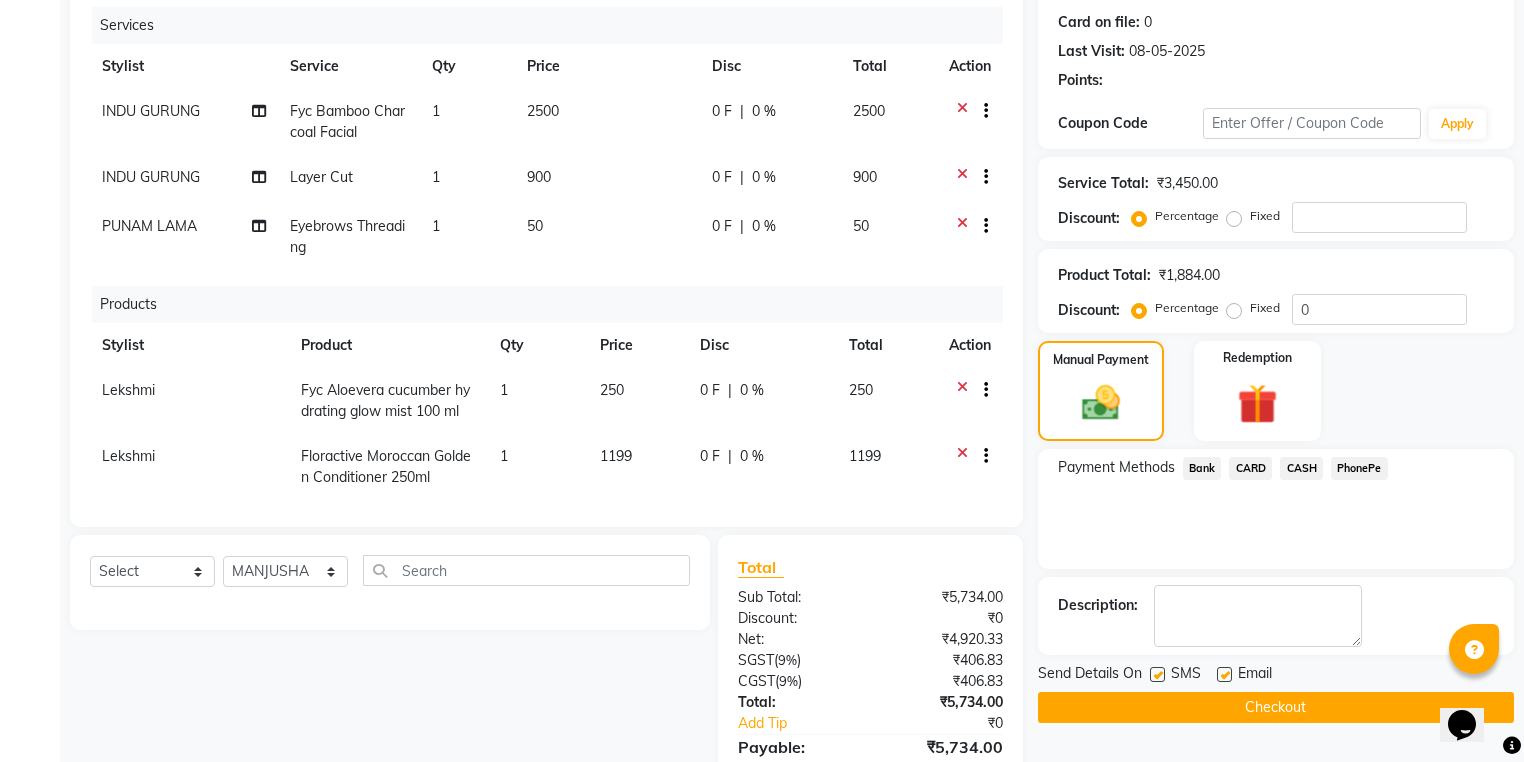 scroll, scrollTop: 51, scrollLeft: 0, axis: vertical 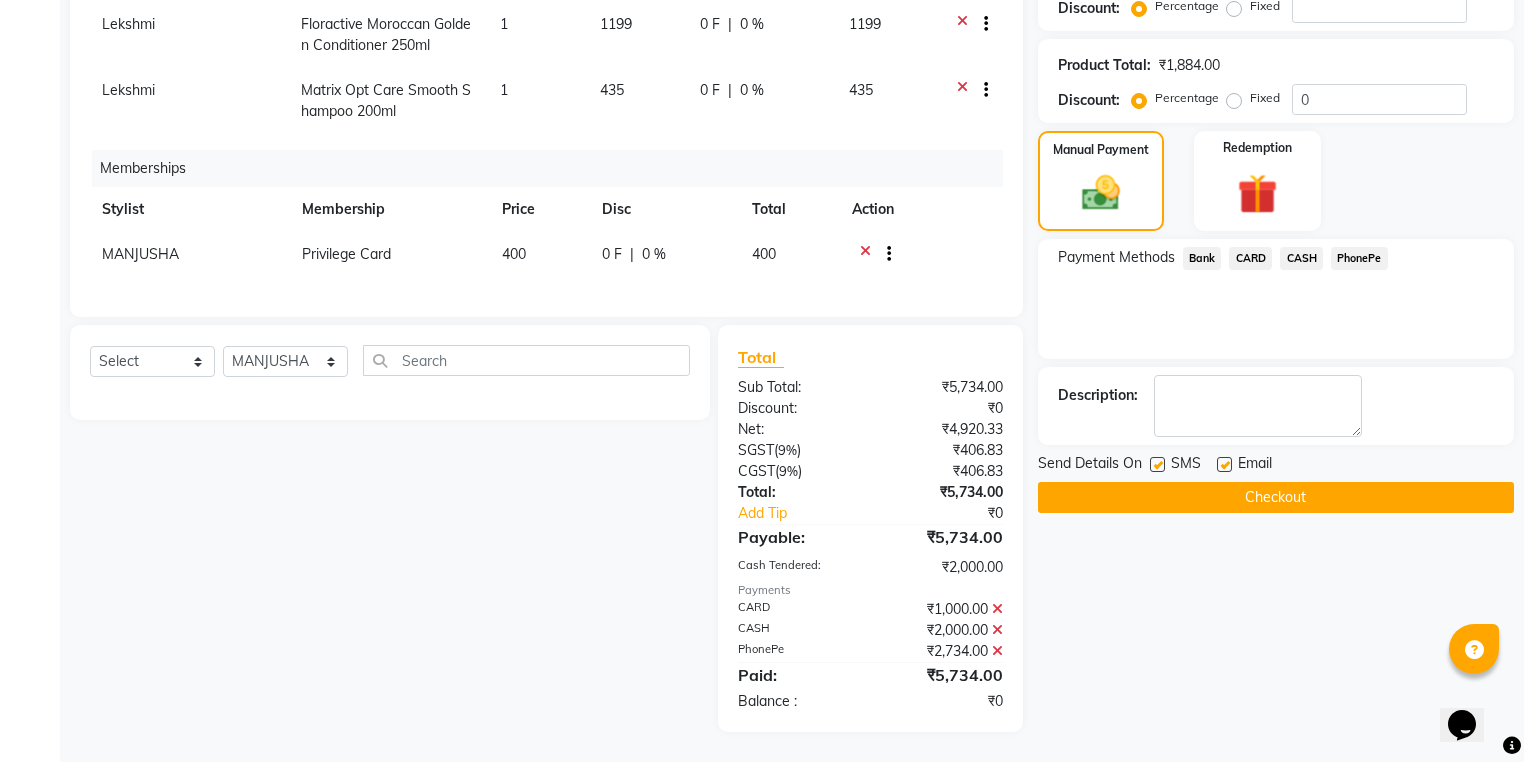 click on "₹1,000.00" 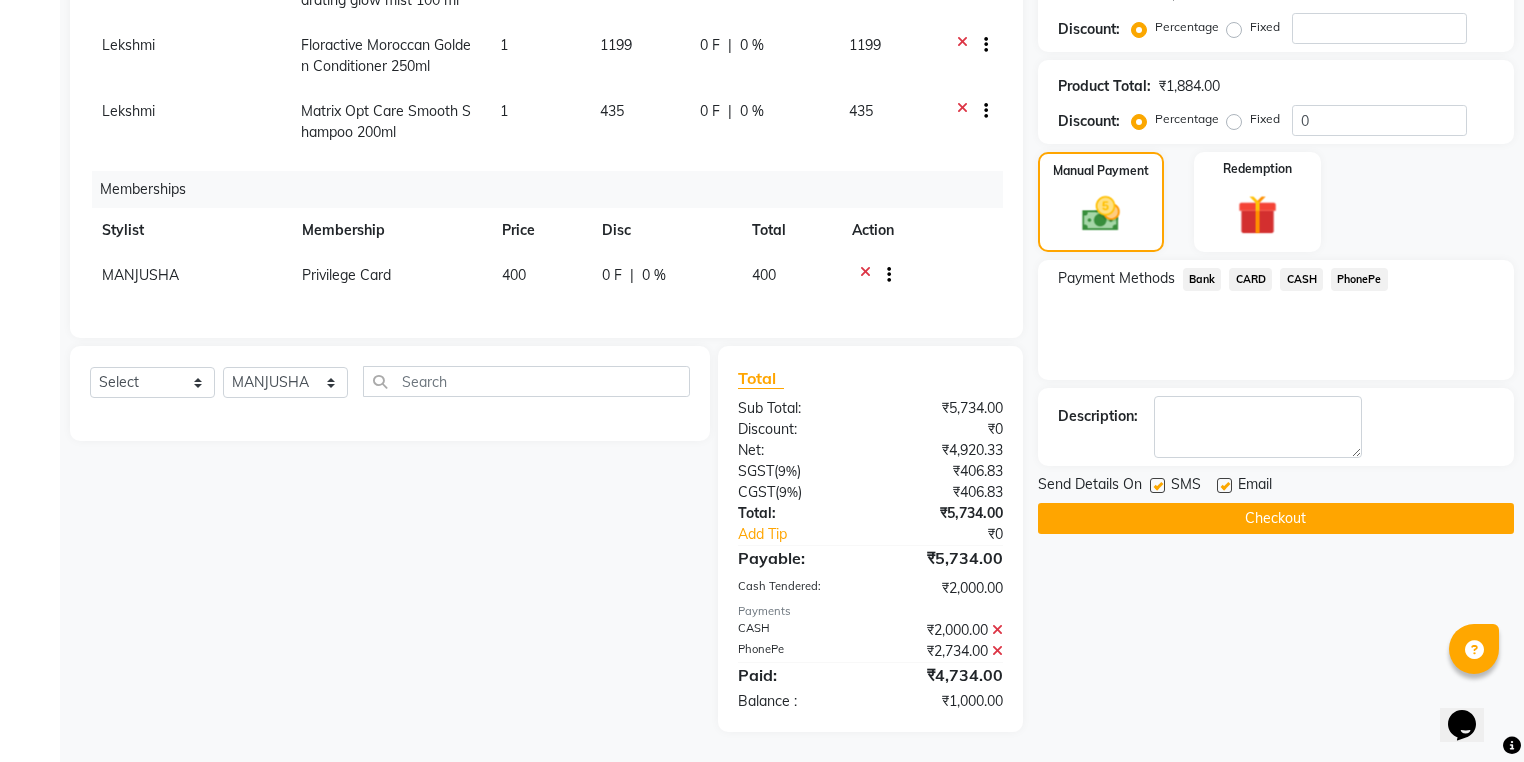 click 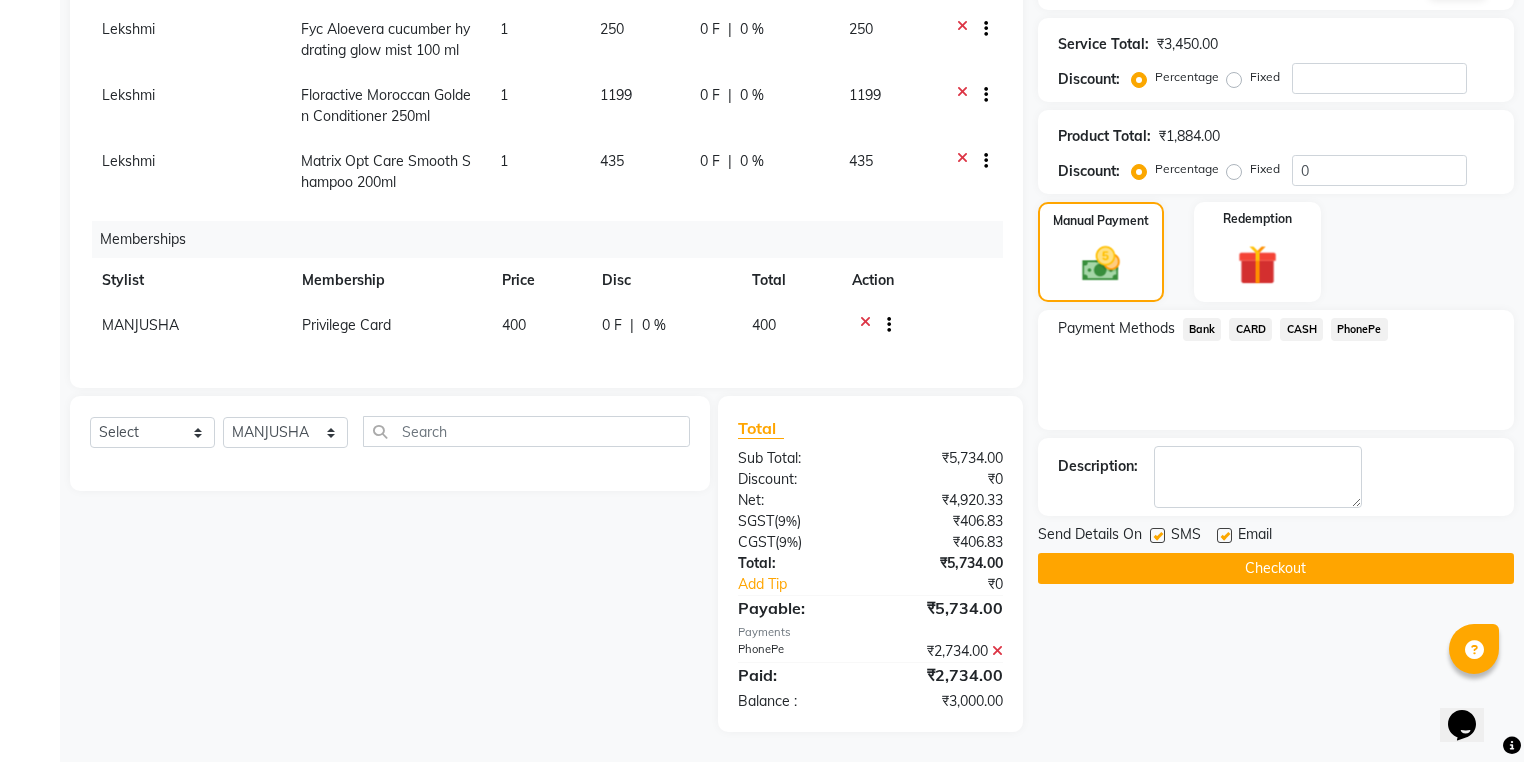 click 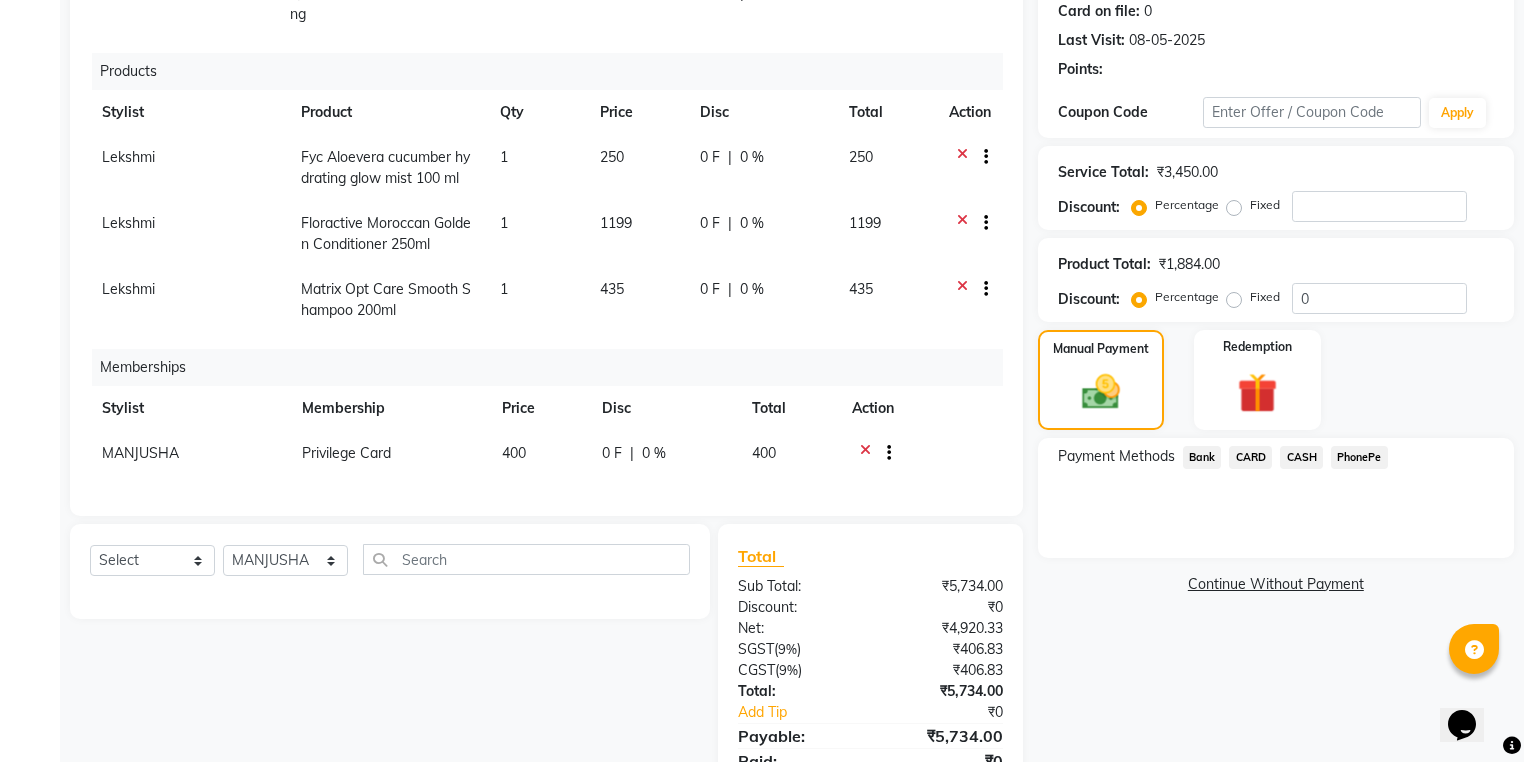 scroll, scrollTop: 98, scrollLeft: 0, axis: vertical 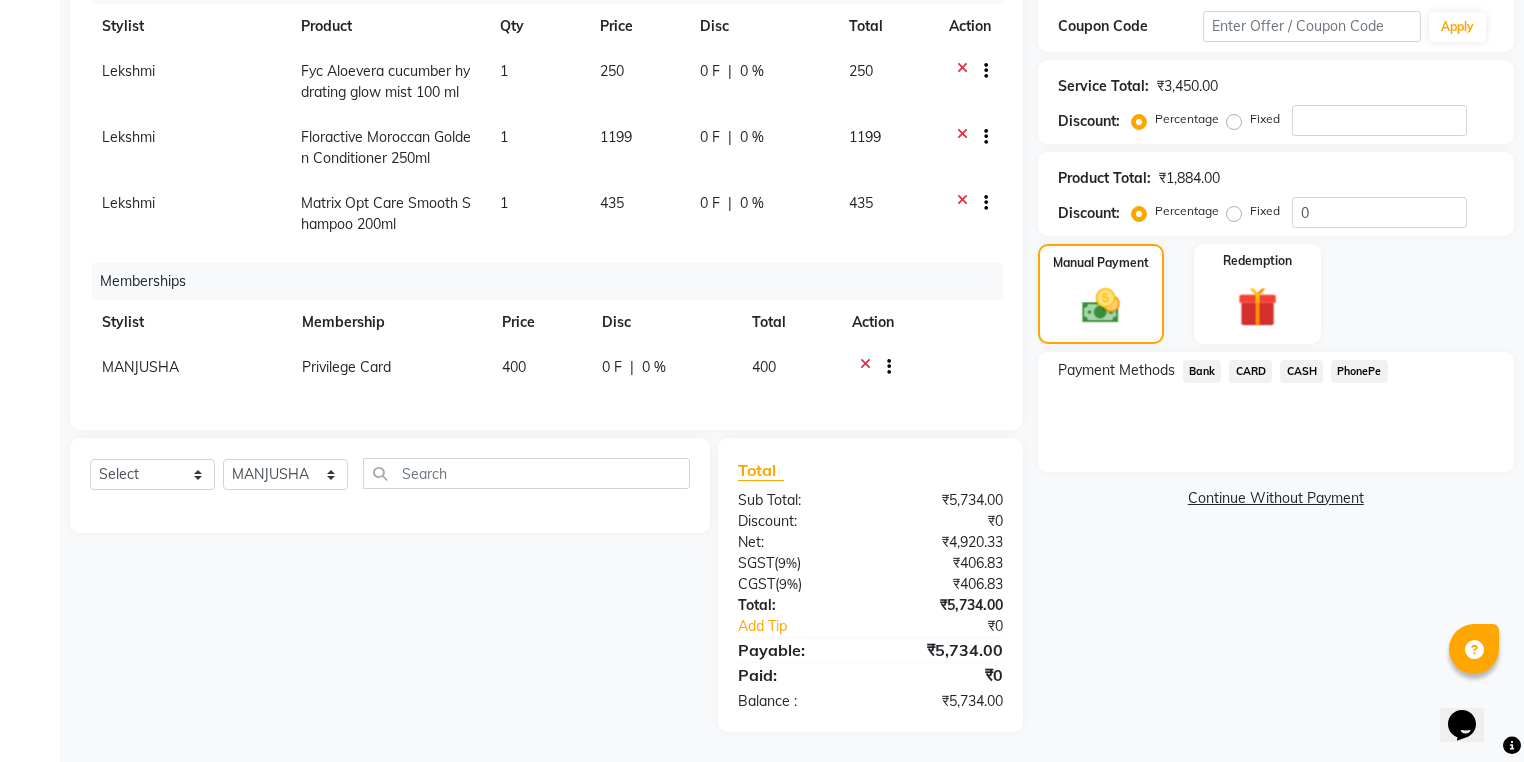 click on "Bank" 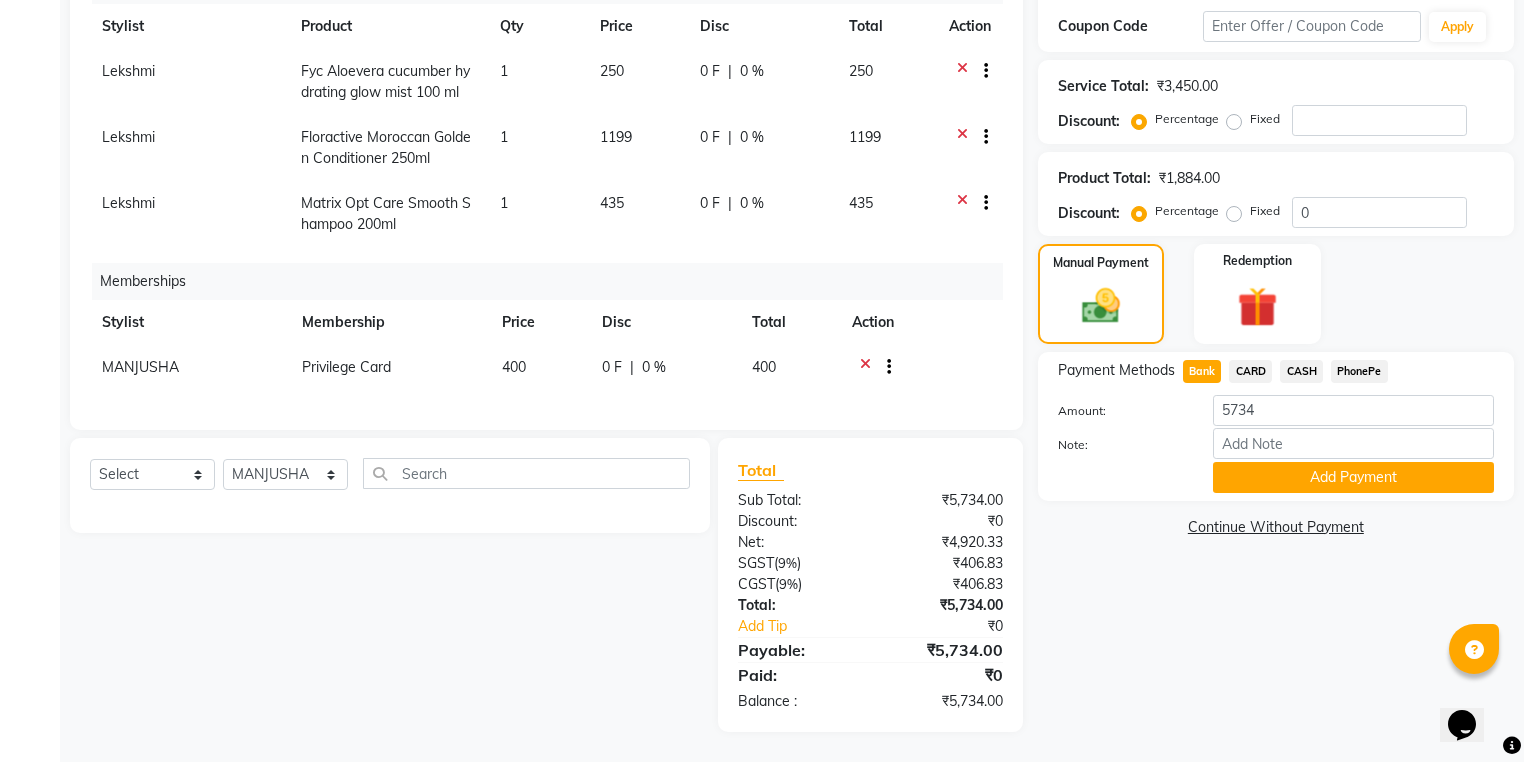 scroll, scrollTop: 0, scrollLeft: 0, axis: both 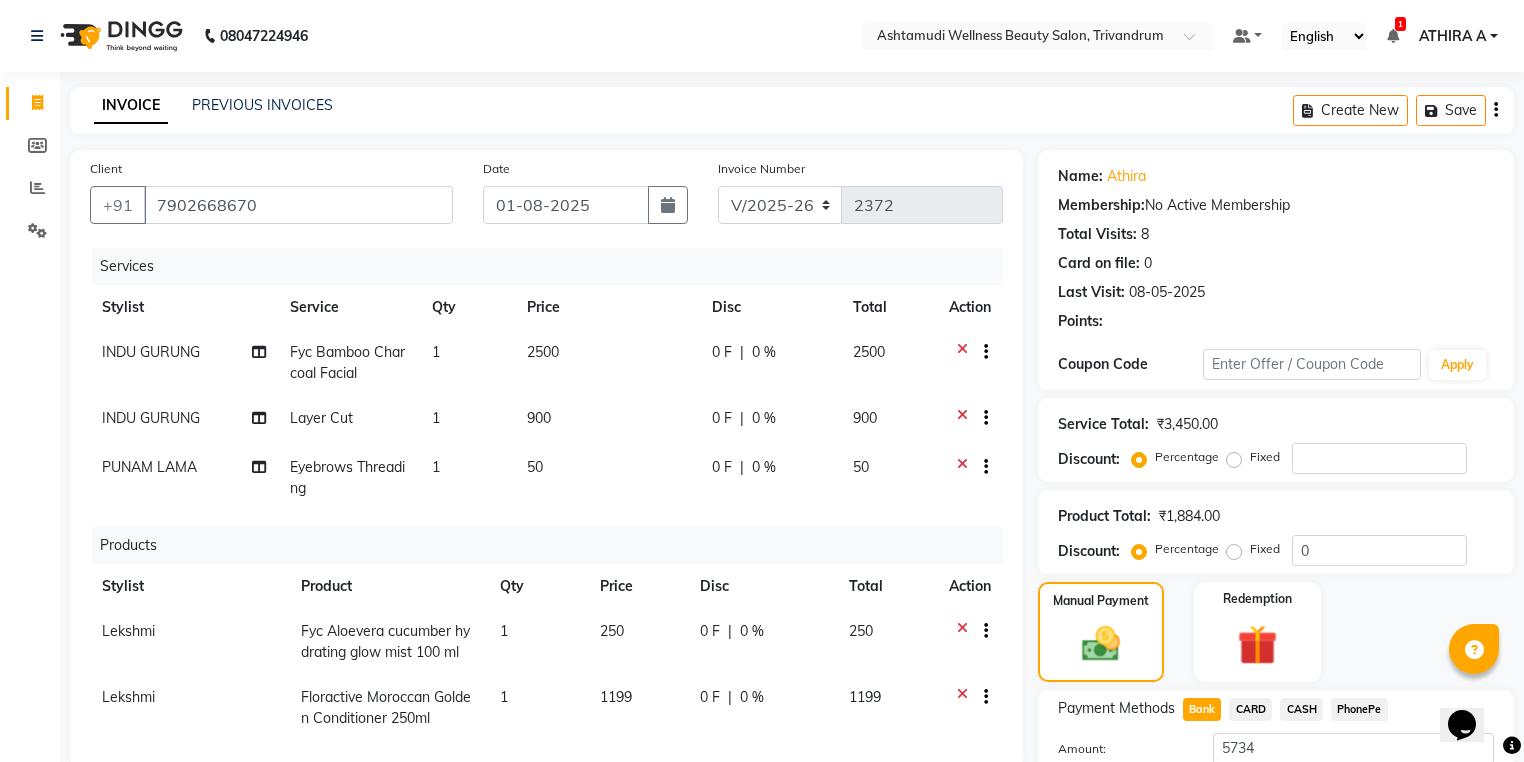 click 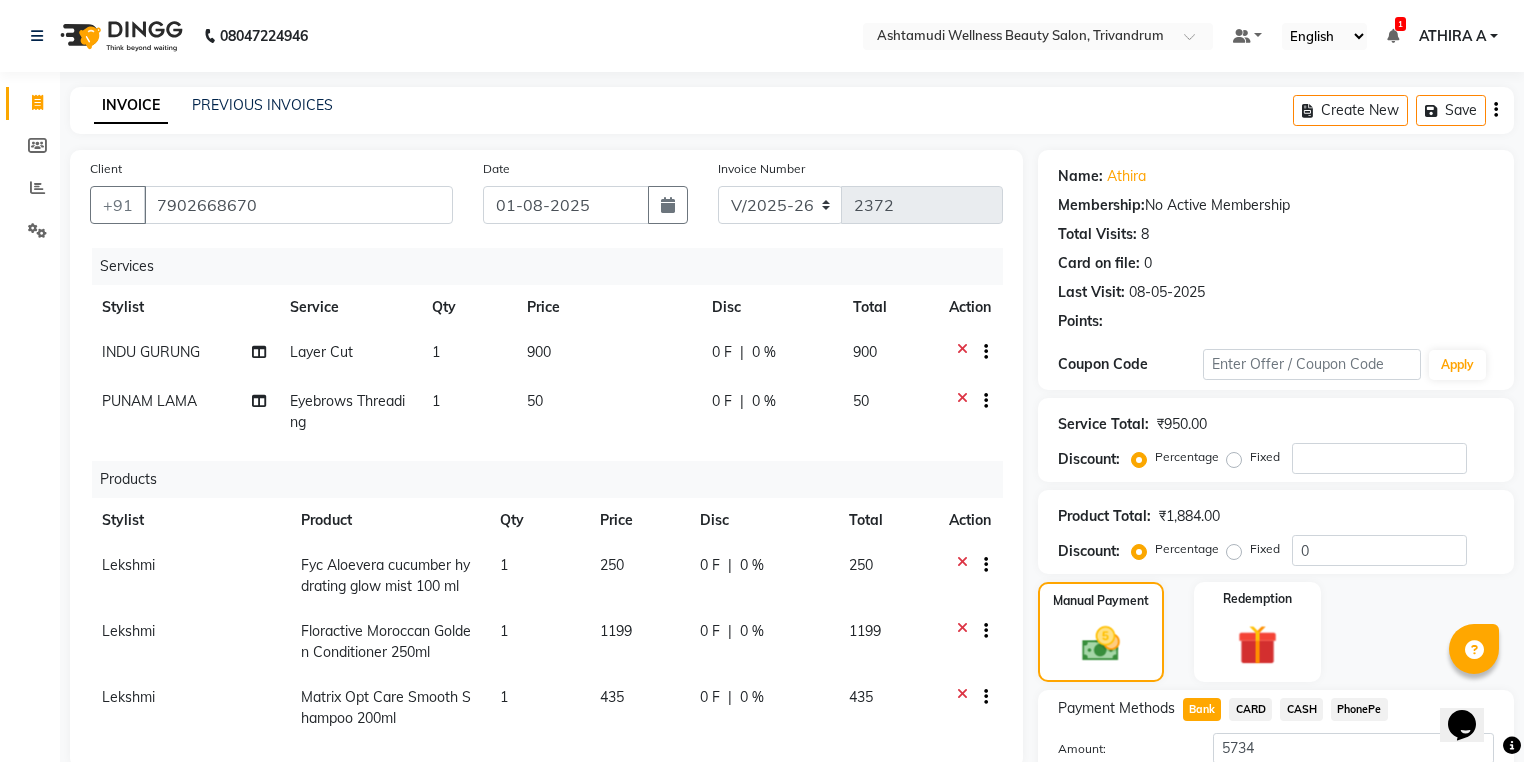 click 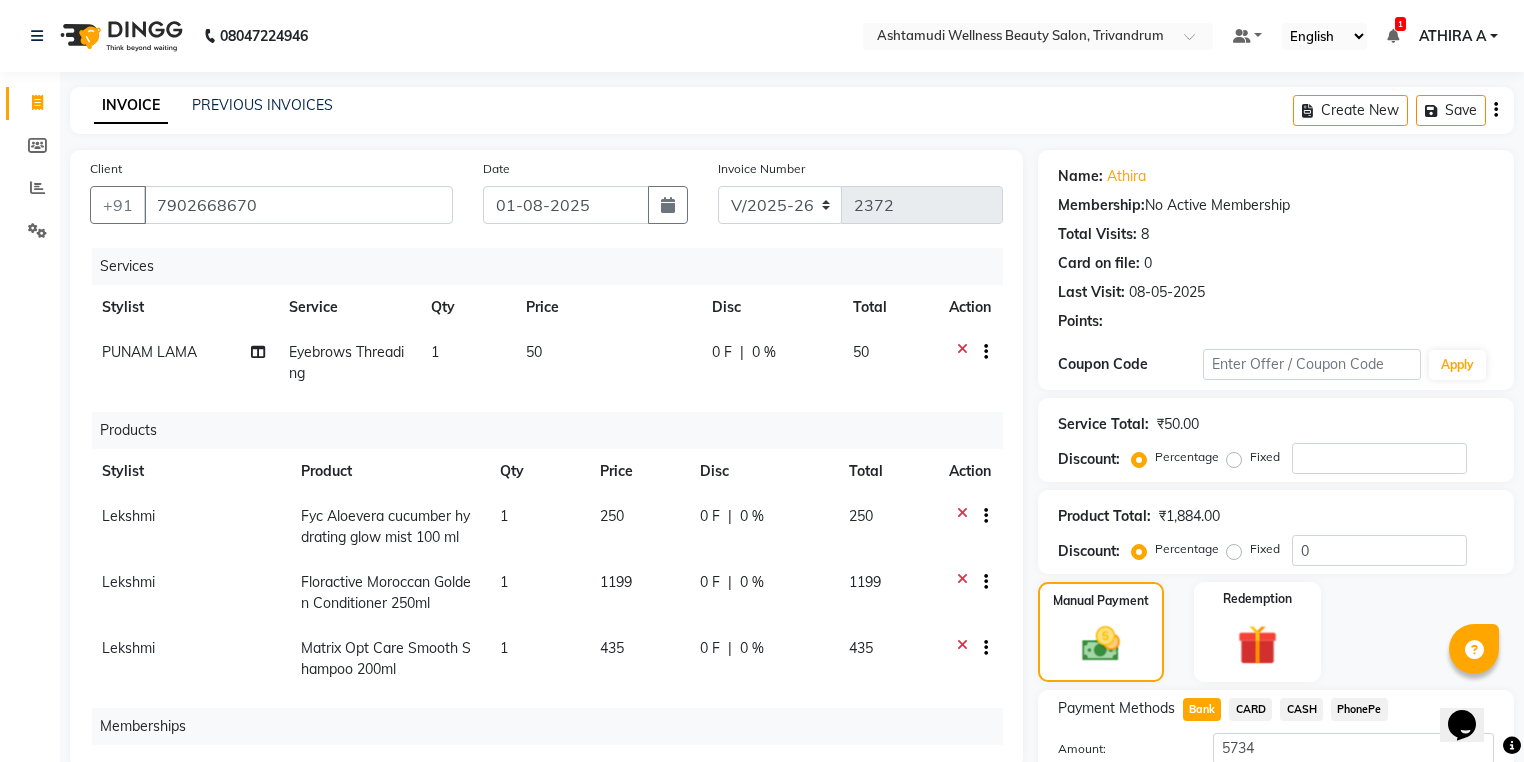 click 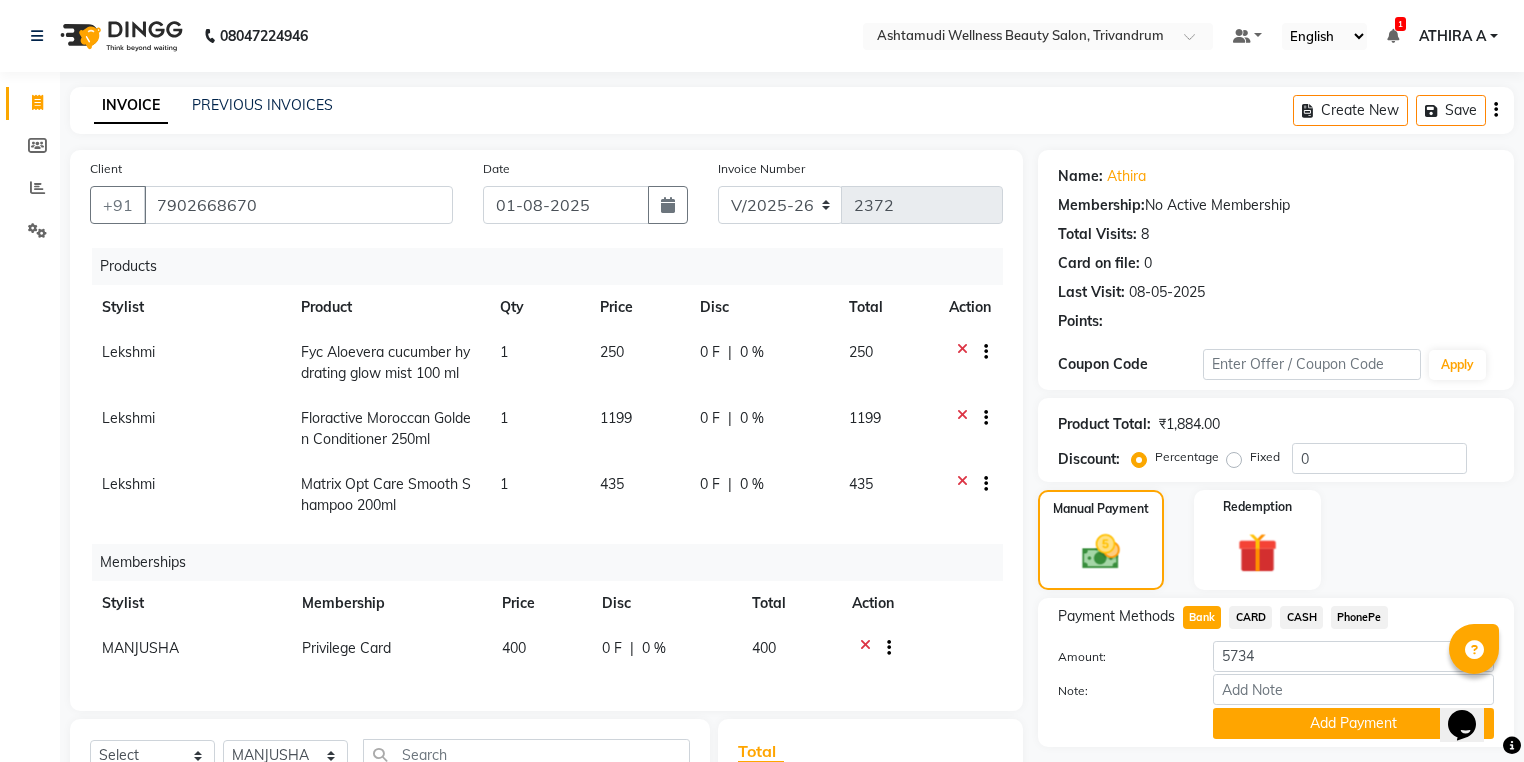 click 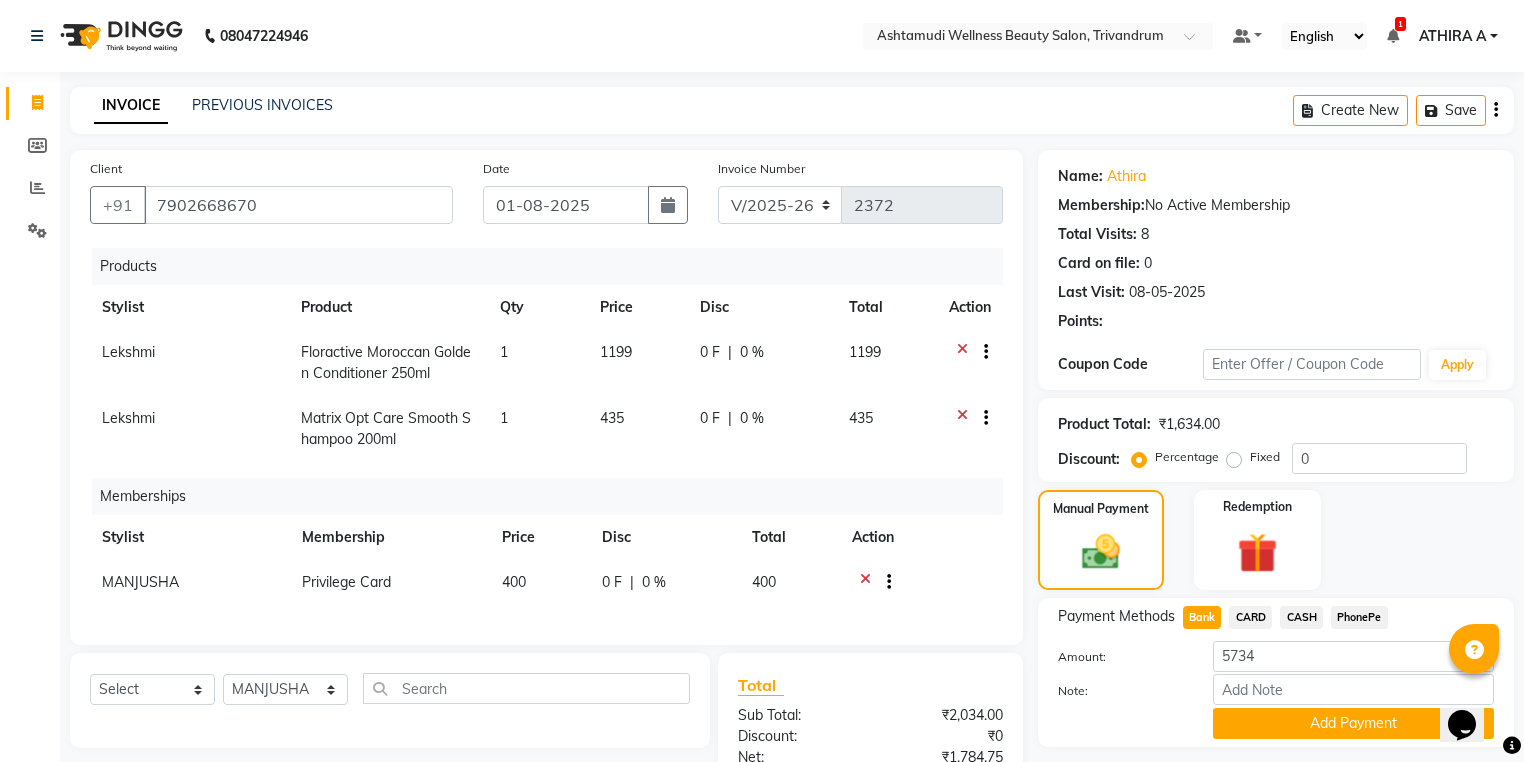 click 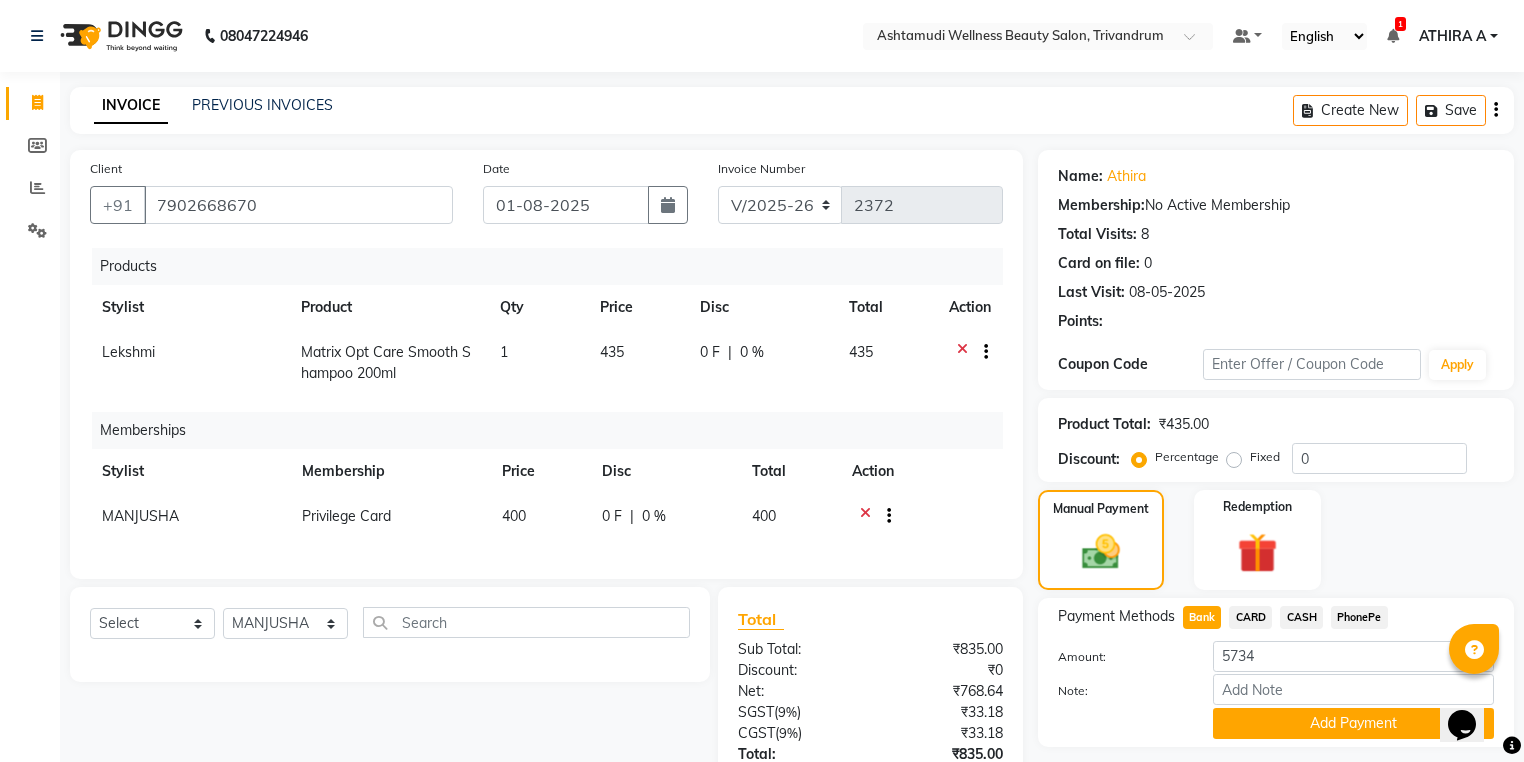 click 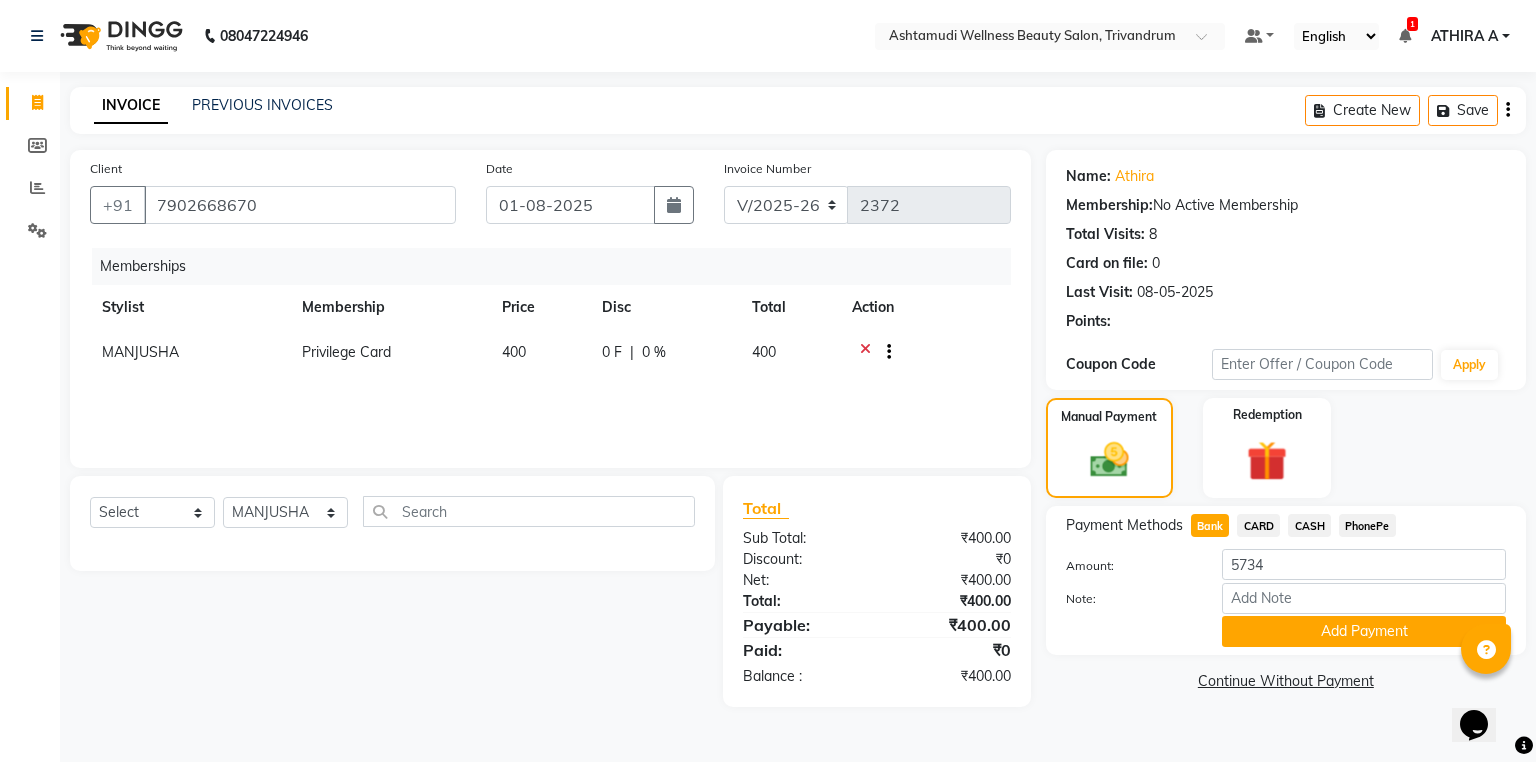 click 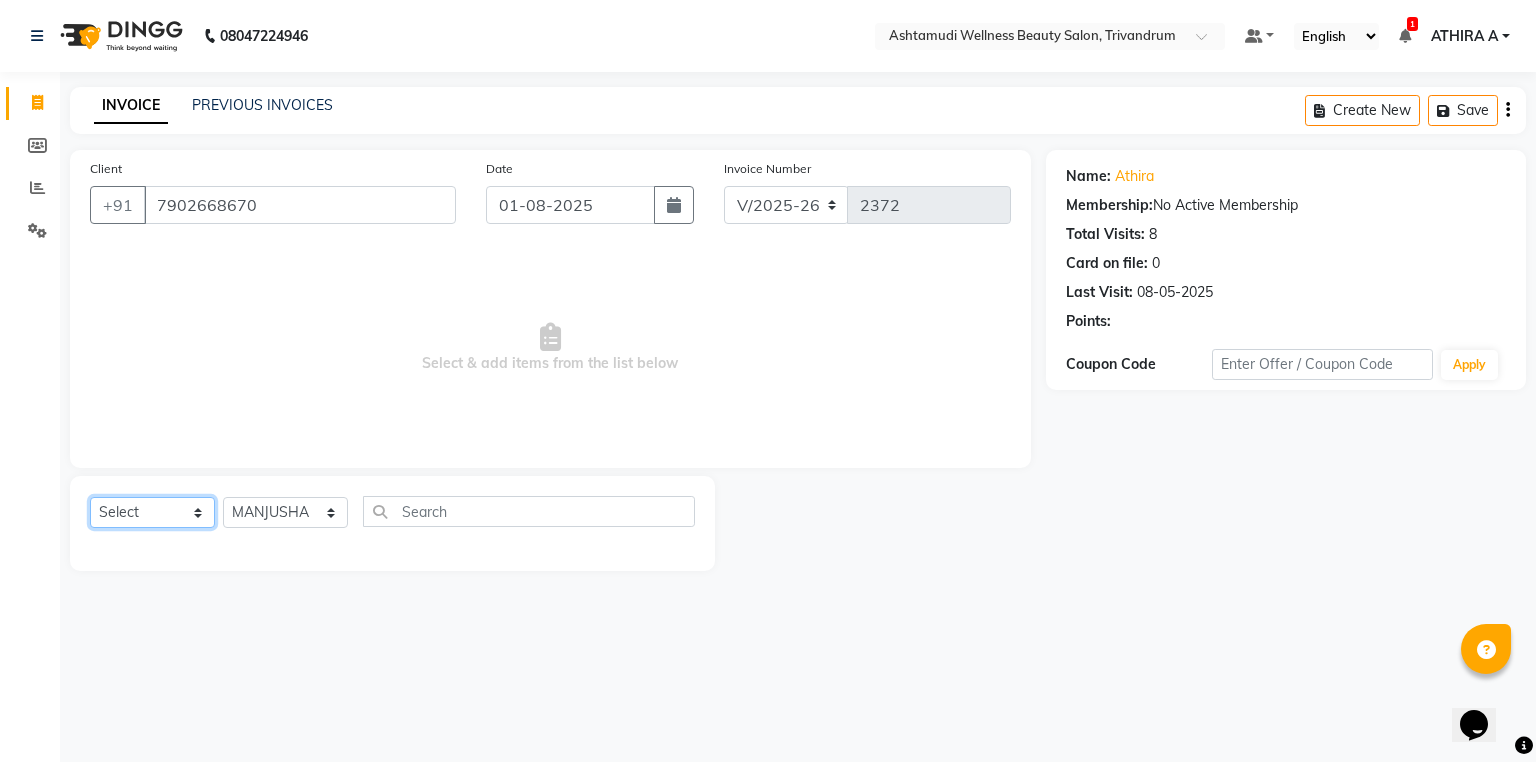 click on "Select  Service  Product  Membership  Package Voucher Prepaid Gift Card" 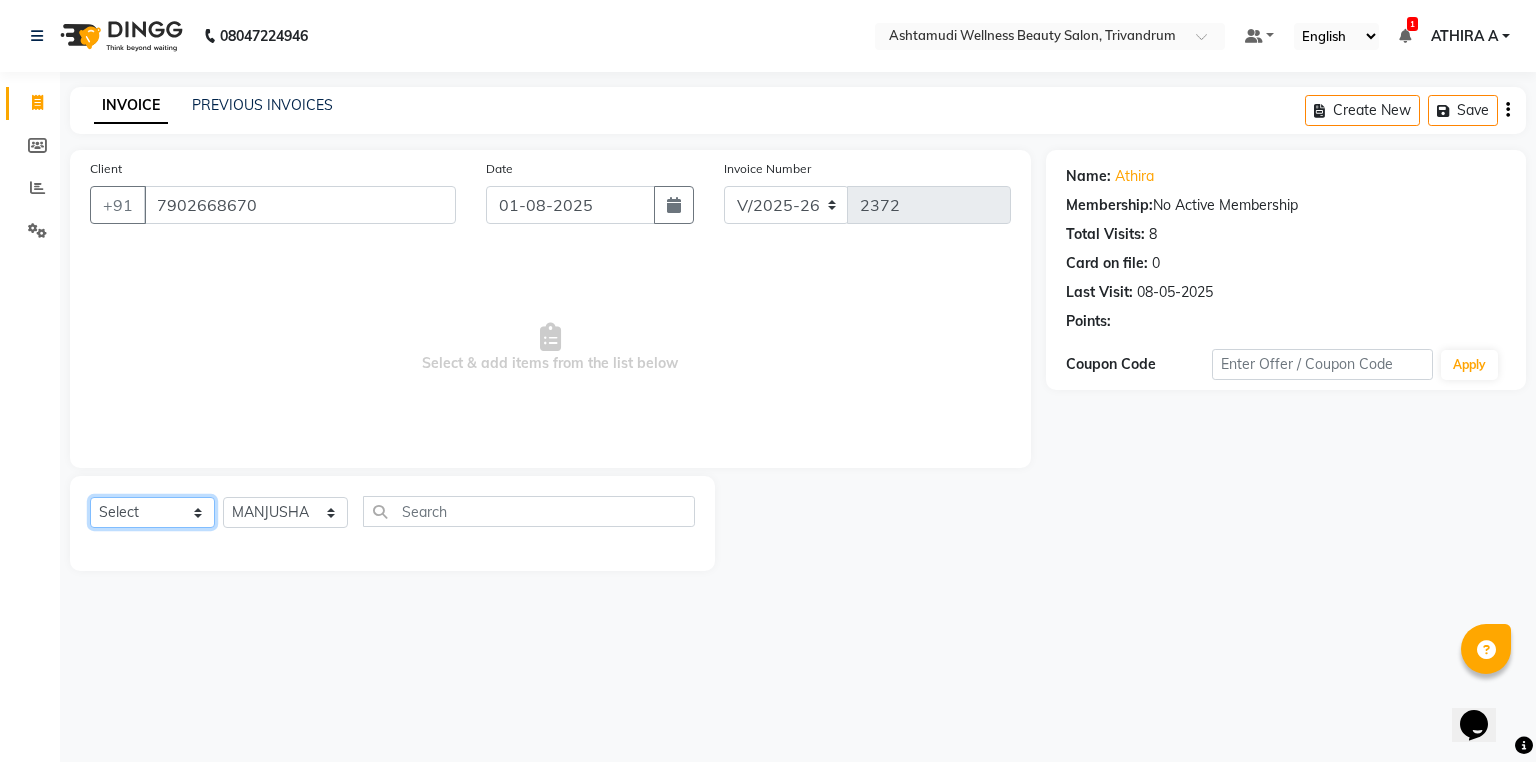 select on "service" 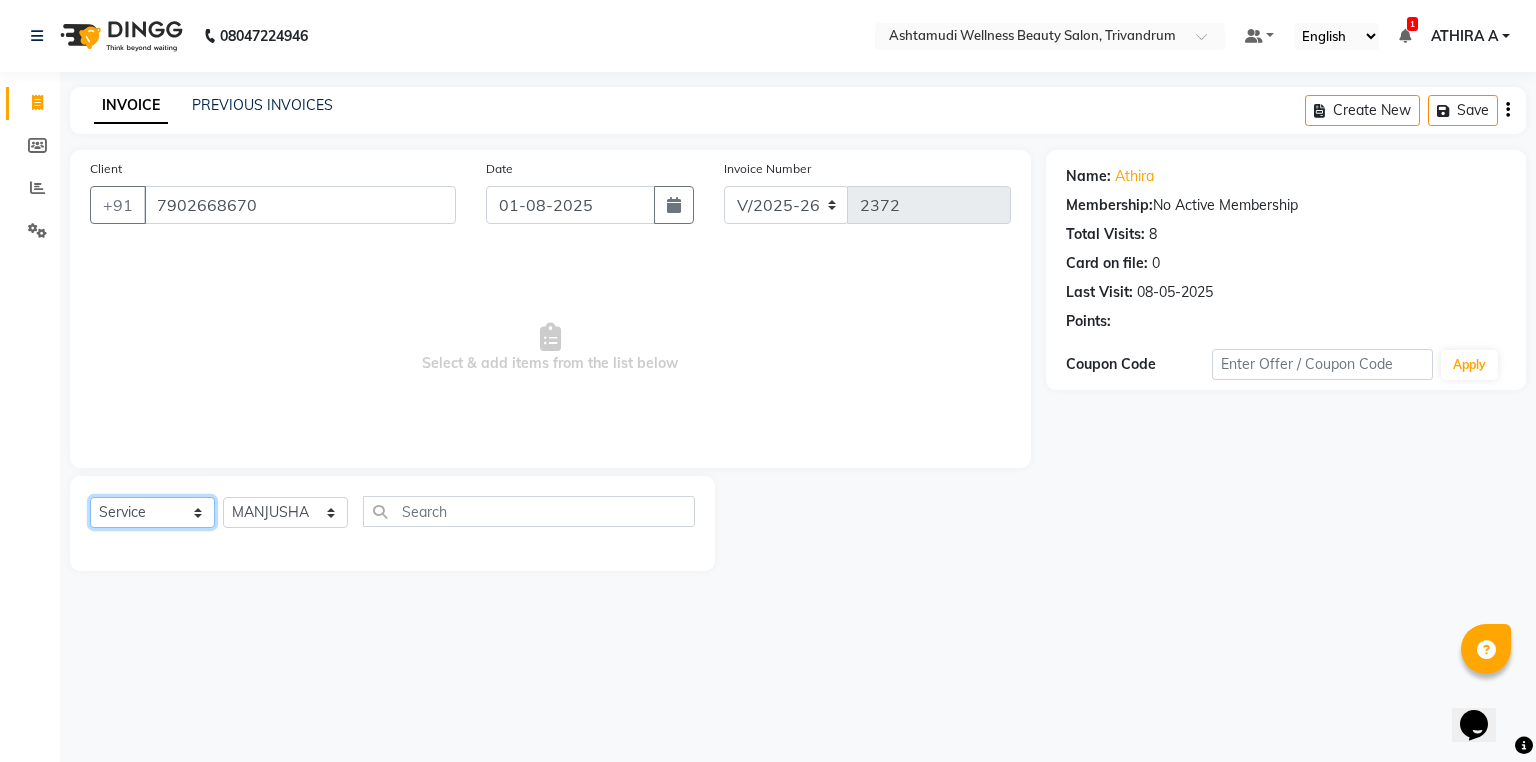 click on "Select  Service  Product  Membership  Package Voucher Prepaid Gift Card" 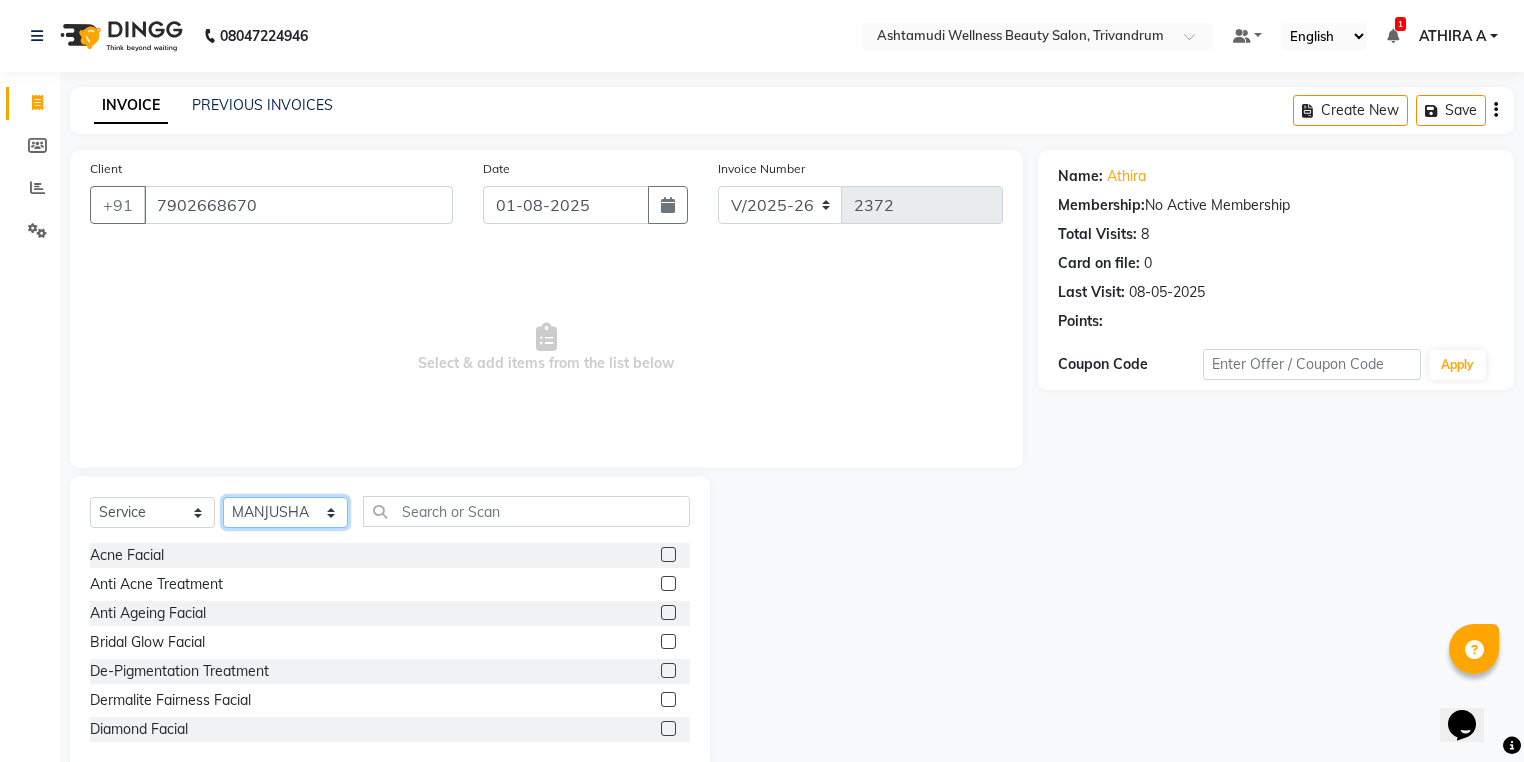 click on "Select Stylist ANJALI L B	 CHIPPY DHANYA D INDU GURUNG	 KARTHIKA	 Lekshmi MANJUSHA	 PUNAM LAMA	 SARITHA	 SIMI Sneha TRIVANDRUM ASHTAMUDI USHA KUMARI S" 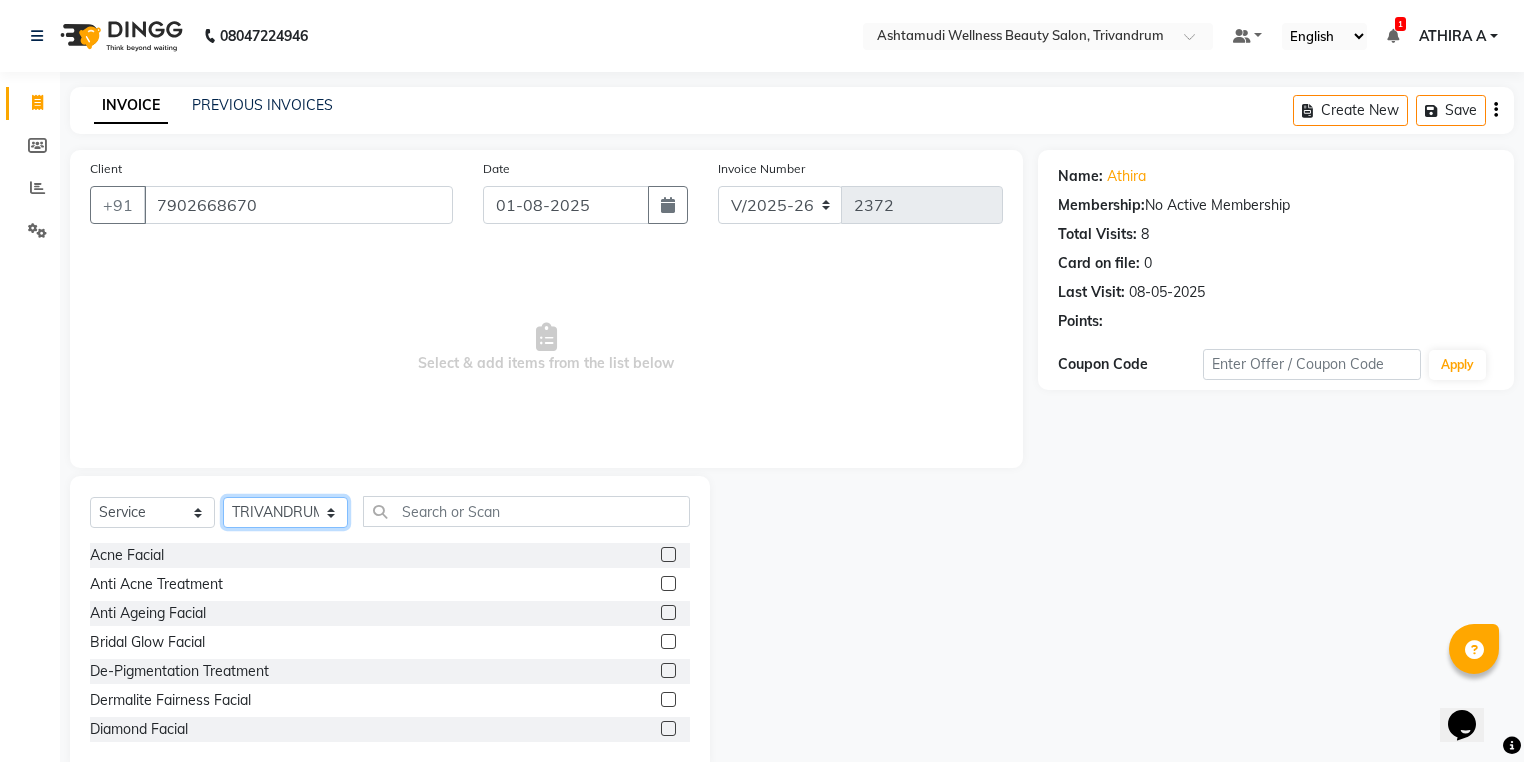 click on "Select Stylist ANJALI L B	 CHIPPY DHANYA D INDU GURUNG	 KARTHIKA	 Lekshmi MANJUSHA	 PUNAM LAMA	 SARITHA	 SIMI Sneha TRIVANDRUM ASHTAMUDI USHA KUMARI S" 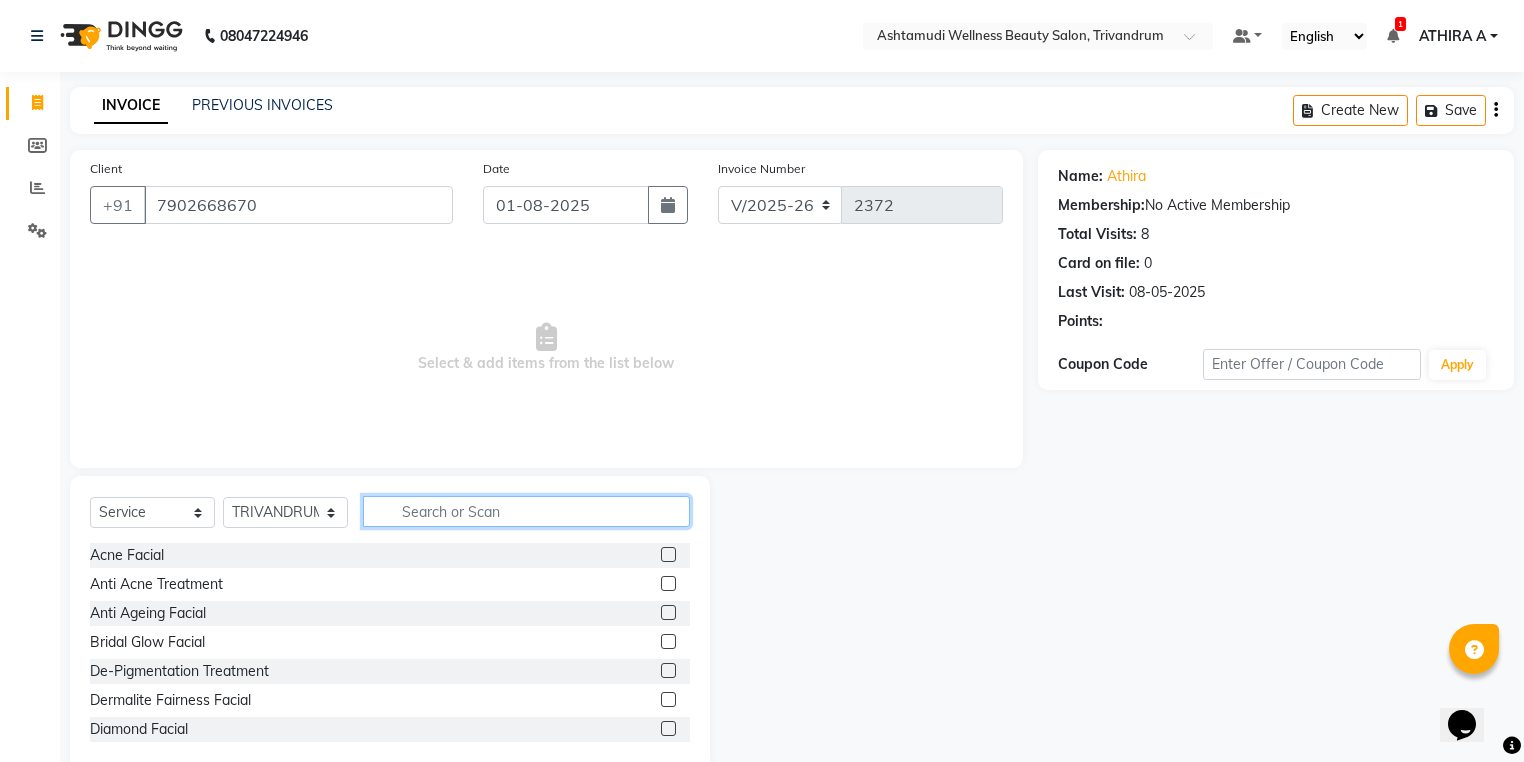 click 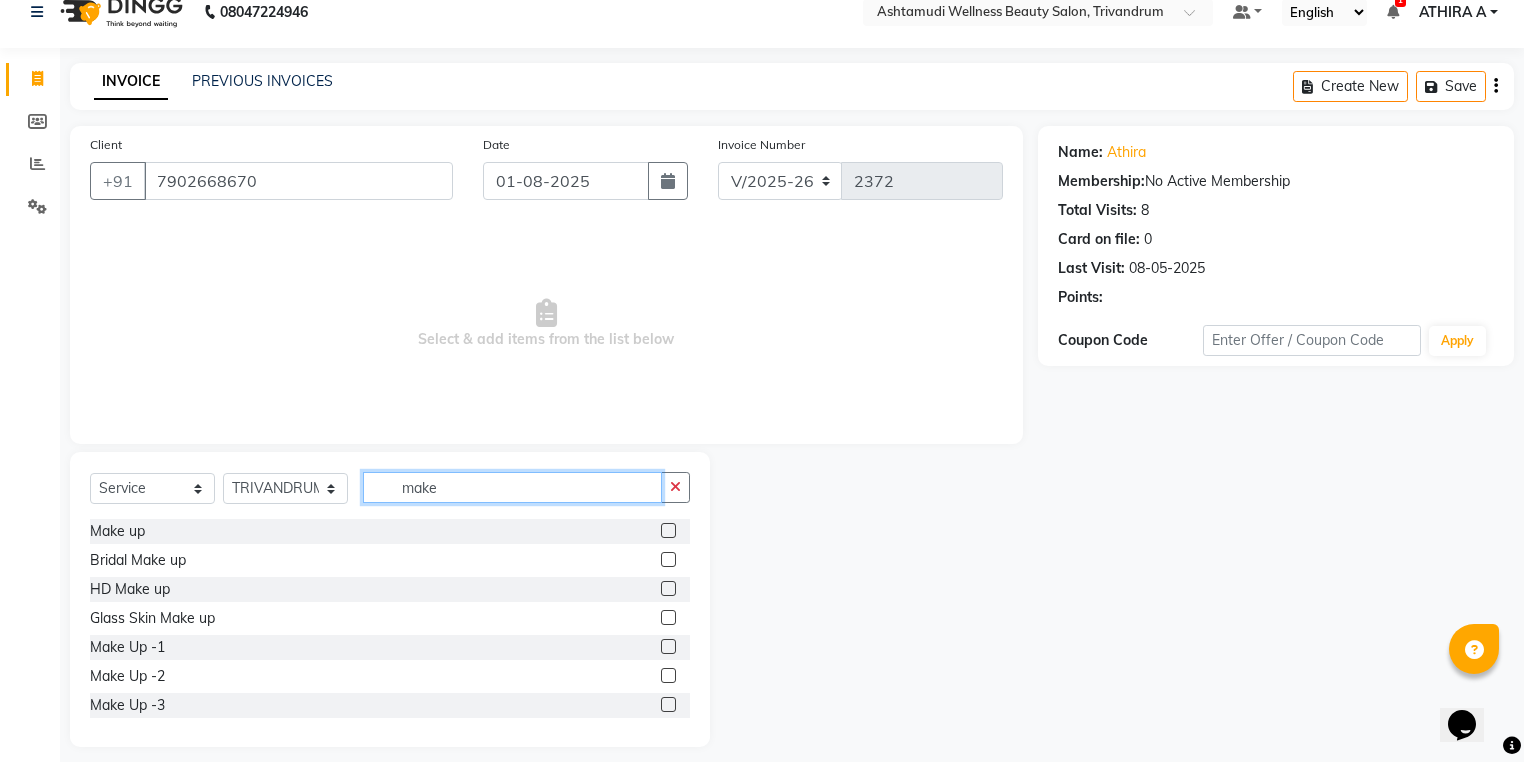 scroll, scrollTop: 39, scrollLeft: 0, axis: vertical 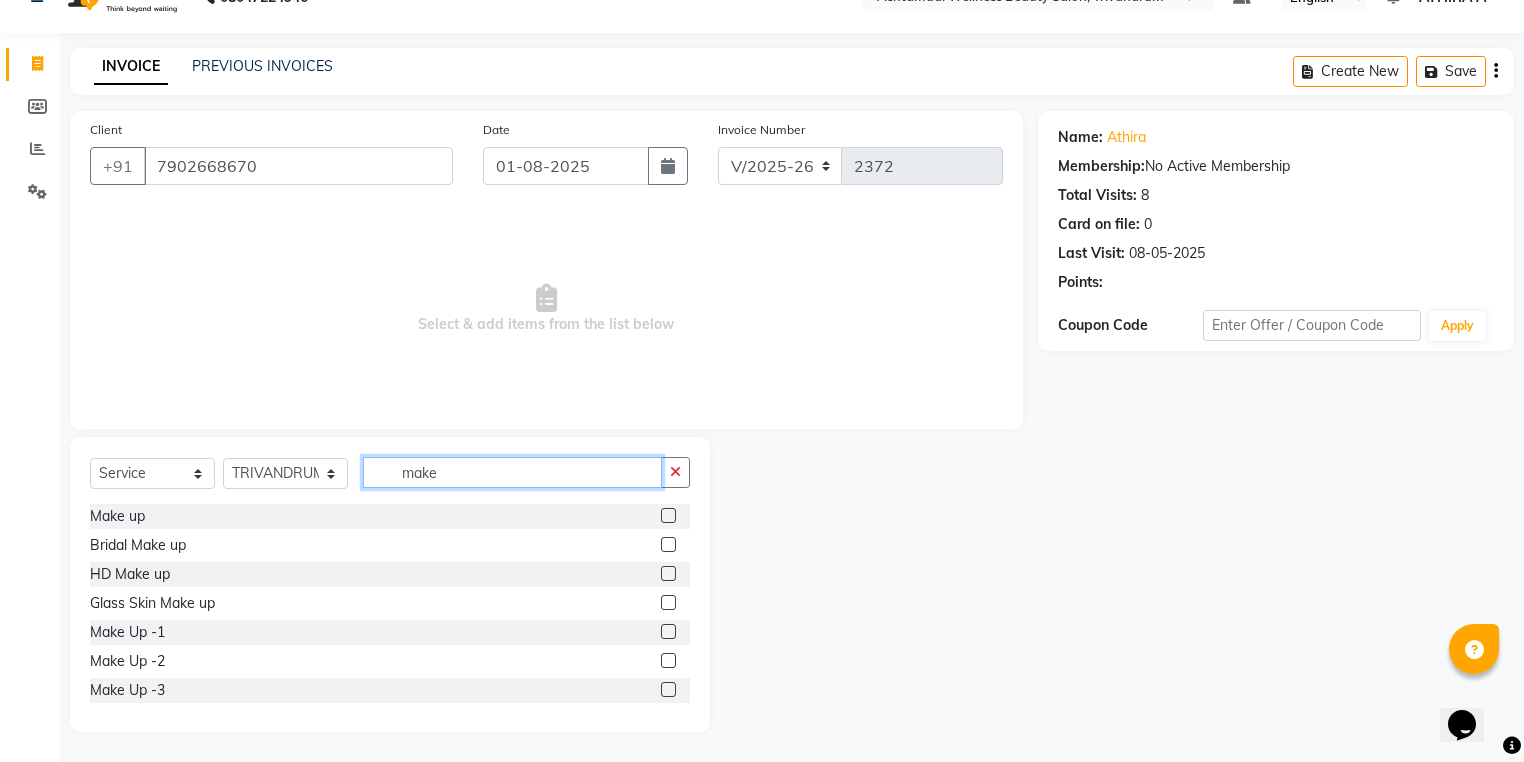 type on "make" 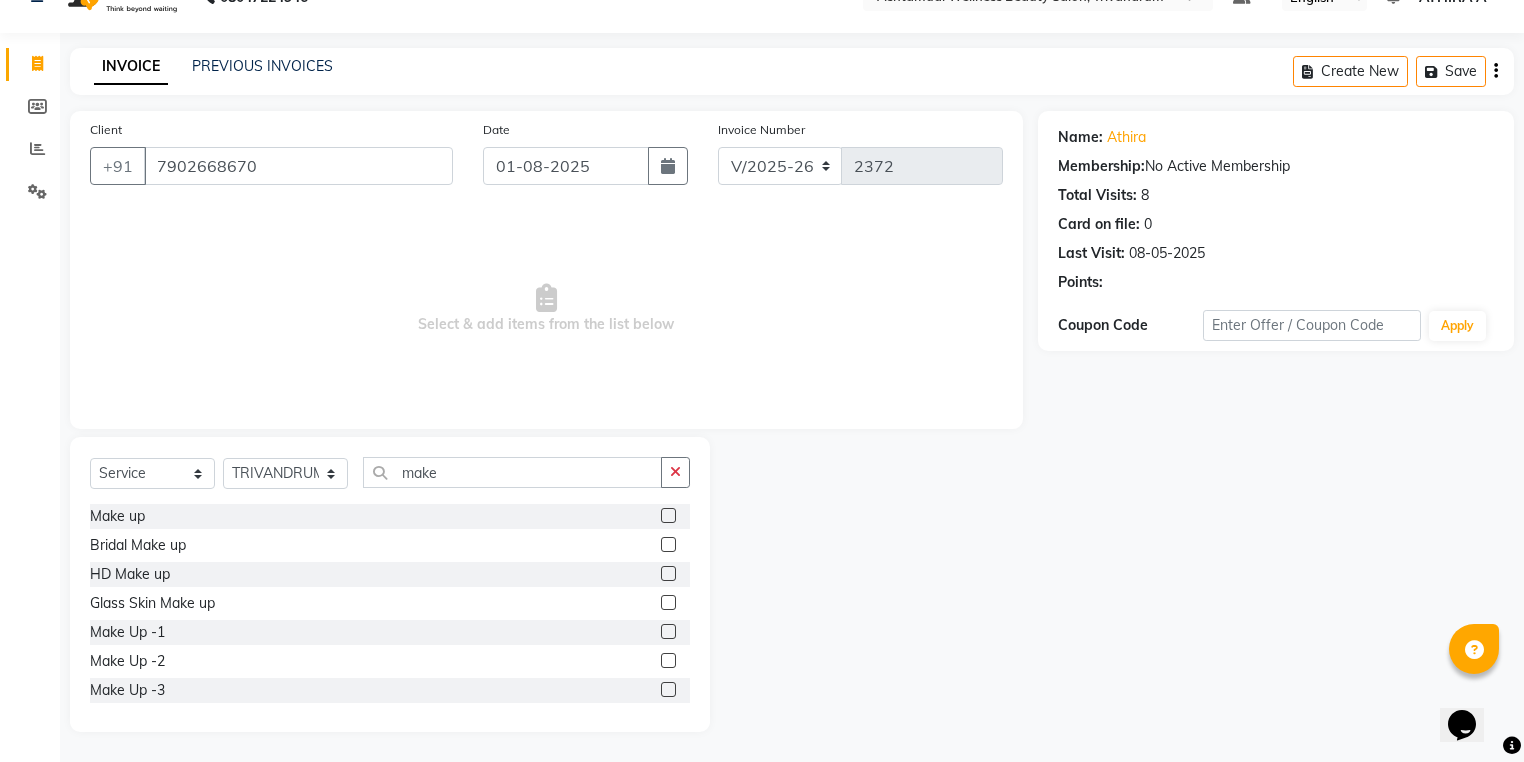 click 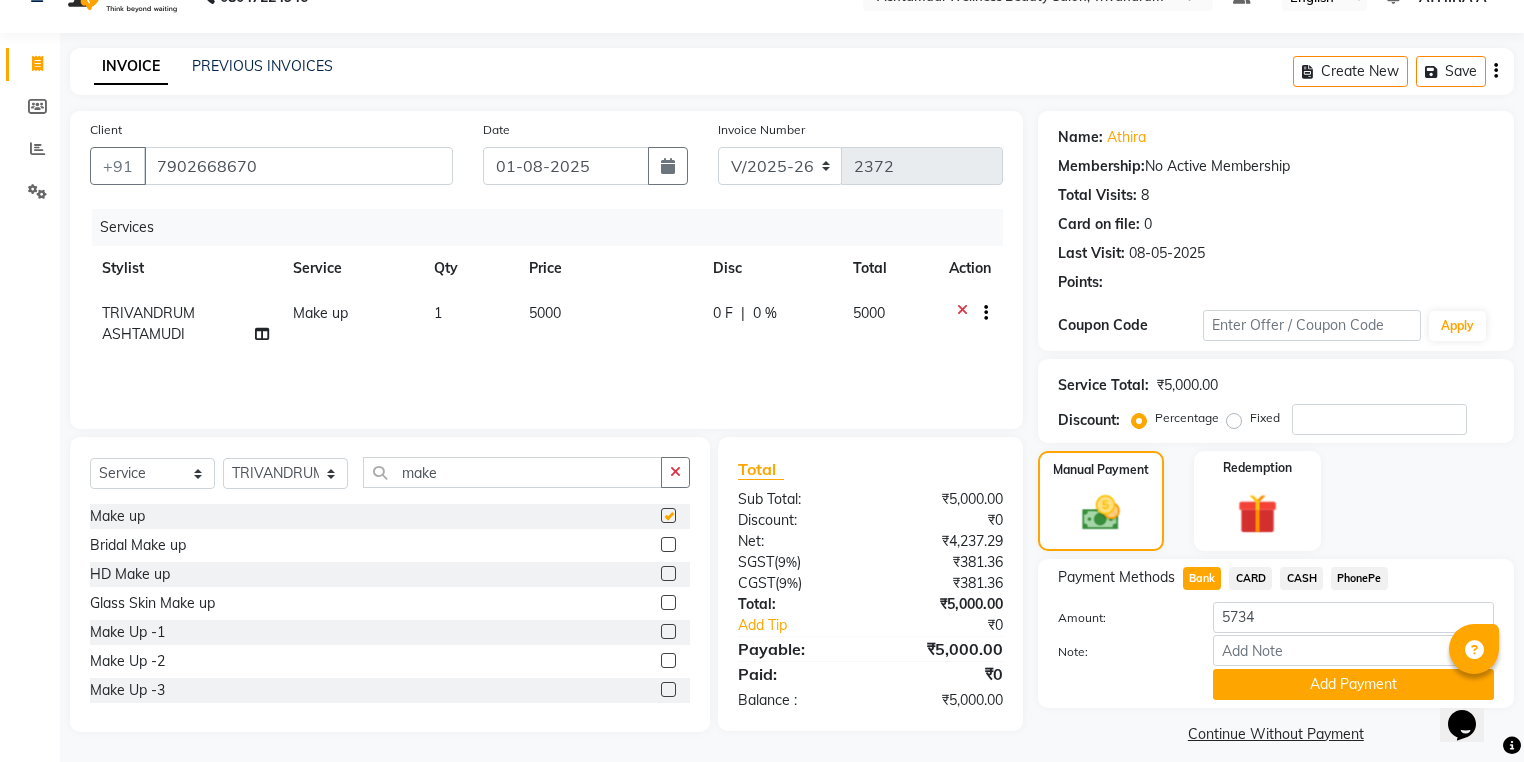 checkbox on "false" 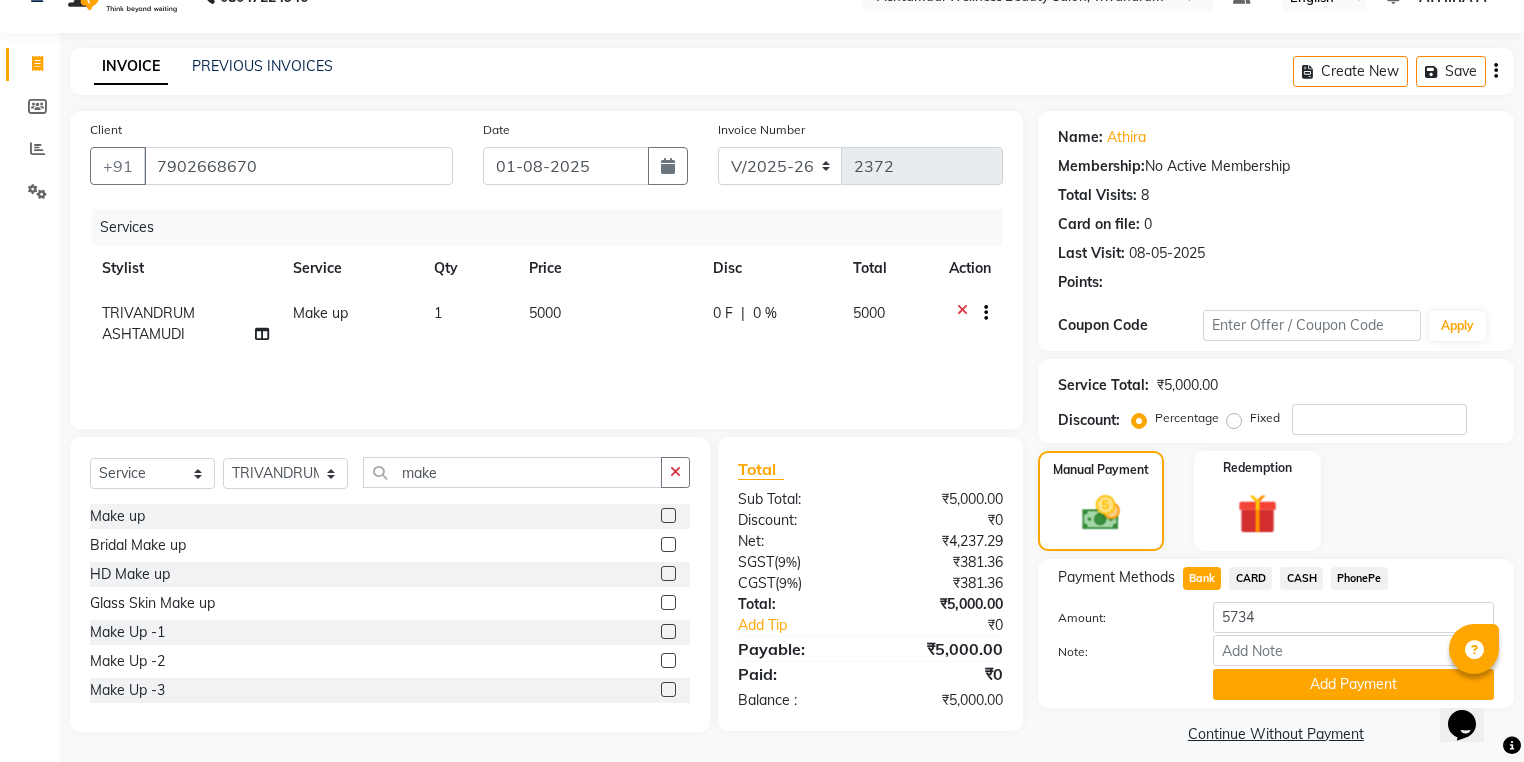 click on "0 F | 0 %" 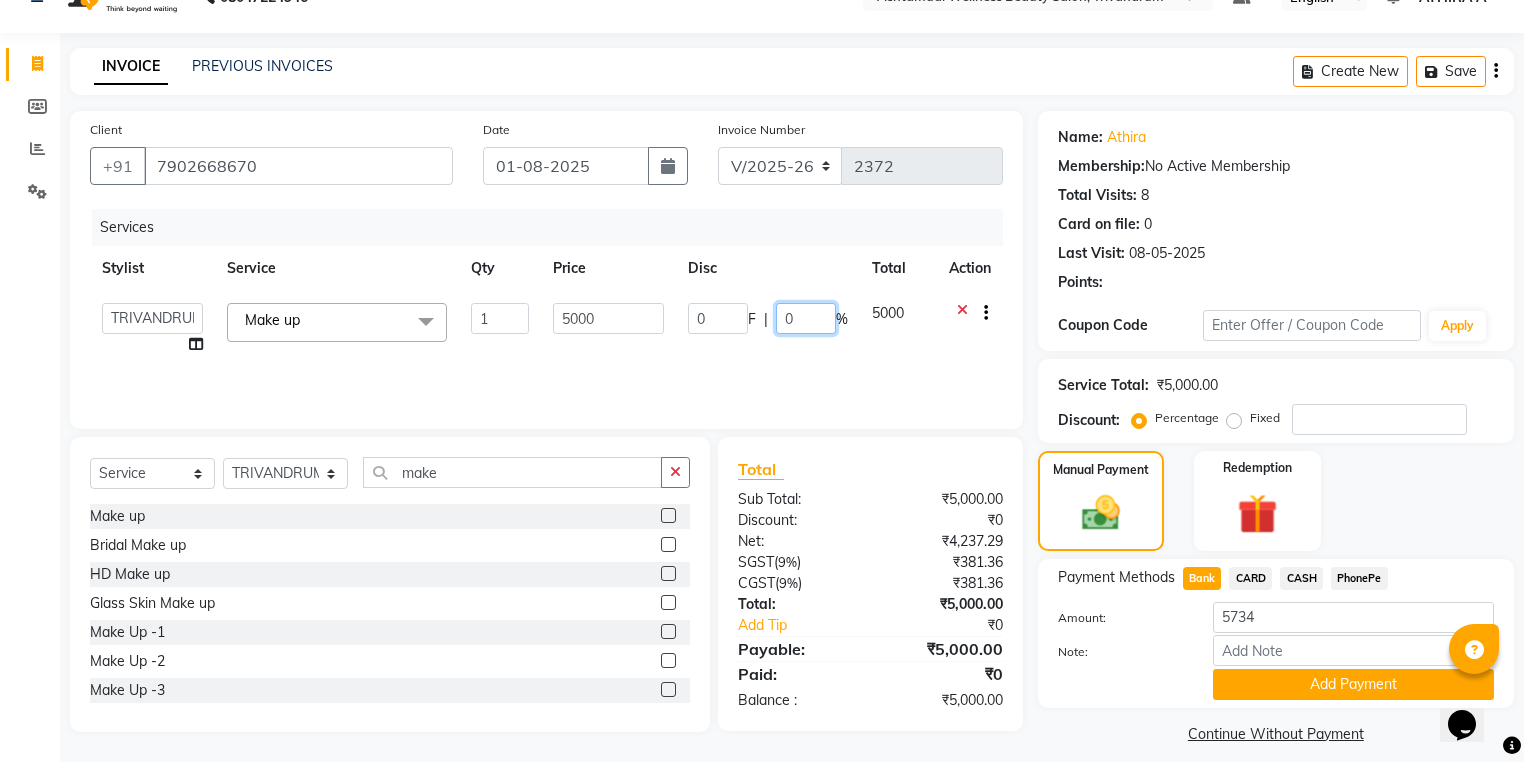 click on "0" 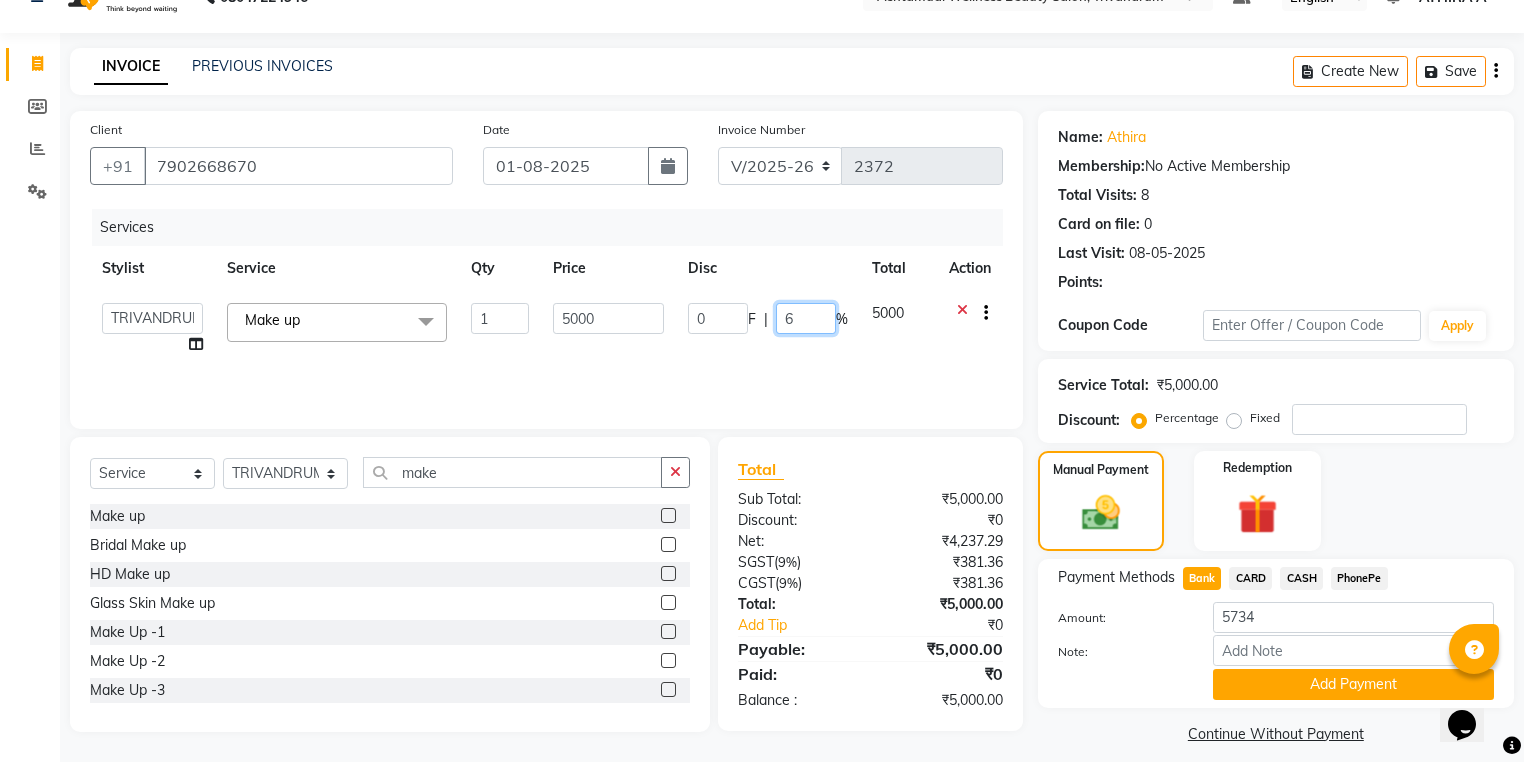type on "60" 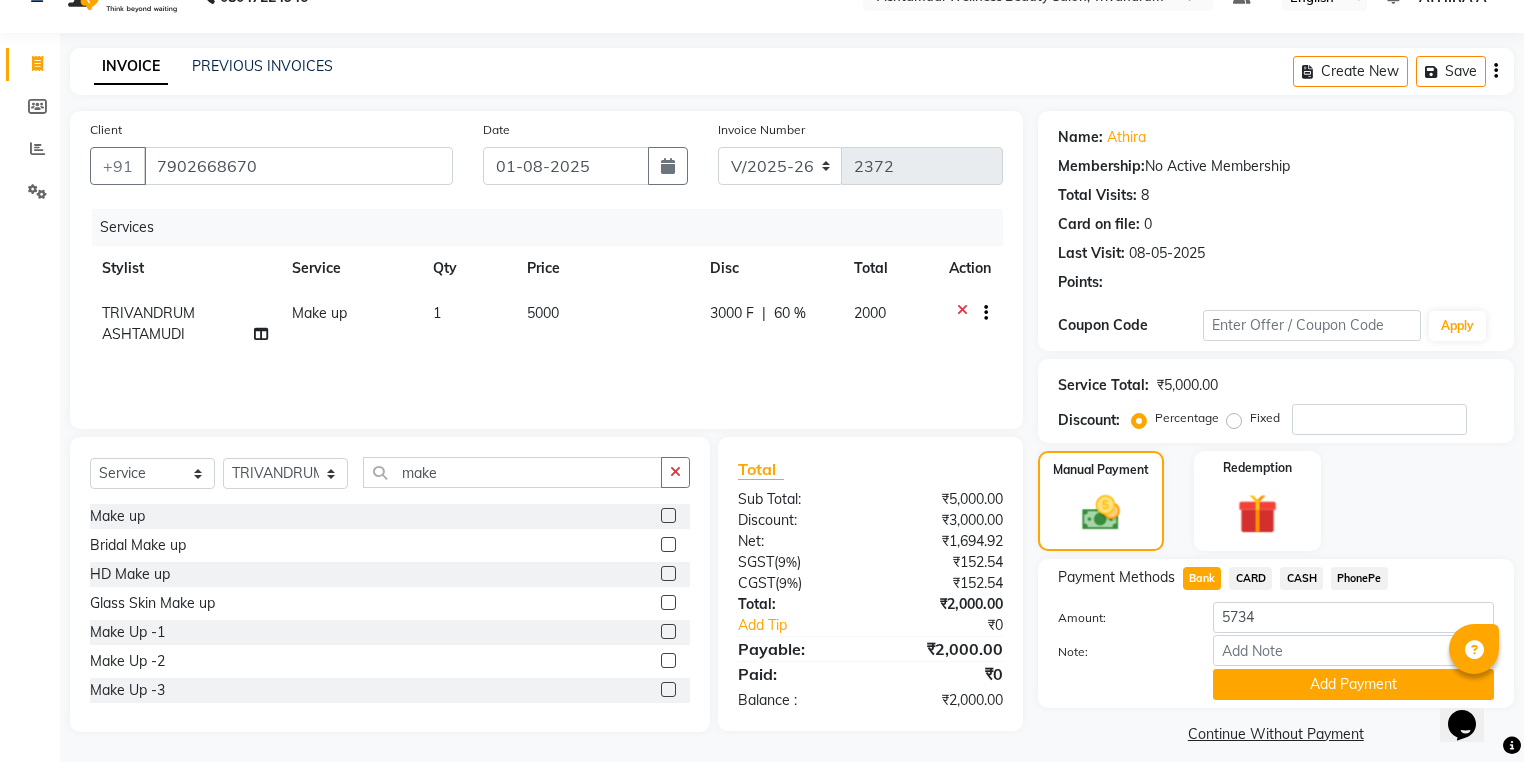 click on "3000 F | 60 %" 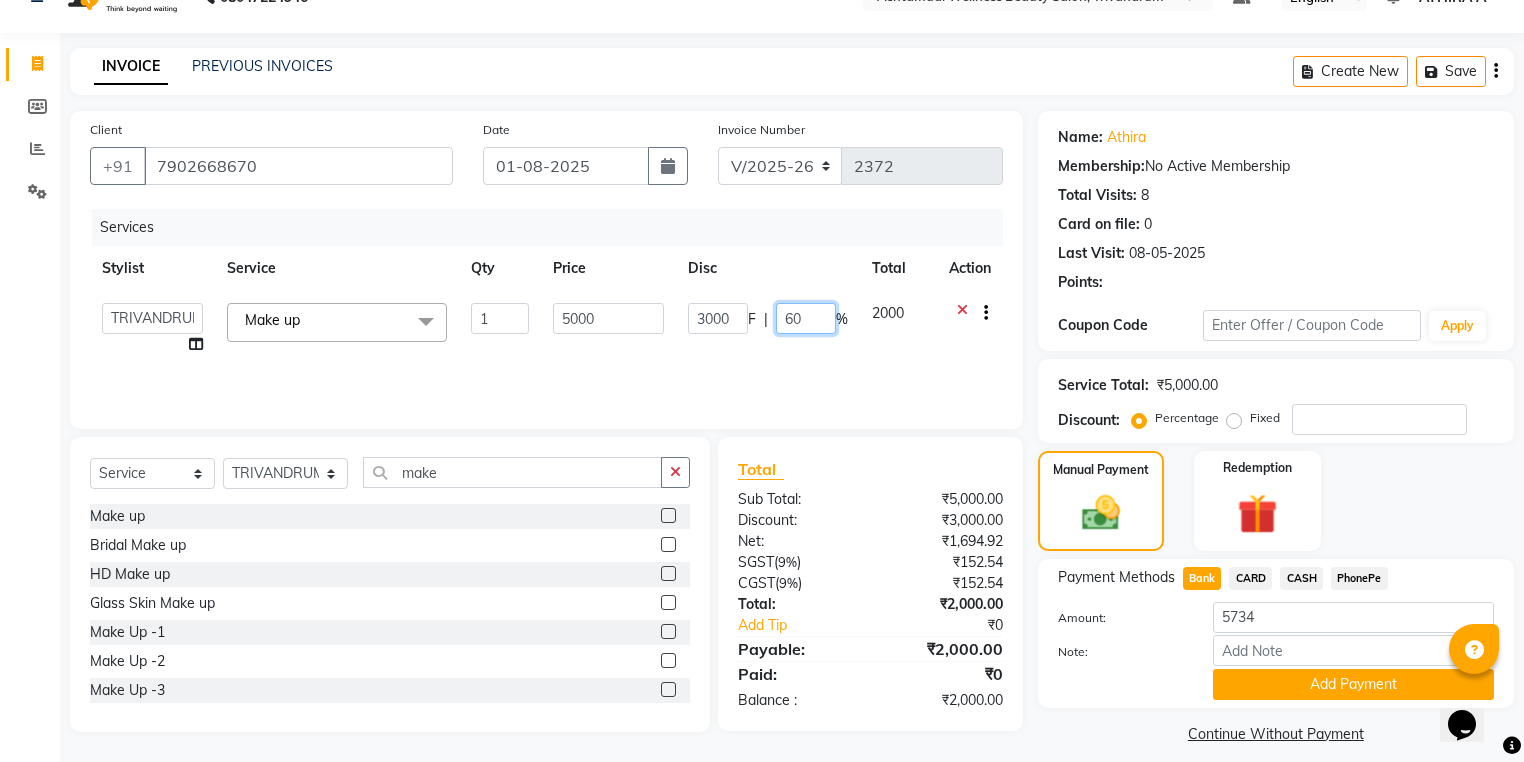 click on "60" 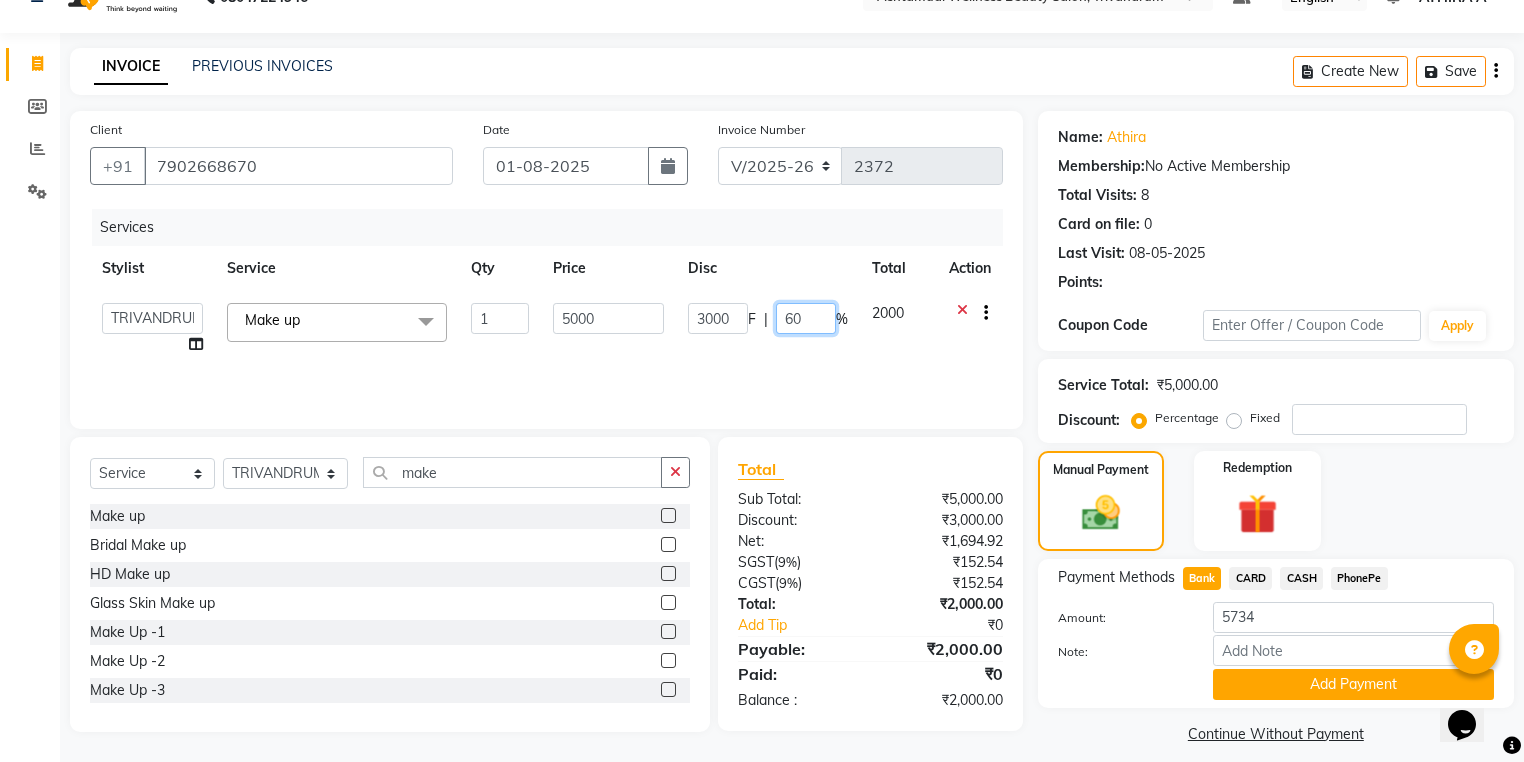 type on "6" 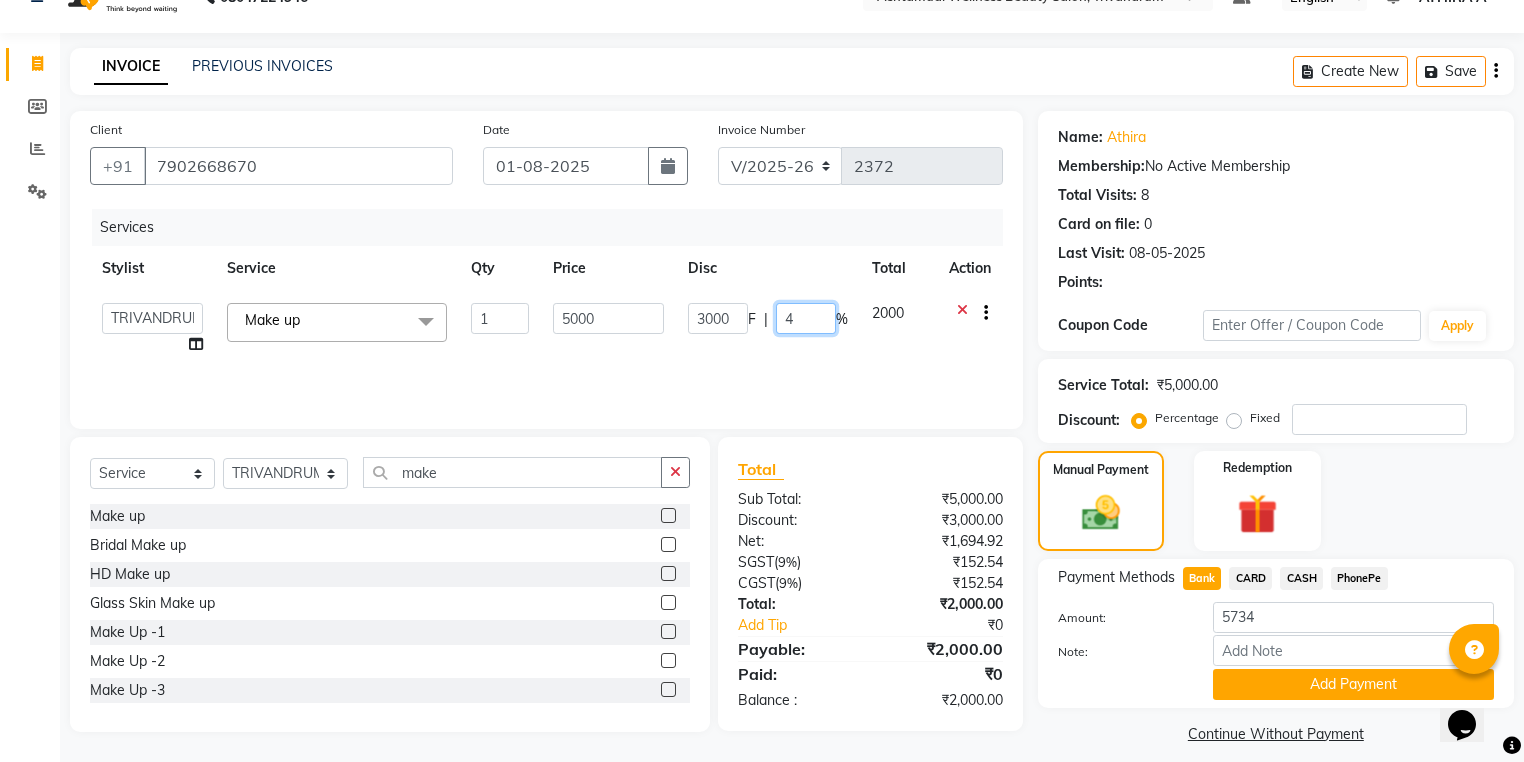 type on "40" 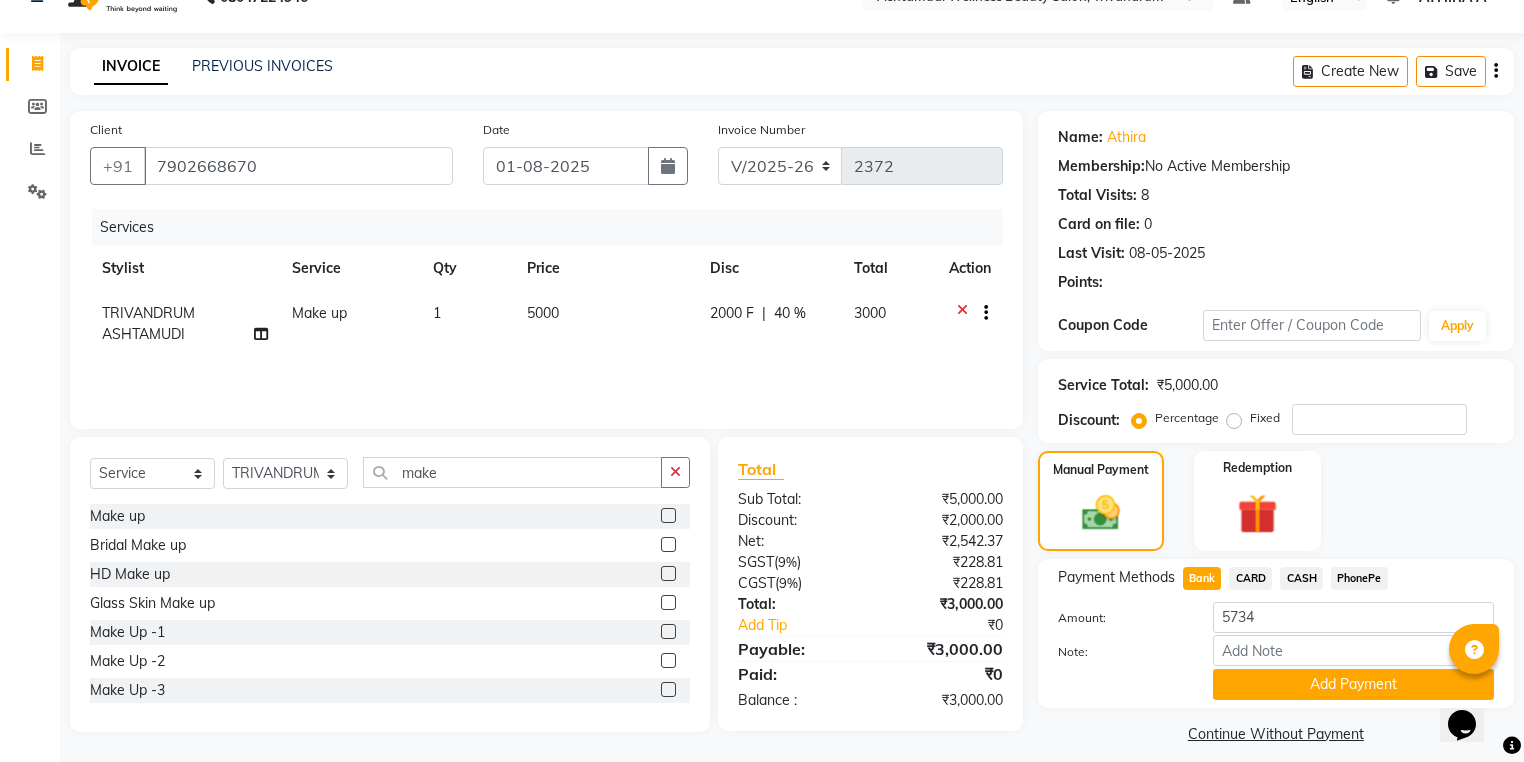 click on "Services Stylist Service Qty Price Disc Total Action TRIVANDRUM ASHTAMUDI Make up 1 5000 2000 F | 40 % 3000" 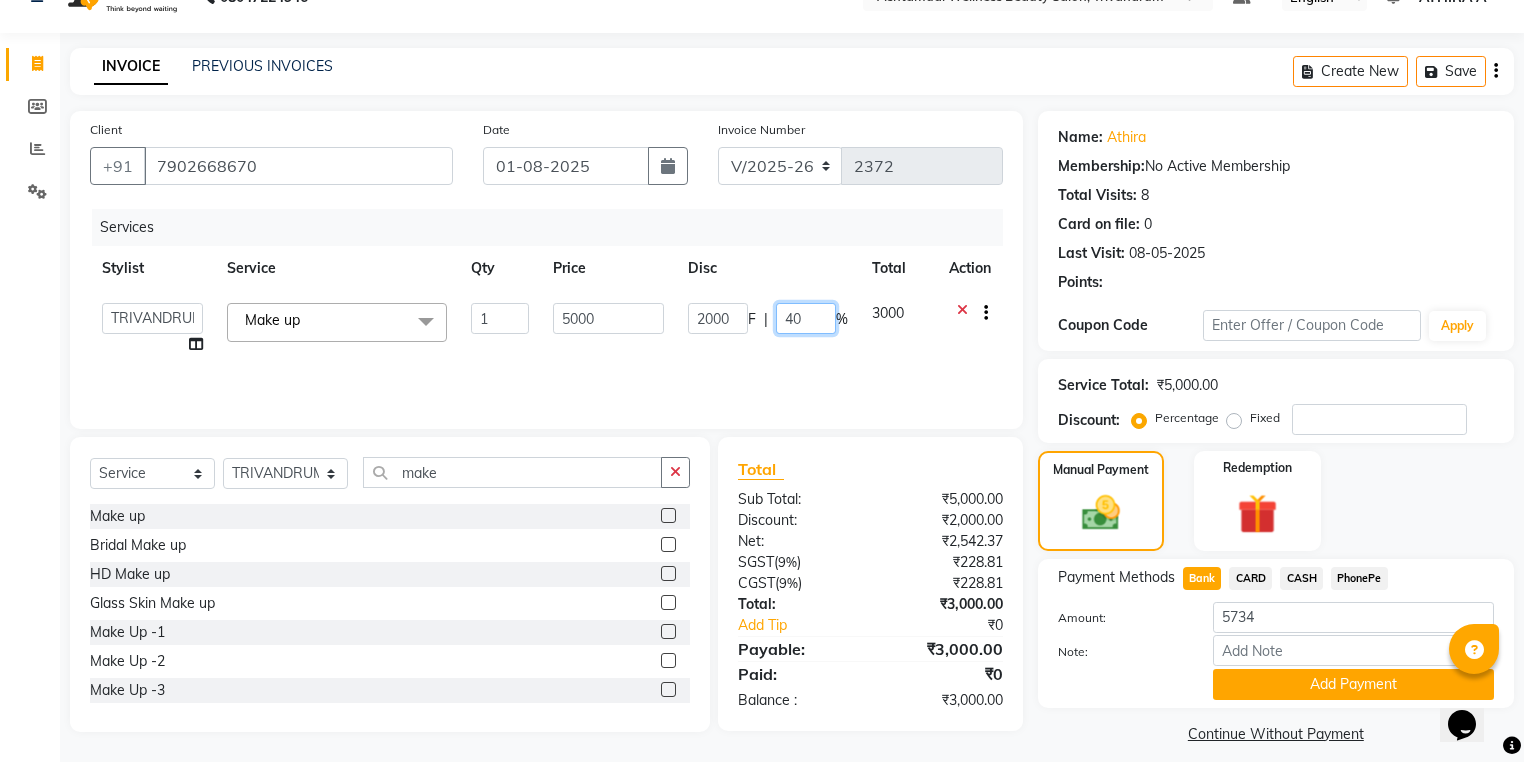 click on "40" 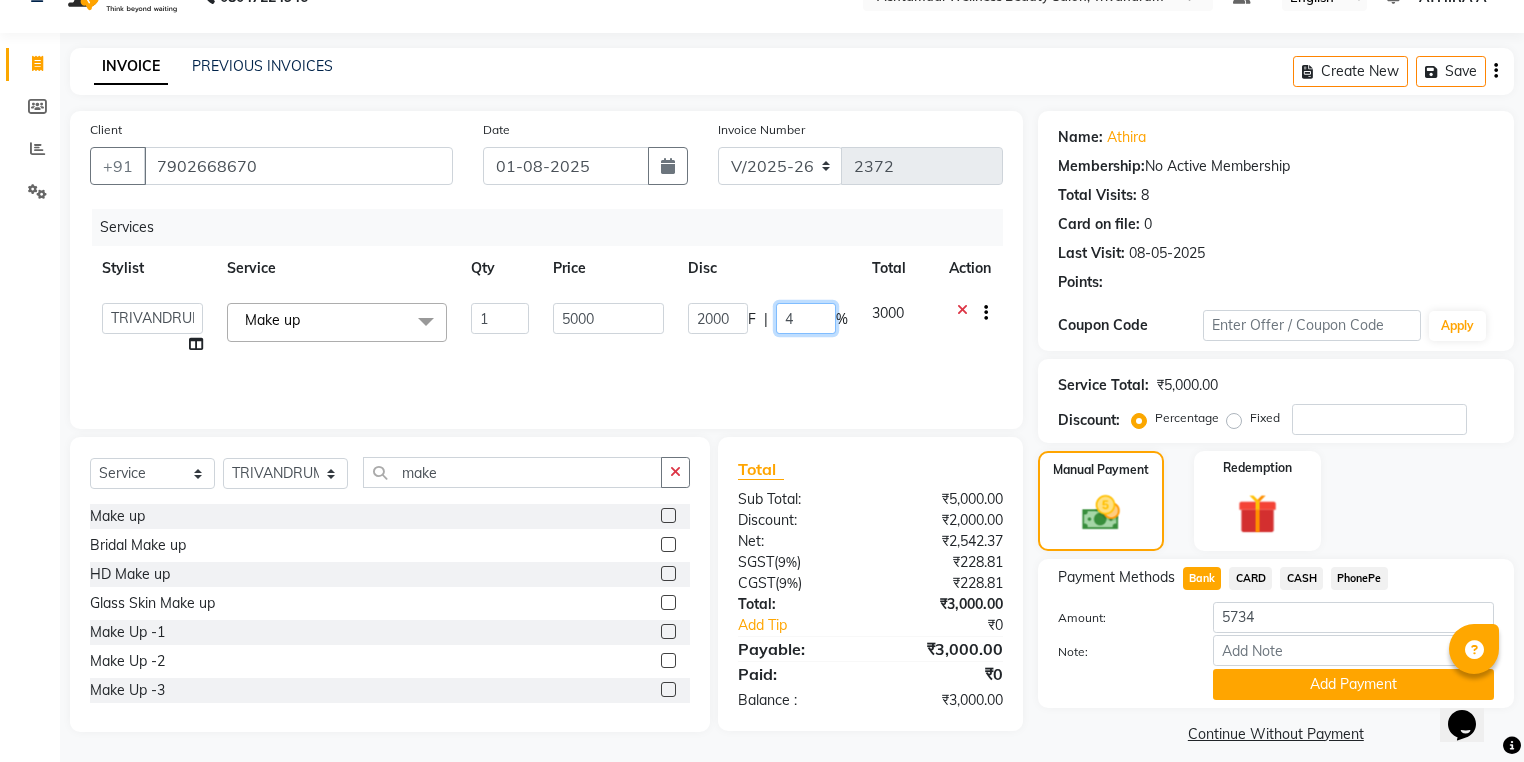 type 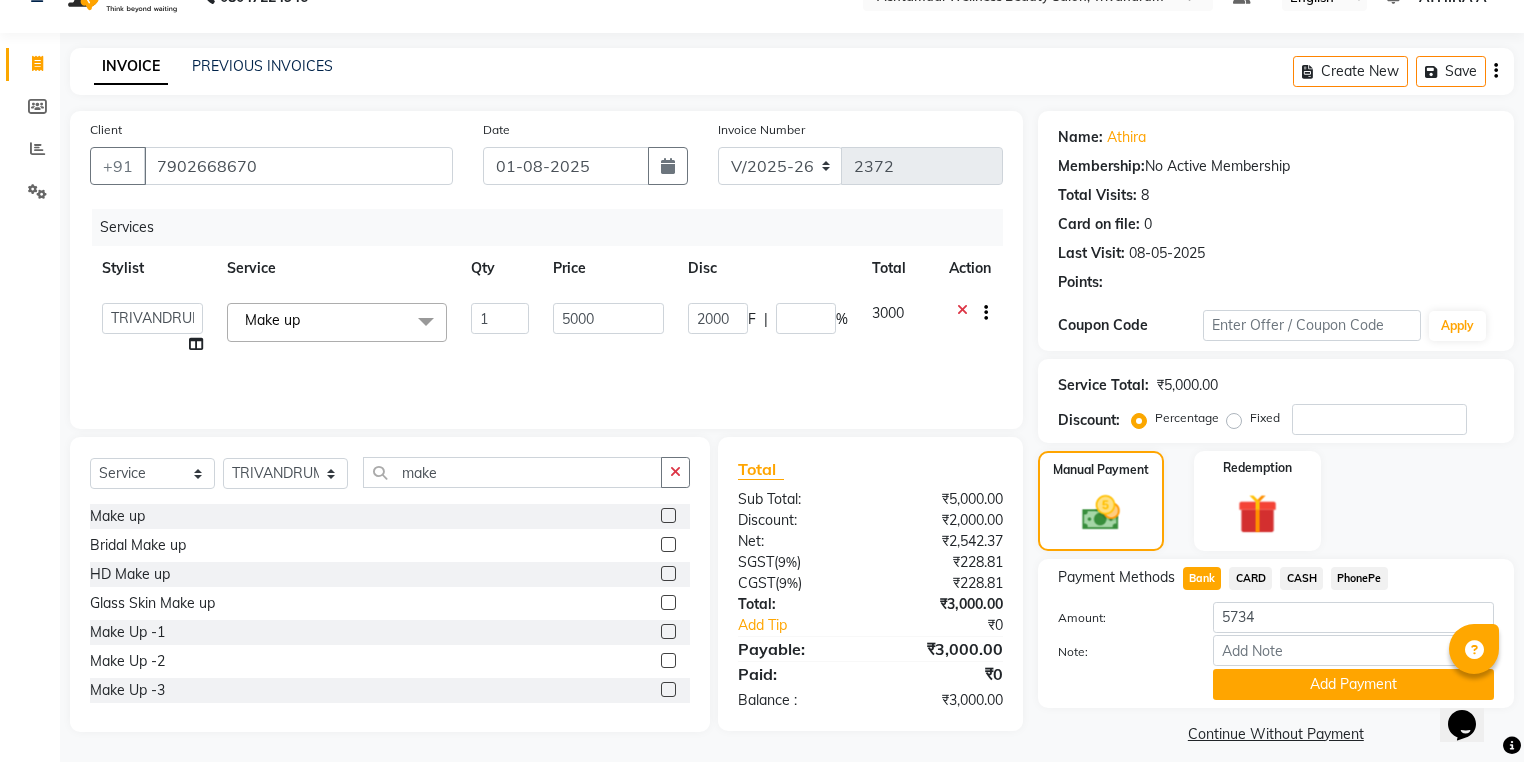 click on "Services Stylist Service Qty Price Disc Total Action  ANJALI L B	   CHIPPY   DHANYA D   INDU GURUNG	   KARTHIKA	   Lekshmi   MANJUSHA	   PUNAM LAMA	   SARITHA	   SIMI   Sneha   TRIVANDRUM ASHTAMUDI   USHA KUMARI S  Make up  x Acne Facial Anti Acne Treatment Anti Ageing Facial Bridal Glow Facial De-Pigmentation Treatment Dermalite Fairness Facial Diamond Facial D-Tan Cleanup D-Tan Facial D-Tan Pack Fruit Facial Fyc Bamboo Charcoal Facial Fyc Bio Marine Facial Fyc Fruit Fusion Facial Fyc Luster Gold Facial Fyc Pure Vit-C Facial Fyc Red Wine Facial Glovite Facial Gold Moroccan Vit C facial Dry Skin Gold Moroccan Vit C facial Oily Skin Golden Facial Hydra Brightening Facial Hydra Facial Hydramoist Facial Microdermabrasion Treatment Normal Cleanup O2C2 Facial Oxy Blast Facial Oxy Bleach Pearl Facial Protein Bleach Red Carpet DNA facial Sensi Glow Facial Skin Glow Facial Skin Lightening Facial Skin Whitening Facial Stemcell  Facial Veg Peel Facial Un-Tan Facial  Korean Glass Skin Facial Anti-Dandruff Treatment 1 F" 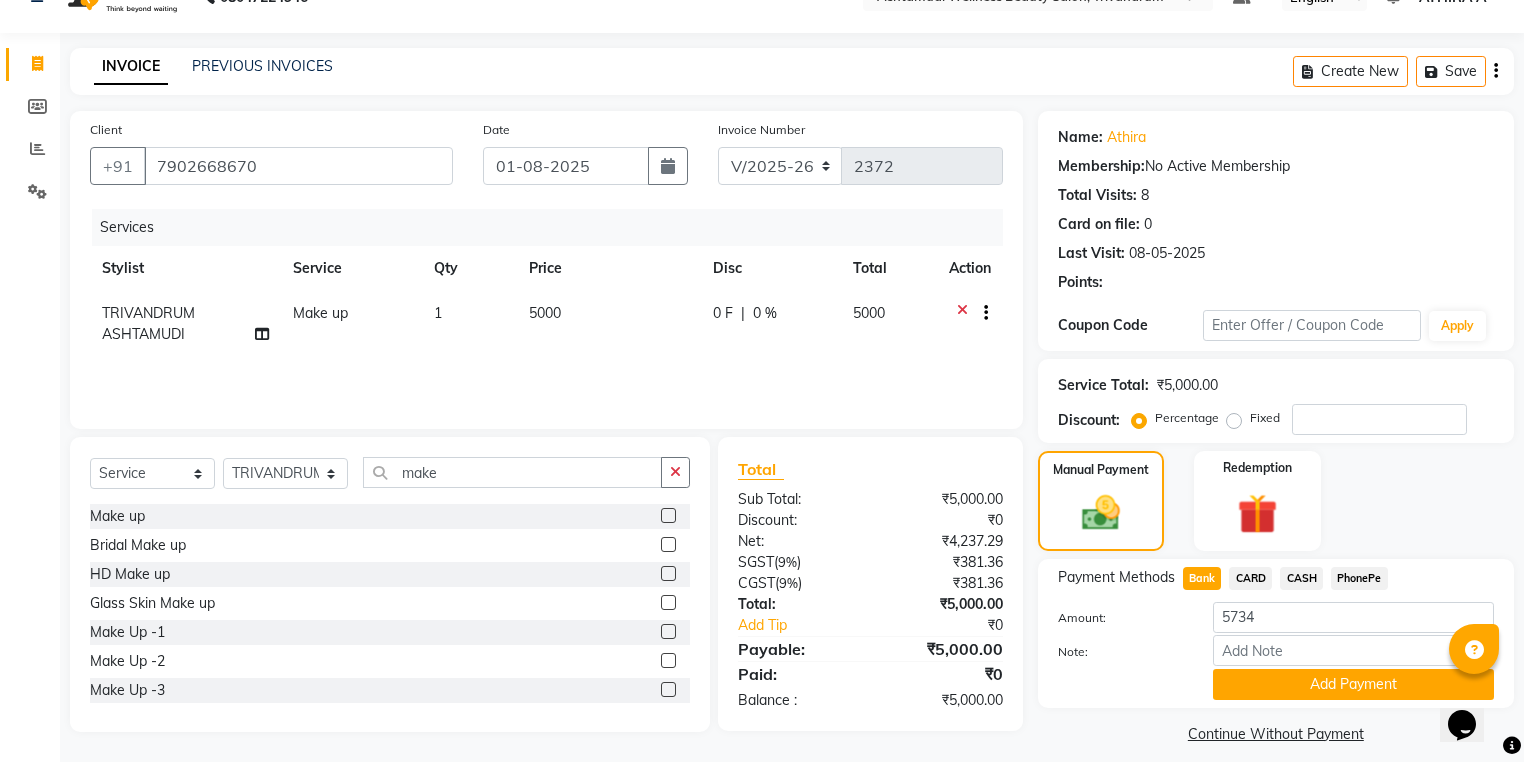click on "0 F | 0 %" 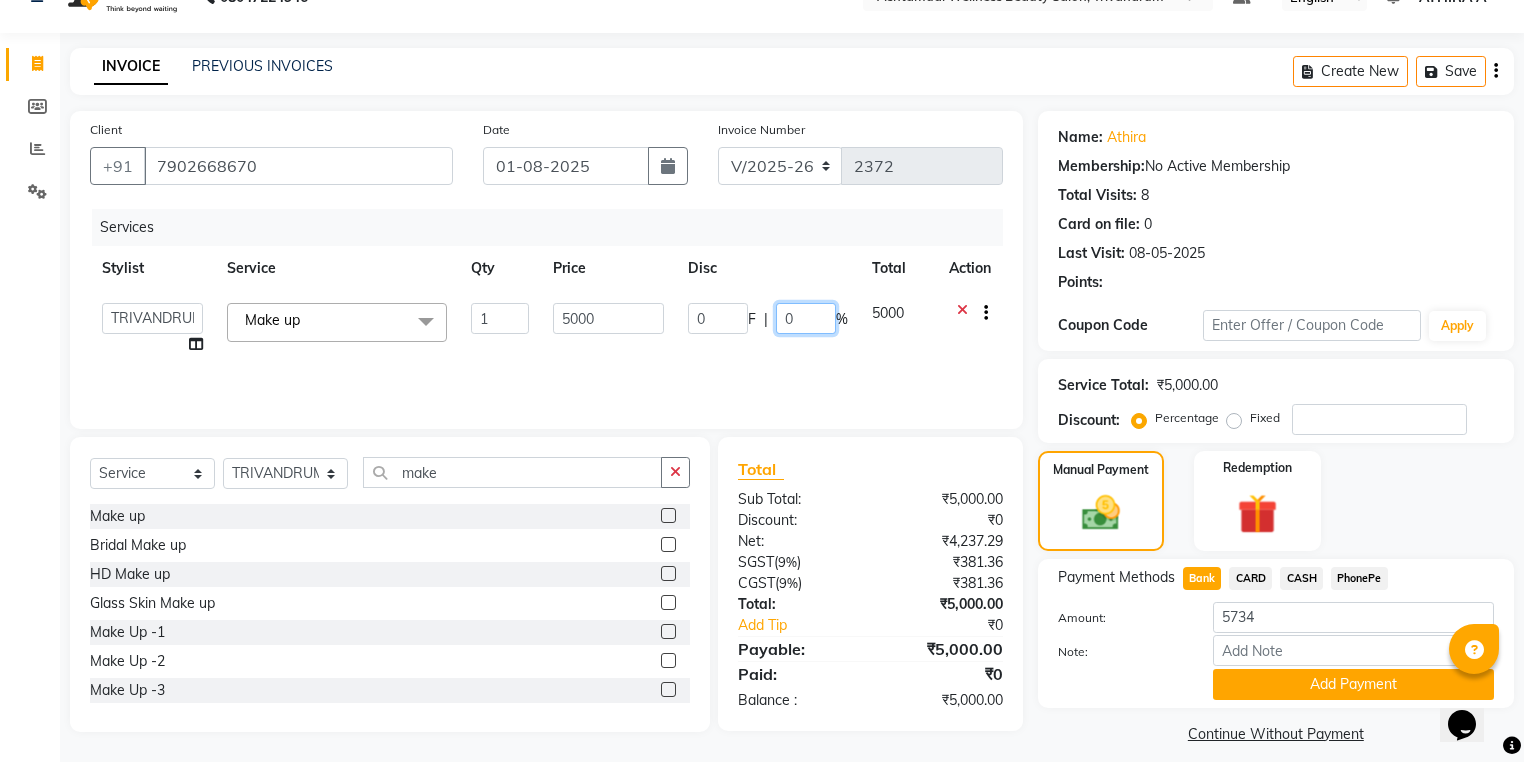 click on "0" 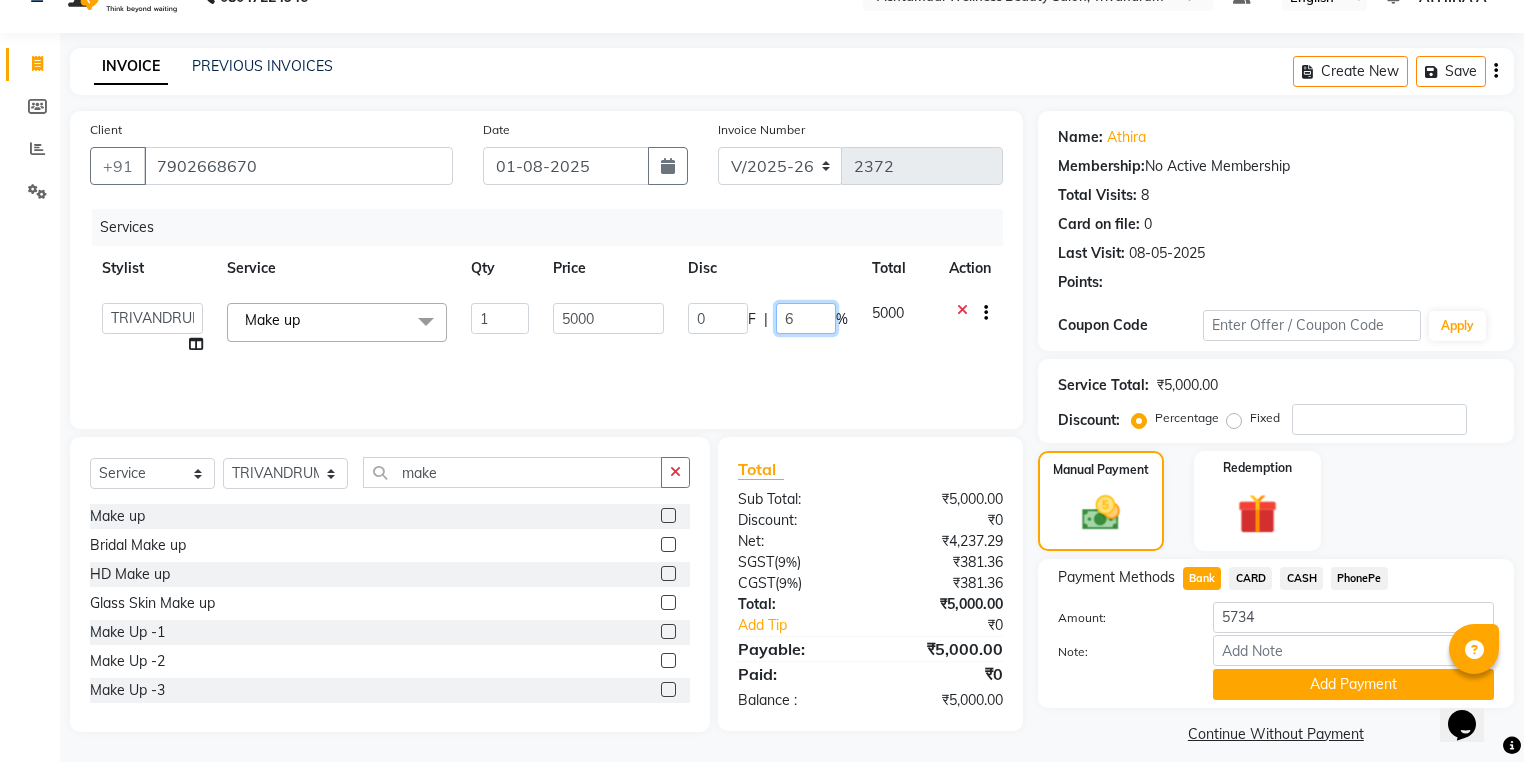 type on "60" 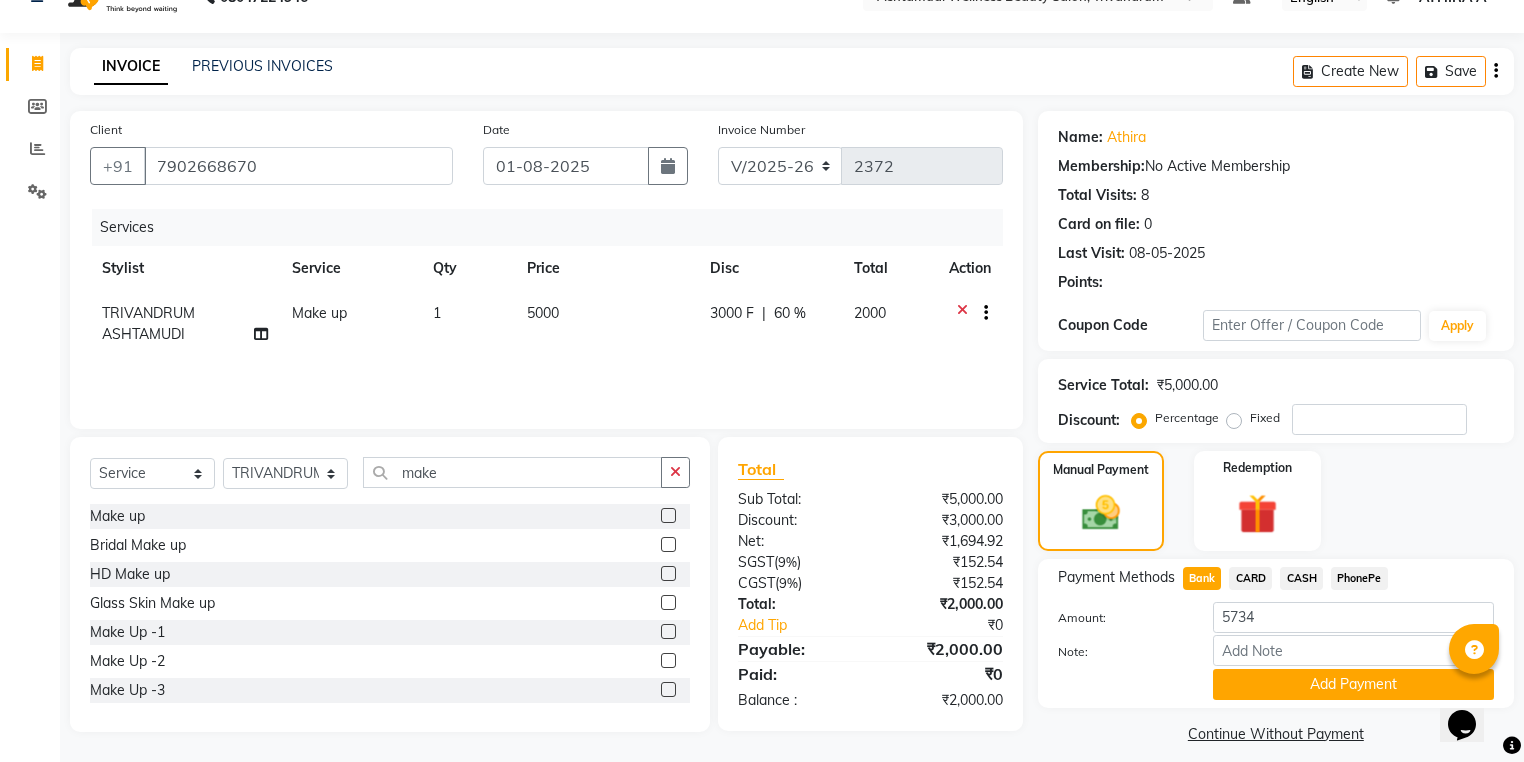 click on "Services Stylist Service Qty Price Disc Total Action TRIVANDRUM ASHTAMUDI Make up 1 5000 3000 F | 60 % 2000" 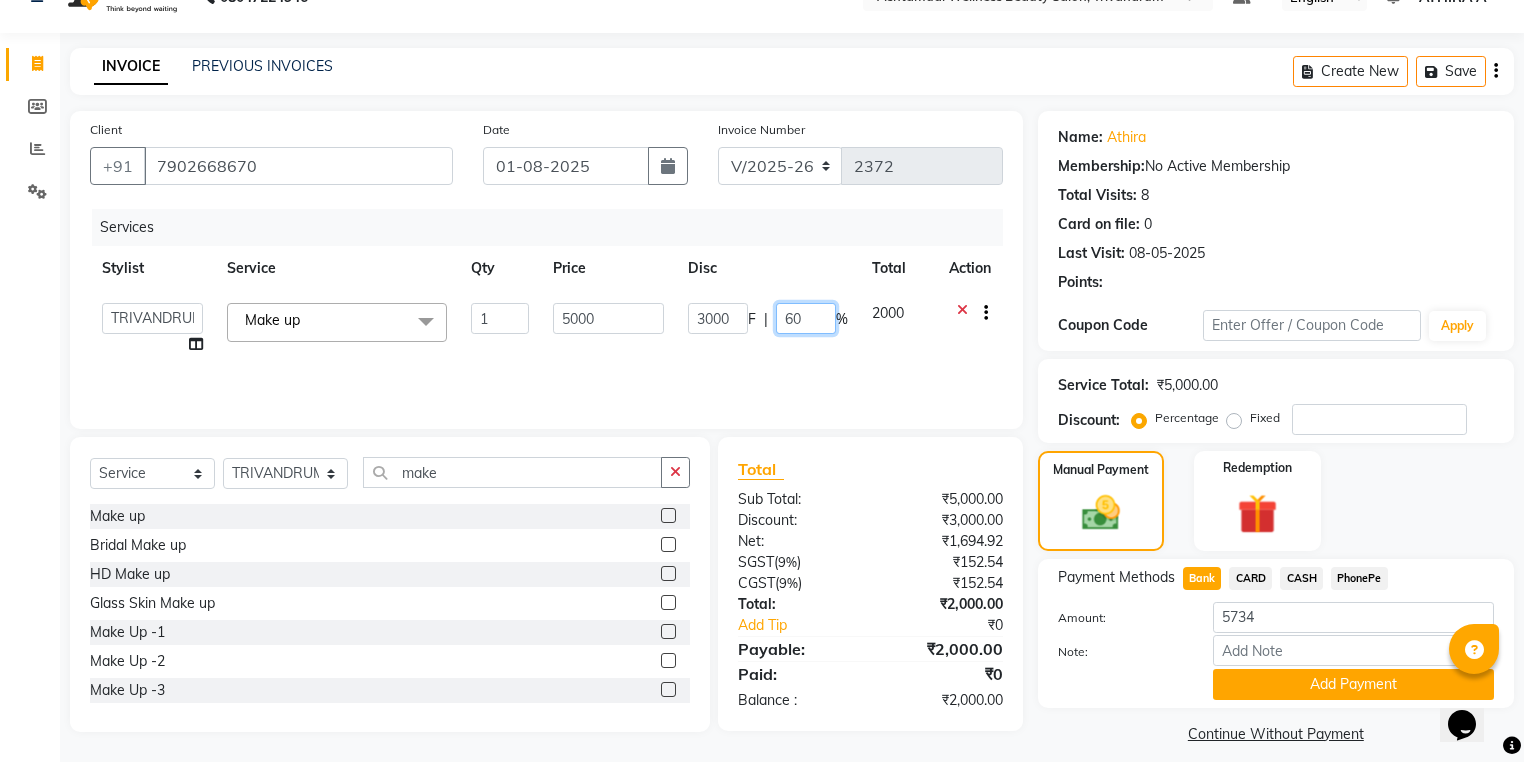 click on "60" 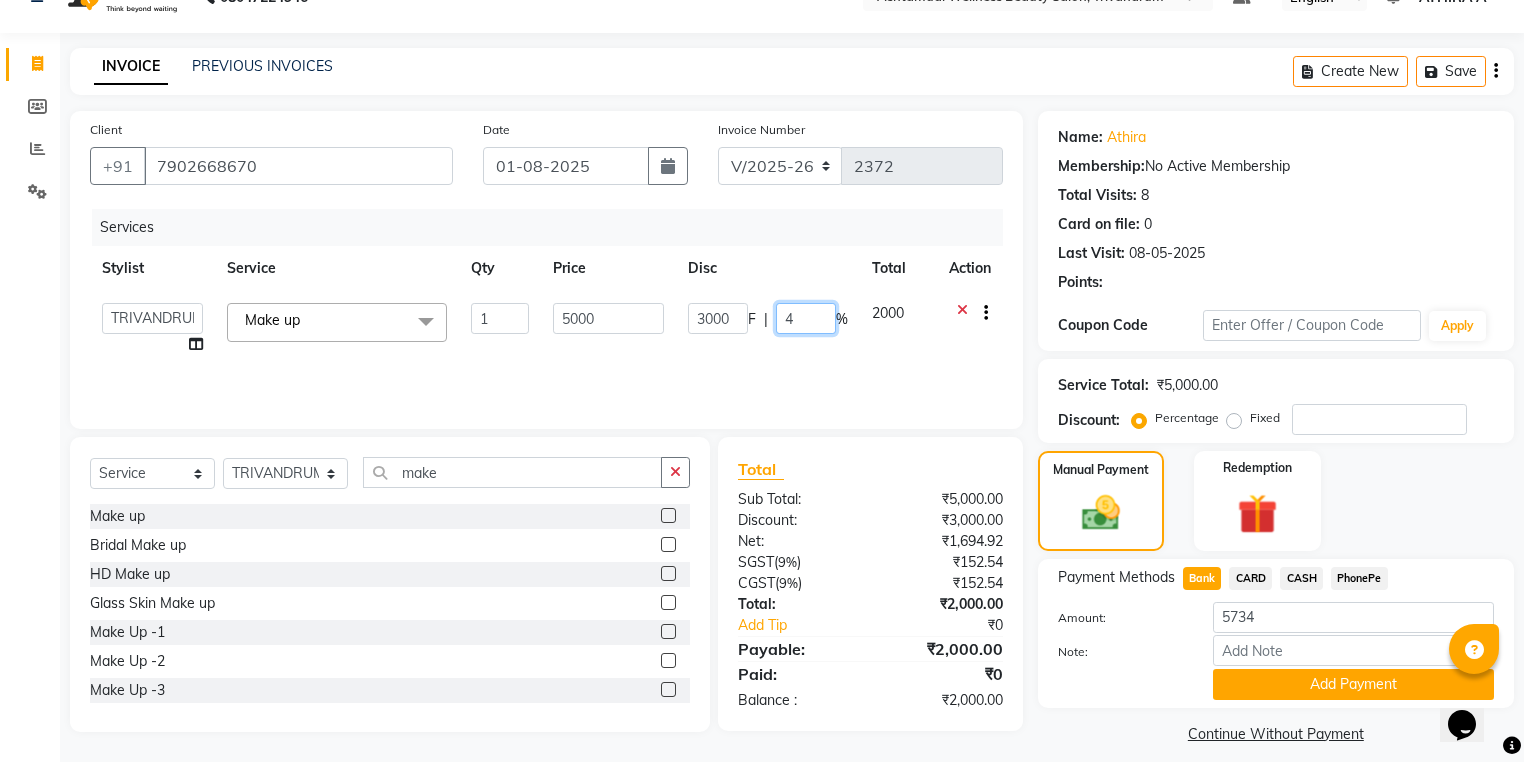 type on "40" 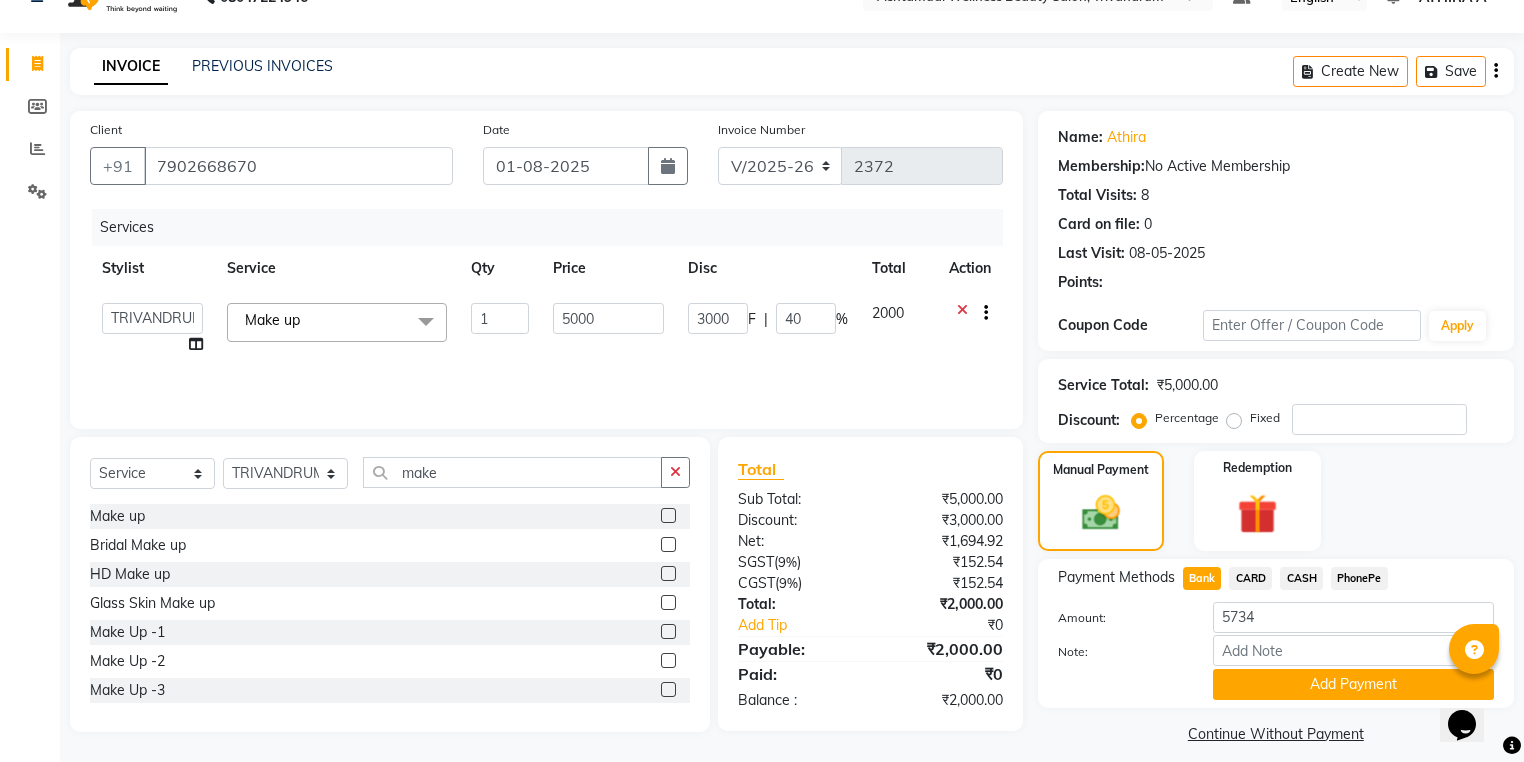 click on "Services Stylist Service Qty Price Disc Total Action  ANJALI L B	   CHIPPY   DHANYA D   INDU GURUNG	   KARTHIKA	   Lekshmi   MANJUSHA	   PUNAM LAMA	   SARITHA	   SIMI   Sneha   TRIVANDRUM ASHTAMUDI   USHA KUMARI S  Make up  x Acne Facial Anti Acne Treatment Anti Ageing Facial Bridal Glow Facial De-Pigmentation Treatment Dermalite Fairness Facial Diamond Facial D-Tan Cleanup D-Tan Facial D-Tan Pack Fruit Facial Fyc Bamboo Charcoal Facial Fyc Bio Marine Facial Fyc Fruit Fusion Facial Fyc Luster Gold Facial Fyc Pure Vit-C Facial Fyc Red Wine Facial Glovite Facial Gold Moroccan Vit C facial Dry Skin Gold Moroccan Vit C facial Oily Skin Golden Facial Hydra Brightening Facial Hydra Facial Hydramoist Facial Microdermabrasion Treatment Normal Cleanup O2C2 Facial Oxy Blast Facial Oxy Bleach Pearl Facial Protein Bleach Red Carpet DNA facial Sensi Glow Facial Skin Glow Facial Skin Lightening Facial Skin Whitening Facial Stemcell  Facial Veg Peel Facial Un-Tan Facial  Korean Glass Skin Facial Anti-Dandruff Treatment 1 F" 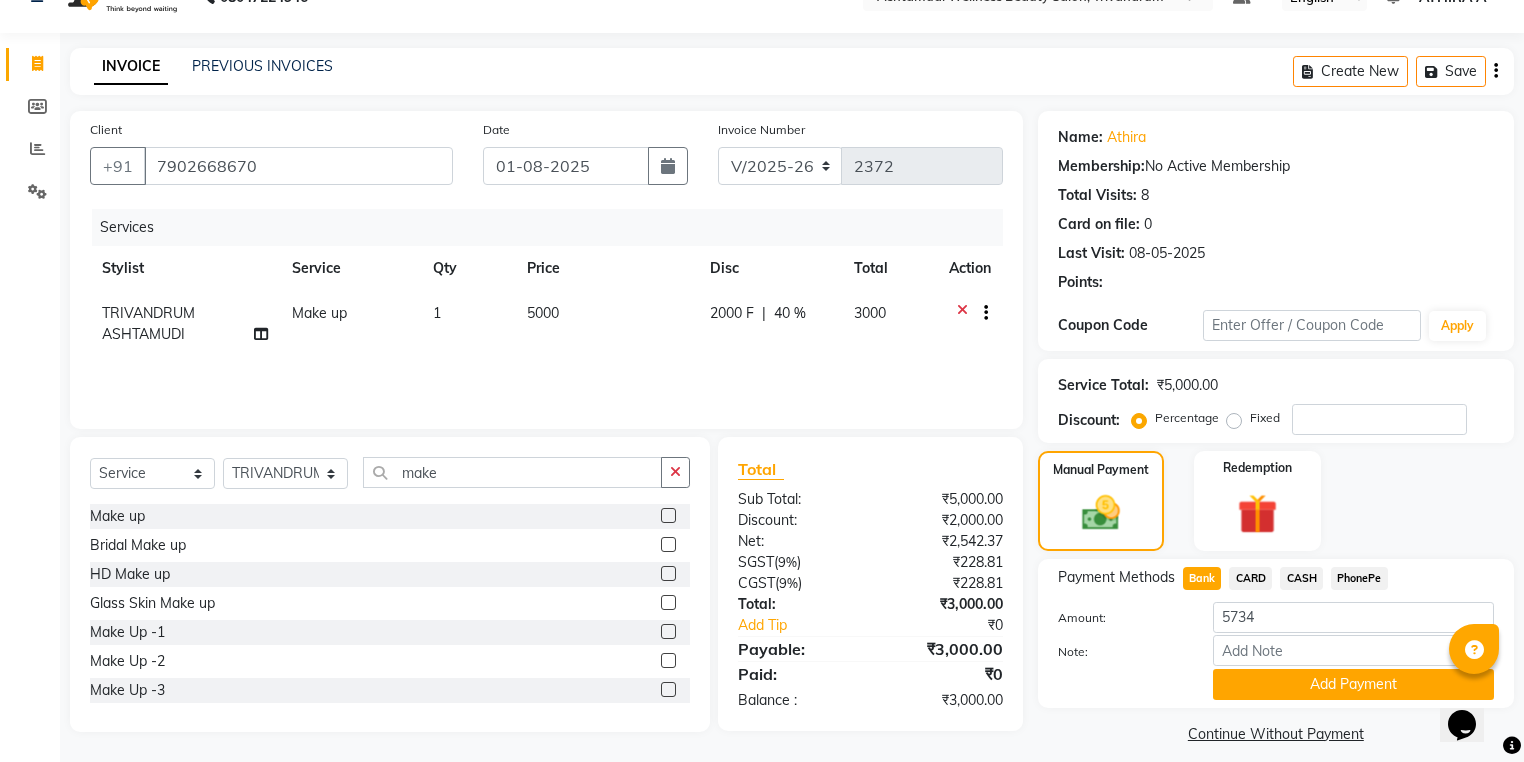 click on "2000 F | 40 %" 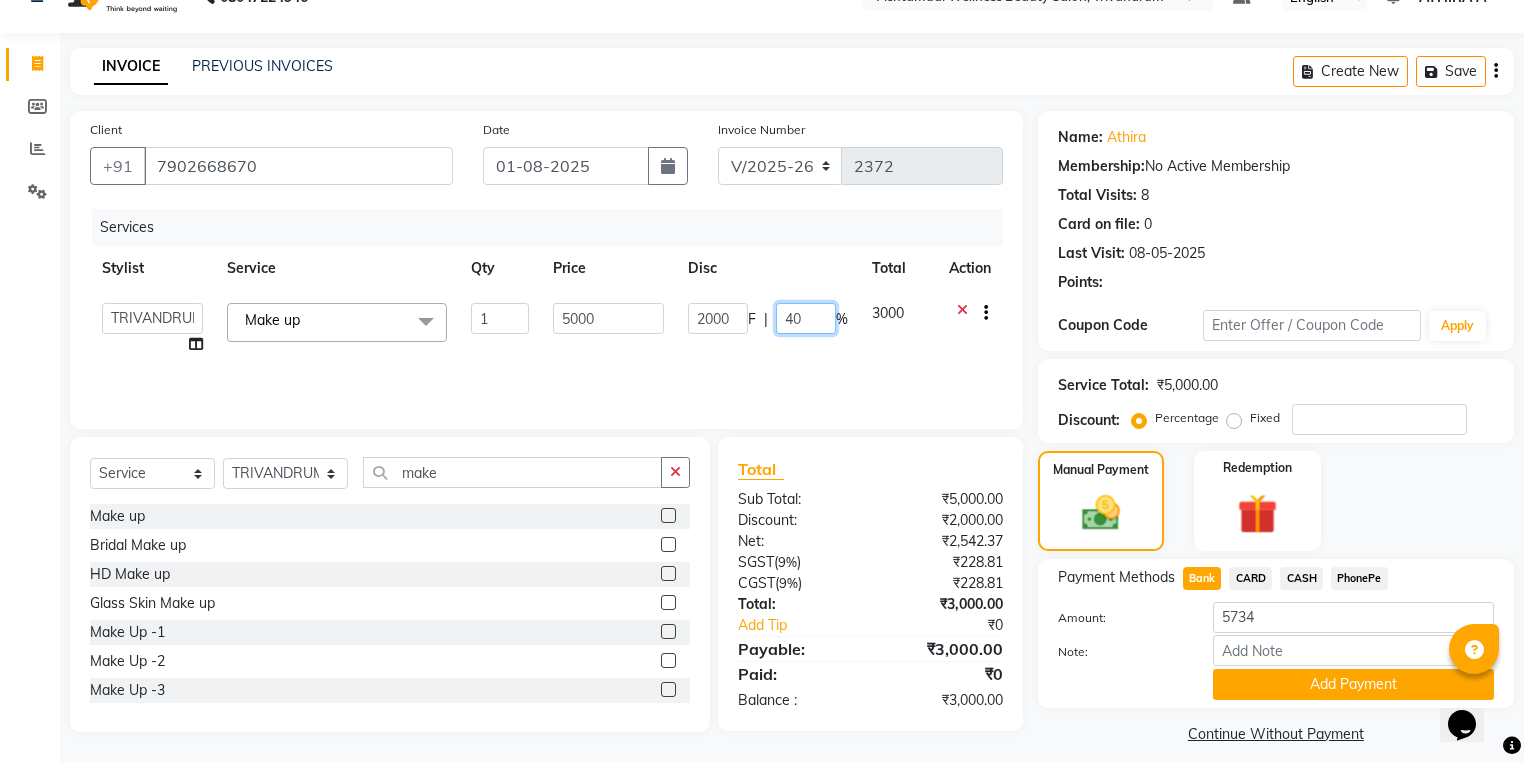 click on "40" 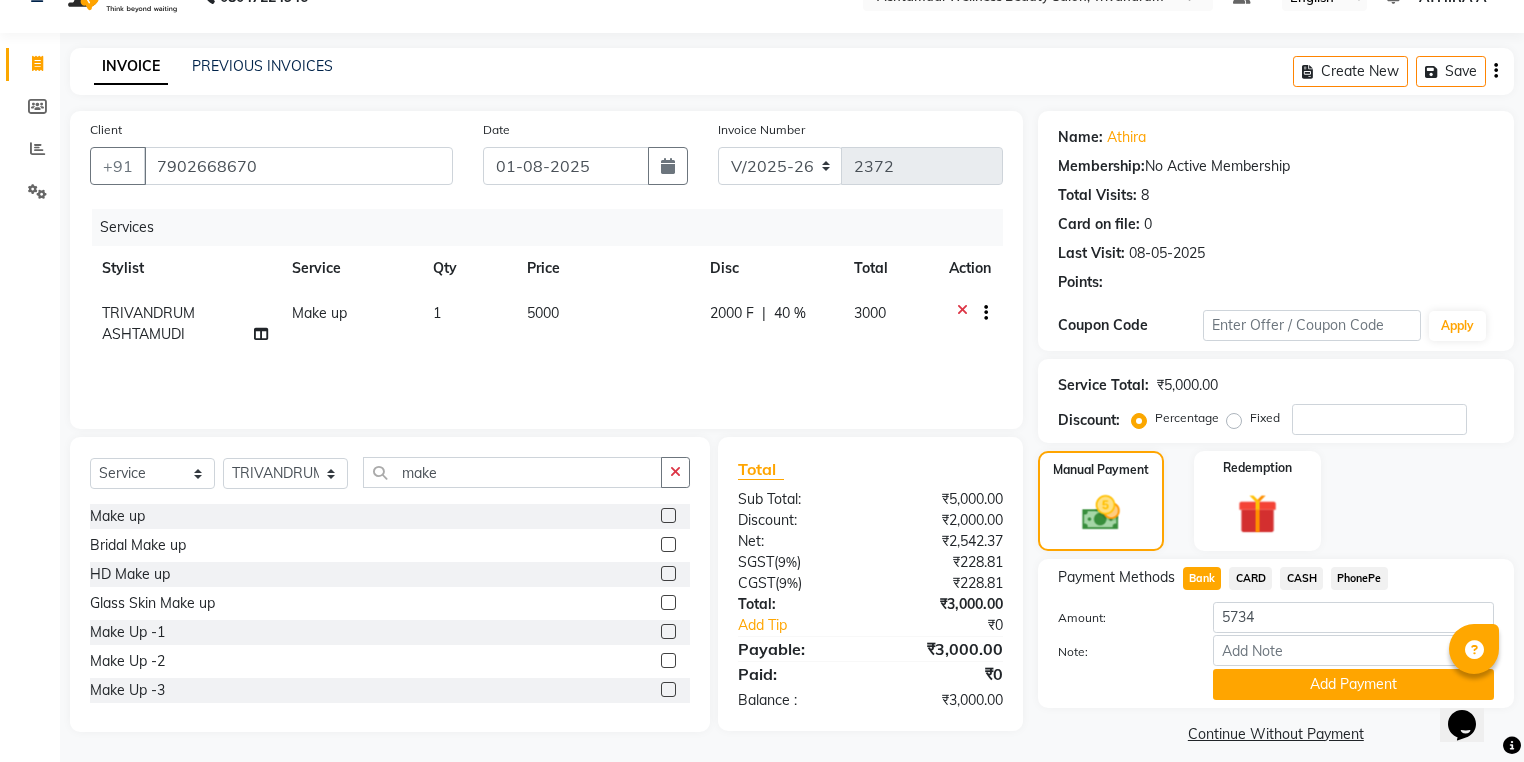click on "2000 F | 40 %" 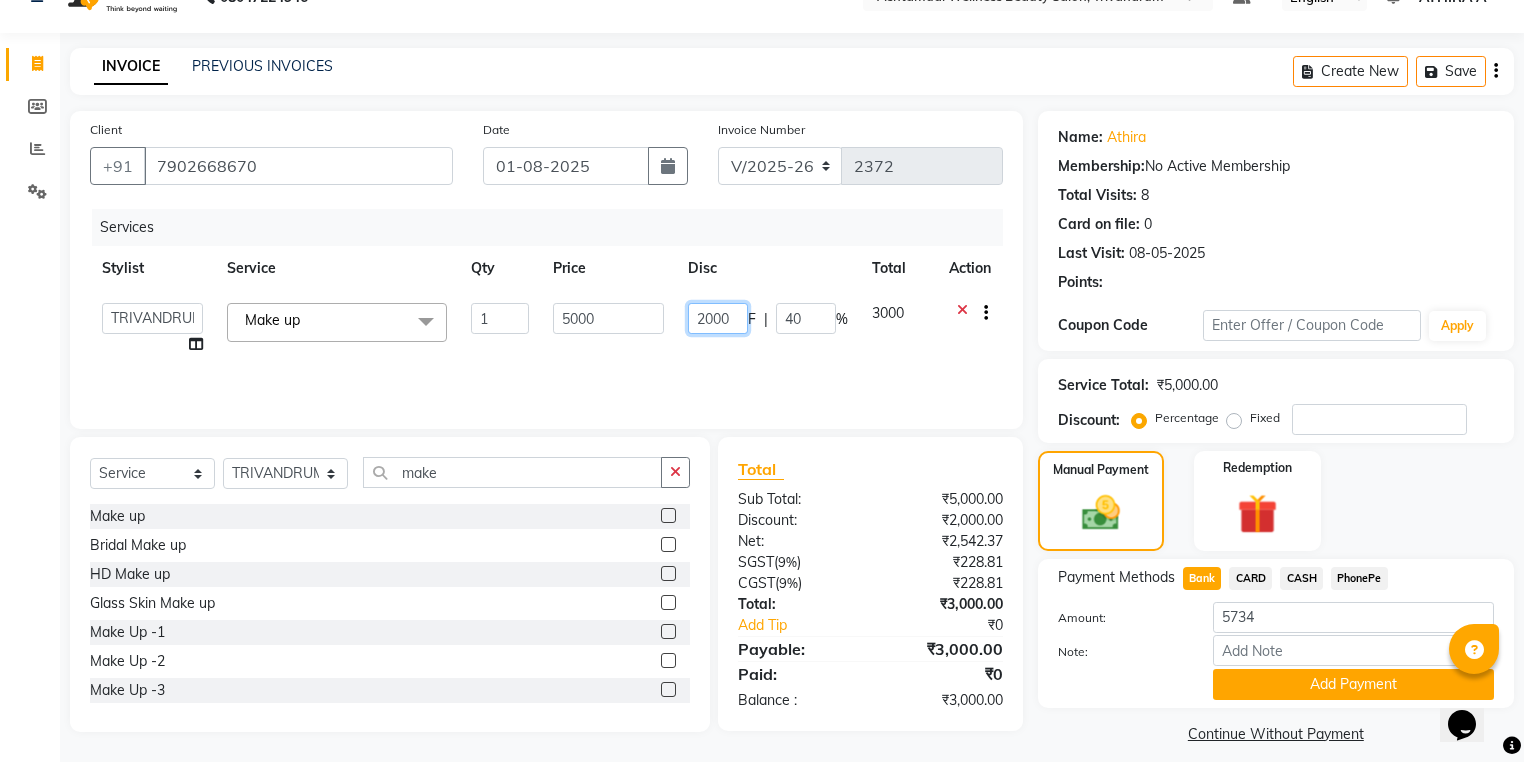click on "2000" 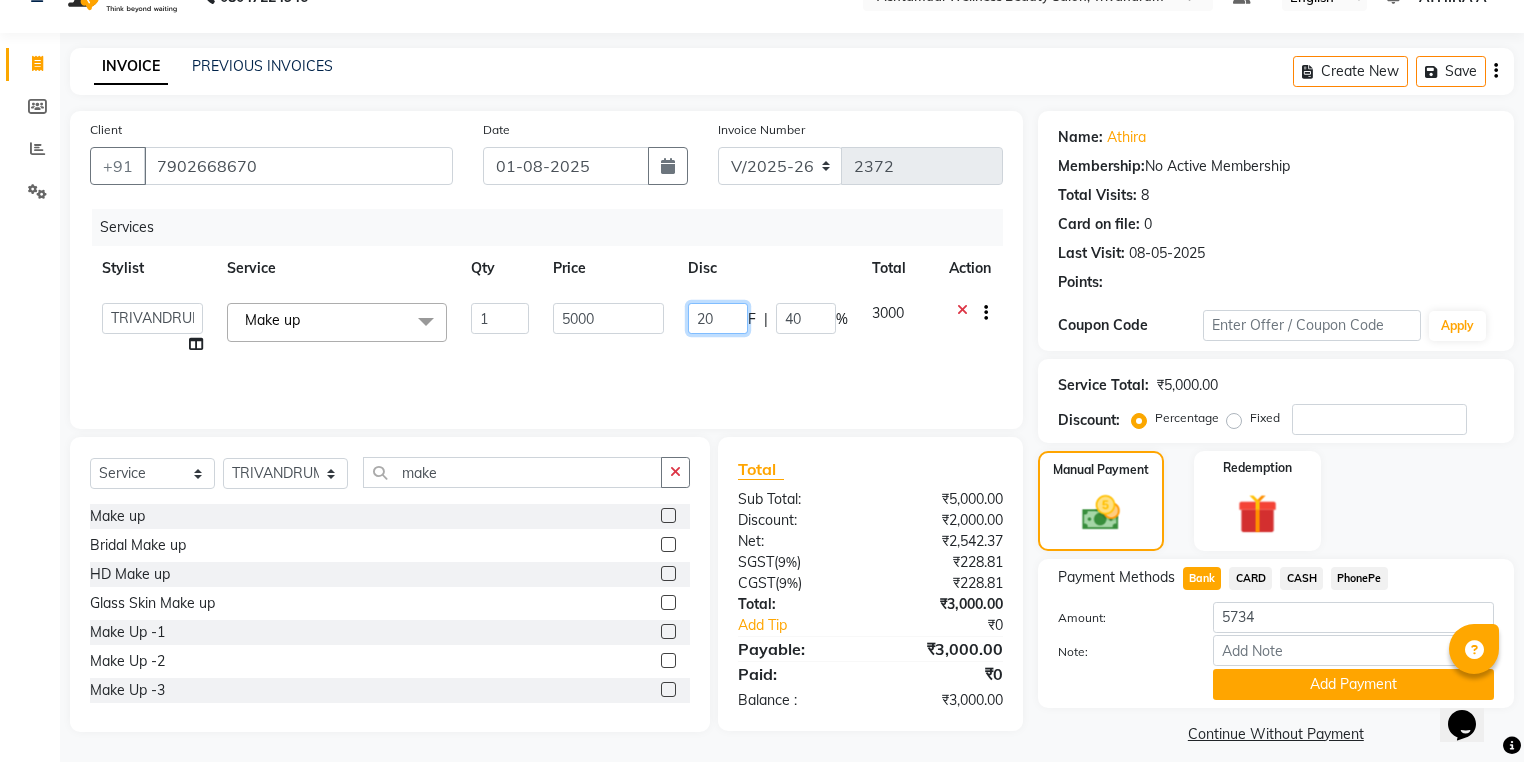 type on "2" 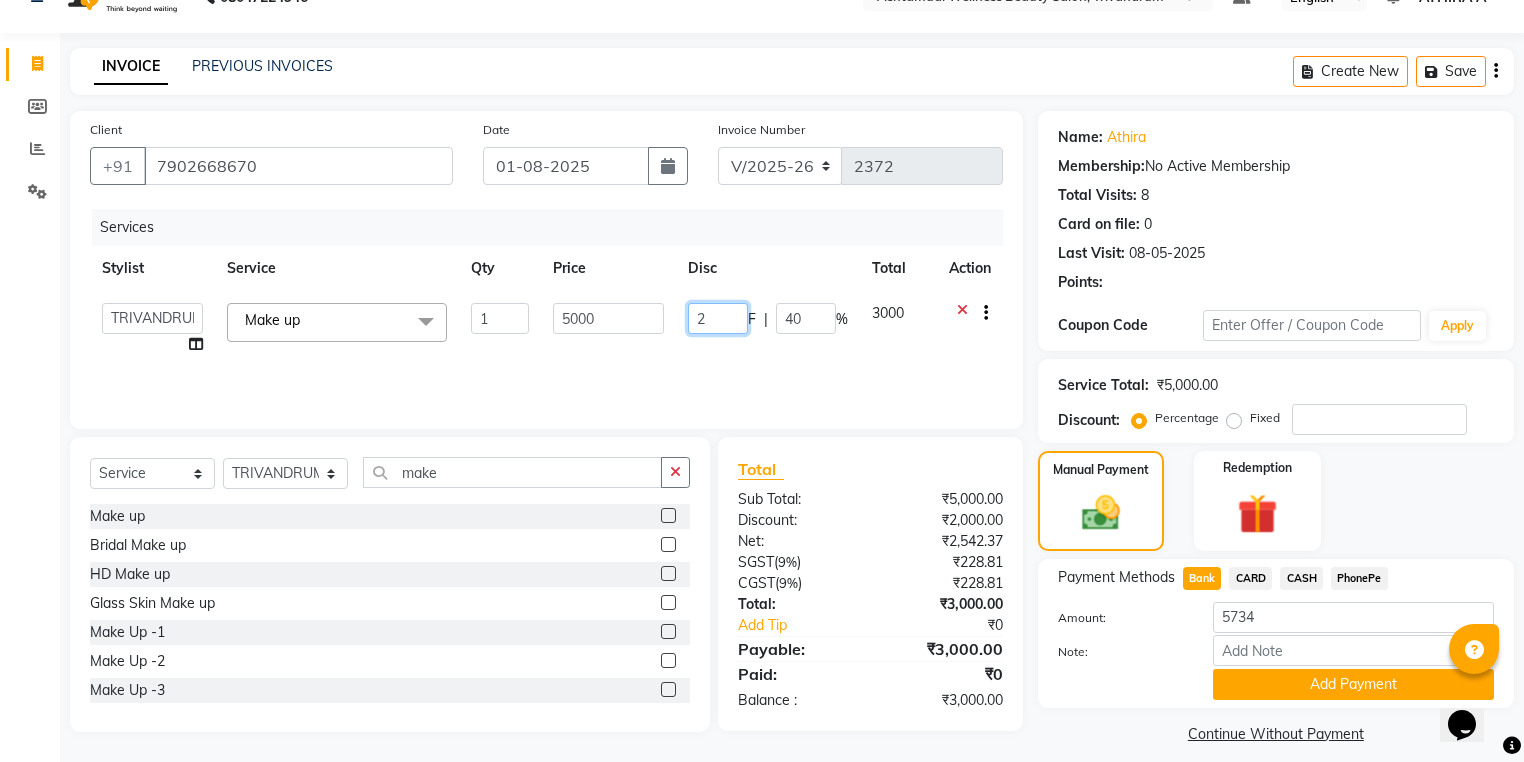 type 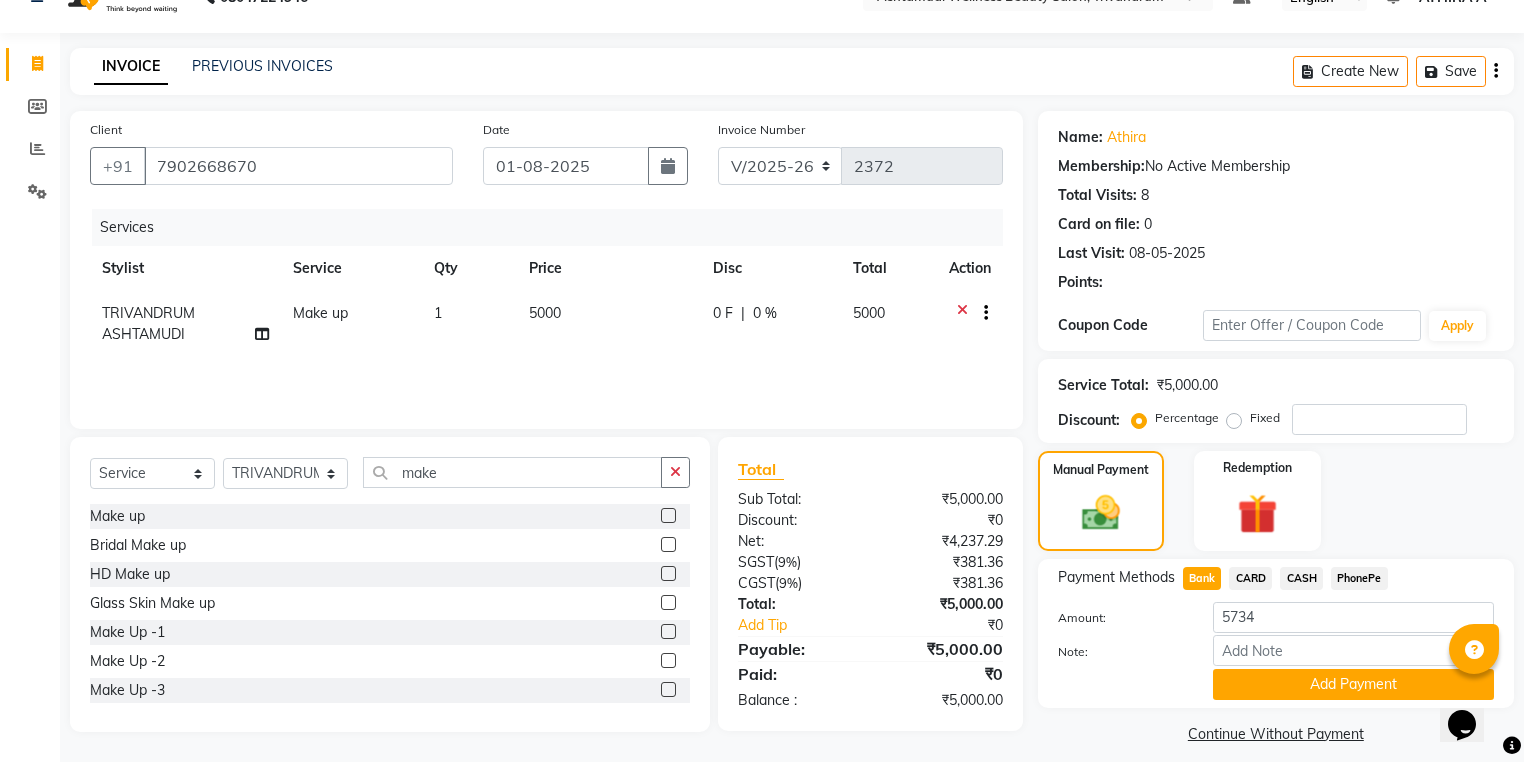 click on "Services Stylist Service Qty Price Disc Total Action TRIVANDRUM ASHTAMUDI Make up 1 5000 0 F | 0 % 5000" 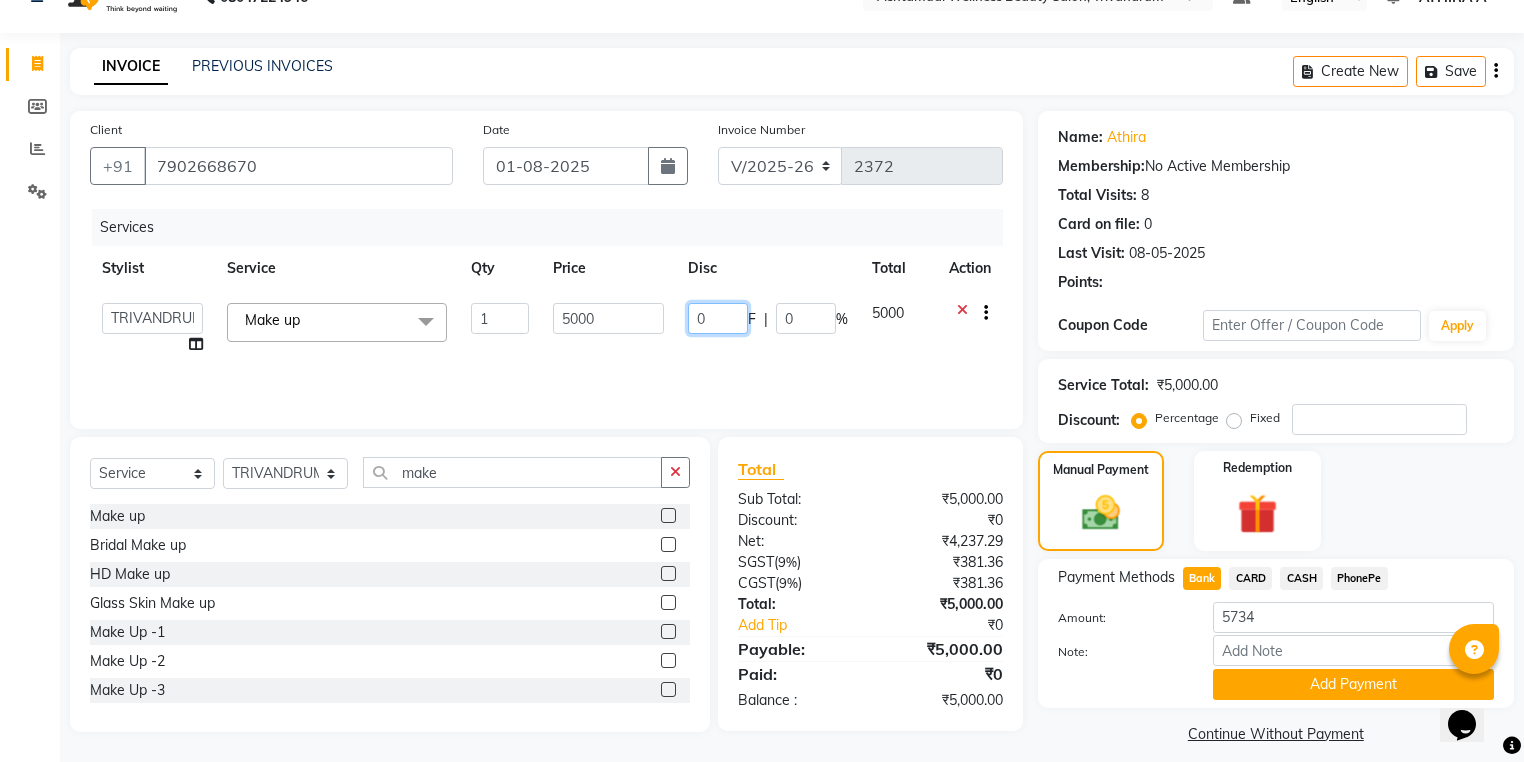 click on "0" 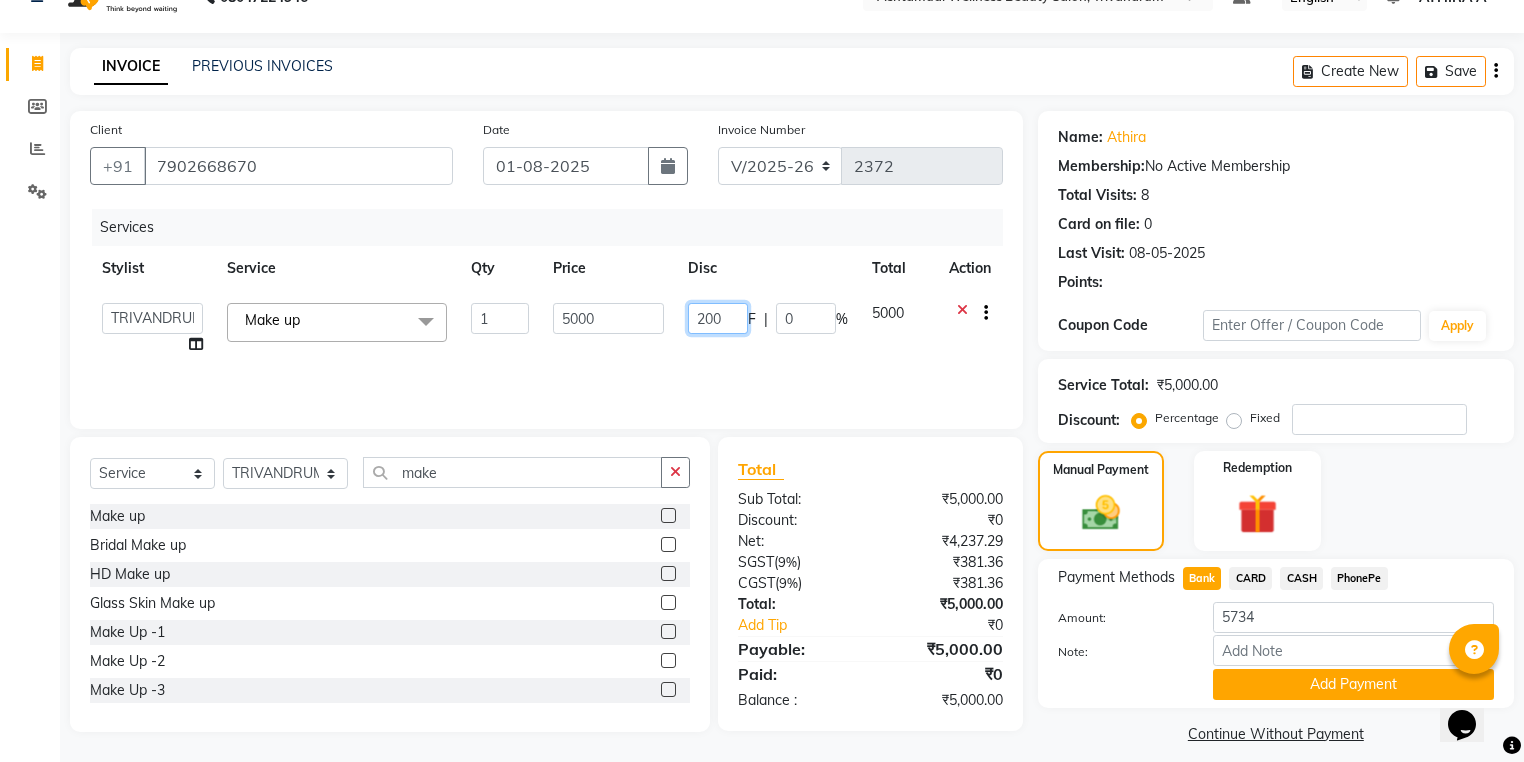 type on "2000" 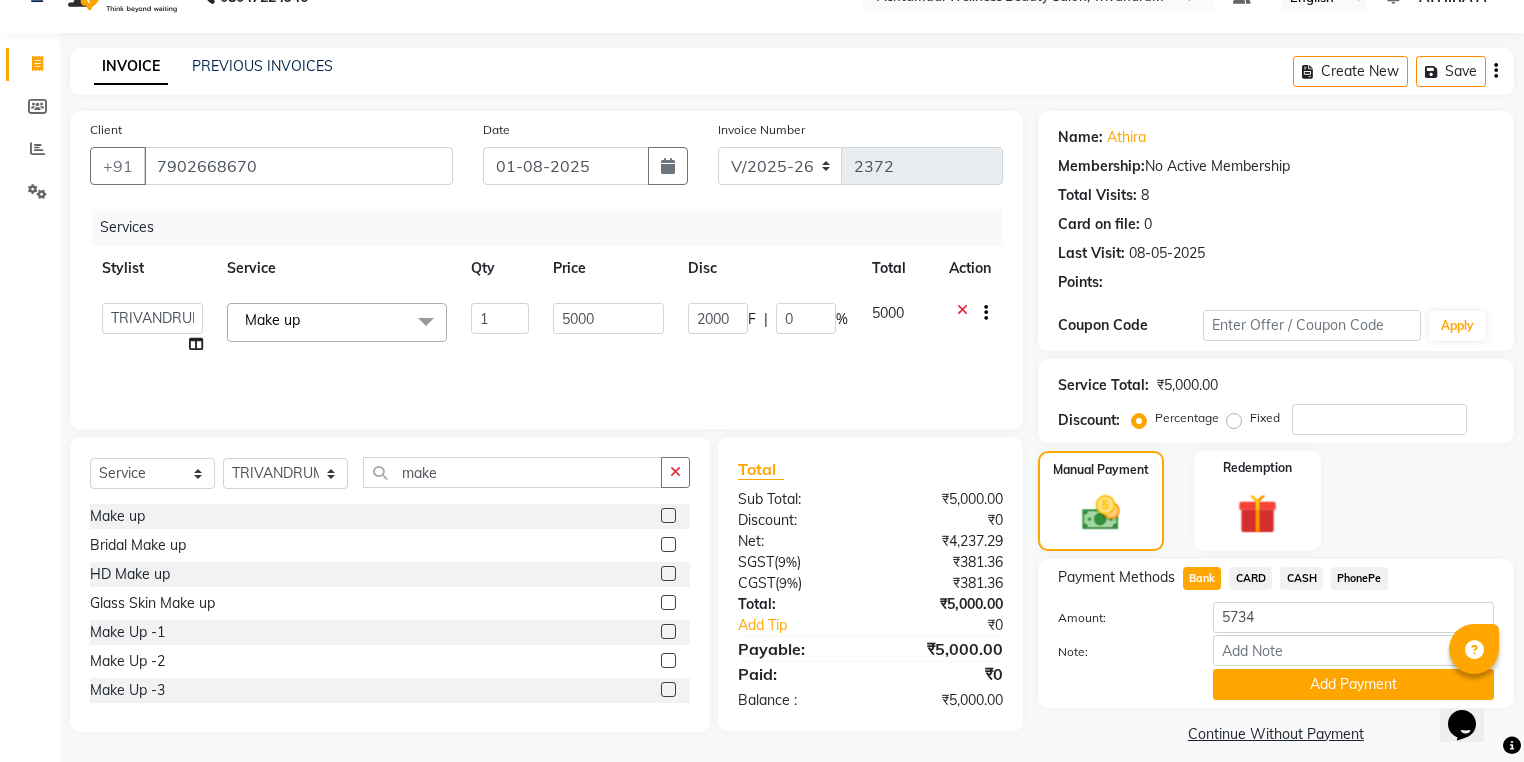 click on "Services Stylist Service Qty Price Disc Total Action  ANJALI L B	   CHIPPY   DHANYA D   INDU GURUNG	   KARTHIKA	   Lekshmi   MANJUSHA	   PUNAM LAMA	   SARITHA	   SIMI   Sneha   TRIVANDRUM ASHTAMUDI   USHA KUMARI S  Make up  x Acne Facial Anti Acne Treatment Anti Ageing Facial Bridal Glow Facial De-Pigmentation Treatment Dermalite Fairness Facial Diamond Facial D-Tan Cleanup D-Tan Facial D-Tan Pack Fruit Facial Fyc Bamboo Charcoal Facial Fyc Bio Marine Facial Fyc Fruit Fusion Facial Fyc Luster Gold Facial Fyc Pure Vit-C Facial Fyc Red Wine Facial Glovite Facial Gold Moroccan Vit C facial Dry Skin Gold Moroccan Vit C facial Oily Skin Golden Facial Hydra Brightening Facial Hydra Facial Hydramoist Facial Microdermabrasion Treatment Normal Cleanup O2C2 Facial Oxy Blast Facial Oxy Bleach Pearl Facial Protein Bleach Red Carpet DNA facial Sensi Glow Facial Skin Glow Facial Skin Lightening Facial Skin Whitening Facial Stemcell  Facial Veg Peel Facial Un-Tan Facial  Korean Glass Skin Facial Anti-Dandruff Treatment 1 F" 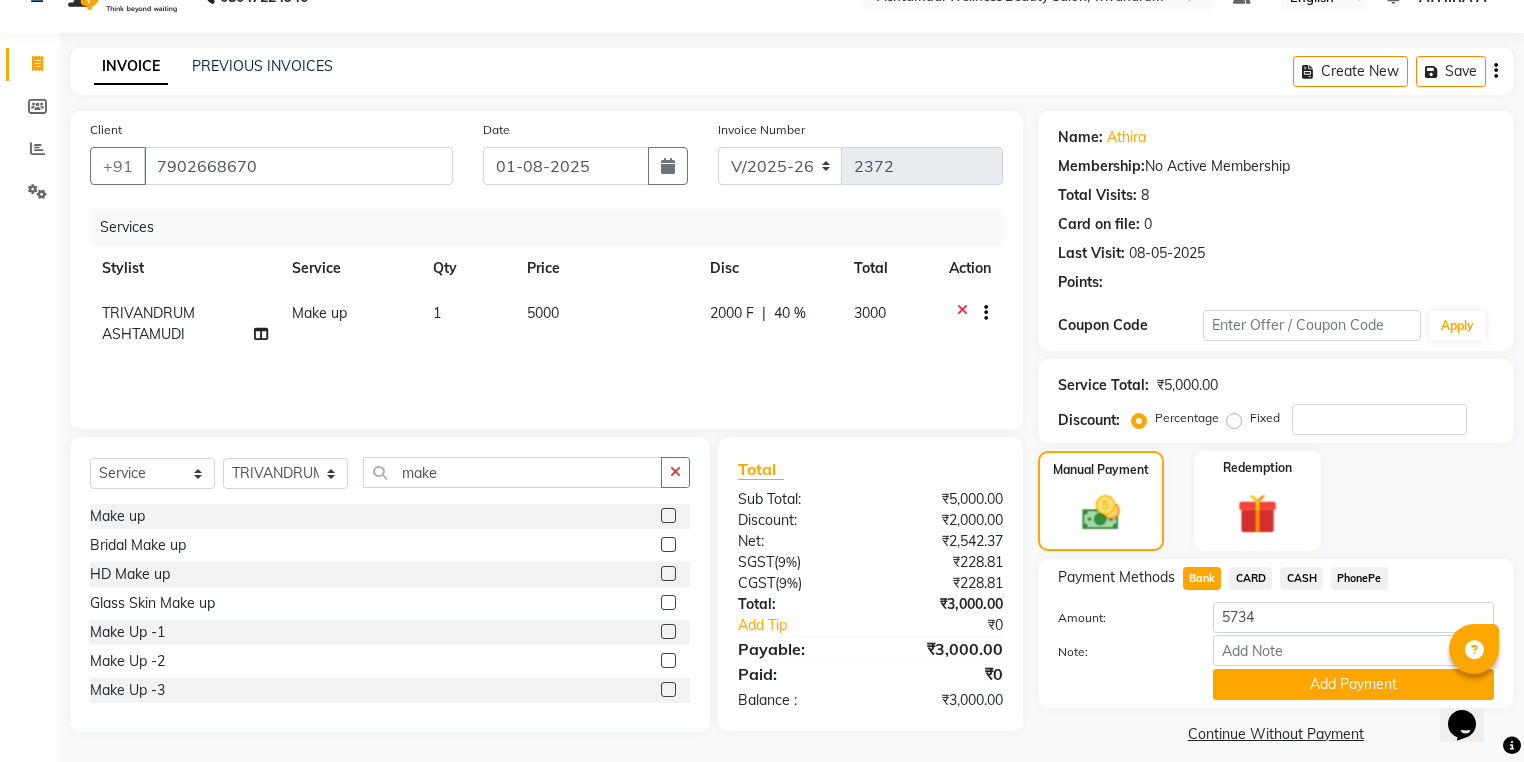 click 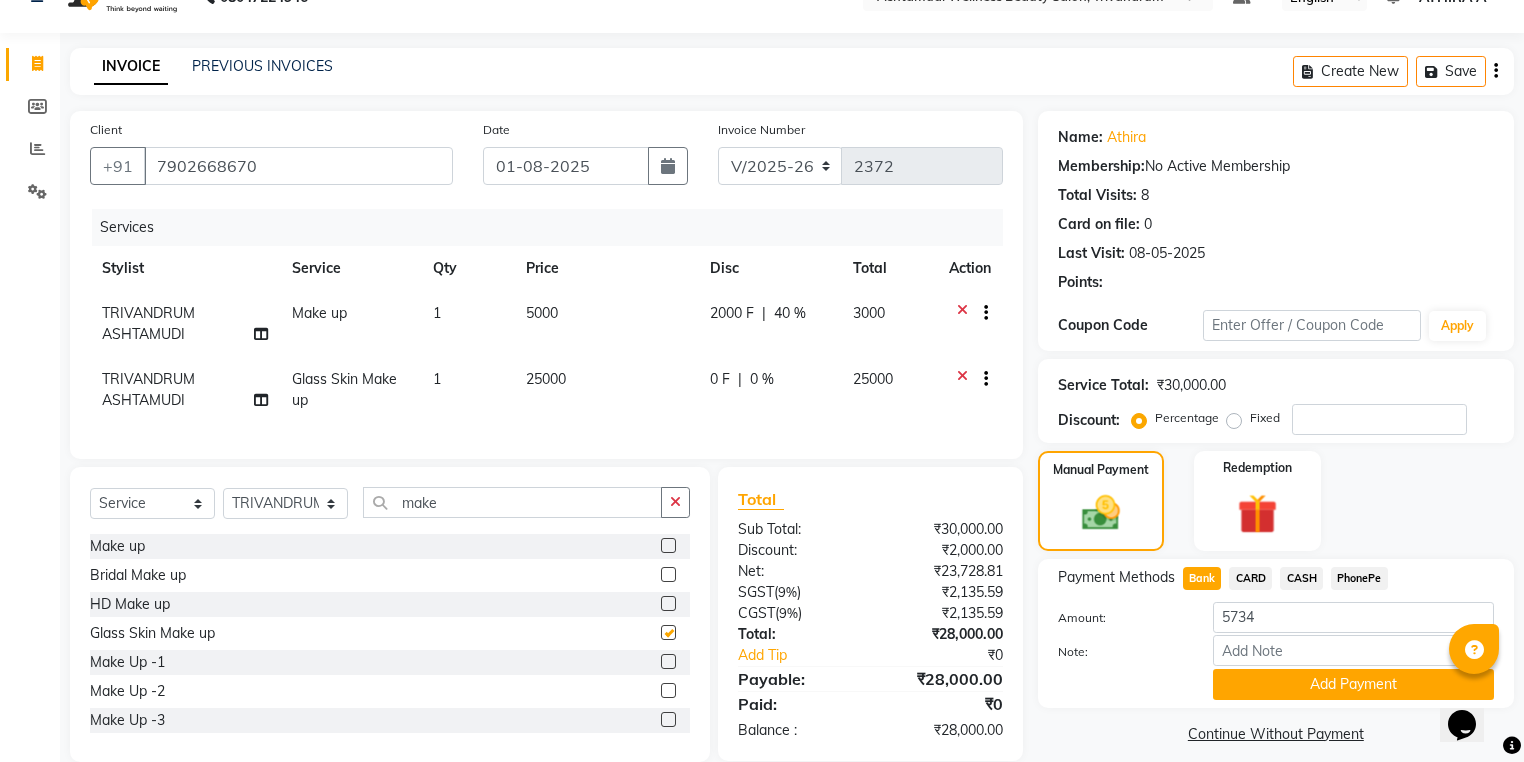 scroll, scrollTop: 81, scrollLeft: 0, axis: vertical 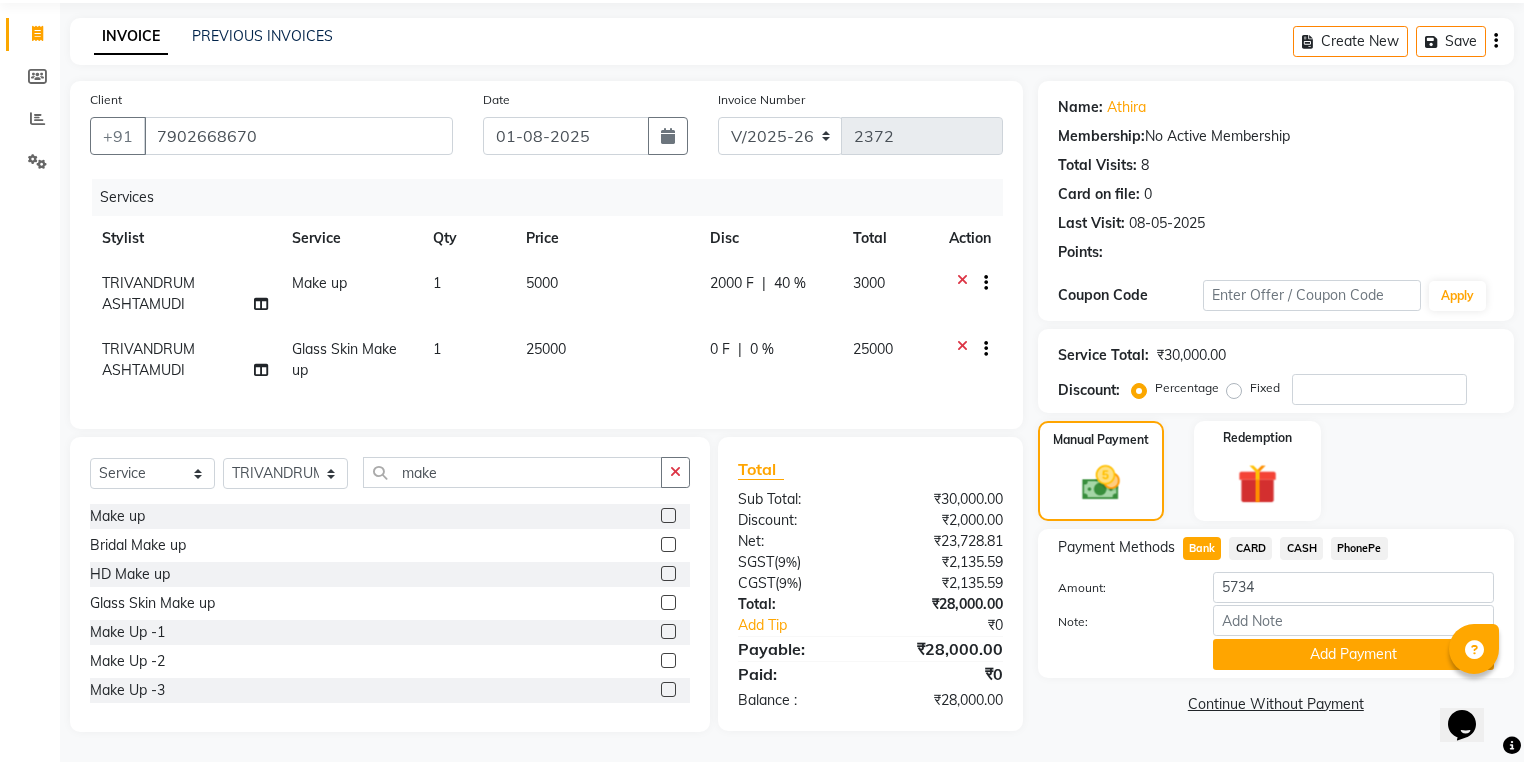 checkbox on "false" 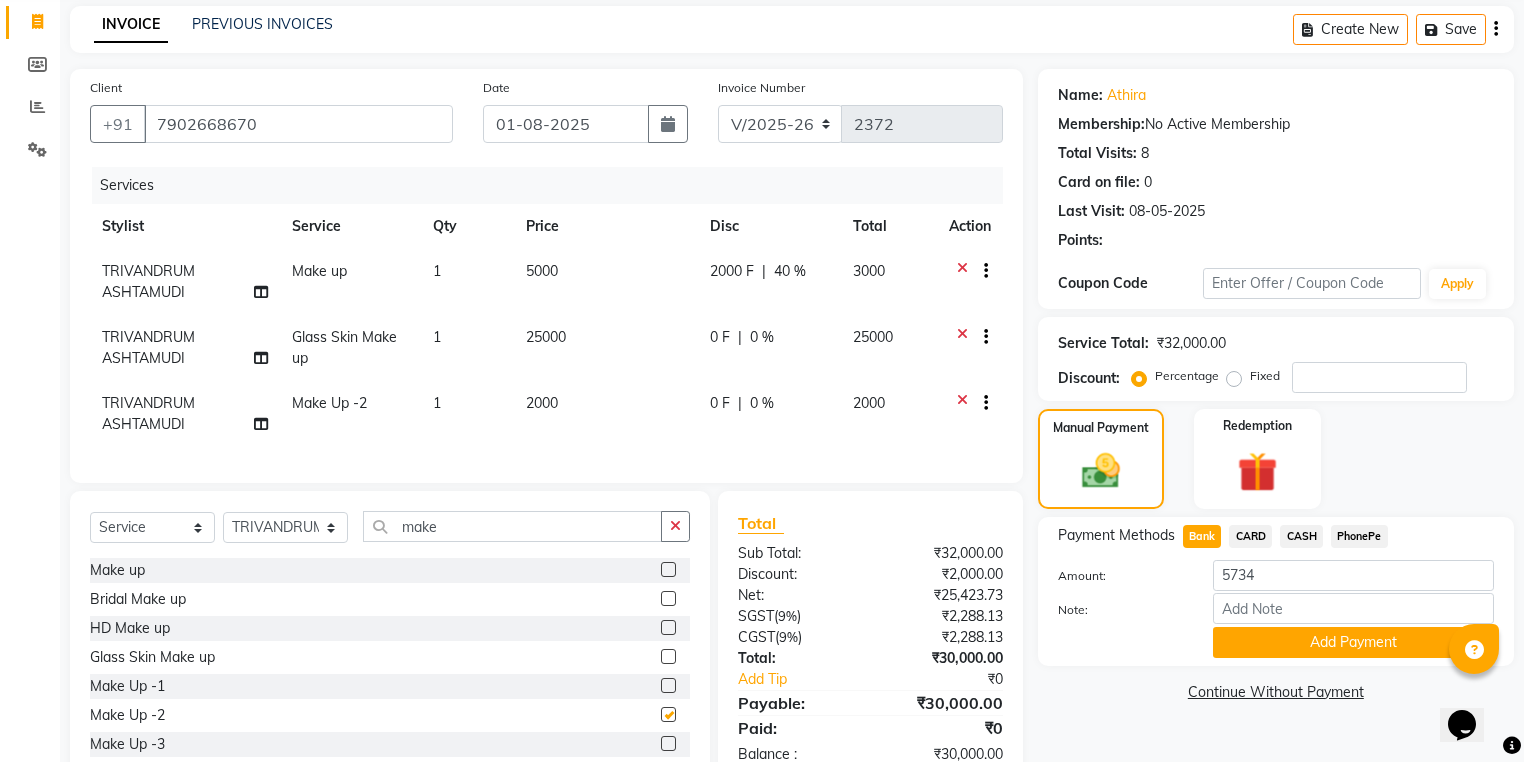 checkbox on "false" 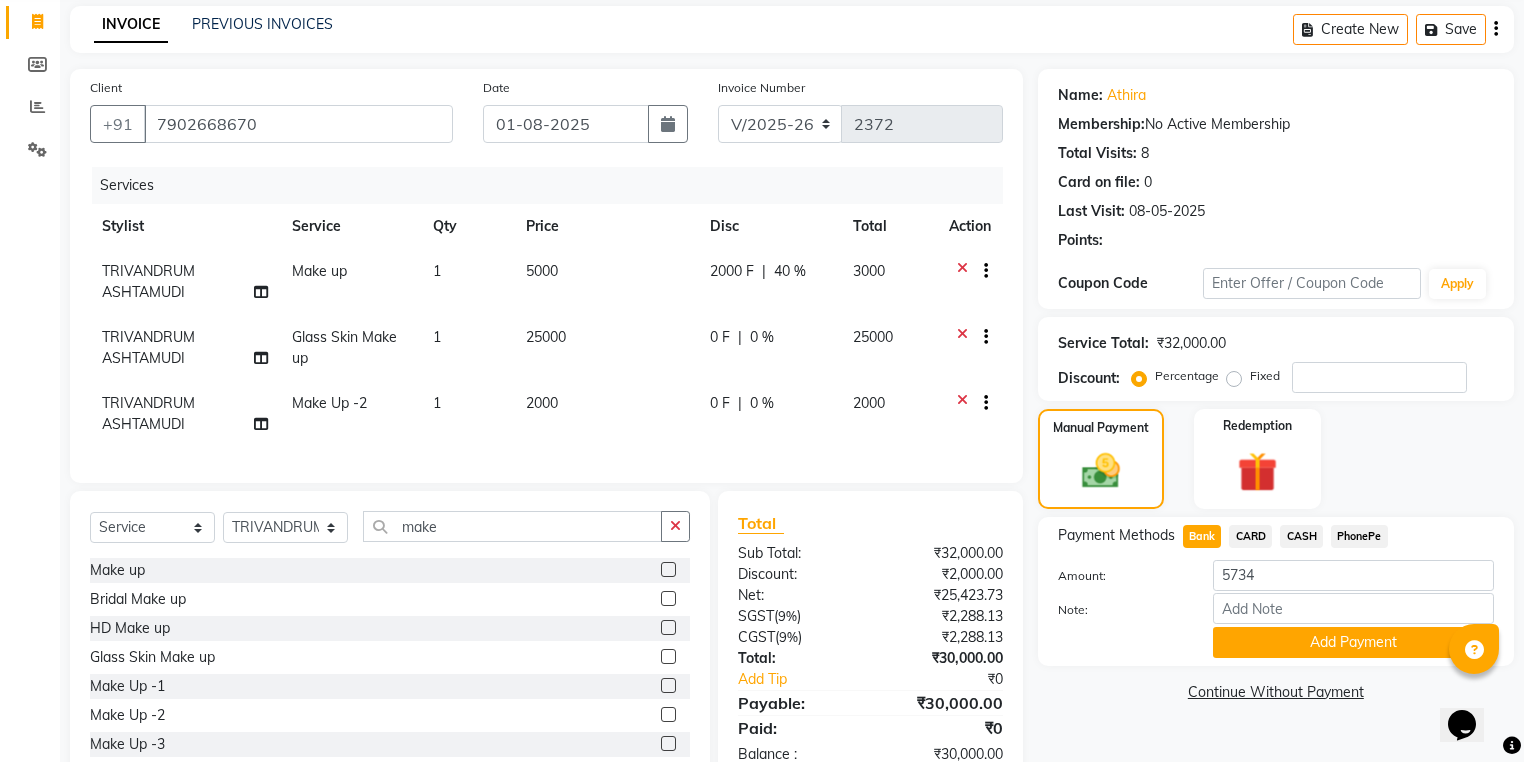 click 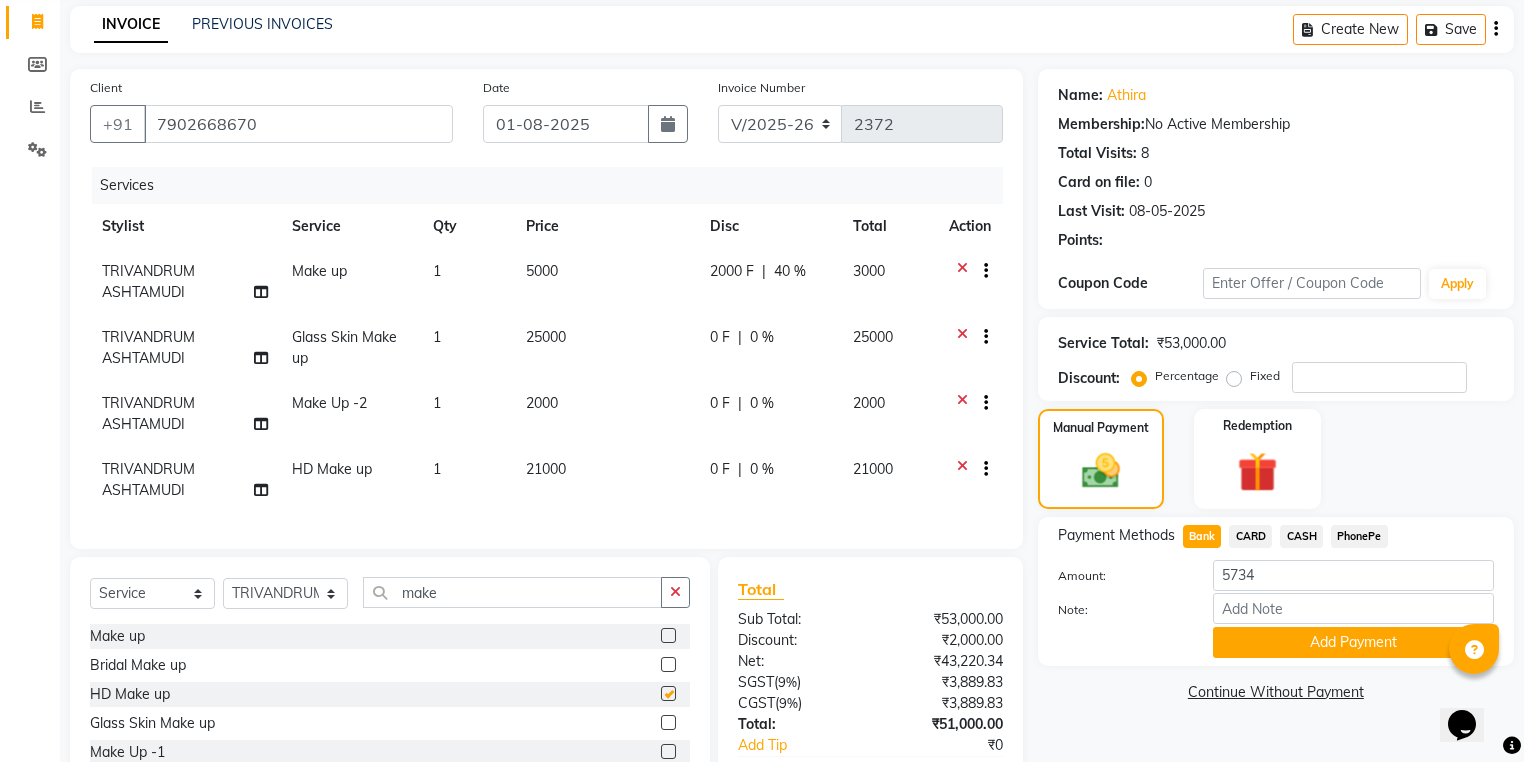 checkbox on "false" 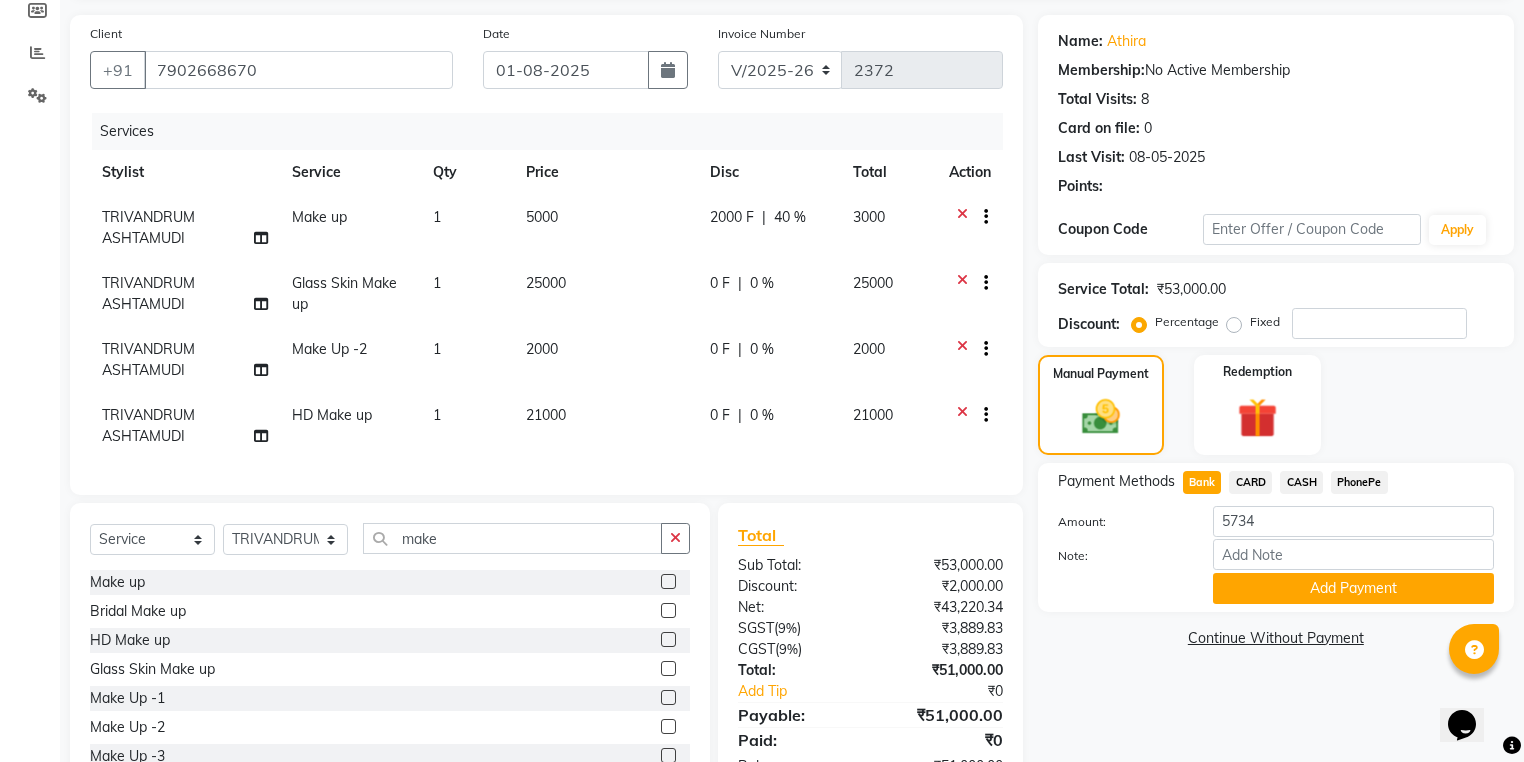 scroll, scrollTop: 213, scrollLeft: 0, axis: vertical 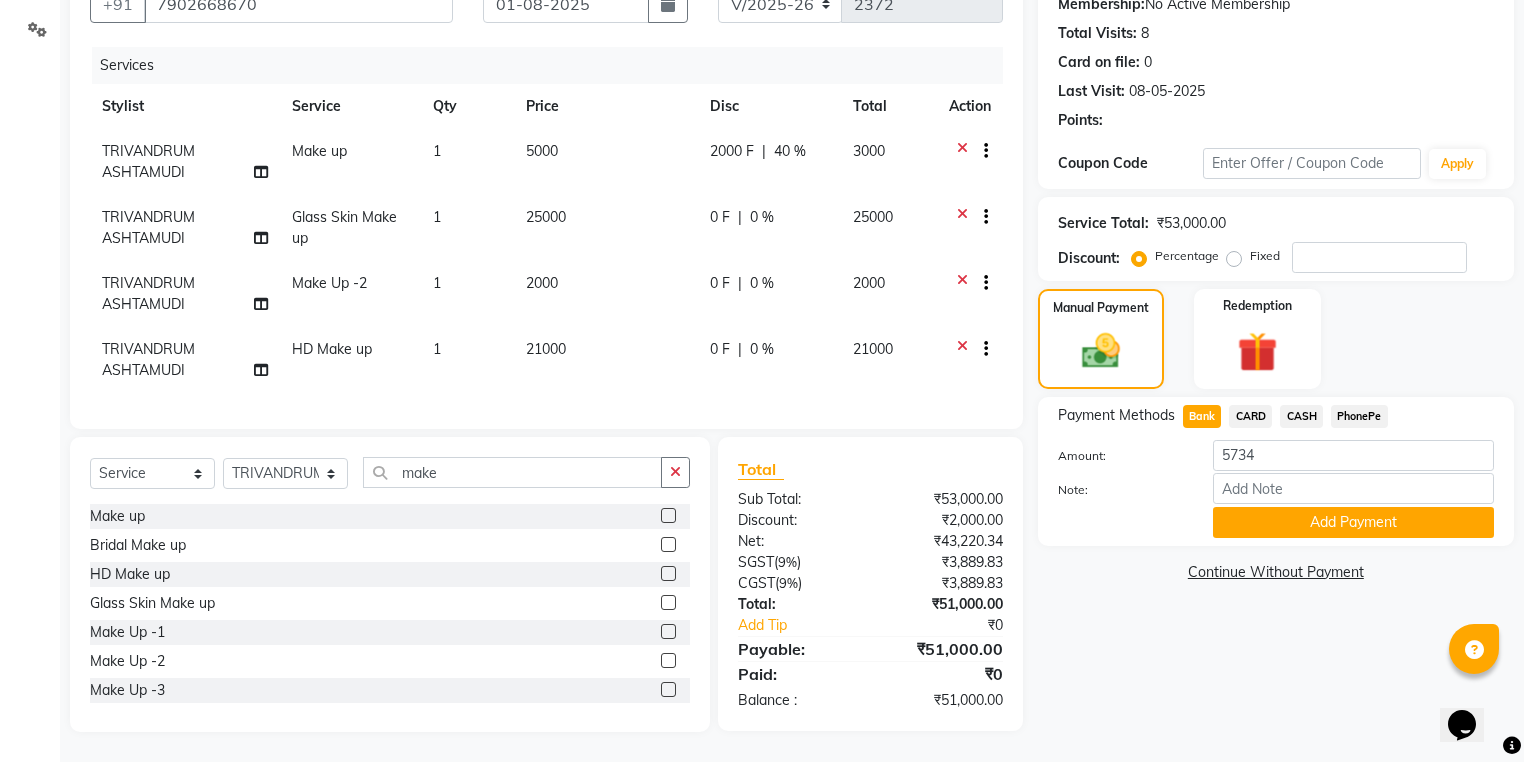 click 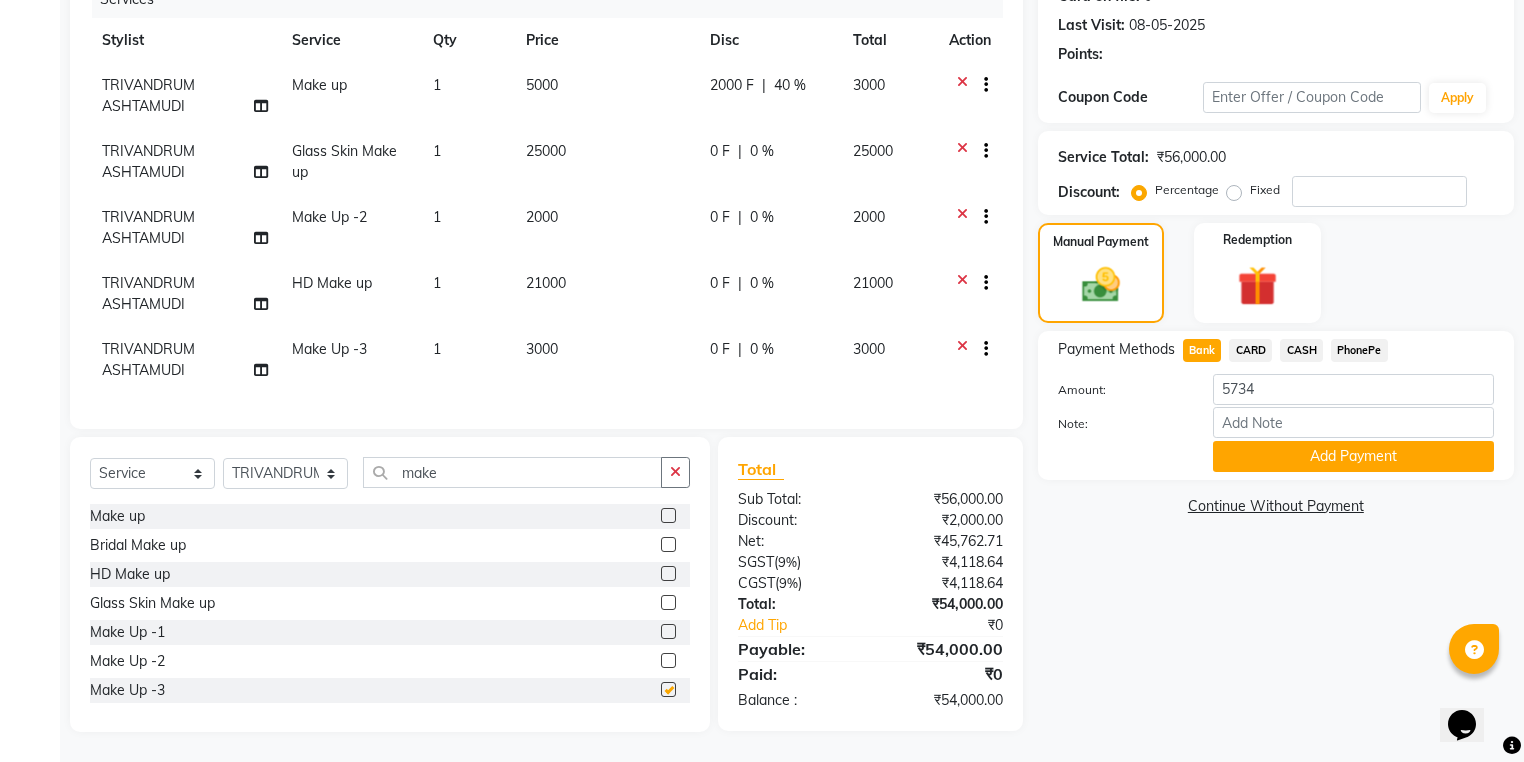 checkbox on "false" 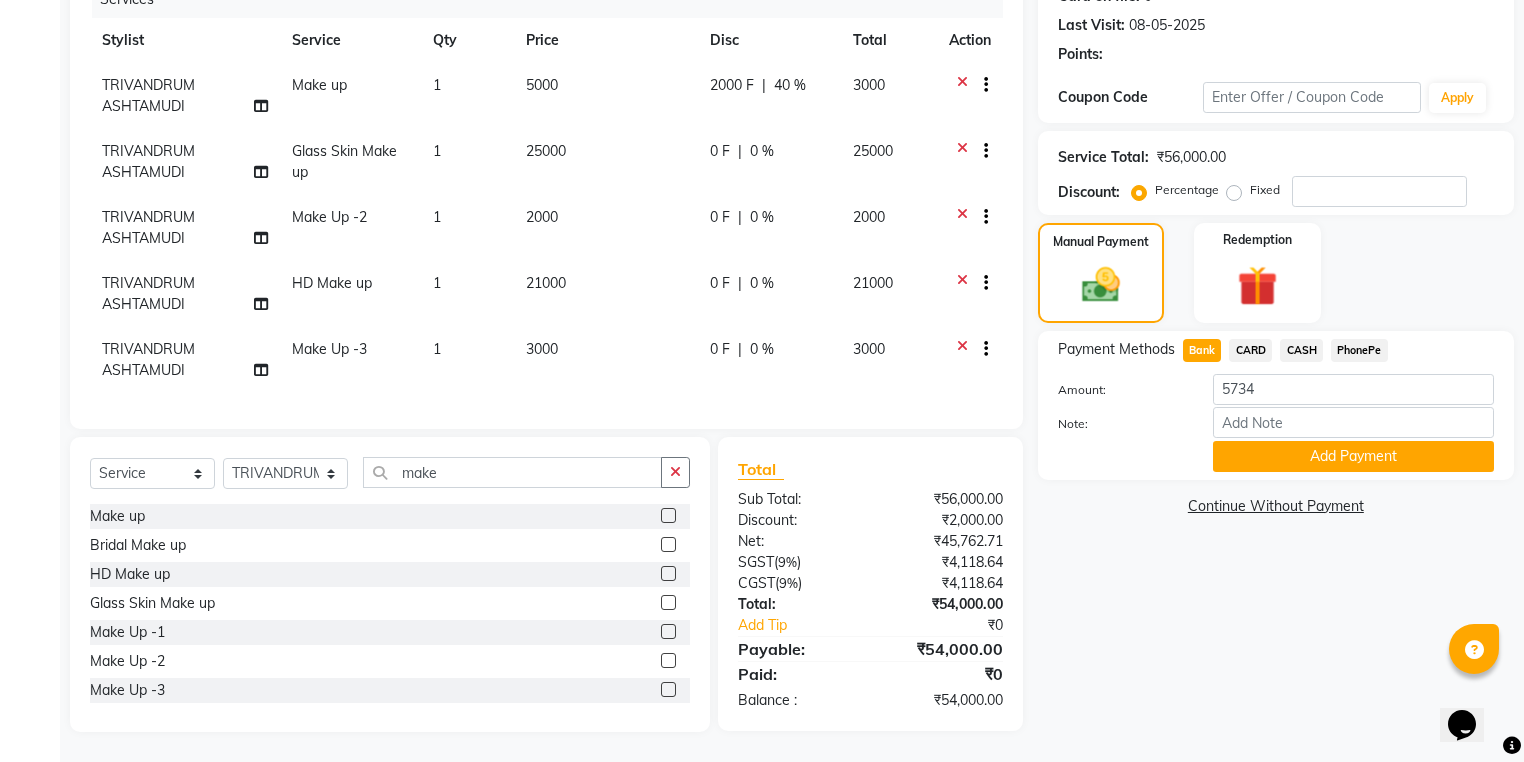 scroll, scrollTop: 119, scrollLeft: 0, axis: vertical 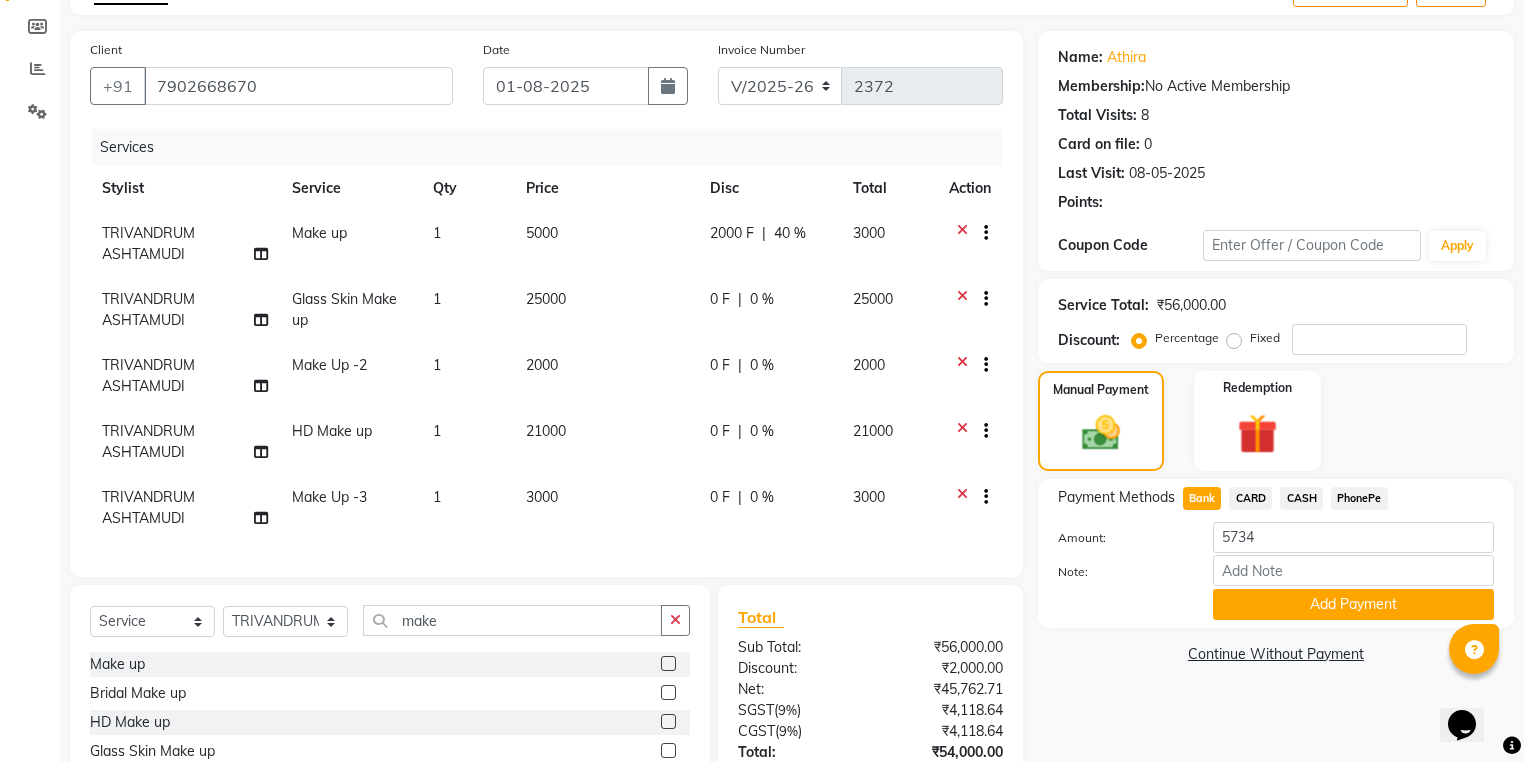 click 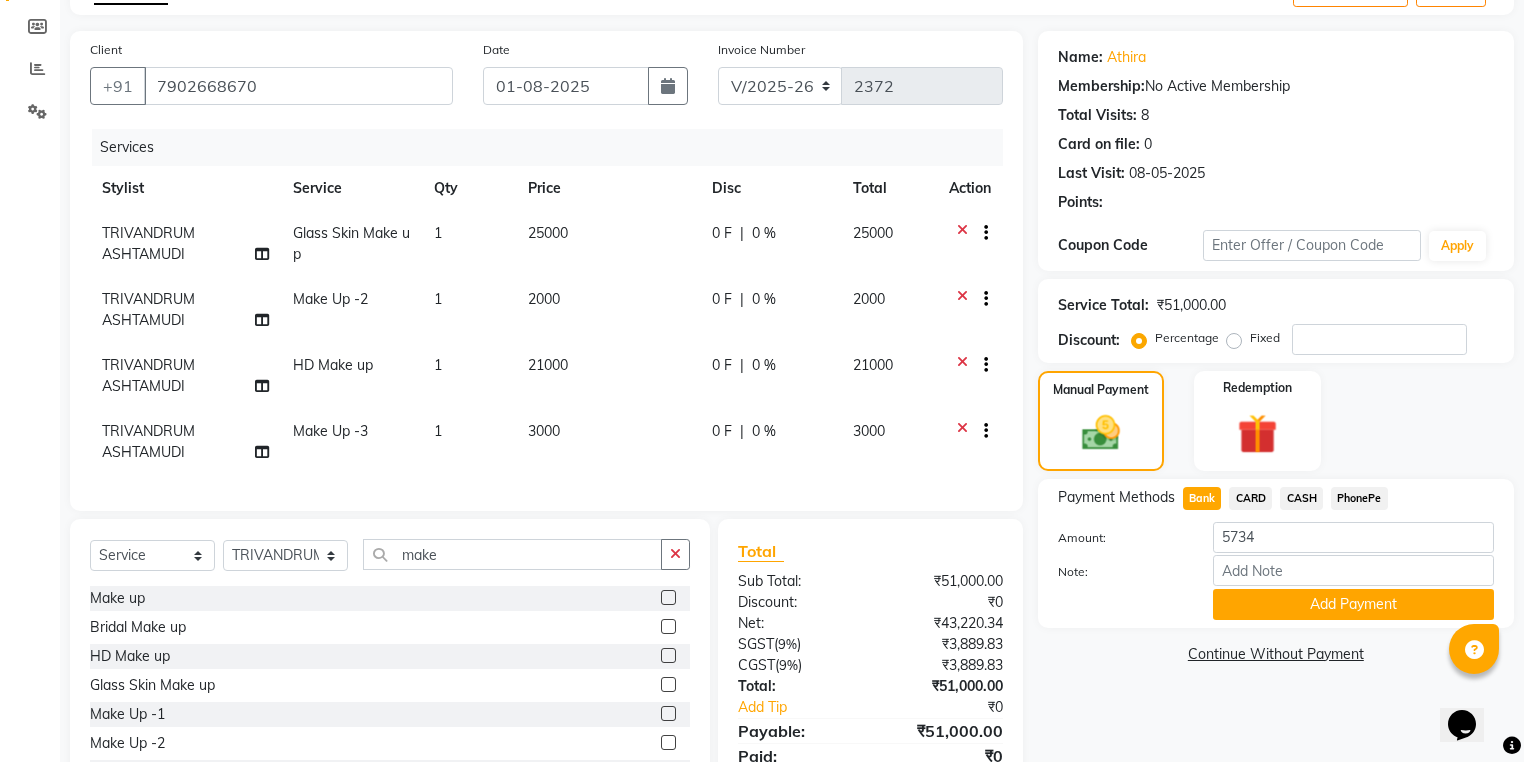 click 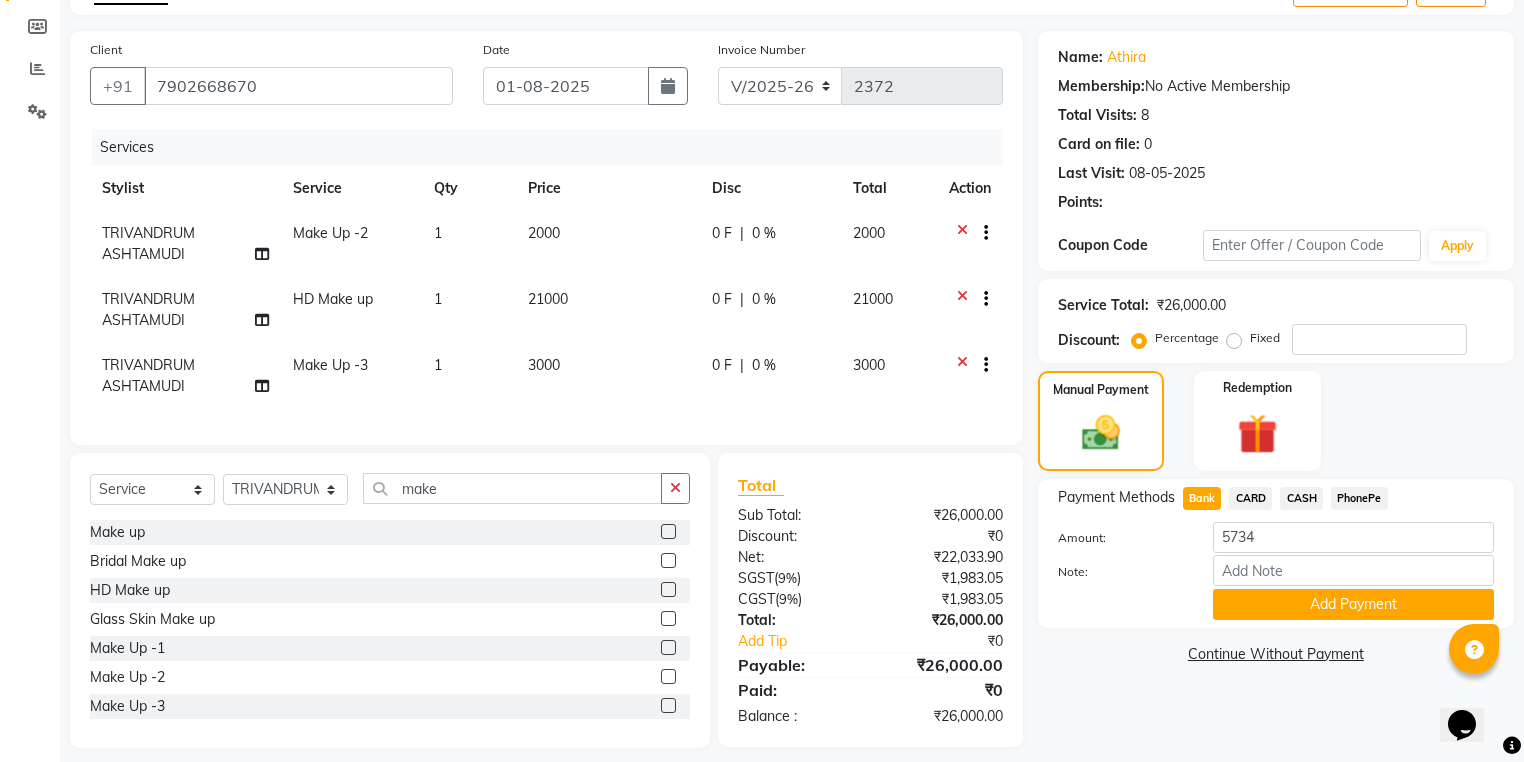 click 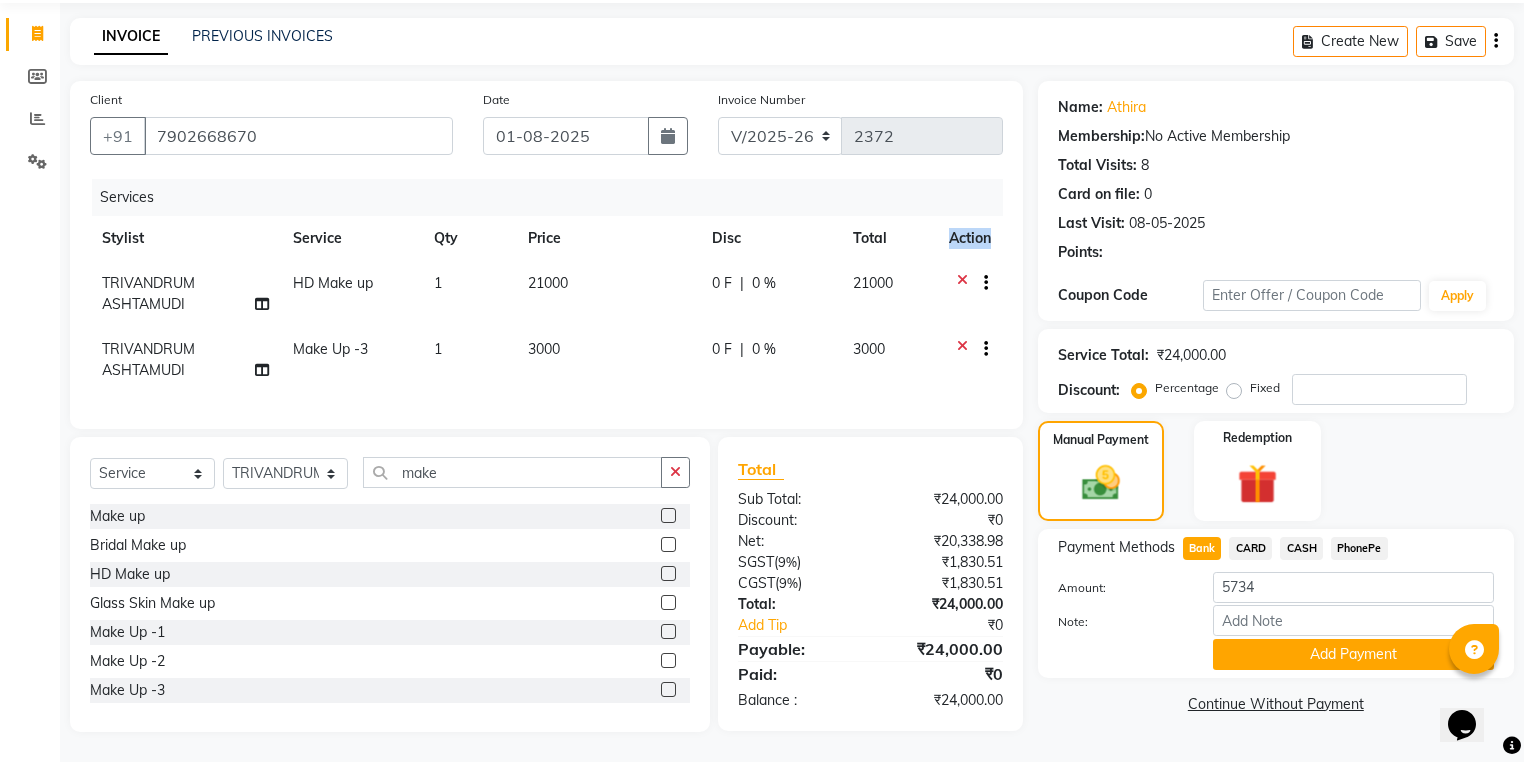 click on "Action" 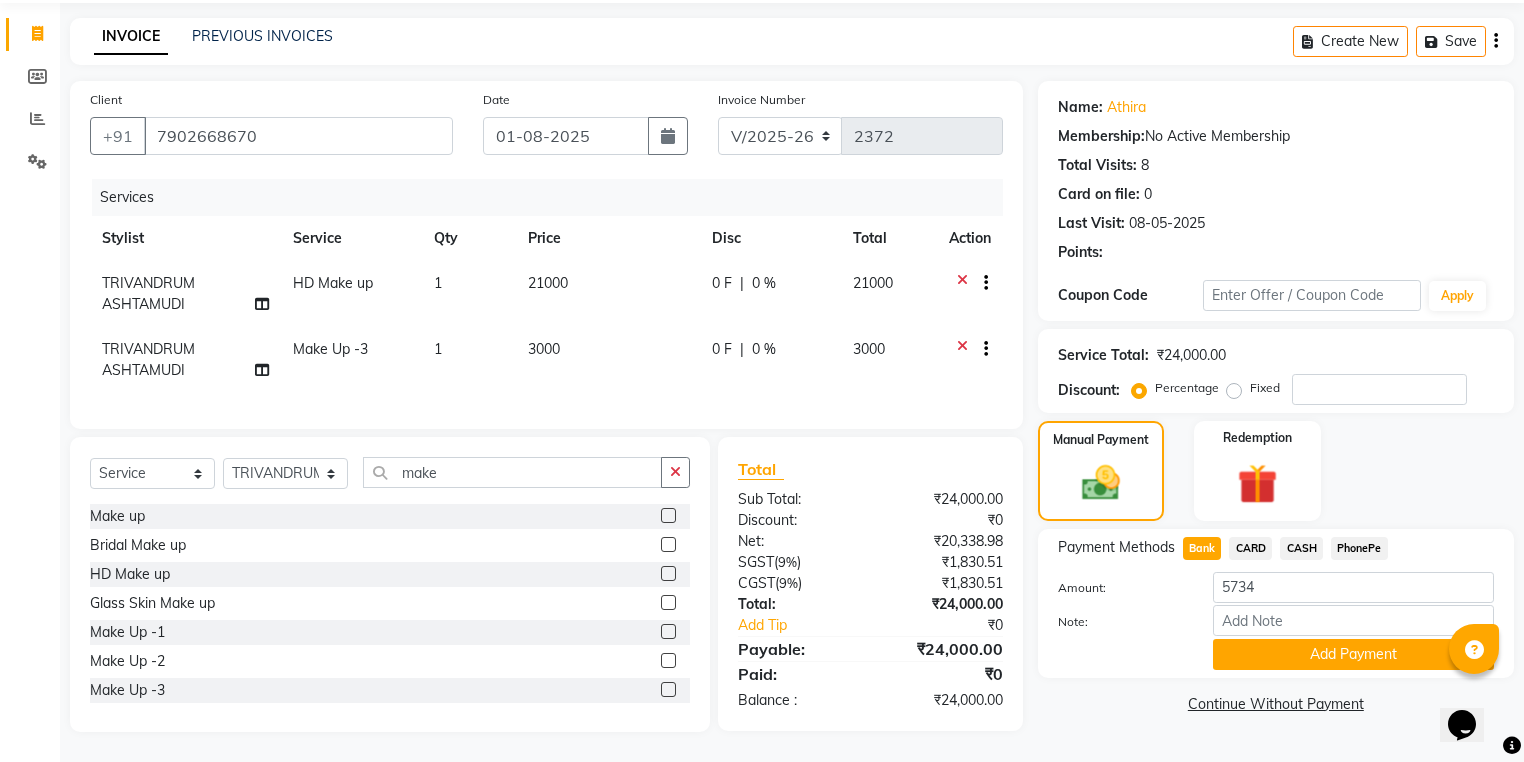 click 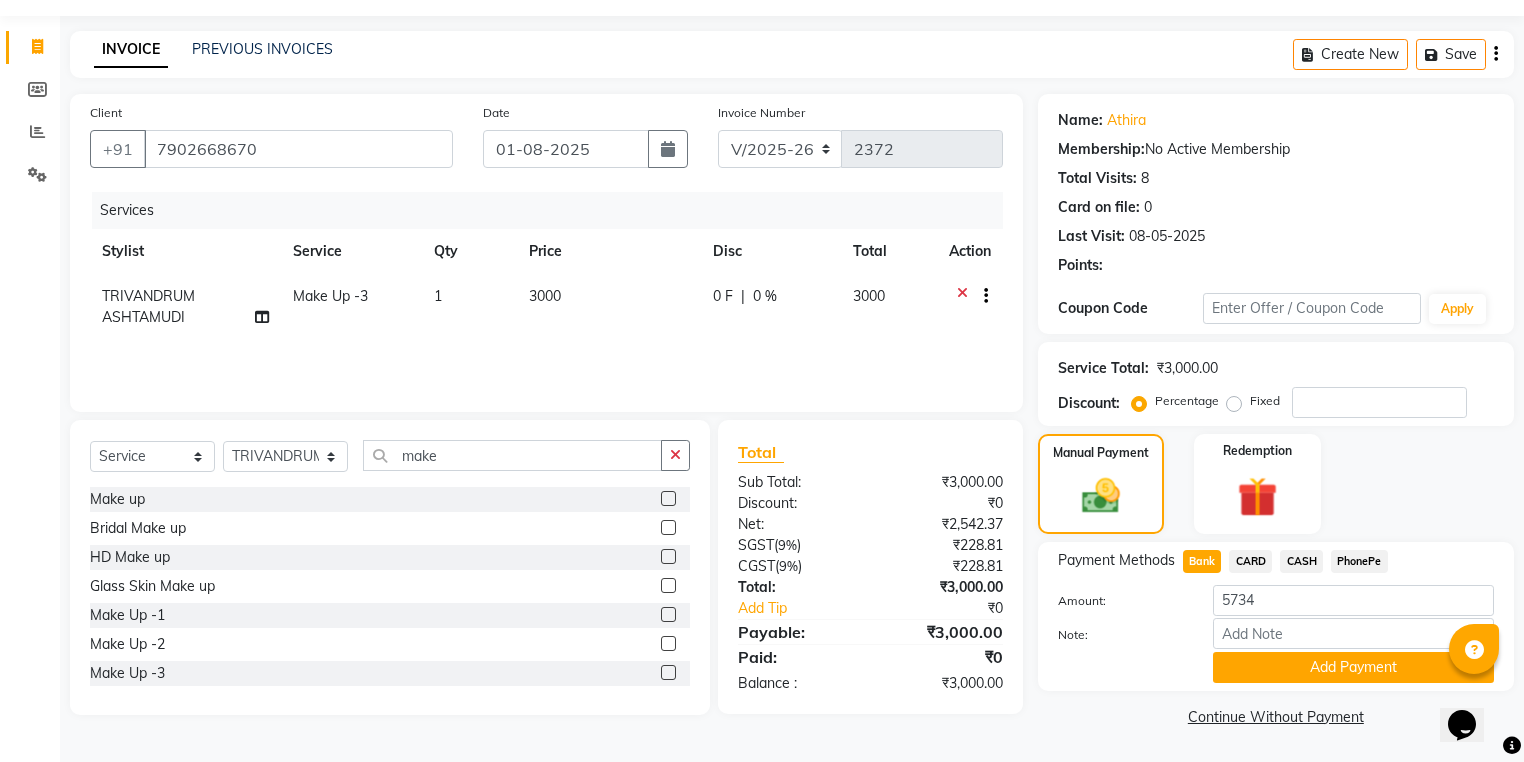 click 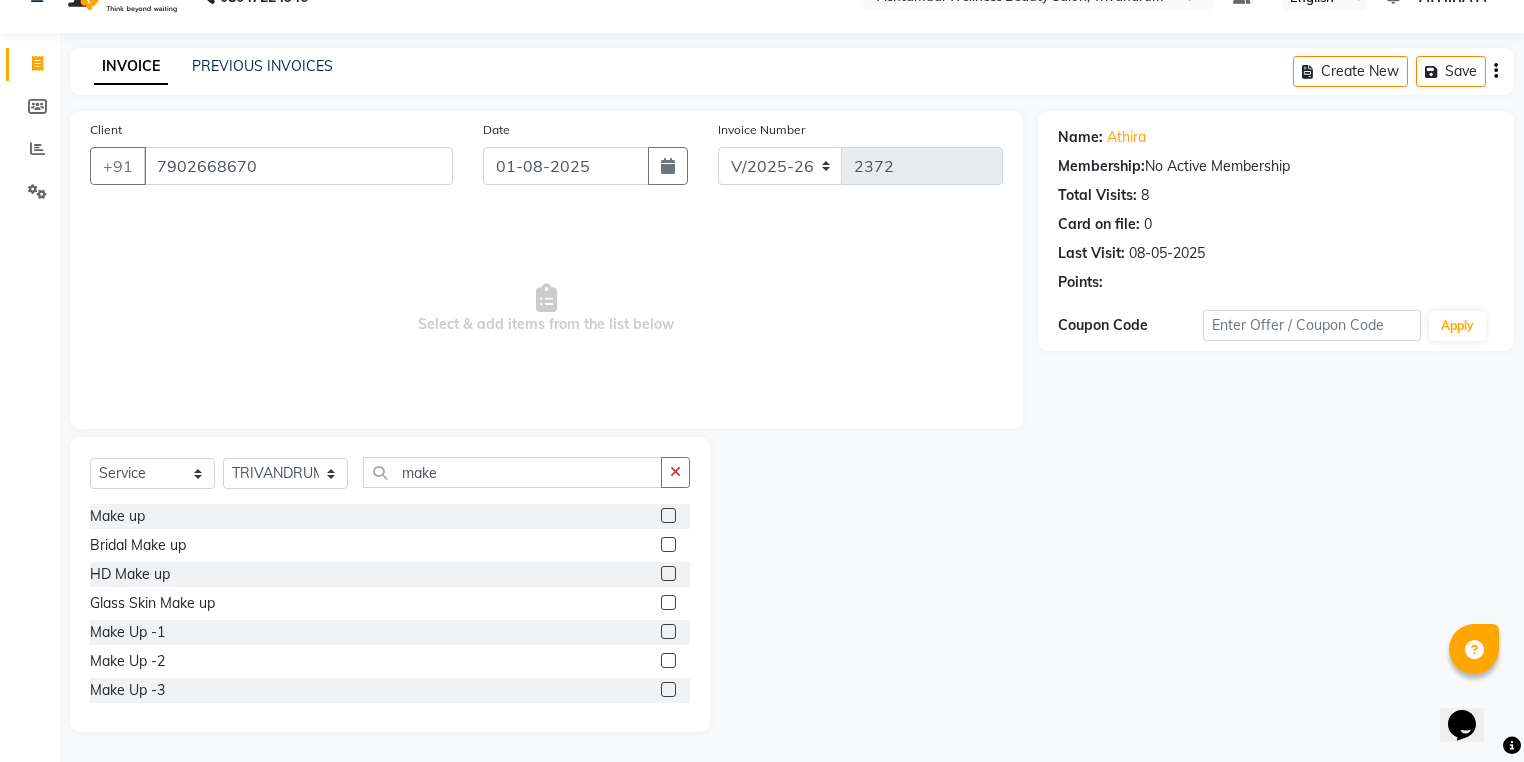 scroll, scrollTop: 39, scrollLeft: 0, axis: vertical 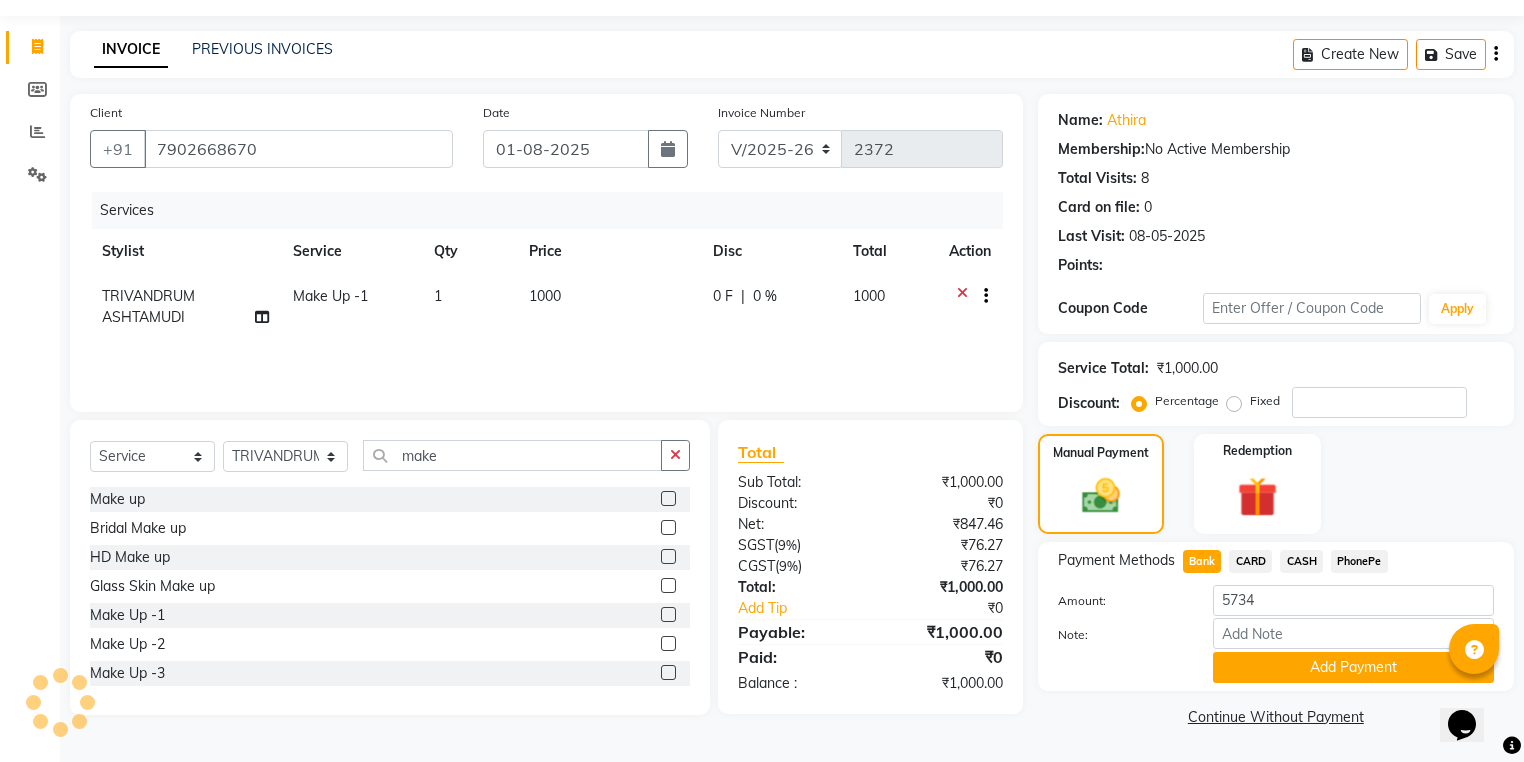 checkbox on "false" 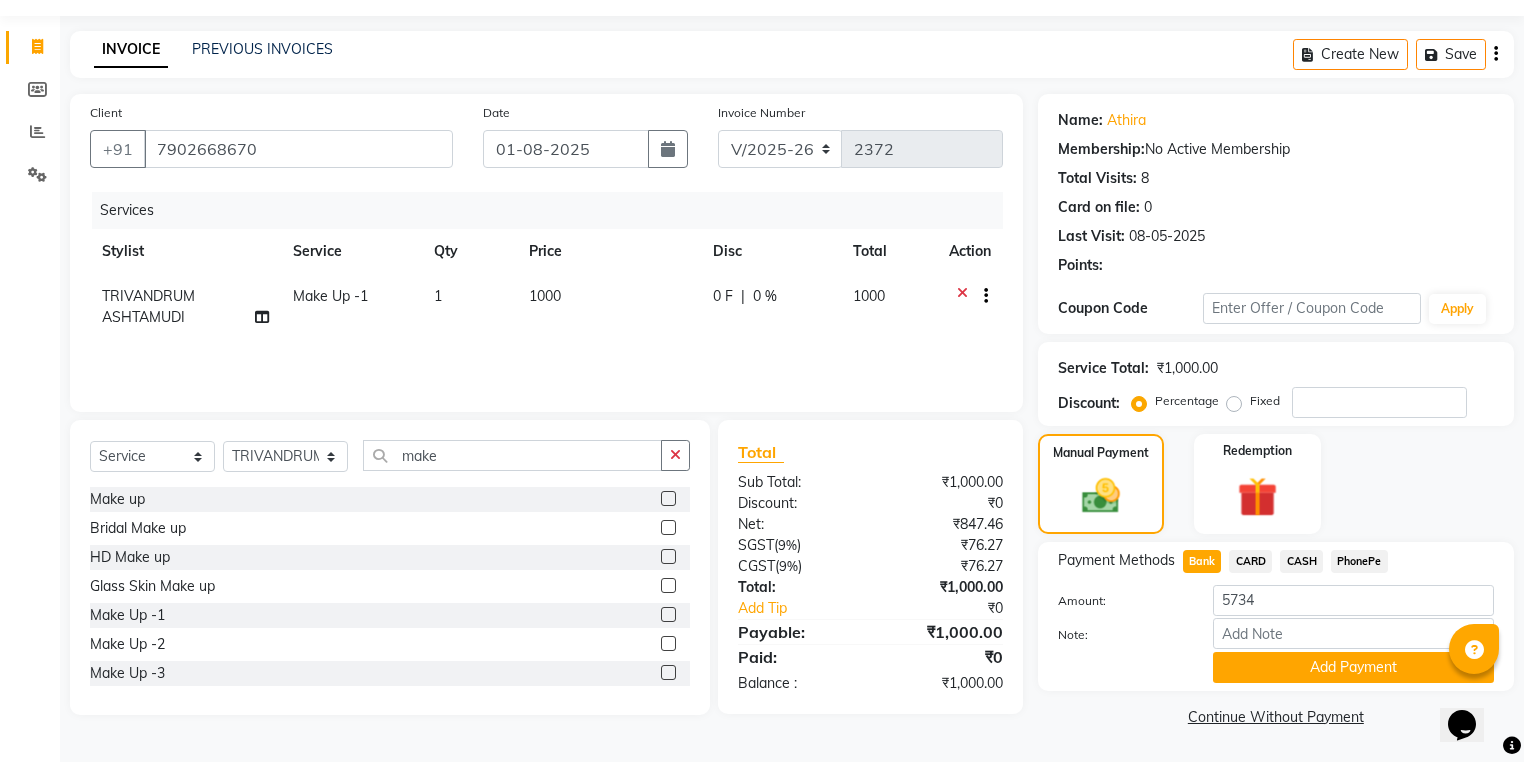 click 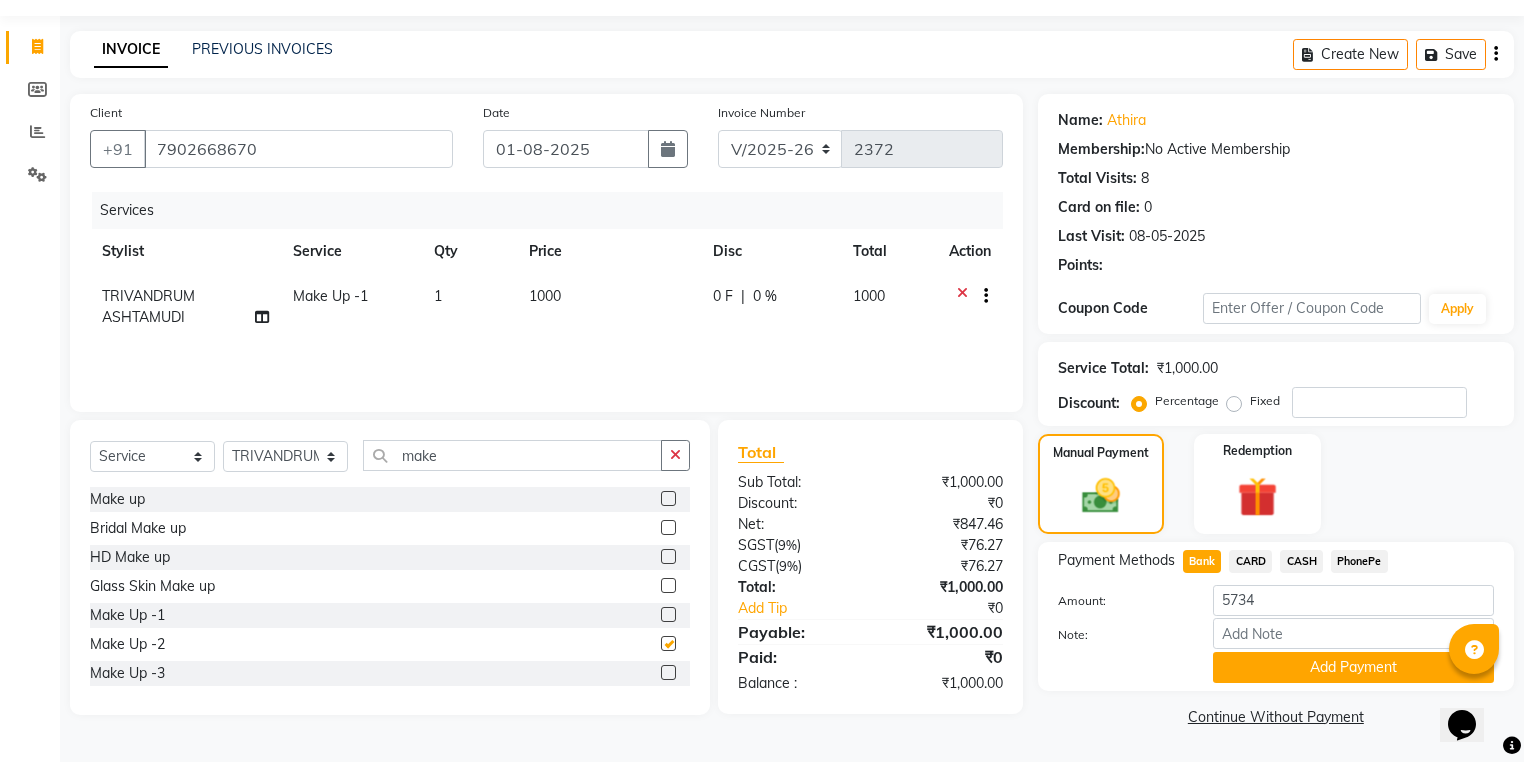 scroll, scrollTop: 81, scrollLeft: 0, axis: vertical 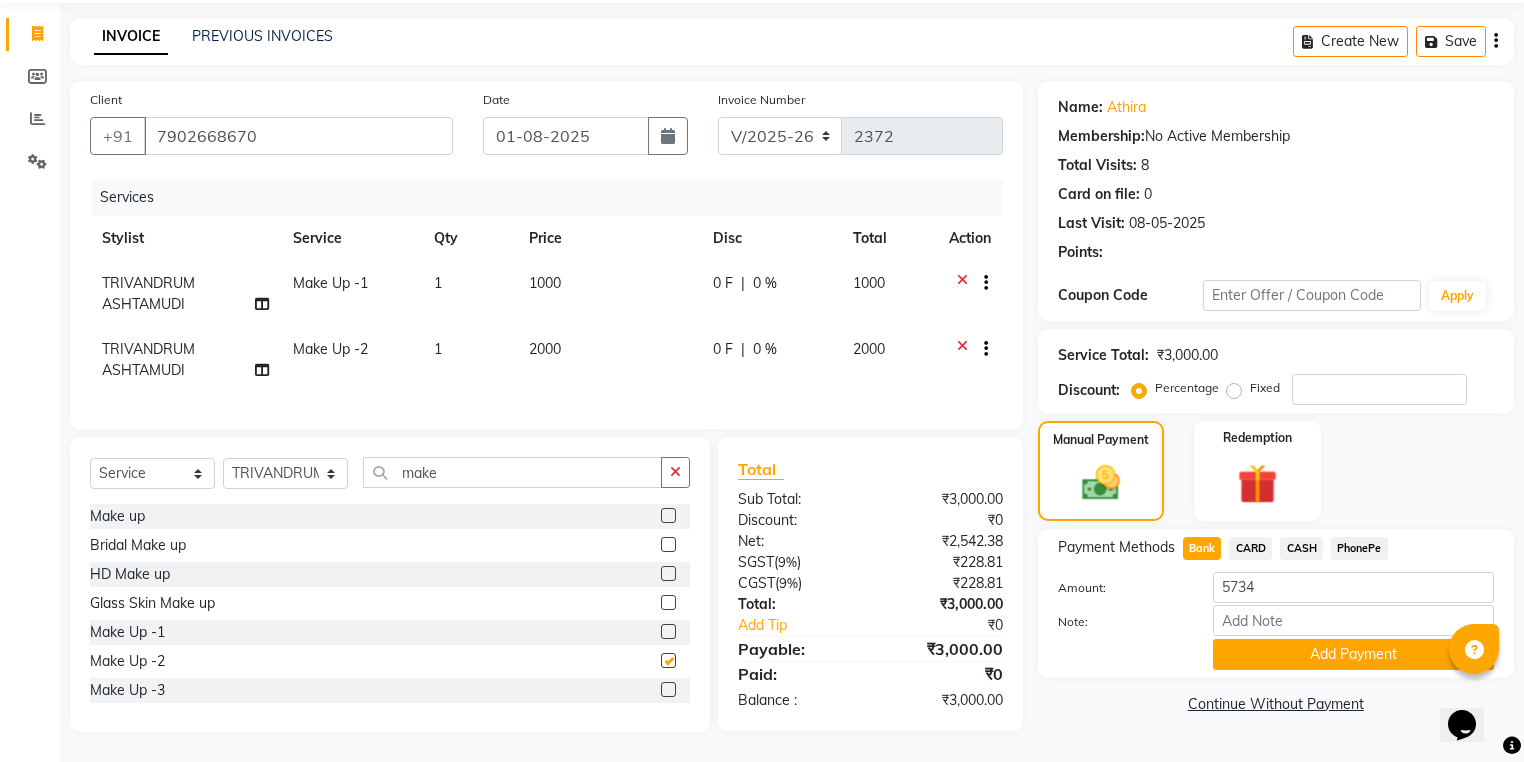 checkbox on "false" 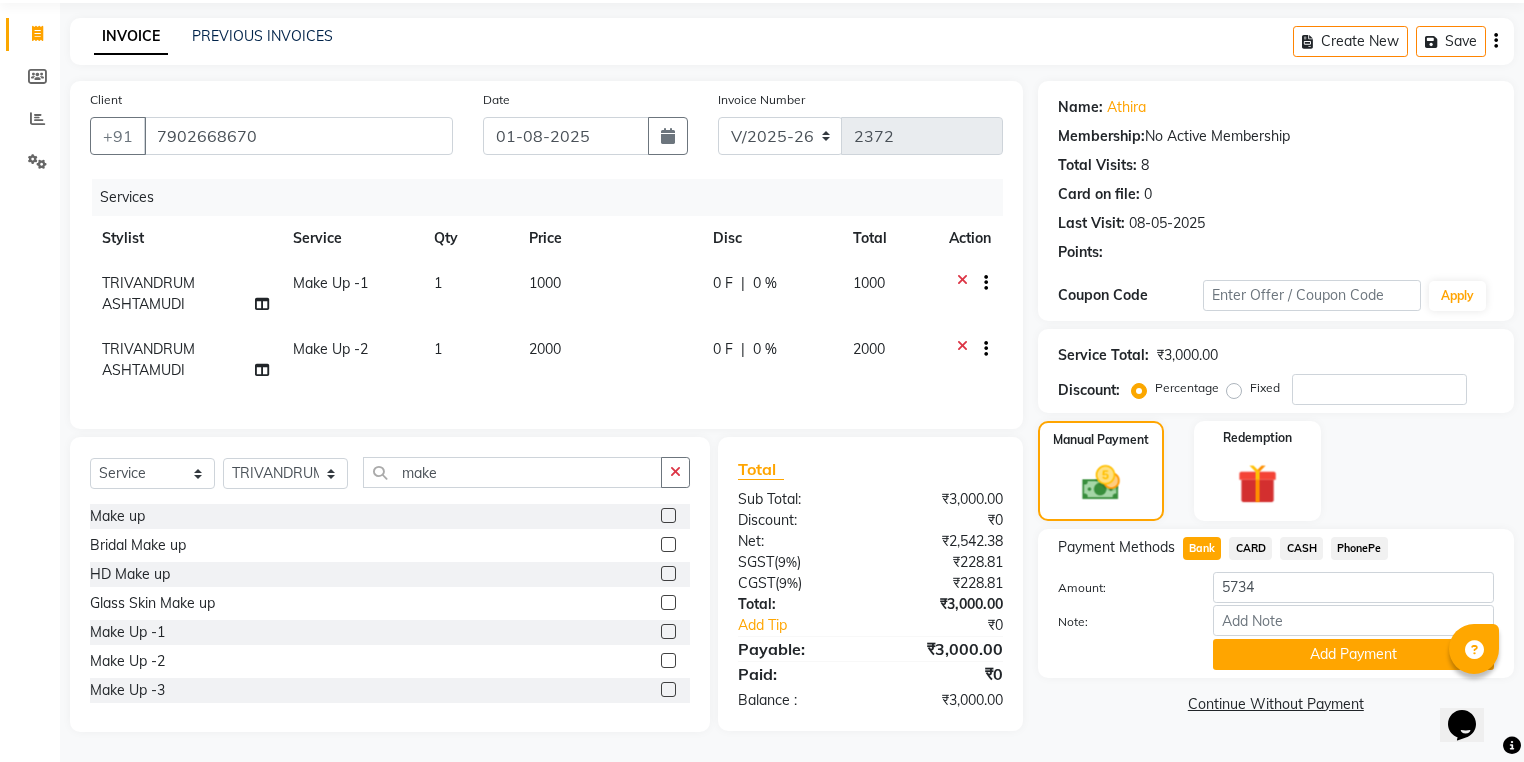 click 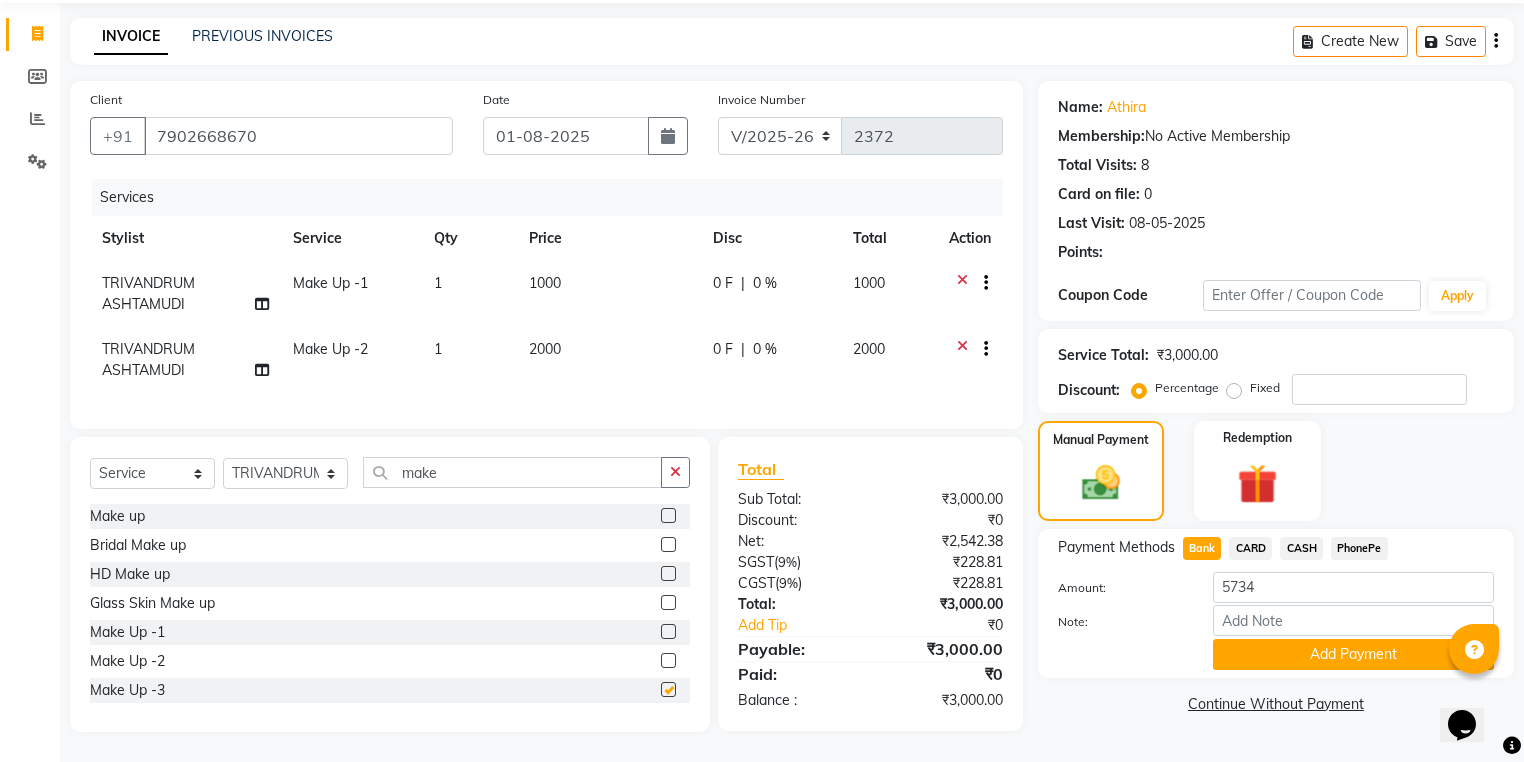 scroll, scrollTop: 119, scrollLeft: 0, axis: vertical 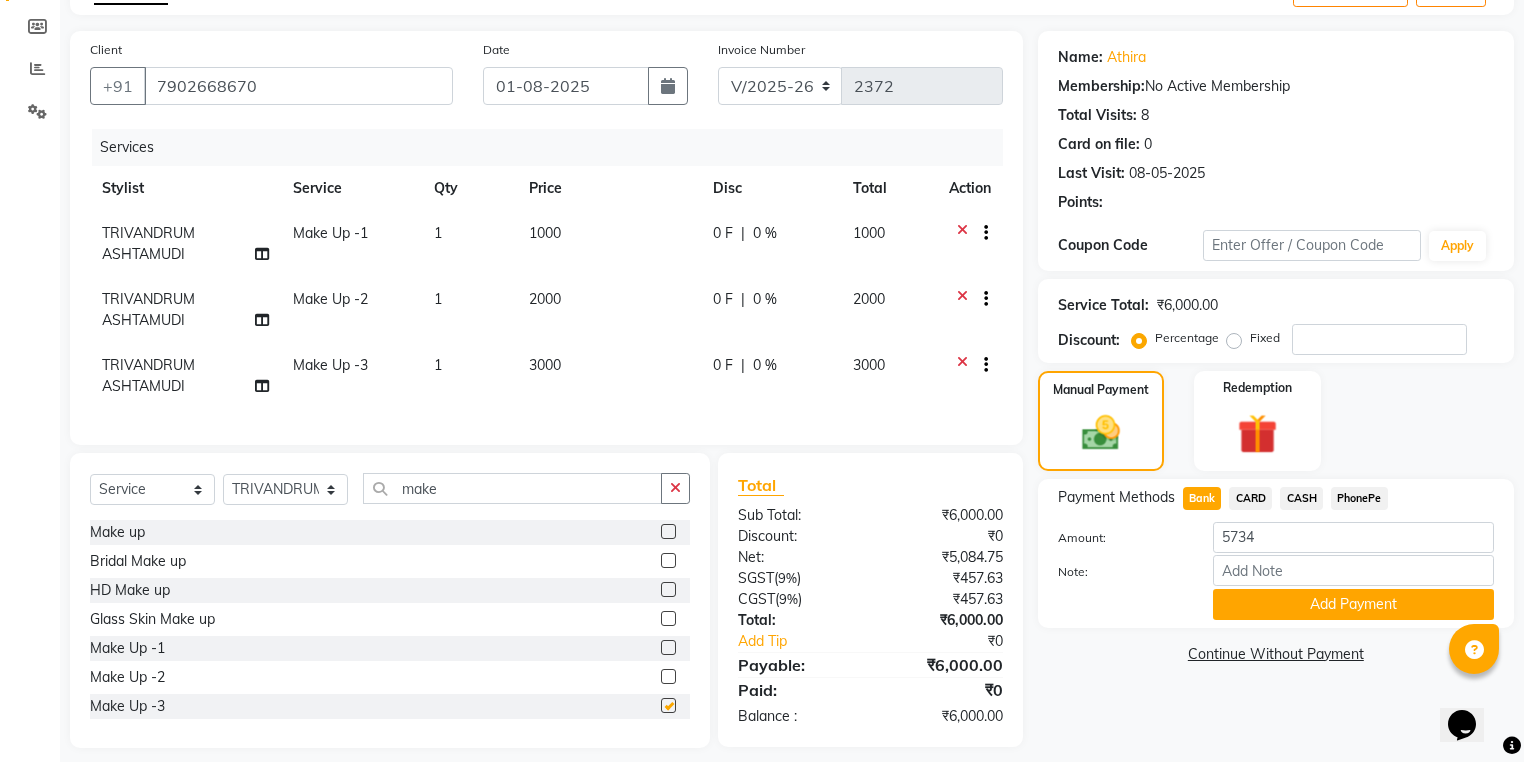 checkbox on "false" 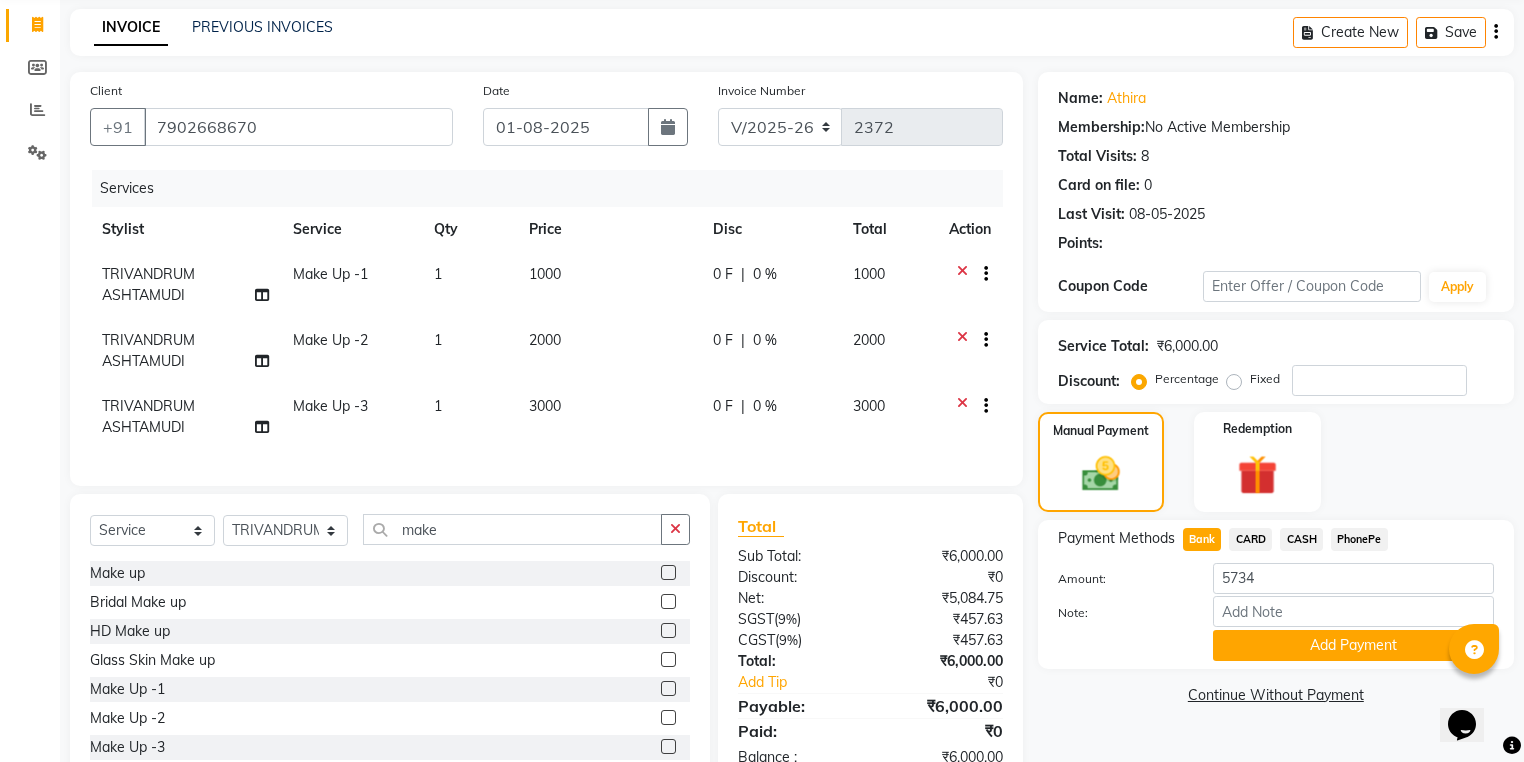 scroll, scrollTop: 147, scrollLeft: 0, axis: vertical 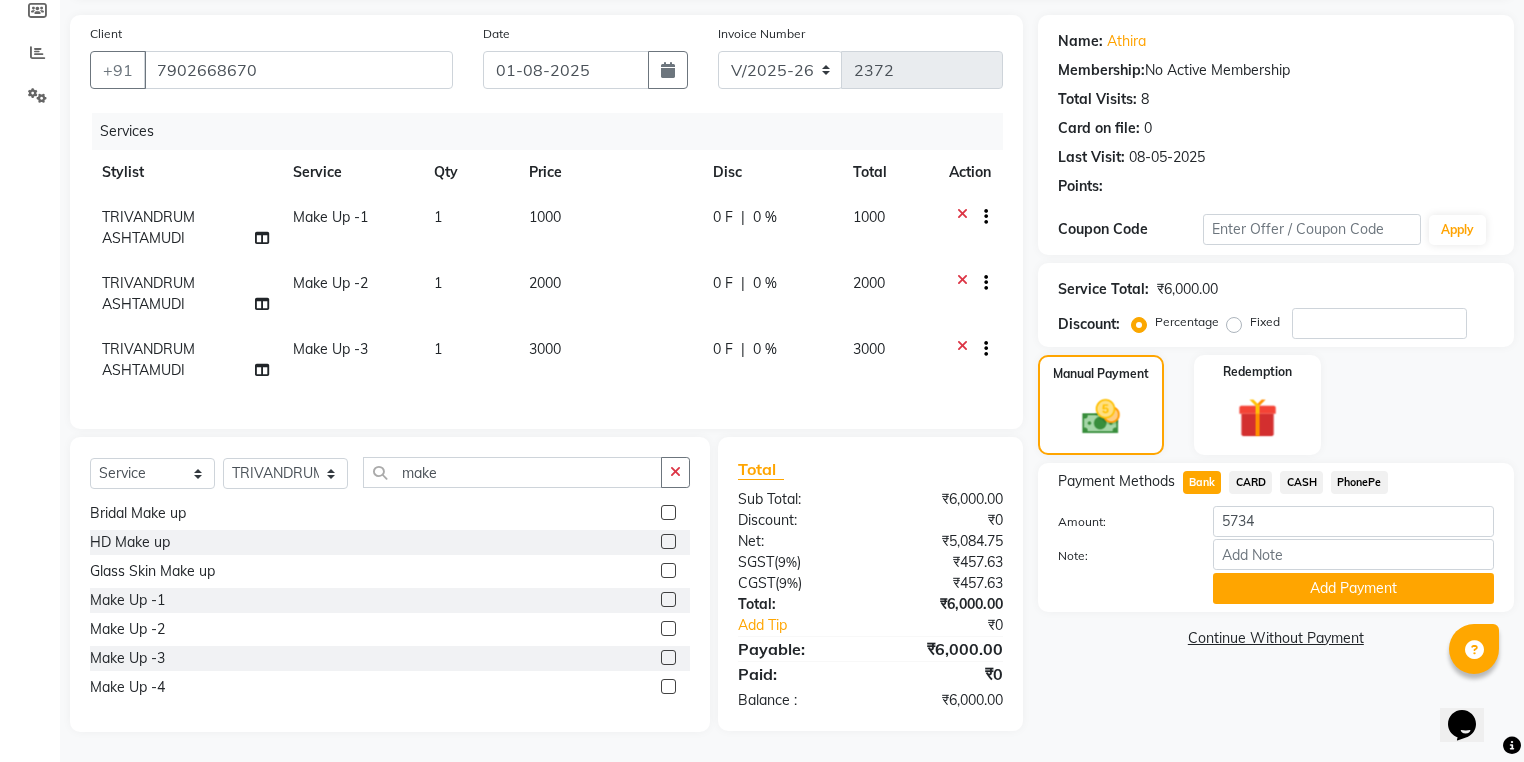 click 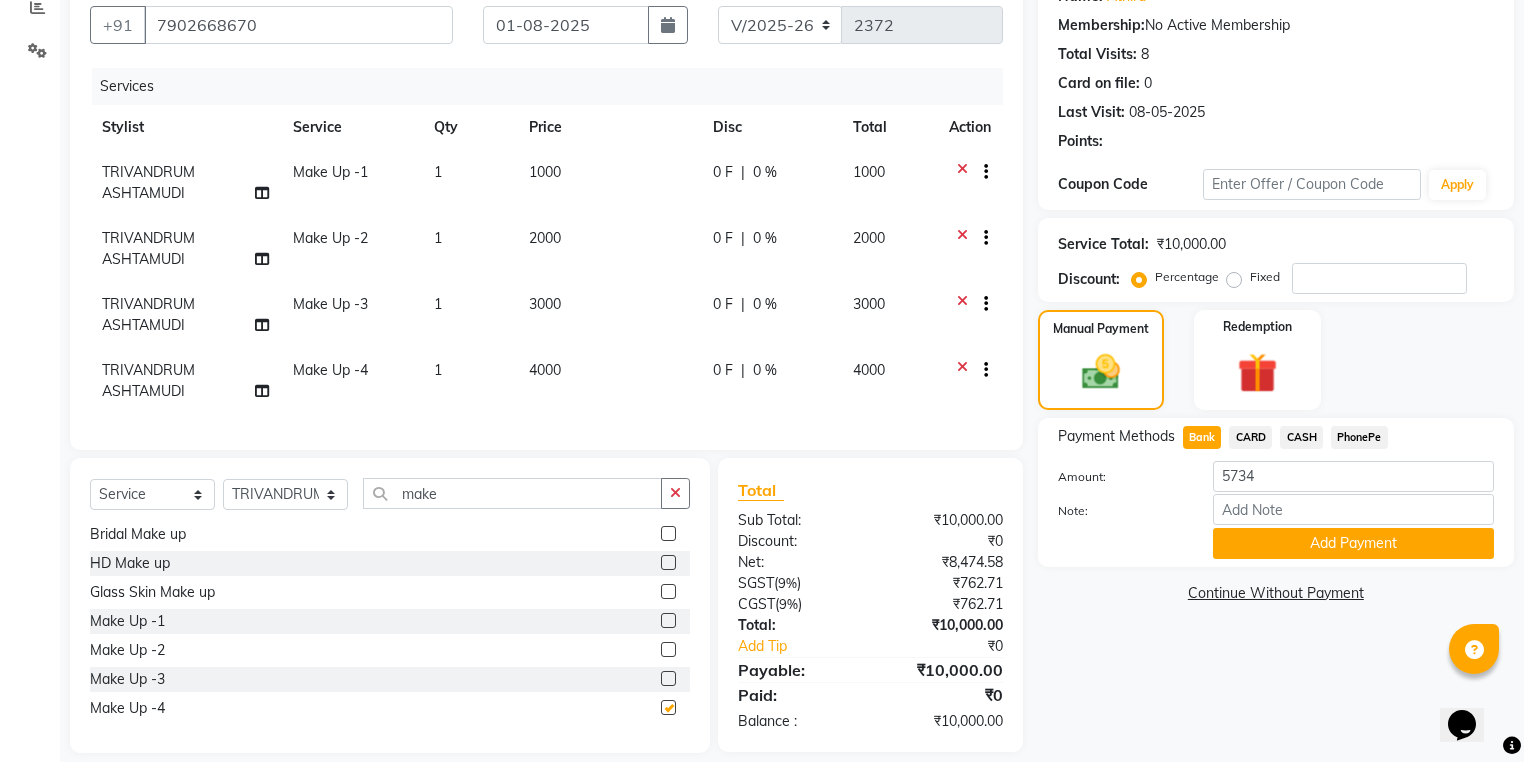 scroll, scrollTop: 213, scrollLeft: 0, axis: vertical 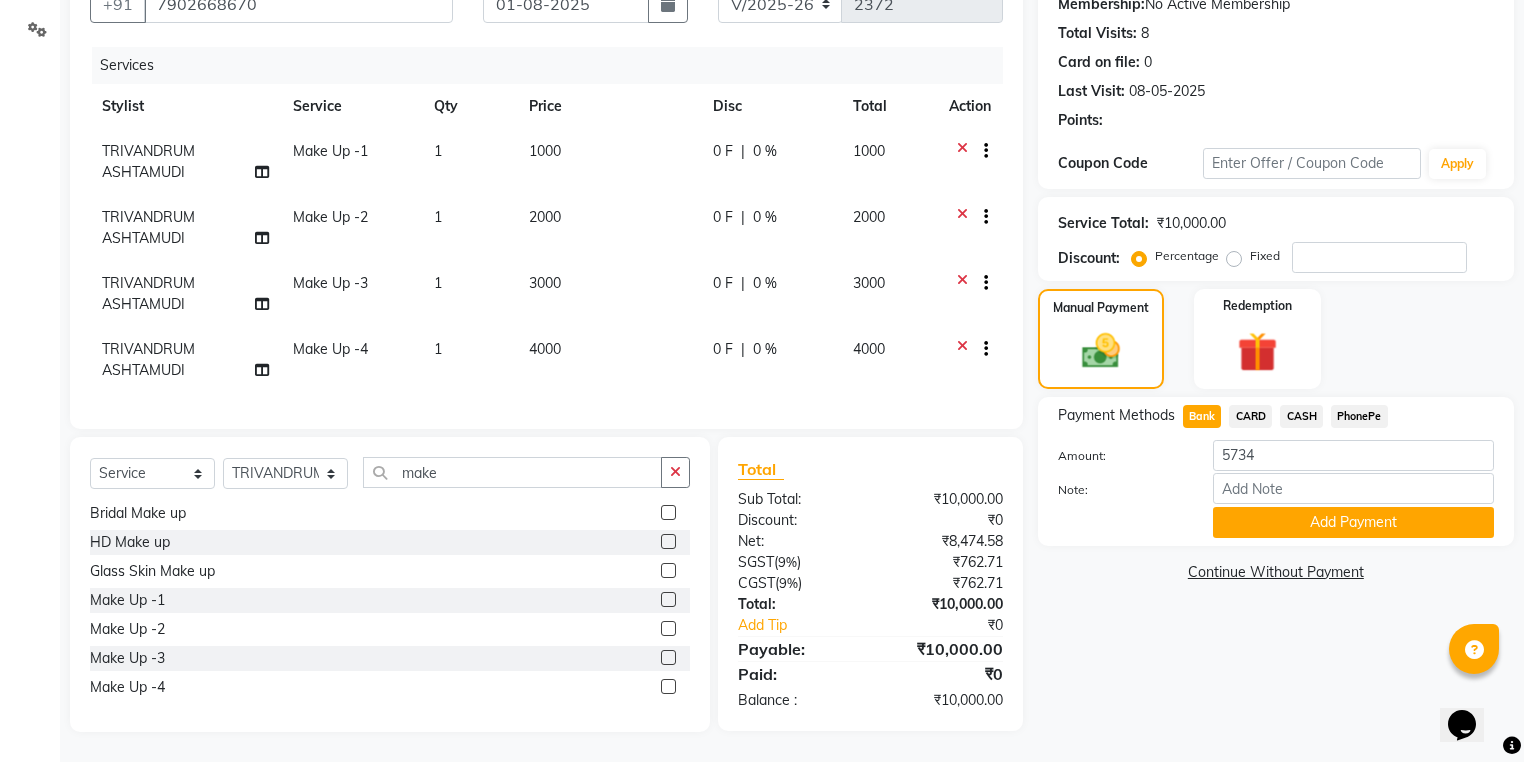 checkbox on "false" 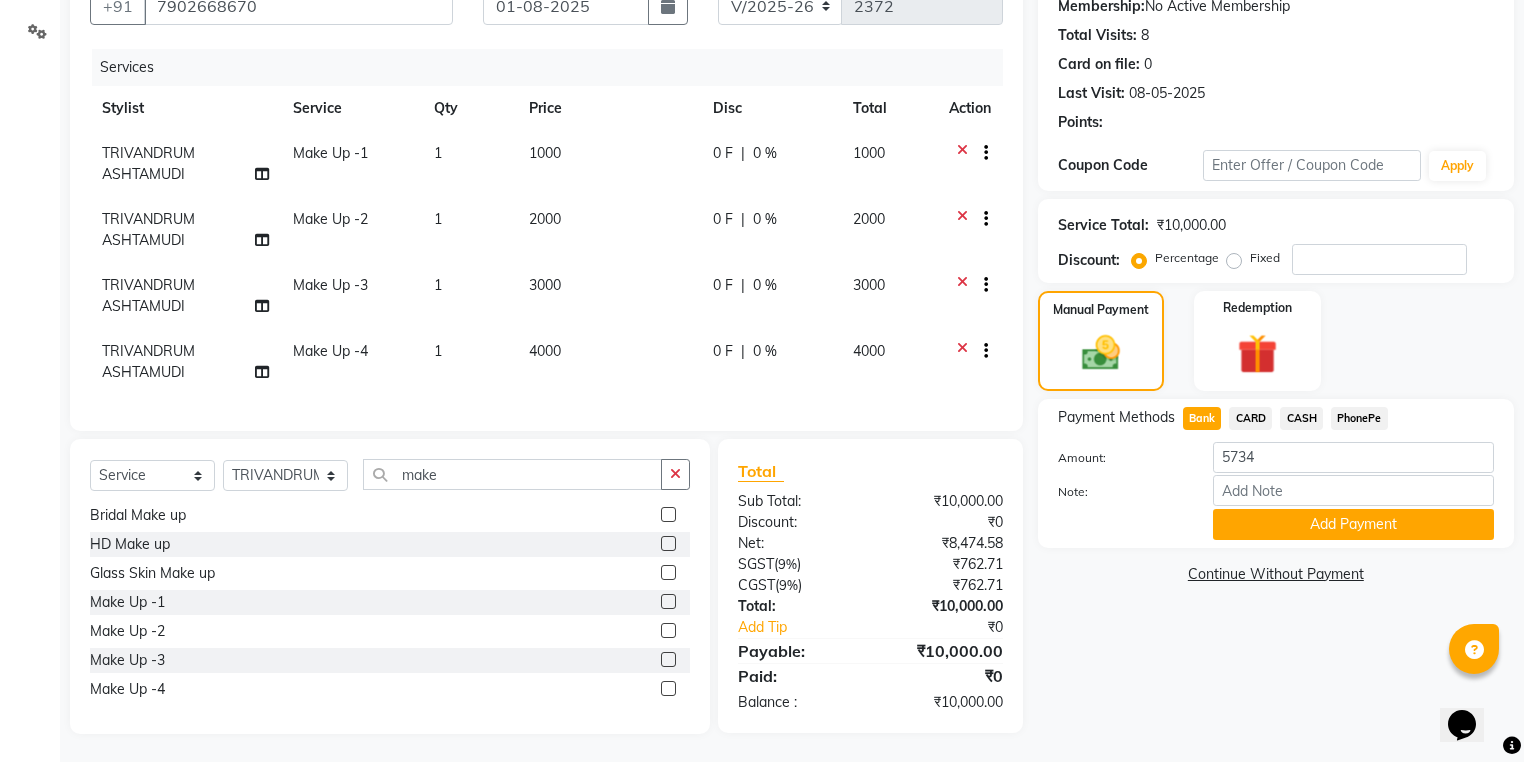 scroll, scrollTop: 0, scrollLeft: 0, axis: both 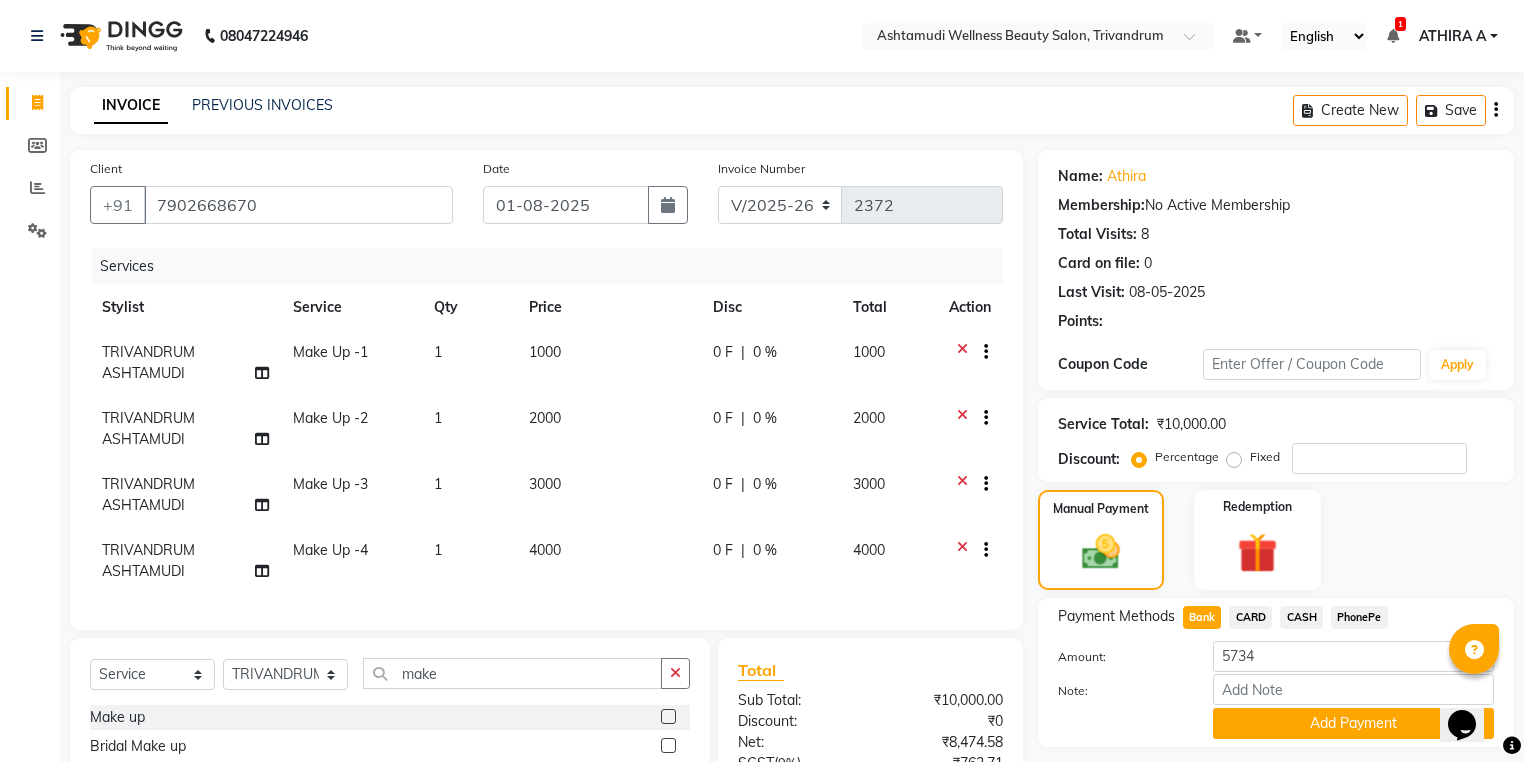 click 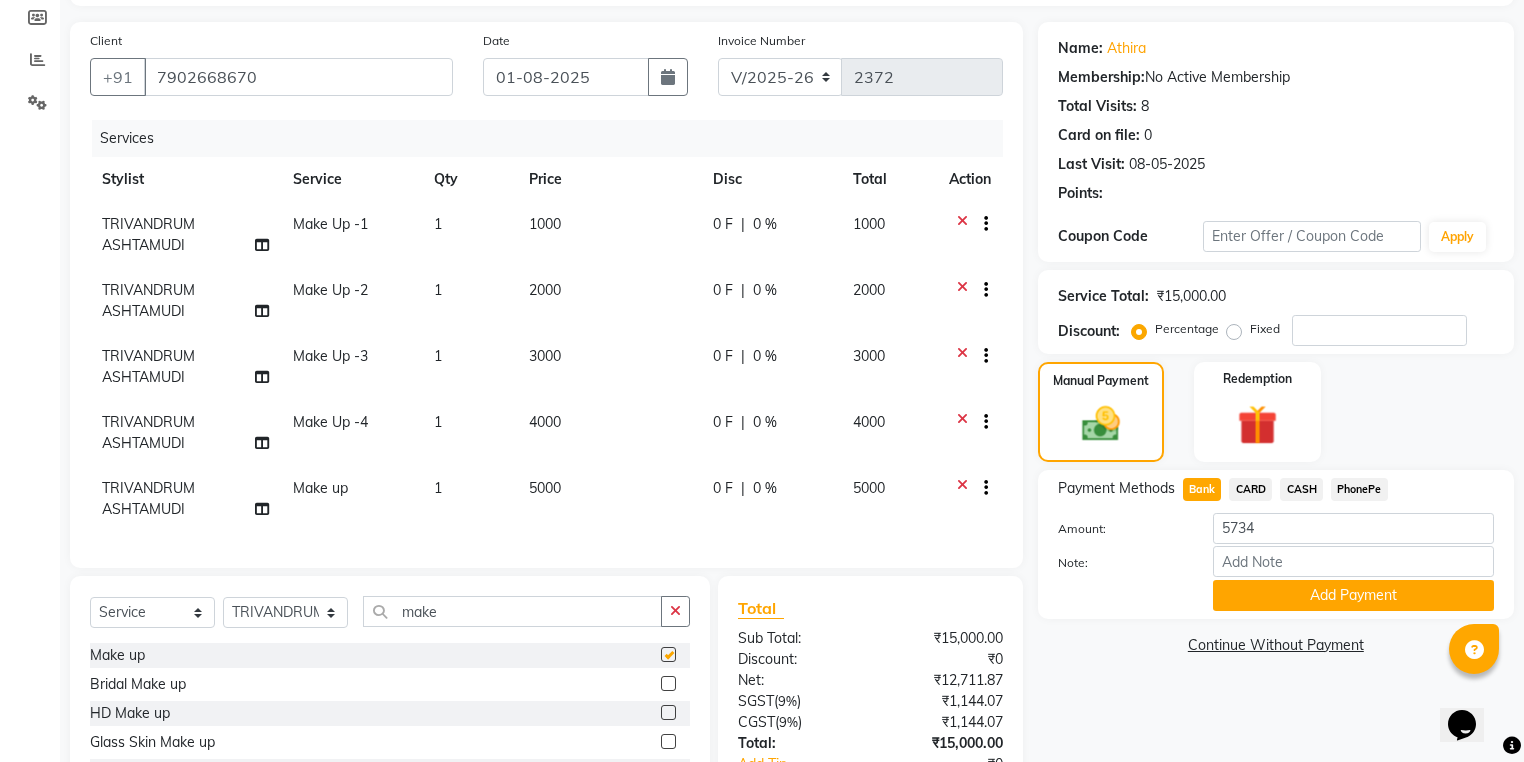 scroll, scrollTop: 279, scrollLeft: 0, axis: vertical 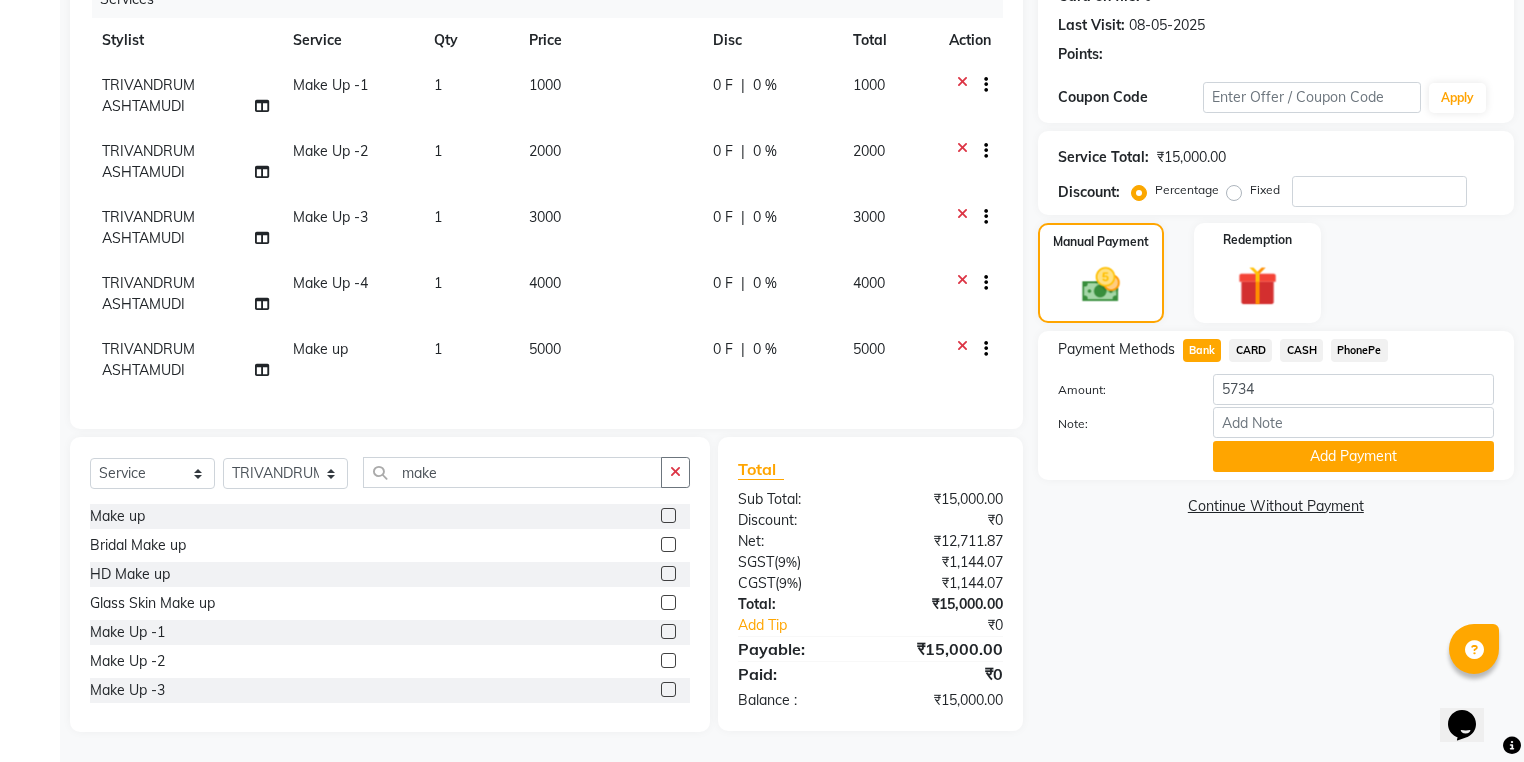 click 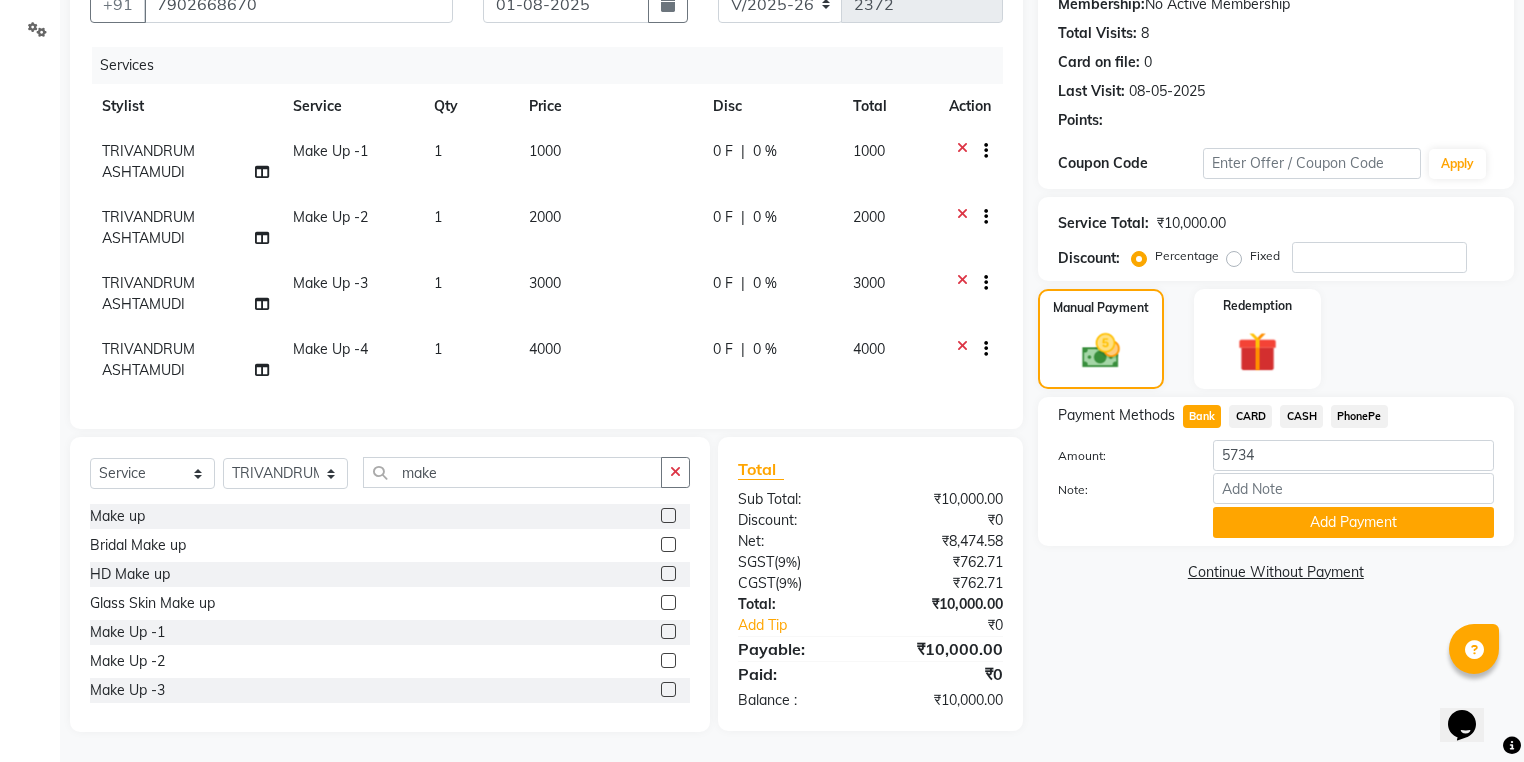 click 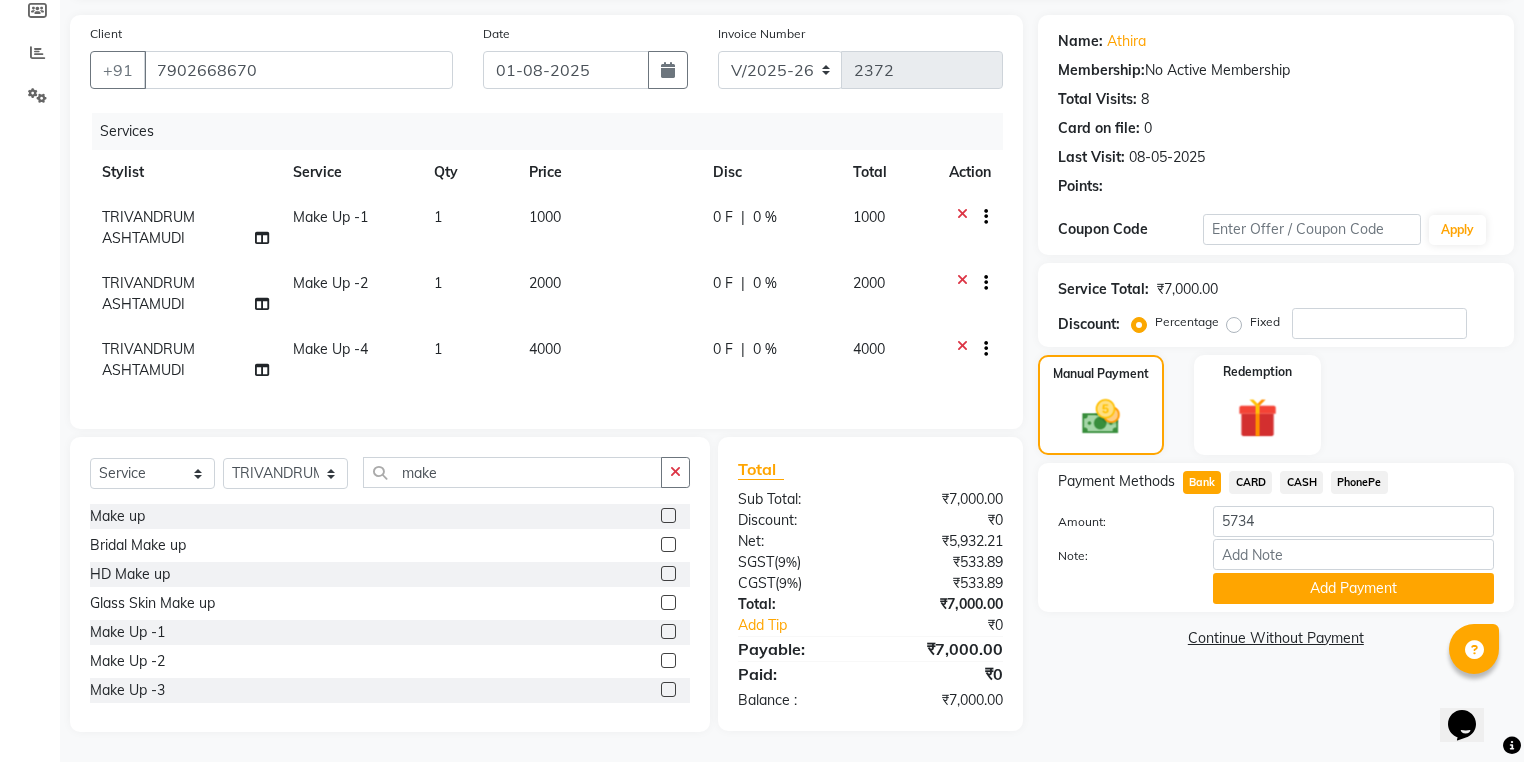 click 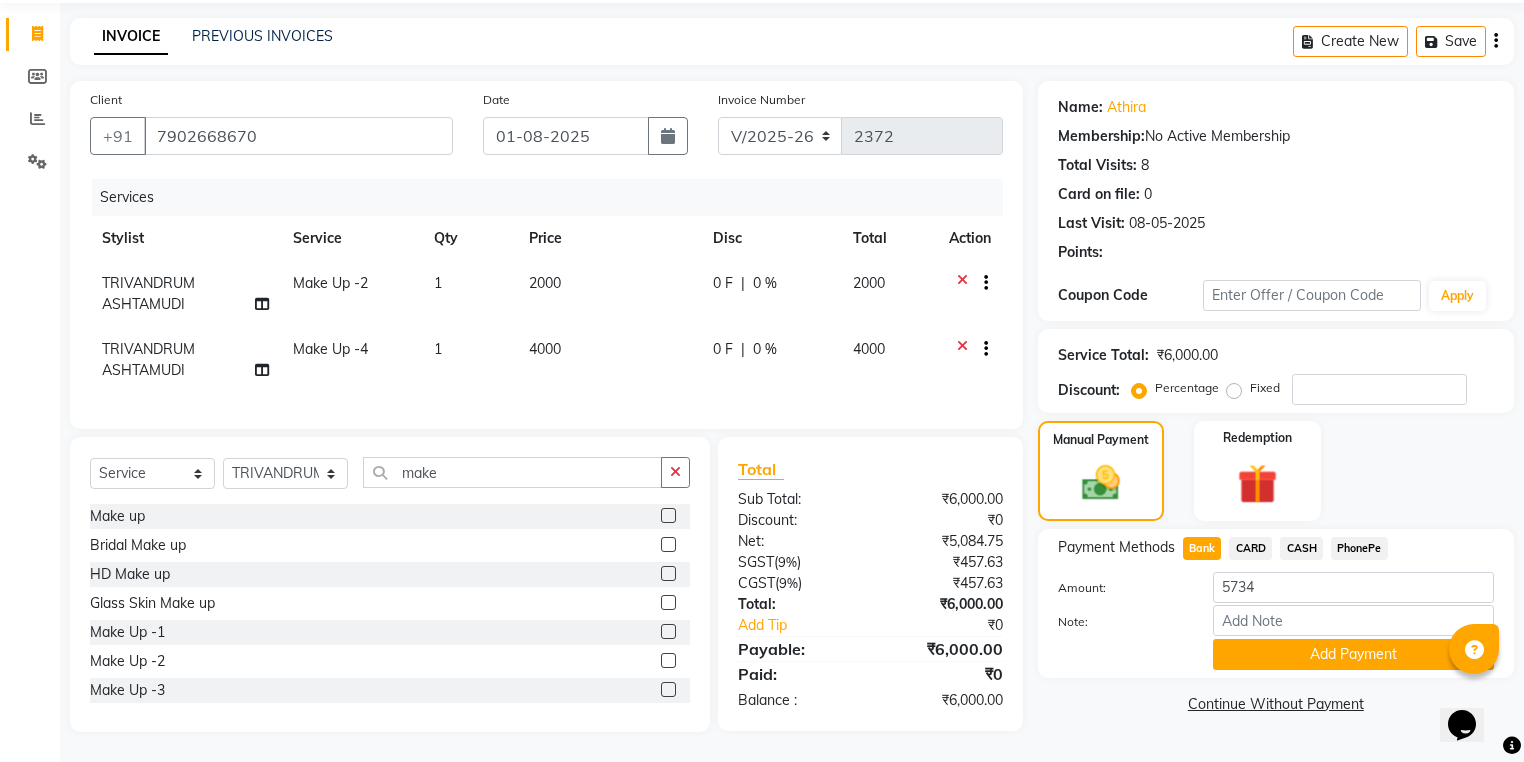 click 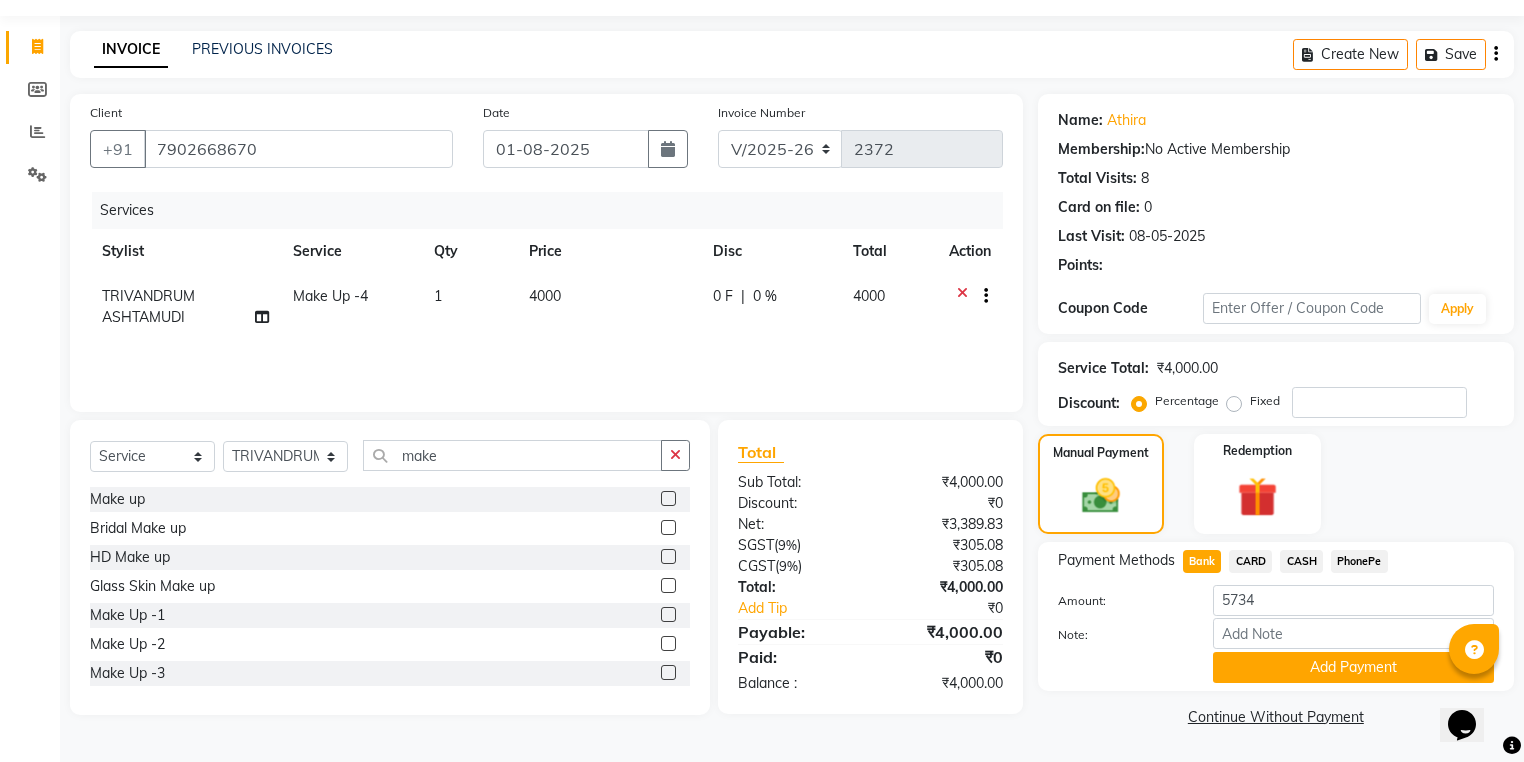 click 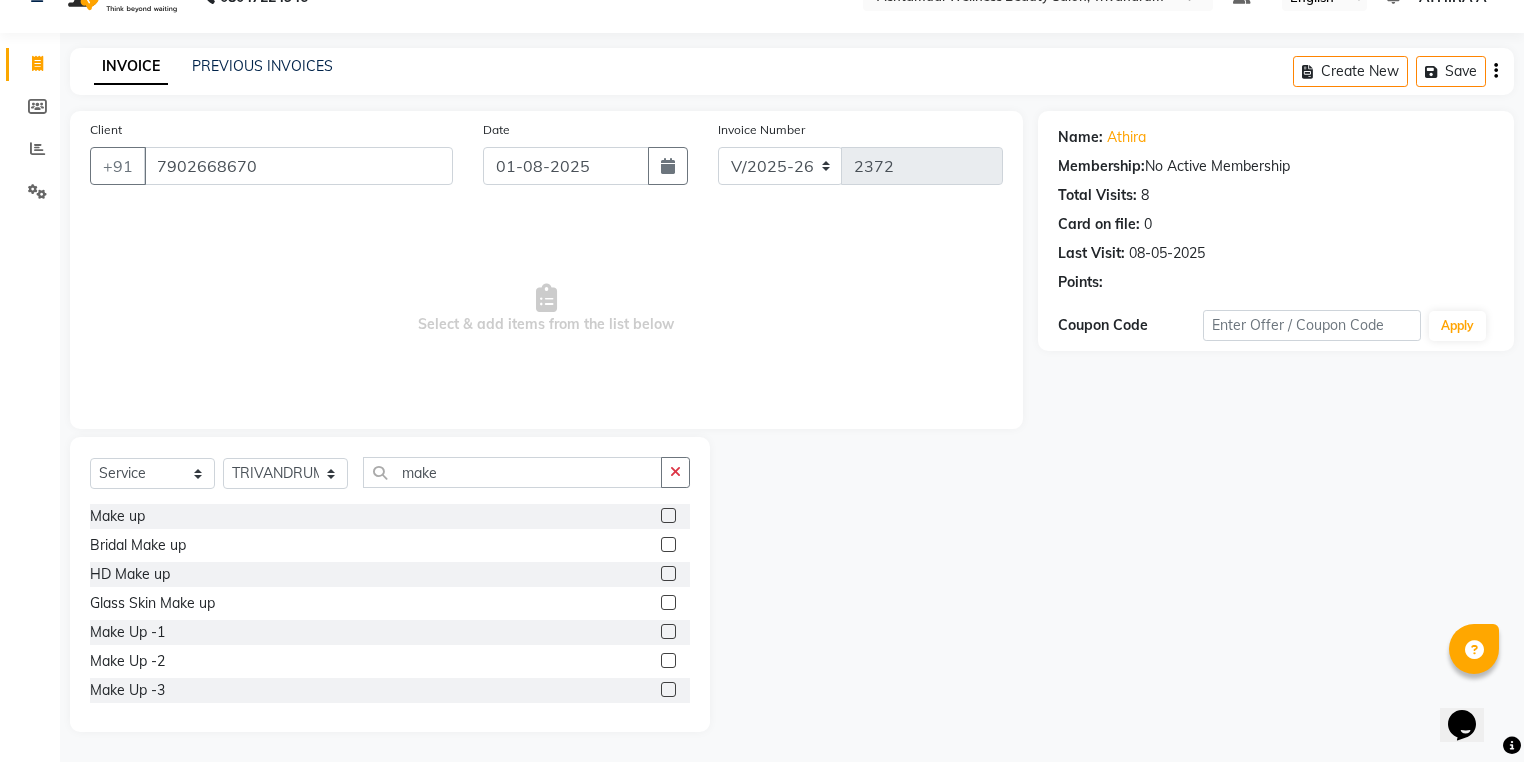 scroll, scrollTop: 39, scrollLeft: 0, axis: vertical 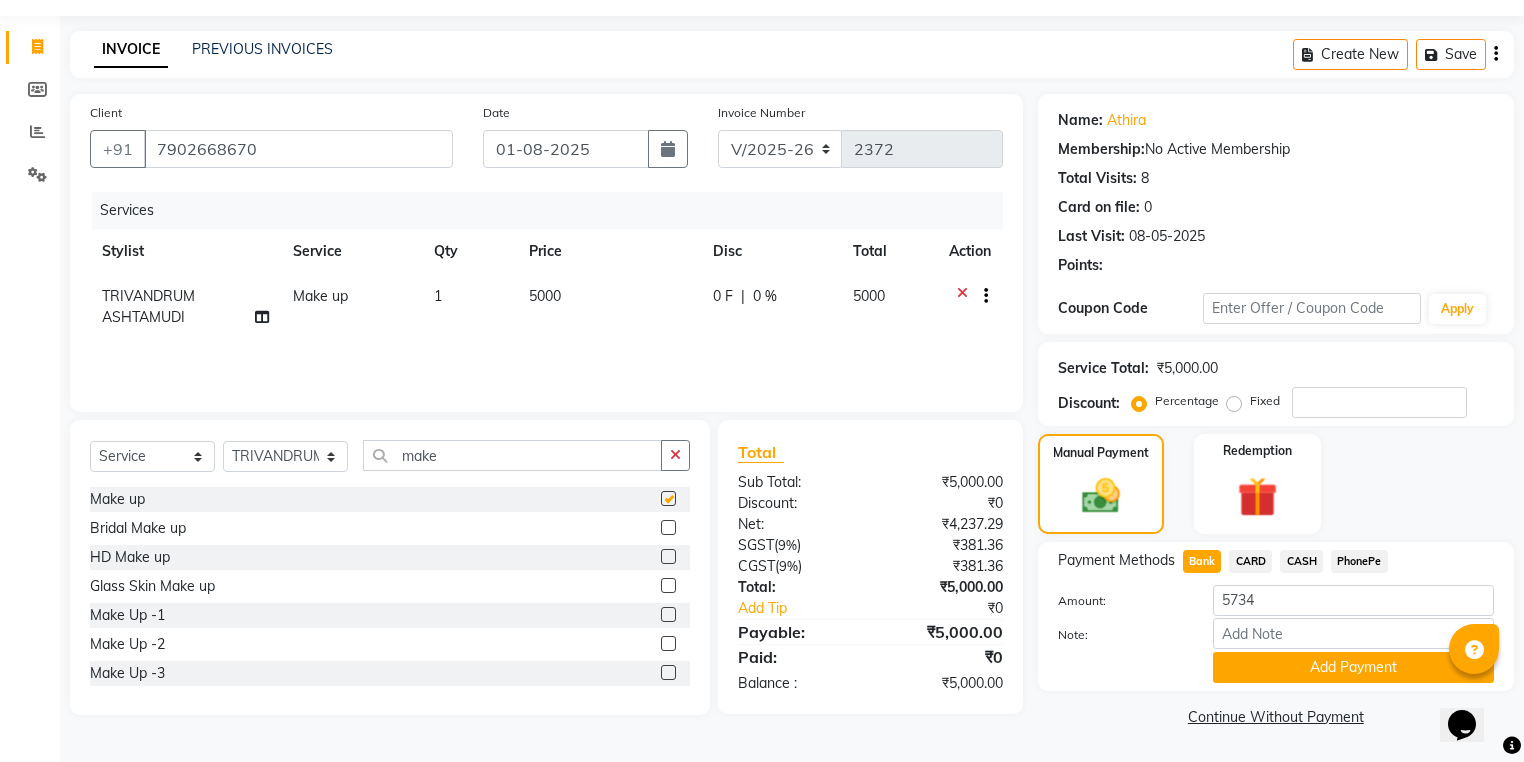 checkbox on "false" 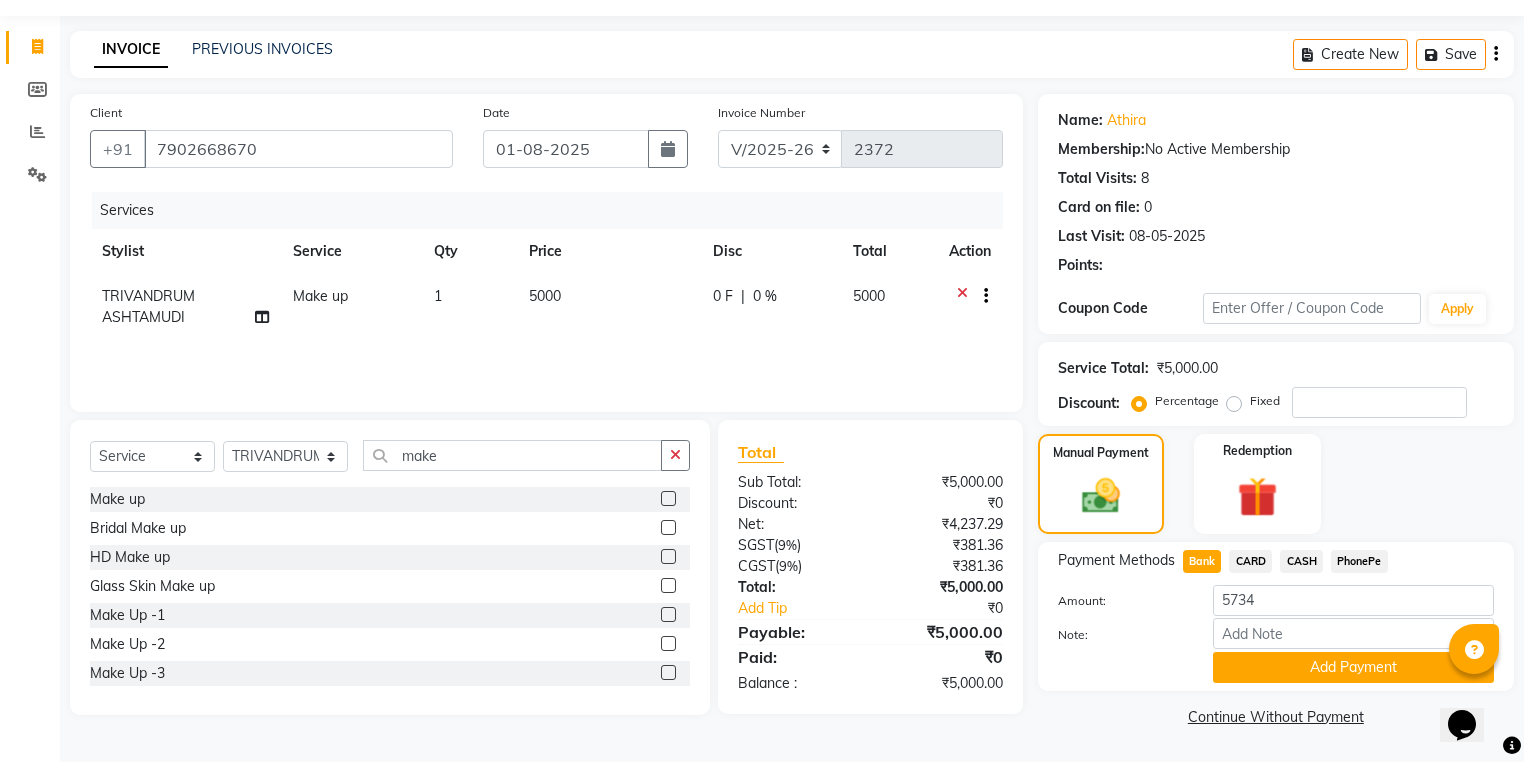 click 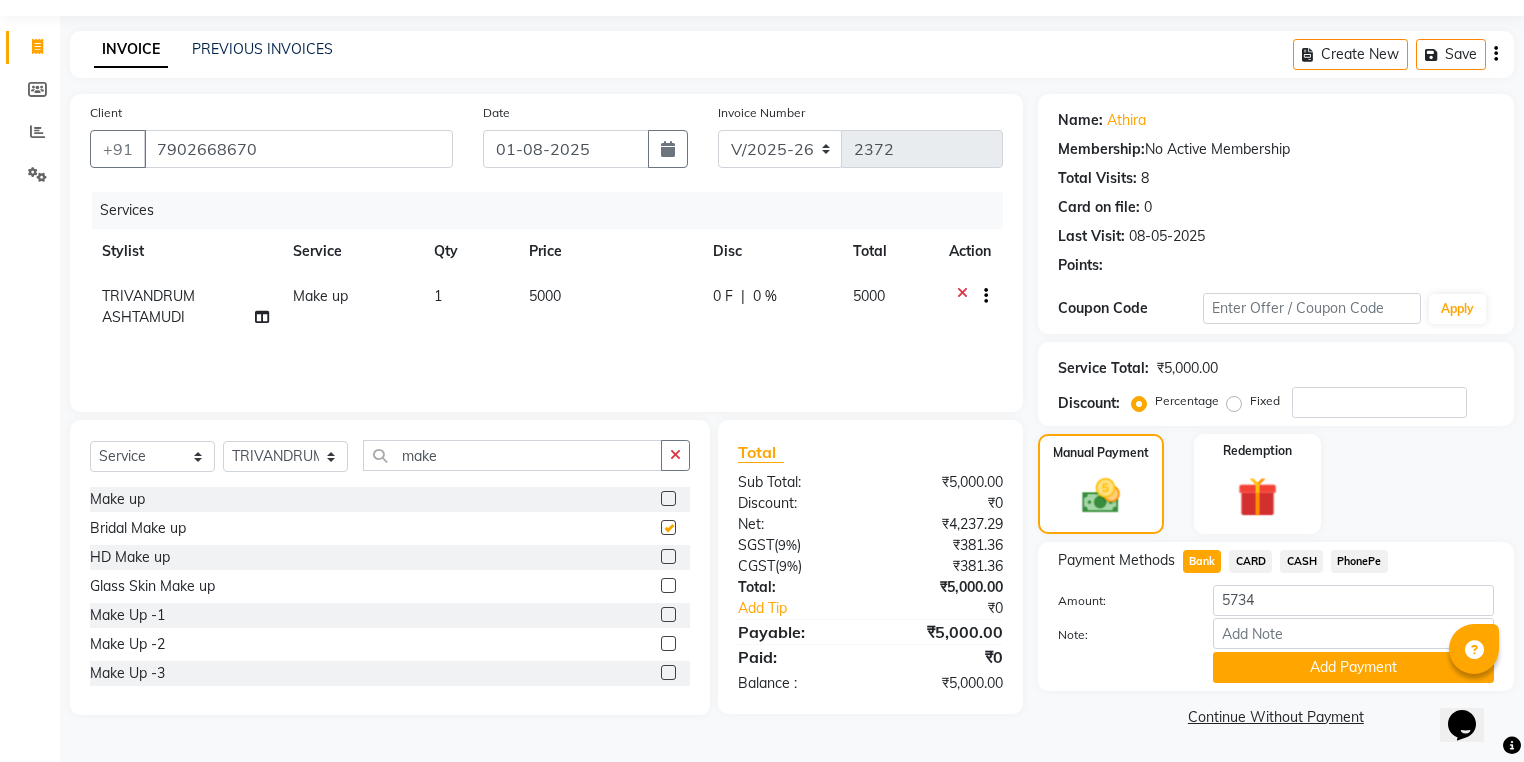 scroll, scrollTop: 81, scrollLeft: 0, axis: vertical 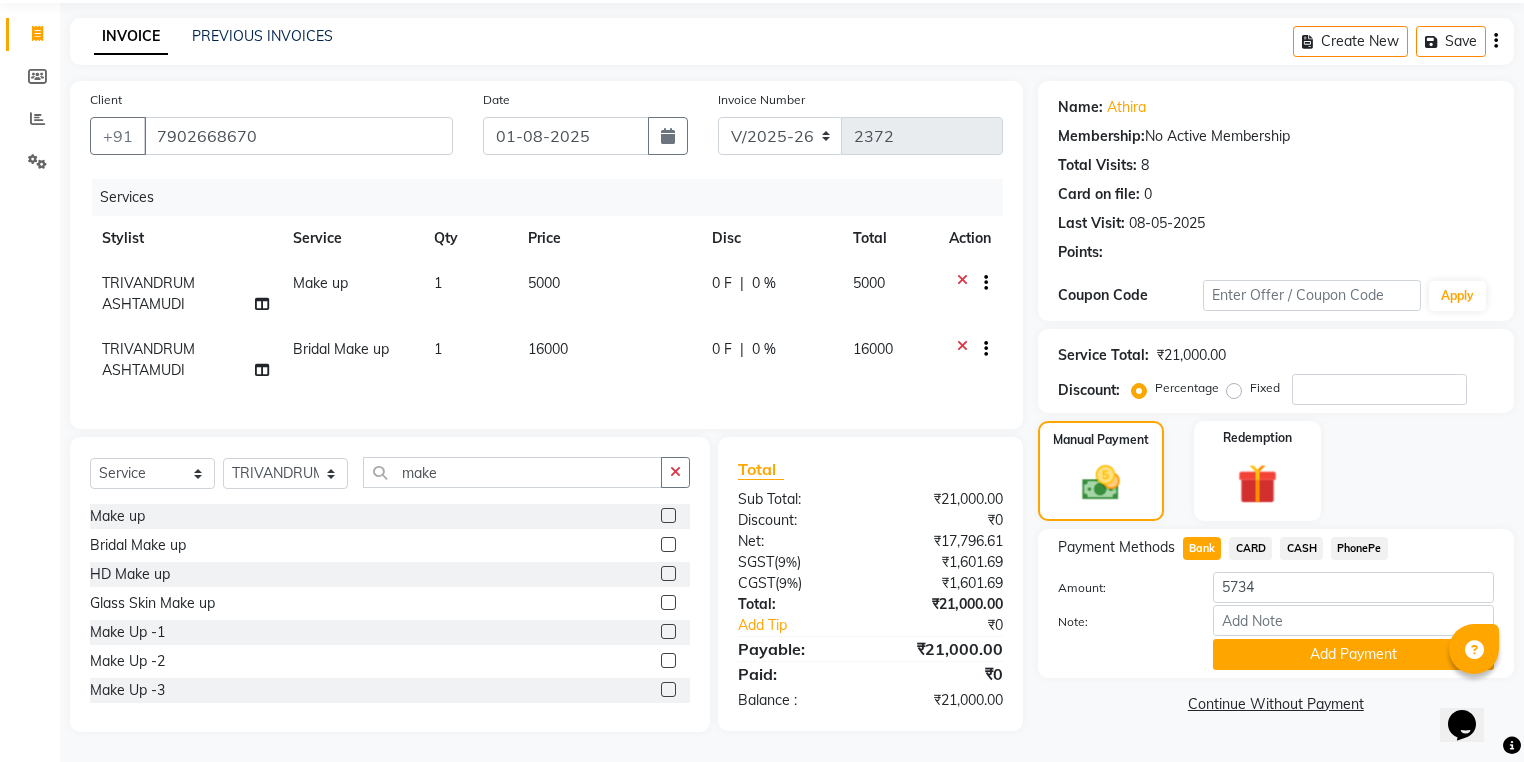 checkbox on "false" 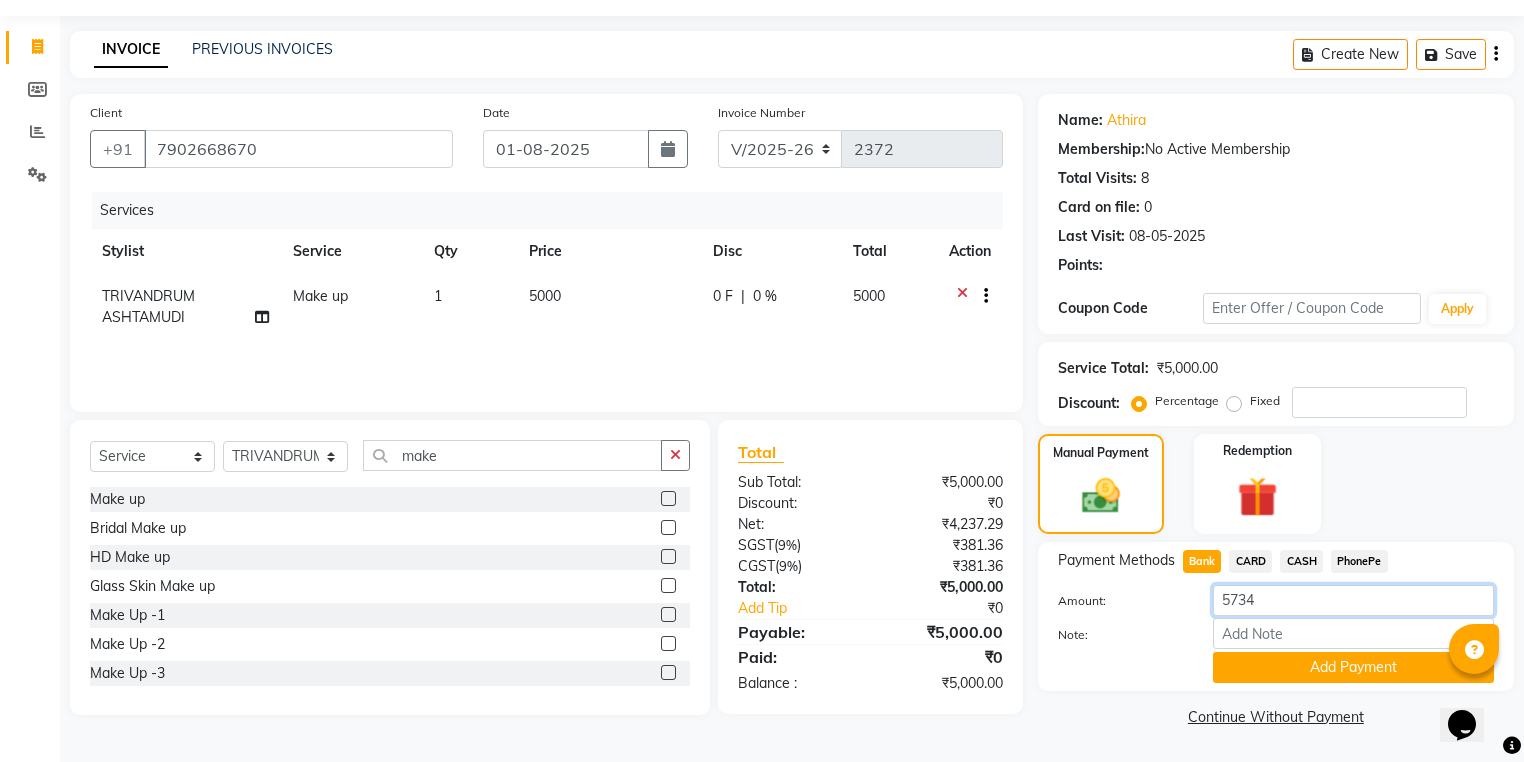 click on "5734" 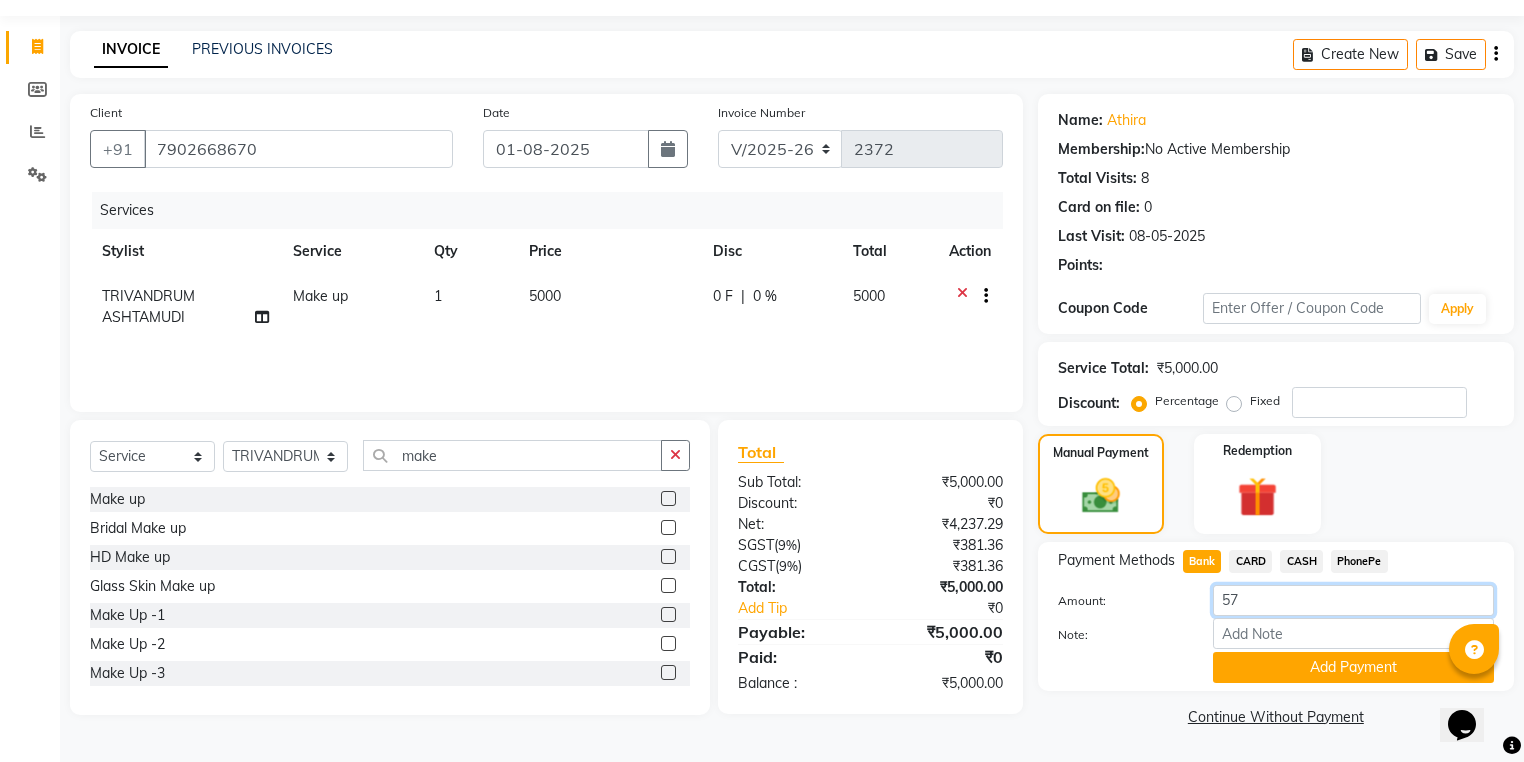 type on "5" 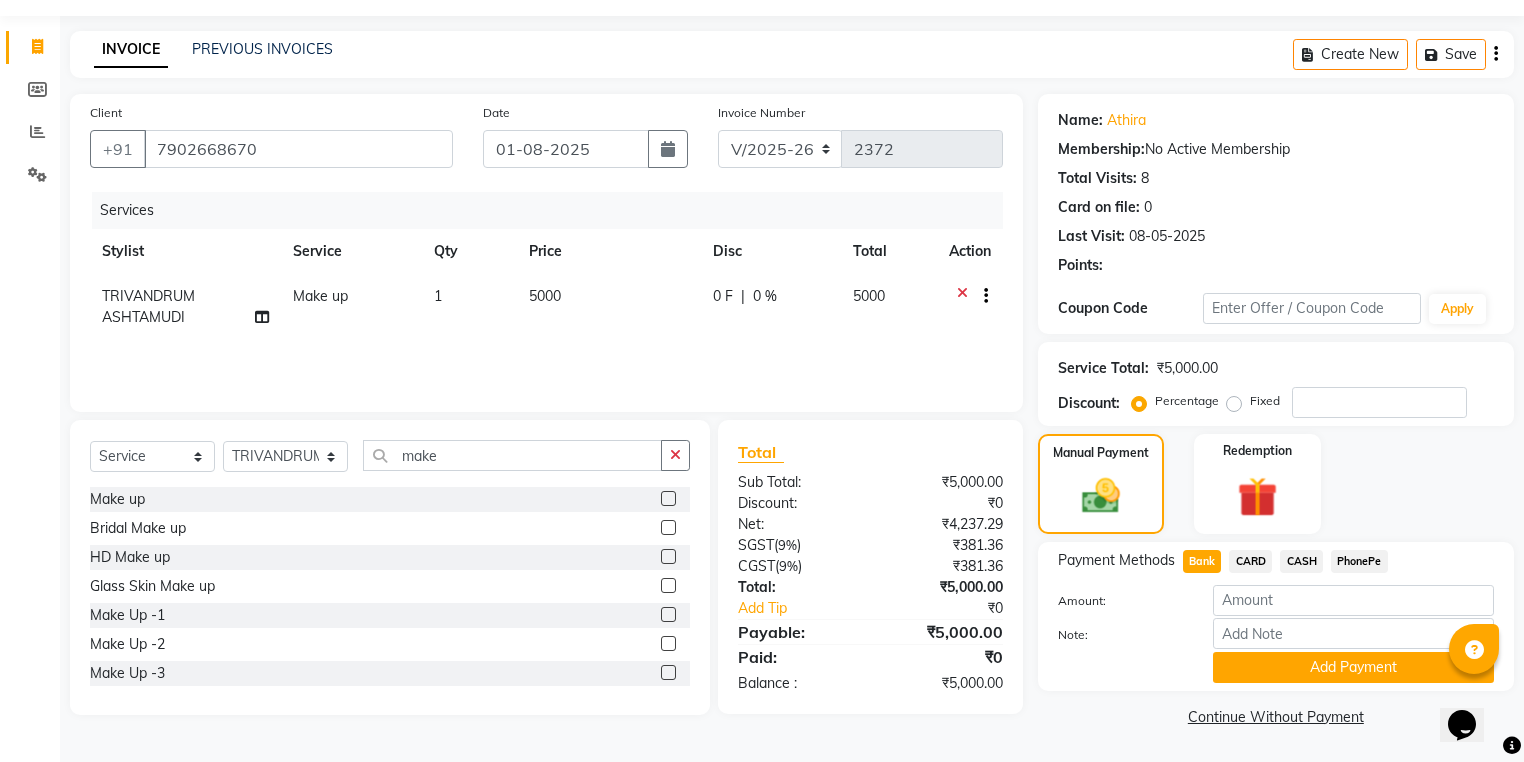 click on "Name: Athira  Membership:  No Active Membership  Total Visits:  8 Card on file:  0 Last Visit:   08-05-2025 Points:  Coupon Code Apply Service Total:  ₹5,000.00  Discount:  Percentage   Fixed  Manual Payment Redemption Payment Methods  Bank   CARD   CASH   PhonePe  Amount: Note: Add Payment  Continue Without Payment" 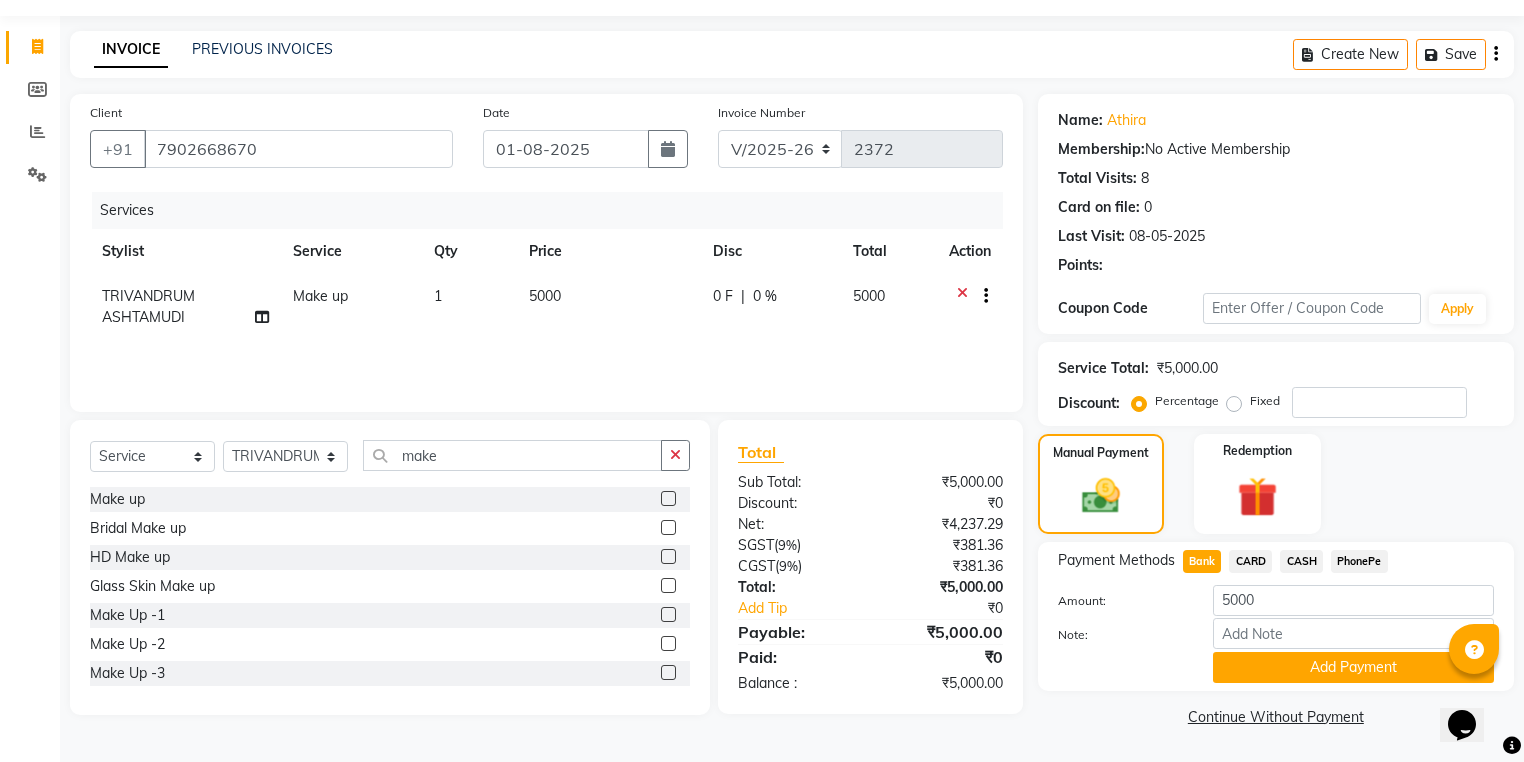 click on "CARD" 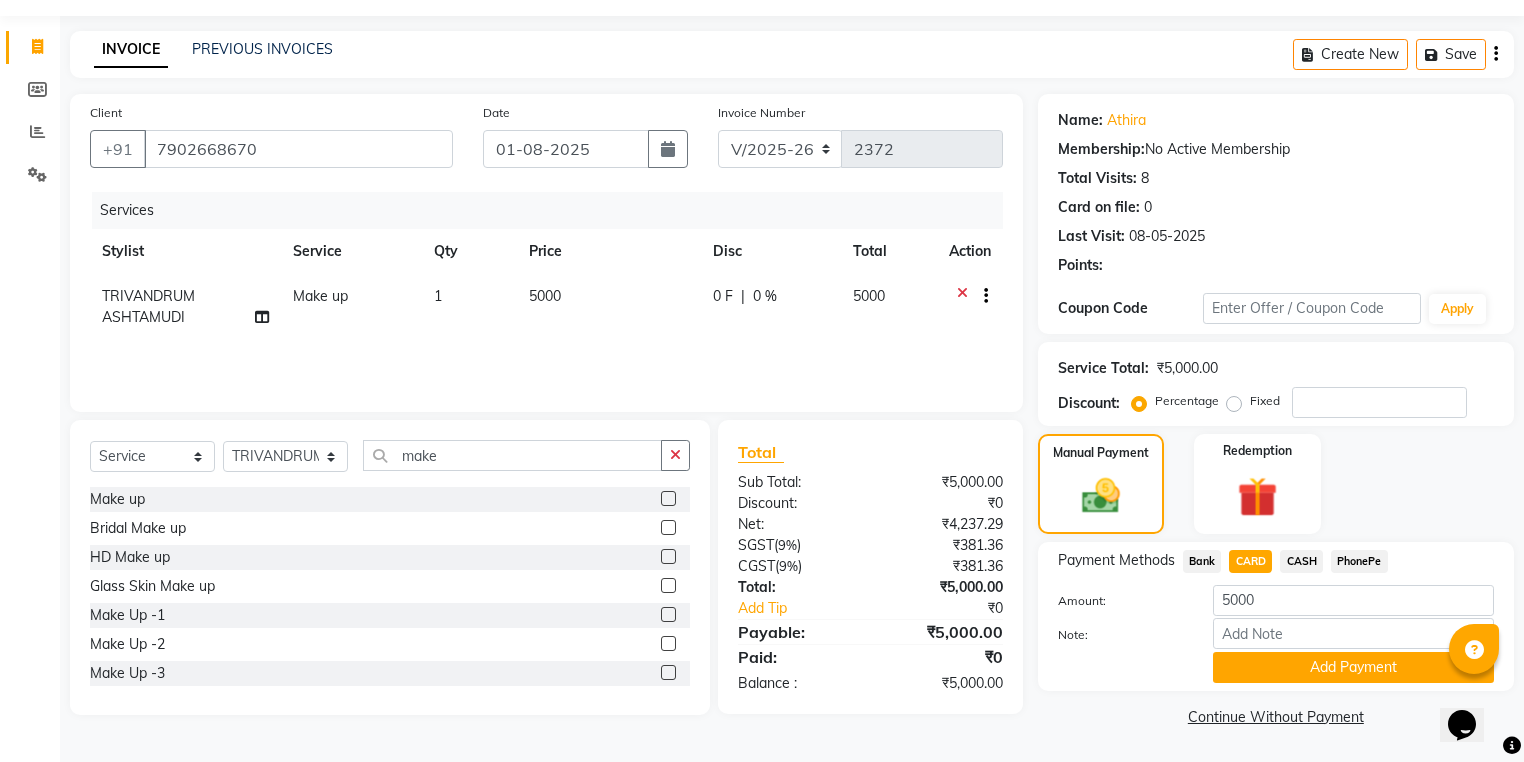 click on "Bank" 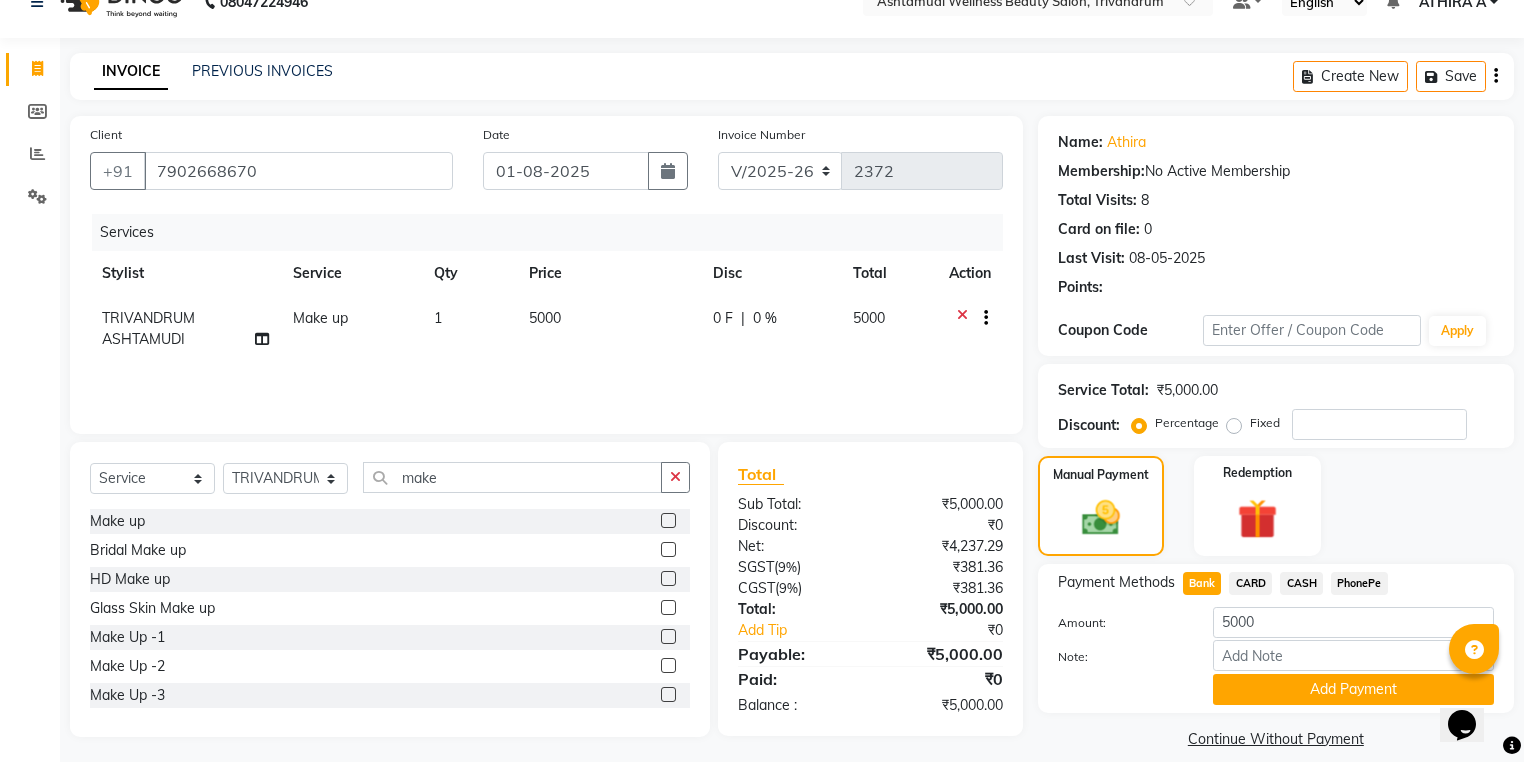 scroll, scrollTop: 56, scrollLeft: 0, axis: vertical 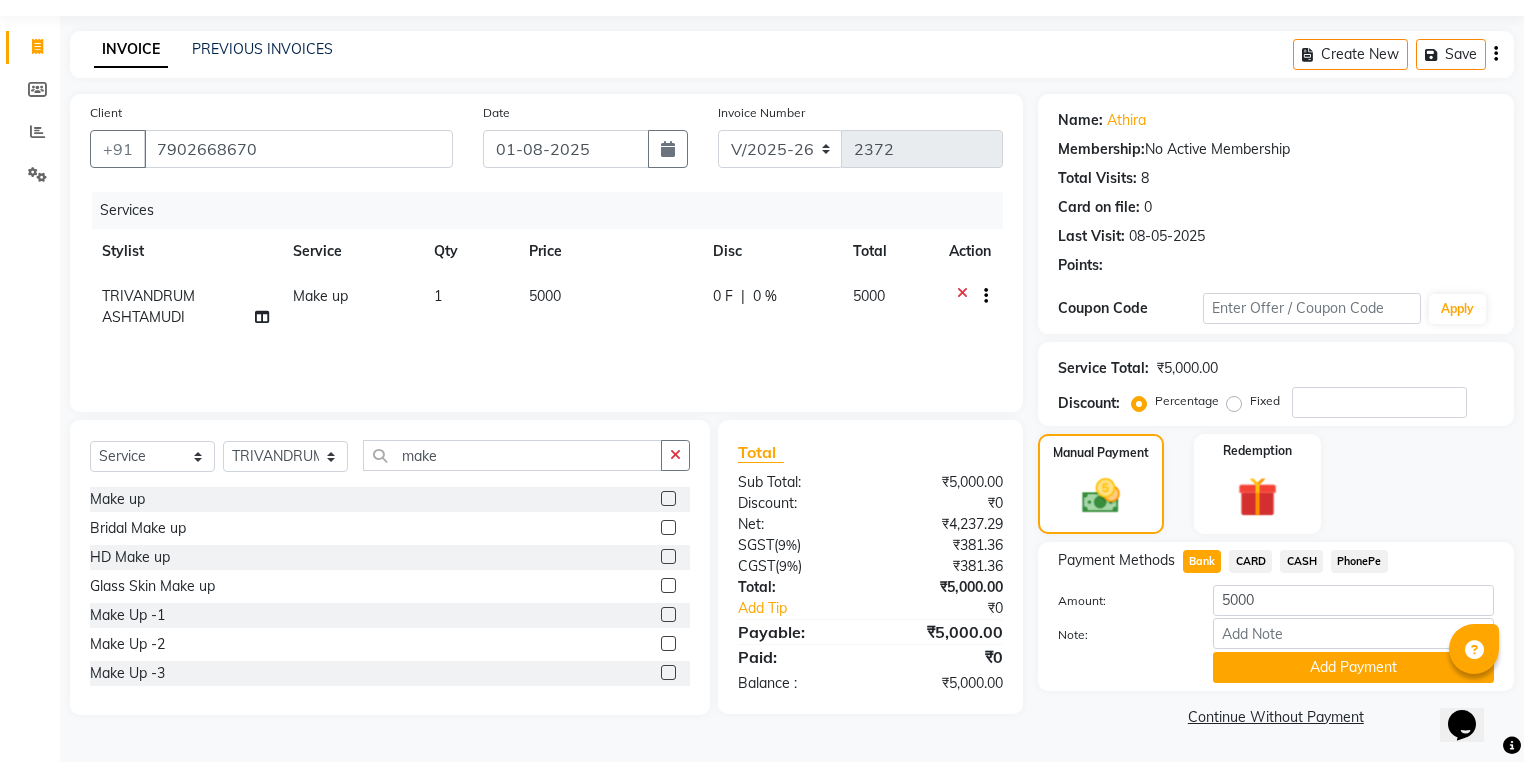 click on "Amount: 5000" 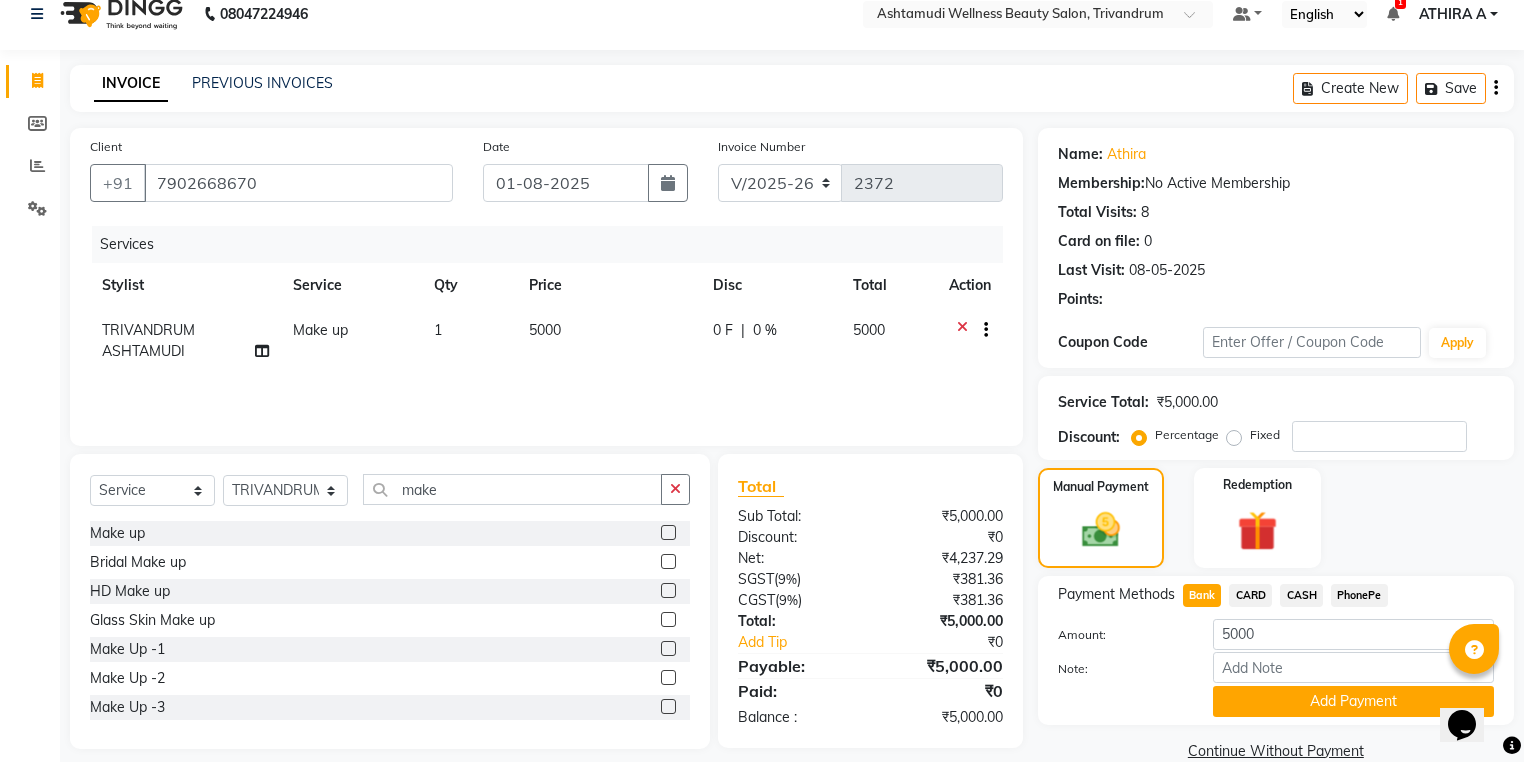 scroll, scrollTop: 0, scrollLeft: 0, axis: both 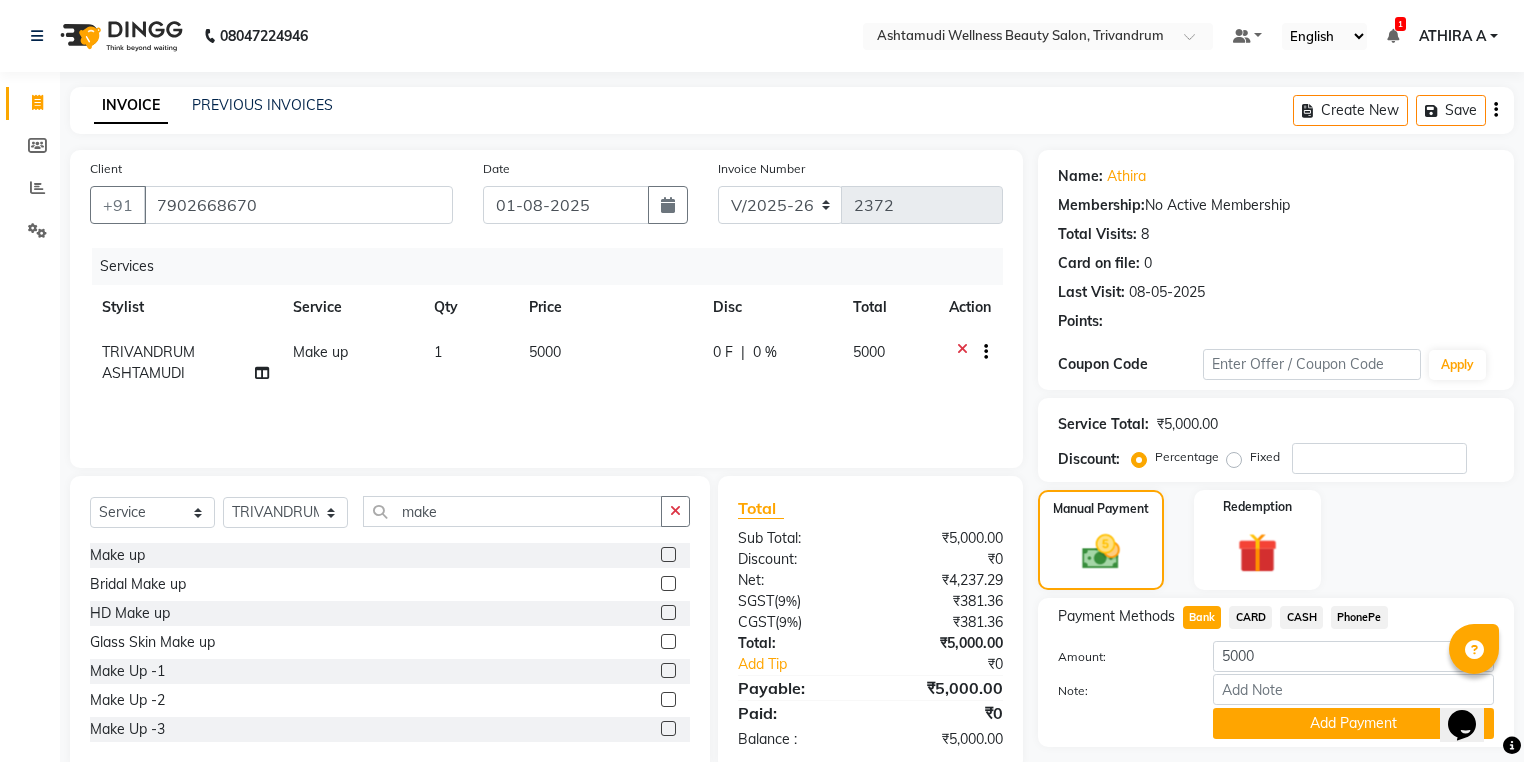 click 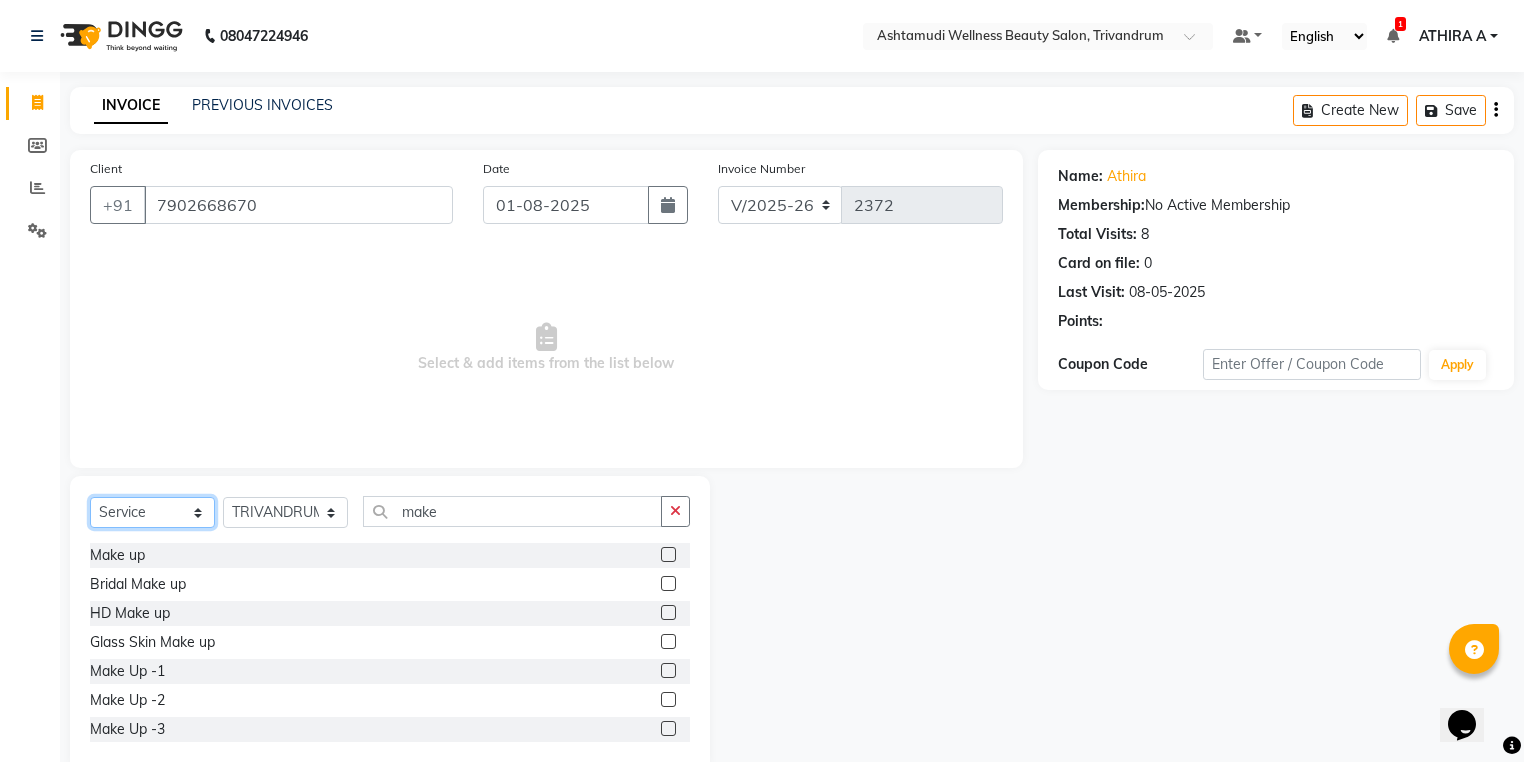 click on "Select  Service  Product  Membership  Package Voucher Prepaid Gift Card" 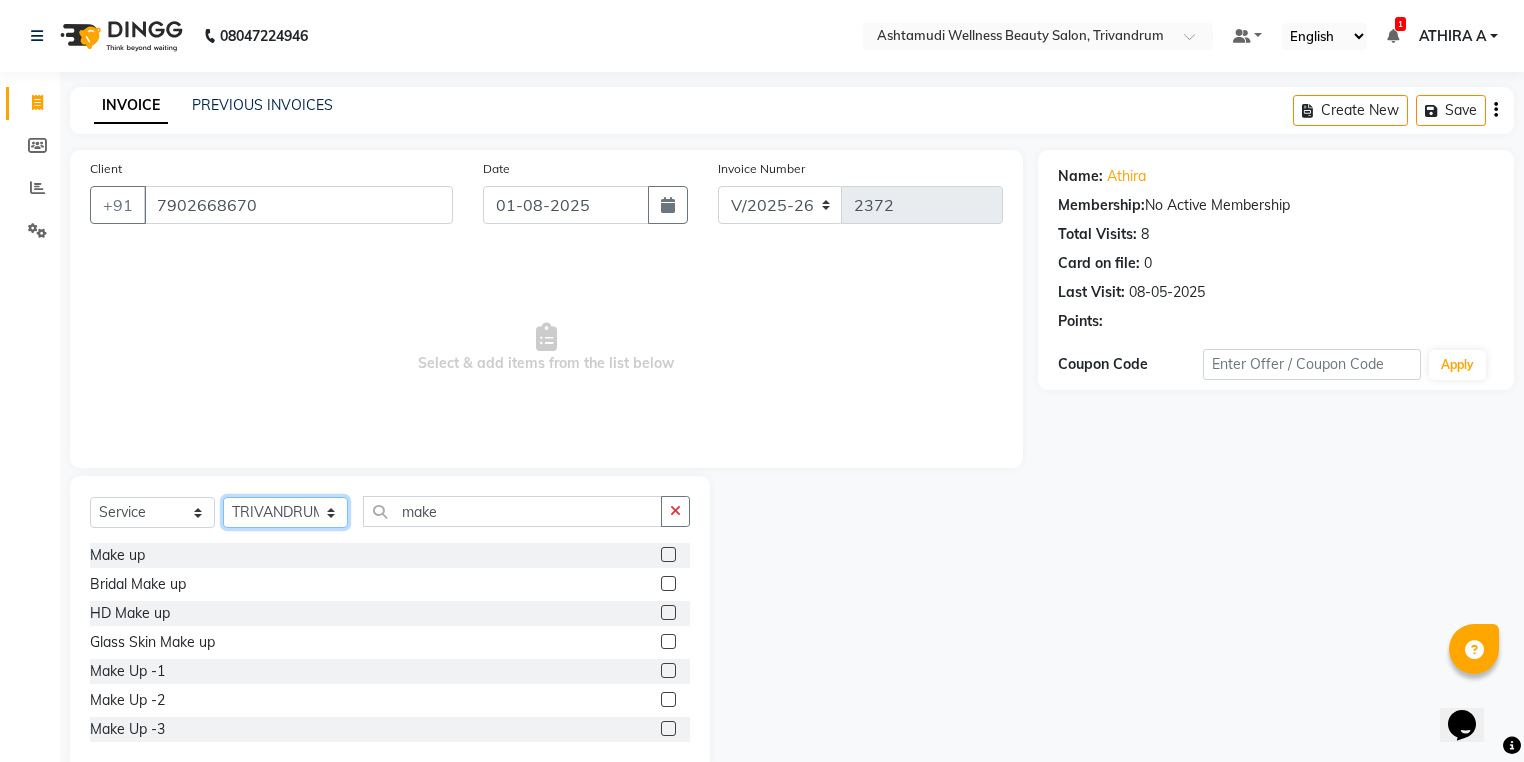 click on "Select Stylist ANJALI L B	 CHIPPY DHANYA D INDU GURUNG	 KARTHIKA	 Lekshmi MANJUSHA	 PUNAM LAMA	 SARITHA	 SIMI Sneha TRIVANDRUM ASHTAMUDI USHA KUMARI S" 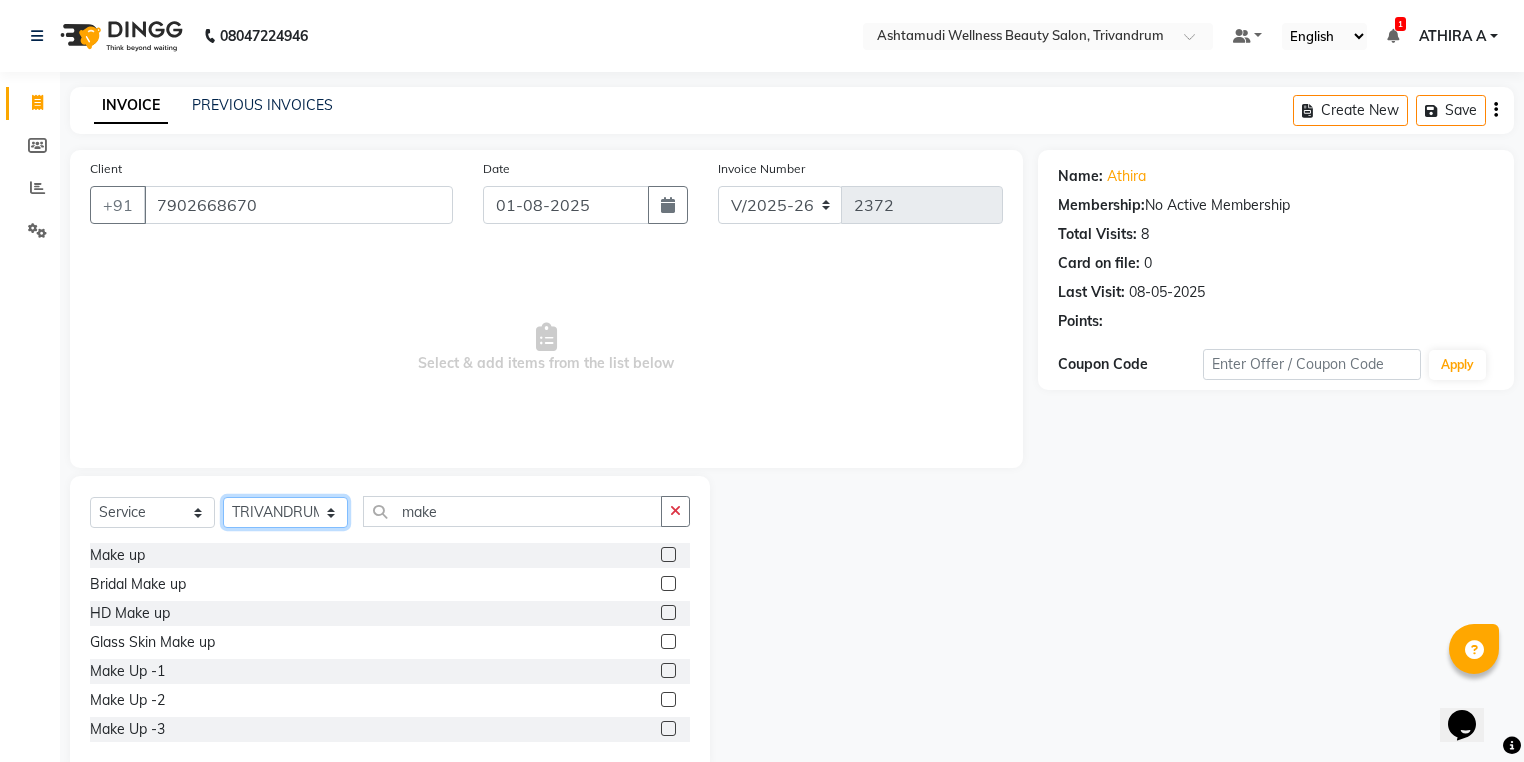 select on "27029" 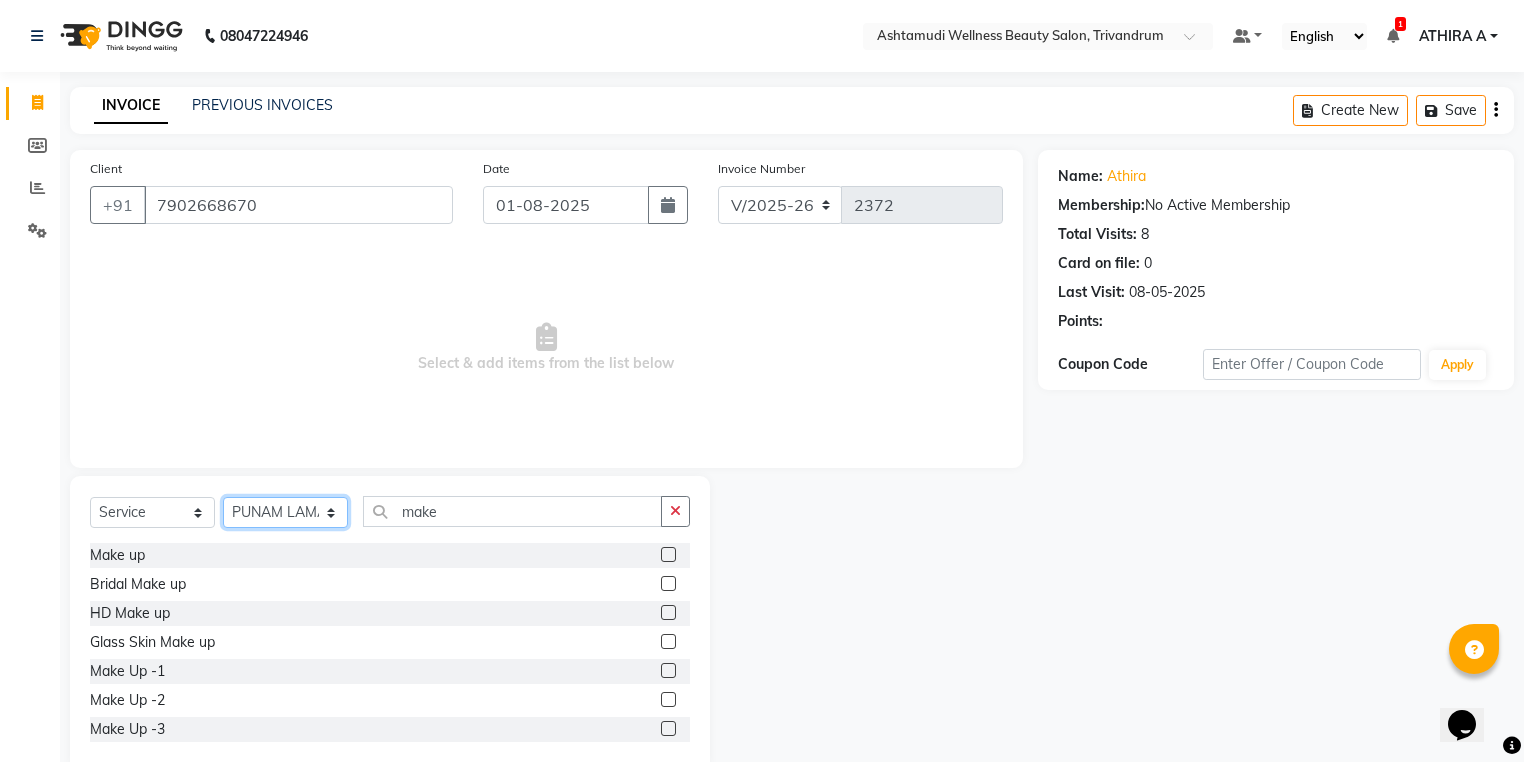 click on "Select Stylist ANJALI L B	 CHIPPY DHANYA D INDU GURUNG	 KARTHIKA	 Lekshmi MANJUSHA	 PUNAM LAMA	 SARITHA	 SIMI Sneha TRIVANDRUM ASHTAMUDI USHA KUMARI S" 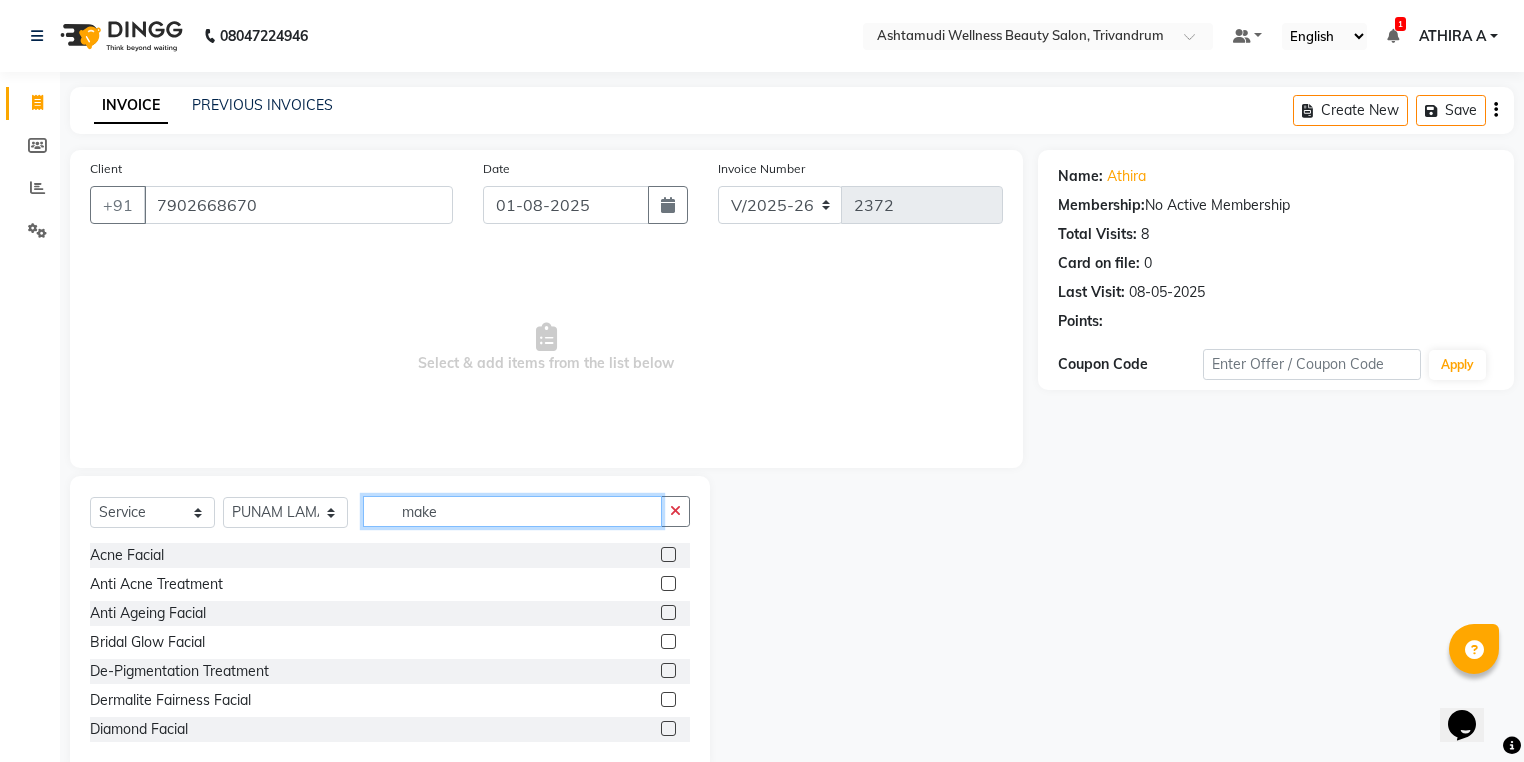click on "make" 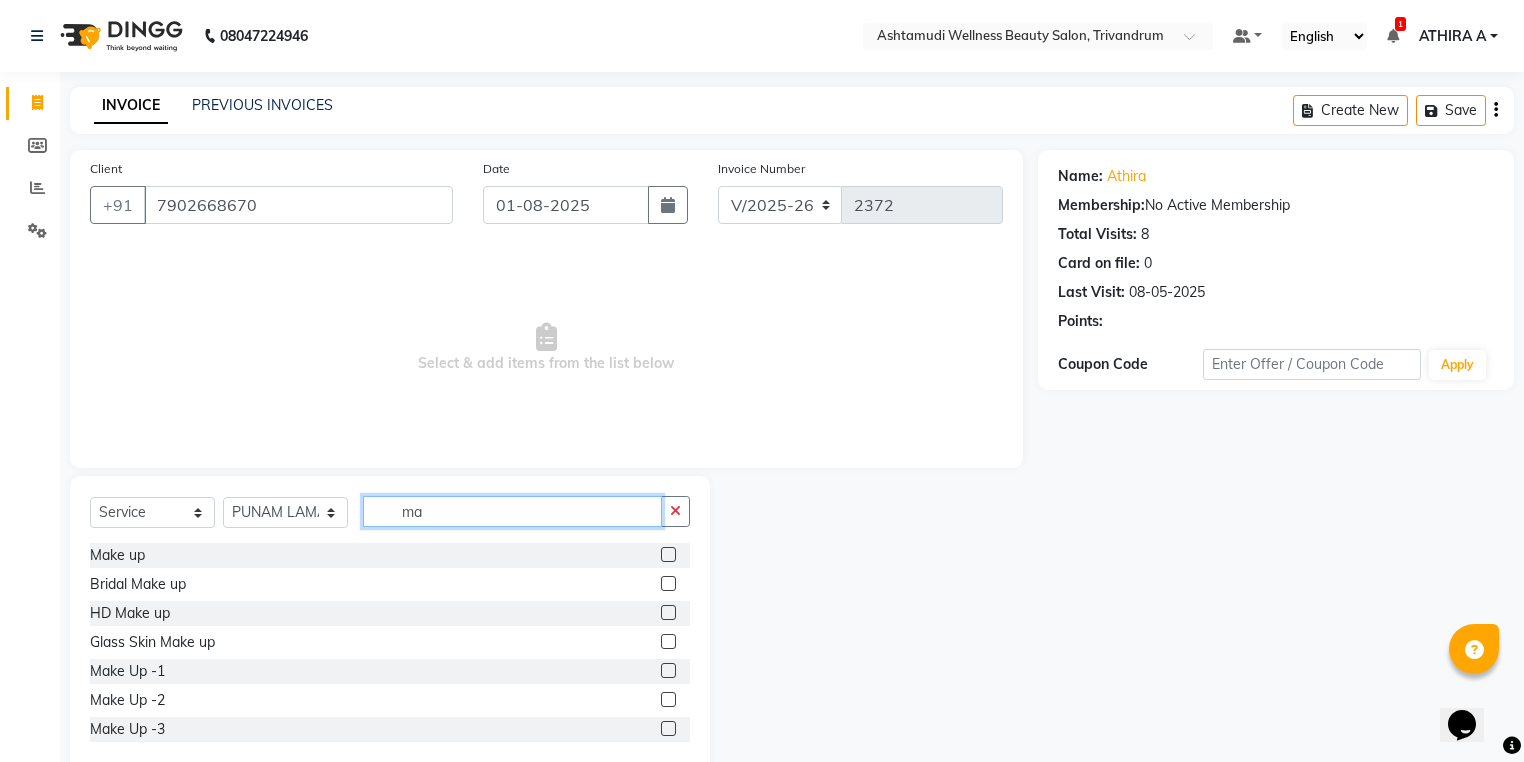 type on "m" 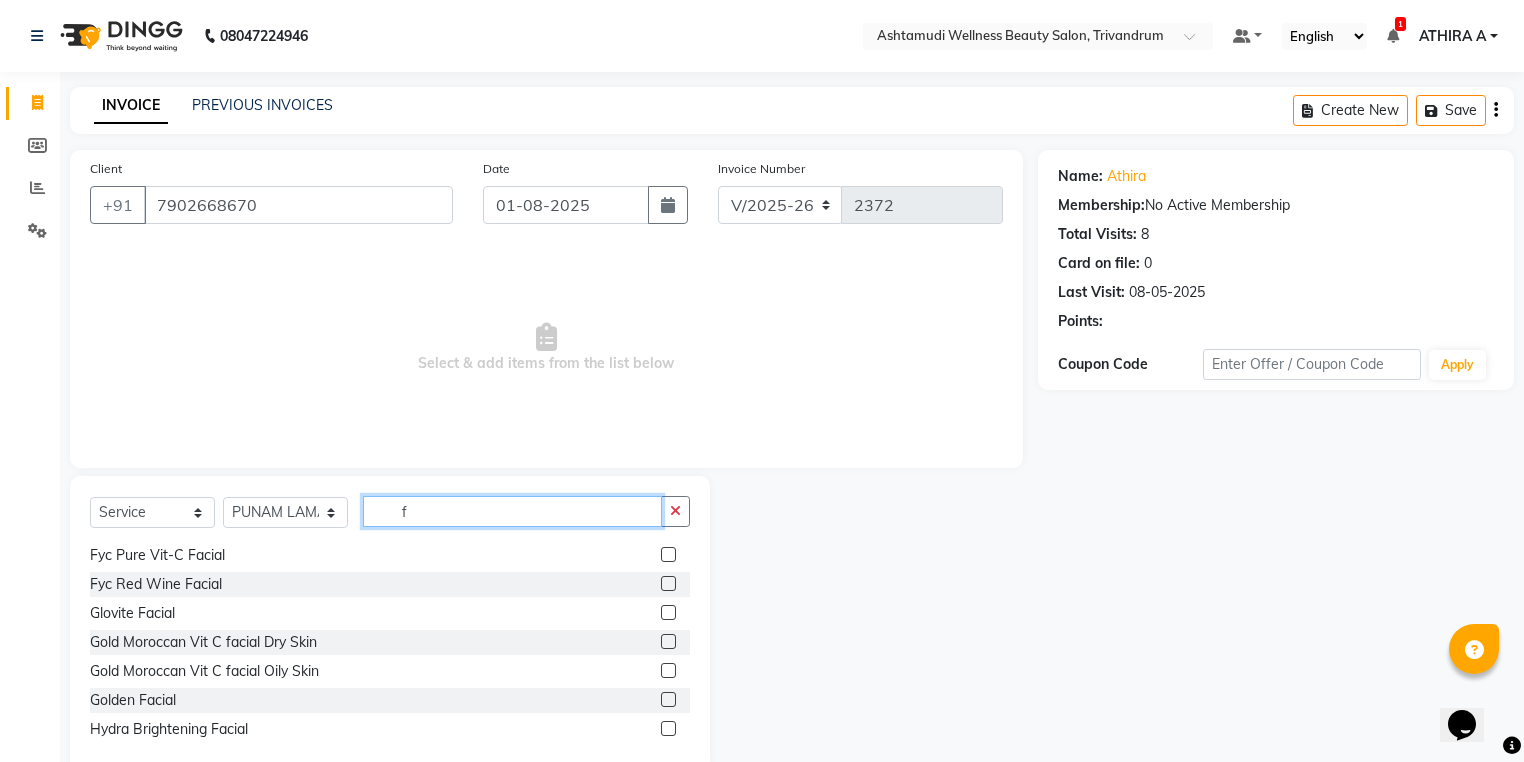 scroll, scrollTop: 320, scrollLeft: 0, axis: vertical 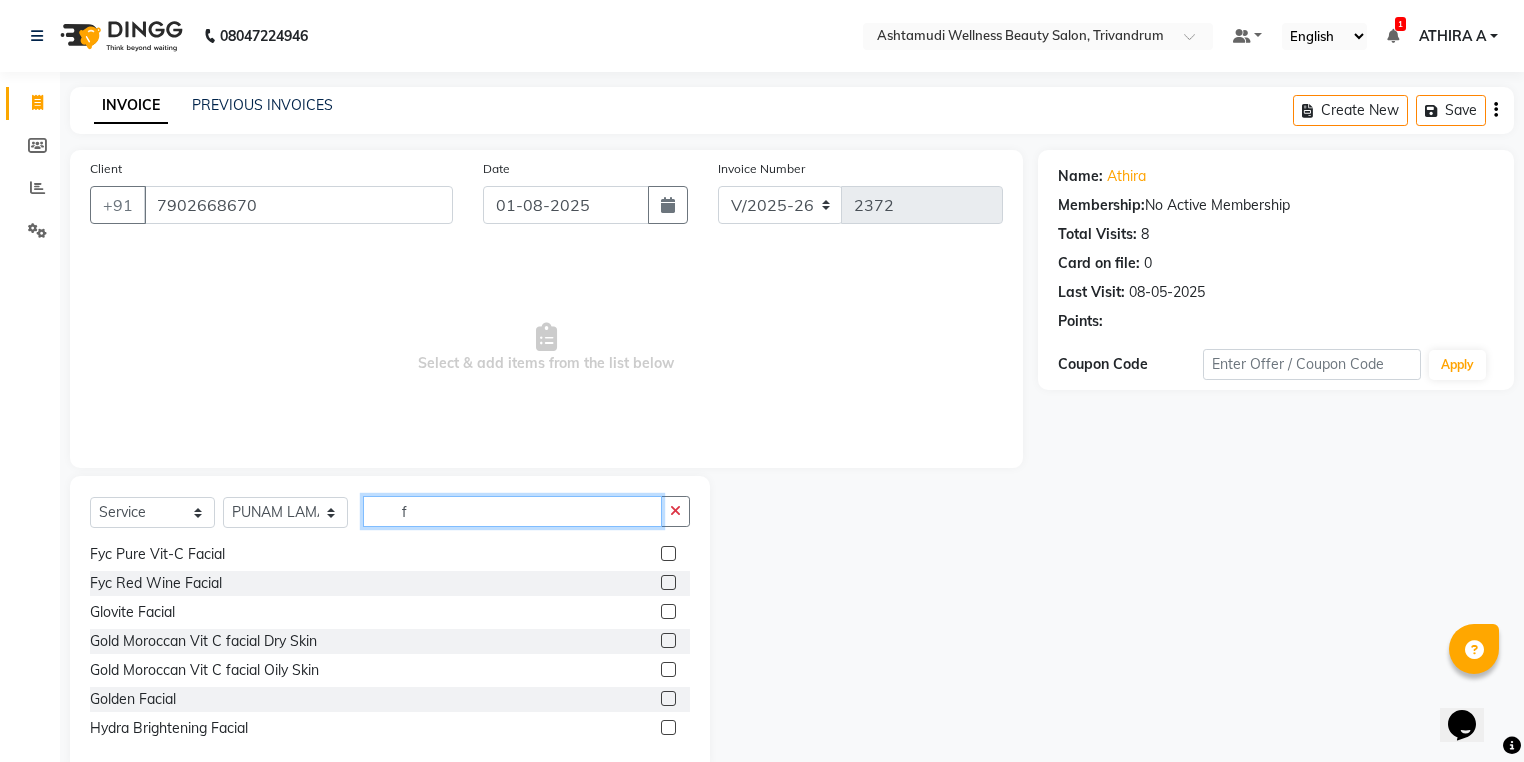 type on "f" 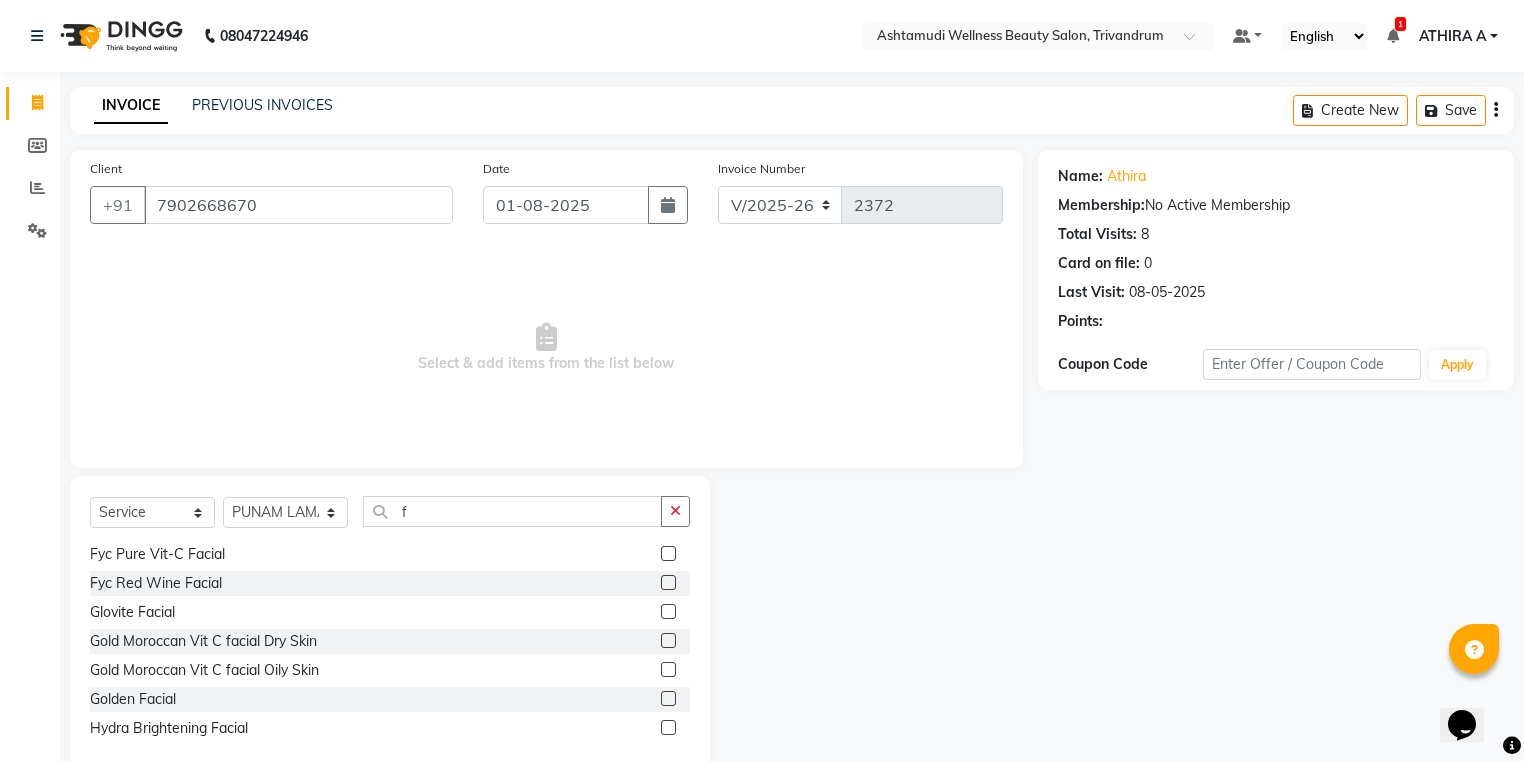 click 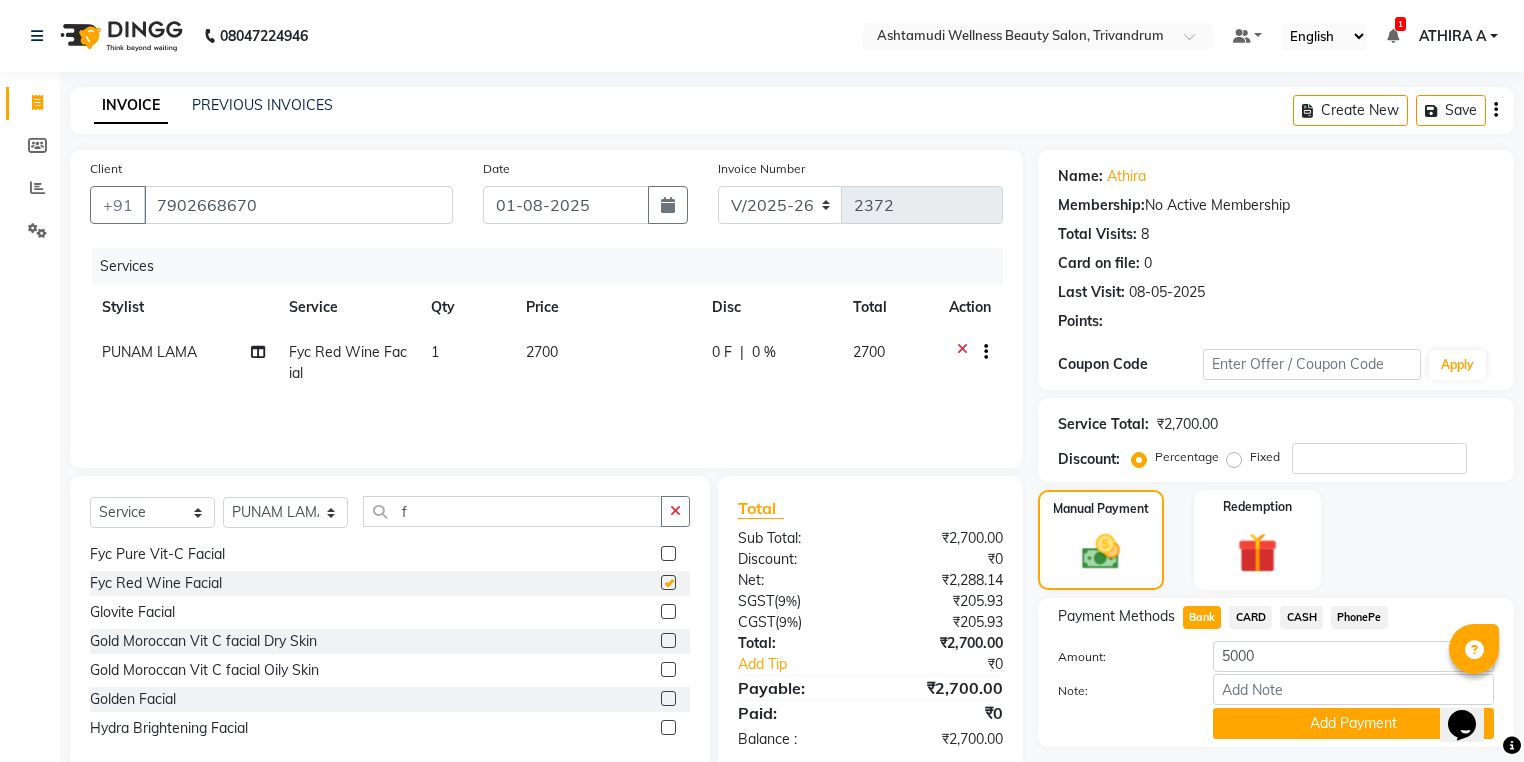 checkbox on "false" 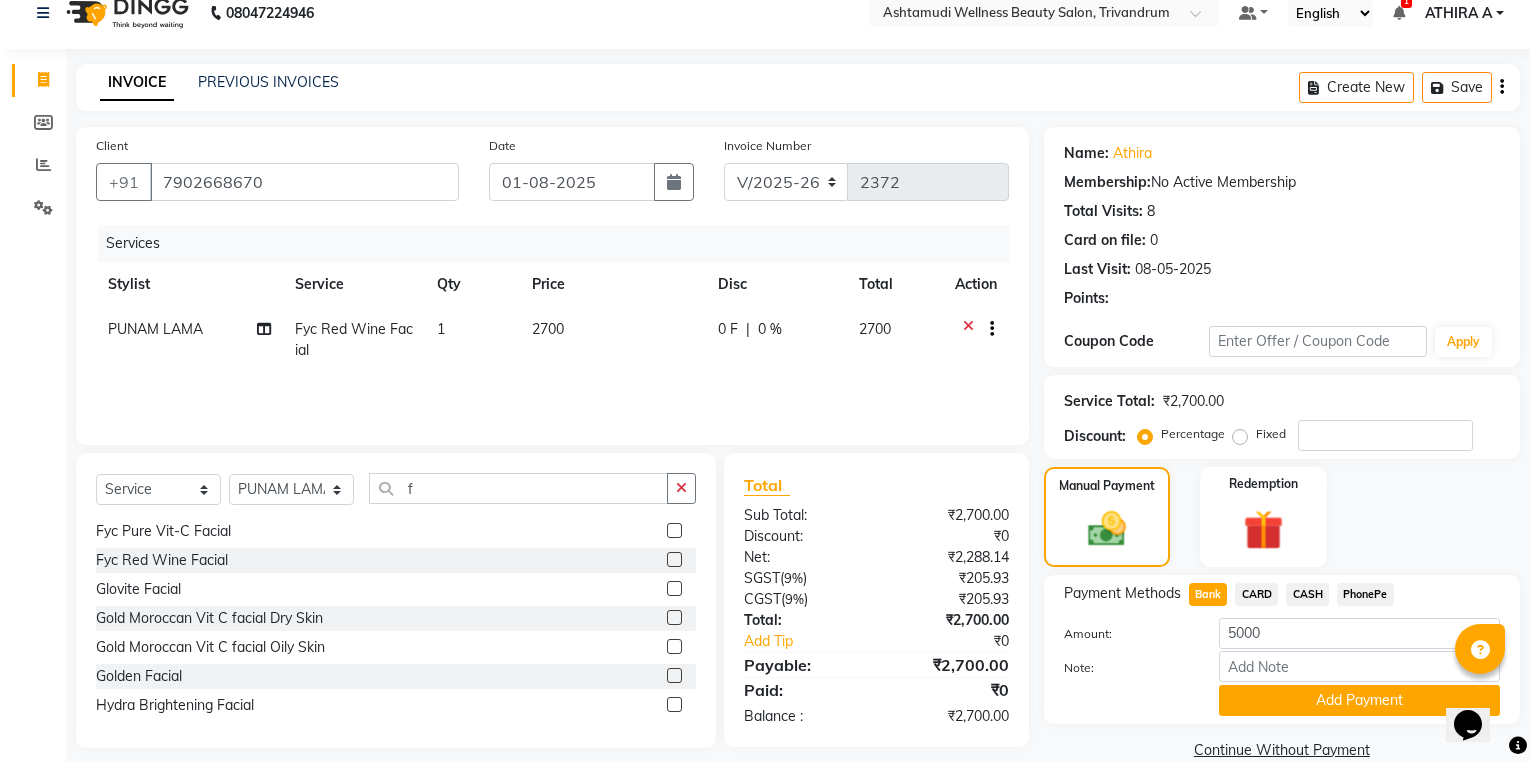 scroll, scrollTop: 0, scrollLeft: 0, axis: both 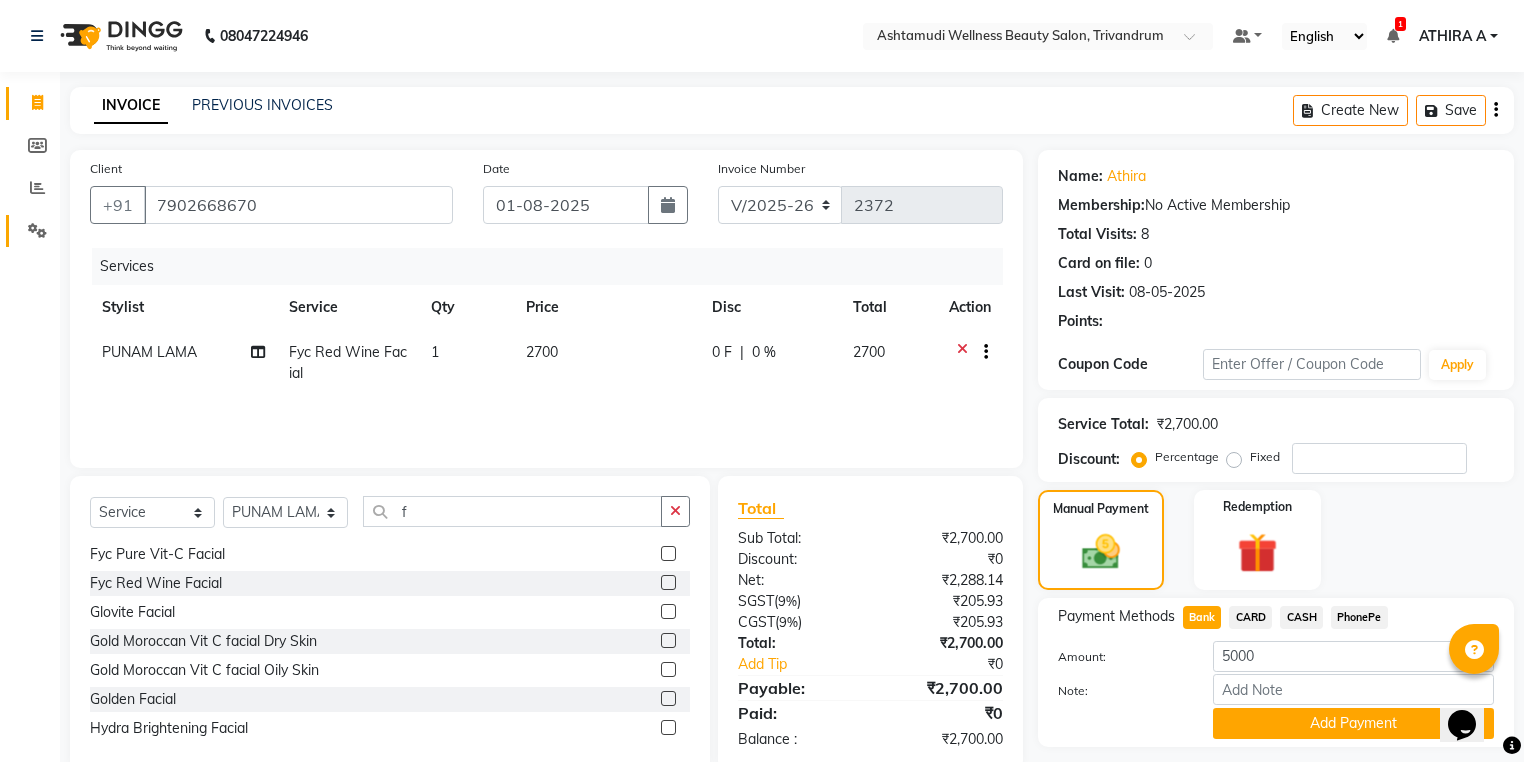 click on "Settings" 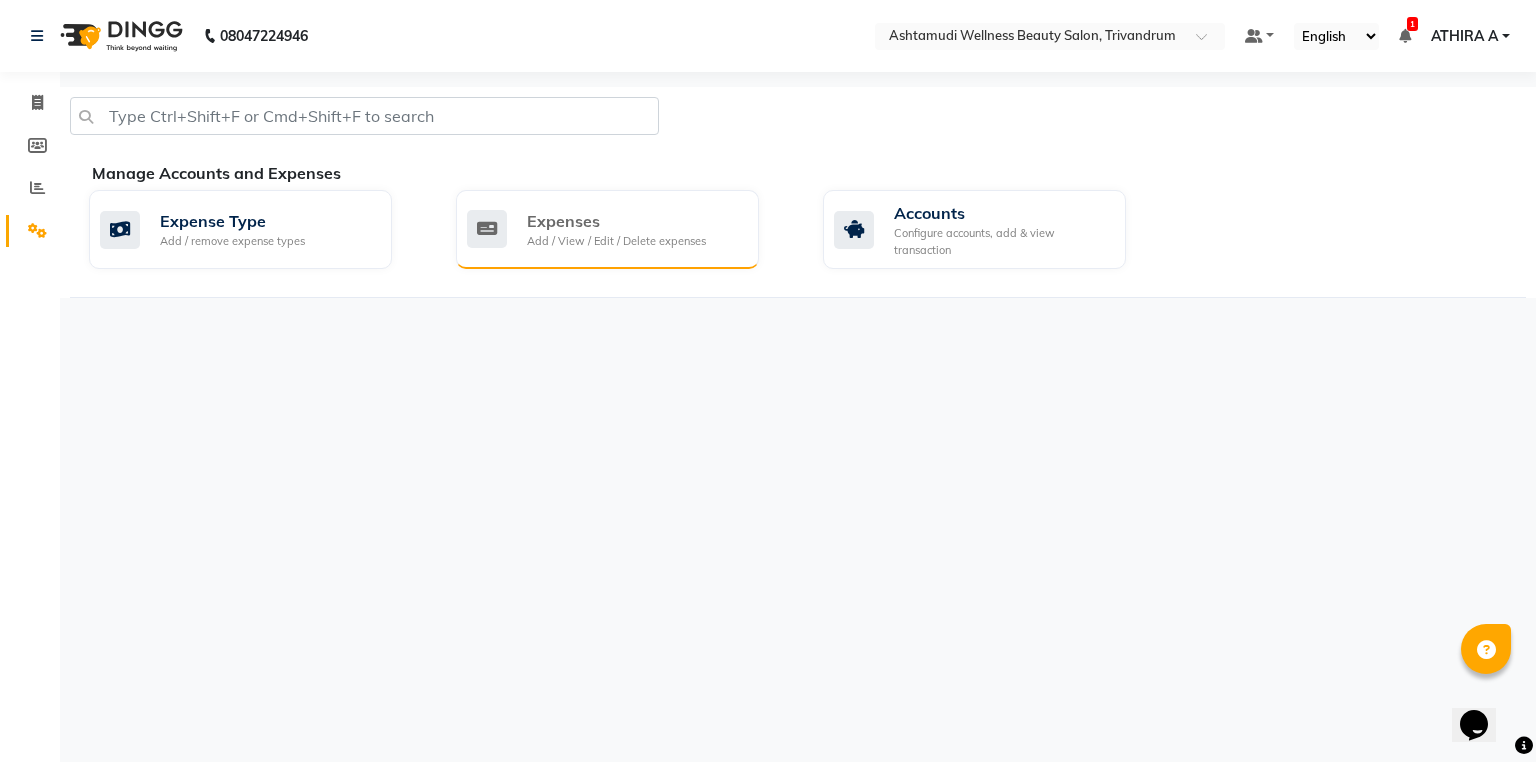 click on "Expenses" 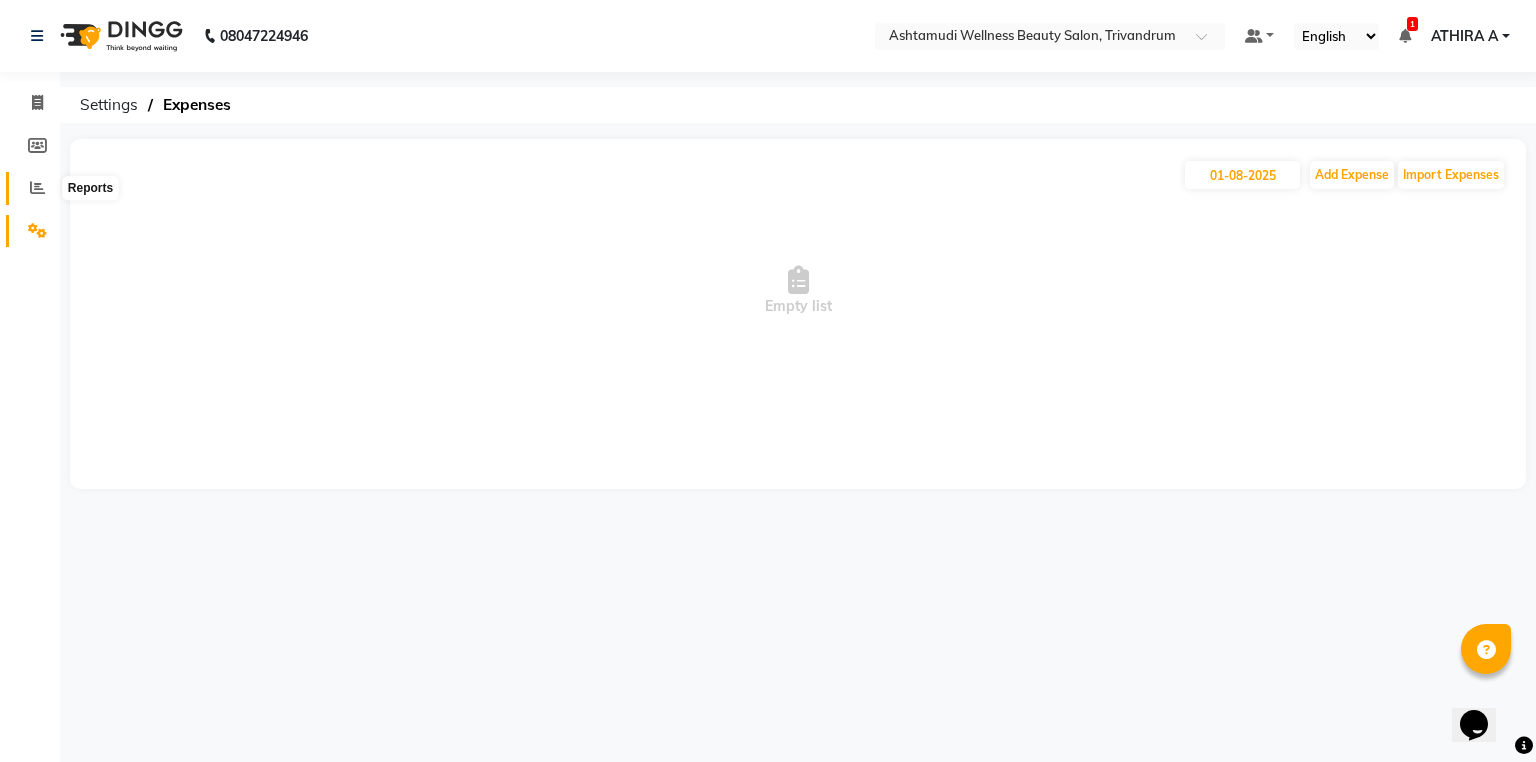 click 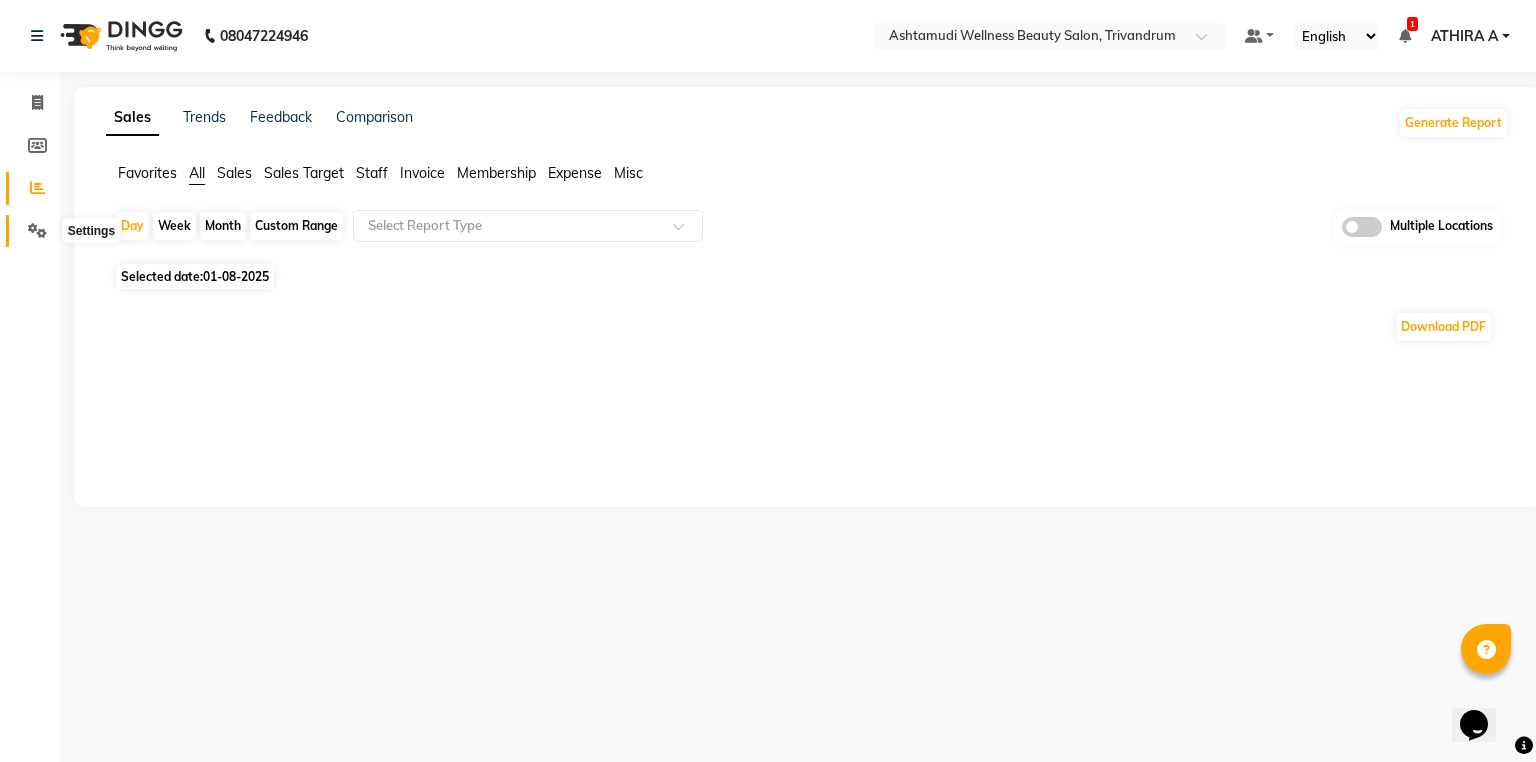 click 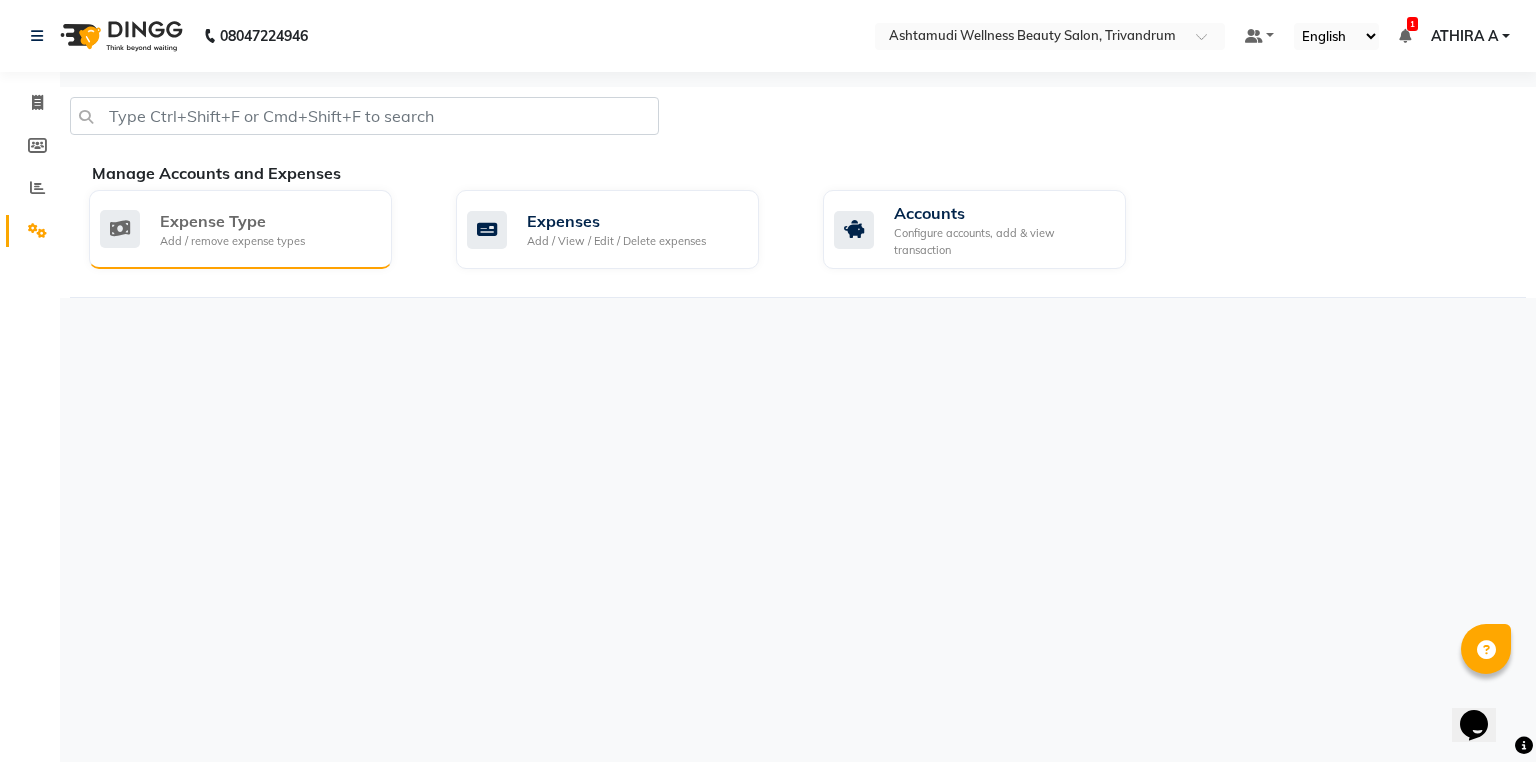 click on "Expense Type" 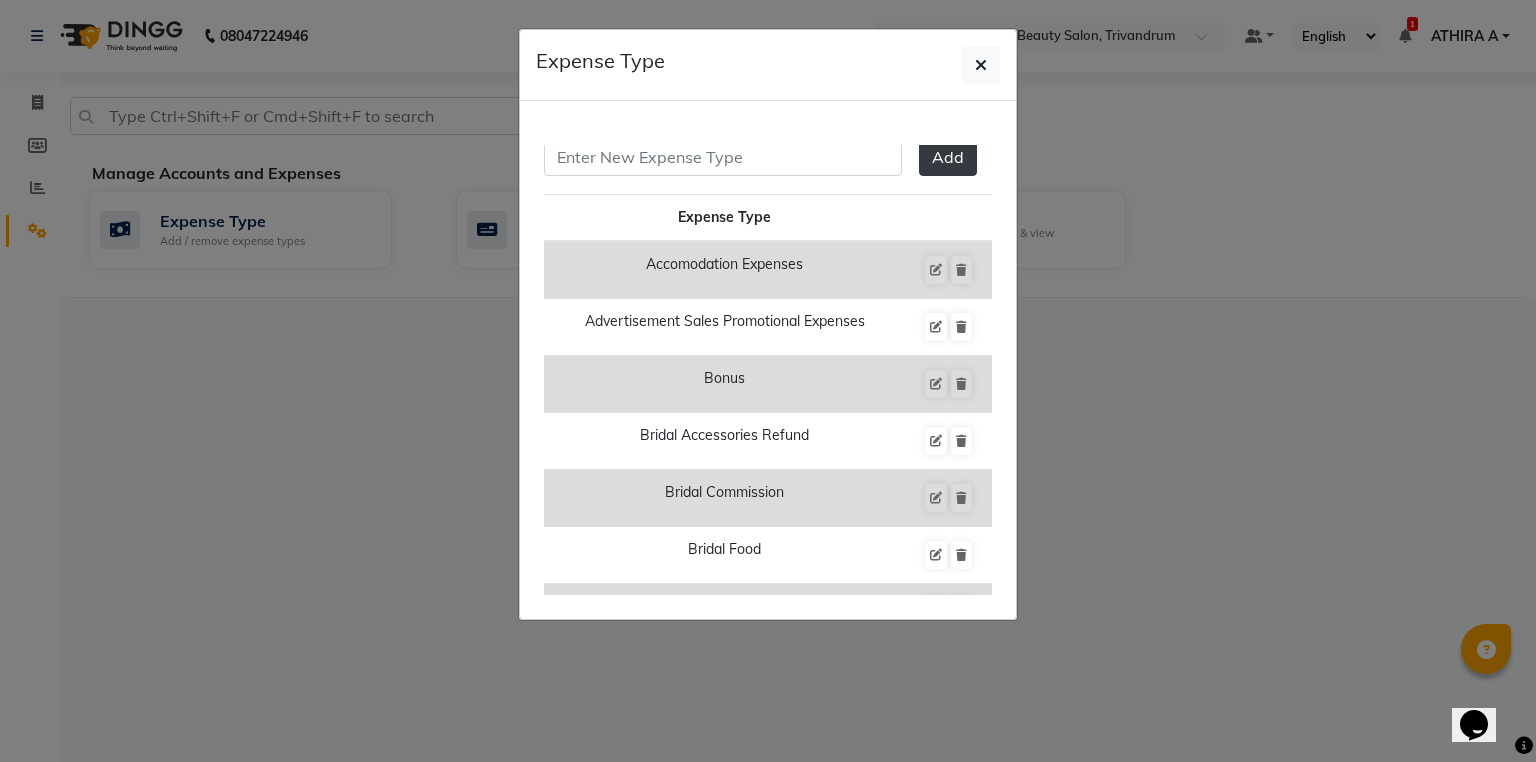 scroll, scrollTop: 0, scrollLeft: 0, axis: both 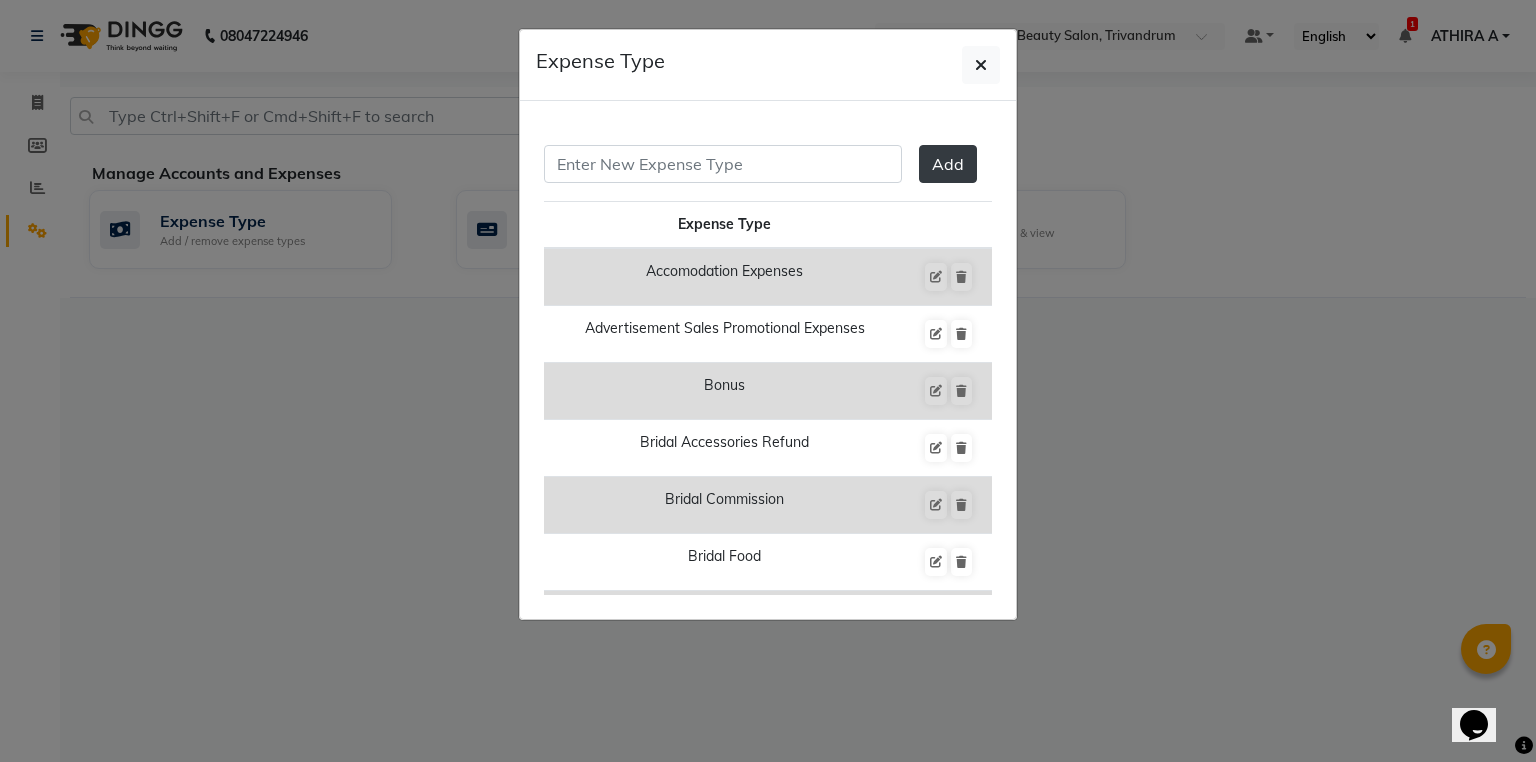 click on "Expense Type  Add  Expense Type Accomodation Expenses Advertisement Sales Promotional Expenses Bonus Bridal Accessories Refund Bridal Commission Bridal Food Bridal Incentives Bridal Ornaments Refund Bridal Ta Cash Deposit Rak Bank Computer Accessories Mobile Phone Donation And Charity Expenses Electricity Charges Electronics Fittings Event Expense Fish Food Expenses Food Refreshment For Clients Food Refreshment For Staffs Freight And Forwarding Charges Fuel For Generator Furniture And Equipments Gifts For Clients Gifts For Staffs Gokulam Chits Hostel Rent Laundry Expenses License Other Fees Loading Unloading Charges Medical Expenses Mehndi Payments Miscellaneous Expenses Newspaper Periodicals Ornaments Maintenance Expense Overtime Allowances Payment For Pest Control Perfomance Based Incentives Postage Courier Charges Printing Printing Stationery Expenses Professional Tax Repairs Maintenance Round Off Salary Salary Advance Sales Incentives Membership Card Sales Incentives Product Sales Incentives Services" 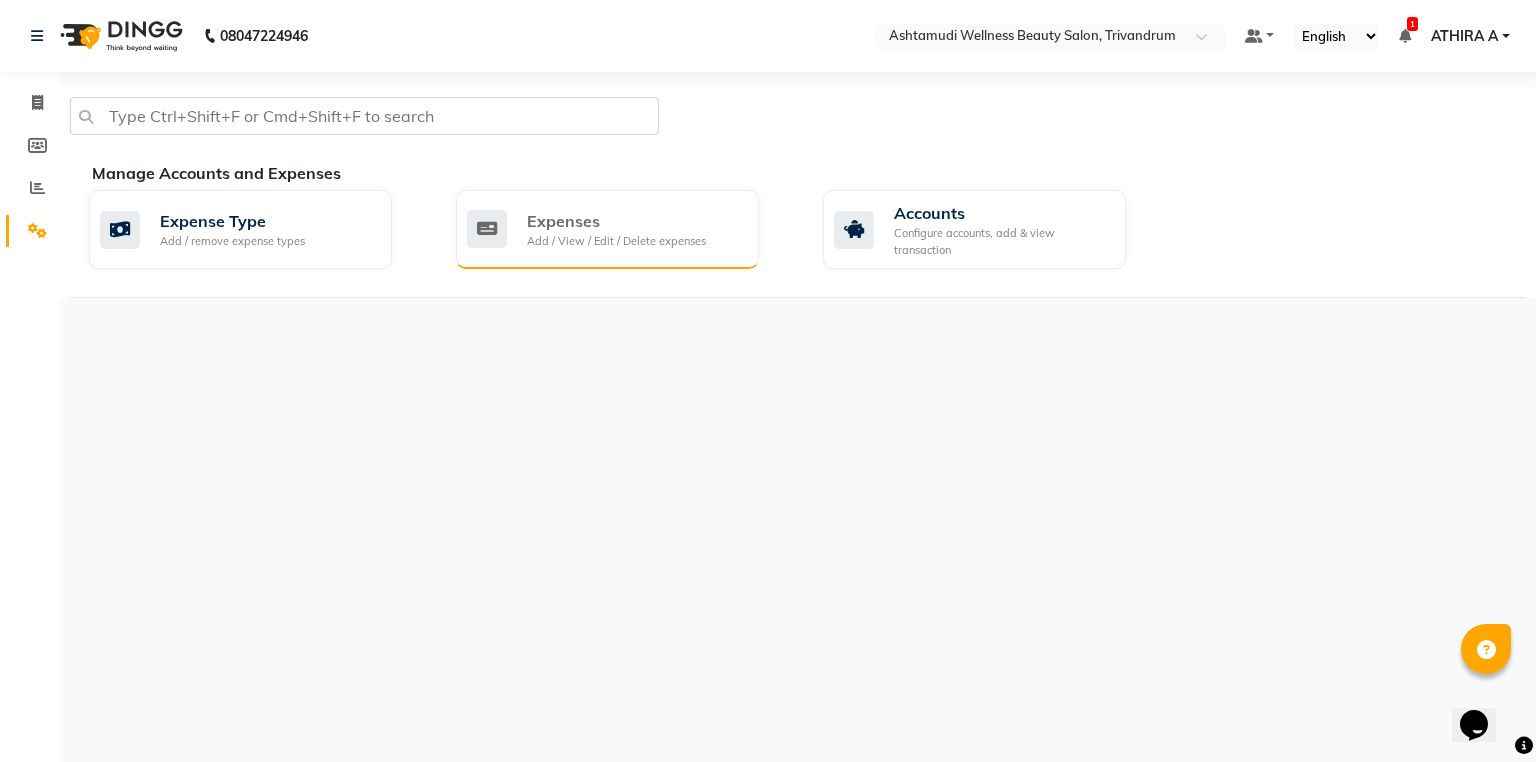 click on "Add / View / Edit / Delete expenses" 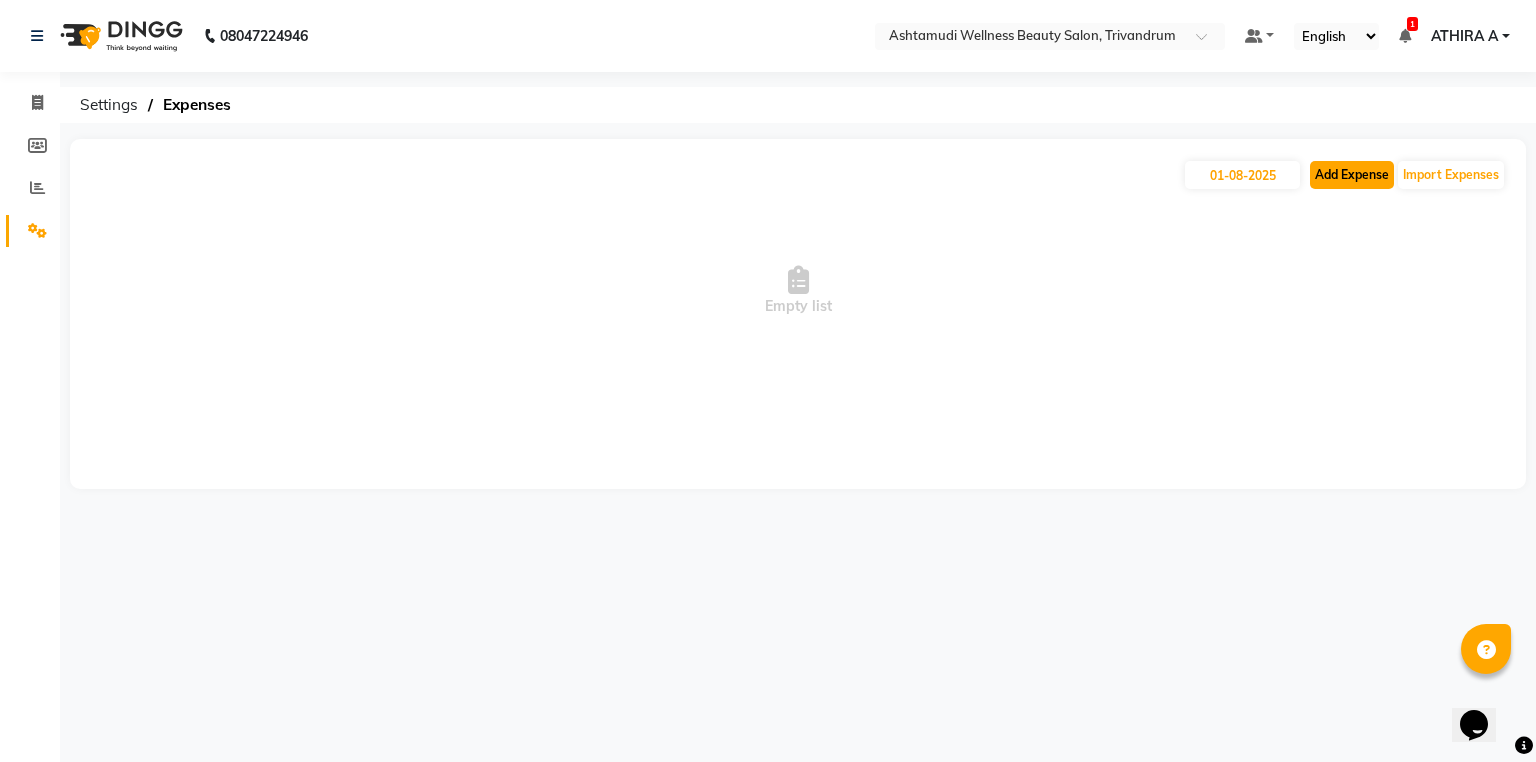 click on "Add Expense" 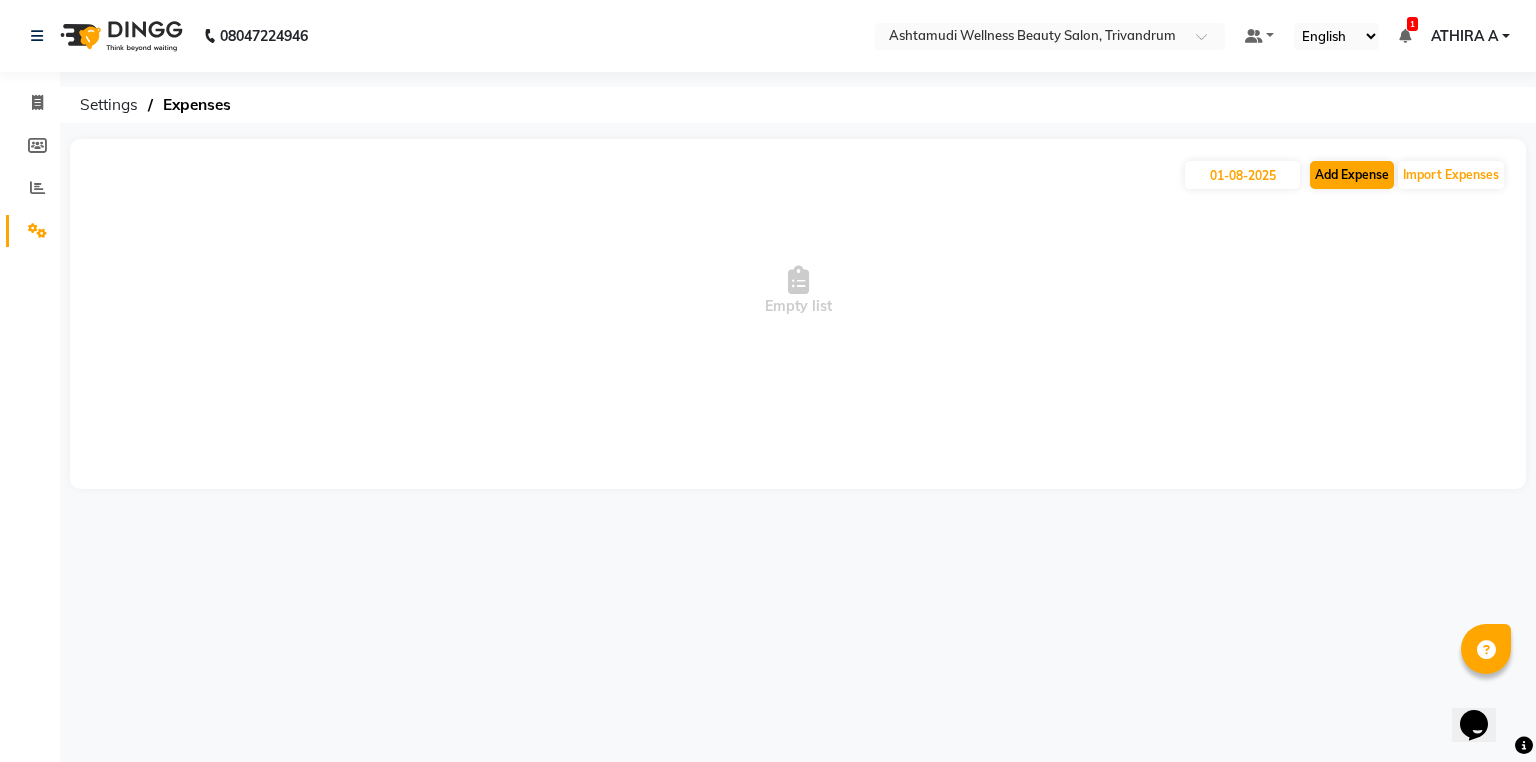 select on "1" 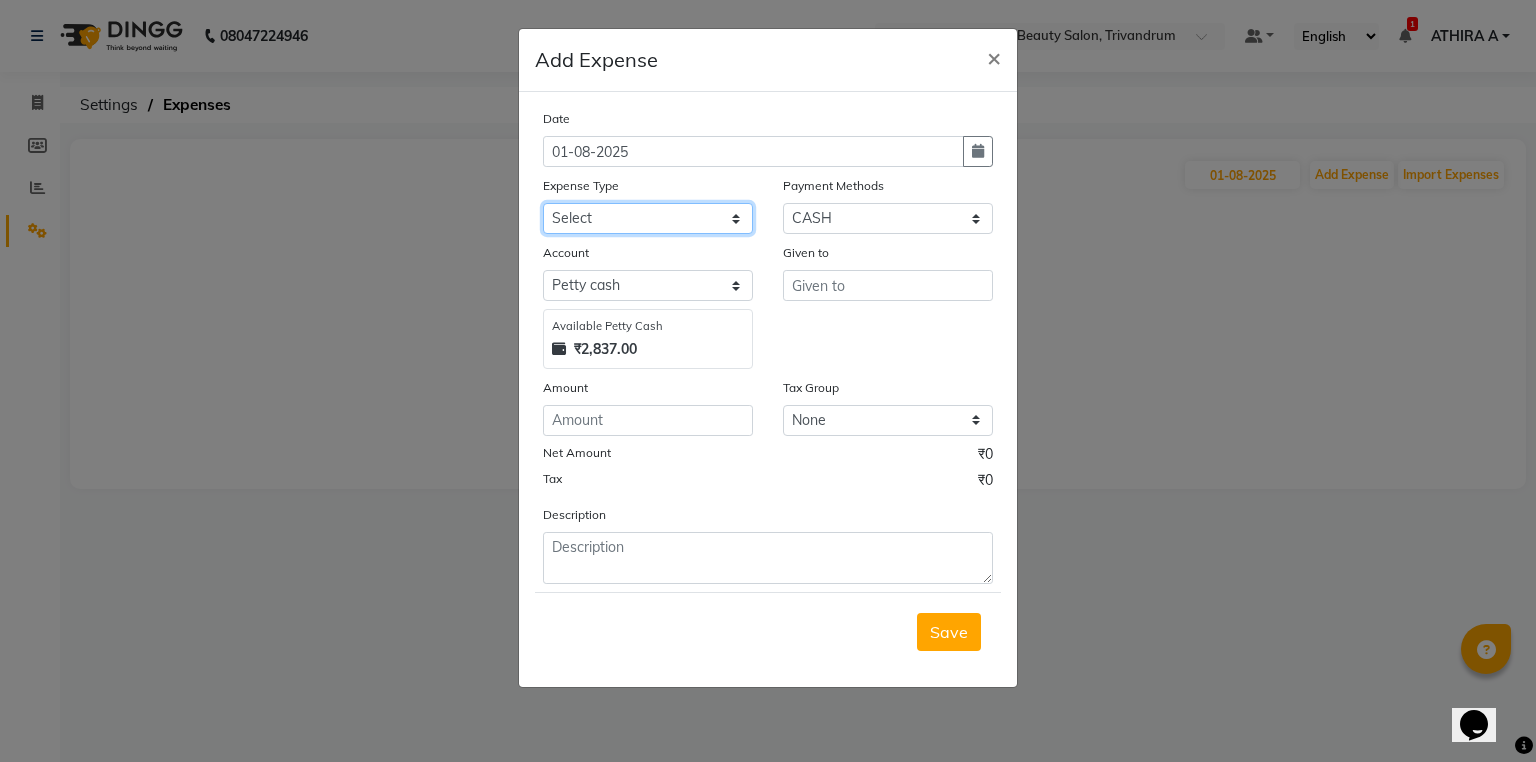 click on "Select ACCOMODATION EXPENSES ADVERTISEMENT SALES PROMOTIONAL EXPENSES Bonus BRIDAL ACCESSORIES REFUND BRIDAL COMMISSION BRIDAL FOOD BRIDAL INCENTIVES BRIDAL ORNAMENTS REFUND BRIDAL TA CASH DEPOSIT RAK BANK COMPUTER ACCESSORIES MOBILE PHONE Donation and Charity Expenses ELECTRICITY CHARGES ELECTRONICS FITTINGS Event Expense FISH FOOD EXPENSES FOOD REFRESHMENT FOR CLIENTS FOOD REFRESHMENT FOR STAFFS Freight And Forwarding Charges FUEL FOR GENERATOR FURNITURE AND EQUIPMENTS Gifts for Clients GIFTS FOR STAFFS GOKULAM CHITS HOSTEL RENT LAUNDRY EXPENSES LICENSE OTHER FEES LOADING UNLOADING CHARGES Medical Expenses MEHNDI PAYMENTS MISCELLANEOUS EXPENSES NEWSPAPER PERIODICALS Ornaments Maintenance Expense OVERTIME ALLOWANCES Payment For Pest Control Perfomance based incentives POSTAGE COURIER CHARGES Printing PRINTING STATIONERY EXPENSES PROFESSIONAL TAX REPAIRS MAINTENANCE ROUND OFF Salary SALARY ADVANCE Sales Incentives Membership Card SALES INCENTIVES PRODUCT SALES INCENTIVES SERVICES SALON ESSENTIALS SALON RENT" 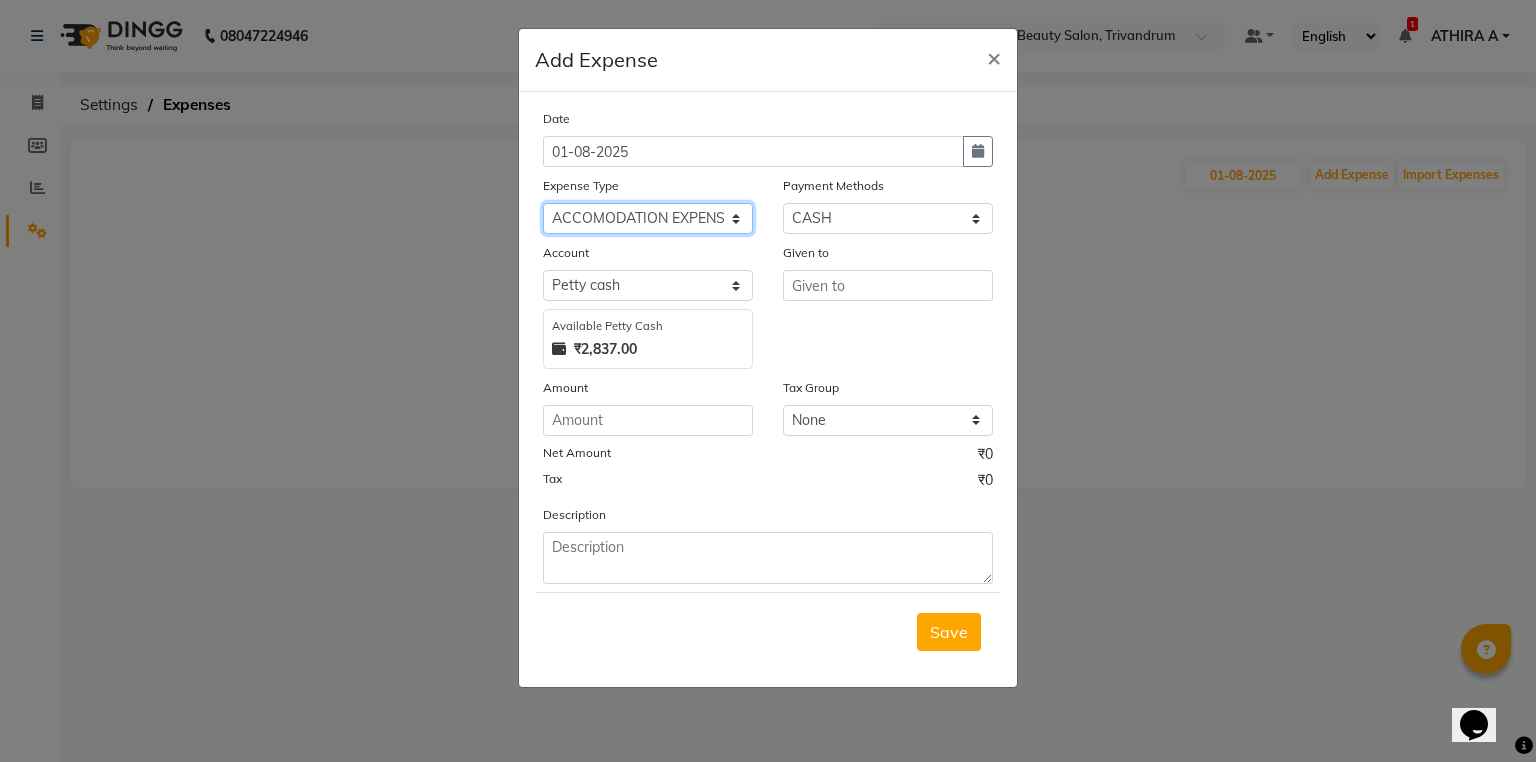 click on "Select ACCOMODATION EXPENSES ADVERTISEMENT SALES PROMOTIONAL EXPENSES Bonus BRIDAL ACCESSORIES REFUND BRIDAL COMMISSION BRIDAL FOOD BRIDAL INCENTIVES BRIDAL ORNAMENTS REFUND BRIDAL TA CASH DEPOSIT RAK BANK COMPUTER ACCESSORIES MOBILE PHONE Donation and Charity Expenses ELECTRICITY CHARGES ELECTRONICS FITTINGS Event Expense FISH FOOD EXPENSES FOOD REFRESHMENT FOR CLIENTS FOOD REFRESHMENT FOR STAFFS Freight And Forwarding Charges FUEL FOR GENERATOR FURNITURE AND EQUIPMENTS Gifts for Clients GIFTS FOR STAFFS GOKULAM CHITS HOSTEL RENT LAUNDRY EXPENSES LICENSE OTHER FEES LOADING UNLOADING CHARGES Medical Expenses MEHNDI PAYMENTS MISCELLANEOUS EXPENSES NEWSPAPER PERIODICALS Ornaments Maintenance Expense OVERTIME ALLOWANCES Payment For Pest Control Perfomance based incentives POSTAGE COURIER CHARGES Printing PRINTING STATIONERY EXPENSES PROFESSIONAL TAX REPAIRS MAINTENANCE ROUND OFF Salary SALARY ADVANCE Sales Incentives Membership Card SALES INCENTIVES PRODUCT SALES INCENTIVES SERVICES SALON ESSENTIALS SALON RENT" 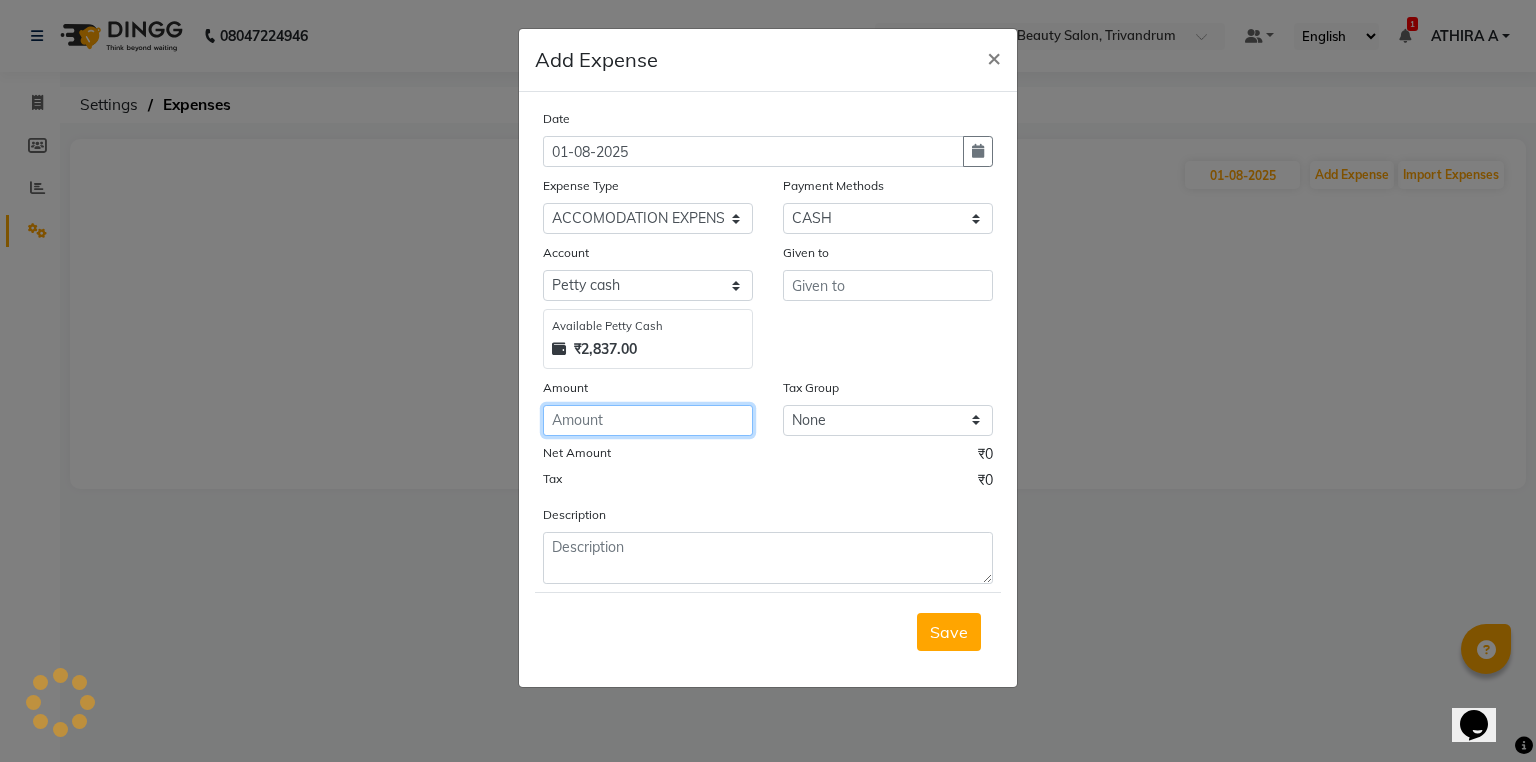click 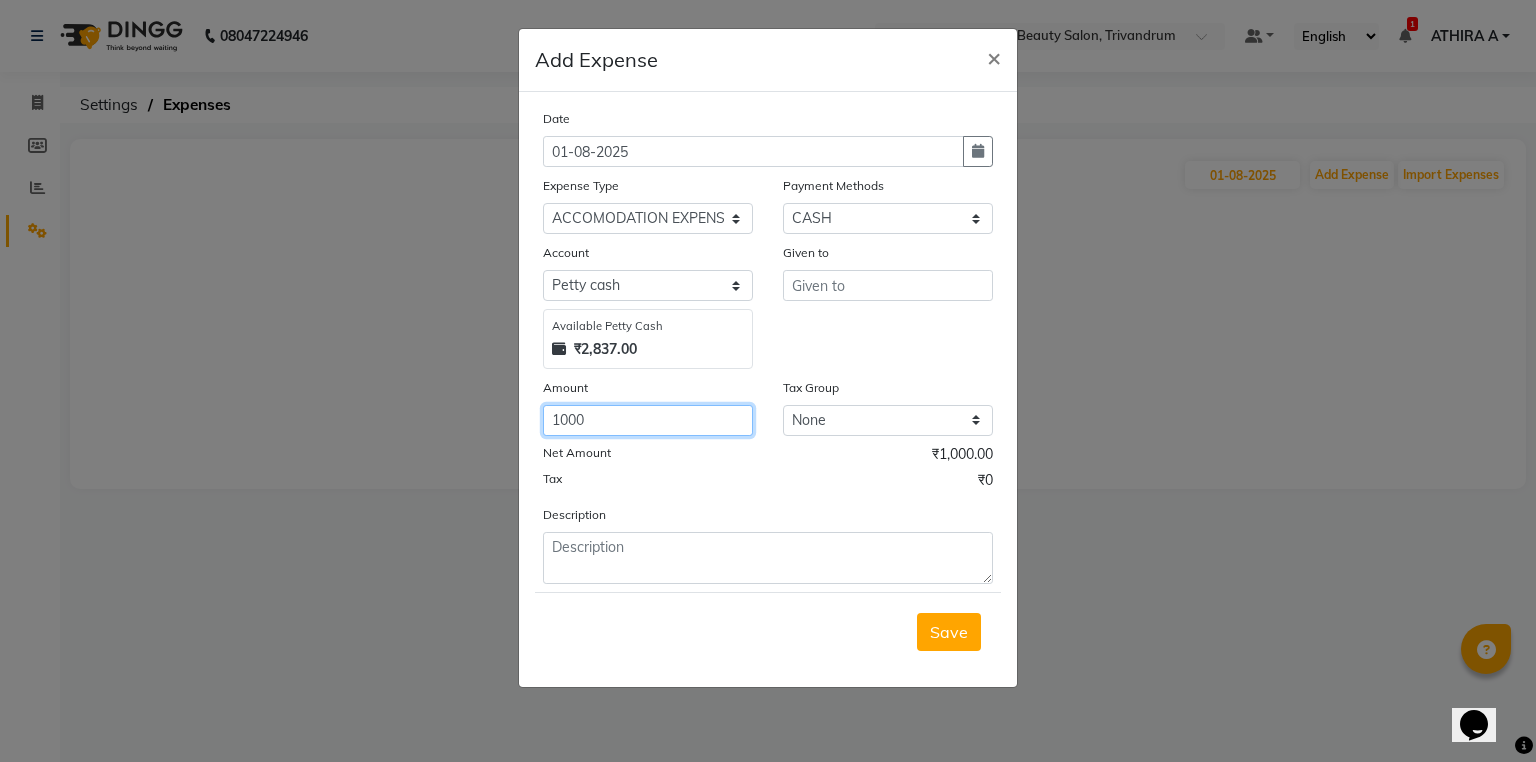 type on "1000" 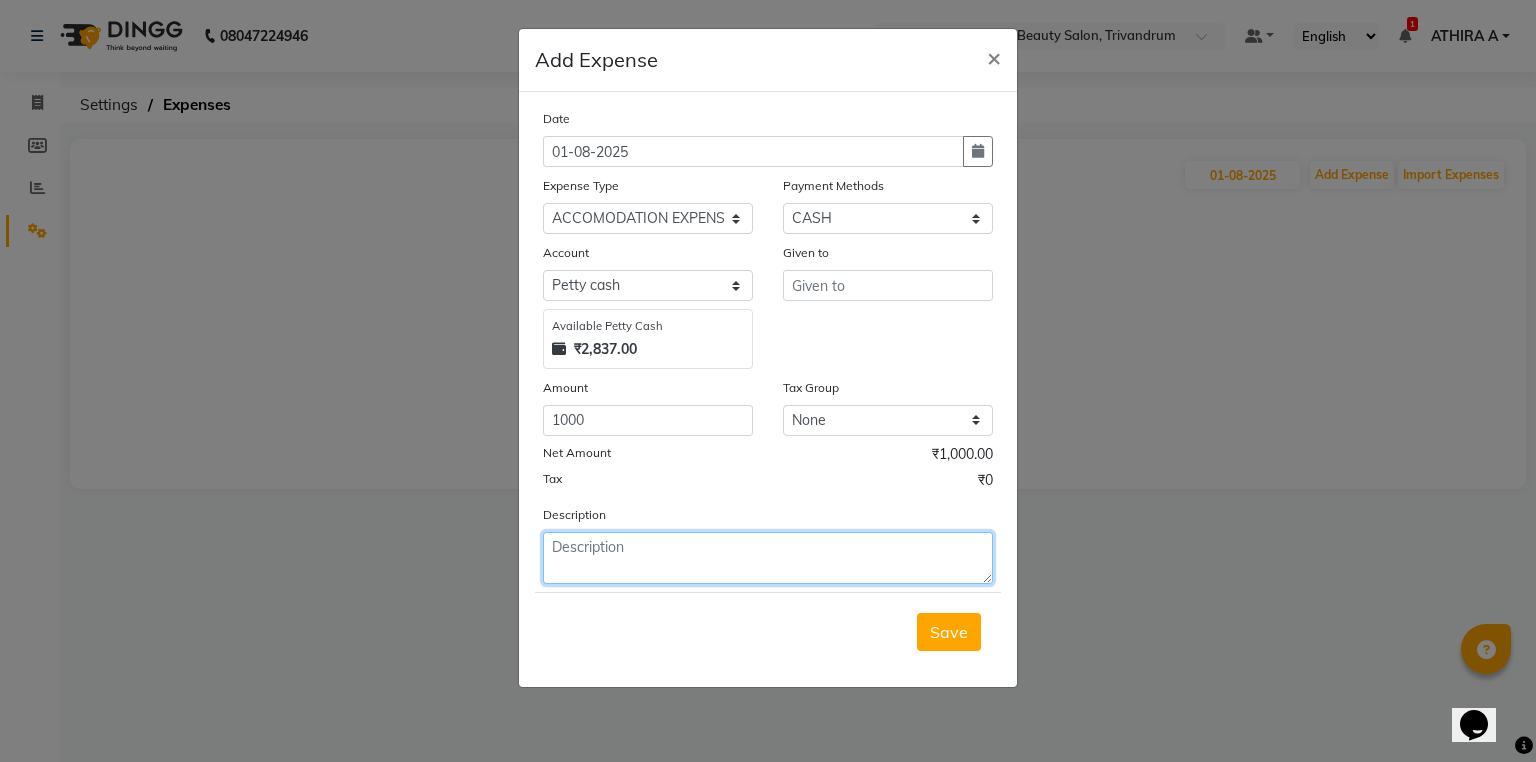 click 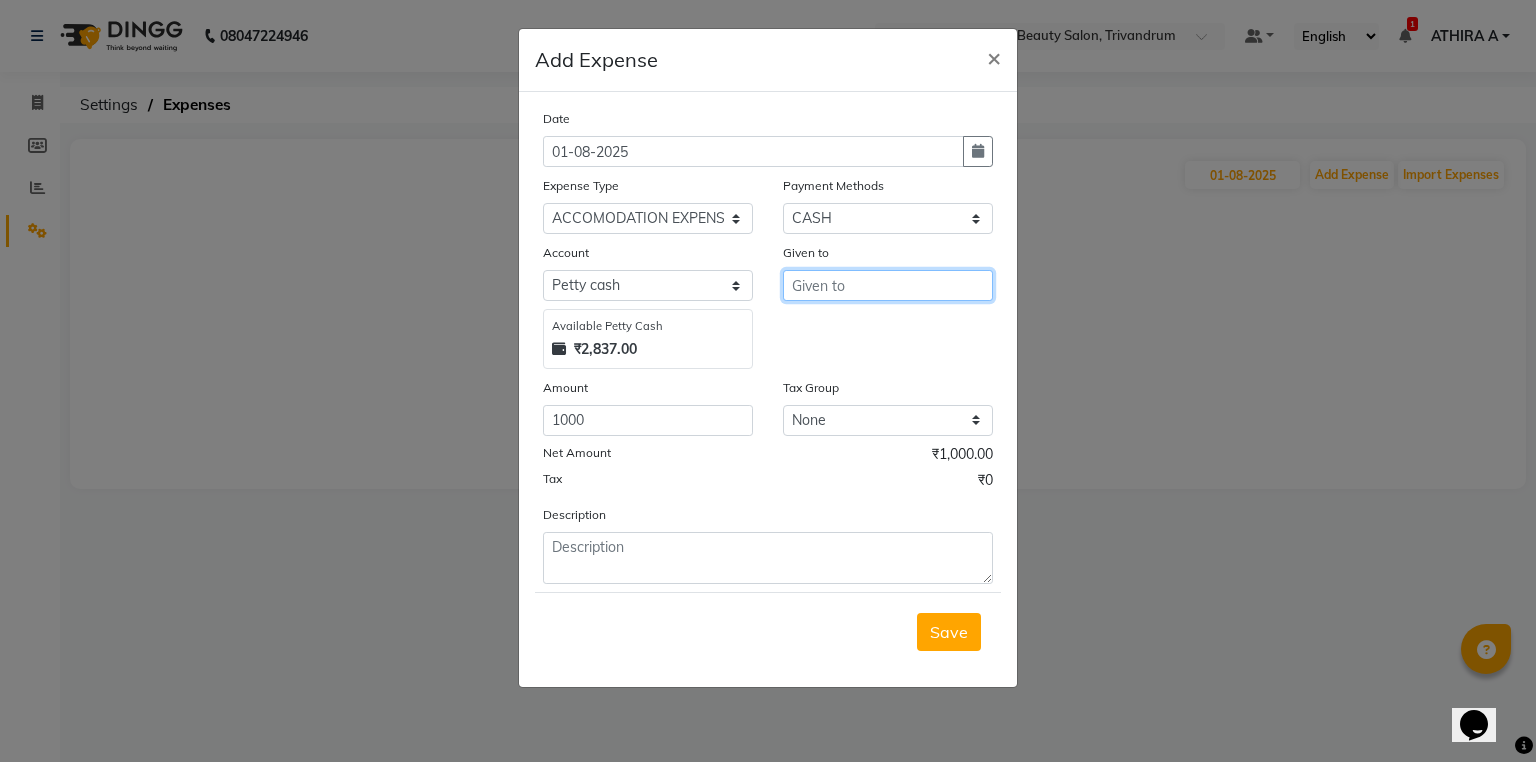 drag, startPoint x: 944, startPoint y: 278, endPoint x: 944, endPoint y: 334, distance: 56 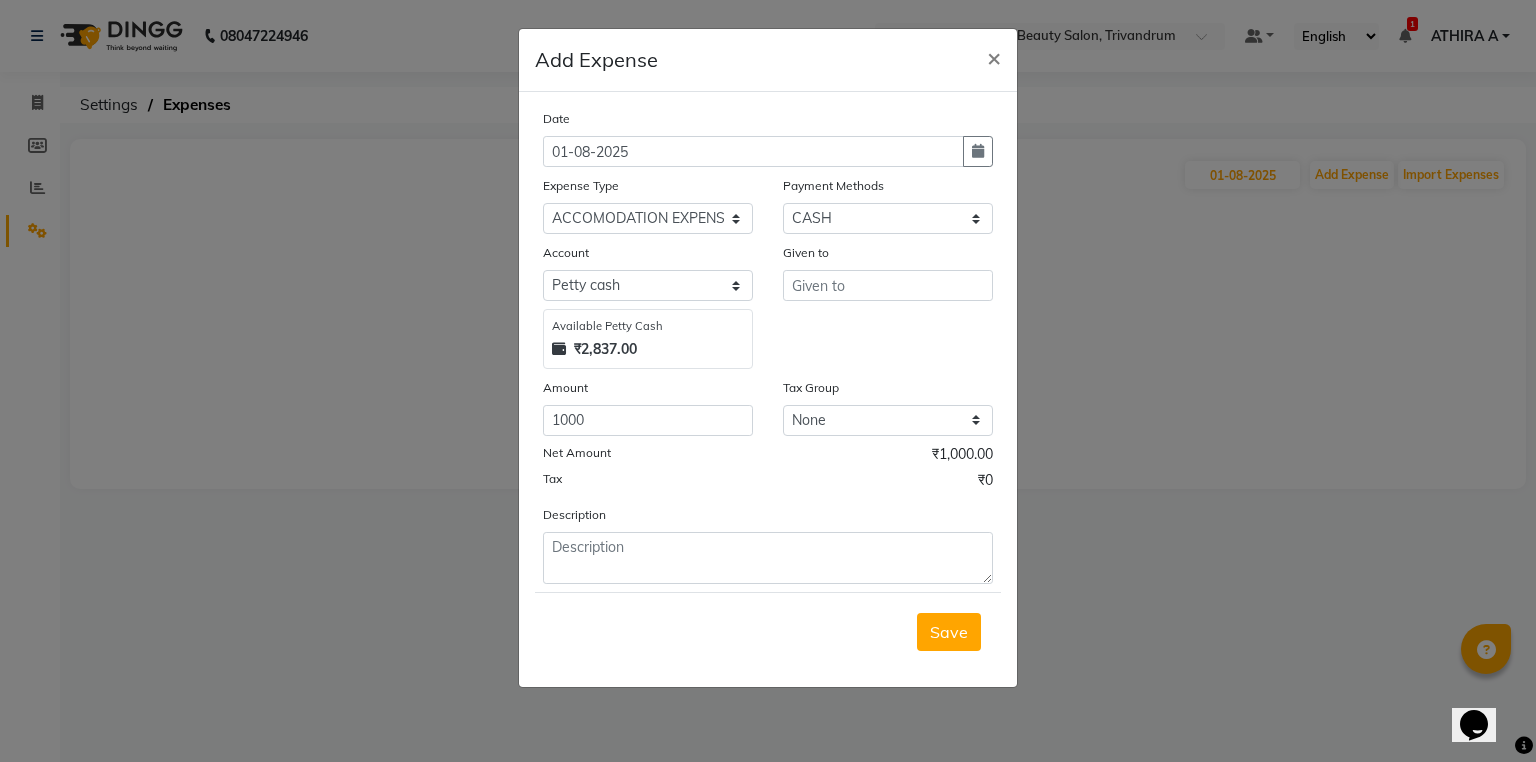 drag, startPoint x: 958, startPoint y: 260, endPoint x: 944, endPoint y: 285, distance: 28.653097 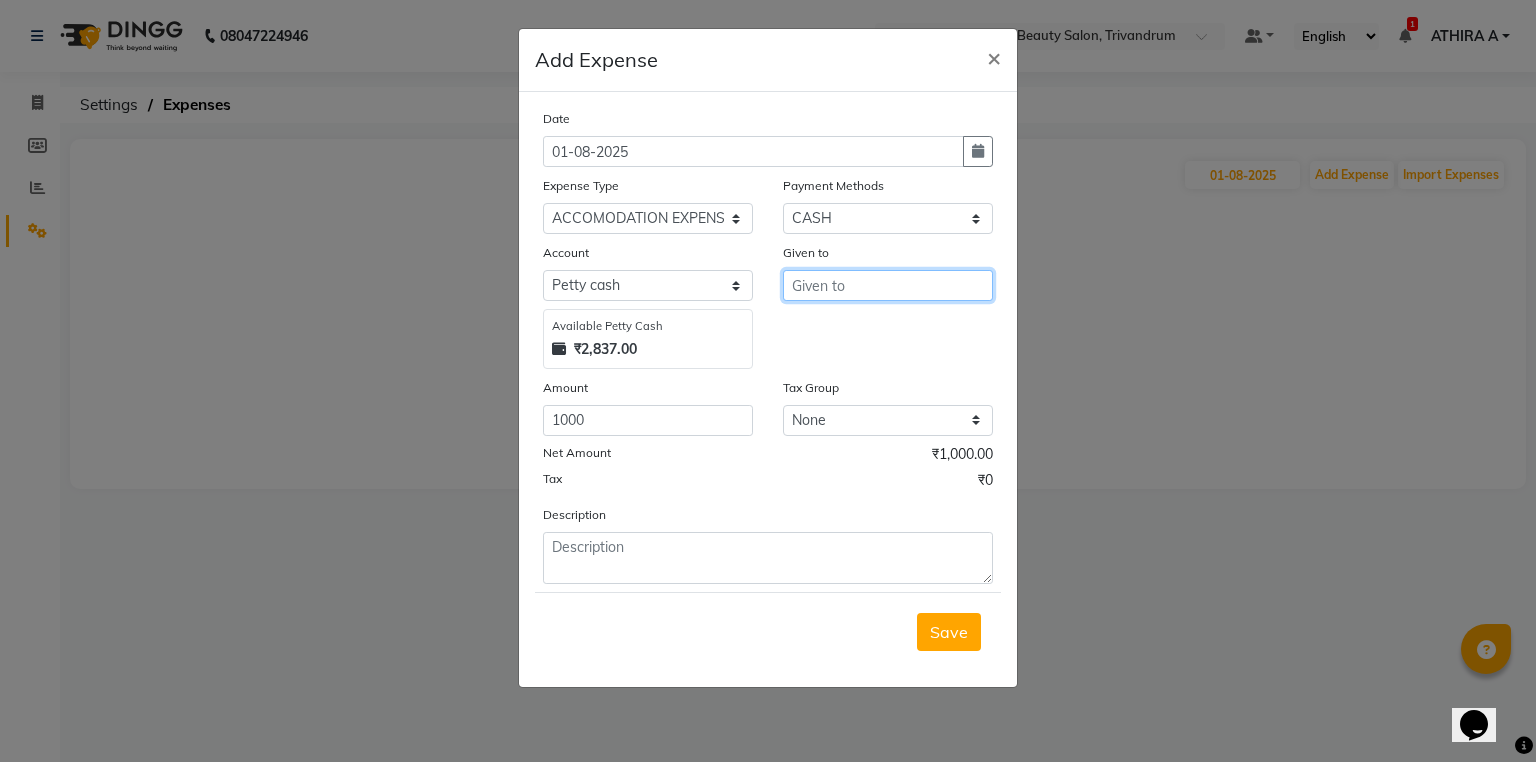 click at bounding box center (888, 285) 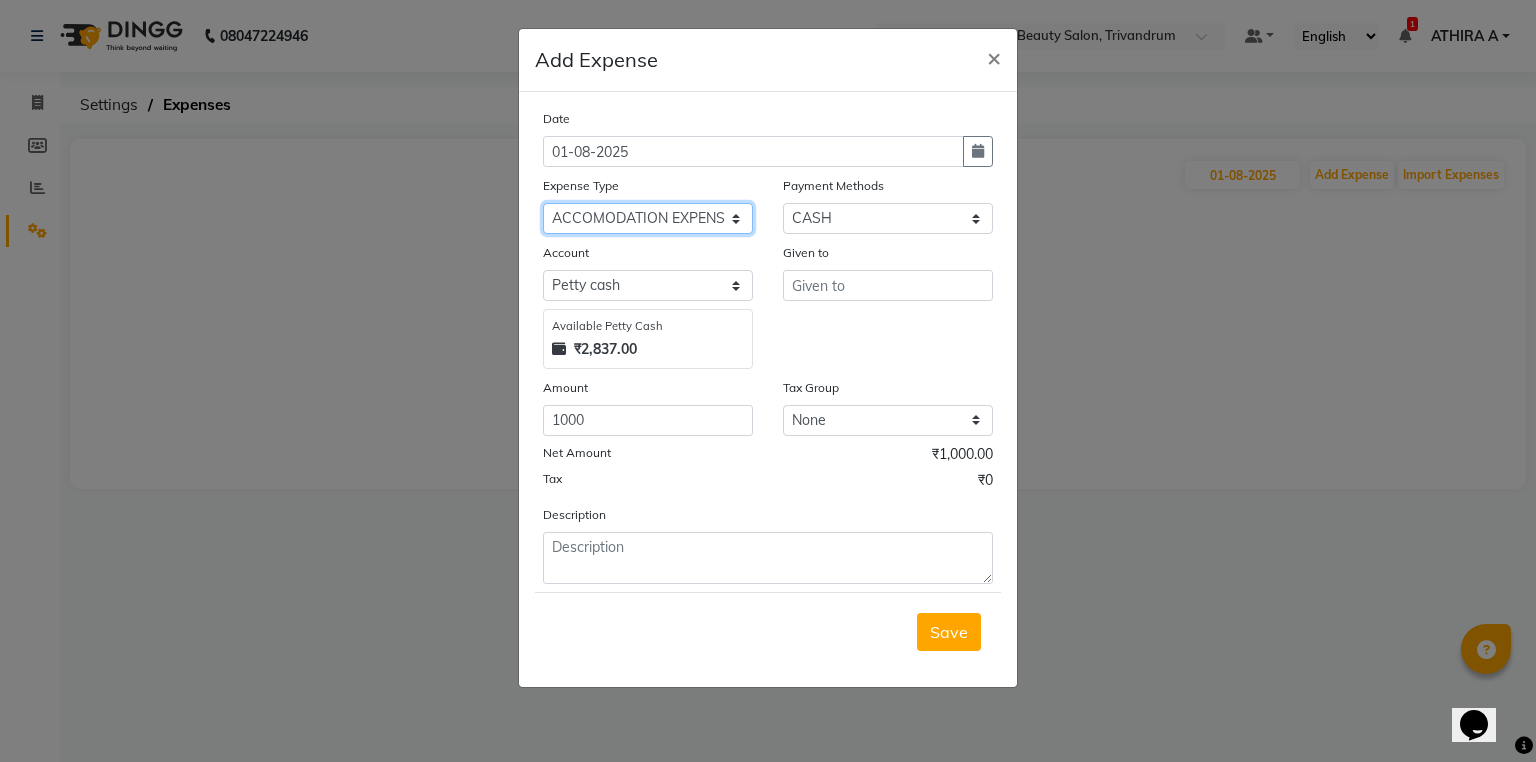 click on "Select ACCOMODATION EXPENSES ADVERTISEMENT SALES PROMOTIONAL EXPENSES Bonus BRIDAL ACCESSORIES REFUND BRIDAL COMMISSION BRIDAL FOOD BRIDAL INCENTIVES BRIDAL ORNAMENTS REFUND BRIDAL TA CASH DEPOSIT RAK BANK COMPUTER ACCESSORIES MOBILE PHONE Donation and Charity Expenses ELECTRICITY CHARGES ELECTRONICS FITTINGS Event Expense FISH FOOD EXPENSES FOOD REFRESHMENT FOR CLIENTS FOOD REFRESHMENT FOR STAFFS Freight And Forwarding Charges FUEL FOR GENERATOR FURNITURE AND EQUIPMENTS Gifts for Clients GIFTS FOR STAFFS GOKULAM CHITS HOSTEL RENT LAUNDRY EXPENSES LICENSE OTHER FEES LOADING UNLOADING CHARGES Medical Expenses MEHNDI PAYMENTS MISCELLANEOUS EXPENSES NEWSPAPER PERIODICALS Ornaments Maintenance Expense OVERTIME ALLOWANCES Payment For Pest Control Perfomance based incentives POSTAGE COURIER CHARGES Printing PRINTING STATIONERY EXPENSES PROFESSIONAL TAX REPAIRS MAINTENANCE ROUND OFF Salary SALARY ADVANCE Sales Incentives Membership Card SALES INCENTIVES PRODUCT SALES INCENTIVES SERVICES SALON ESSENTIALS SALON RENT" 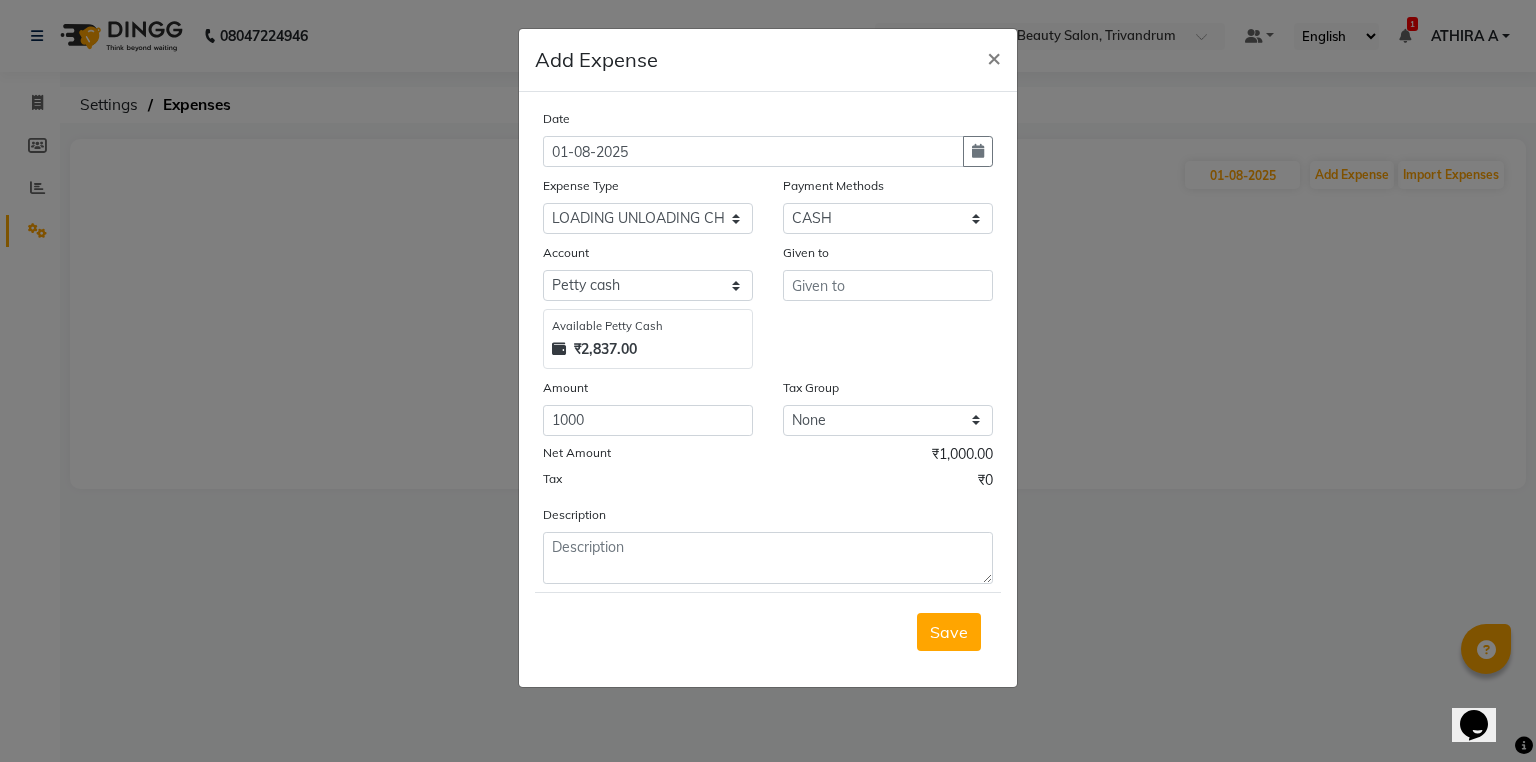 click on "Add Expense  × Date 01-08-2025 Expense Type Select ACCOMODATION EXPENSES ADVERTISEMENT SALES PROMOTIONAL EXPENSES Bonus BRIDAL ACCESSORIES REFUND BRIDAL COMMISSION BRIDAL FOOD BRIDAL INCENTIVES BRIDAL ORNAMENTS REFUND BRIDAL TA CASH DEPOSIT RAK BANK COMPUTER ACCESSORIES MOBILE PHONE Donation and Charity Expenses ELECTRICITY CHARGES ELECTRONICS FITTINGS Event Expense FISH FOOD EXPENSES FOOD REFRESHMENT FOR CLIENTS FOOD REFRESHMENT FOR STAFFS Freight And Forwarding Charges FUEL FOR GENERATOR FURNITURE AND EQUIPMENTS Gifts for Clients GIFTS FOR STAFFS GOKULAM CHITS HOSTEL RENT LAUNDRY EXPENSES LICENSE OTHER FEES LOADING UNLOADING CHARGES Medical Expenses MEHNDI PAYMENTS MISCELLANEOUS EXPENSES NEWSPAPER PERIODICALS Ornaments Maintenance Expense OVERTIME ALLOWANCES Payment For Pest Control Perfomance based incentives POSTAGE COURIER CHARGES Printing PRINTING STATIONERY EXPENSES PROFESSIONAL TAX REPAIRS MAINTENANCE ROUND OFF Salary SALARY ADVANCE Sales Incentives Membership Card SALES INCENTIVES PRODUCT Select" 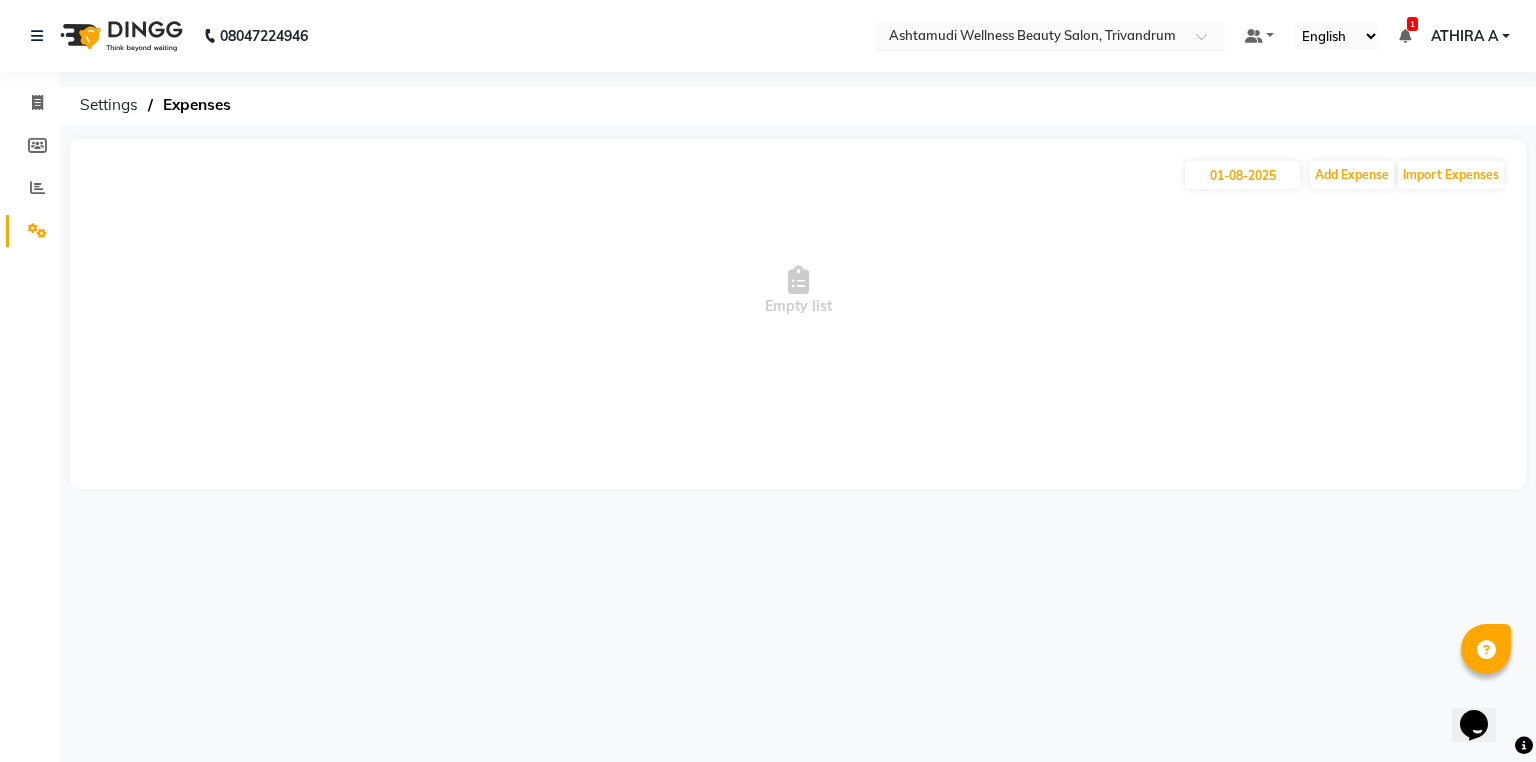 click at bounding box center [1030, 38] 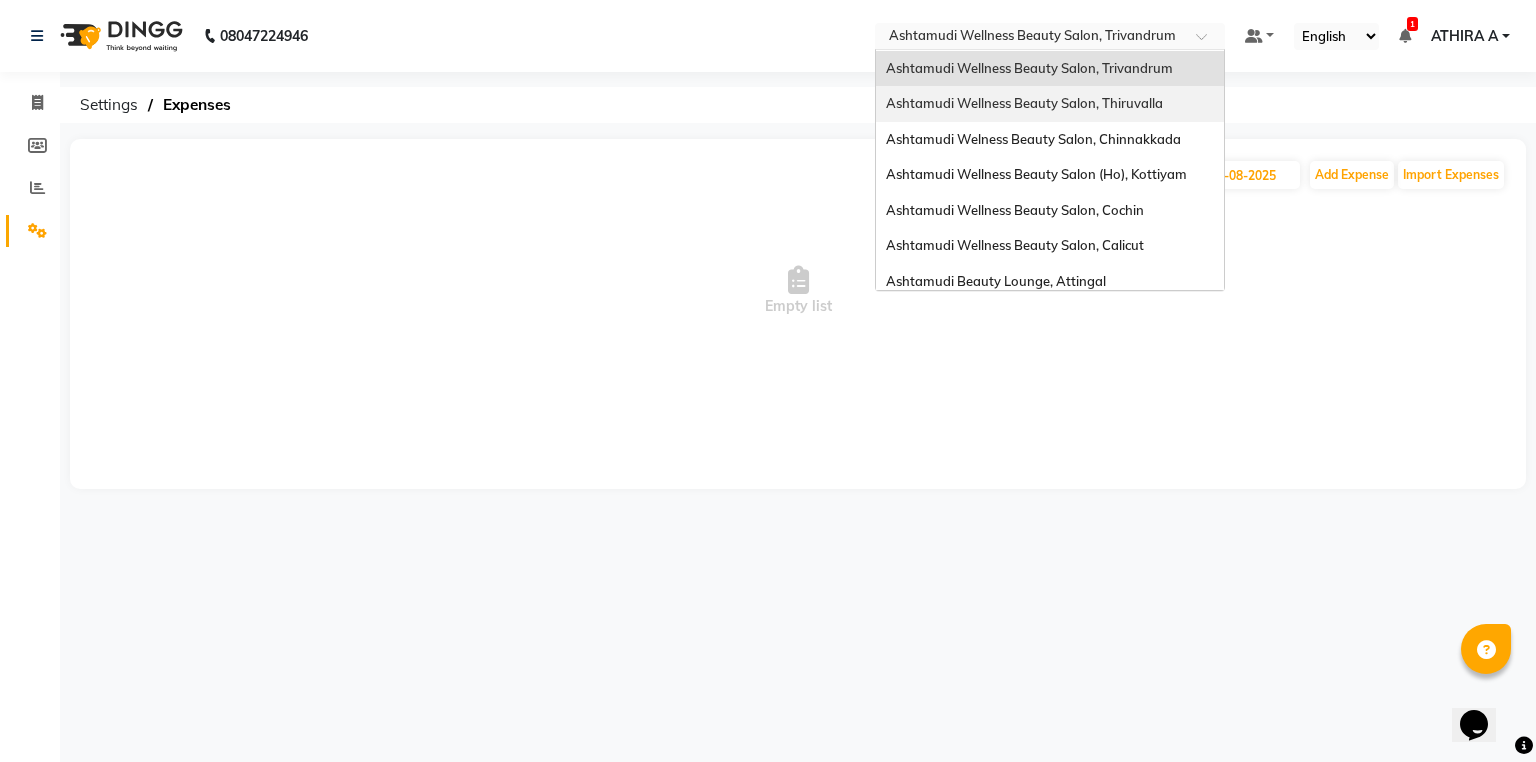 scroll, scrollTop: 0, scrollLeft: 0, axis: both 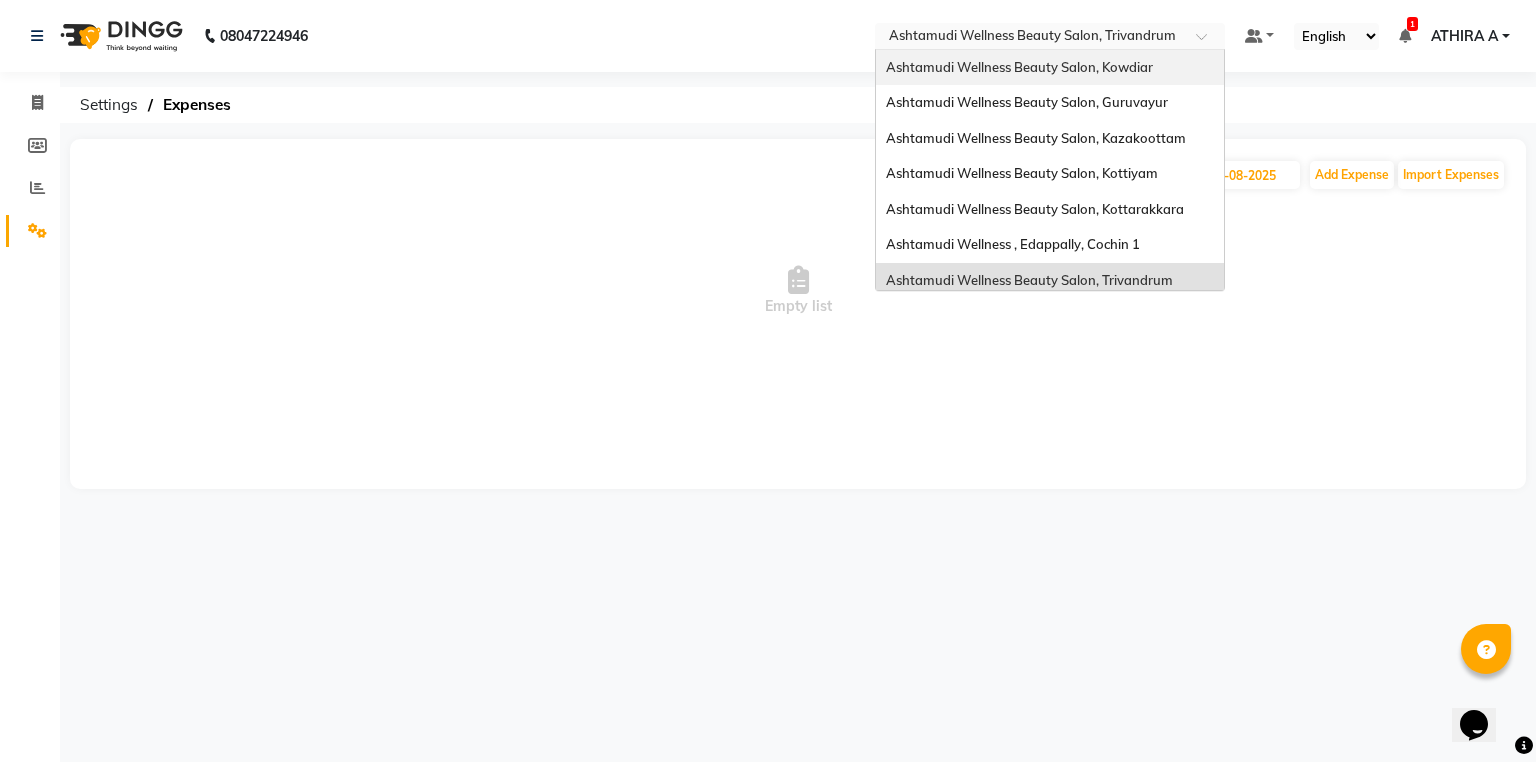 click on "Ashtamudi Wellness Beauty Salon, Kowdiar" at bounding box center (1019, 67) 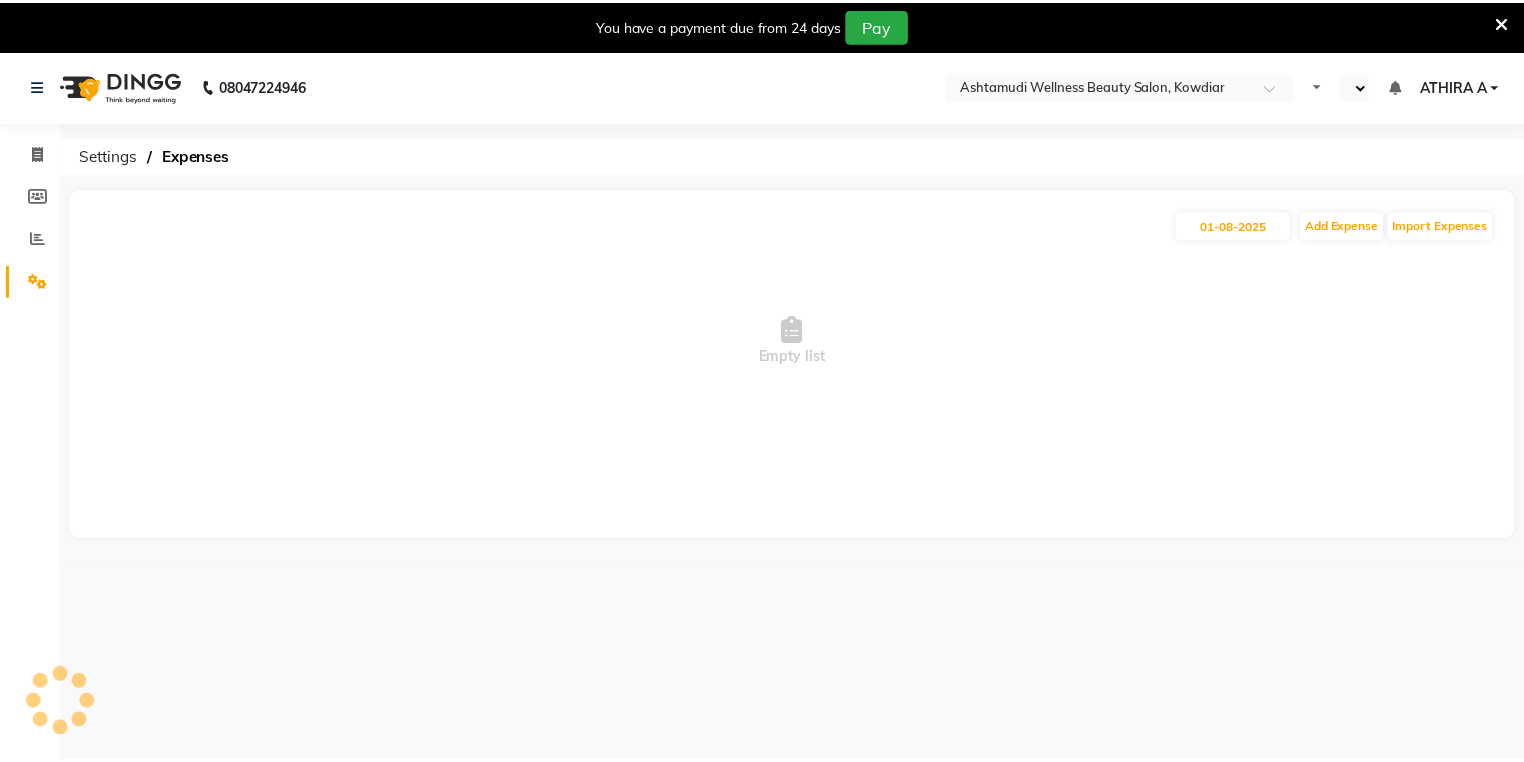scroll, scrollTop: 0, scrollLeft: 0, axis: both 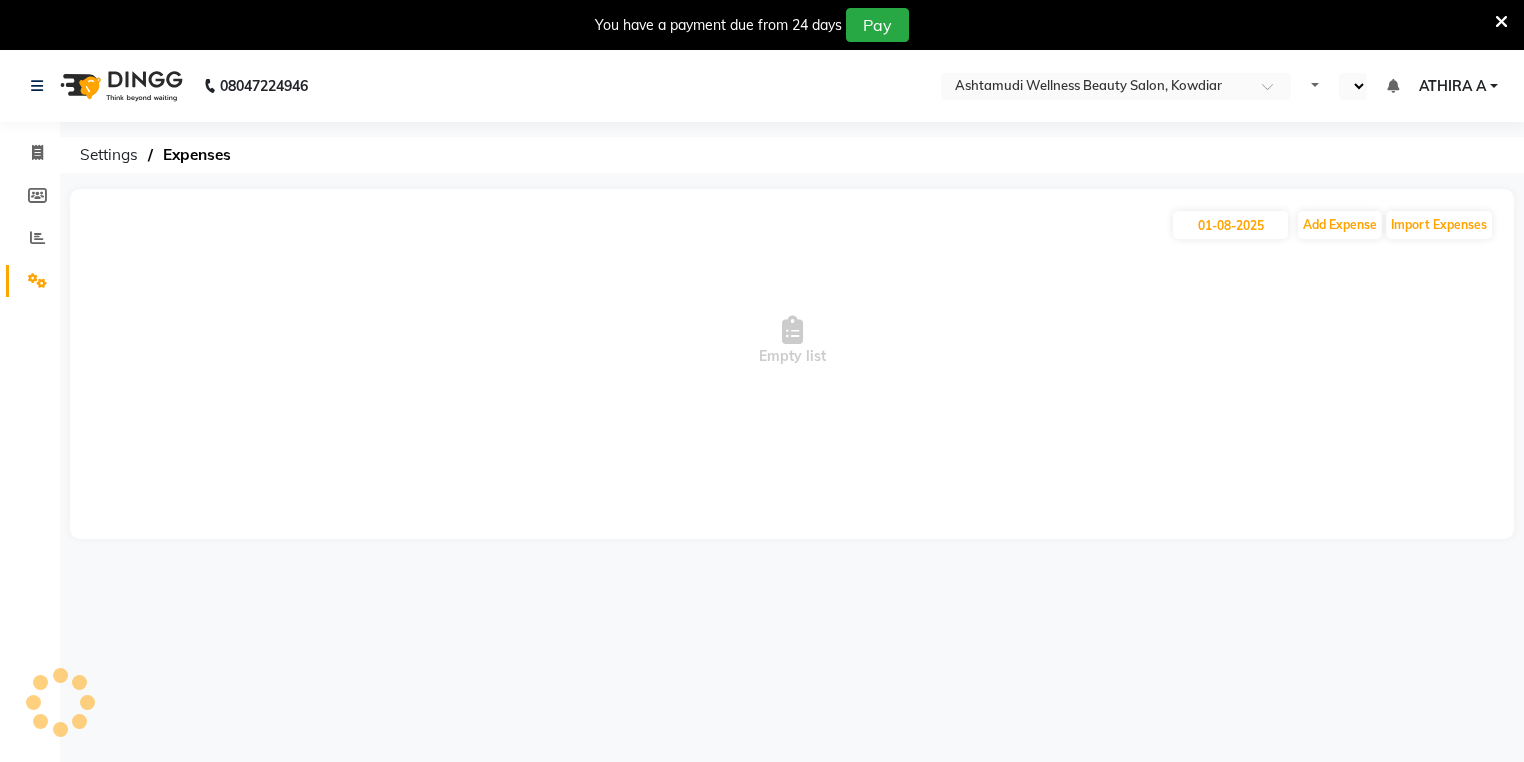 select on "en" 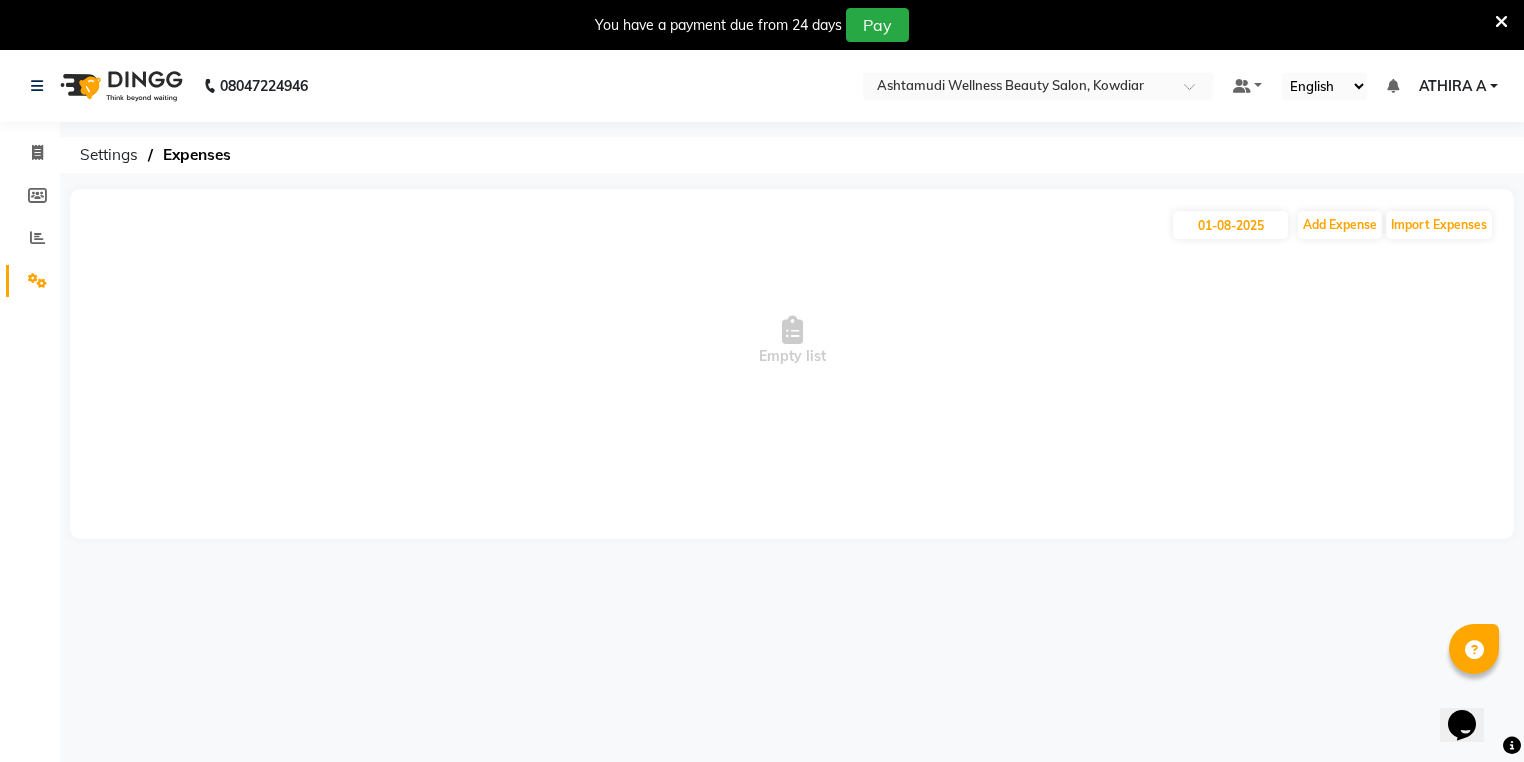 scroll, scrollTop: 0, scrollLeft: 0, axis: both 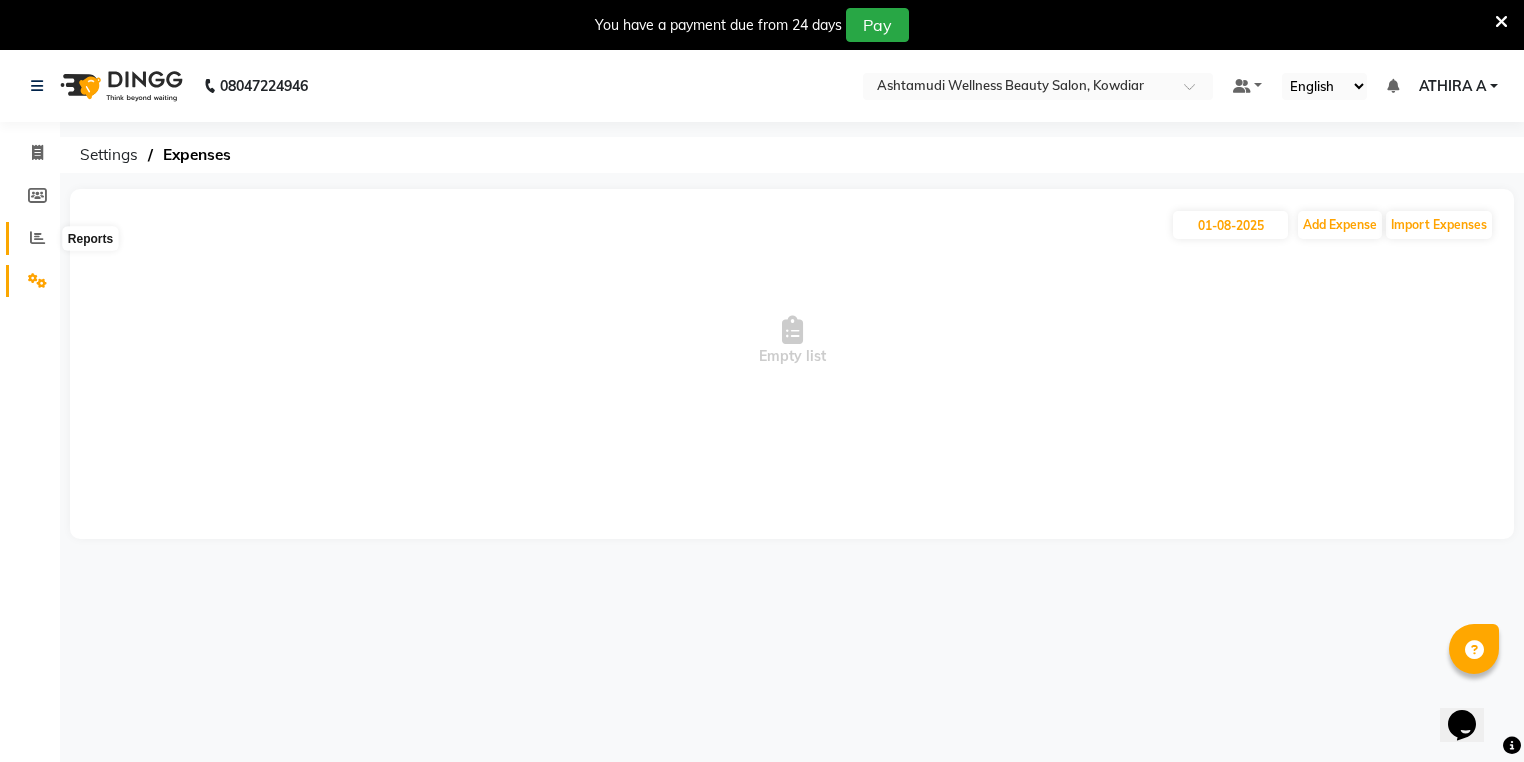 click 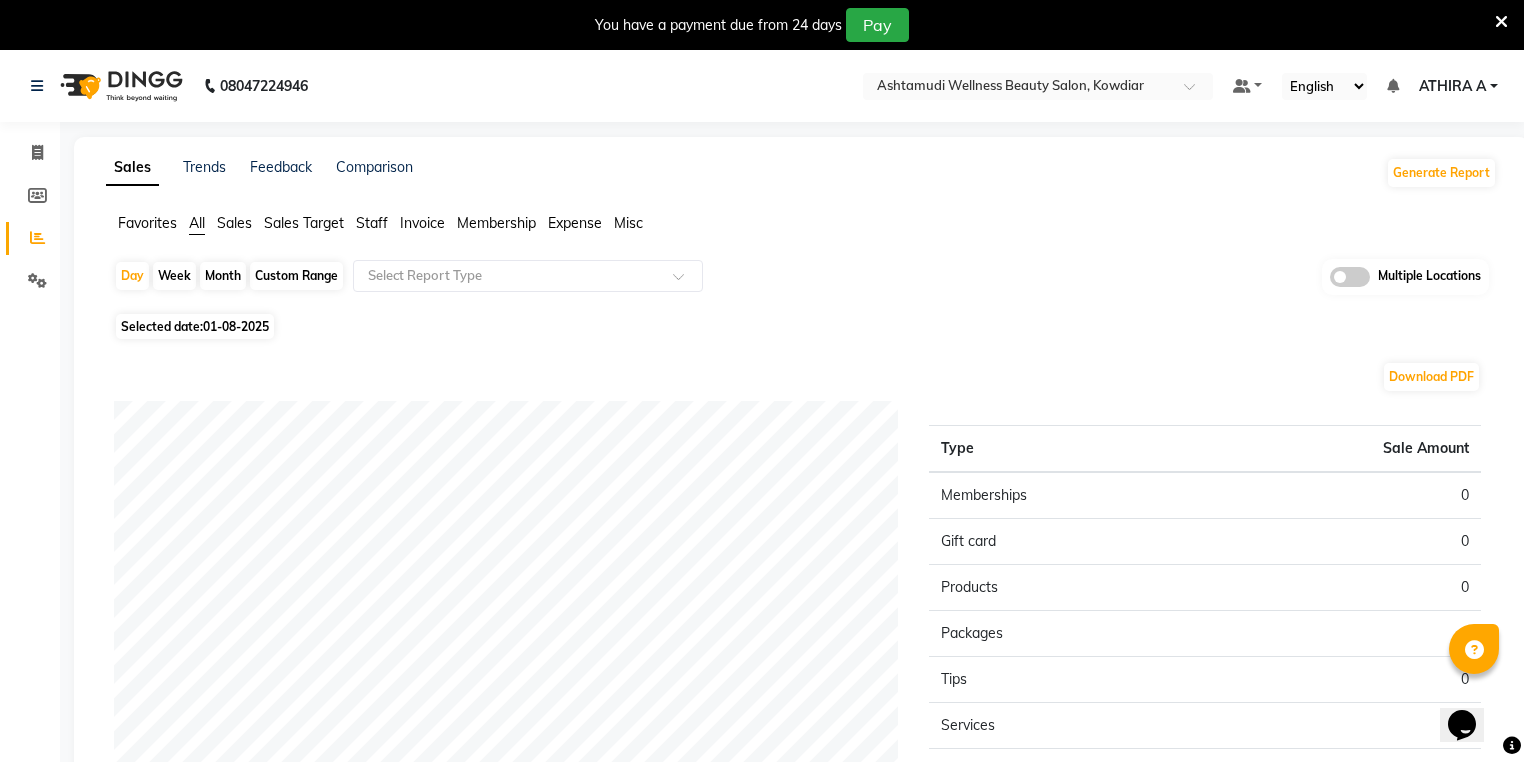 click on "Month" 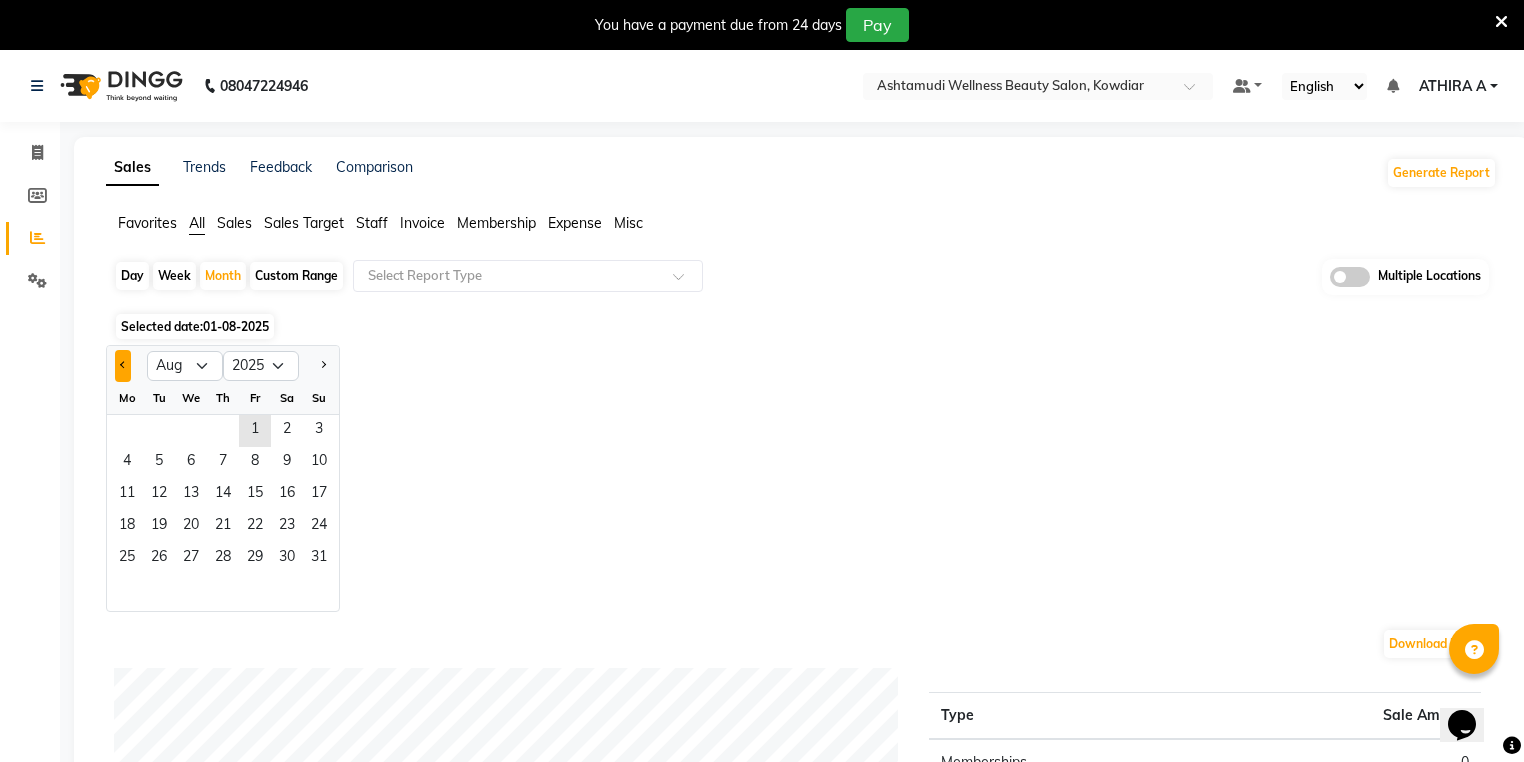 click 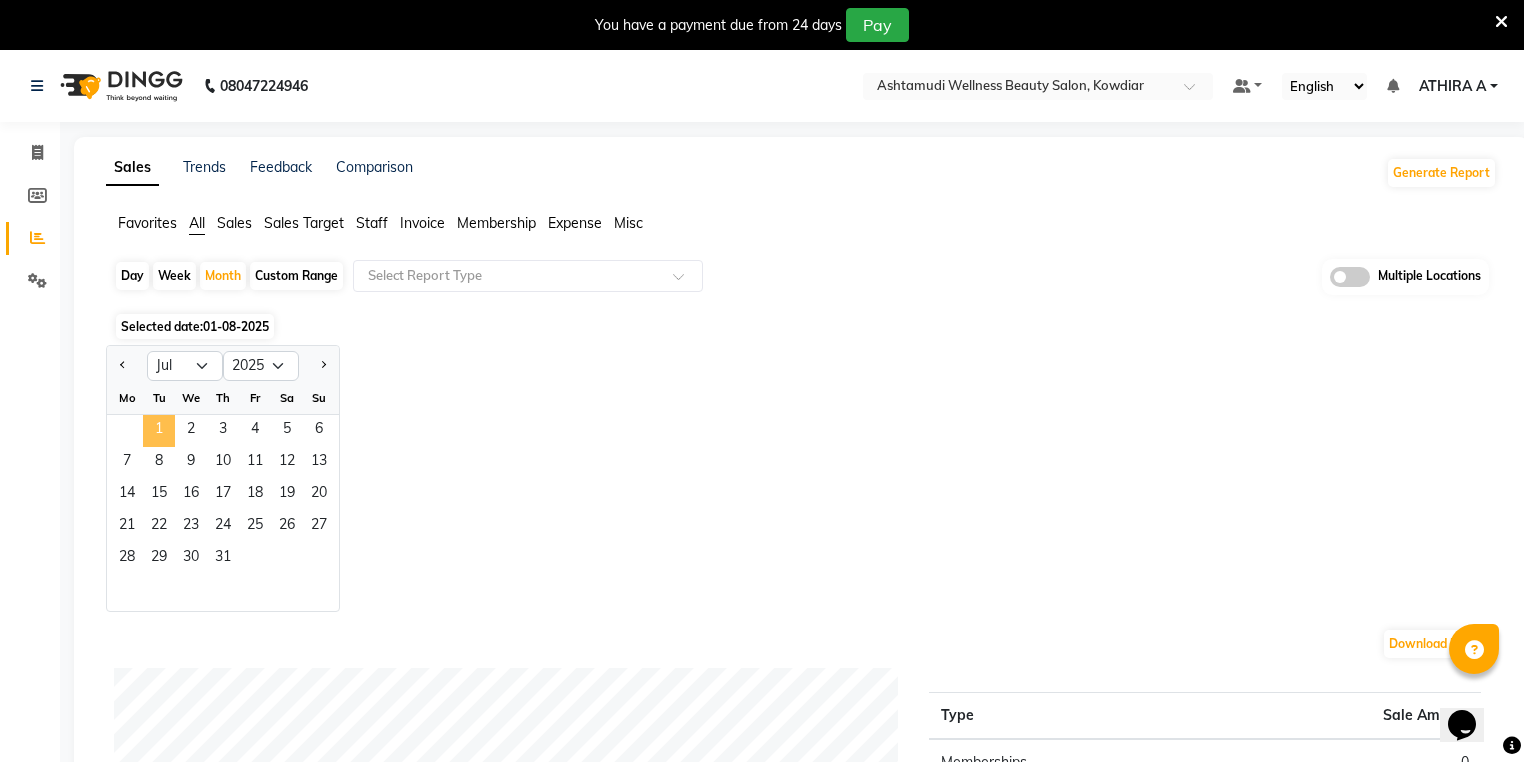 click on "1" 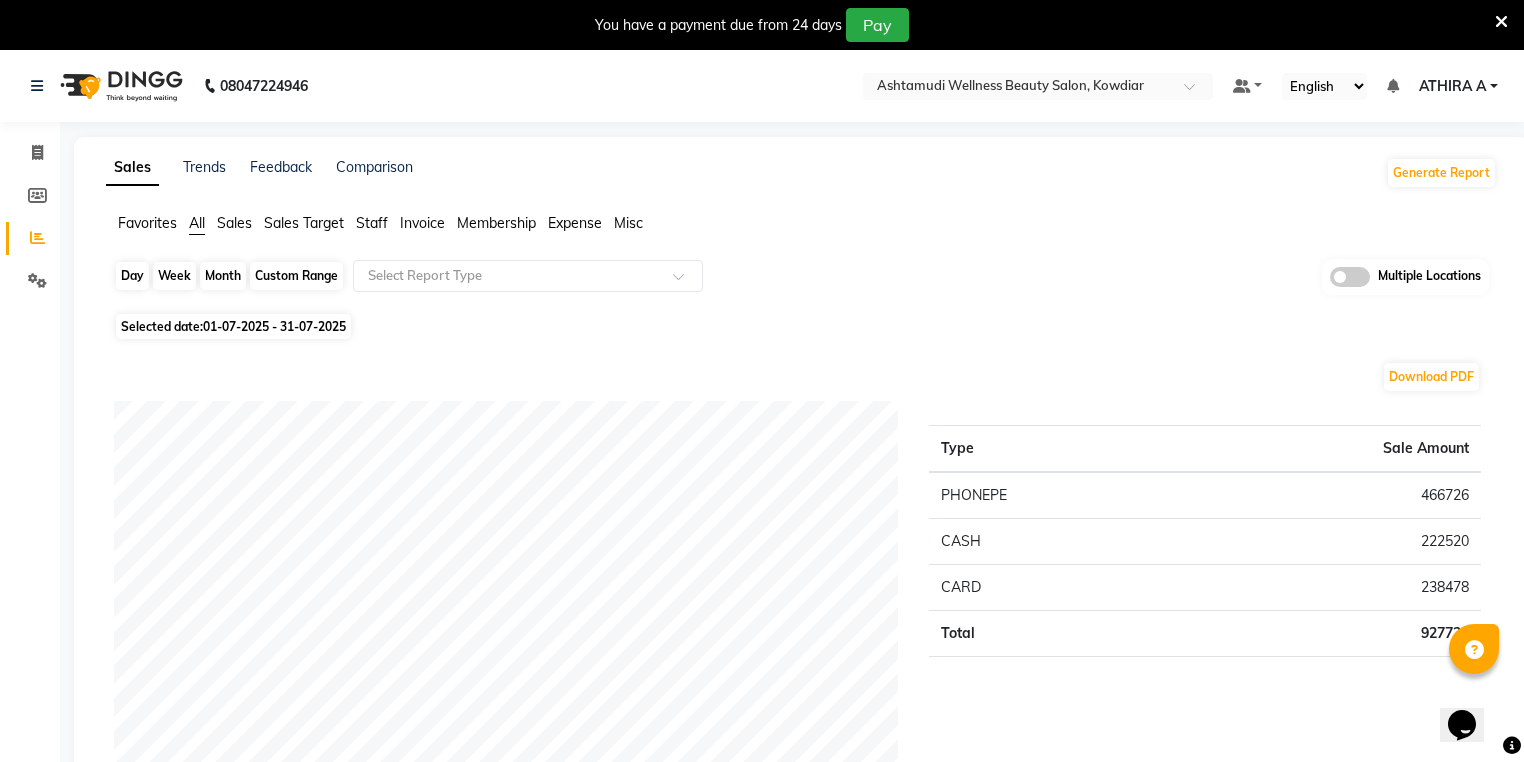 click on "Month" 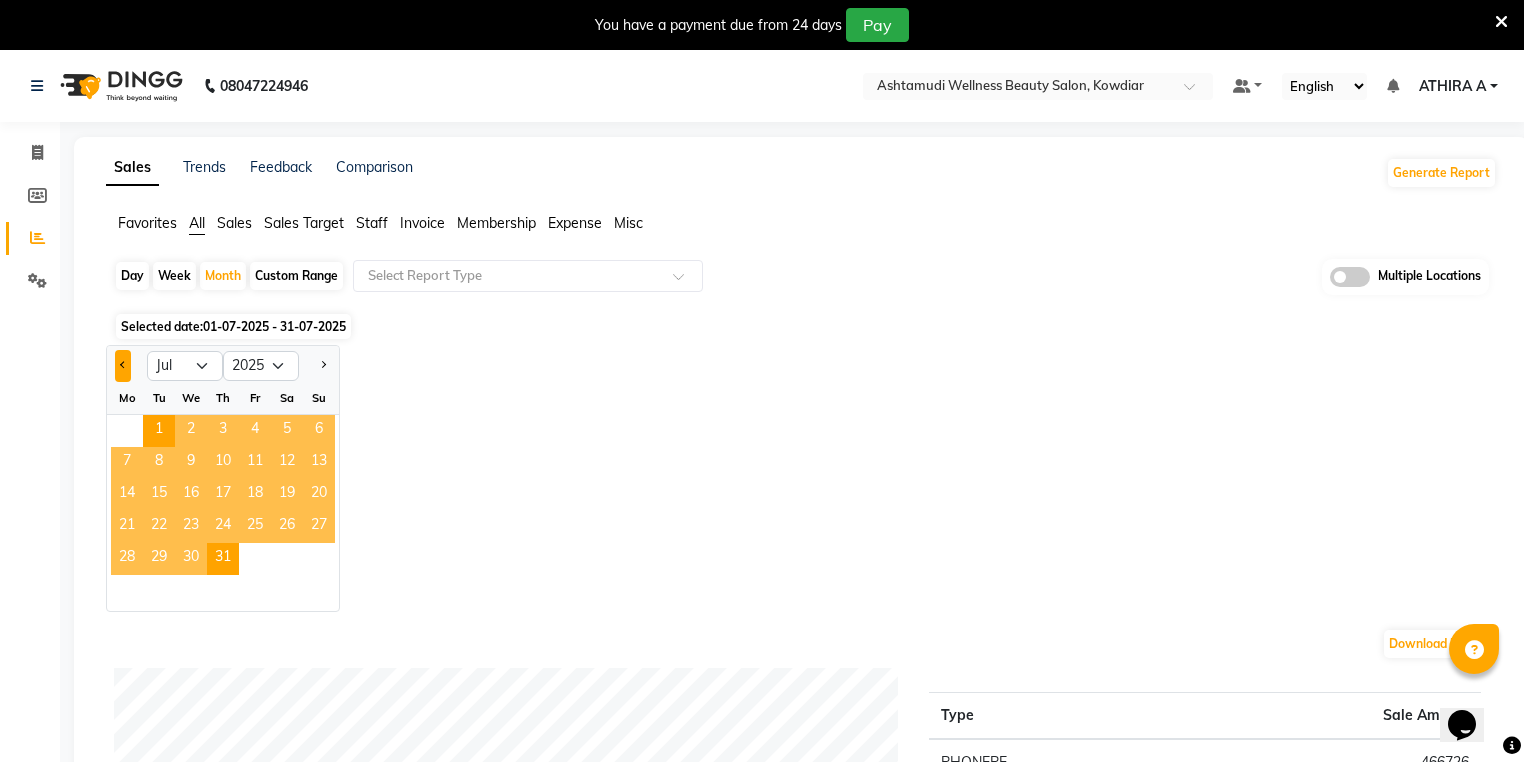 click 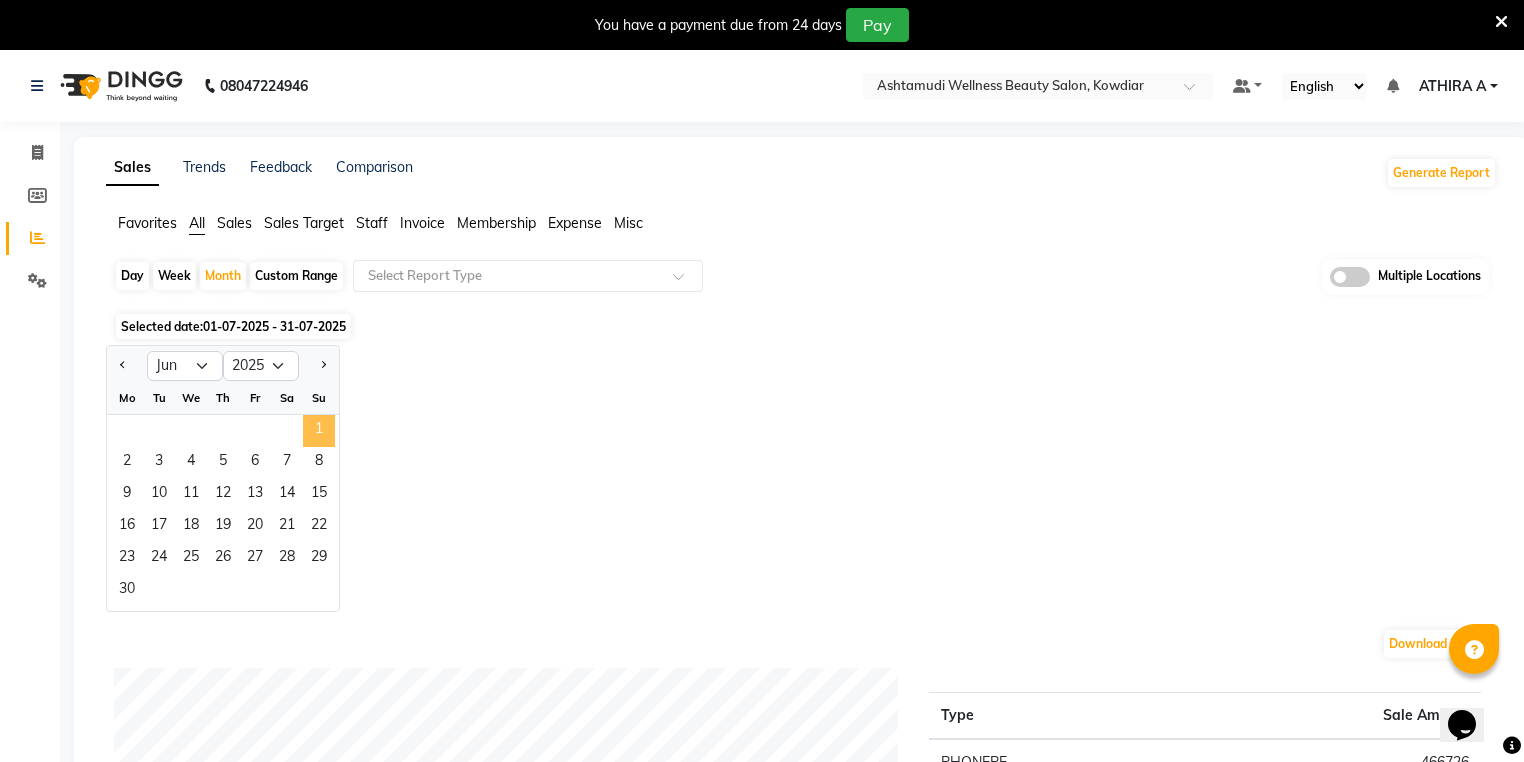 click on "1" 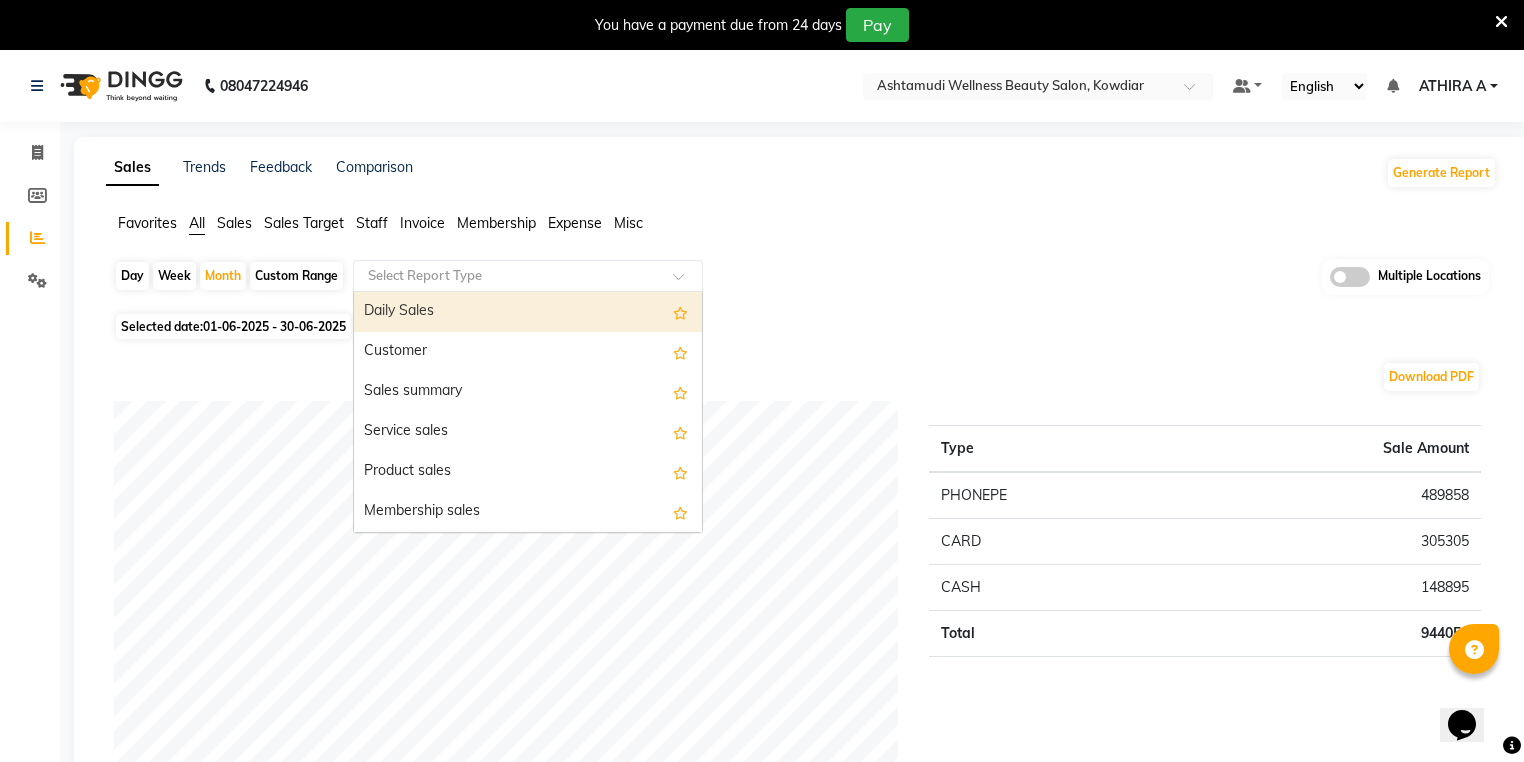click 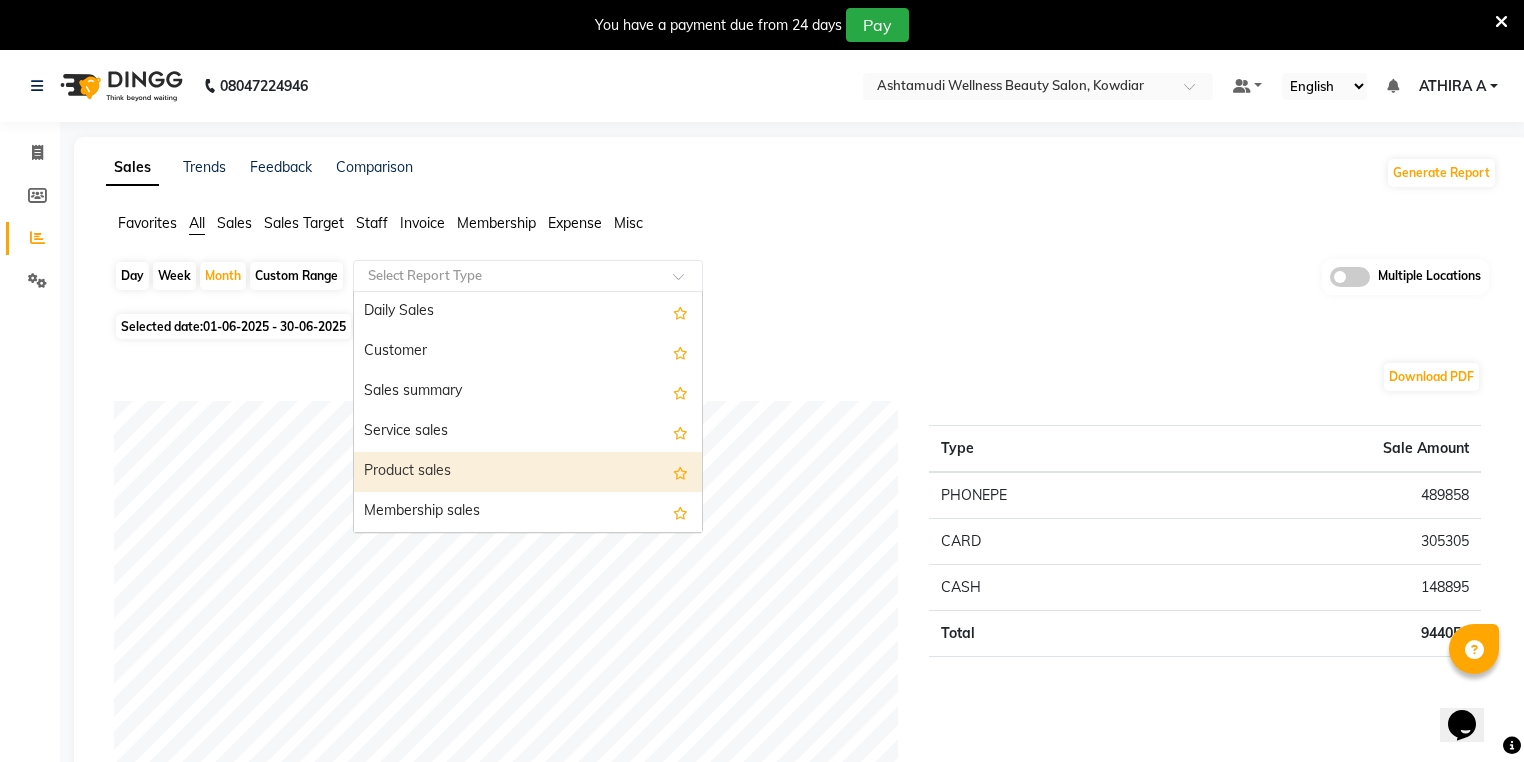 click on "Product sales" at bounding box center (528, 472) 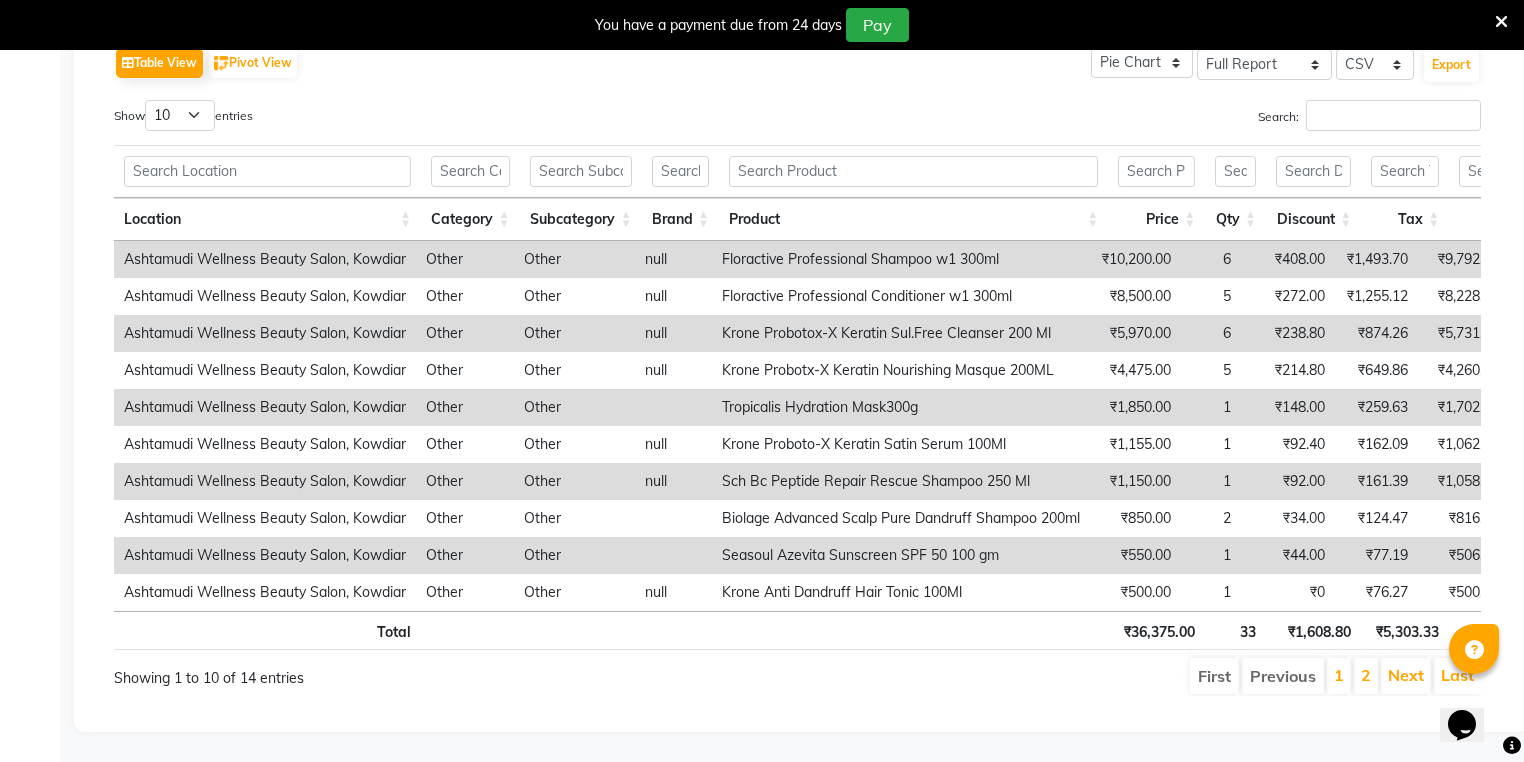 scroll, scrollTop: 1064, scrollLeft: 0, axis: vertical 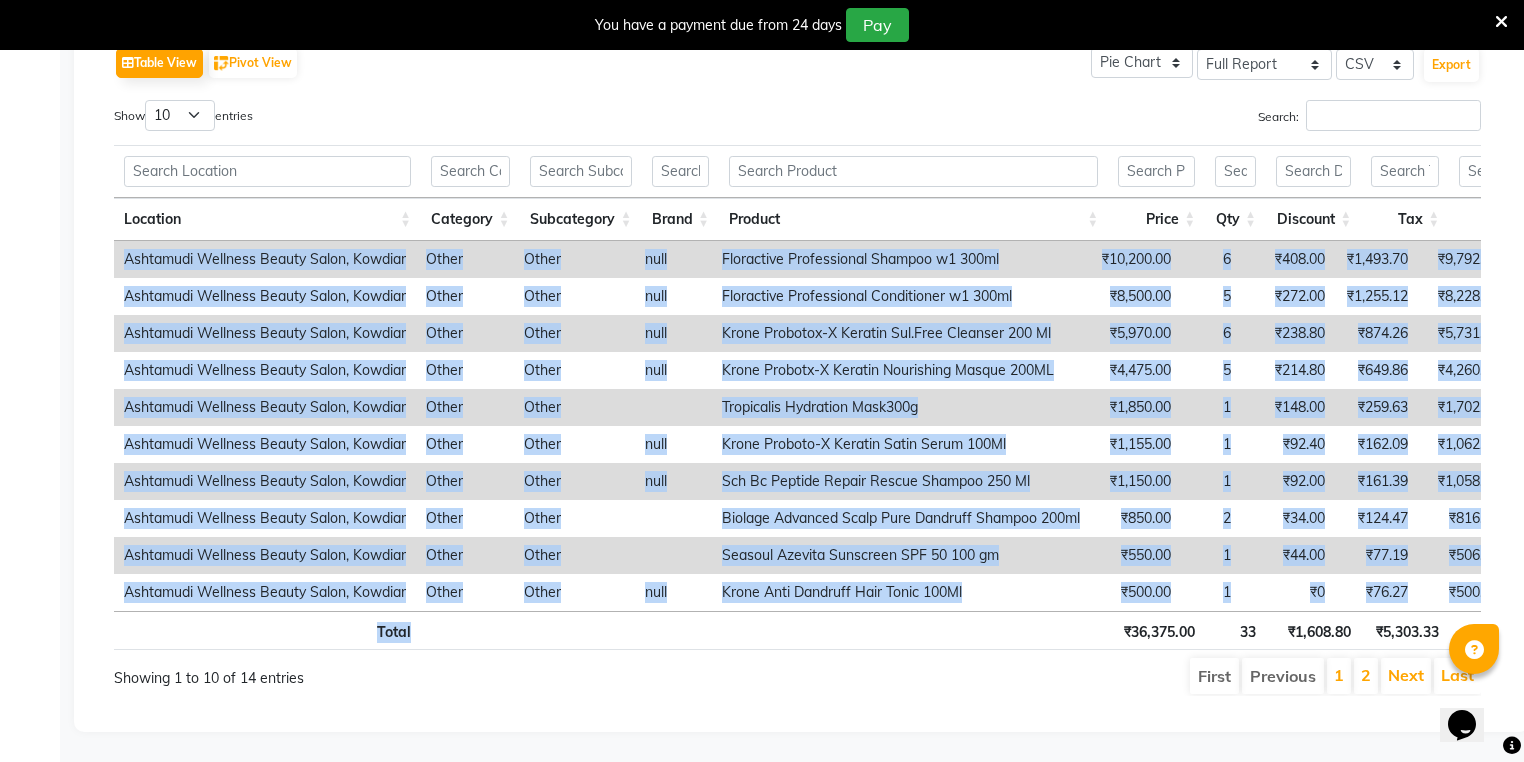 drag, startPoint x: 1072, startPoint y: 600, endPoint x: 1099, endPoint y: 599, distance: 27.018513 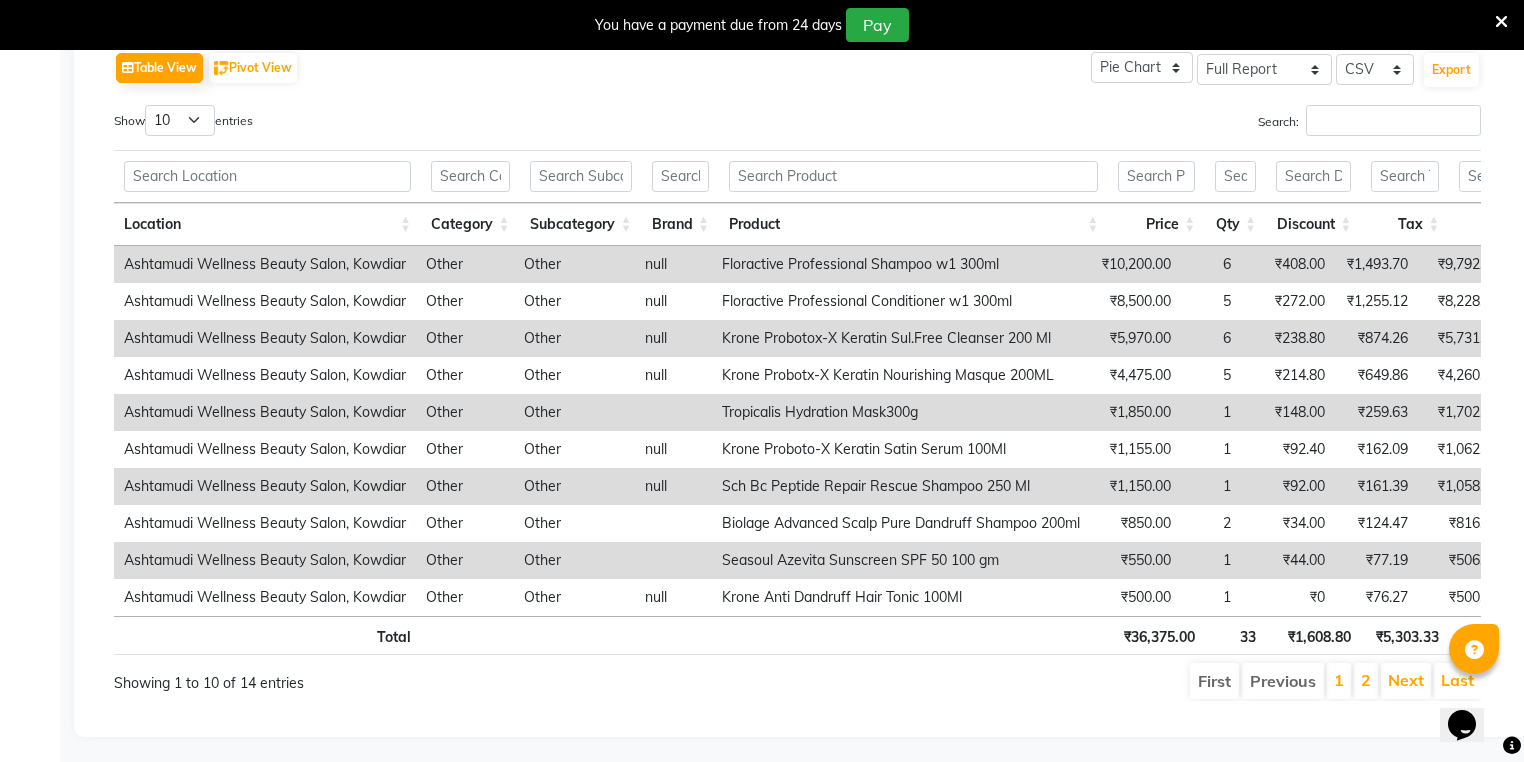 scroll, scrollTop: 1040, scrollLeft: 0, axis: vertical 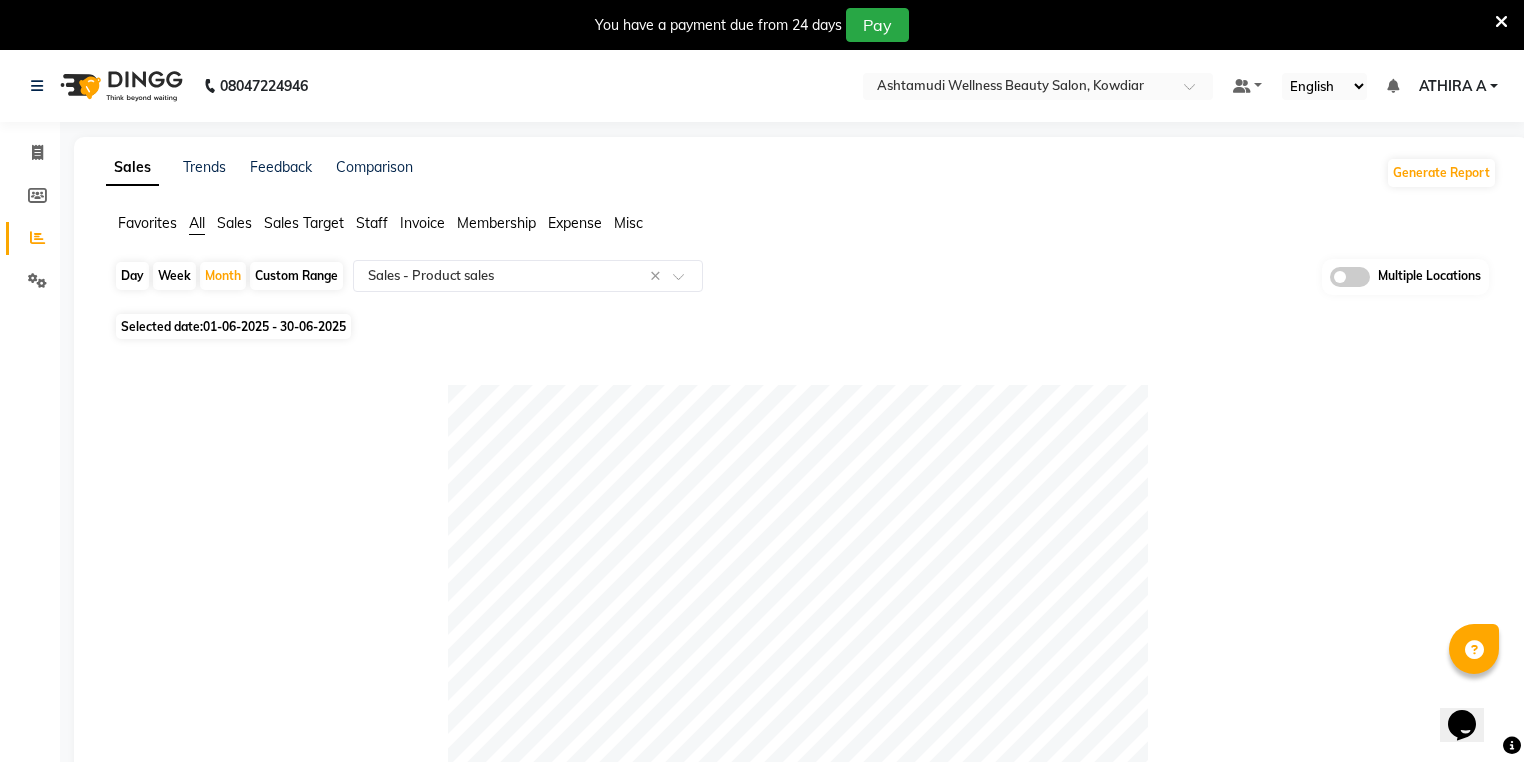 click on "08047224946 Select Location × ATHIRA A Manage Profile Change Password Sign out  Version:3.15.11" 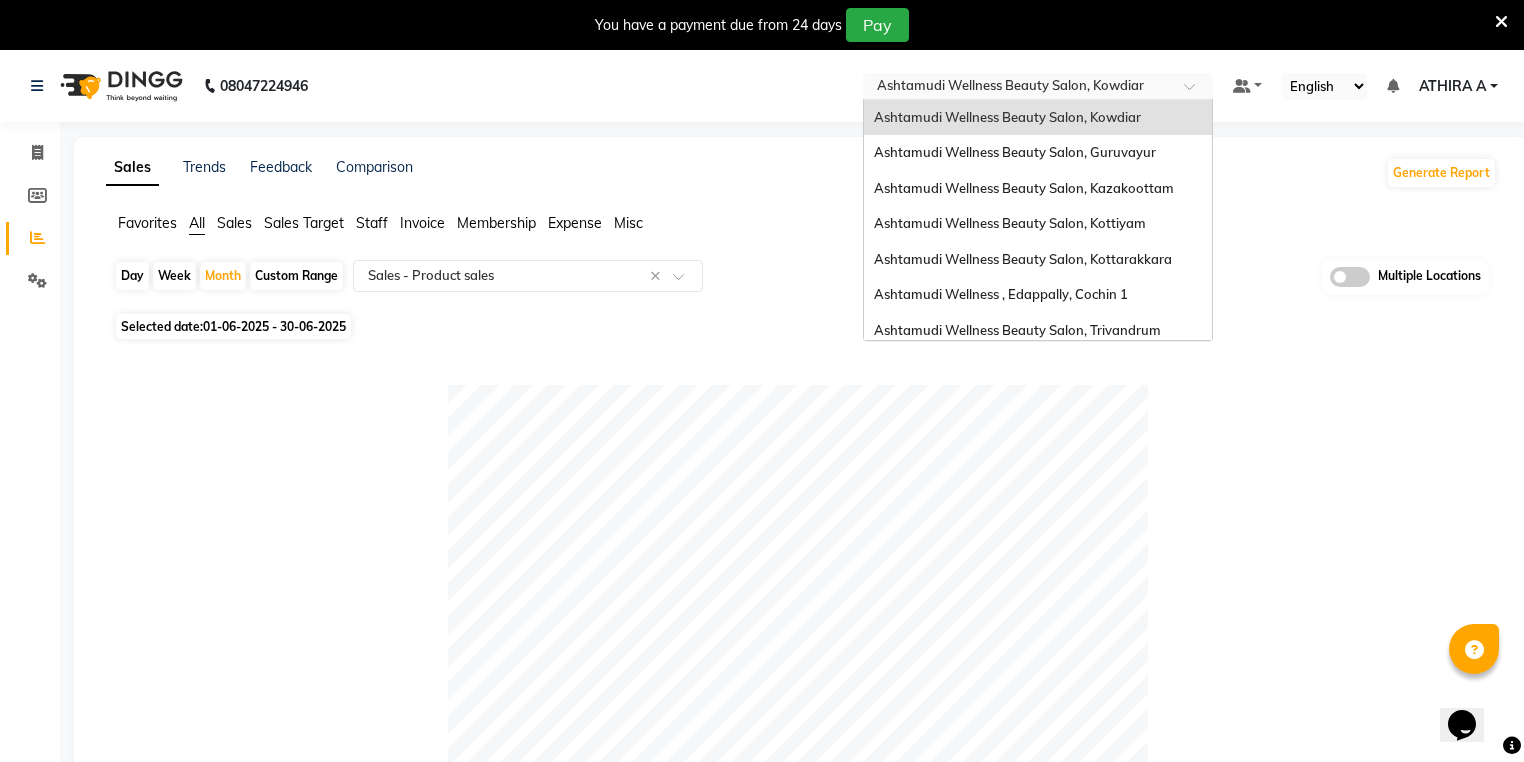 click on "Select Location × Ashtamudi Wellness Beauty Salon, Kowdiar" at bounding box center (1038, 86) 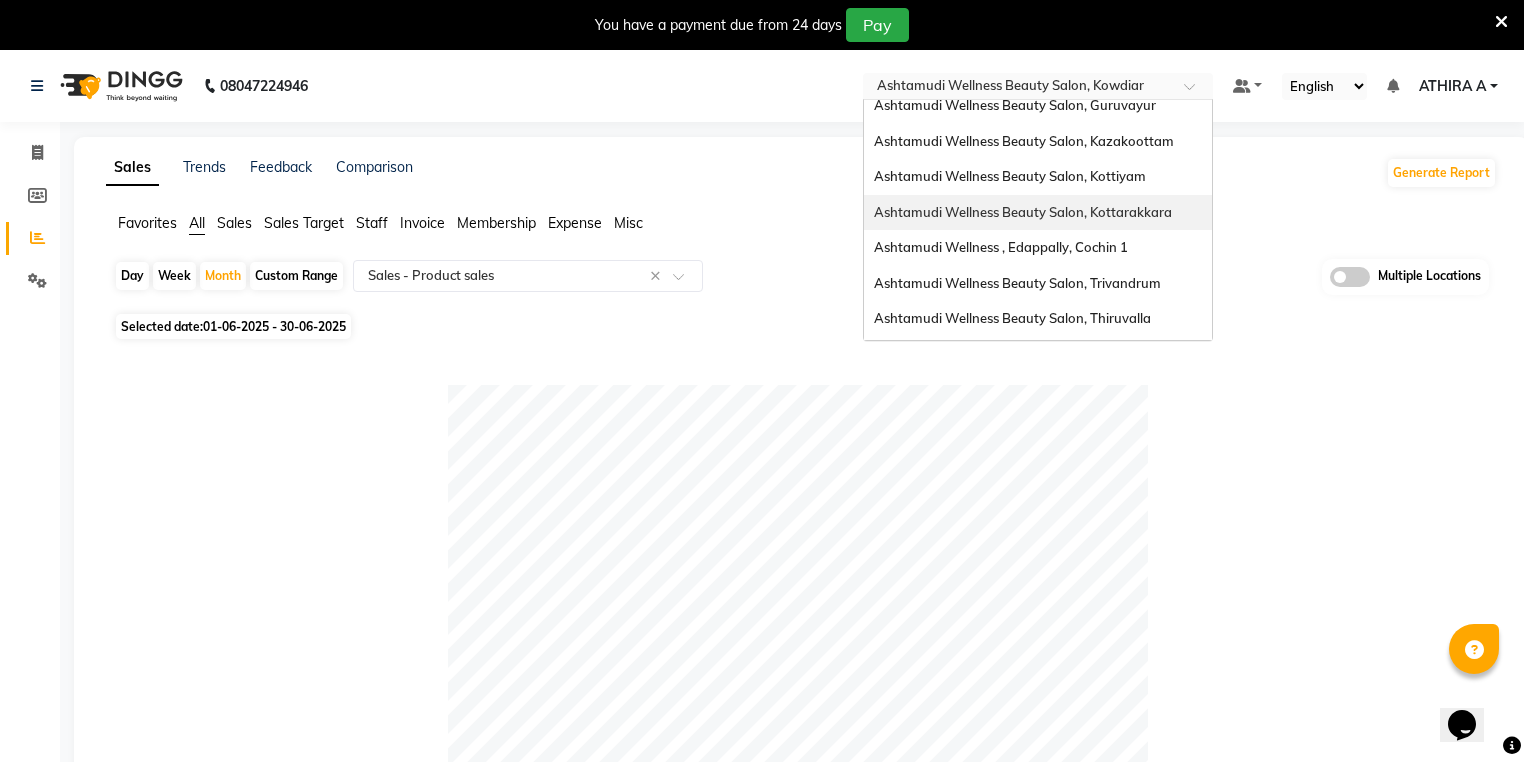 scroll, scrollTop: 80, scrollLeft: 0, axis: vertical 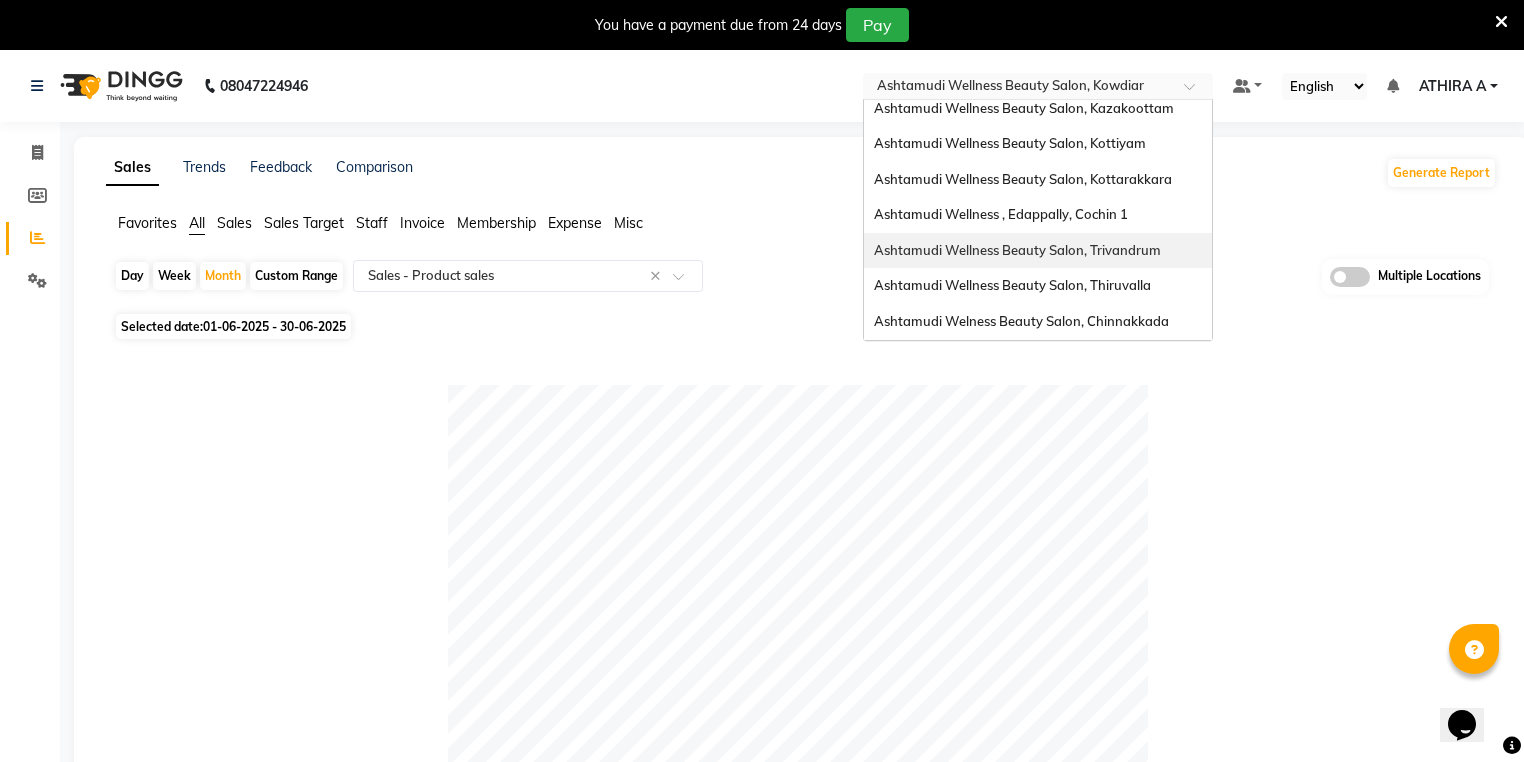 click on "Ashtamudi Wellness Beauty Salon, Trivandrum" at bounding box center (1017, 250) 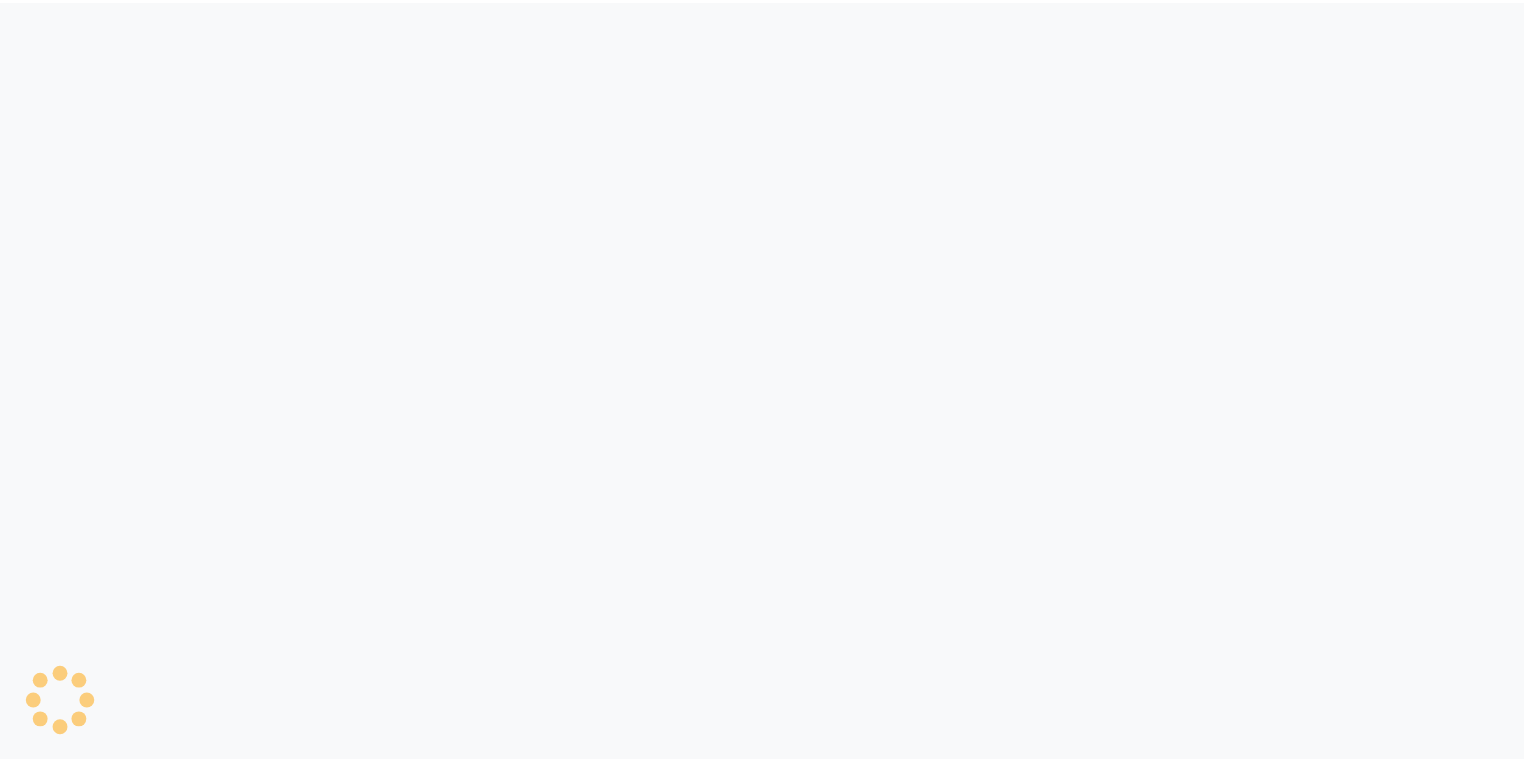 scroll, scrollTop: 0, scrollLeft: 0, axis: both 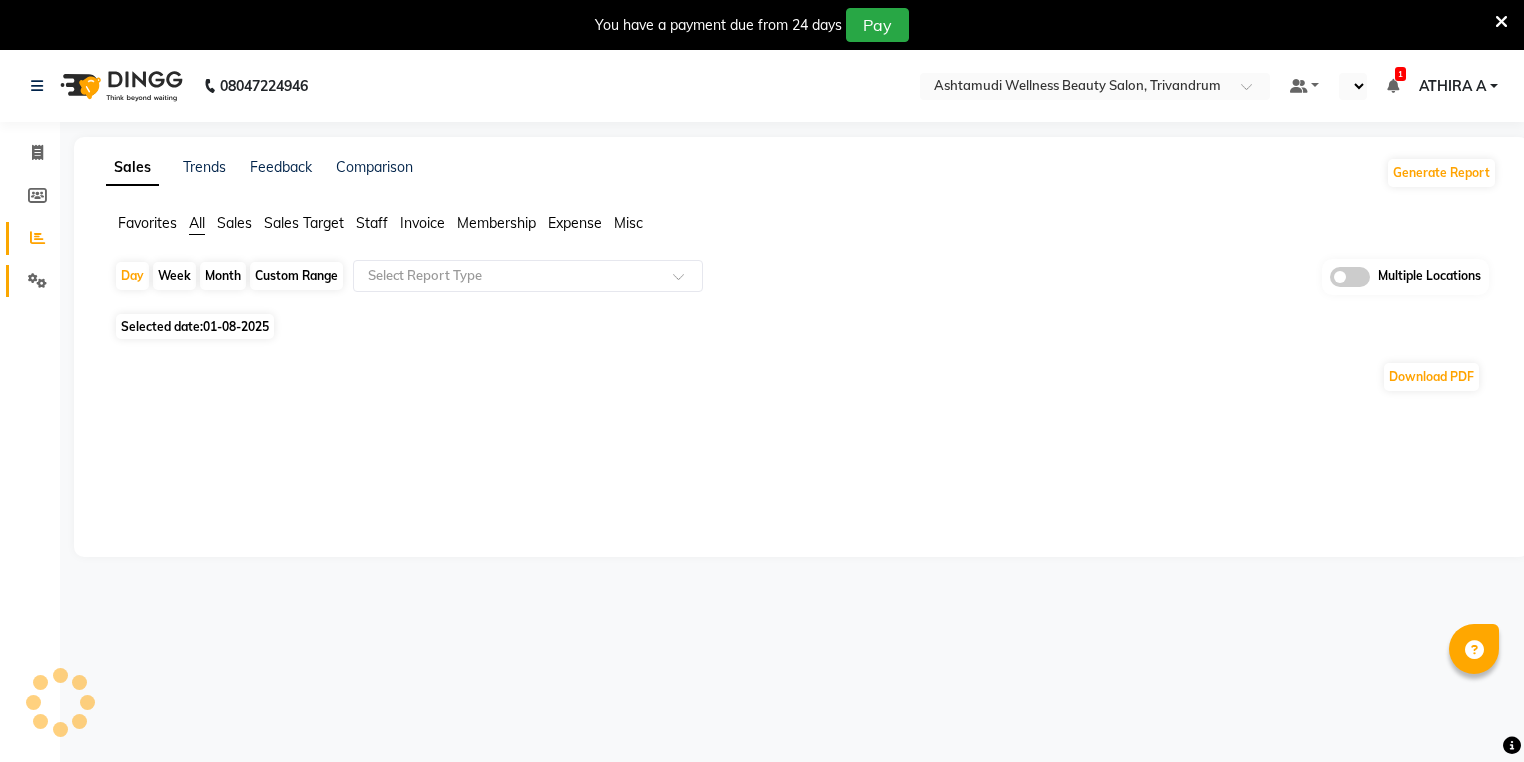 select on "en" 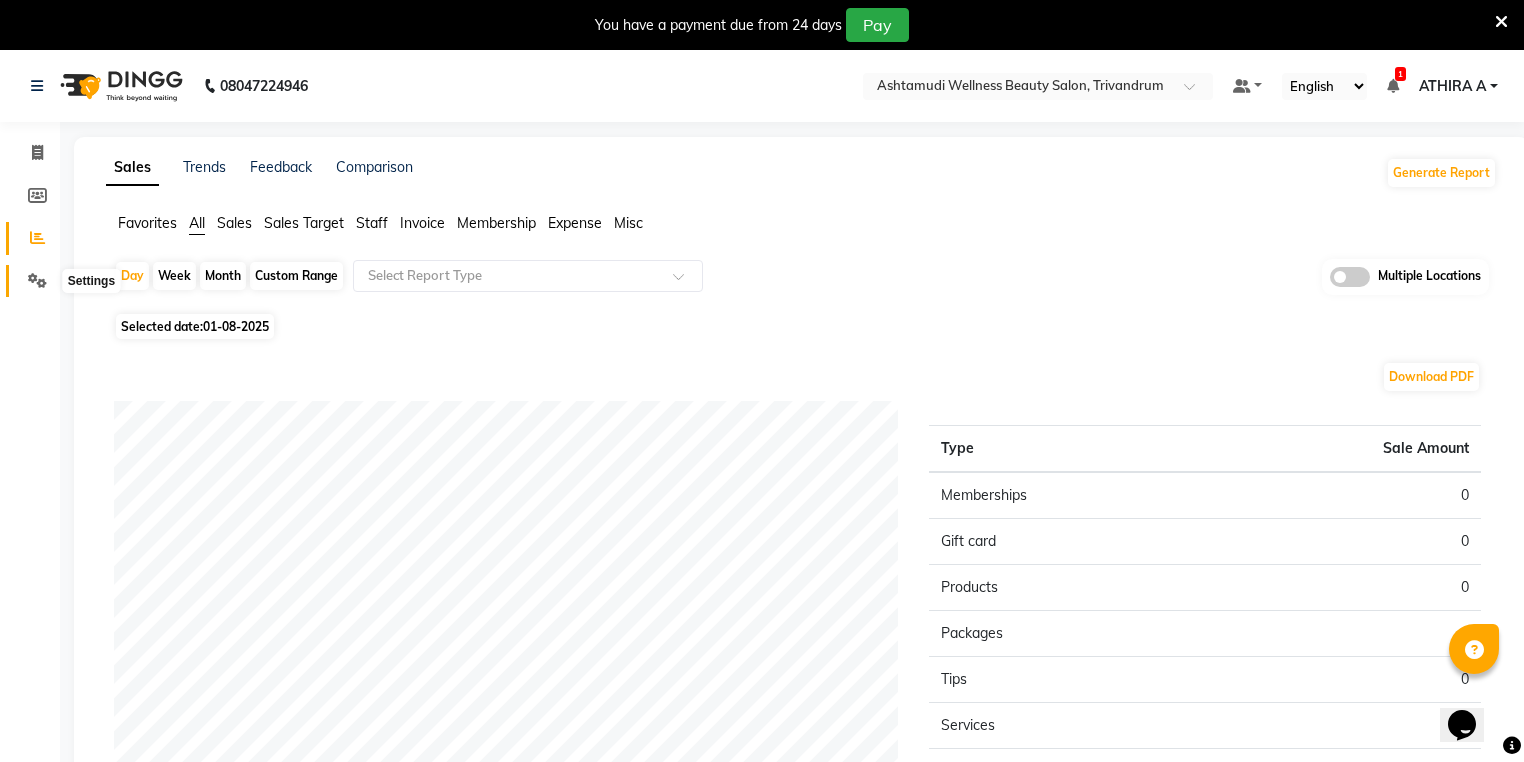 scroll, scrollTop: 0, scrollLeft: 0, axis: both 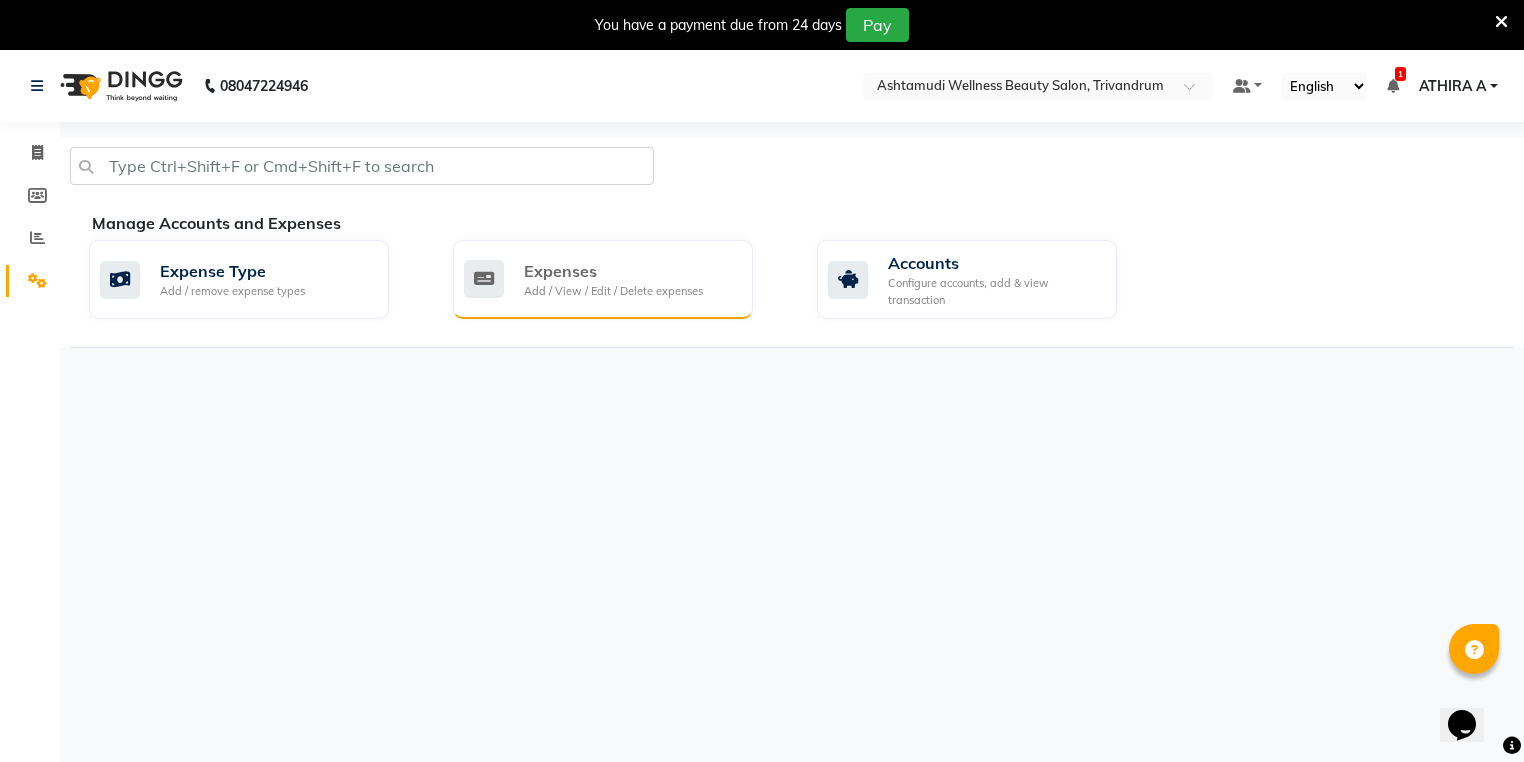 click on "Add / View / Edit / Delete expenses" 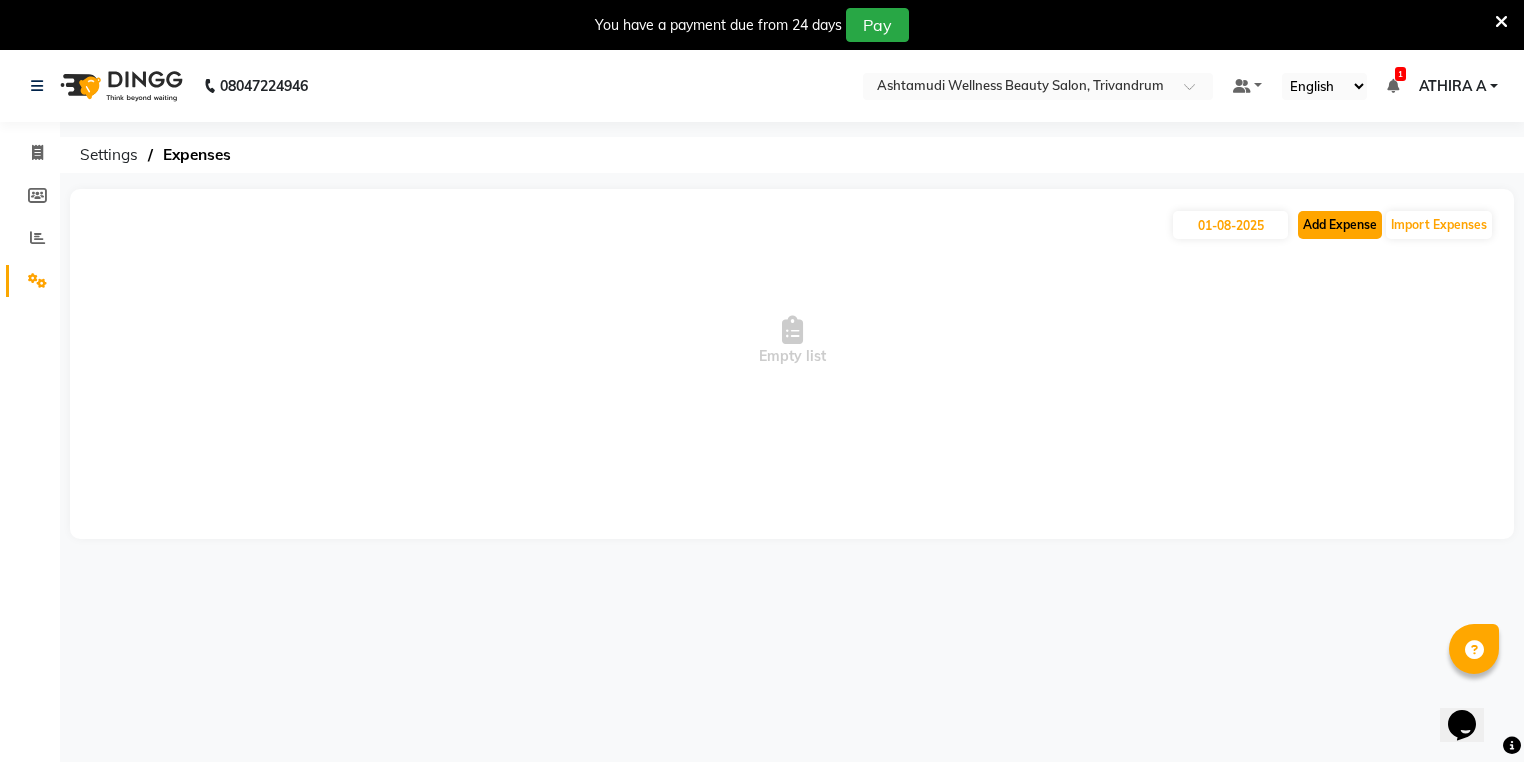 click on "Add Expense" 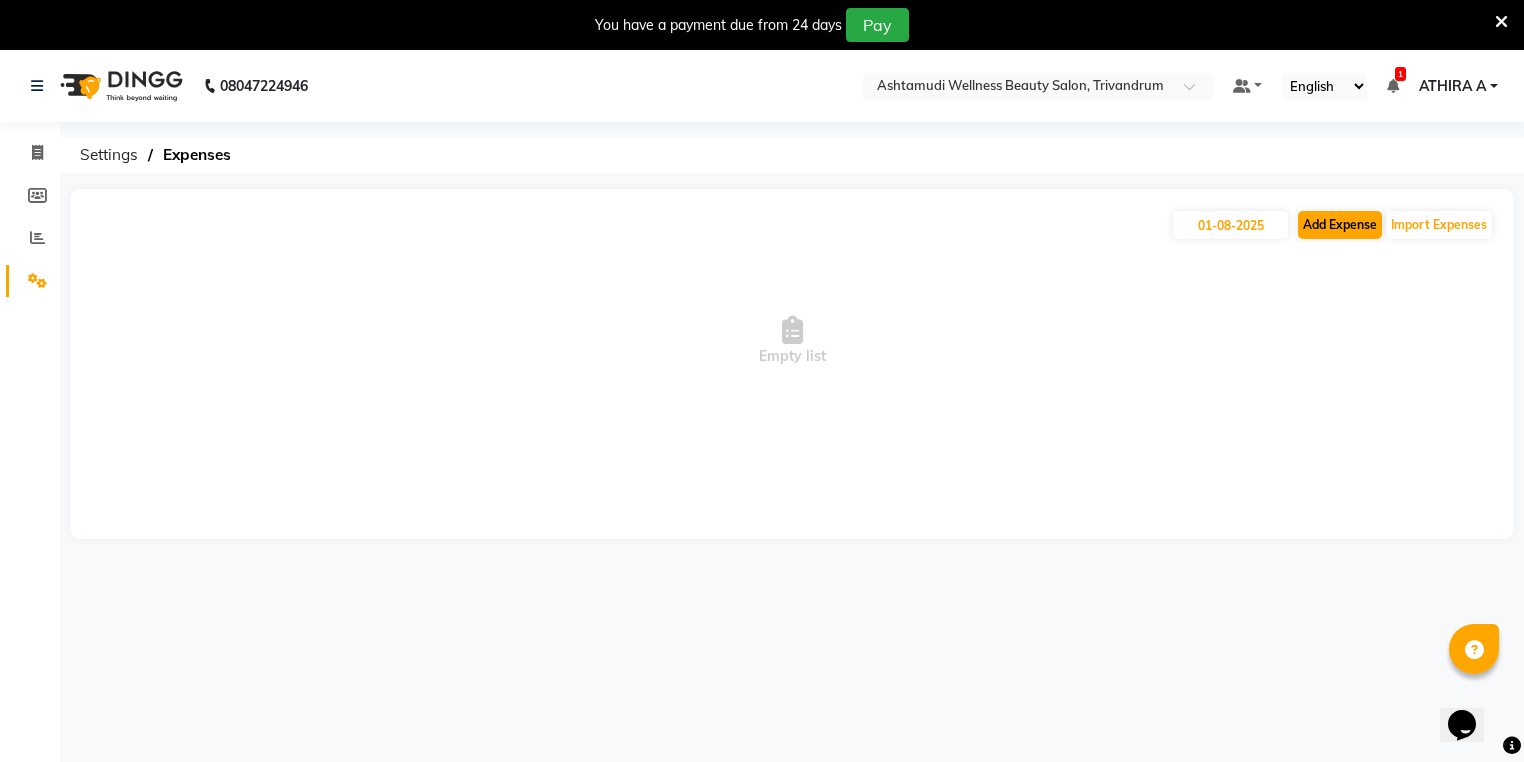 select on "1" 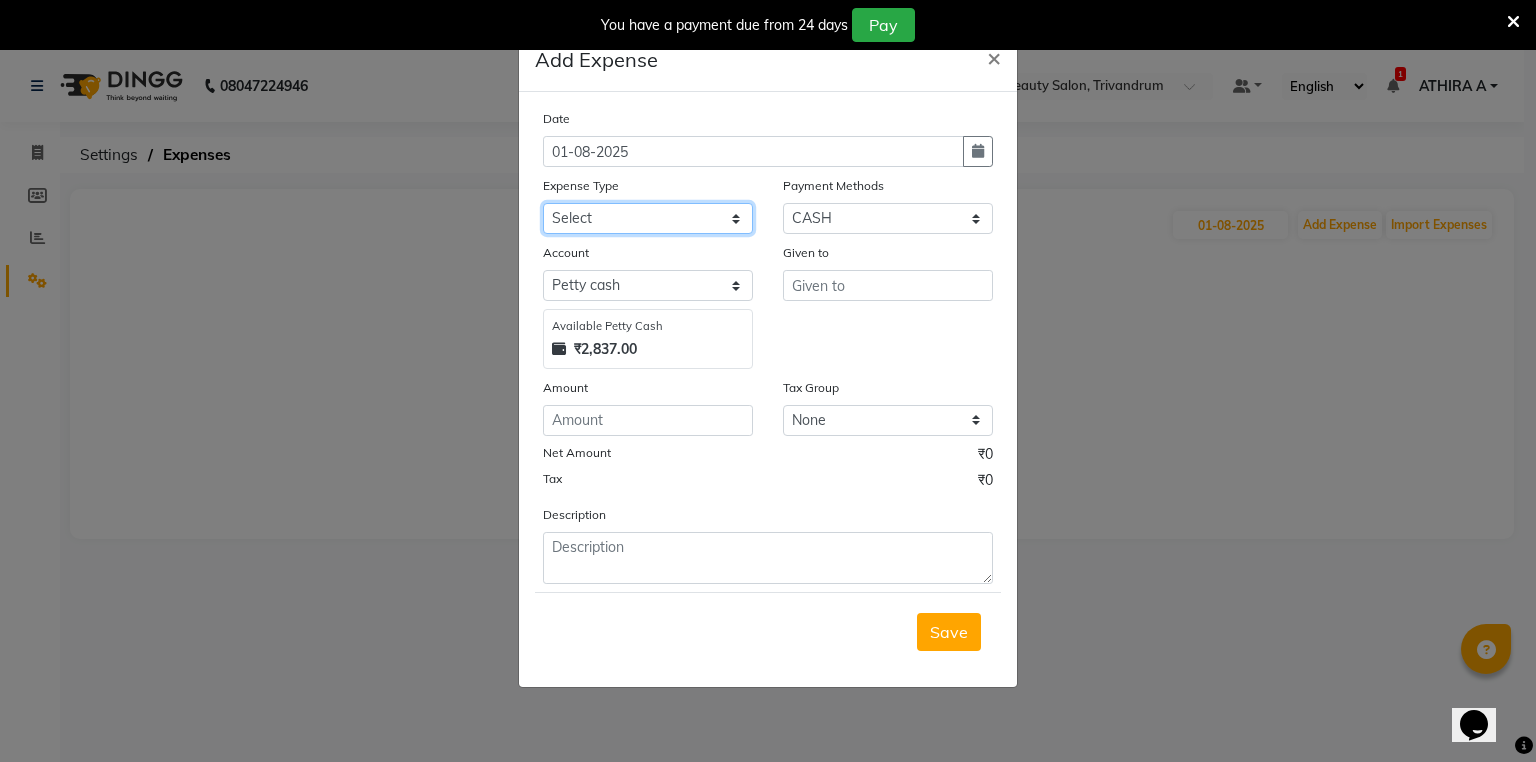 click on "Select ACCOMODATION EXPENSES ADVERTISEMENT SALES PROMOTIONAL EXPENSES Bonus BRIDAL ACCESSORIES REFUND BRIDAL COMMISSION BRIDAL FOOD BRIDAL INCENTIVES BRIDAL ORNAMENTS REFUND BRIDAL TA CASH DEPOSIT RAK BANK COMPUTER ACCESSORIES MOBILE PHONE Donation and Charity Expenses ELECTRICITY CHARGES ELECTRONICS FITTINGS Event Expense FISH FOOD EXPENSES FOOD REFRESHMENT FOR CLIENTS FOOD REFRESHMENT FOR STAFFS Freight And Forwarding Charges FUEL FOR GENERATOR FURNITURE AND EQUIPMENTS Gifts for Clients GIFTS FOR STAFFS GOKULAM CHITS HOSTEL RENT LAUNDRY EXPENSES LICENSE OTHER FEES LOADING UNLOADING CHARGES Medical Expenses MEHNDI PAYMENTS MISCELLANEOUS EXPENSES NEWSPAPER PERIODICALS Ornaments Maintenance Expense OVERTIME ALLOWANCES Payment For Pest Control Perfomance based incentives POSTAGE COURIER CHARGES Printing PRINTING STATIONERY EXPENSES PROFESSIONAL TAX REPAIRS MAINTENANCE ROUND OFF Salary SALARY ADVANCE Sales Incentives Membership Card SALES INCENTIVES PRODUCT SALES INCENTIVES SERVICES SALON ESSENTIALS SALON RENT" 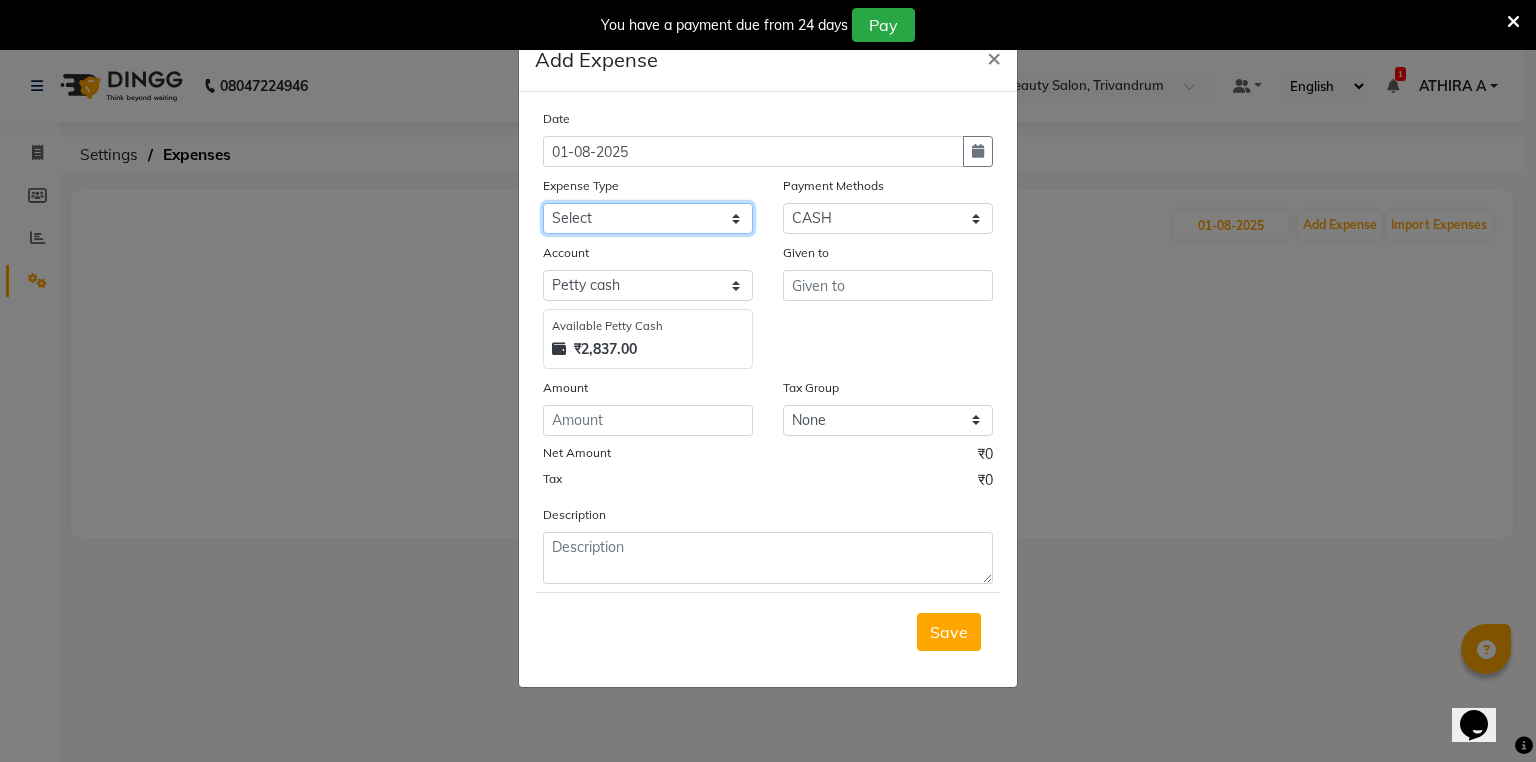 select on "6231" 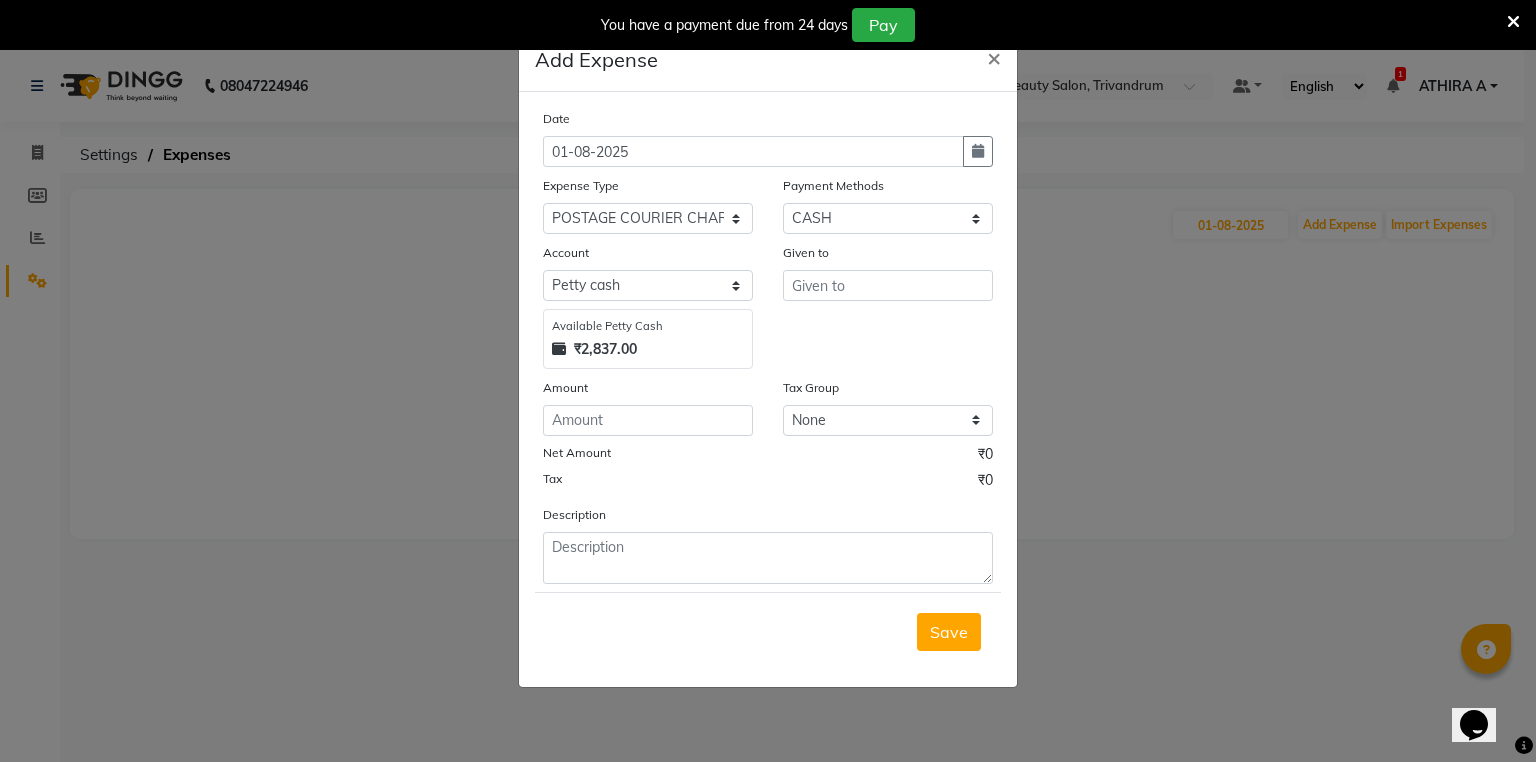 click on "Add Expense  × Date 01-08-2025 Expense Type Select ACCOMODATION EXPENSES ADVERTISEMENT SALES PROMOTIONAL EXPENSES Bonus BRIDAL ACCESSORIES REFUND BRIDAL COMMISSION BRIDAL FOOD BRIDAL INCENTIVES BRIDAL ORNAMENTS REFUND BRIDAL TA CASH DEPOSIT RAK BANK COMPUTER ACCESSORIES MOBILE PHONE Donation and Charity Expenses ELECTRICITY CHARGES ELECTRONICS FITTINGS Event Expense FISH FOOD EXPENSES FOOD REFRESHMENT FOR CLIENTS FOOD REFRESHMENT FOR STAFFS Freight And Forwarding Charges FUEL FOR GENERATOR FURNITURE AND EQUIPMENTS Gifts for Clients GIFTS FOR STAFFS GOKULAM CHITS HOSTEL RENT LAUNDRY EXPENSES LICENSE OTHER FEES LOADING UNLOADING CHARGES Medical Expenses MEHNDI PAYMENTS MISCELLANEOUS EXPENSES NEWSPAPER PERIODICALS Ornaments Maintenance Expense OVERTIME ALLOWANCES Payment For Pest Control Perfomance based incentives POSTAGE COURIER CHARGES Printing PRINTING STATIONERY EXPENSES PROFESSIONAL TAX REPAIRS MAINTENANCE ROUND OFF Salary SALARY ADVANCE Sales Incentives Membership Card SALES INCENTIVES PRODUCT Select" 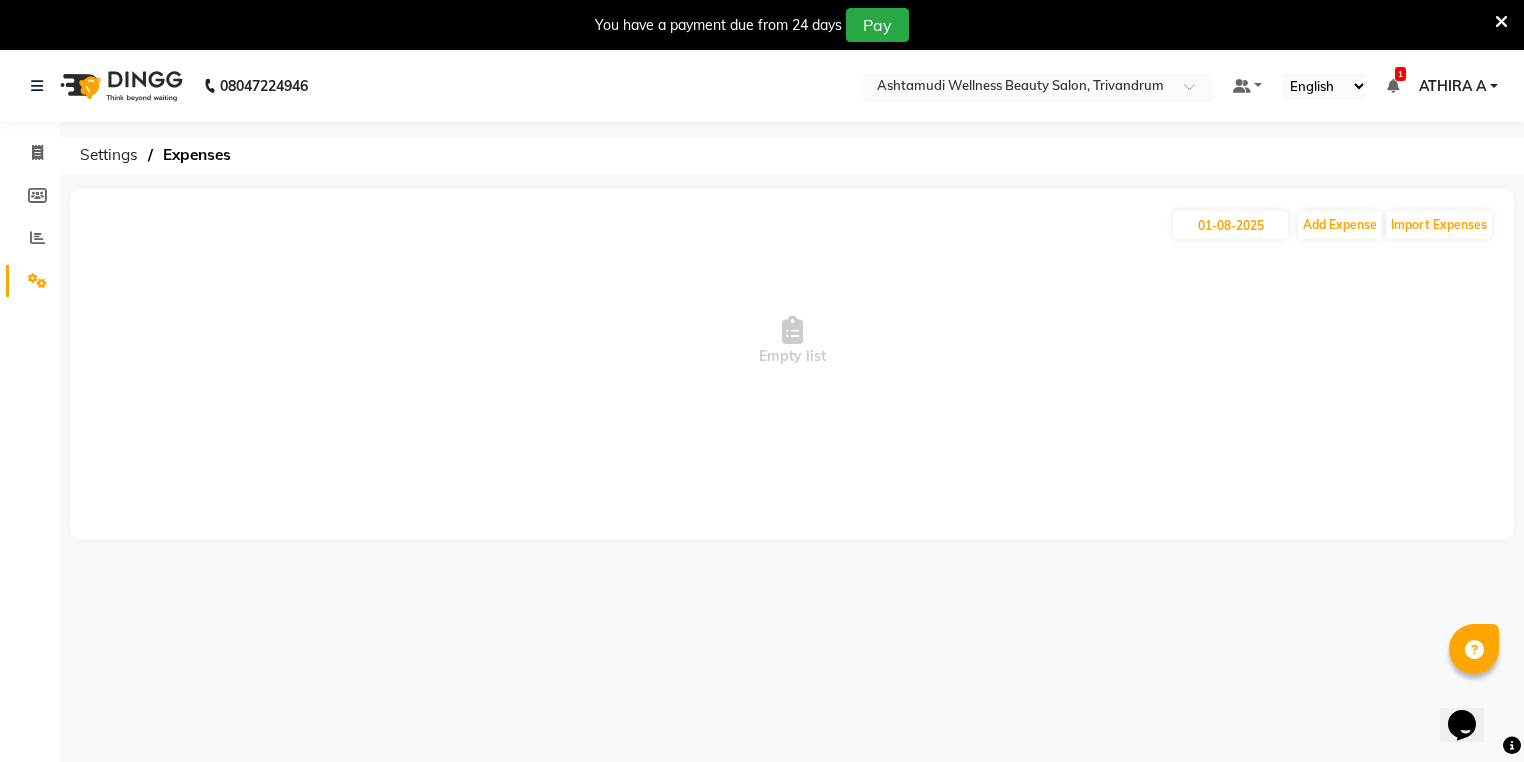 click at bounding box center [1018, 88] 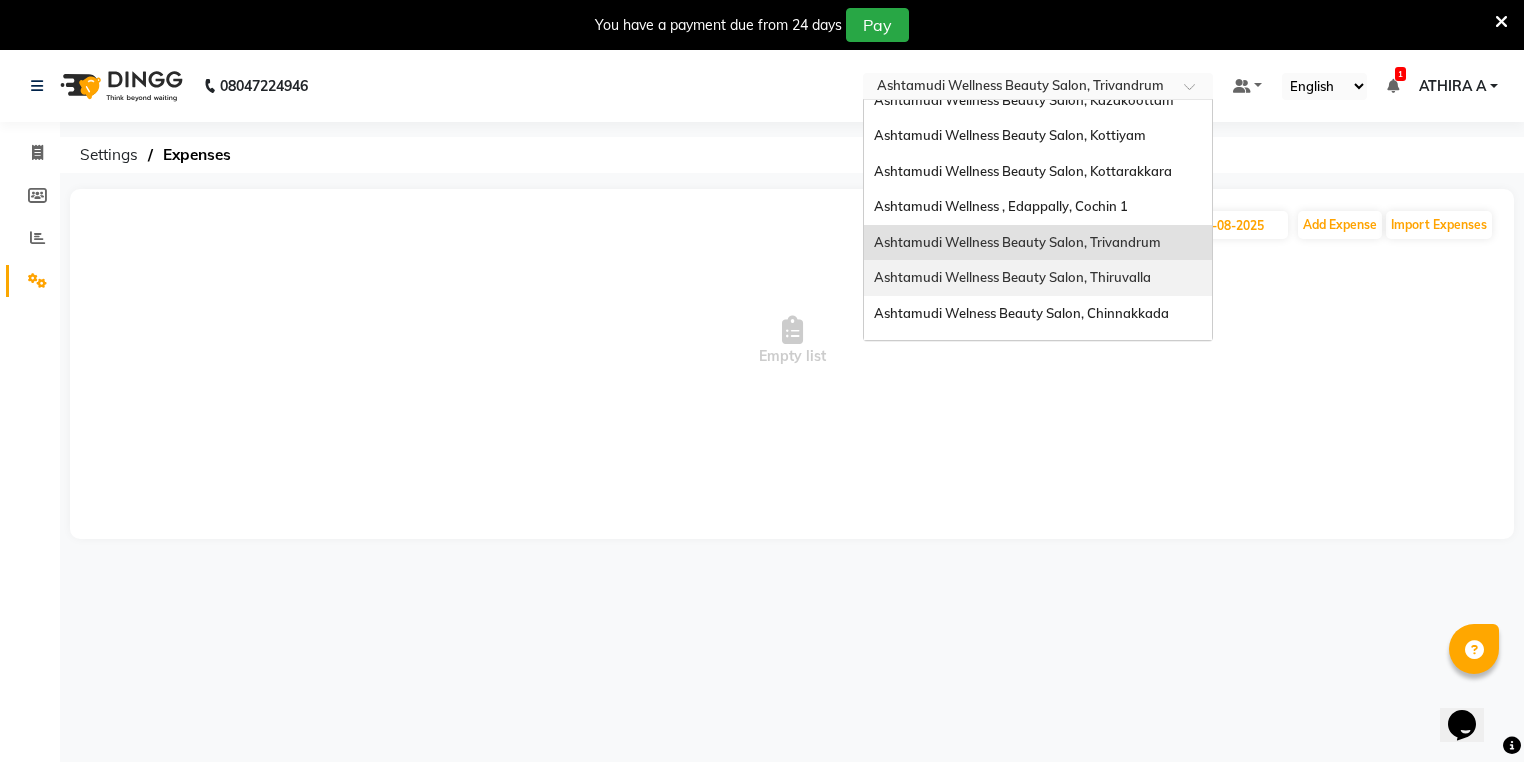 scroll, scrollTop: 0, scrollLeft: 0, axis: both 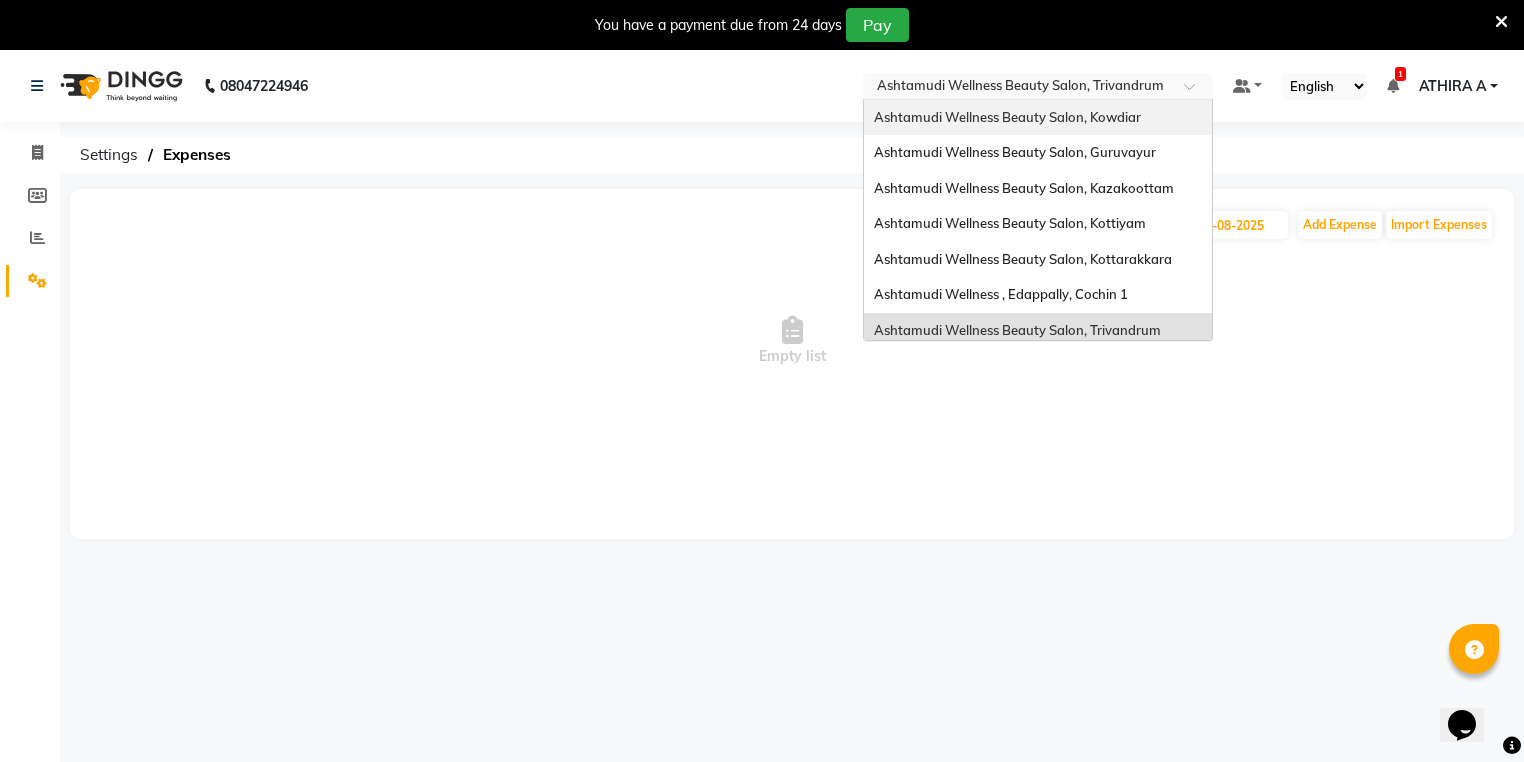 click on "Ashtamudi Wellness Beauty Salon, Kowdiar" at bounding box center [1038, 118] 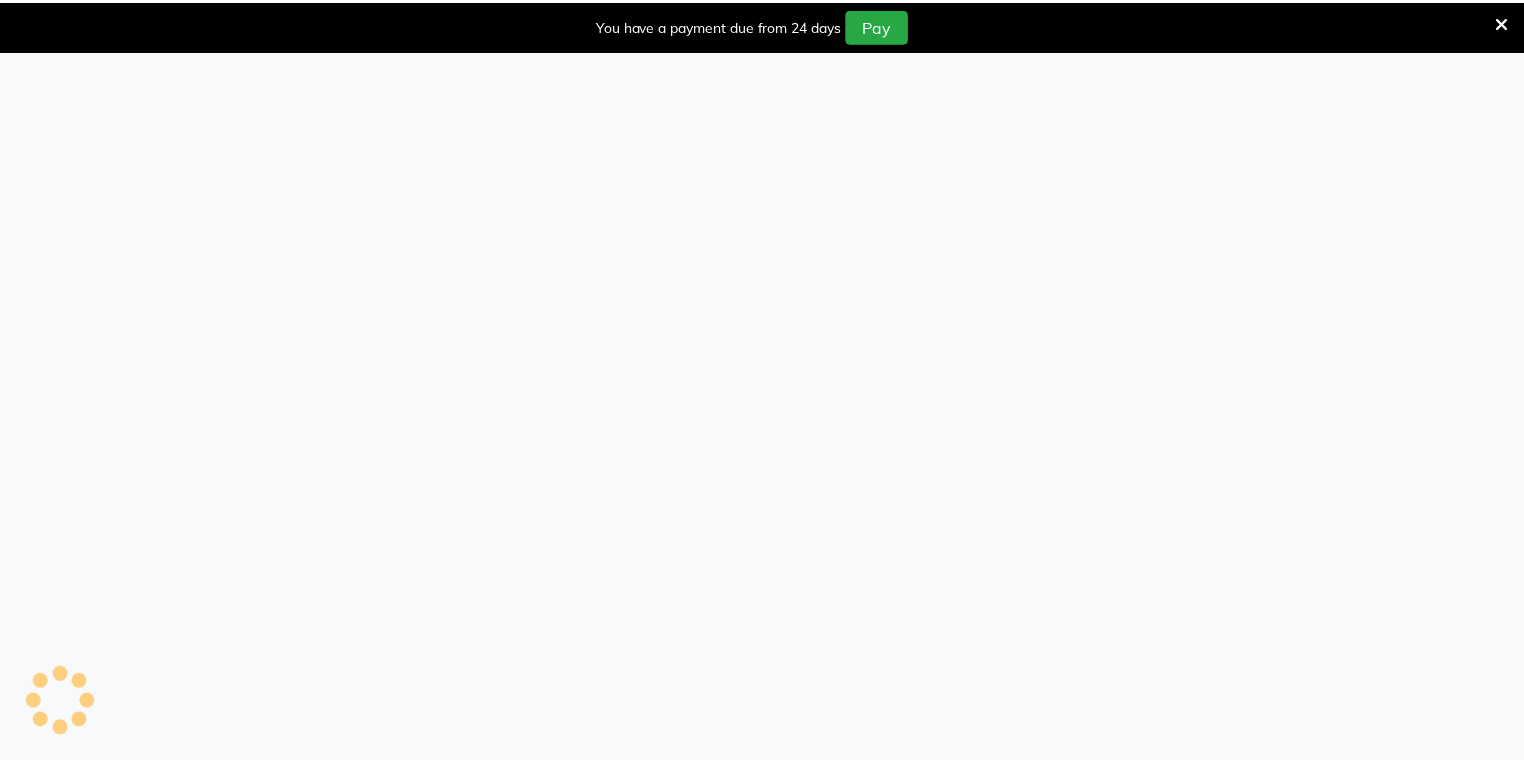 scroll, scrollTop: 0, scrollLeft: 0, axis: both 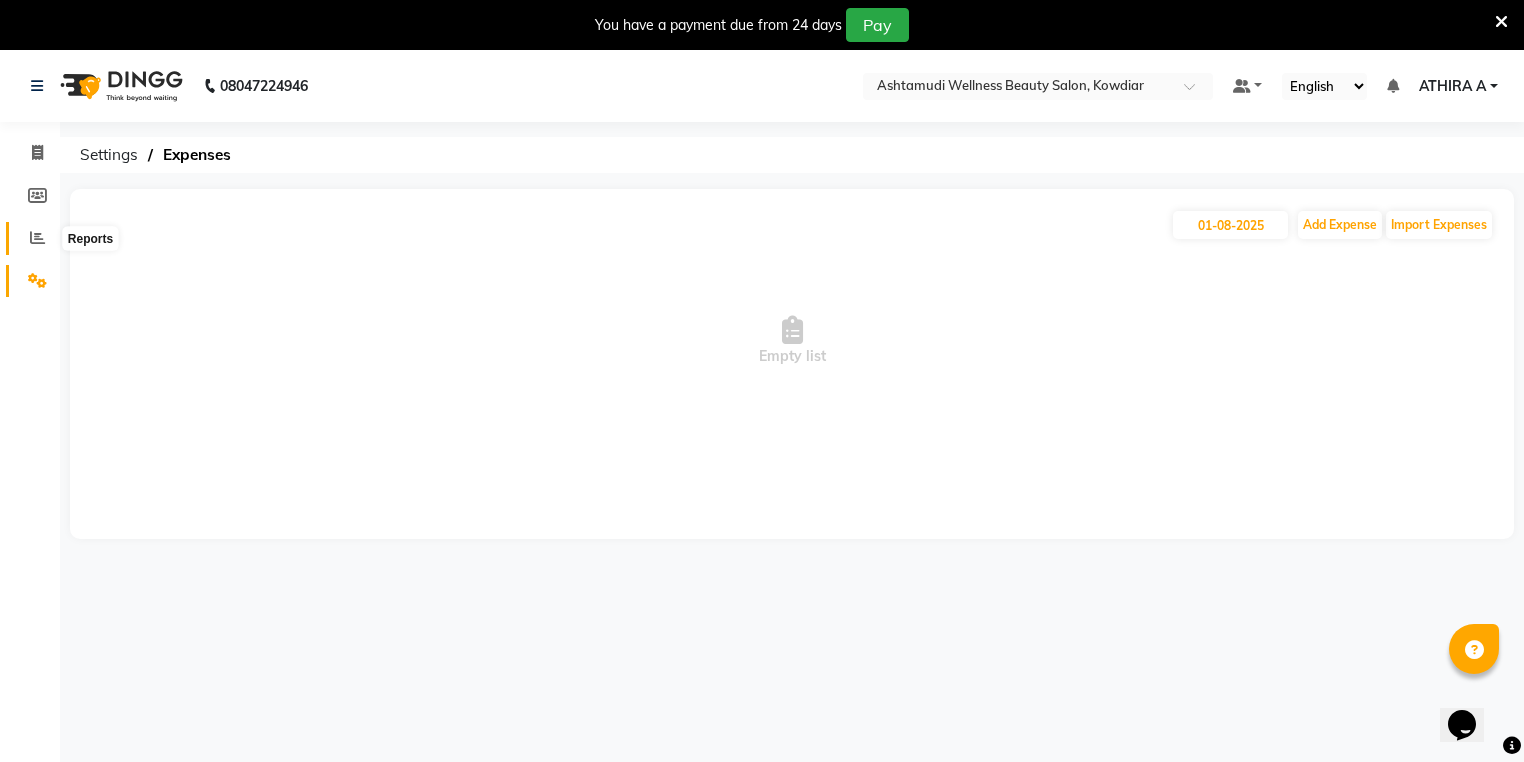 click 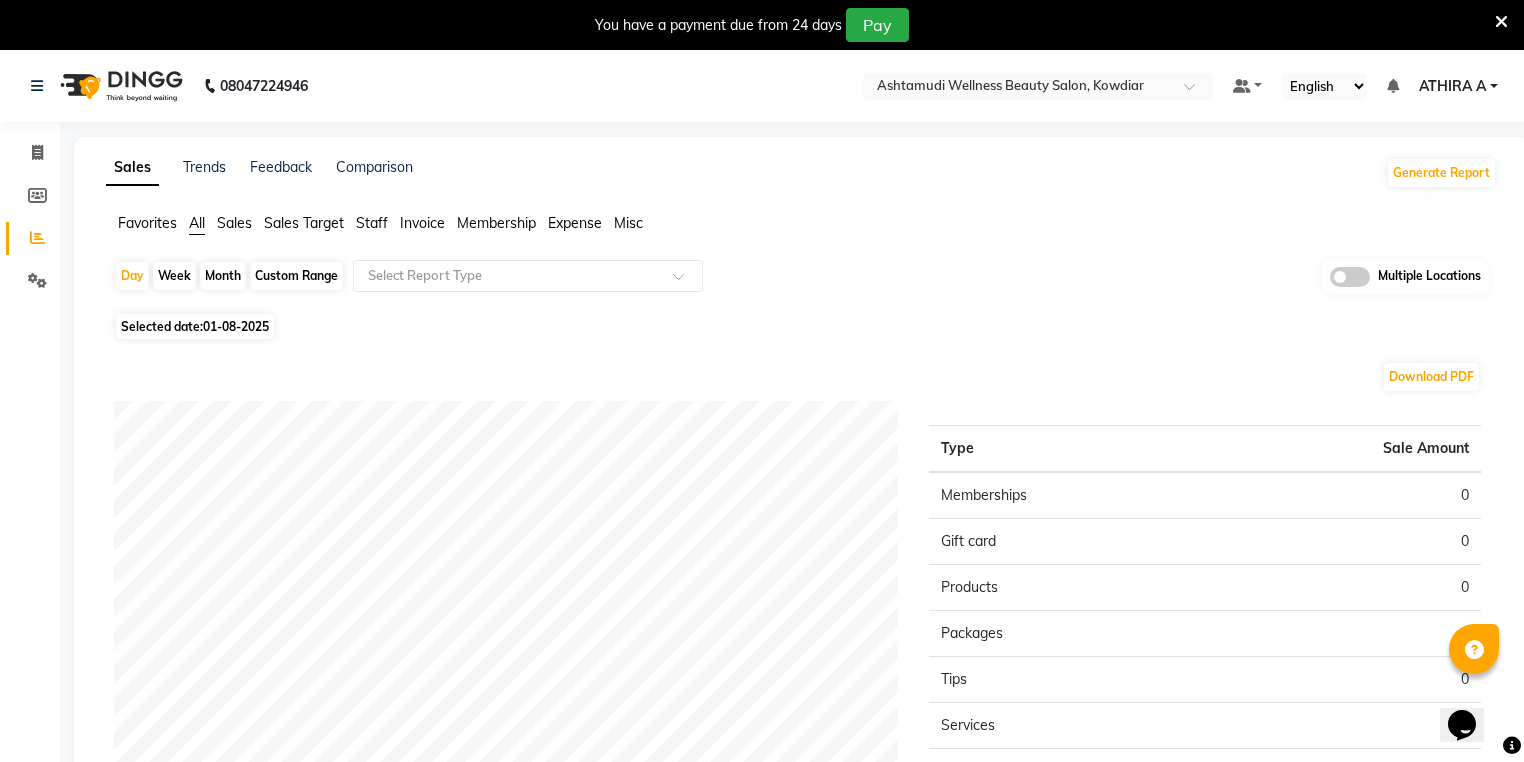 click on "Month" 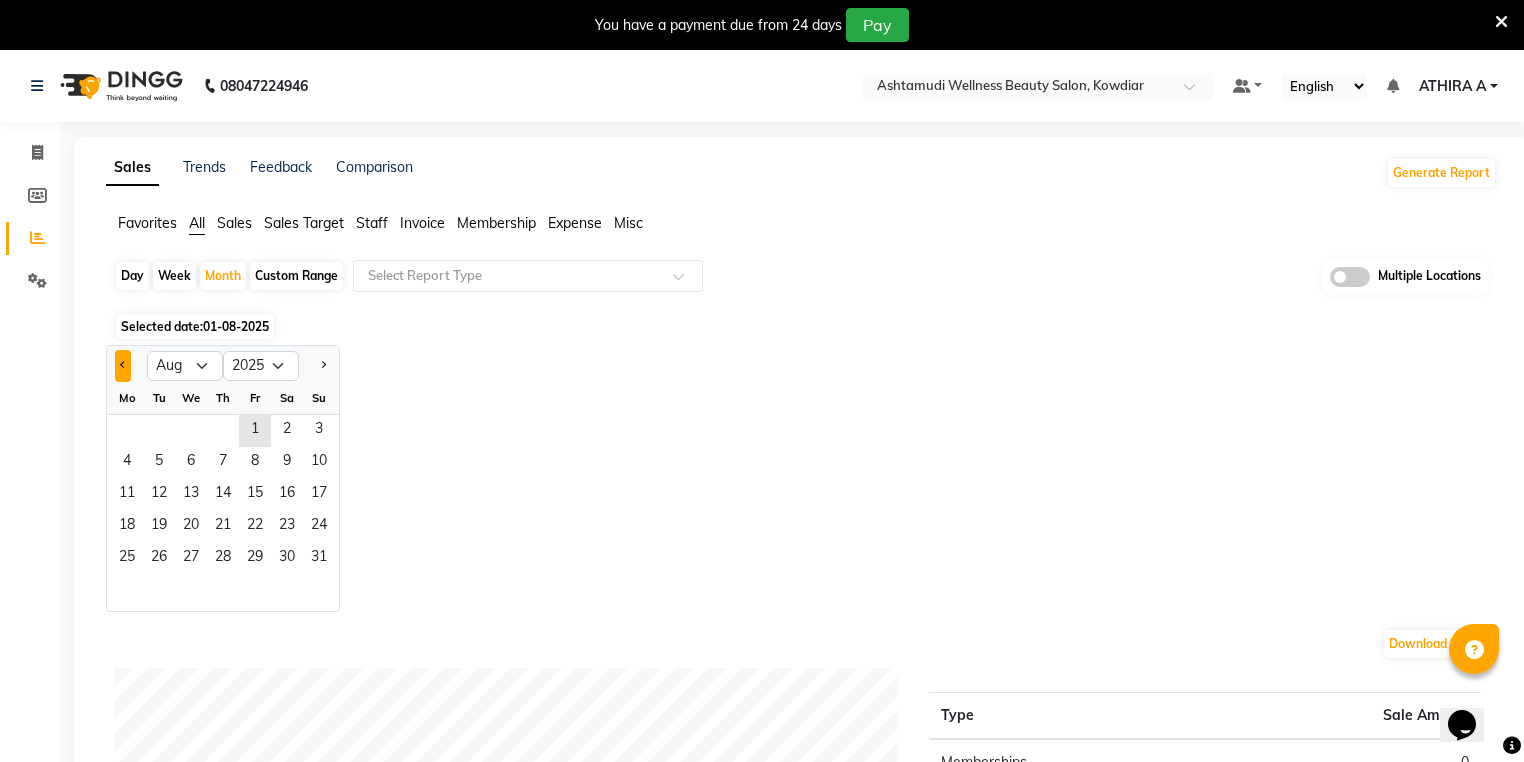 click 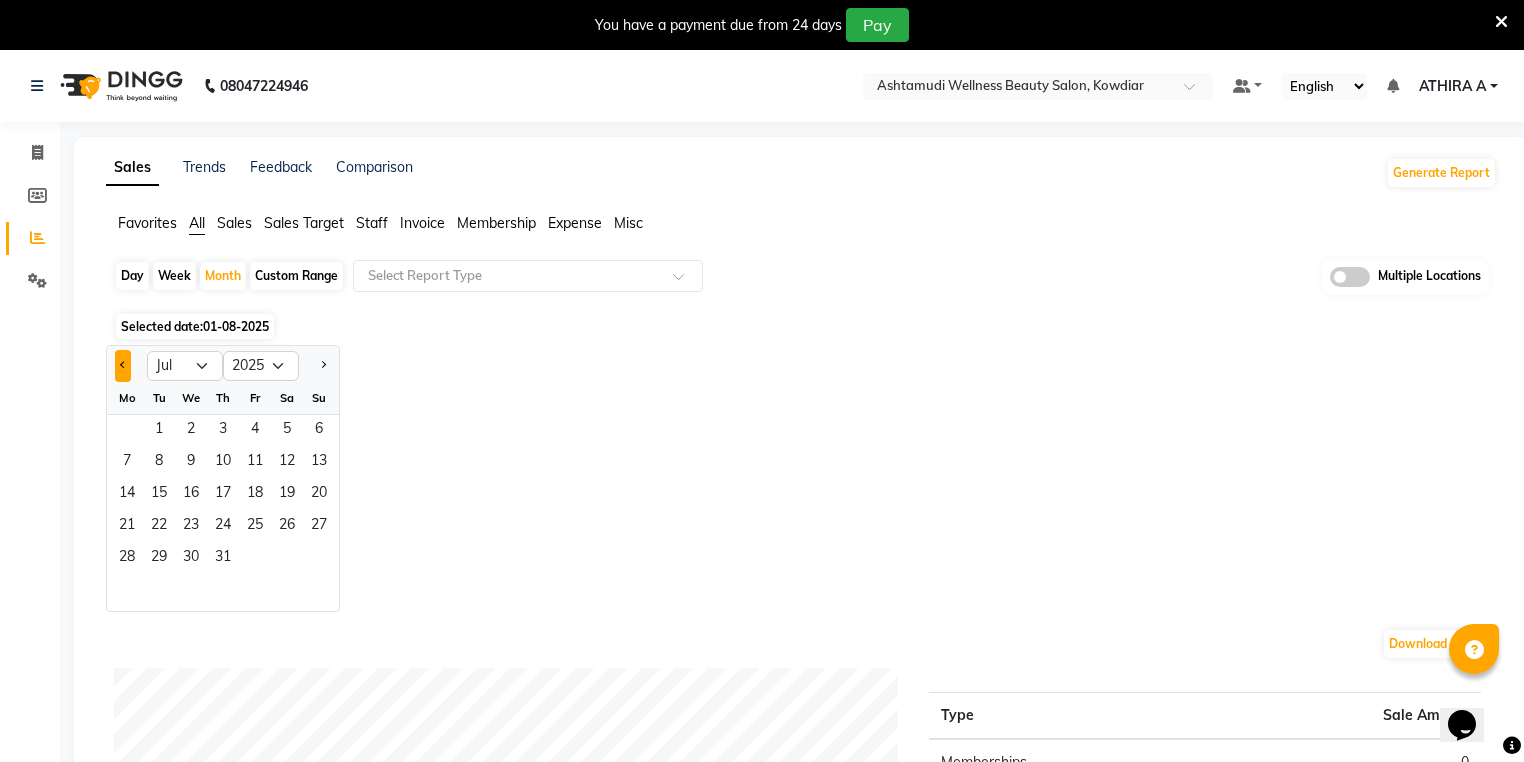click 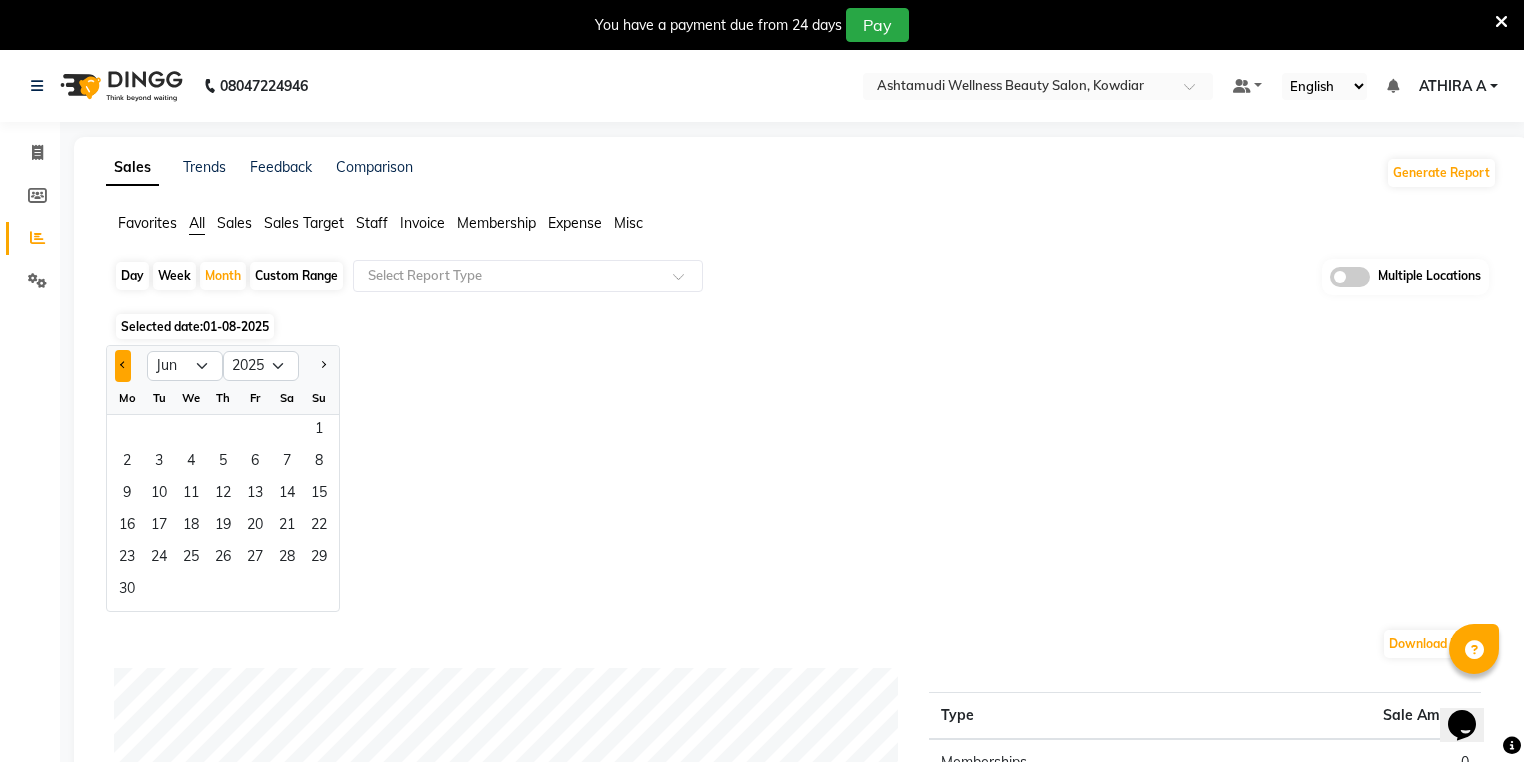 click 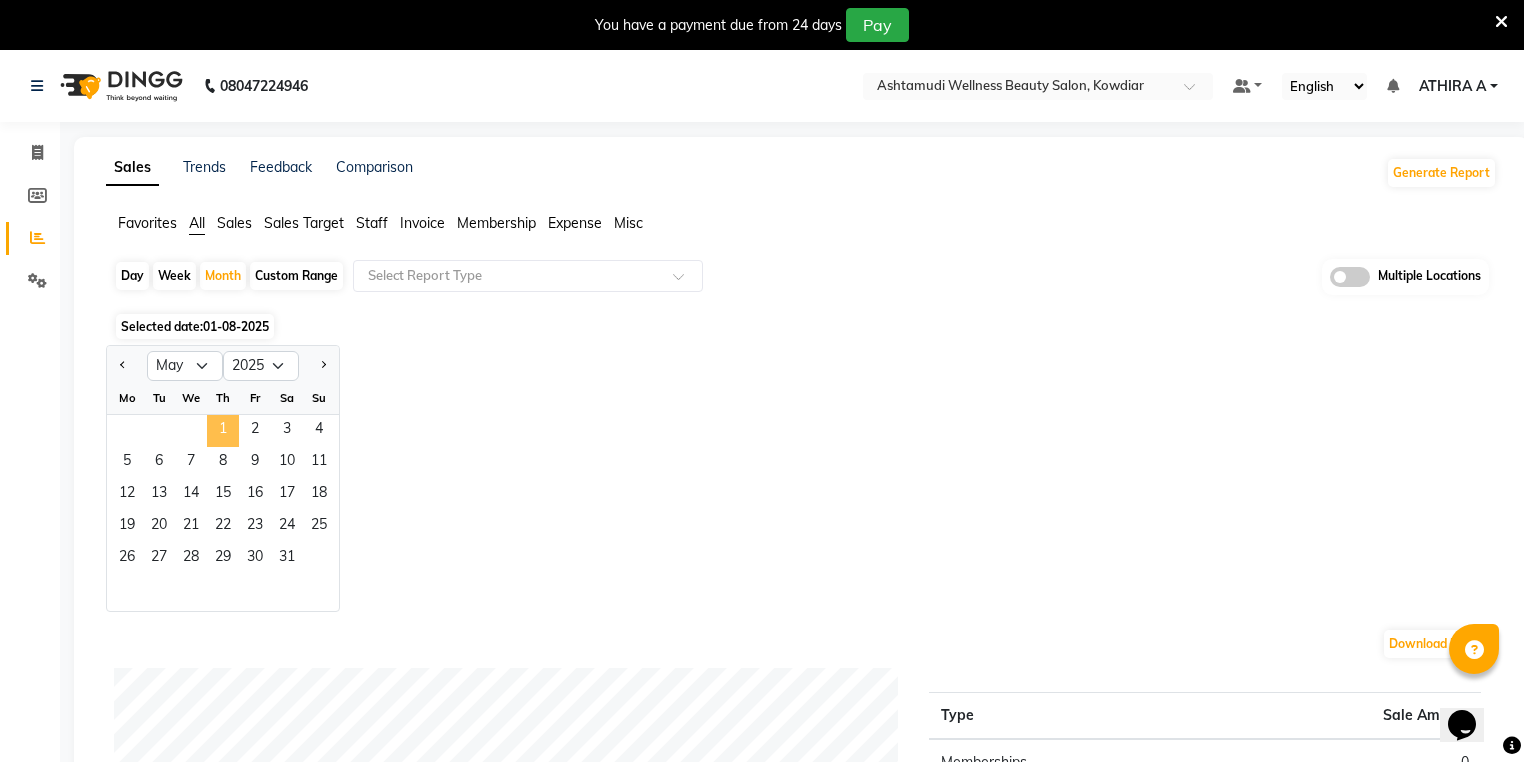 click on "1" 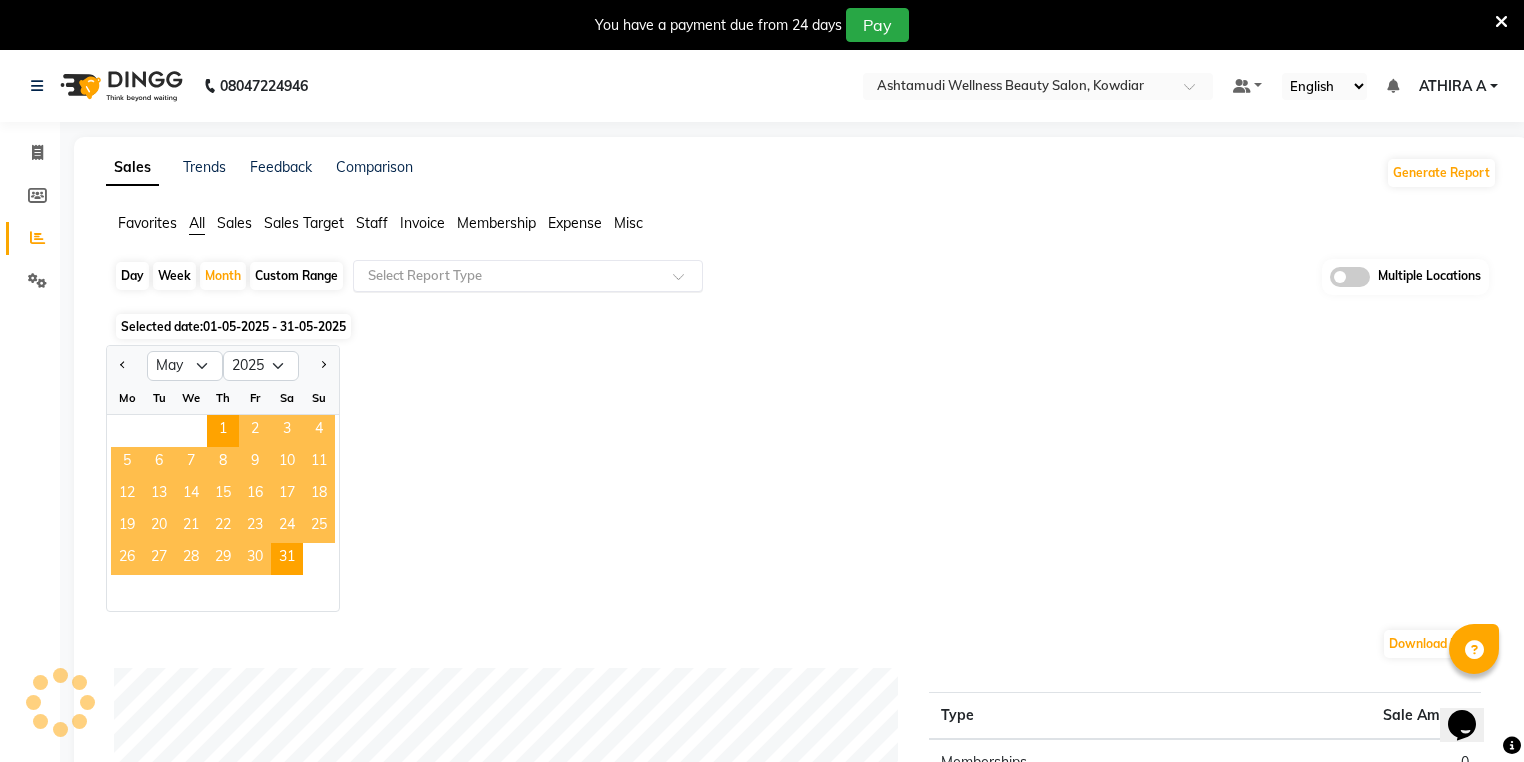 click on "Select Report Type" 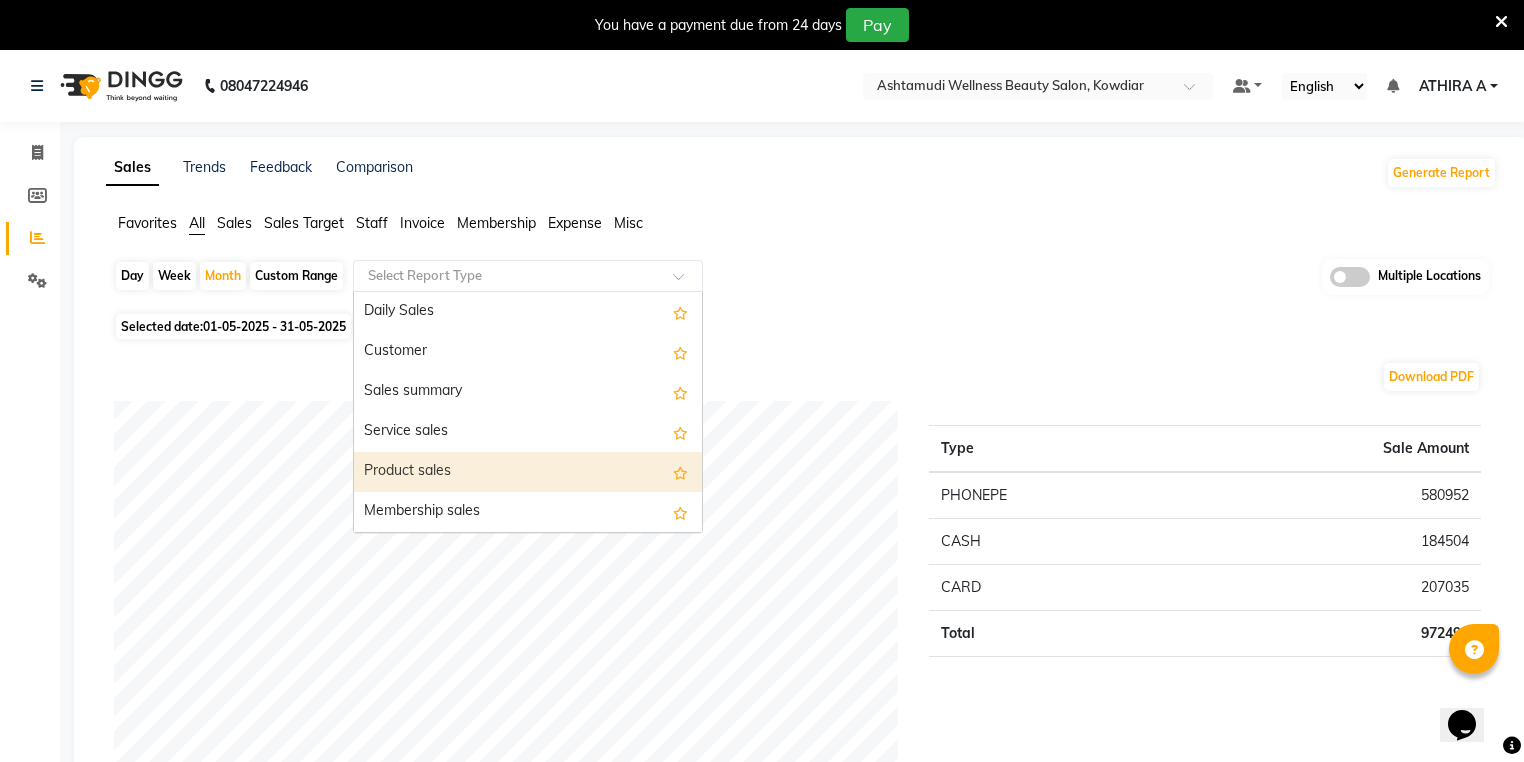 click on "Product sales" at bounding box center (528, 472) 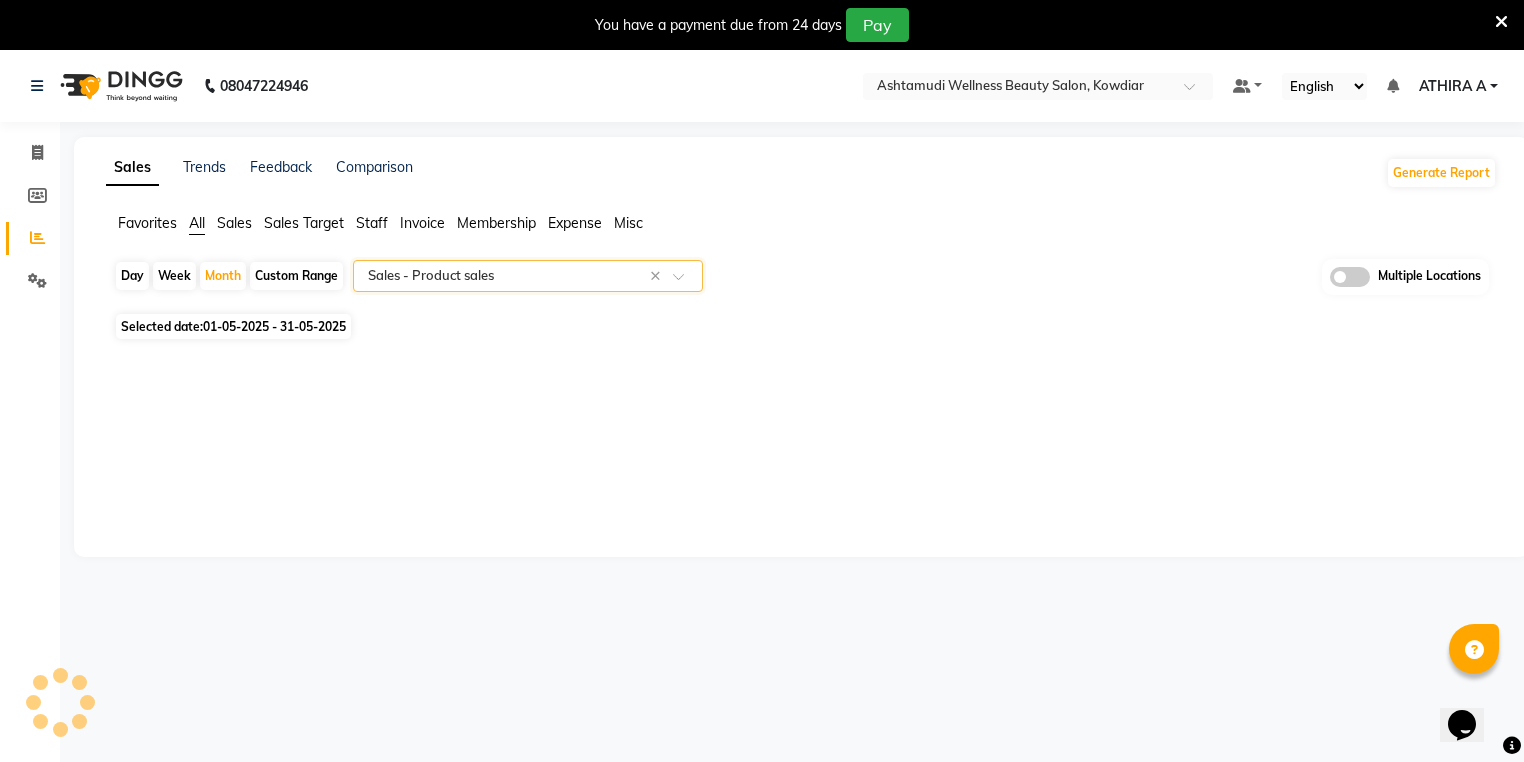 select on "full_report" 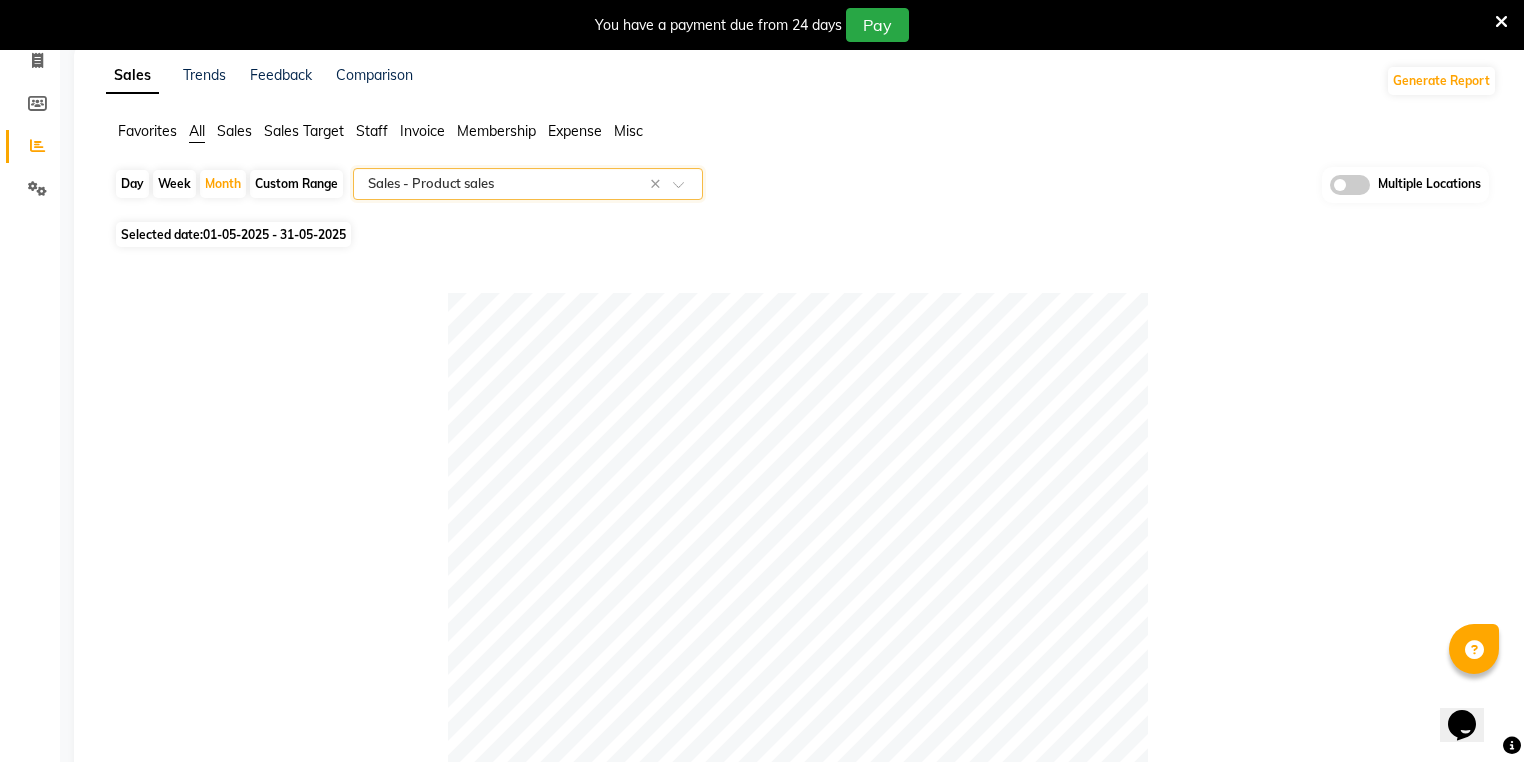 scroll, scrollTop: 0, scrollLeft: 0, axis: both 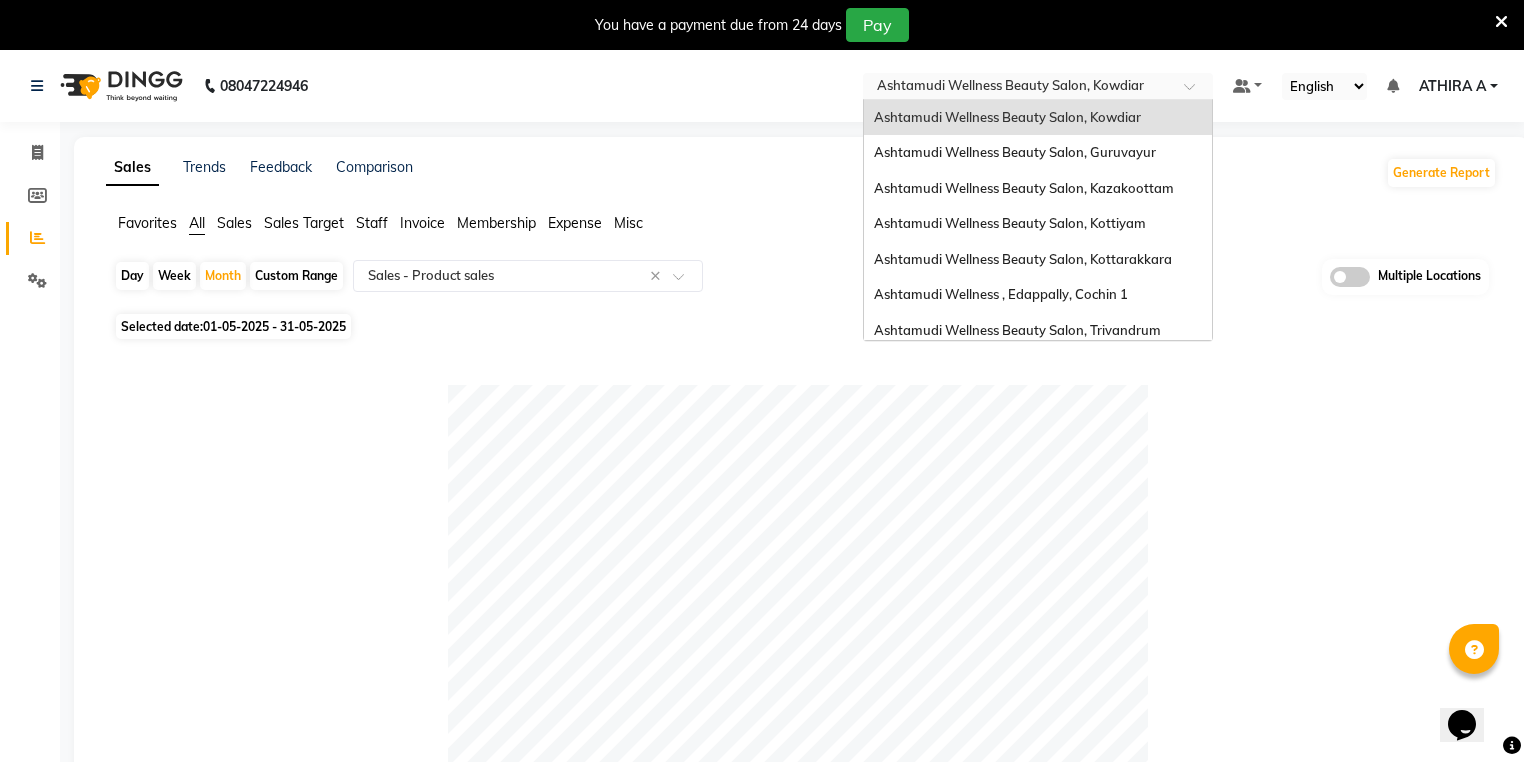 click at bounding box center (1018, 88) 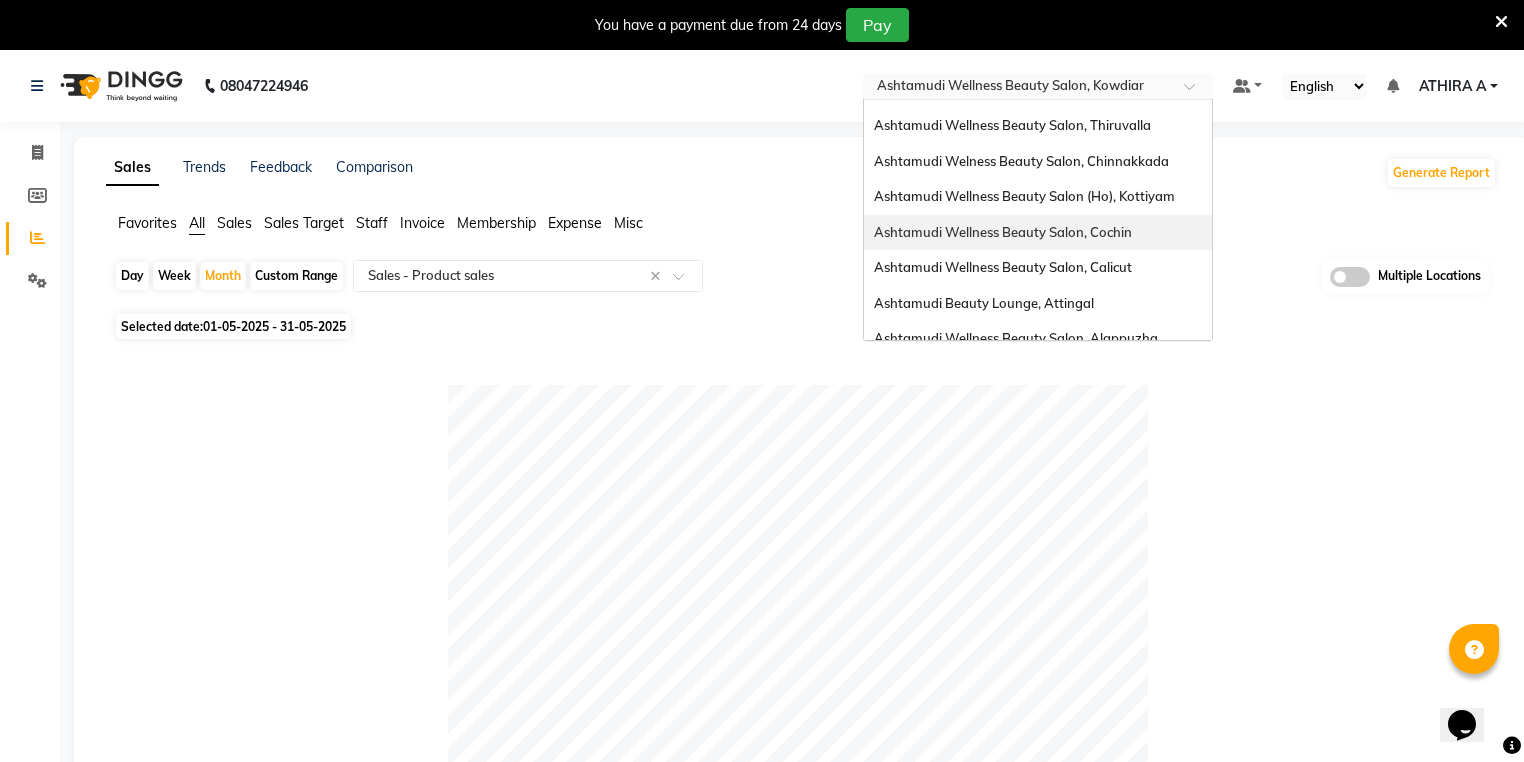 scroll, scrollTop: 0, scrollLeft: 0, axis: both 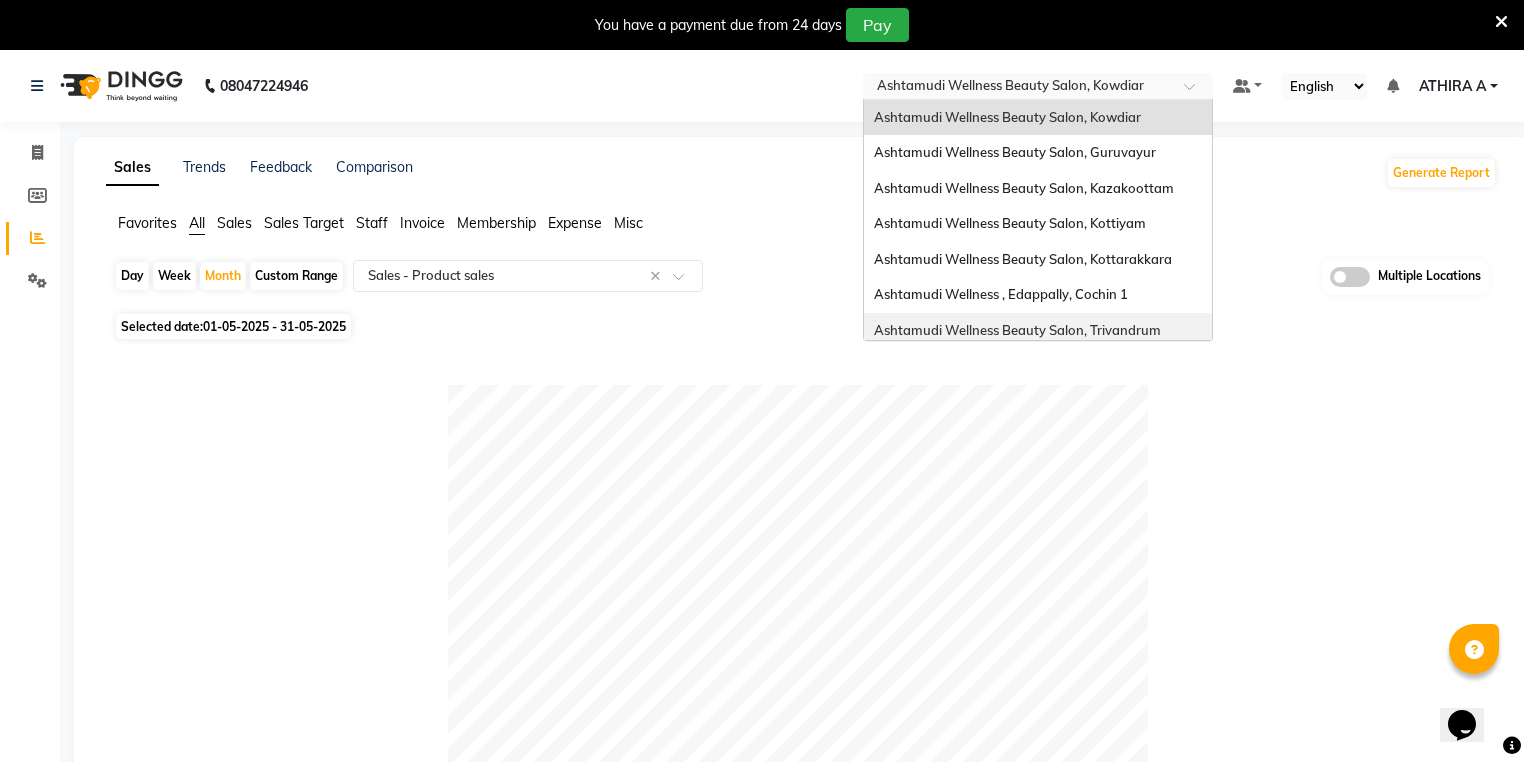 click on "Ashtamudi Wellness Beauty Salon, Trivandrum" at bounding box center [1017, 330] 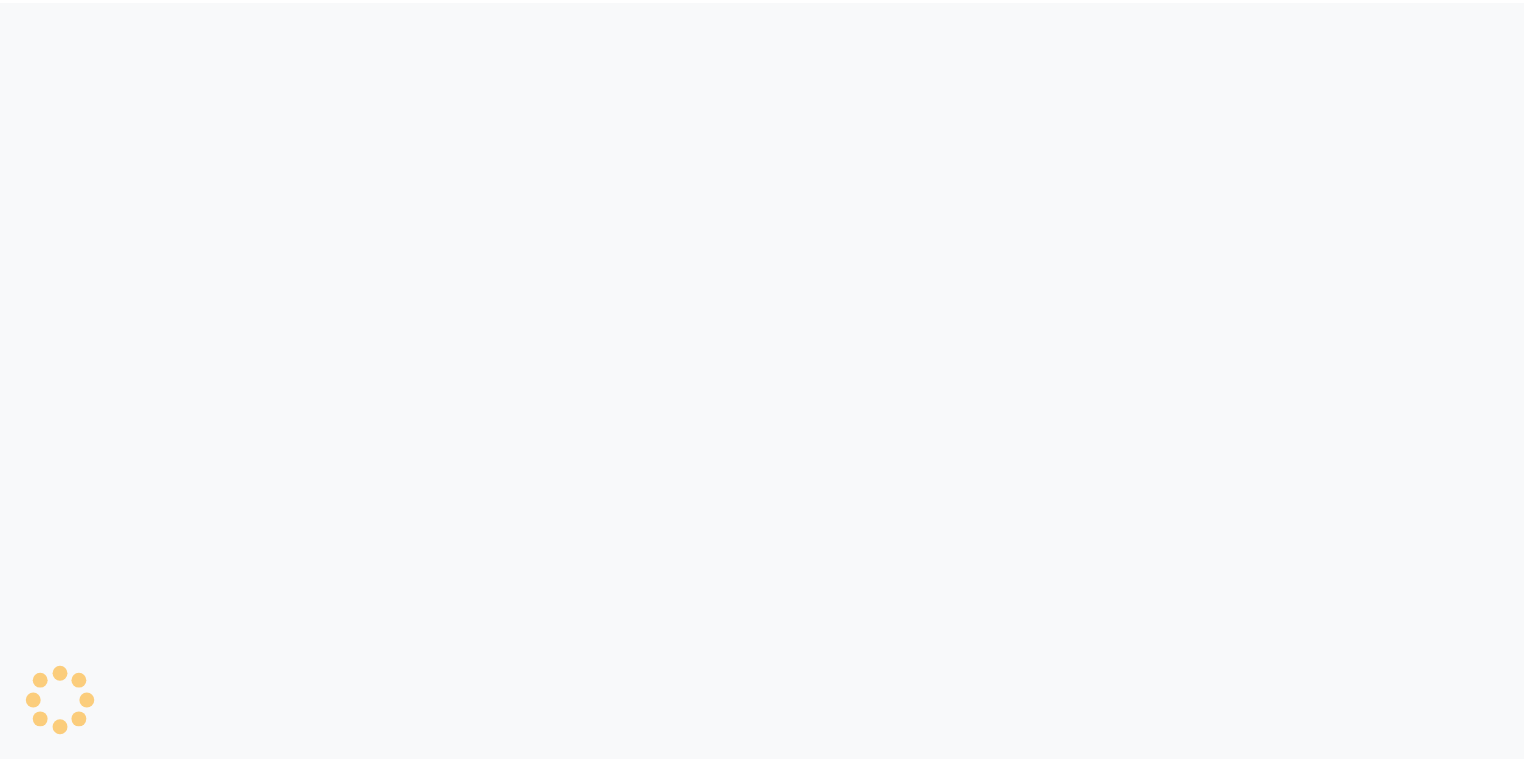 scroll, scrollTop: 0, scrollLeft: 0, axis: both 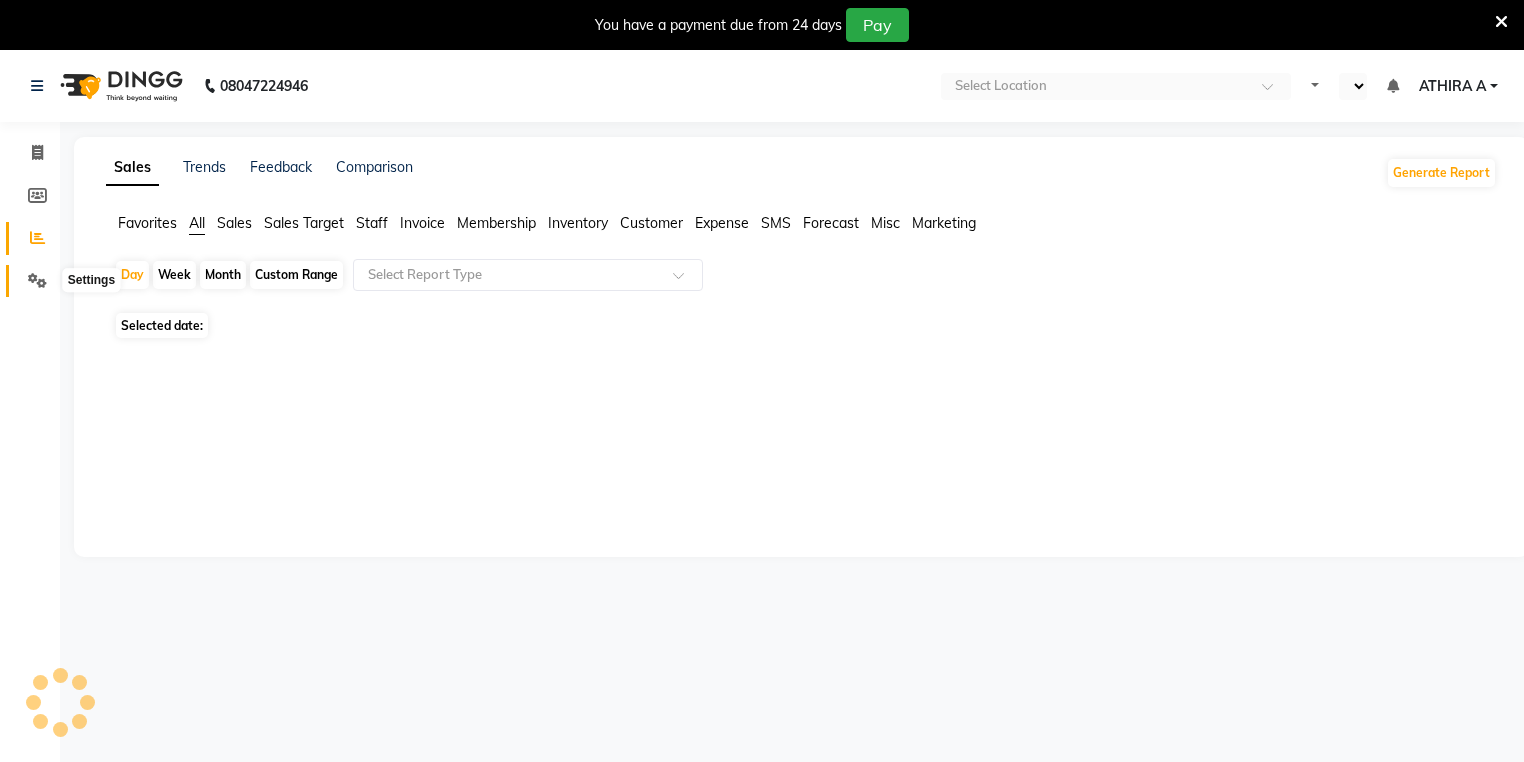 select on "en" 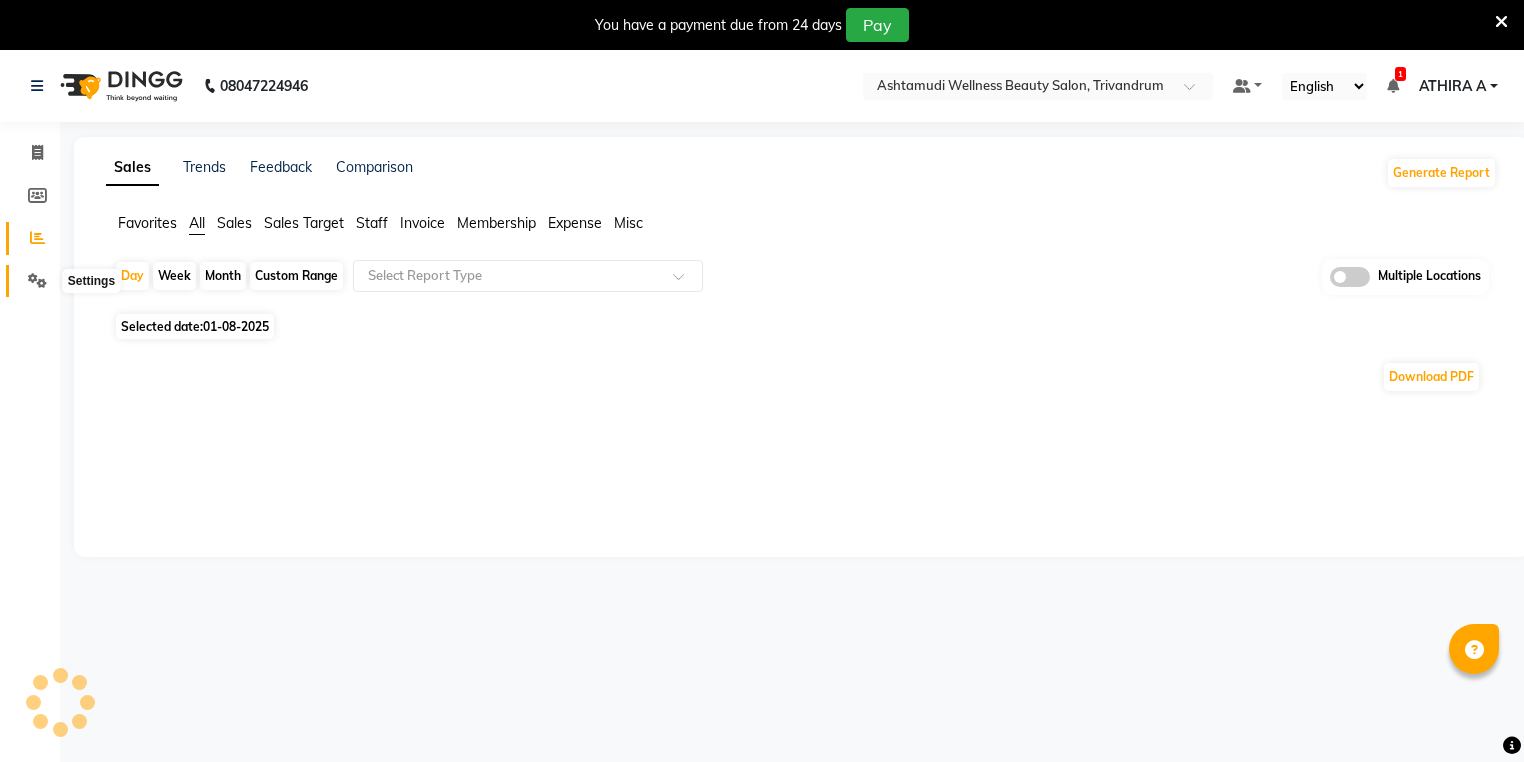 click 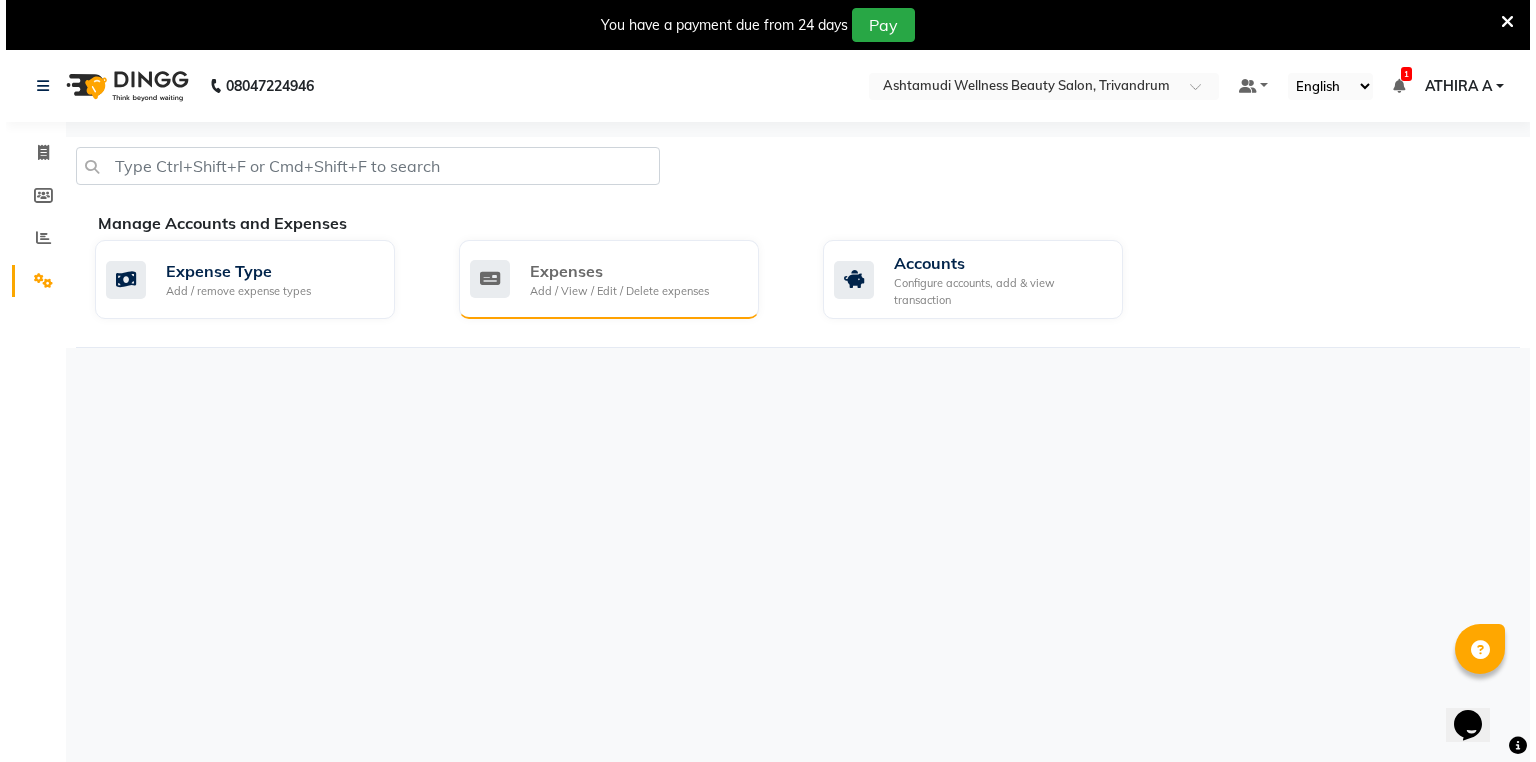 scroll, scrollTop: 0, scrollLeft: 0, axis: both 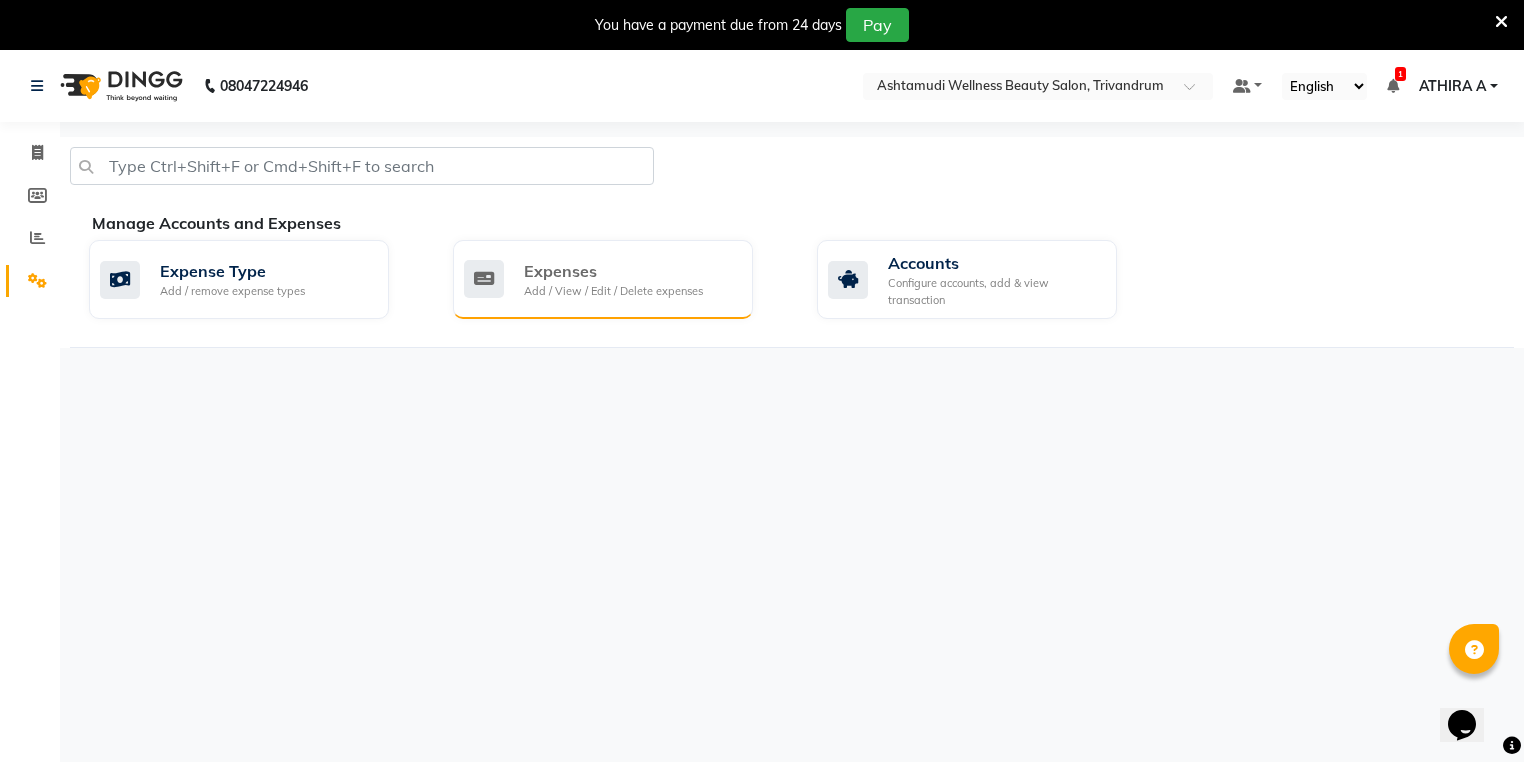 click 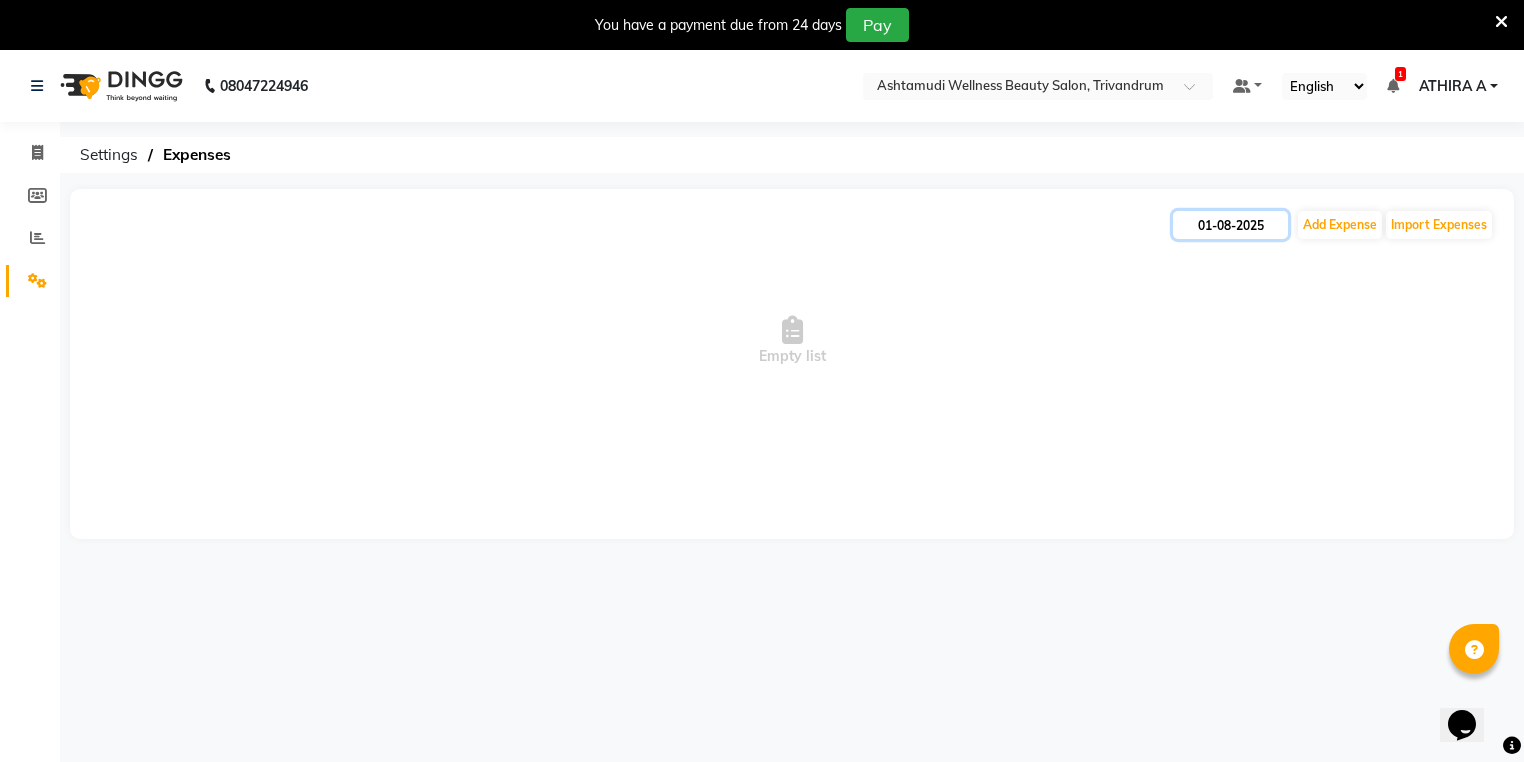 click on "01-08-2025" 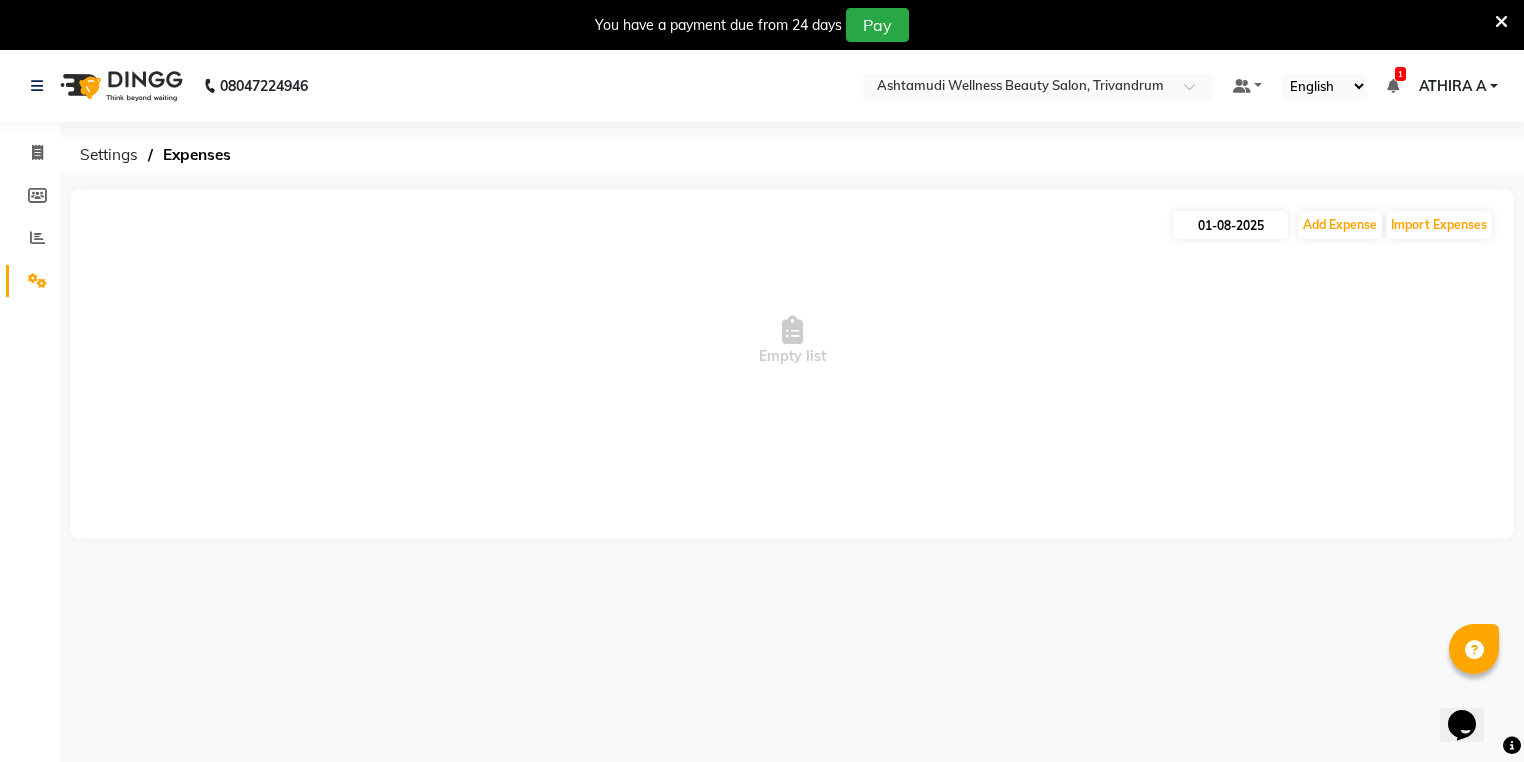 select on "8" 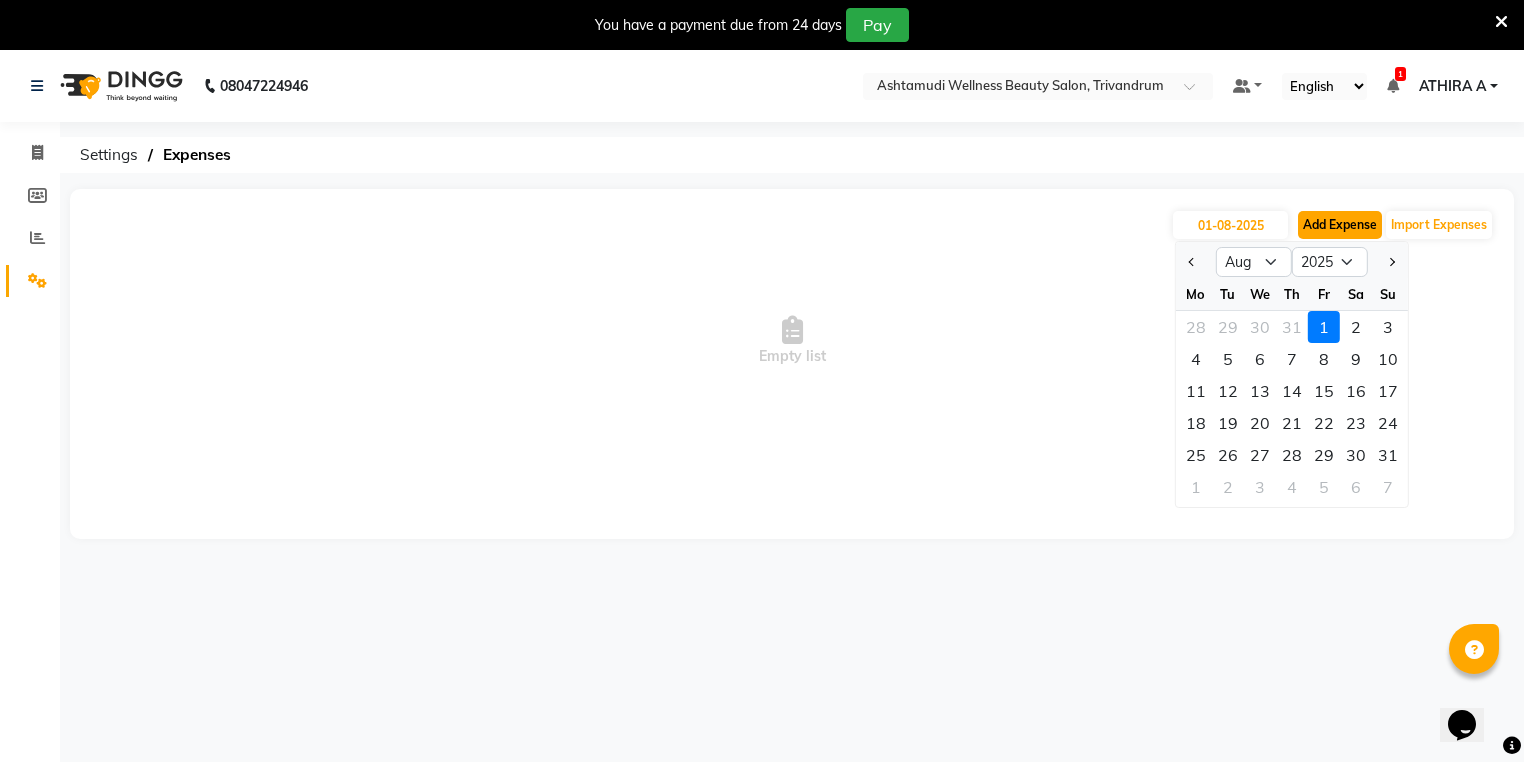 click on "Add Expense" 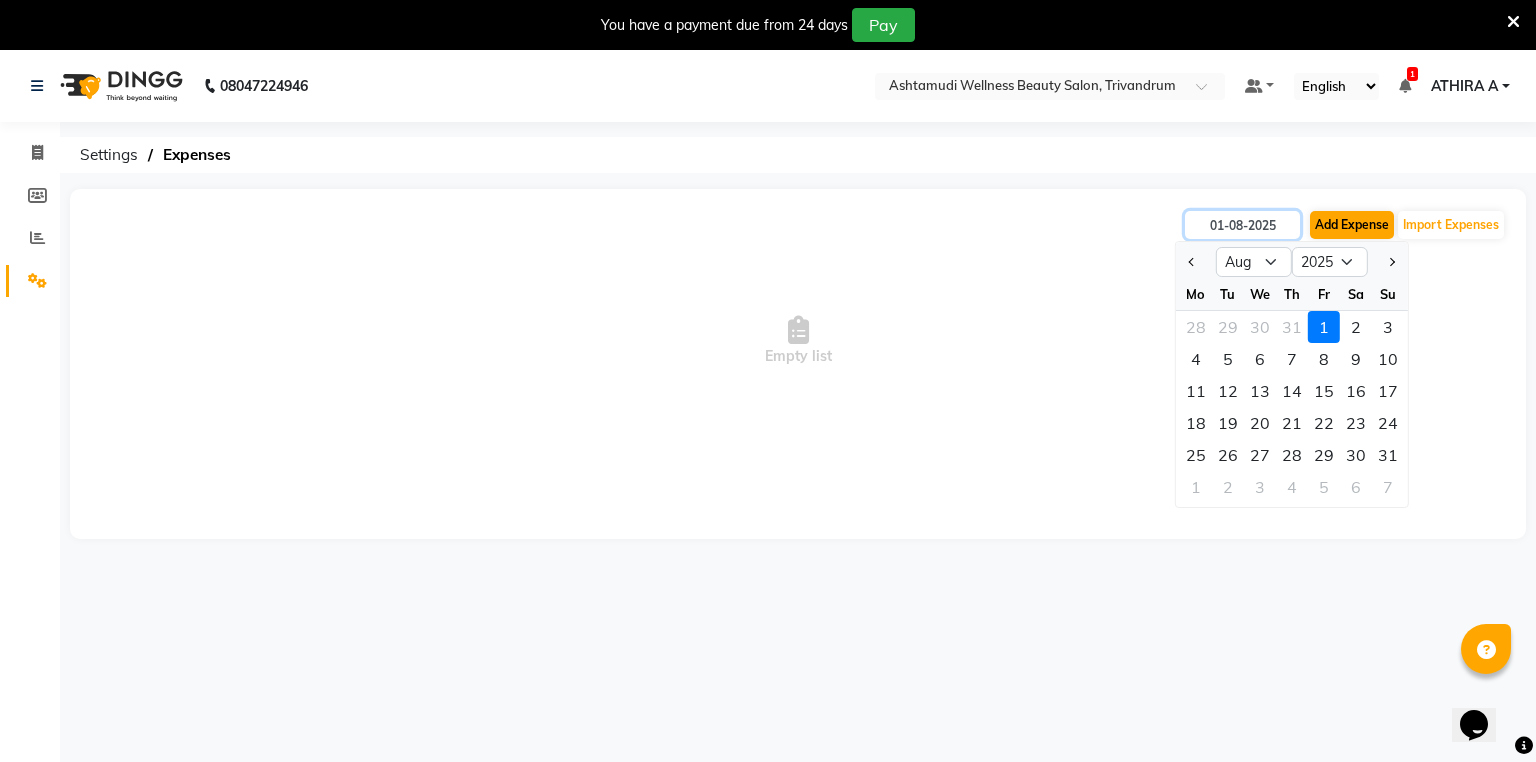 select on "1" 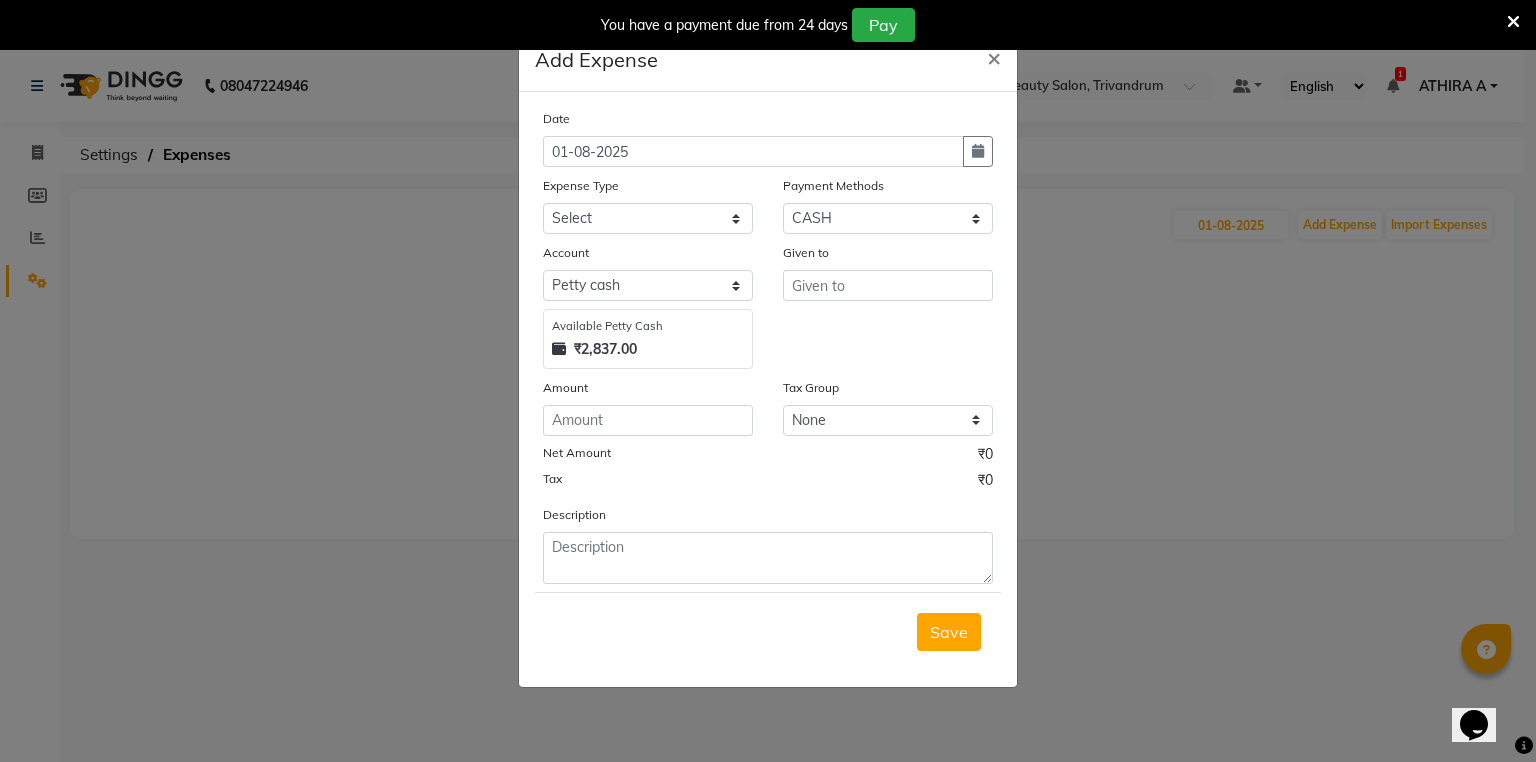 click on "Date 01-08-2025 Expense Type Select ACCOMODATION EXPENSES ADVERTISEMENT SALES PROMOTIONAL EXPENSES Bonus BRIDAL ACCESSORIES REFUND BRIDAL COMMISSION BRIDAL FOOD BRIDAL INCENTIVES BRIDAL ORNAMENTS REFUND BRIDAL TA CASH DEPOSIT RAK BANK COMPUTER ACCESSORIES MOBILE PHONE Donation and Charity Expenses ELECTRICITY CHARGES ELECTRONICS FITTINGS Event Expense FISH FOOD EXPENSES FOOD REFRESHMENT FOR CLIENTS FOOD REFRESHMENT FOR STAFFS Freight And Forwarding Charges FUEL FOR GENERATOR FURNITURE AND EQUIPMENTS Gifts for Clients GIFTS FOR STAFFS GOKULAM CHITS HOSTEL RENT LAUNDRY EXPENSES LICENSE OTHER FEES LOADING UNLOADING CHARGES Medical Expenses MEHNDI PAYMENTS MISCELLANEOUS EXPENSES NEWSPAPER PERIODICALS Ornaments Maintenance Expense OVERTIME ALLOWANCES Payment For Pest Control Perfomance based incentives POSTAGE COURIER CHARGES Printing PRINTING STATIONERY EXPENSES PROFESSIONAL TAX REPAIRS MAINTENANCE ROUND OFF Salary SALARY ADVANCE Sales Incentives Membership Card SALES INCENTIVES PRODUCT SALES INCENTIVES SERVICES" 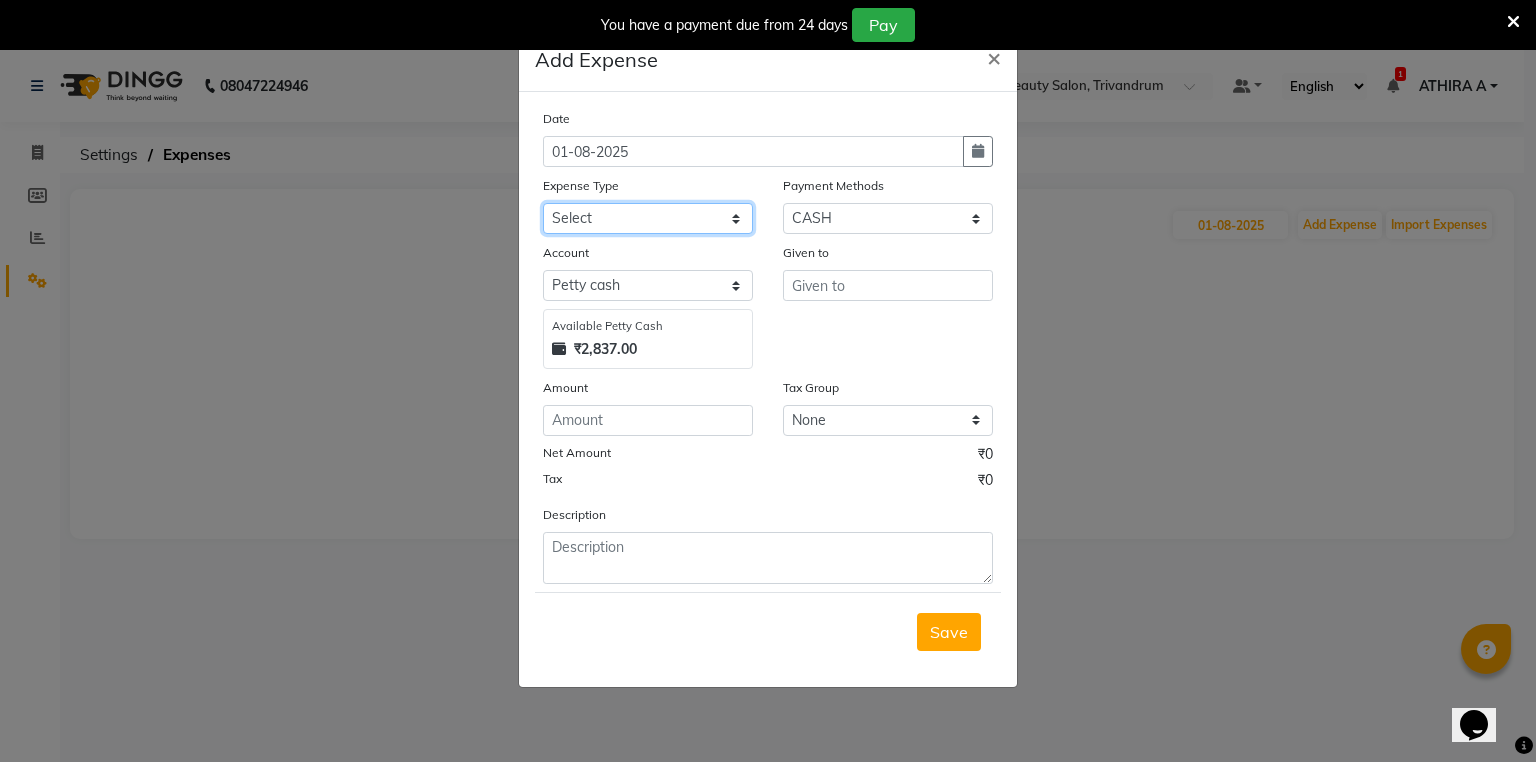 click on "Select ACCOMODATION EXPENSES ADVERTISEMENT SALES PROMOTIONAL EXPENSES Bonus BRIDAL ACCESSORIES REFUND BRIDAL COMMISSION BRIDAL FOOD BRIDAL INCENTIVES BRIDAL ORNAMENTS REFUND BRIDAL TA CASH DEPOSIT RAK BANK COMPUTER ACCESSORIES MOBILE PHONE Donation and Charity Expenses ELECTRICITY CHARGES ELECTRONICS FITTINGS Event Expense FISH FOOD EXPENSES FOOD REFRESHMENT FOR CLIENTS FOOD REFRESHMENT FOR STAFFS Freight And Forwarding Charges FUEL FOR GENERATOR FURNITURE AND EQUIPMENTS Gifts for Clients GIFTS FOR STAFFS GOKULAM CHITS HOSTEL RENT LAUNDRY EXPENSES LICENSE OTHER FEES LOADING UNLOADING CHARGES Medical Expenses MEHNDI PAYMENTS MISCELLANEOUS EXPENSES NEWSPAPER PERIODICALS Ornaments Maintenance Expense OVERTIME ALLOWANCES Payment For Pest Control Perfomance based incentives POSTAGE COURIER CHARGES Printing PRINTING STATIONERY EXPENSES PROFESSIONAL TAX REPAIRS MAINTENANCE ROUND OFF Salary SALARY ADVANCE Sales Incentives Membership Card SALES INCENTIVES PRODUCT SALES INCENTIVES SERVICES SALON ESSENTIALS SALON RENT" 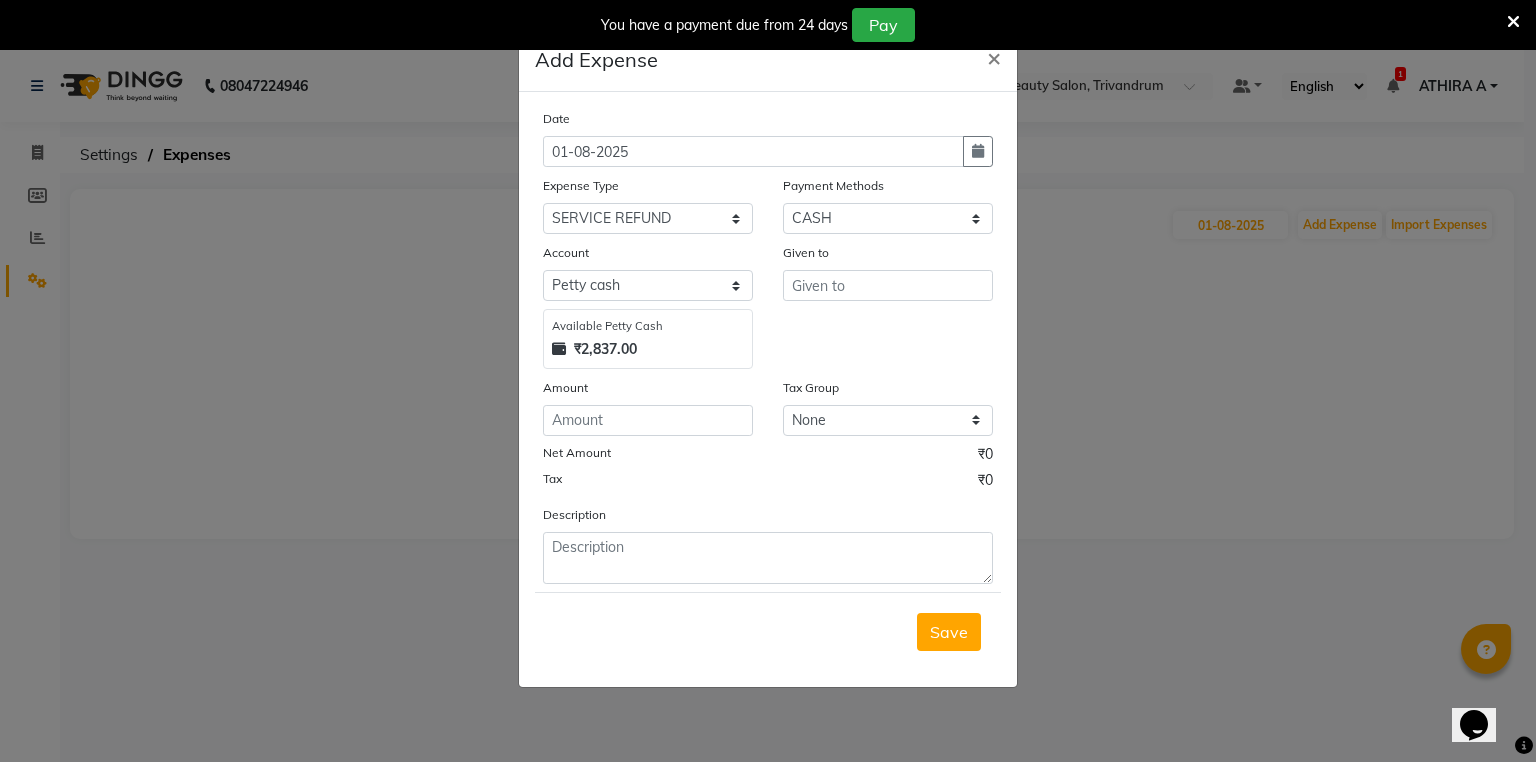click on "Date 01-08-2025 Expense Type Select ACCOMODATION EXPENSES ADVERTISEMENT SALES PROMOTIONAL EXPENSES Bonus BRIDAL ACCESSORIES REFUND BRIDAL COMMISSION BRIDAL FOOD BRIDAL INCENTIVES BRIDAL ORNAMENTS REFUND BRIDAL TA CASH DEPOSIT RAK BANK COMPUTER ACCESSORIES MOBILE PHONE Donation and Charity Expenses ELECTRICITY CHARGES ELECTRONICS FITTINGS Event Expense FISH FOOD EXPENSES FOOD REFRESHMENT FOR CLIENTS FOOD REFRESHMENT FOR STAFFS Freight And Forwarding Charges FUEL FOR GENERATOR FURNITURE AND EQUIPMENTS Gifts for Clients GIFTS FOR STAFFS GOKULAM CHITS HOSTEL RENT LAUNDRY EXPENSES LICENSE OTHER FEES LOADING UNLOADING CHARGES Medical Expenses MEHNDI PAYMENTS MISCELLANEOUS EXPENSES NEWSPAPER PERIODICALS Ornaments Maintenance Expense OVERTIME ALLOWANCES Payment For Pest Control Perfomance based incentives POSTAGE COURIER CHARGES Printing PRINTING STATIONERY EXPENSES PROFESSIONAL TAX REPAIRS MAINTENANCE ROUND OFF Salary SALARY ADVANCE Sales Incentives Membership Card SALES INCENTIVES PRODUCT SALES INCENTIVES SERVICES" 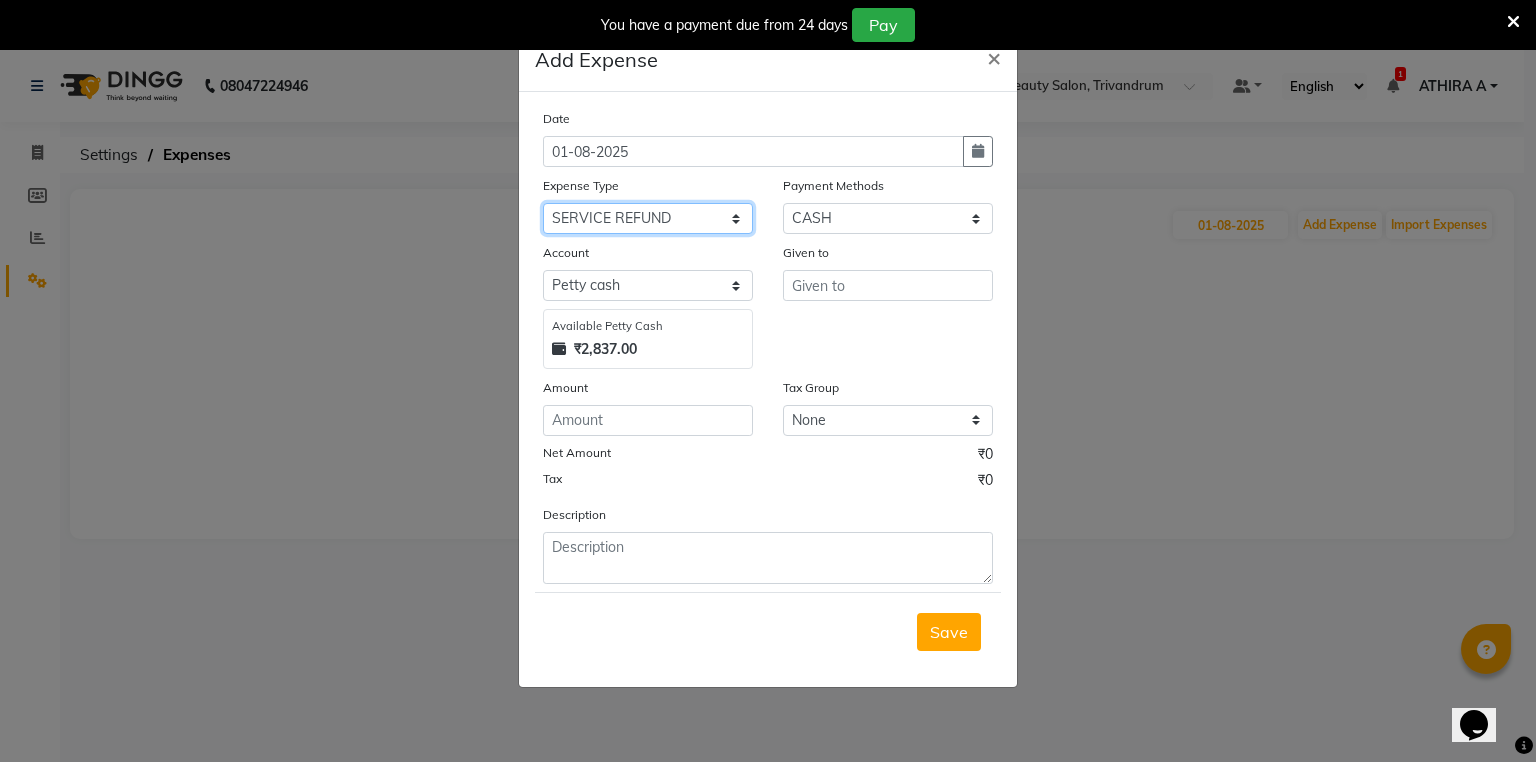 click on "Select ACCOMODATION EXPENSES ADVERTISEMENT SALES PROMOTIONAL EXPENSES Bonus BRIDAL ACCESSORIES REFUND BRIDAL COMMISSION BRIDAL FOOD BRIDAL INCENTIVES BRIDAL ORNAMENTS REFUND BRIDAL TA CASH DEPOSIT RAK BANK COMPUTER ACCESSORIES MOBILE PHONE Donation and Charity Expenses ELECTRICITY CHARGES ELECTRONICS FITTINGS Event Expense FISH FOOD EXPENSES FOOD REFRESHMENT FOR CLIENTS FOOD REFRESHMENT FOR STAFFS Freight And Forwarding Charges FUEL FOR GENERATOR FURNITURE AND EQUIPMENTS Gifts for Clients GIFTS FOR STAFFS GOKULAM CHITS HOSTEL RENT LAUNDRY EXPENSES LICENSE OTHER FEES LOADING UNLOADING CHARGES Medical Expenses MEHNDI PAYMENTS MISCELLANEOUS EXPENSES NEWSPAPER PERIODICALS Ornaments Maintenance Expense OVERTIME ALLOWANCES Payment For Pest Control Perfomance based incentives POSTAGE COURIER CHARGES Printing PRINTING STATIONERY EXPENSES PROFESSIONAL TAX REPAIRS MAINTENANCE ROUND OFF Salary SALARY ADVANCE Sales Incentives Membership Card SALES INCENTIVES PRODUCT SALES INCENTIVES SERVICES SALON ESSENTIALS SALON RENT" 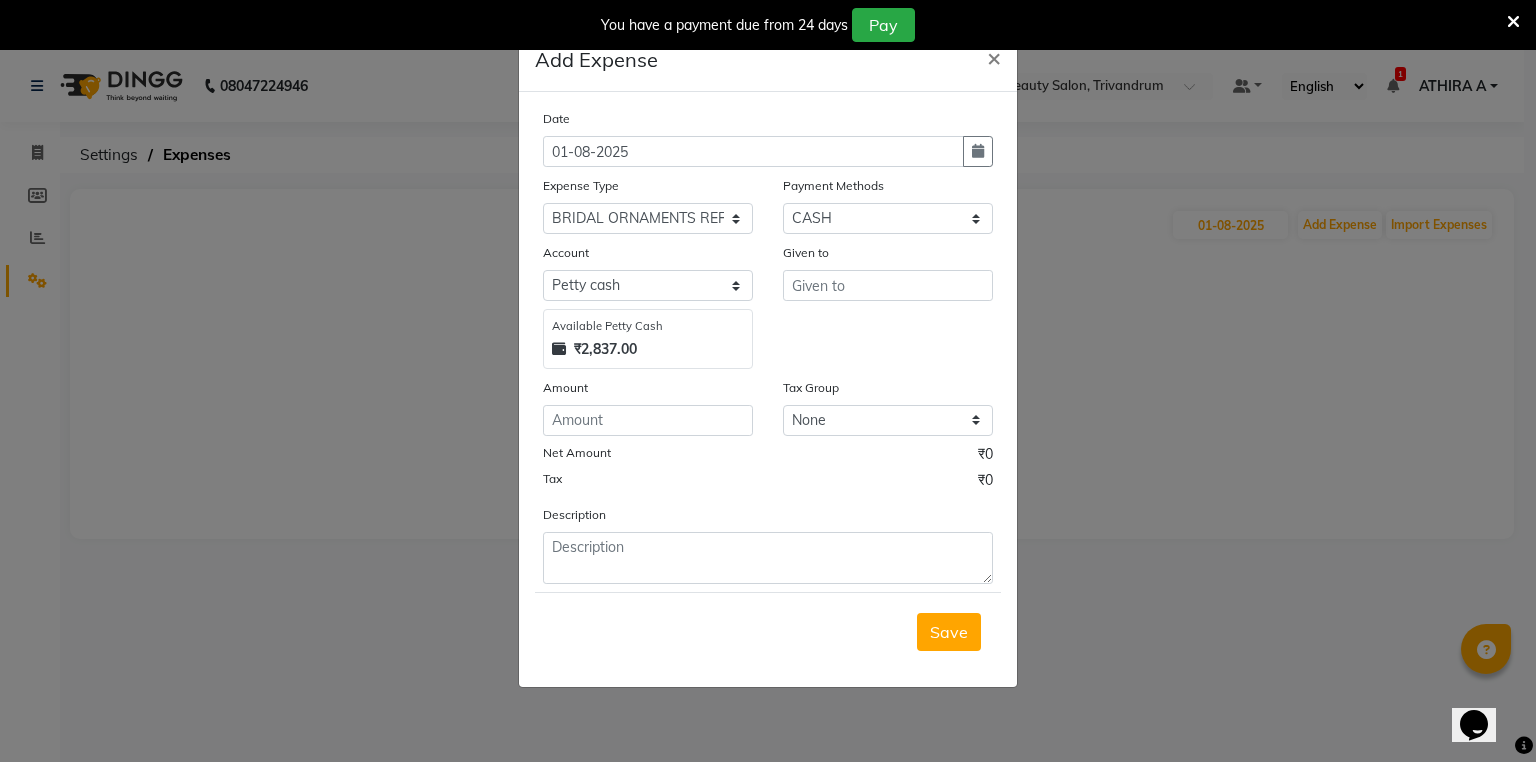 click on "Expense Type" 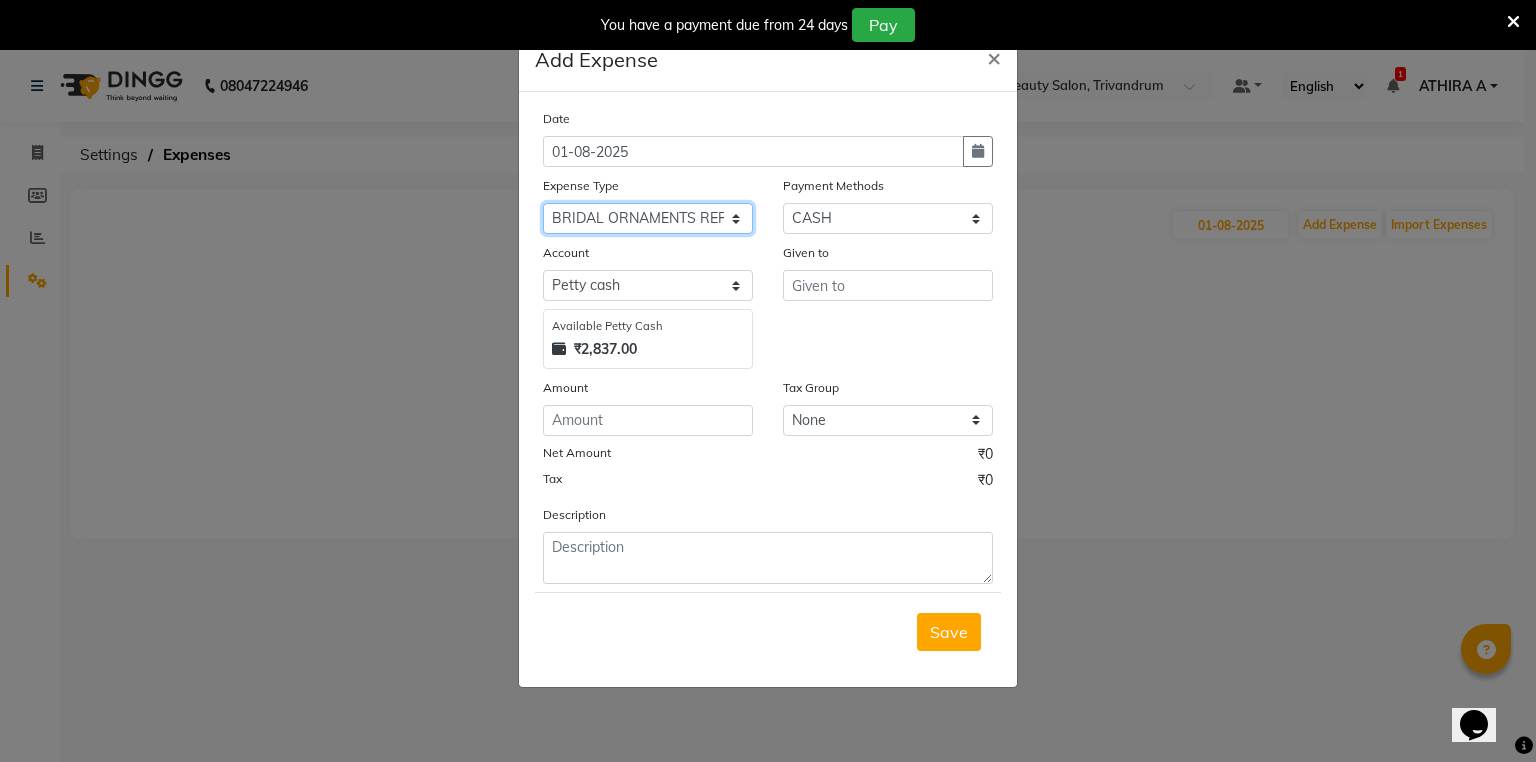 click on "Select ACCOMODATION EXPENSES ADVERTISEMENT SALES PROMOTIONAL EXPENSES Bonus BRIDAL ACCESSORIES REFUND BRIDAL COMMISSION BRIDAL FOOD BRIDAL INCENTIVES BRIDAL ORNAMENTS REFUND BRIDAL TA CASH DEPOSIT RAK BANK COMPUTER ACCESSORIES MOBILE PHONE Donation and Charity Expenses ELECTRICITY CHARGES ELECTRONICS FITTINGS Event Expense FISH FOOD EXPENSES FOOD REFRESHMENT FOR CLIENTS FOOD REFRESHMENT FOR STAFFS Freight And Forwarding Charges FUEL FOR GENERATOR FURNITURE AND EQUIPMENTS Gifts for Clients GIFTS FOR STAFFS GOKULAM CHITS HOSTEL RENT LAUNDRY EXPENSES LICENSE OTHER FEES LOADING UNLOADING CHARGES Medical Expenses MEHNDI PAYMENTS MISCELLANEOUS EXPENSES NEWSPAPER PERIODICALS Ornaments Maintenance Expense OVERTIME ALLOWANCES Payment For Pest Control Perfomance based incentives POSTAGE COURIER CHARGES Printing PRINTING STATIONERY EXPENSES PROFESSIONAL TAX REPAIRS MAINTENANCE ROUND OFF Salary SALARY ADVANCE Sales Incentives Membership Card SALES INCENTIVES PRODUCT SALES INCENTIVES SERVICES SALON ESSENTIALS SALON RENT" 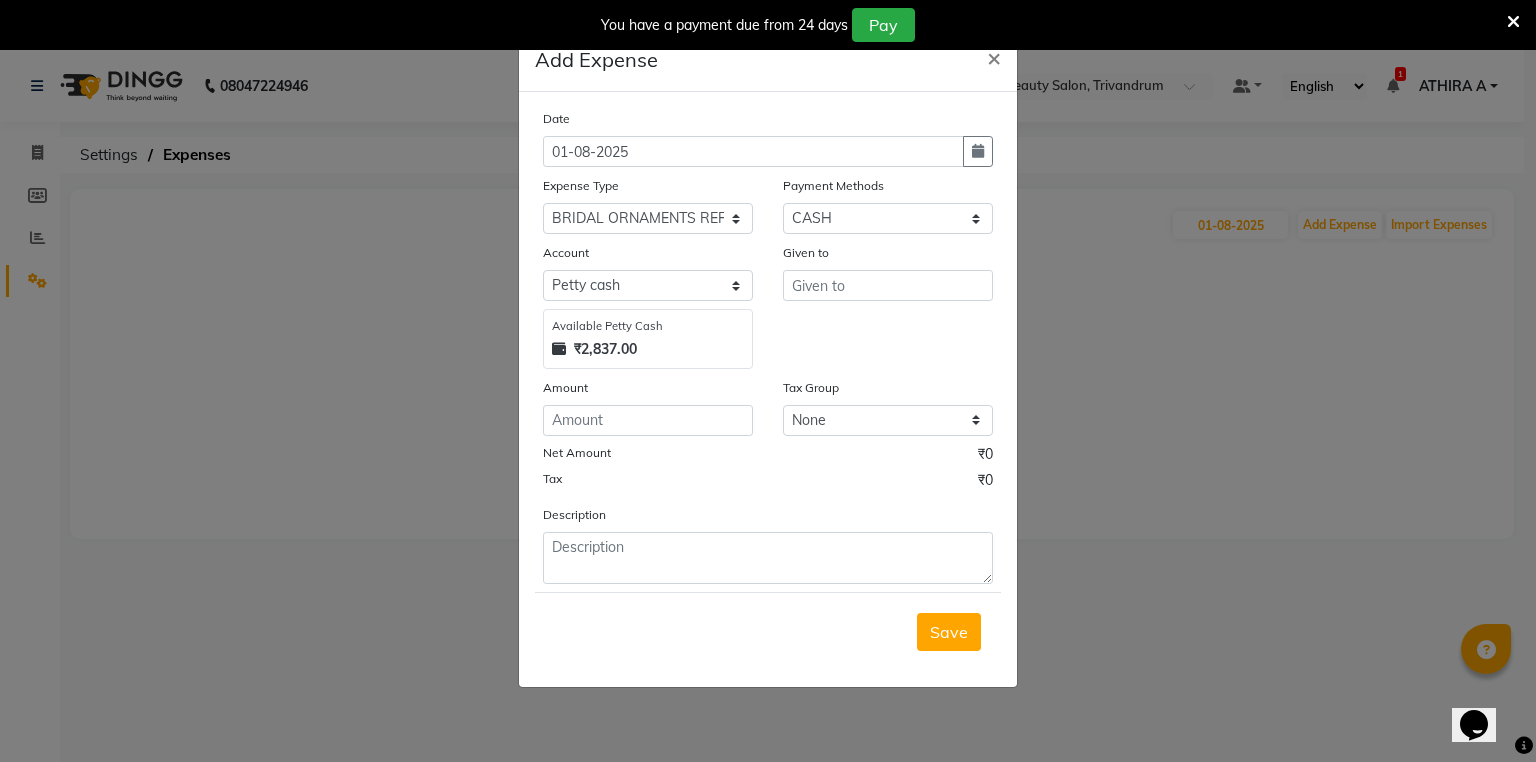 click on "Date 01-08-2025 Expense Type Select ACCOMODATION EXPENSES ADVERTISEMENT SALES PROMOTIONAL EXPENSES Bonus BRIDAL ACCESSORIES REFUND BRIDAL COMMISSION BRIDAL FOOD BRIDAL INCENTIVES BRIDAL ORNAMENTS REFUND BRIDAL TA CASH DEPOSIT RAK BANK COMPUTER ACCESSORIES MOBILE PHONE Donation and Charity Expenses ELECTRICITY CHARGES ELECTRONICS FITTINGS Event Expense FISH FOOD EXPENSES FOOD REFRESHMENT FOR CLIENTS FOOD REFRESHMENT FOR STAFFS Freight And Forwarding Charges FUEL FOR GENERATOR FURNITURE AND EQUIPMENTS Gifts for Clients GIFTS FOR STAFFS GOKULAM CHITS HOSTEL RENT LAUNDRY EXPENSES LICENSE OTHER FEES LOADING UNLOADING CHARGES Medical Expenses MEHNDI PAYMENTS MISCELLANEOUS EXPENSES NEWSPAPER PERIODICALS Ornaments Maintenance Expense OVERTIME ALLOWANCES Payment For Pest Control Perfomance based incentives POSTAGE COURIER CHARGES Printing PRINTING STATIONERY EXPENSES PROFESSIONAL TAX REPAIRS MAINTENANCE ROUND OFF Salary SALARY ADVANCE Sales Incentives Membership Card SALES INCENTIVES PRODUCT SALES INCENTIVES SERVICES" 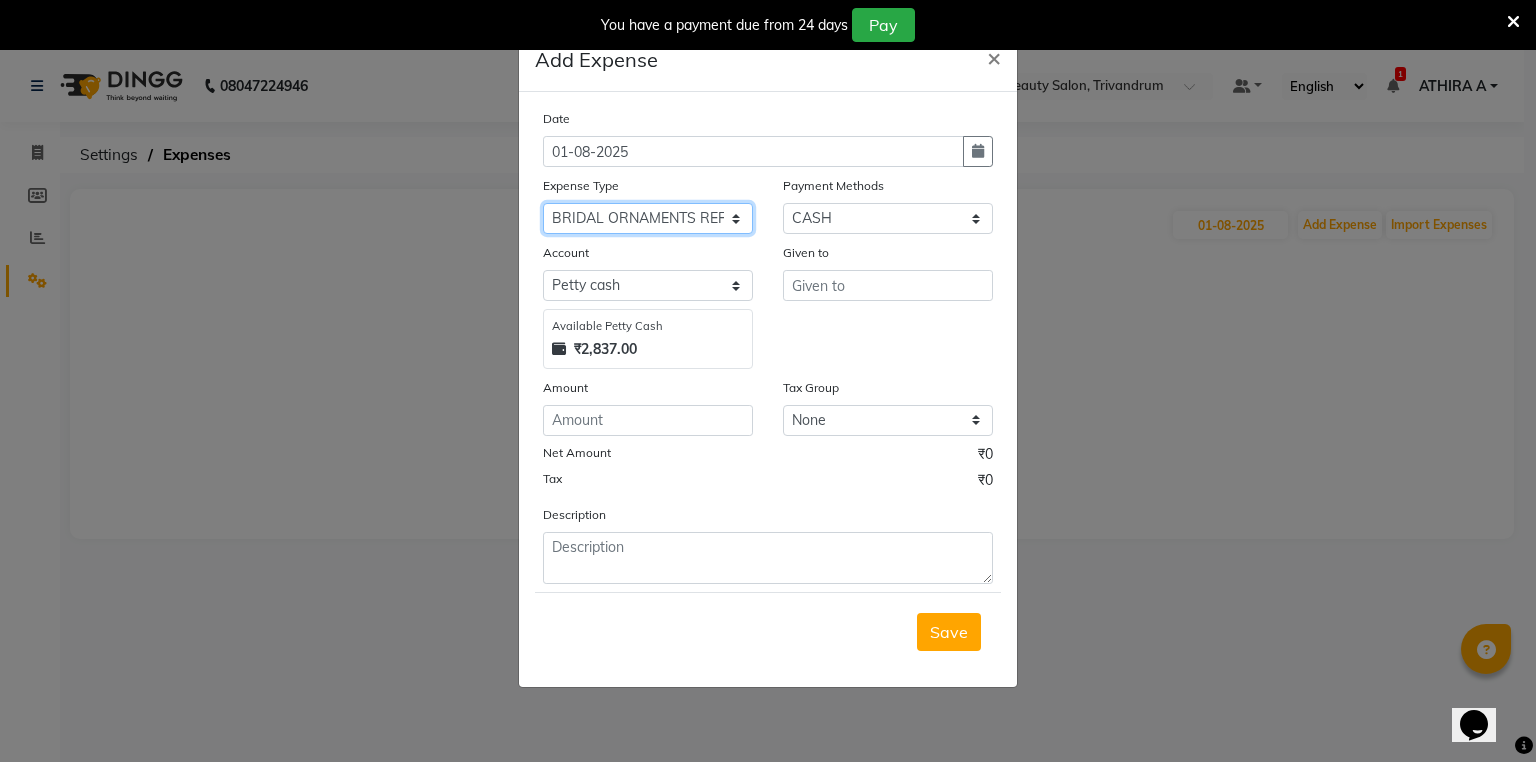 click on "Select ACCOMODATION EXPENSES ADVERTISEMENT SALES PROMOTIONAL EXPENSES Bonus BRIDAL ACCESSORIES REFUND BRIDAL COMMISSION BRIDAL FOOD BRIDAL INCENTIVES BRIDAL ORNAMENTS REFUND BRIDAL TA CASH DEPOSIT RAK BANK COMPUTER ACCESSORIES MOBILE PHONE Donation and Charity Expenses ELECTRICITY CHARGES ELECTRONICS FITTINGS Event Expense FISH FOOD EXPENSES FOOD REFRESHMENT FOR CLIENTS FOOD REFRESHMENT FOR STAFFS Freight And Forwarding Charges FUEL FOR GENERATOR FURNITURE AND EQUIPMENTS Gifts for Clients GIFTS FOR STAFFS GOKULAM CHITS HOSTEL RENT LAUNDRY EXPENSES LICENSE OTHER FEES LOADING UNLOADING CHARGES Medical Expenses MEHNDI PAYMENTS MISCELLANEOUS EXPENSES NEWSPAPER PERIODICALS Ornaments Maintenance Expense OVERTIME ALLOWANCES Payment For Pest Control Perfomance based incentives POSTAGE COURIER CHARGES Printing PRINTING STATIONERY EXPENSES PROFESSIONAL TAX REPAIRS MAINTENANCE ROUND OFF Salary SALARY ADVANCE Sales Incentives Membership Card SALES INCENTIVES PRODUCT SALES INCENTIVES SERVICES SALON ESSENTIALS SALON RENT" 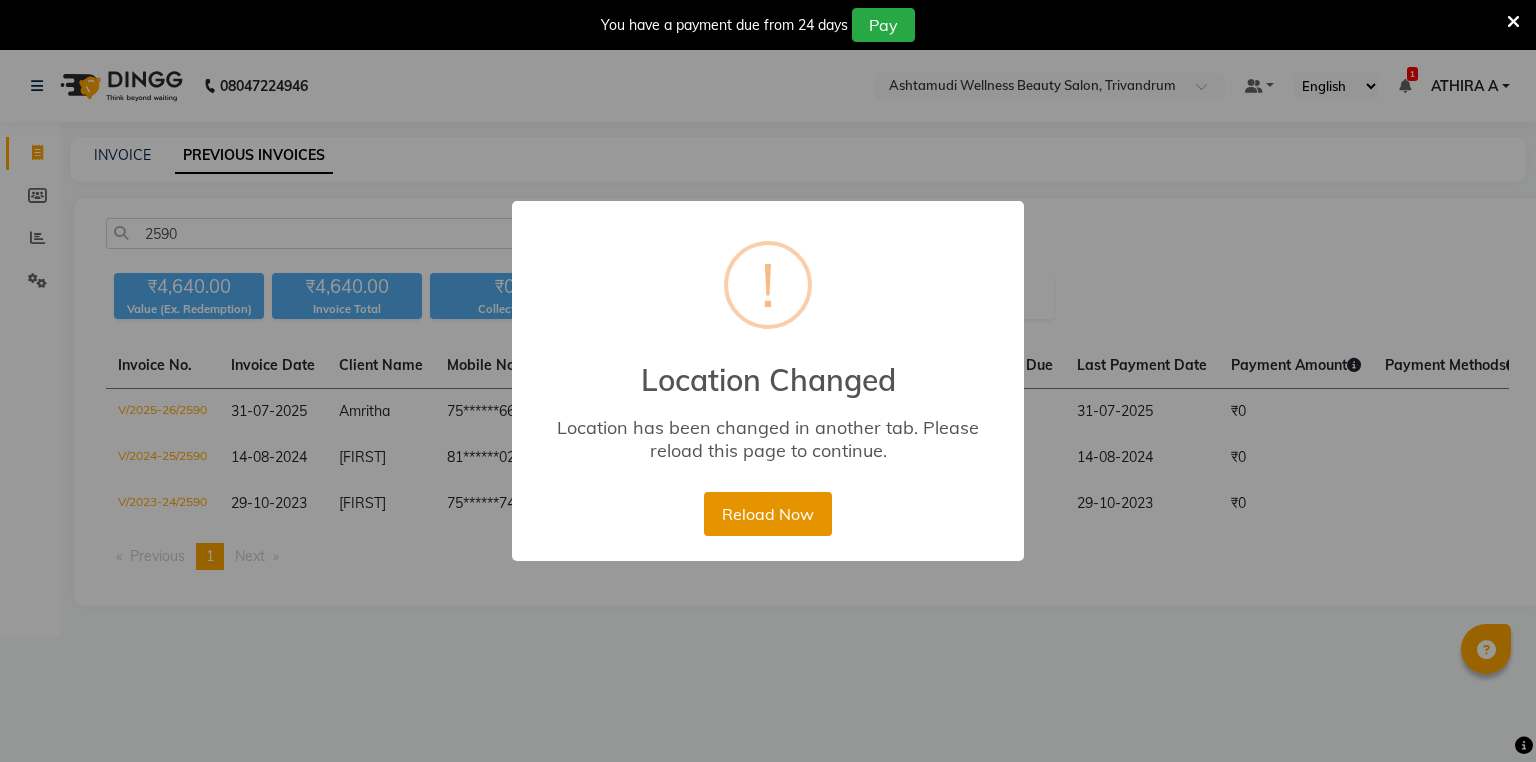 scroll, scrollTop: 0, scrollLeft: 0, axis: both 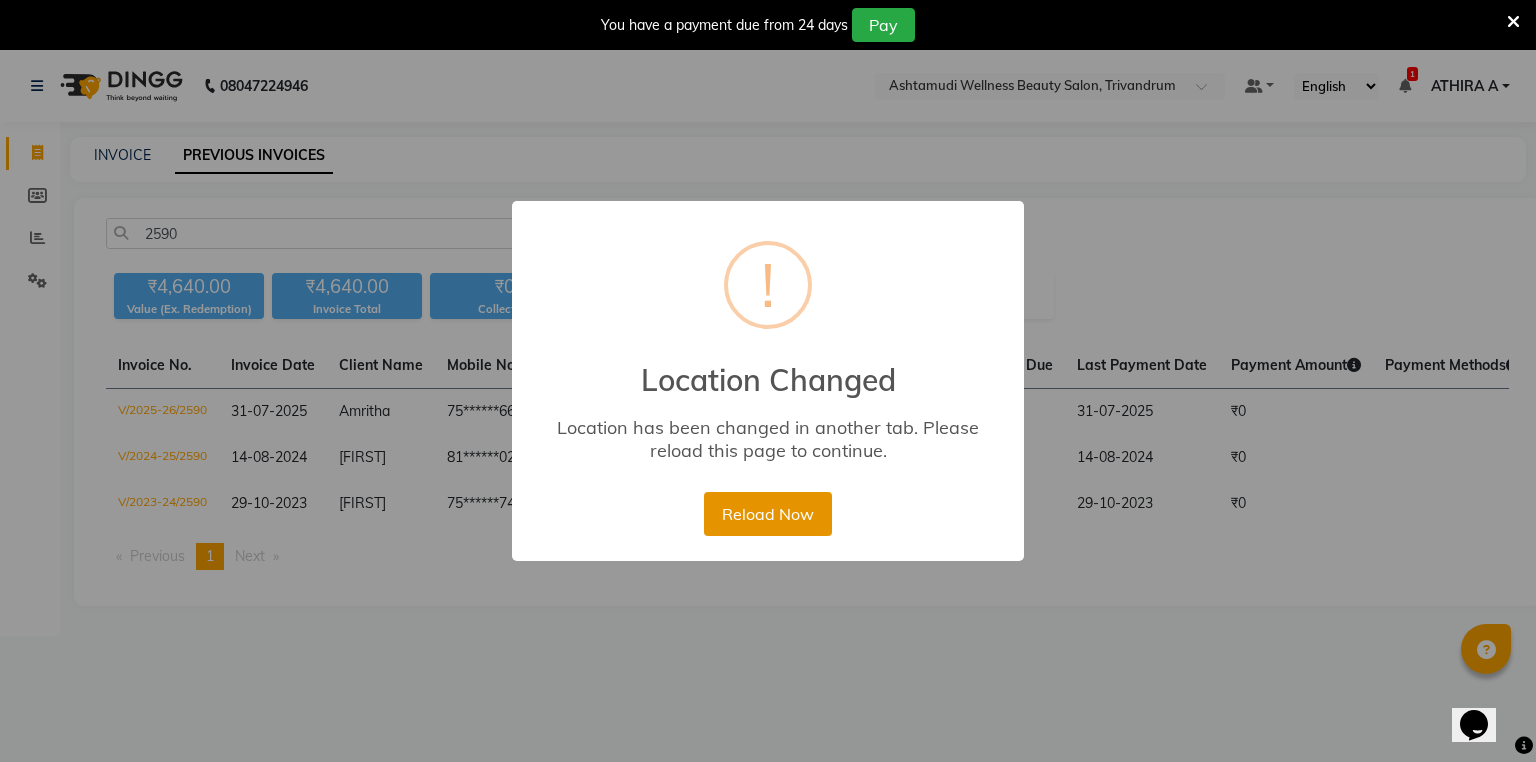 click on "Reload Now" at bounding box center [767, 514] 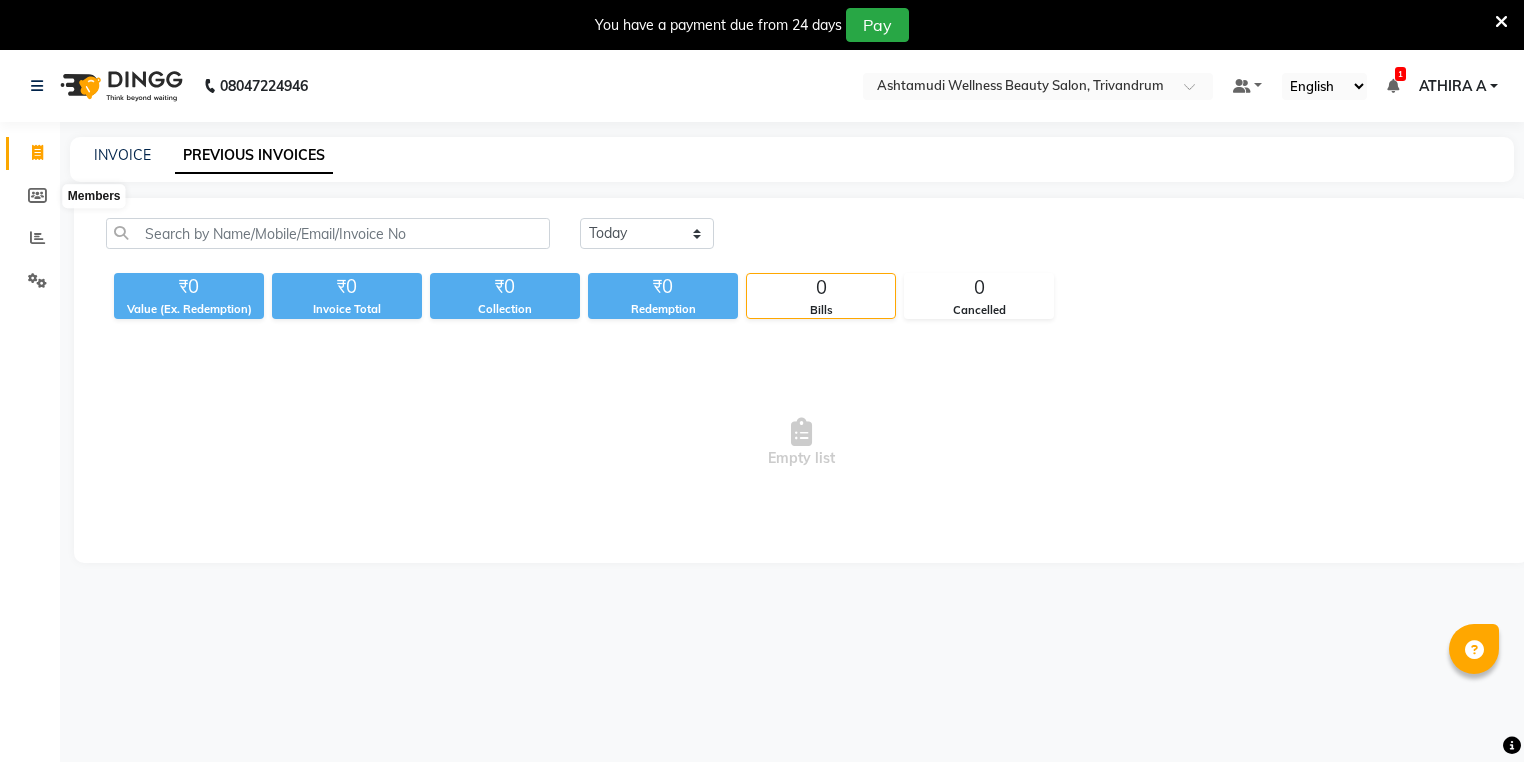 scroll, scrollTop: 0, scrollLeft: 0, axis: both 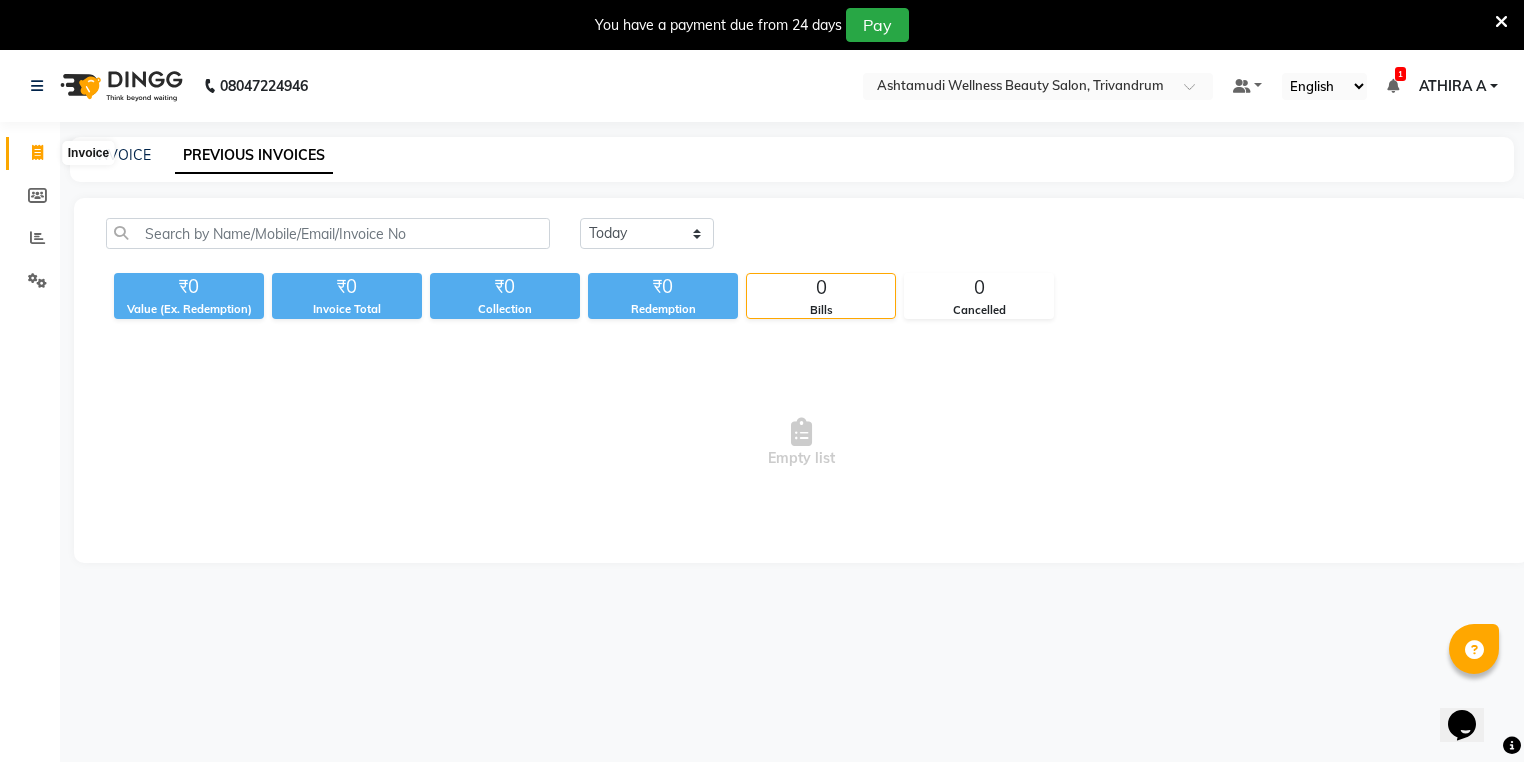 click 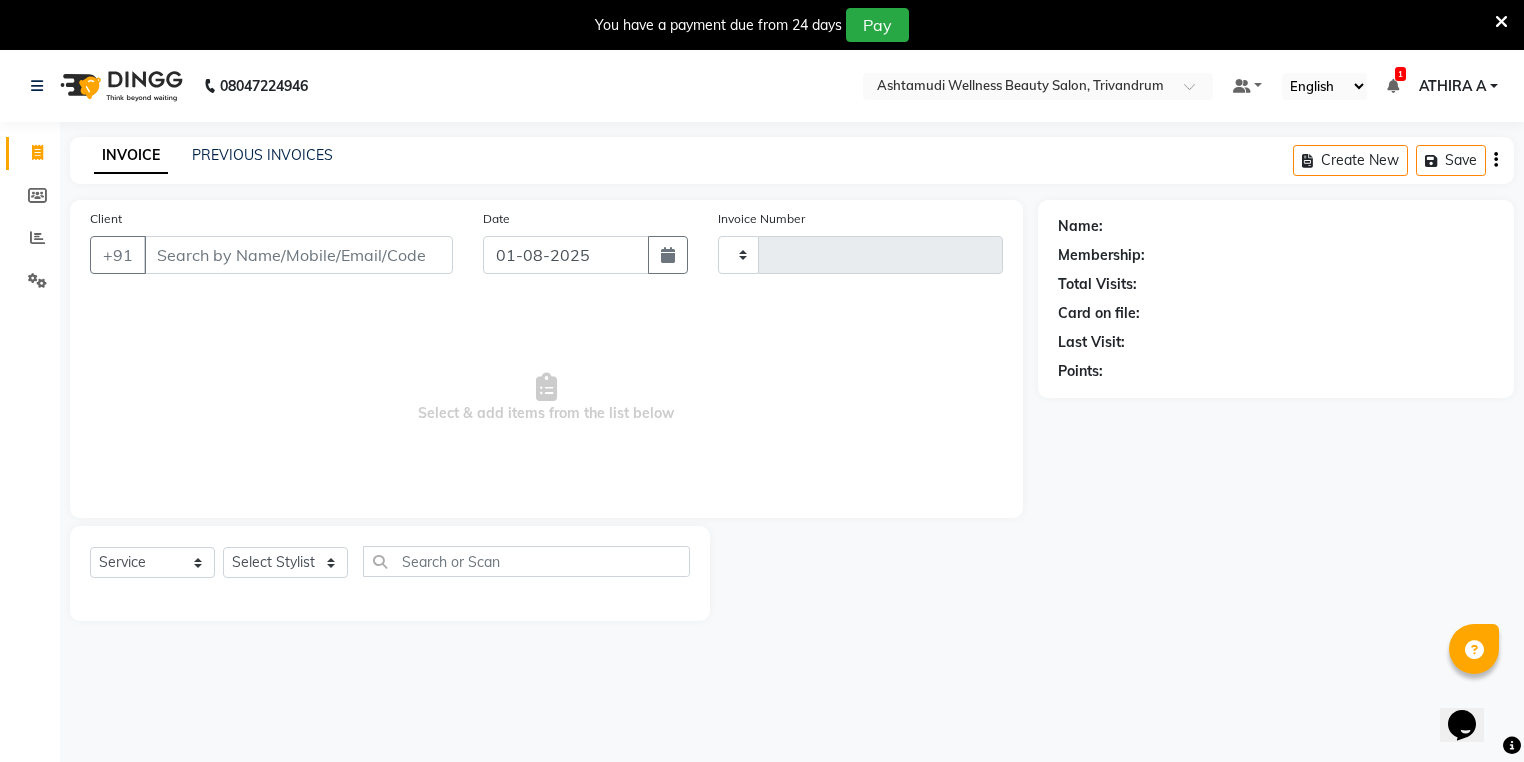 type on "2372" 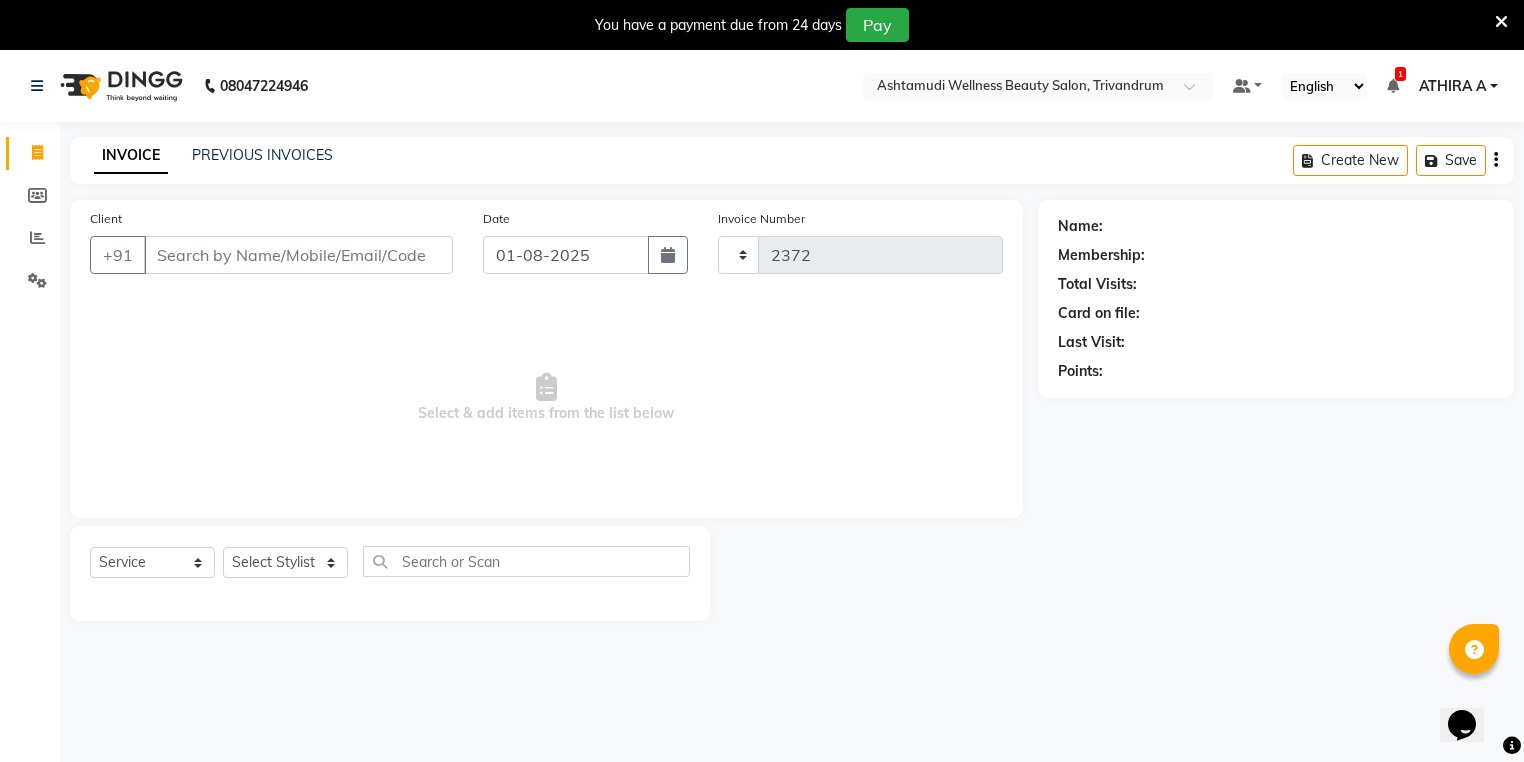 select on "4636" 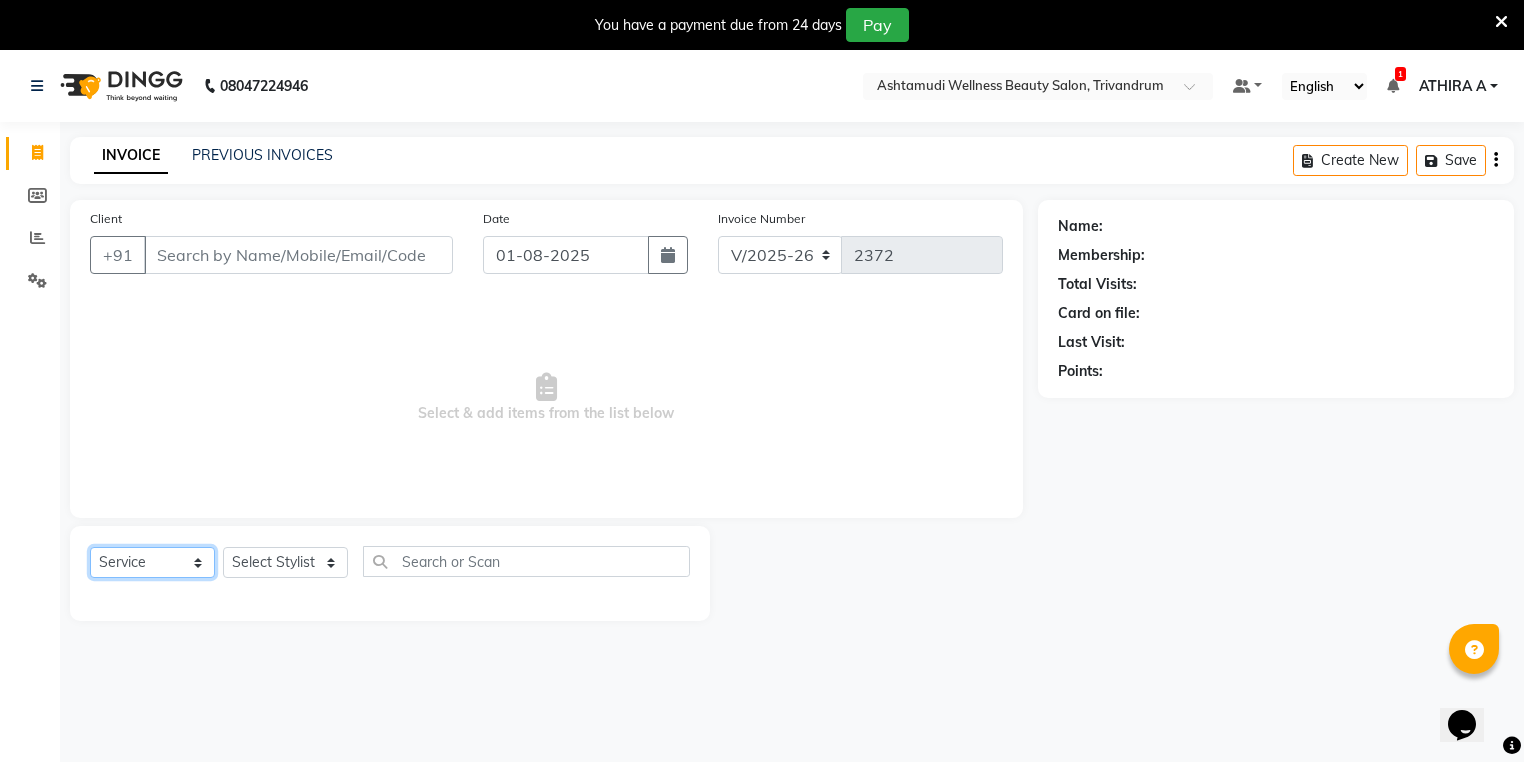 click on "Select  Service  Product  Membership  Package Voucher Prepaid Gift Card" 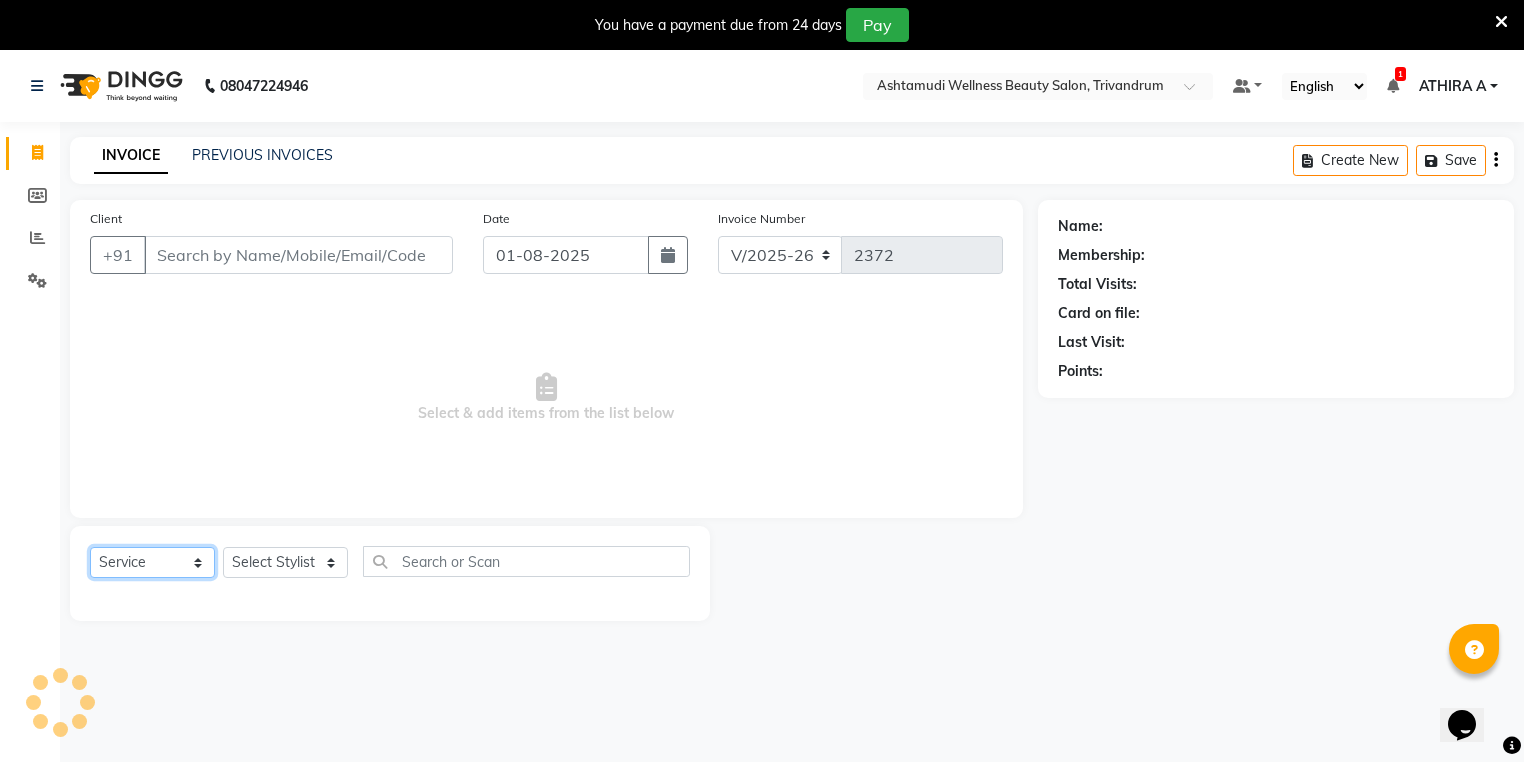 click on "Select  Service  Product  Membership  Package Voucher Prepaid Gift Card" 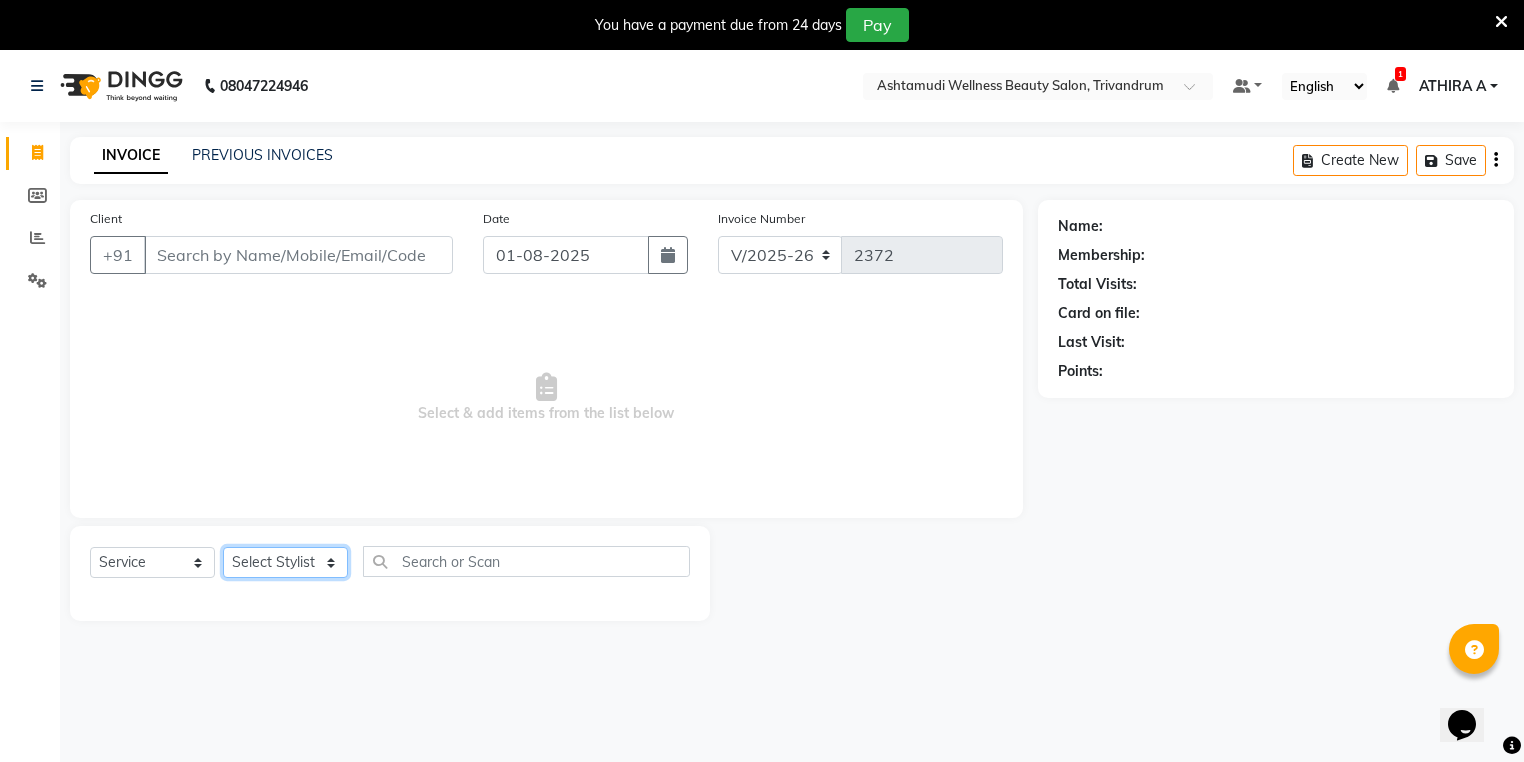 click on "Select Stylist [NAME] [NAME] [NAME] [NAME] [NAME] [NAME] [NAME] [NAME] [NAME] [NAME] [NAME] [NAME] [NAME] [NAME] [NAME] [NAME] [NAME] [NAME] [NAME]" 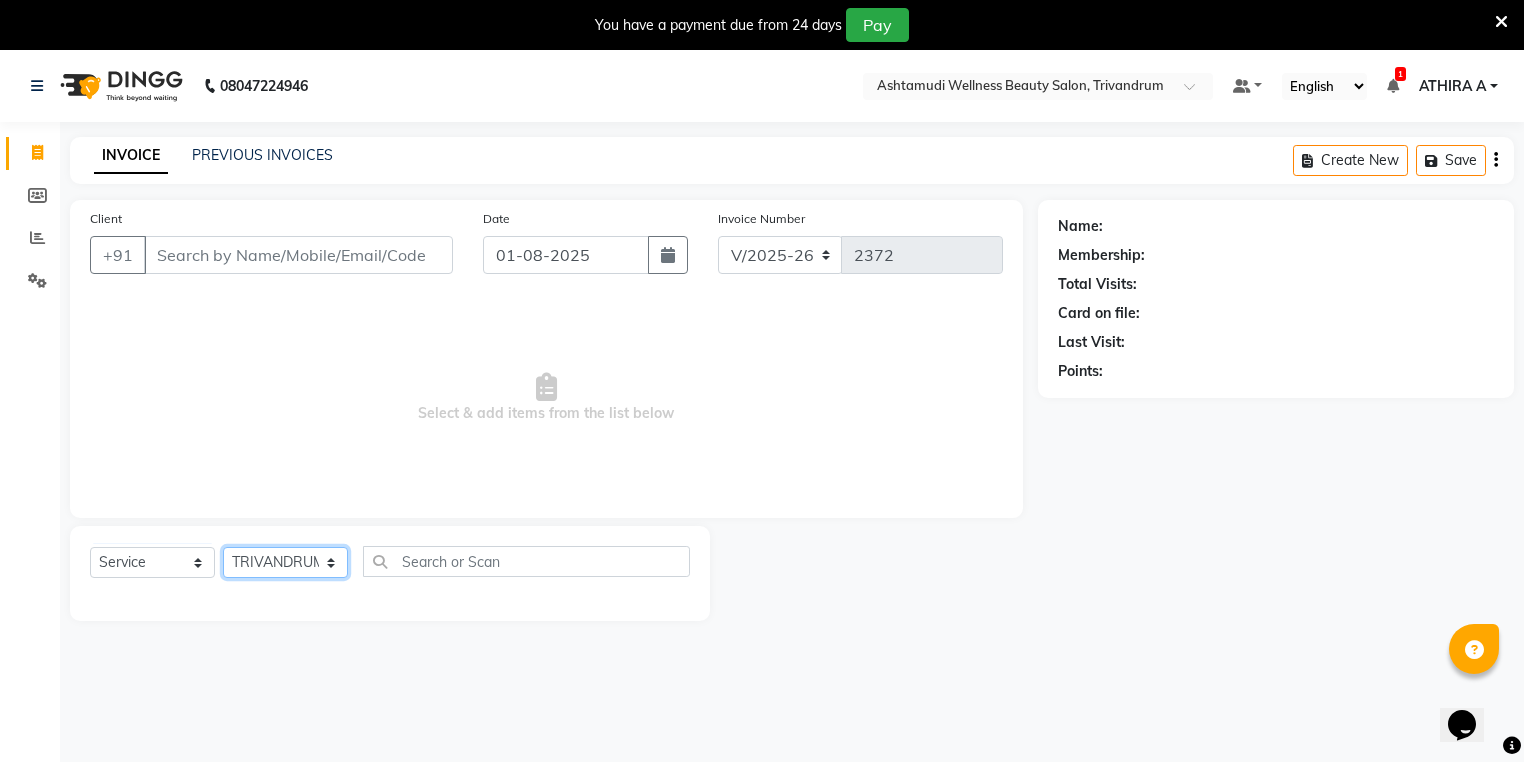 click on "Select Stylist [NAME] [NAME] [NAME] [NAME] [NAME] [NAME] [NAME] [NAME] [NAME] [NAME] [NAME] [NAME] [NAME] [NAME] [NAME] [NAME] [NAME] [NAME] [NAME]" 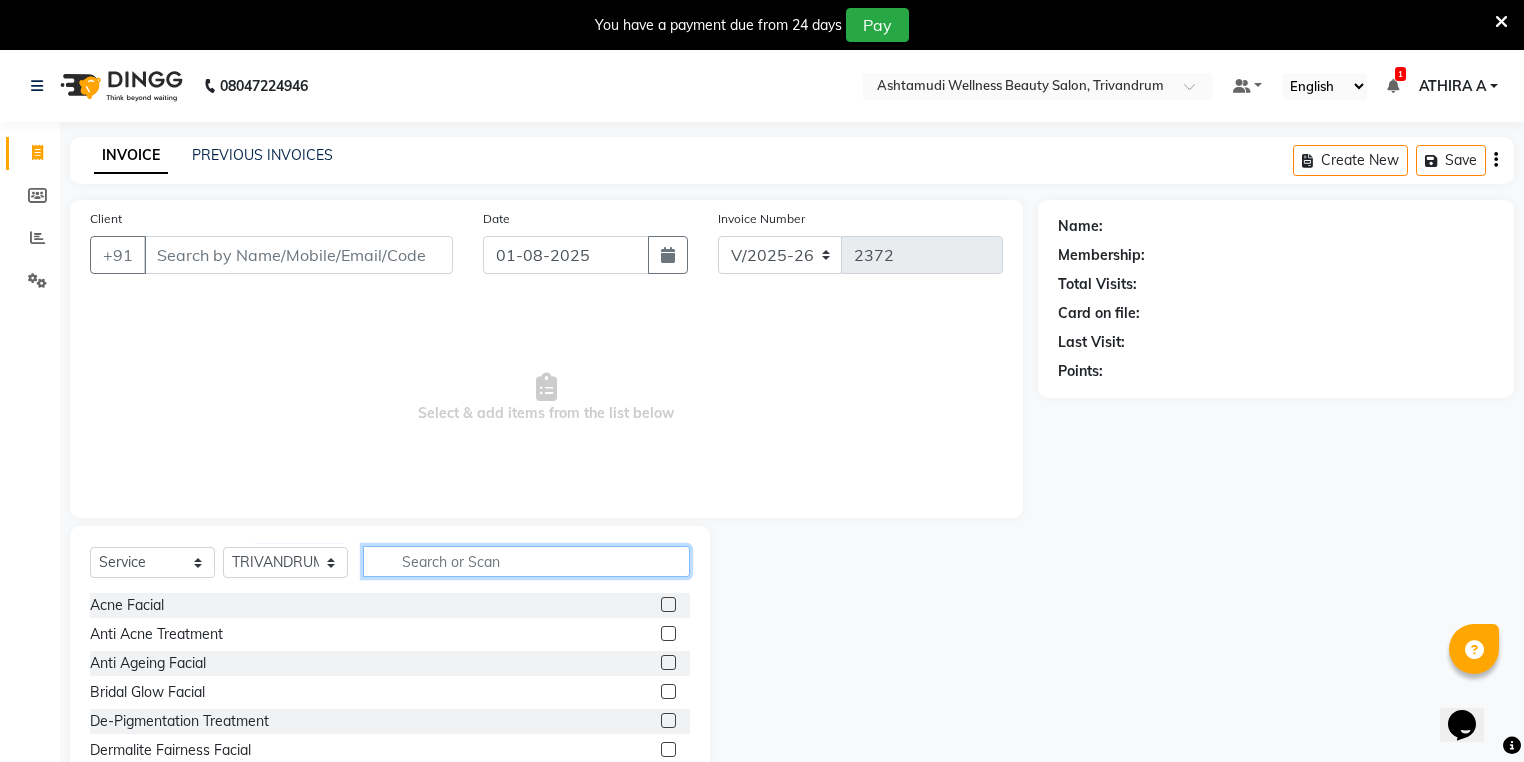 click 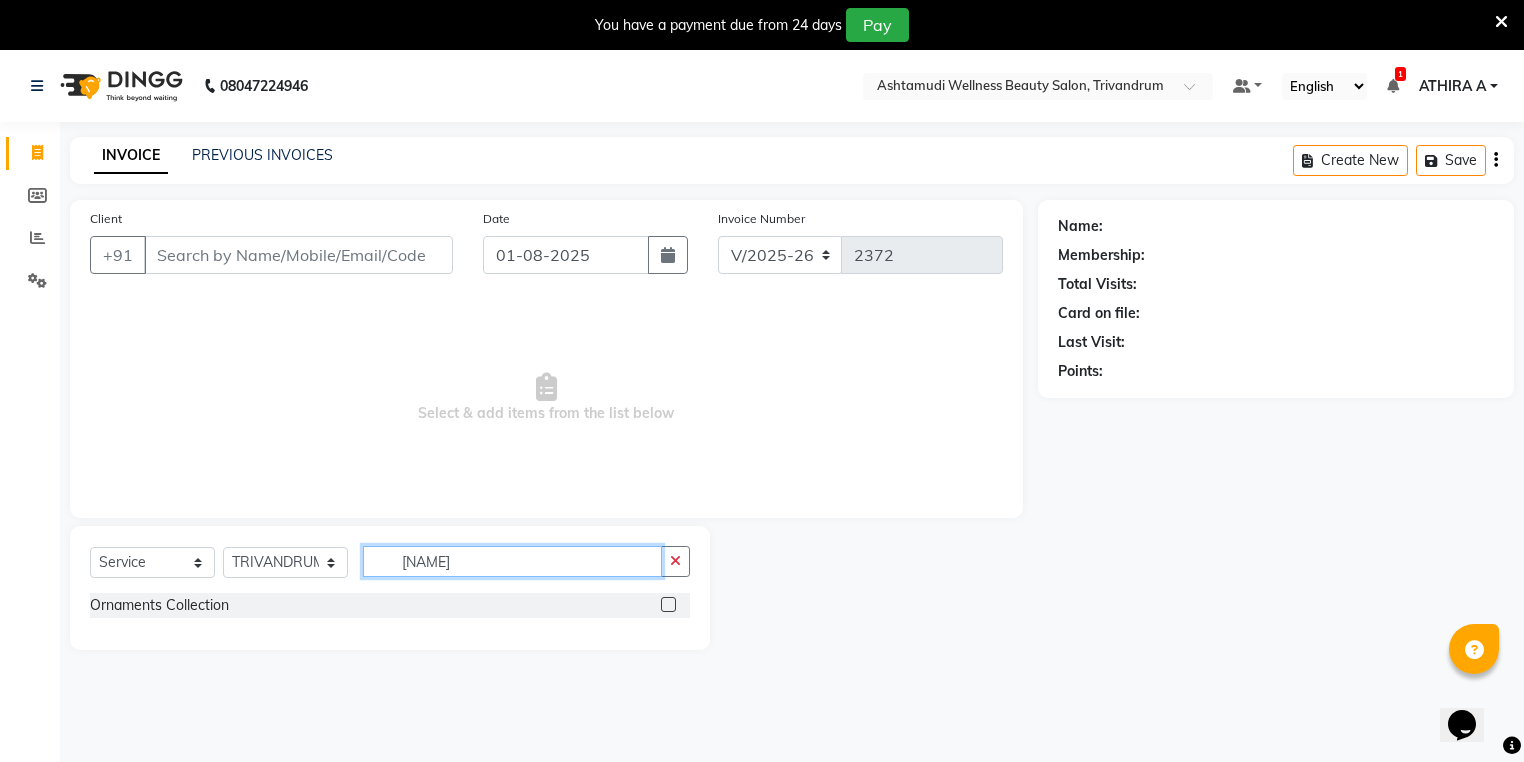 type on "ornam" 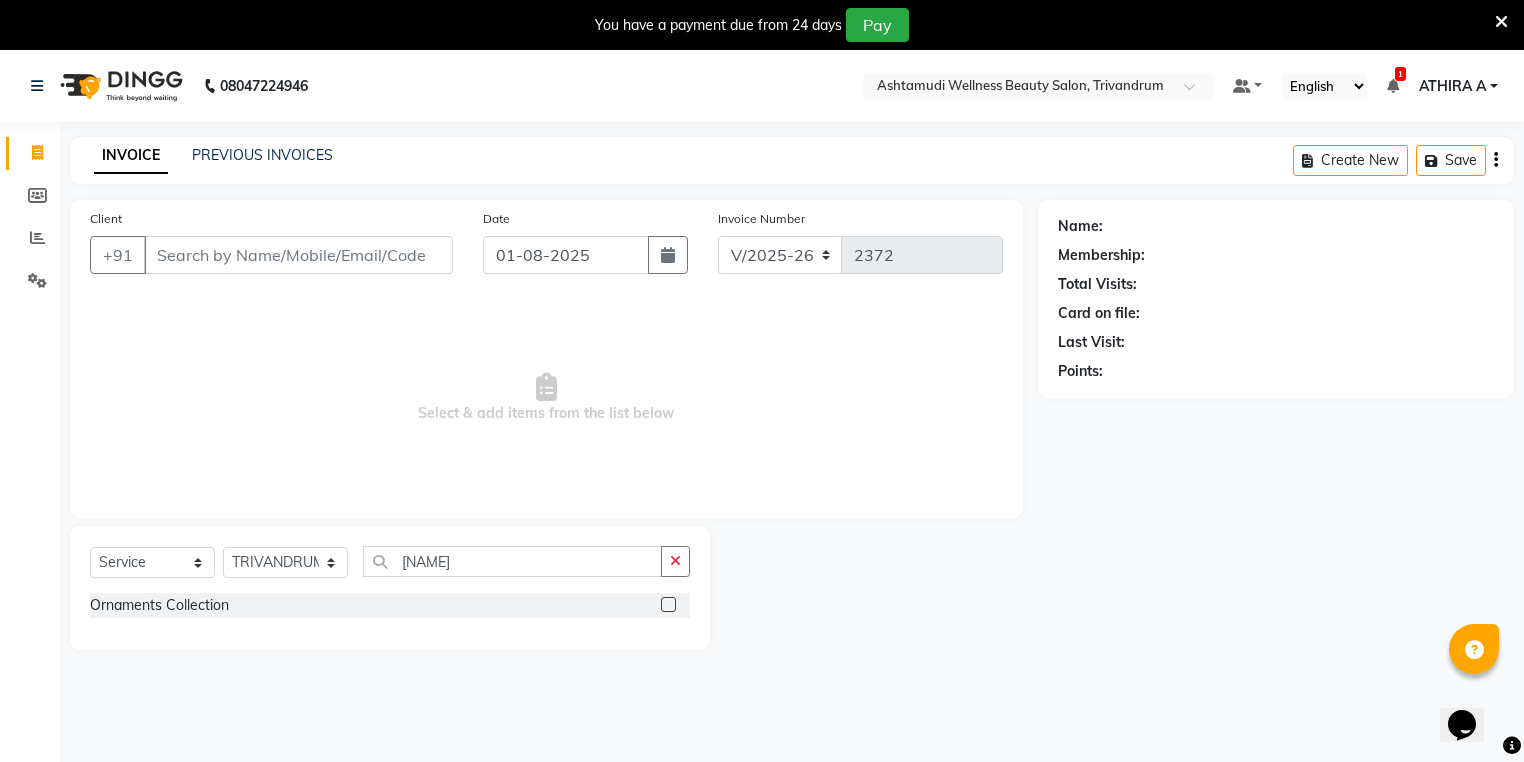 click 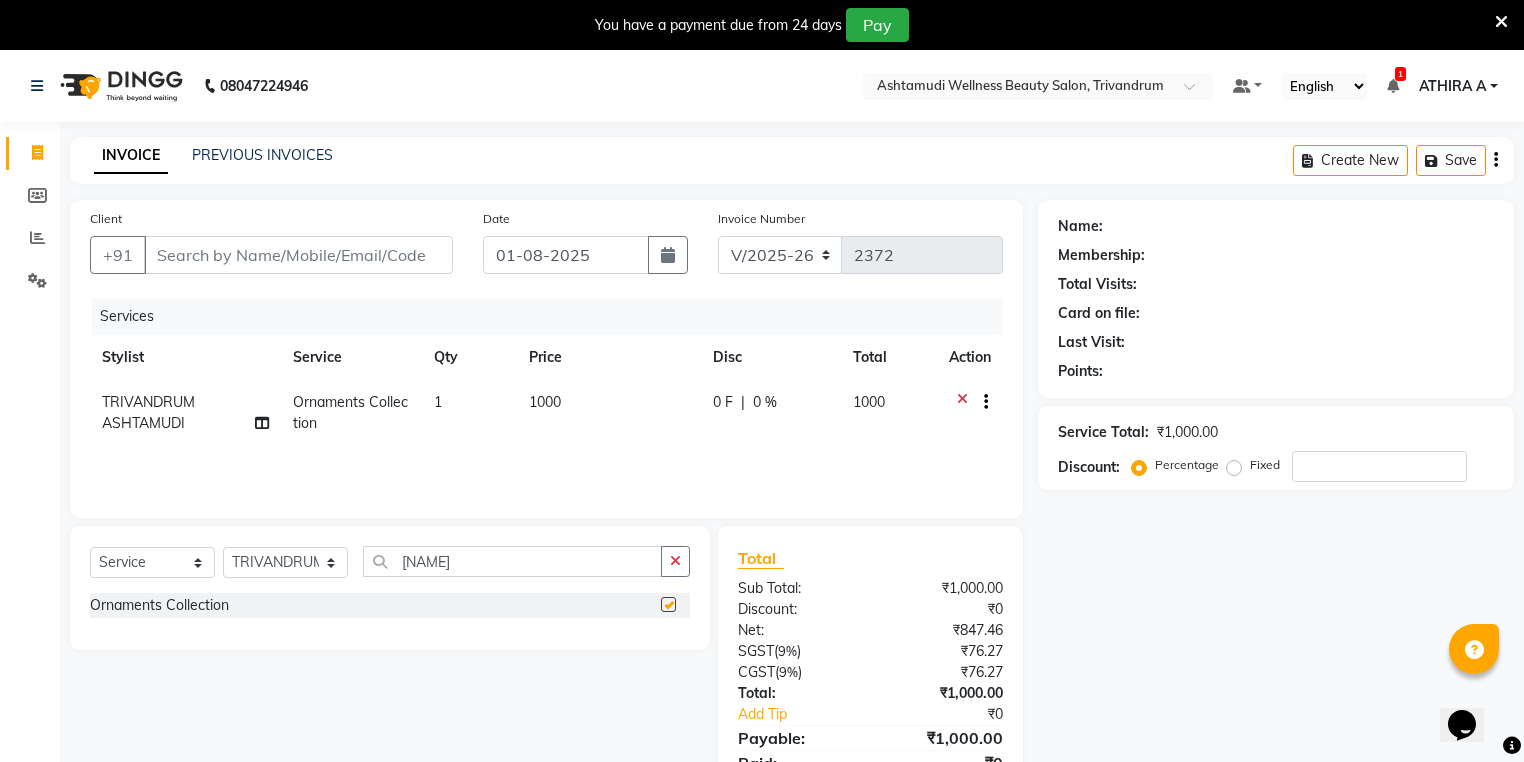 checkbox on "false" 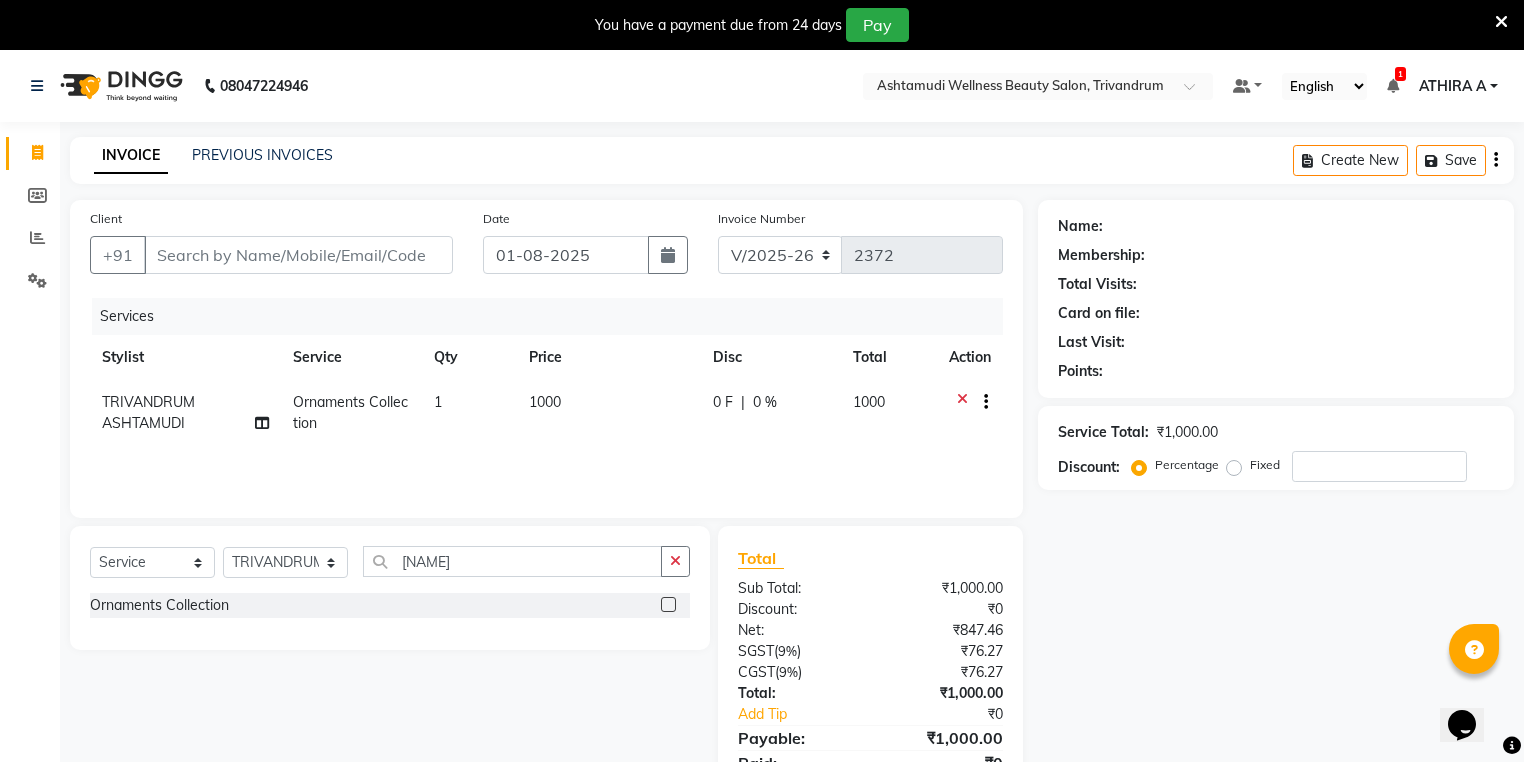 click on "08047224946 Select Location × Ashtamudi Wellness Beauty Salon, Trivandrum Default Panel My Panel English ENGLISH Español العربية मराठी हिंदी ગુજરાતી தமிழ் 中文 1 Notifications nothing to show ATHIRA A Manage Profile Change Password Sign out  Version:3.15.11" 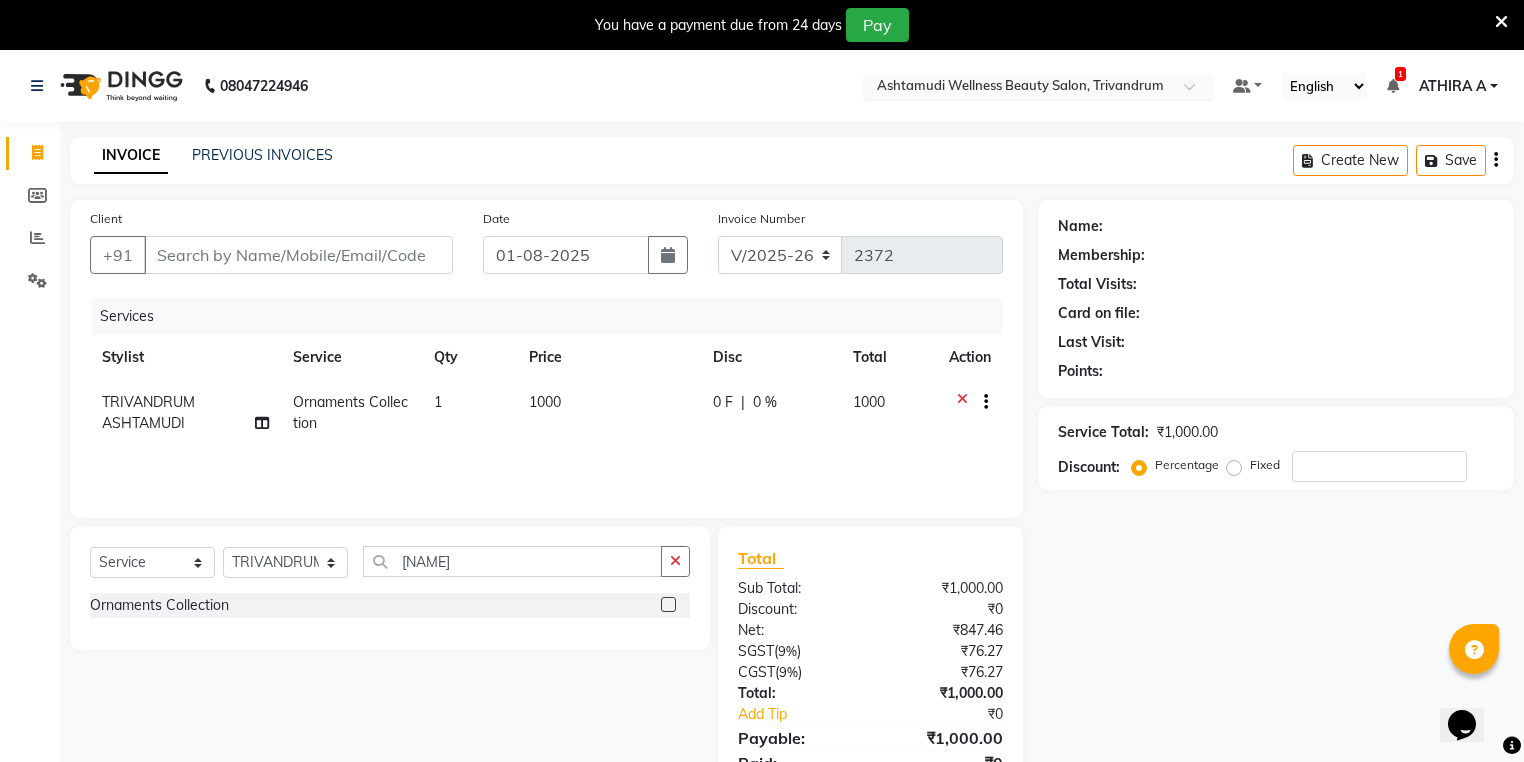click at bounding box center [1018, 88] 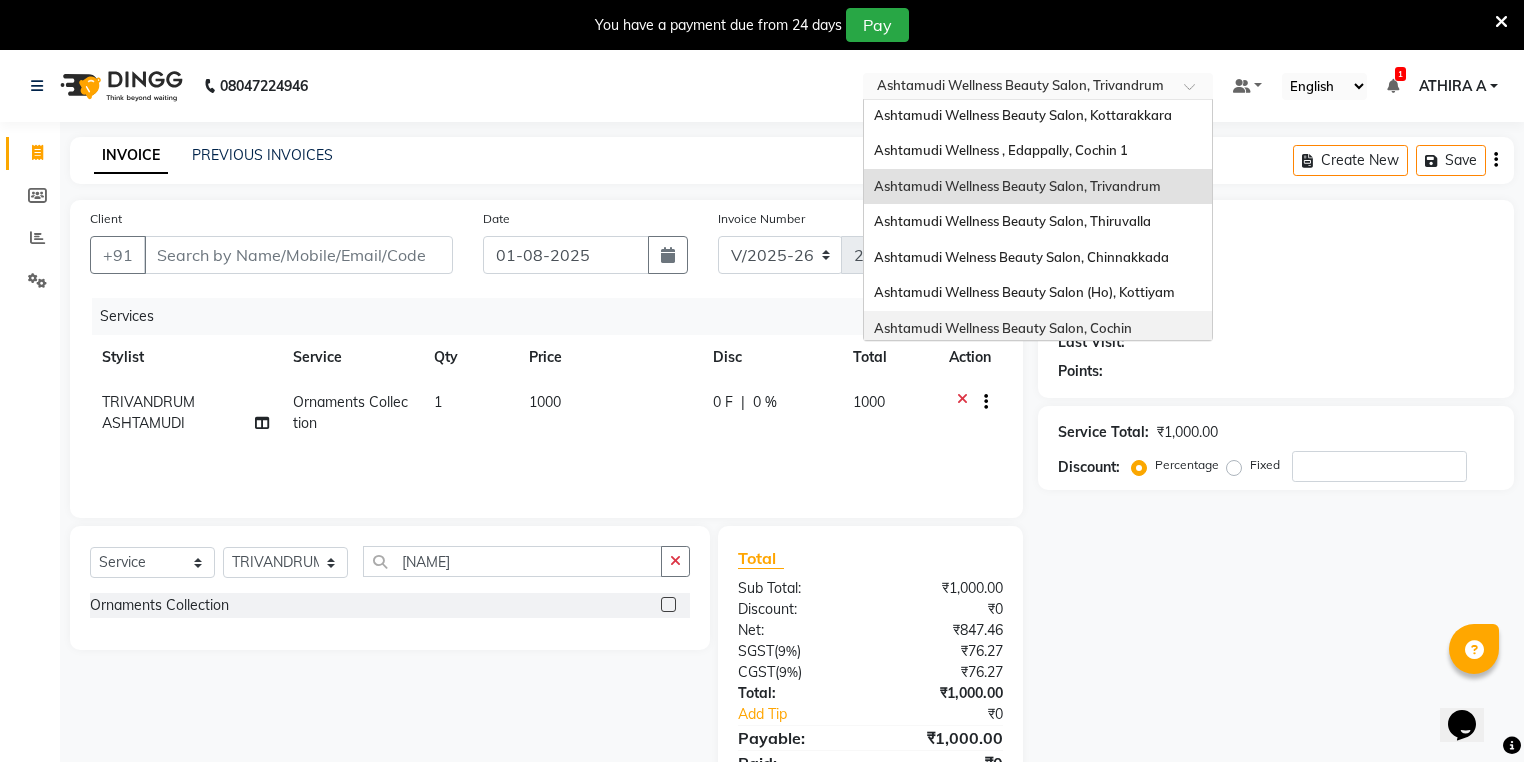 scroll, scrollTop: 0, scrollLeft: 0, axis: both 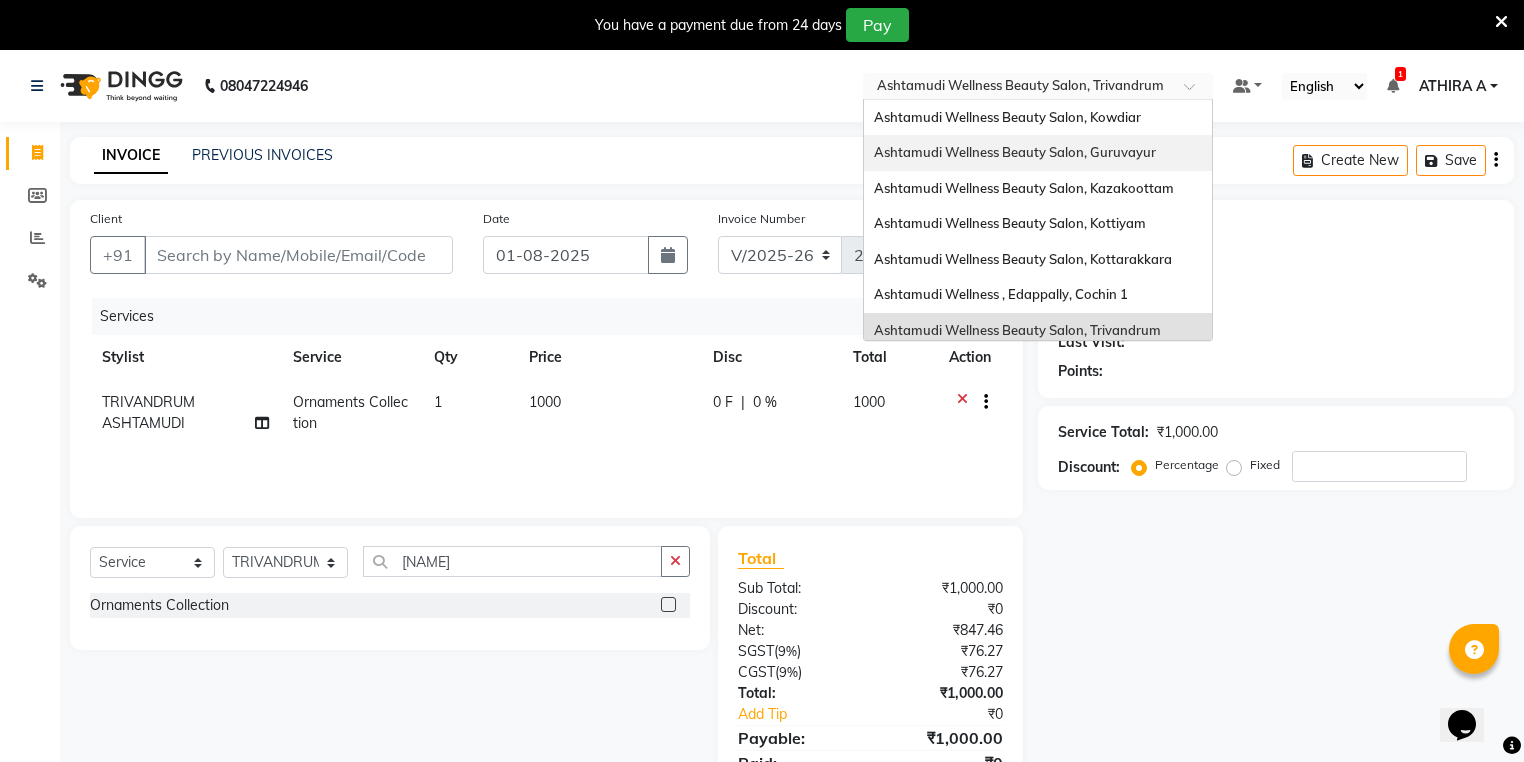 click on "Ashtamudi Wellness Beauty Salon, Guruvayur" at bounding box center [1015, 152] 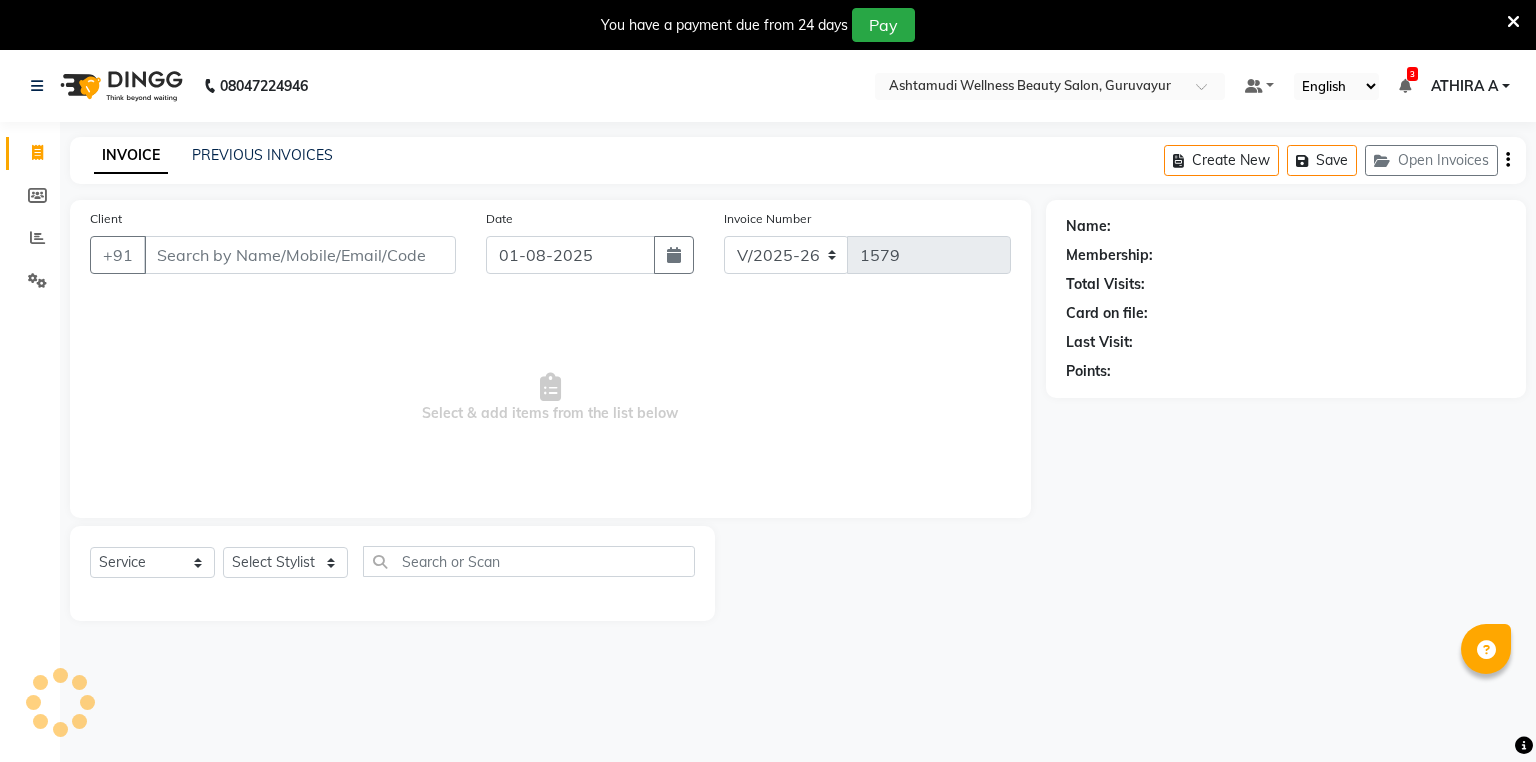 select on "4660" 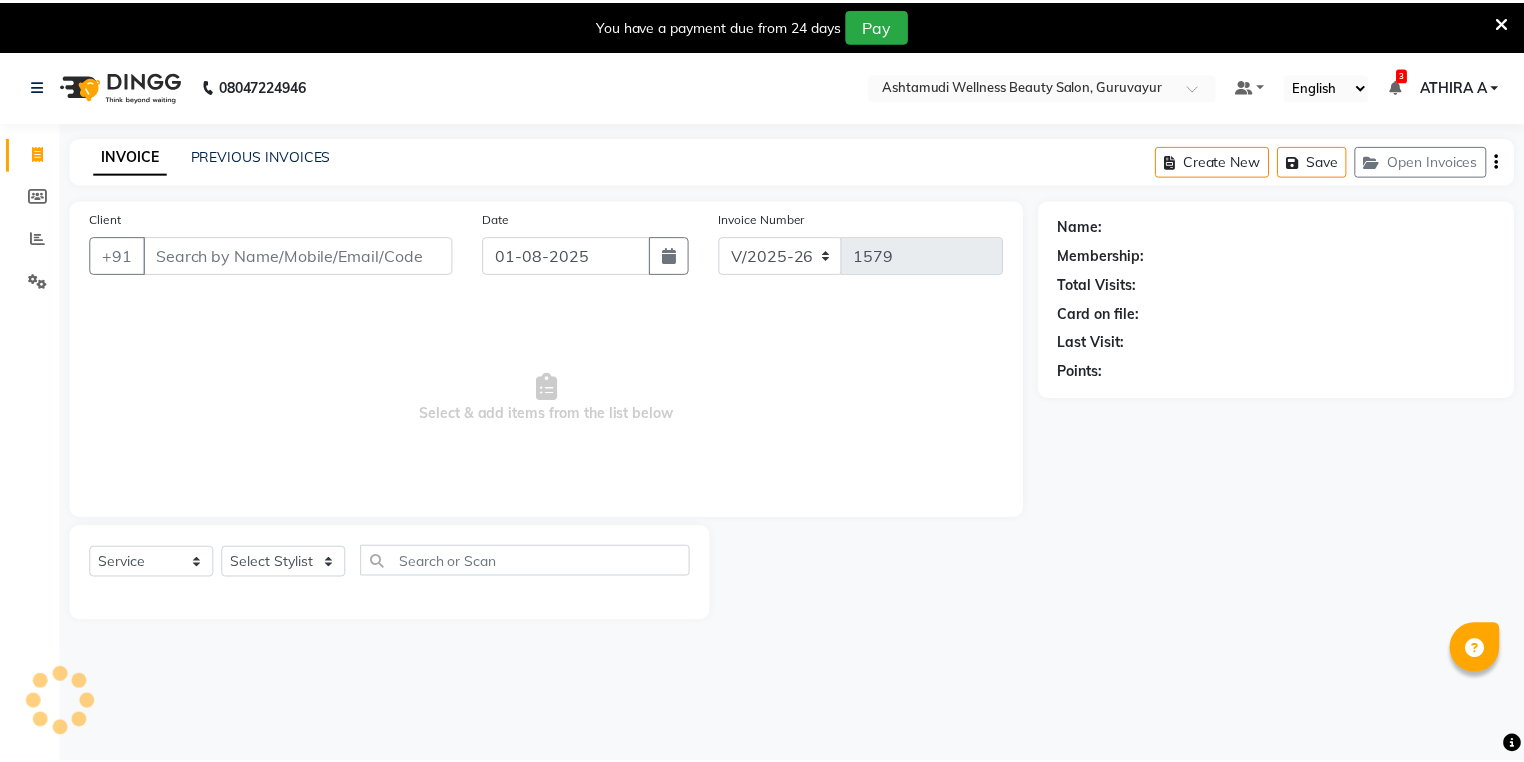 scroll, scrollTop: 0, scrollLeft: 0, axis: both 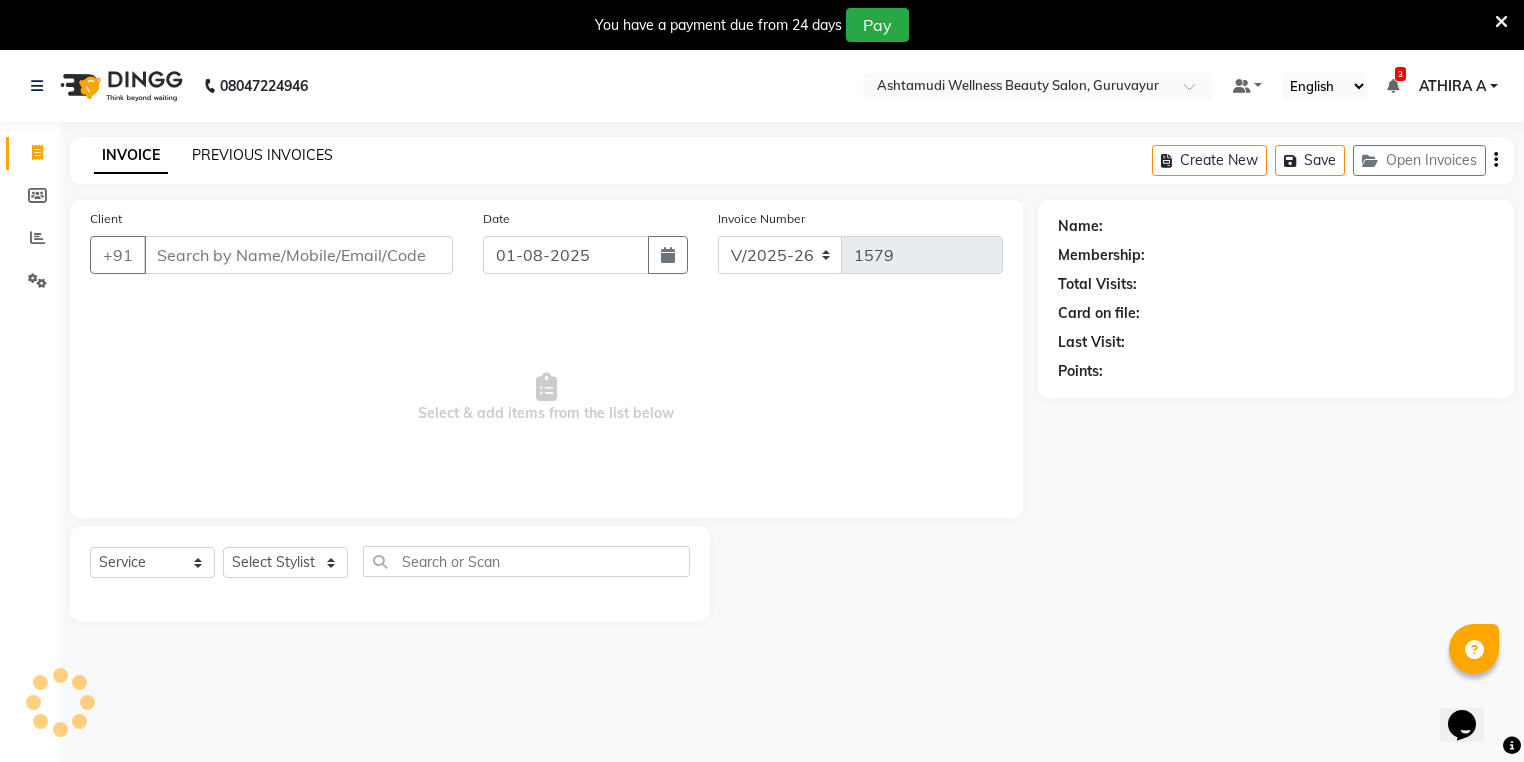 click on "PREVIOUS INVOICES" 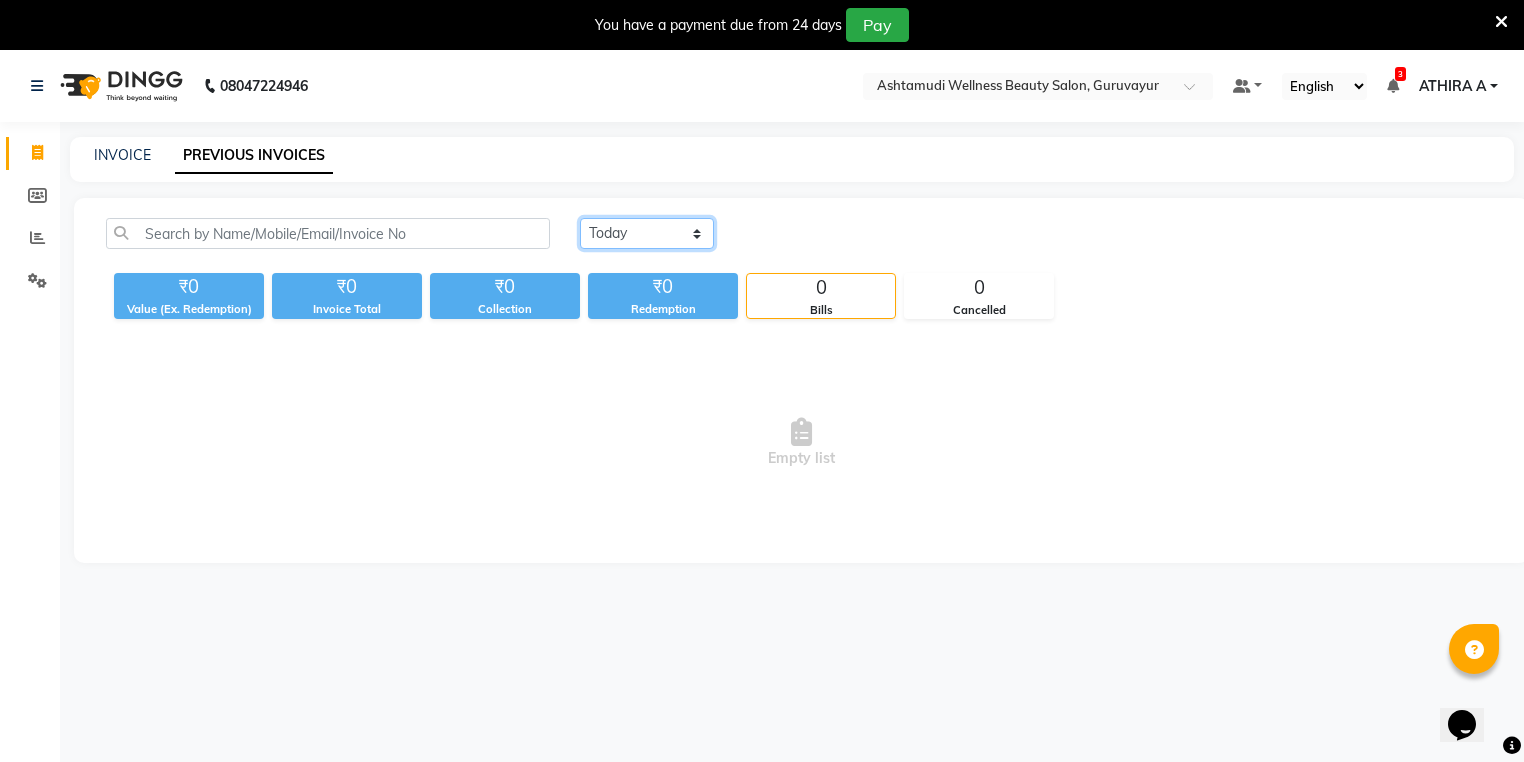click on "Today Yesterday Custom Range" 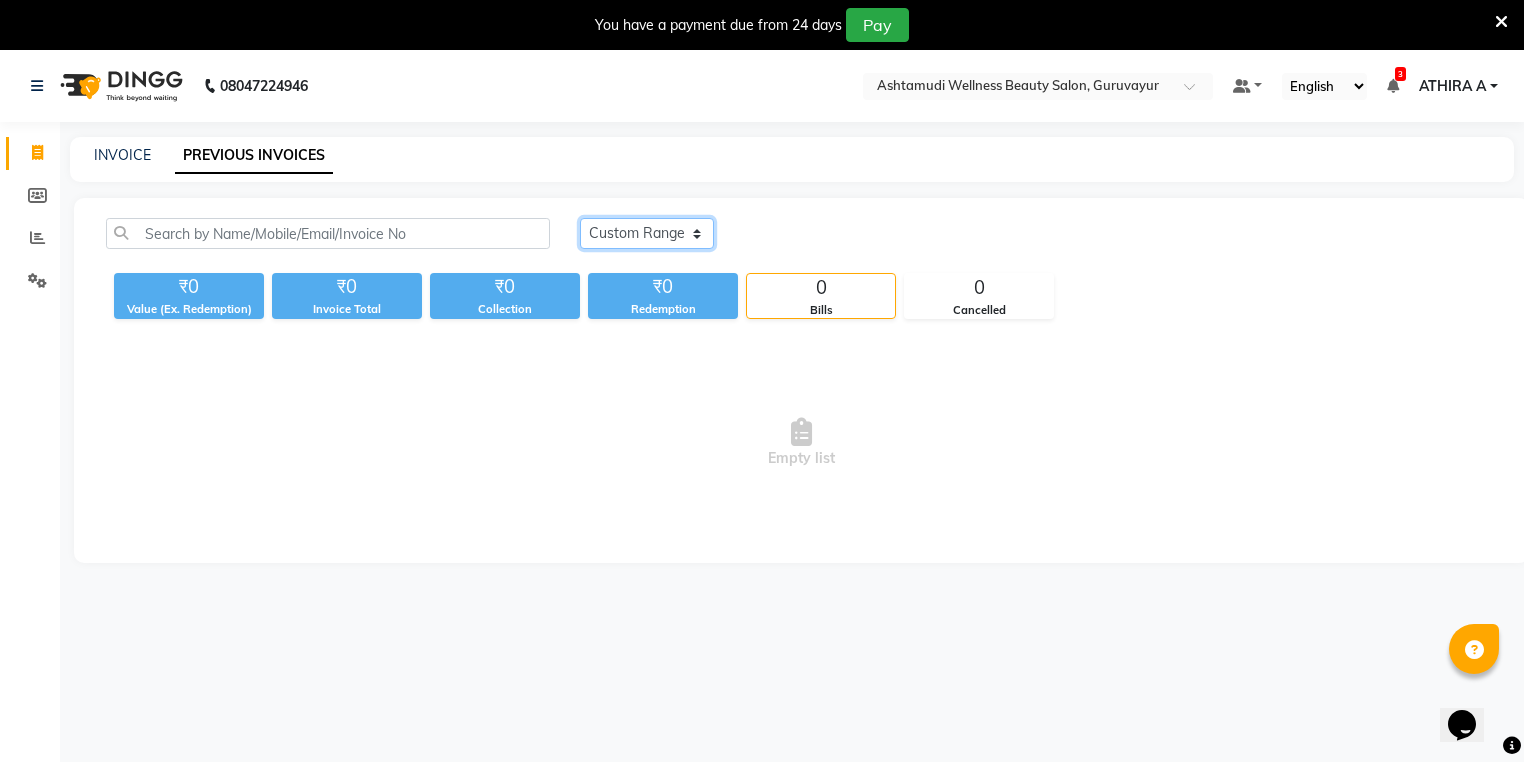 click on "Today Yesterday Custom Range" 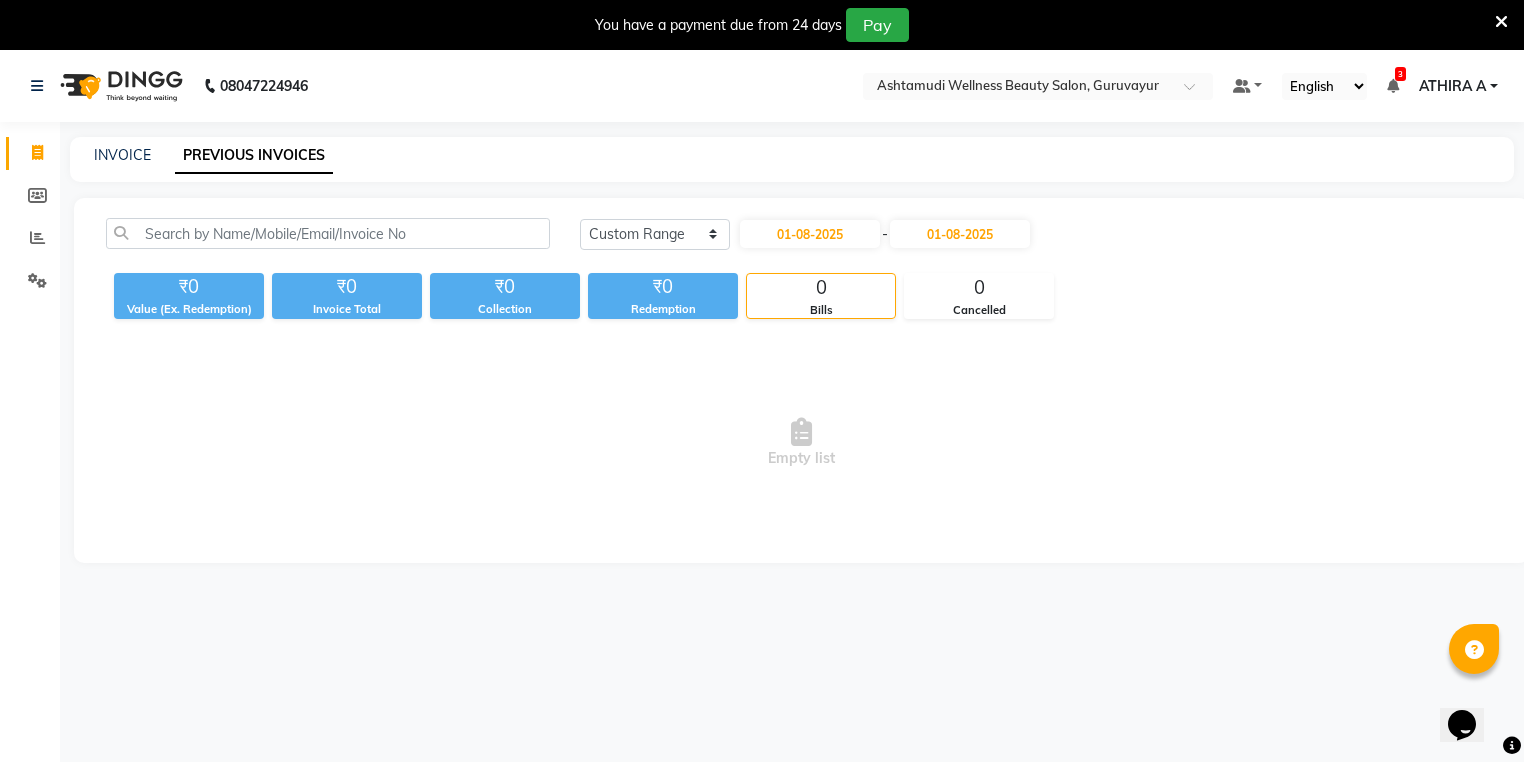 click on "Today Yesterday Custom Range [DATE] - [DATE] ₹0 Value (Ex. Redemption) ₹0 Invoice Total  ₹0 Collection ₹0 Redemption 0 Bills 0 Cancelled  Empty list" 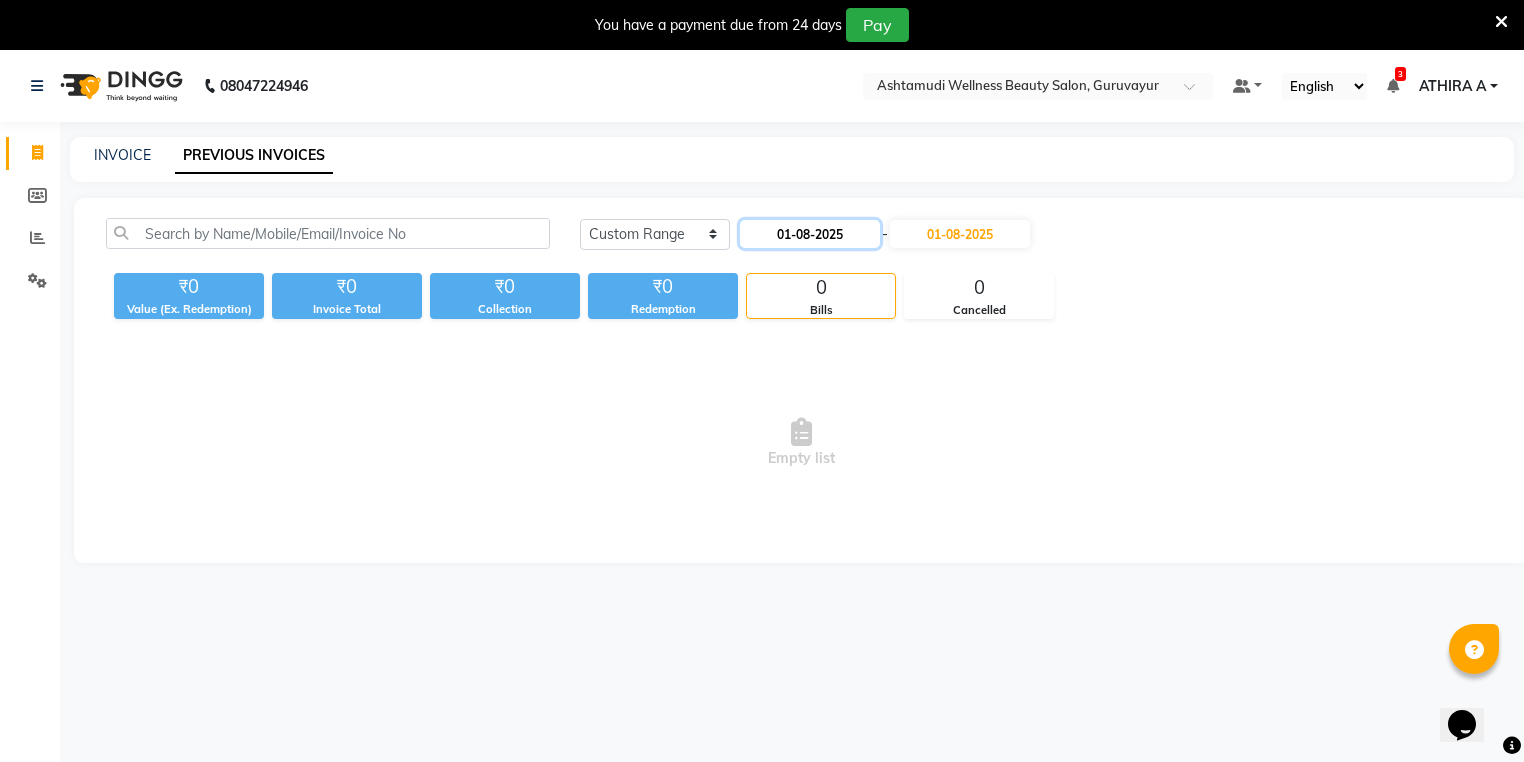 click on "01-08-2025" 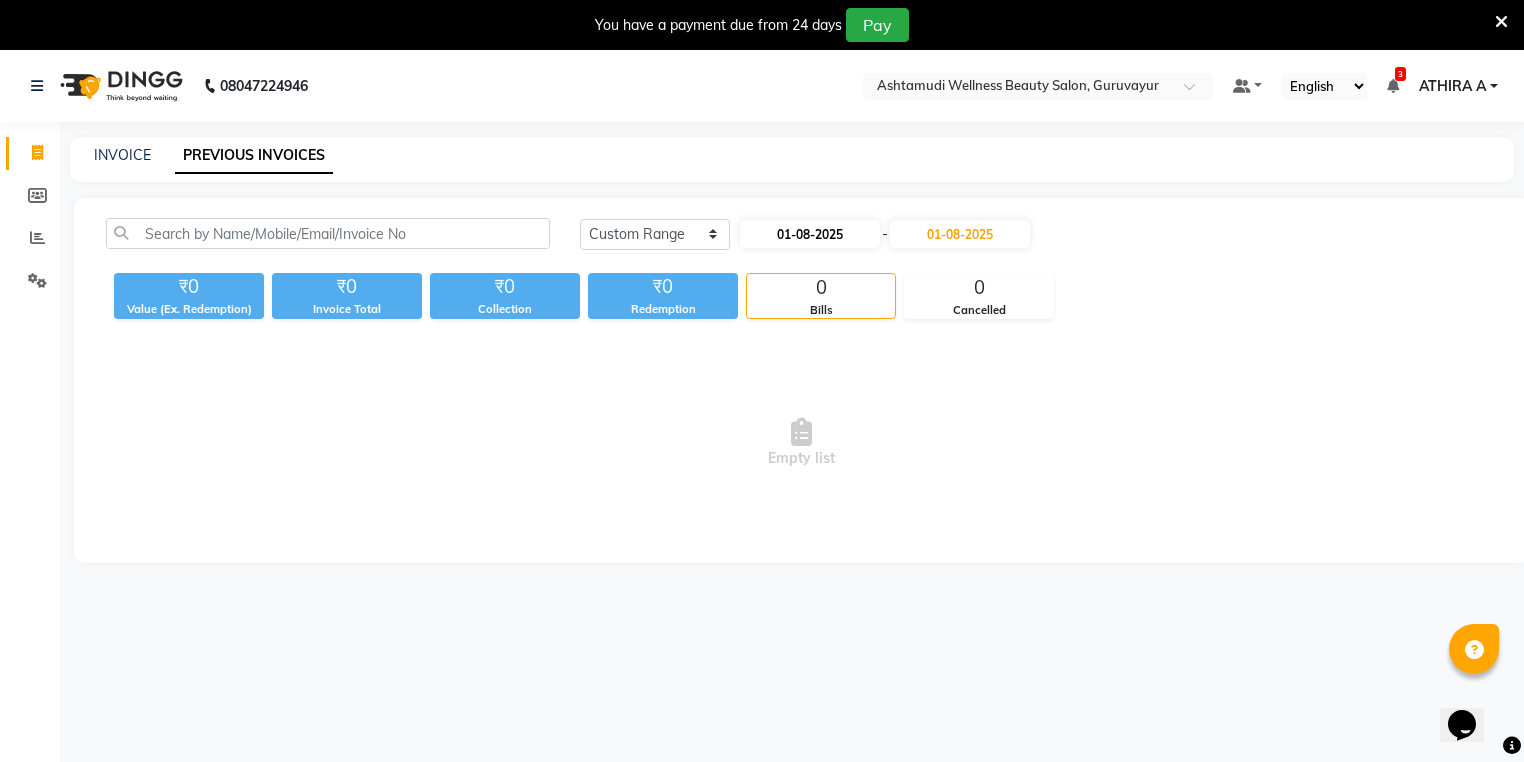 select on "8" 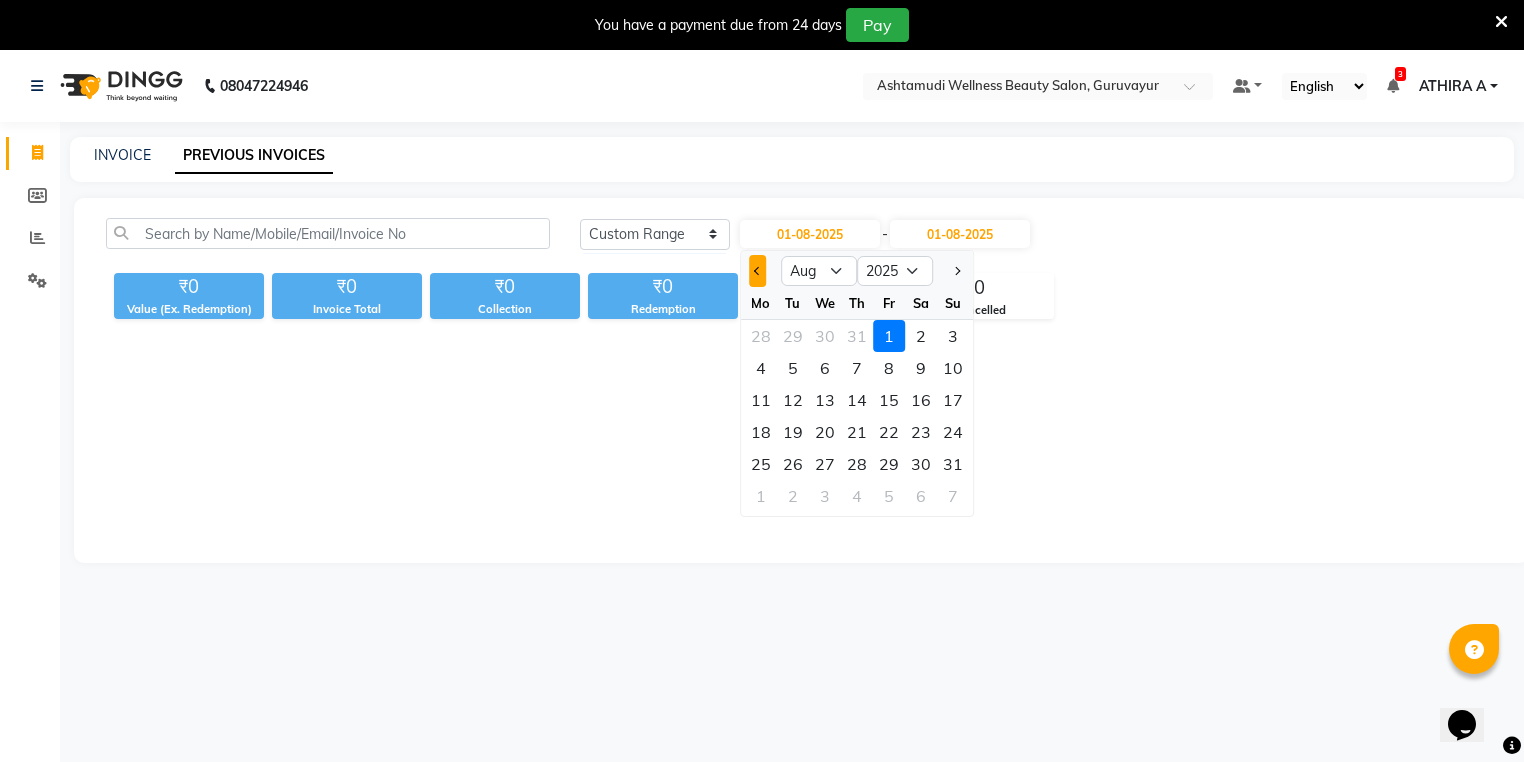 click 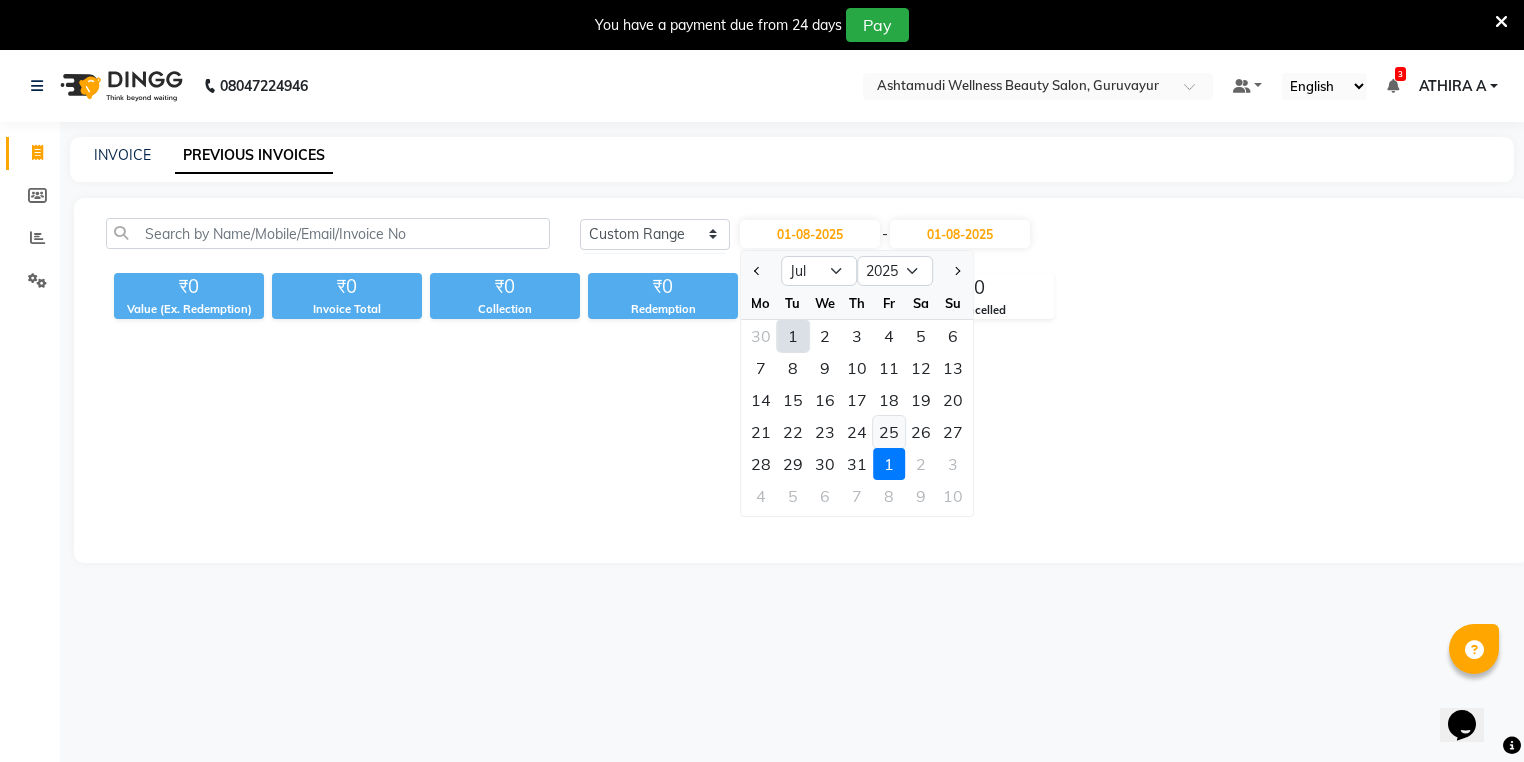 click on "25" 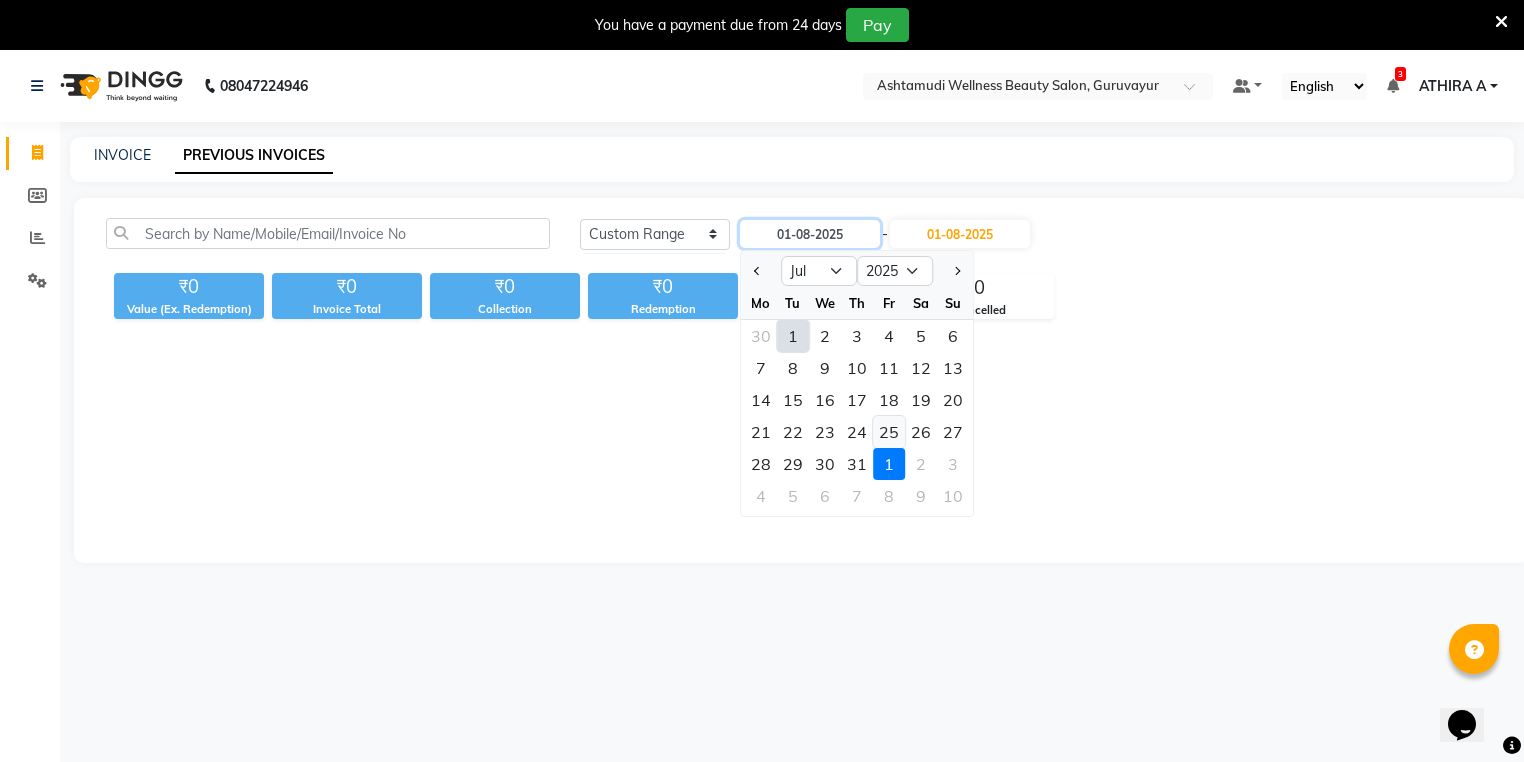 type on "25-07-2025" 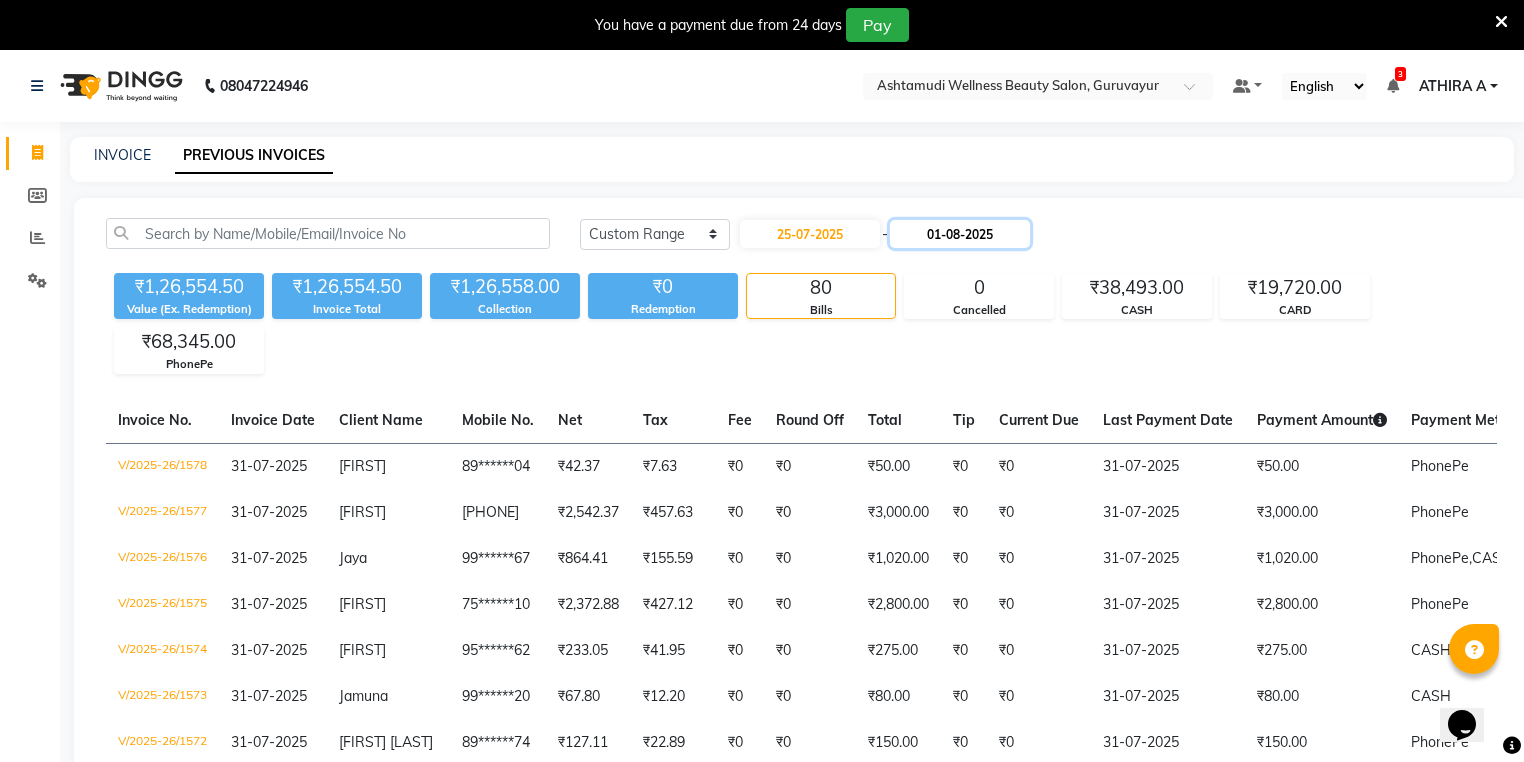 click on "01-08-2025" 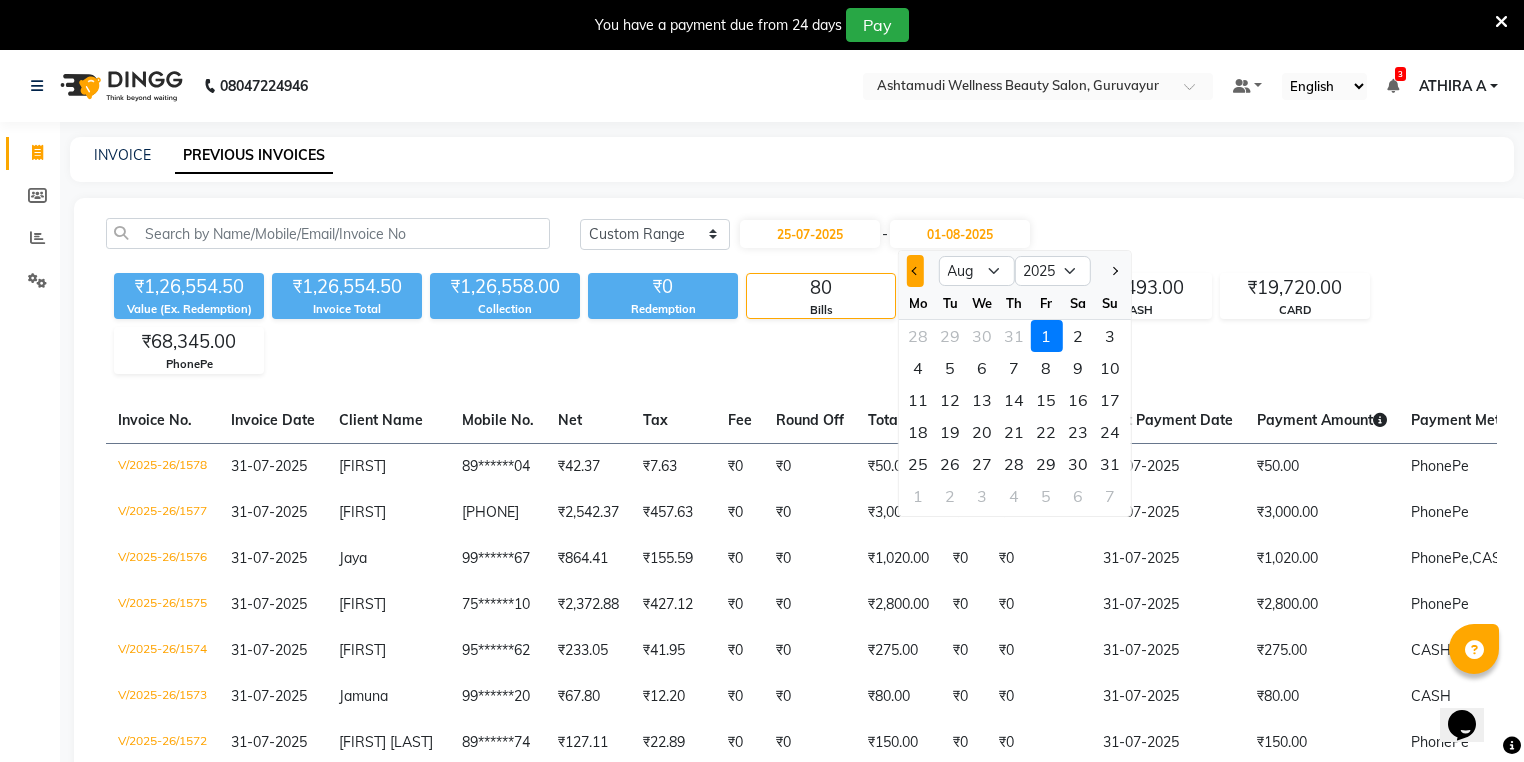 click 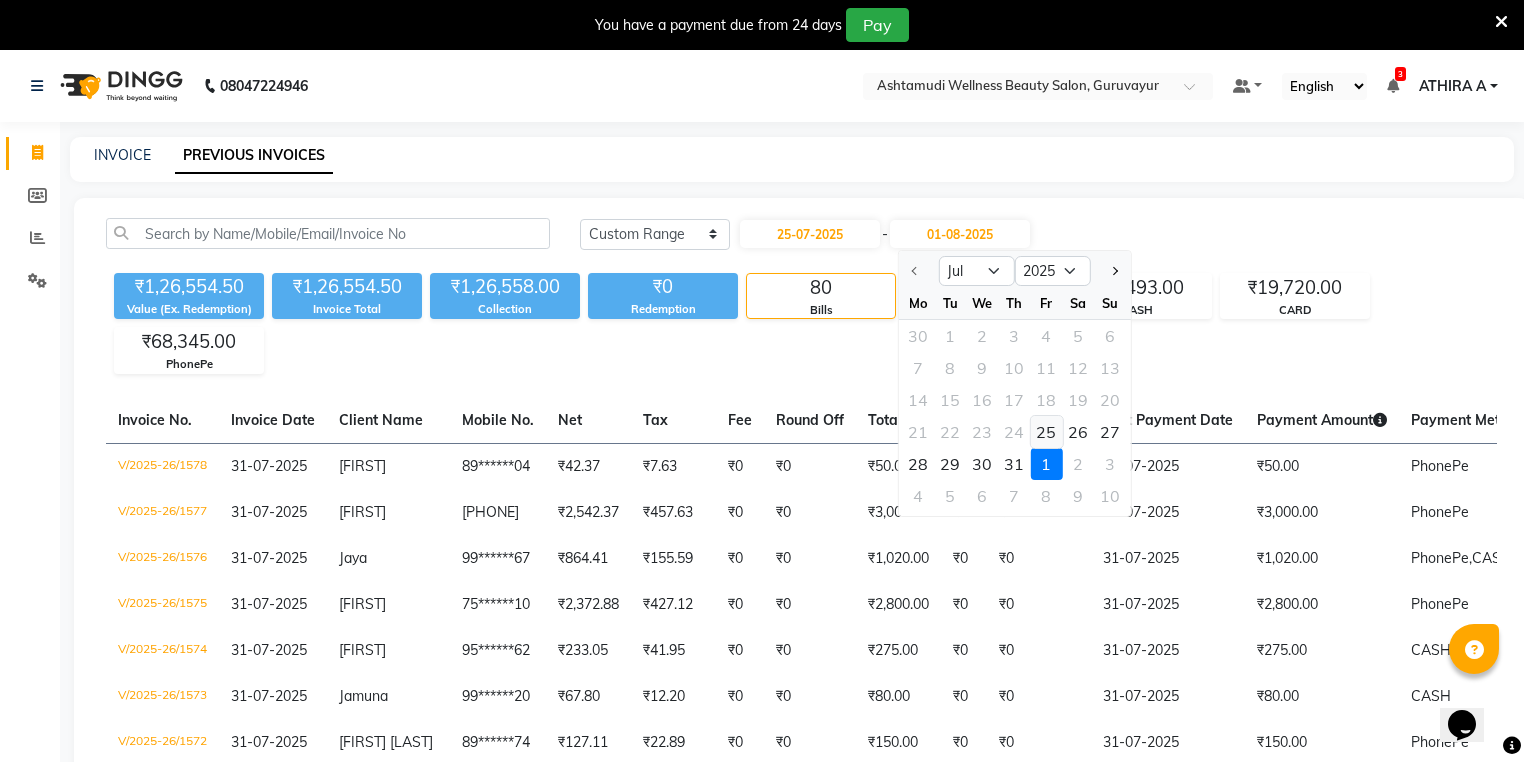 click on "25" 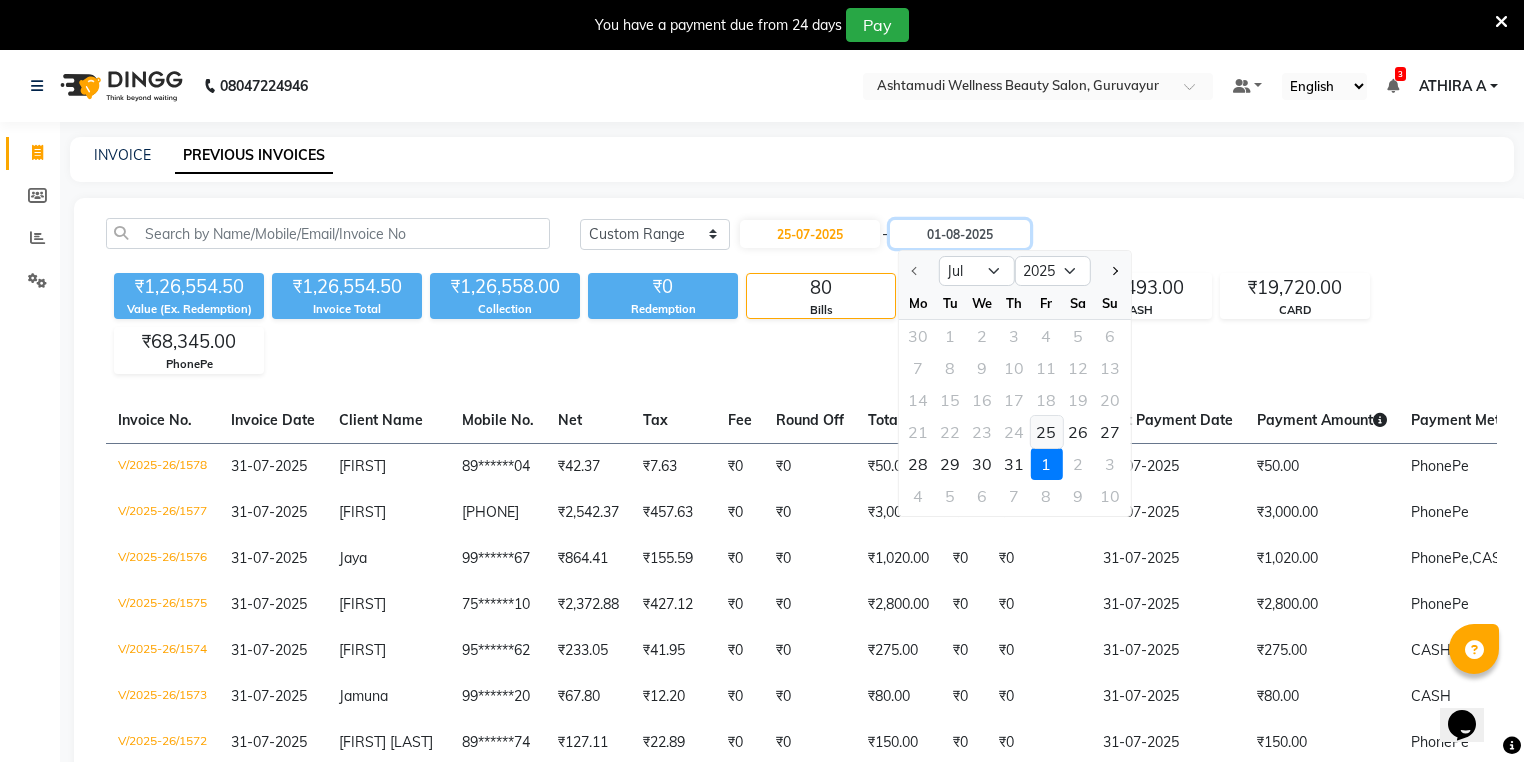 type on "25-07-2025" 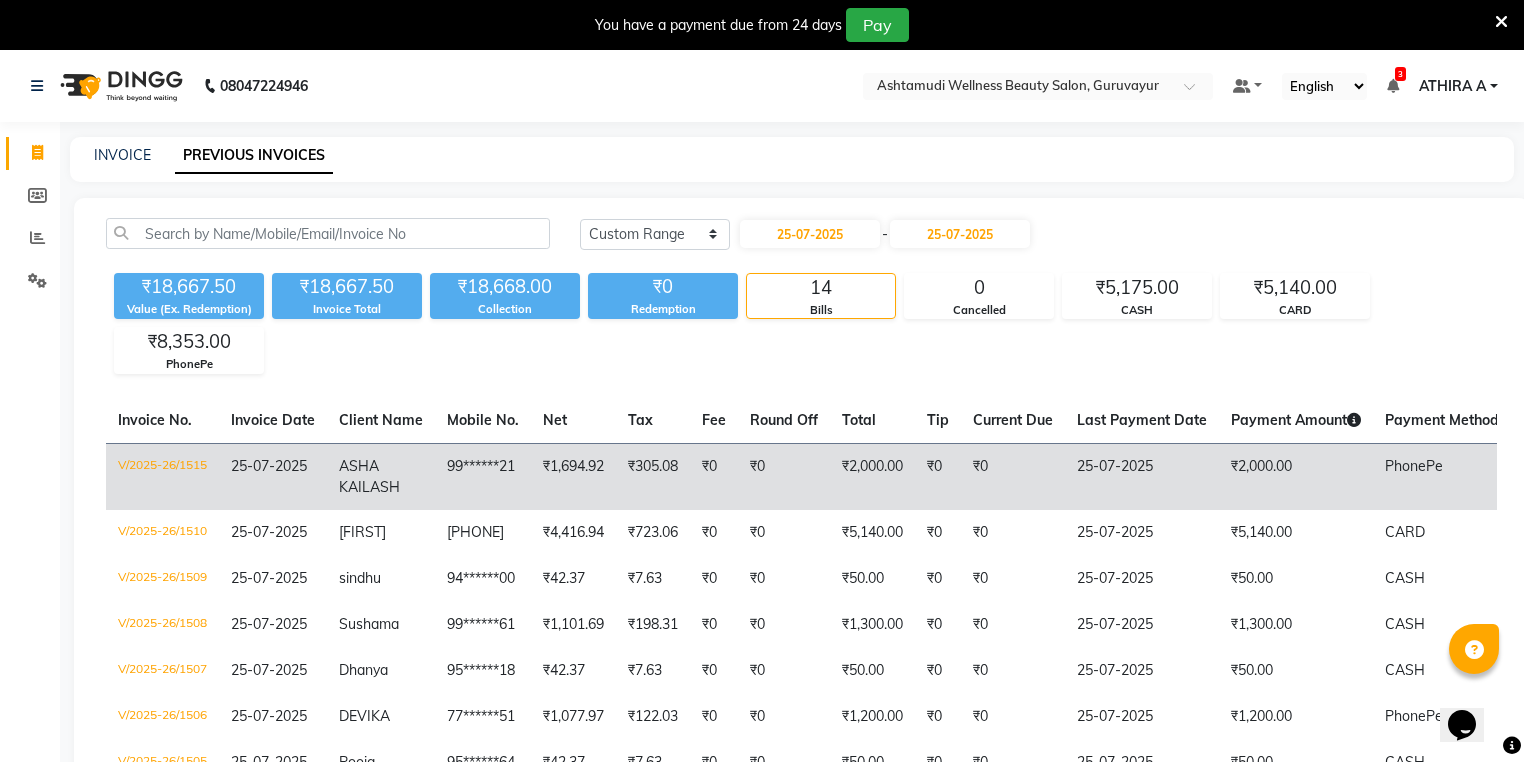 click on "ASHA KAILASH" 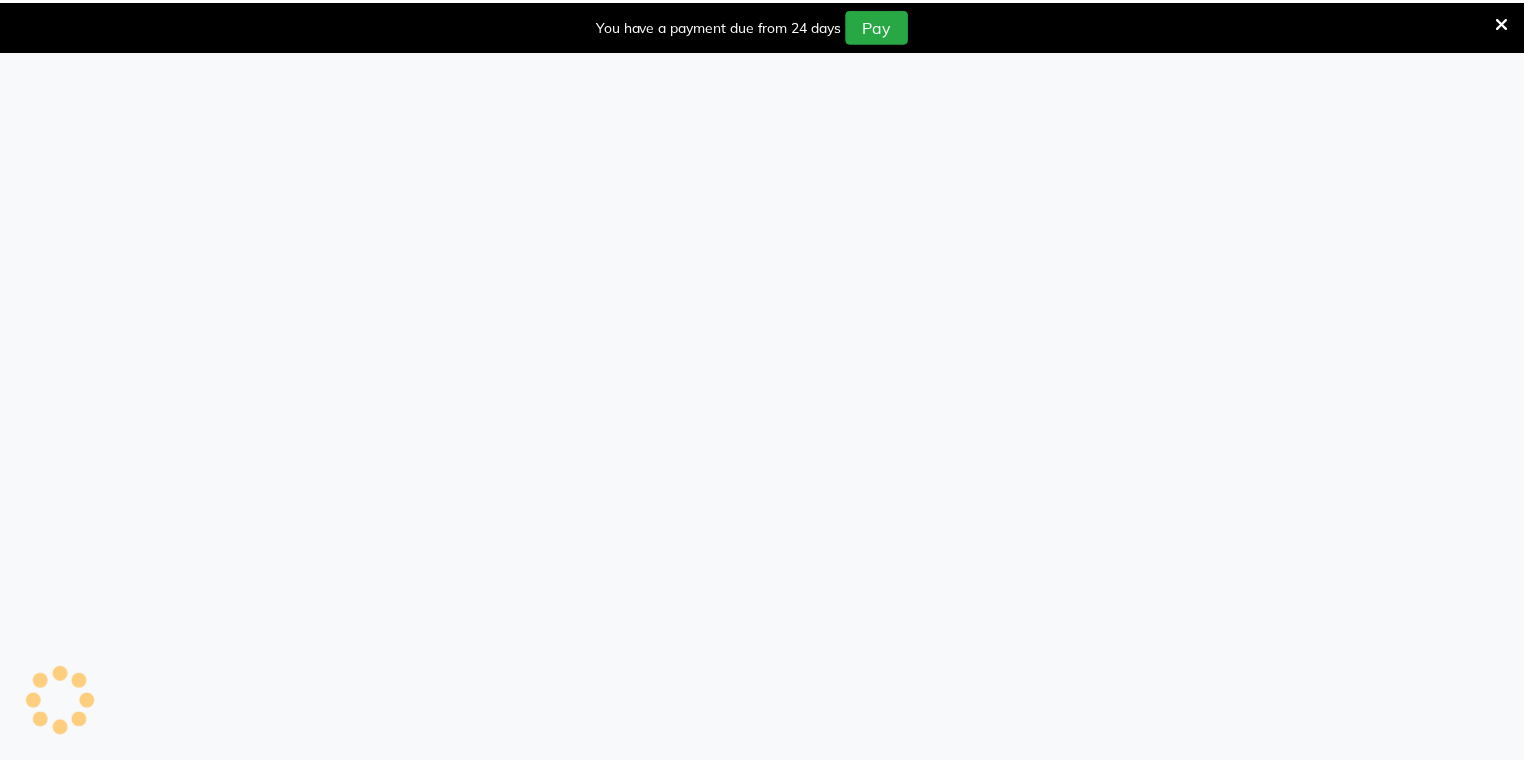 scroll, scrollTop: 0, scrollLeft: 0, axis: both 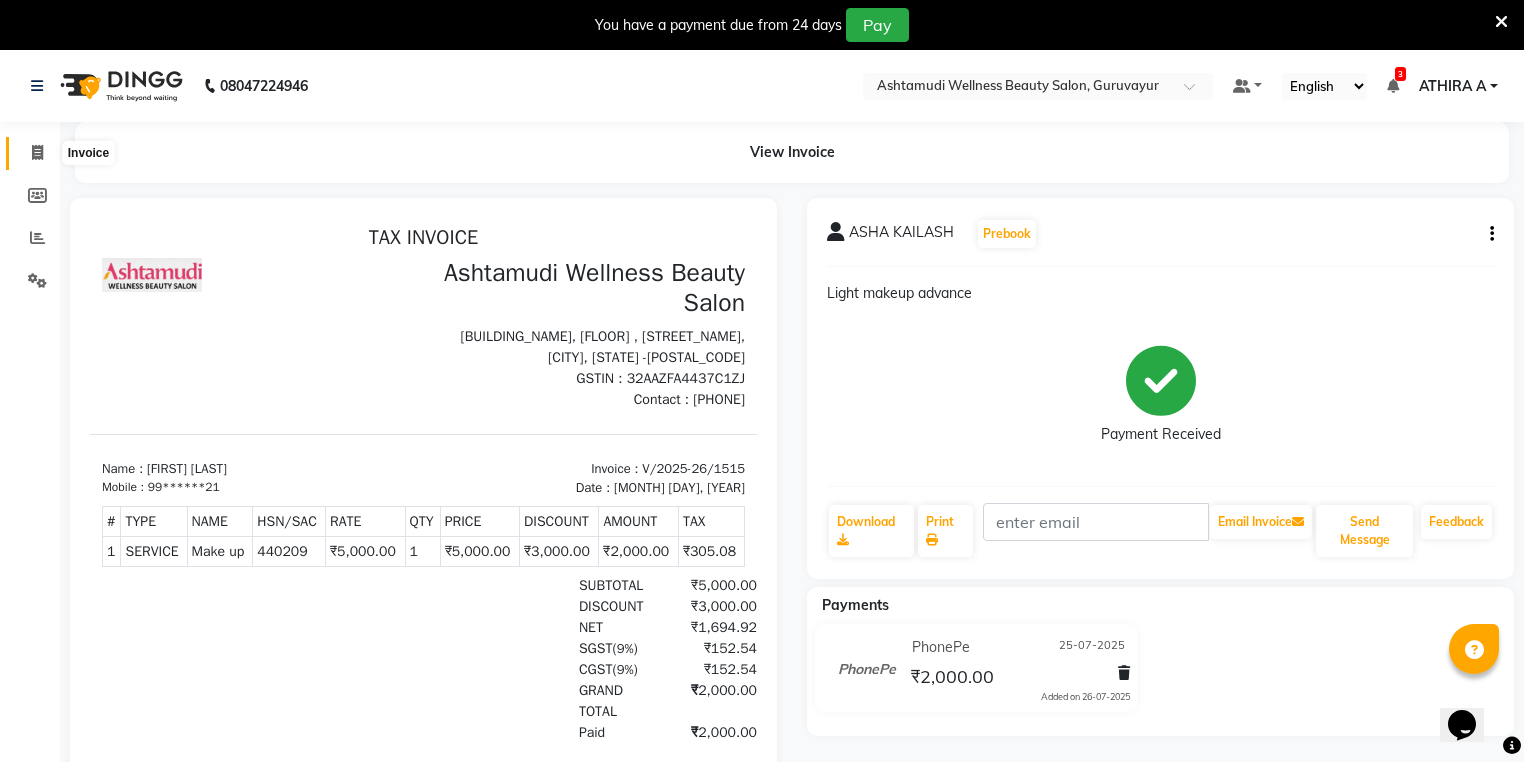 click 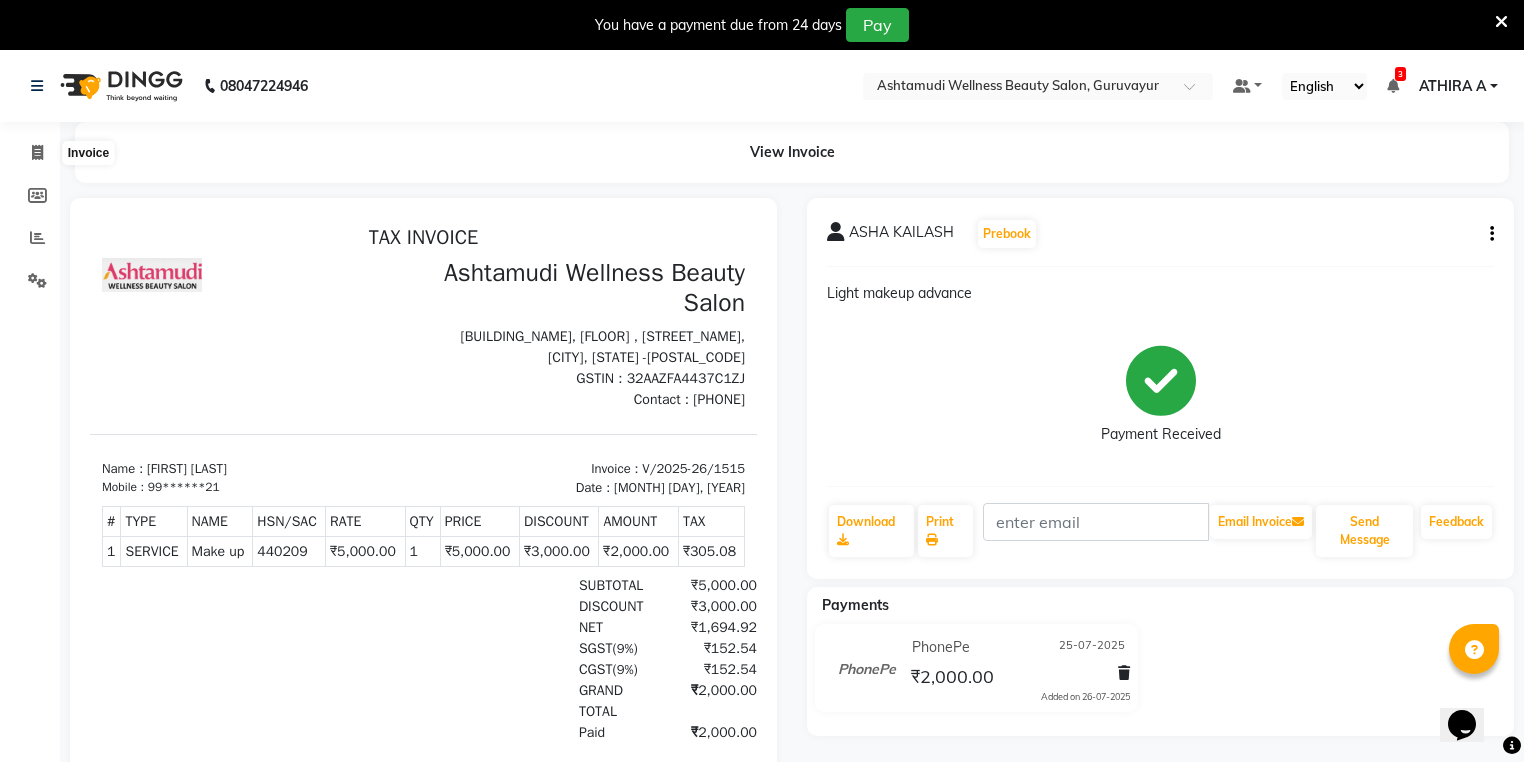 select on "service" 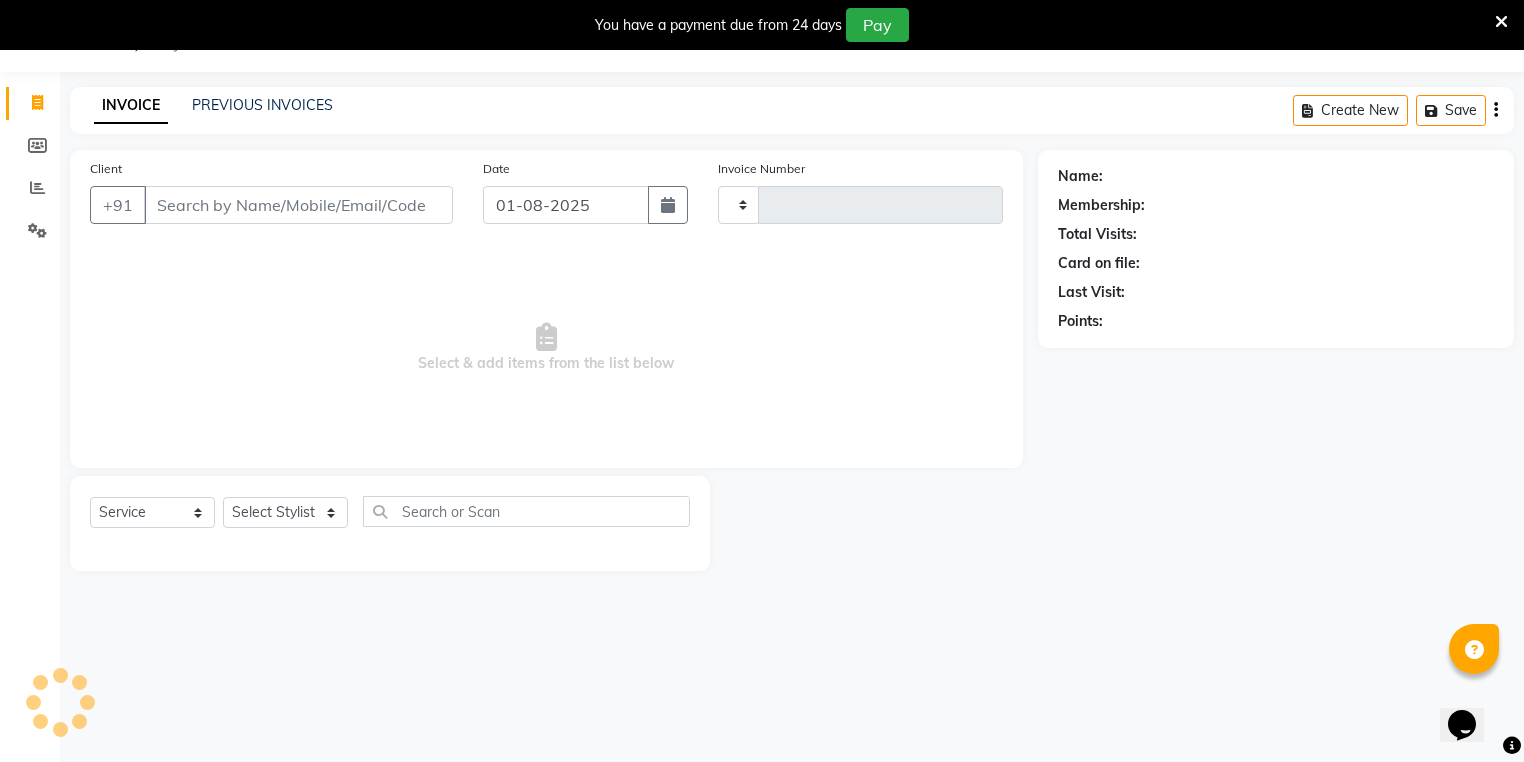 type on "1579" 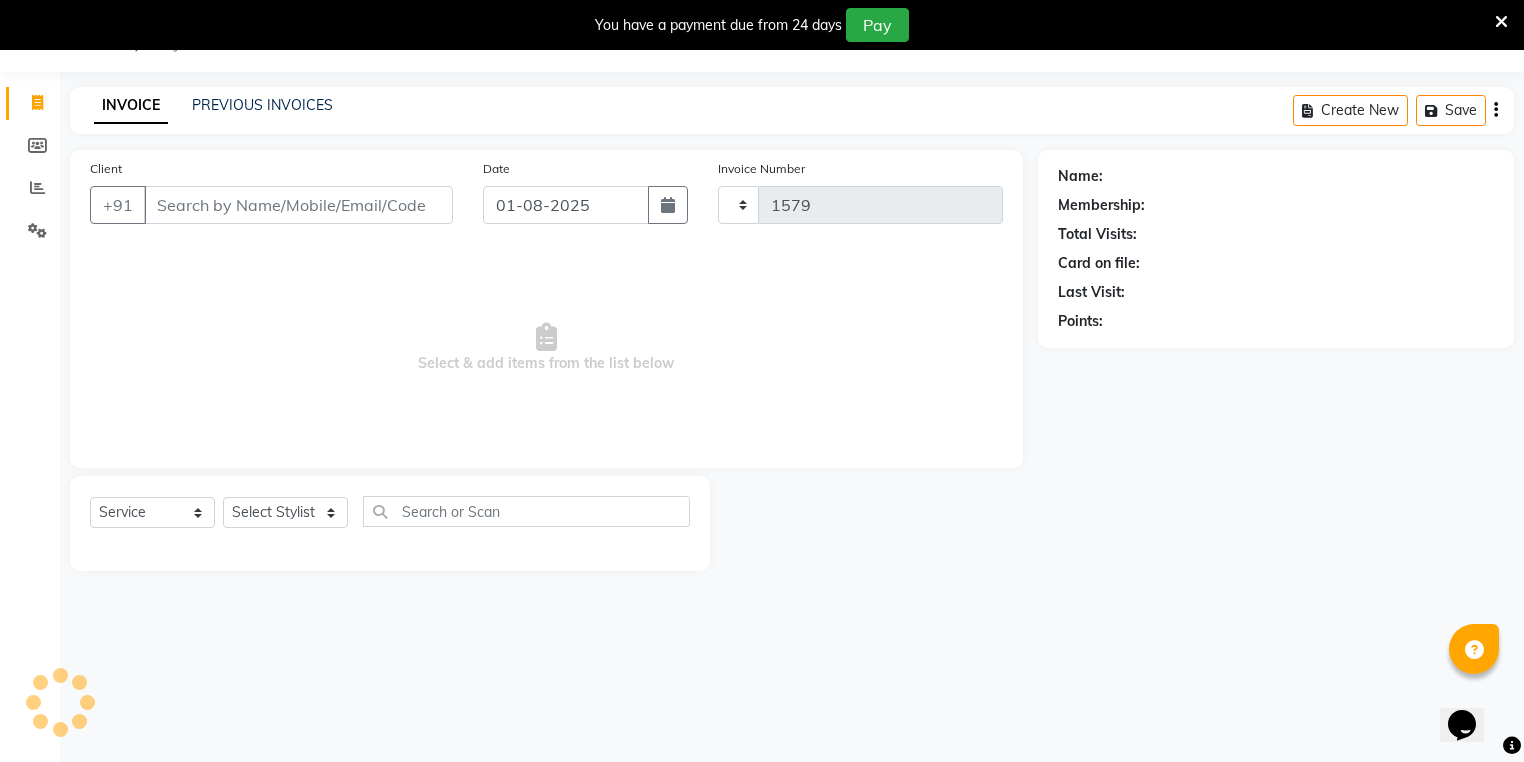 select on "4660" 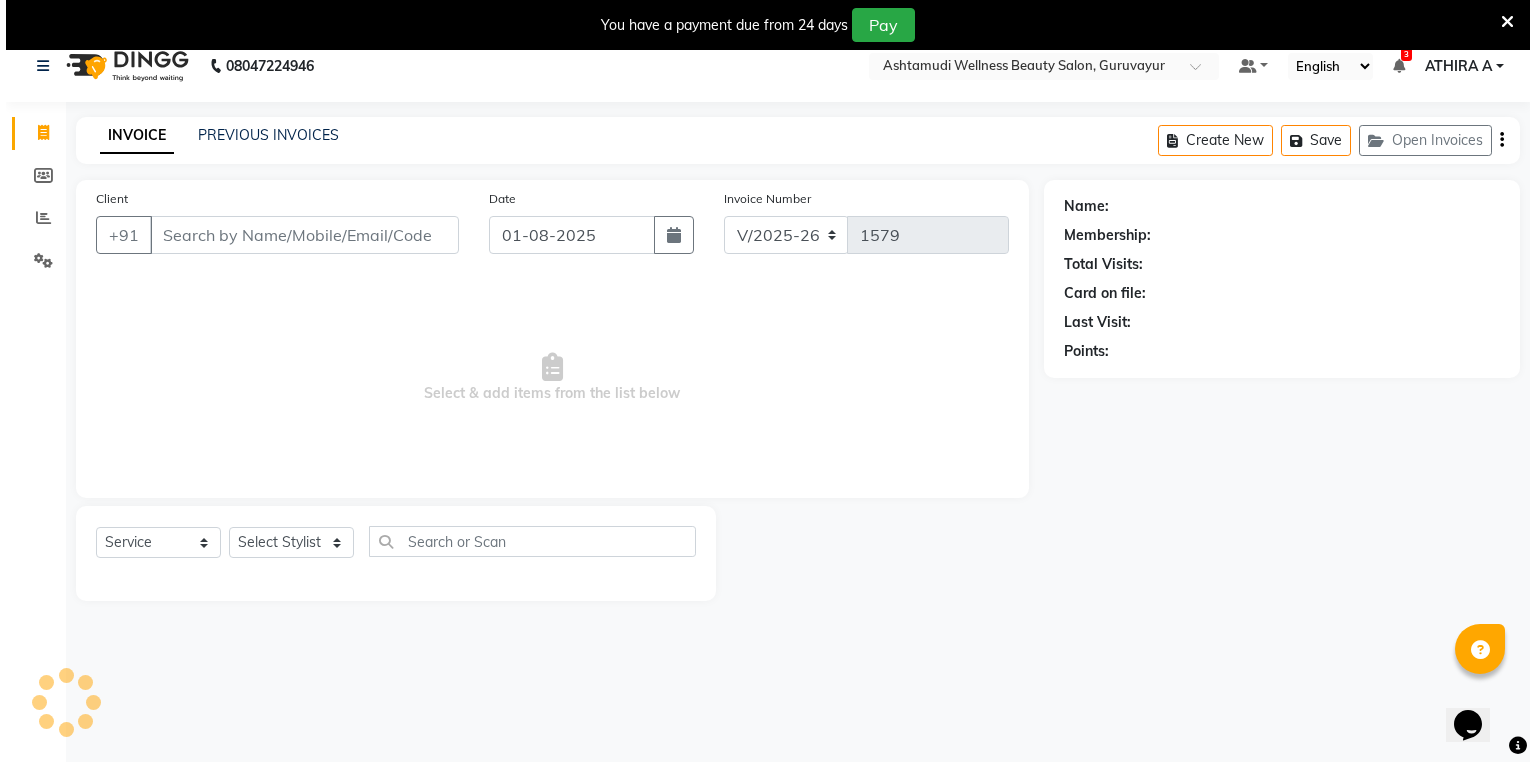 scroll, scrollTop: 0, scrollLeft: 0, axis: both 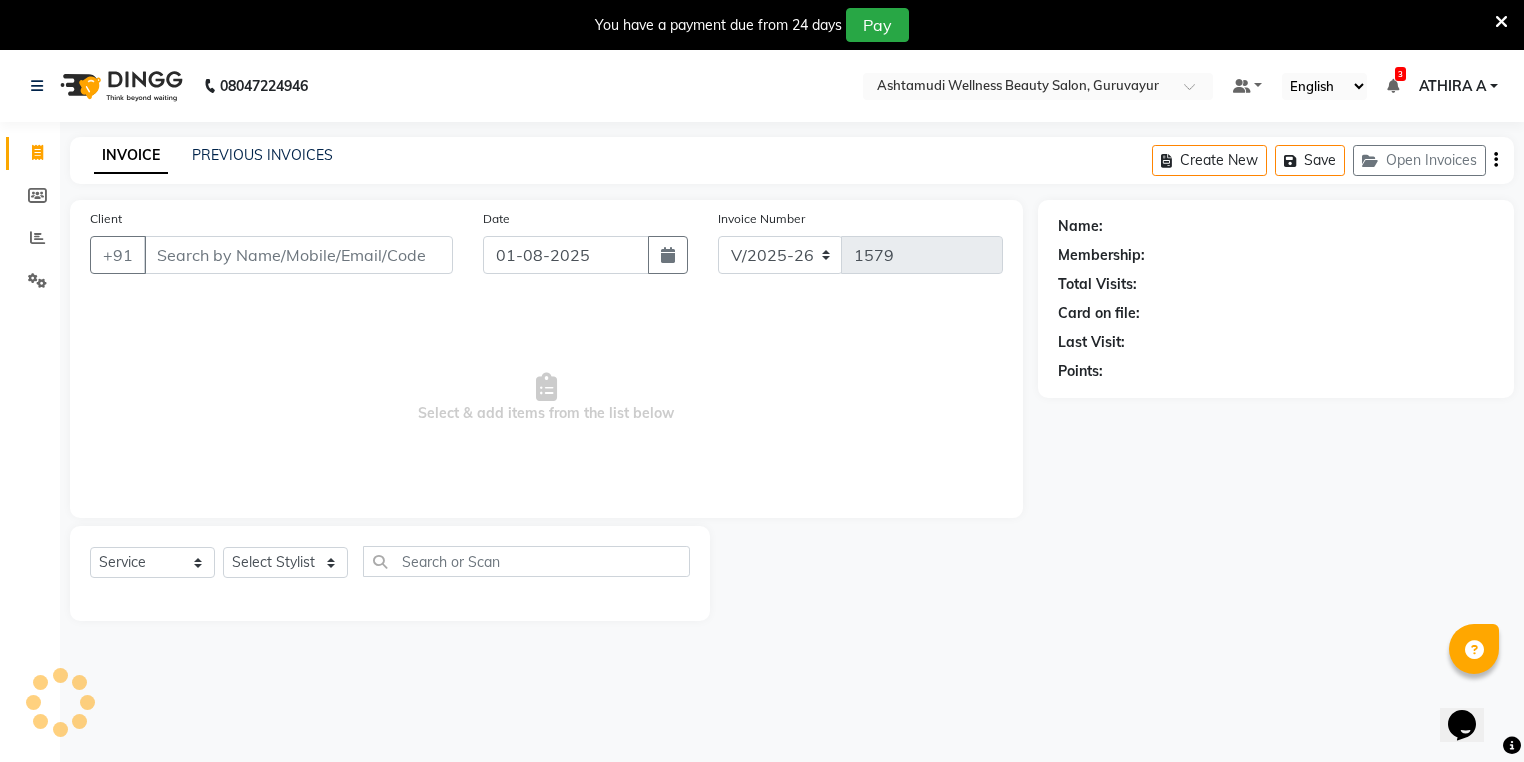 click at bounding box center (1501, 22) 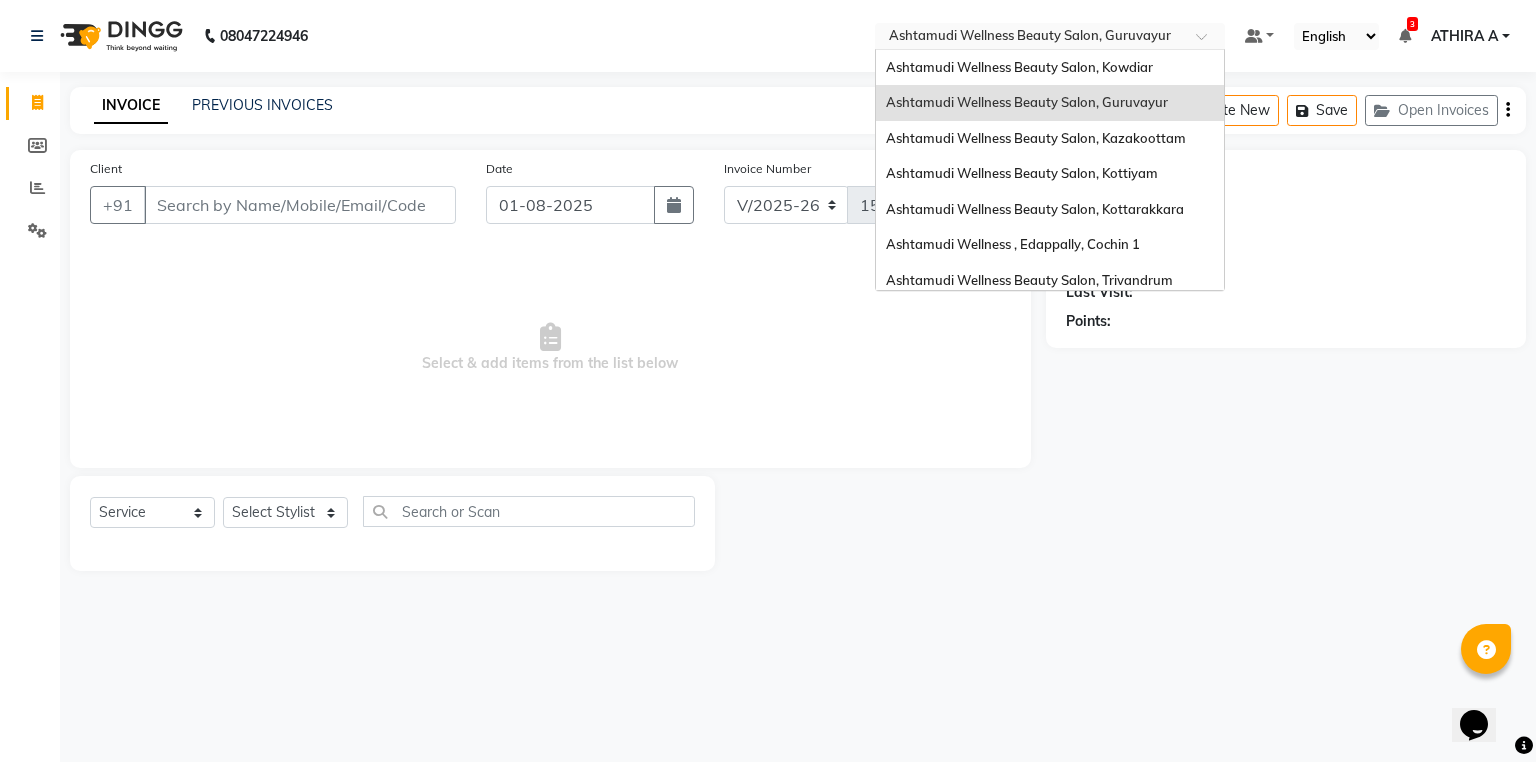 click at bounding box center (1030, 38) 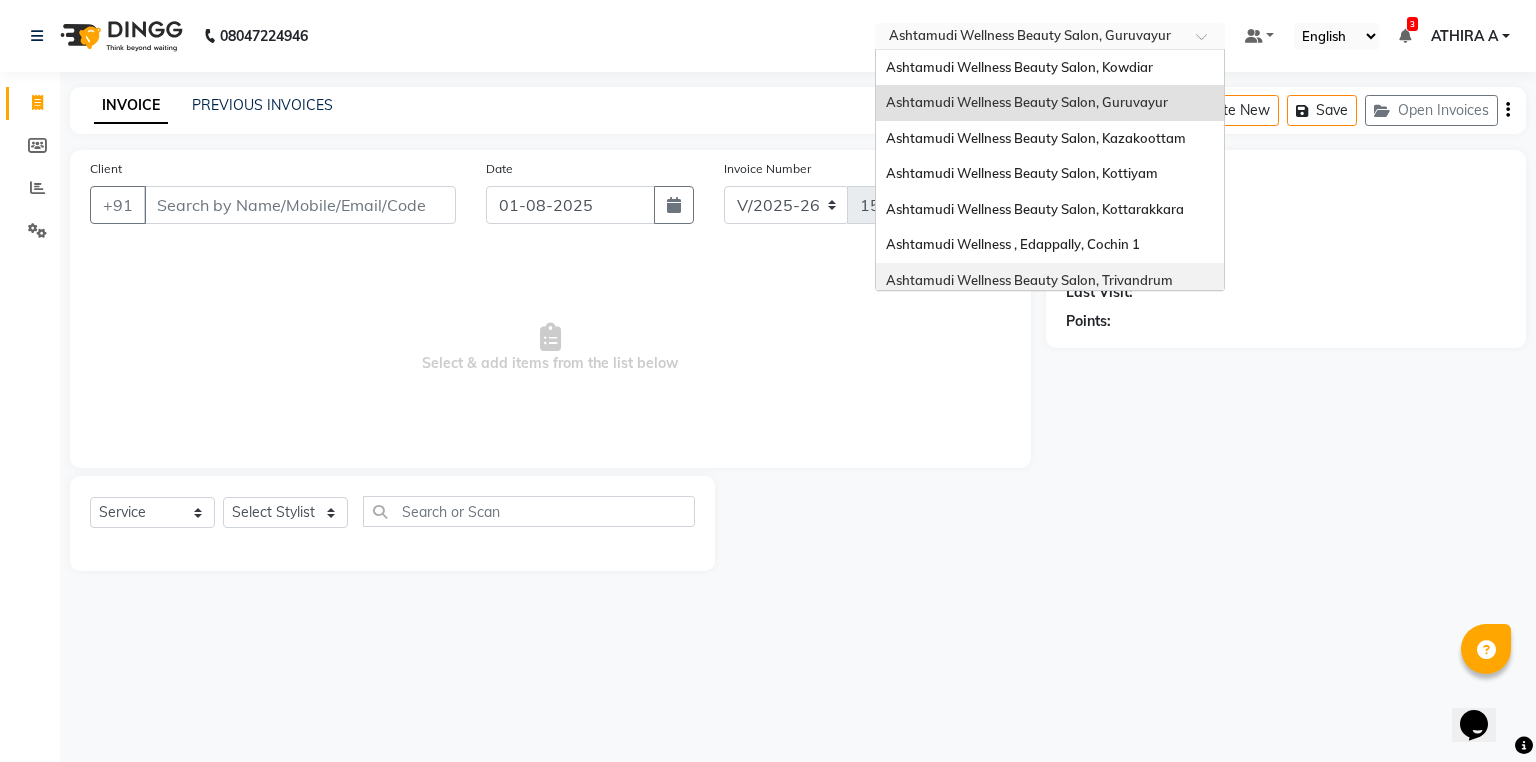 click on "Ashtamudi Wellness Beauty Salon, Trivandrum" at bounding box center [1029, 280] 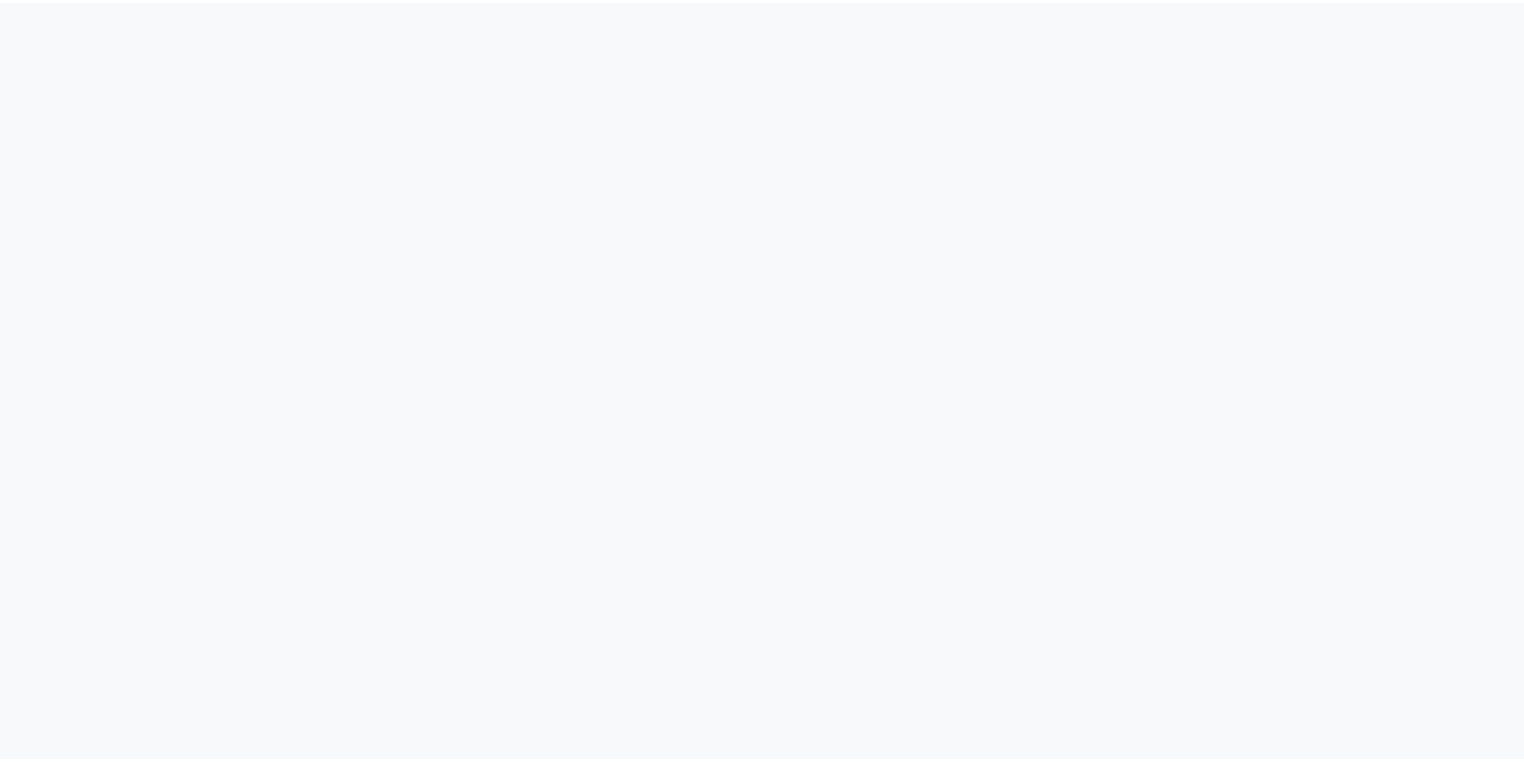 scroll, scrollTop: 0, scrollLeft: 0, axis: both 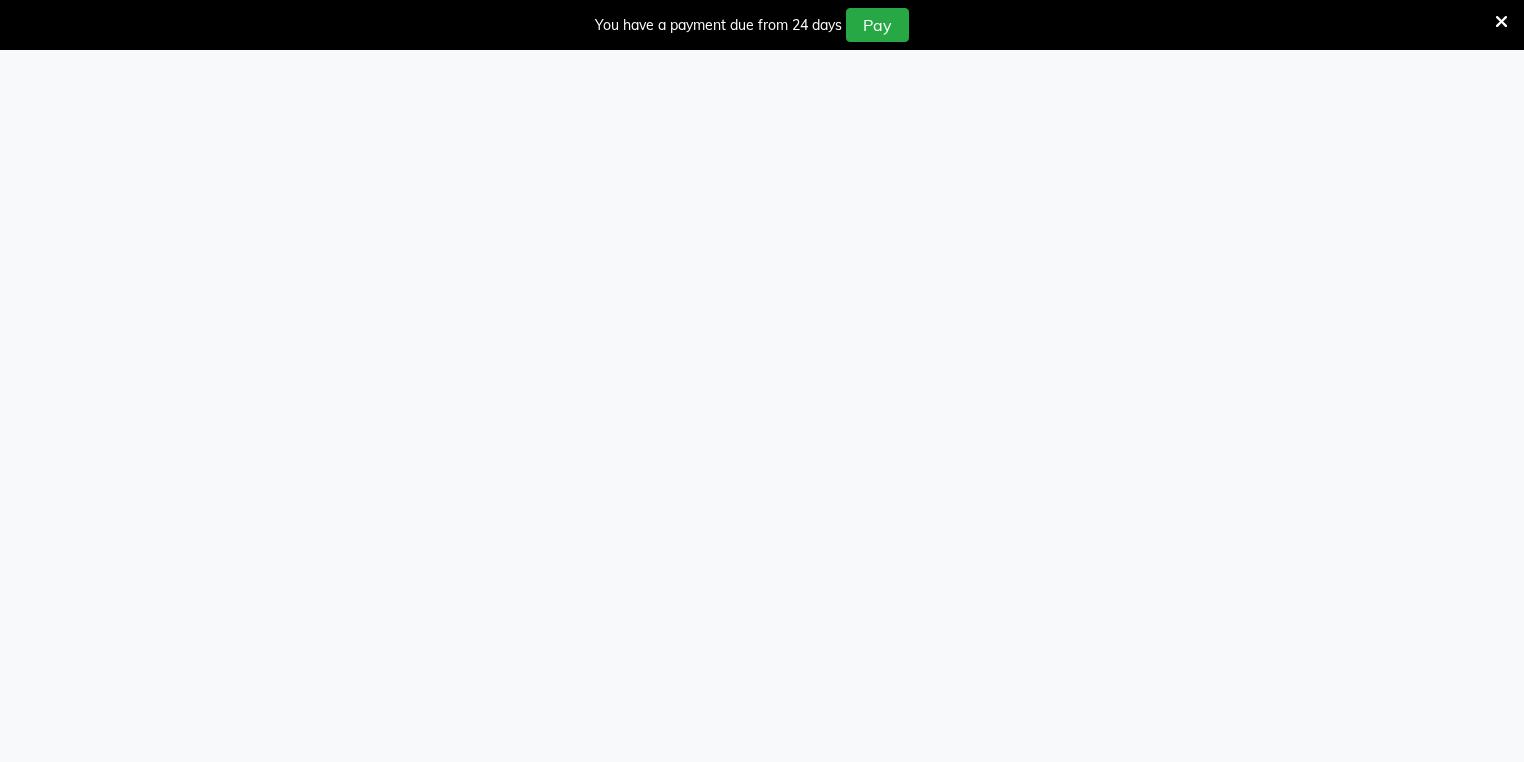 select on "service" 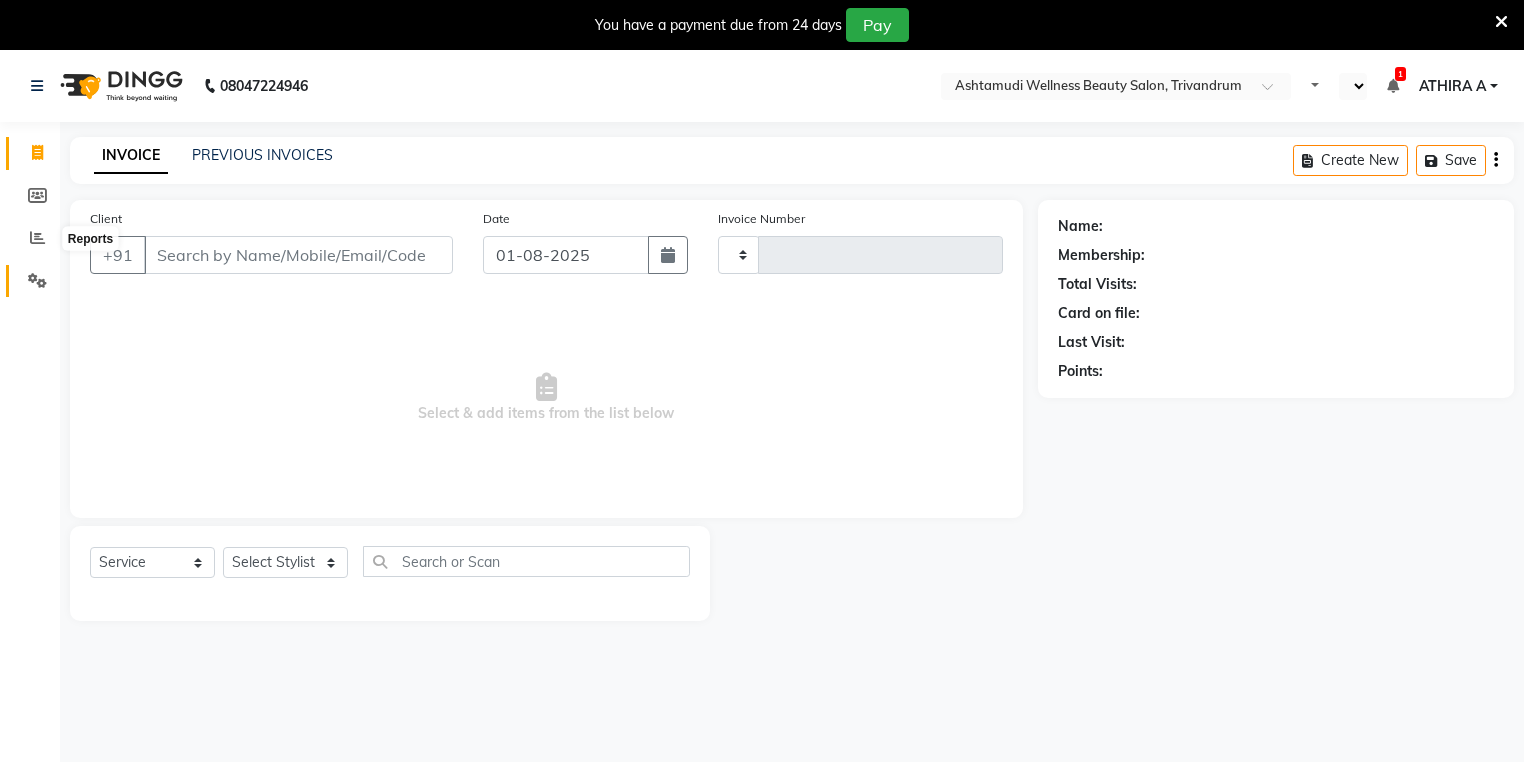 type on "2372" 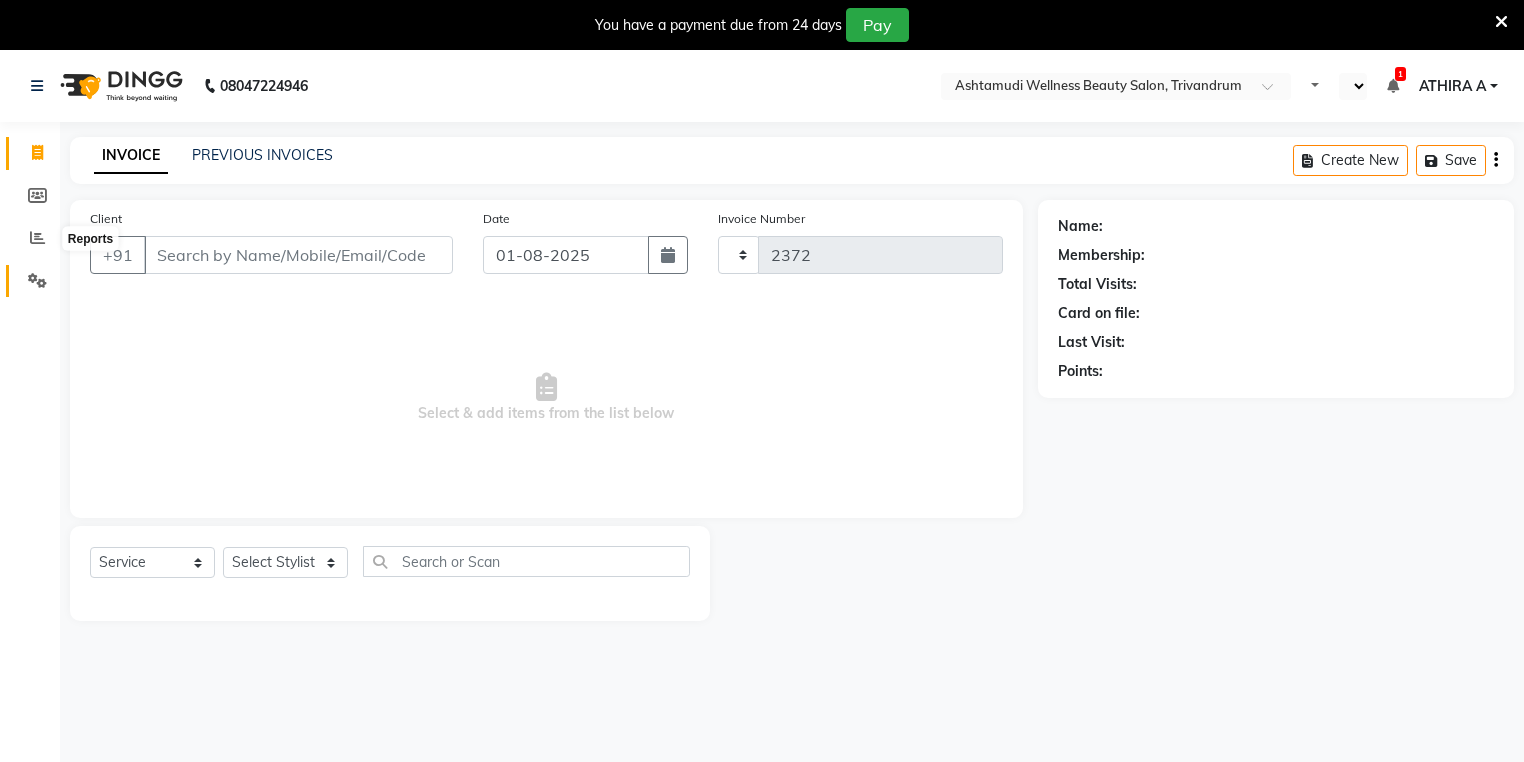select on "en" 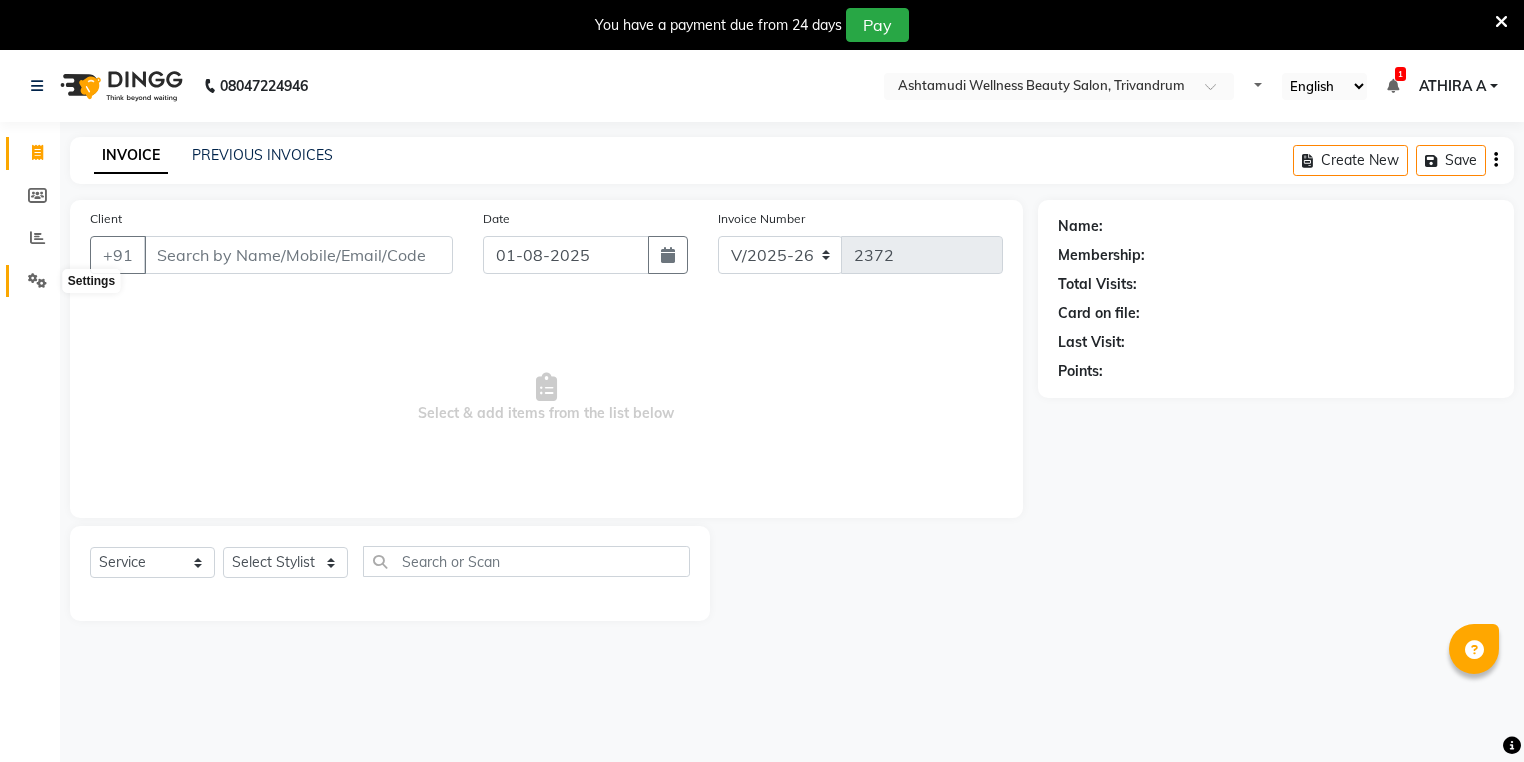 click 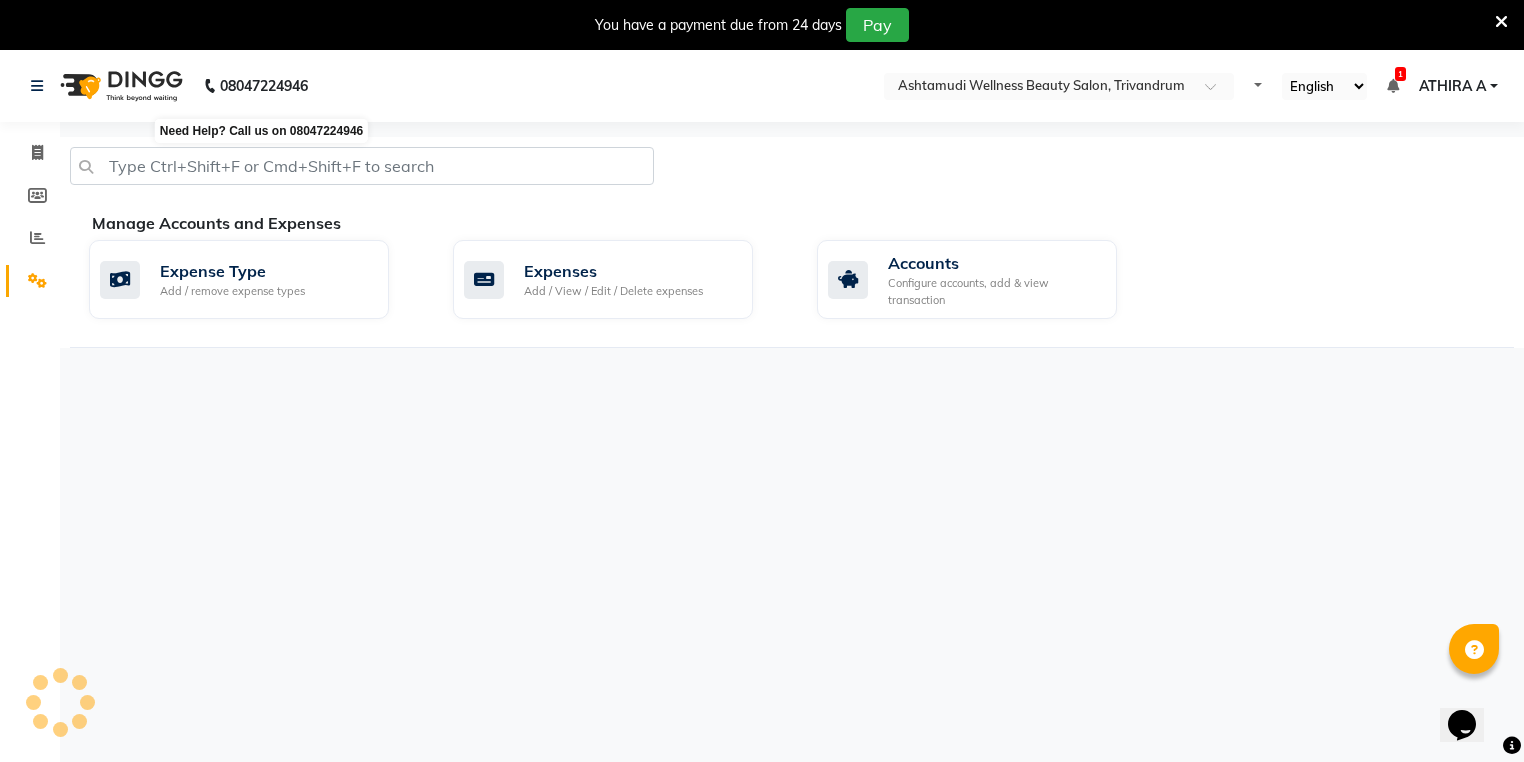 scroll, scrollTop: 0, scrollLeft: 0, axis: both 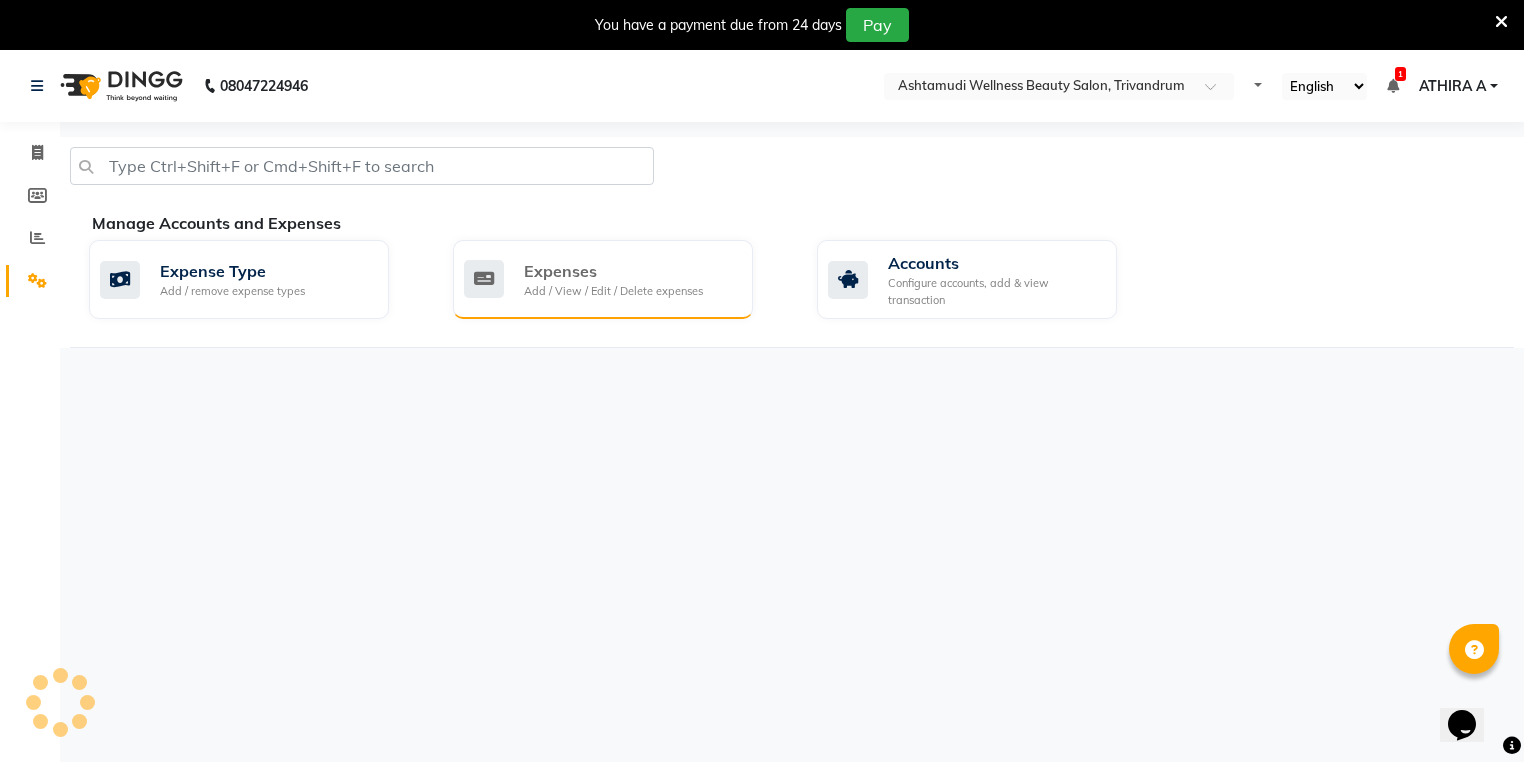 click on "Add / View / Edit / Delete expenses" 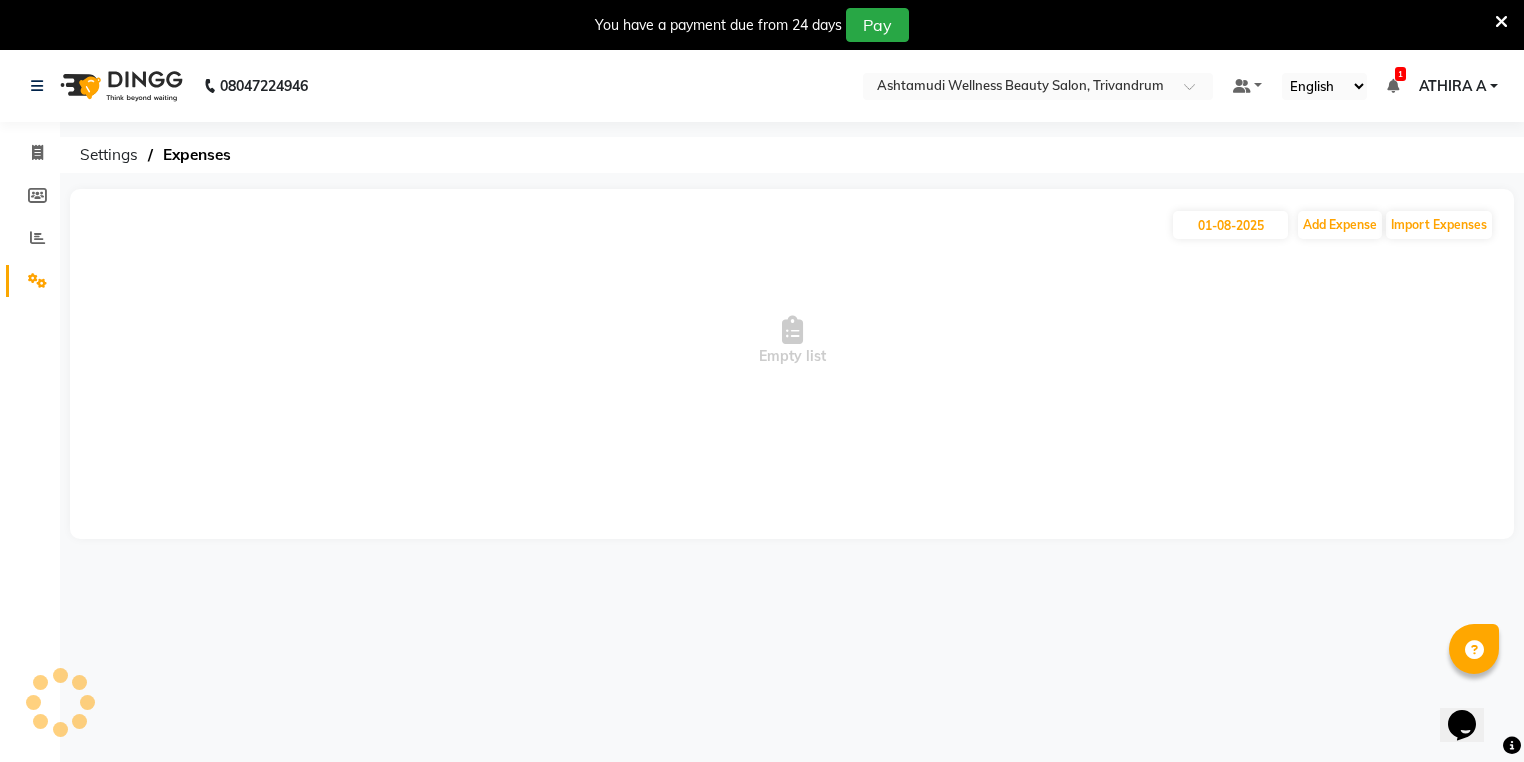 click on "01-08-2025 Add Expense Import Expenses" 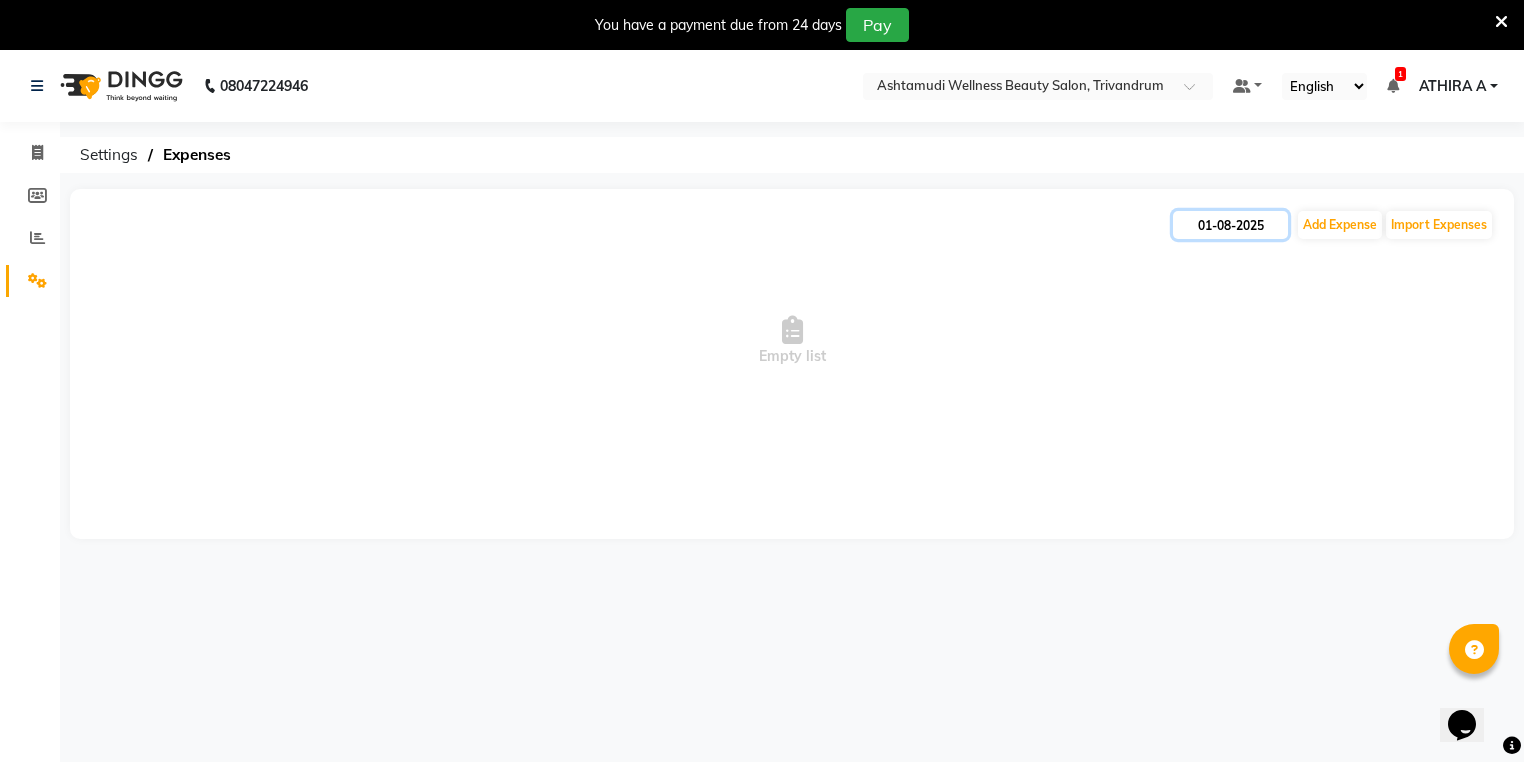 click on "01-08-2025" 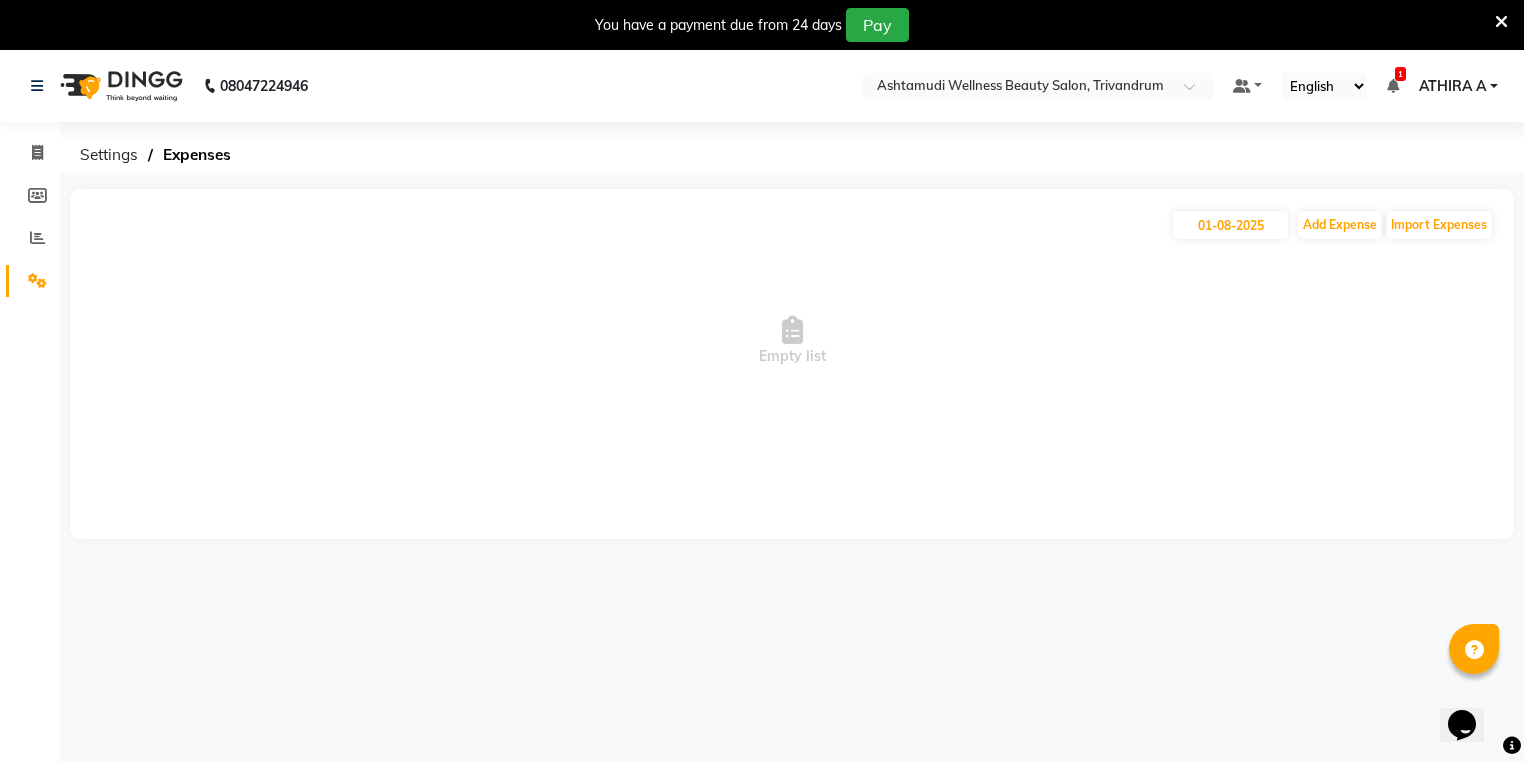 select on "8" 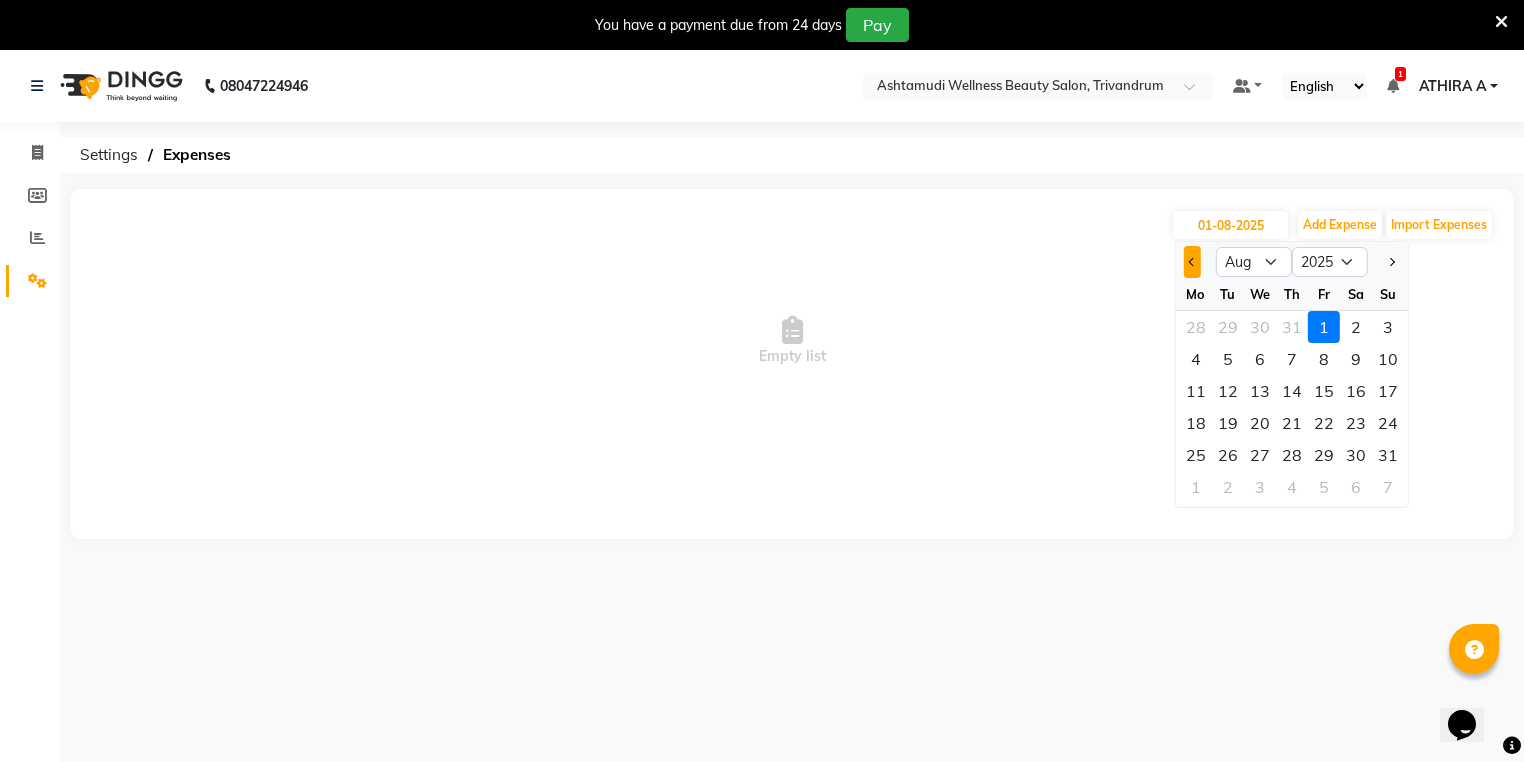 click 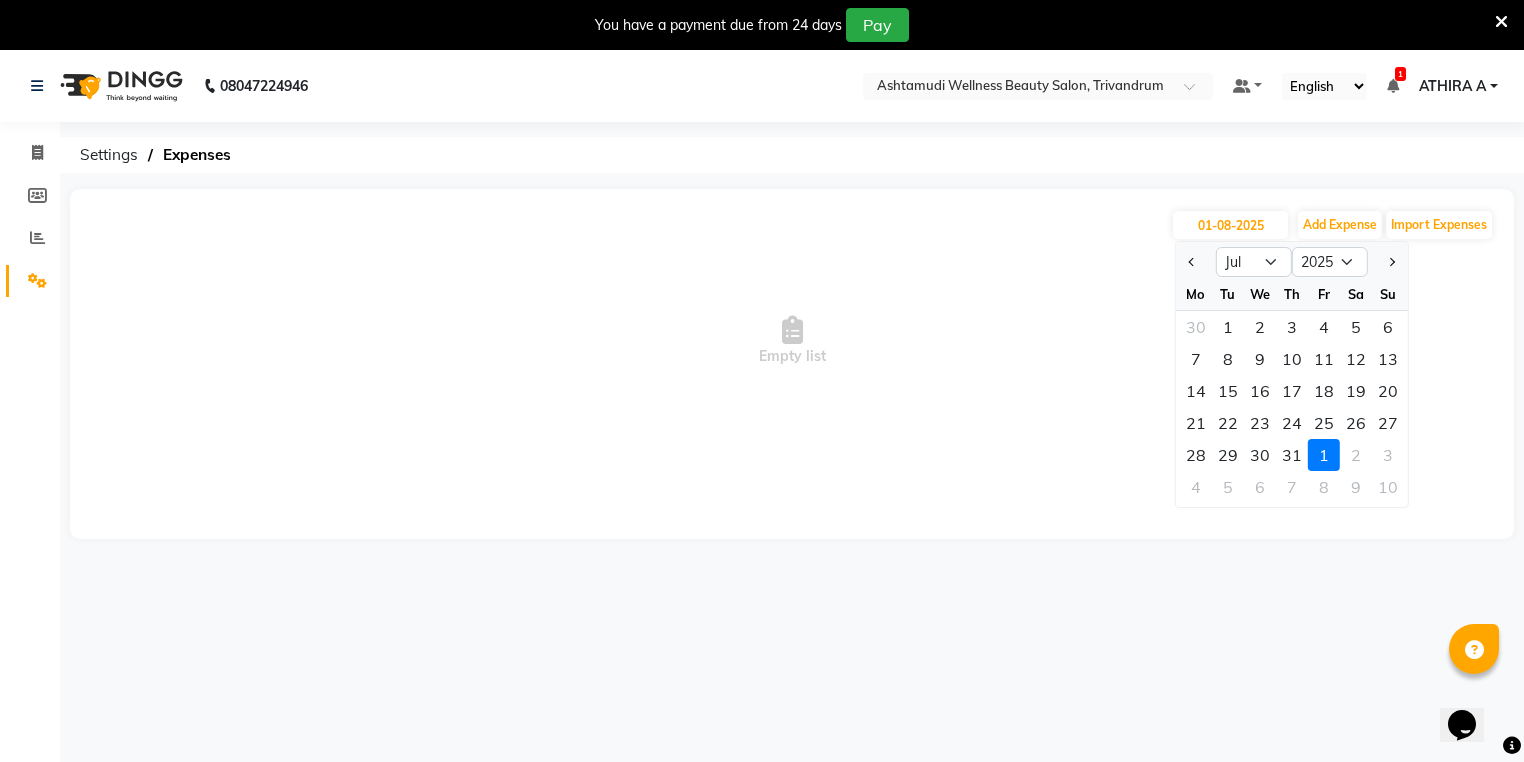click on "Empty list" at bounding box center (792, 341) 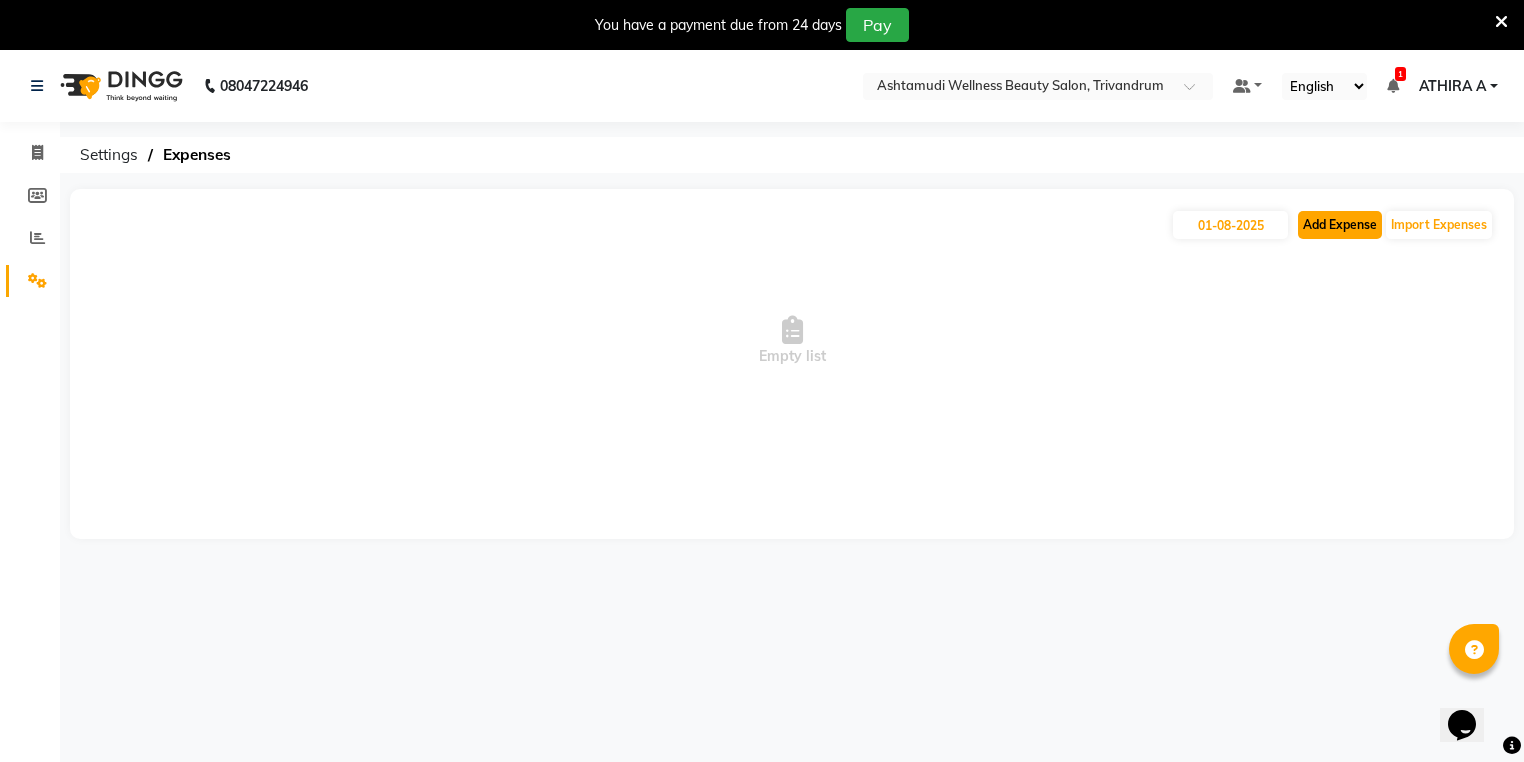 click on "Add Expense" 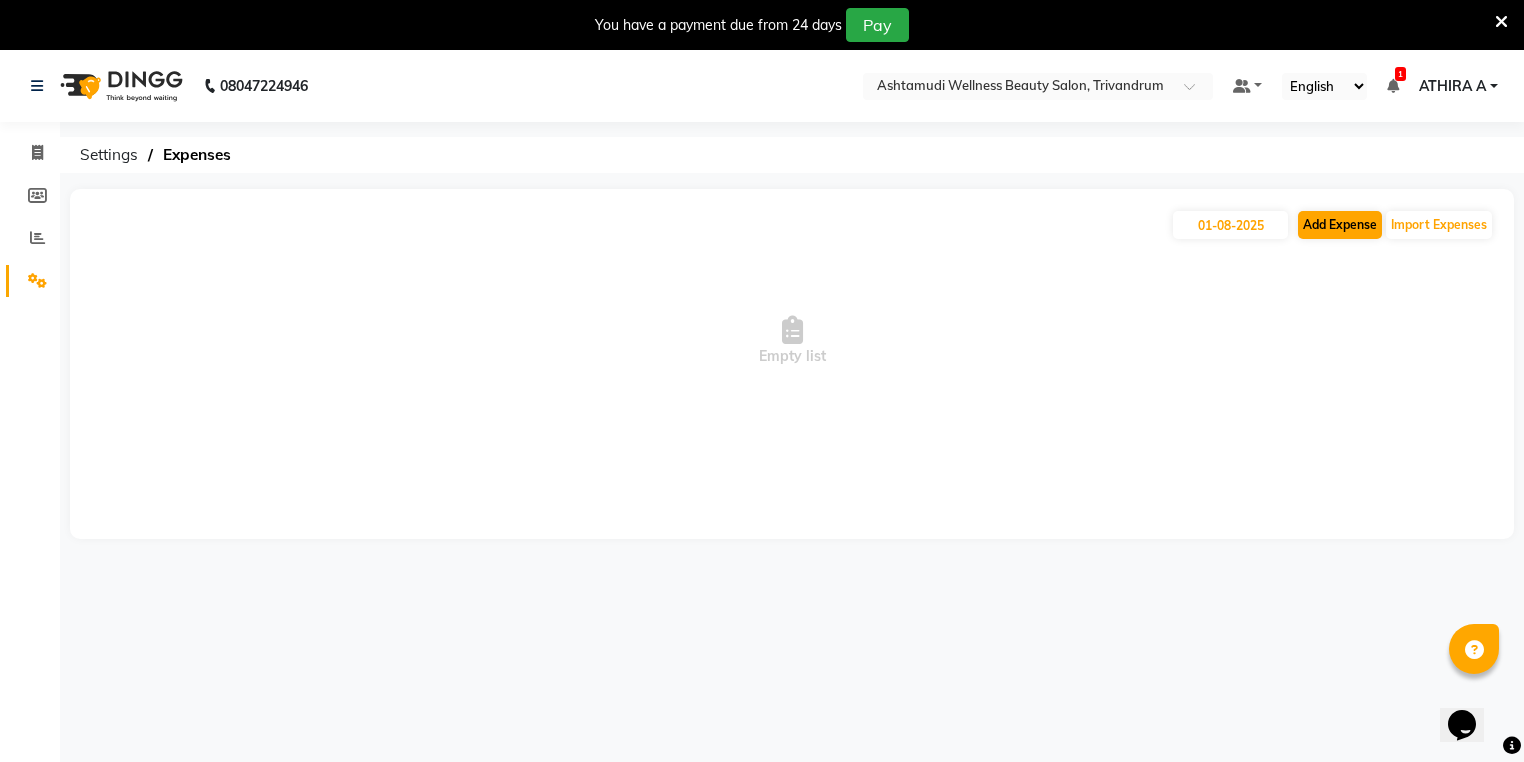 select on "1" 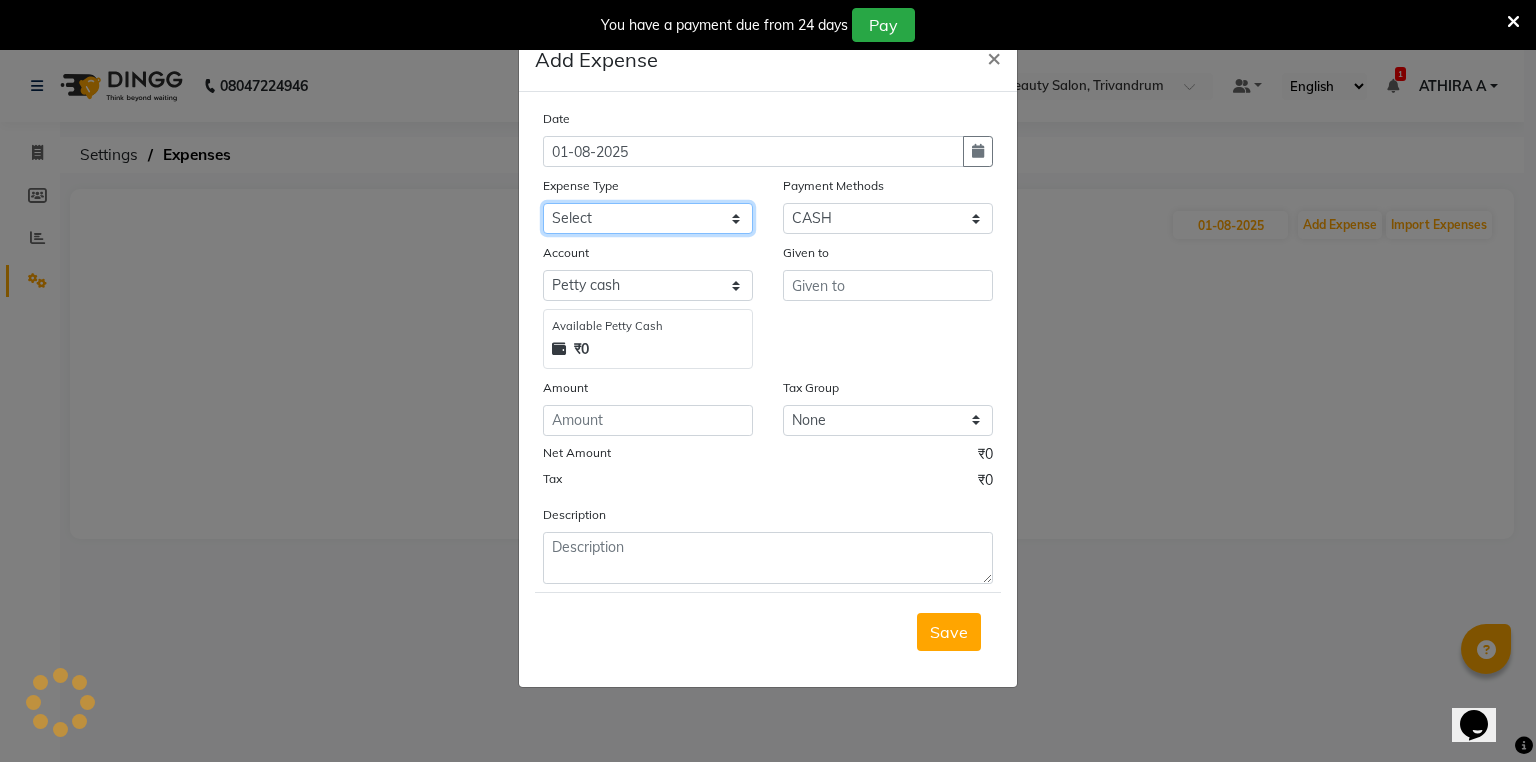 click on "Select ACCOMODATION EXPENSES ADVERTISEMENT SALES PROMOTIONAL EXPENSES Bonus BRIDAL ACCESSORIES REFUND BRIDAL COMMISSION BRIDAL FOOD BRIDAL INCENTIVES BRIDAL ORNAMENTS REFUND BRIDAL TA CASH DEPOSIT RAK BANK COMPUTER ACCESSORIES MOBILE PHONE Donation and Charity Expenses ELECTRICITY CHARGES ELECTRONICS FITTINGS Event Expense FISH FOOD EXPENSES FOOD REFRESHMENT FOR CLIENTS FOOD REFRESHMENT FOR STAFFS Freight And Forwarding Charges FUEL FOR GENERATOR FURNITURE AND EQUIPMENTS Gifts for Clients GIFTS FOR STAFFS GOKULAM CHITS HOSTEL RENT LAUNDRY EXPENSES LICENSE OTHER FEES LOADING UNLOADING CHARGES Medical Expenses MEHNDI PAYMENTS MISCELLANEOUS EXPENSES NEWSPAPER PERIODICALS Ornaments Maintenance Expense OVERTIME ALLOWANCES Payment For Pest Control Perfomance based incentives POSTAGE COURIER CHARGES Printing PRINTING STATIONERY EXPENSES PROFESSIONAL TAX REPAIRS MAINTENANCE ROUND OFF Salary SALARY ADVANCE Sales Incentives Membership Card SALES INCENTIVES PRODUCT SALES INCENTIVES SERVICES SALON ESSENTIALS SALON RENT" 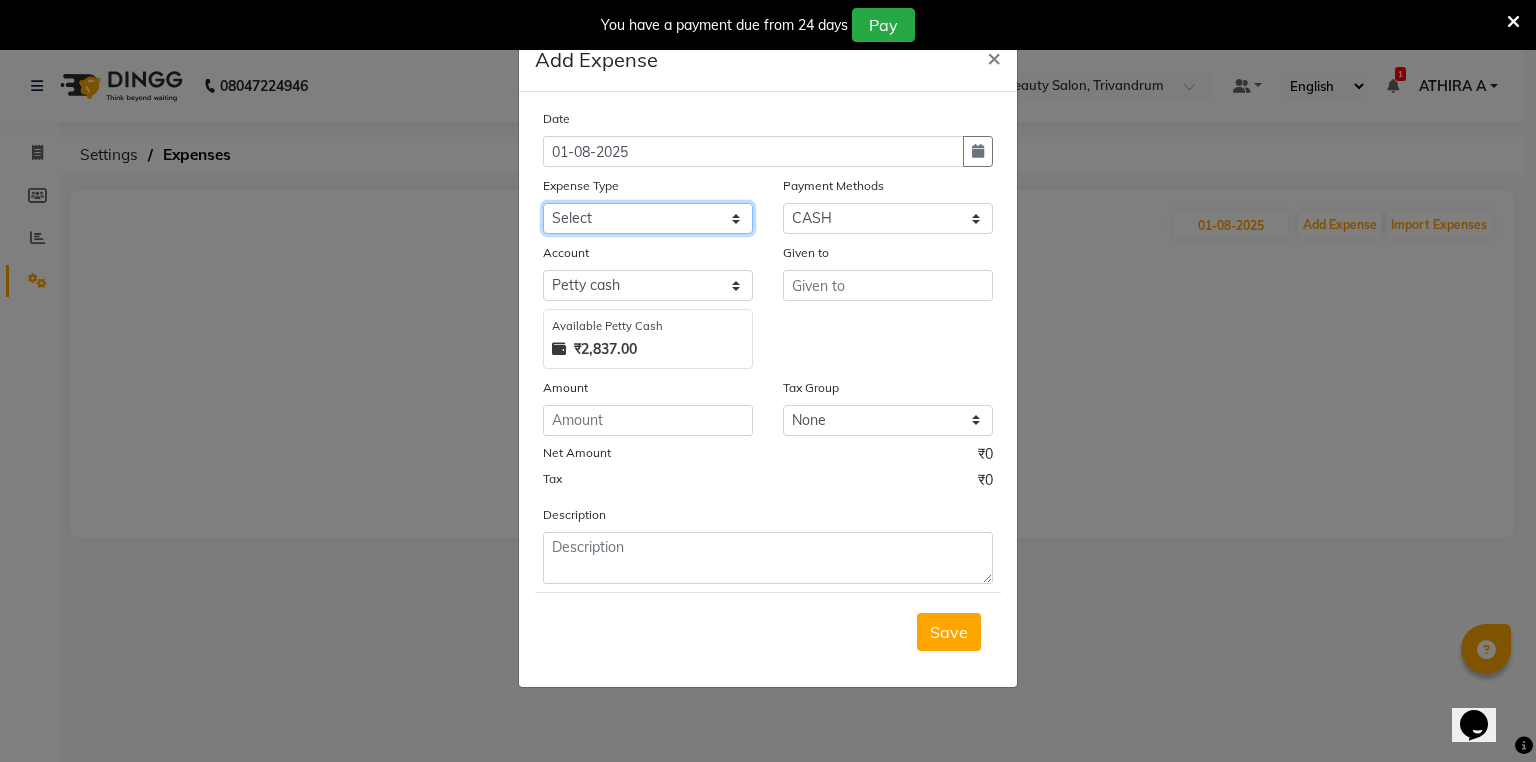 select on "6168" 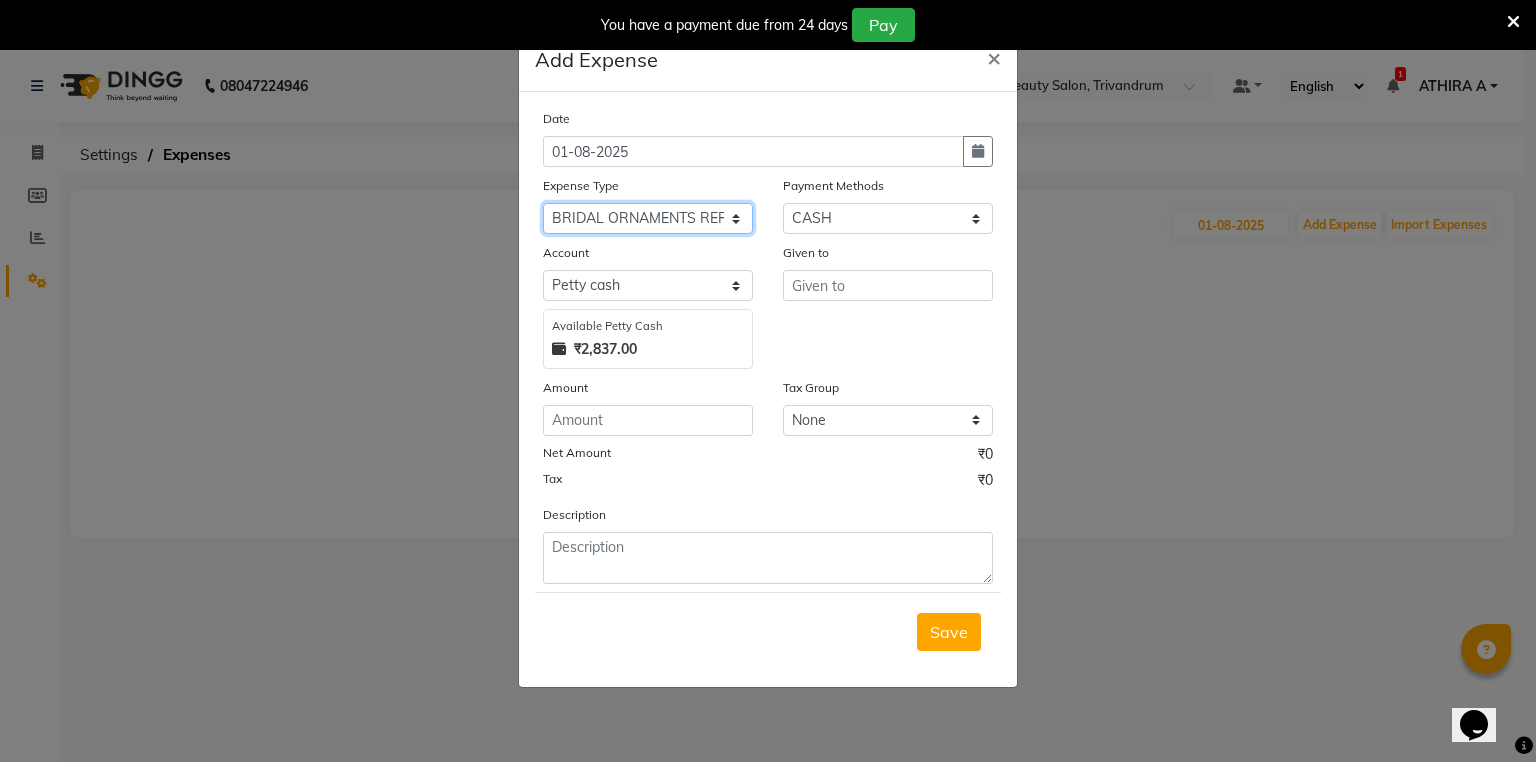 click on "Select ACCOMODATION EXPENSES ADVERTISEMENT SALES PROMOTIONAL EXPENSES Bonus BRIDAL ACCESSORIES REFUND BRIDAL COMMISSION BRIDAL FOOD BRIDAL INCENTIVES BRIDAL ORNAMENTS REFUND BRIDAL TA CASH DEPOSIT RAK BANK COMPUTER ACCESSORIES MOBILE PHONE Donation and Charity Expenses ELECTRICITY CHARGES ELECTRONICS FITTINGS Event Expense FISH FOOD EXPENSES FOOD REFRESHMENT FOR CLIENTS FOOD REFRESHMENT FOR STAFFS Freight And Forwarding Charges FUEL FOR GENERATOR FURNITURE AND EQUIPMENTS Gifts for Clients GIFTS FOR STAFFS GOKULAM CHITS HOSTEL RENT LAUNDRY EXPENSES LICENSE OTHER FEES LOADING UNLOADING CHARGES Medical Expenses MEHNDI PAYMENTS MISCELLANEOUS EXPENSES NEWSPAPER PERIODICALS Ornaments Maintenance Expense OVERTIME ALLOWANCES Payment For Pest Control Perfomance based incentives POSTAGE COURIER CHARGES Printing PRINTING STATIONERY EXPENSES PROFESSIONAL TAX REPAIRS MAINTENANCE ROUND OFF Salary SALARY ADVANCE Sales Incentives Membership Card SALES INCENTIVES PRODUCT SALES INCENTIVES SERVICES SALON ESSENTIALS SALON RENT" 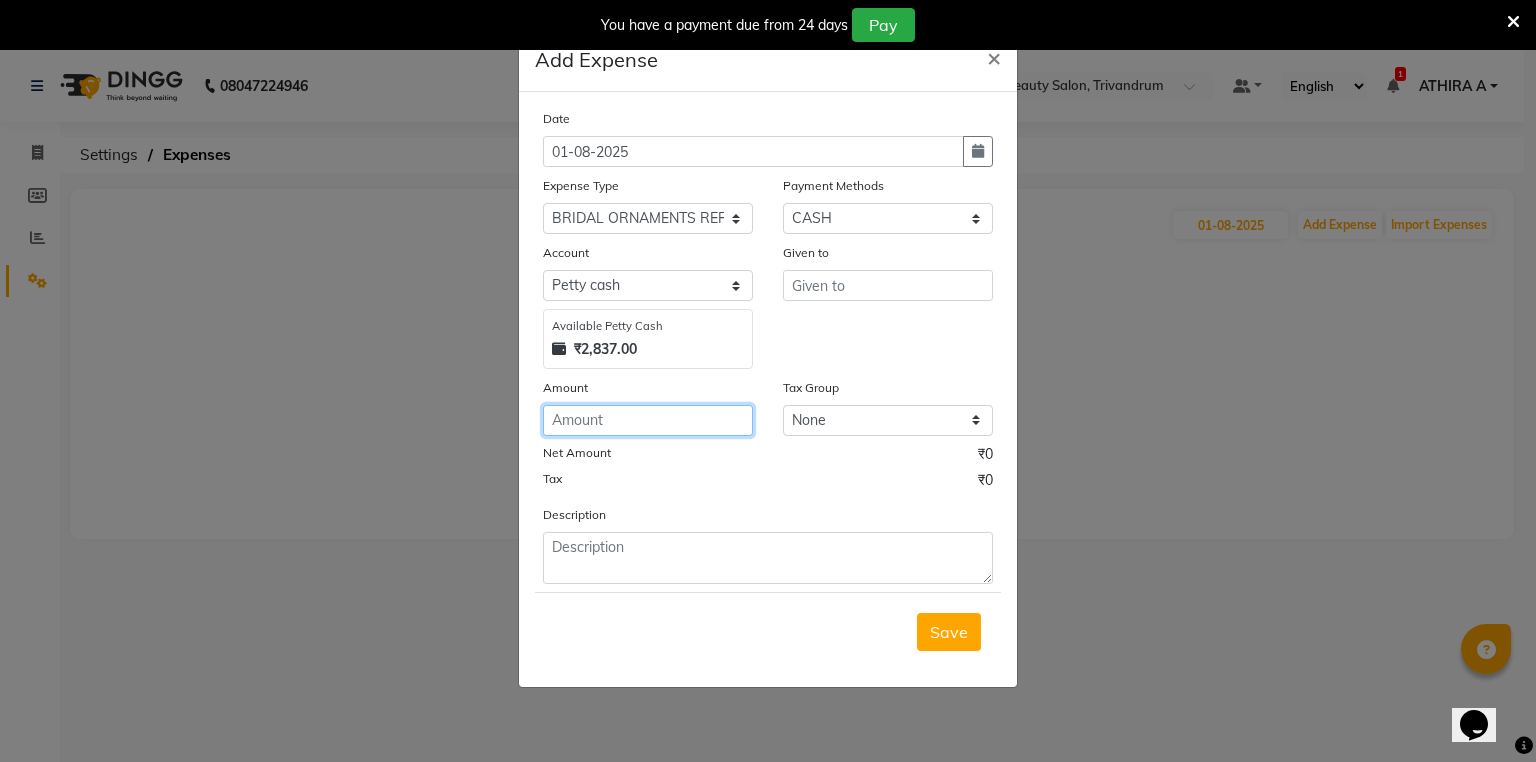 click 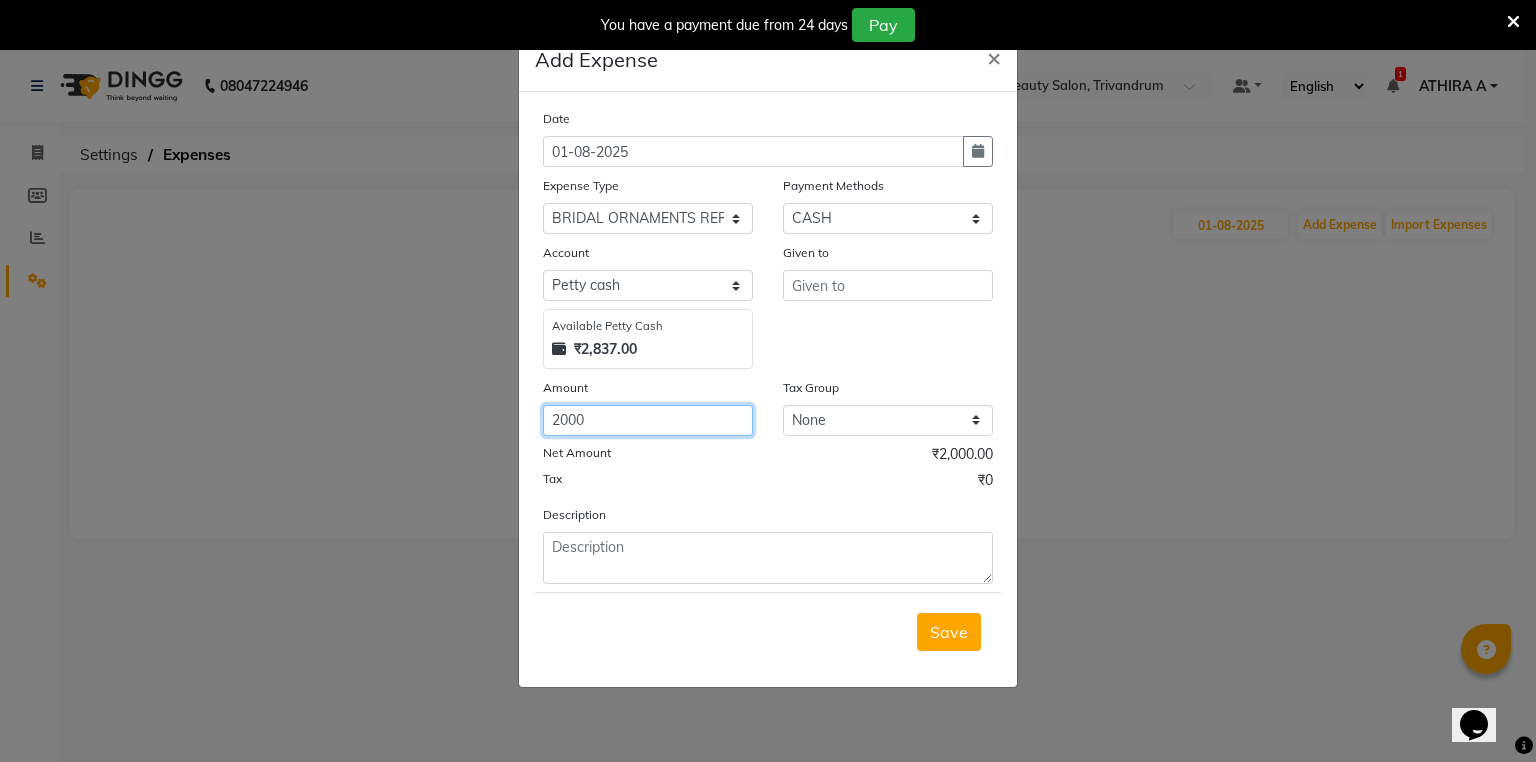 type on "2000" 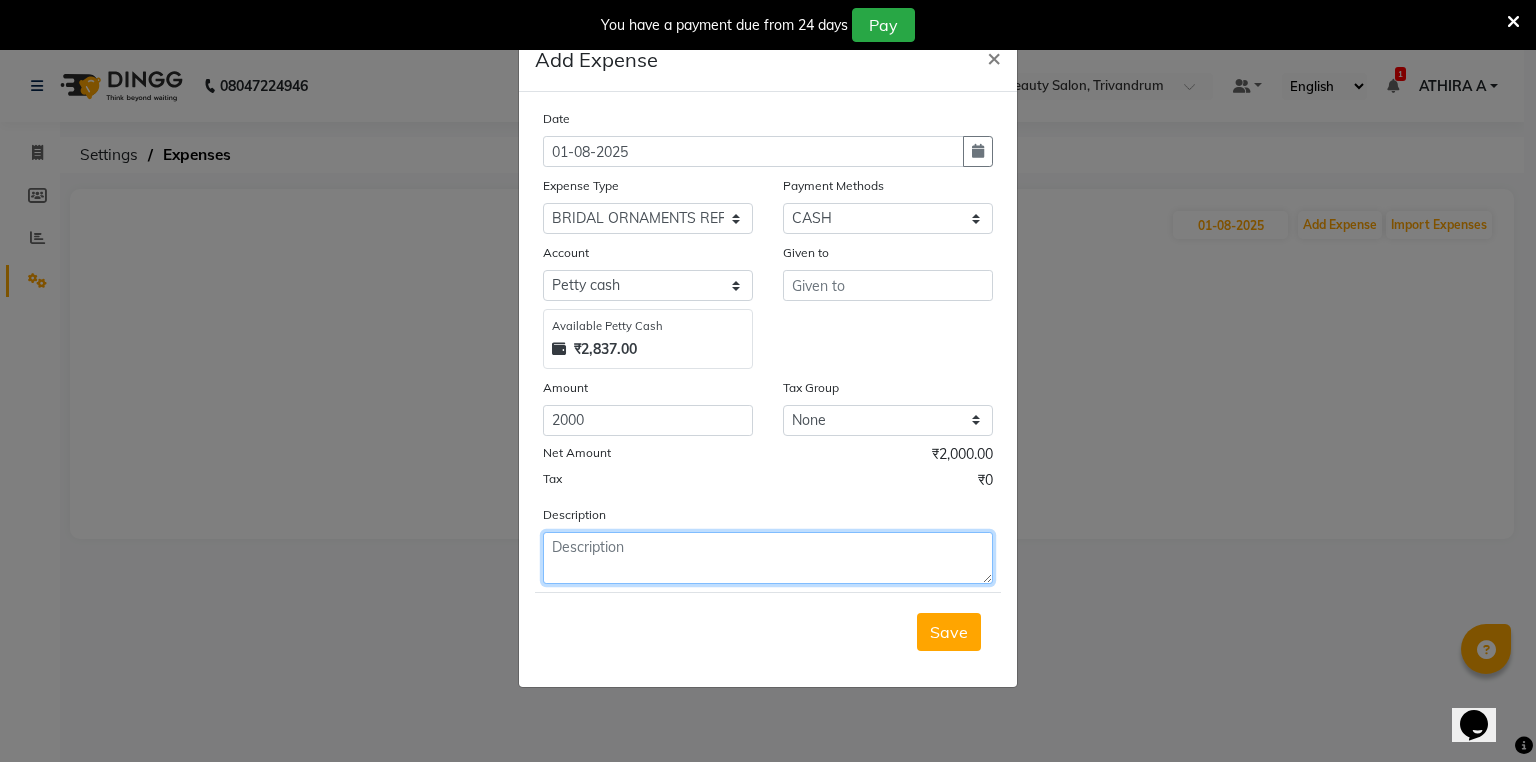 click 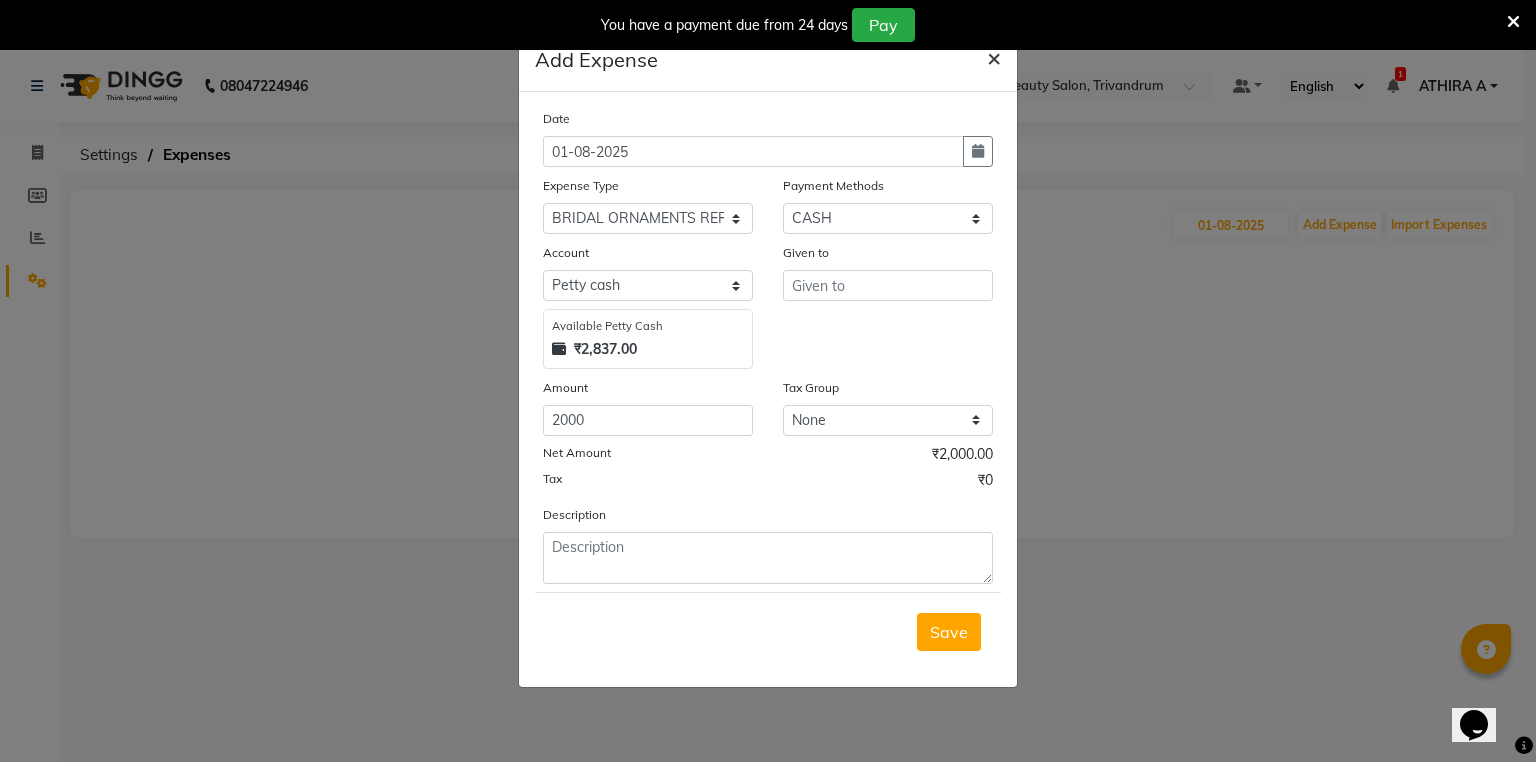 click on "×" 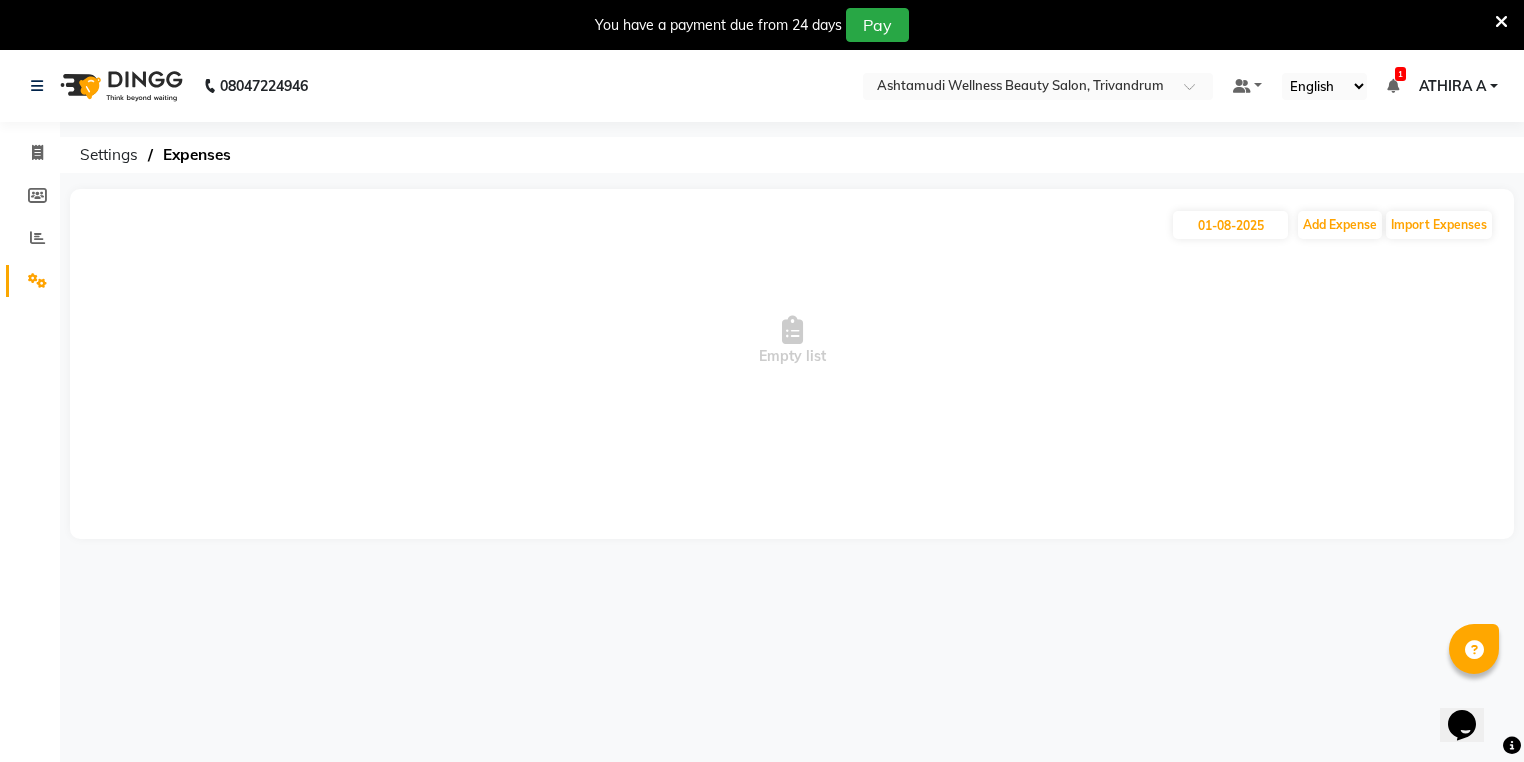 click at bounding box center [1501, 22] 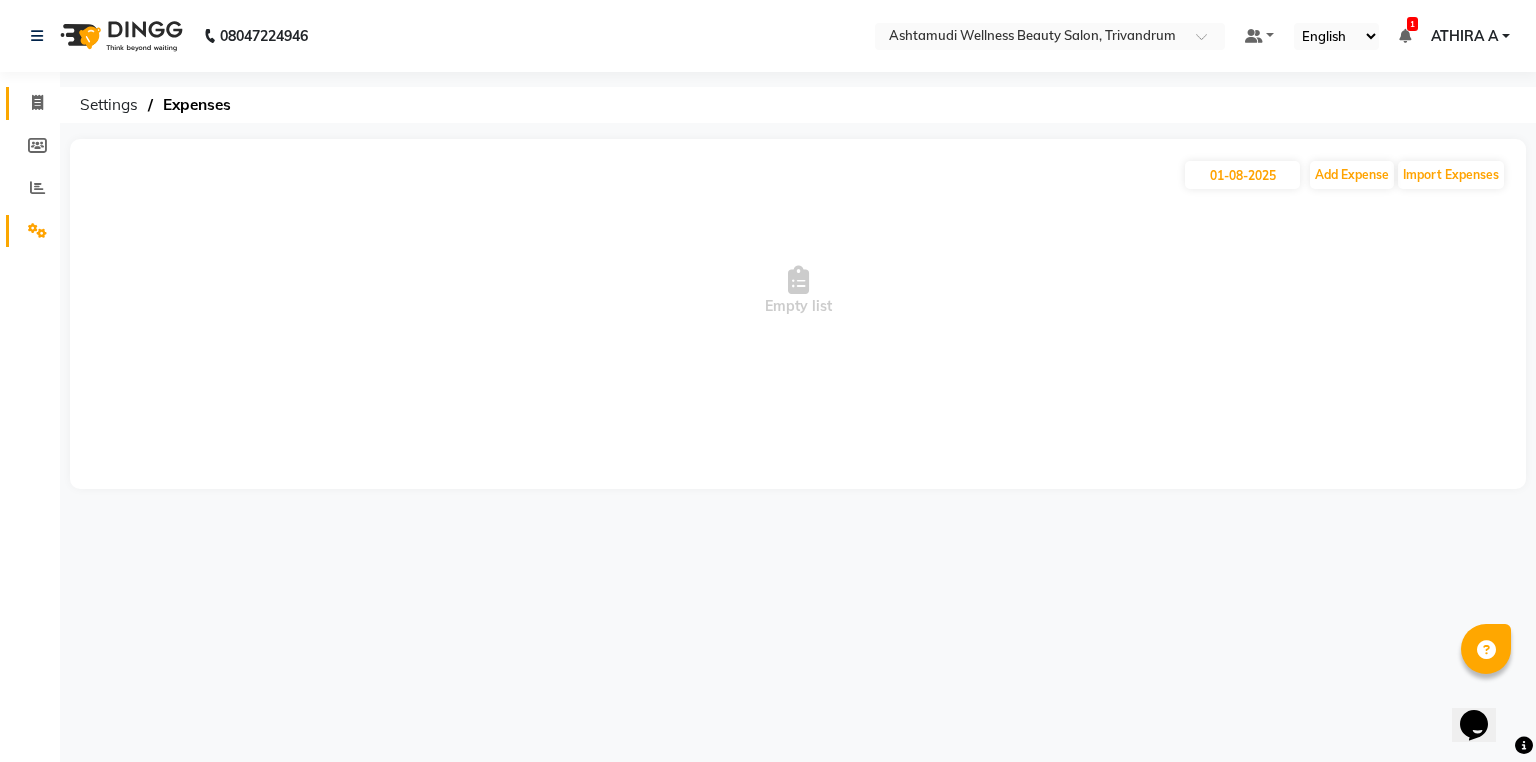 click on "Invoice" 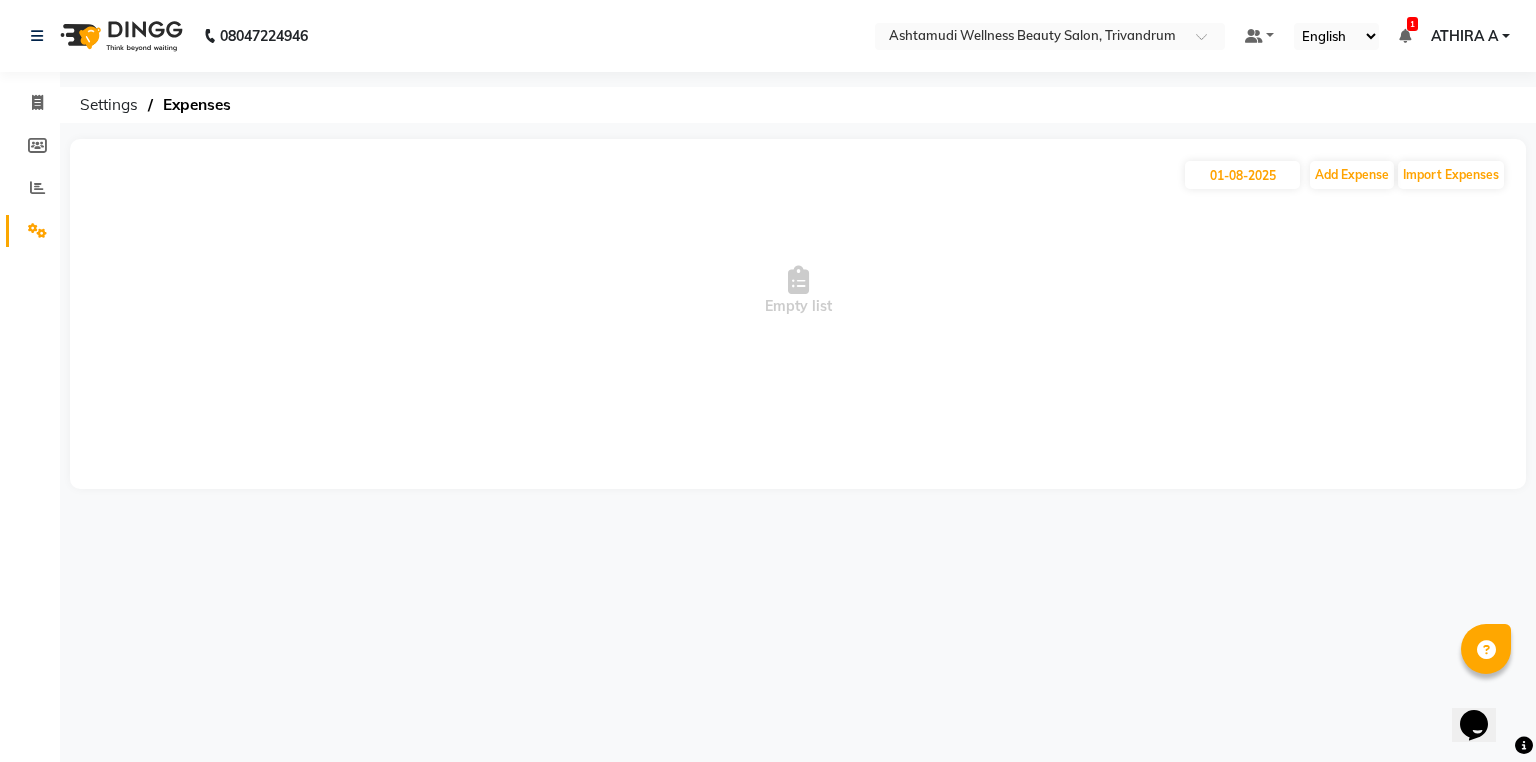 select on "service" 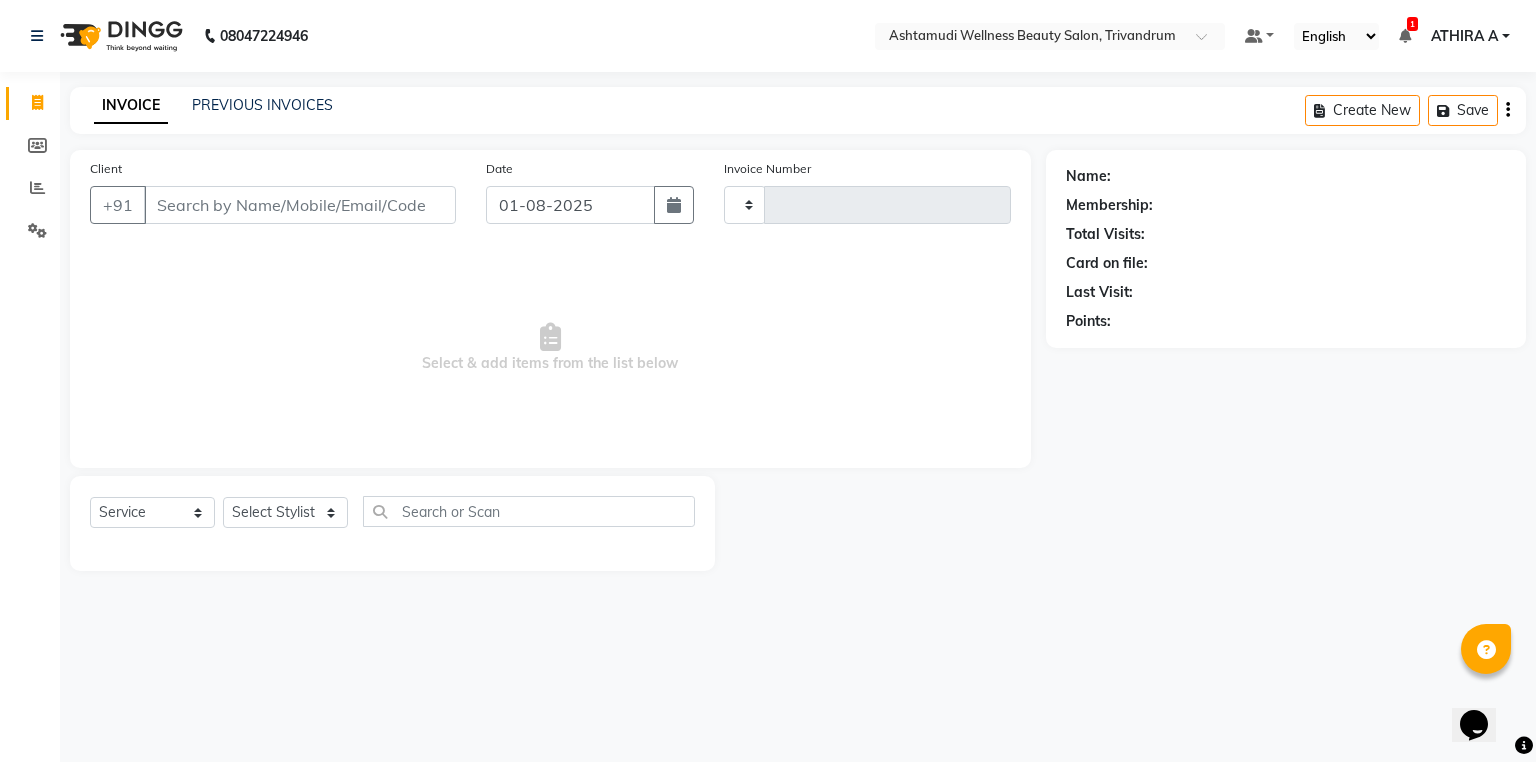 type on "2372" 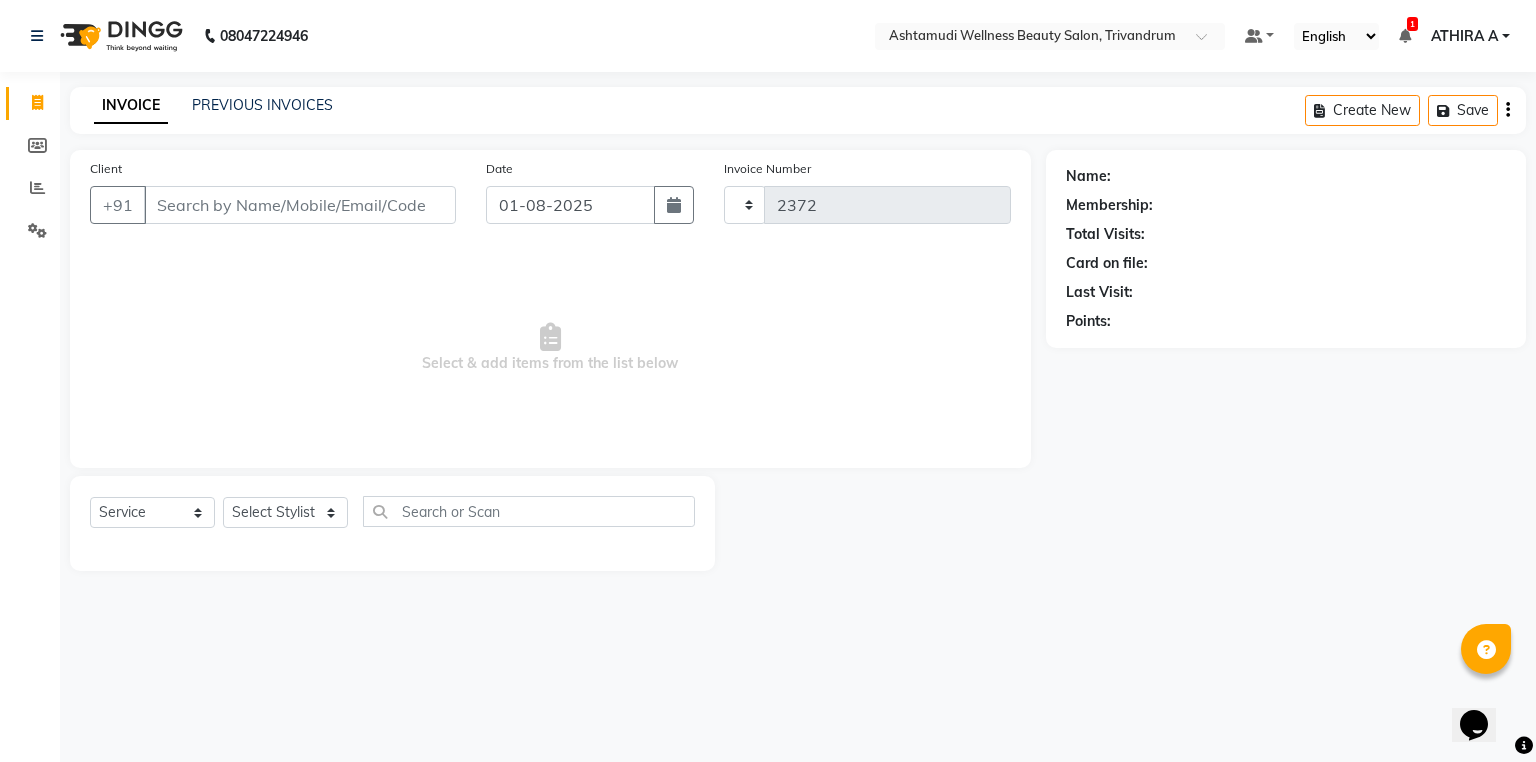 select on "4636" 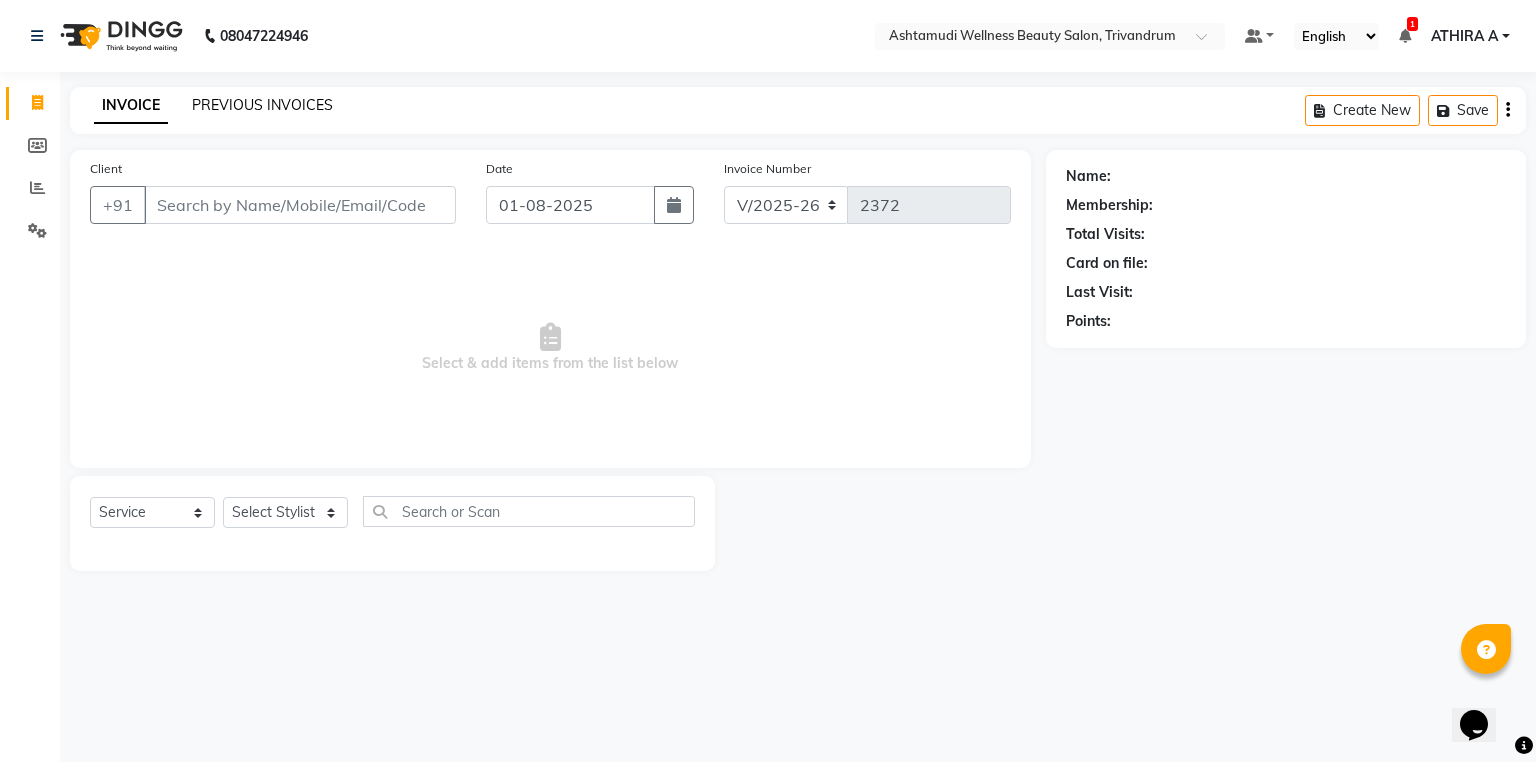 click on "PREVIOUS INVOICES" 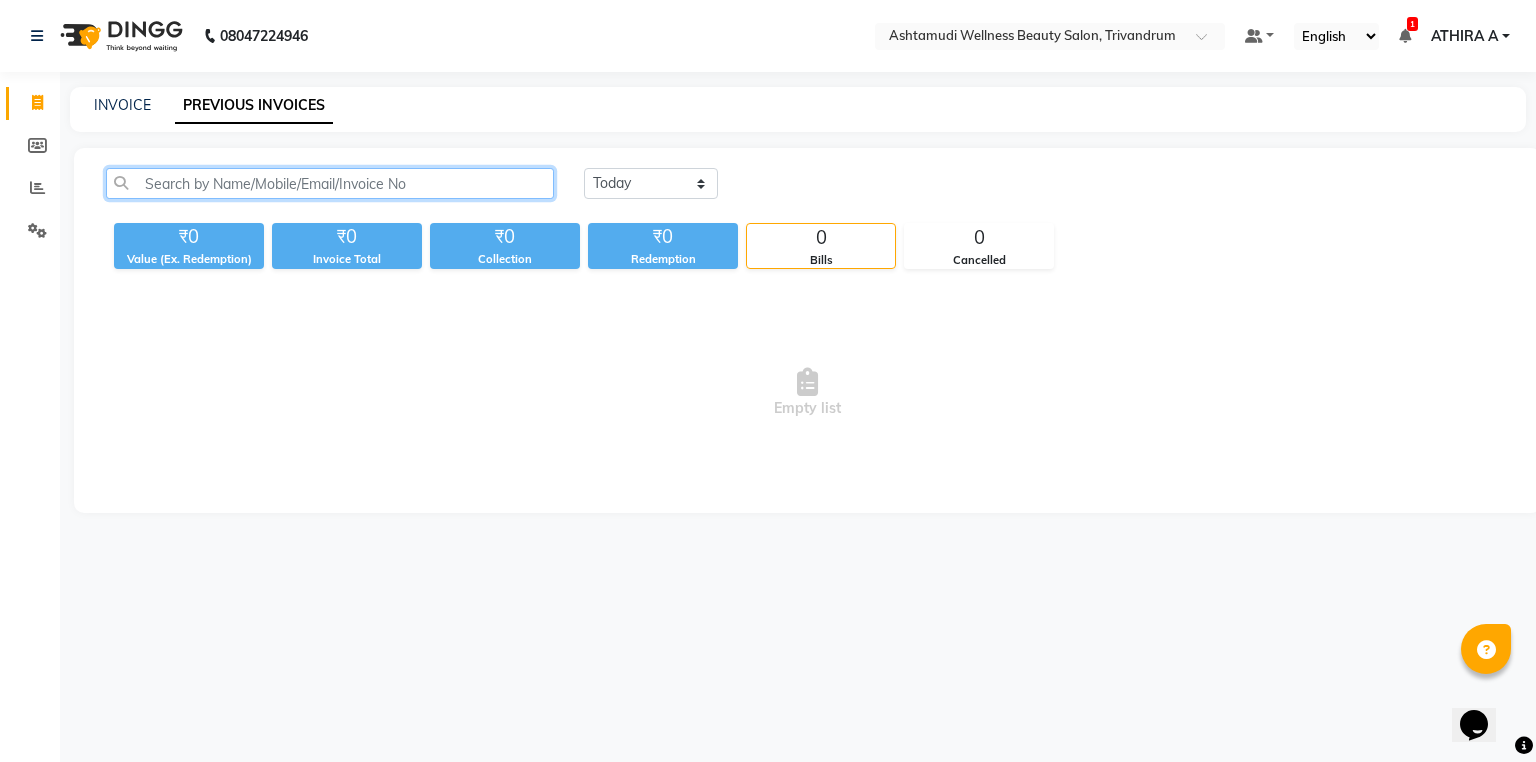 click 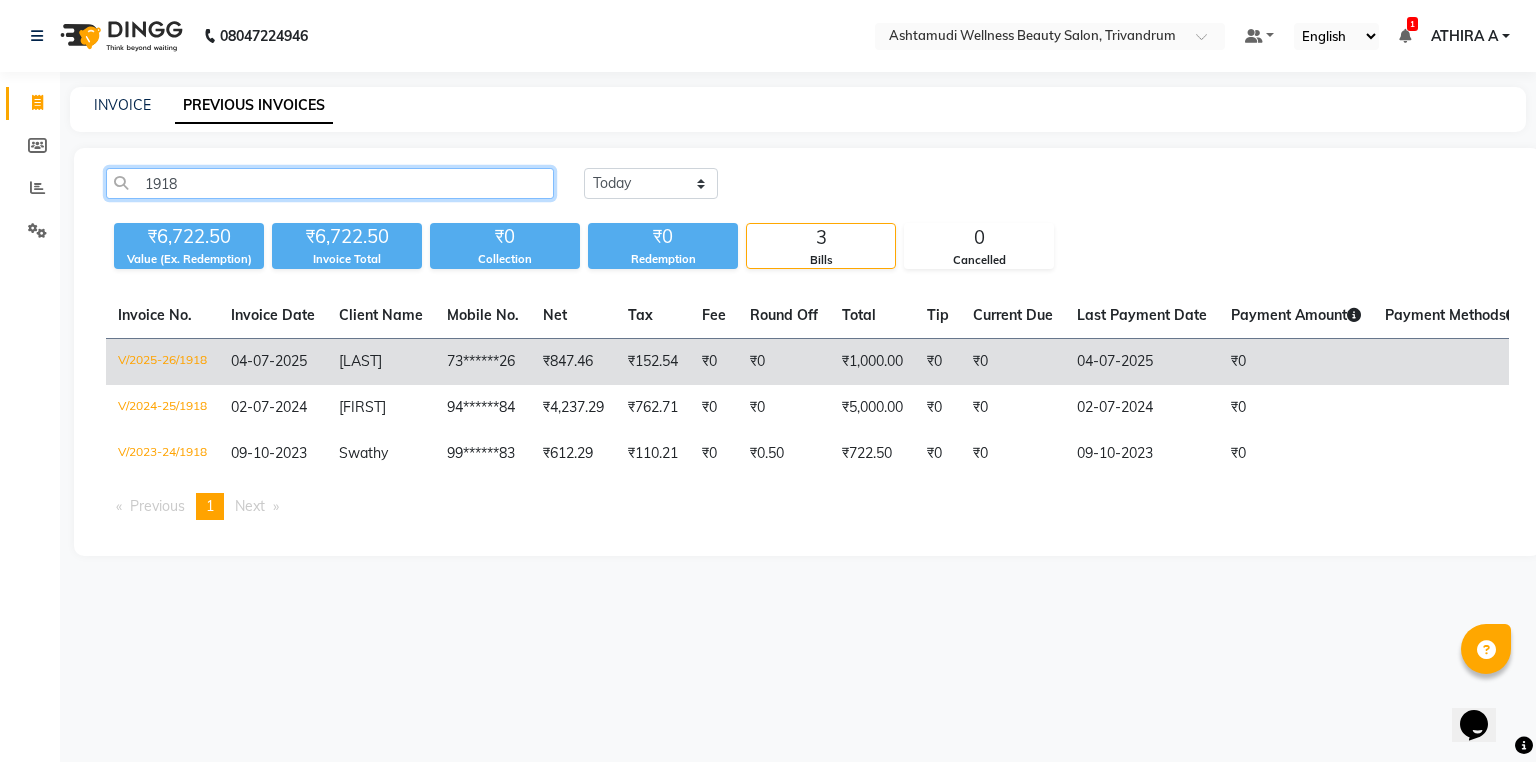 type on "1918" 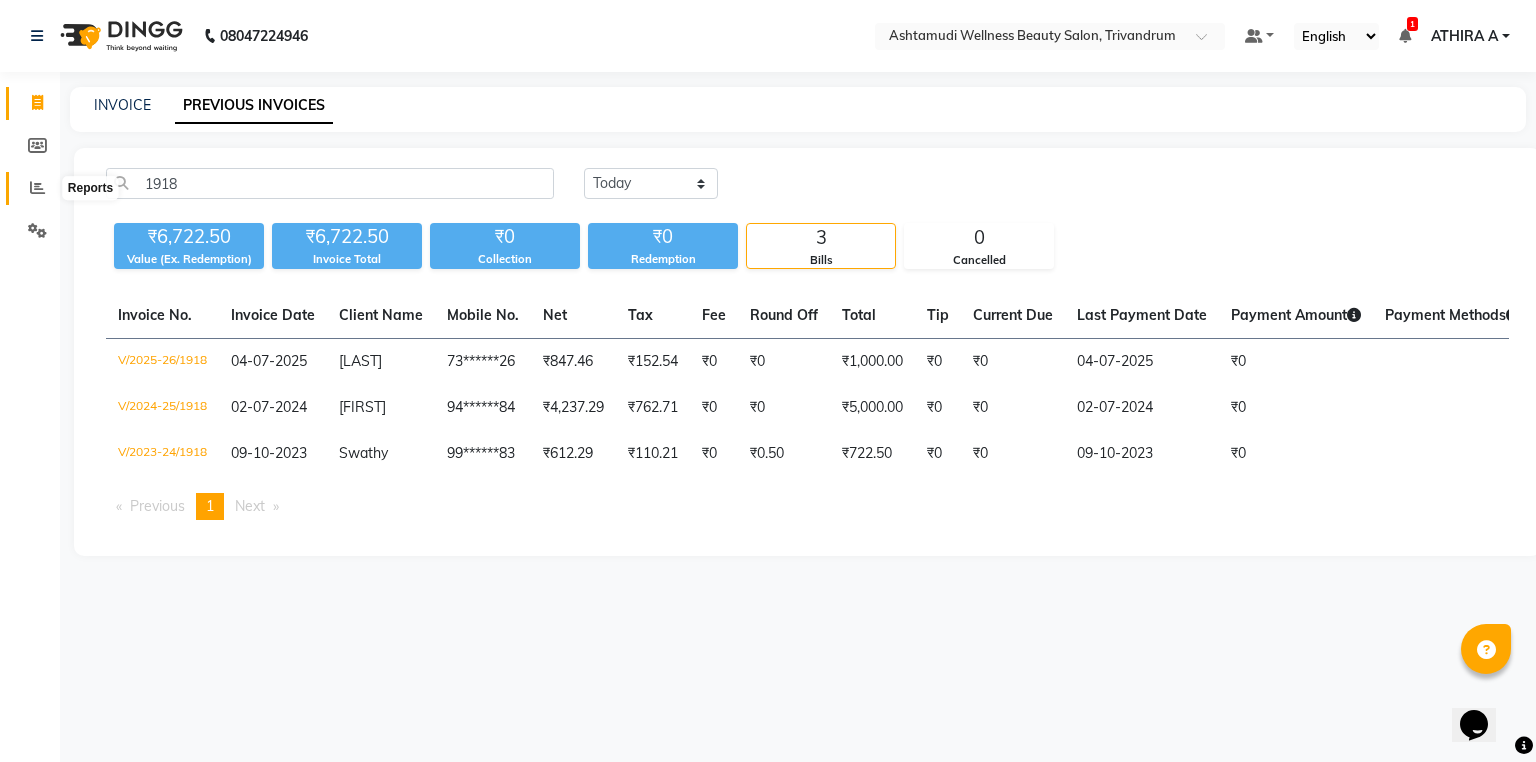 click 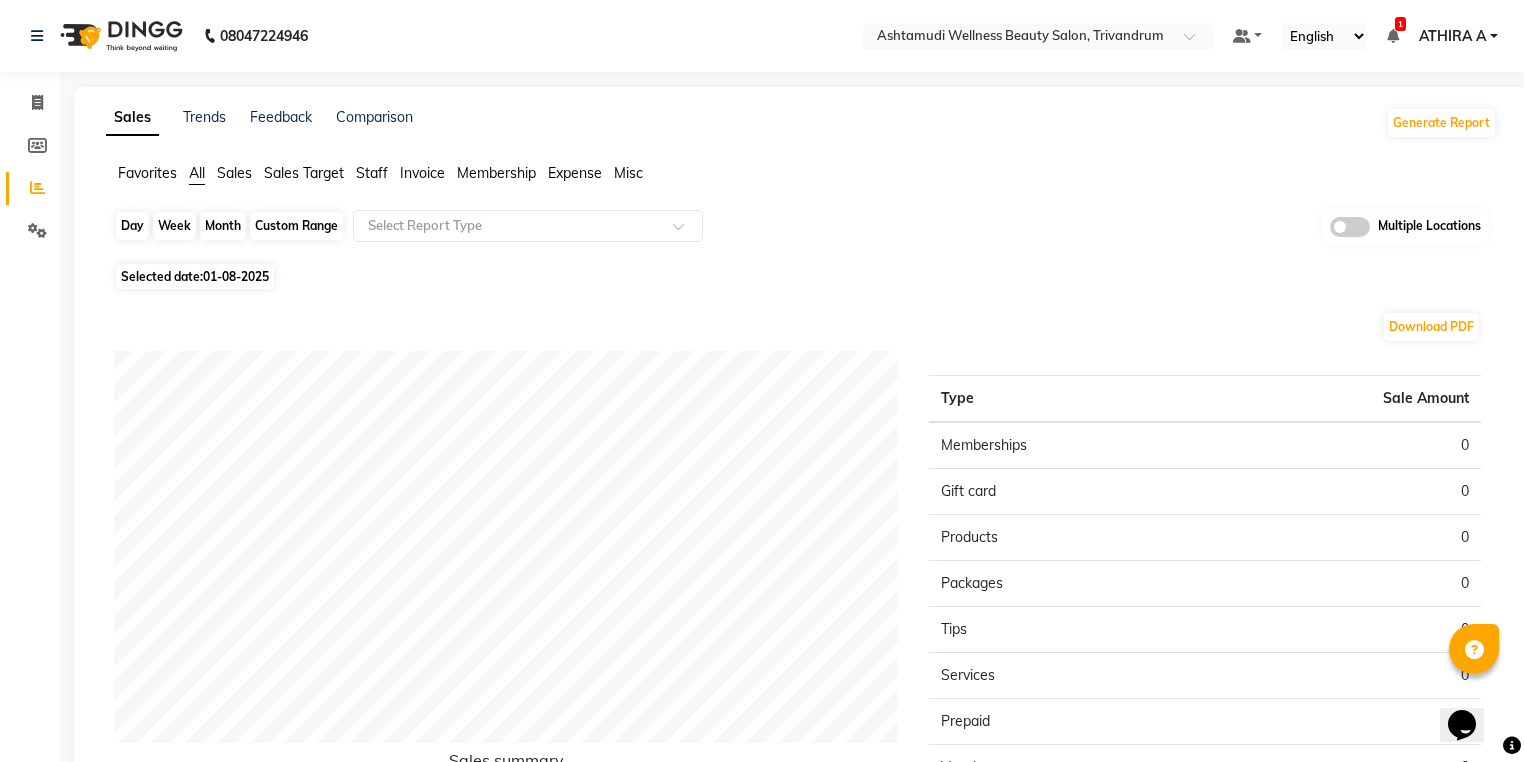 click on "Day" 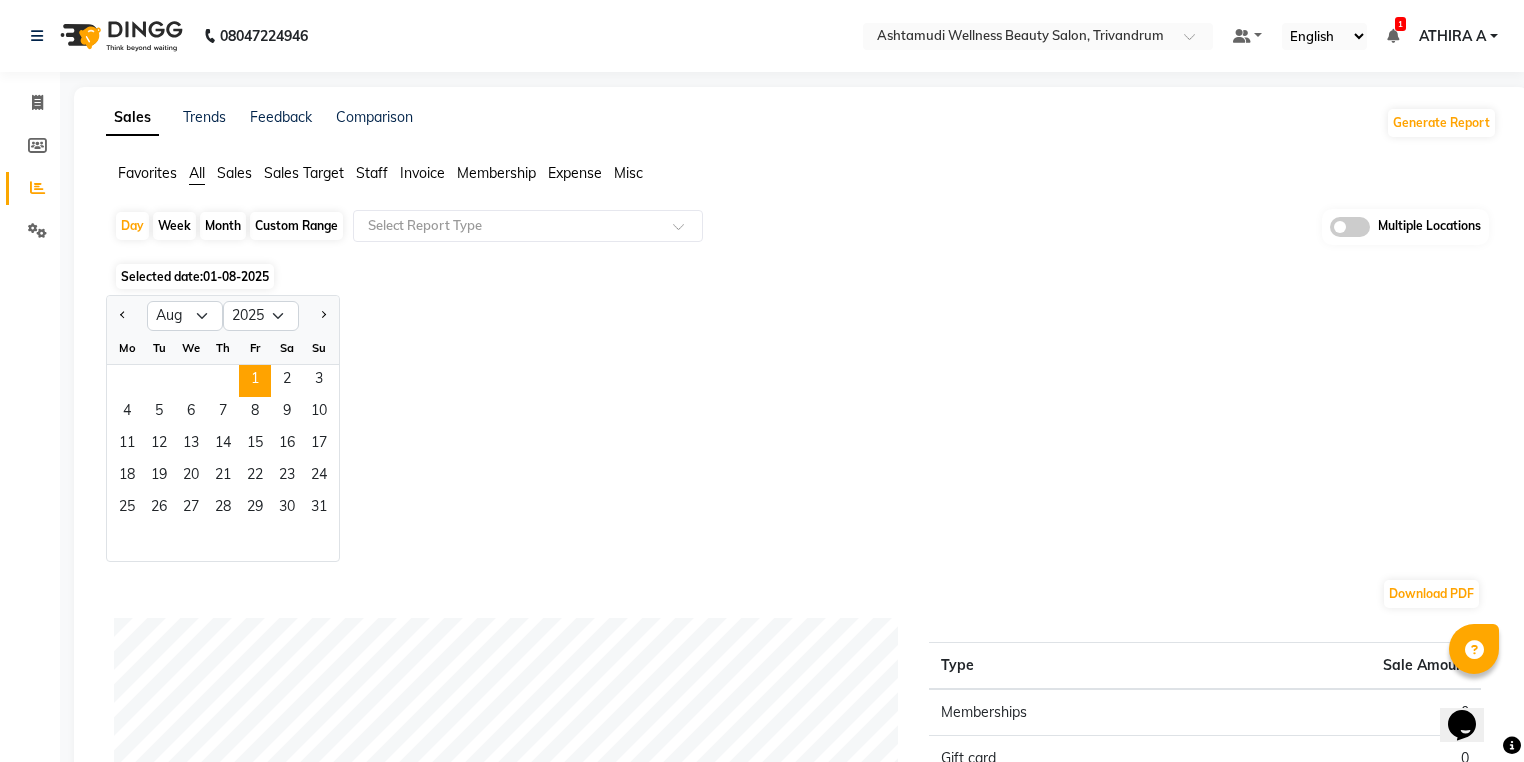 click 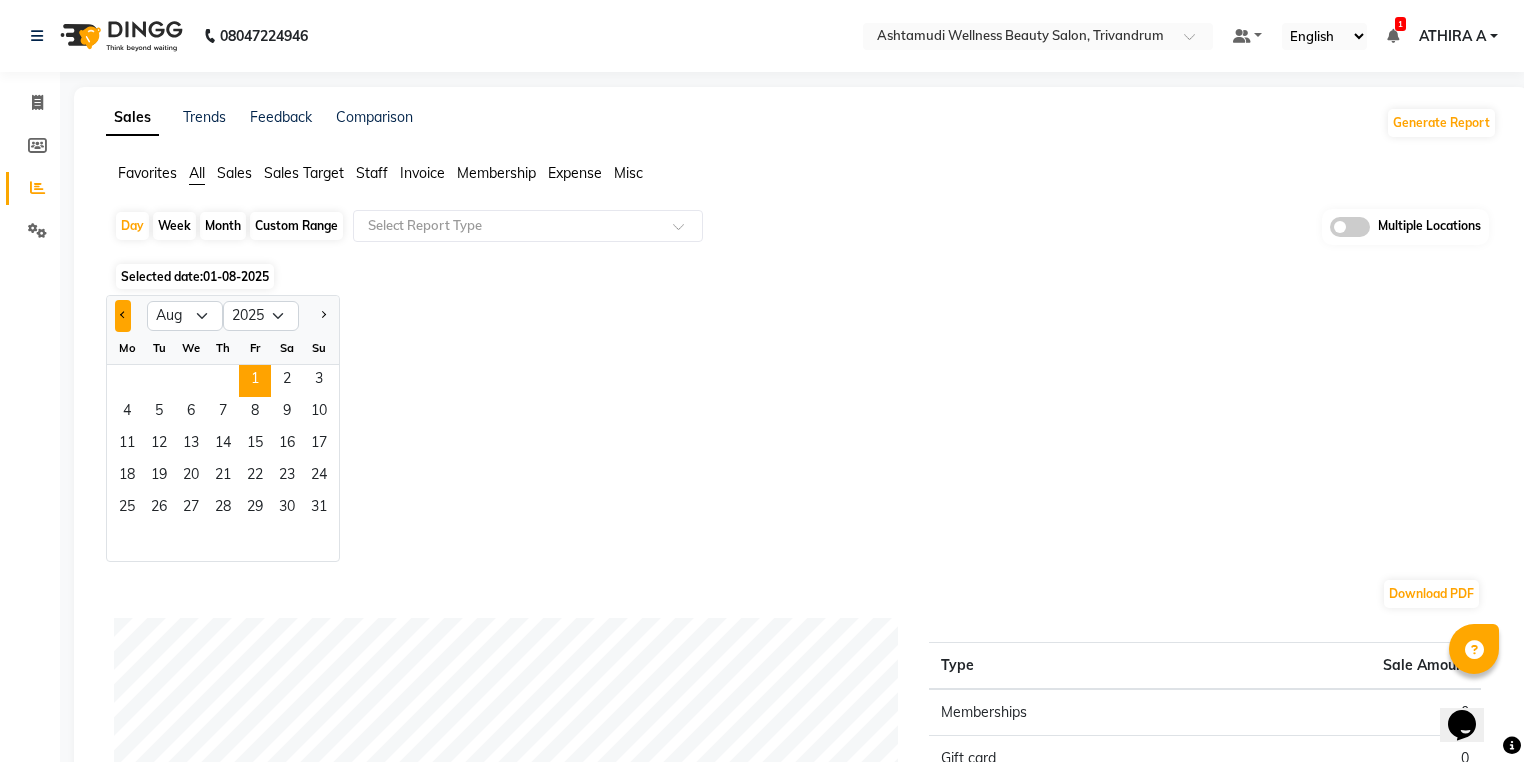 click 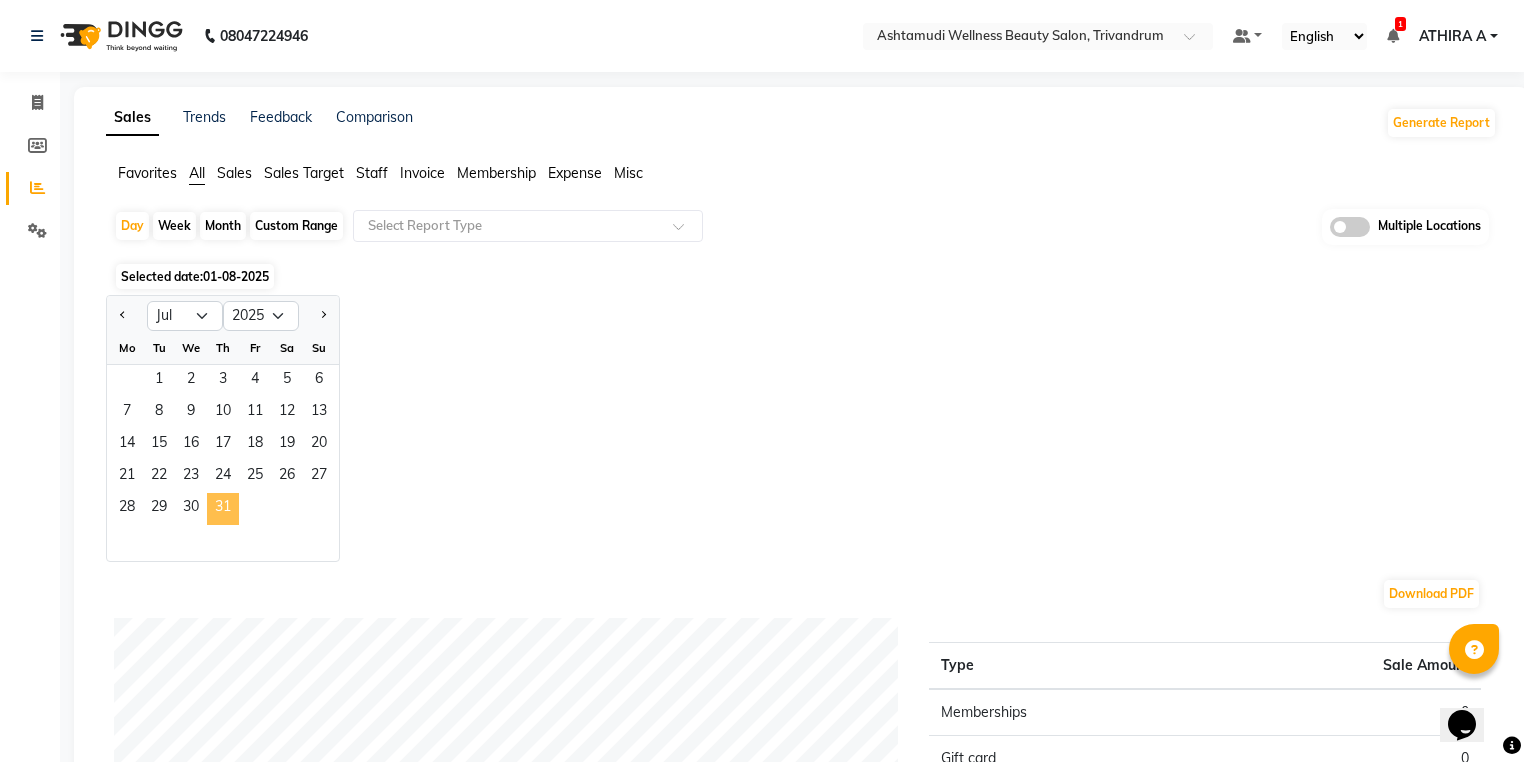 click on "31" 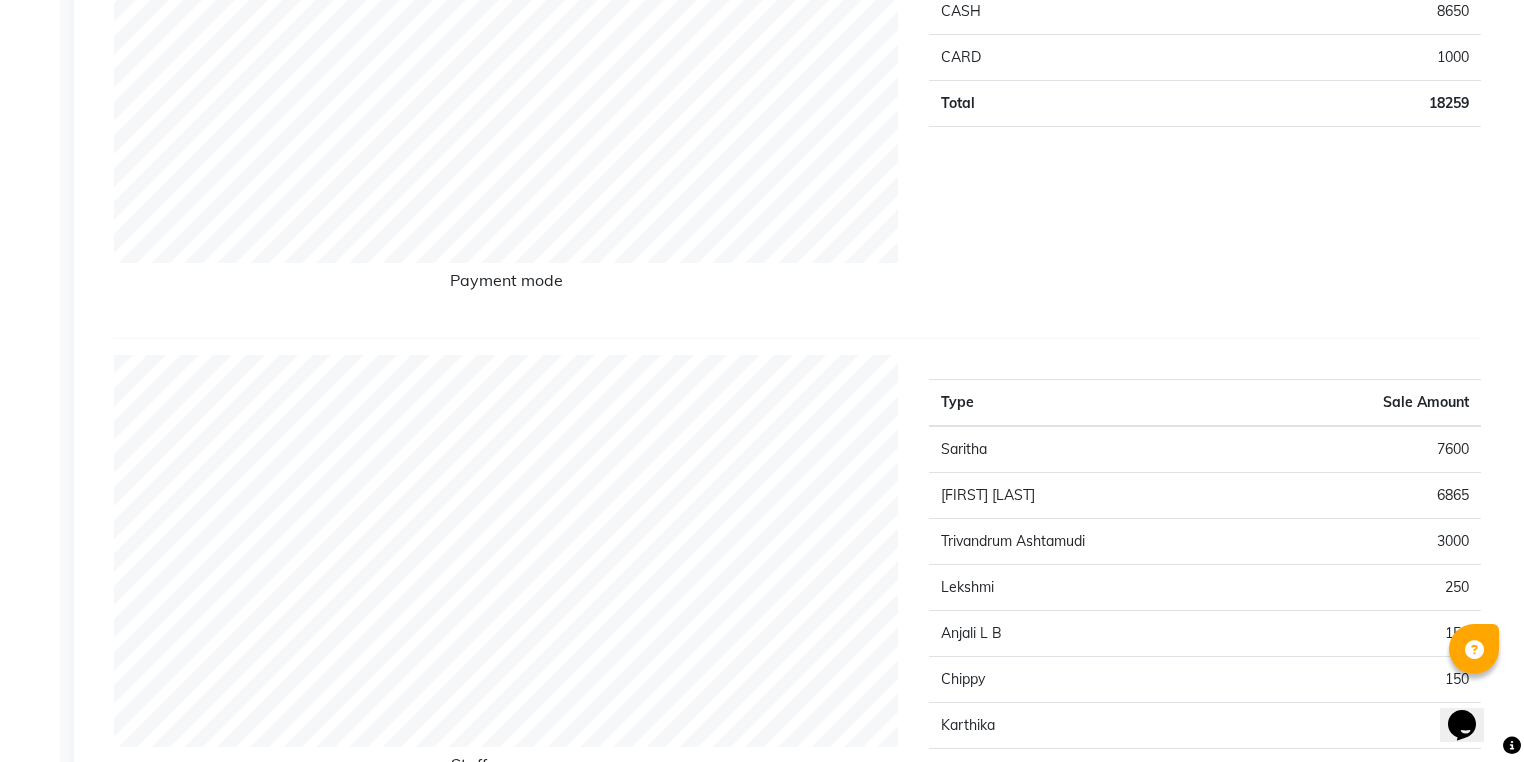 scroll, scrollTop: 0, scrollLeft: 0, axis: both 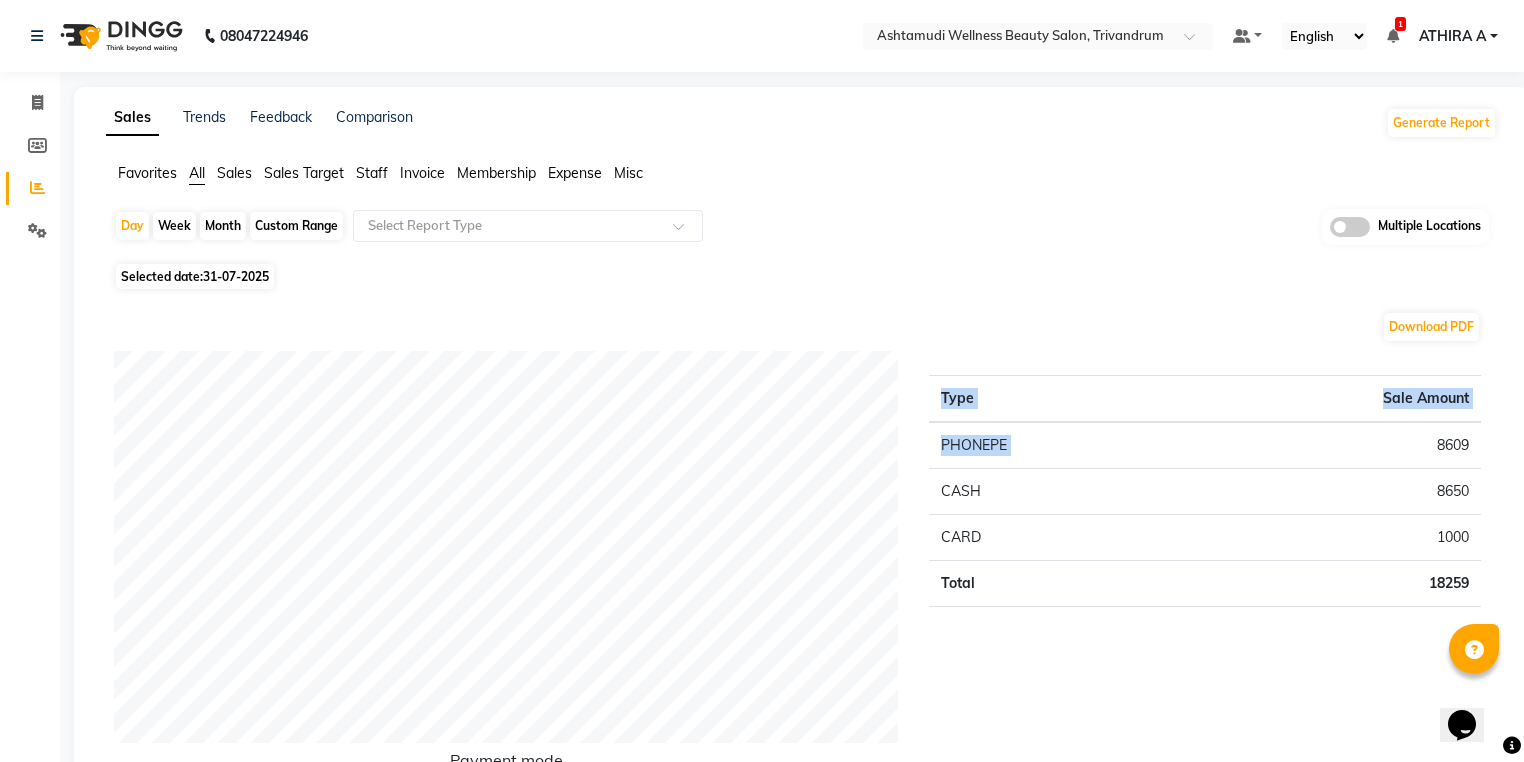 drag, startPoint x: 1407, startPoint y: 433, endPoint x: 1494, endPoint y: 428, distance: 87.14356 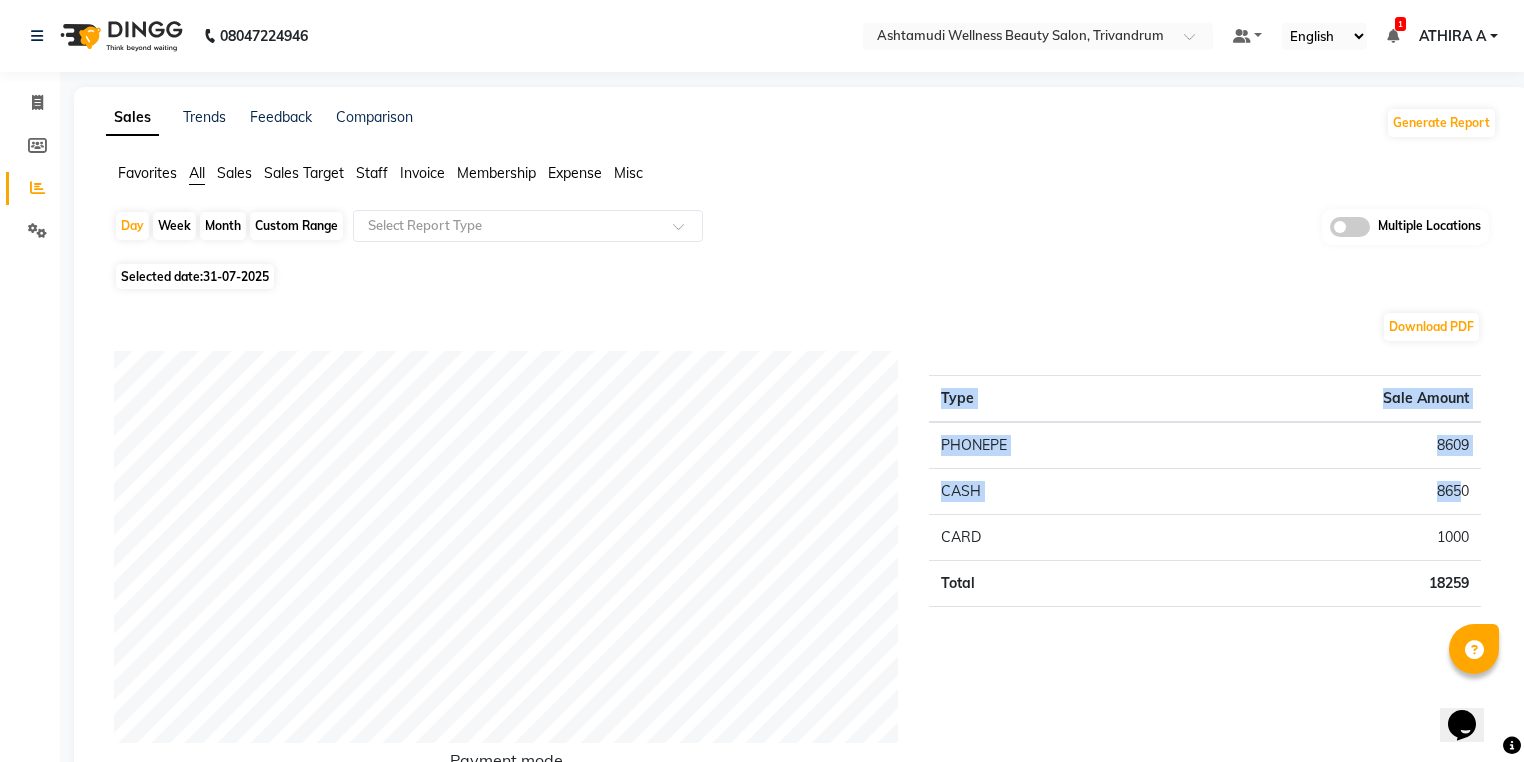 drag, startPoint x: 1466, startPoint y: 487, endPoint x: 1481, endPoint y: 487, distance: 15 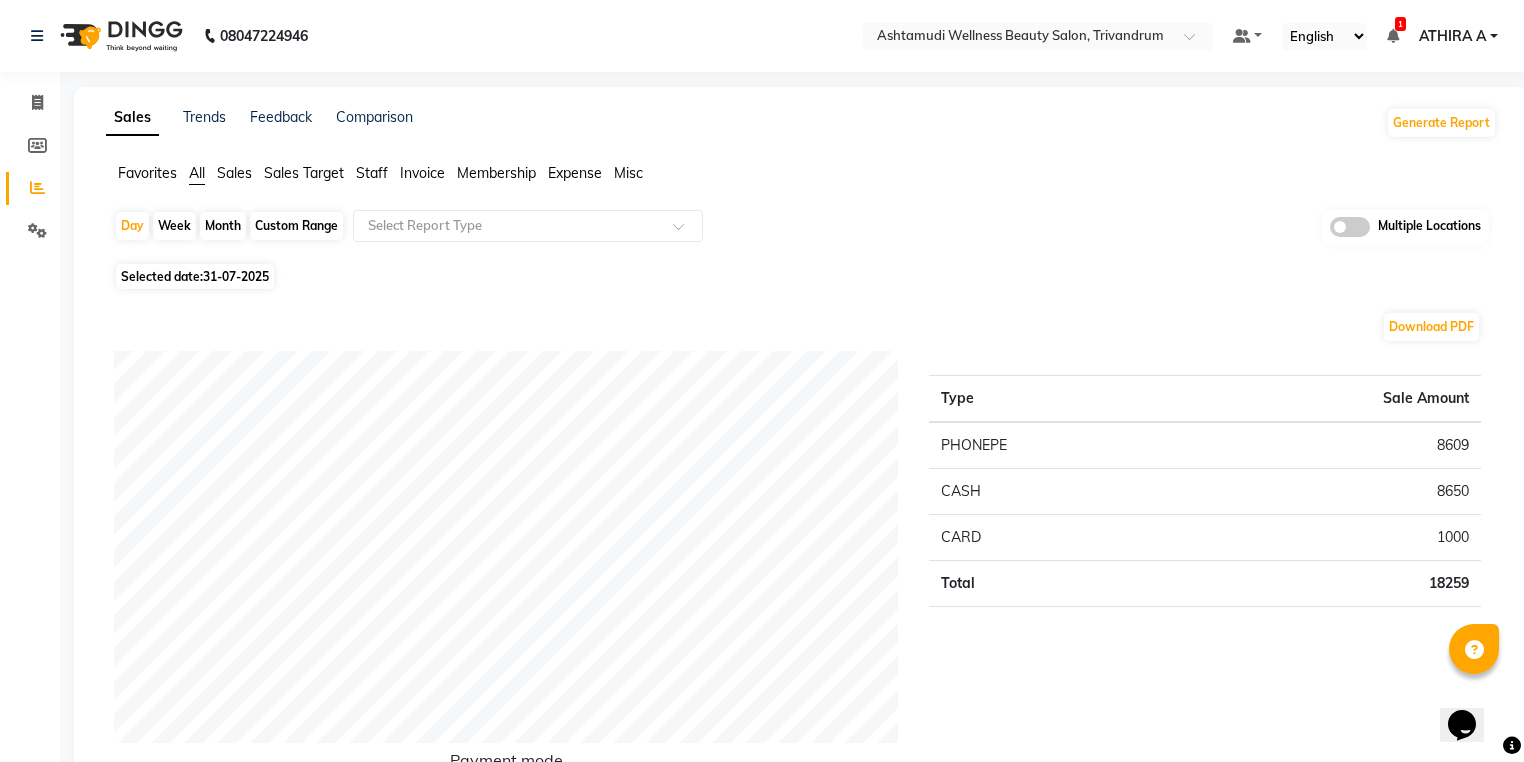 click on "Download PDF Payment mode Type Sale Amount PHONEPE 8609 CASH 8650 CARD 1000 Total 18259 Staff summary Type Sale Amount Saritha	 7600 Usha Kumari S 6865 Trivandrum Ashtamudi 3000 Lekshmi 250 Anjali L B	 150 Chippy 150 Karthika	 142 Dhanya D 100 Total 18257 Sales summary Type Sale Amount Memberships 0 Vouchers 0 Gift card 0 Products 0 Packages 0 Tips 0 Prepaid 0 Services 18257 Fee 0 Total 18257 Expense by type Type Sale Amount FOOD REFRESHMENT FOR STAFFS 52 Total 52 Service sales Type Sale Amount NANOPLASTIA OFFER - ELBOW LENGTH 5900 Make Up -3 3000 Stemcell  Facial 2295 Anti-Dandruff Treatment With Spa 1275 Root Touch-Up (Ammonia Free) 1020 Ironing 1000 Eyebrows Threading 620 Full Arm Waxing 595 Full Arm D Tan 595 Half Leg Waxing 425 Others 1531 Total 18256" 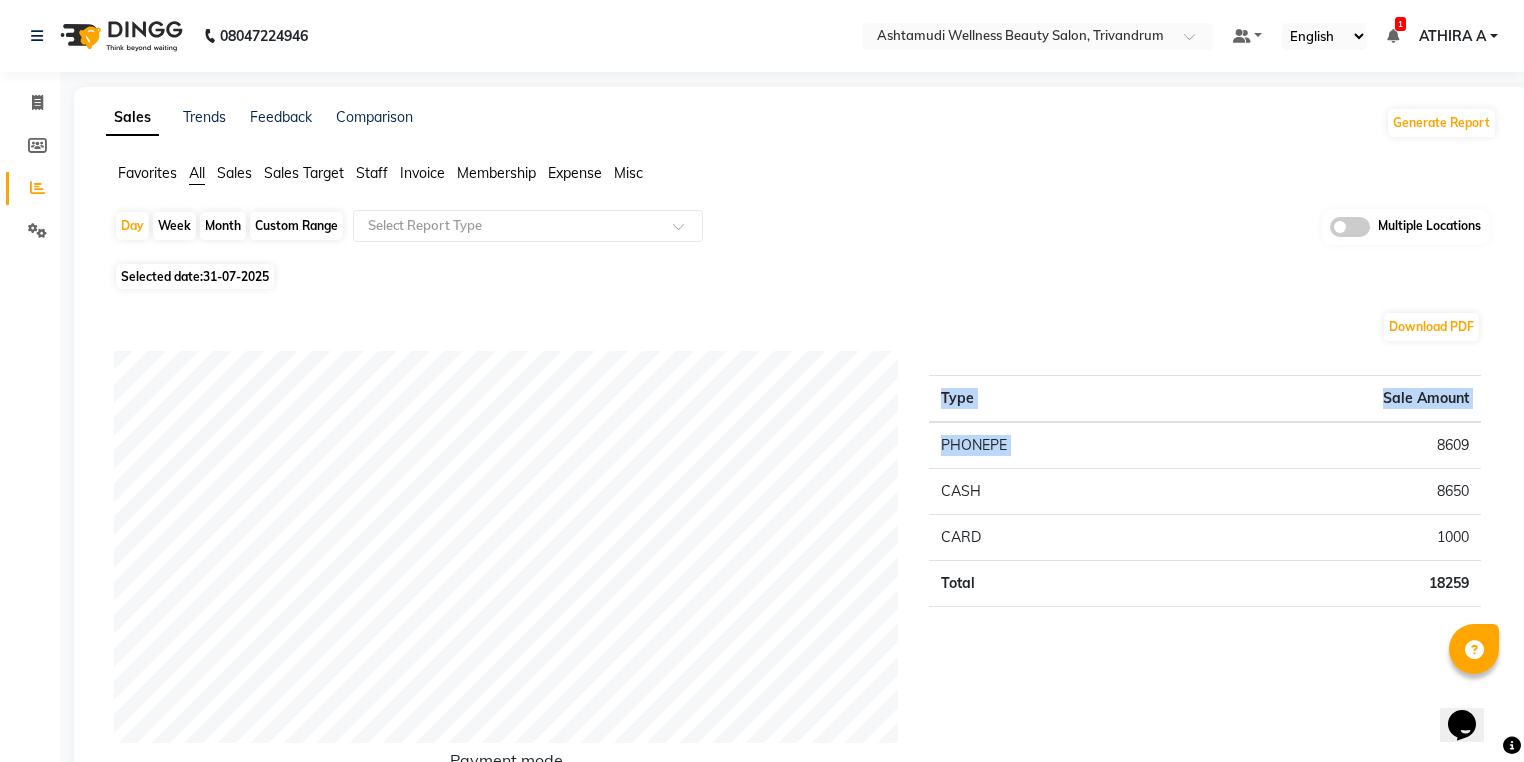 drag, startPoint x: 1429, startPoint y: 452, endPoint x: 1499, endPoint y: 453, distance: 70.00714 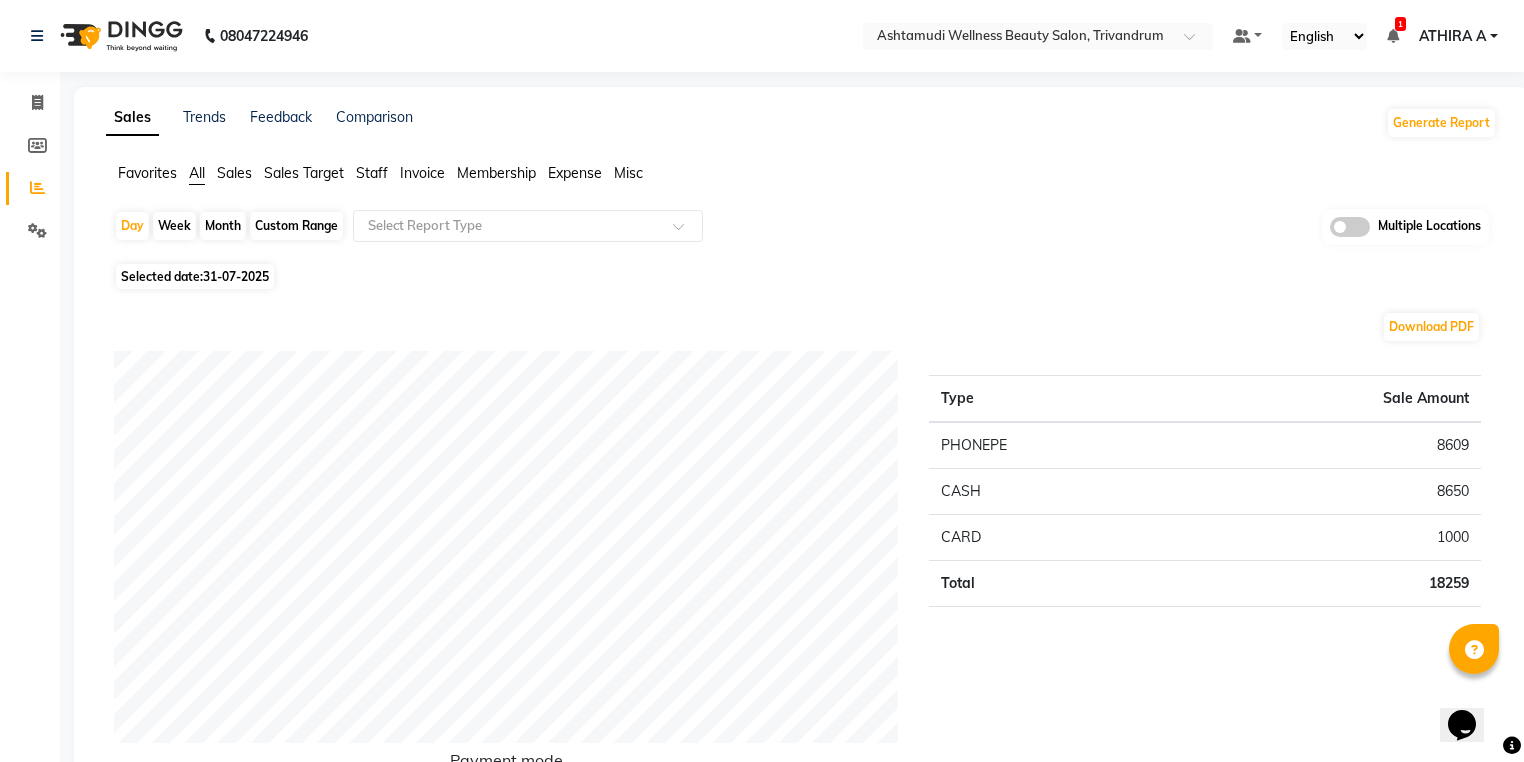 click on "8650" 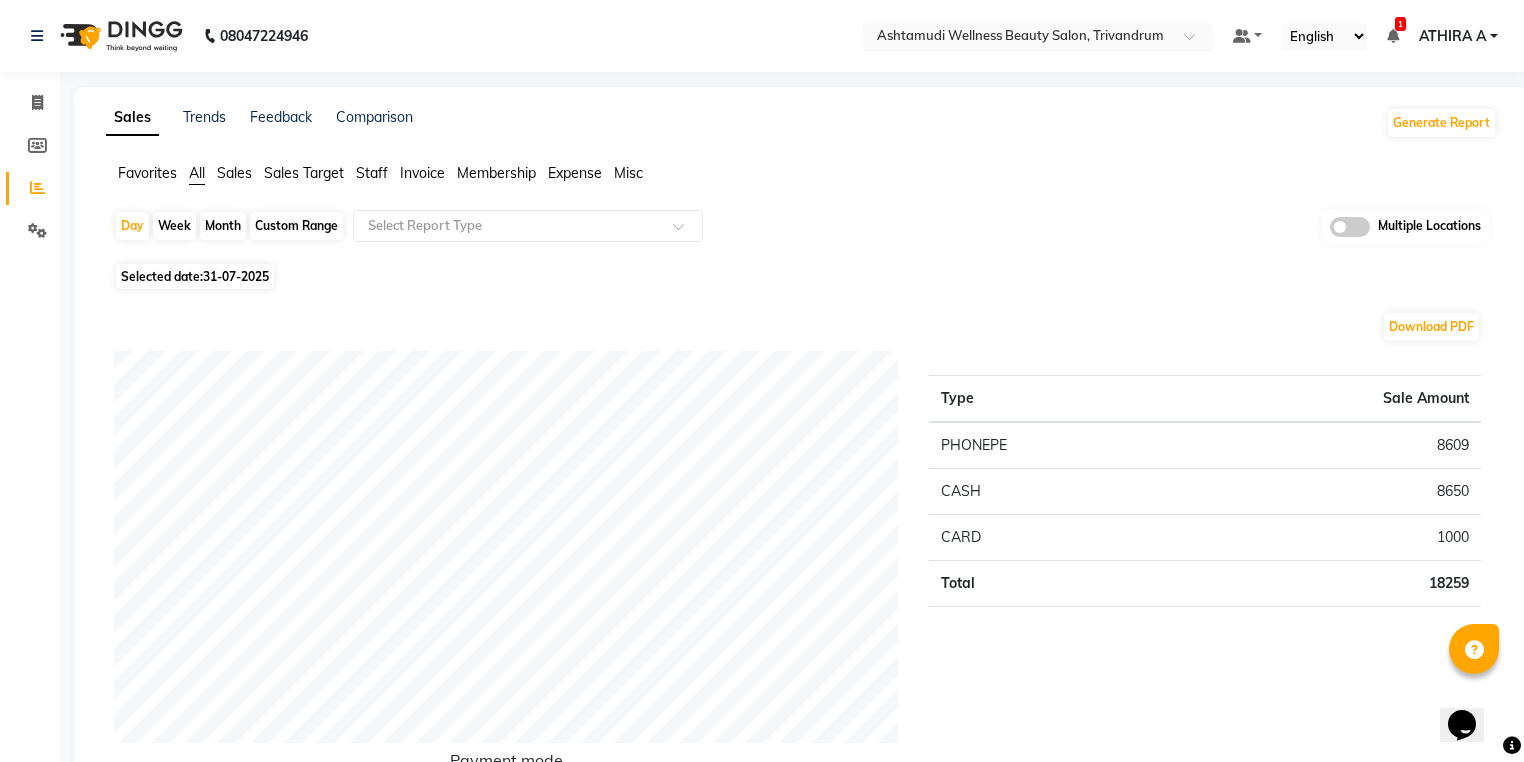 click at bounding box center (1018, 38) 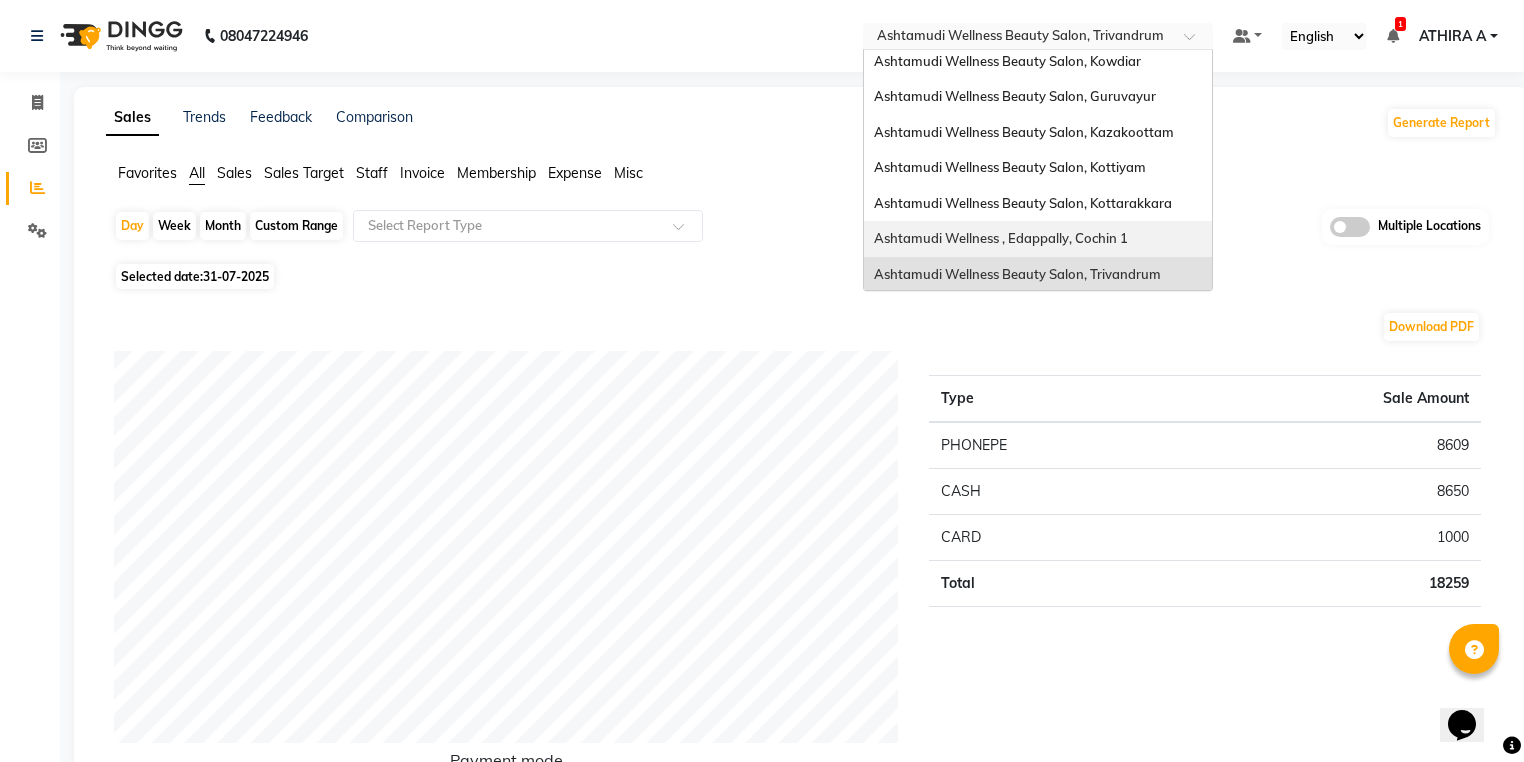 scroll, scrollTop: 0, scrollLeft: 0, axis: both 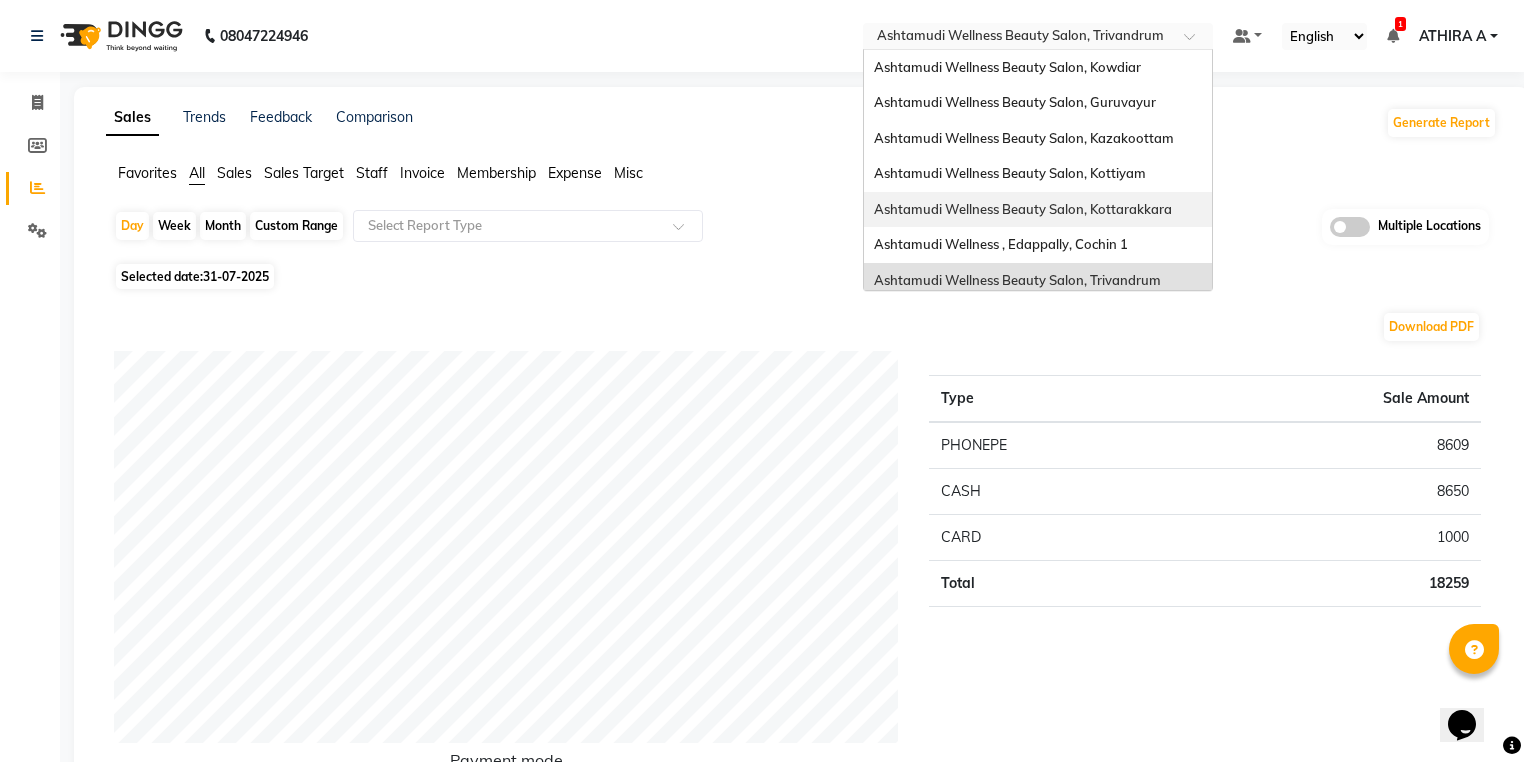 click on "Ashtamudi Wellness Beauty Salon, Kottarakkara" at bounding box center [1023, 209] 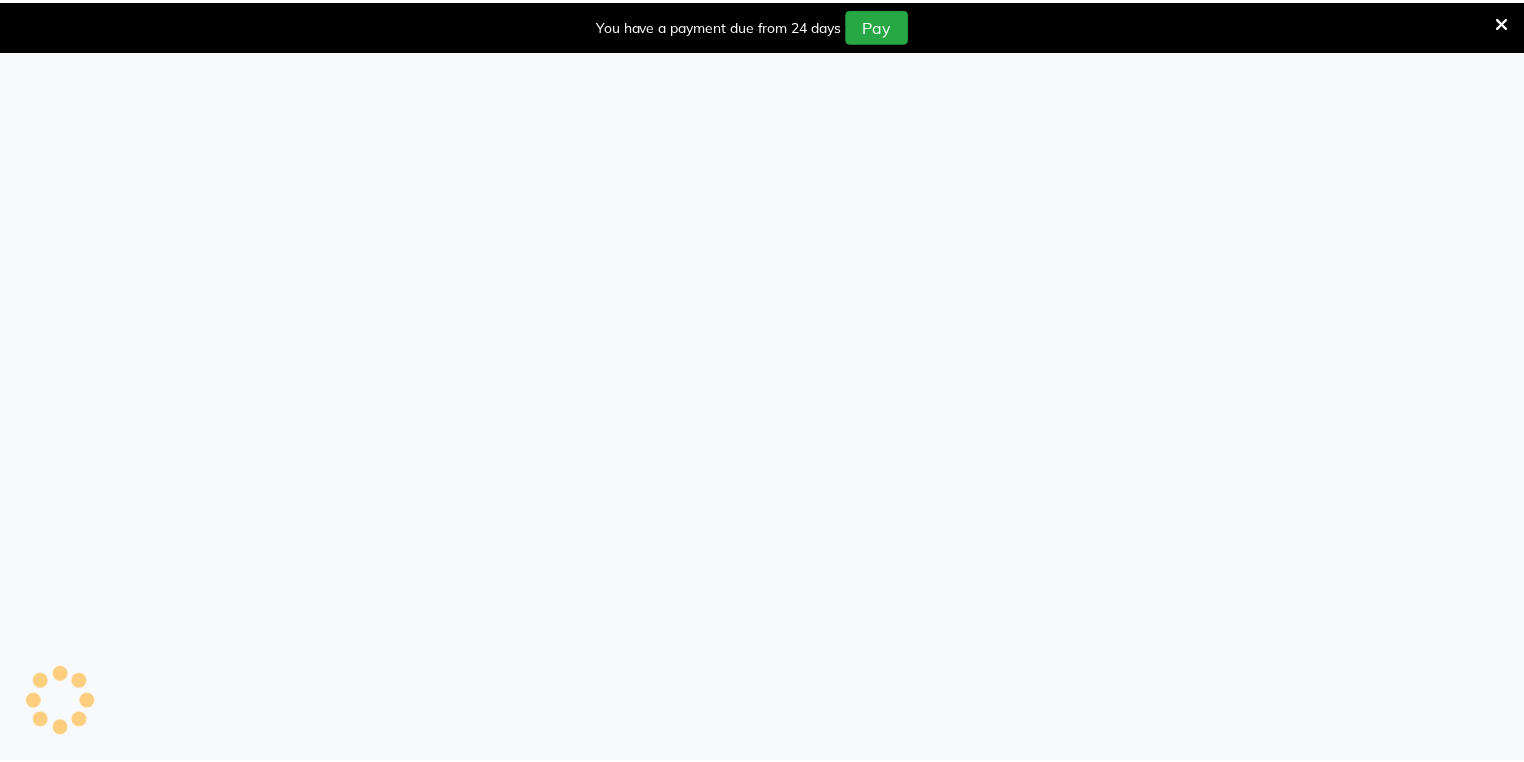 scroll, scrollTop: 0, scrollLeft: 0, axis: both 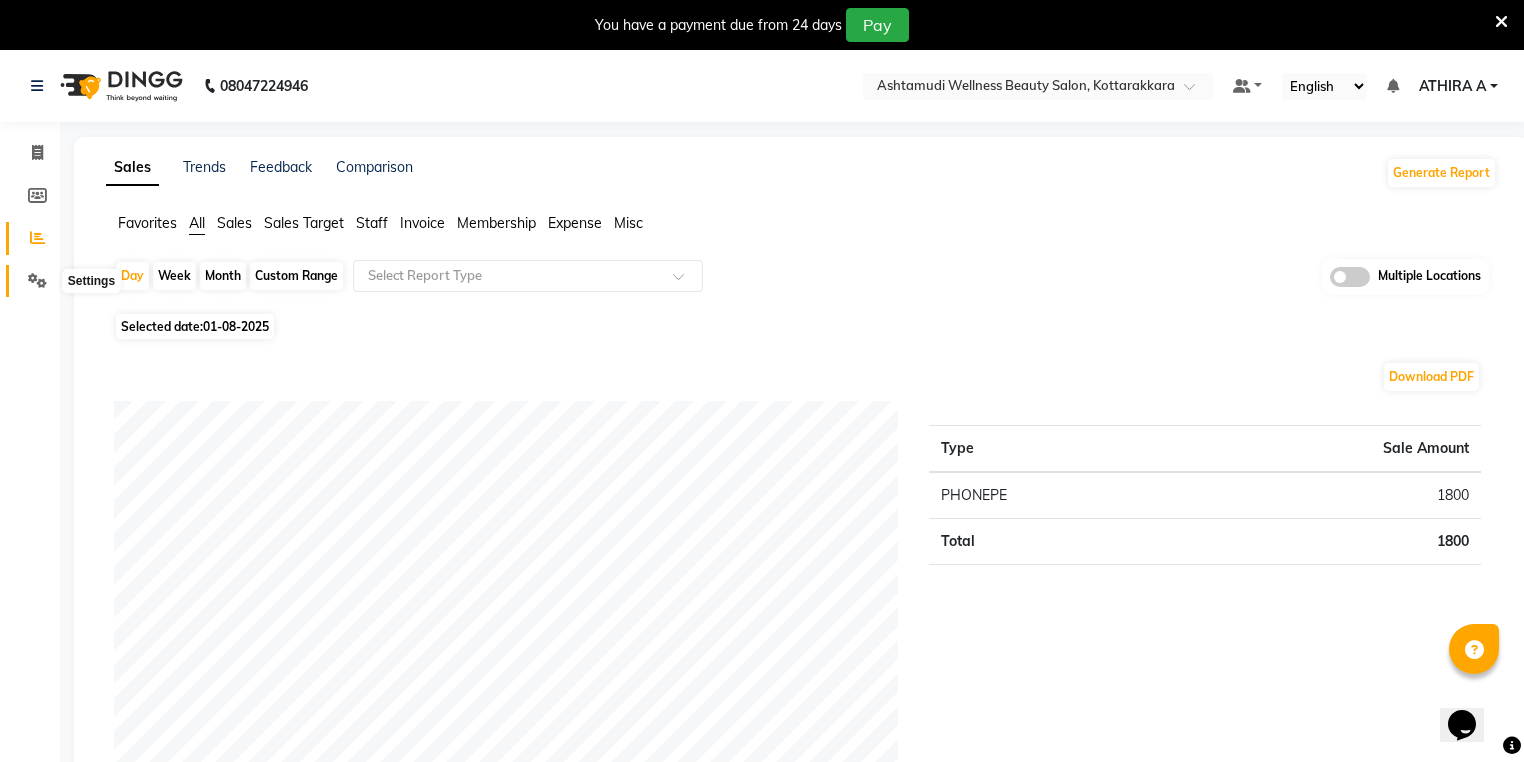 click 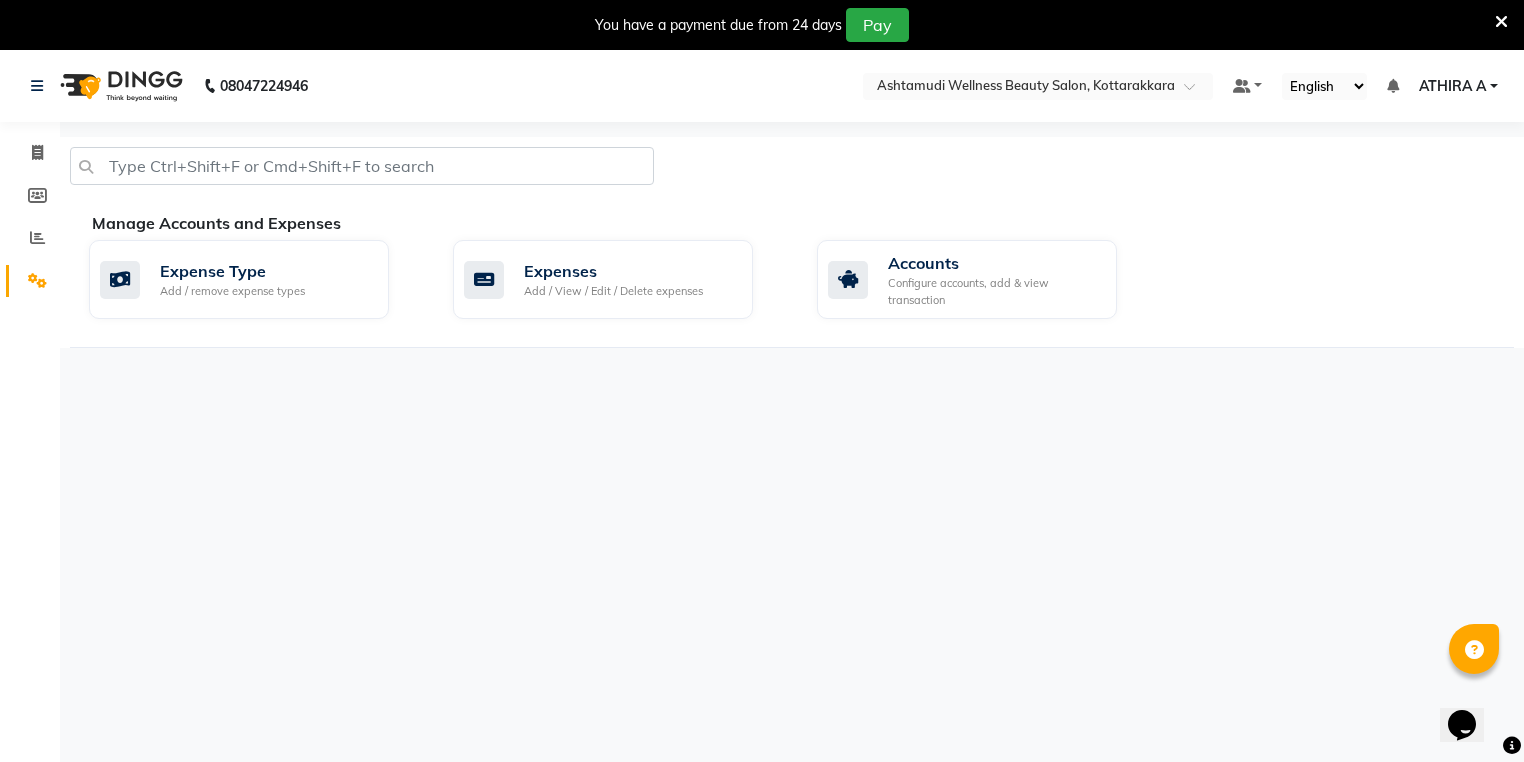 click on "08047224946 Select Location × Ashtamudi Wellness Beauty Salon, Kottarakkara Default Panel My Panel English ENGLISH Español العربية मराठी हिंदी ગુજરાતી தமிழ் 中文 Notifications nothing to show ATHIRA A Manage Profile Change Password Sign out  Version:3.15.11" 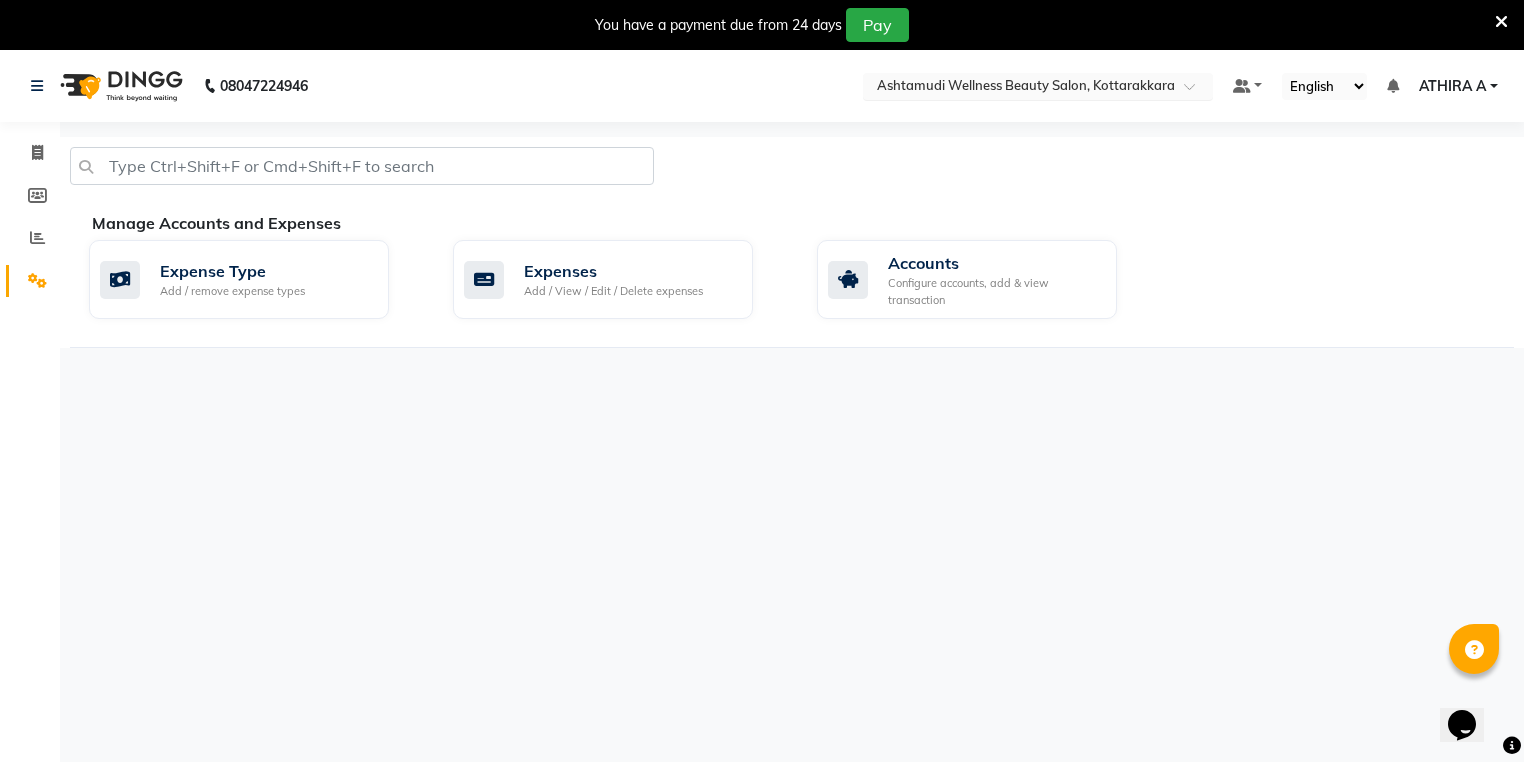 click at bounding box center (1018, 88) 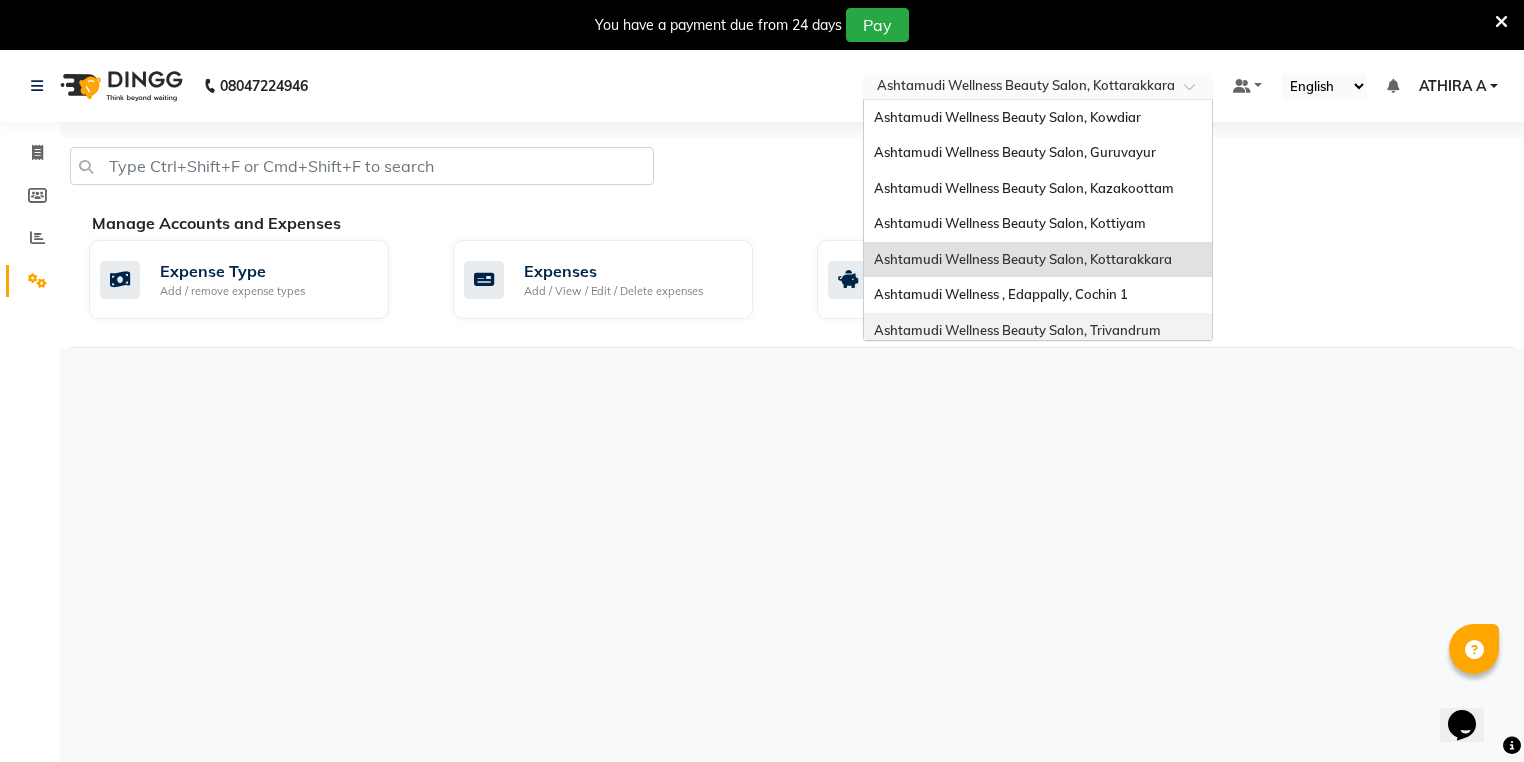 click on "Ashtamudi Wellness Beauty Salon, Trivandrum" at bounding box center [1038, 331] 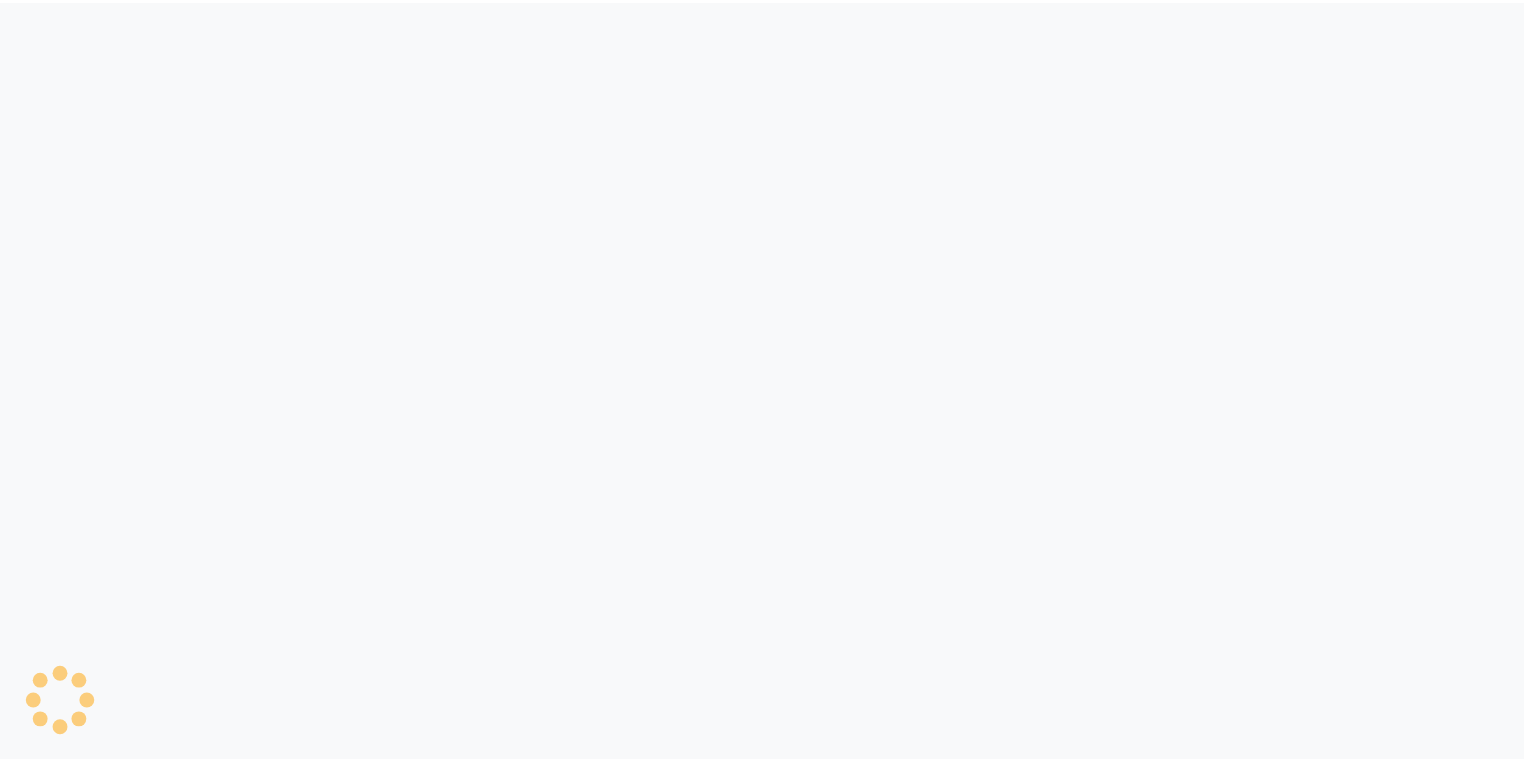 scroll, scrollTop: 0, scrollLeft: 0, axis: both 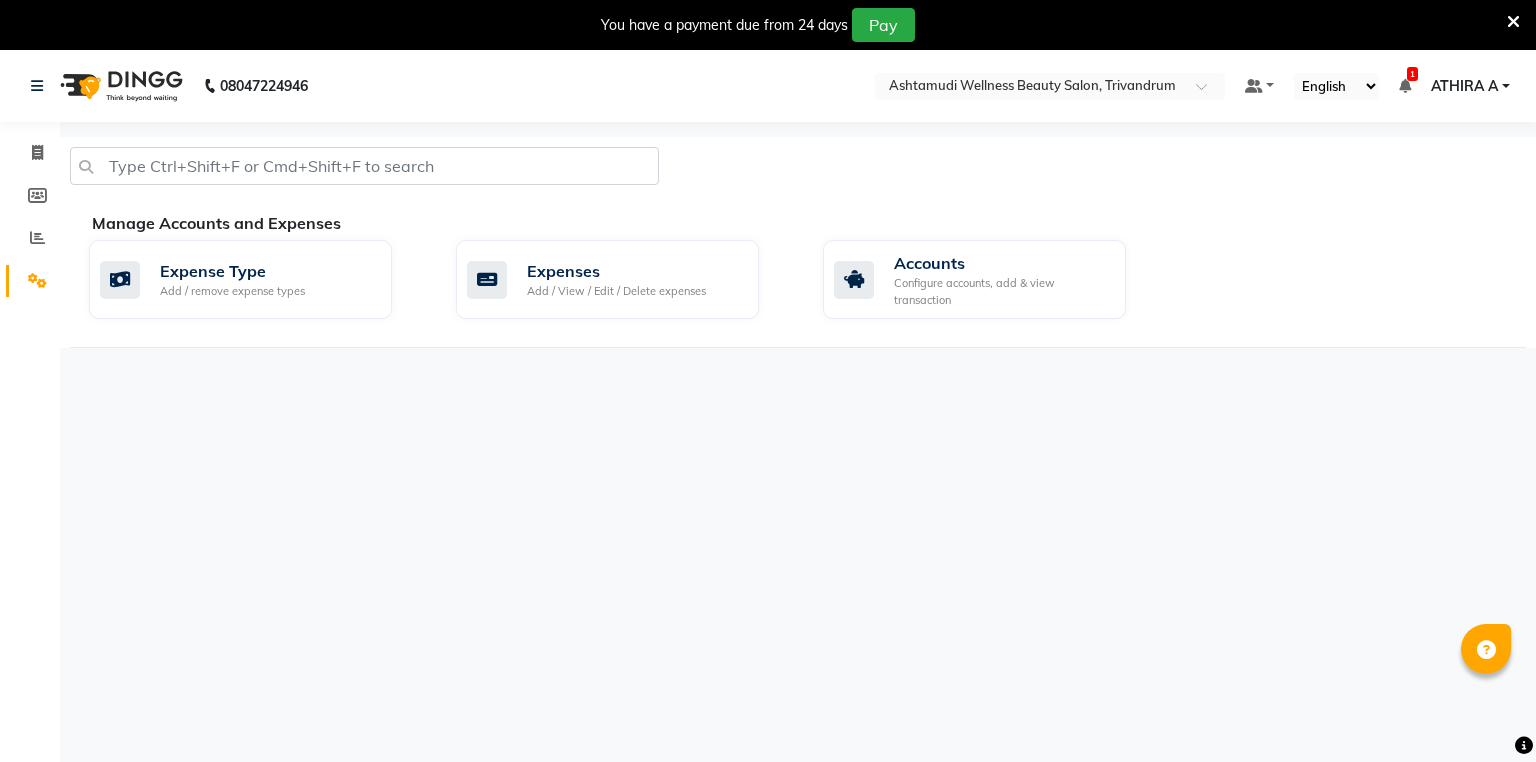 select on "en" 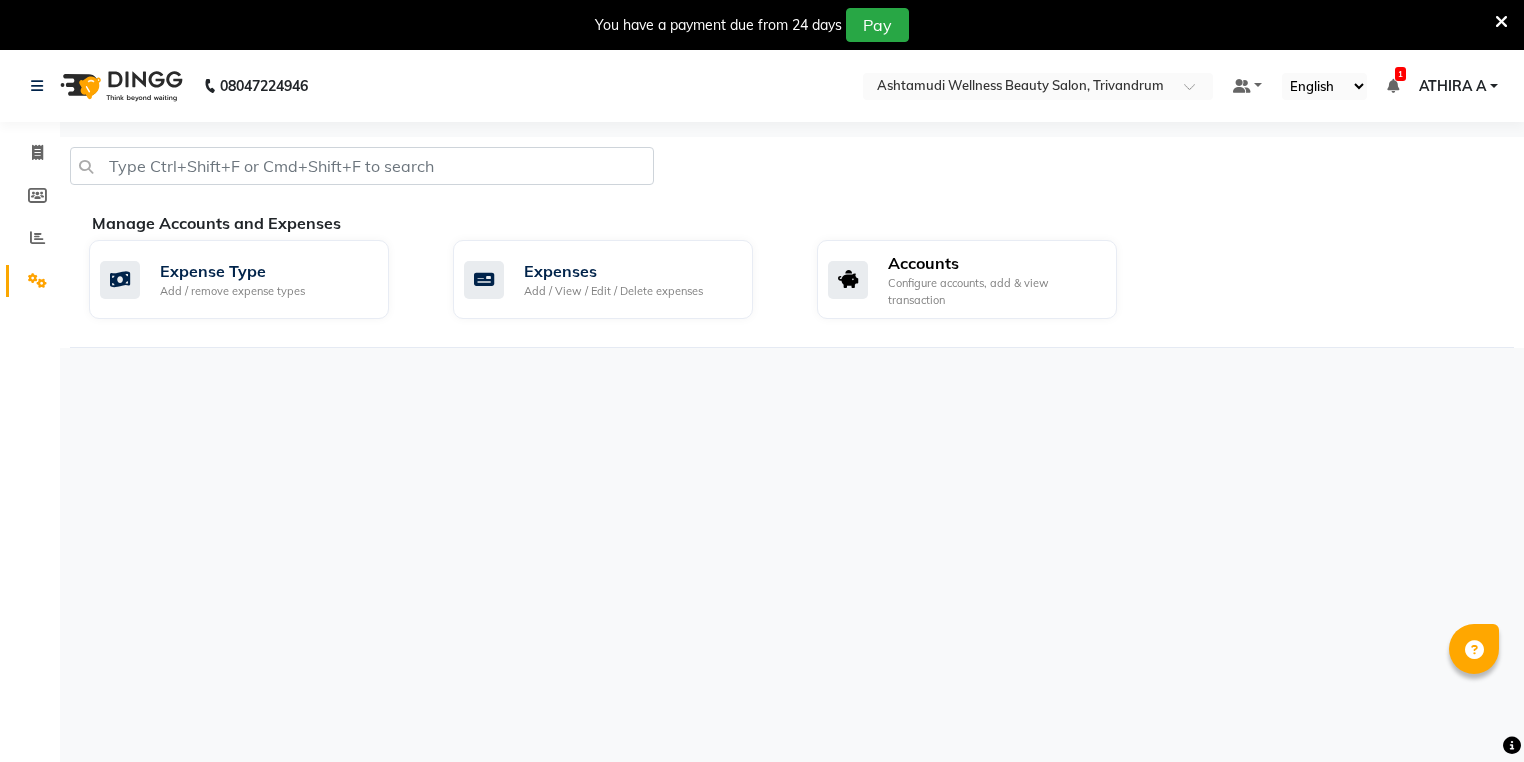 click on "Configure accounts, add & view transaction" 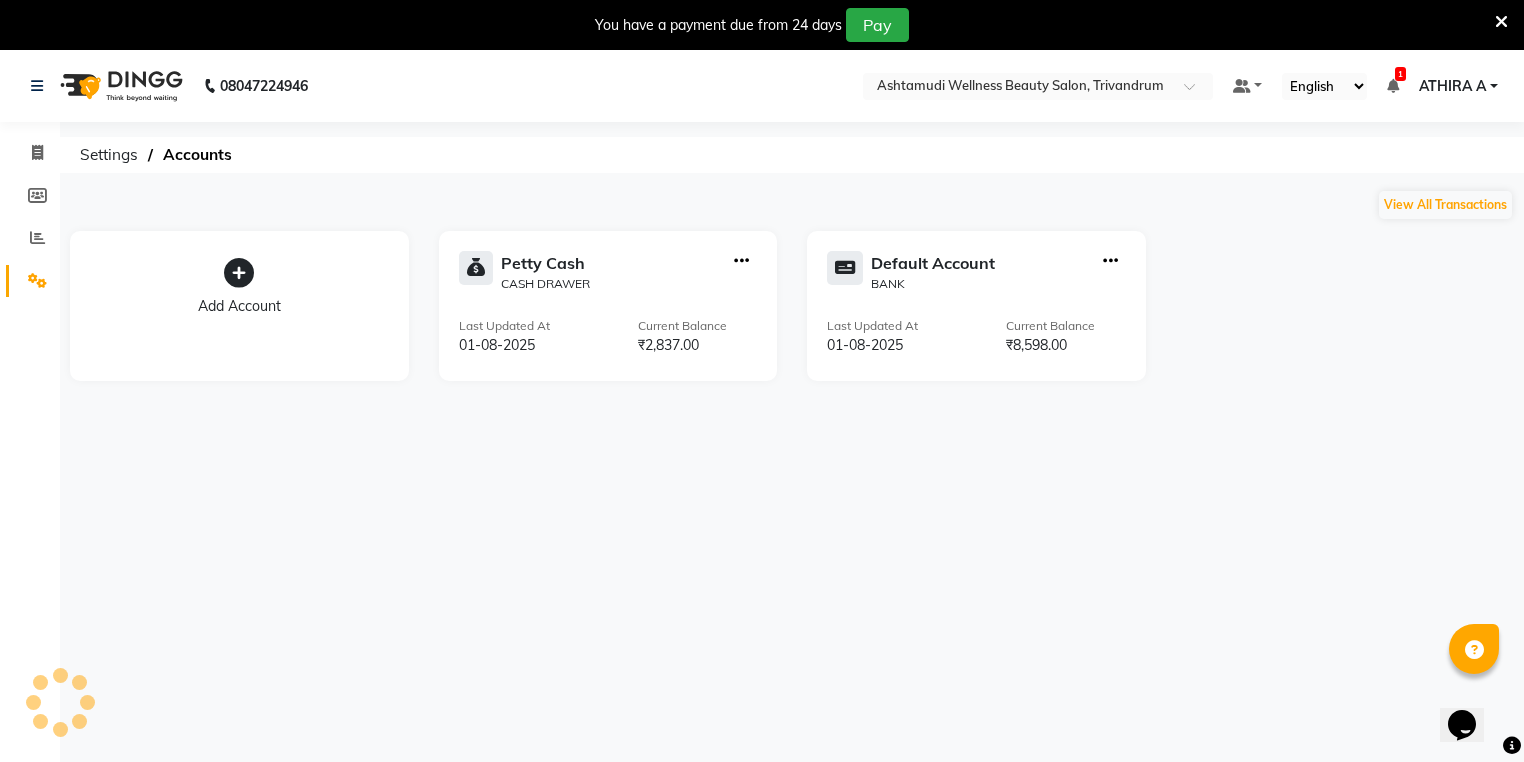 scroll, scrollTop: 0, scrollLeft: 0, axis: both 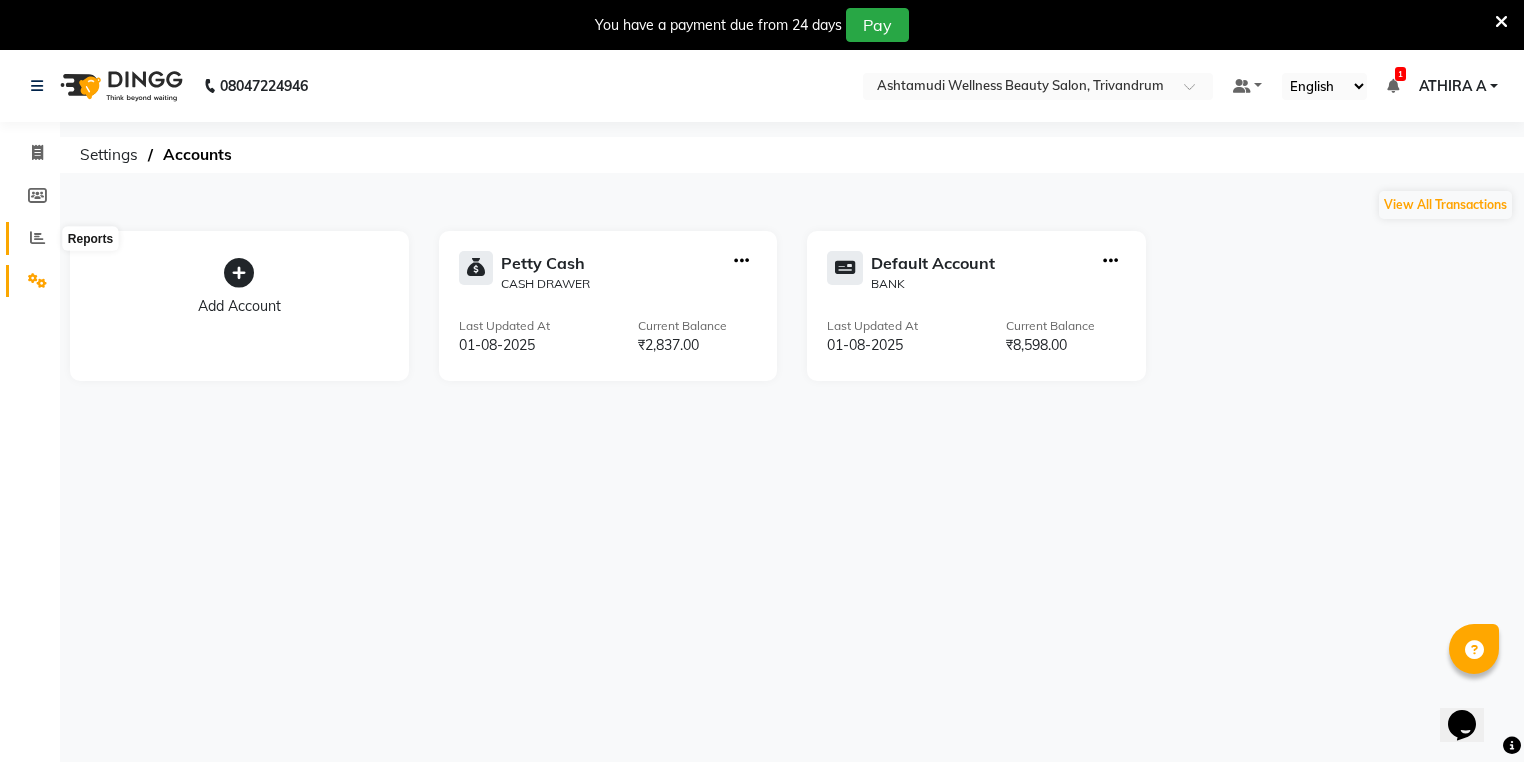 click 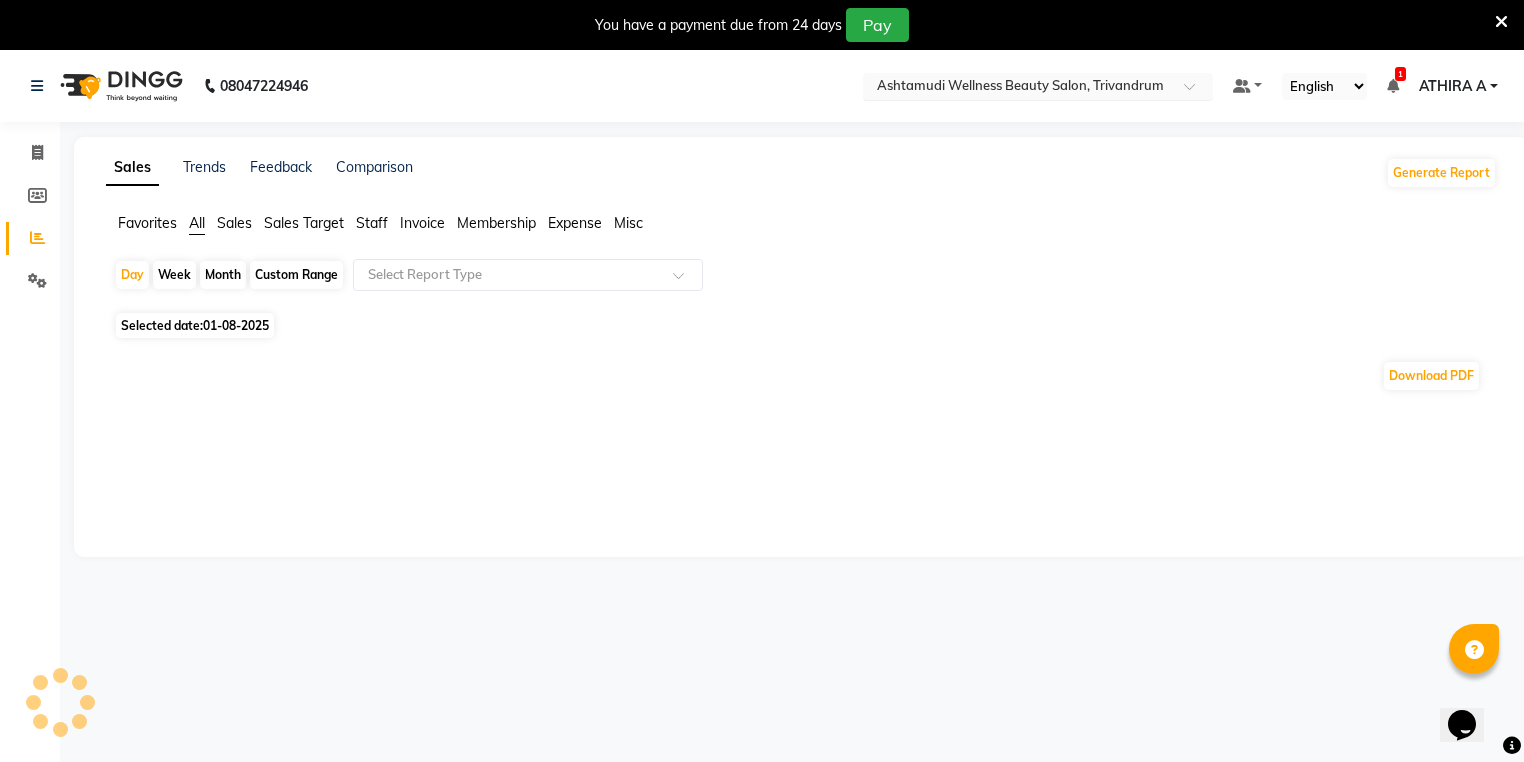 click at bounding box center [1018, 88] 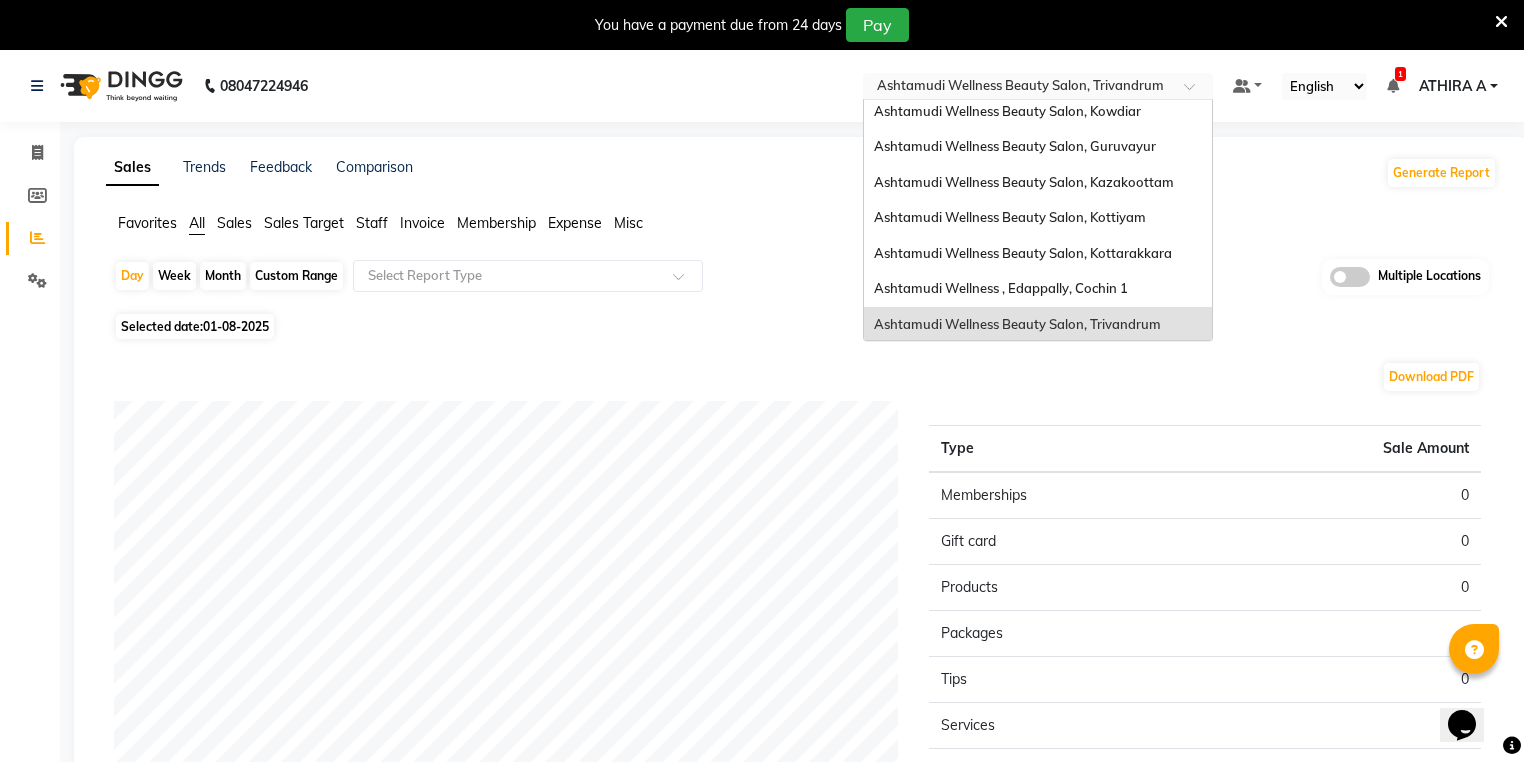 scroll, scrollTop: 0, scrollLeft: 0, axis: both 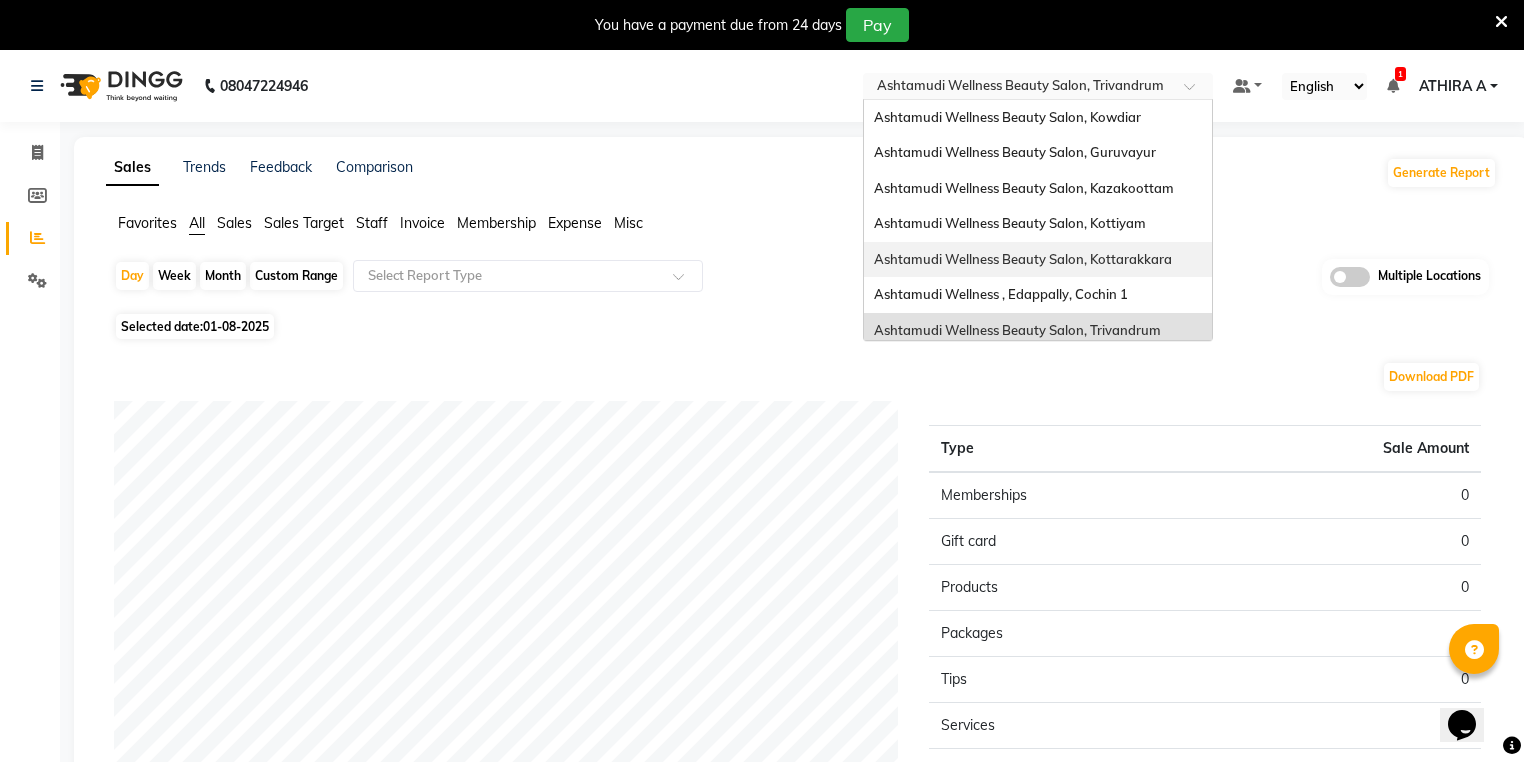 click on "Ashtamudi Wellness Beauty Salon, Kottarakkara" at bounding box center [1023, 259] 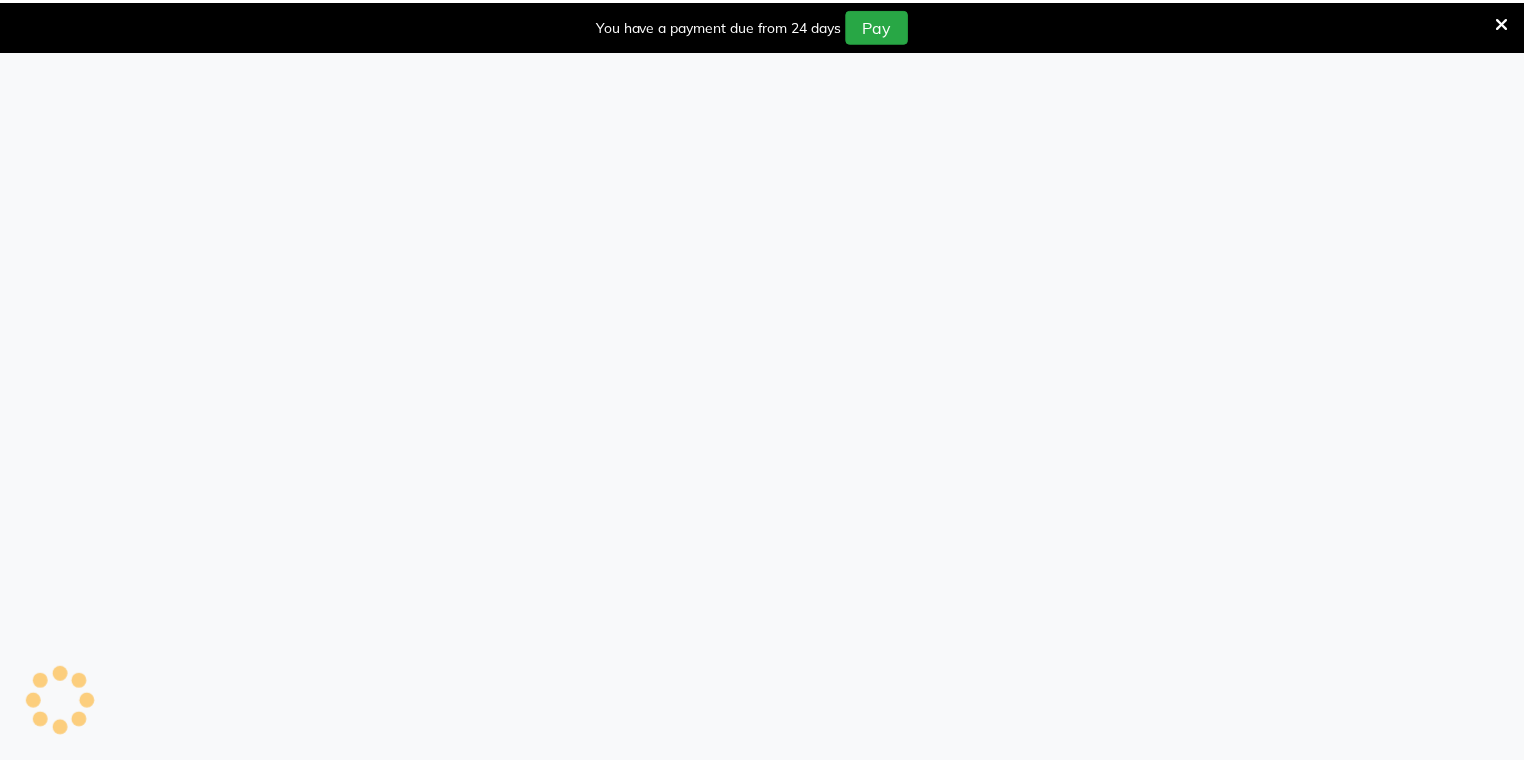 scroll, scrollTop: 0, scrollLeft: 0, axis: both 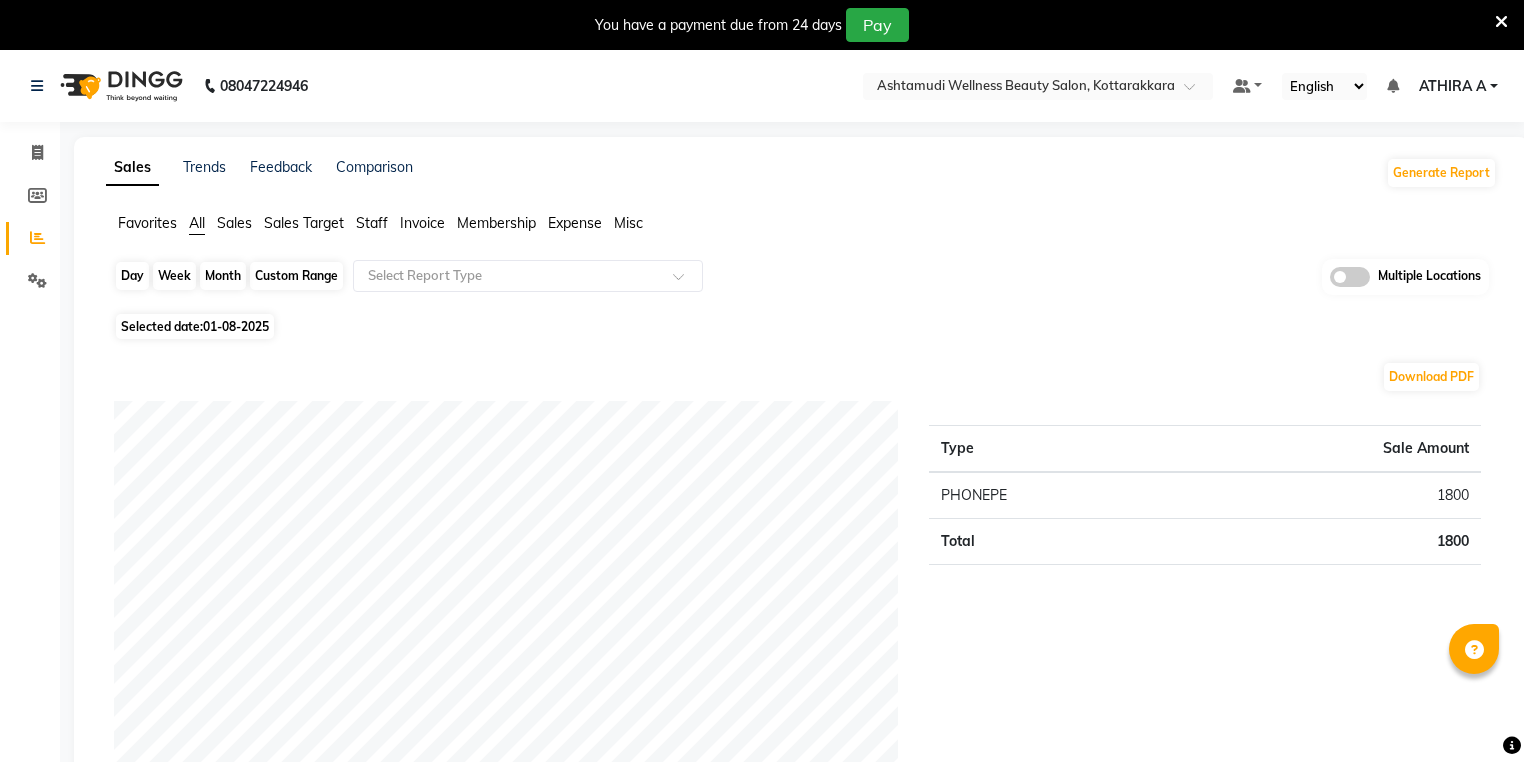 click on "Day" 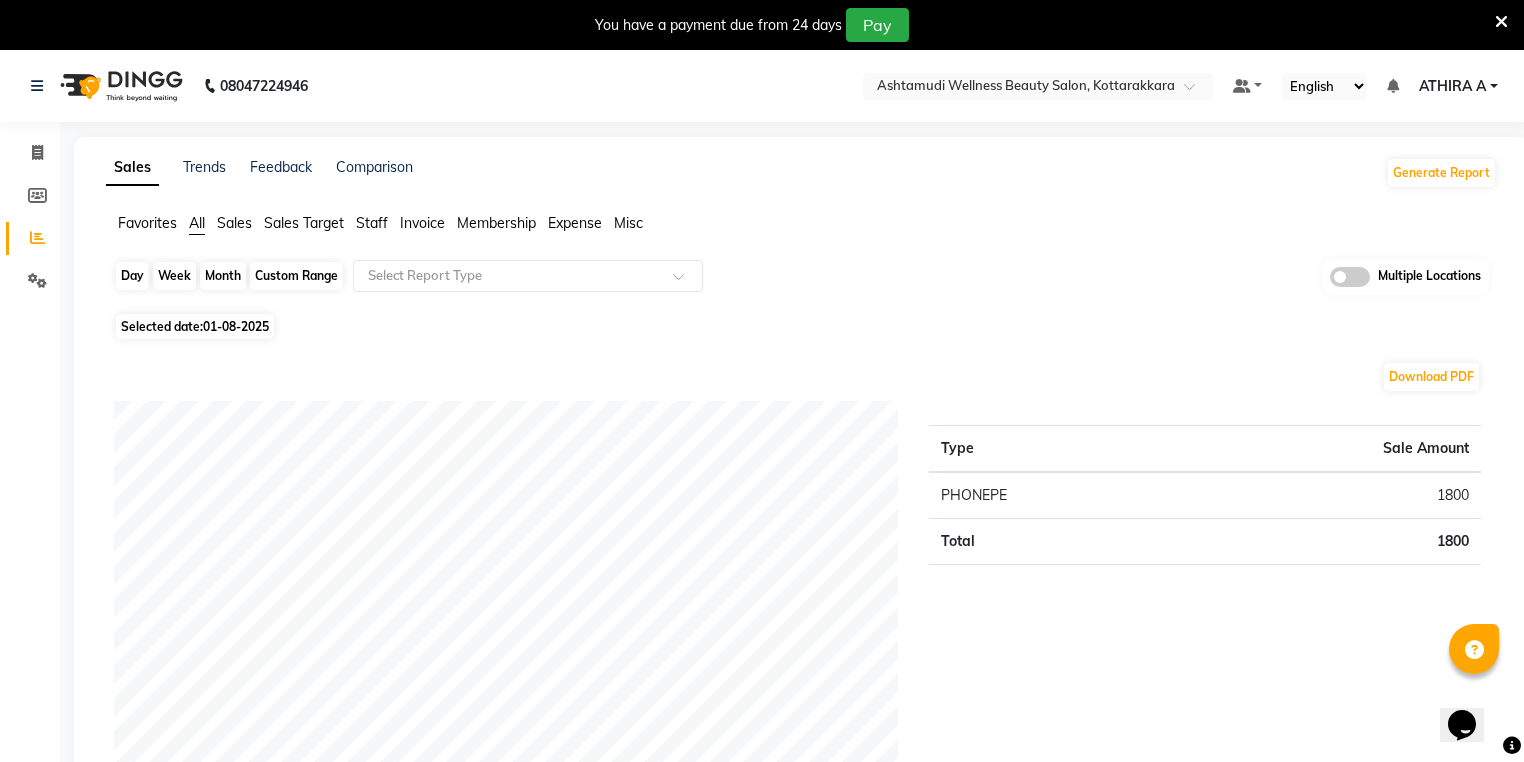 scroll, scrollTop: 0, scrollLeft: 0, axis: both 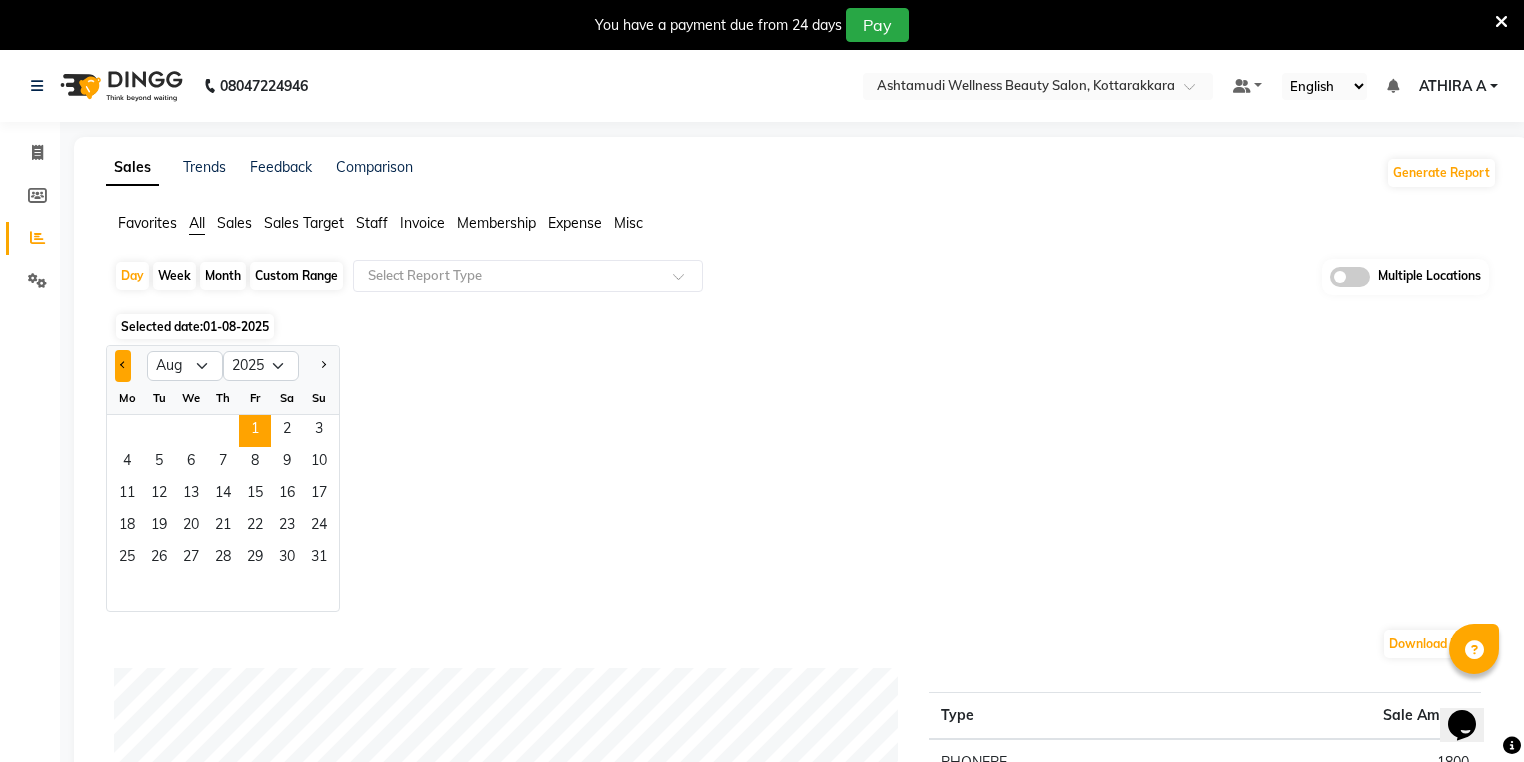 click 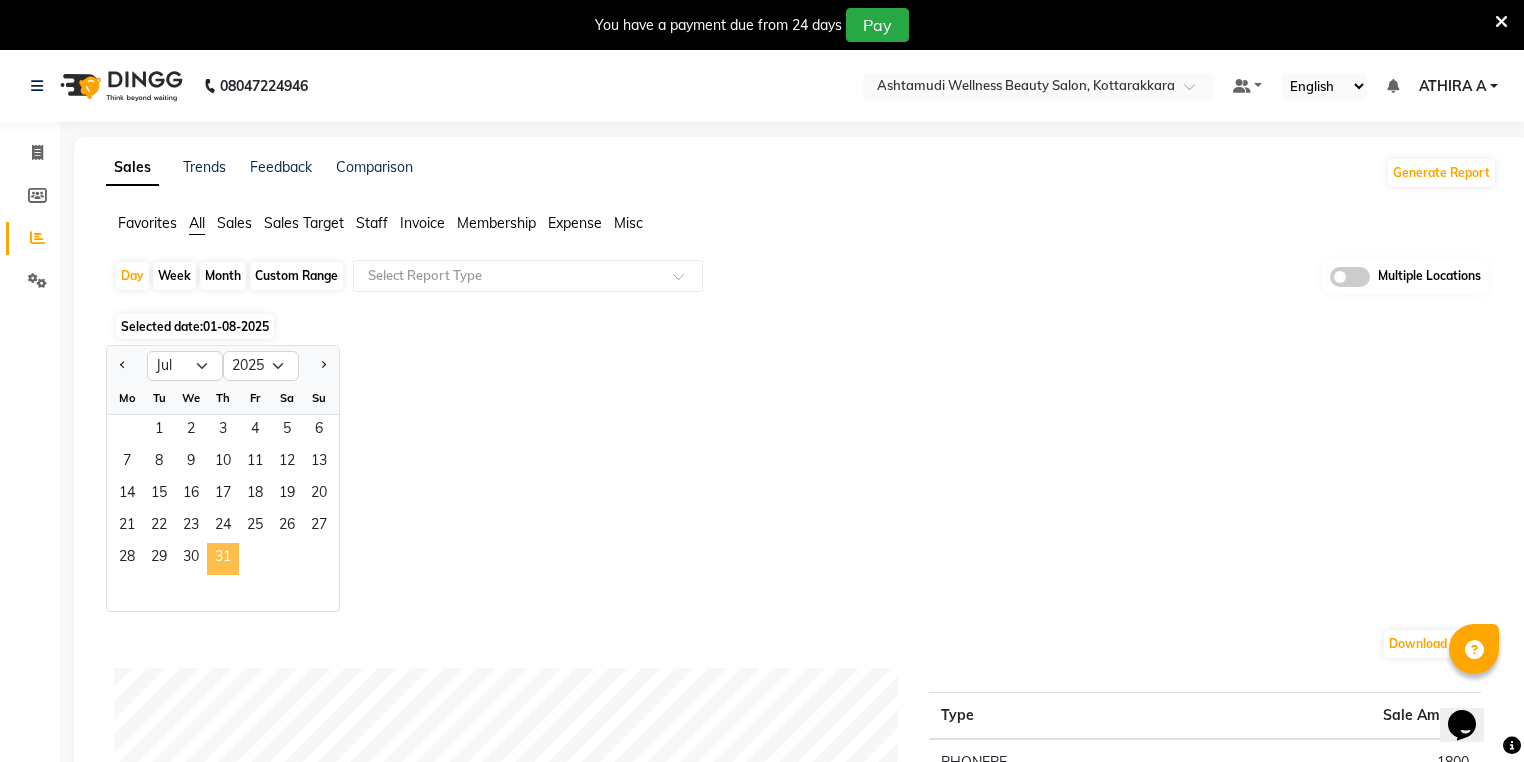 click on "31" 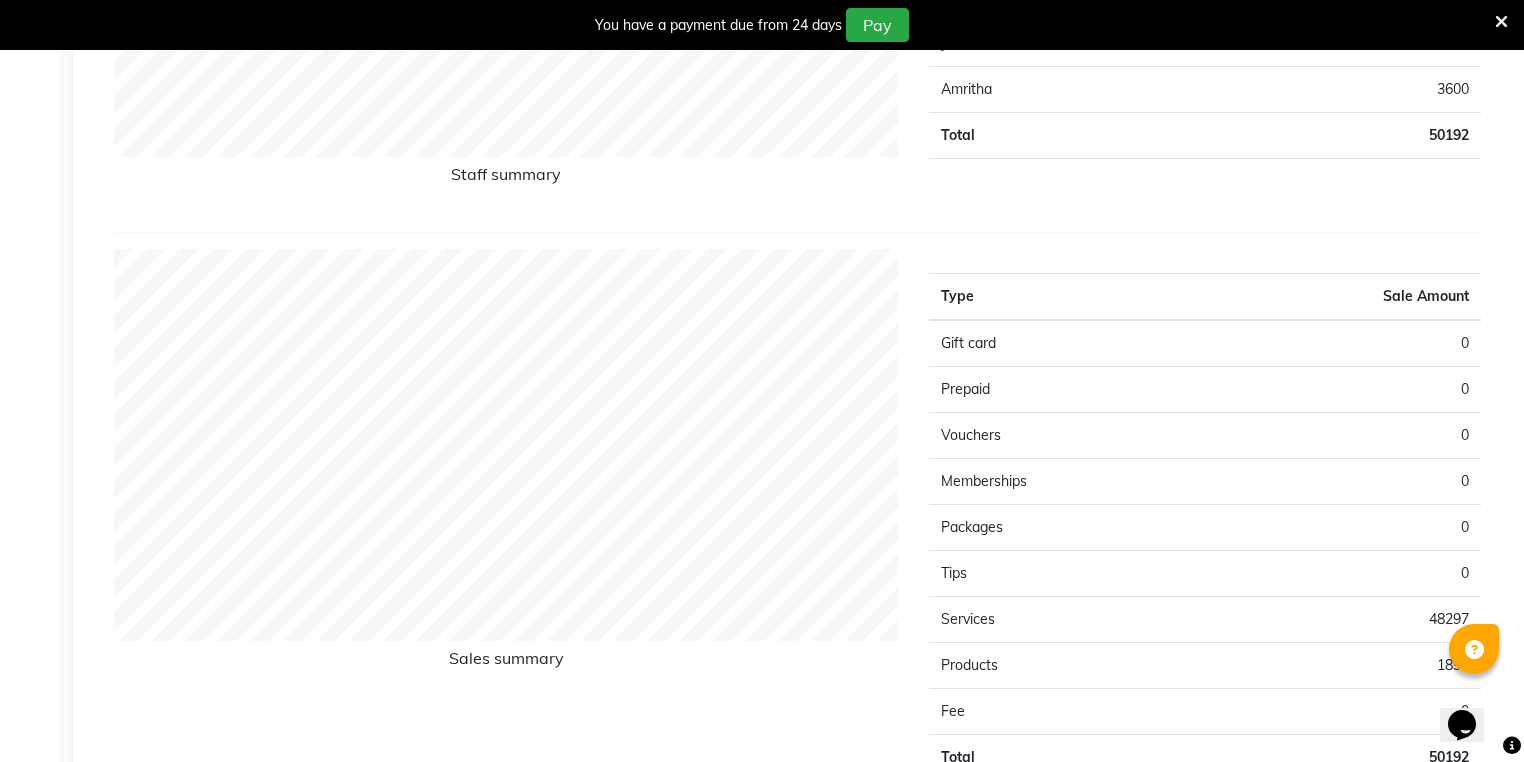 scroll, scrollTop: 1680, scrollLeft: 0, axis: vertical 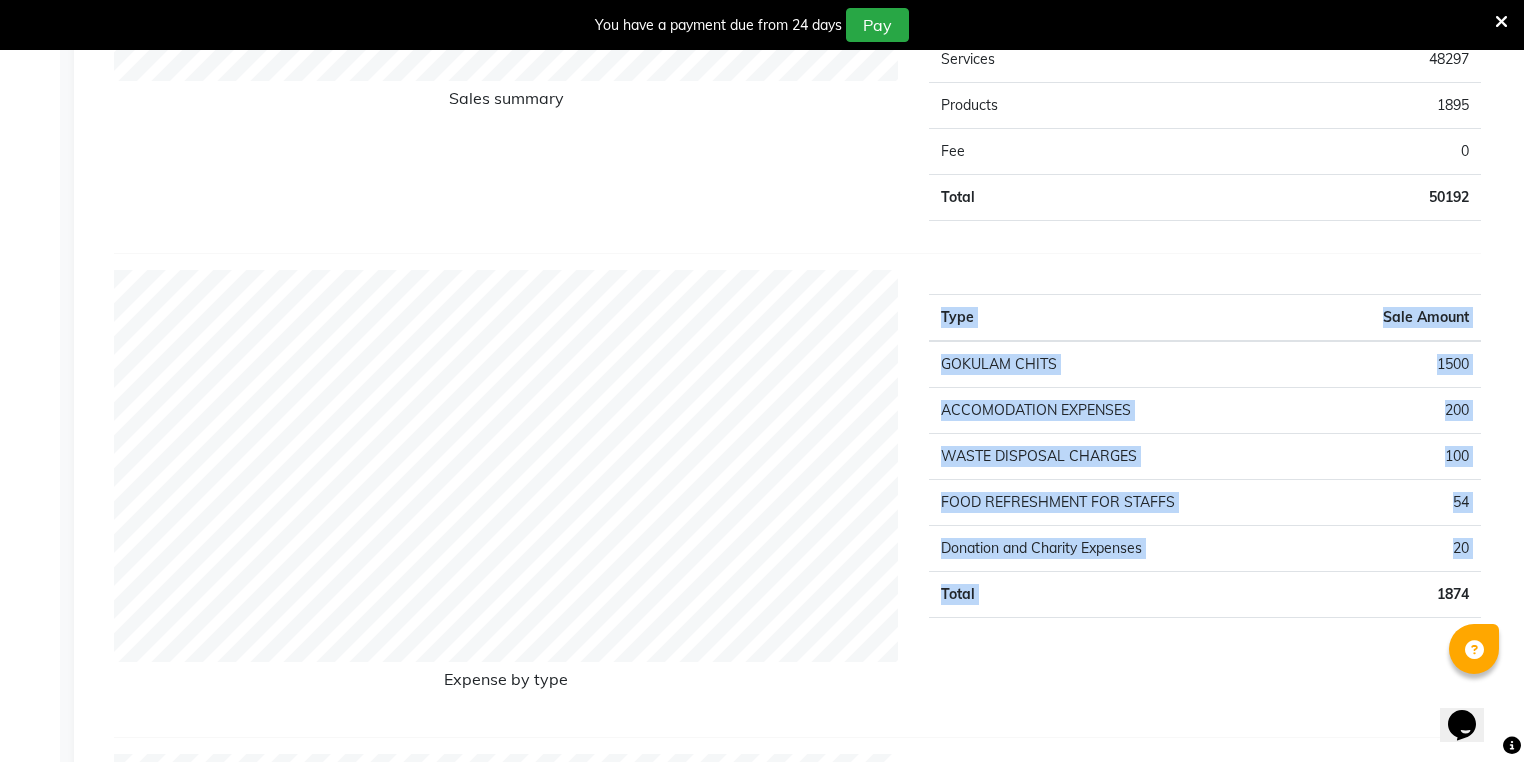 drag, startPoint x: 1431, startPoint y: 593, endPoint x: 1520, endPoint y: 558, distance: 95.63472 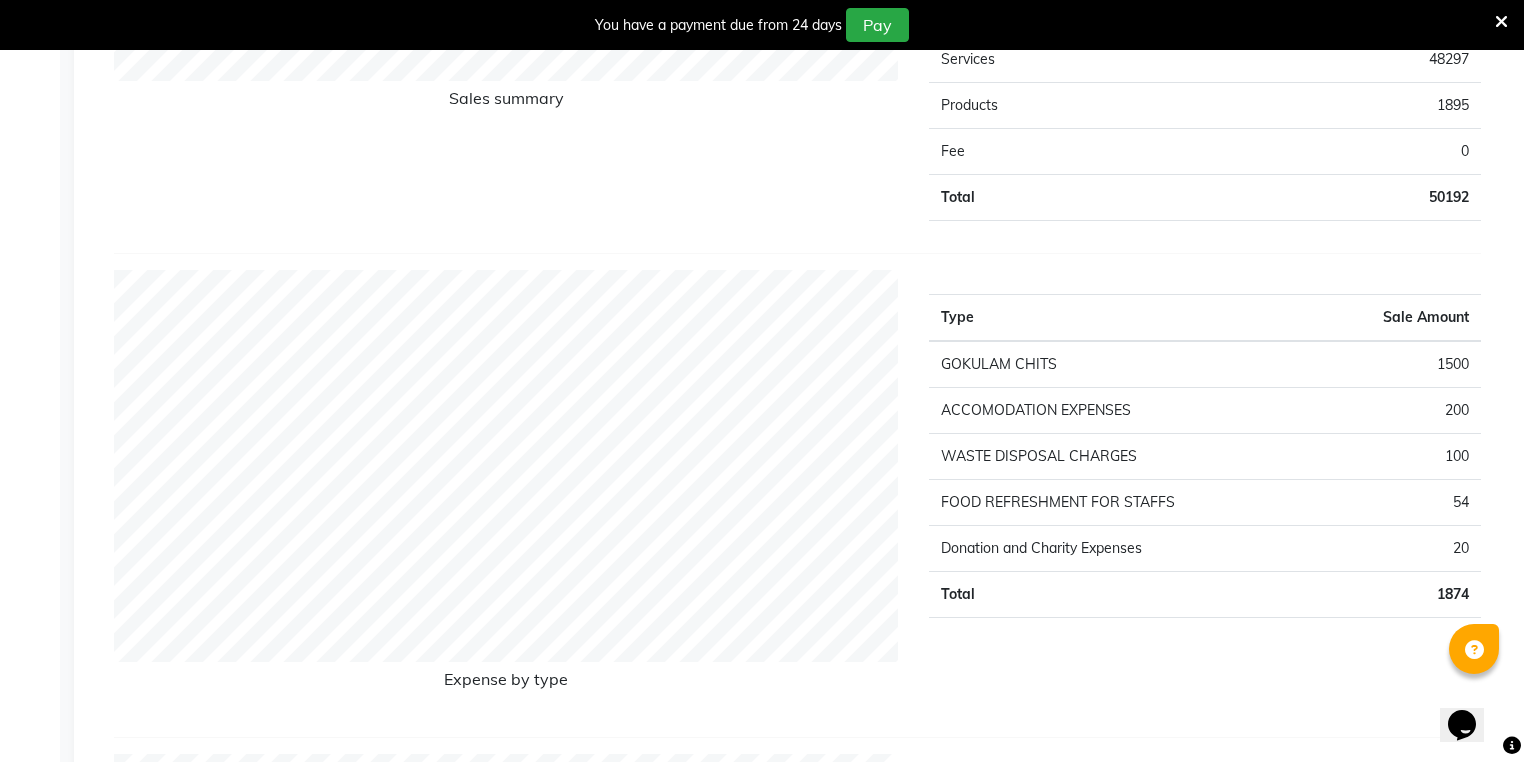 click on "FOOD REFRESHMENT FOR STAFFS" 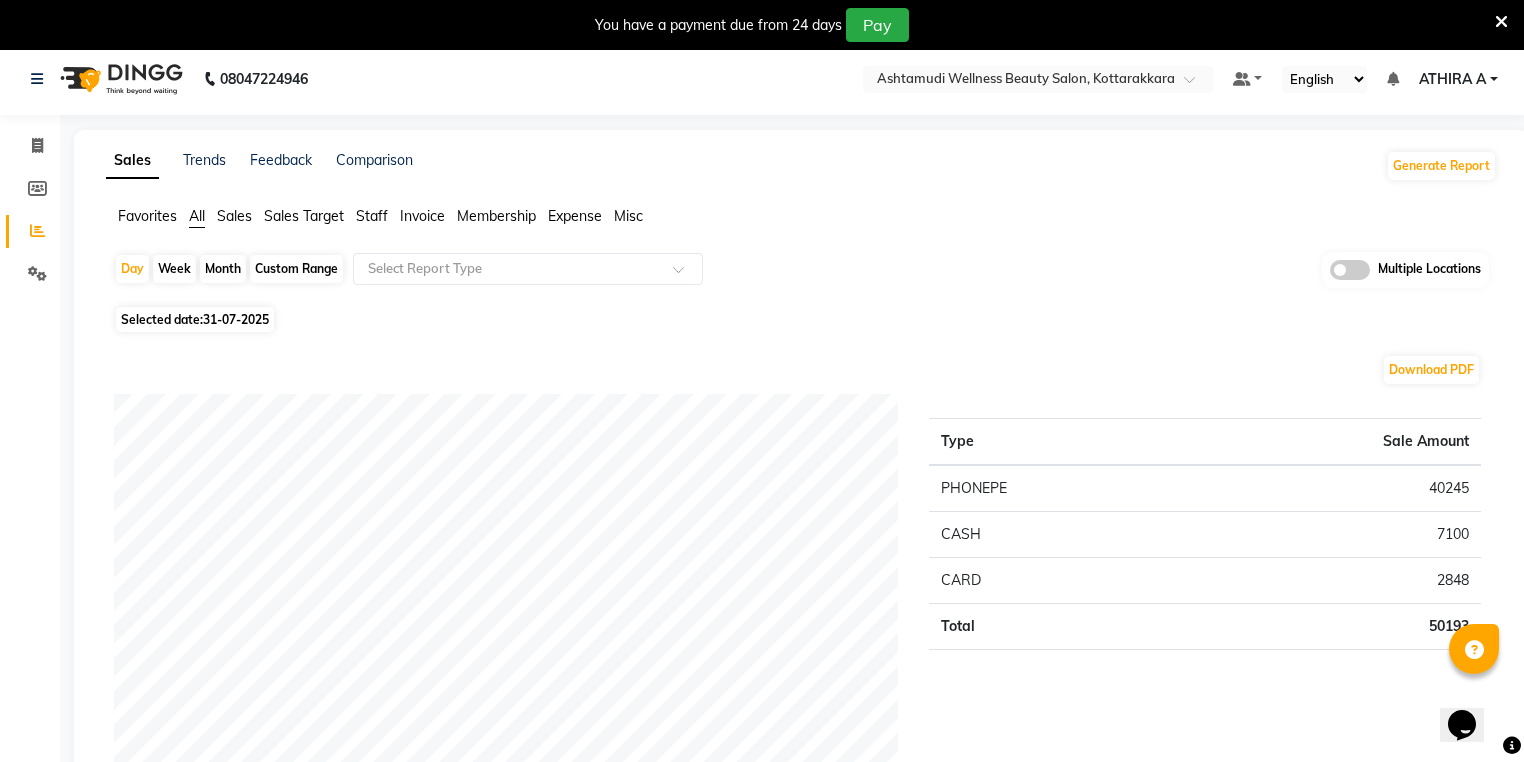 scroll, scrollTop: 0, scrollLeft: 0, axis: both 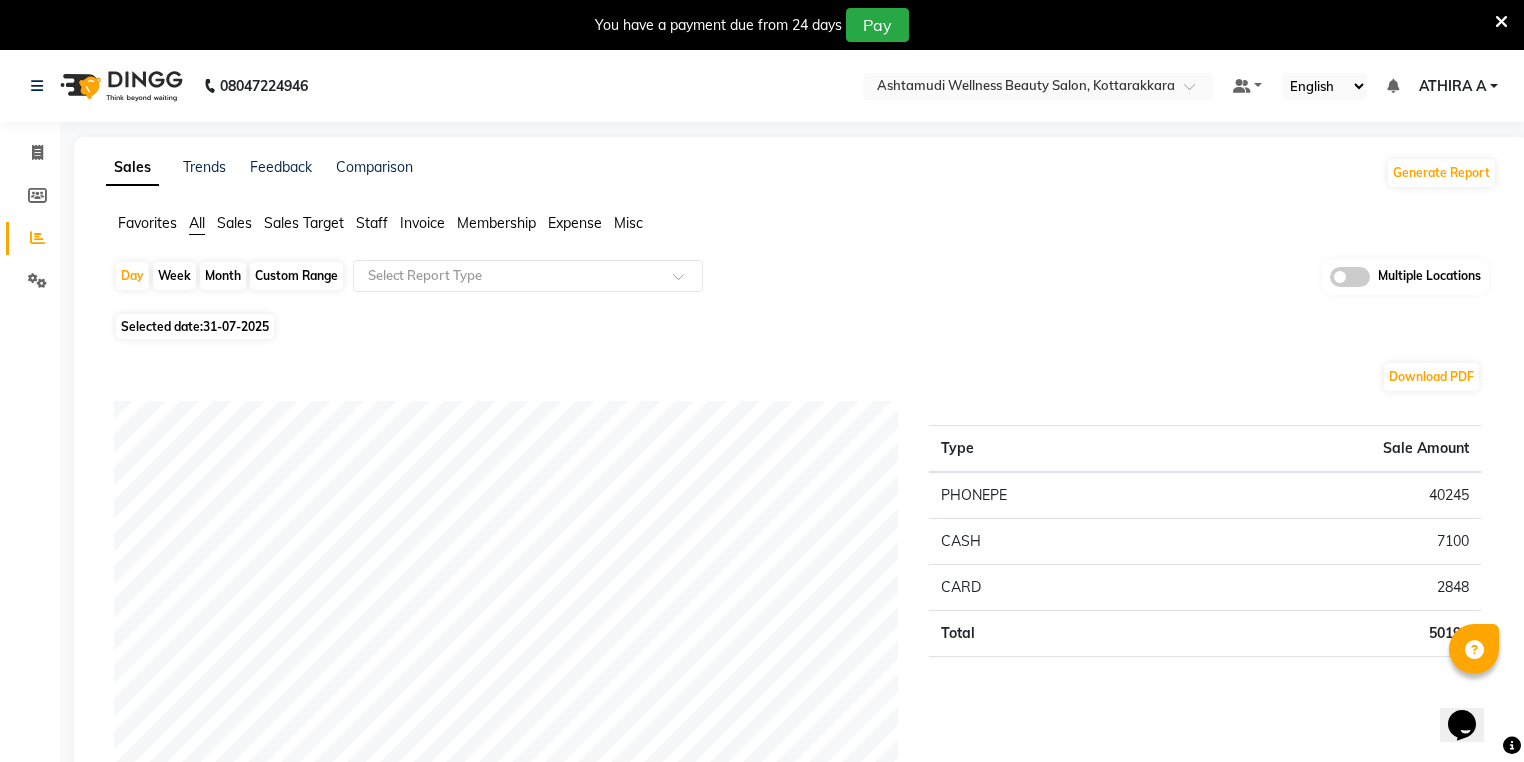 drag, startPoint x: 1408, startPoint y: 536, endPoint x: 1436, endPoint y: 536, distance: 28 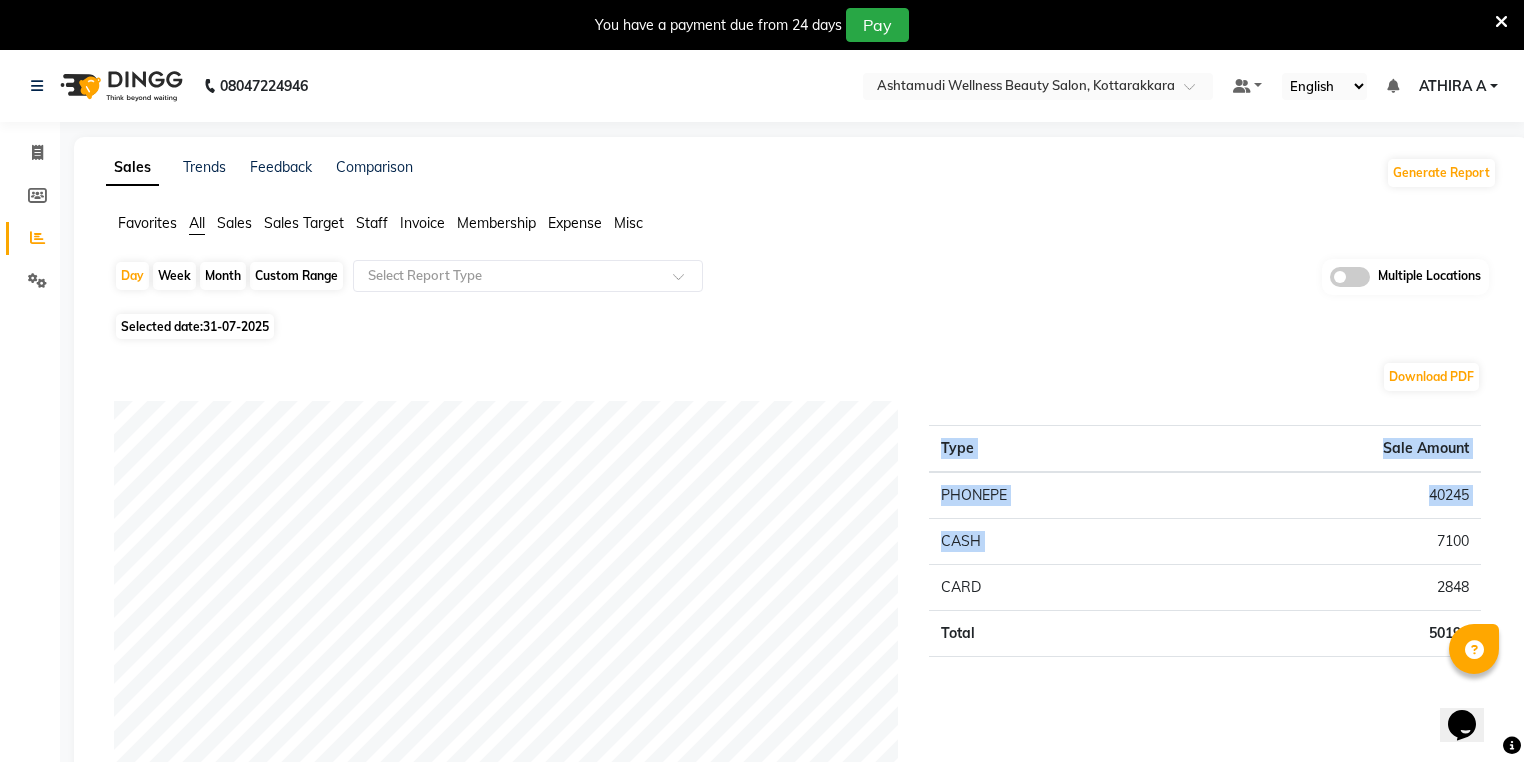 drag, startPoint x: 1497, startPoint y: 535, endPoint x: 1379, endPoint y: 536, distance: 118.004234 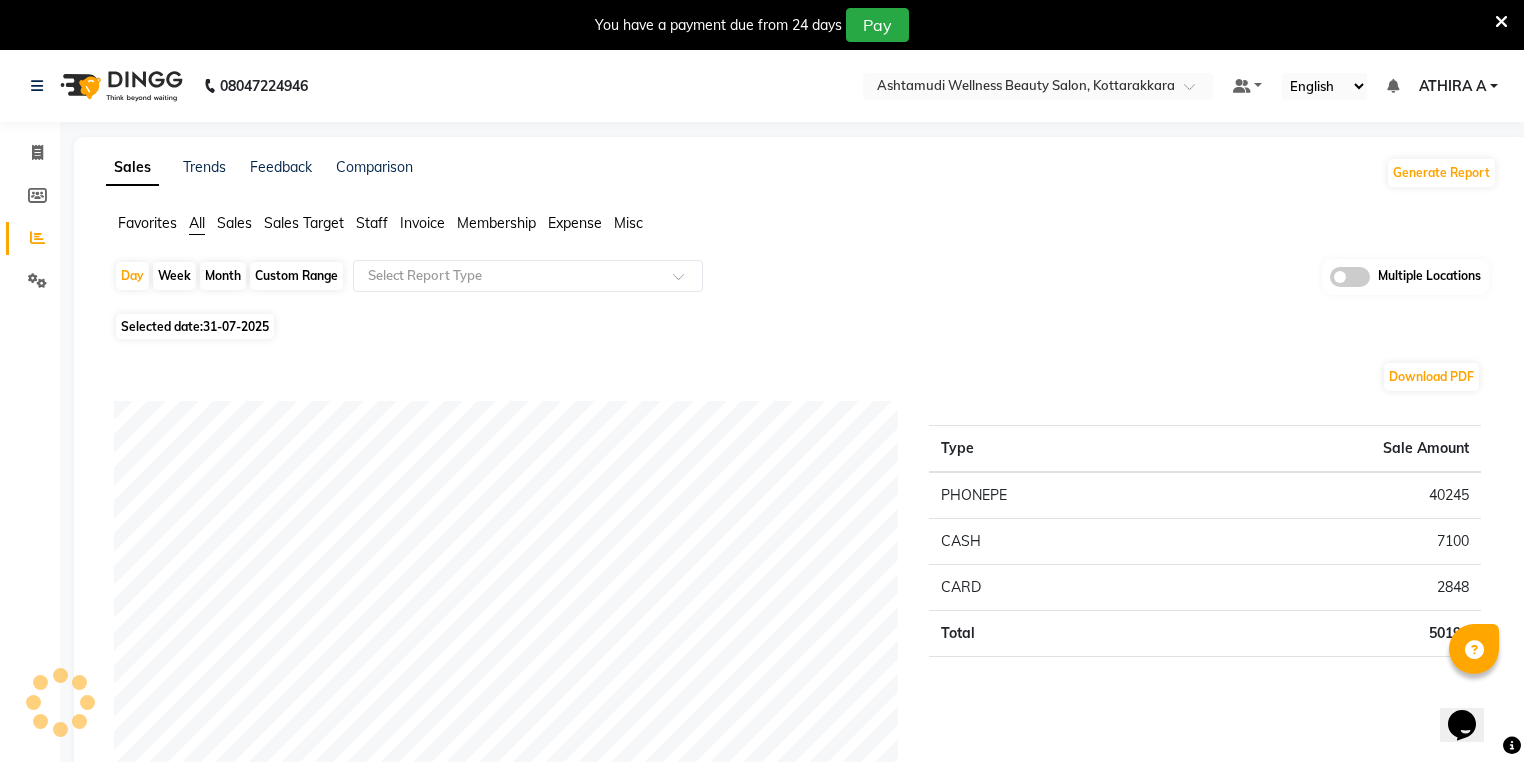 drag, startPoint x: 1470, startPoint y: 536, endPoint x: 1434, endPoint y: 532, distance: 36.221542 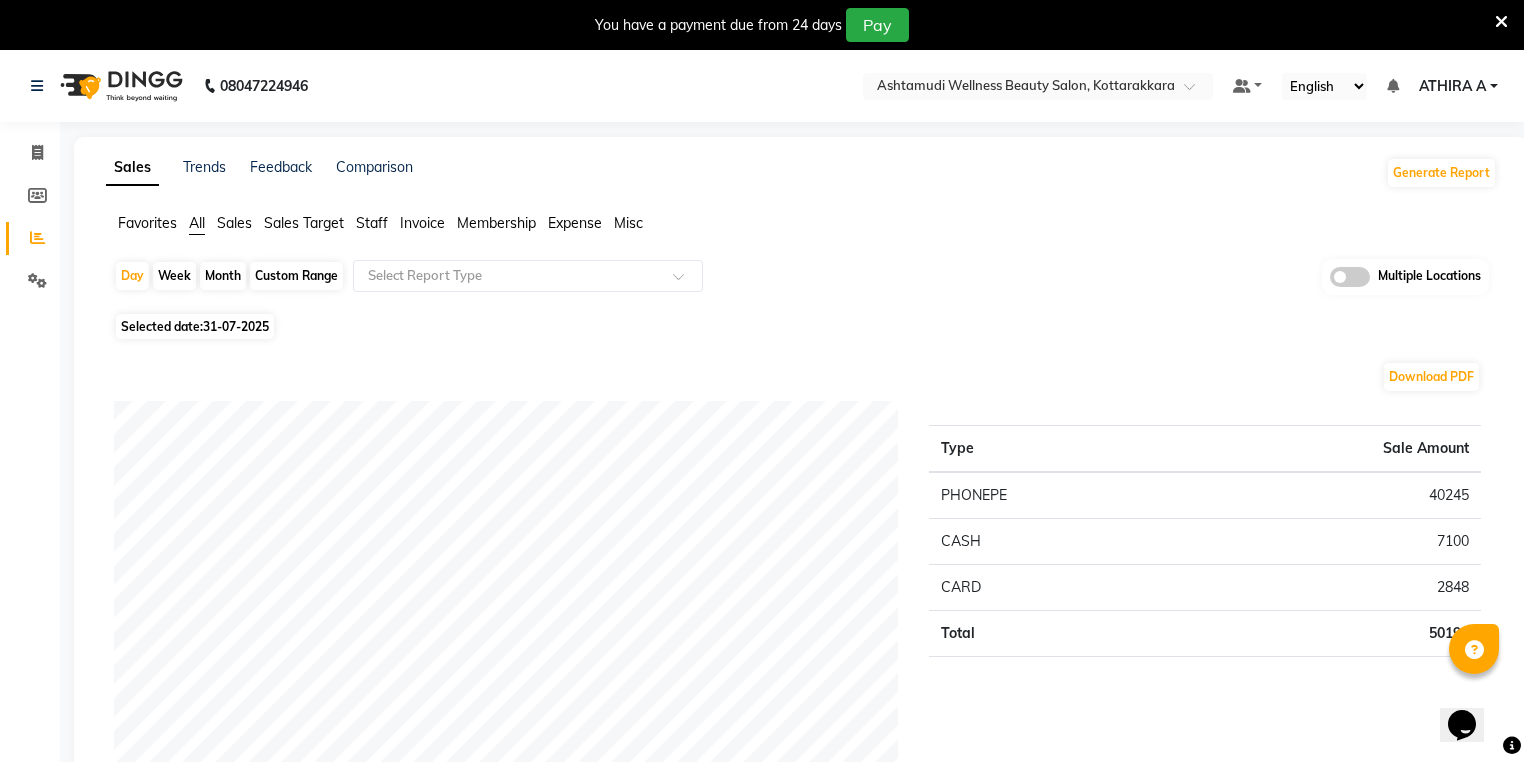 click on "Sale Amount" 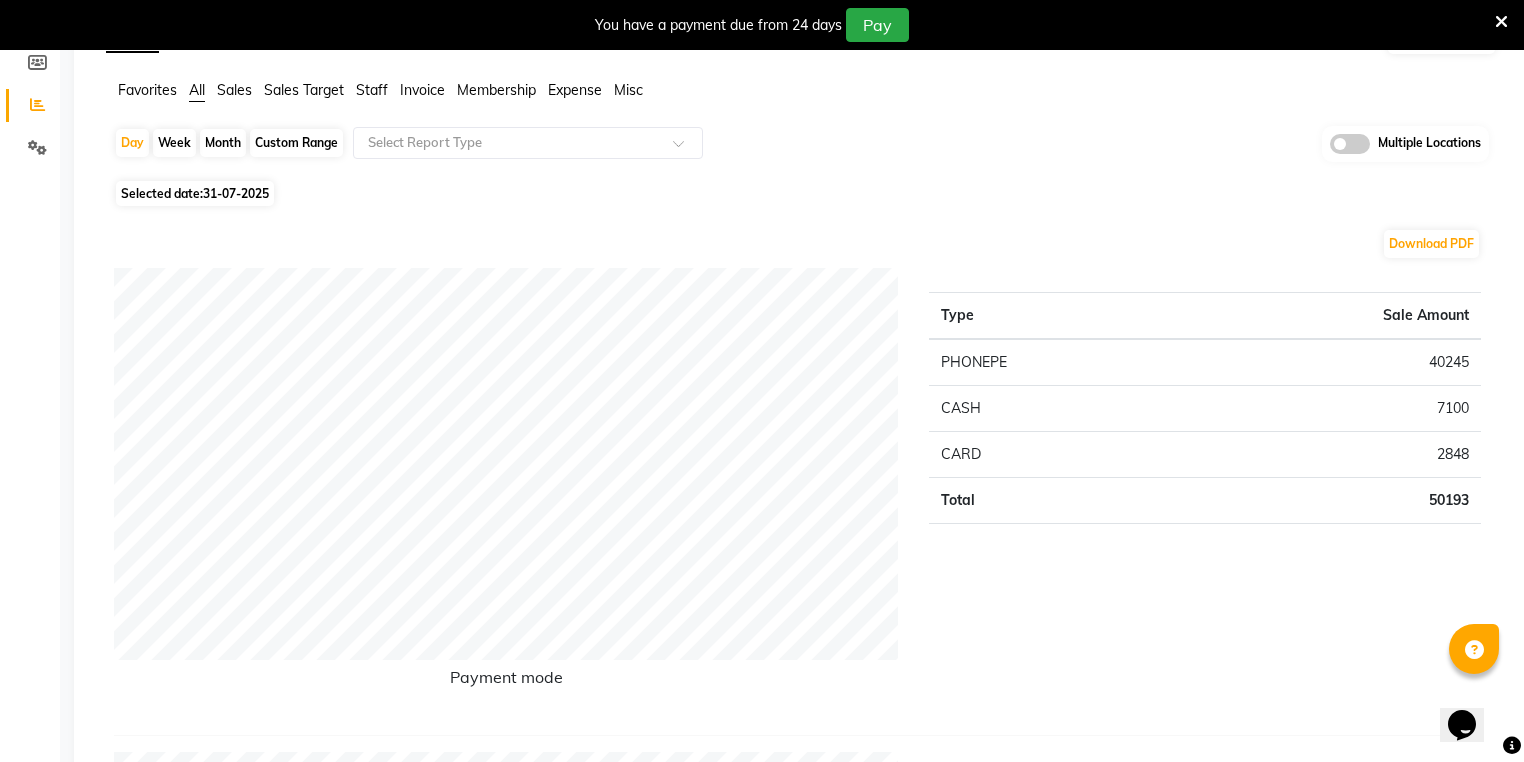 scroll, scrollTop: 0, scrollLeft: 0, axis: both 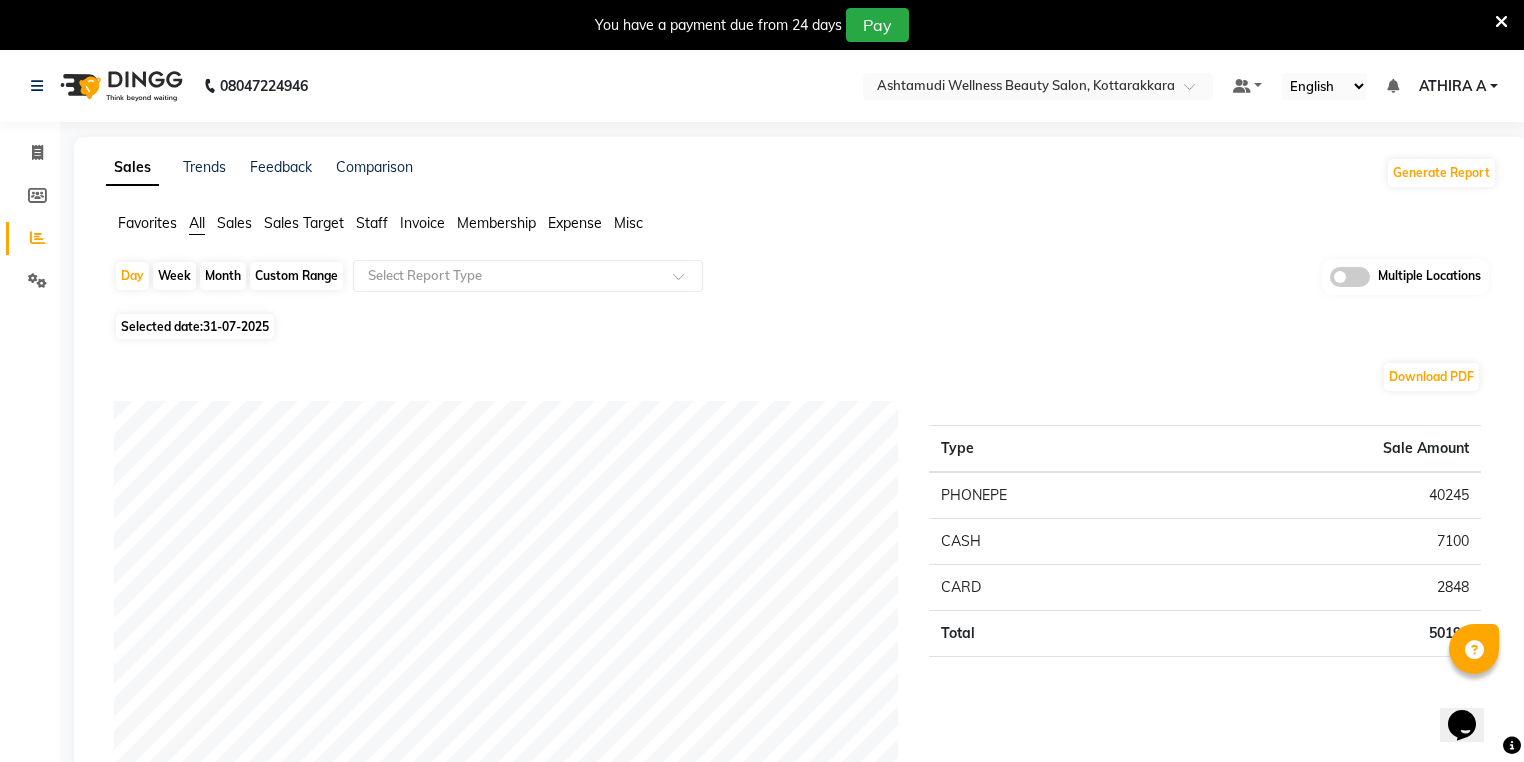 click at bounding box center (1501, 22) 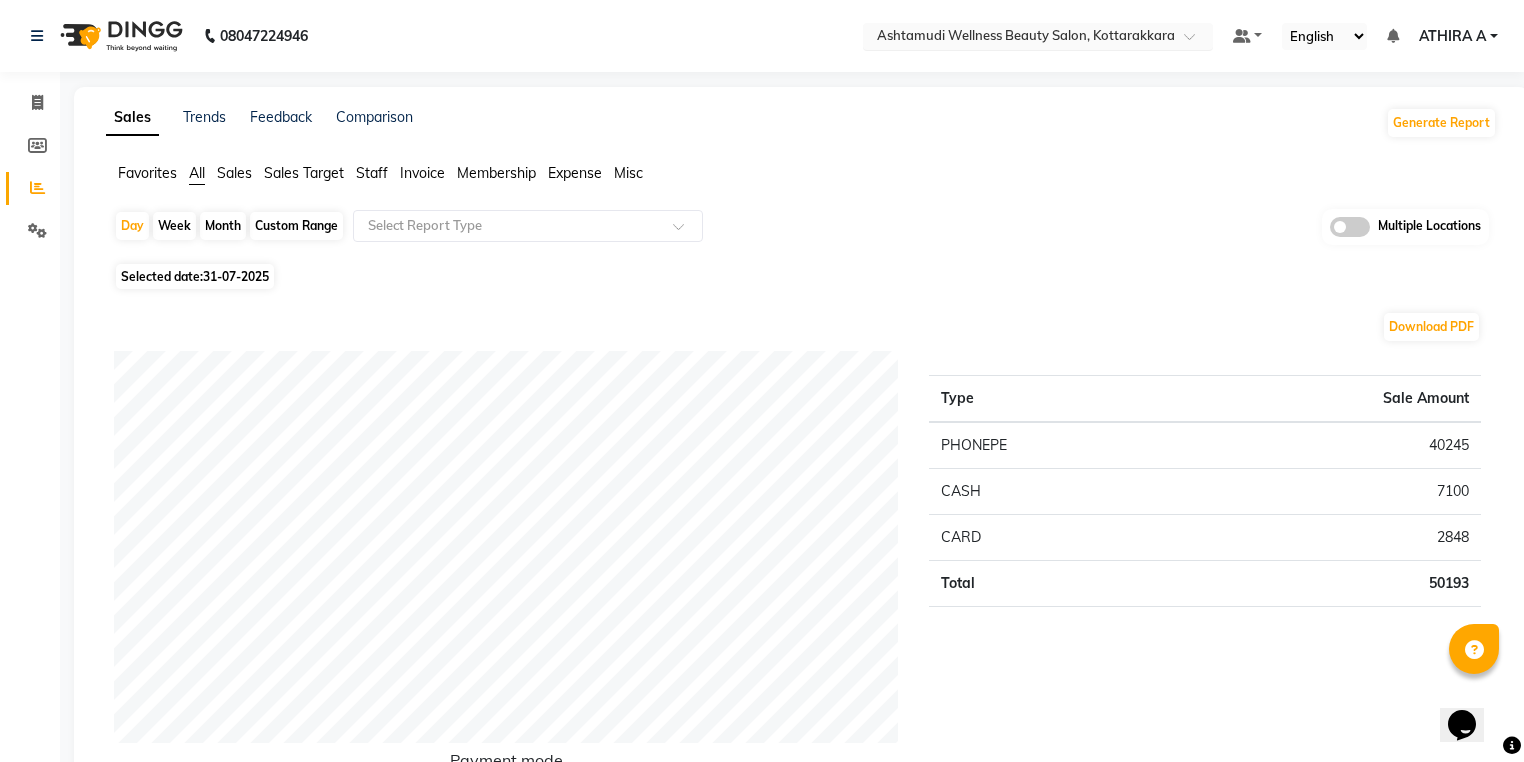 click at bounding box center (1018, 38) 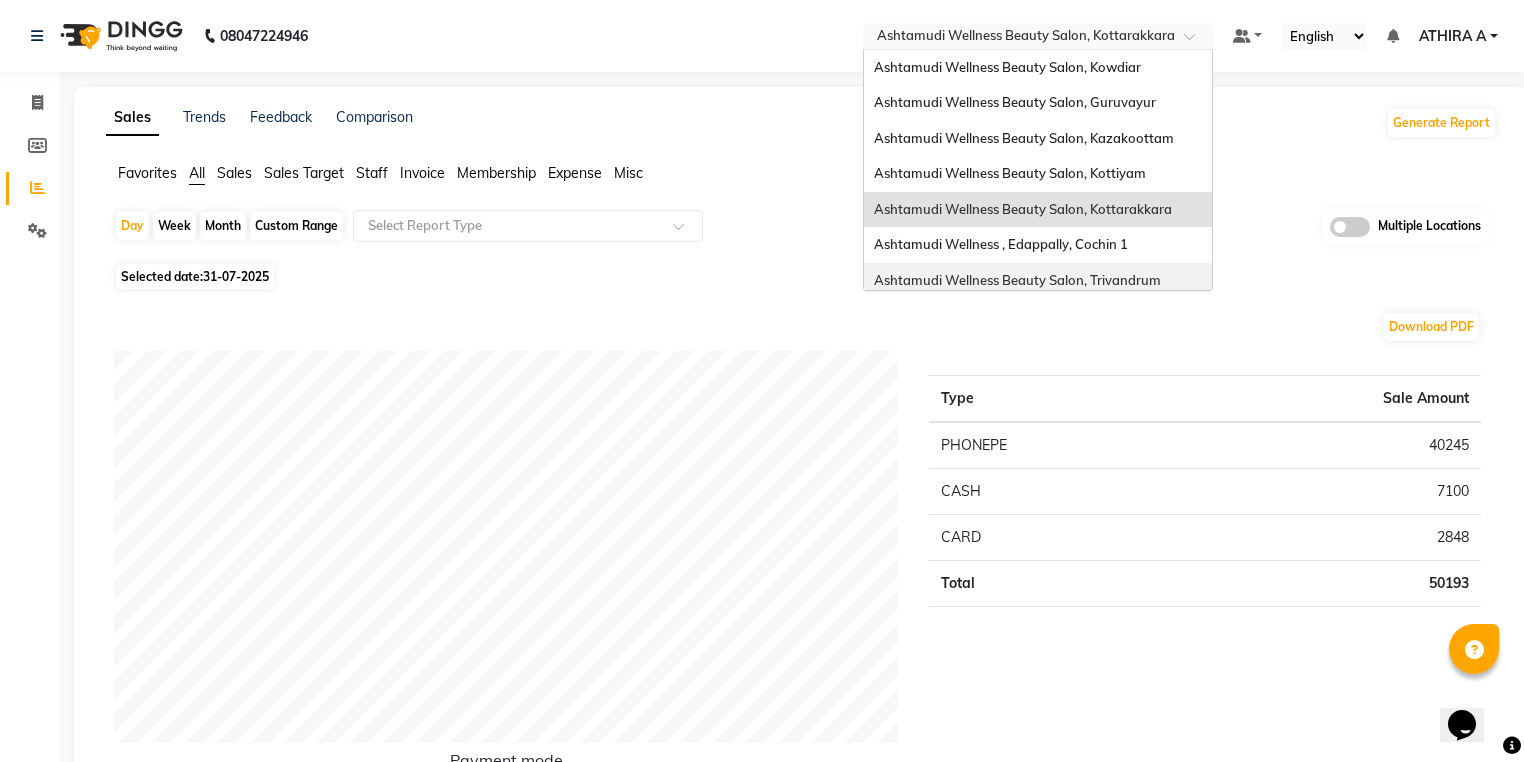 click on "Ashtamudi Wellness Beauty Salon, Trivandrum" at bounding box center [1017, 280] 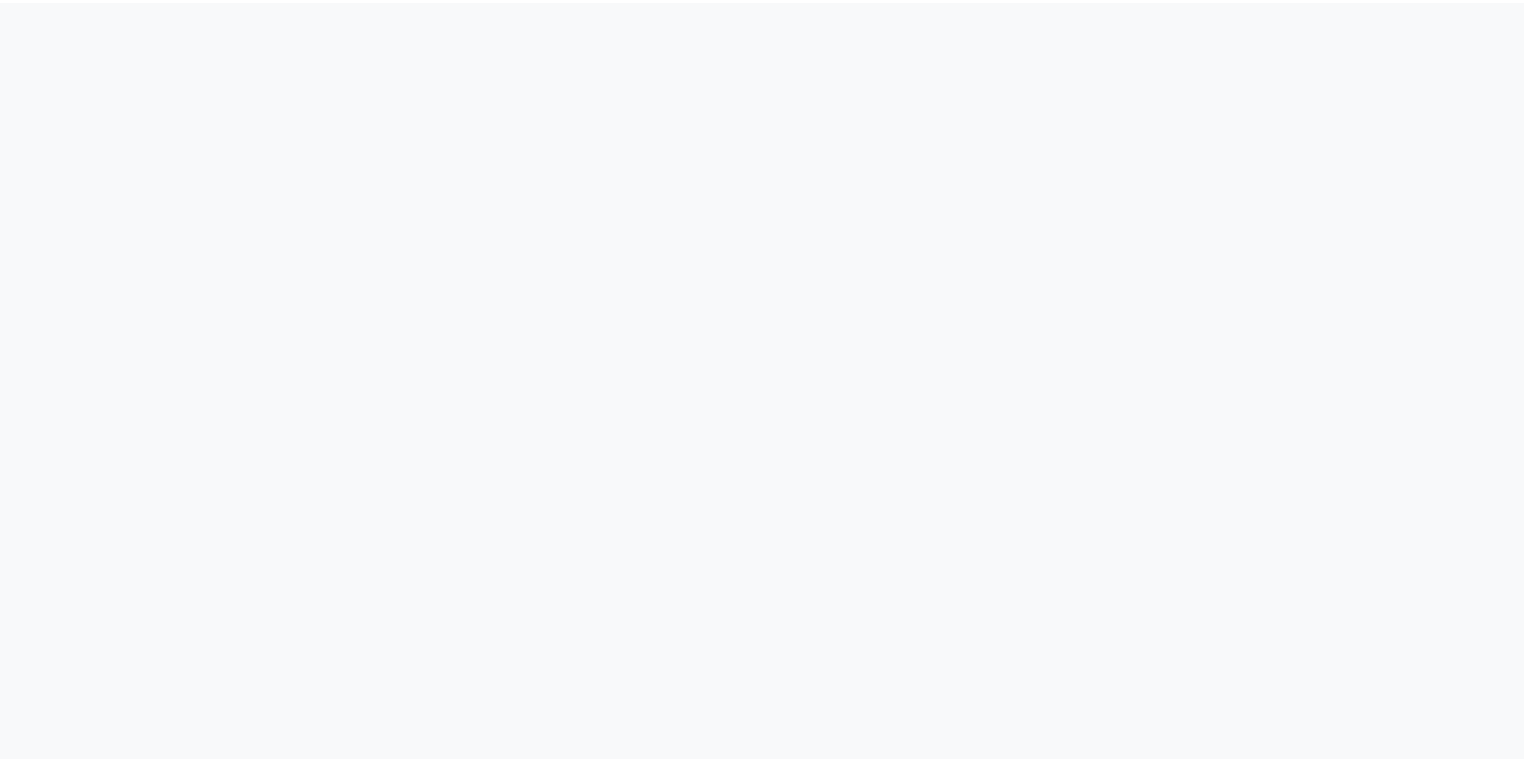 scroll, scrollTop: 0, scrollLeft: 0, axis: both 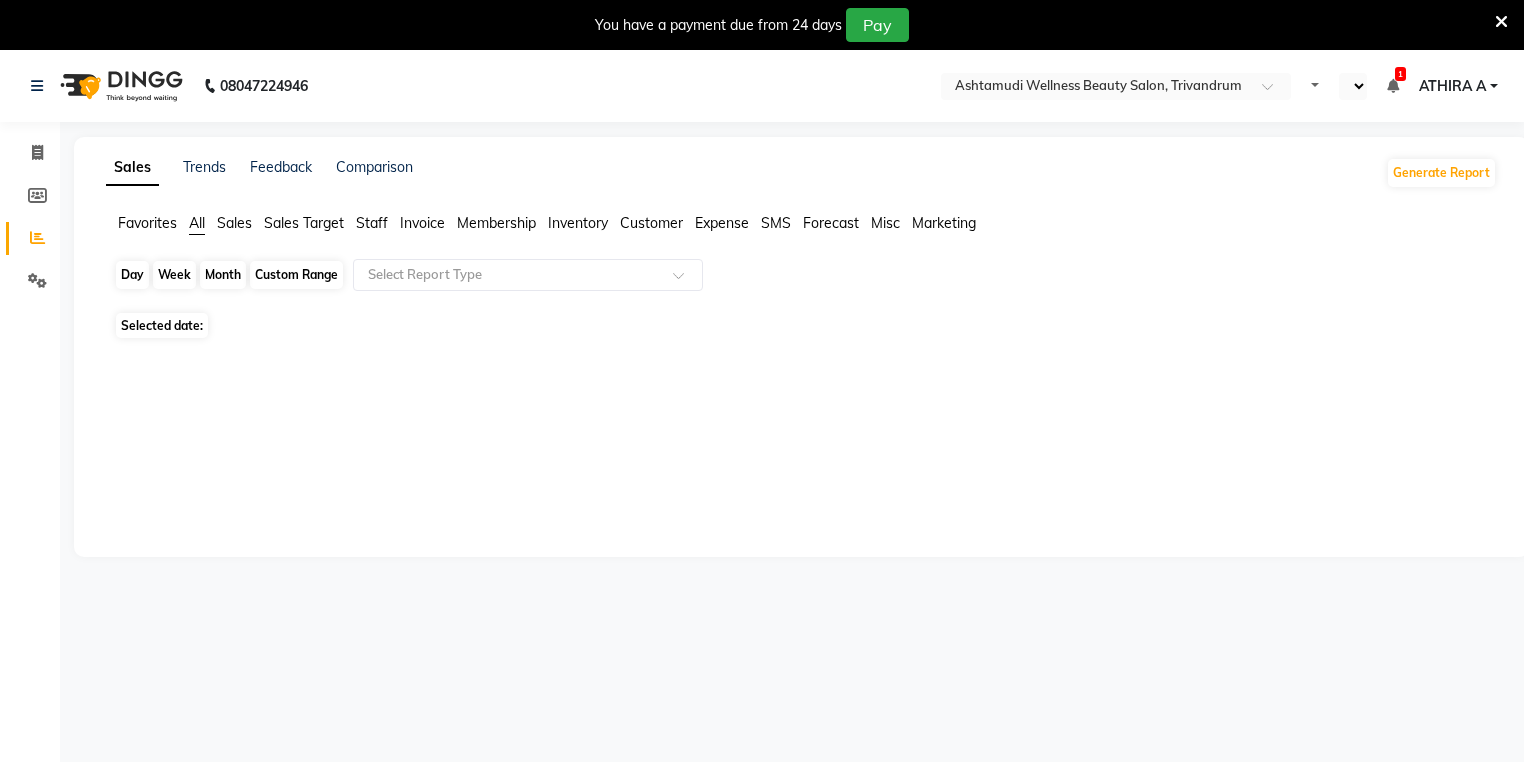 select on "en" 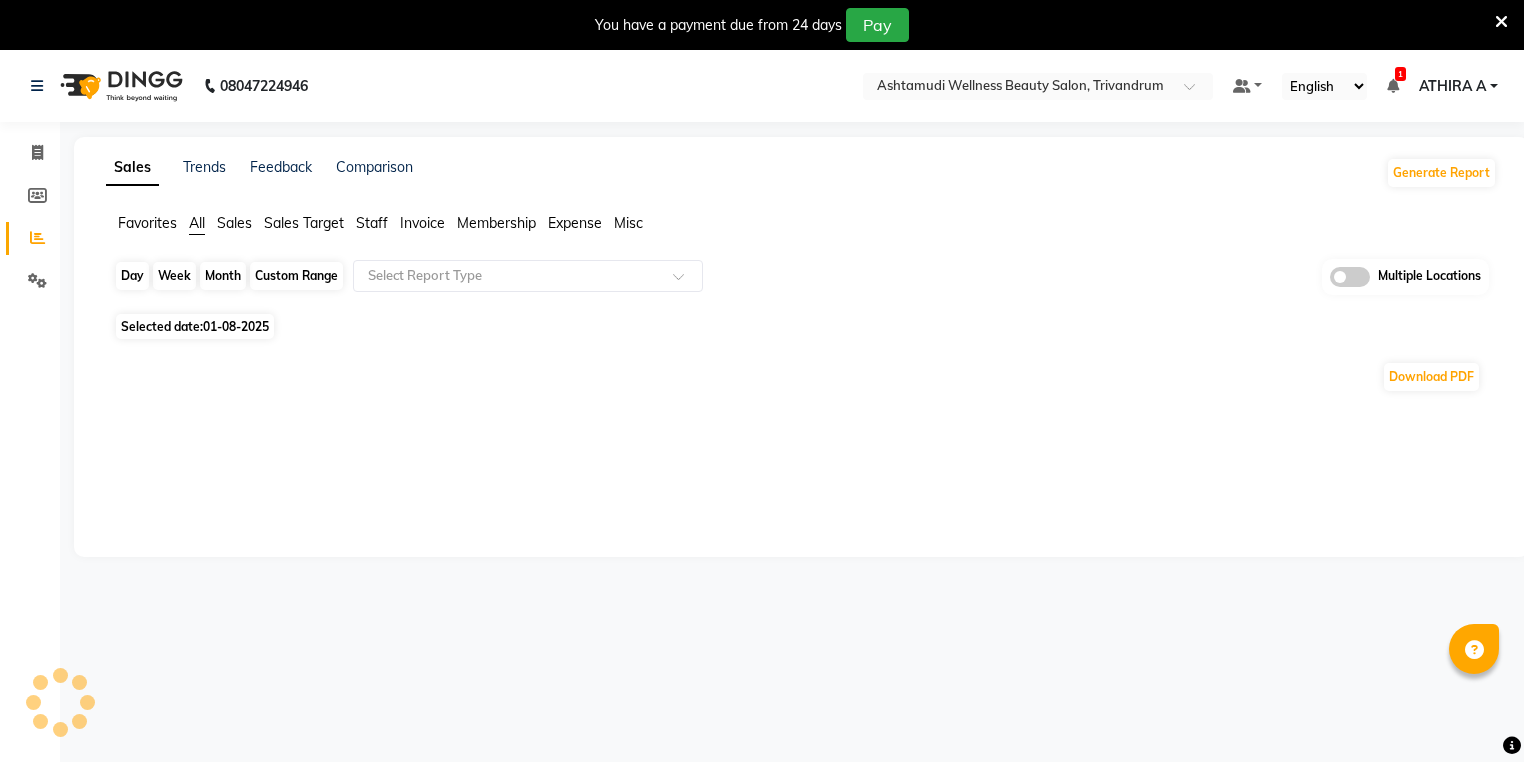 click on "Day" 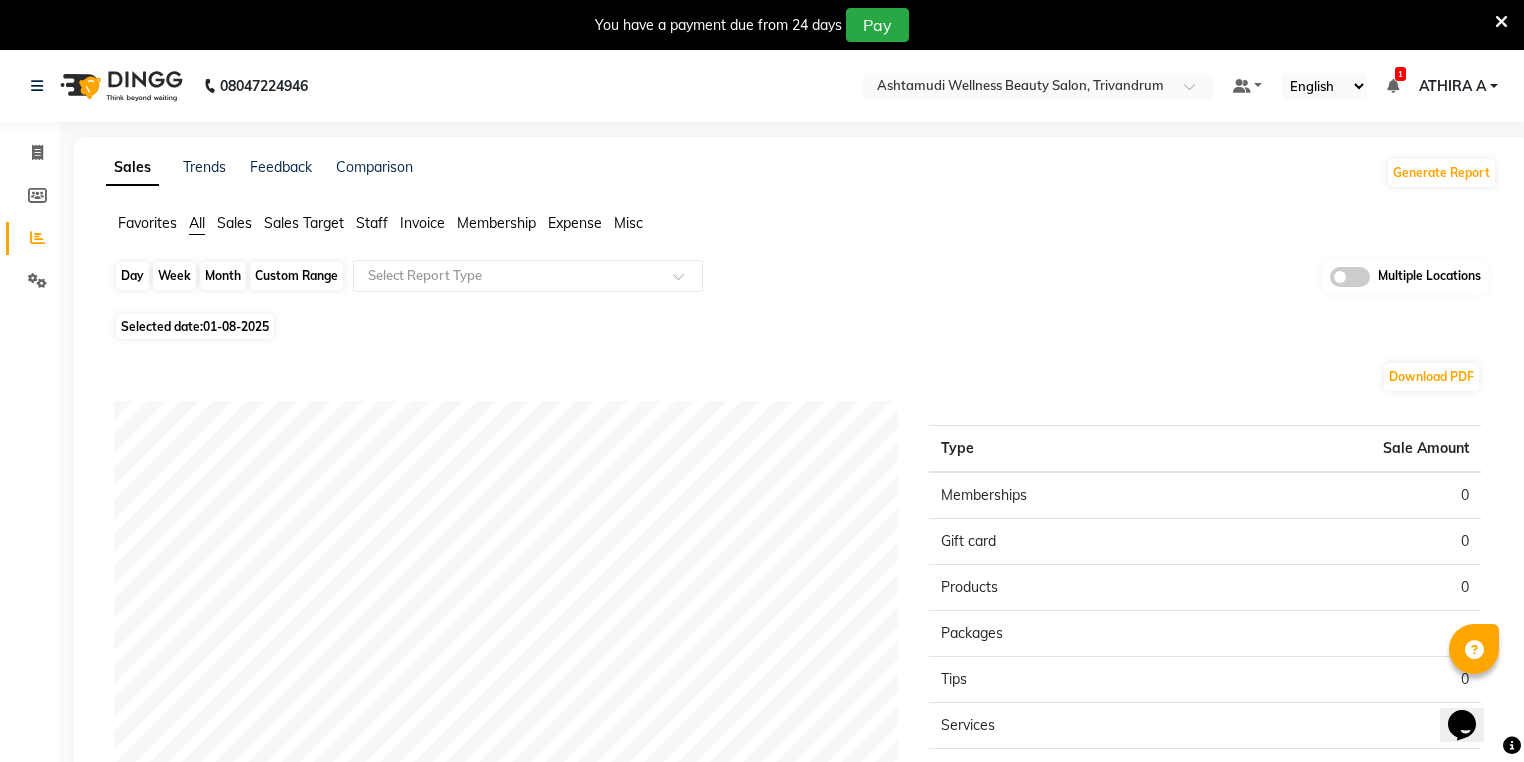 scroll, scrollTop: 0, scrollLeft: 0, axis: both 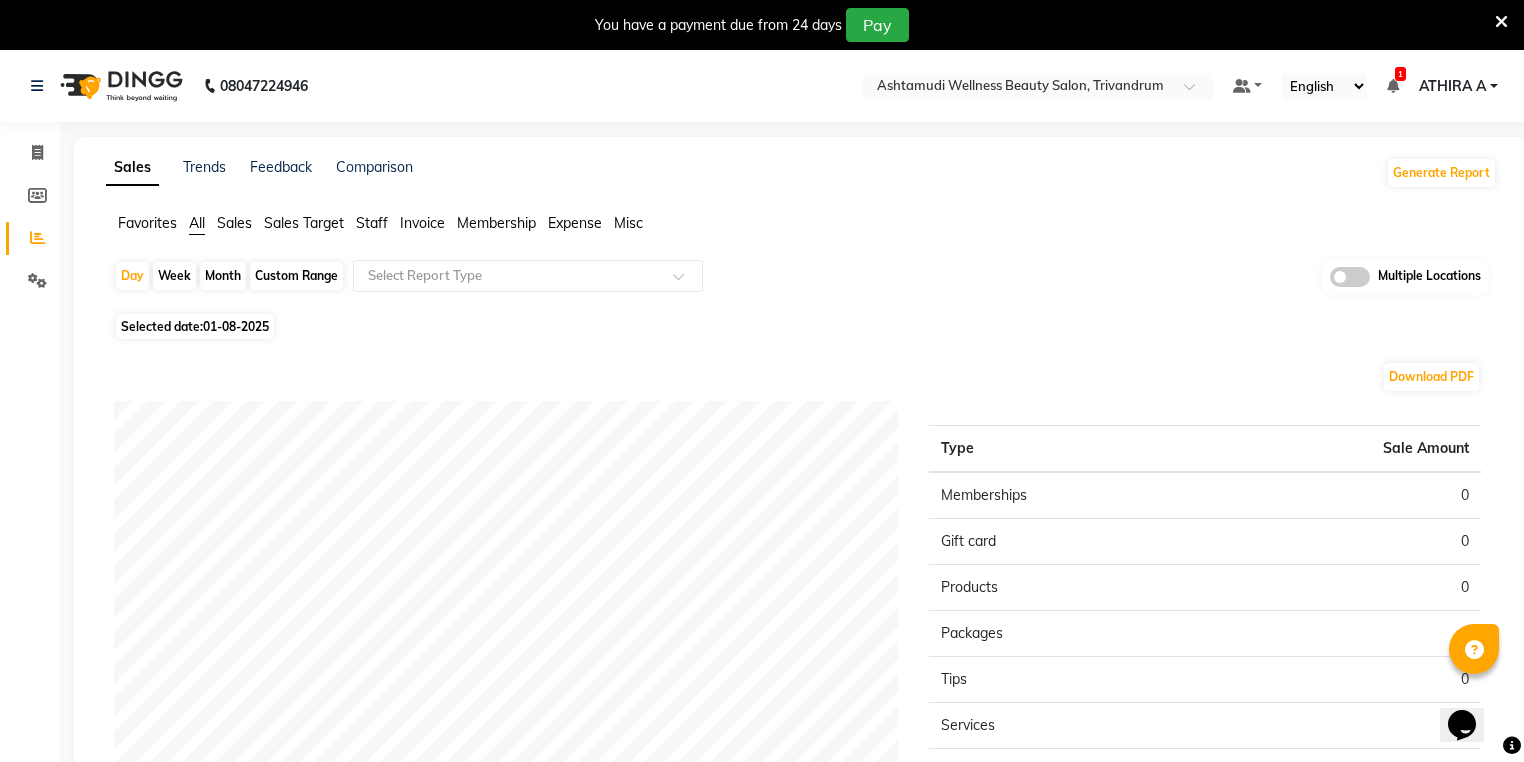 select on "8" 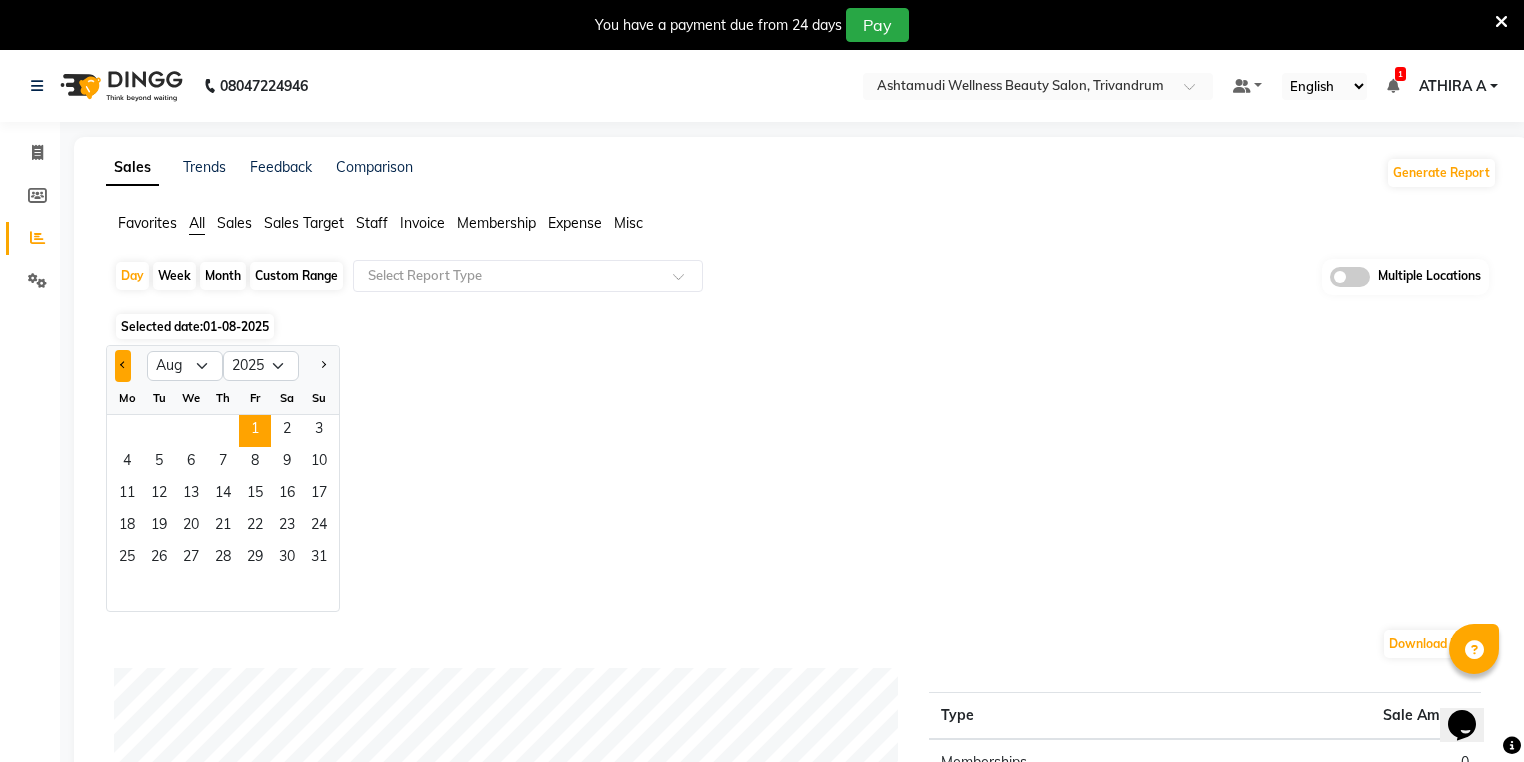click 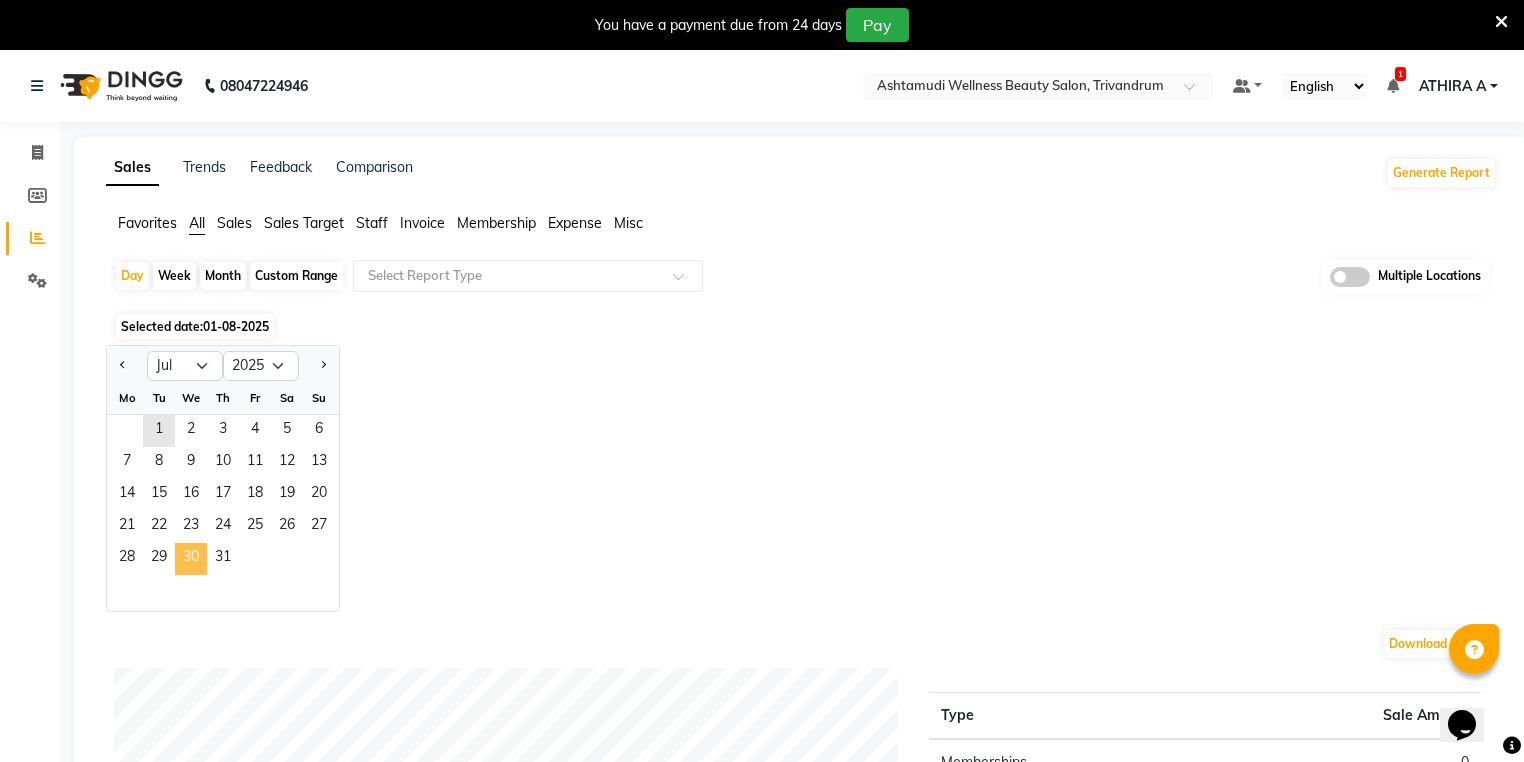 click on "30" 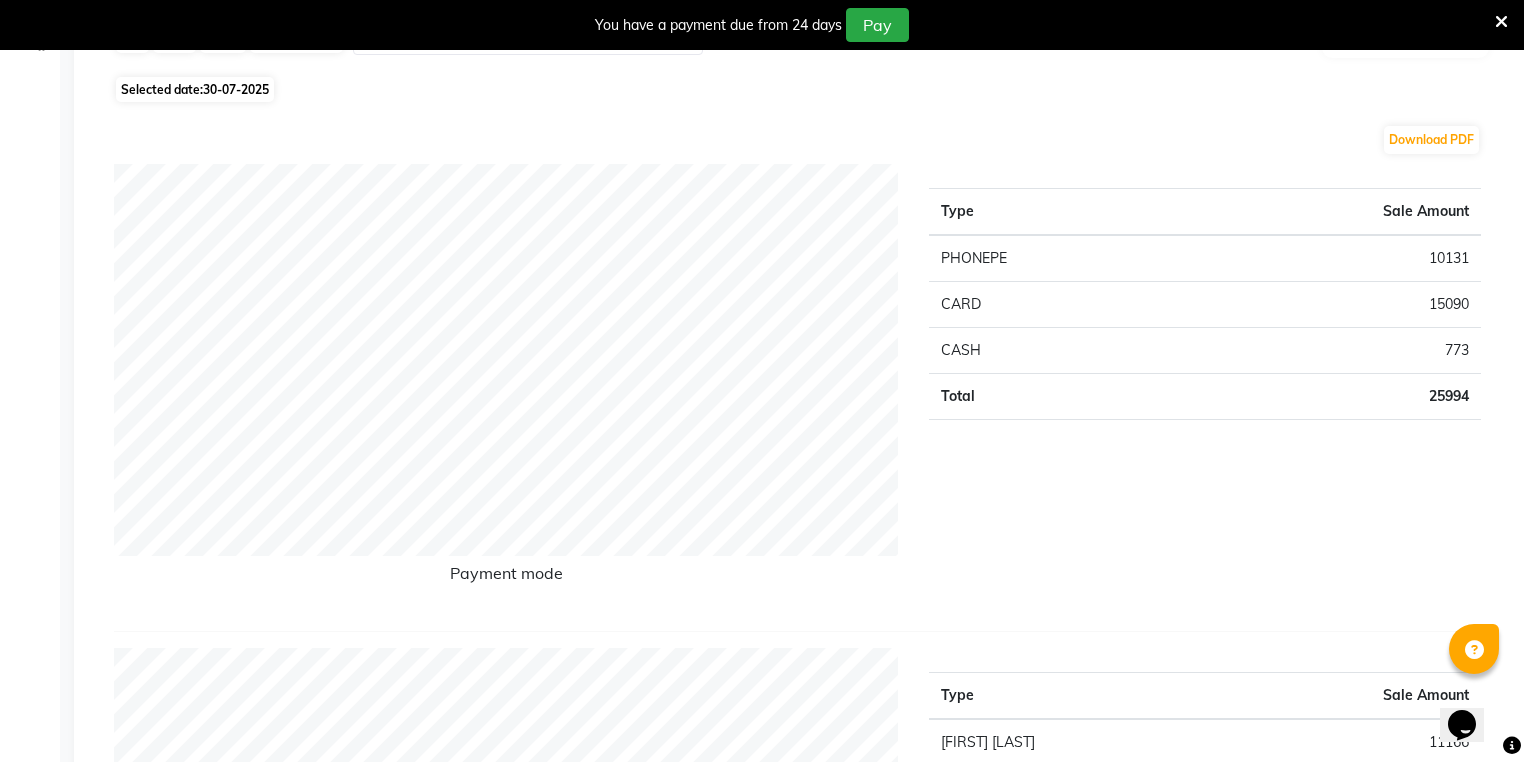 scroll, scrollTop: 240, scrollLeft: 0, axis: vertical 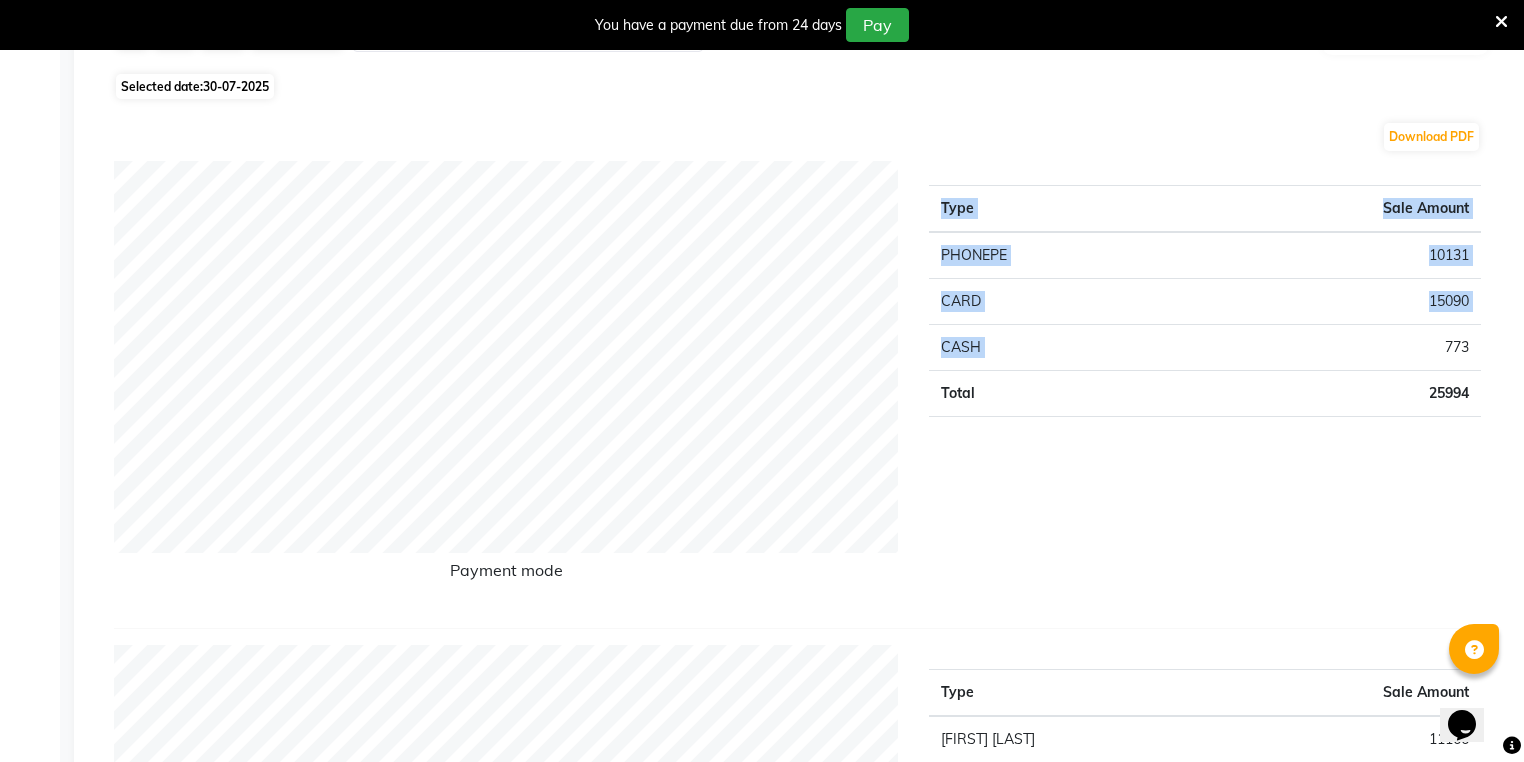 drag, startPoint x: 1433, startPoint y: 341, endPoint x: 1535, endPoint y: 377, distance: 108.16654 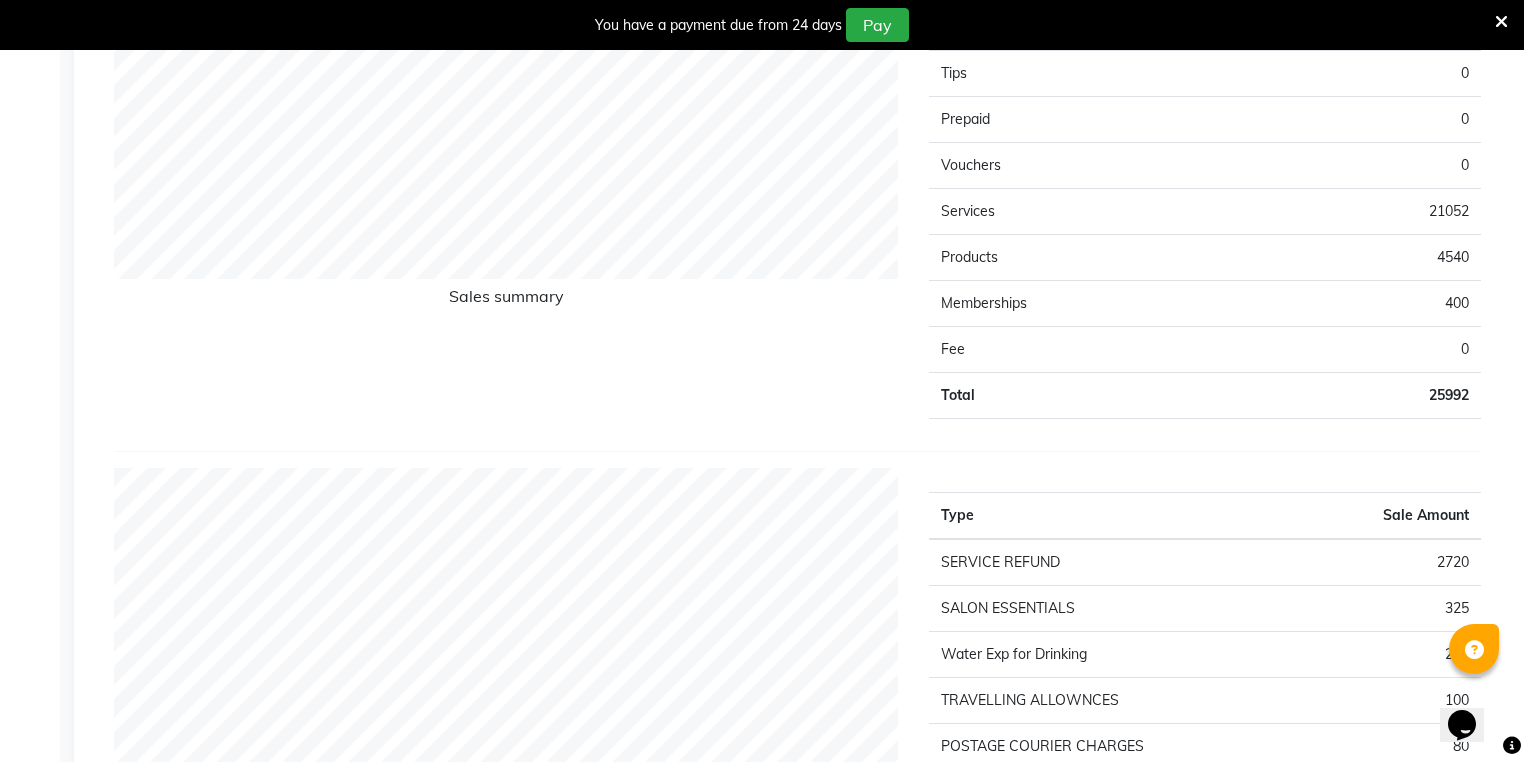 scroll, scrollTop: 1840, scrollLeft: 0, axis: vertical 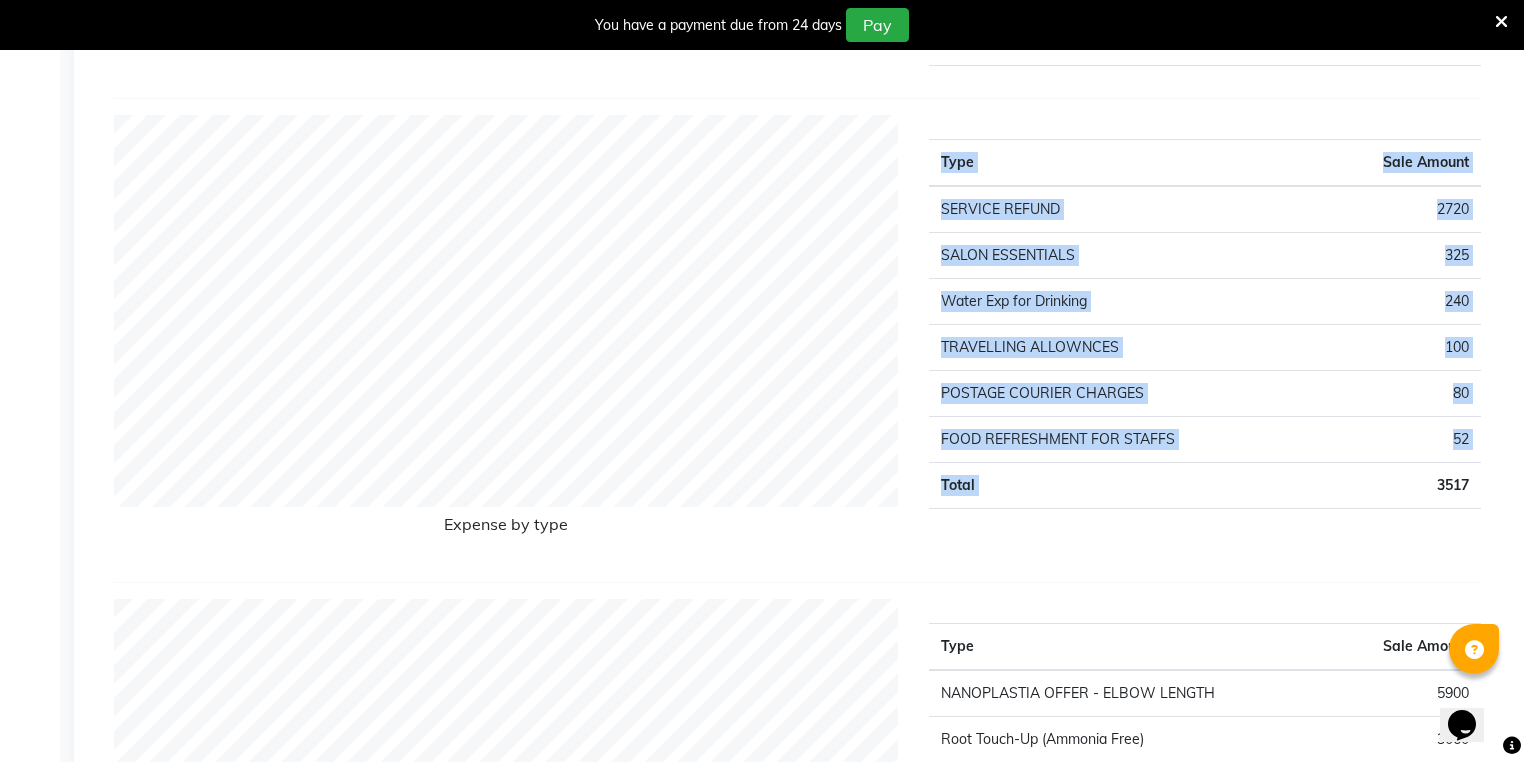 drag, startPoint x: 1424, startPoint y: 474, endPoint x: 1526, endPoint y: 497, distance: 104.56099 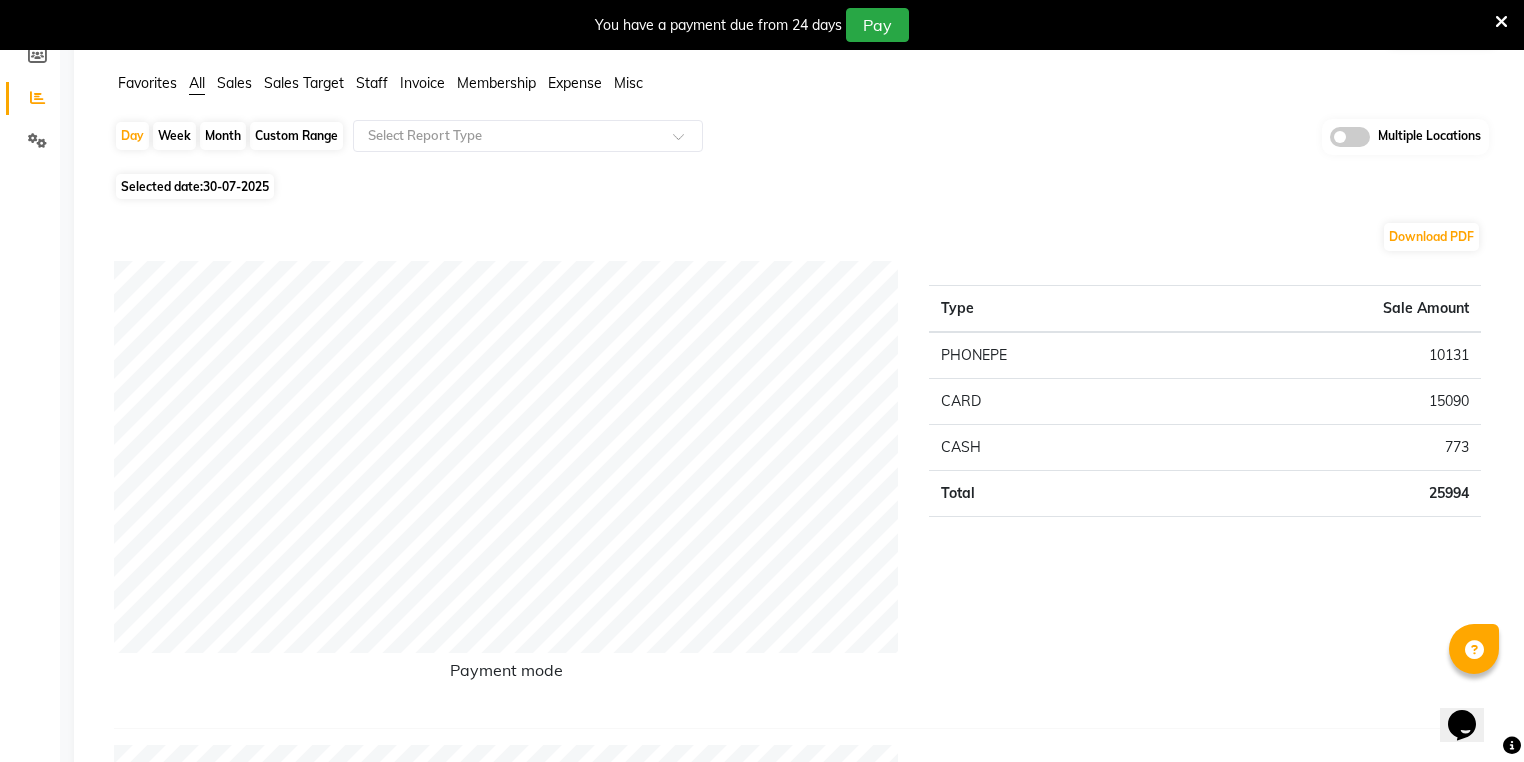 scroll, scrollTop: 0, scrollLeft: 0, axis: both 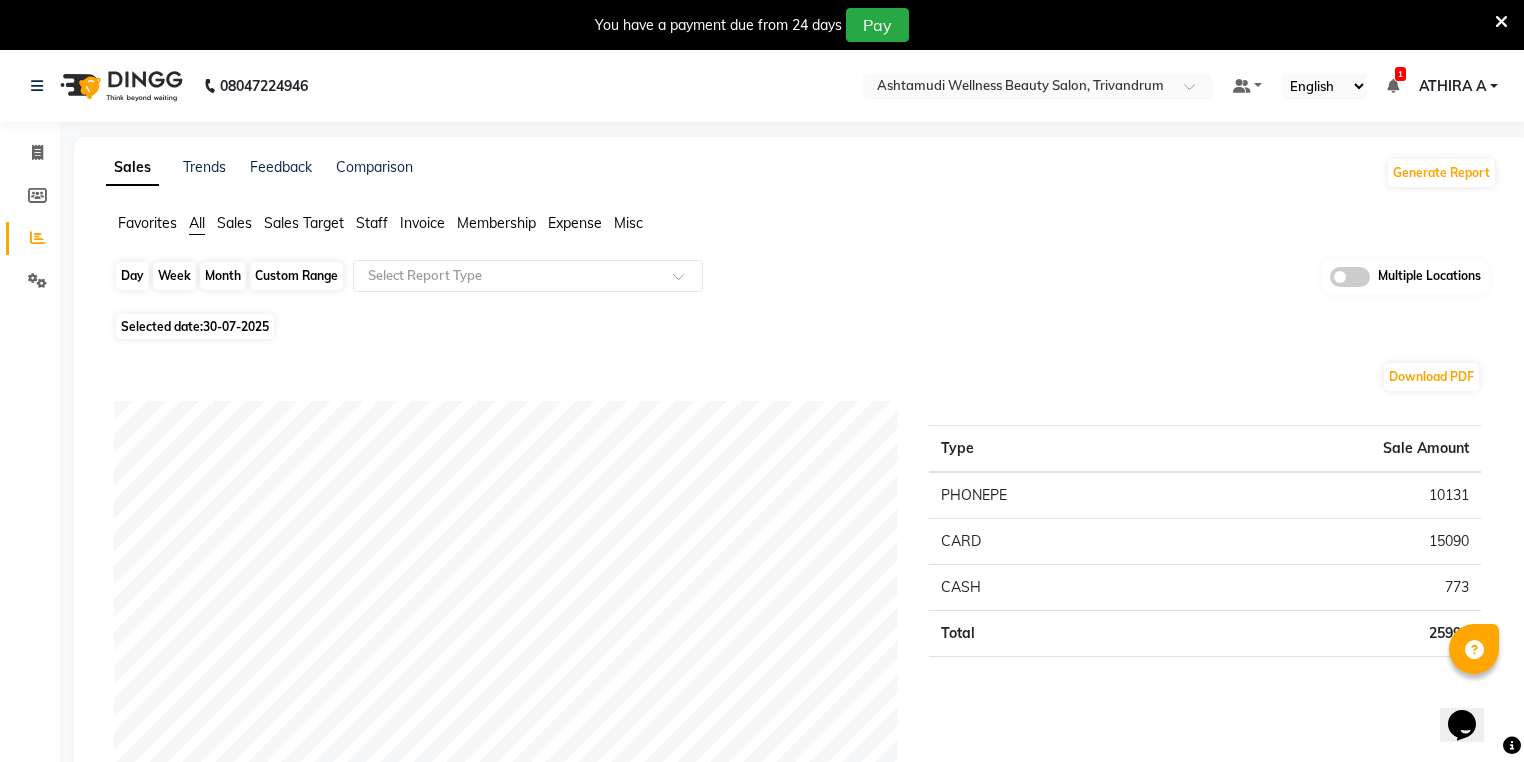 click on "Day" 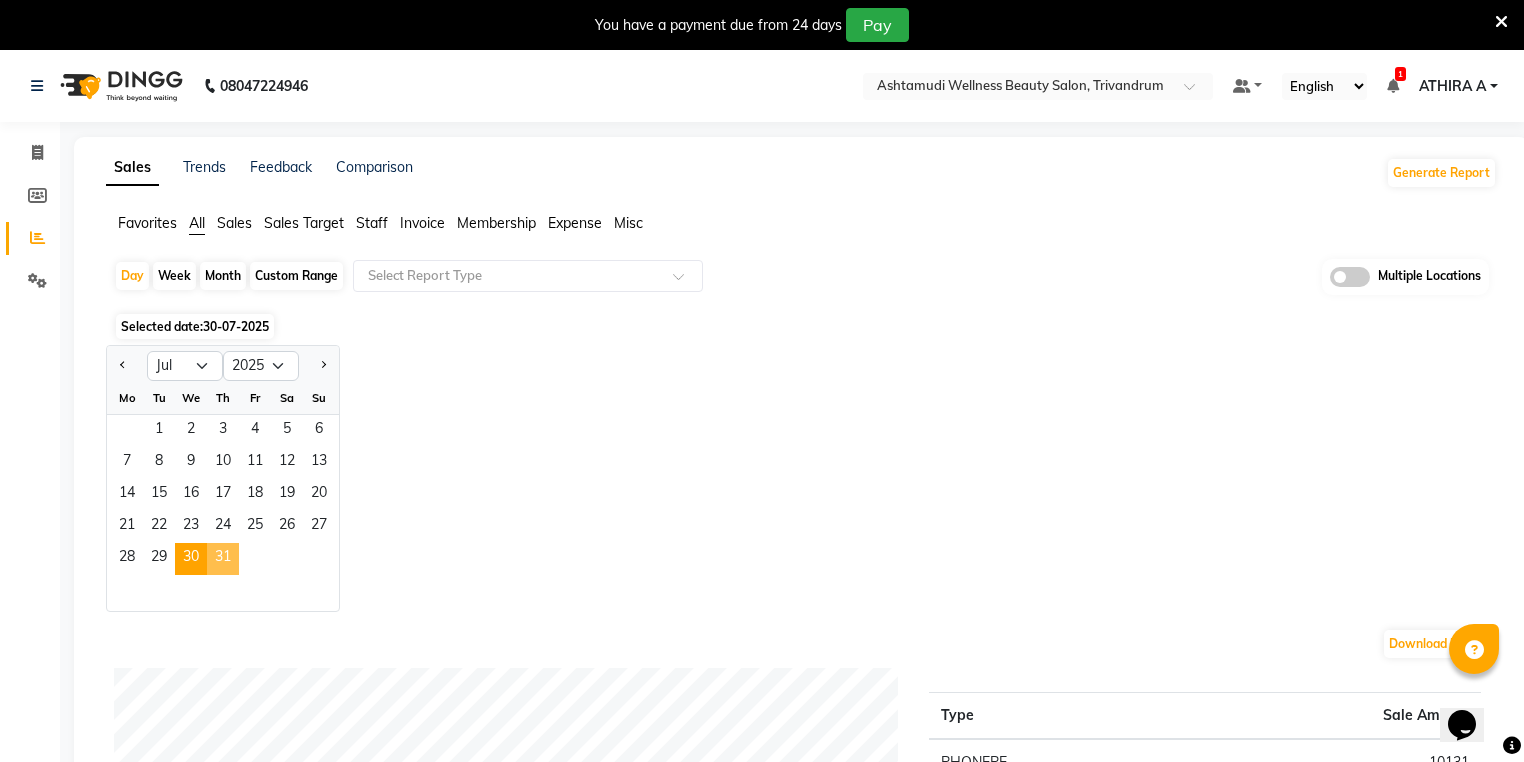 click on "31" 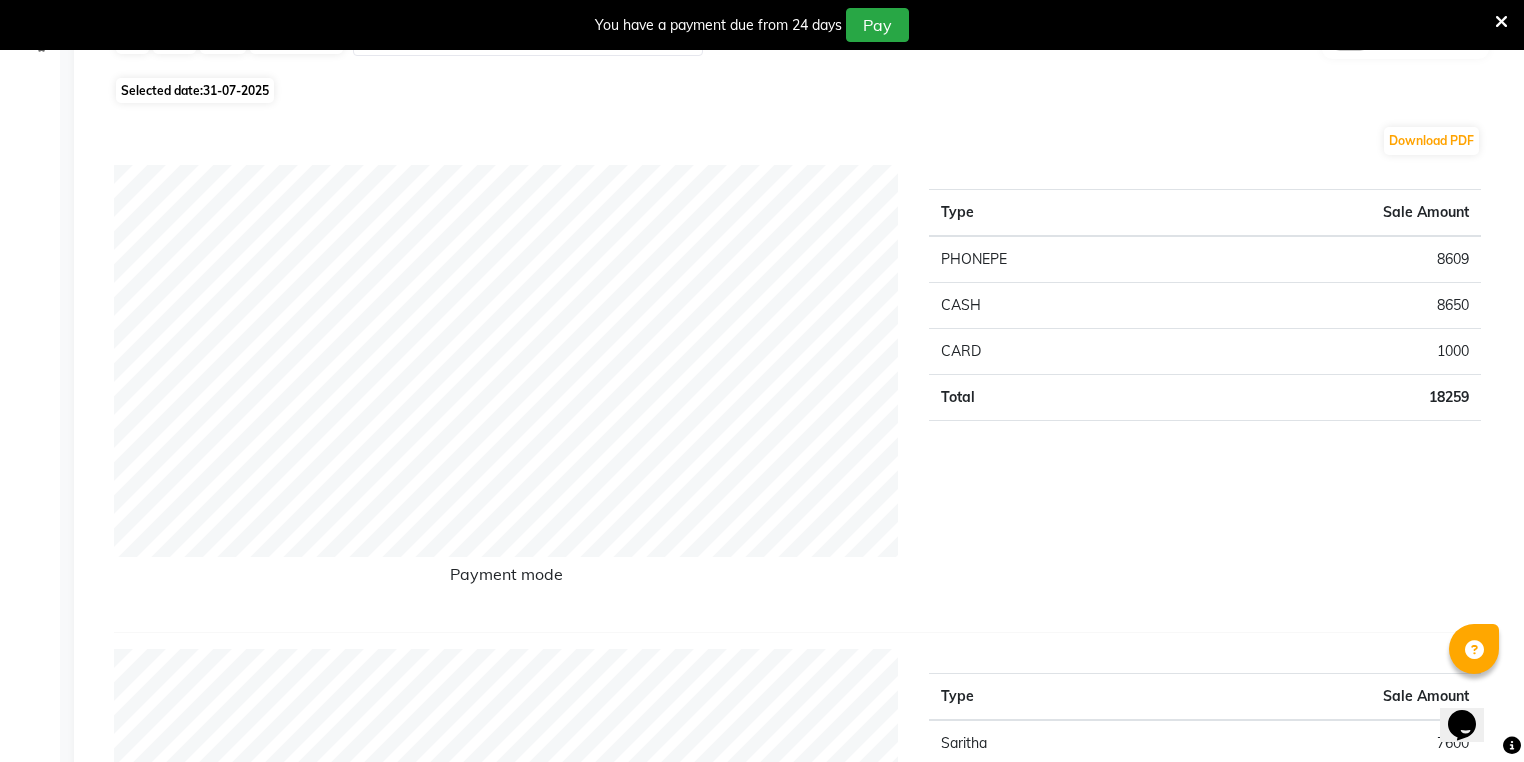 scroll, scrollTop: 320, scrollLeft: 0, axis: vertical 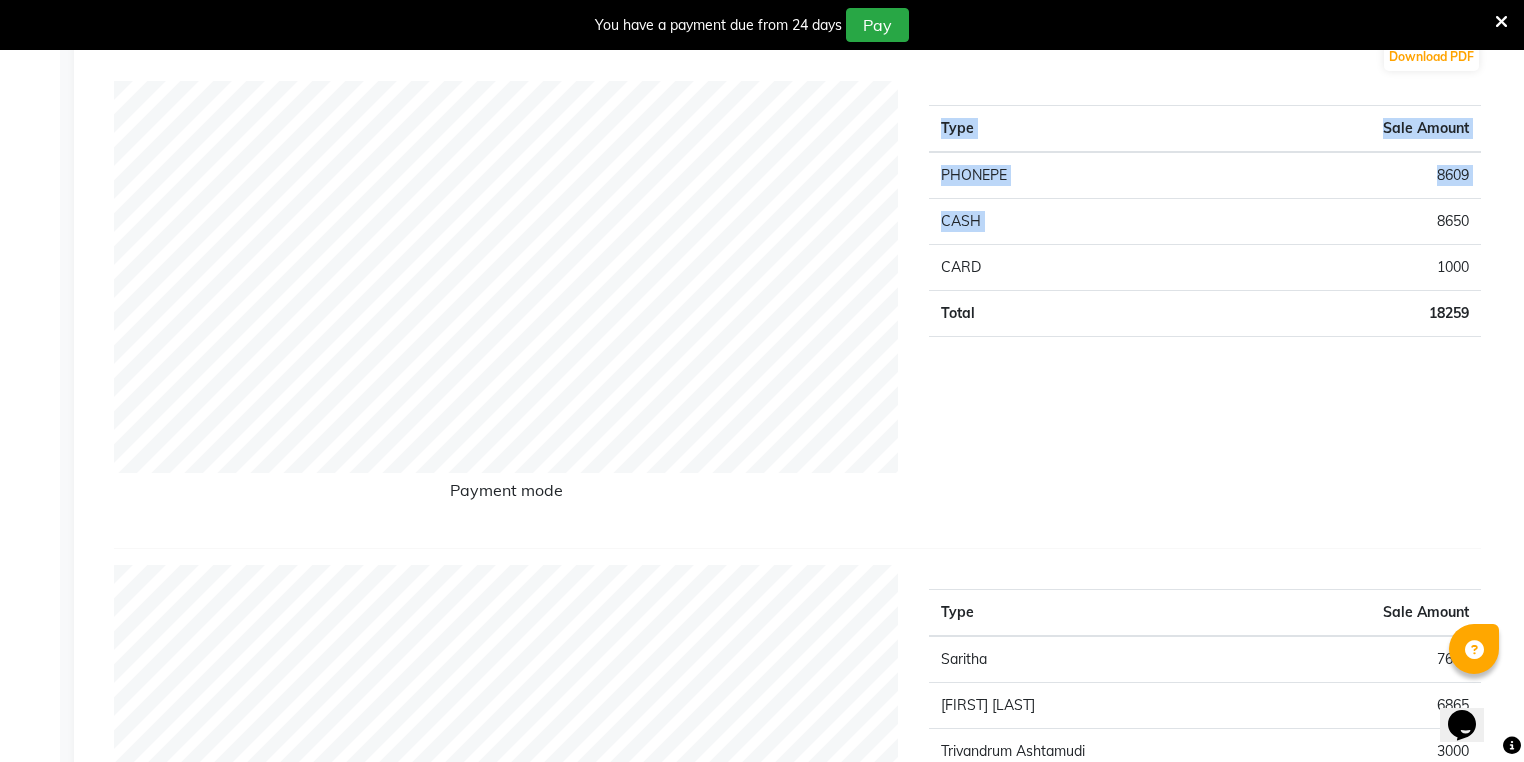 drag, startPoint x: 1404, startPoint y: 232, endPoint x: 1494, endPoint y: 231, distance: 90.005554 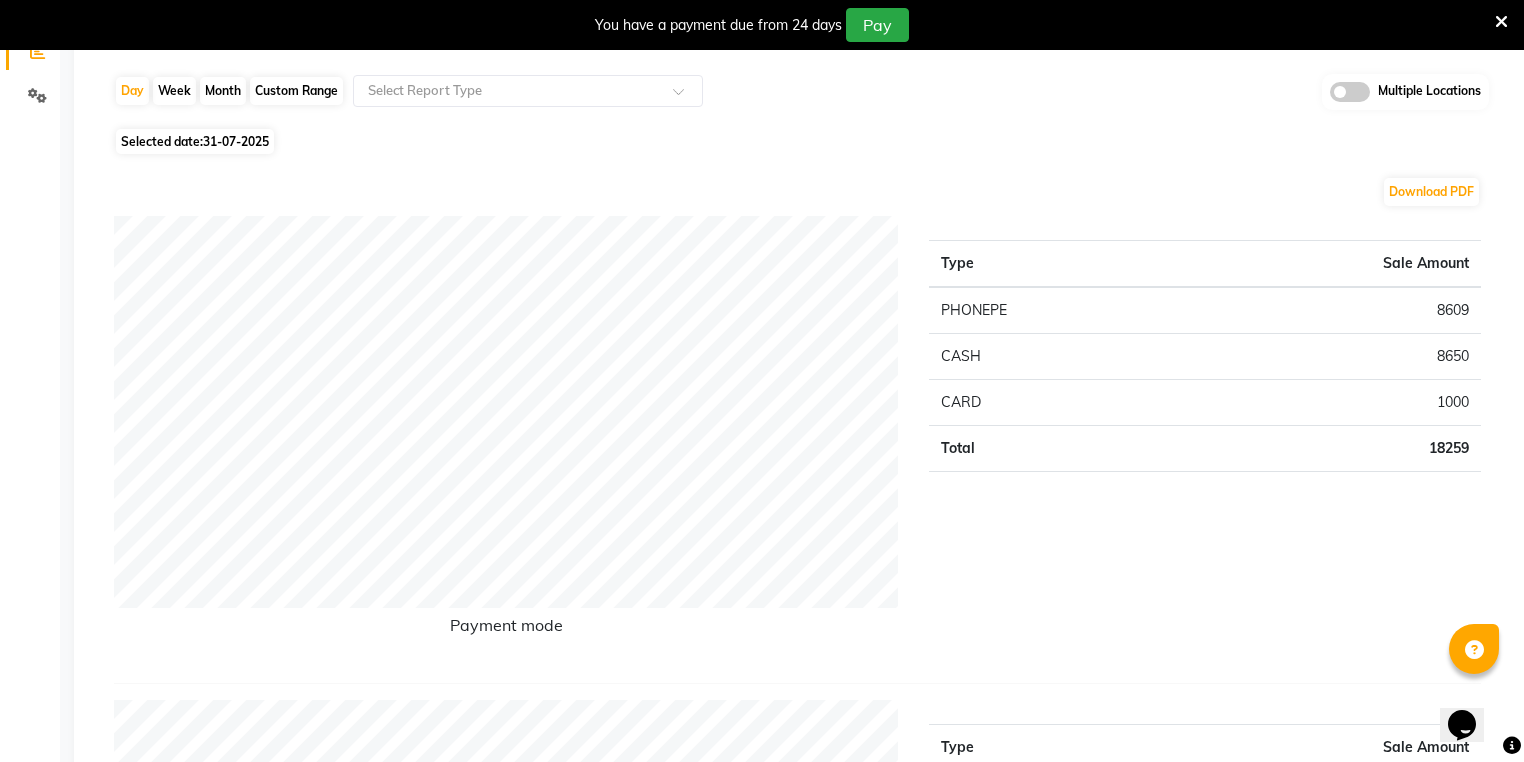 scroll, scrollTop: 0, scrollLeft: 0, axis: both 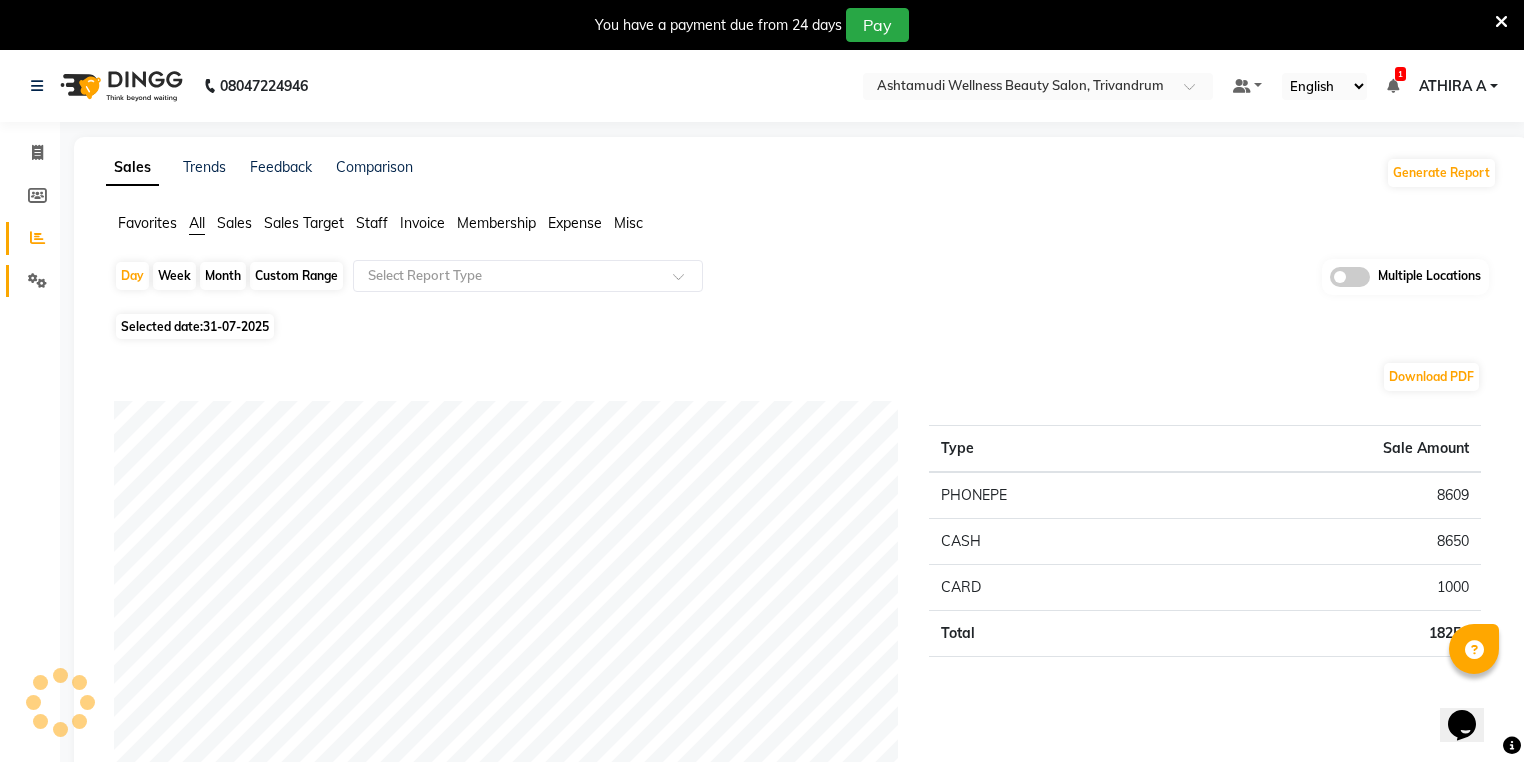 click on "Settings" 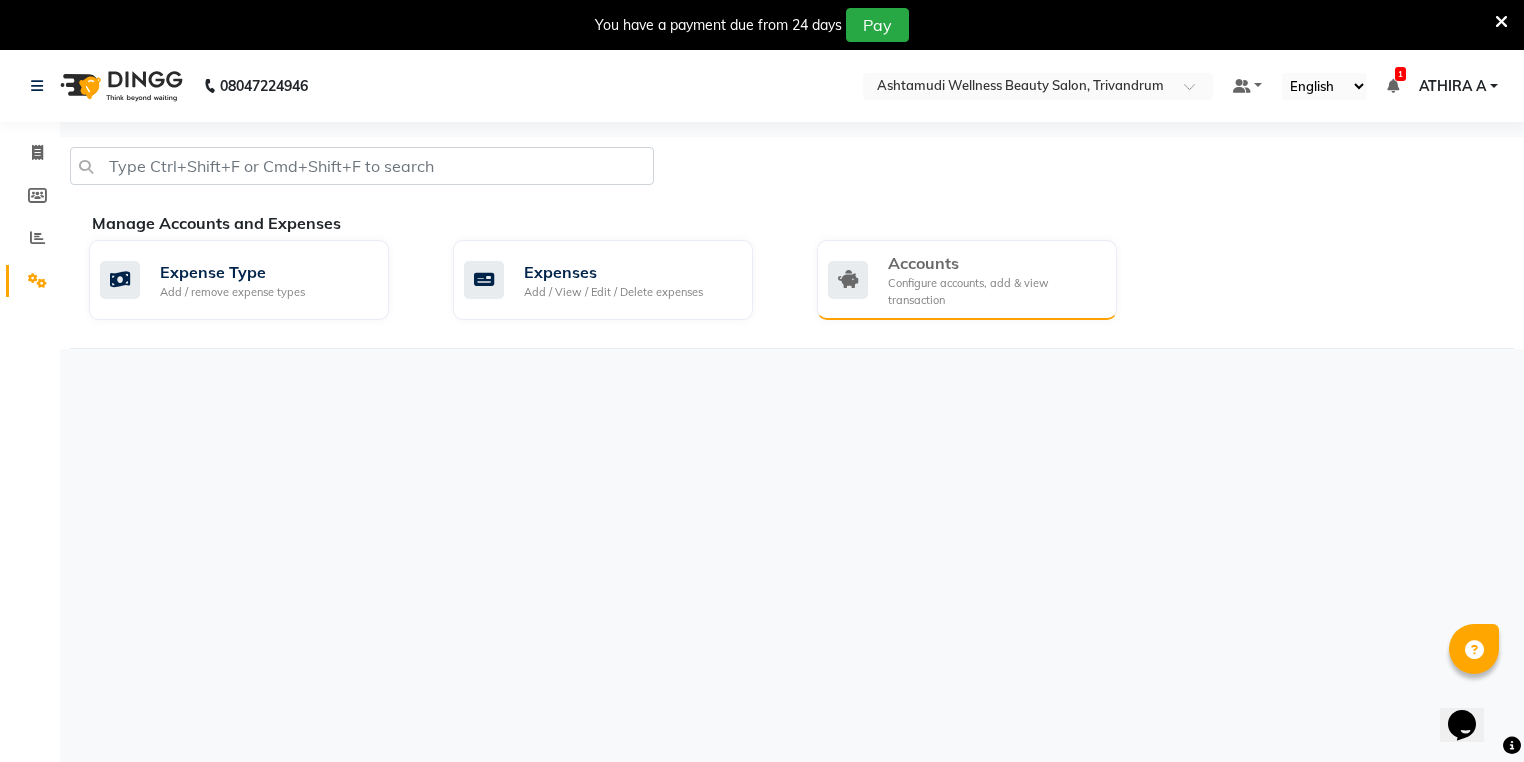 click on "Configure accounts, add & view transaction" 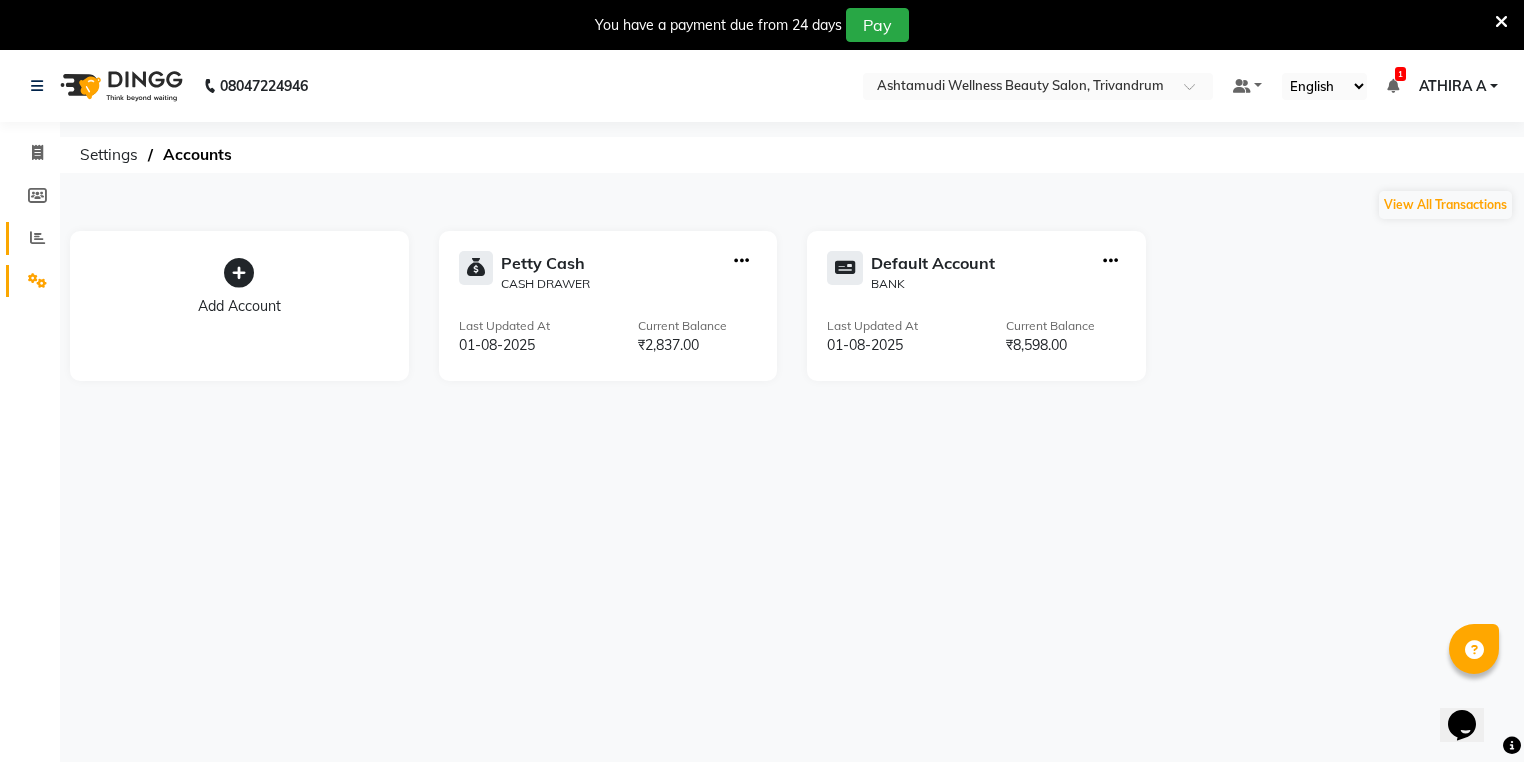 click on "Reports" 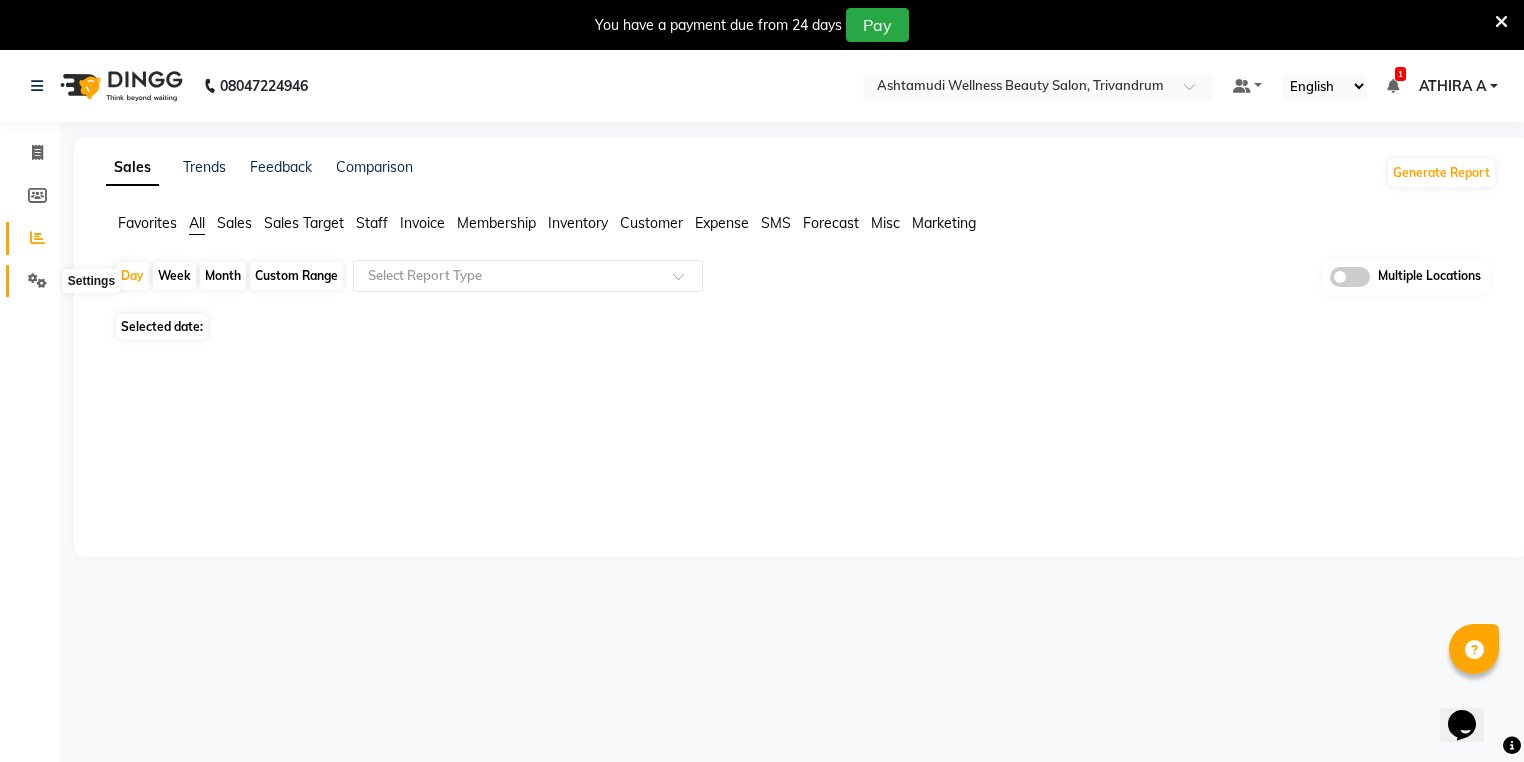 click 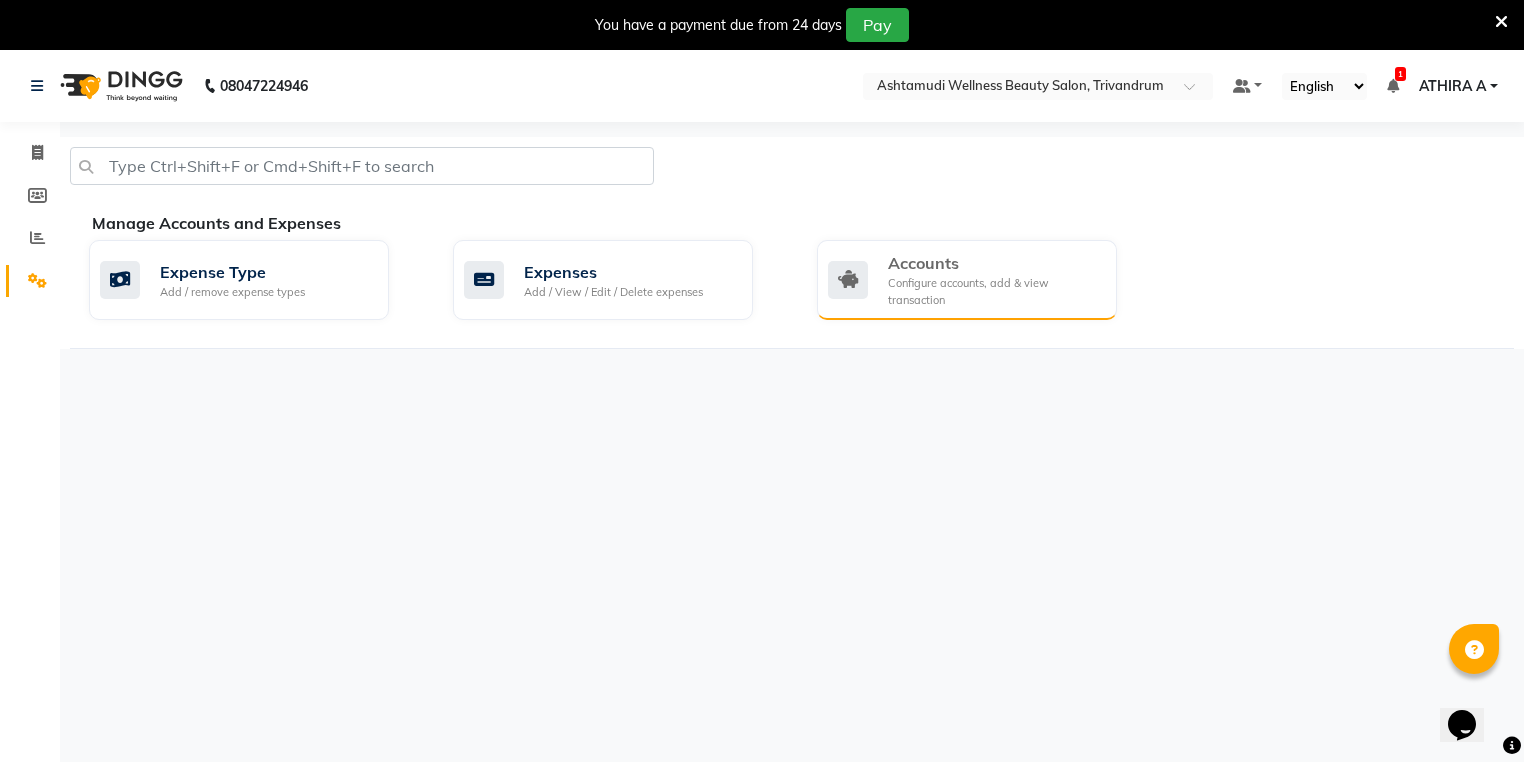 click on "Configure accounts, add & view transaction" 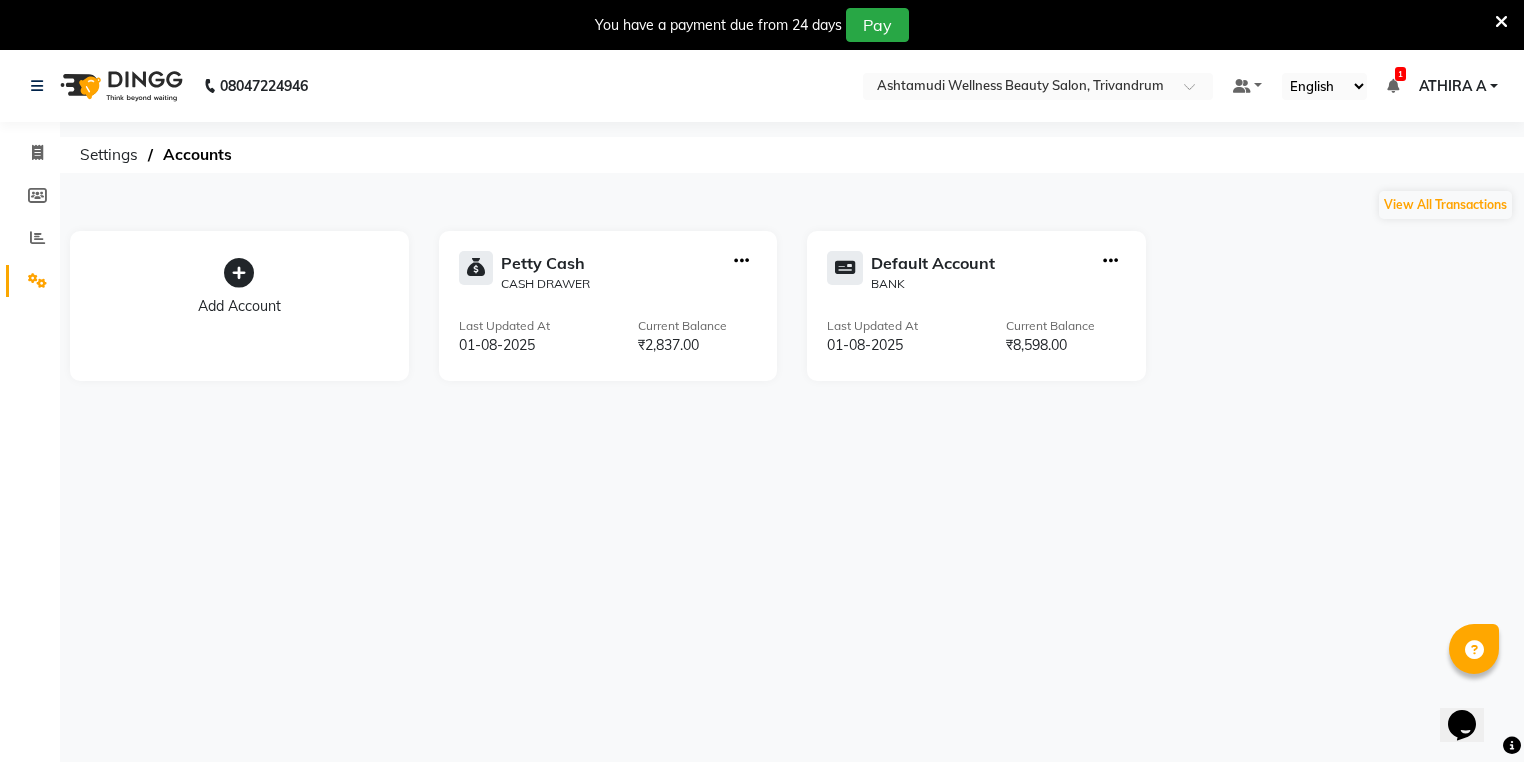 click 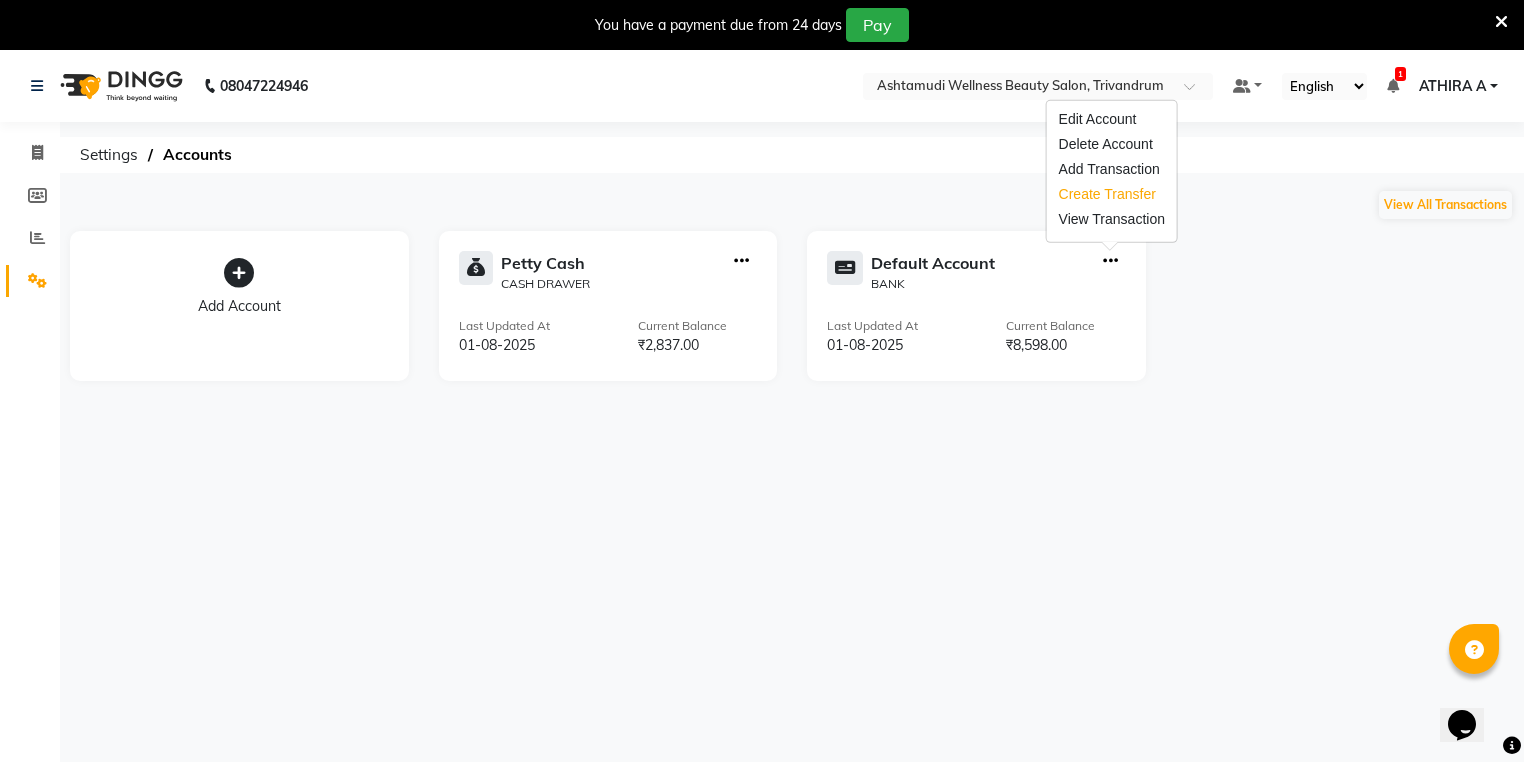click on "Create Transfer" at bounding box center (1112, 194) 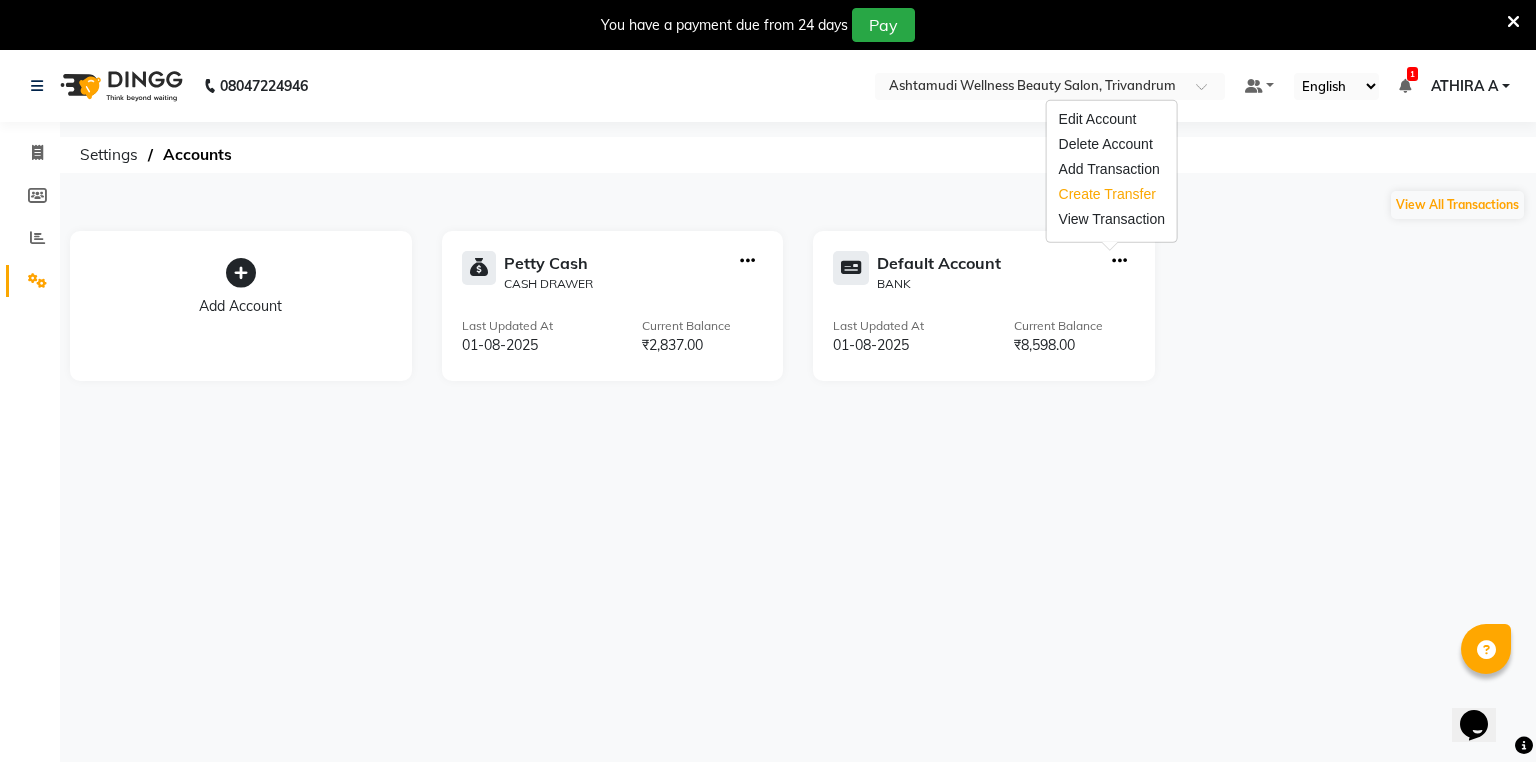 select on "internal transfer" 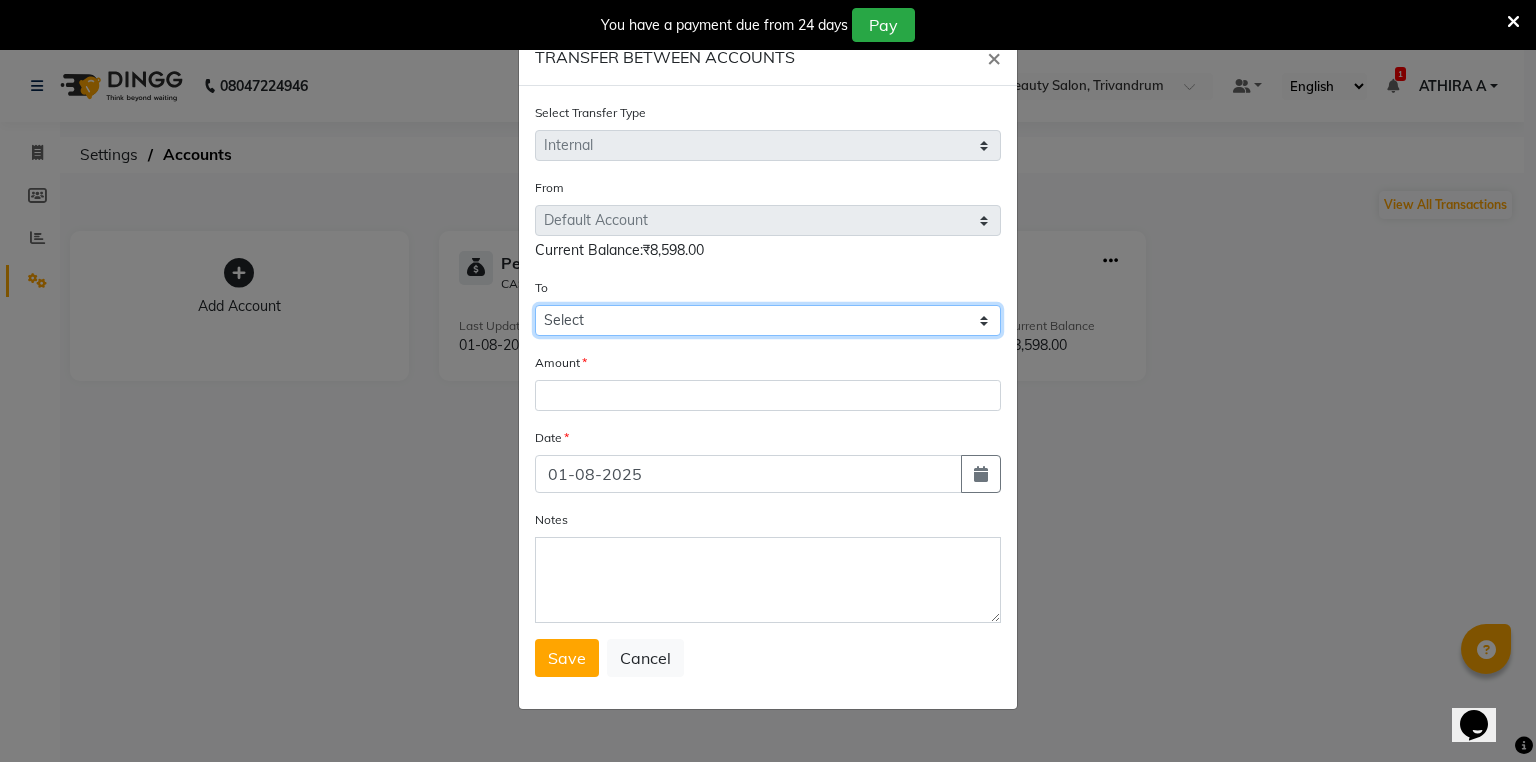 click on "Select Petty Cash Default Account" 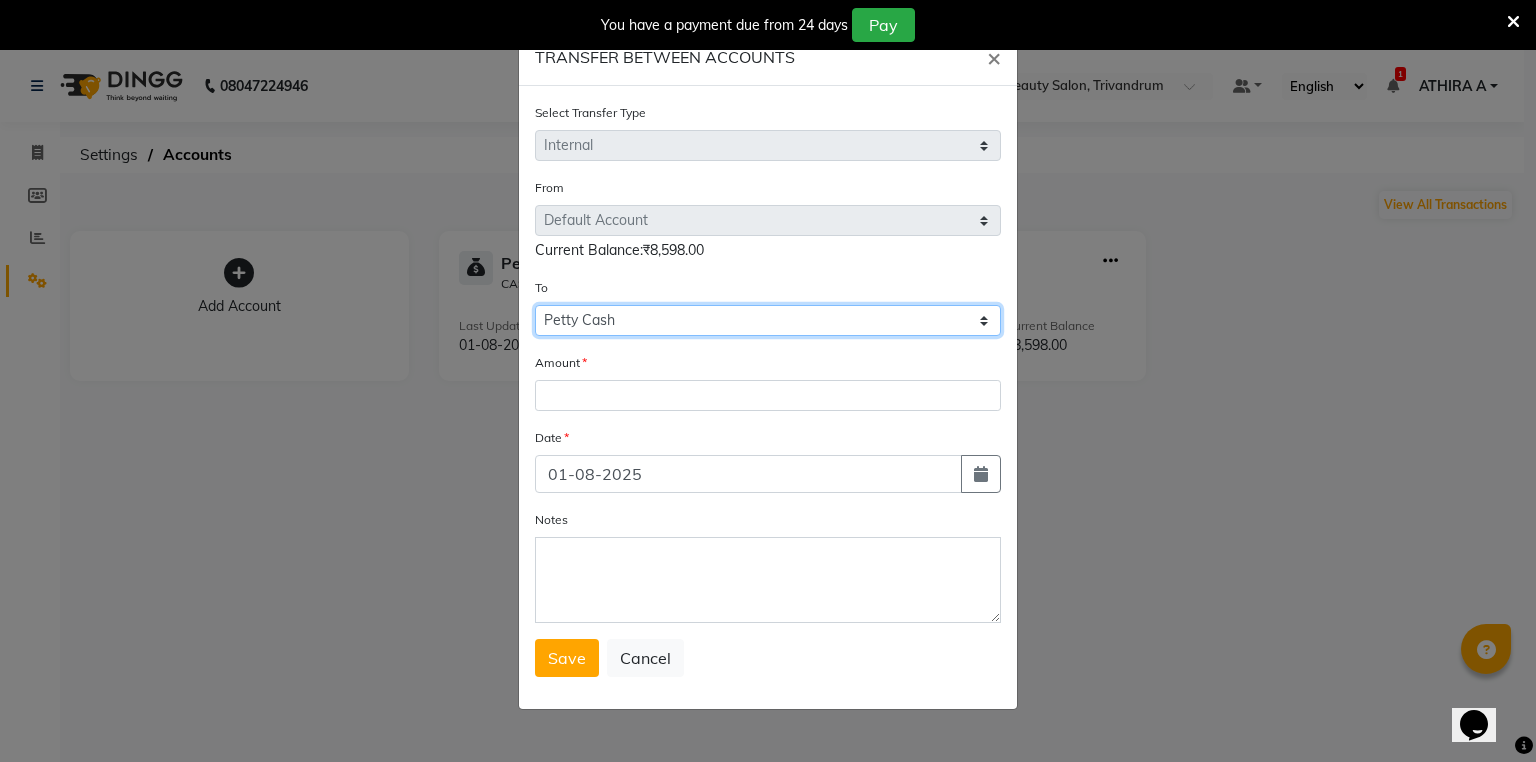 click on "Select Petty Cash Default Account" 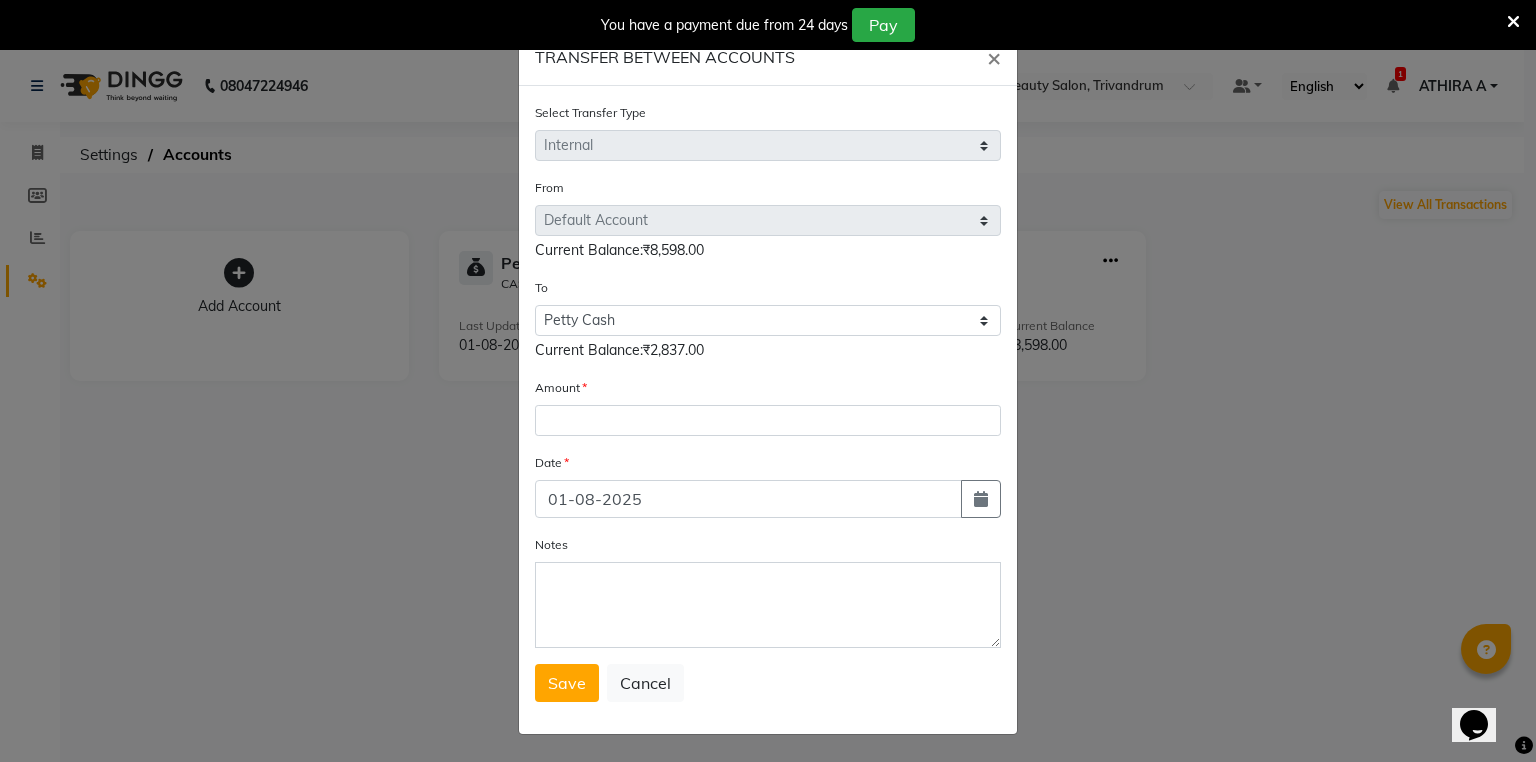 click on "Amount" 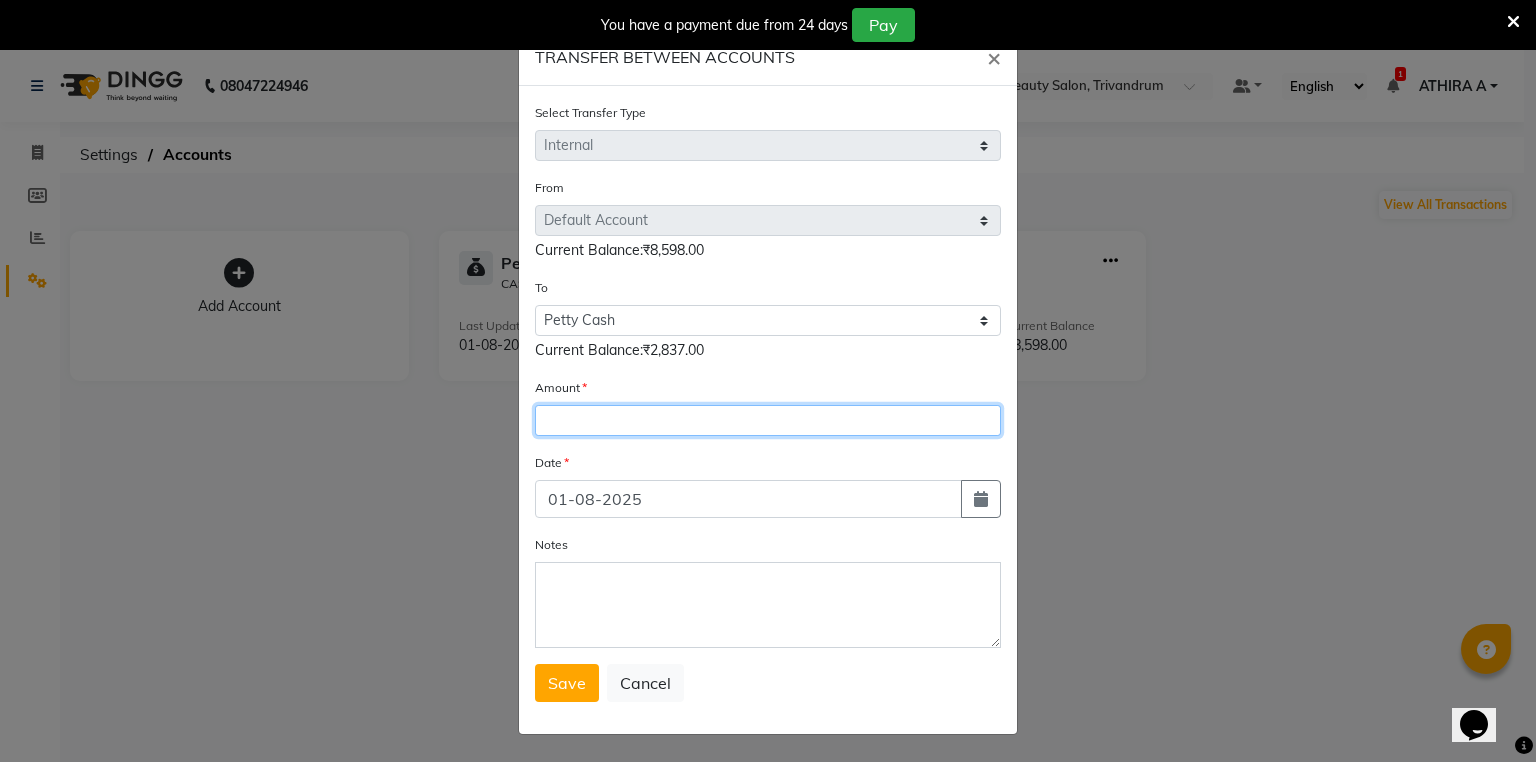 click 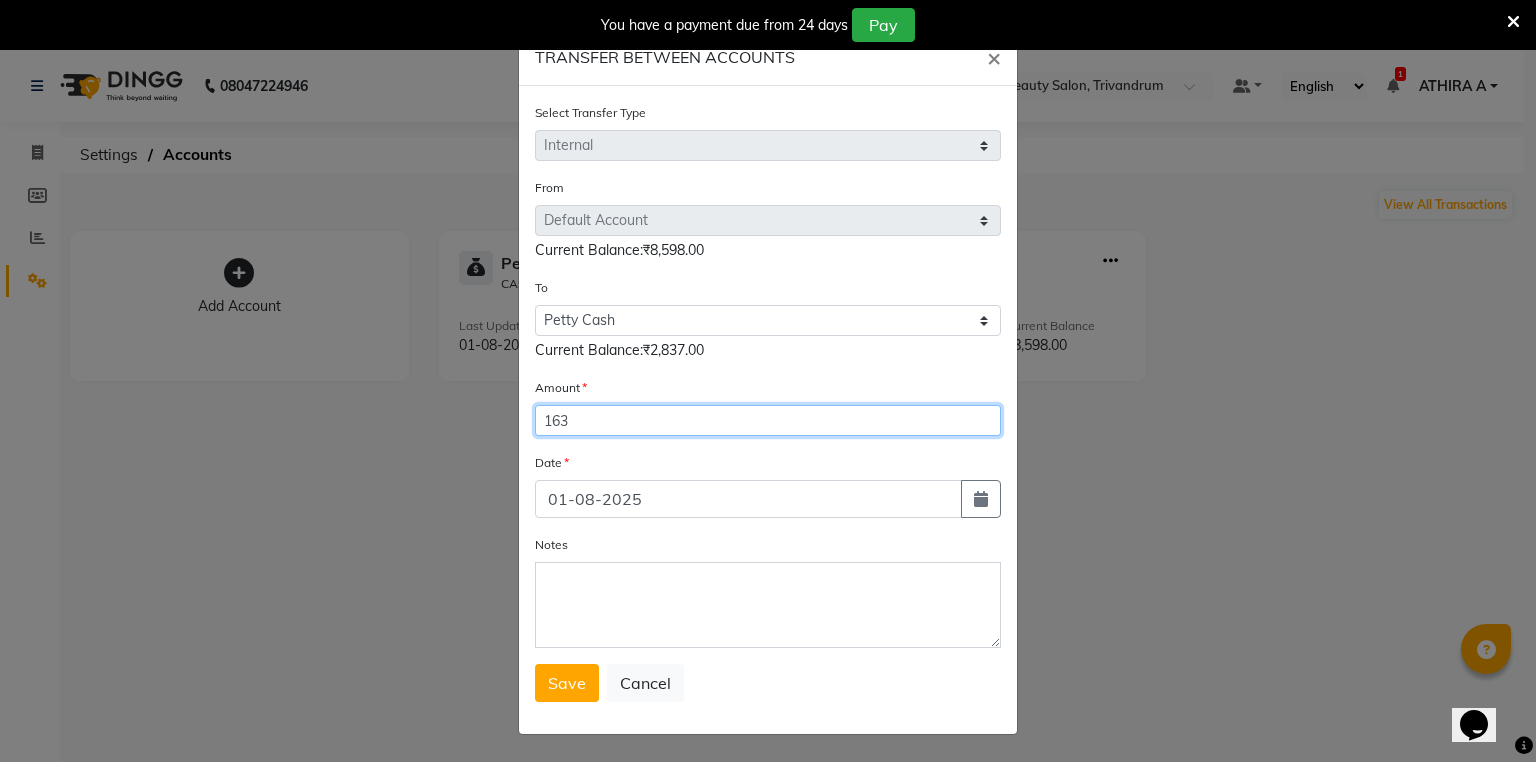 type on "163" 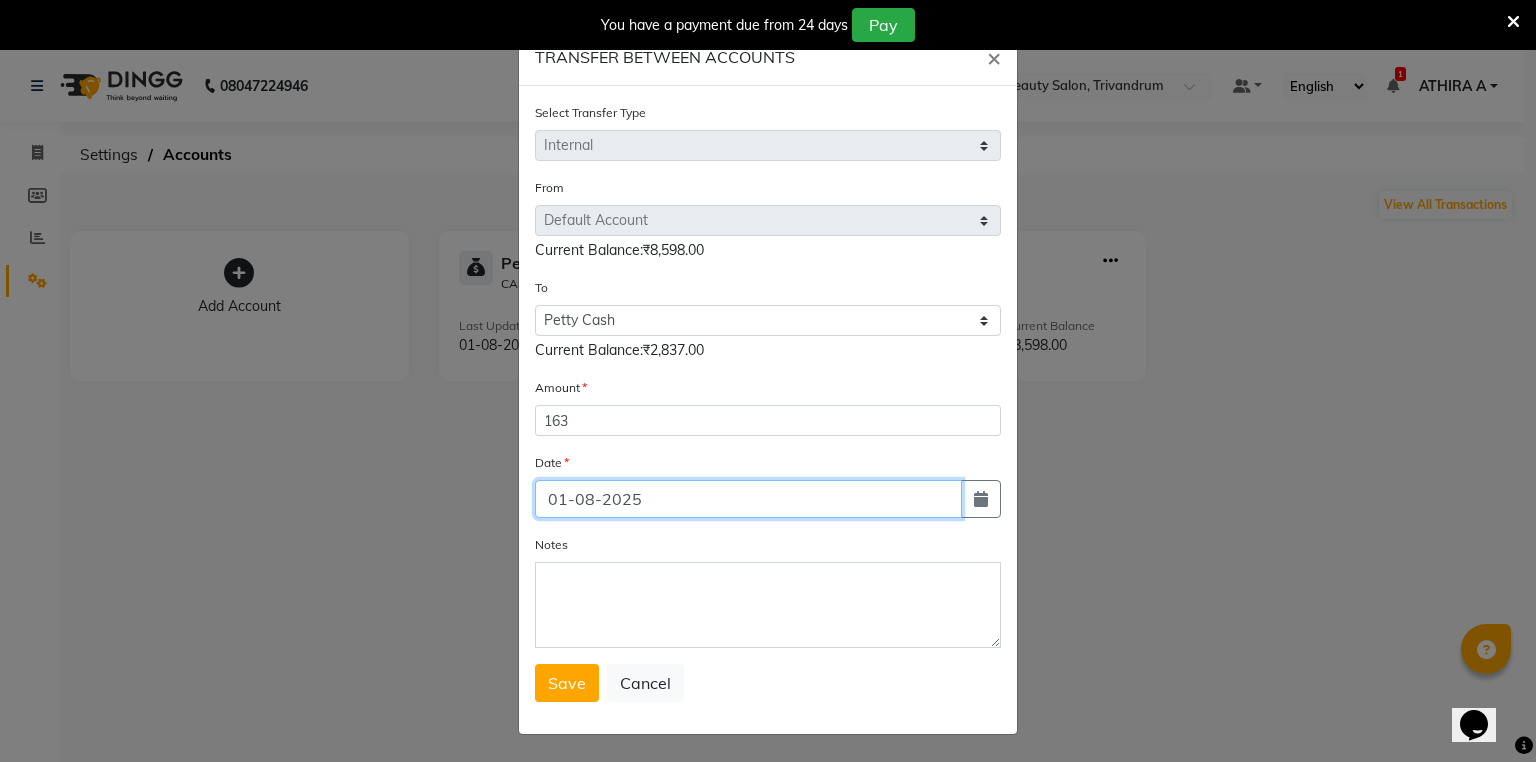 drag, startPoint x: 949, startPoint y: 495, endPoint x: 983, endPoint y: 515, distance: 39.446167 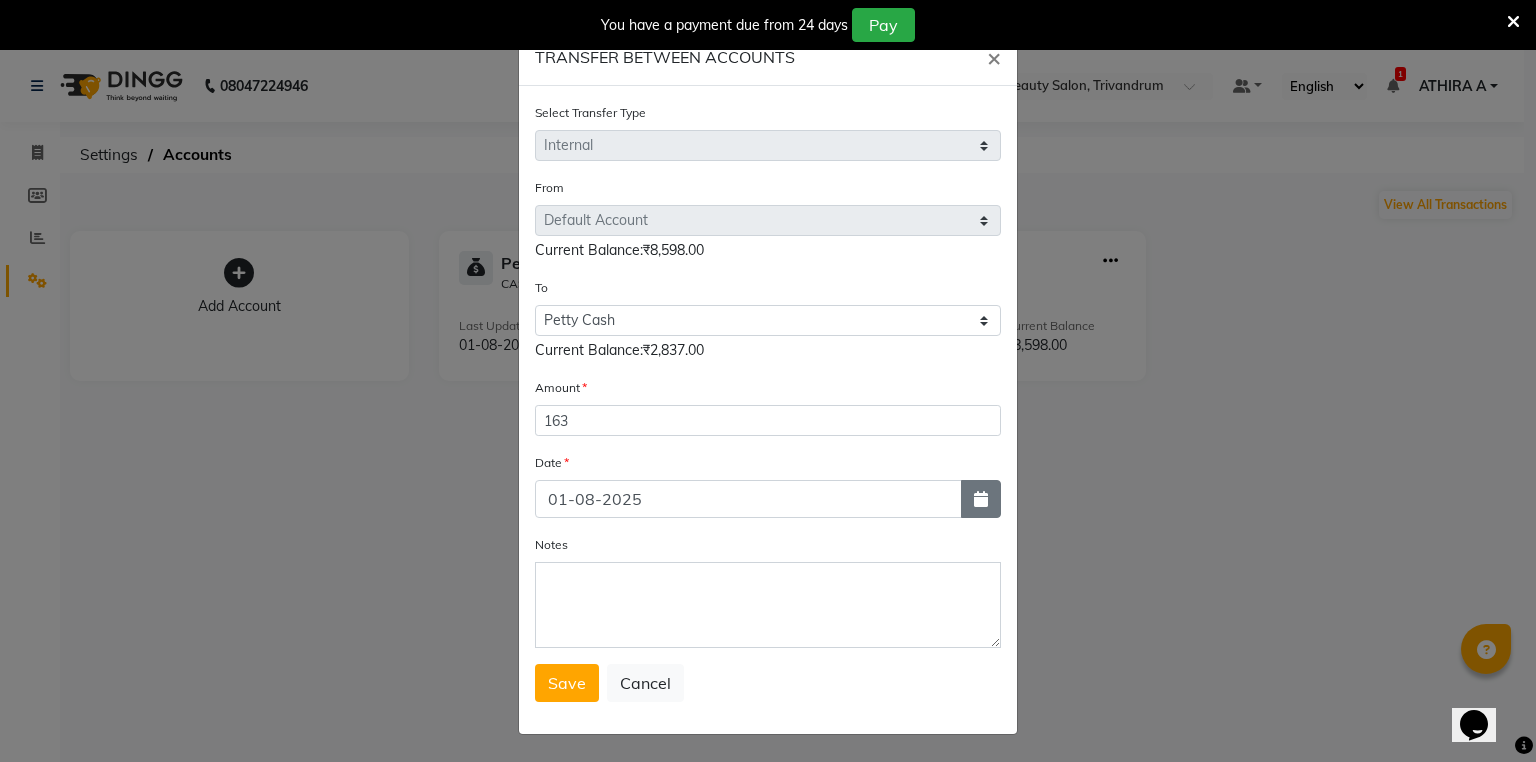 click 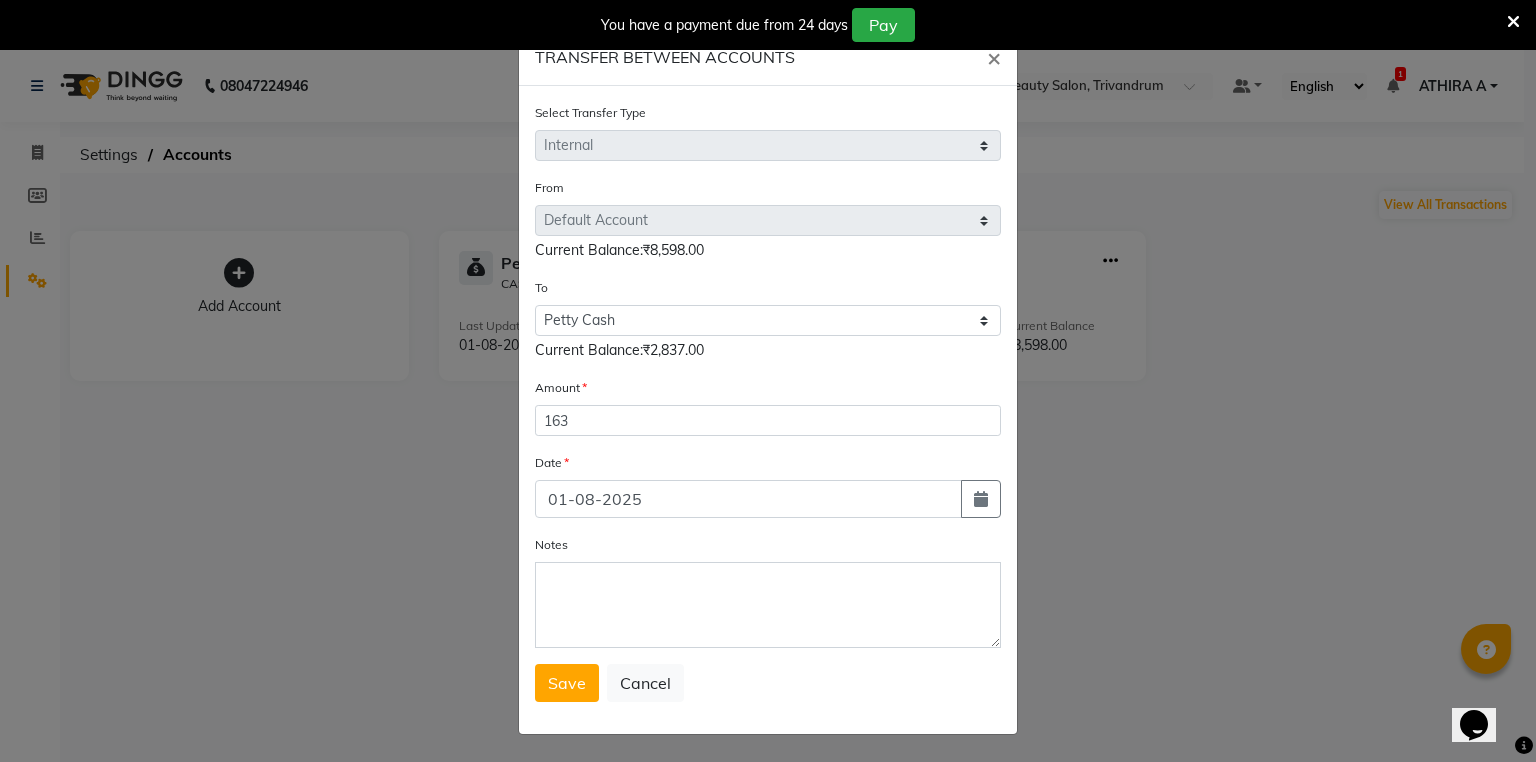 select on "8" 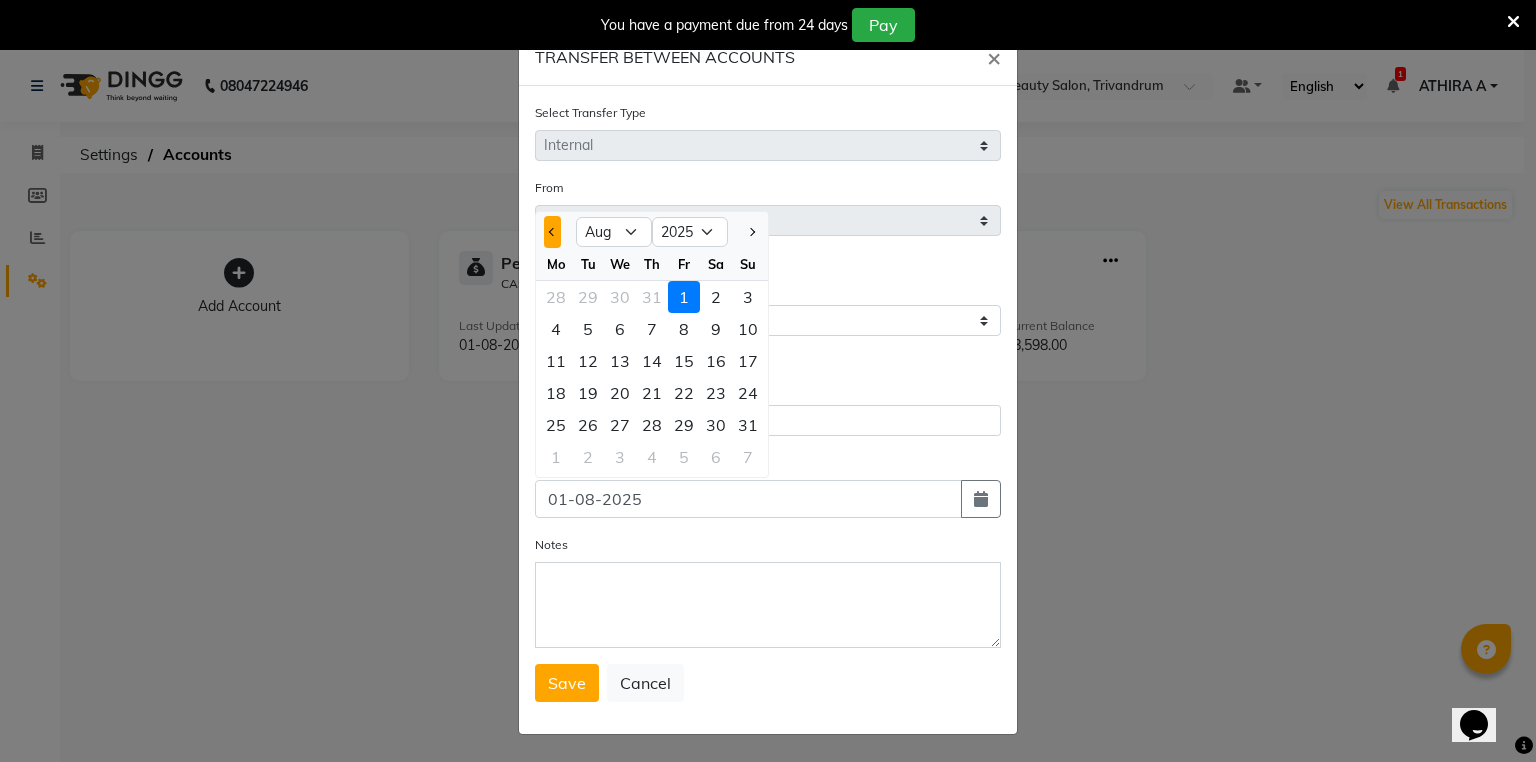 click 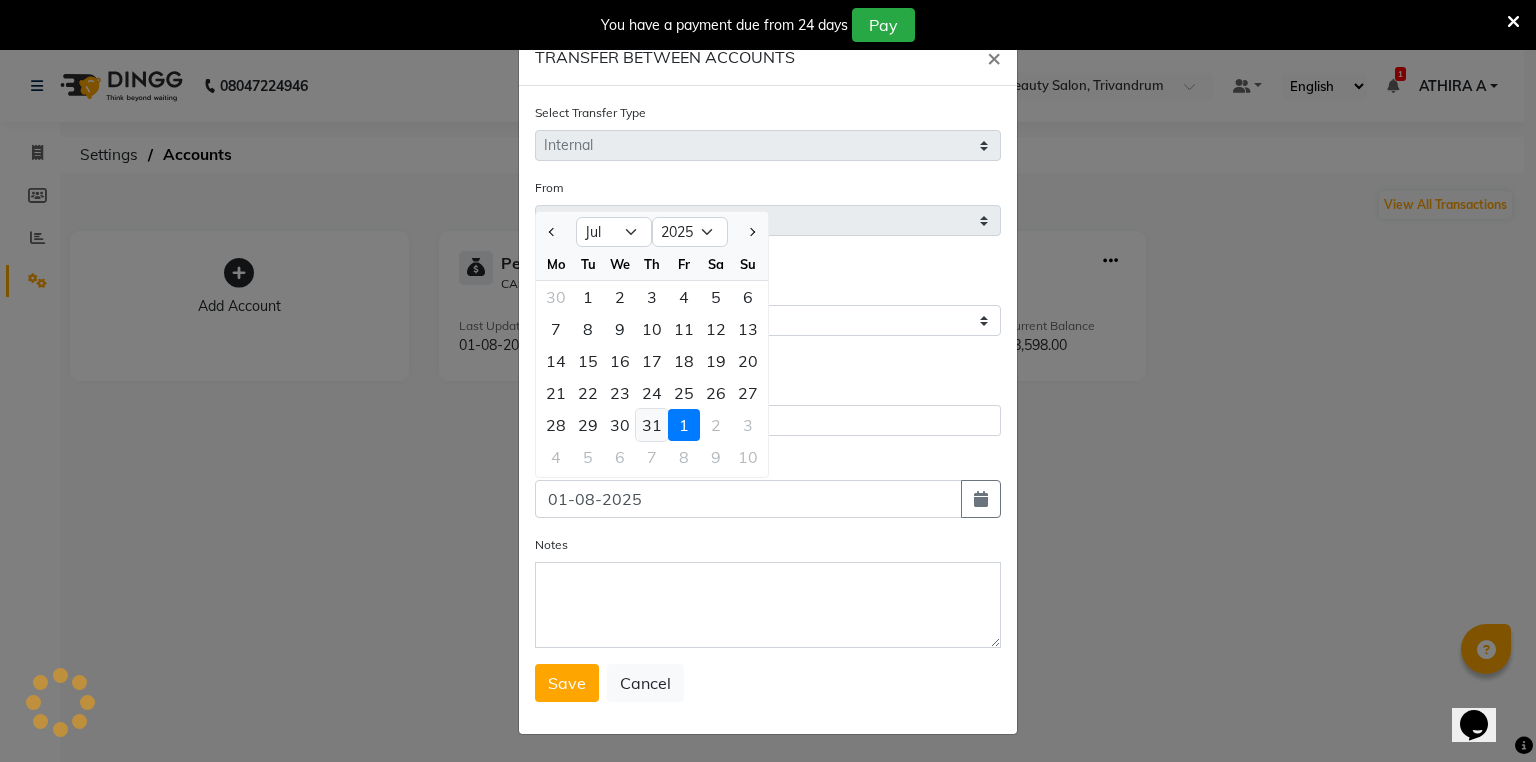 click on "31" 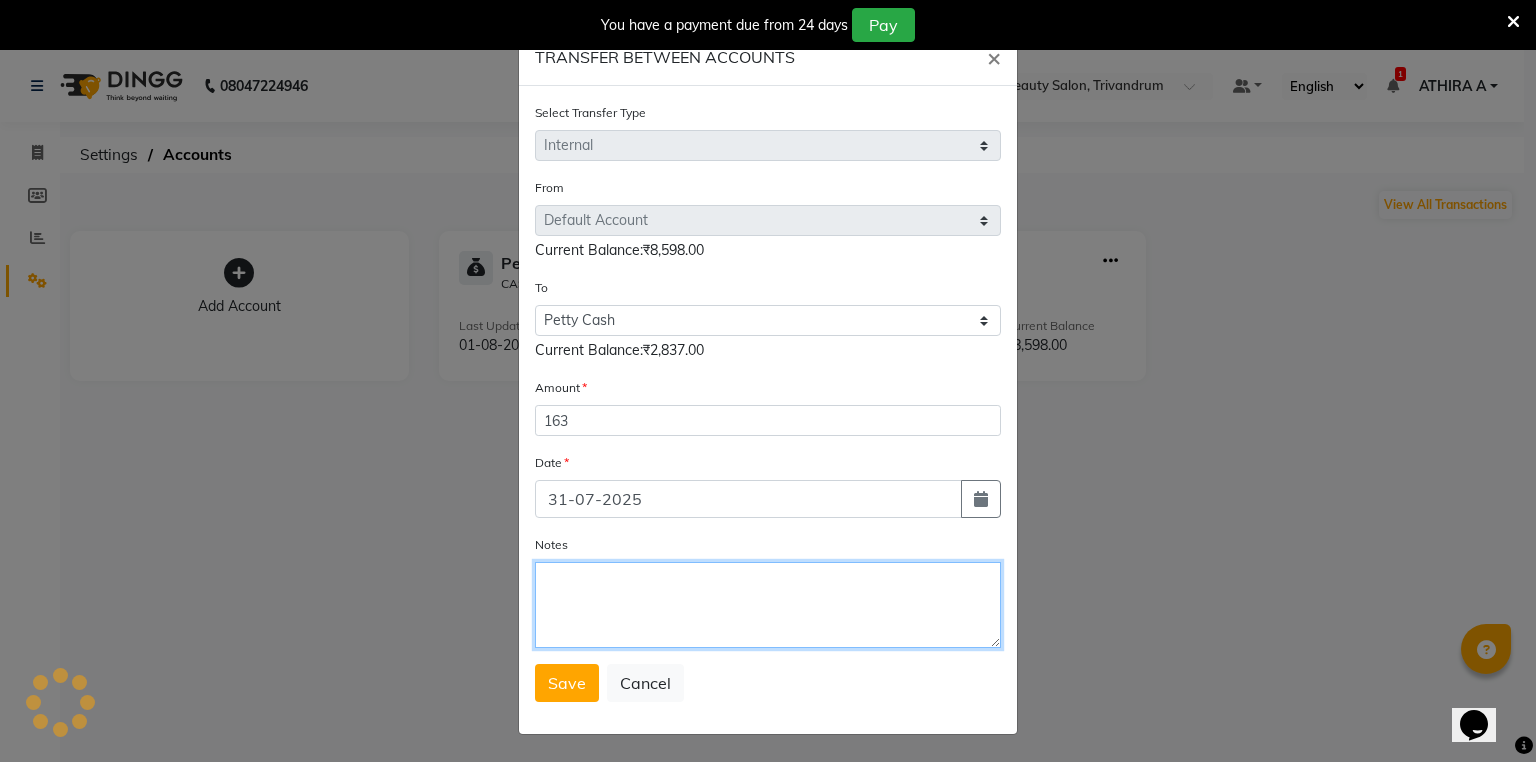 click on "Notes" at bounding box center (768, 605) 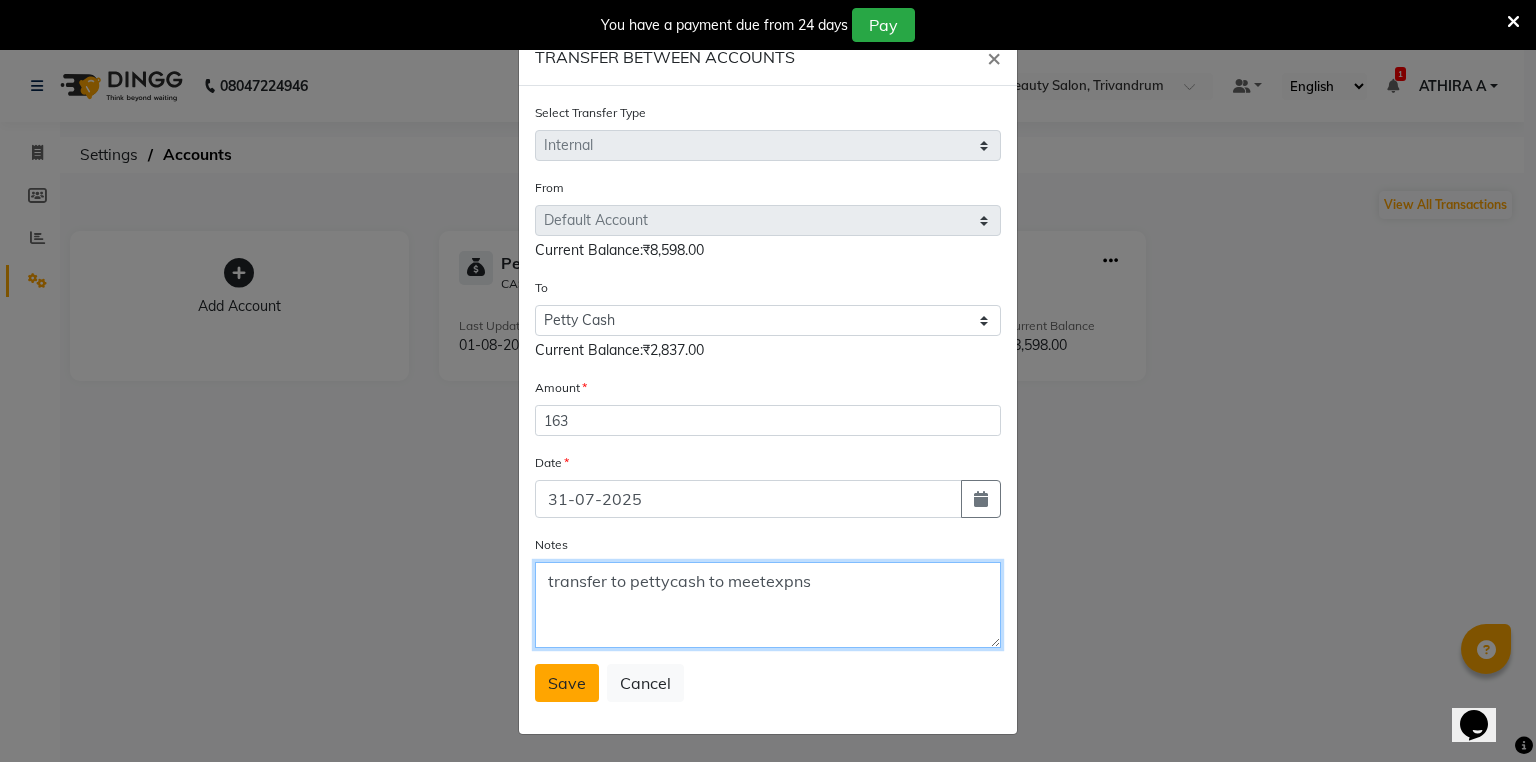 type on "transfer to pettycash to meetexpns" 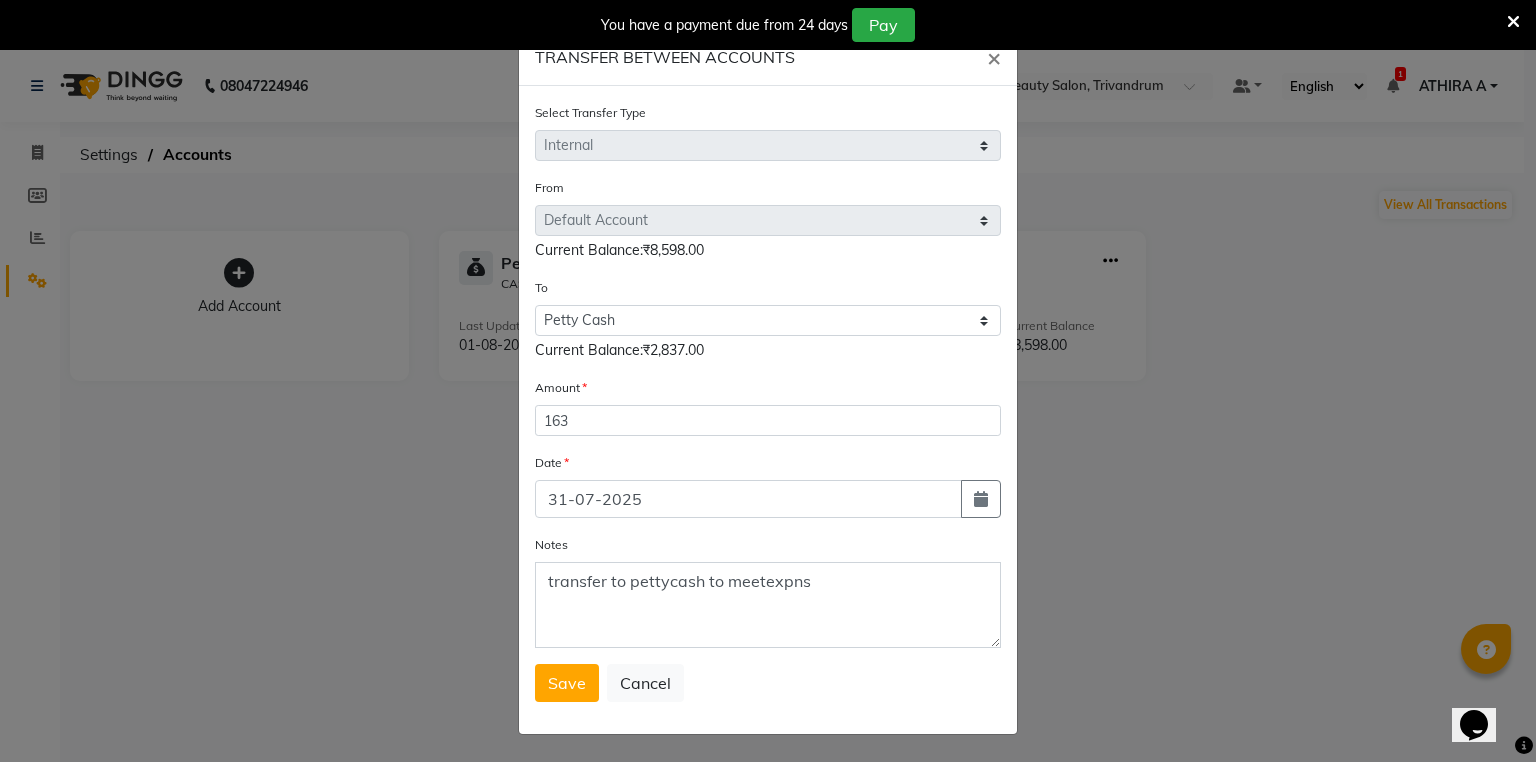 click on "Save" at bounding box center (567, 683) 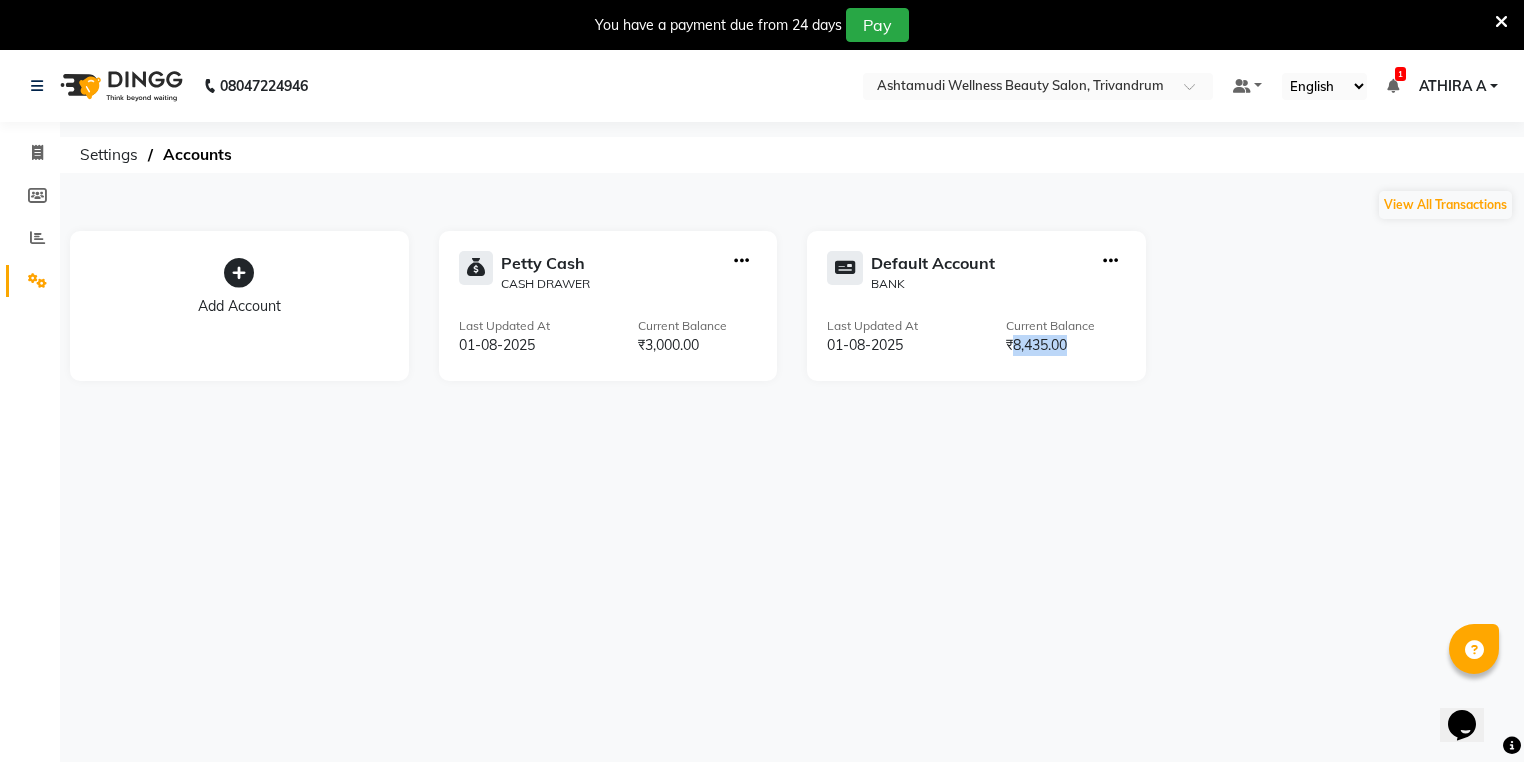drag, startPoint x: 1064, startPoint y: 350, endPoint x: 1004, endPoint y: 349, distance: 60.00833 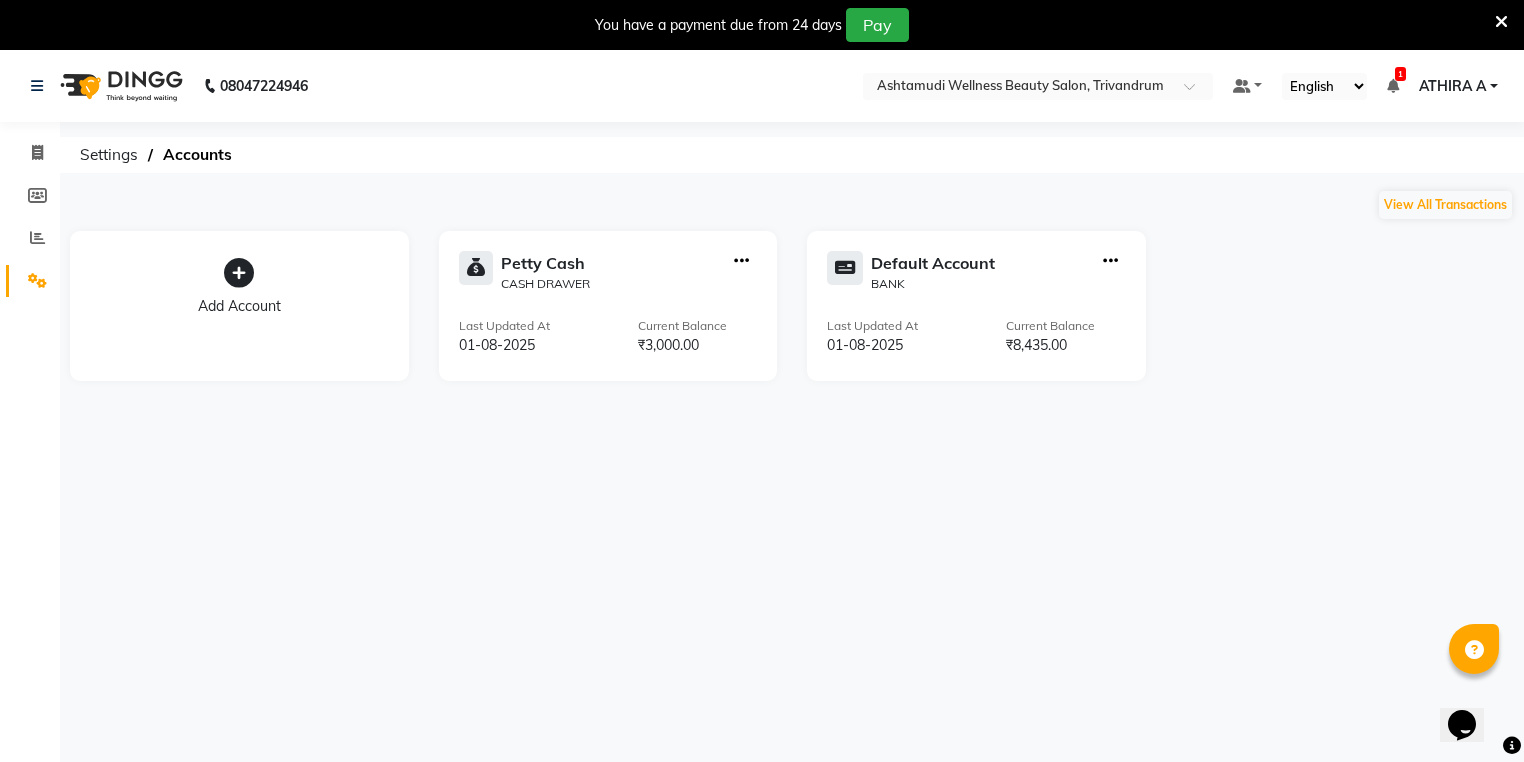 click on "Default Account  BANK Last Updated At  01-08-2025 Current Balance  ₹8,435.00" 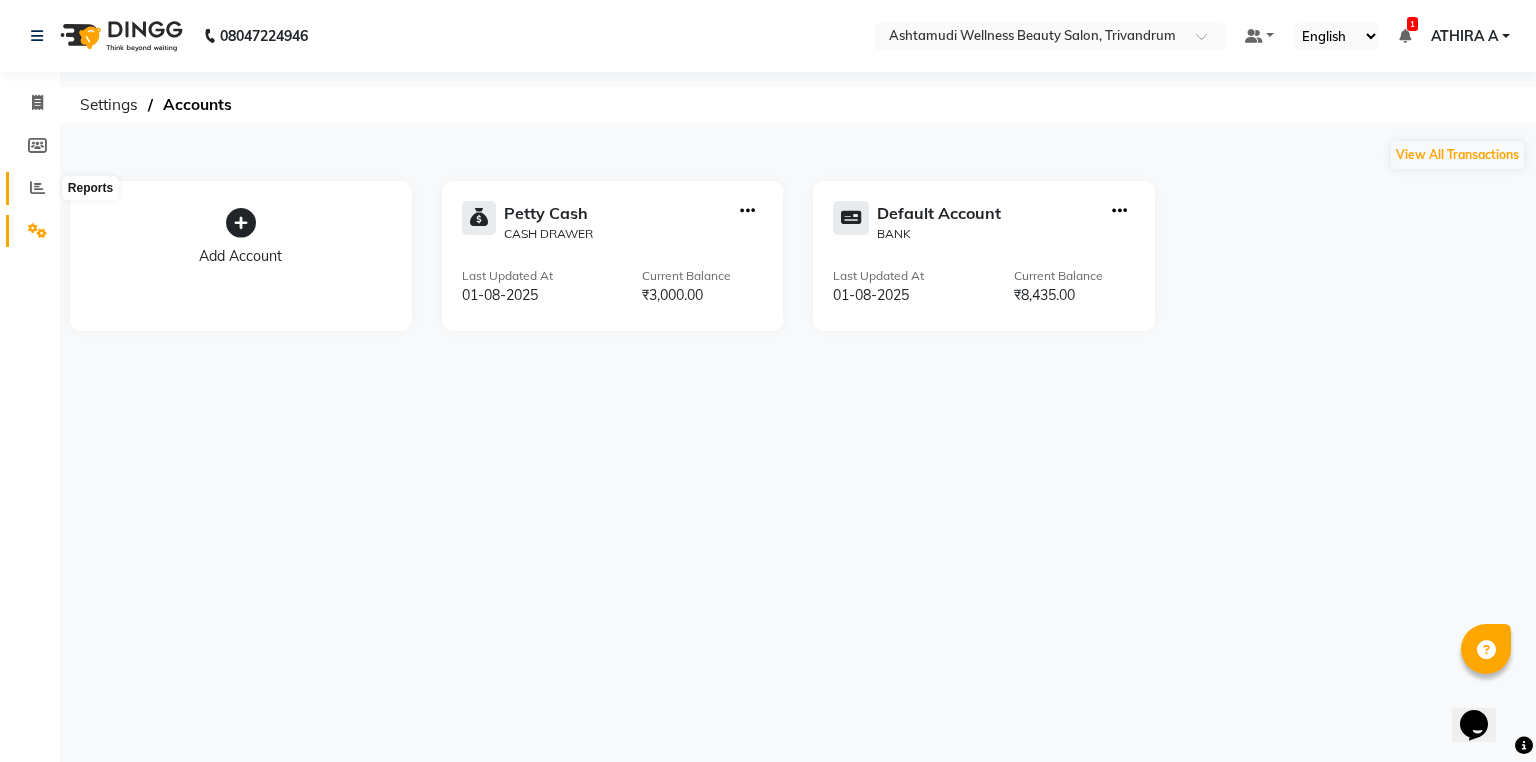 click 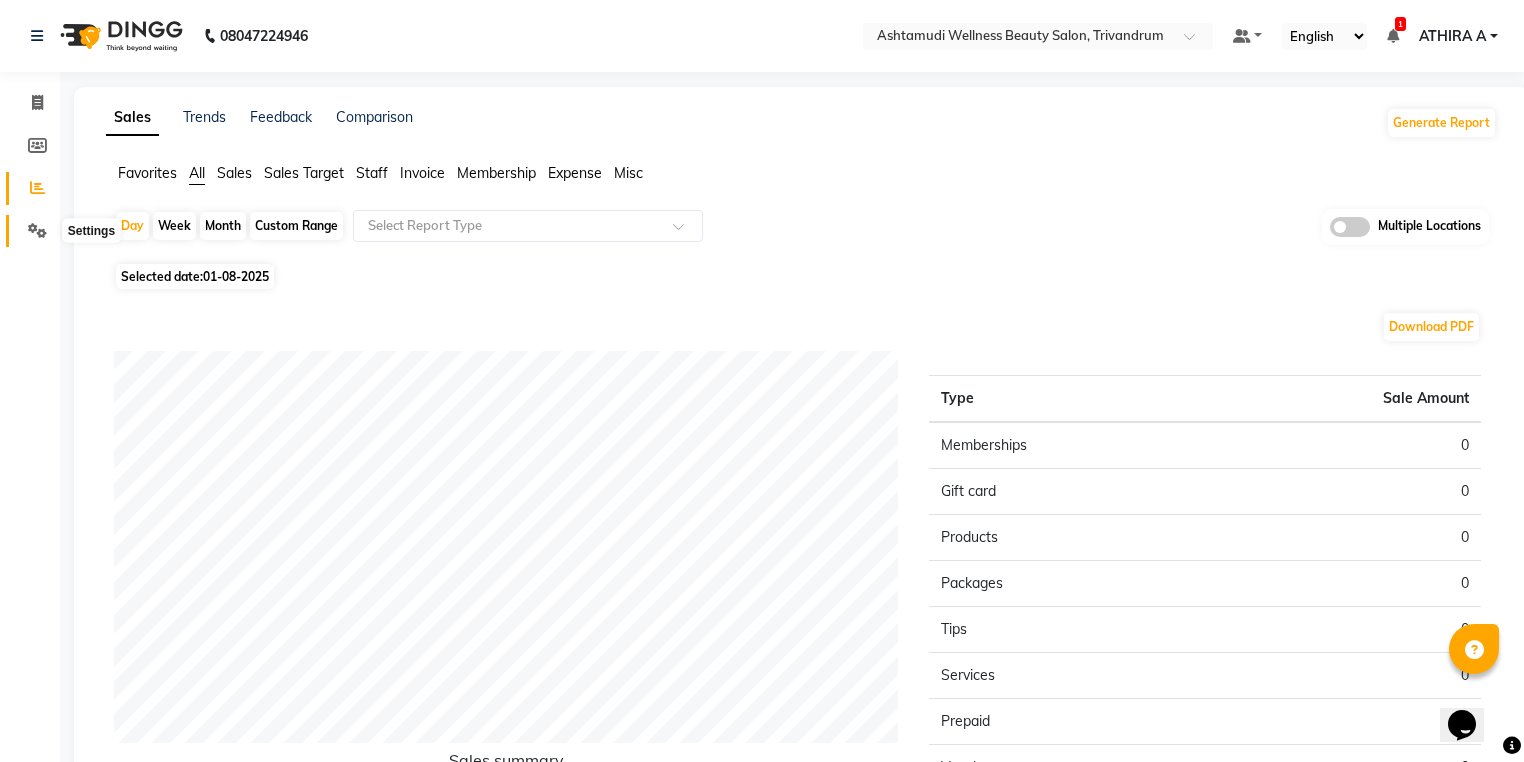 click 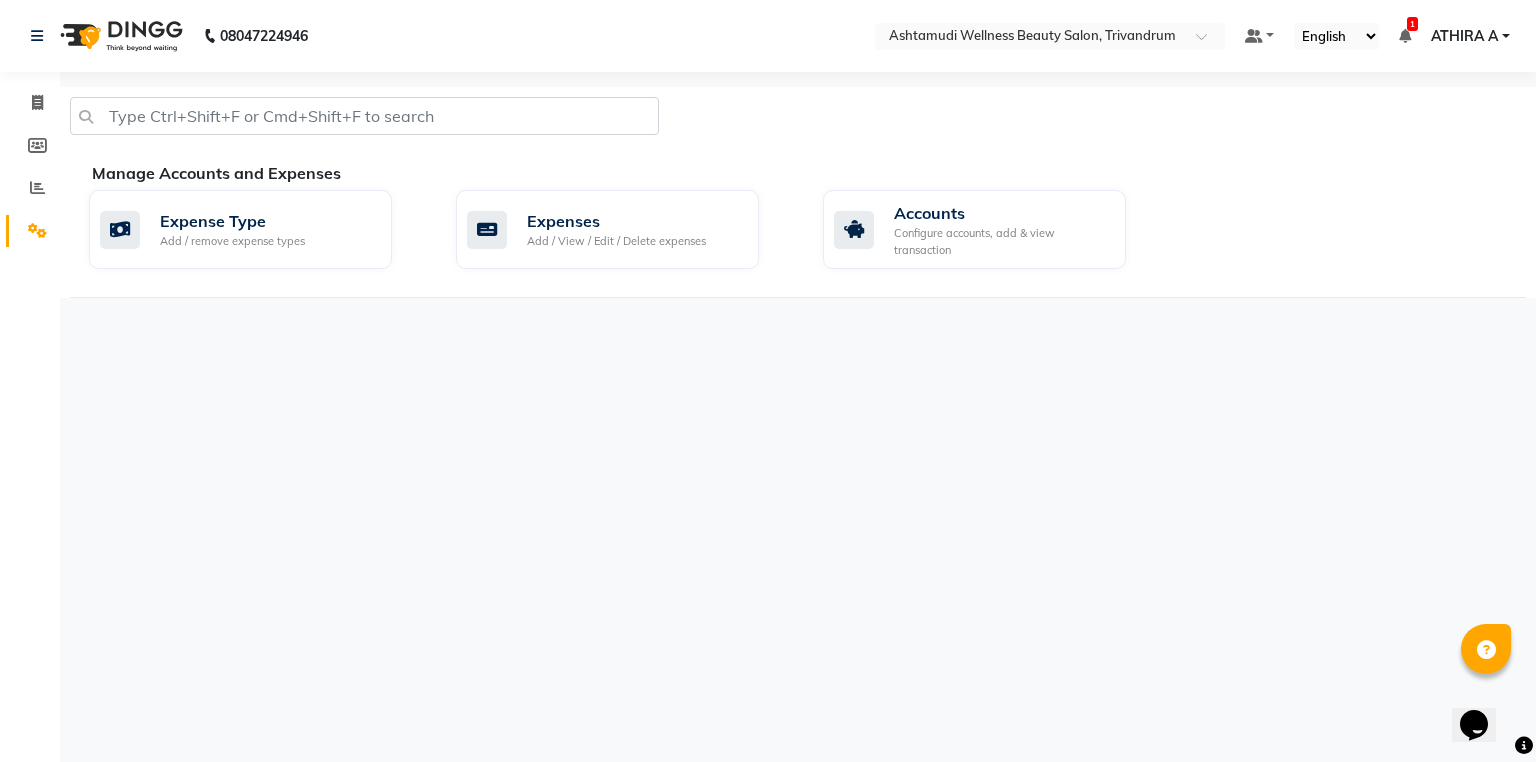 click on "Expense Type Add / remove expense types  Expenses Add / View / Edit / Delete expenses  Accounts Configure accounts, add & view transaction" 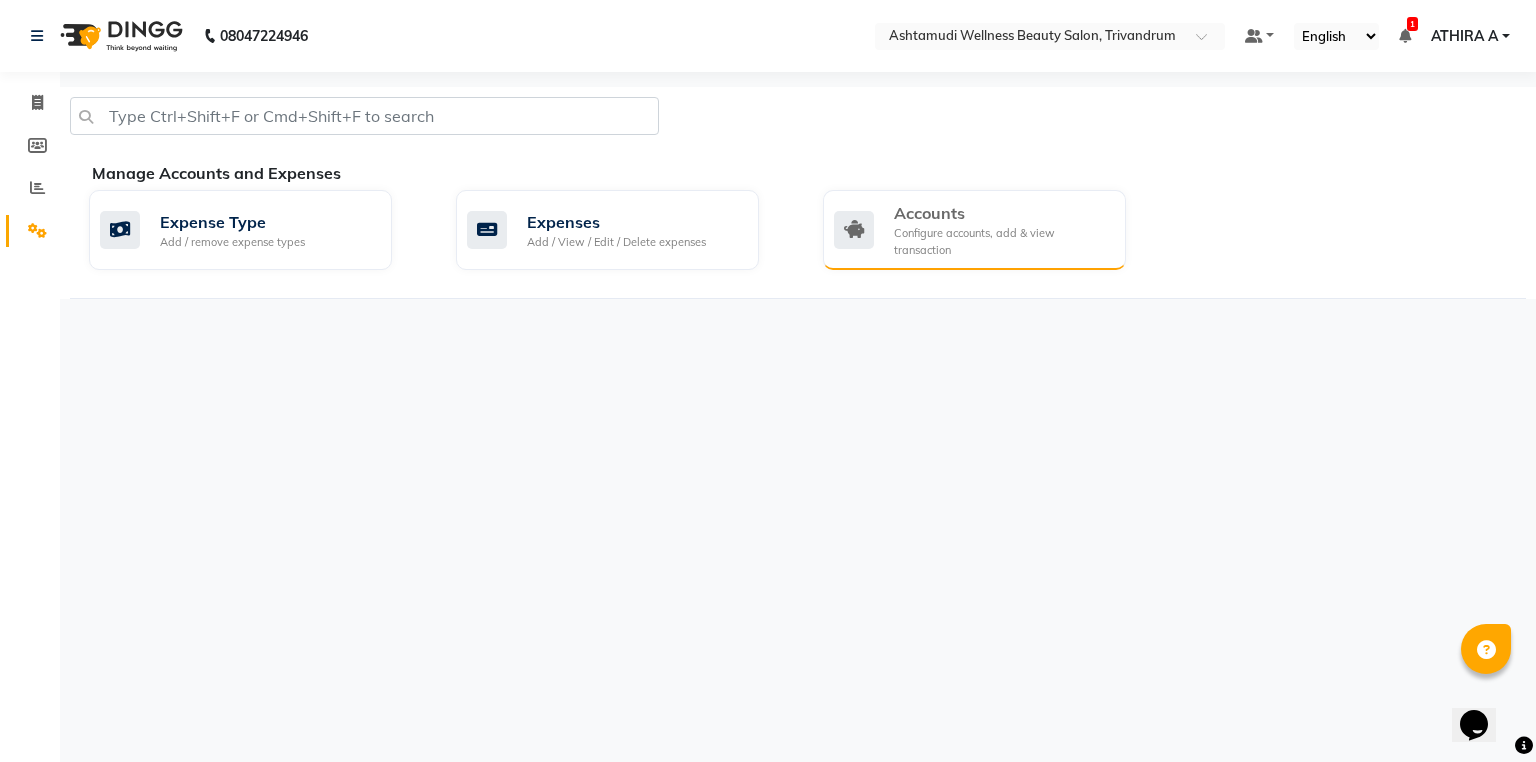 click on "Configure accounts, add & view transaction" 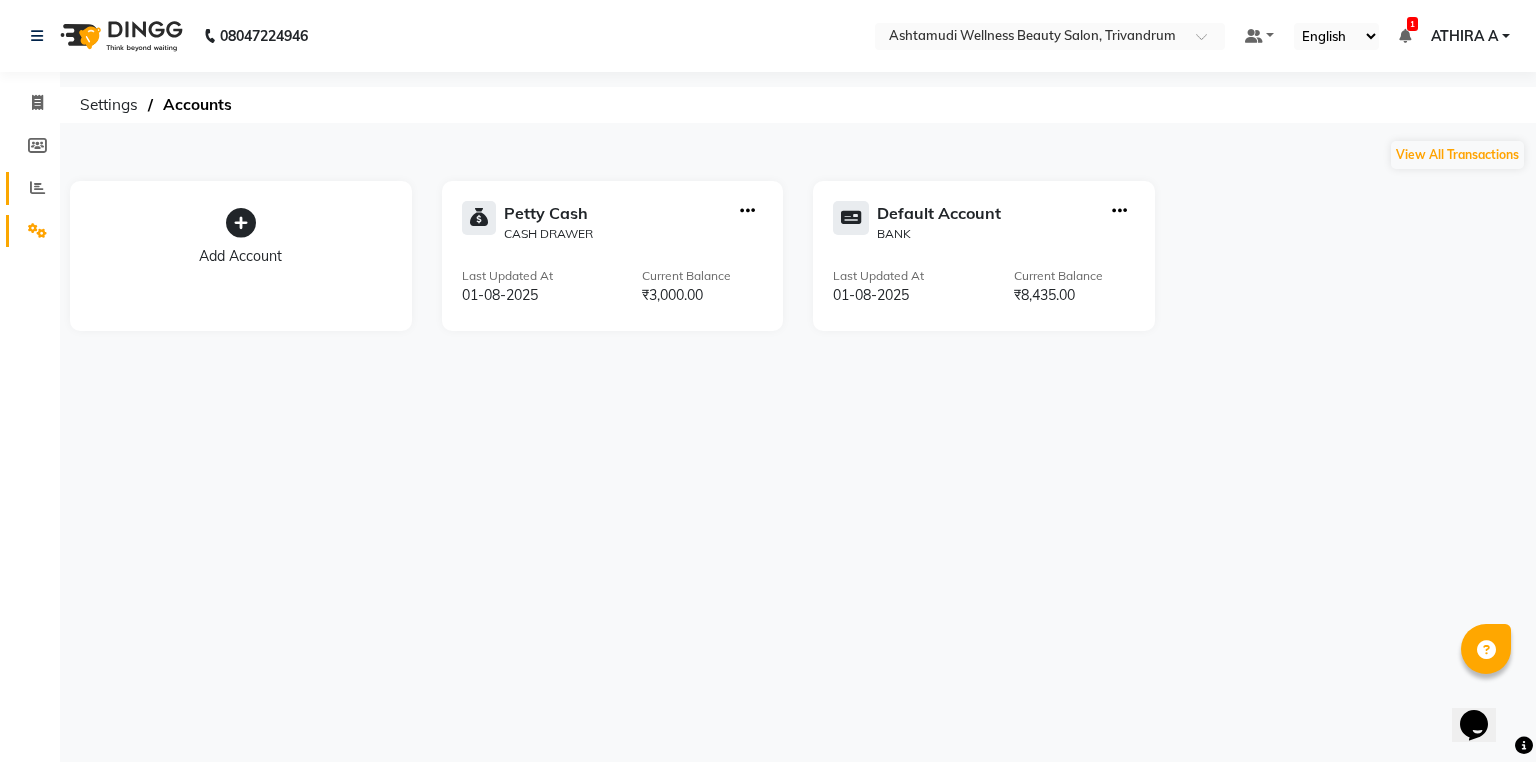 click on "Reports" 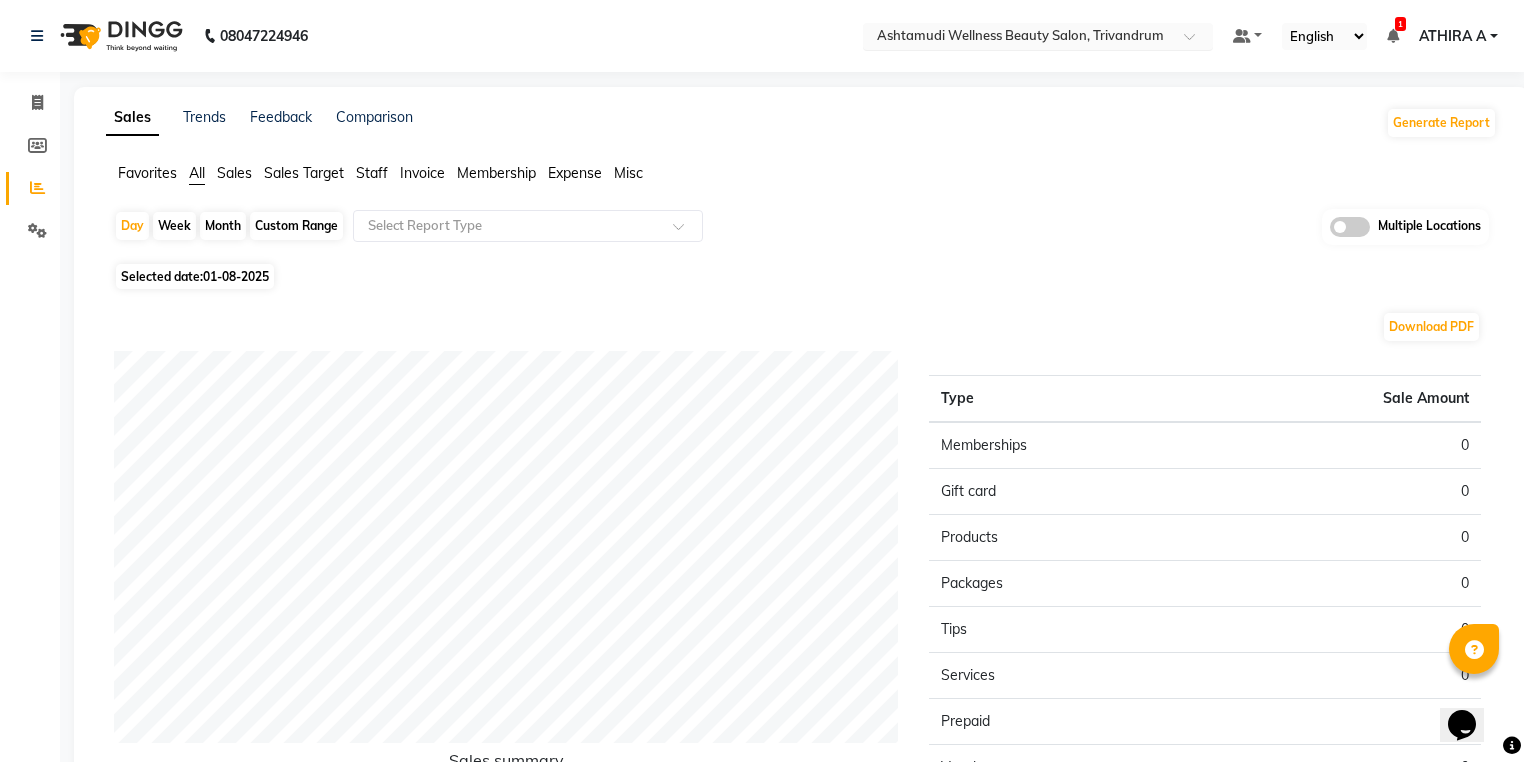 click at bounding box center (1018, 38) 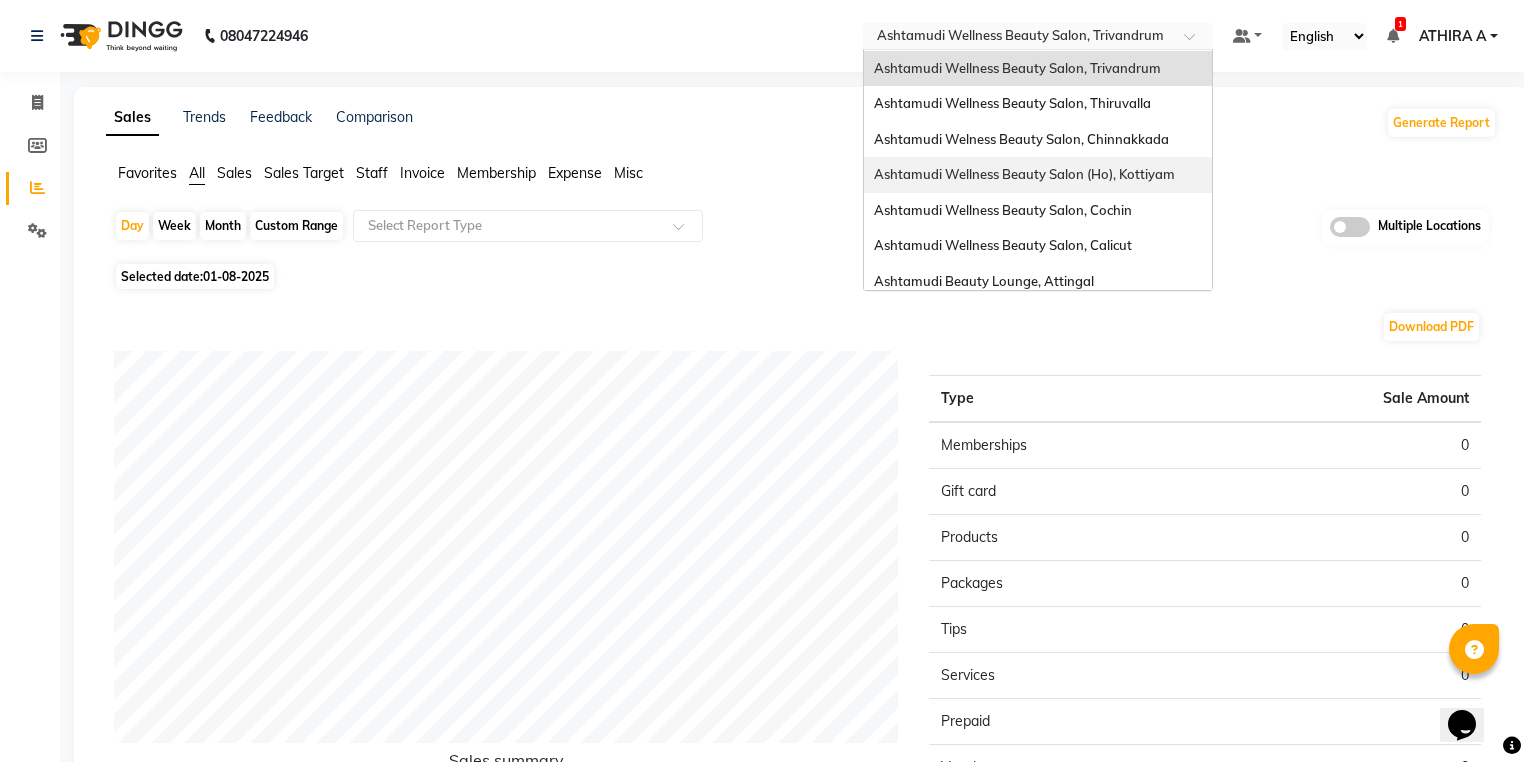scroll, scrollTop: 0, scrollLeft: 0, axis: both 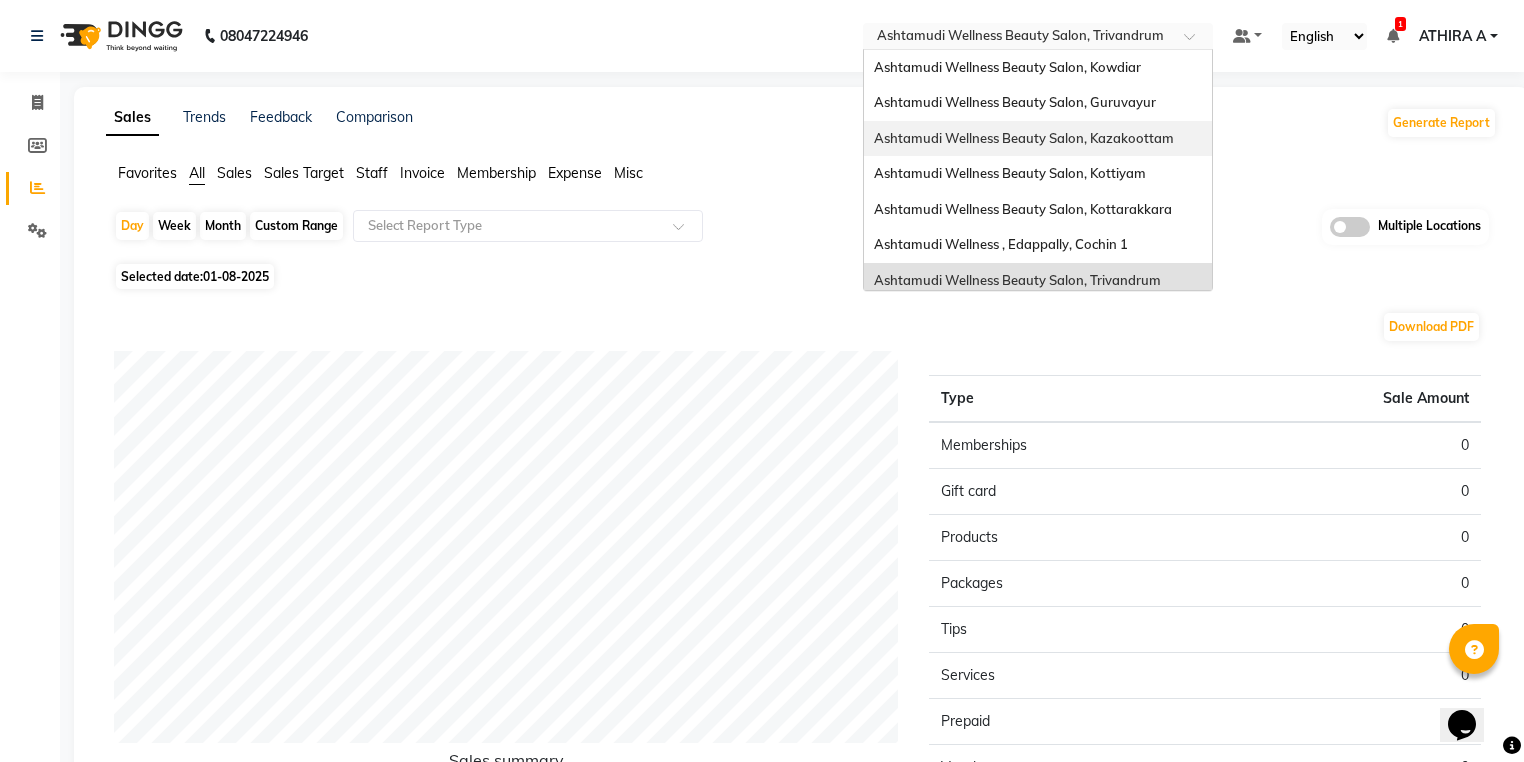 click on "Ashtamudi Wellness Beauty Salon, Kazakoottam" at bounding box center (1024, 138) 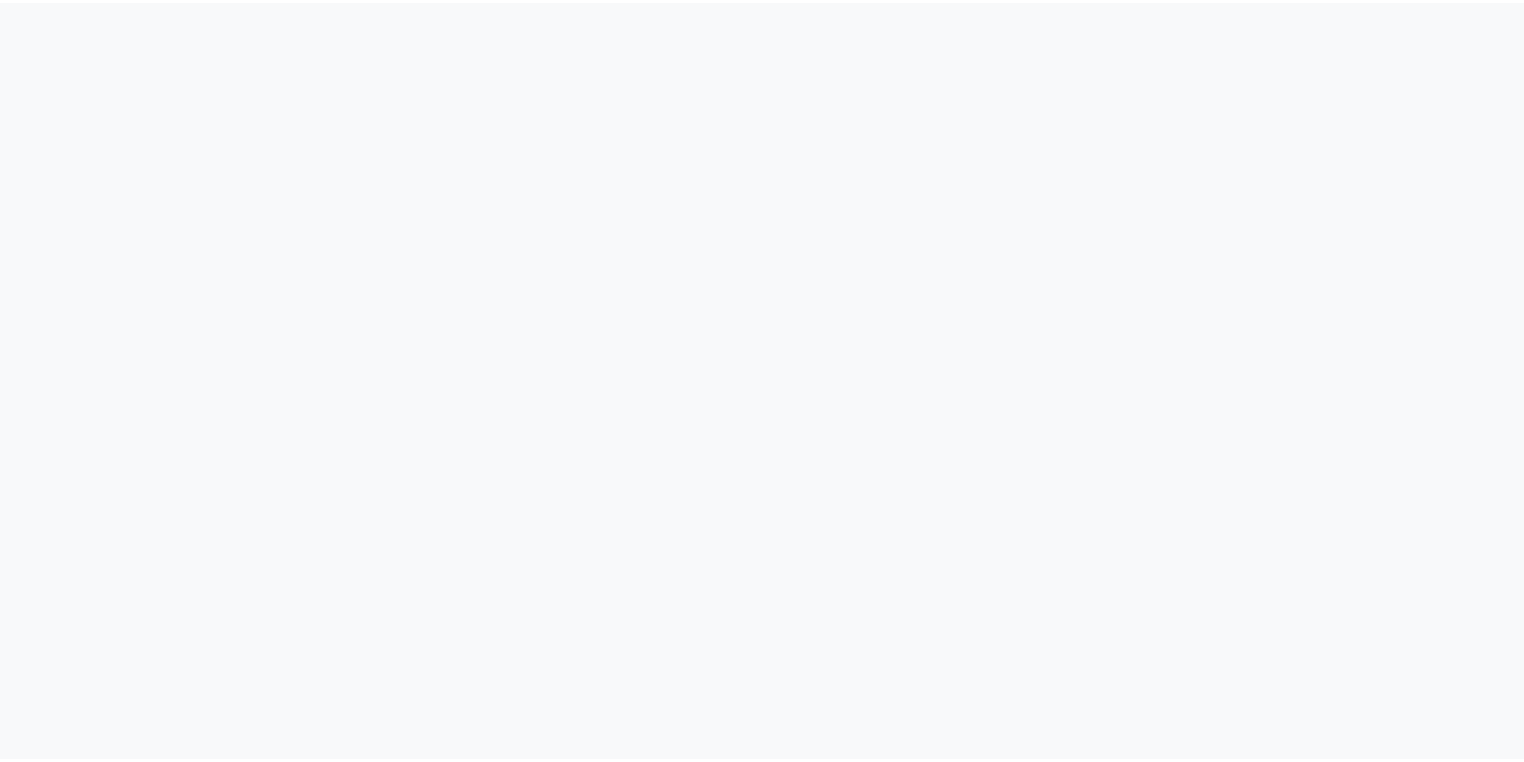 scroll, scrollTop: 0, scrollLeft: 0, axis: both 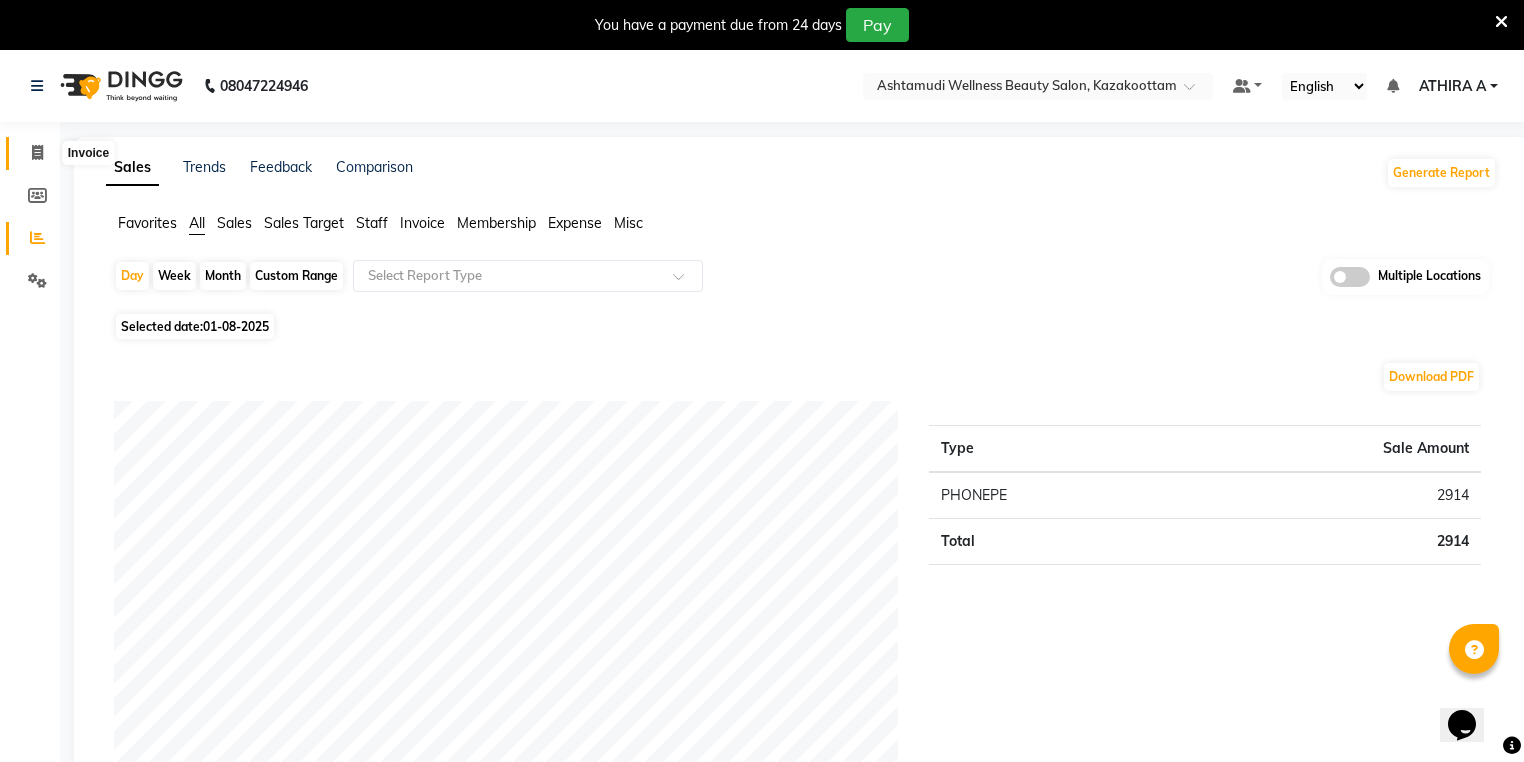 click 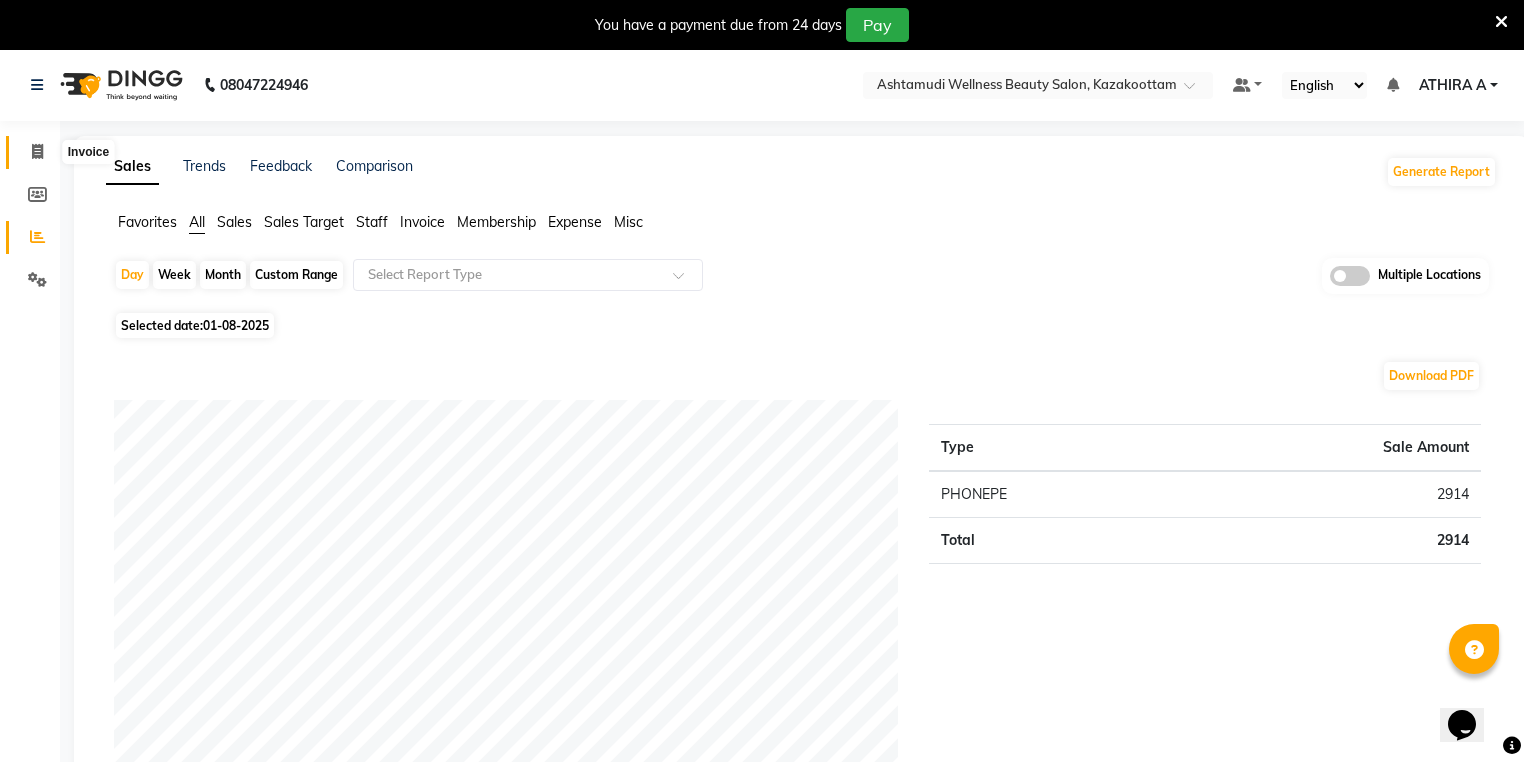 select on "4662" 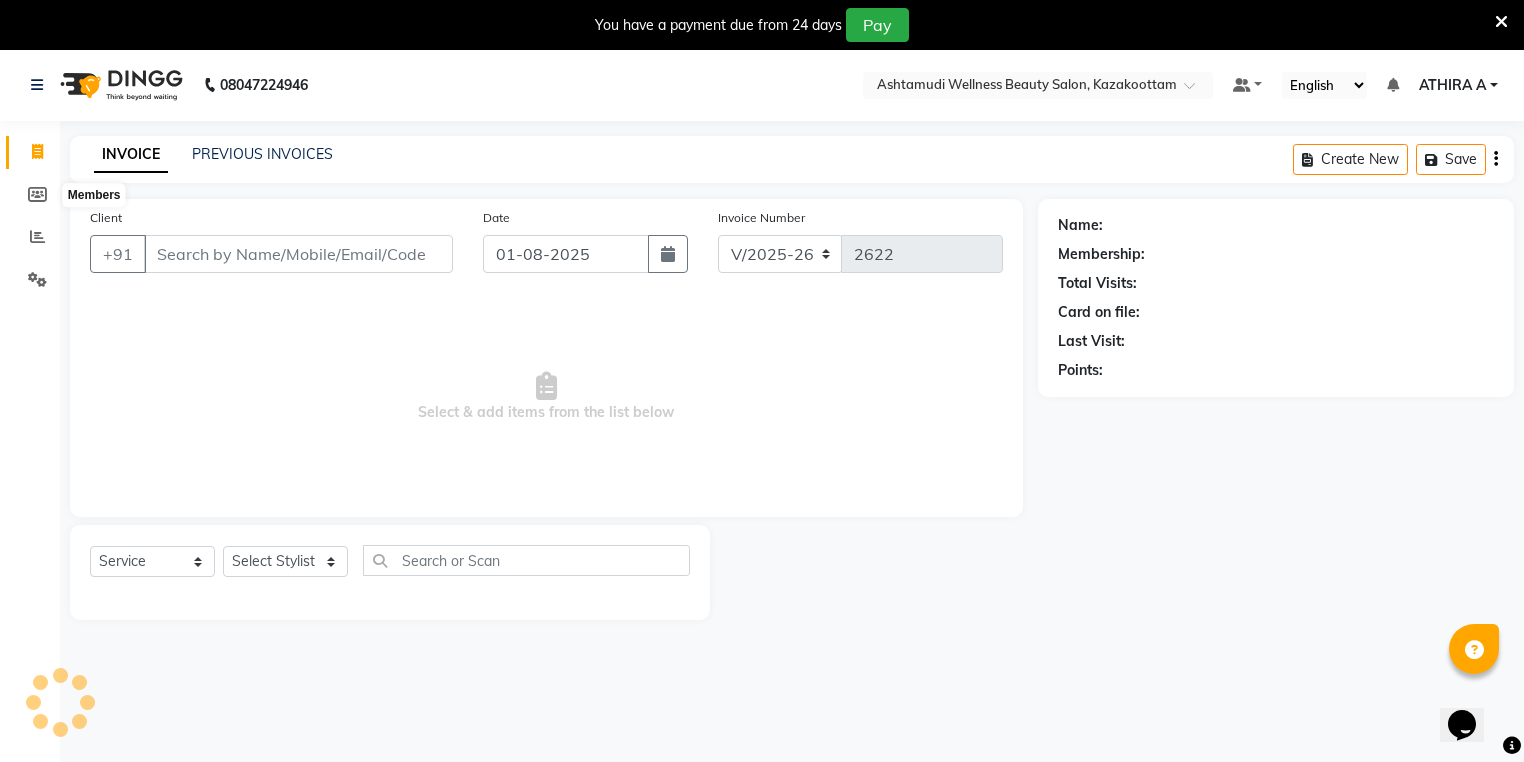 scroll, scrollTop: 50, scrollLeft: 0, axis: vertical 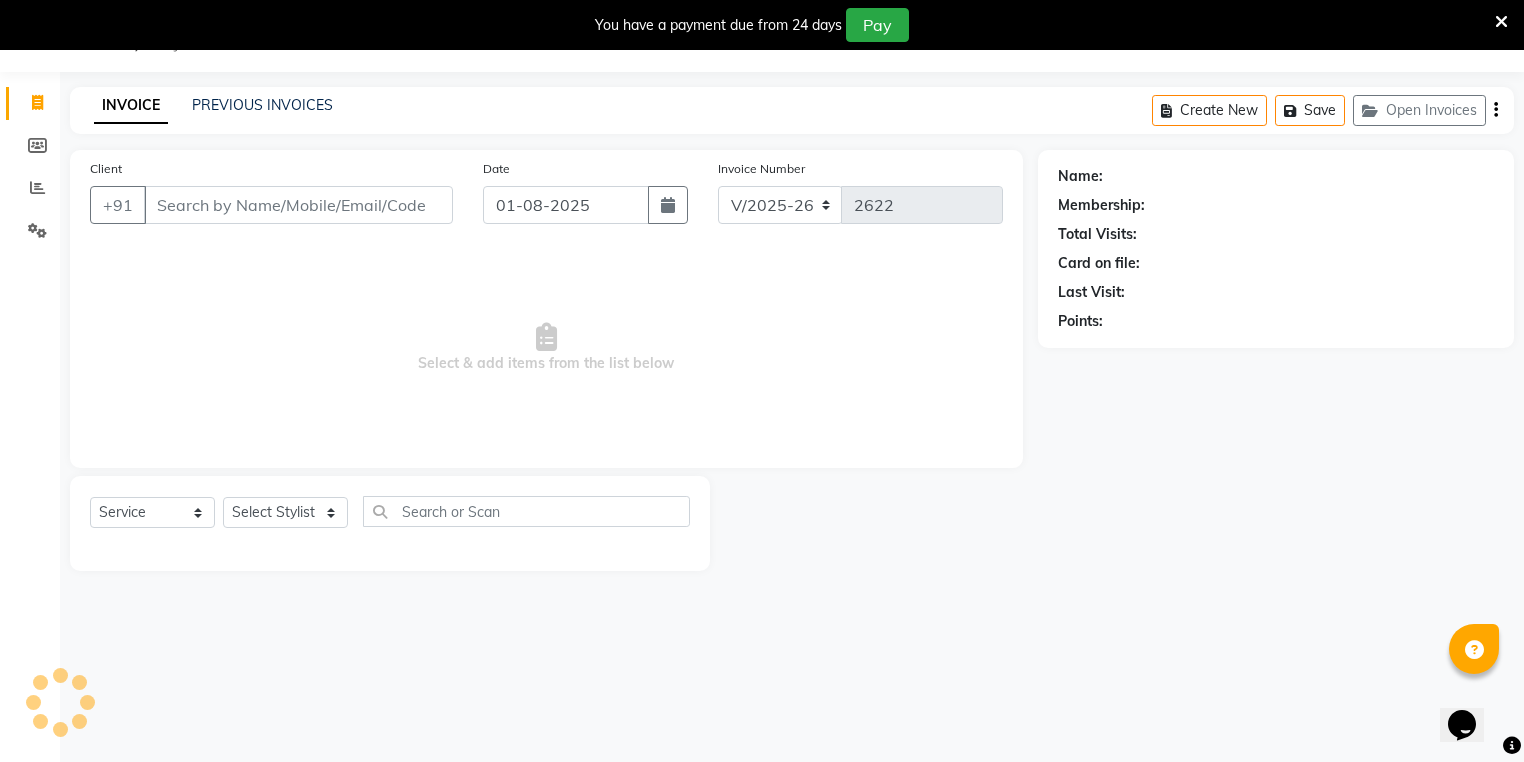 click on "INVOICE PREVIOUS INVOICES Create New   Save   Open Invoices" 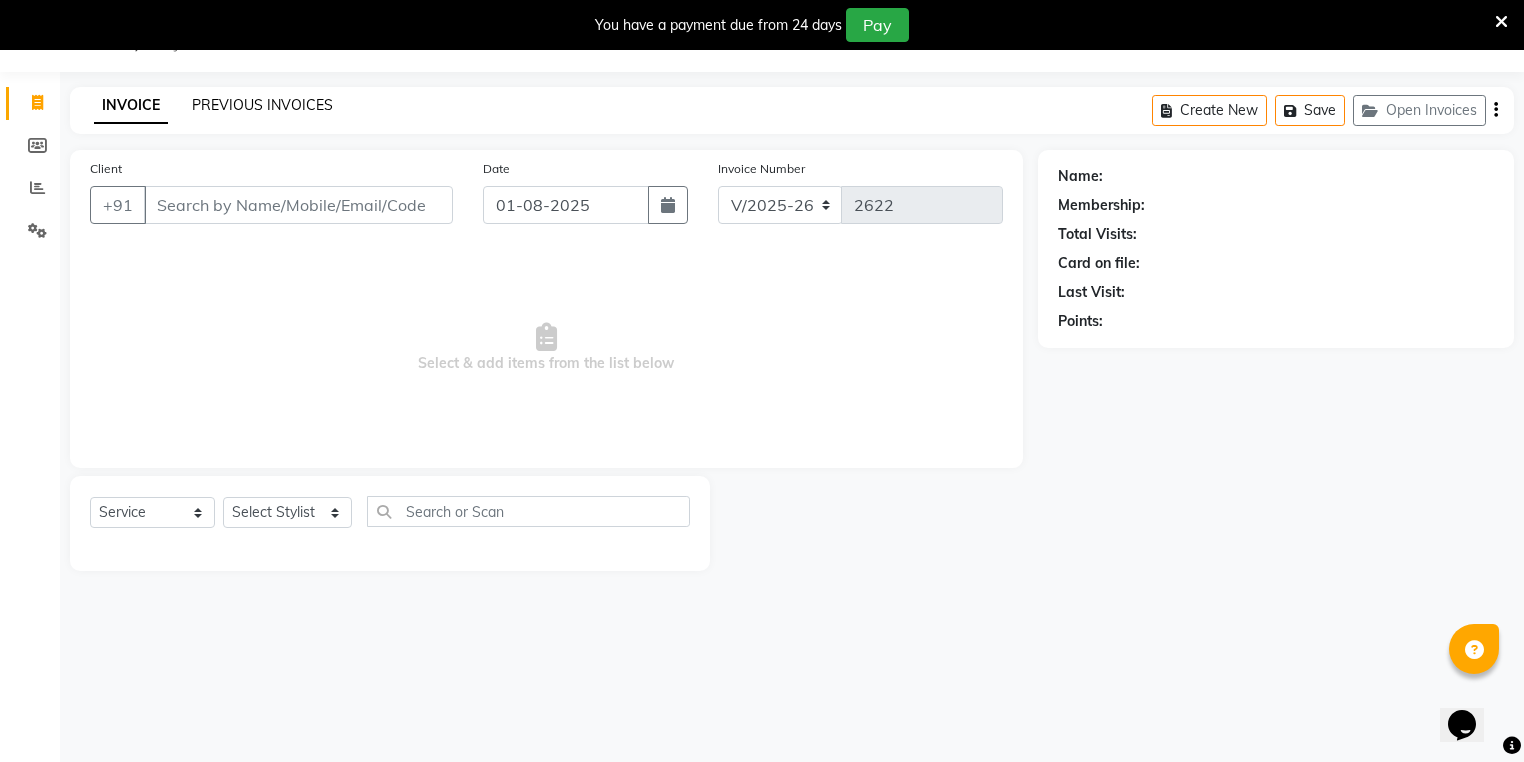 click on "PREVIOUS INVOICES" 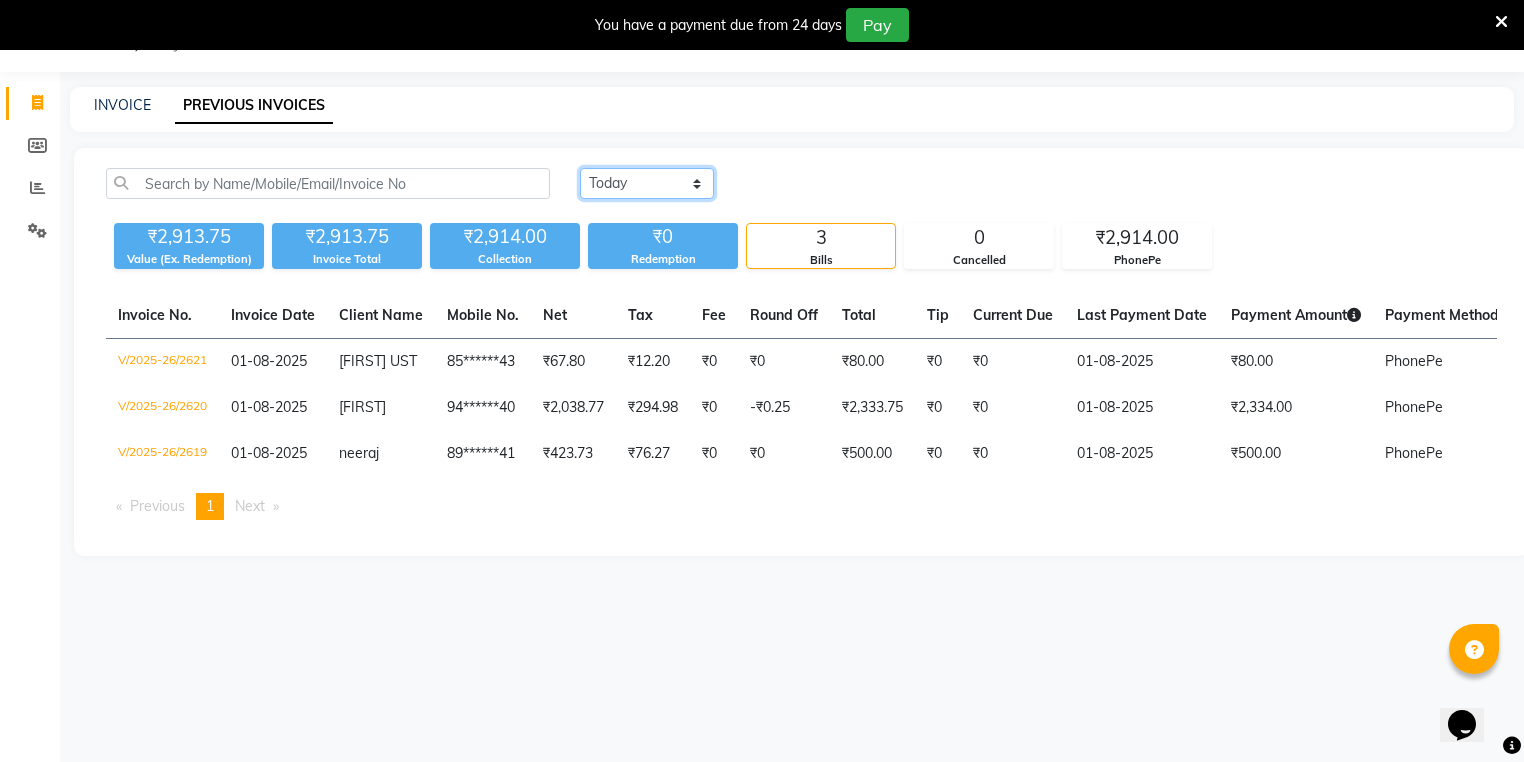 click on "Today Yesterday Custom Range" 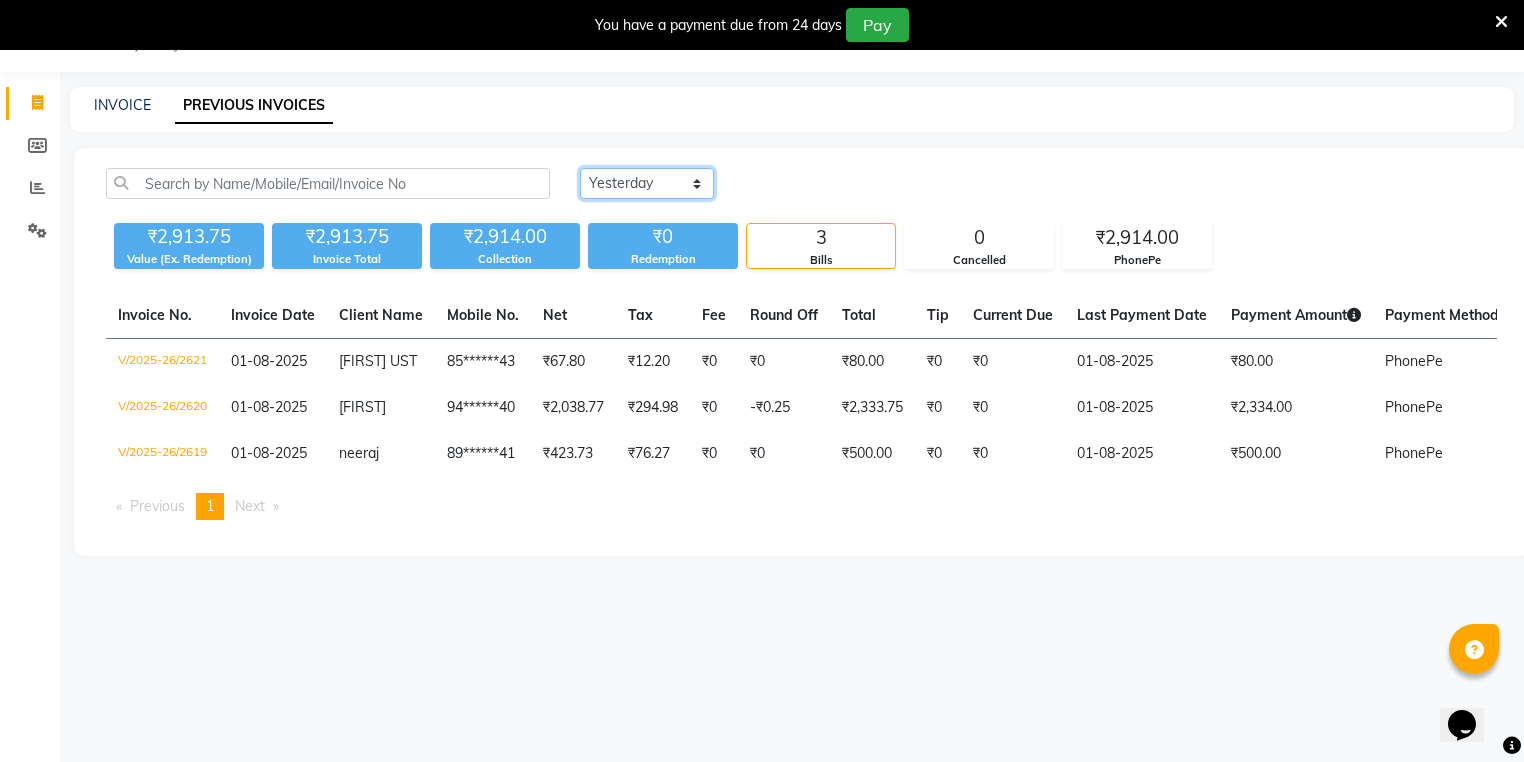 click on "Today Yesterday Custom Range" 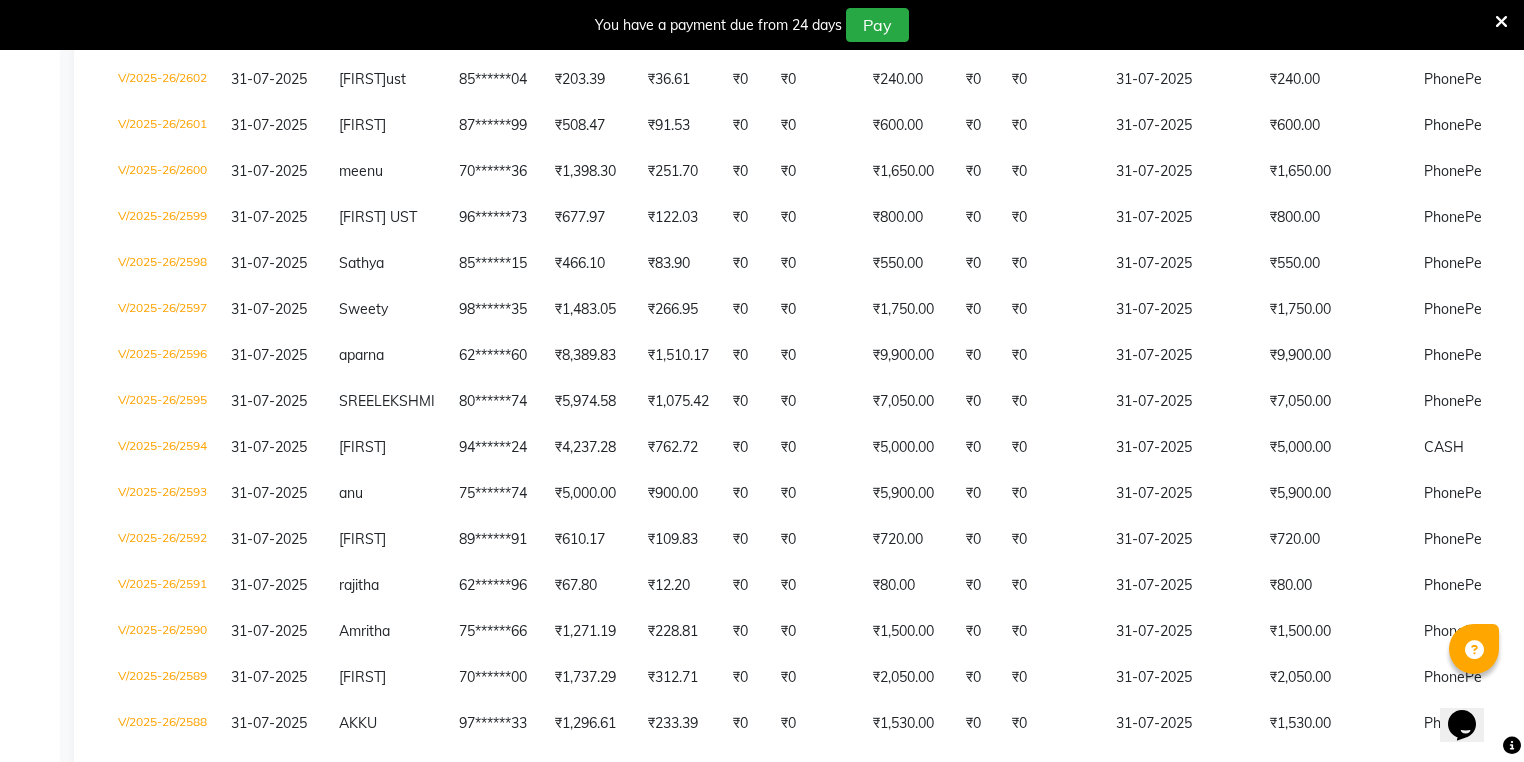 scroll, scrollTop: 1170, scrollLeft: 0, axis: vertical 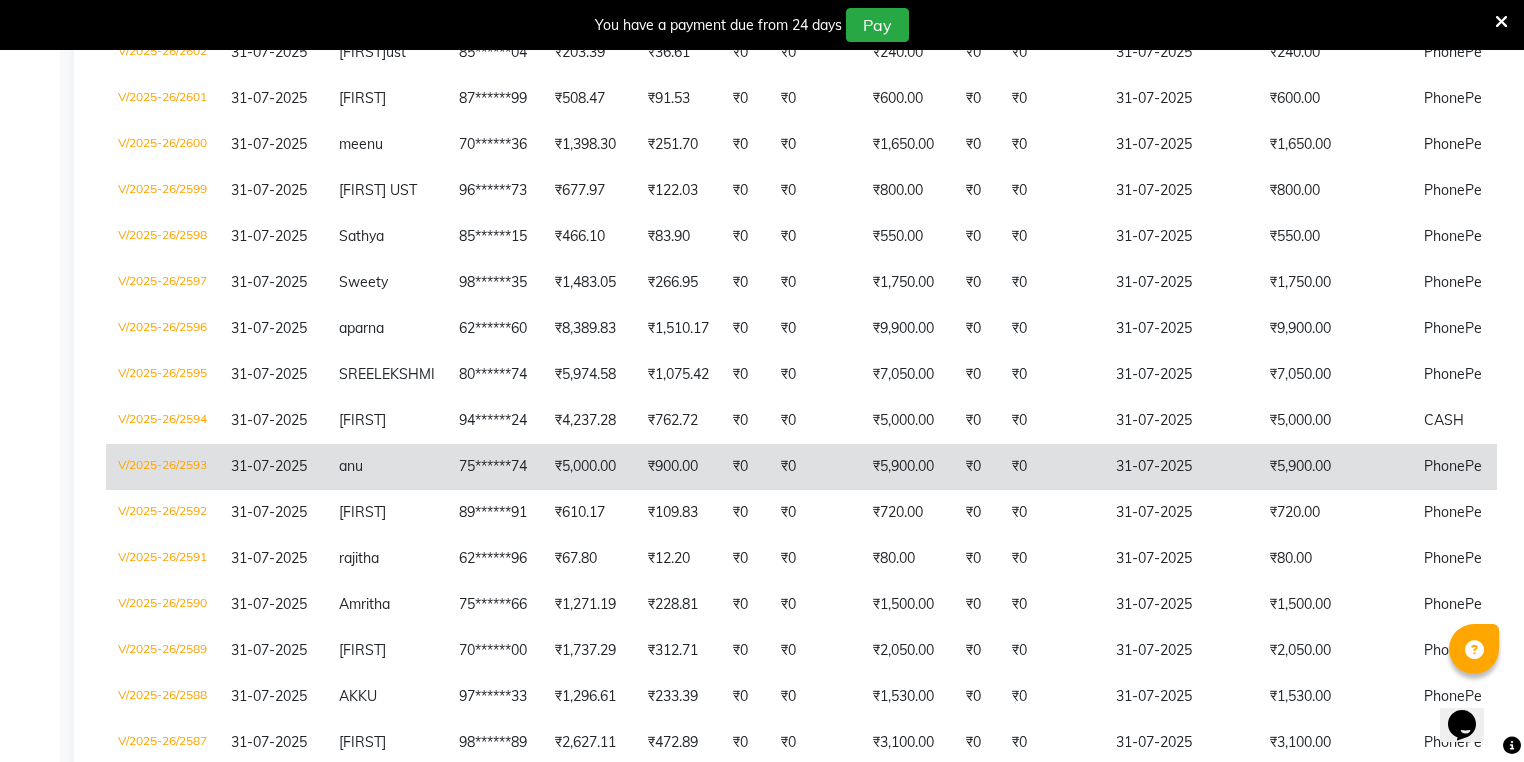 click on "₹5,000.00" 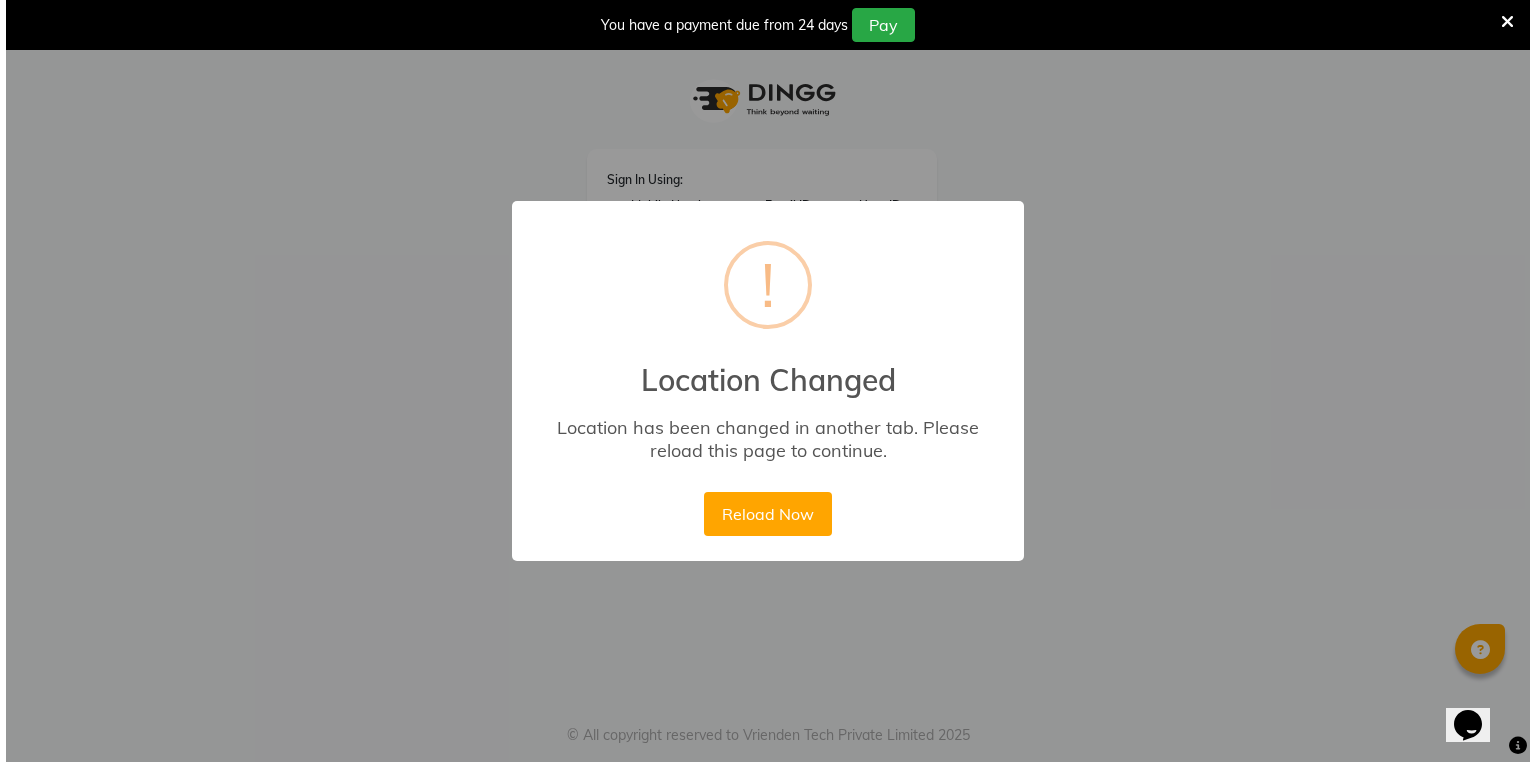 scroll, scrollTop: 0, scrollLeft: 0, axis: both 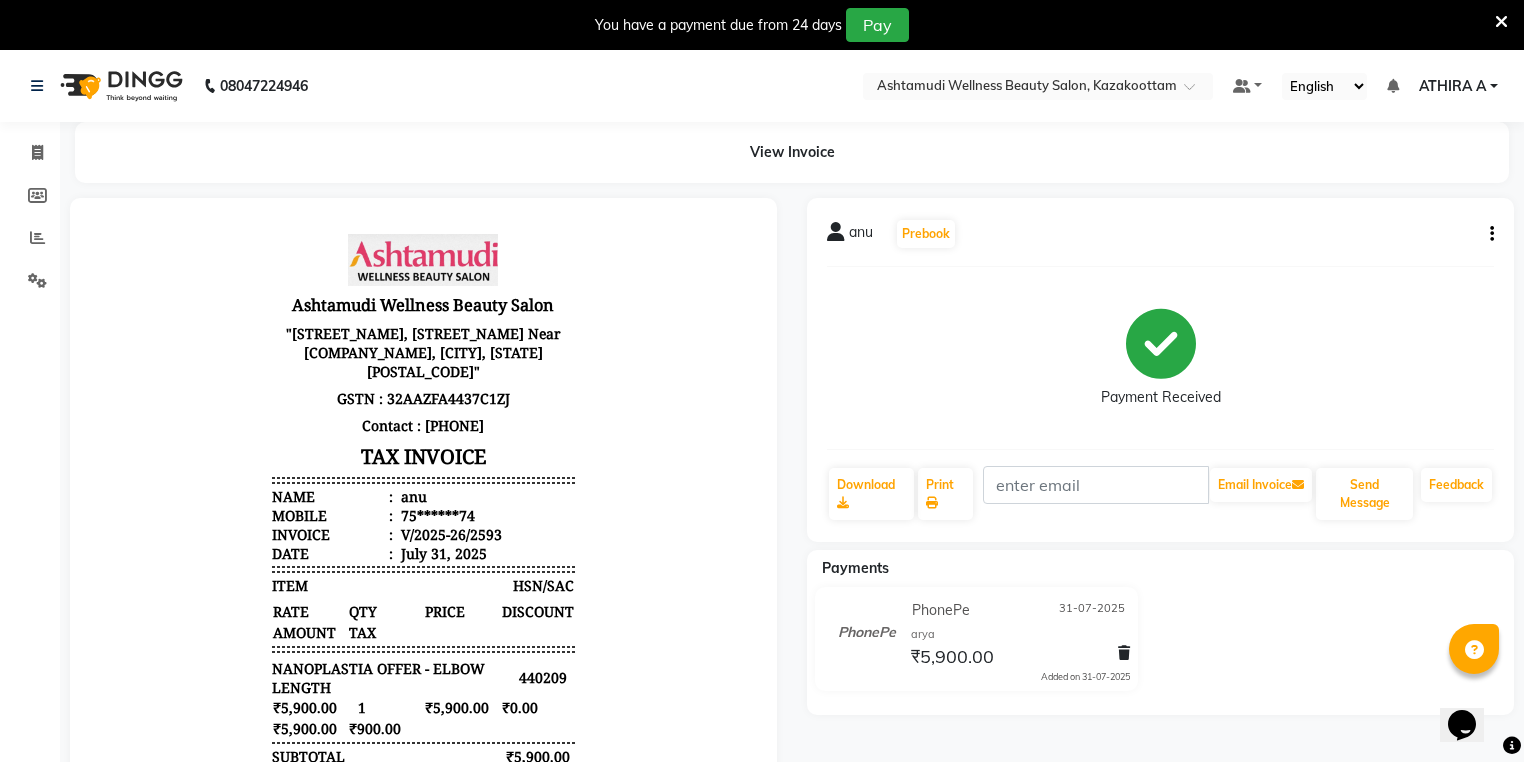 click on "anu   Prebook   Payment Received  Download  Print   Email Invoice   Send Message Feedback" 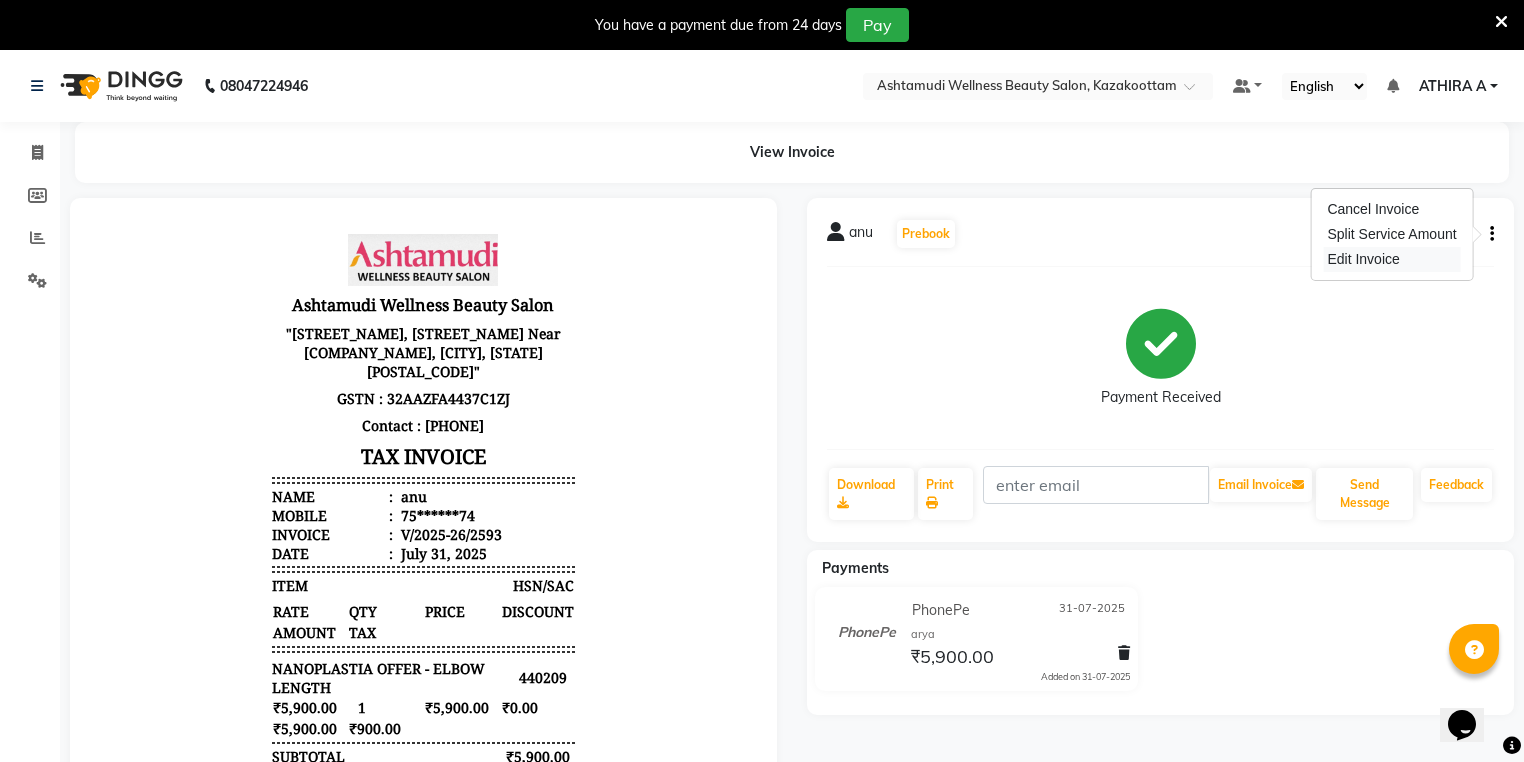 click on "Edit Invoice" at bounding box center (1391, 259) 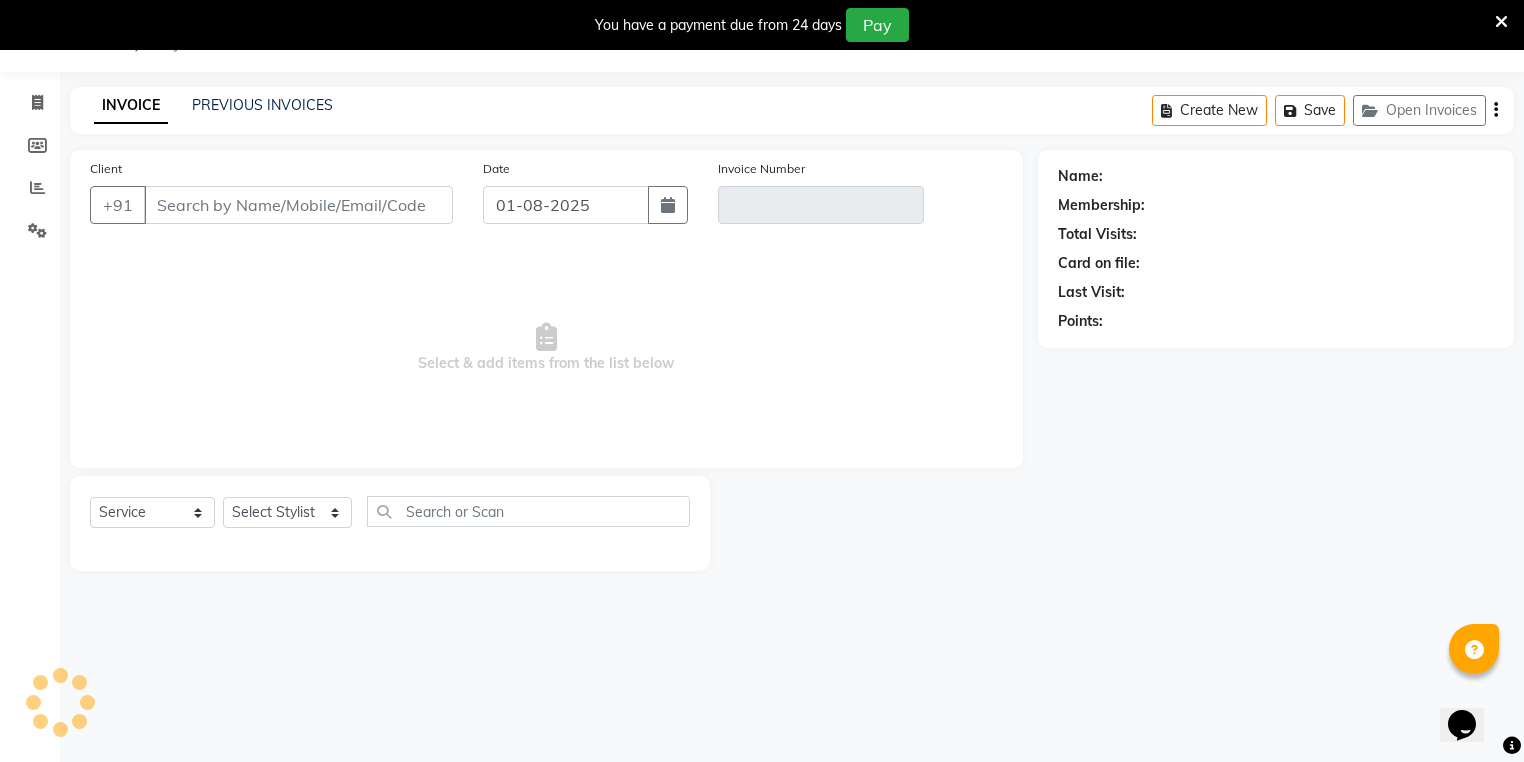 type on "75******74" 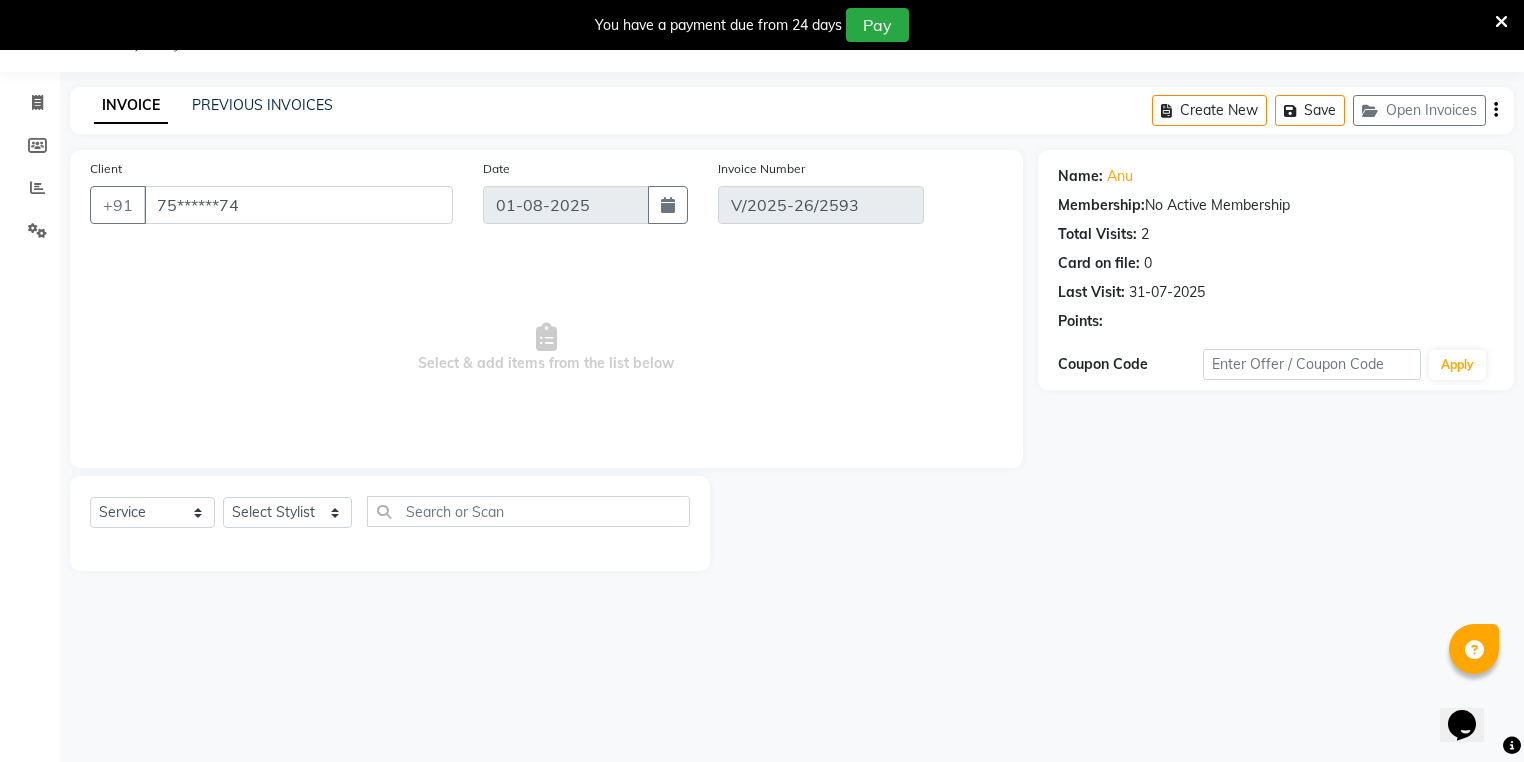 type on "31-07-2025" 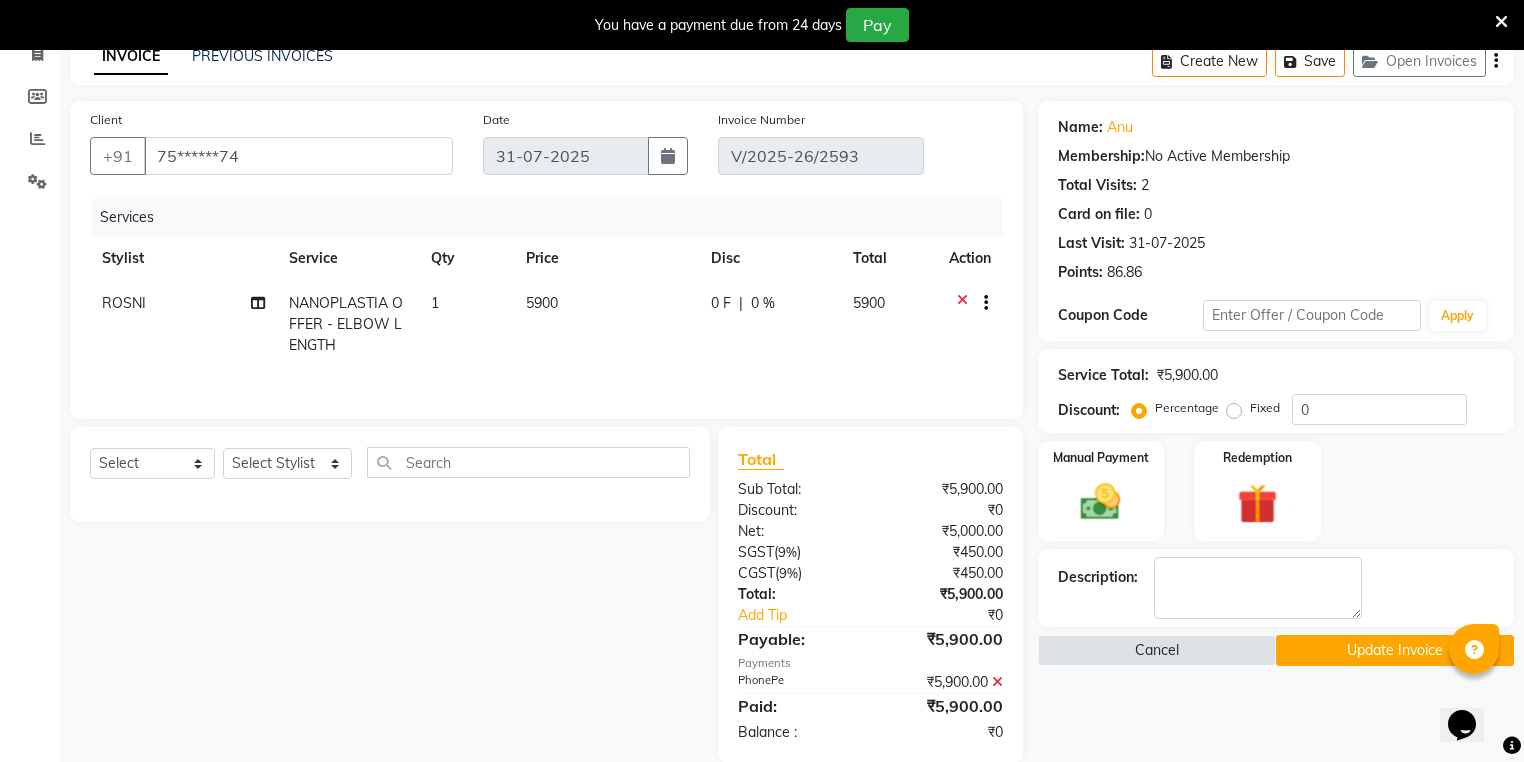 scroll, scrollTop: 130, scrollLeft: 0, axis: vertical 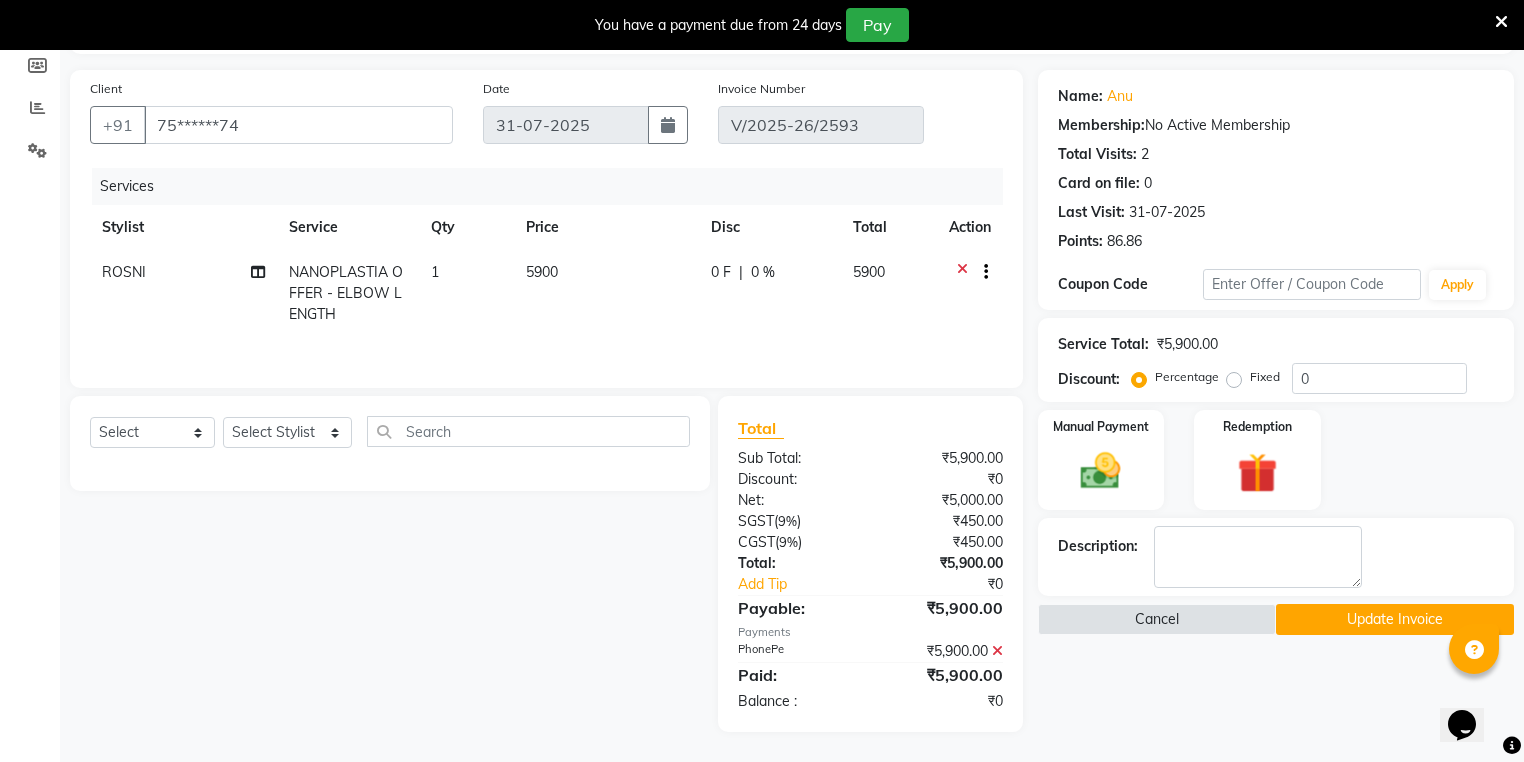 click on "₹5,900.00" 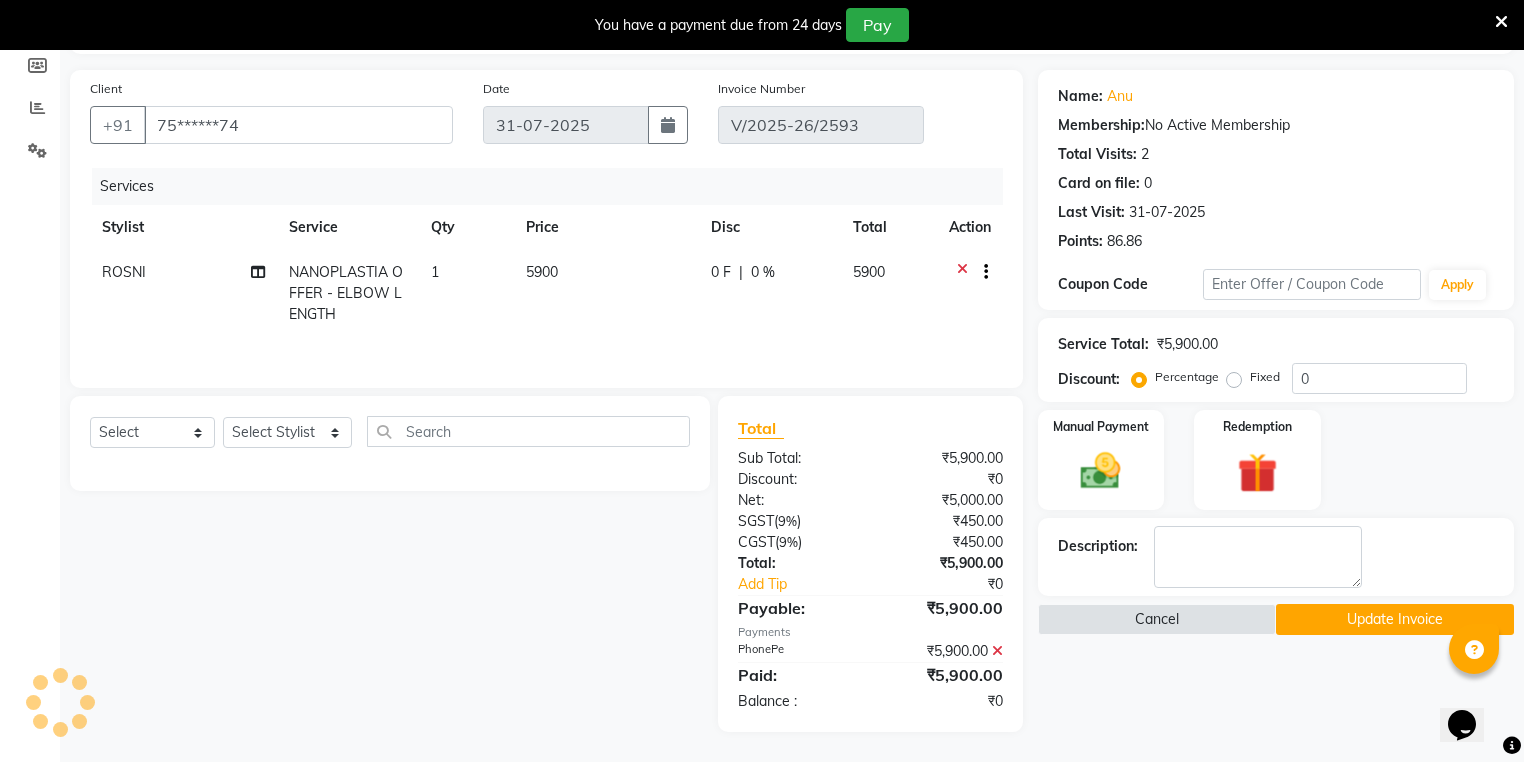 click on "₹5,900.00" 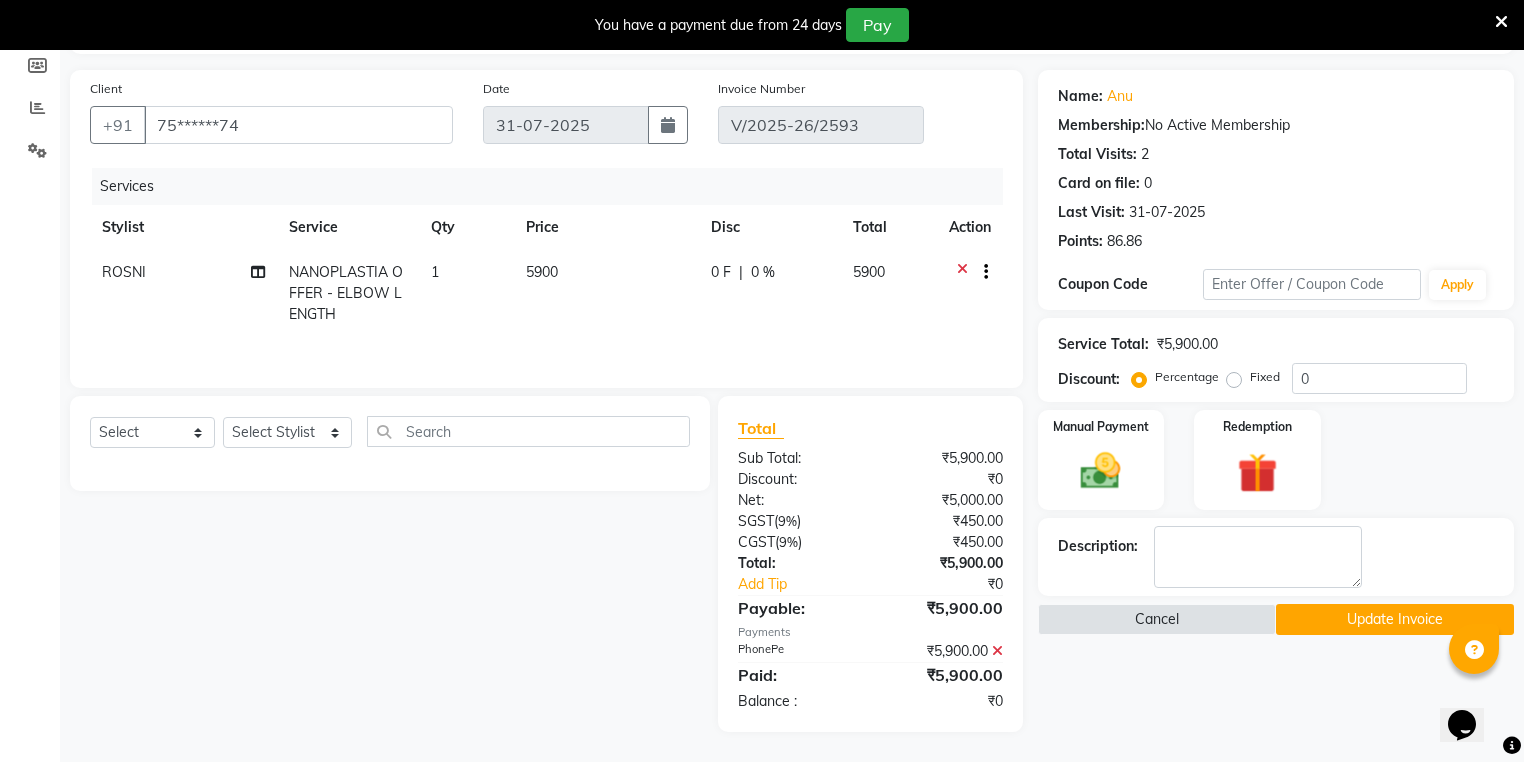 click 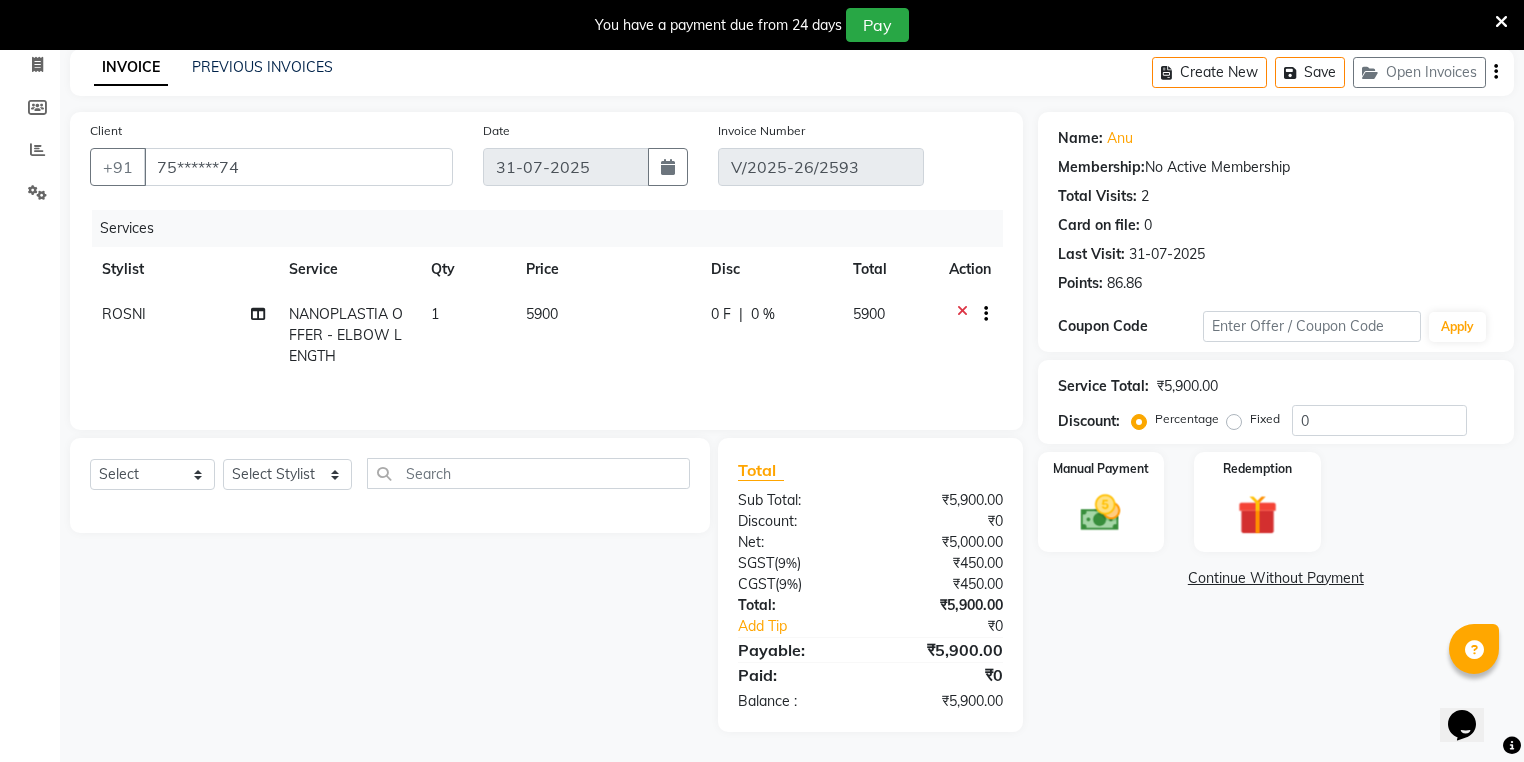 click on "Continue Without Payment" 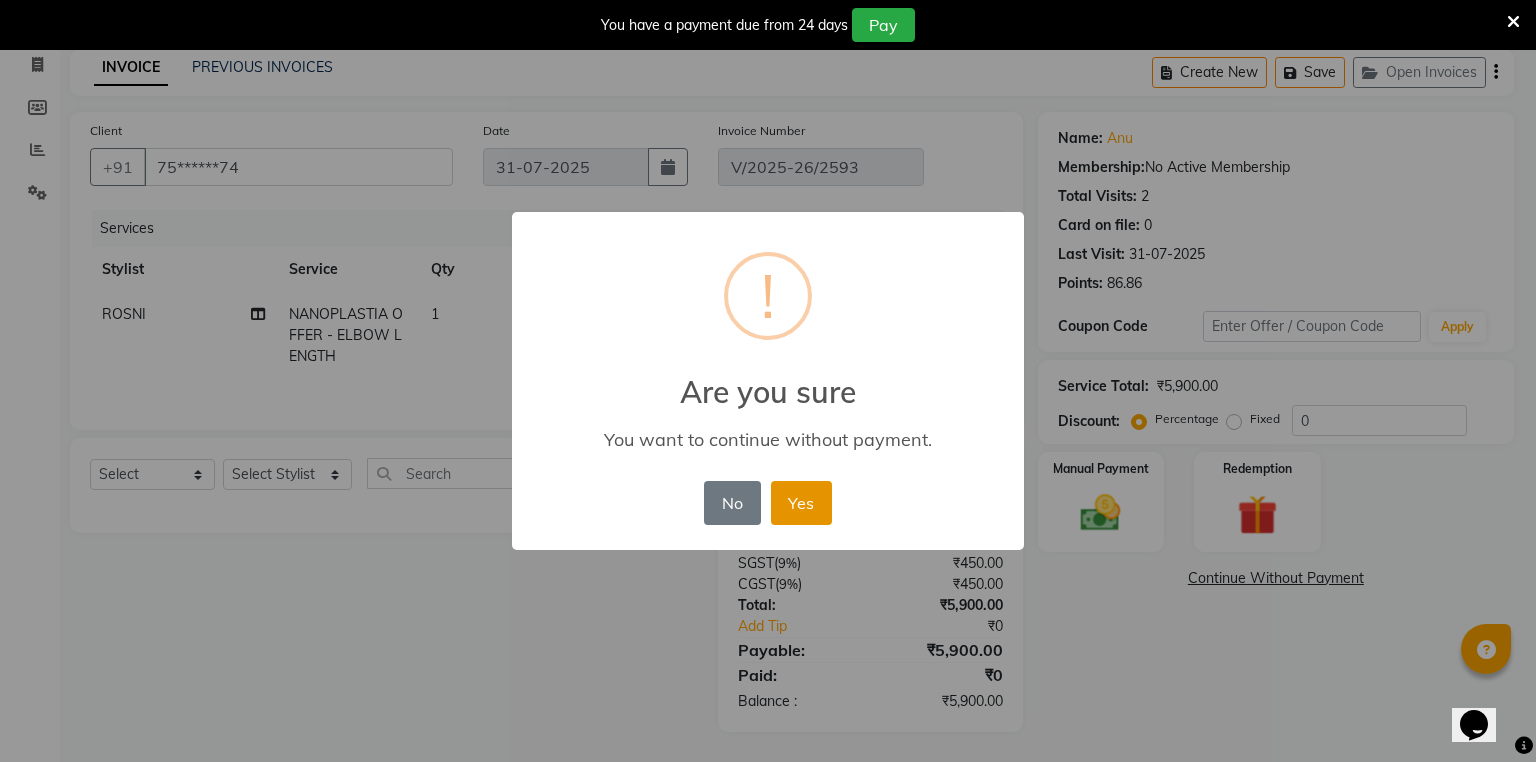 click on "Yes" at bounding box center (801, 503) 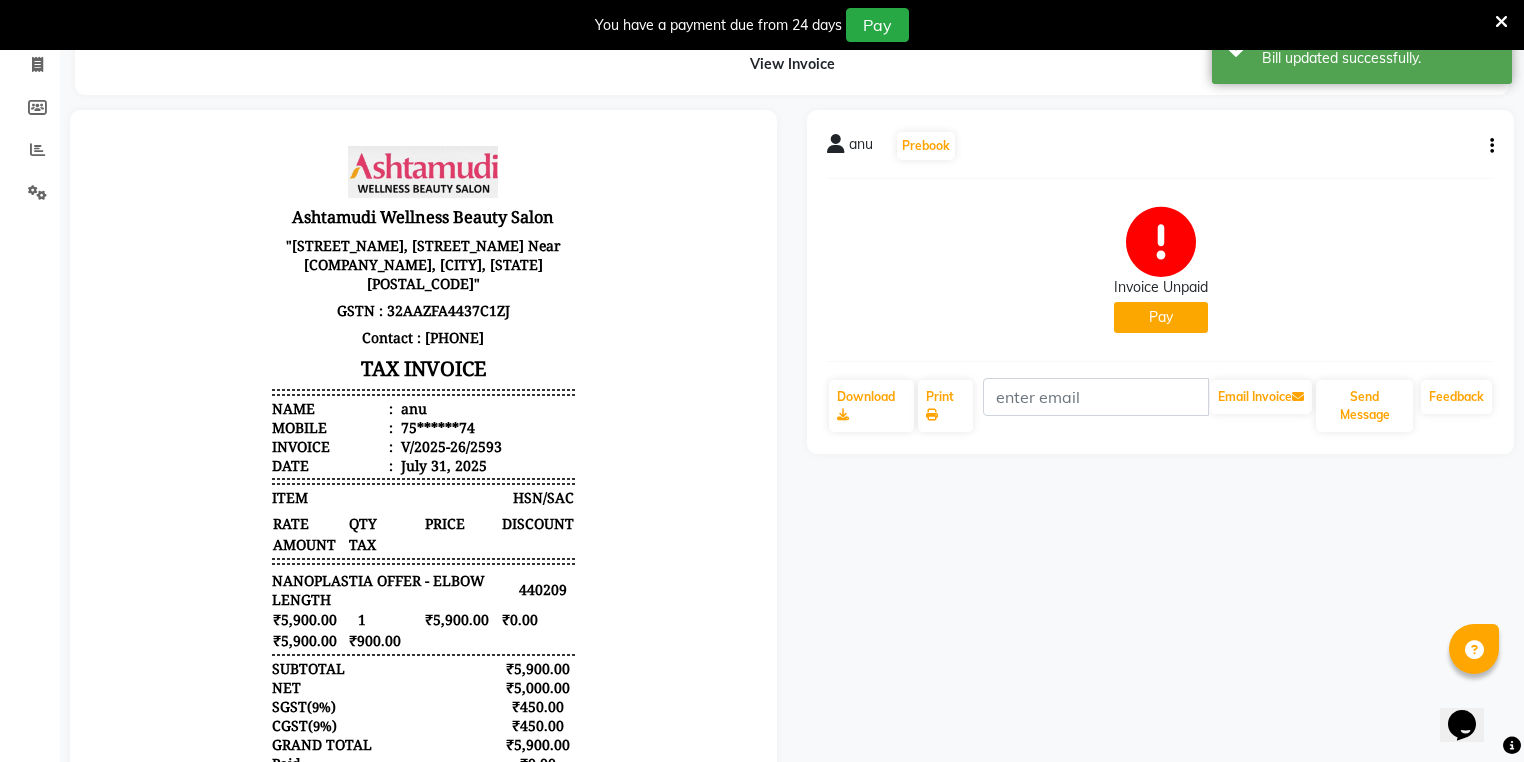 scroll, scrollTop: 0, scrollLeft: 0, axis: both 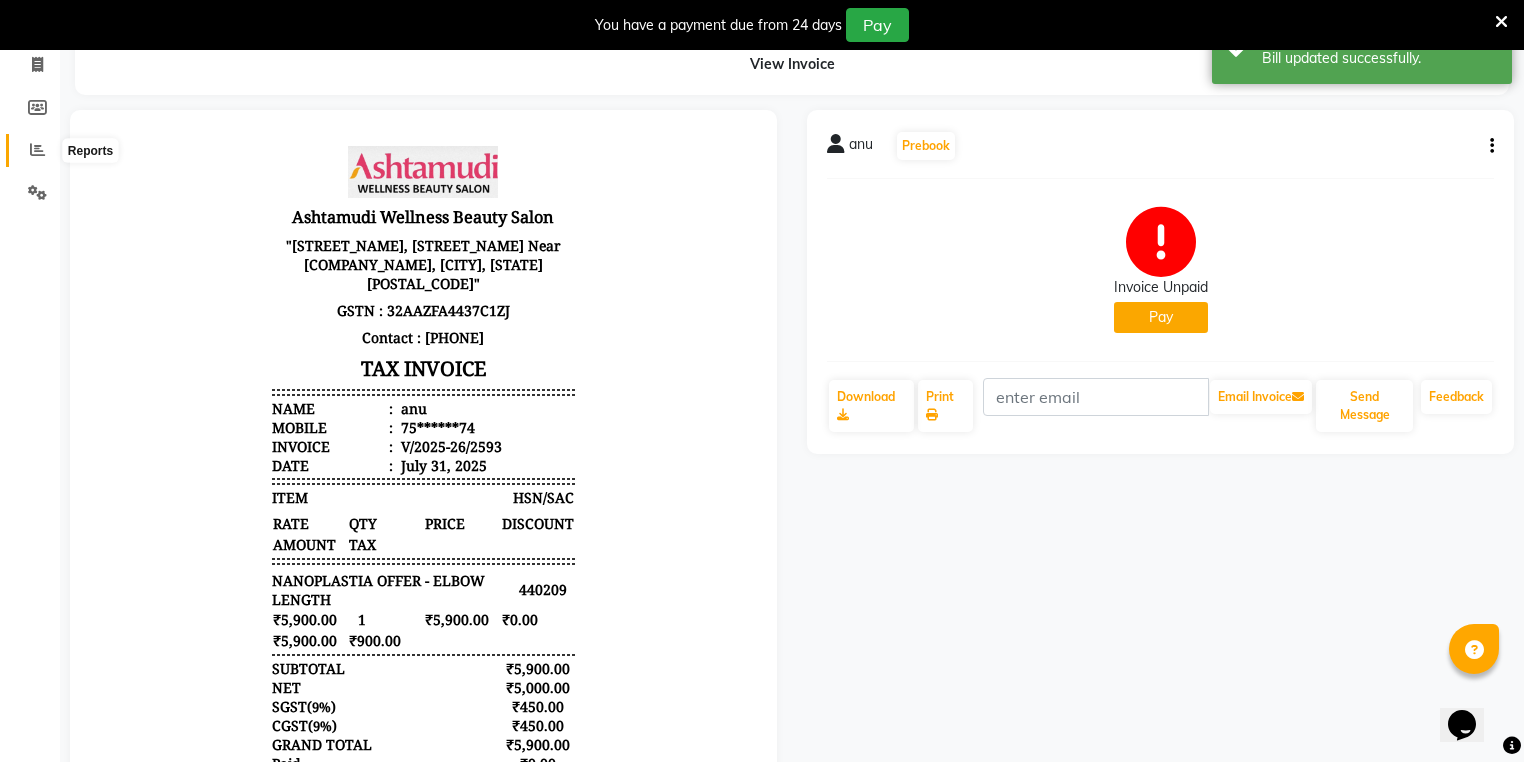click 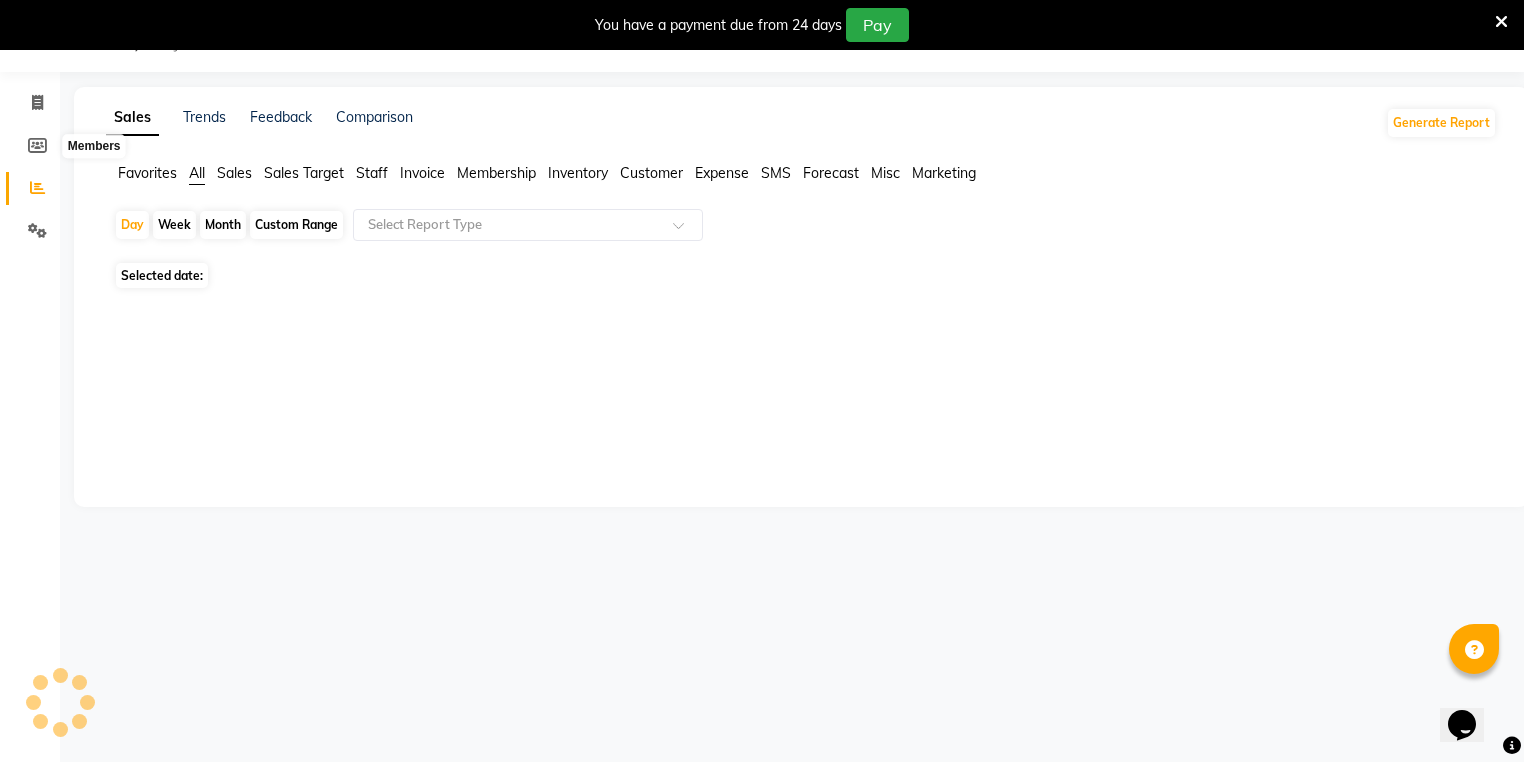 scroll, scrollTop: 50, scrollLeft: 0, axis: vertical 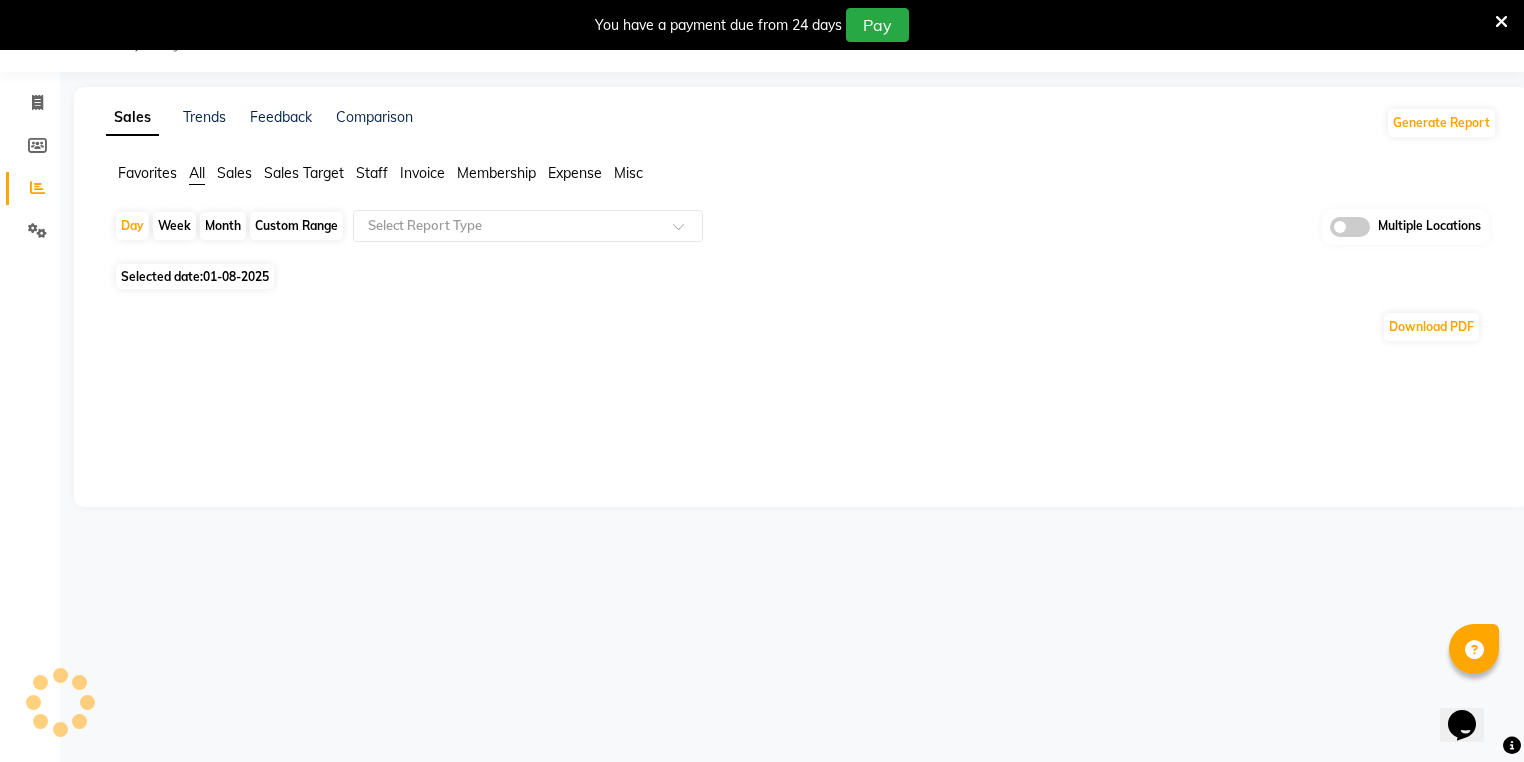click at bounding box center (1501, 22) 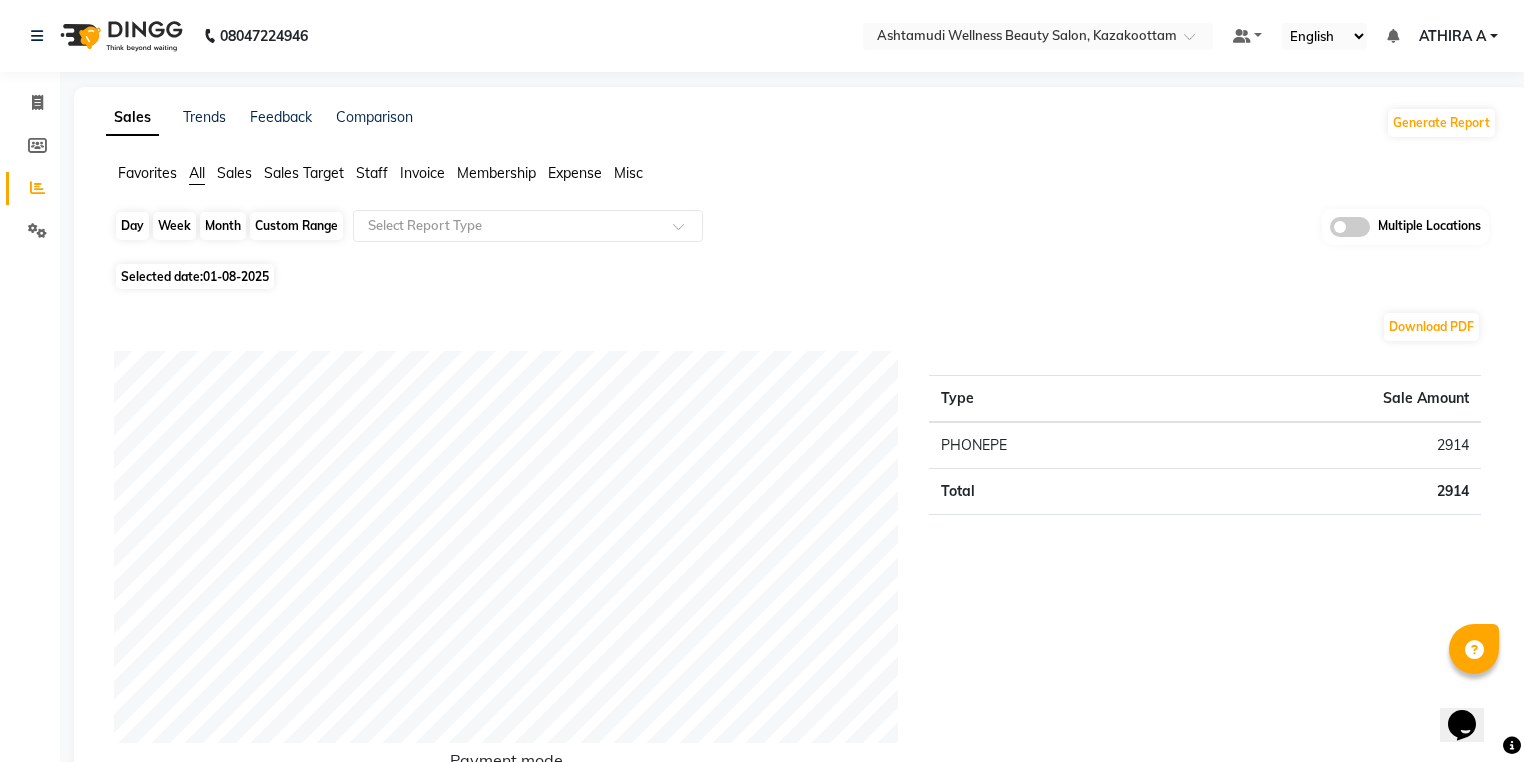 click on "Day" 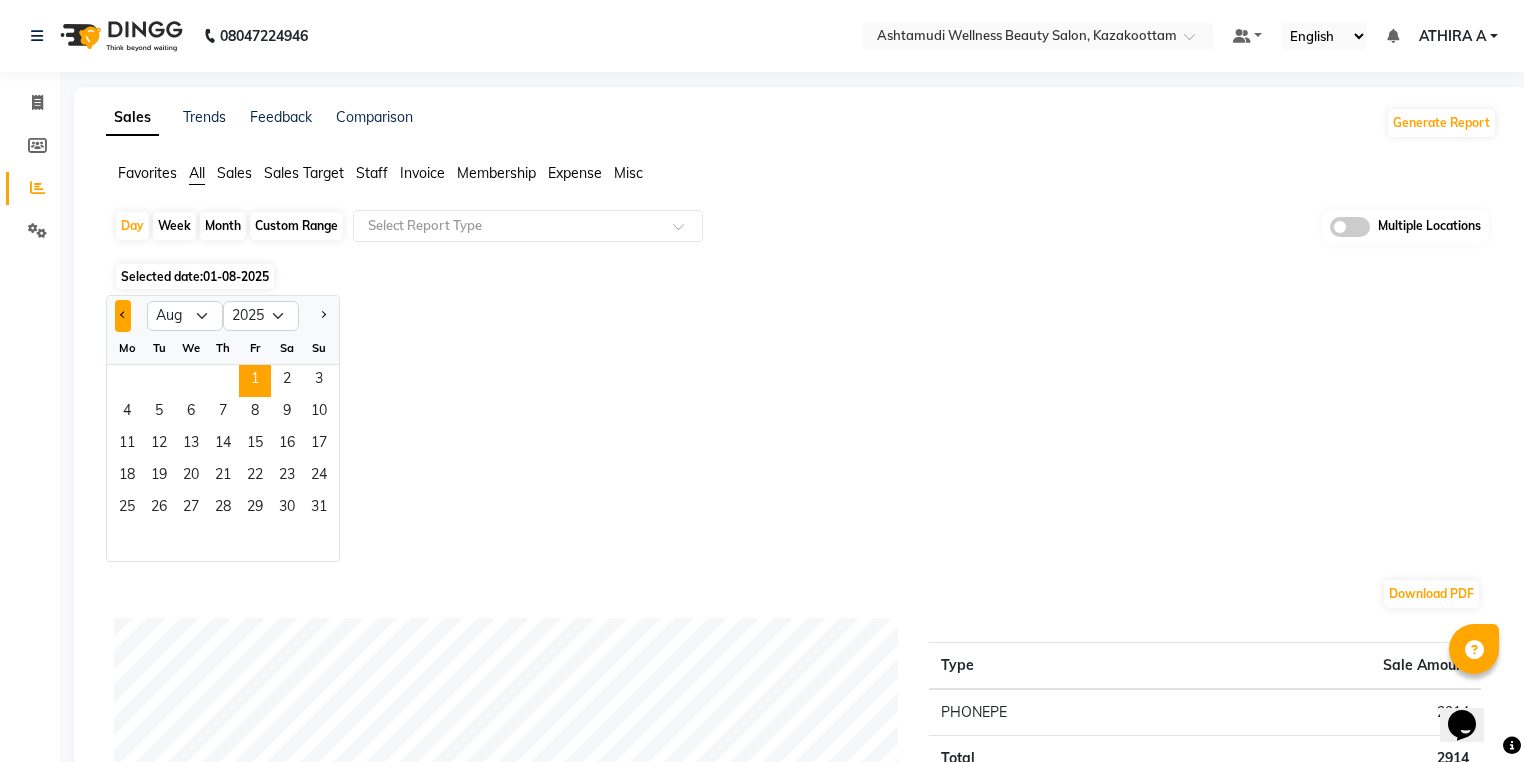 click 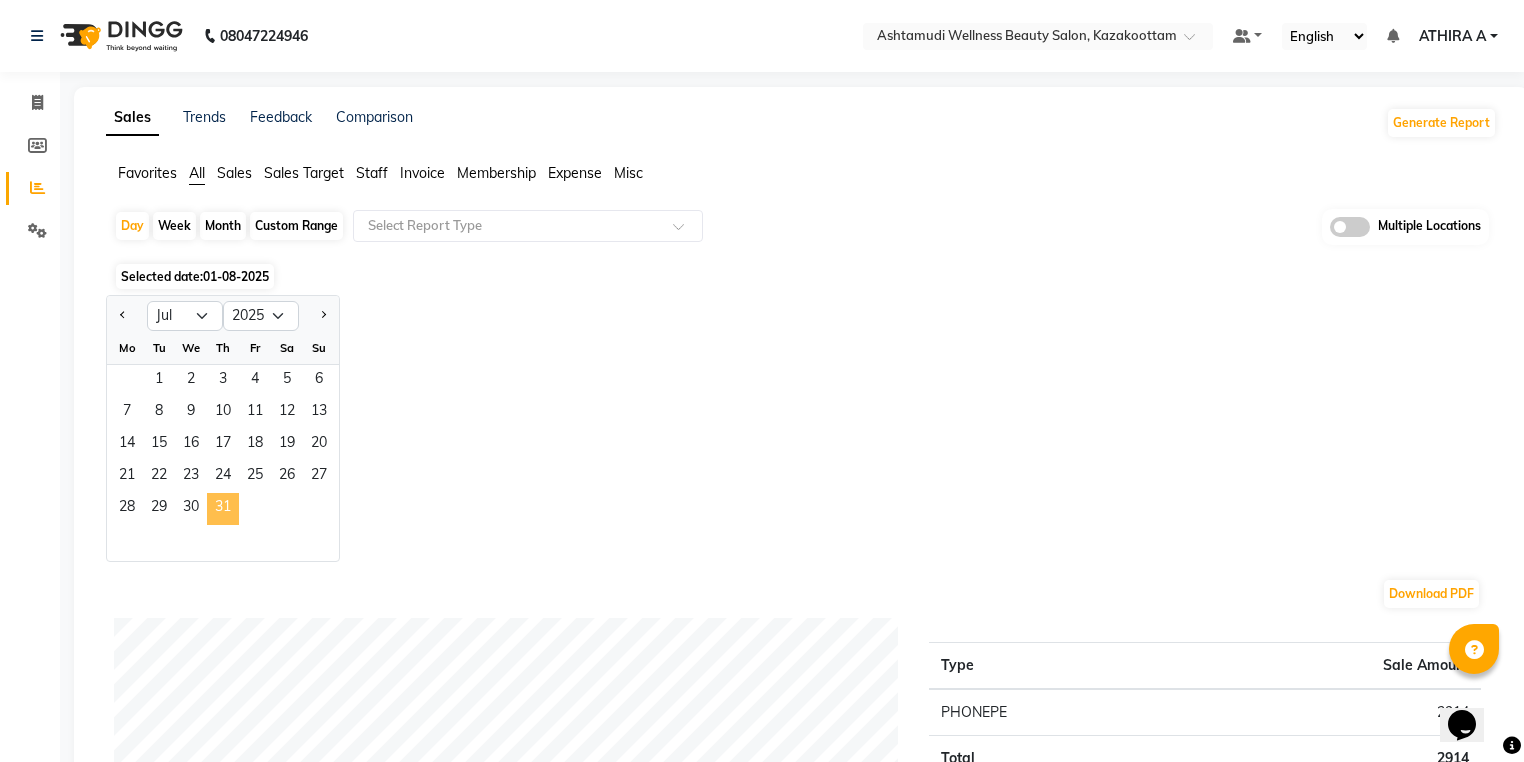 click on "31" 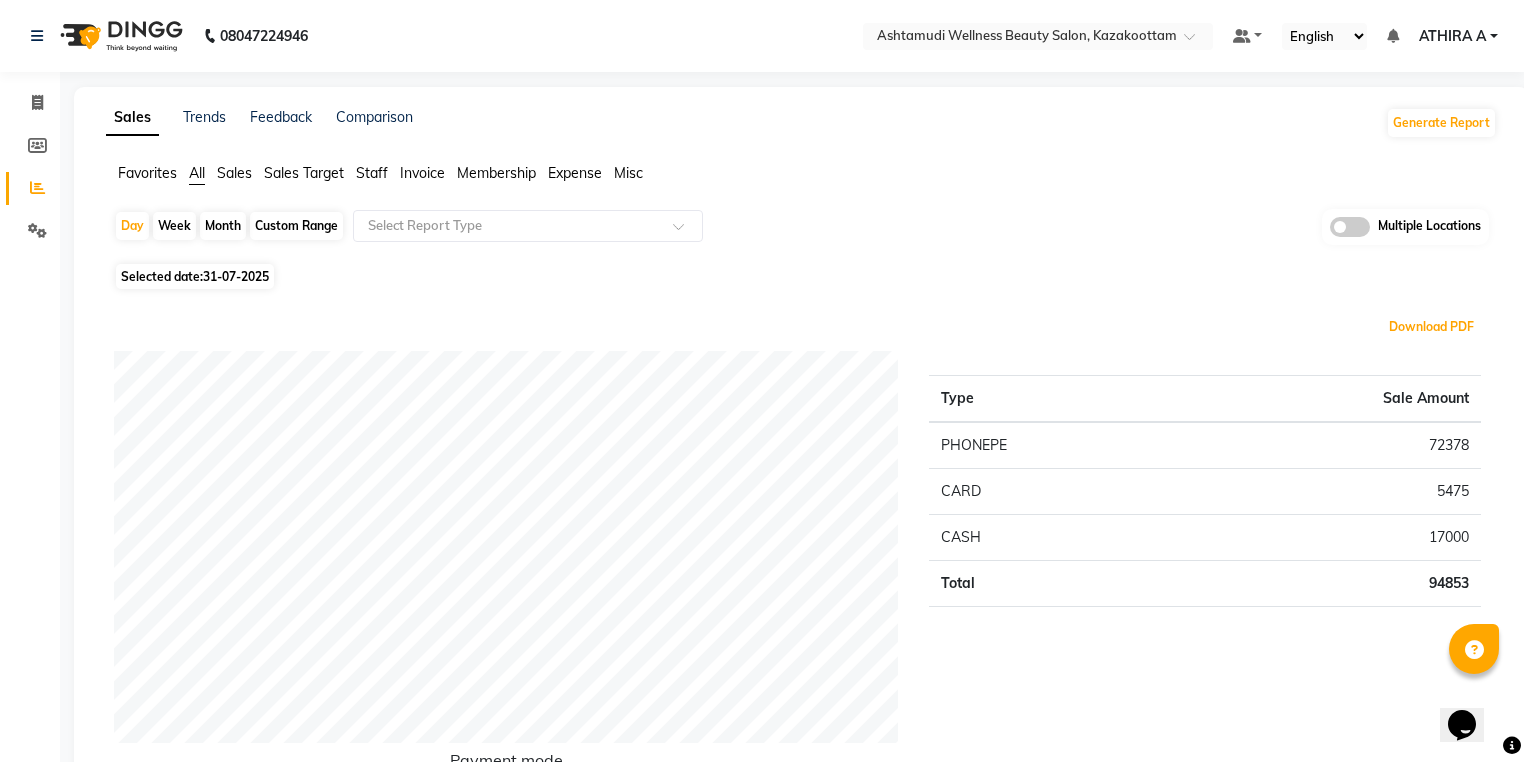 type 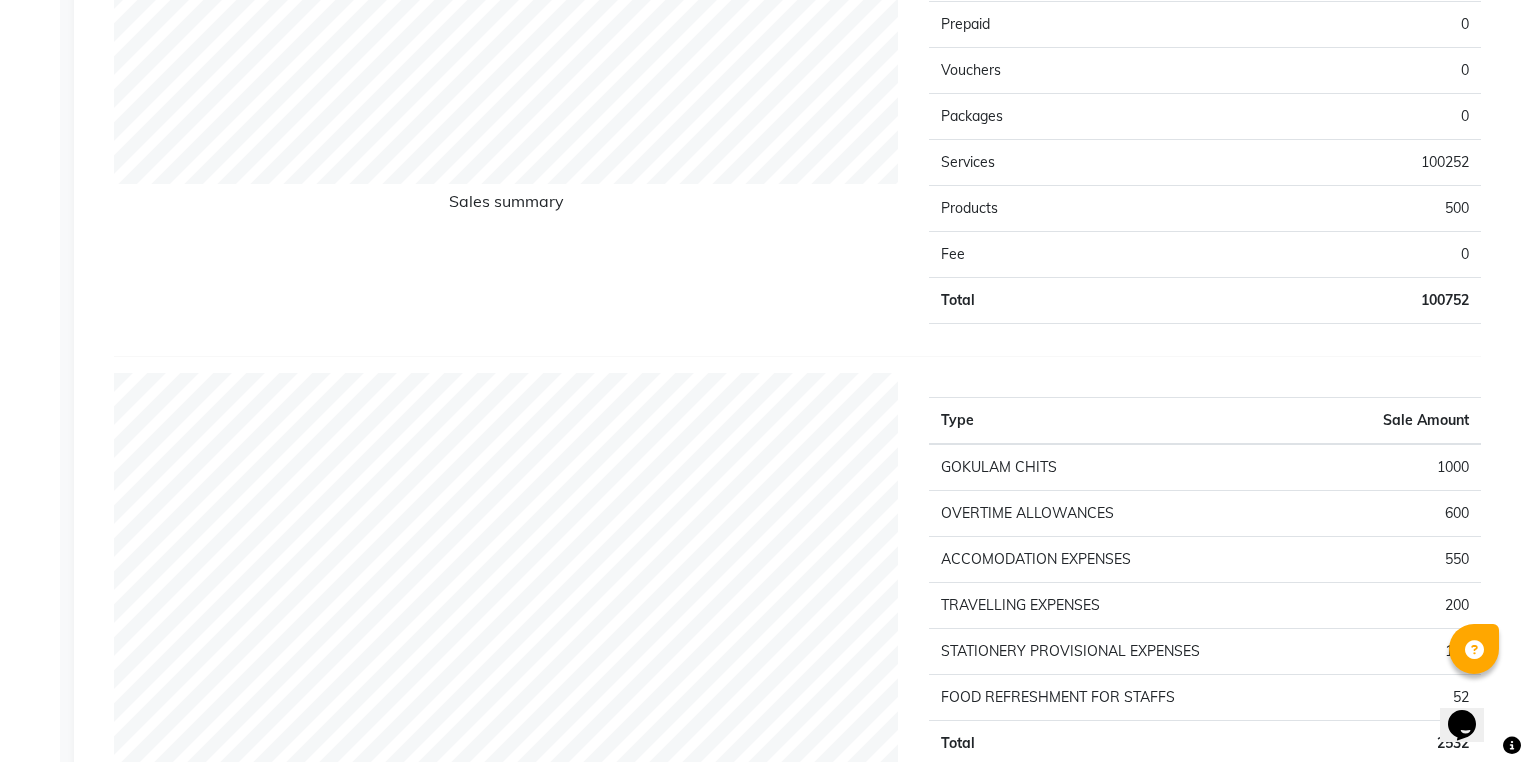scroll, scrollTop: 1840, scrollLeft: 0, axis: vertical 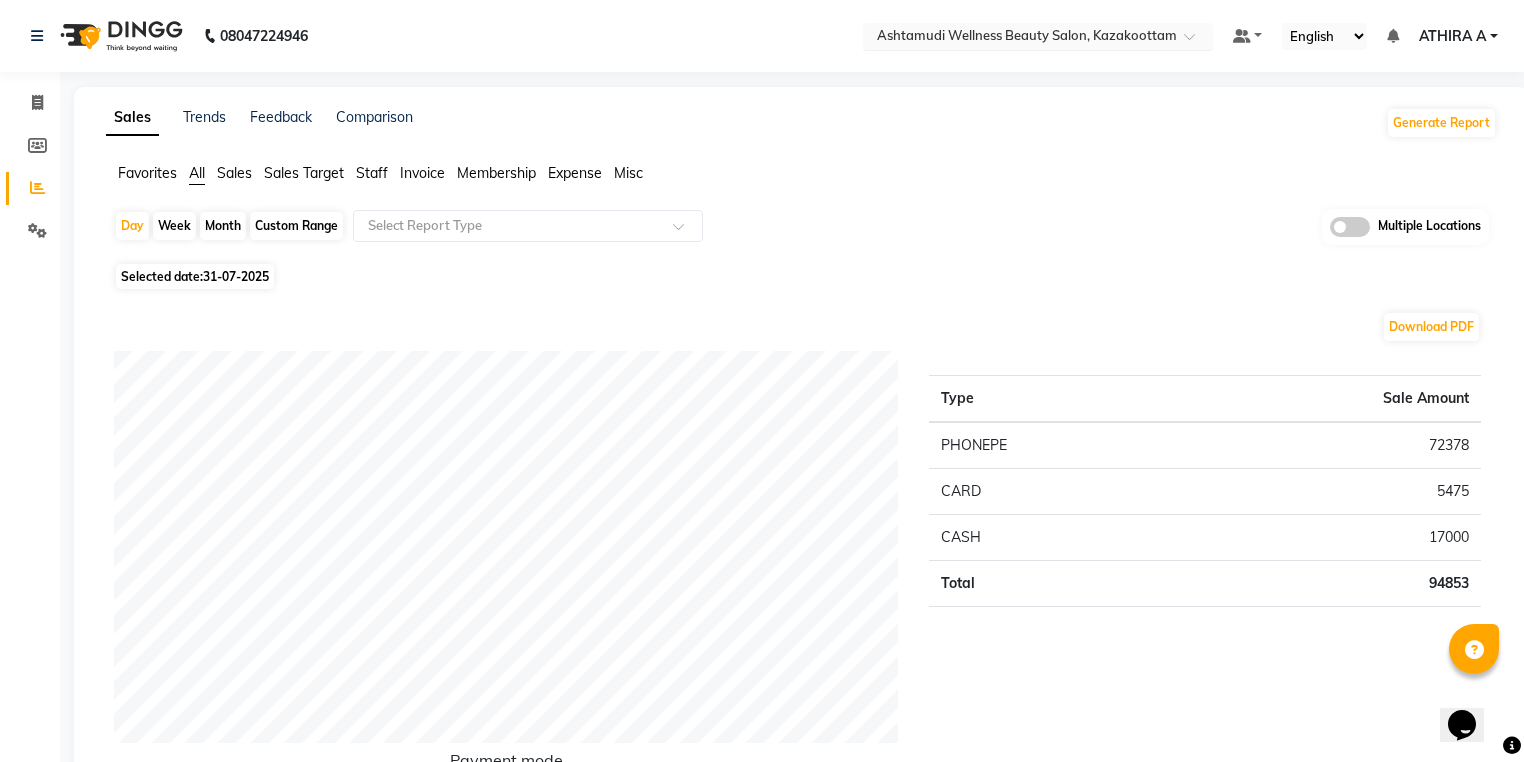 click at bounding box center [1038, 38] 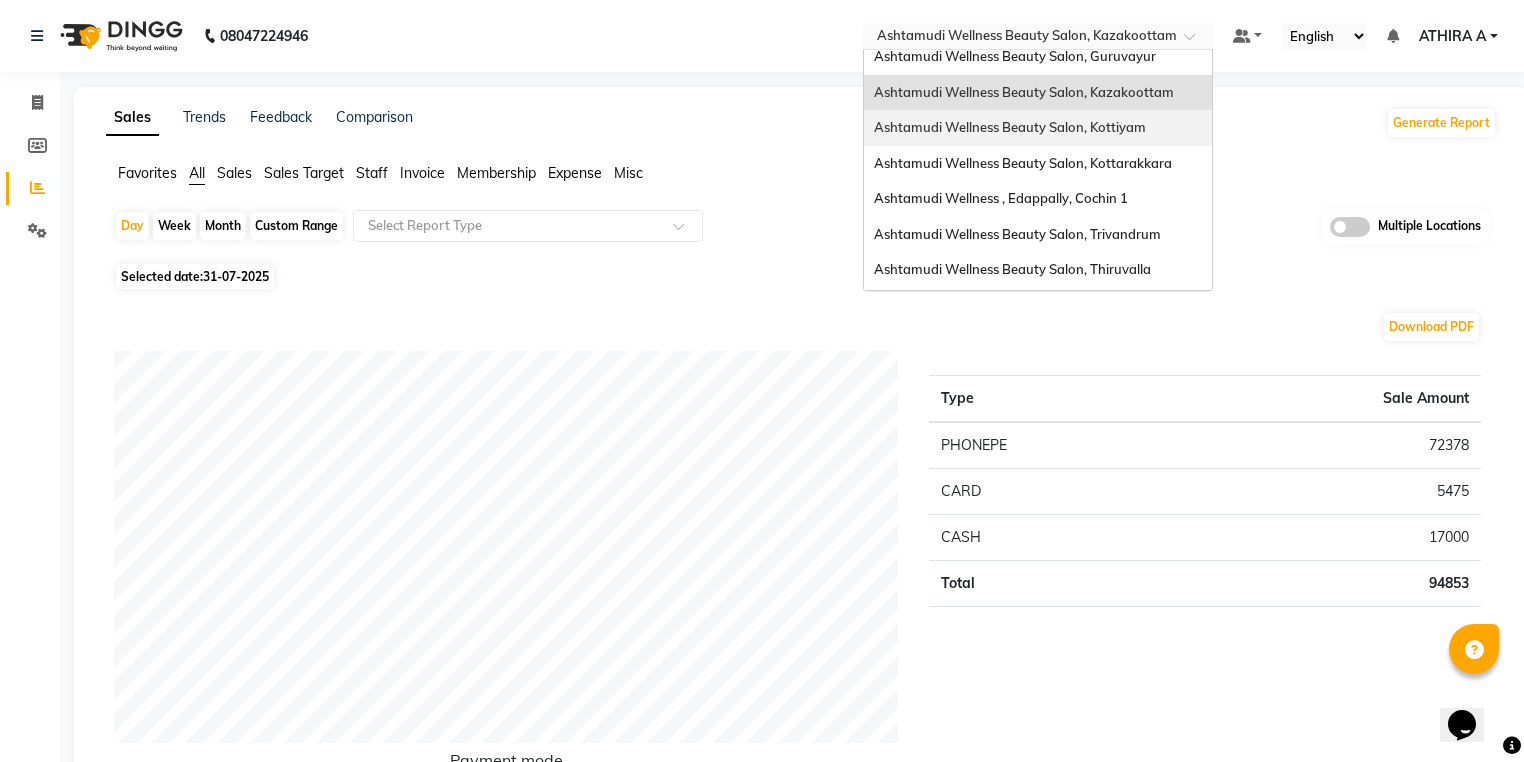 scroll, scrollTop: 80, scrollLeft: 0, axis: vertical 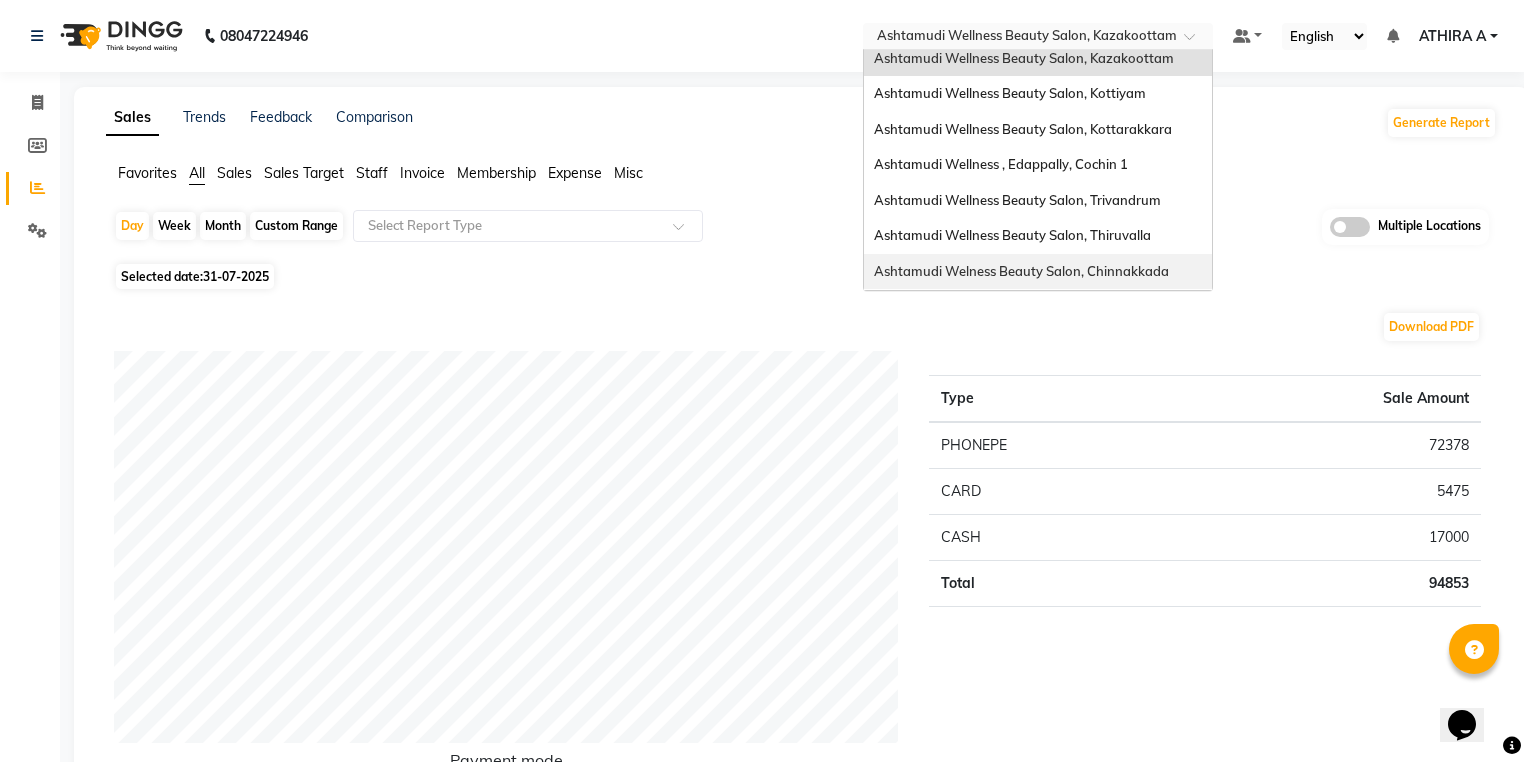 click on "Ashtamudi Welness Beauty Salon, Chinnakkada" at bounding box center [1021, 271] 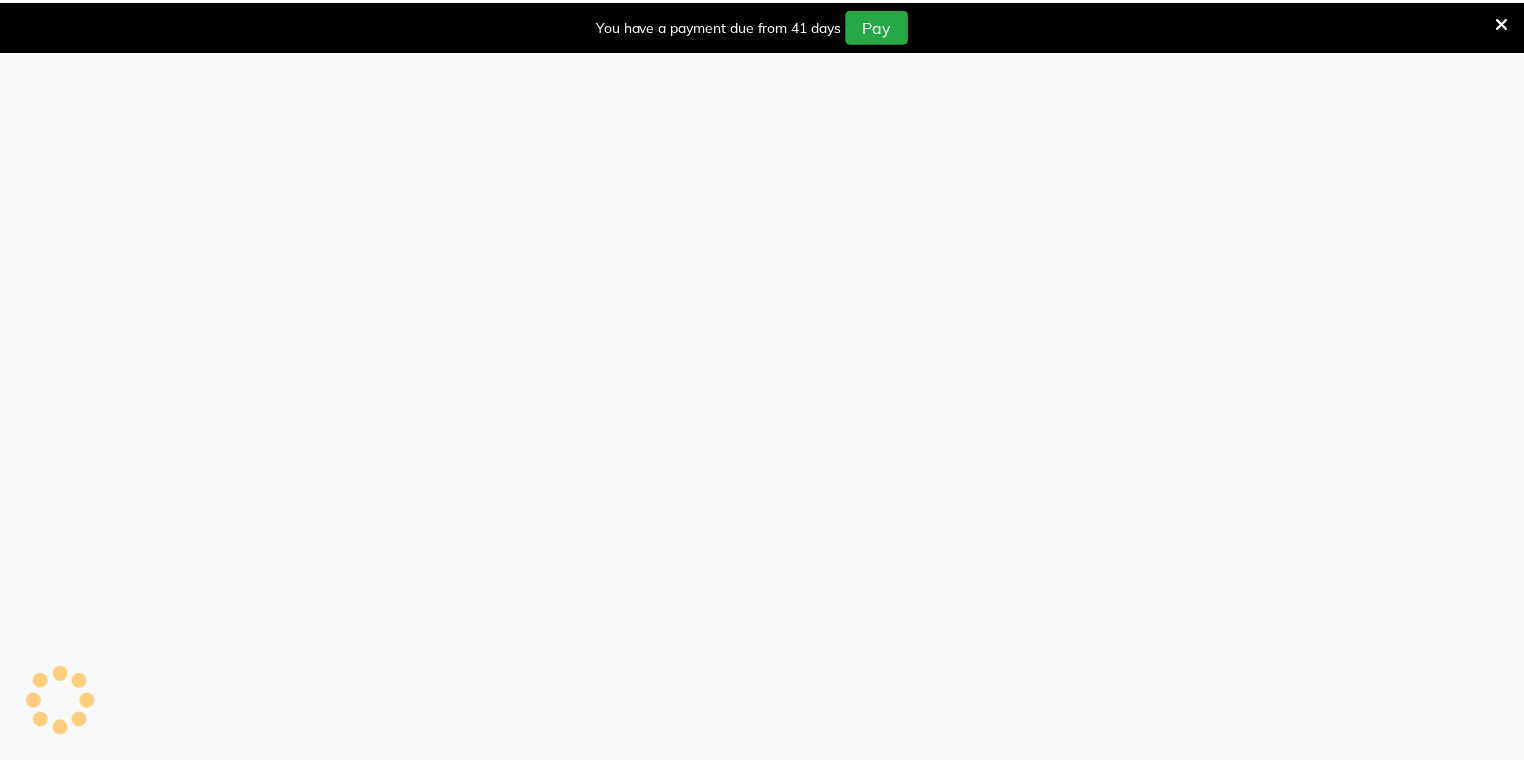 scroll, scrollTop: 0, scrollLeft: 0, axis: both 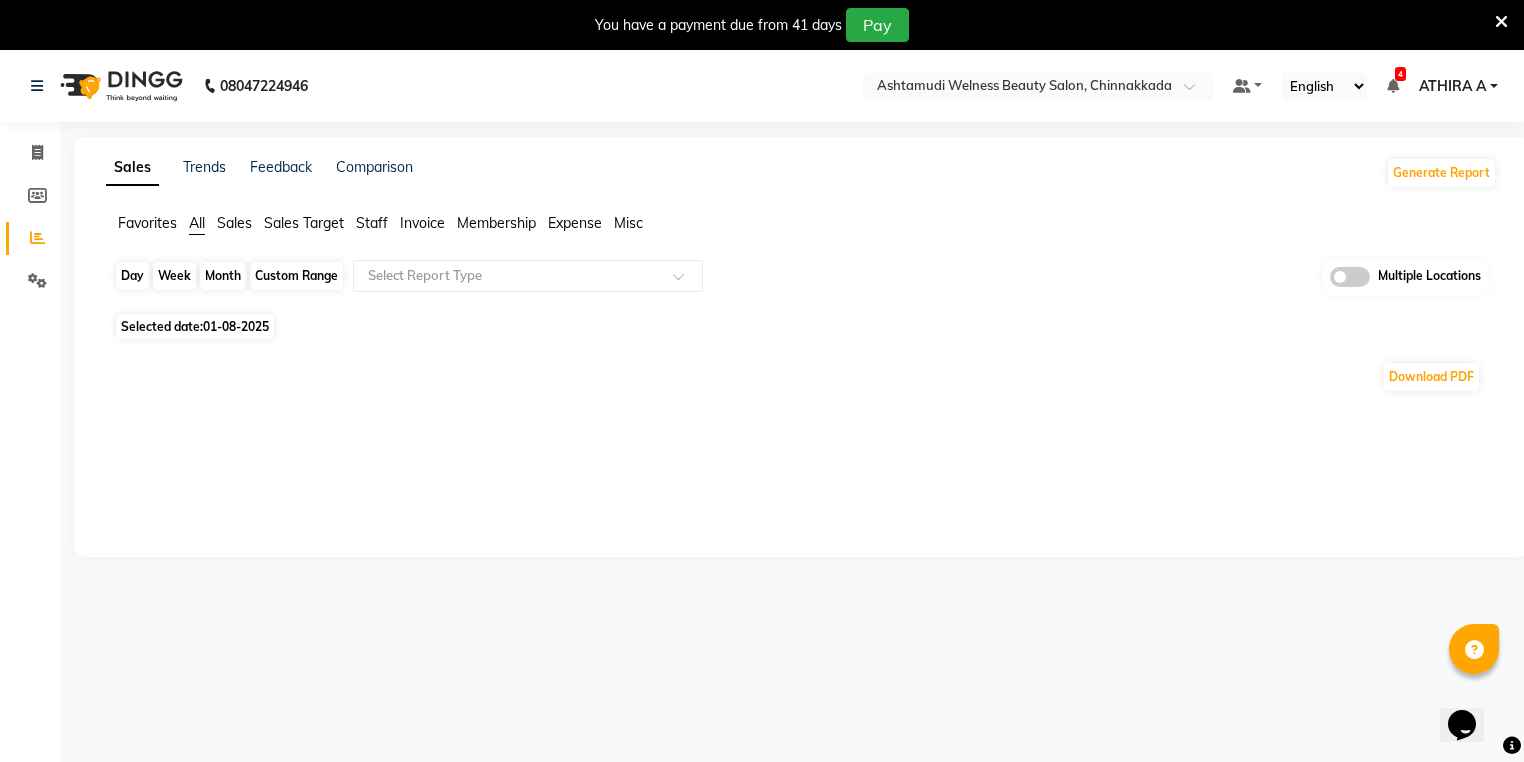 click on "Day" 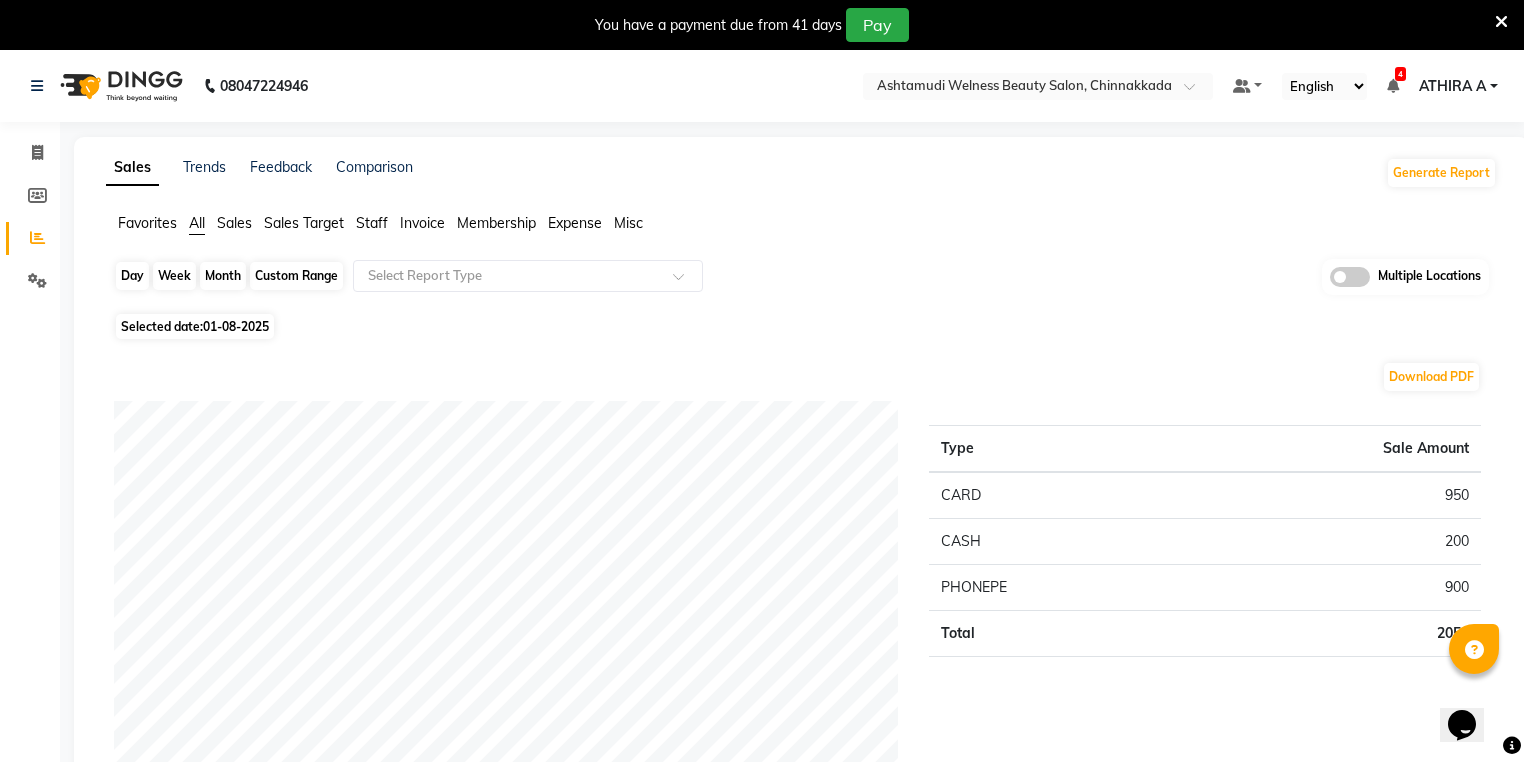 click on "Day" 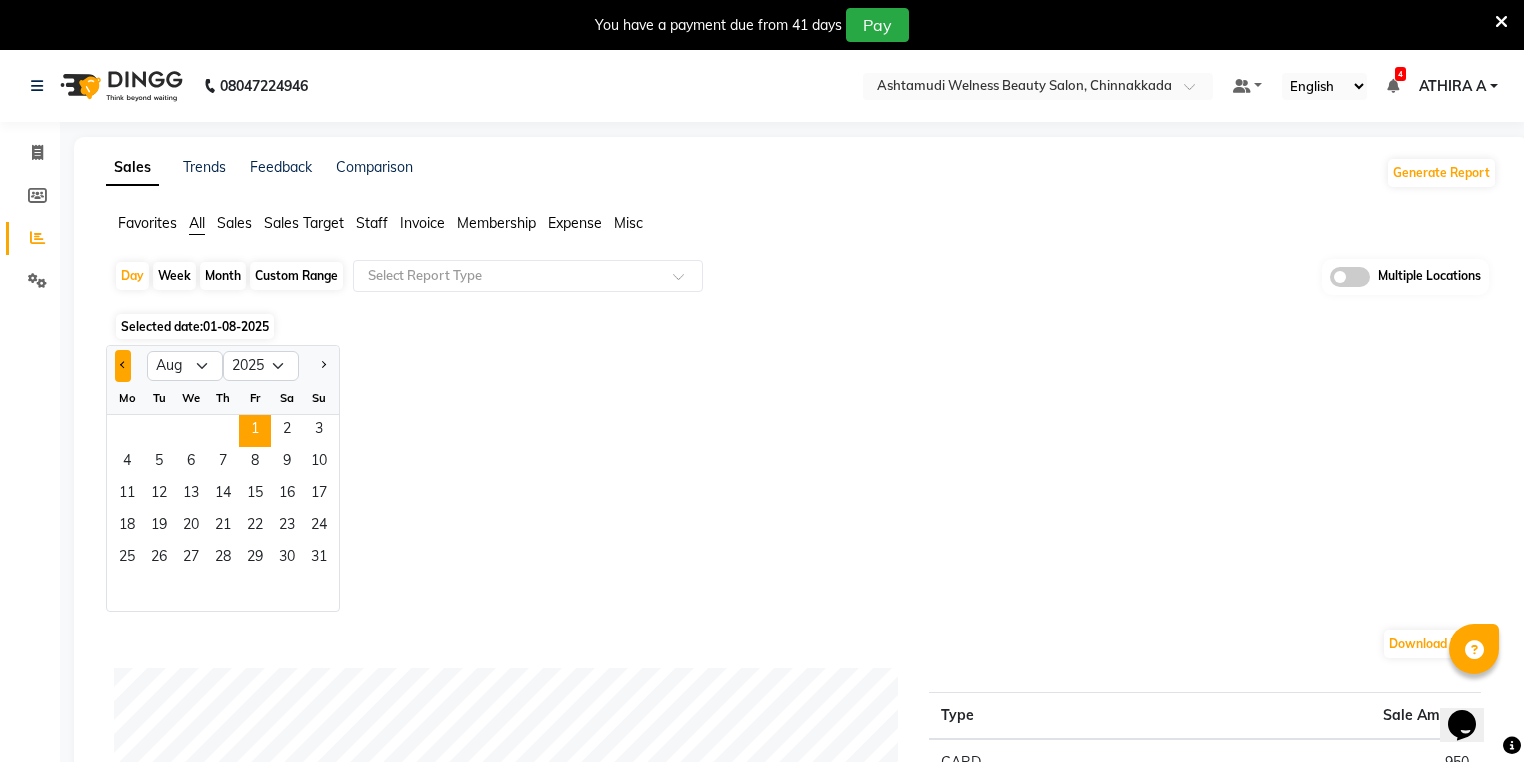 click 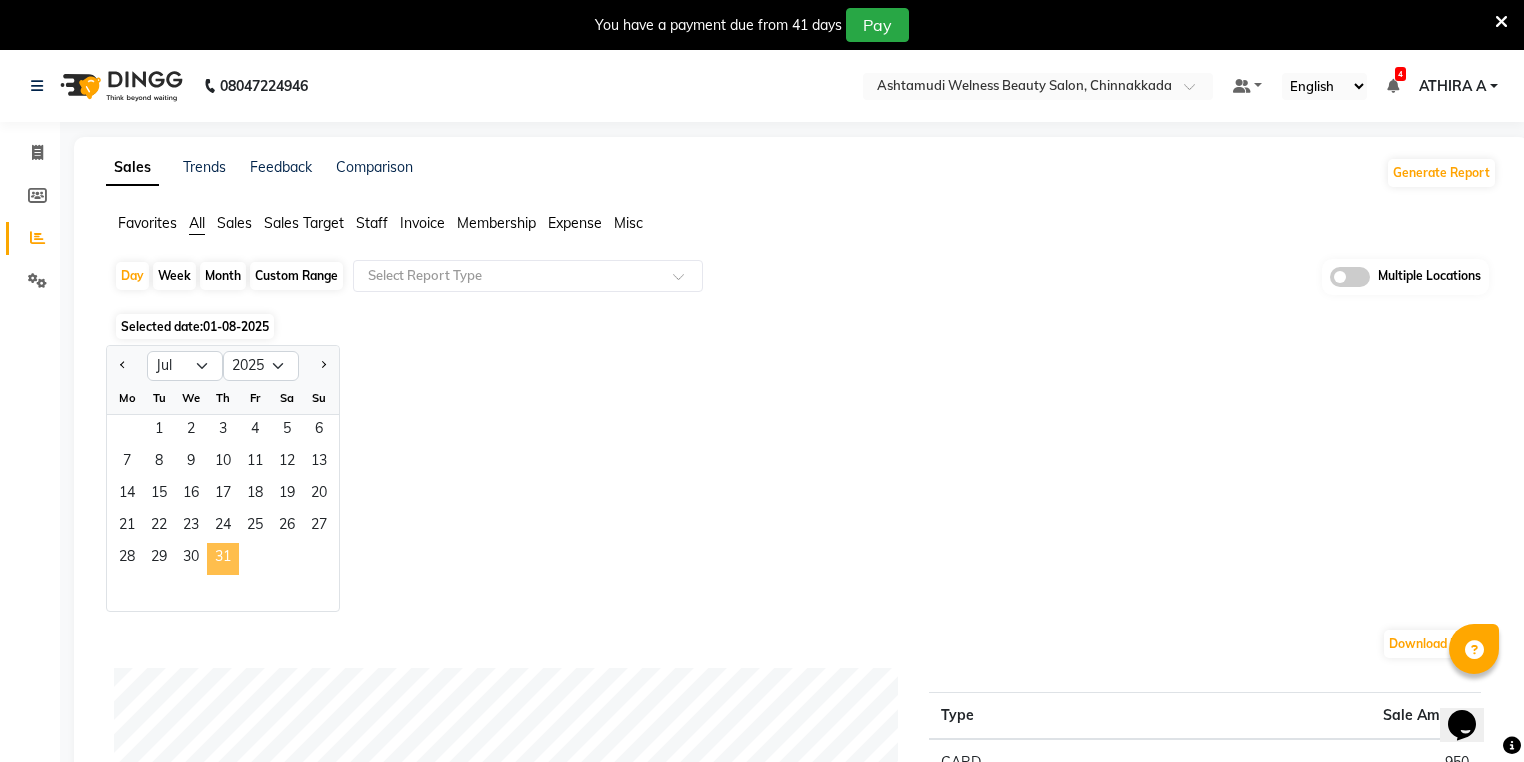 click on "31" 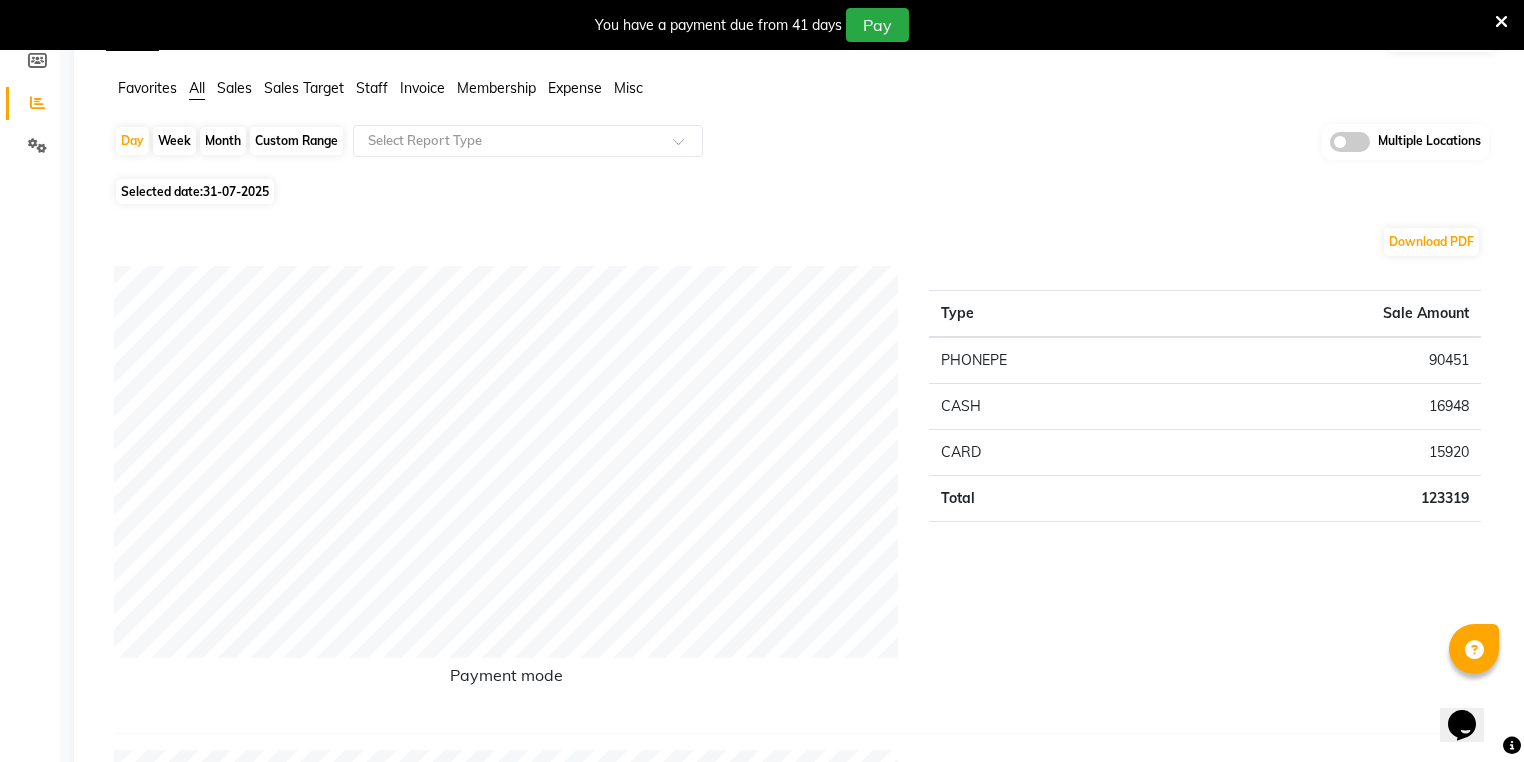 scroll, scrollTop: 0, scrollLeft: 0, axis: both 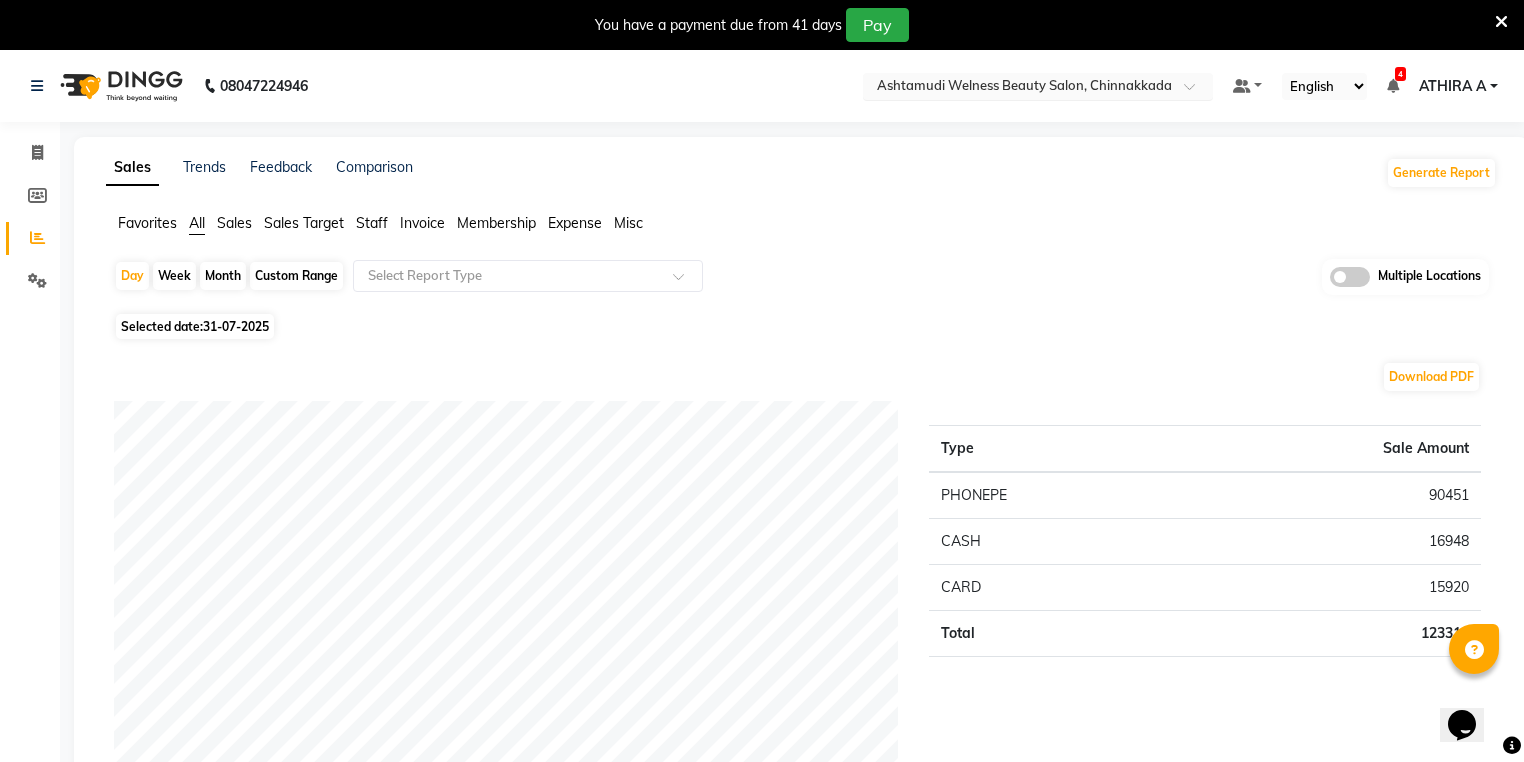click at bounding box center (1018, 88) 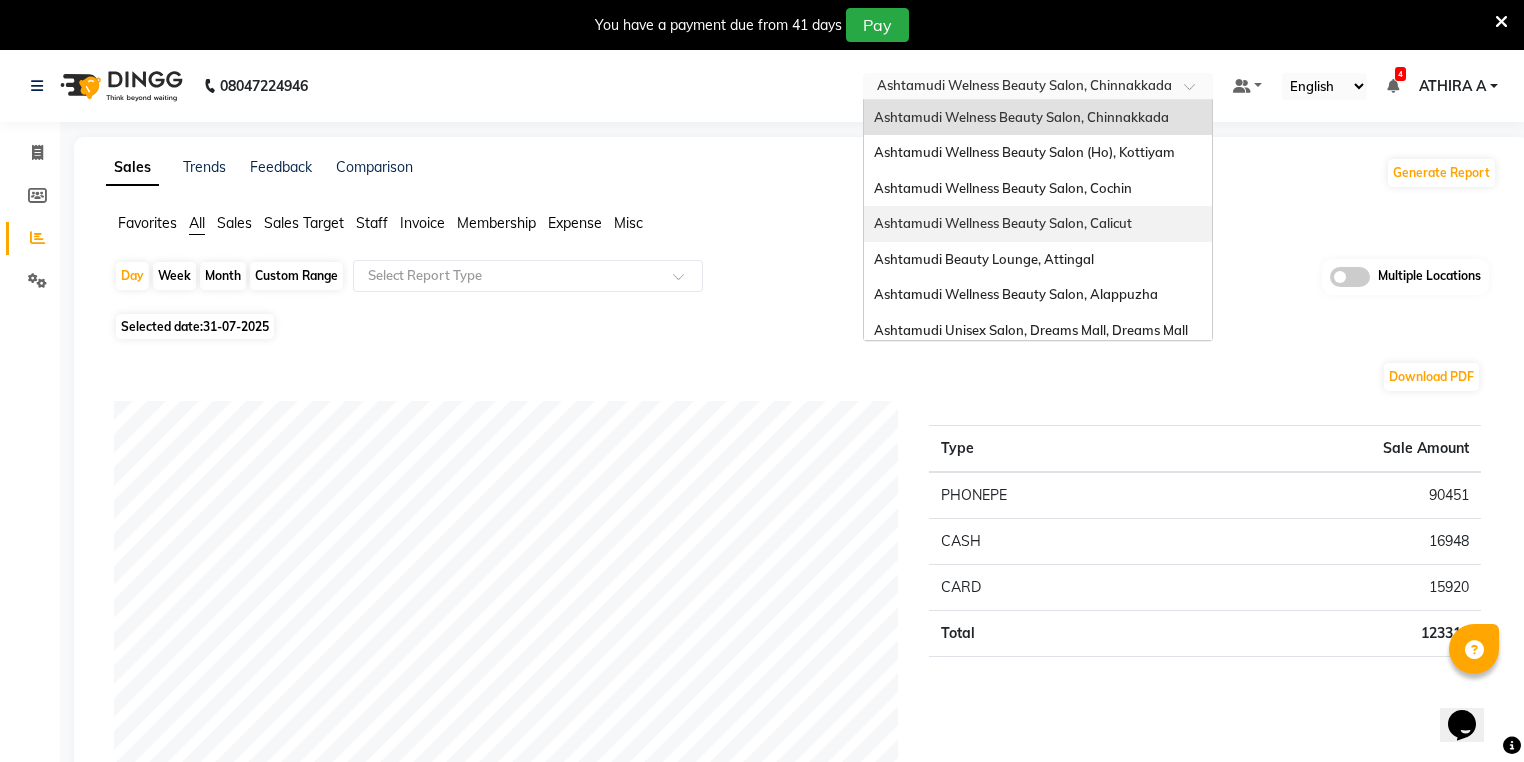 scroll, scrollTop: 0, scrollLeft: 0, axis: both 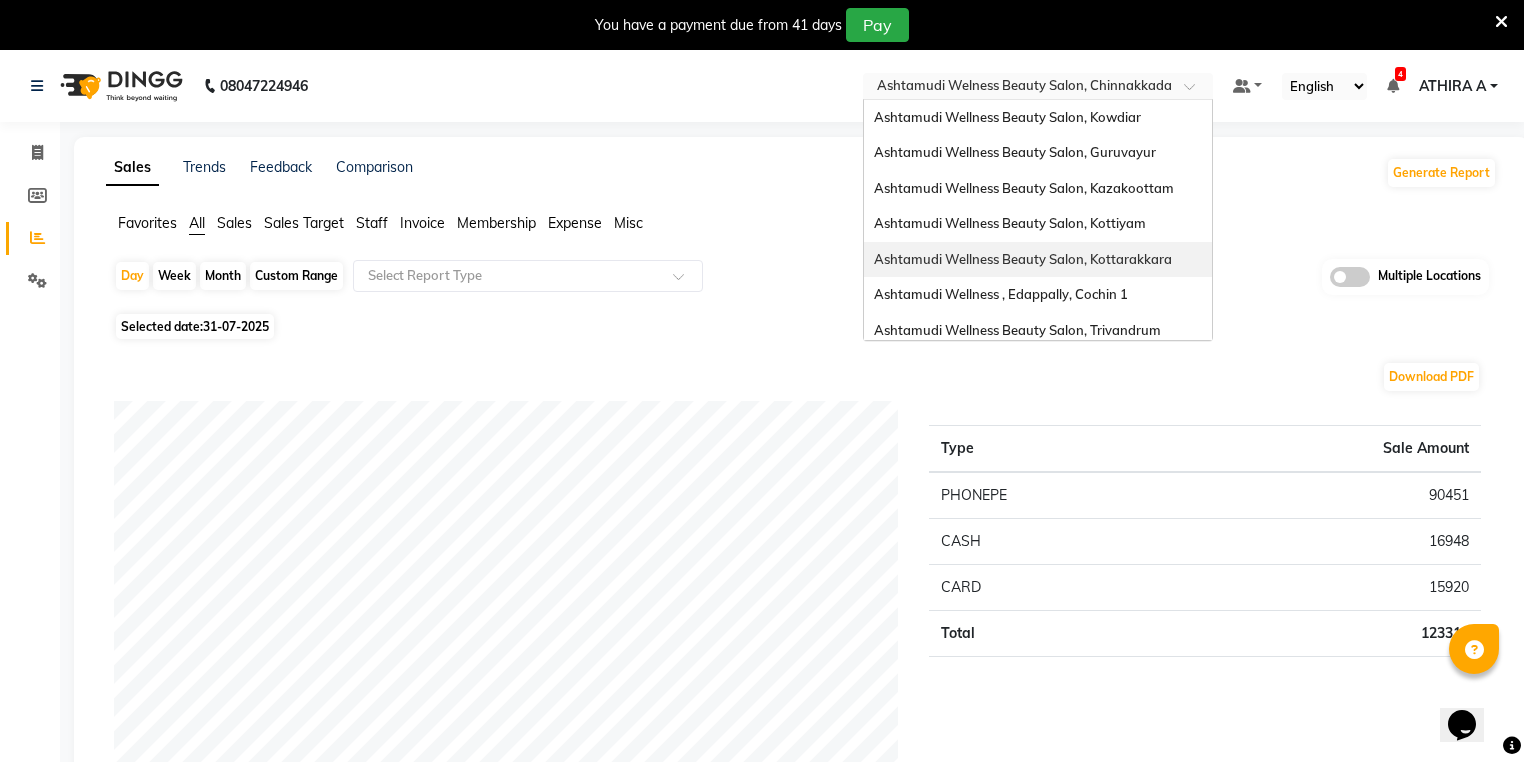 click on "Ashtamudi Wellness Beauty Salon, Kottarakkara" at bounding box center (1023, 259) 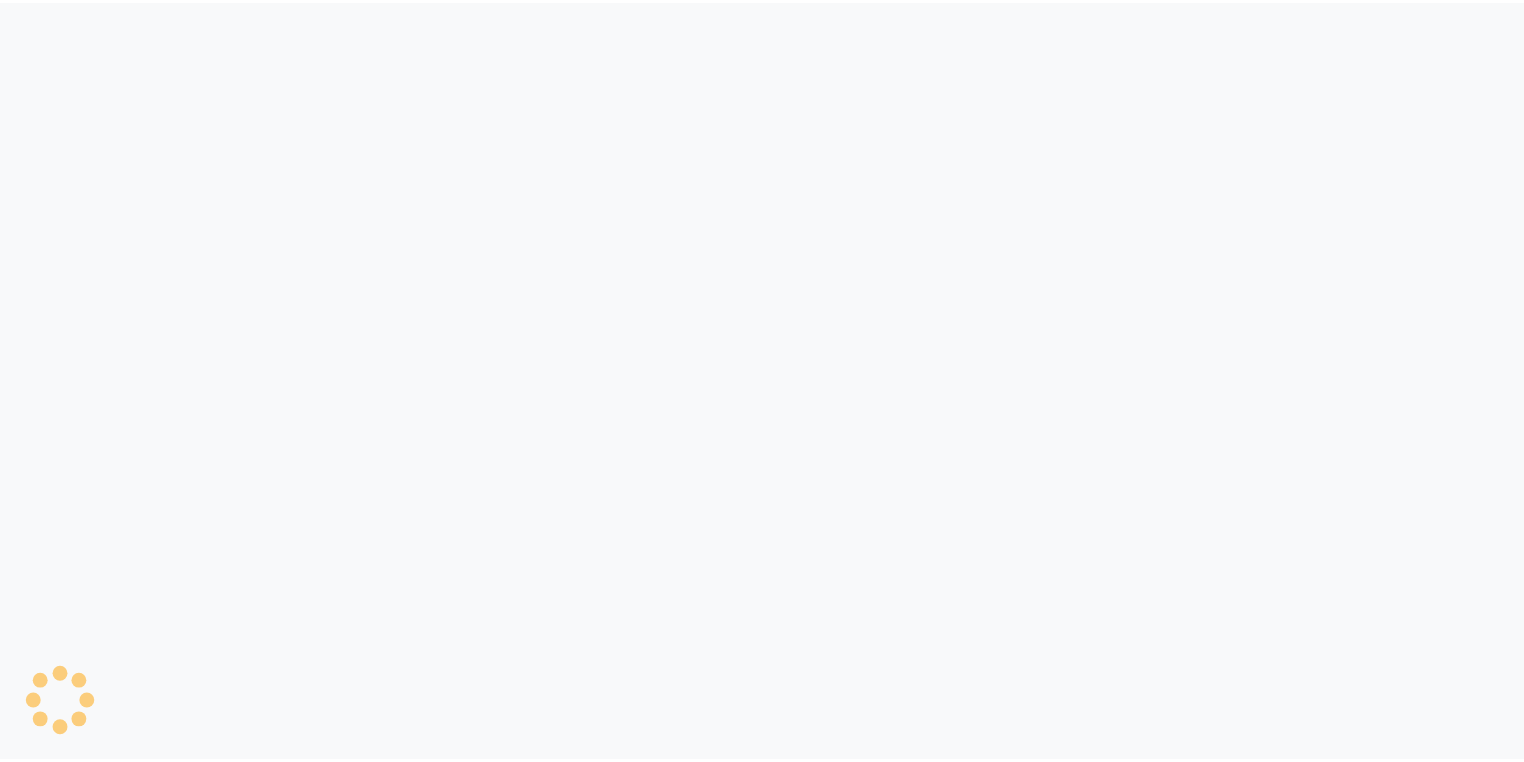scroll, scrollTop: 0, scrollLeft: 0, axis: both 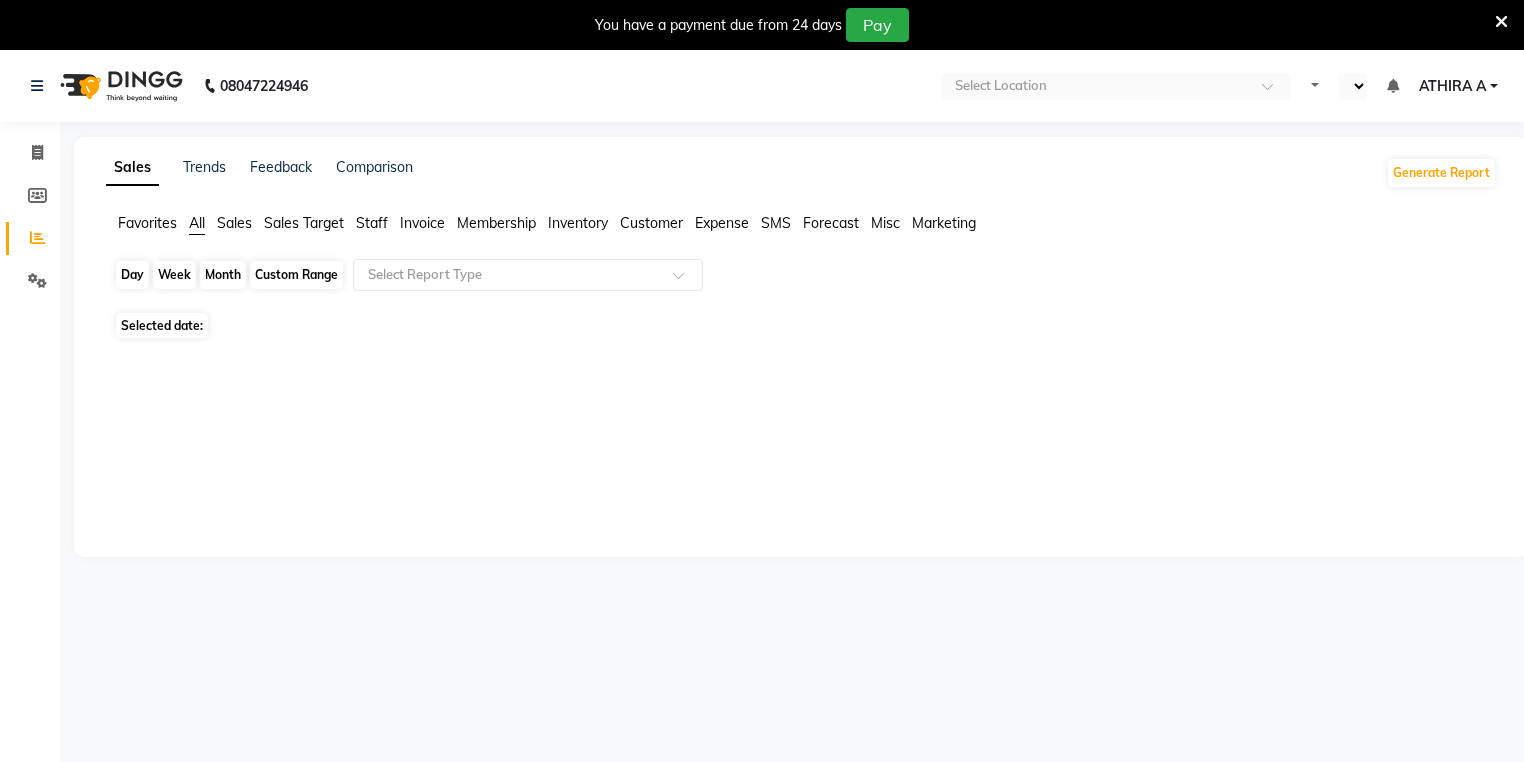 select on "en" 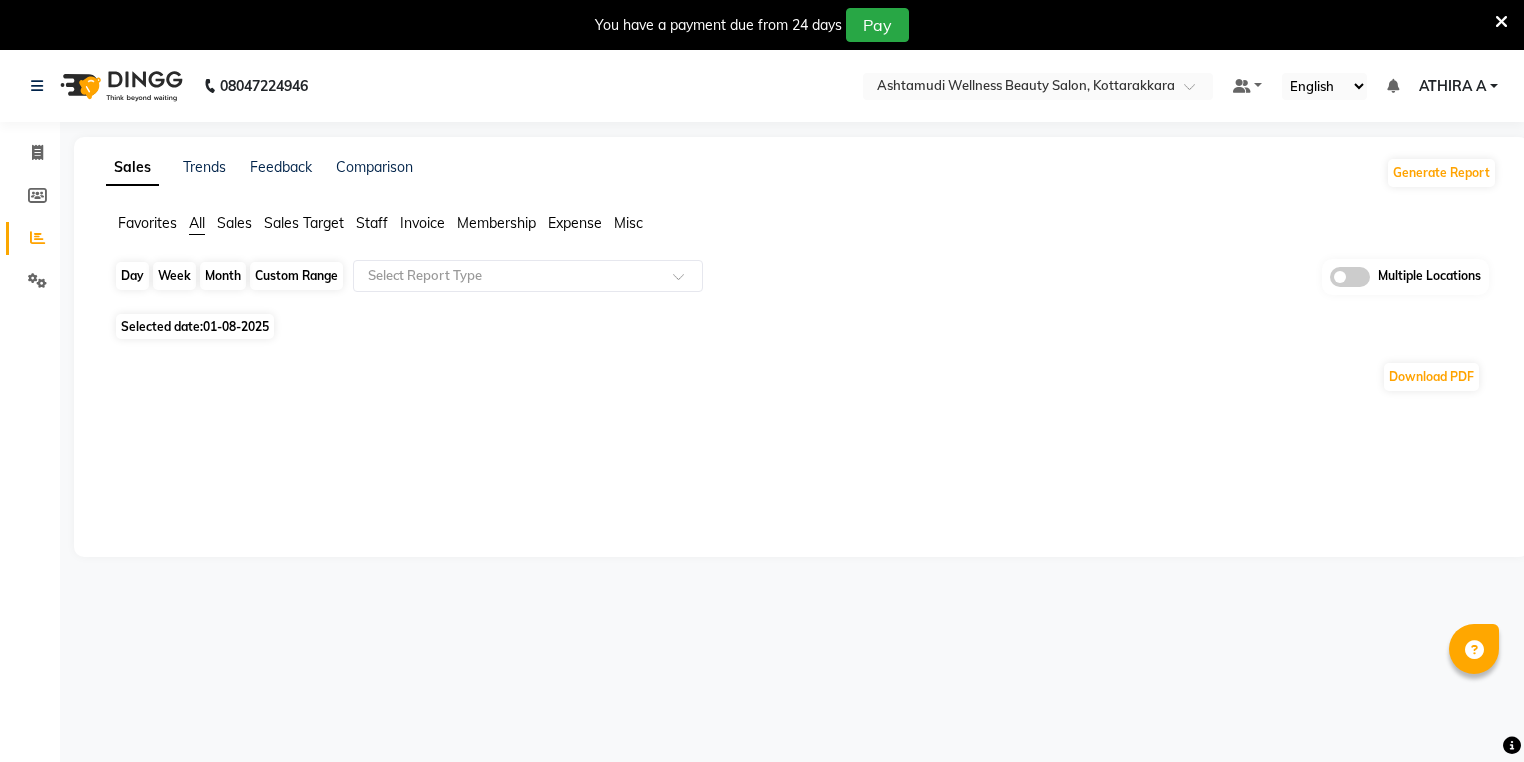 click on "Day" 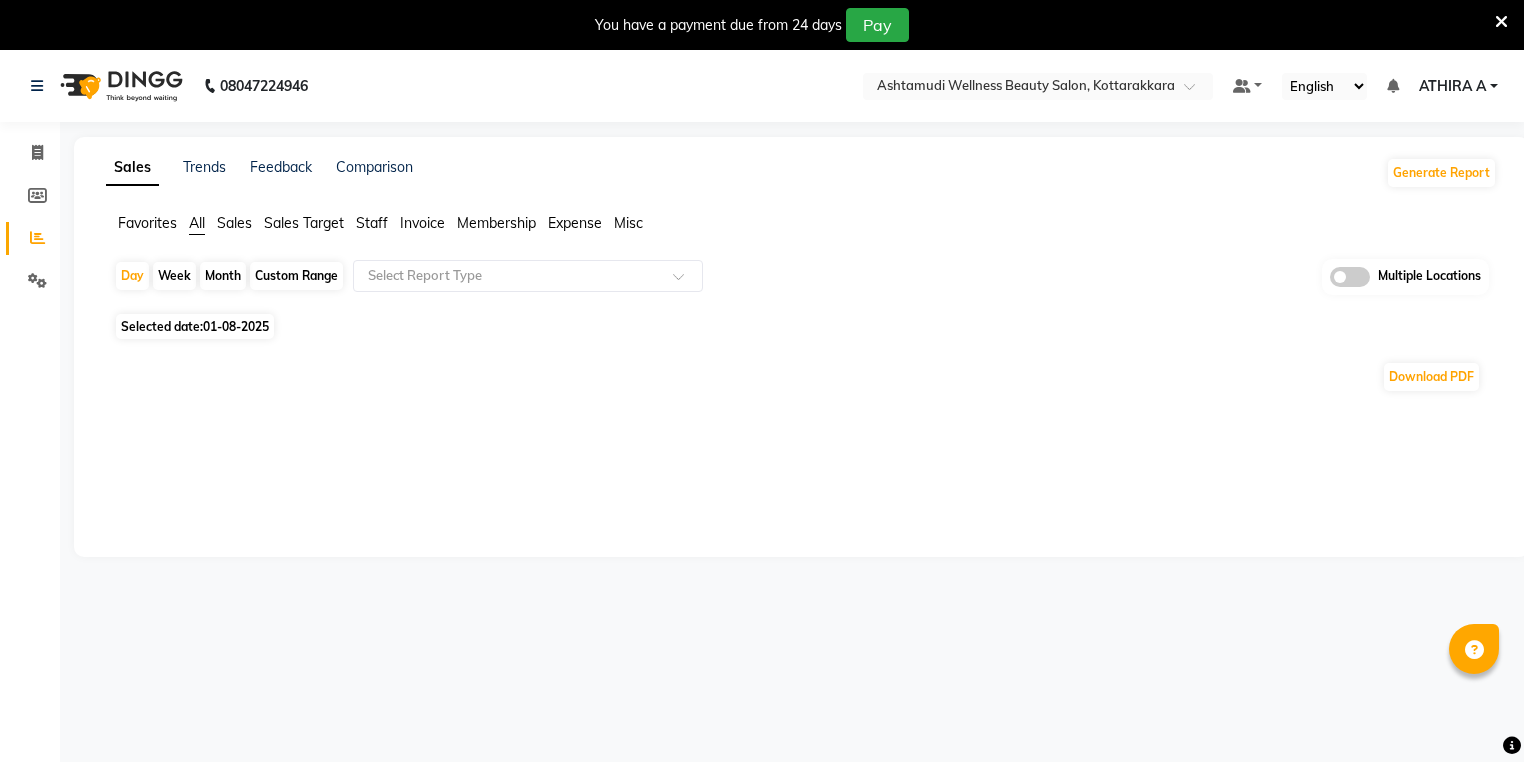 select on "8" 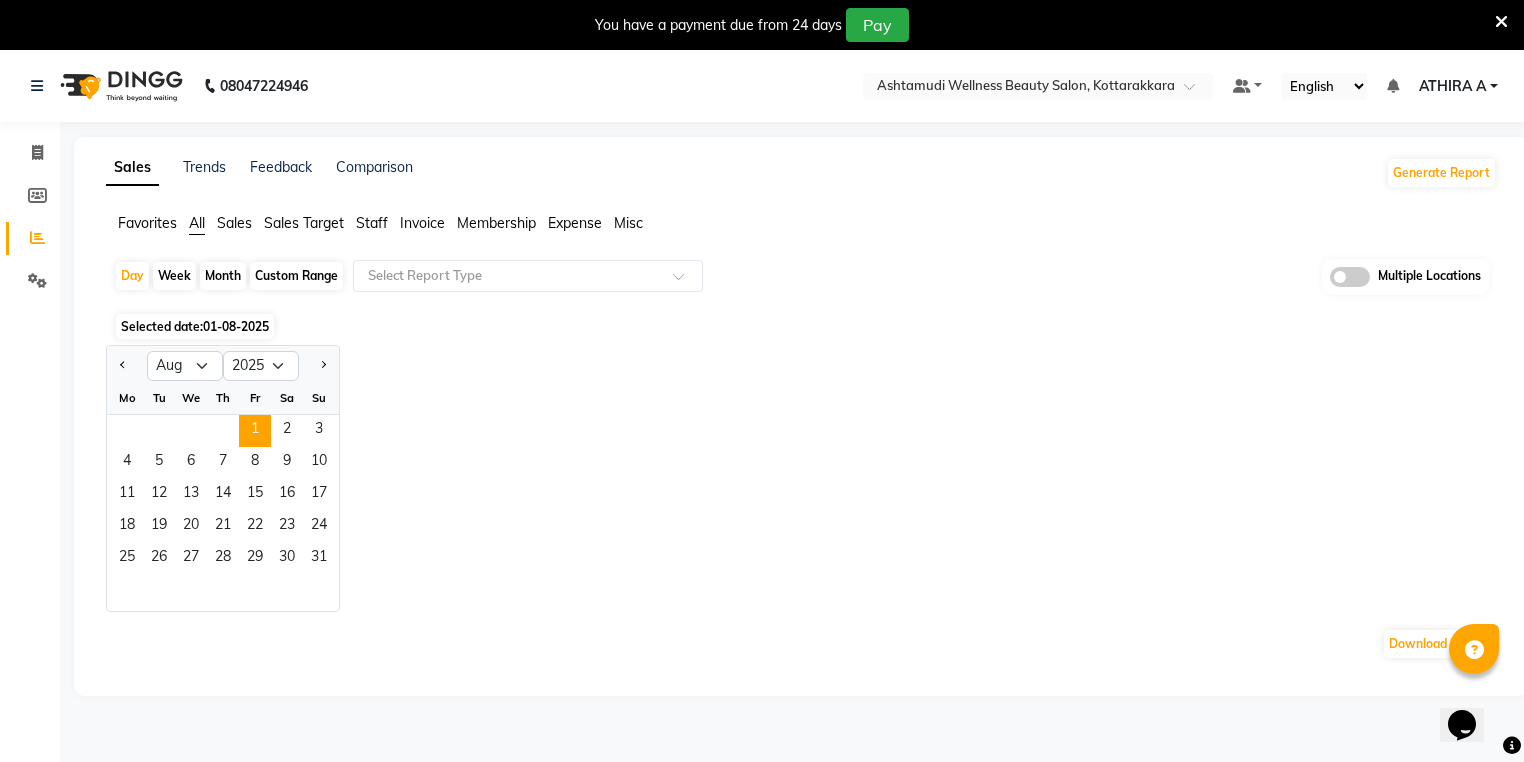 scroll, scrollTop: 0, scrollLeft: 0, axis: both 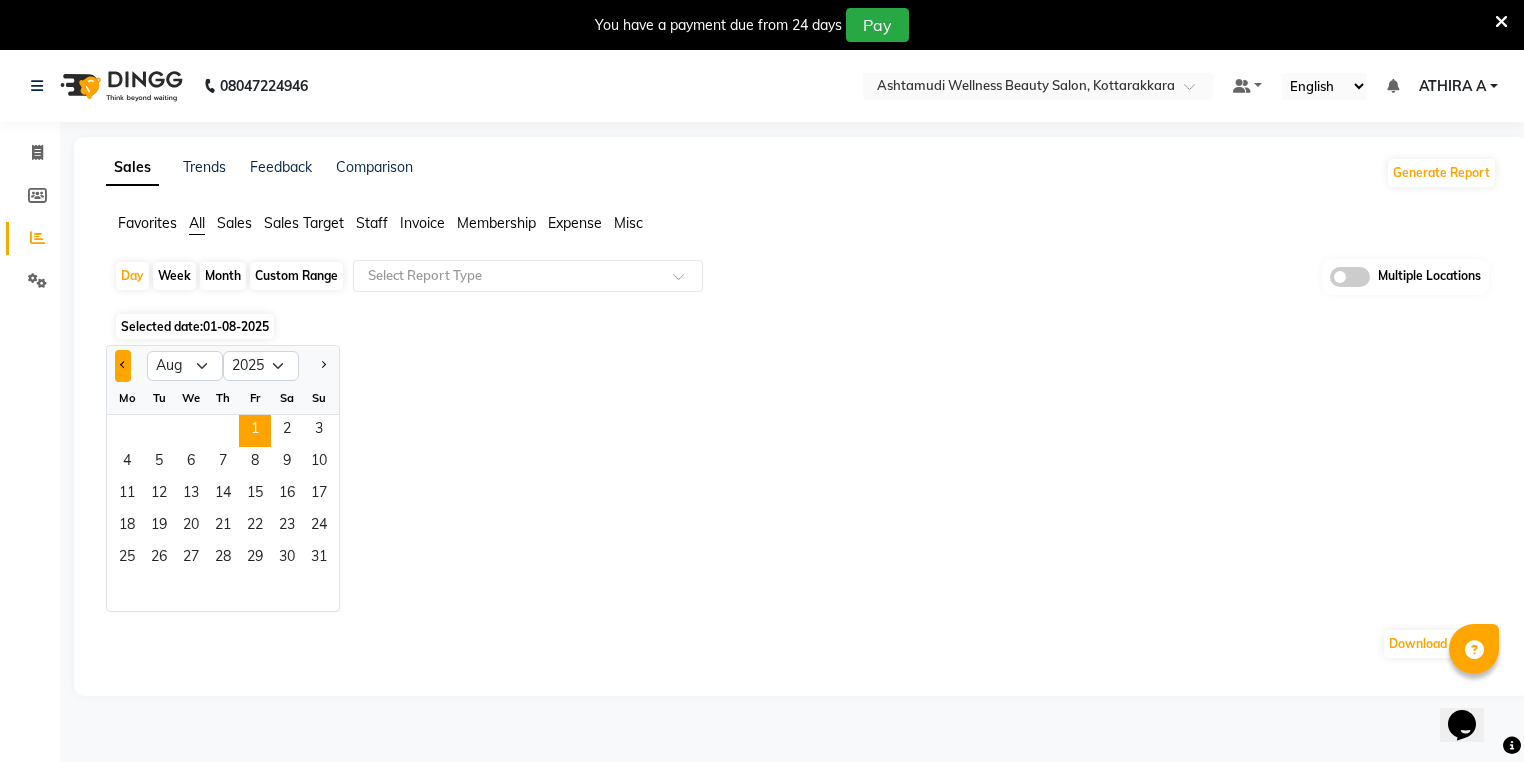 click 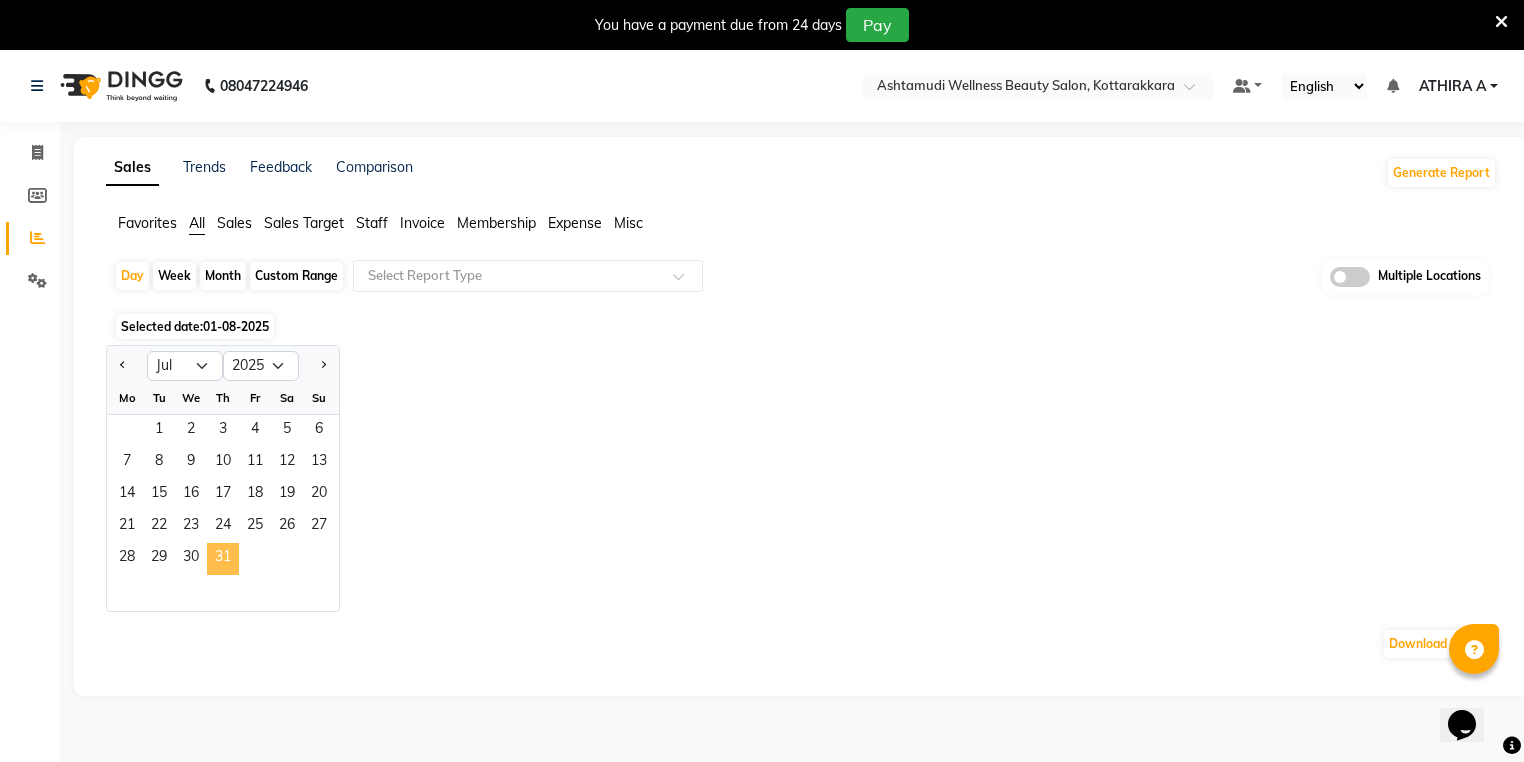 click on "31" 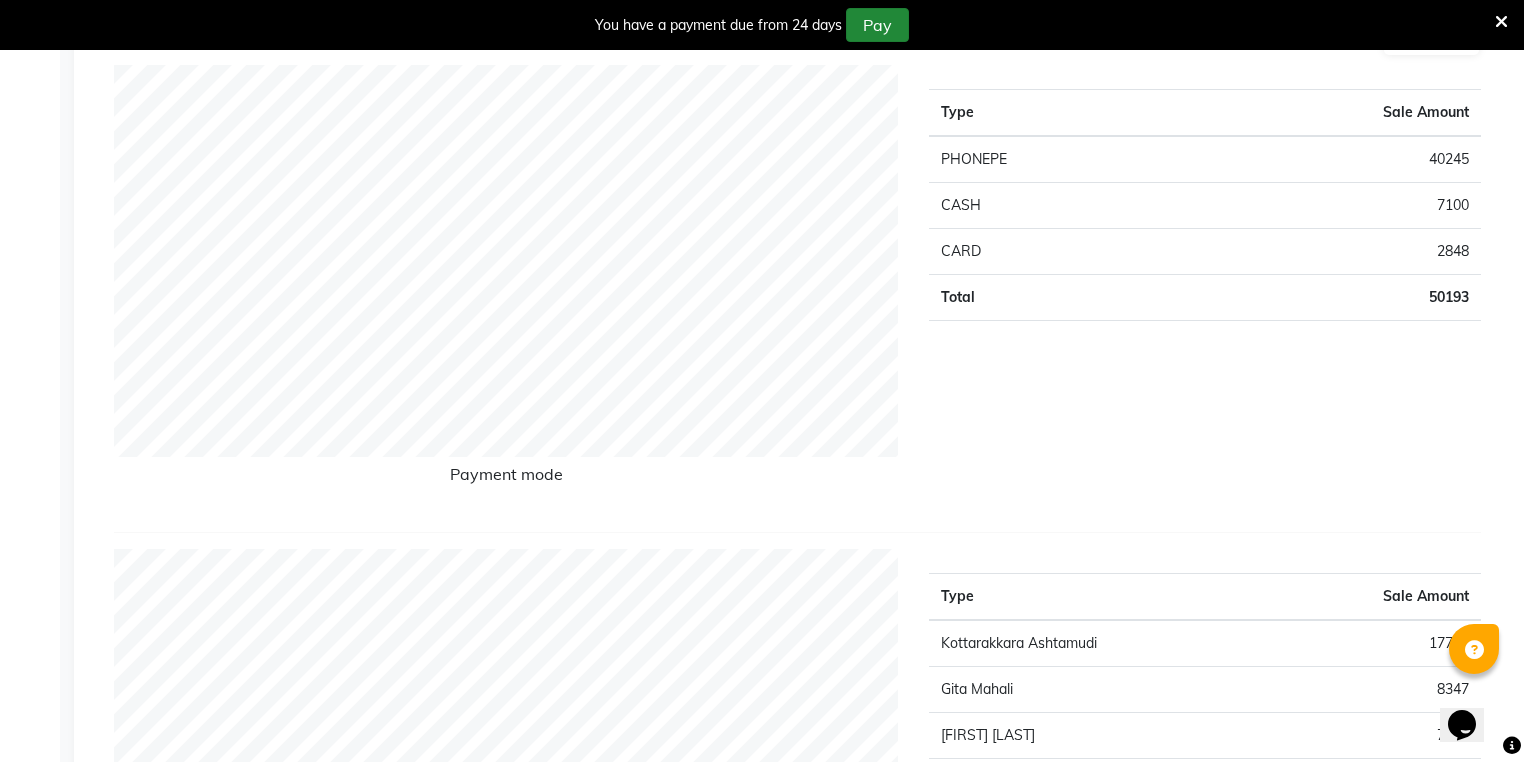 scroll, scrollTop: 160, scrollLeft: 0, axis: vertical 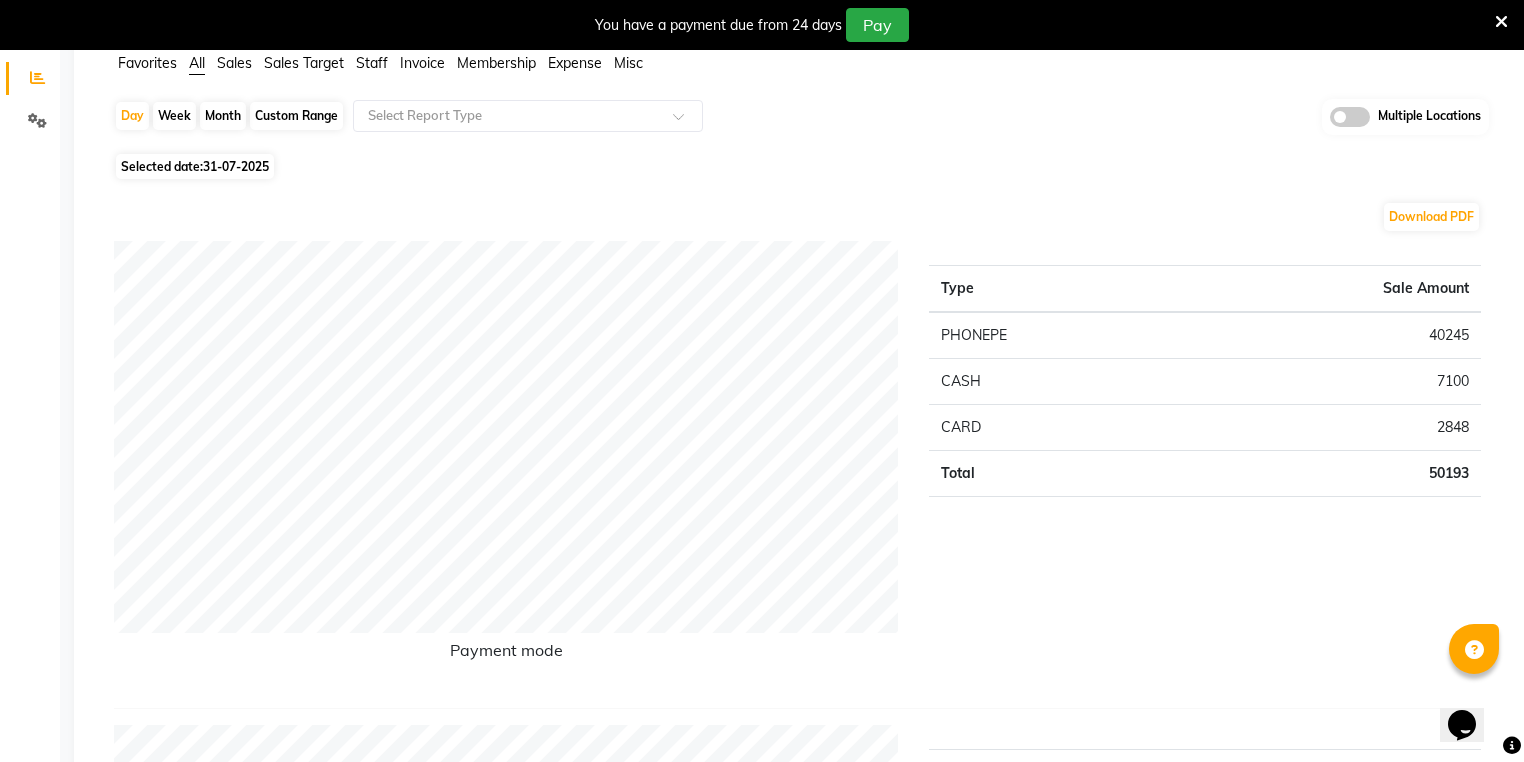 click at bounding box center [1501, 22] 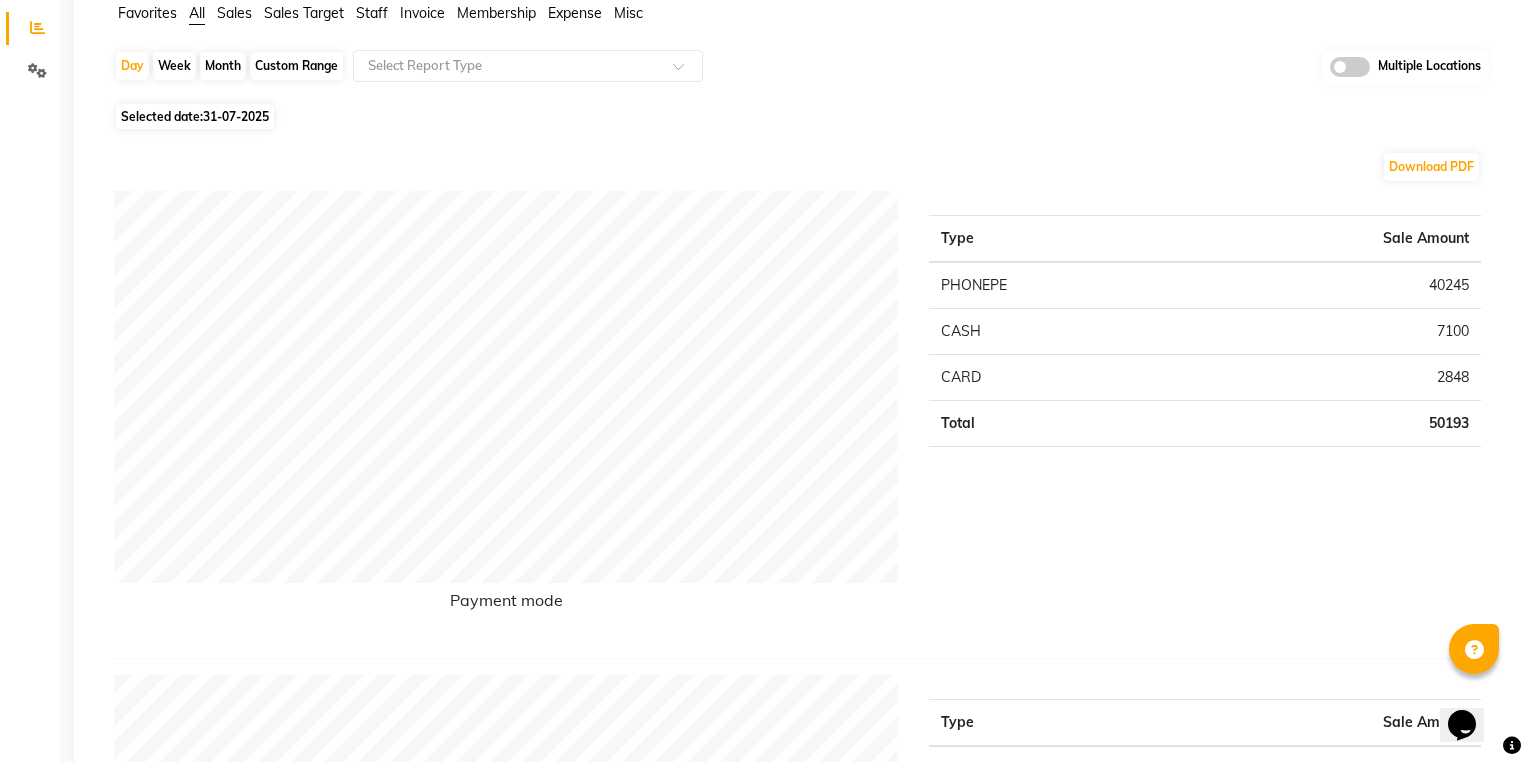 scroll, scrollTop: 0, scrollLeft: 0, axis: both 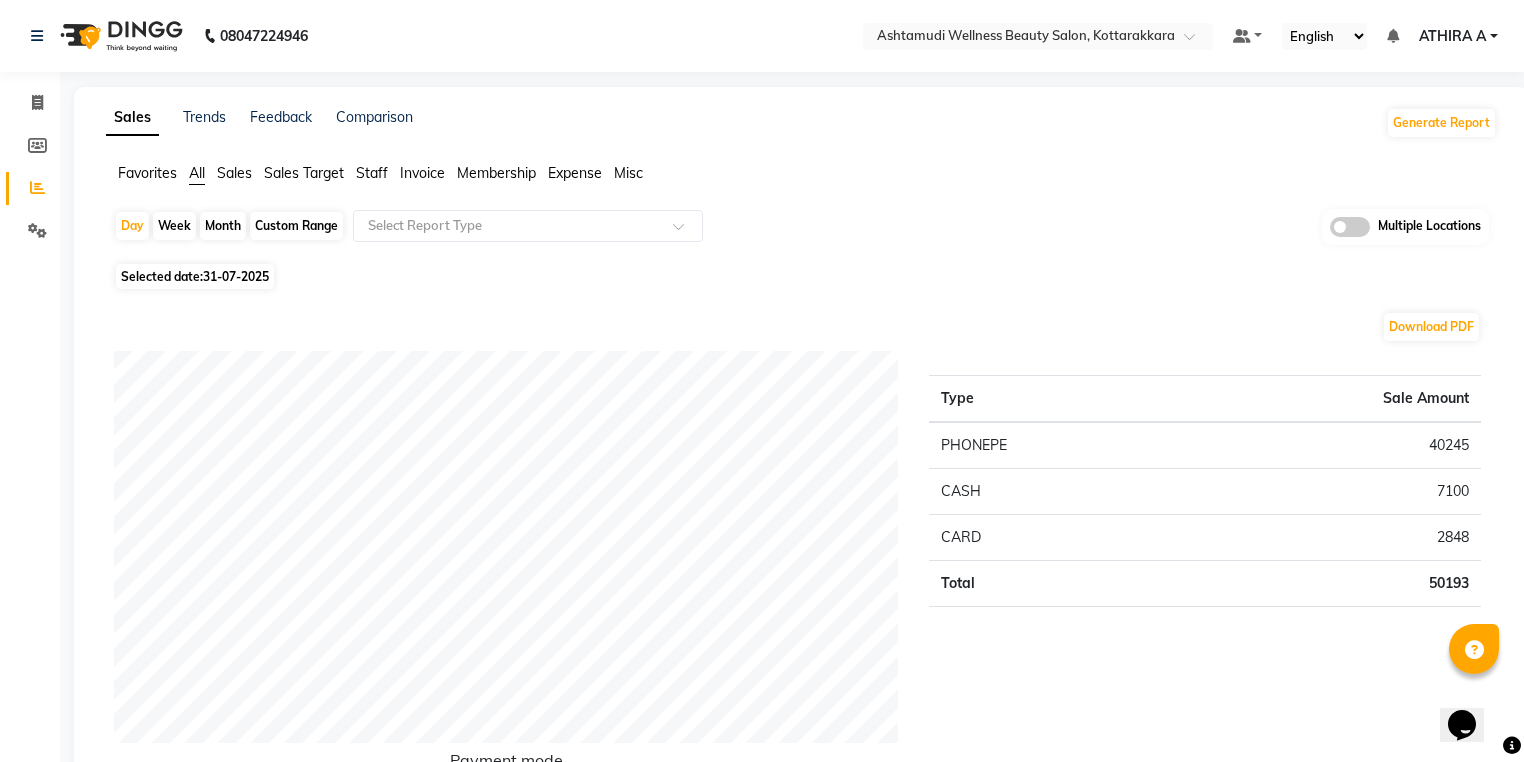 click on "08047224946 Select Location × Ashtamudi Wellness Beauty Salon, Kottarakkara Default Panel My Panel English ENGLISH Español العربية मराठी हिंदी ગુજરાતી தமிழ் 中文 Notifications nothing to show ATHIRA A Manage Profile Change Password Sign out  Version:3.15.11" 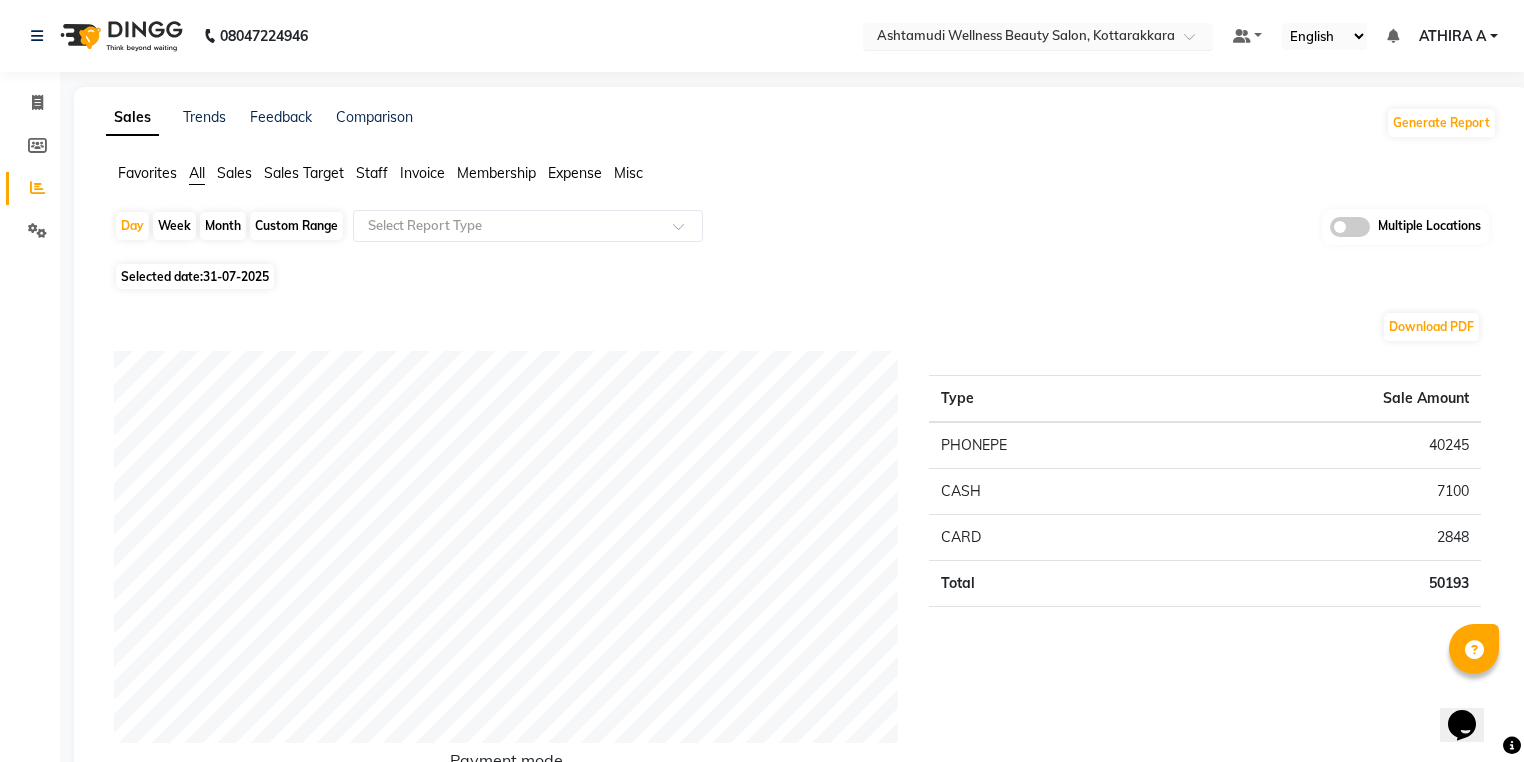 click on "Select Location × Ashtamudi Wellness Beauty Salon, Kottarakkara" at bounding box center [1038, 36] 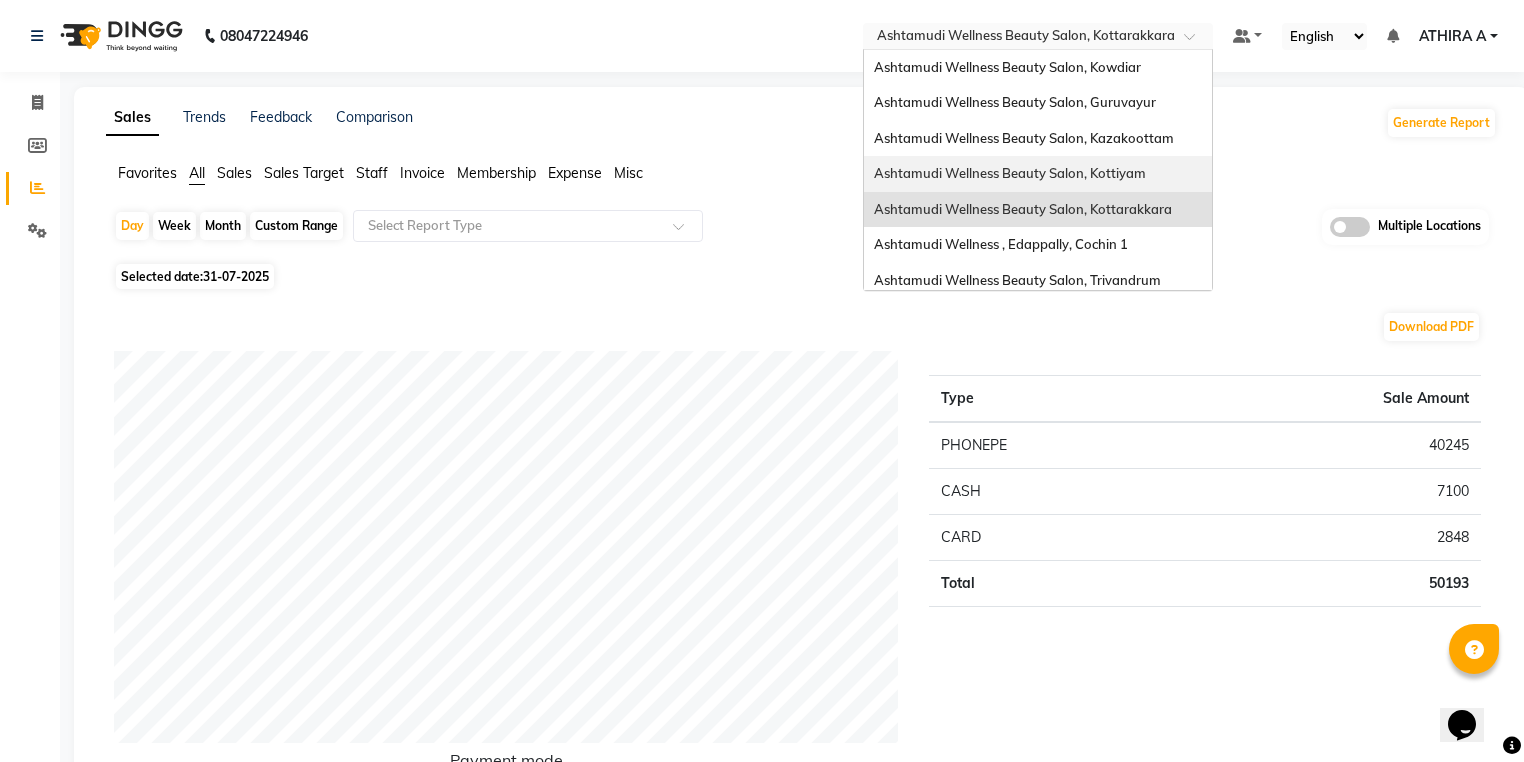 click on "Ashtamudi Wellness Beauty Salon, Kottiyam" at bounding box center [1010, 173] 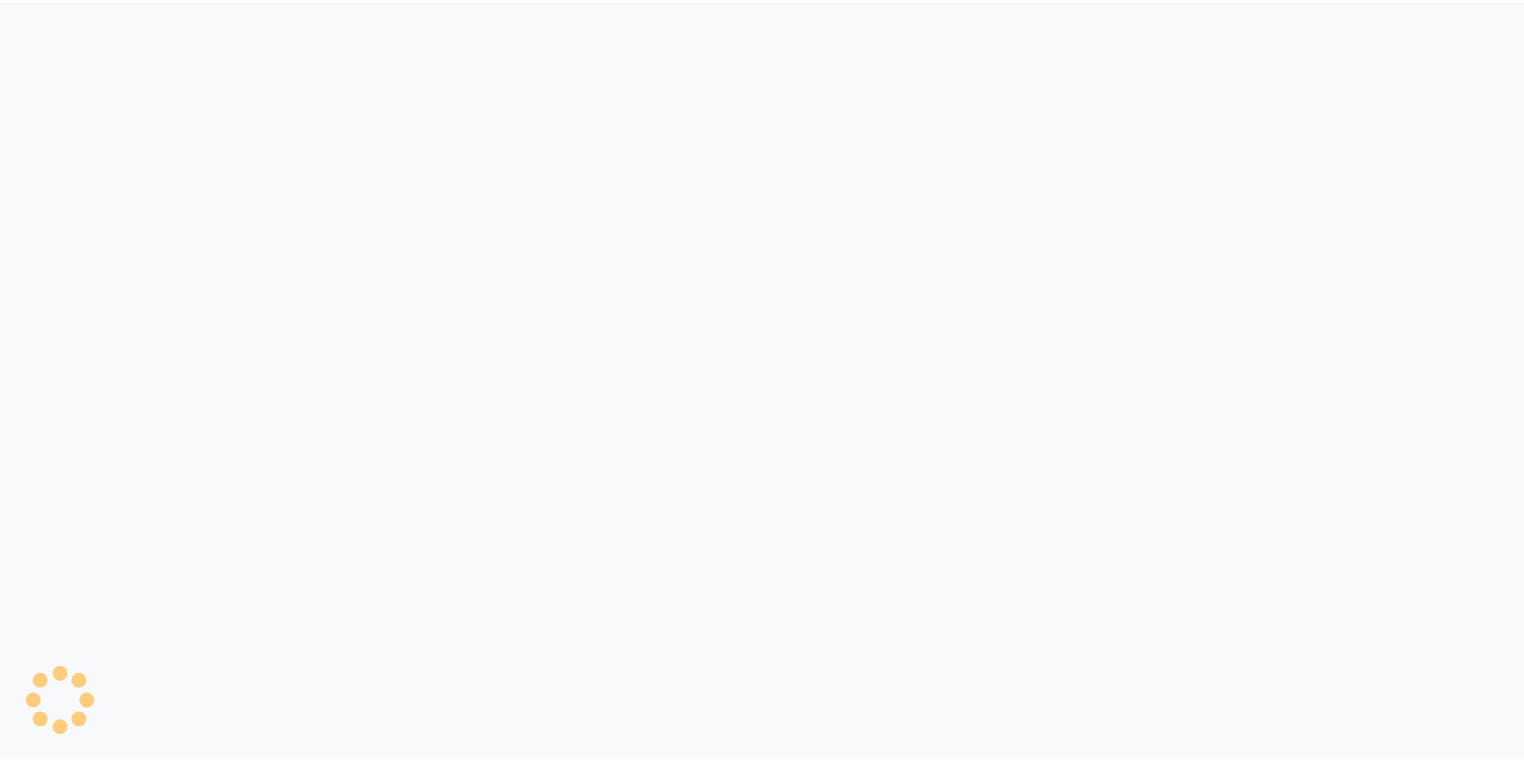 scroll, scrollTop: 0, scrollLeft: 0, axis: both 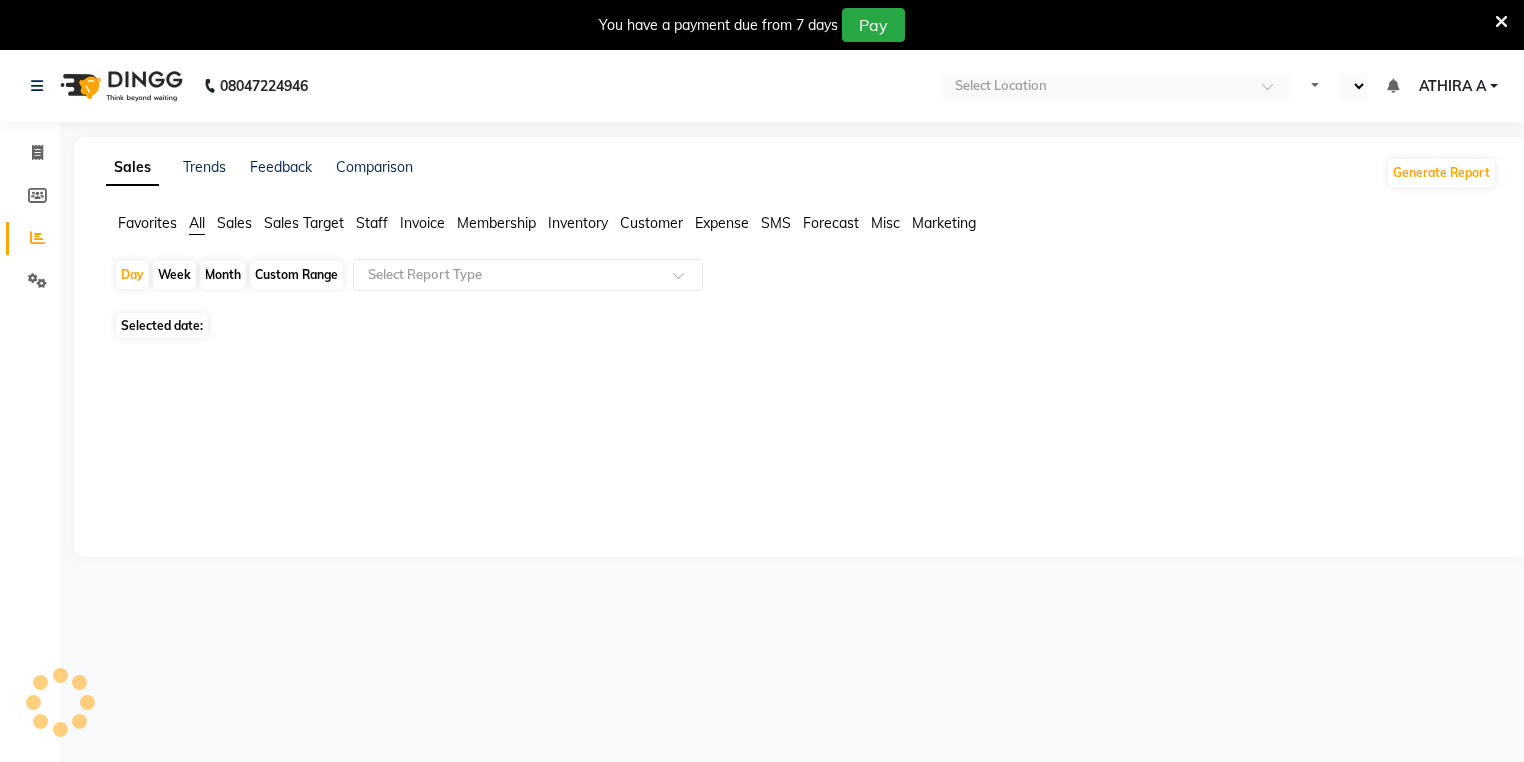 select on "en" 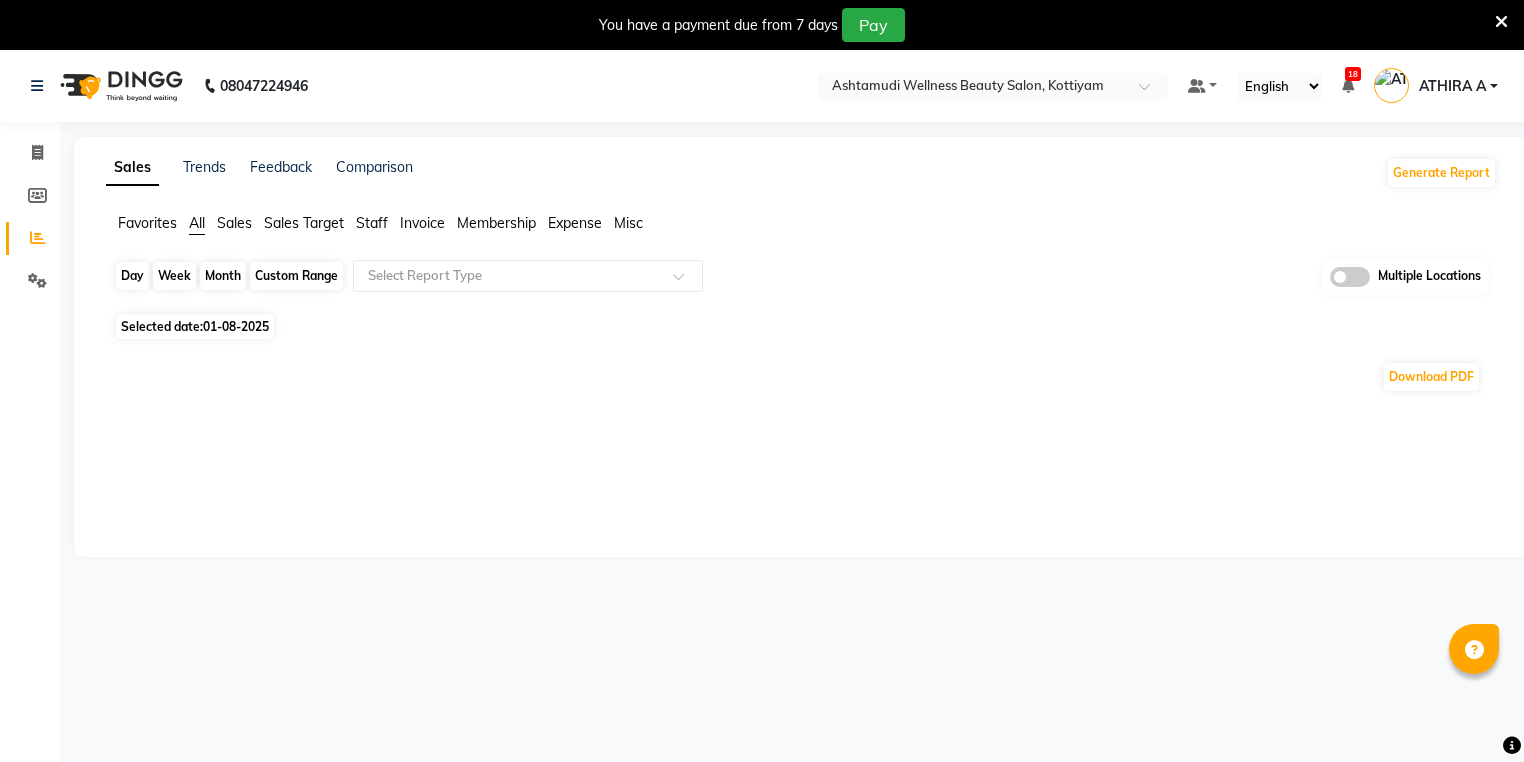 click on "Day" 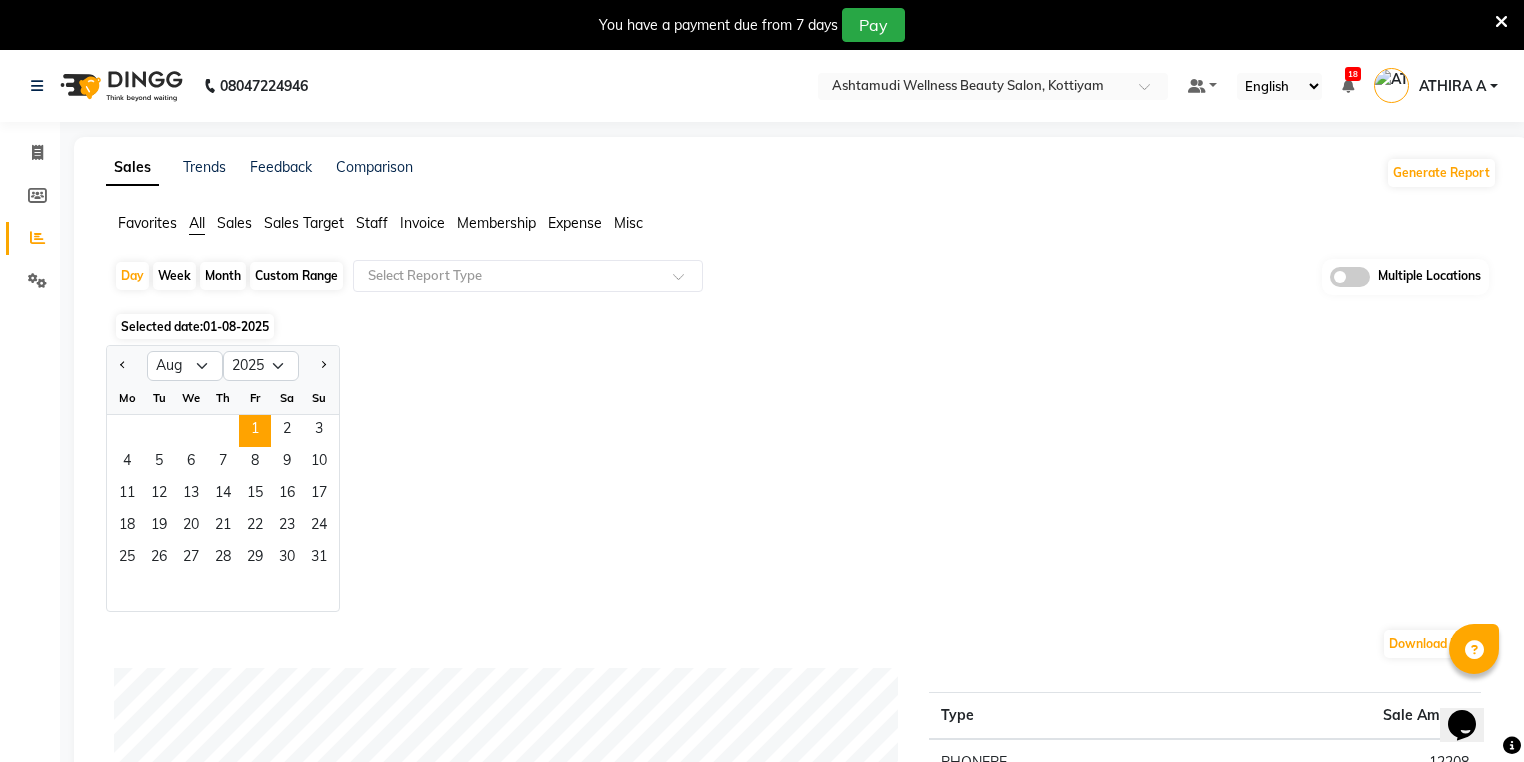 scroll, scrollTop: 0, scrollLeft: 0, axis: both 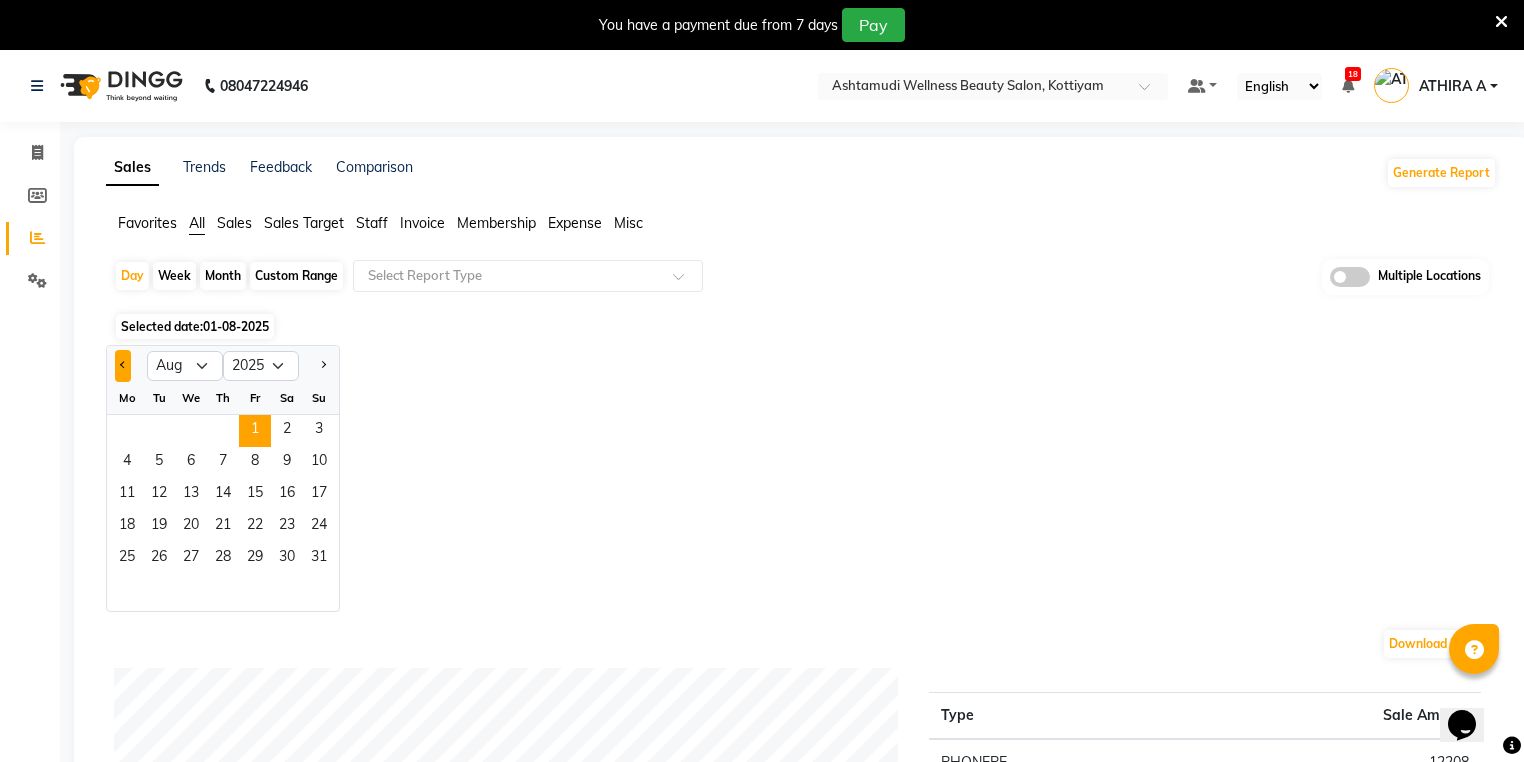 click 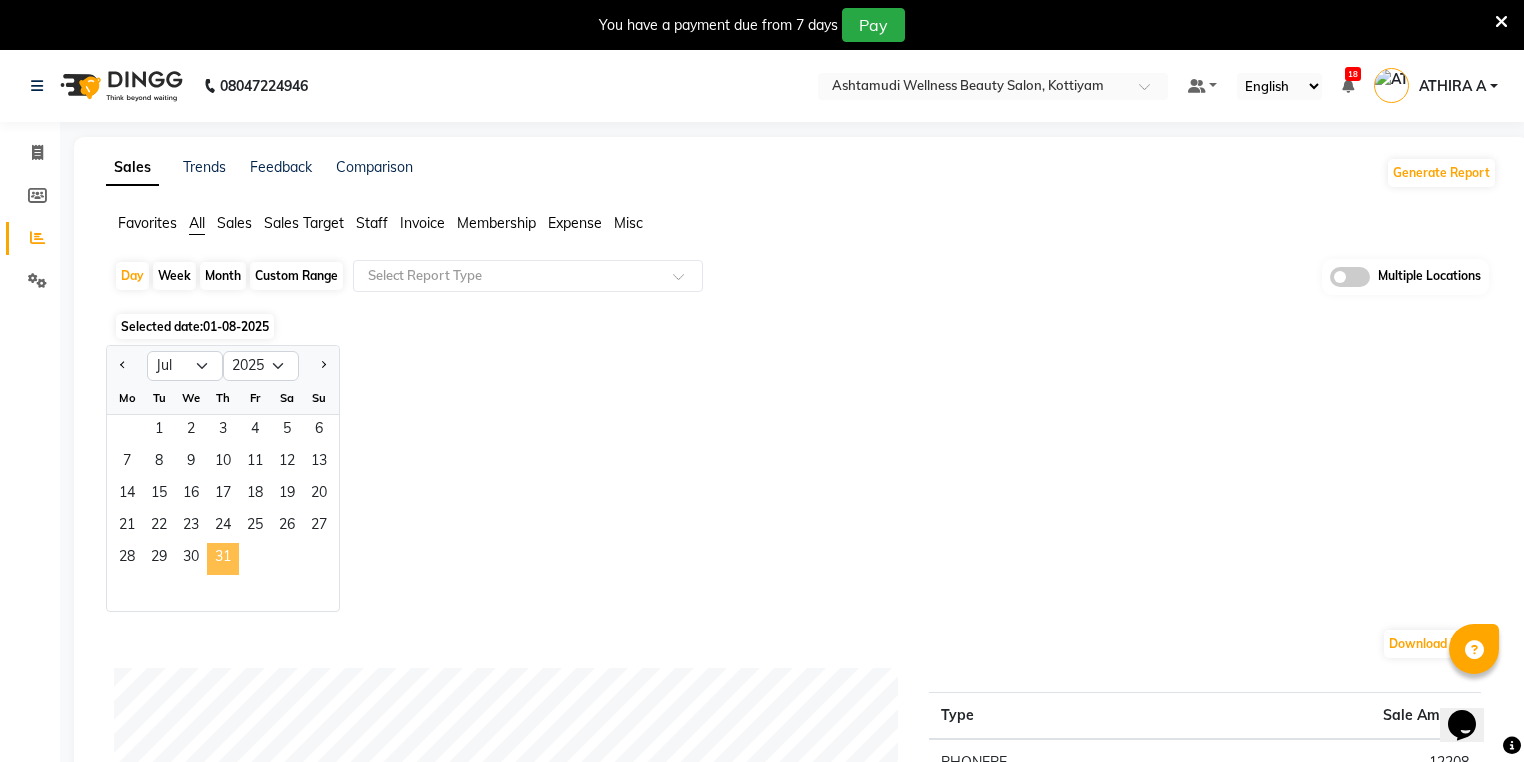 click on "31" 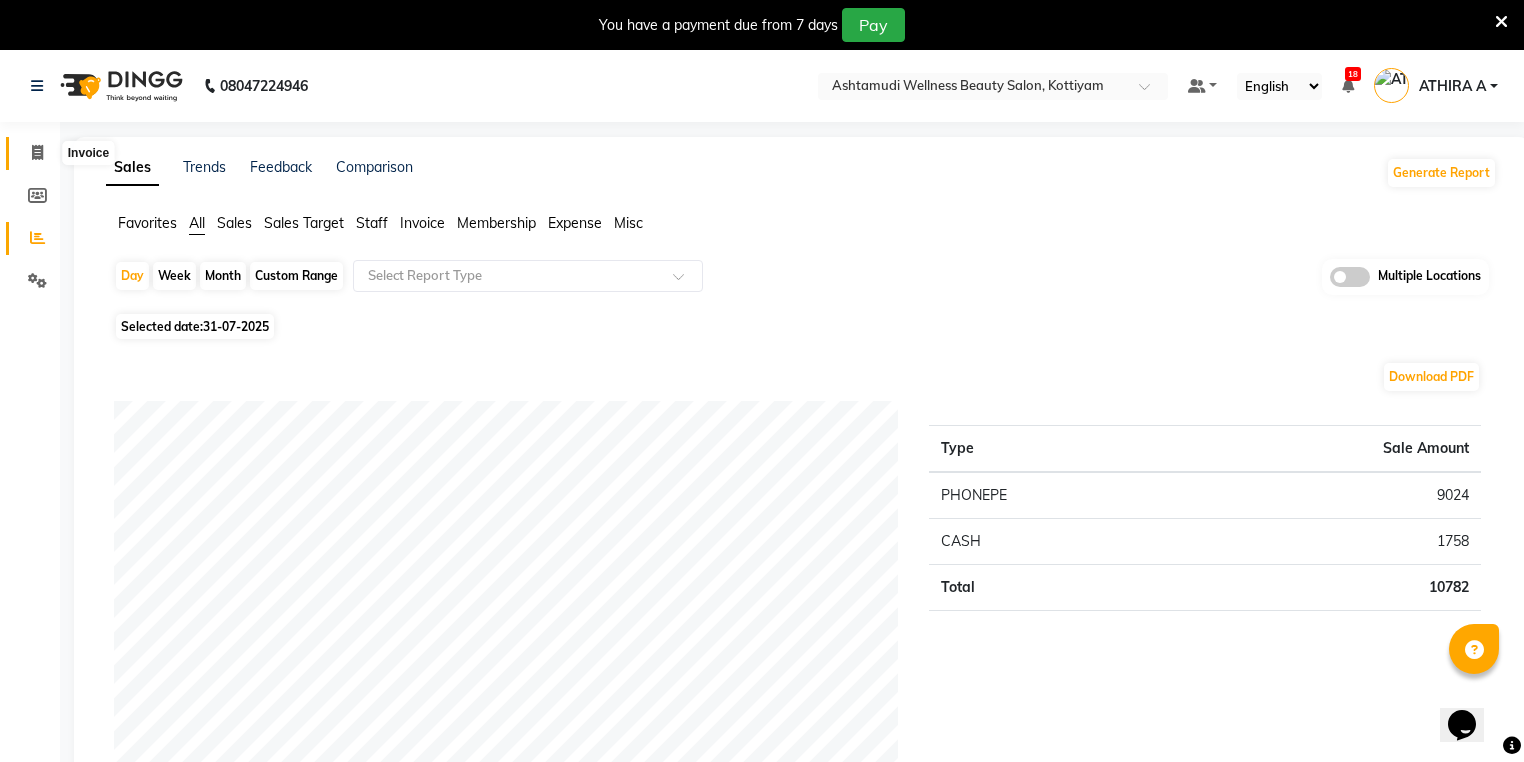 click 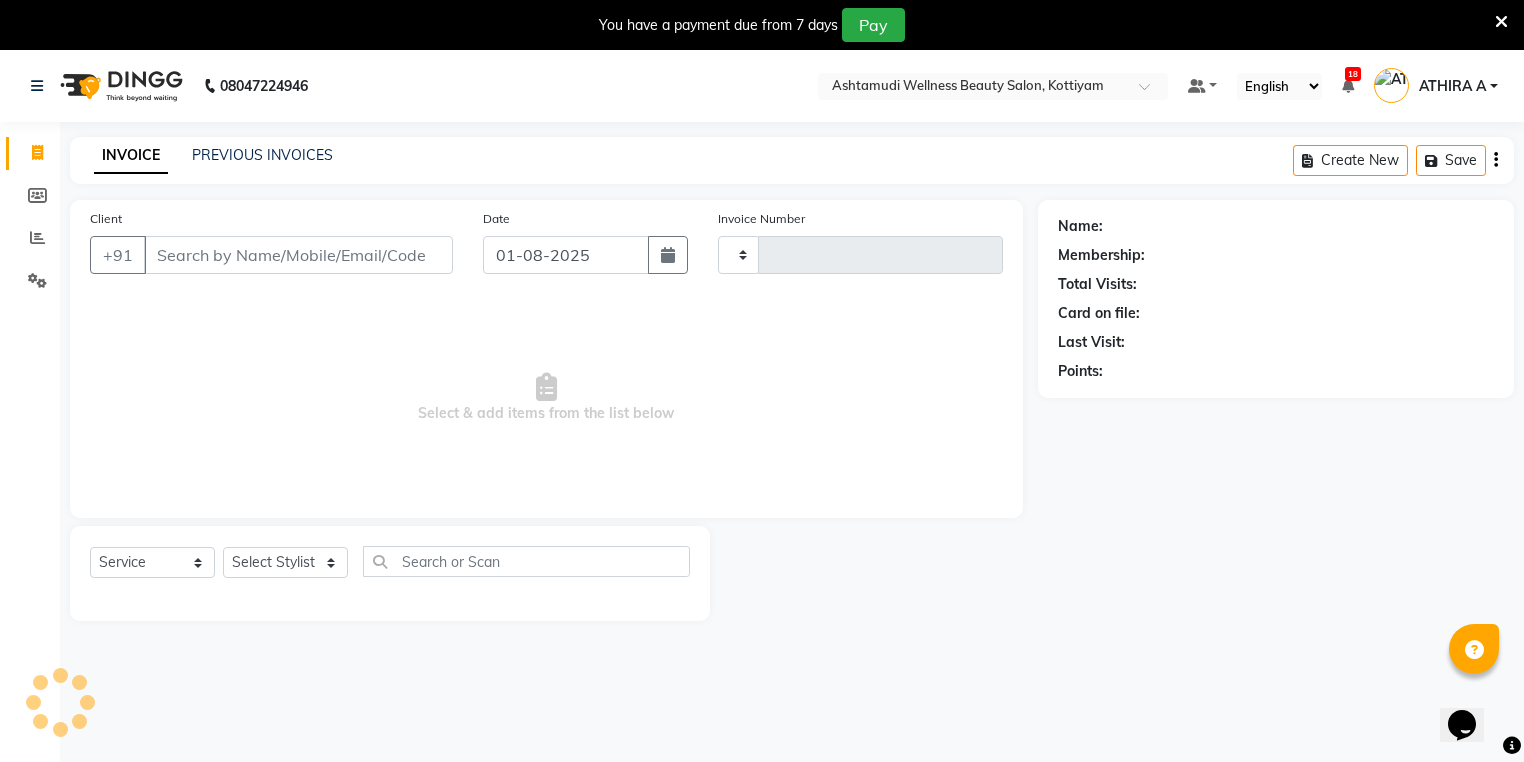 type on "2459" 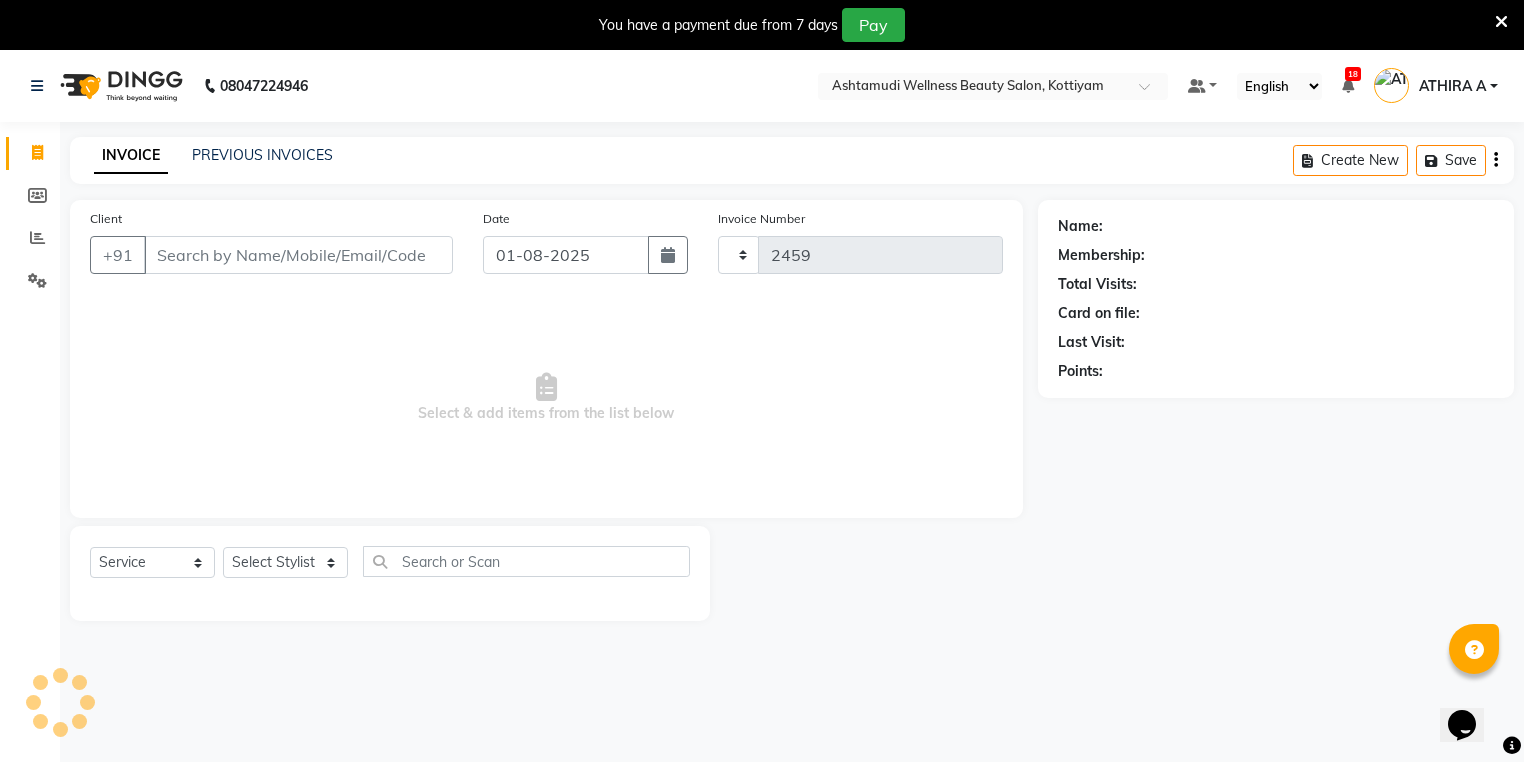 select on "4674" 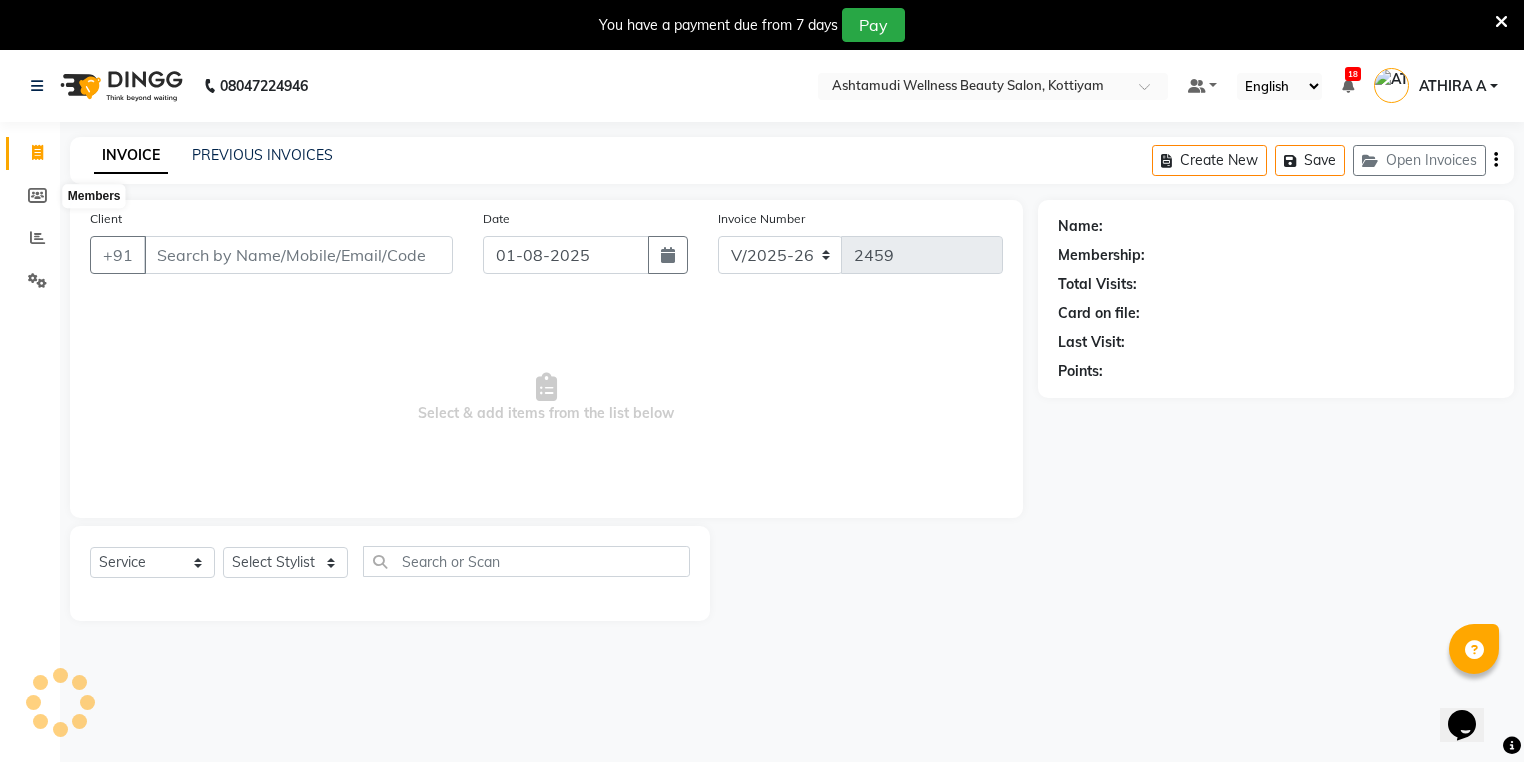 scroll, scrollTop: 50, scrollLeft: 0, axis: vertical 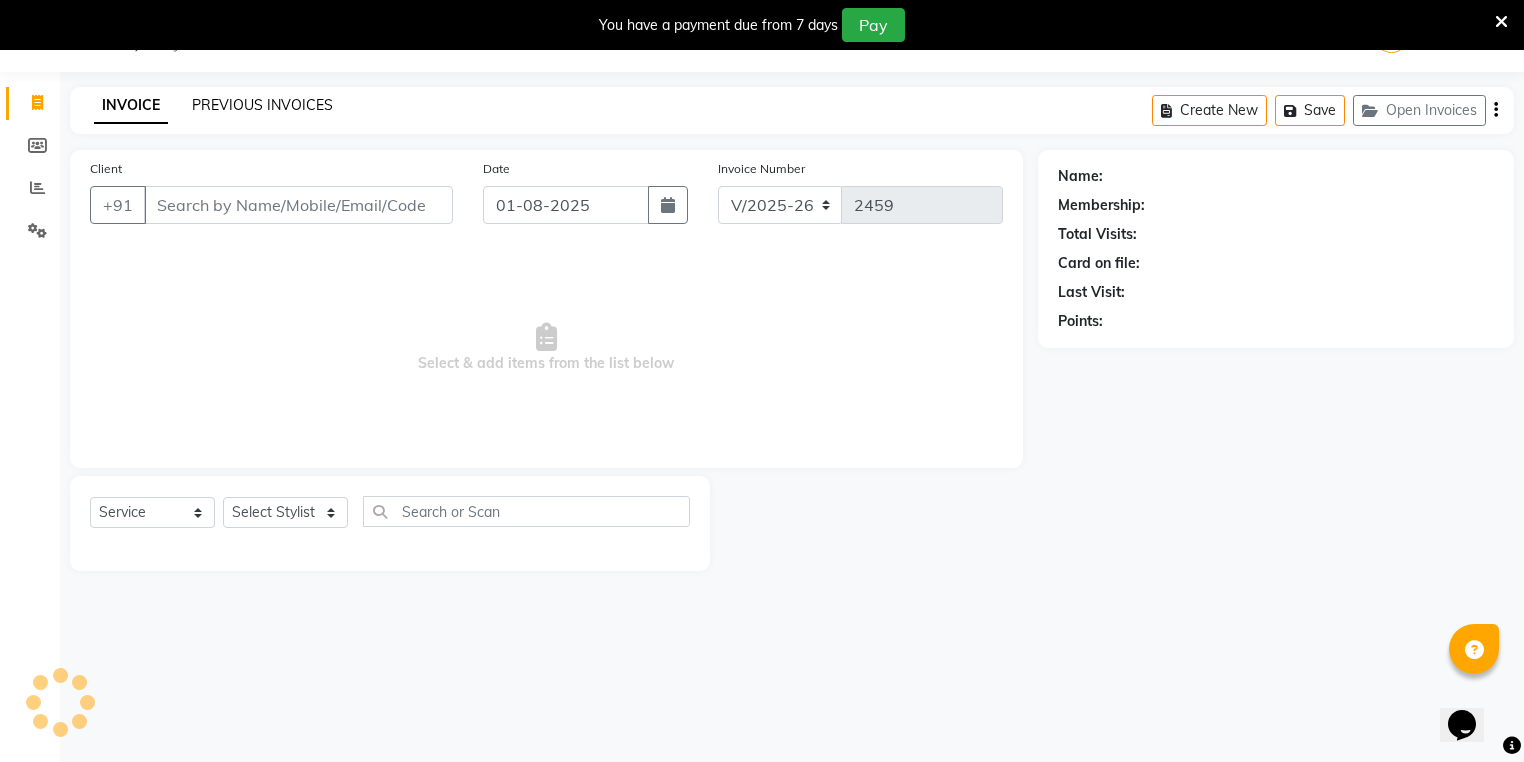 click on "PREVIOUS INVOICES" 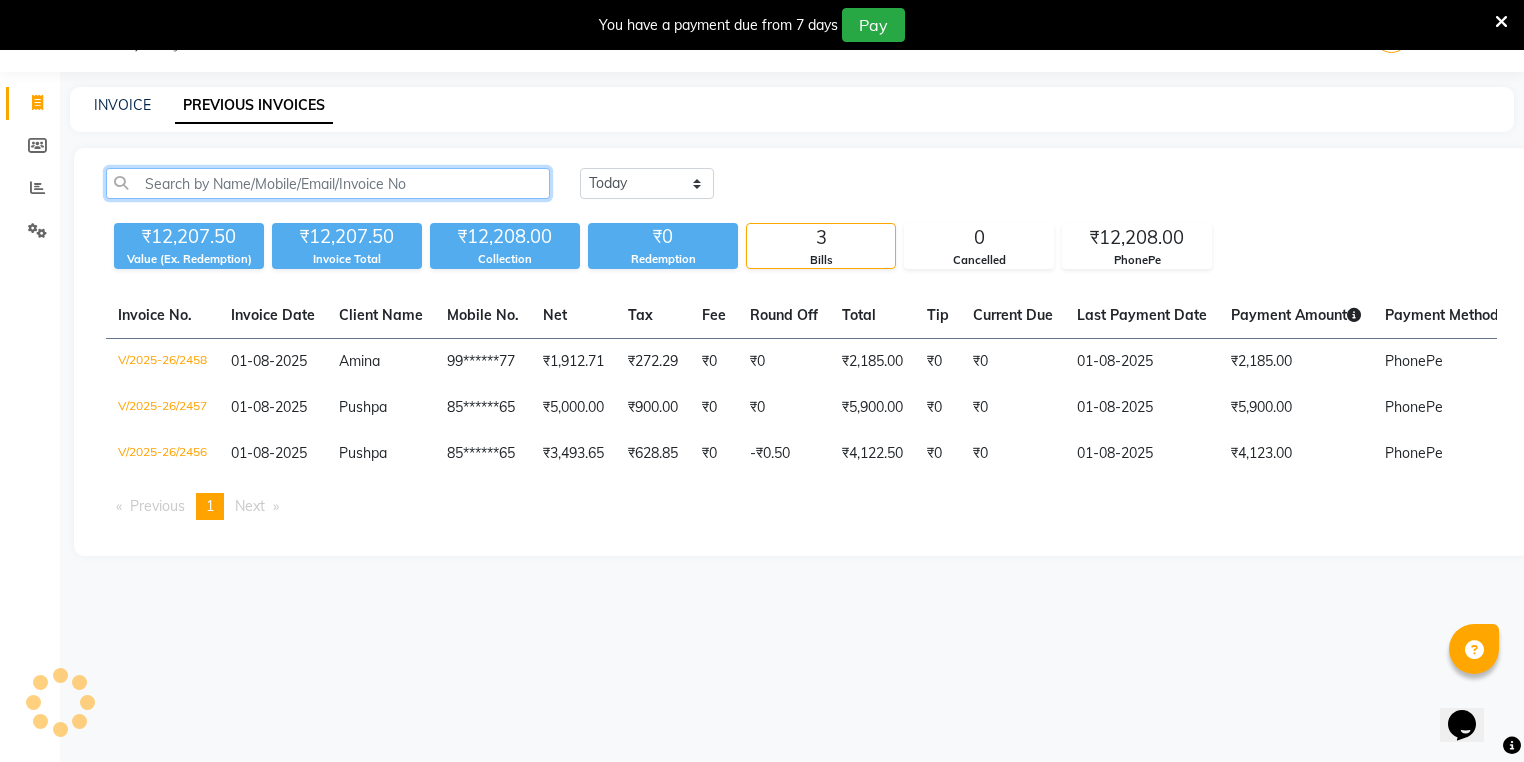 click 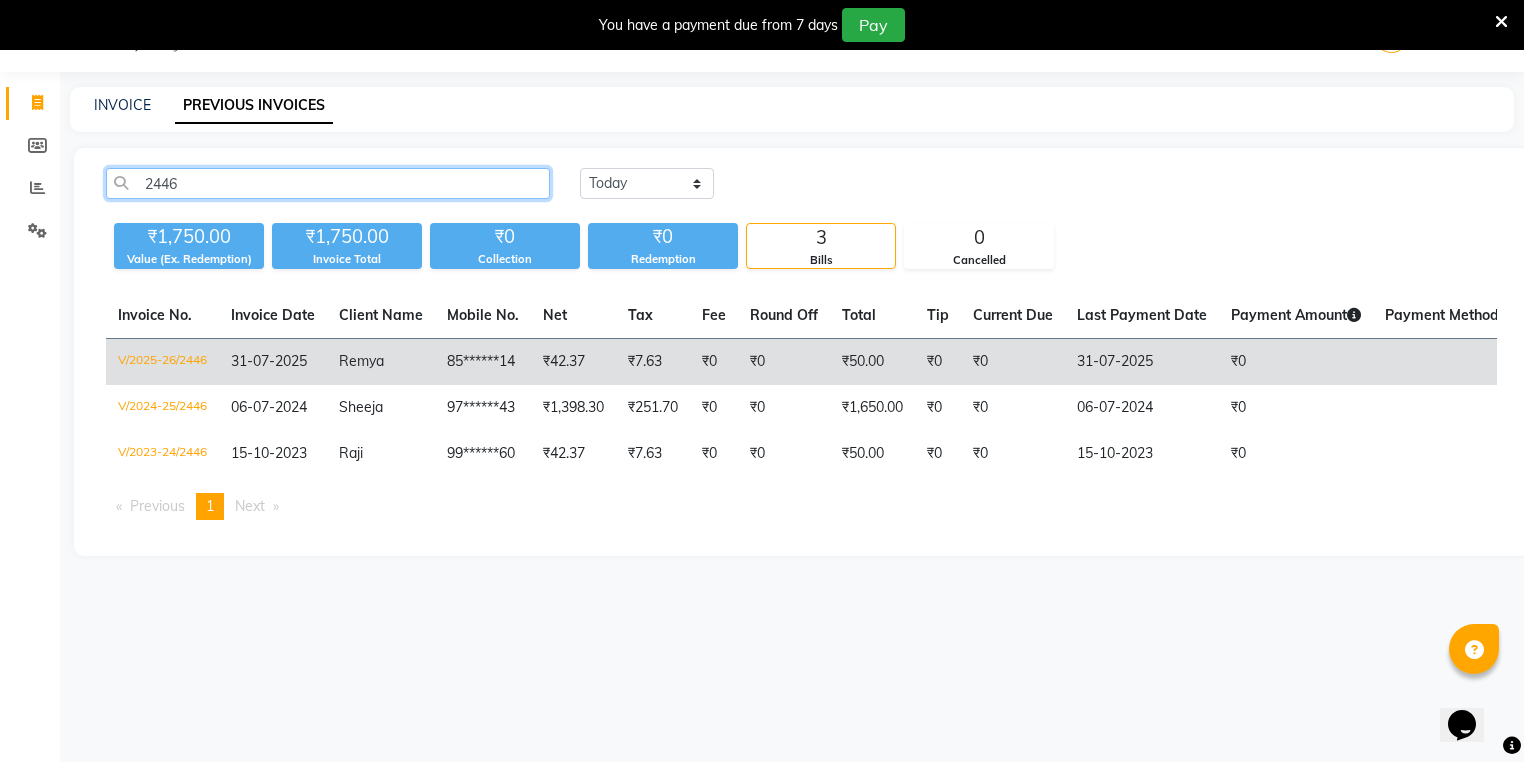 type on "2446" 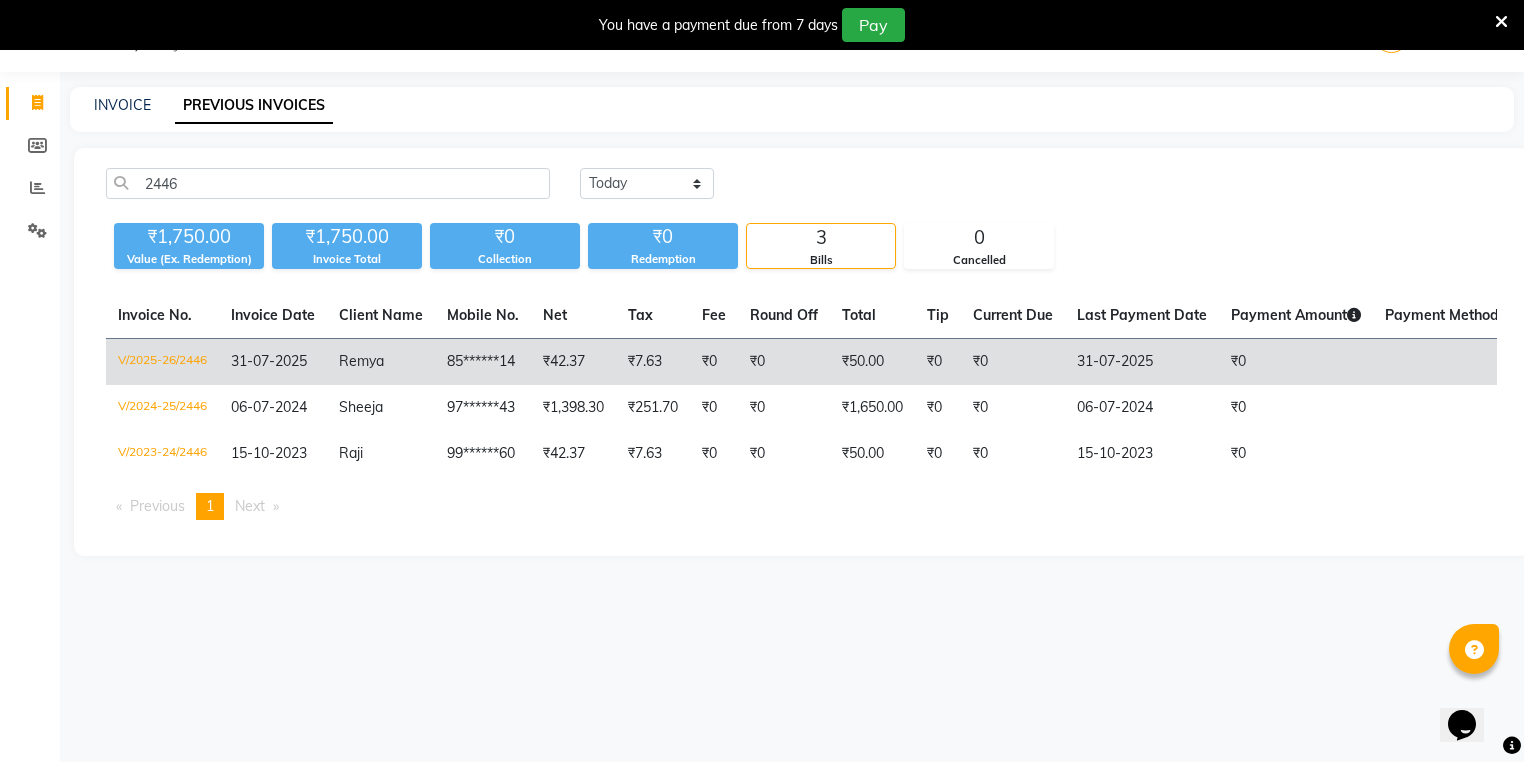 click on "Remya" 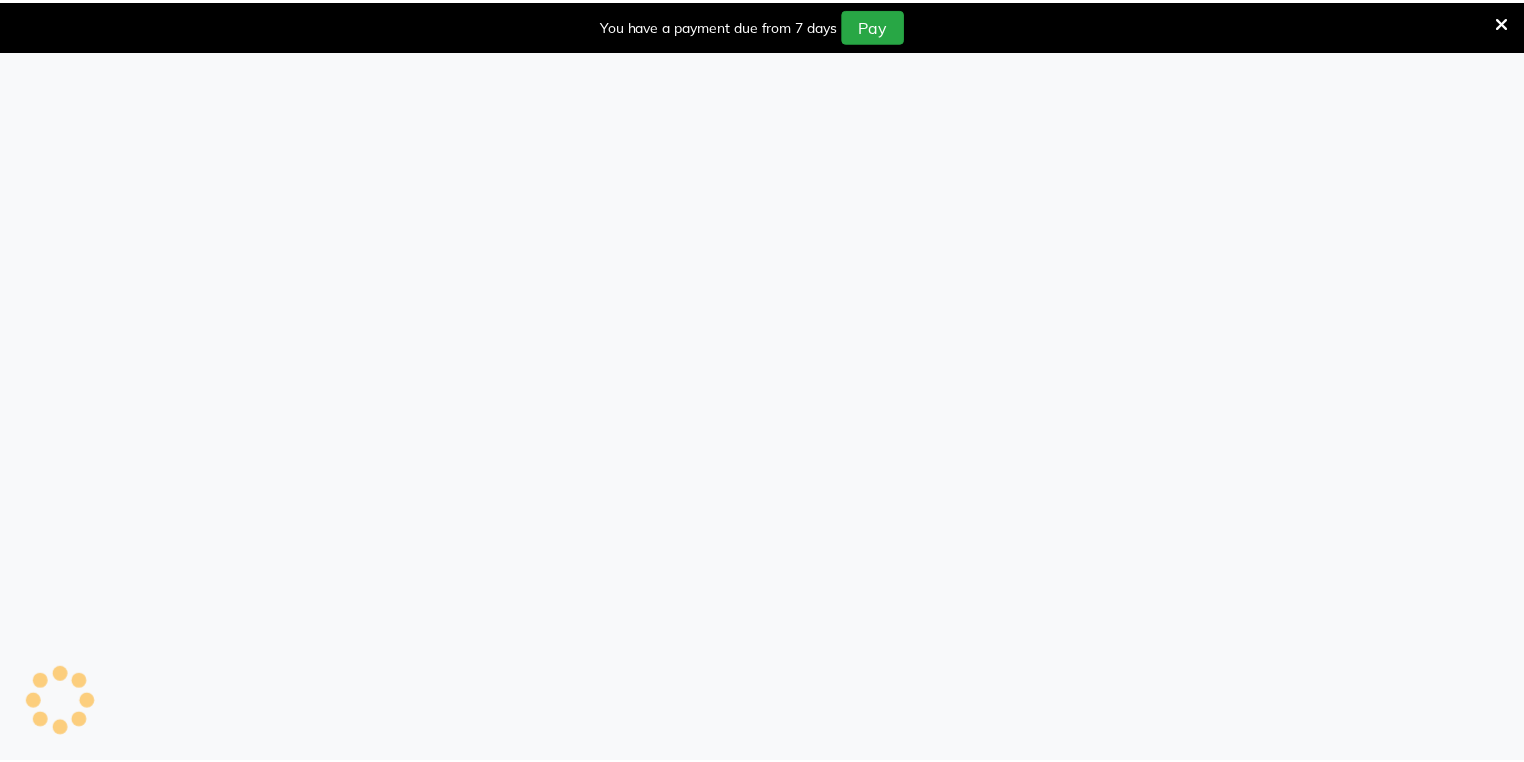 scroll, scrollTop: 0, scrollLeft: 0, axis: both 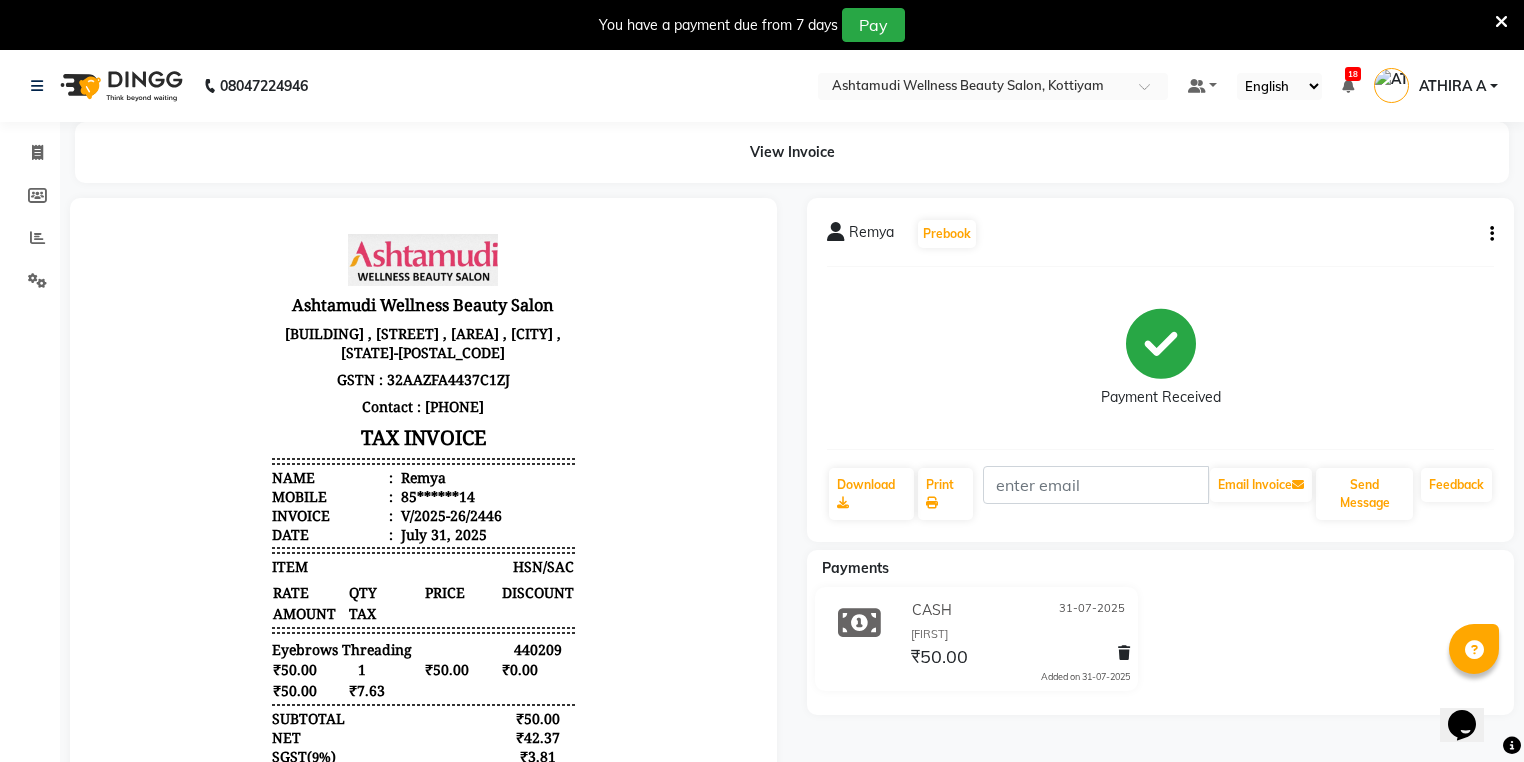 click 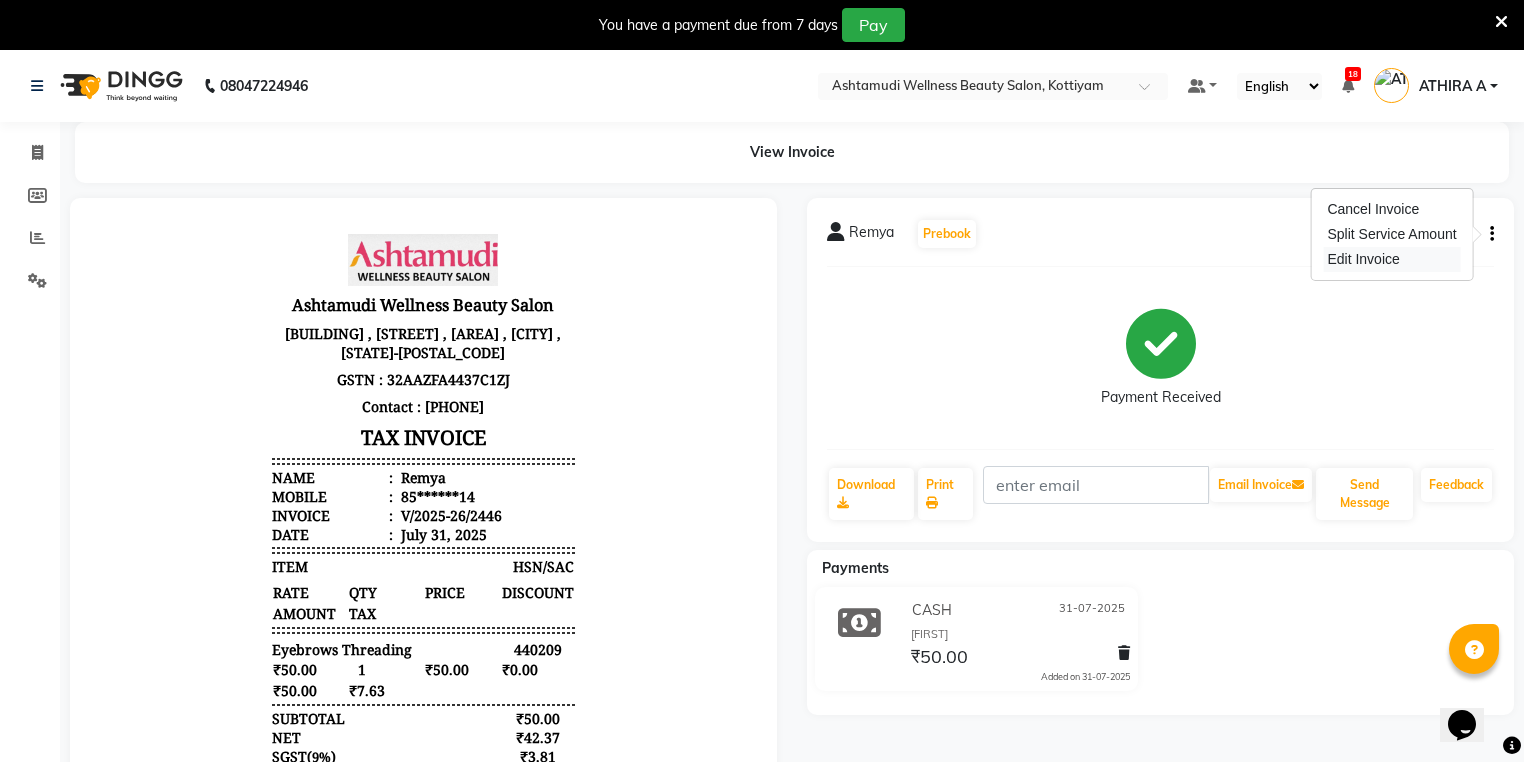 click on "Edit Invoice" at bounding box center (1391, 259) 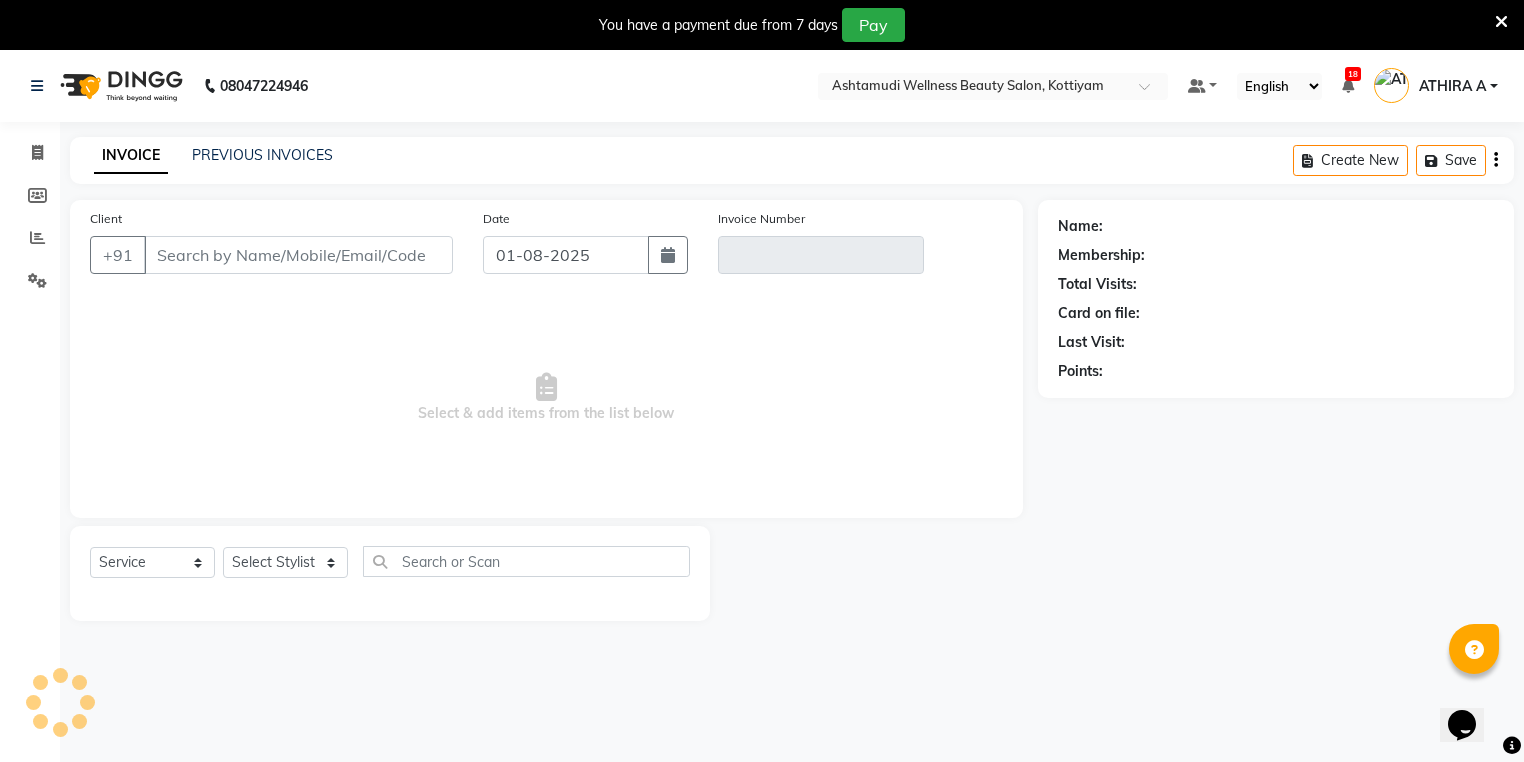scroll, scrollTop: 50, scrollLeft: 0, axis: vertical 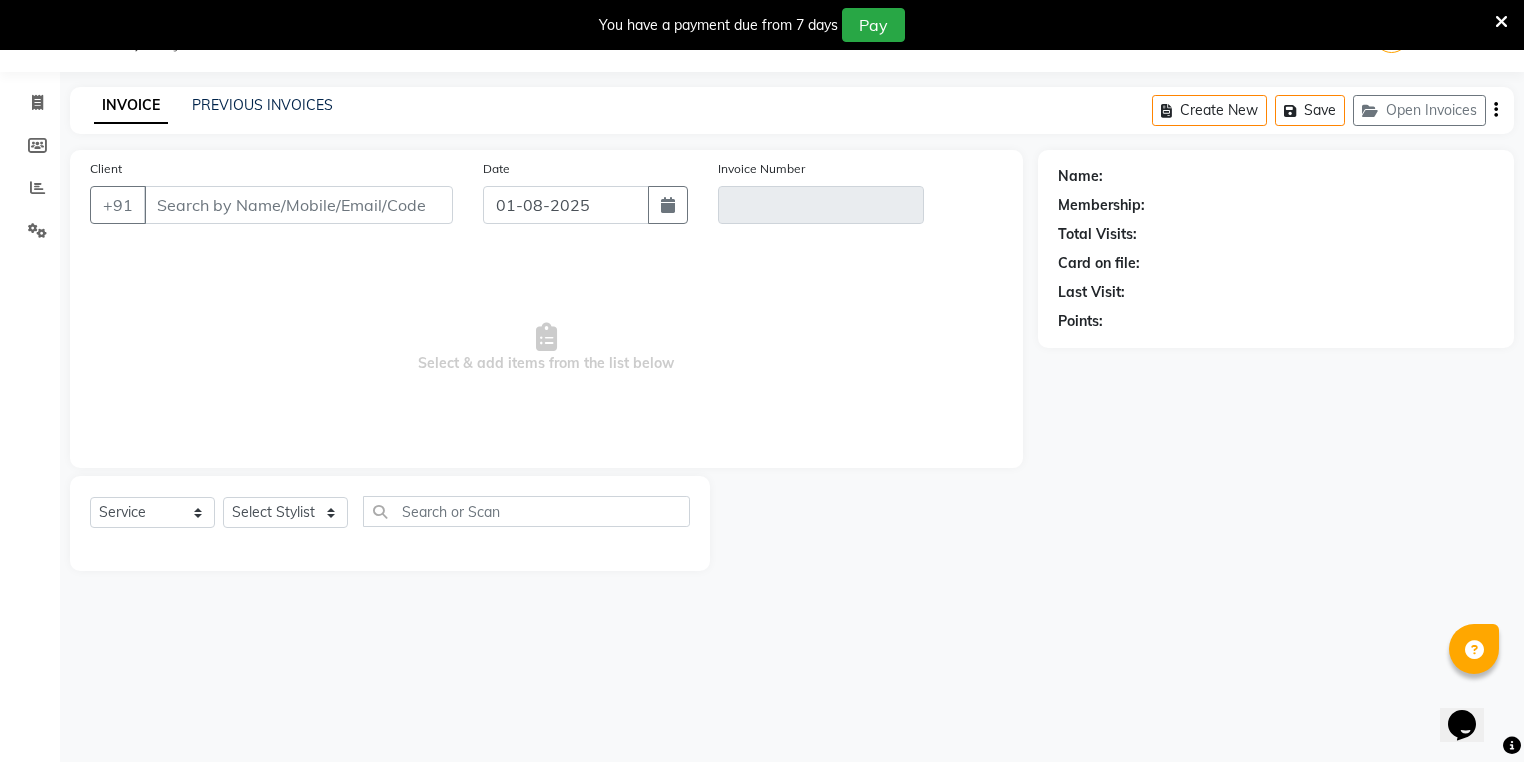 type on "85******14" 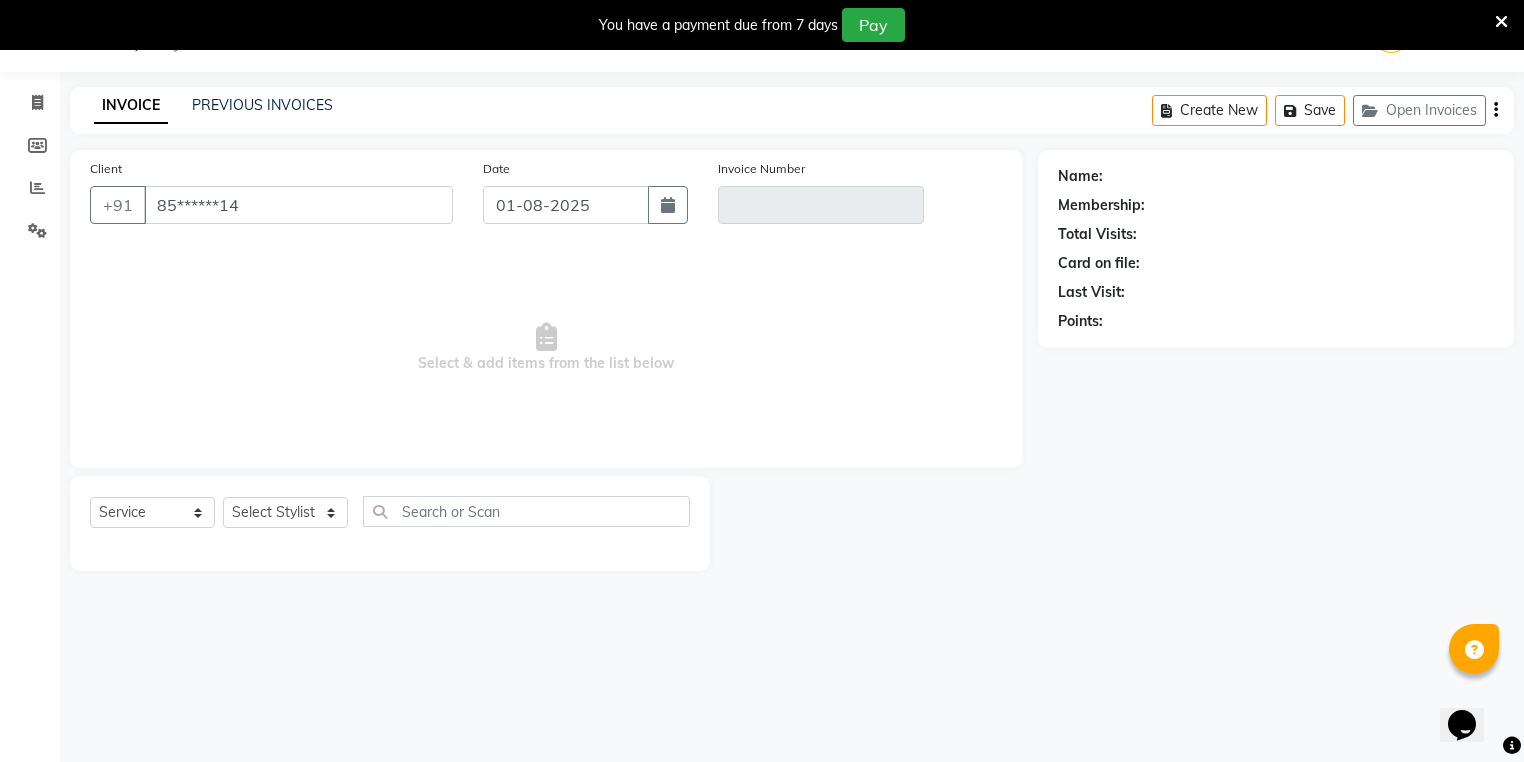 type on "V/2025-26/2446" 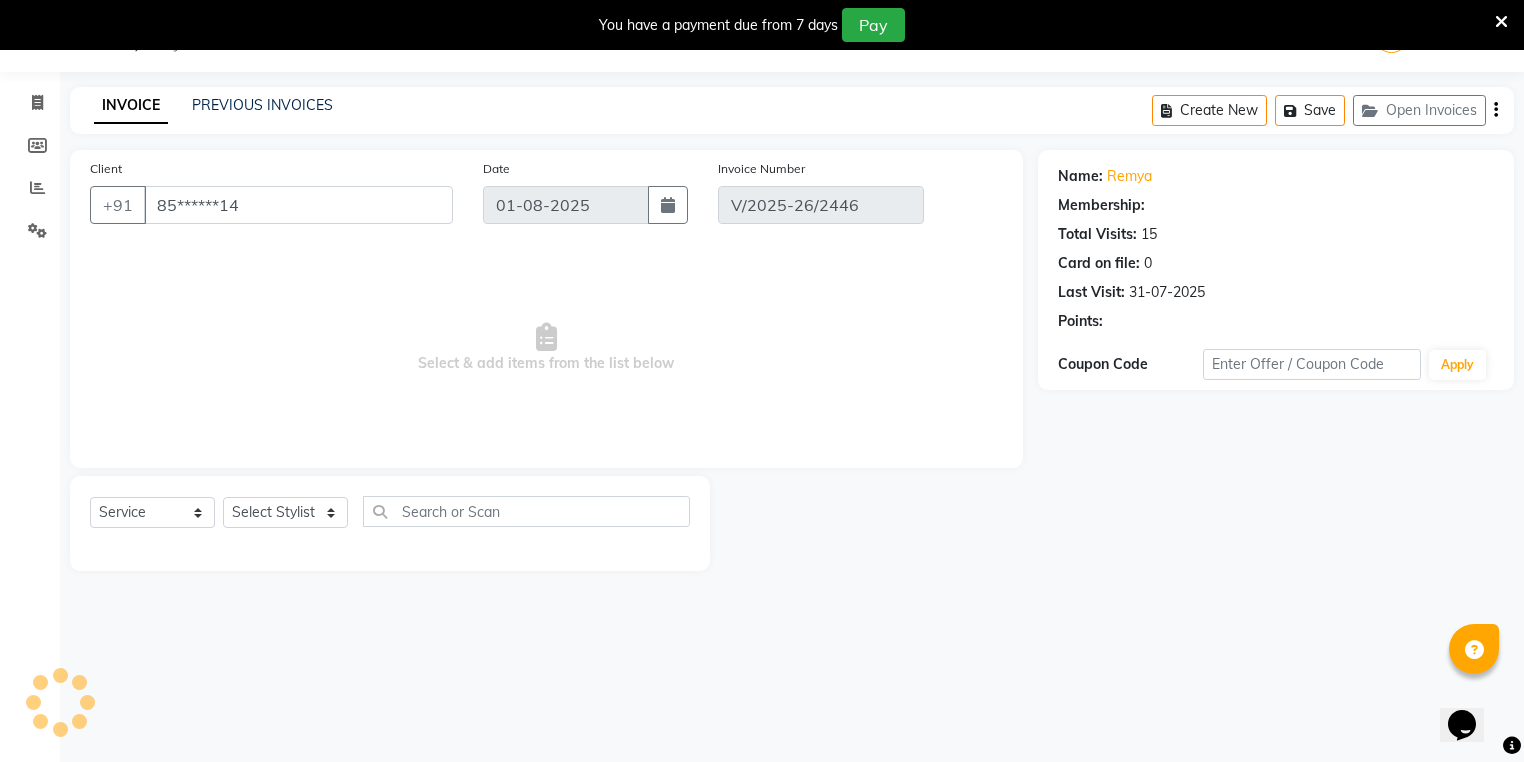 select on "1: Object" 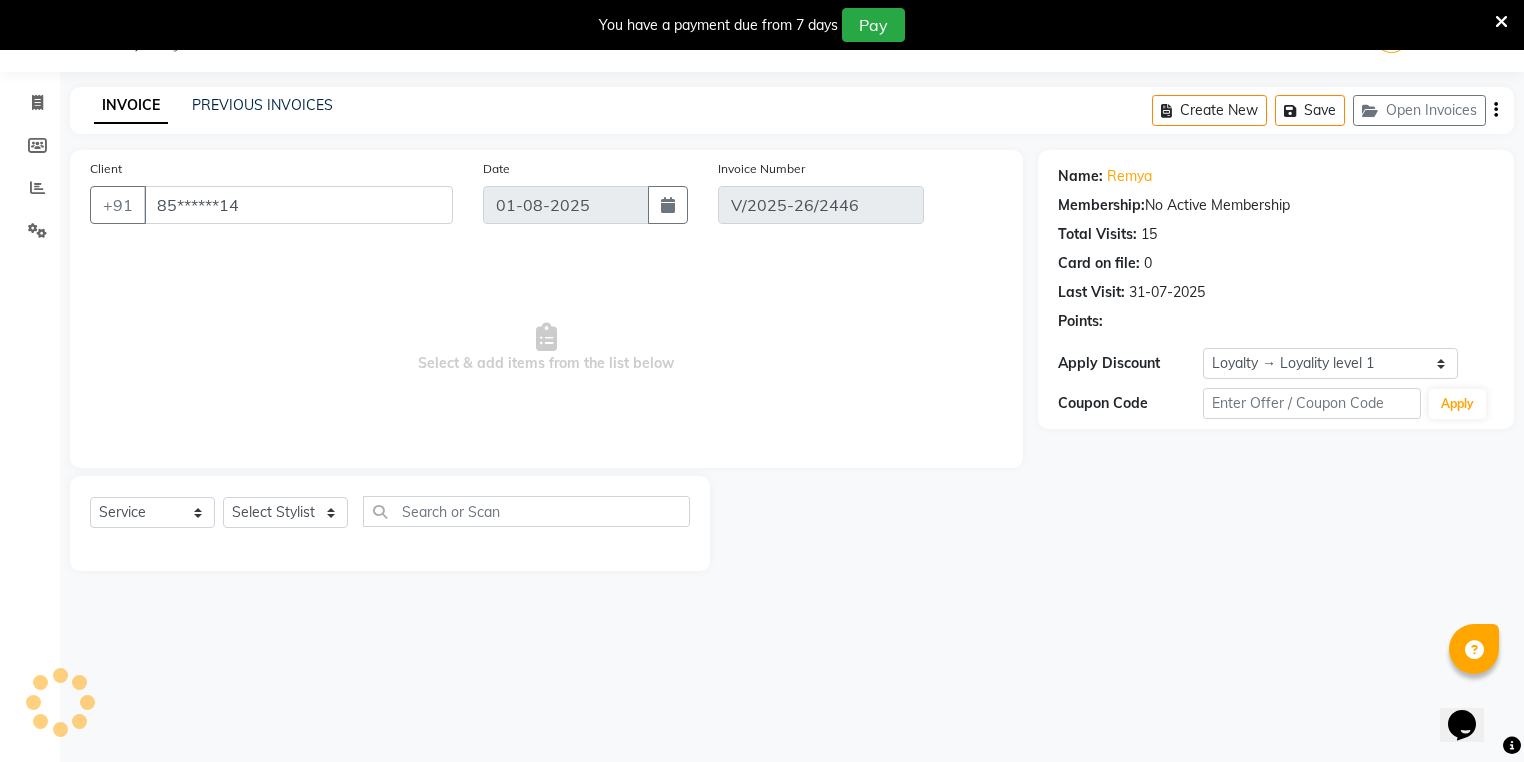type on "31-07-2025" 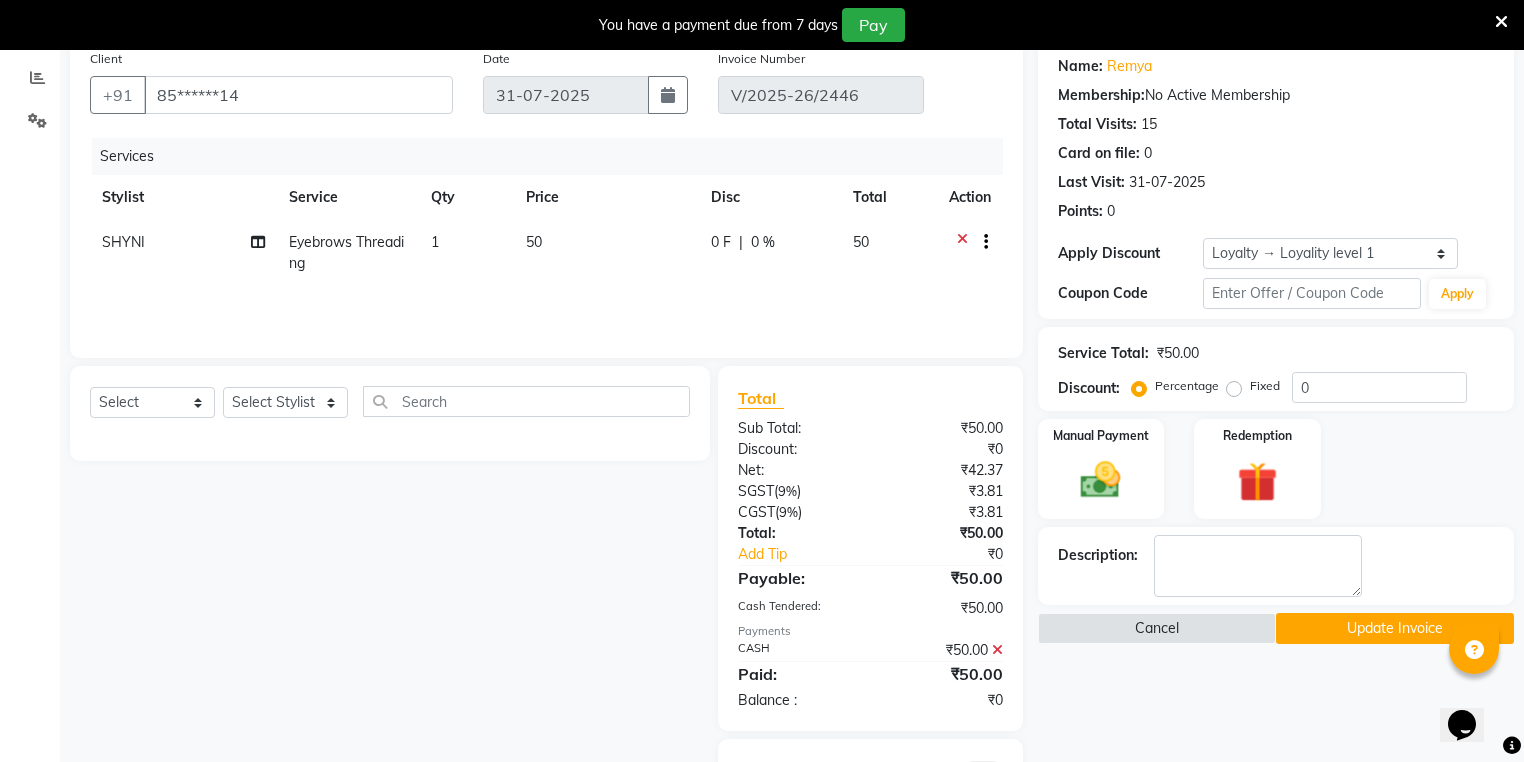 scroll, scrollTop: 259, scrollLeft: 0, axis: vertical 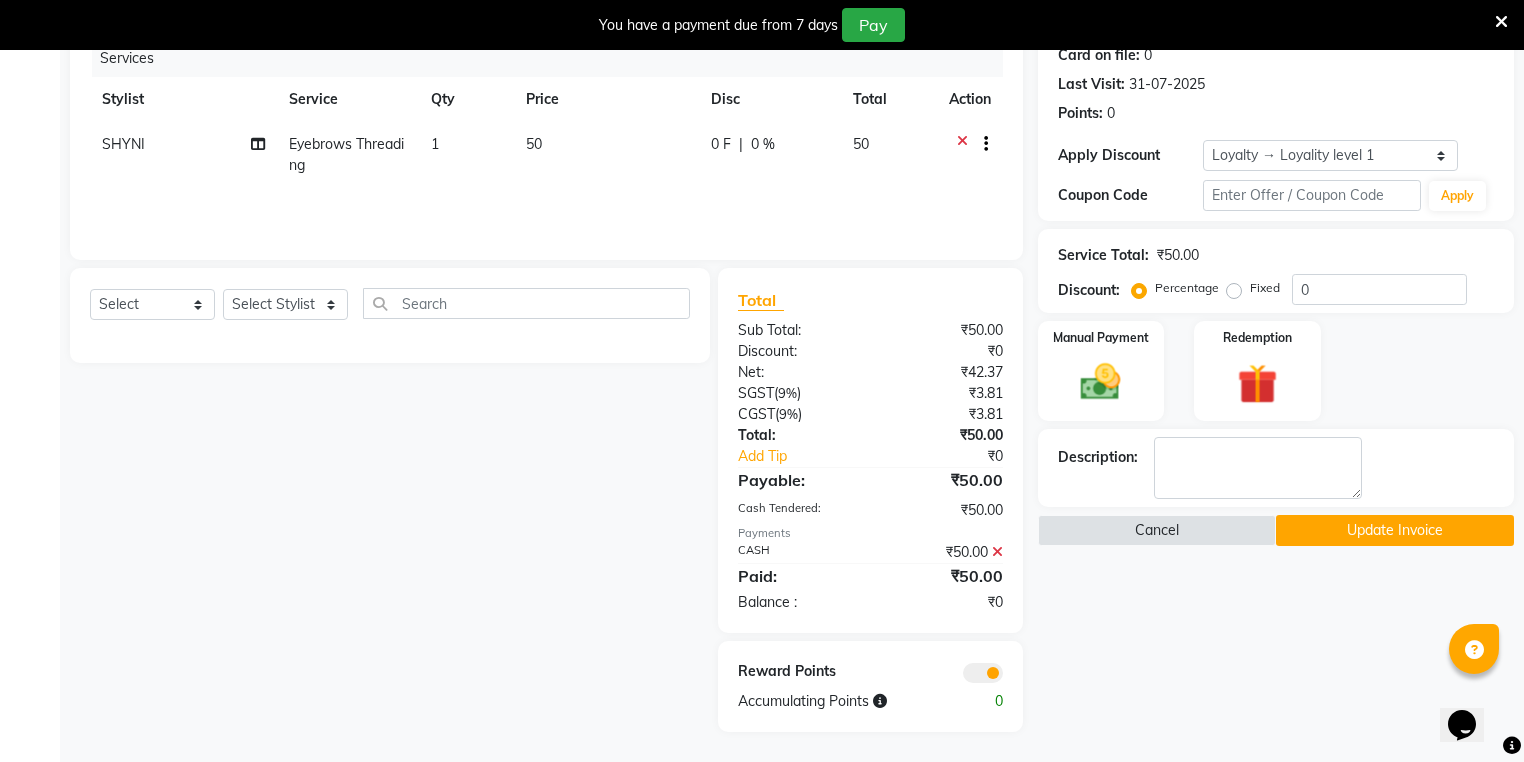 click 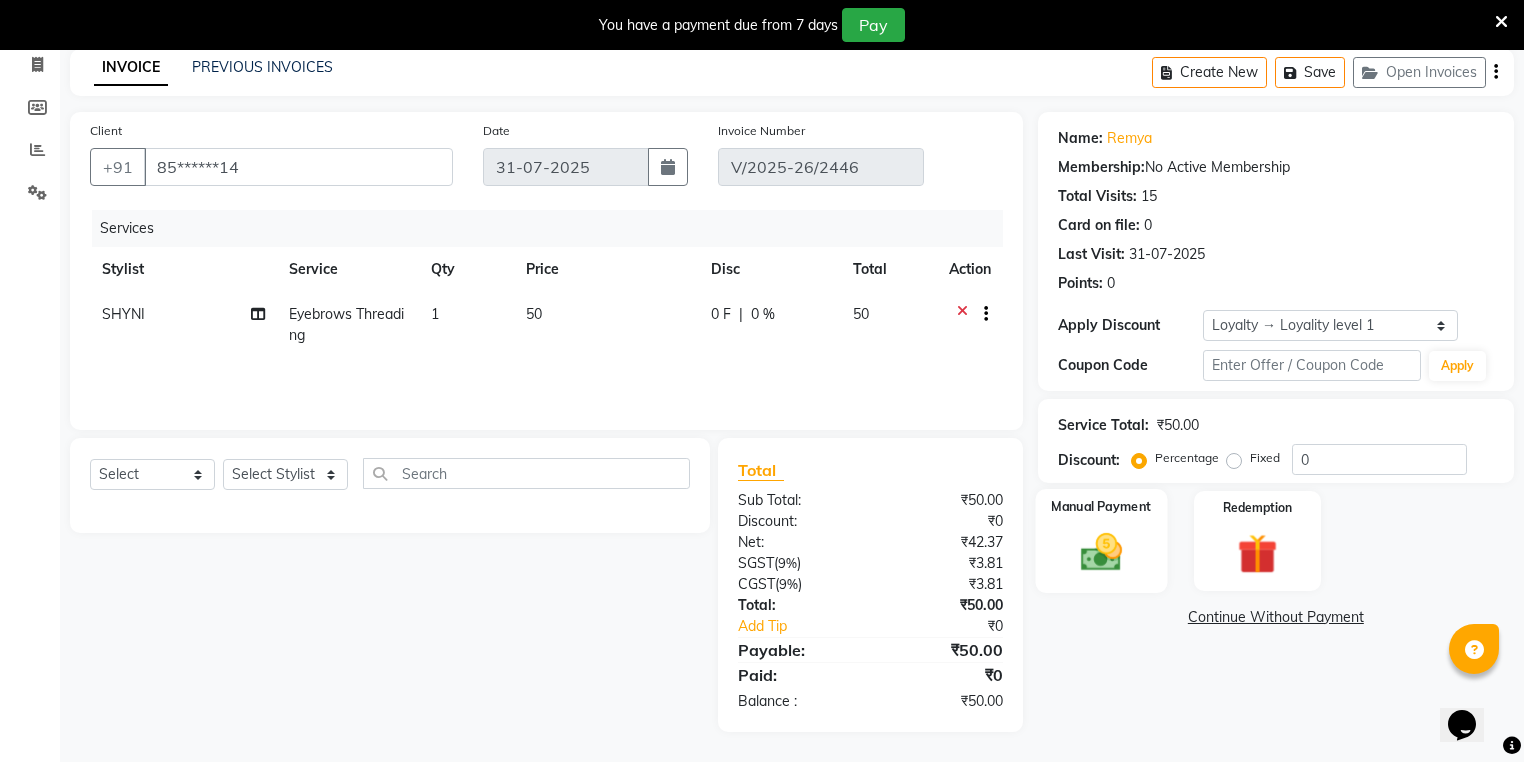 click 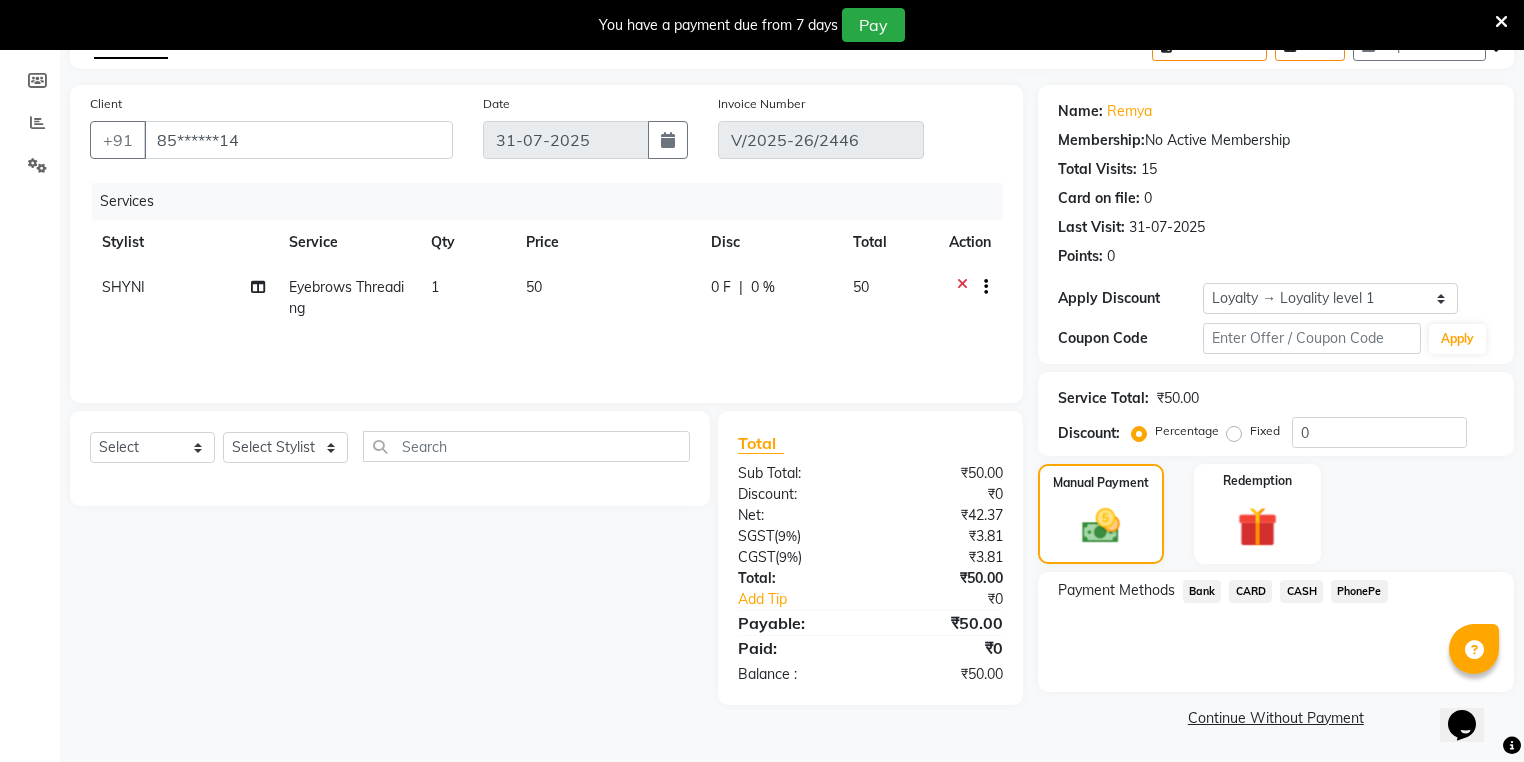 click on "PhonePe" 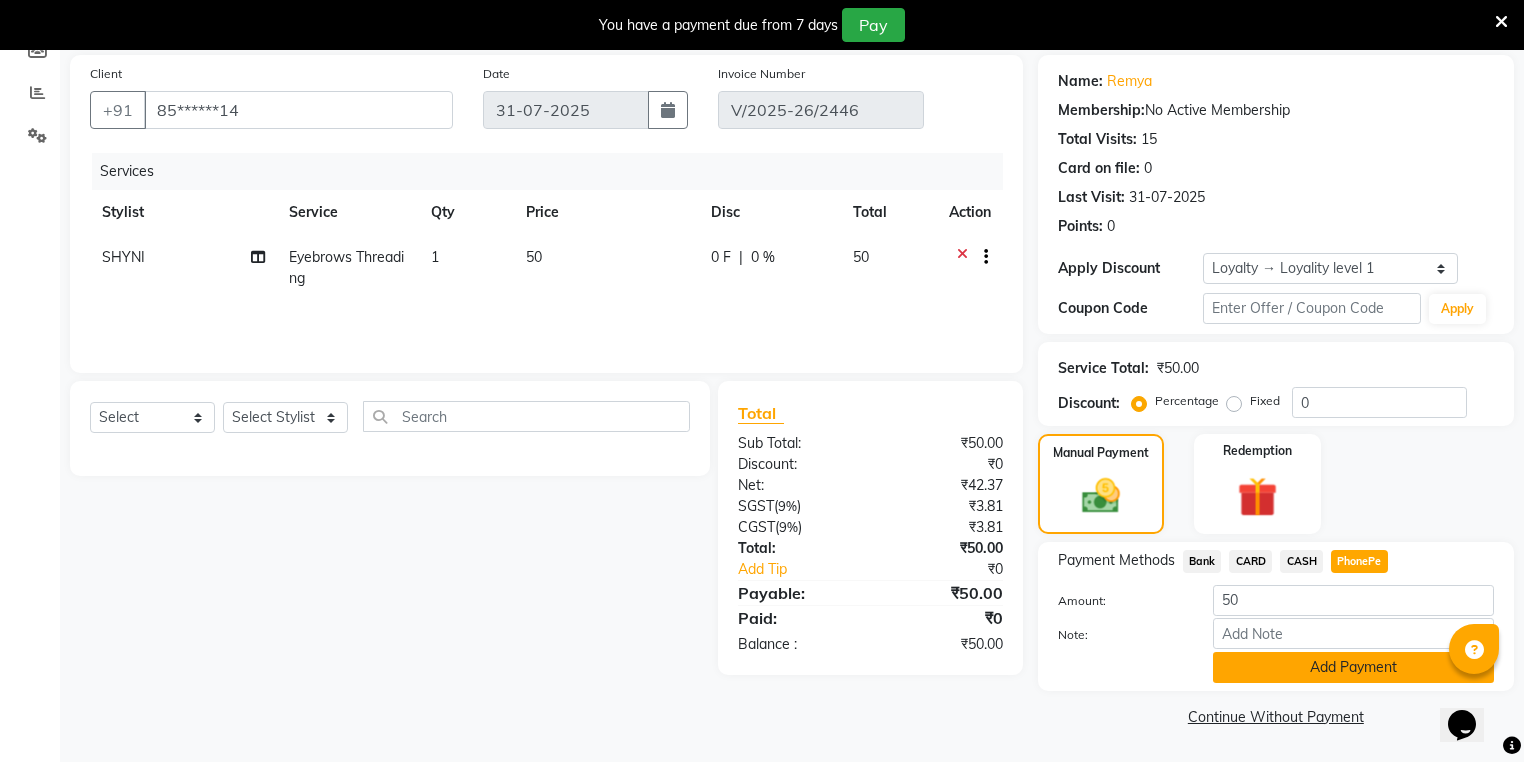 click on "Add Payment" 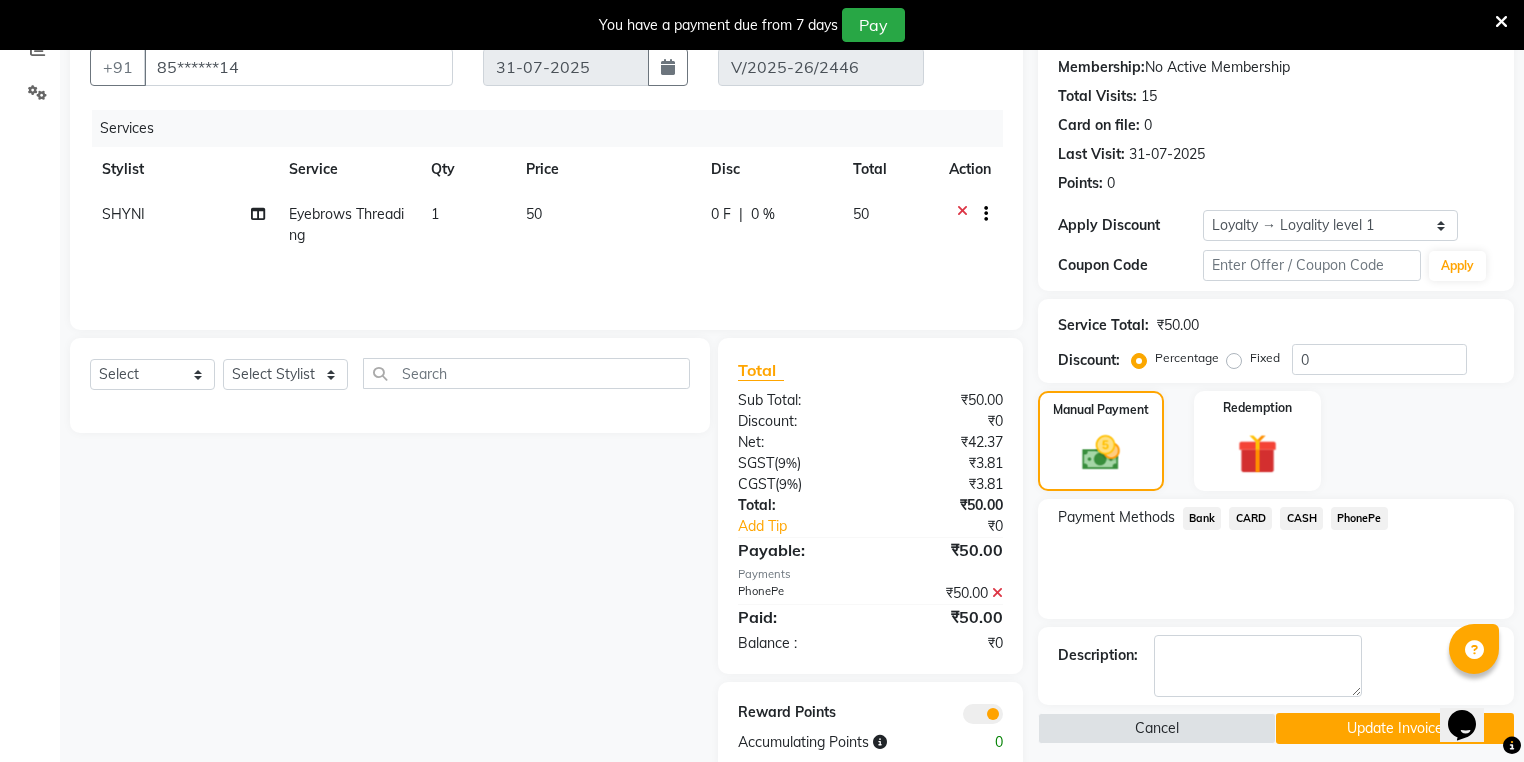 scroll, scrollTop: 230, scrollLeft: 0, axis: vertical 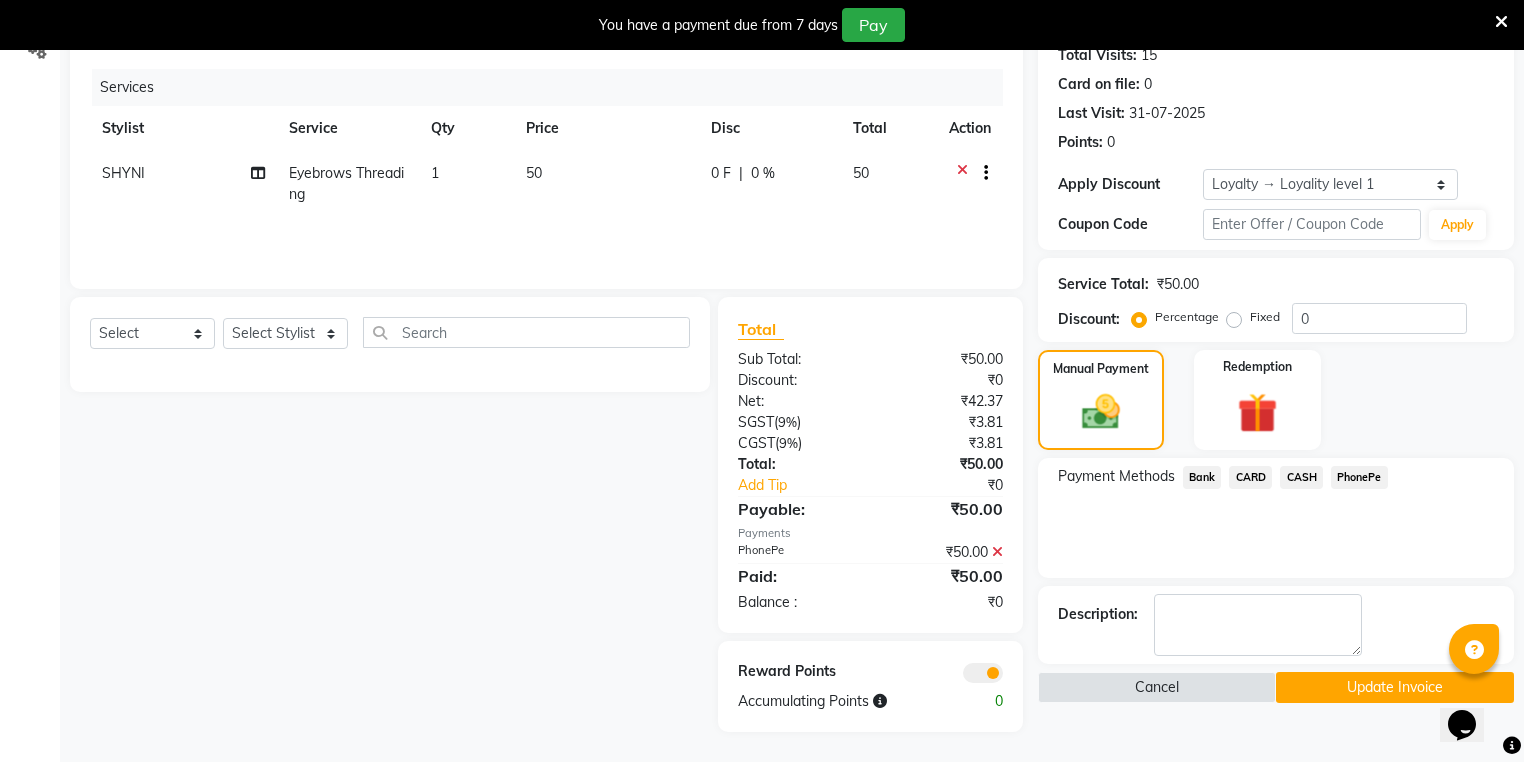click on "Name: [FIRST] Membership: No Active Membership Total Visits: 15 Card on file: 0 Last Visit: [DATE] Points: 0 Apply Discount Select Loyalty → Loyality level 1 Coupon Code Apply Service Total: ₹50.00 Discount: Percentage Fixed 0 Manual Payment Redemption Payment Methods Bank CARD CASH PhonePe Description: Cancel Update Invoice" 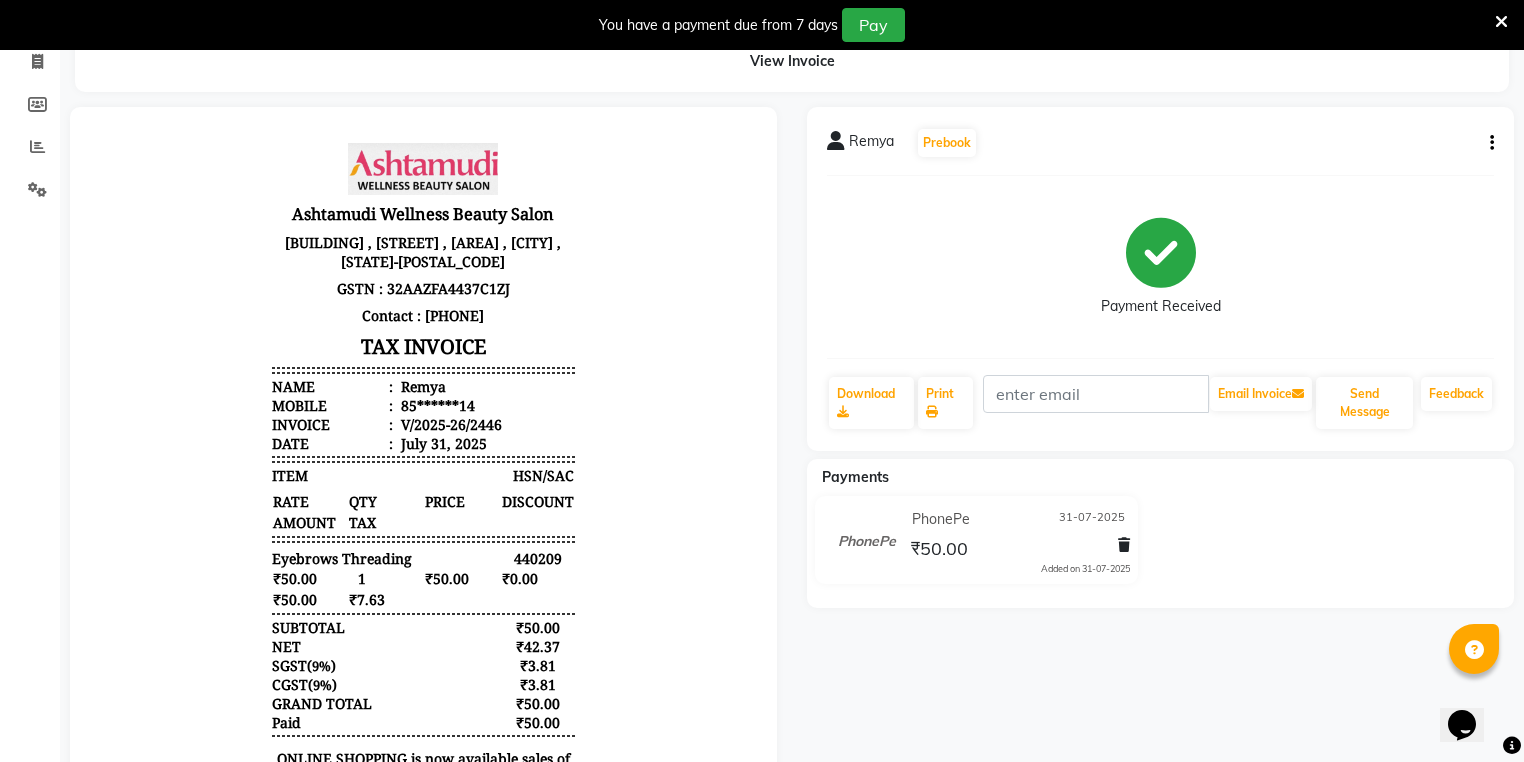 scroll, scrollTop: 0, scrollLeft: 0, axis: both 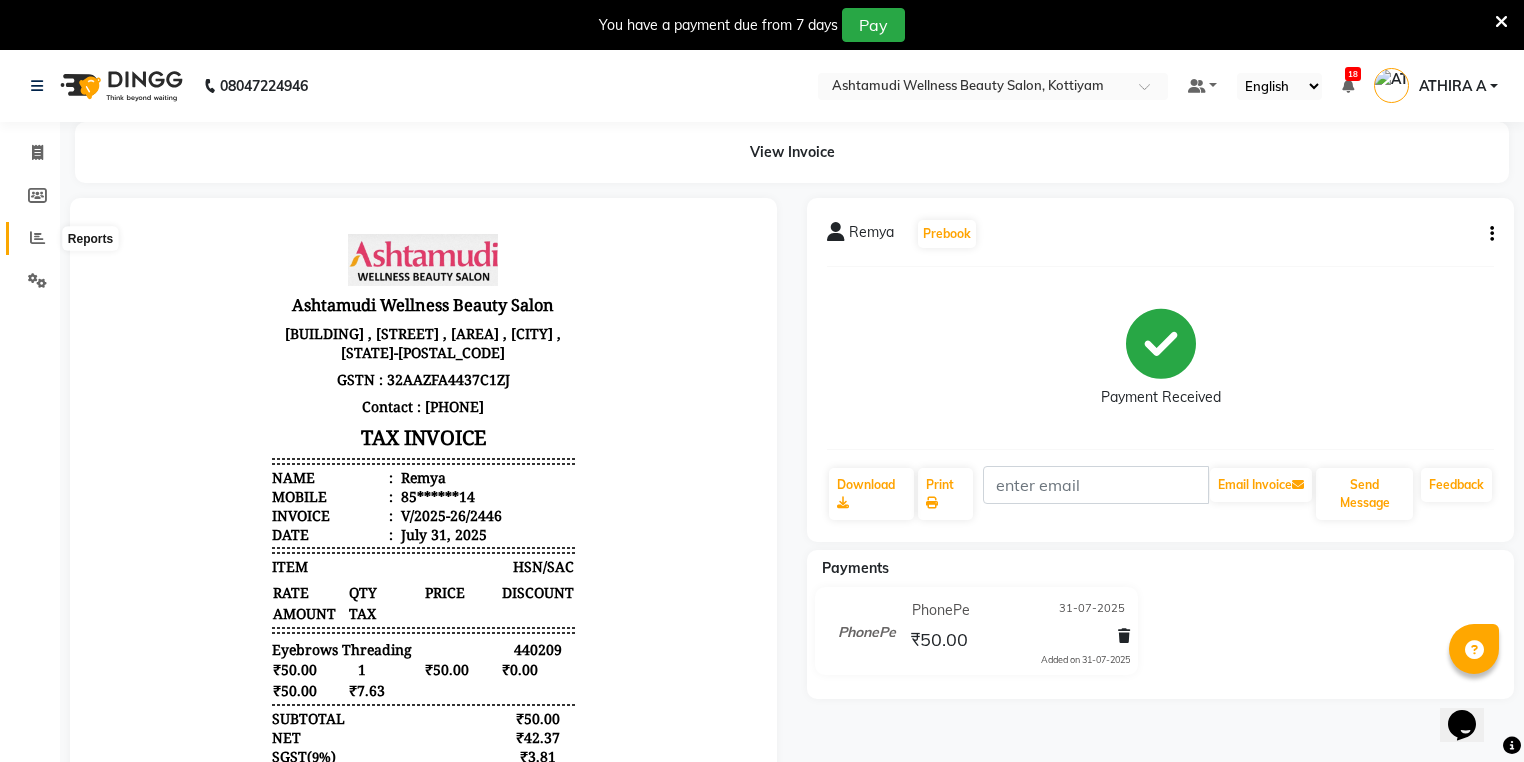 click 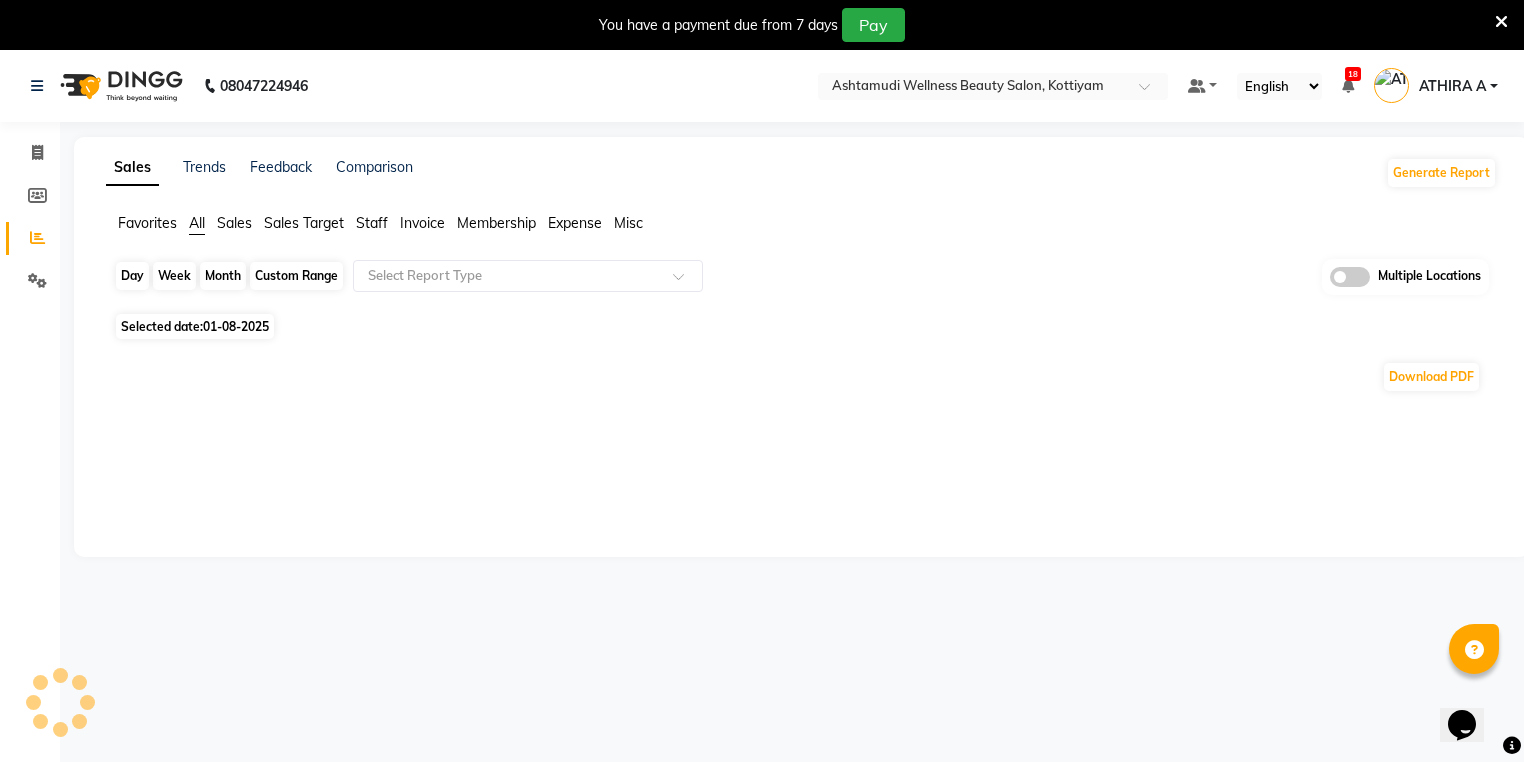 click on "Day" 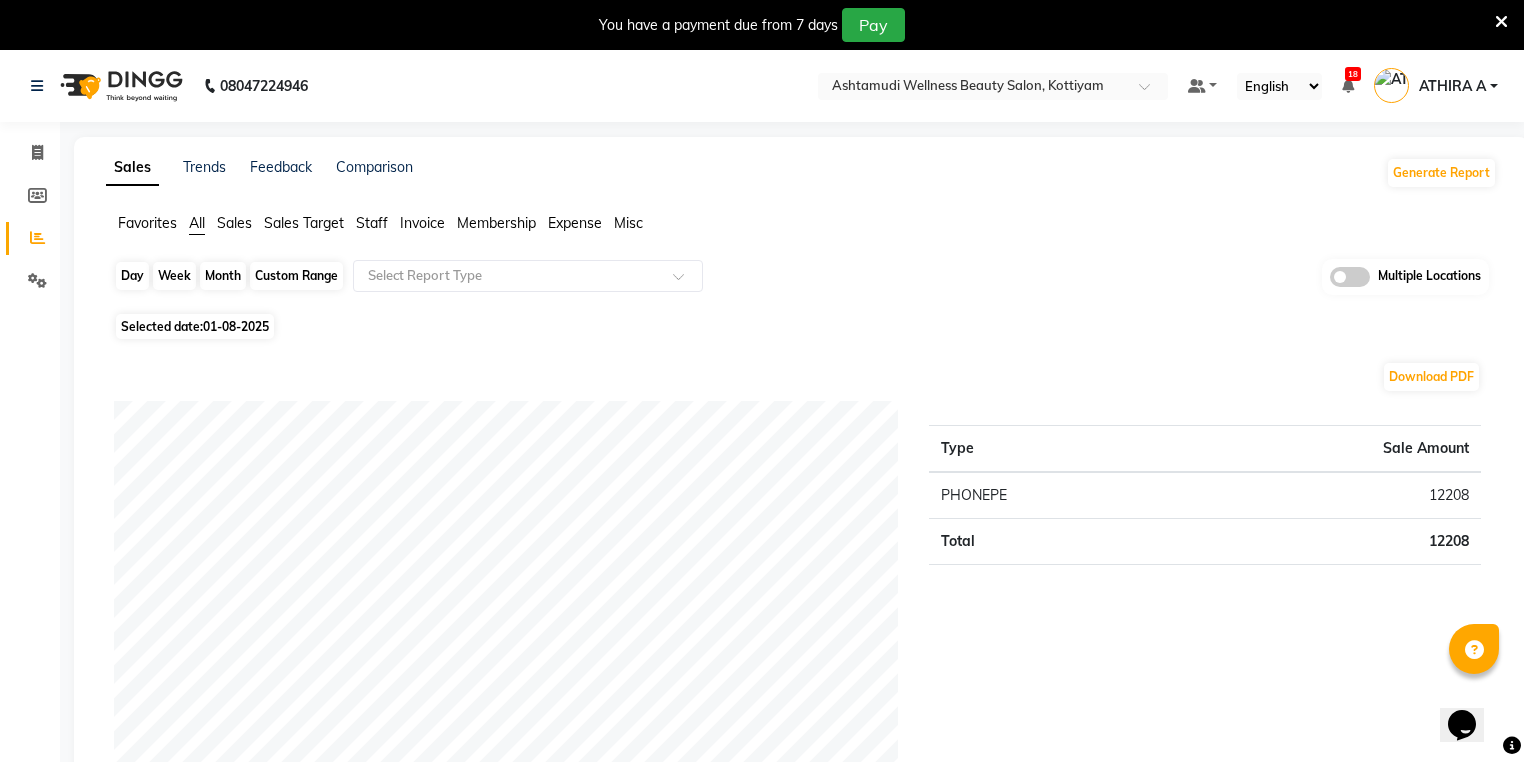 click on "Day" 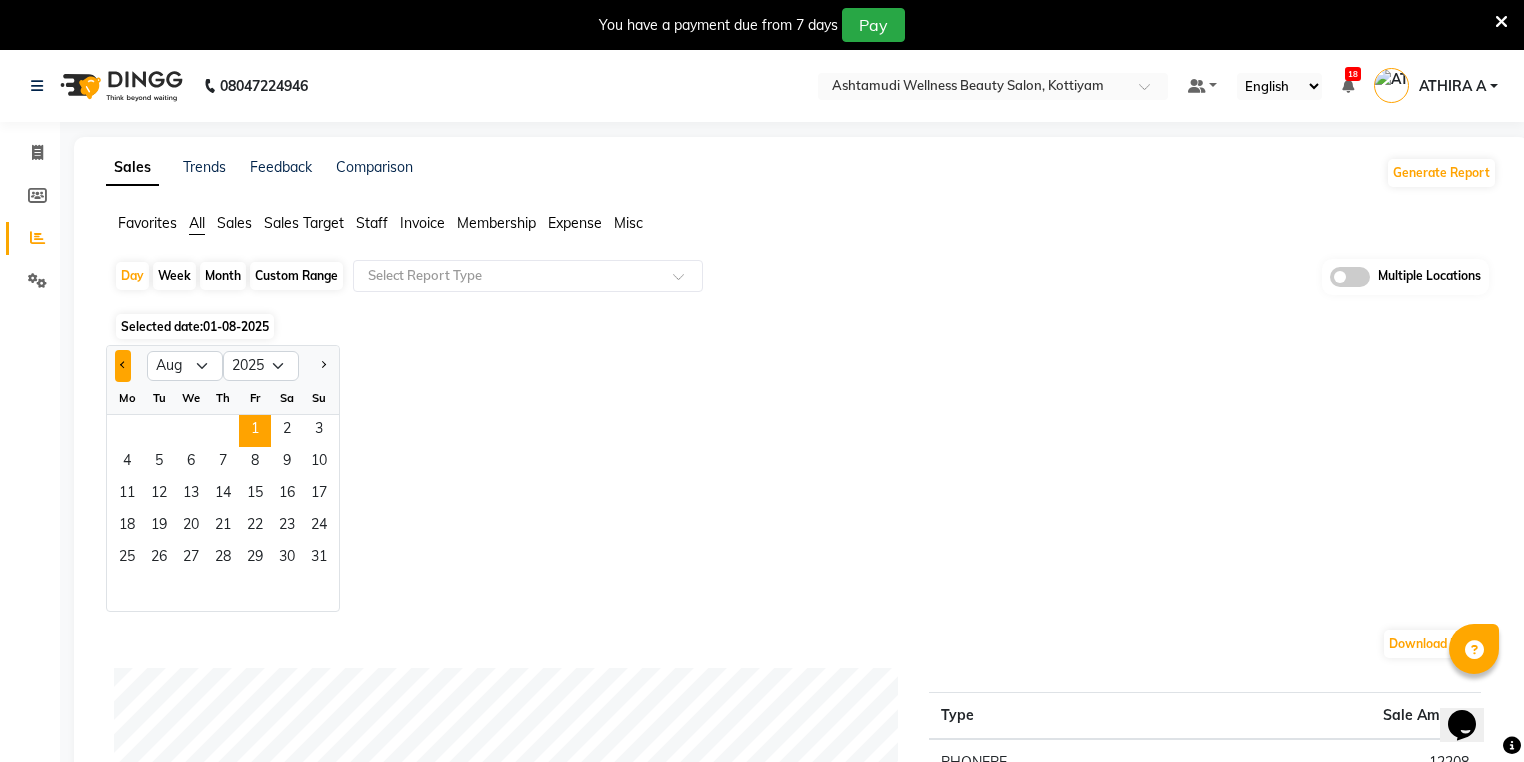 click 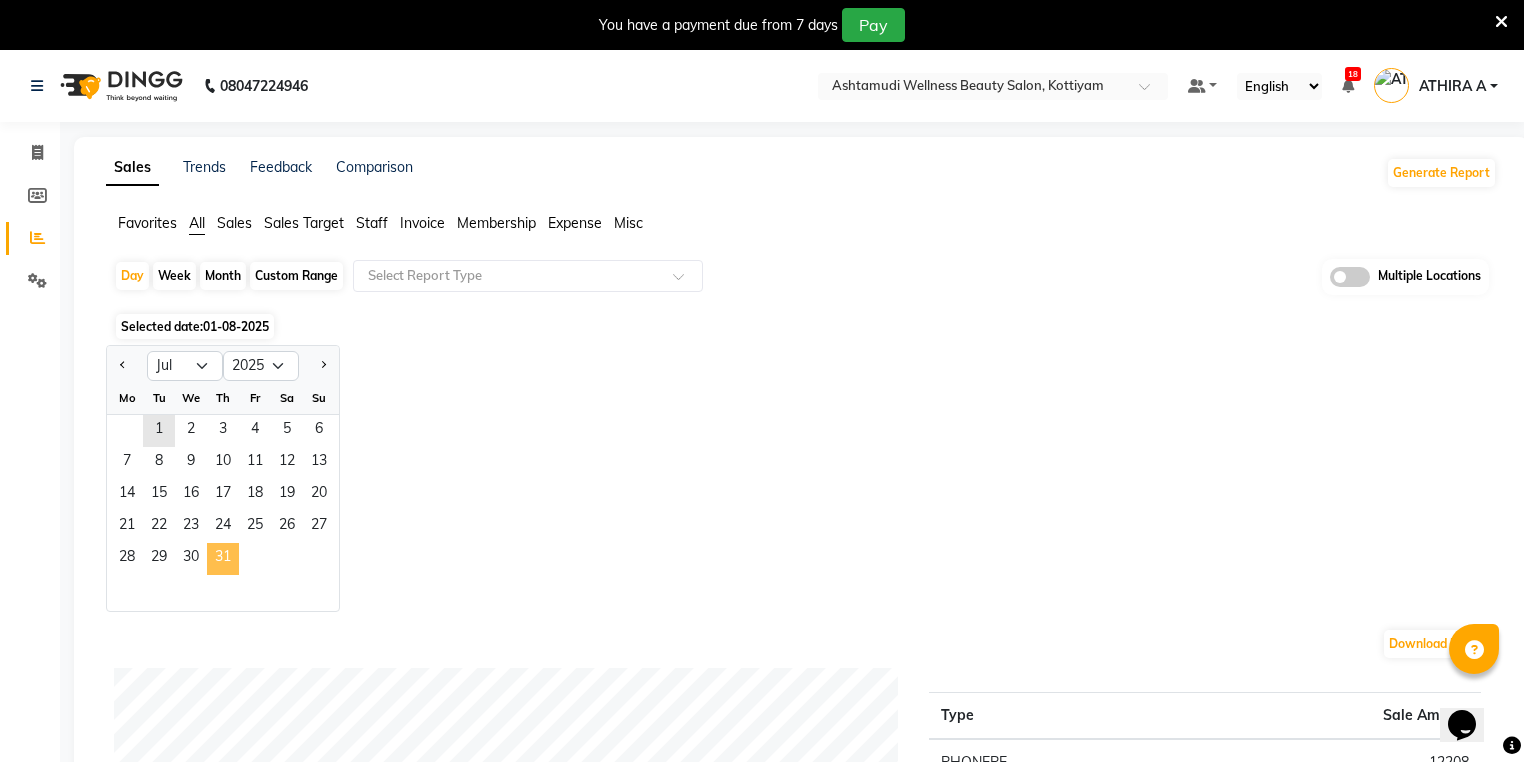click on "31" 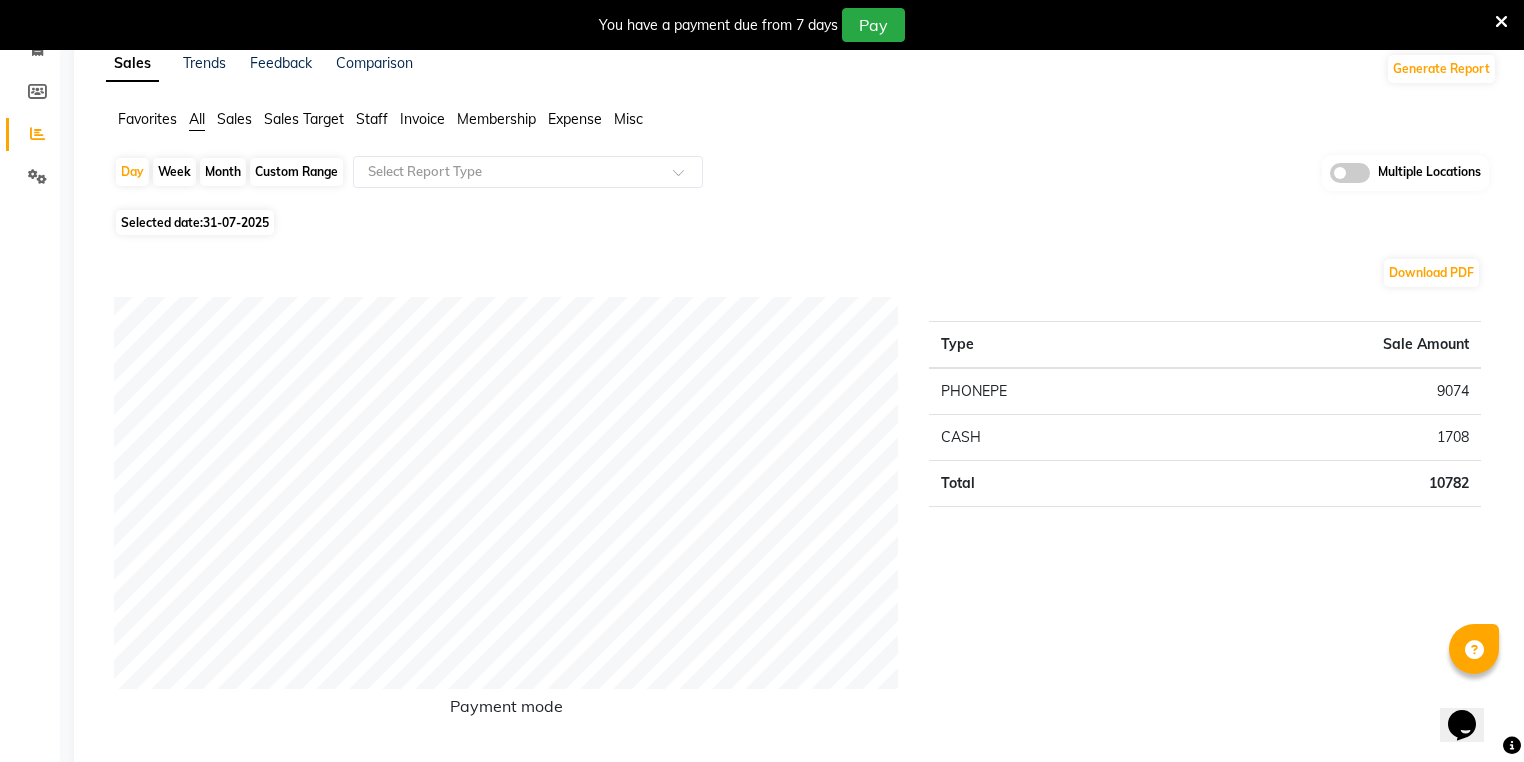 scroll, scrollTop: 0, scrollLeft: 0, axis: both 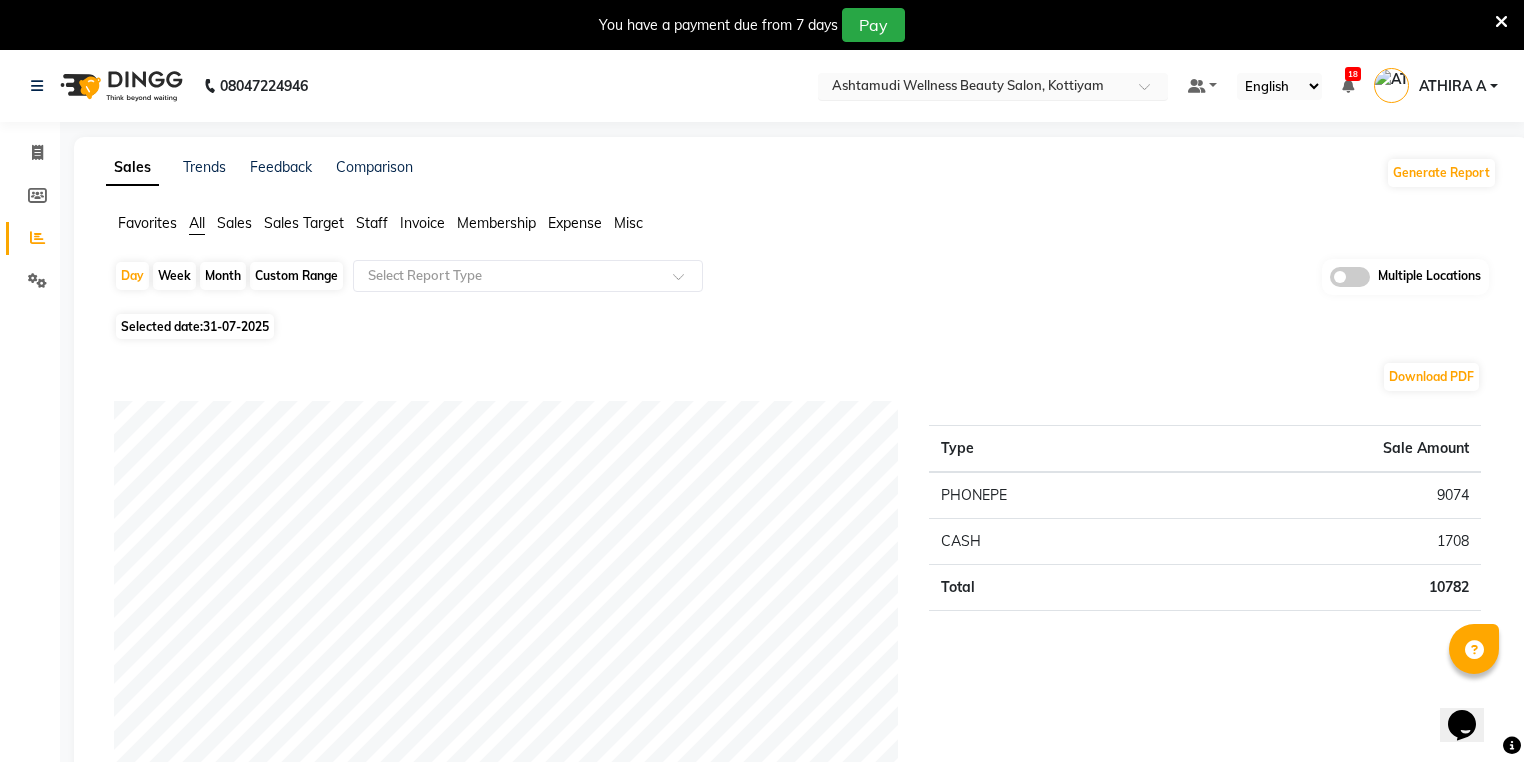 click at bounding box center [973, 88] 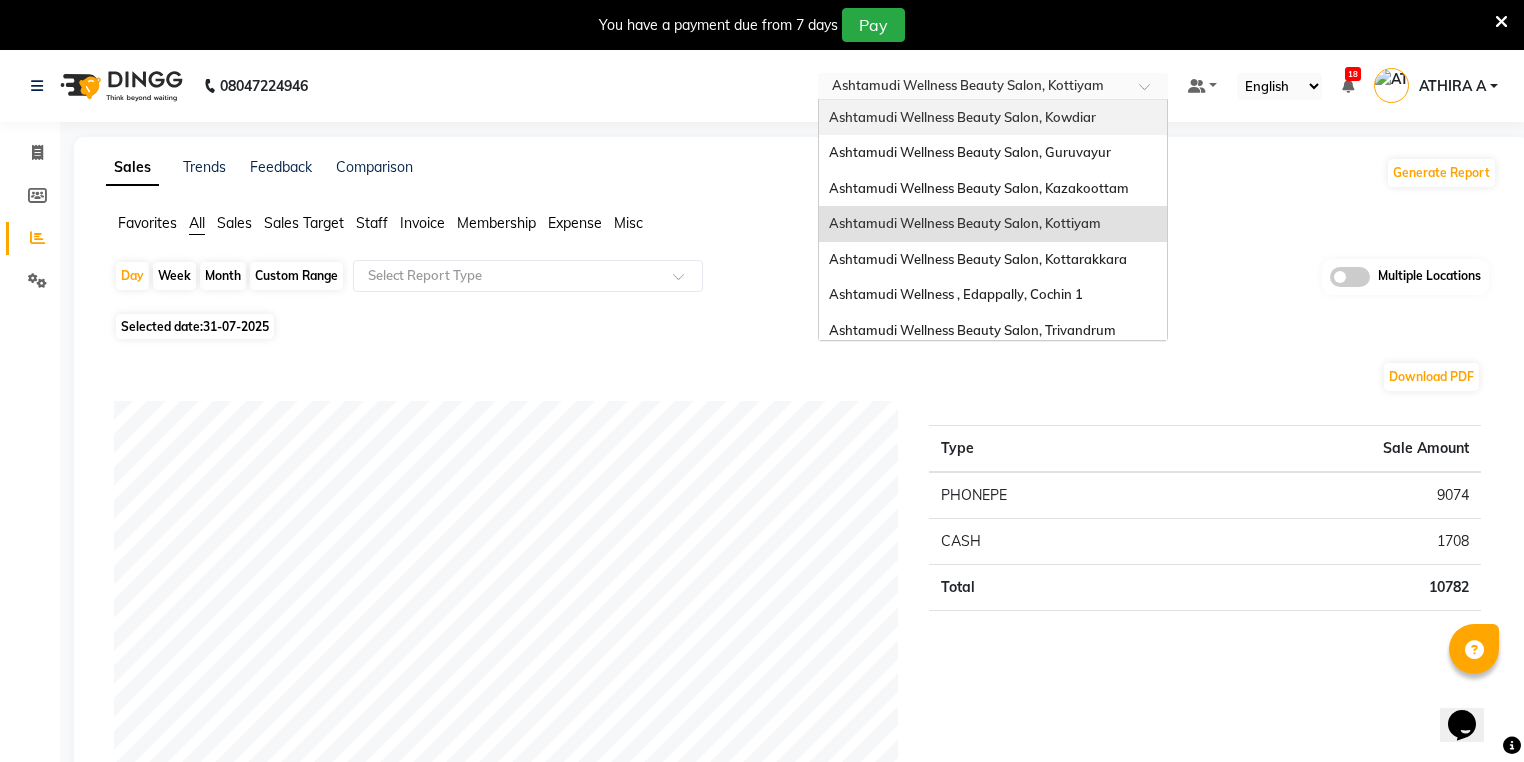 click on "Ashtamudi Wellness Beauty Salon, Kowdiar" at bounding box center [962, 117] 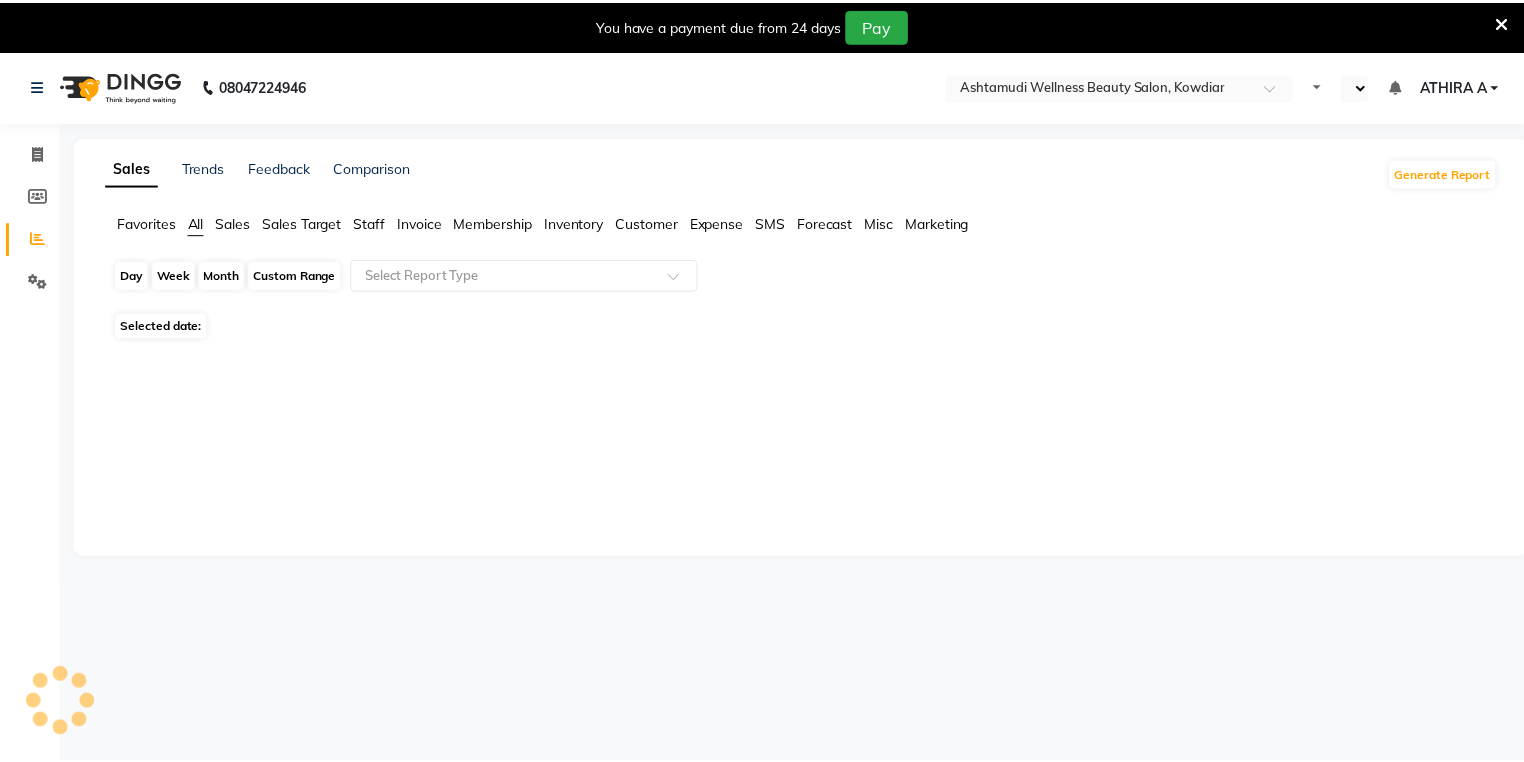 scroll, scrollTop: 0, scrollLeft: 0, axis: both 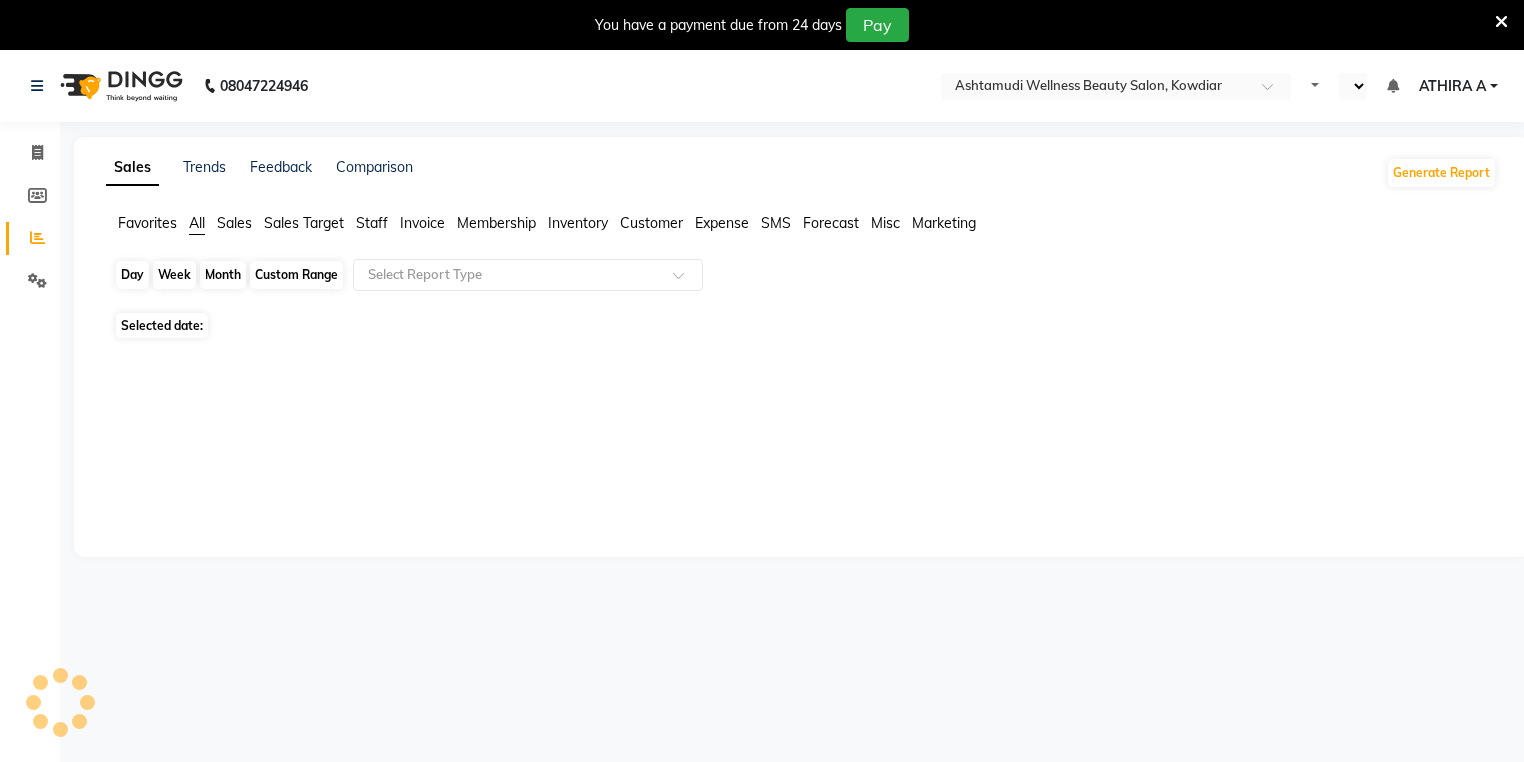 click on "Day" 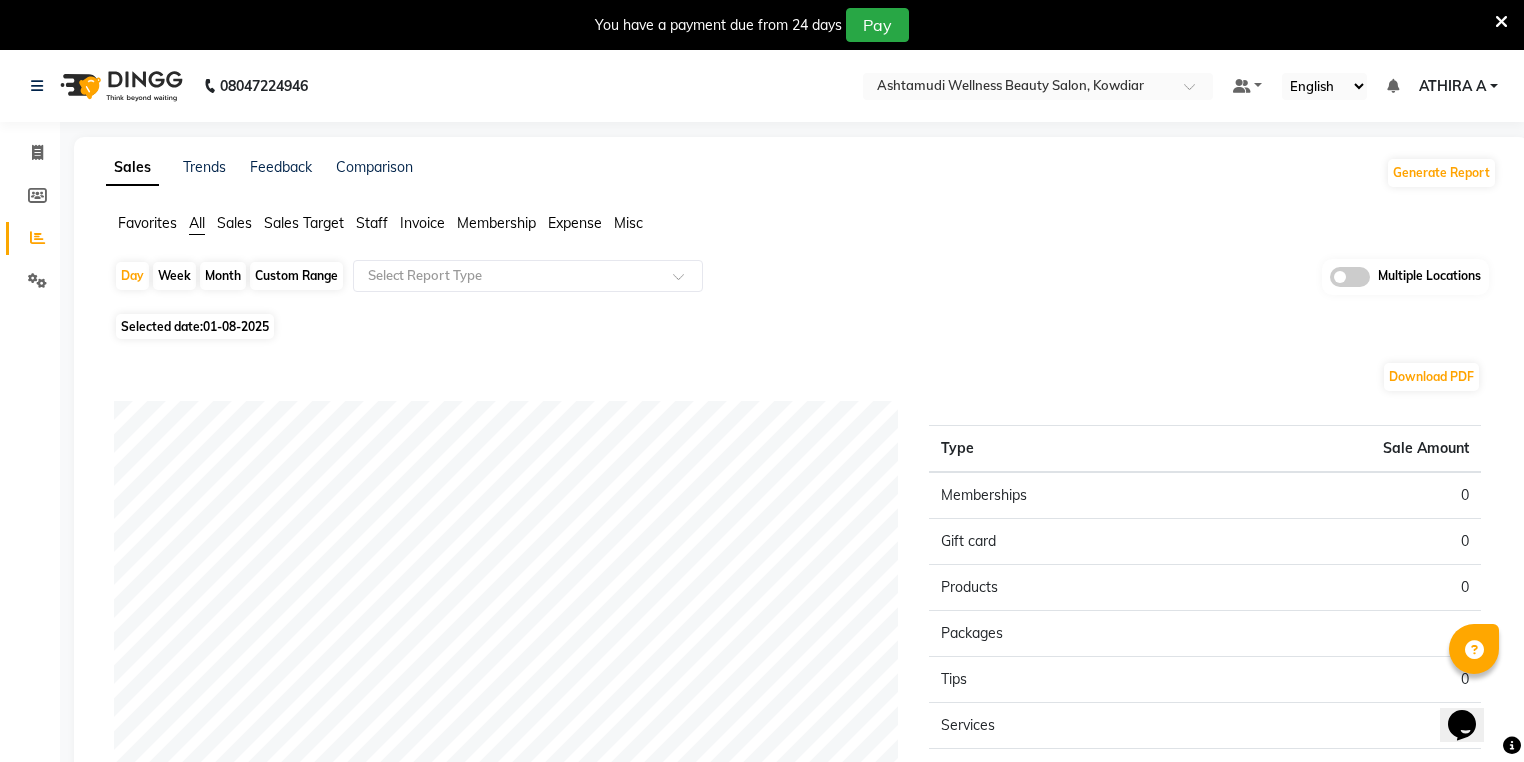 scroll, scrollTop: 0, scrollLeft: 0, axis: both 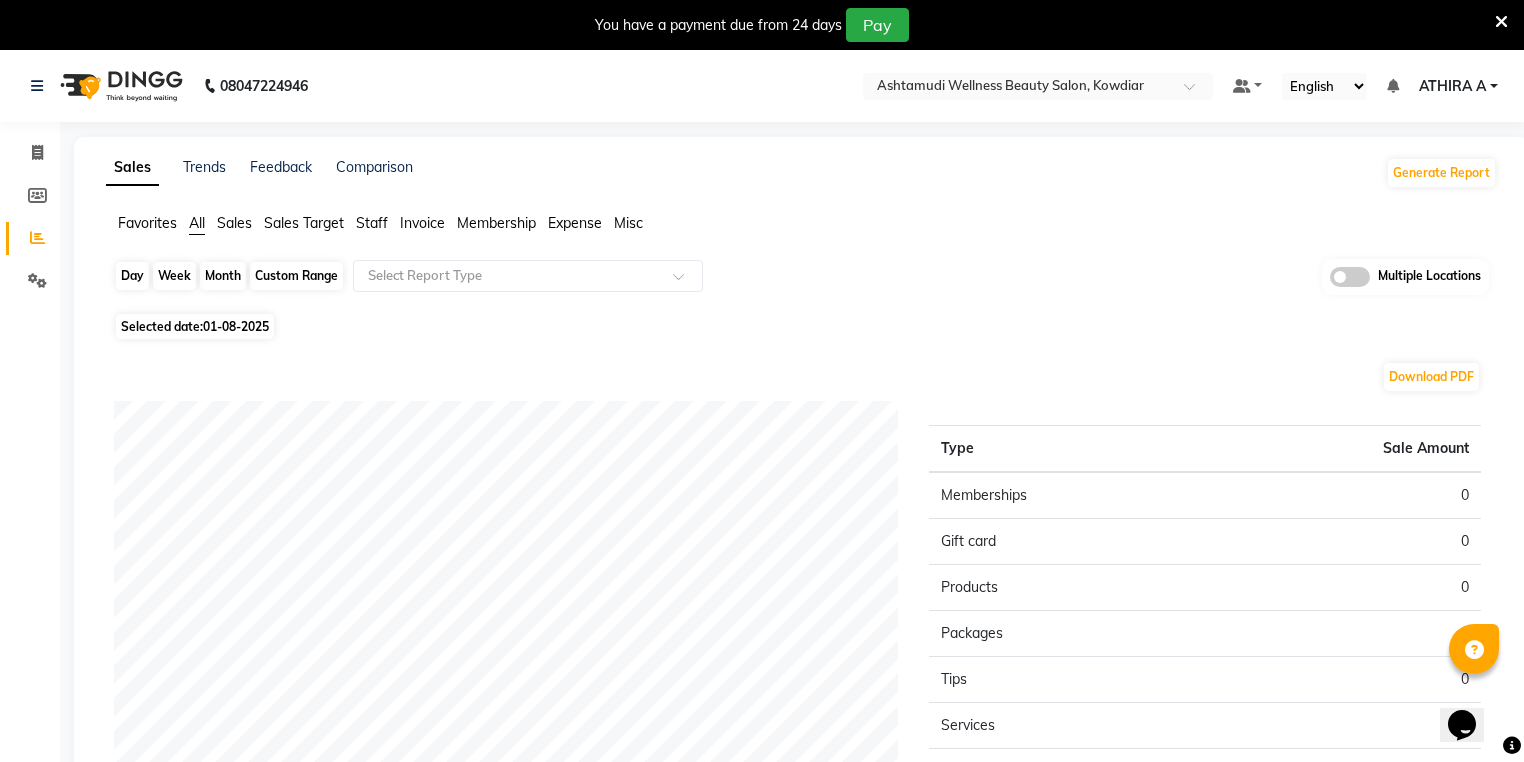 click on "Day" 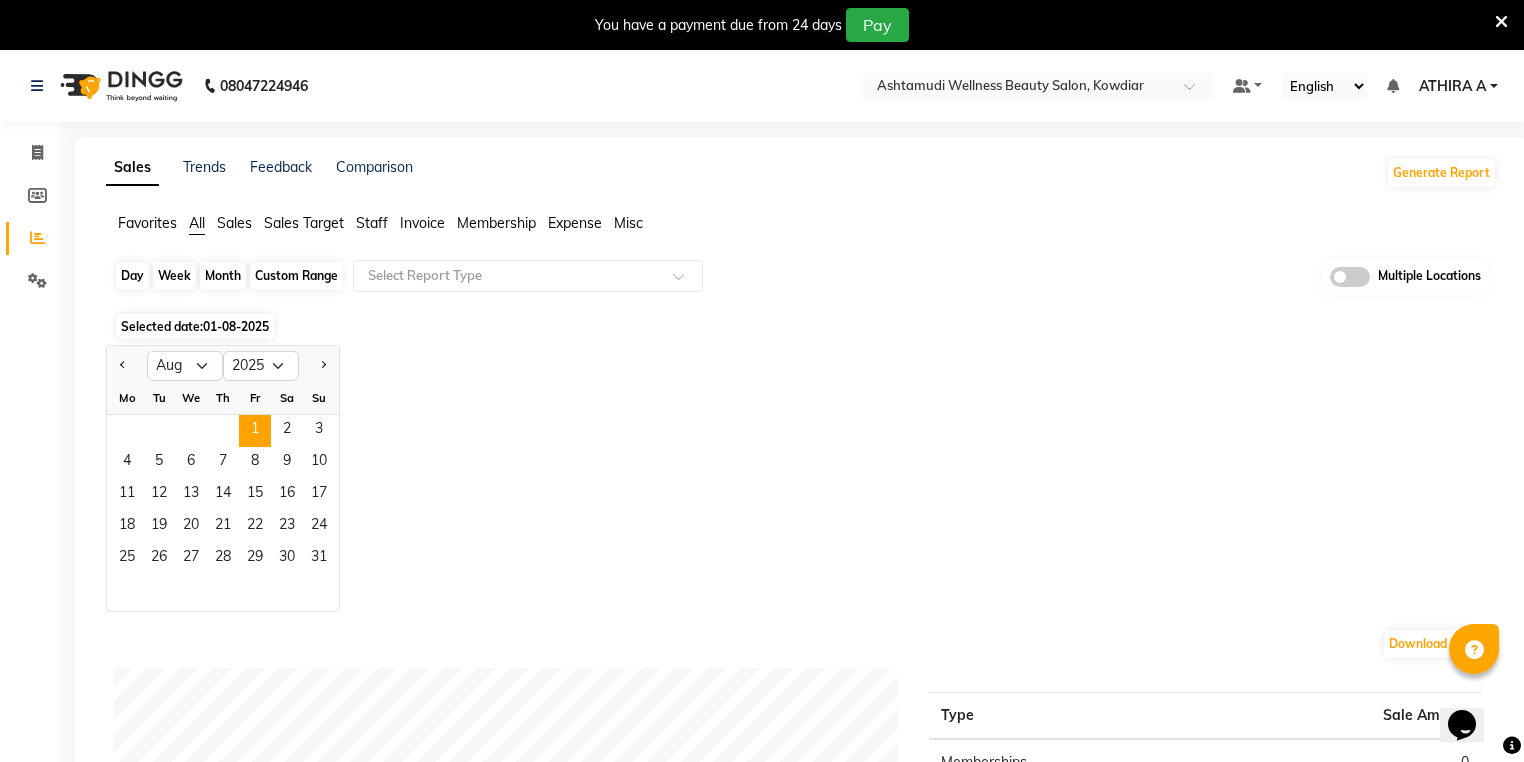 click on "Day" 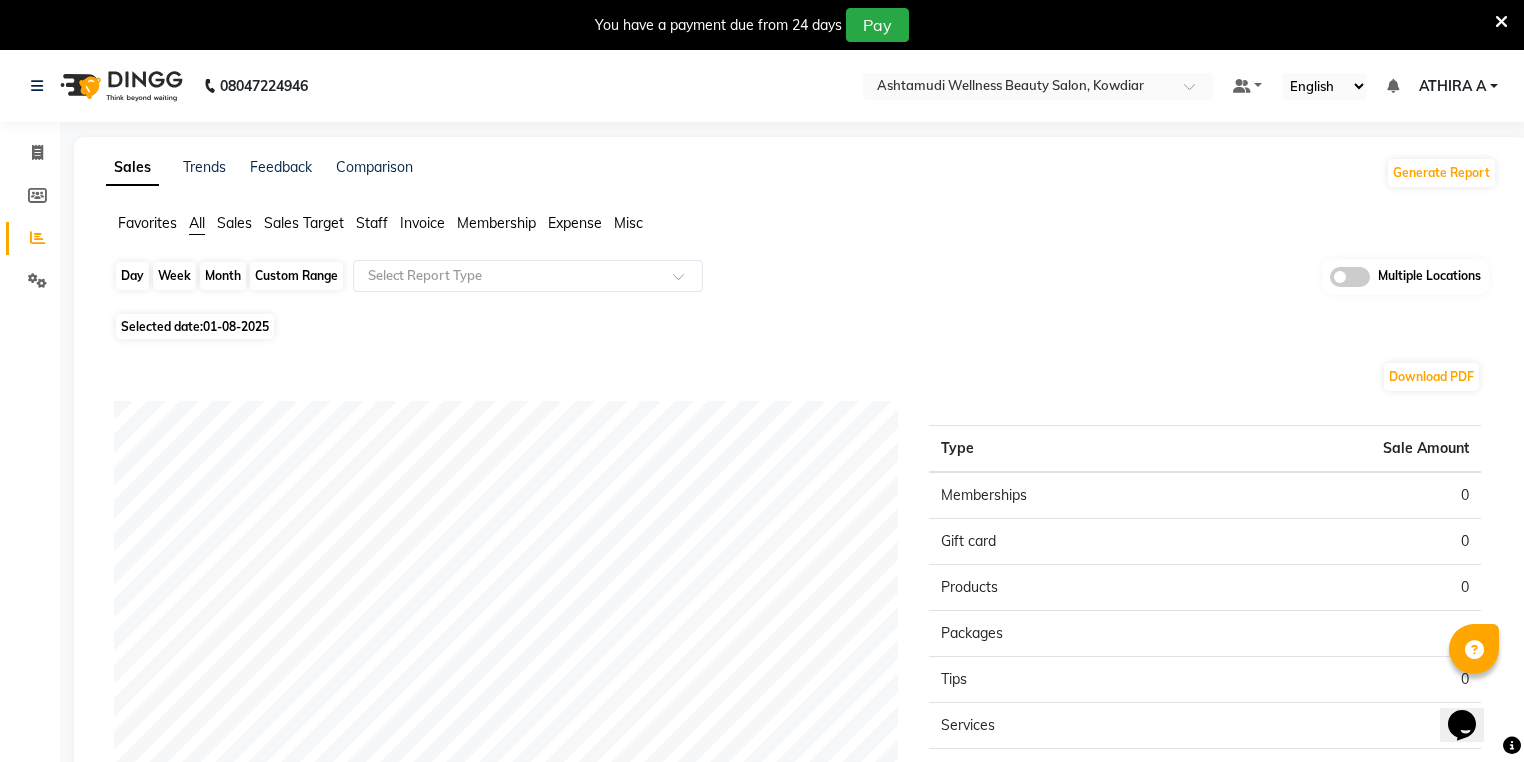 click on "Day" 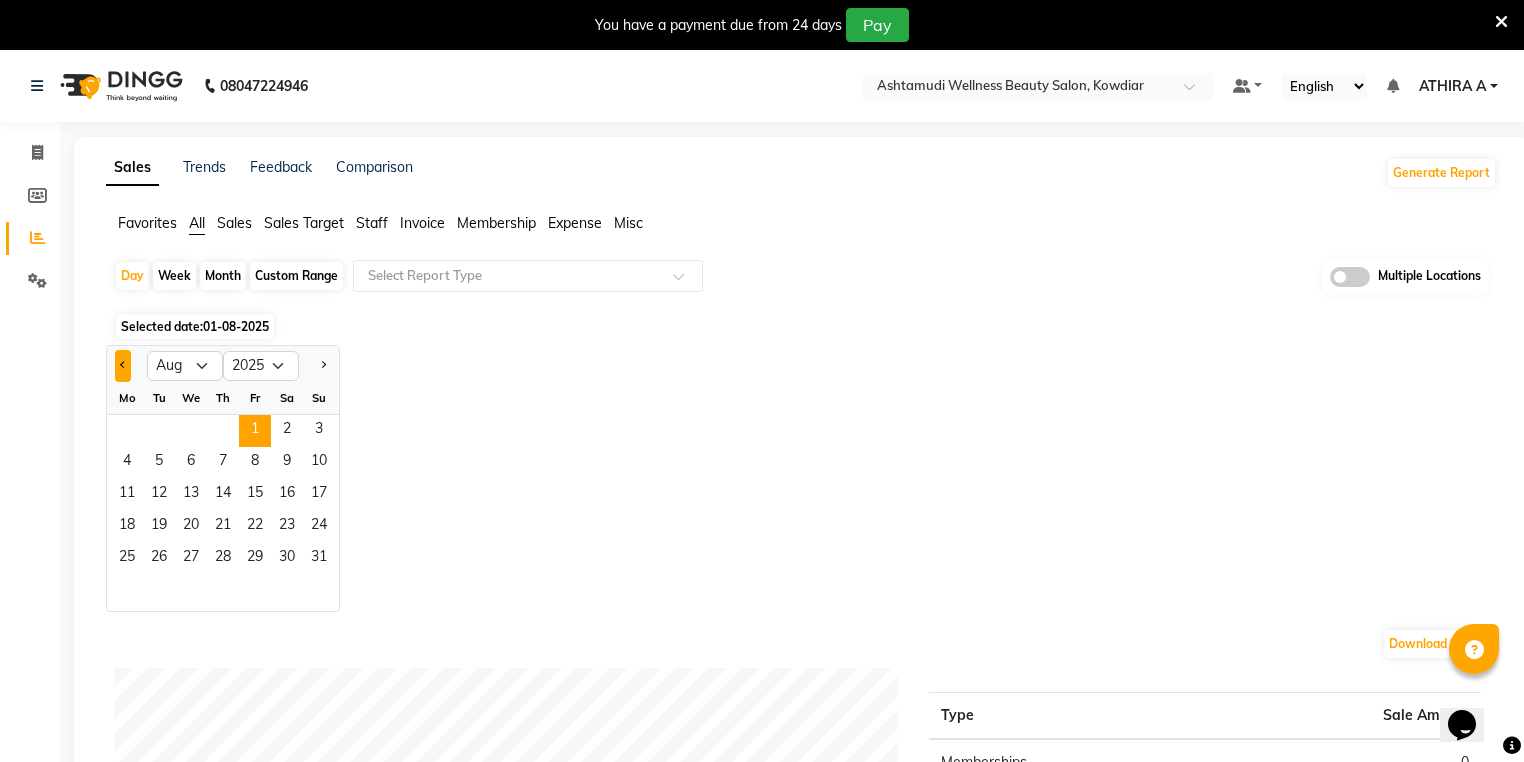click 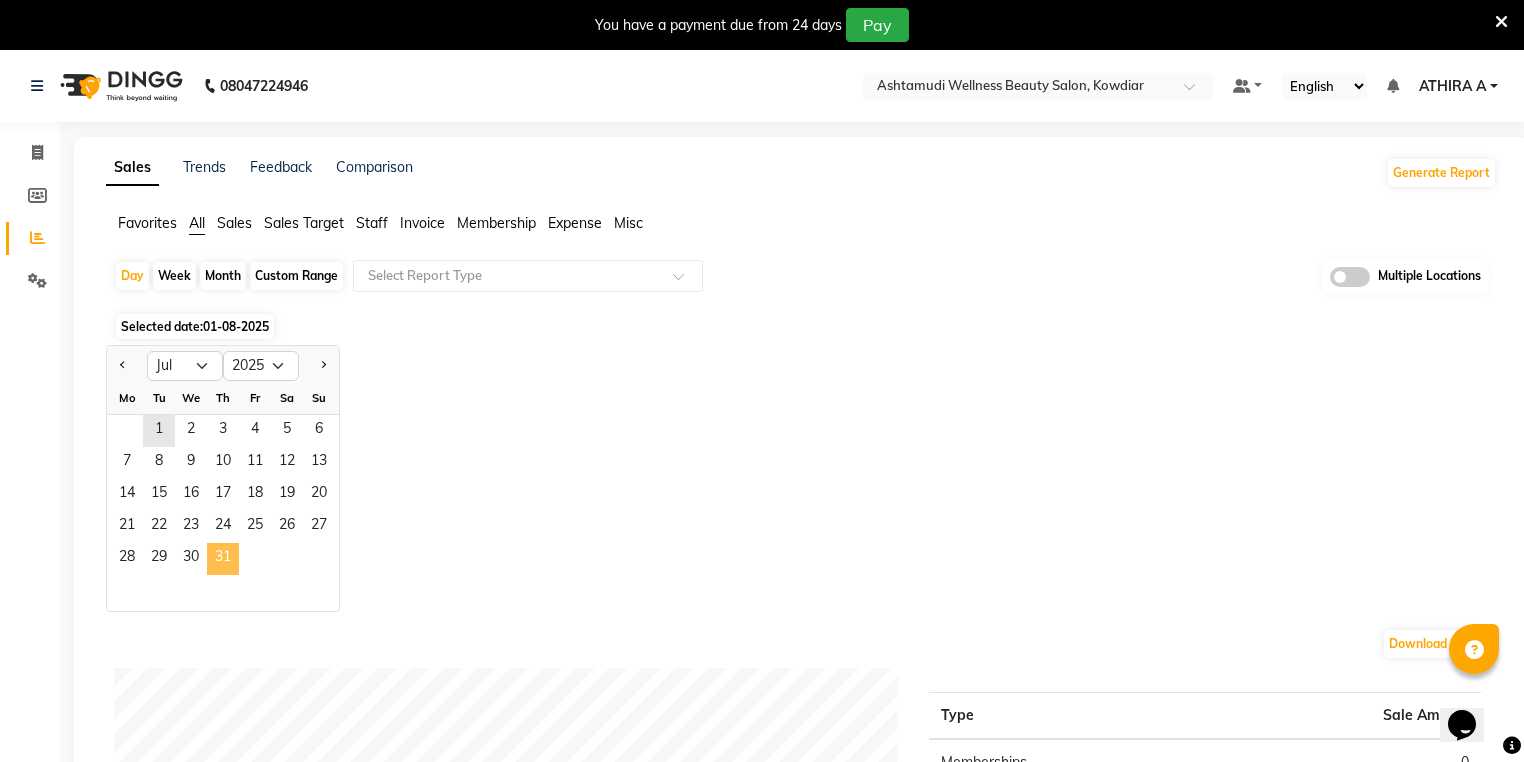 click on "31" 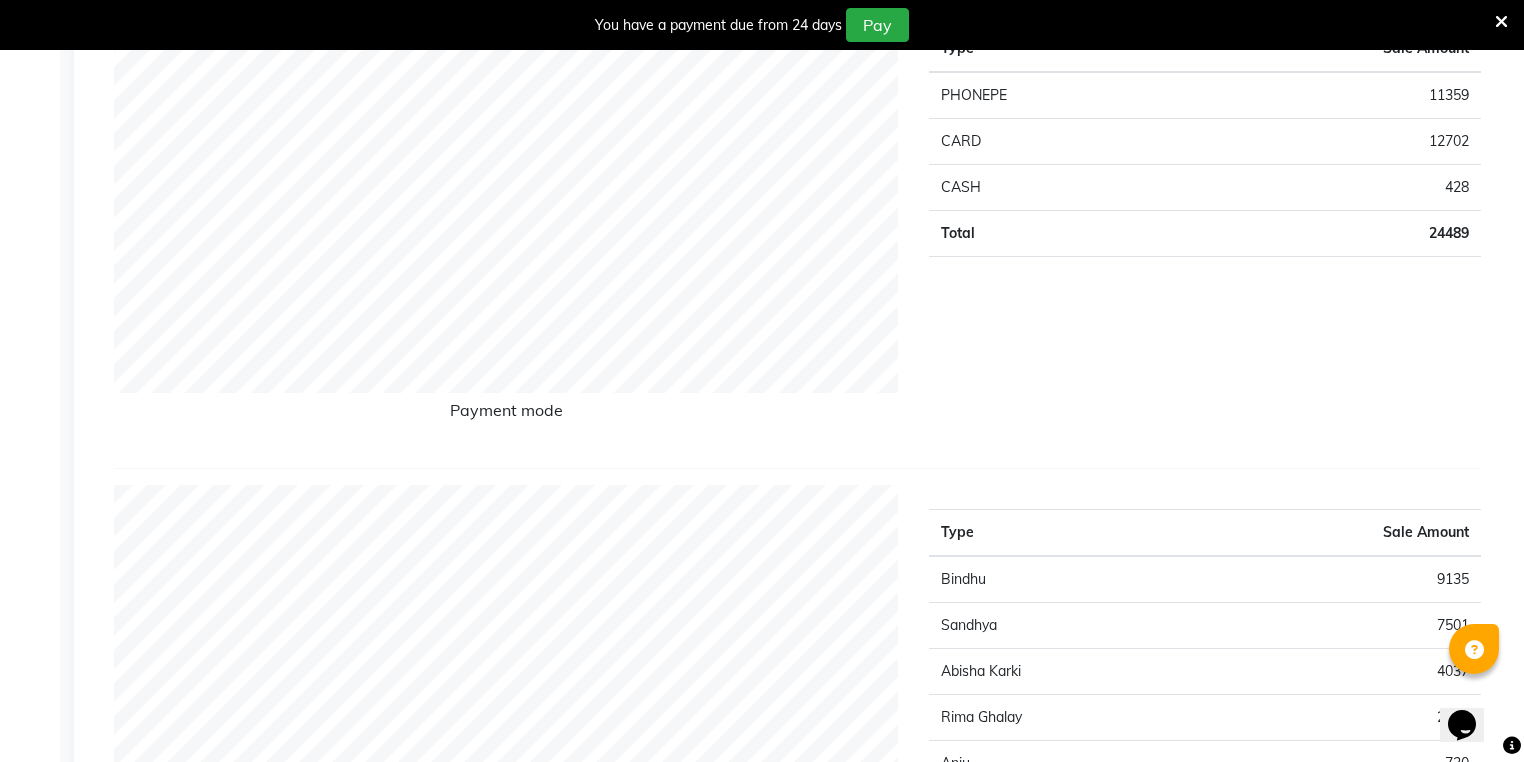scroll, scrollTop: 0, scrollLeft: 0, axis: both 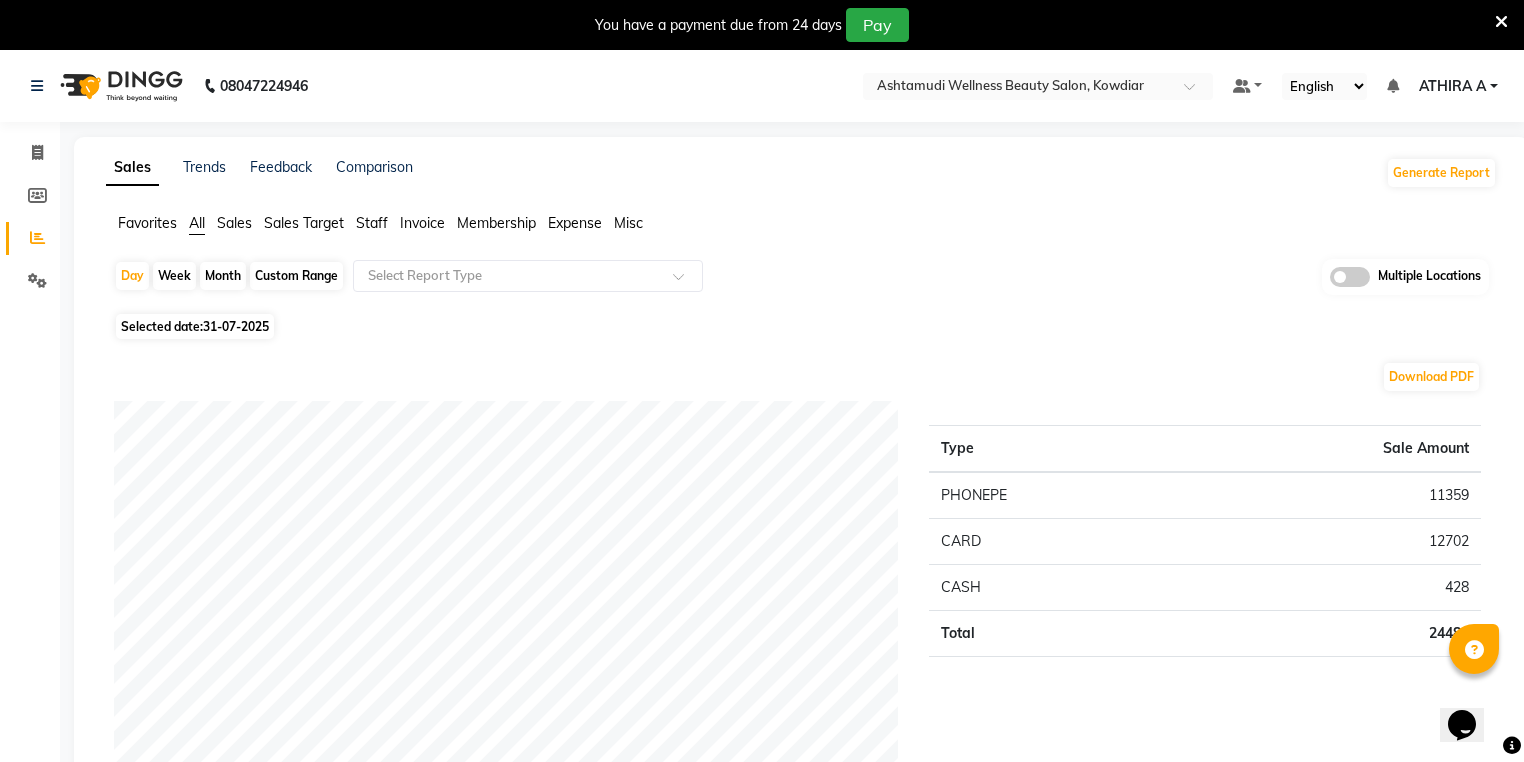 click on "Settings" 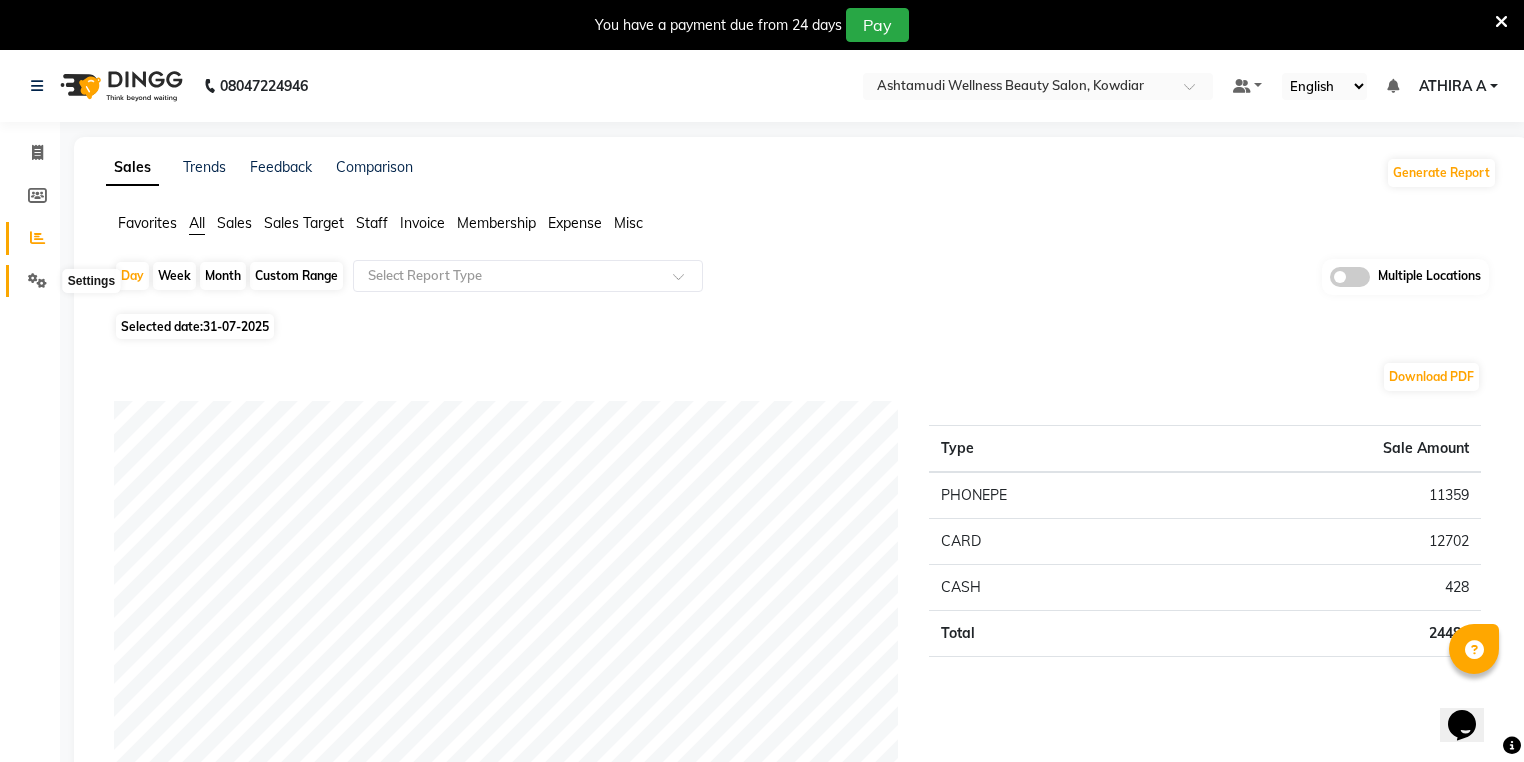 click 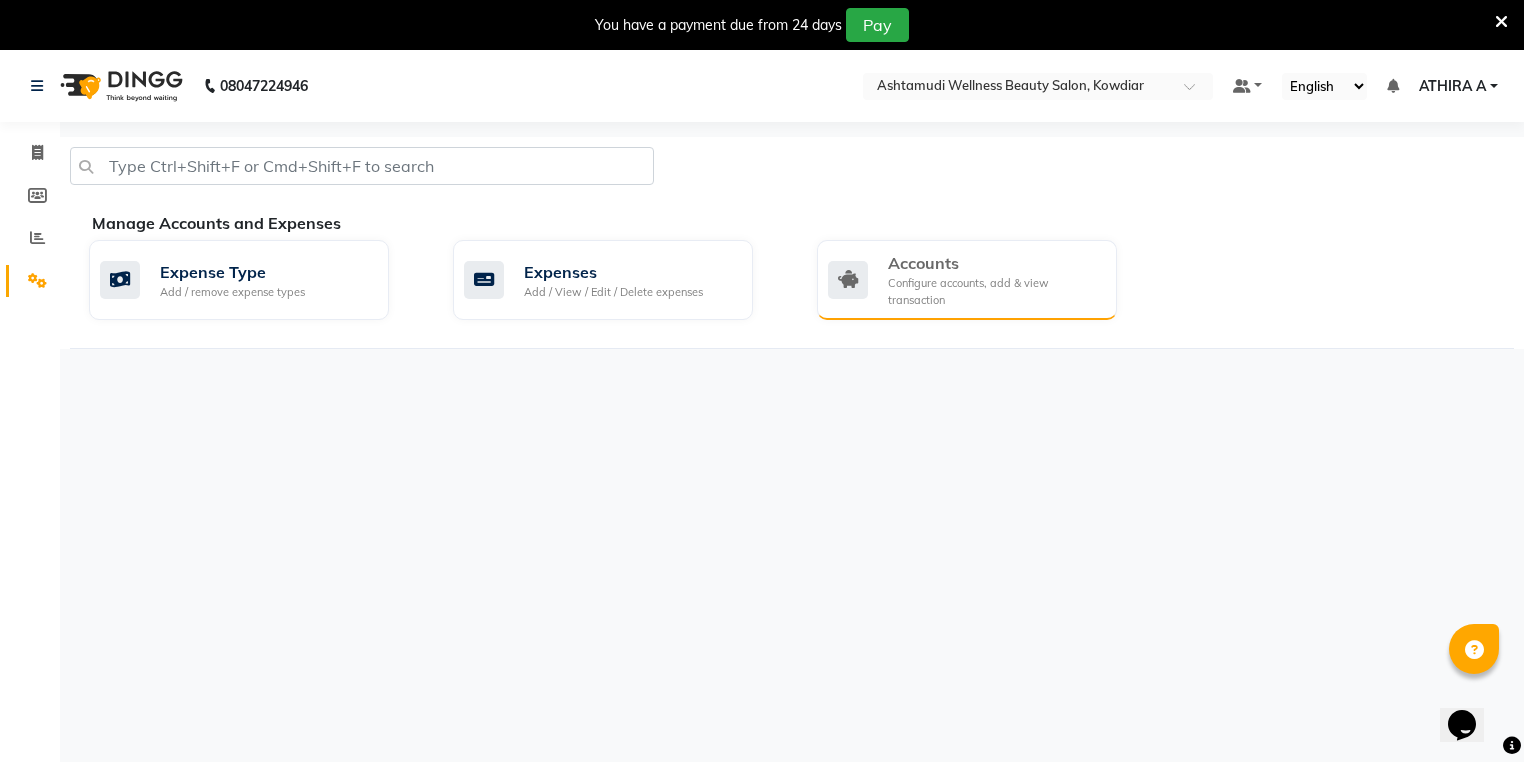 click on "Configure accounts, add & view transaction" 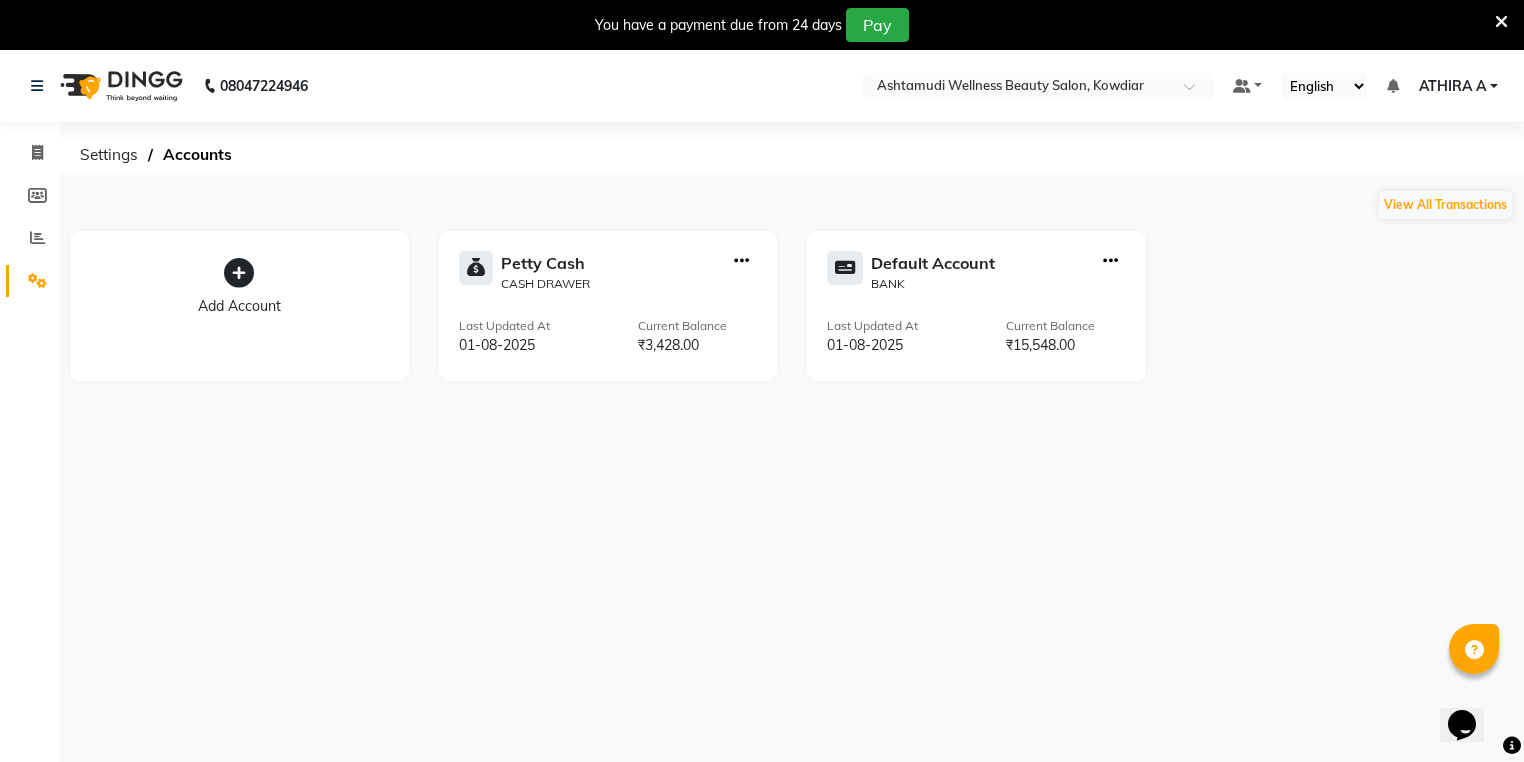 click 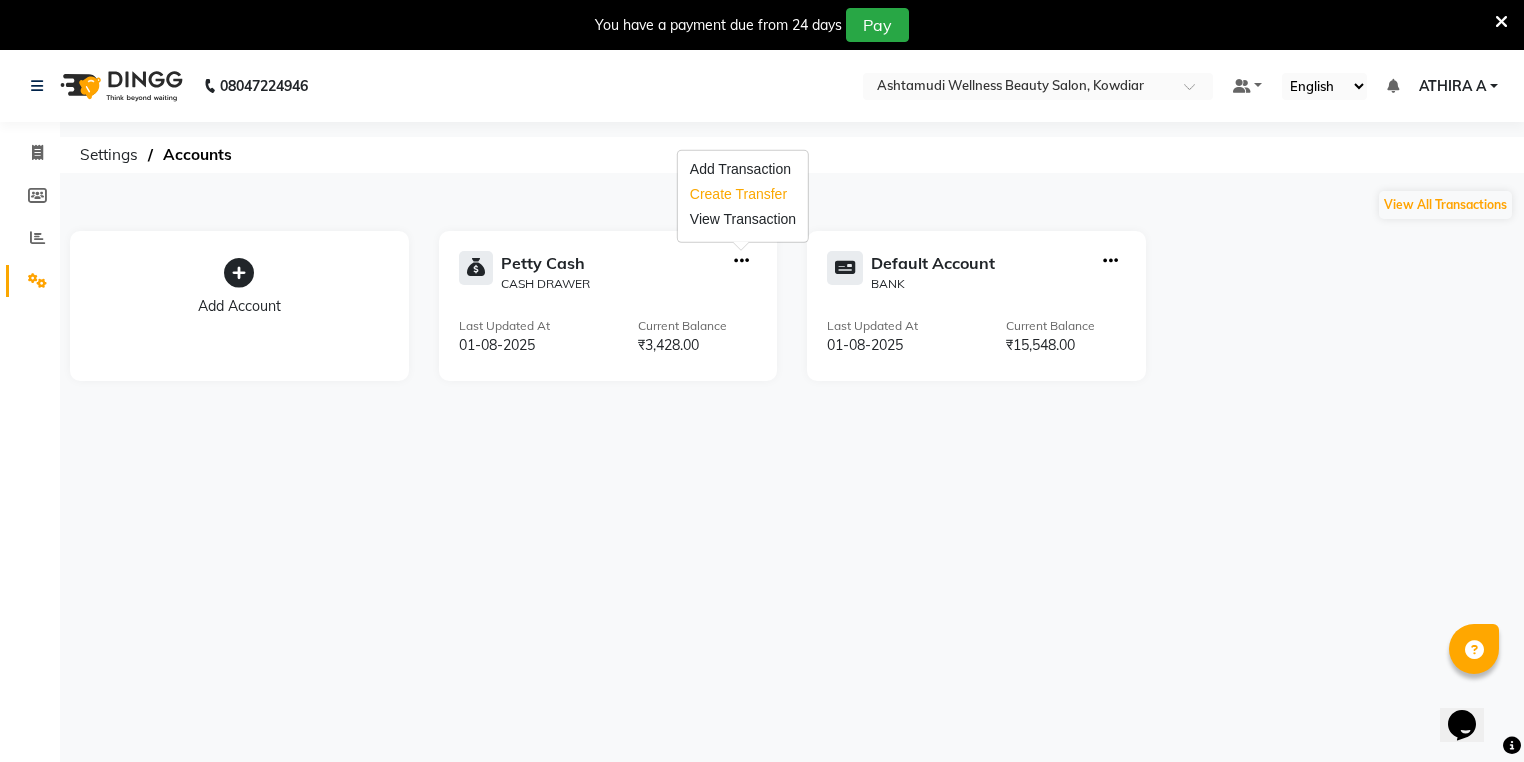 click on "Create Transfer" at bounding box center [743, 194] 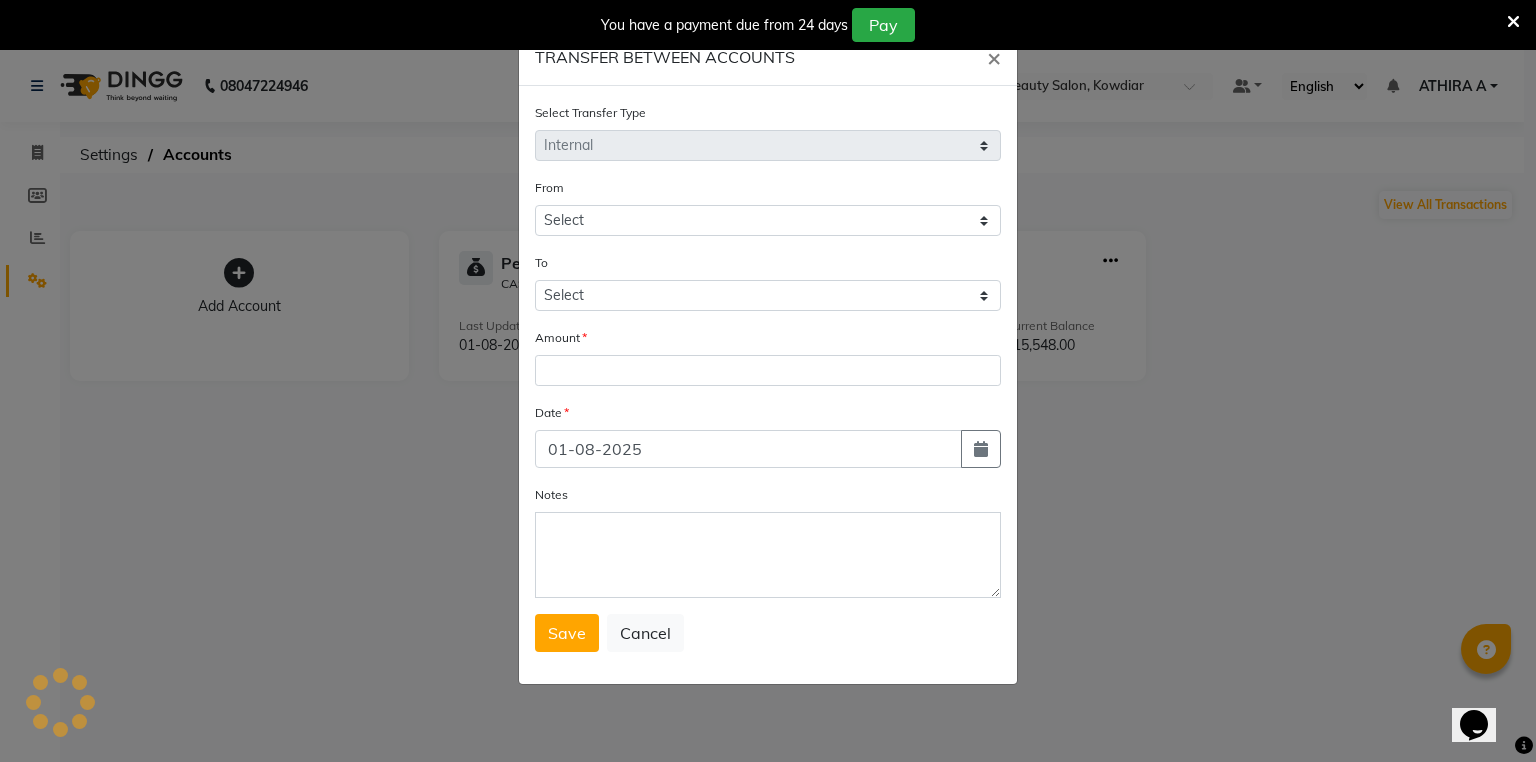 select on "3500" 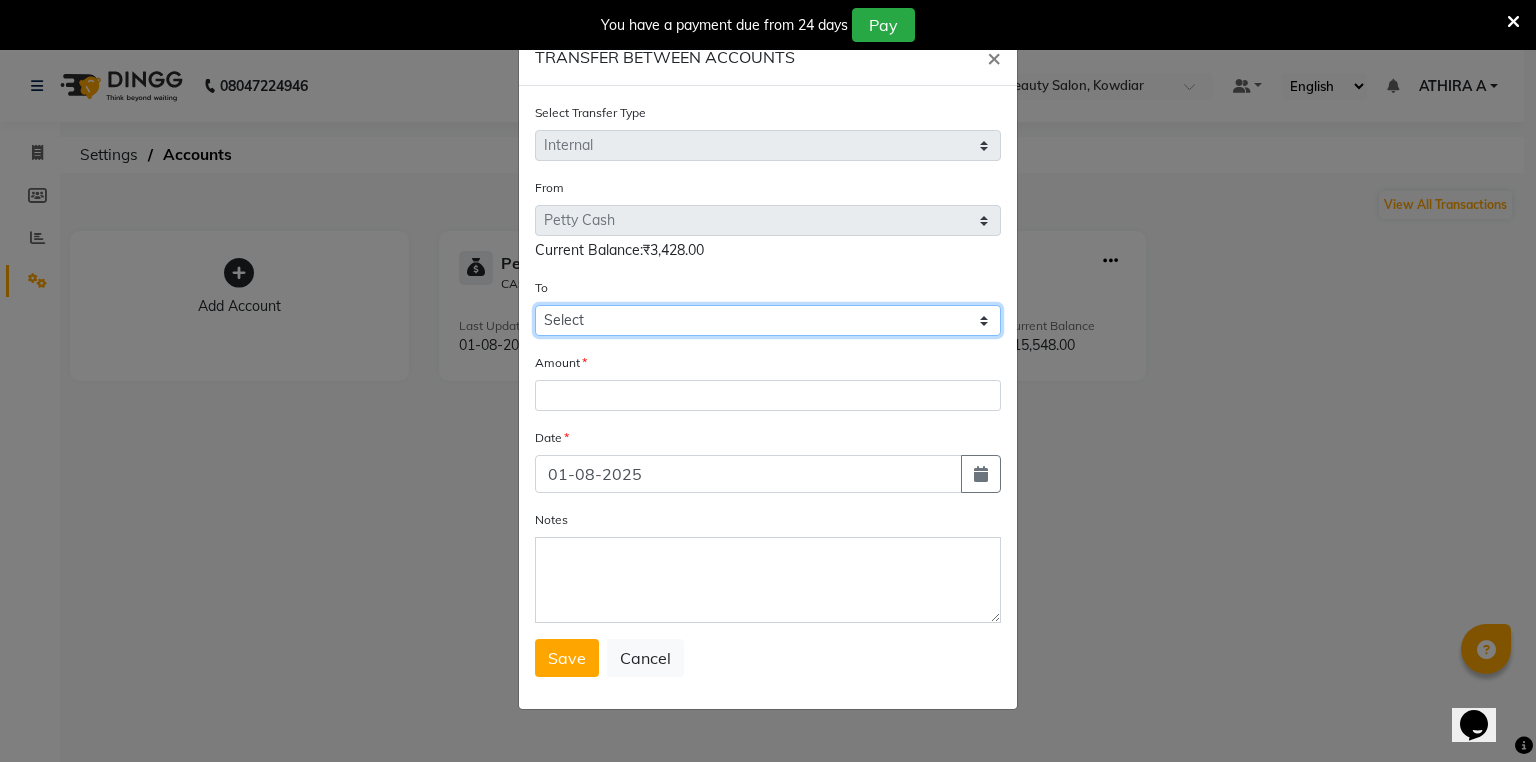 click on "Select Petty Cash Default Account" 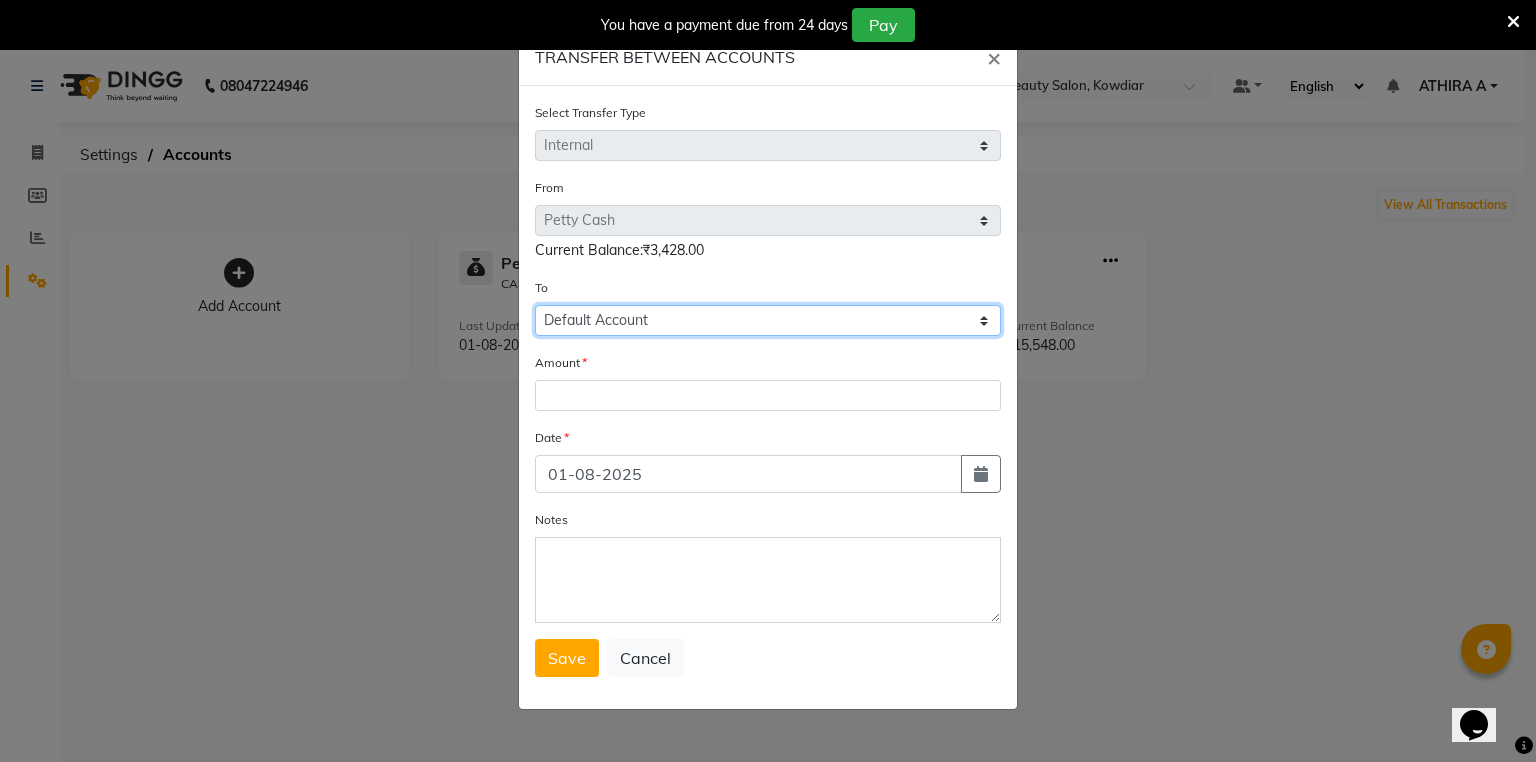 click on "Select Petty Cash Default Account" 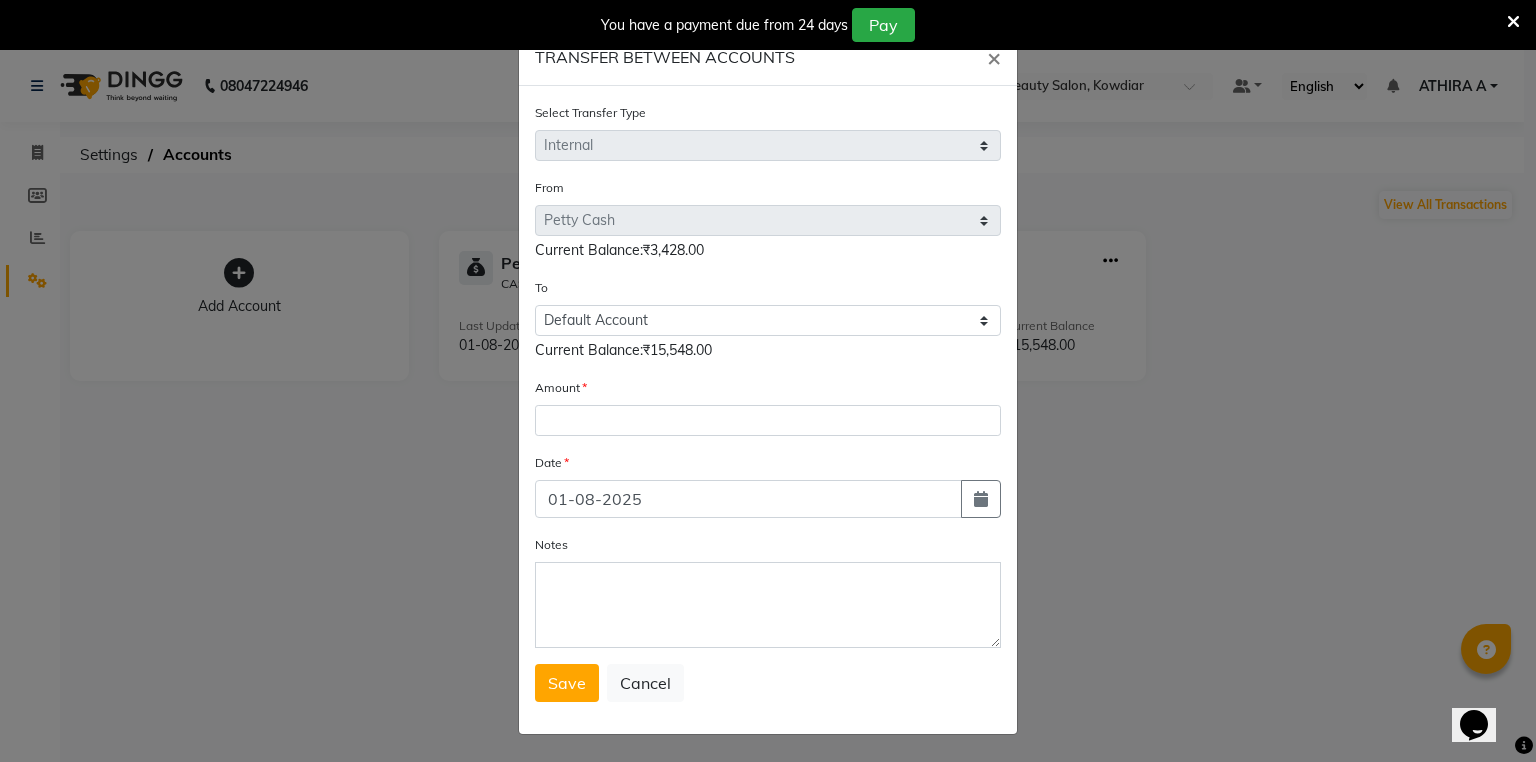 click on "Select Transfer Type Select Direct Internal From Select Petty Cash Default Account  Current Balance:₹3,428.00 To Select Petty Cash Default Account Current Balance:₹15,548.00 Amount Date 01-08-2025 Notes  Save   Cancel" 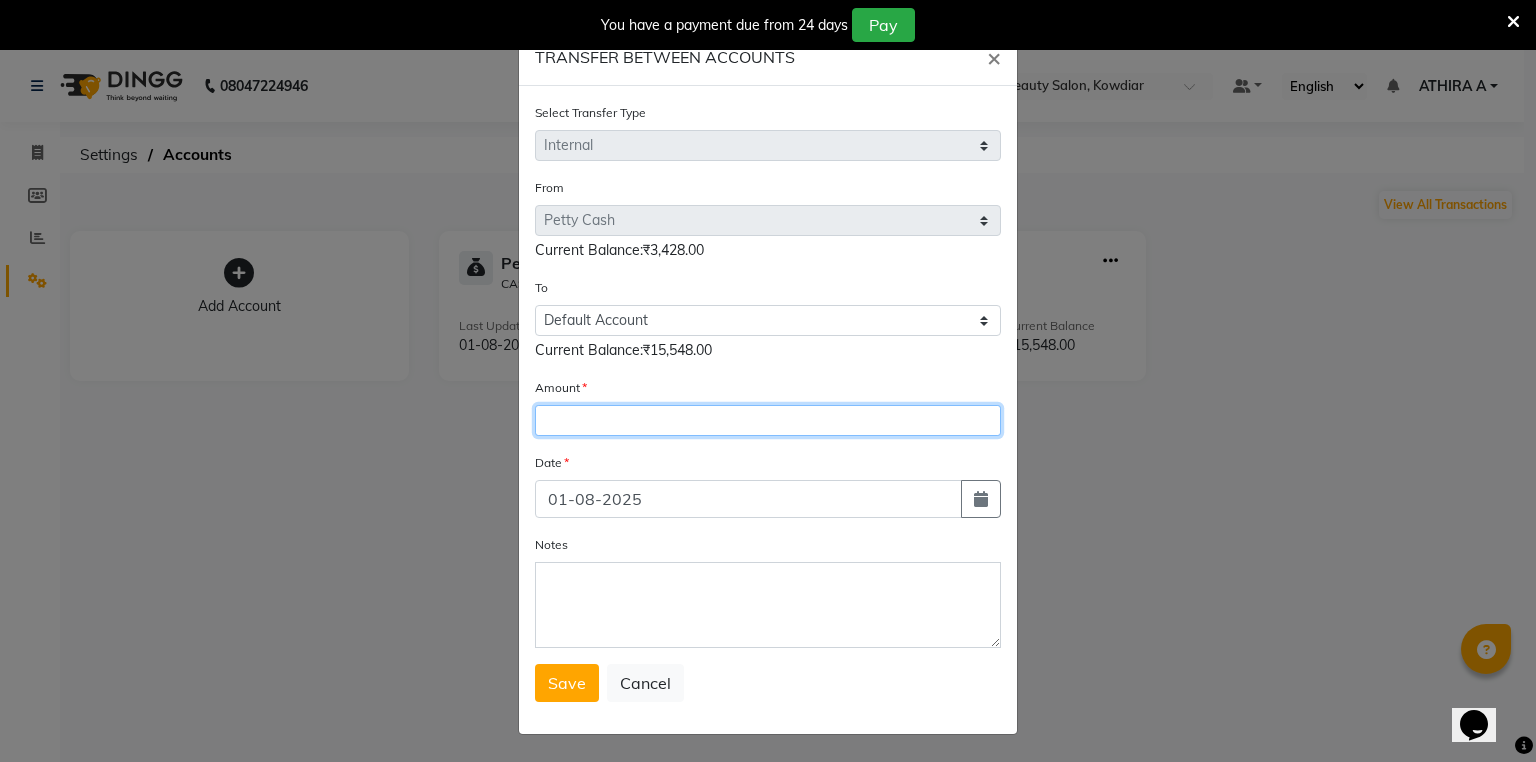 click 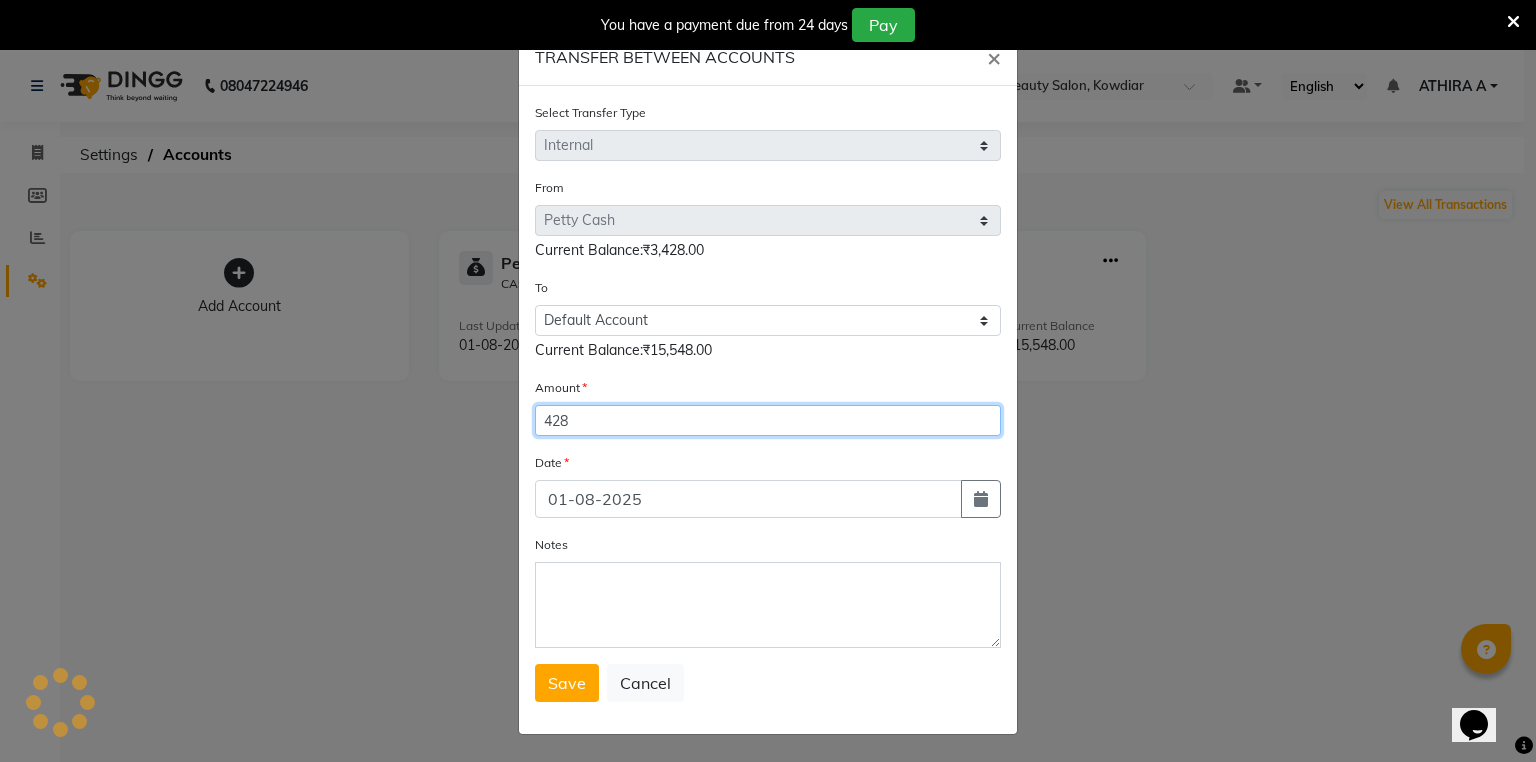 type on "428" 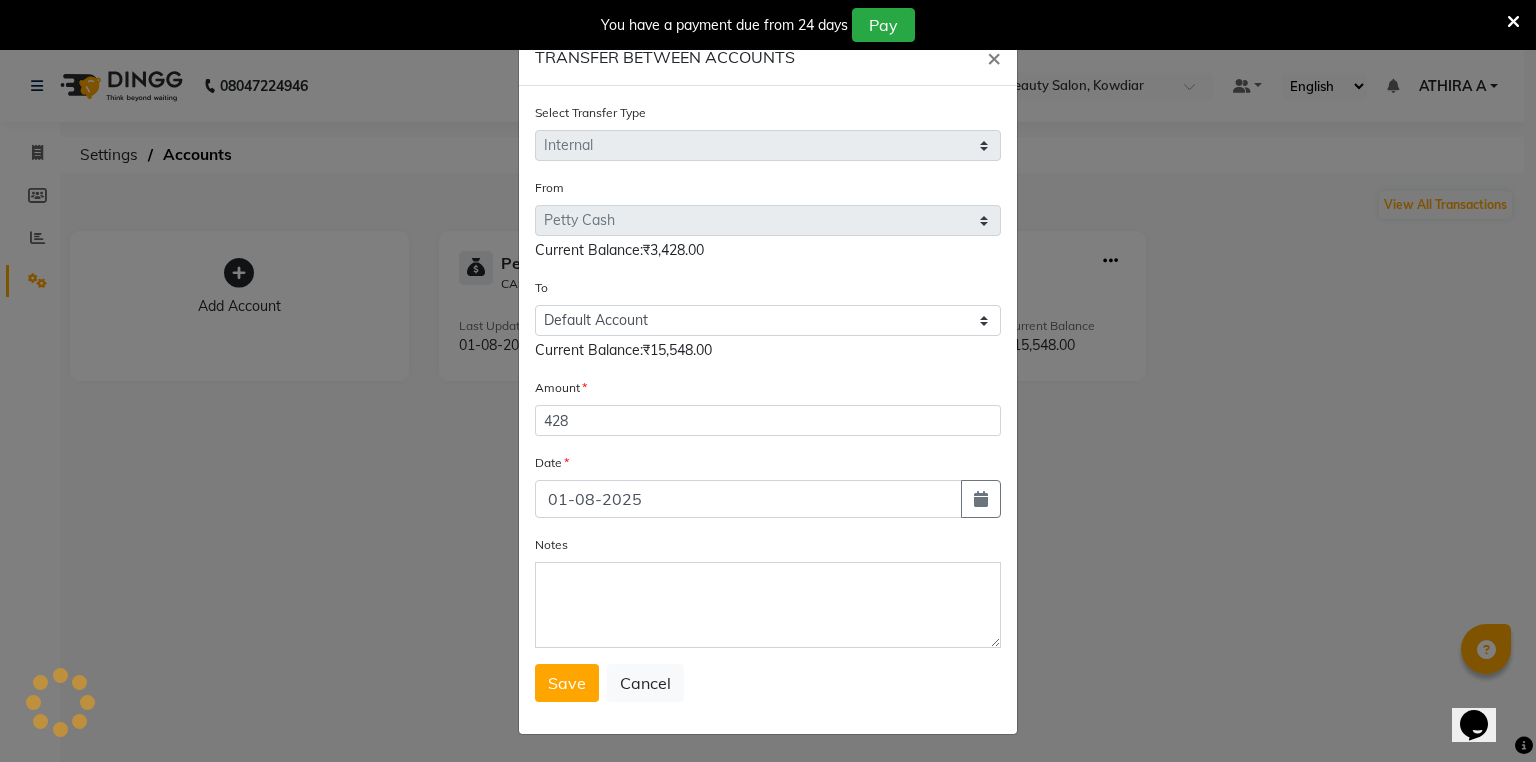 click on "Select Transfer Type Select Direct Internal From Select Petty Cash Default Account  Current Balance:₹3,428.00 To Select Petty Cash Default Account Current Balance:₹15,548.00 Amount 428 Date 01-08-2025 Notes  Save   Cancel" 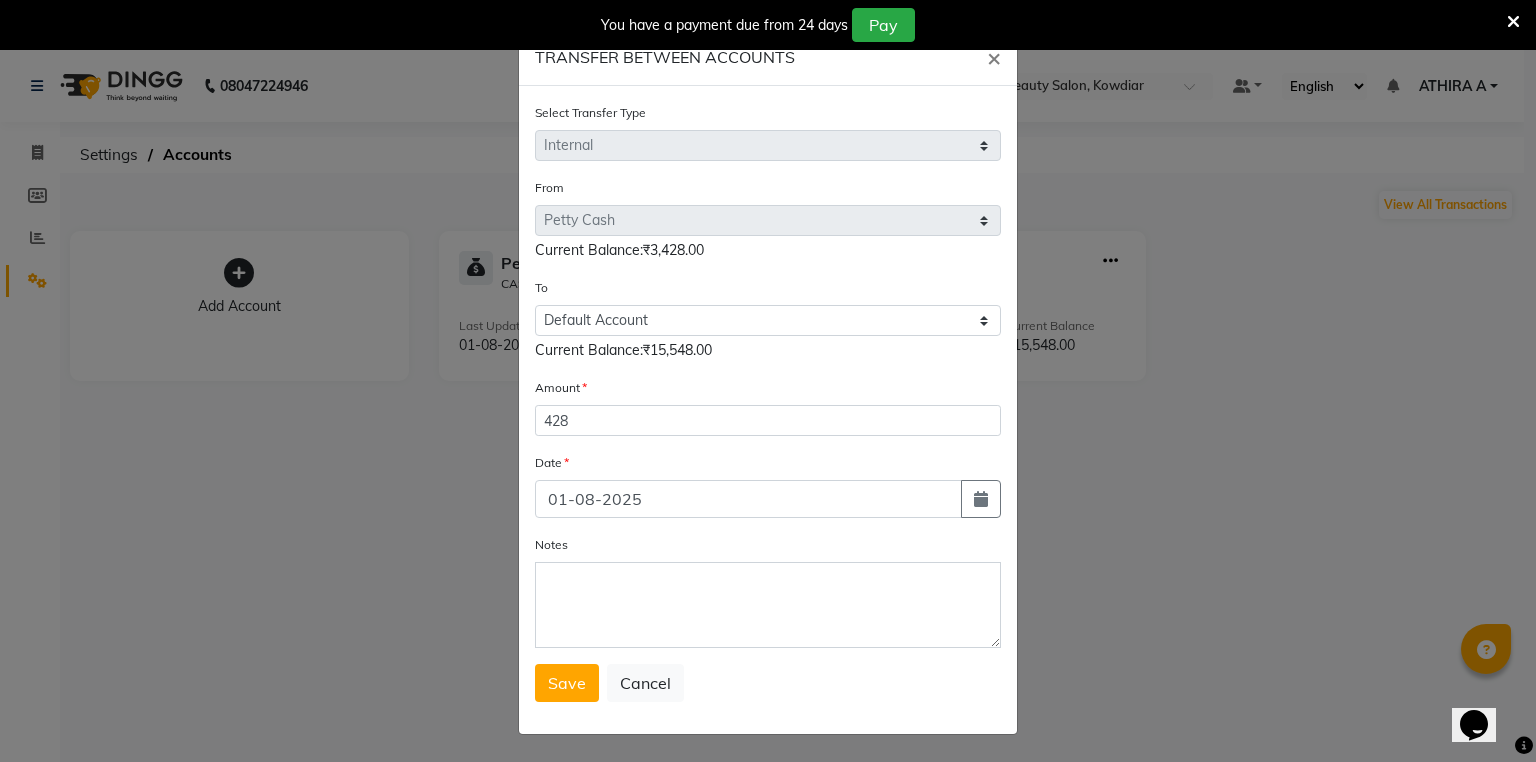 click on "Select Transfer Type Select Direct Internal From Select Petty Cash Default Account  Current Balance:₹3,428.00 To Select Petty Cash Default Account Current Balance:₹15,548.00 Amount 428 Date 01-08-2025 Notes  Save   Cancel" 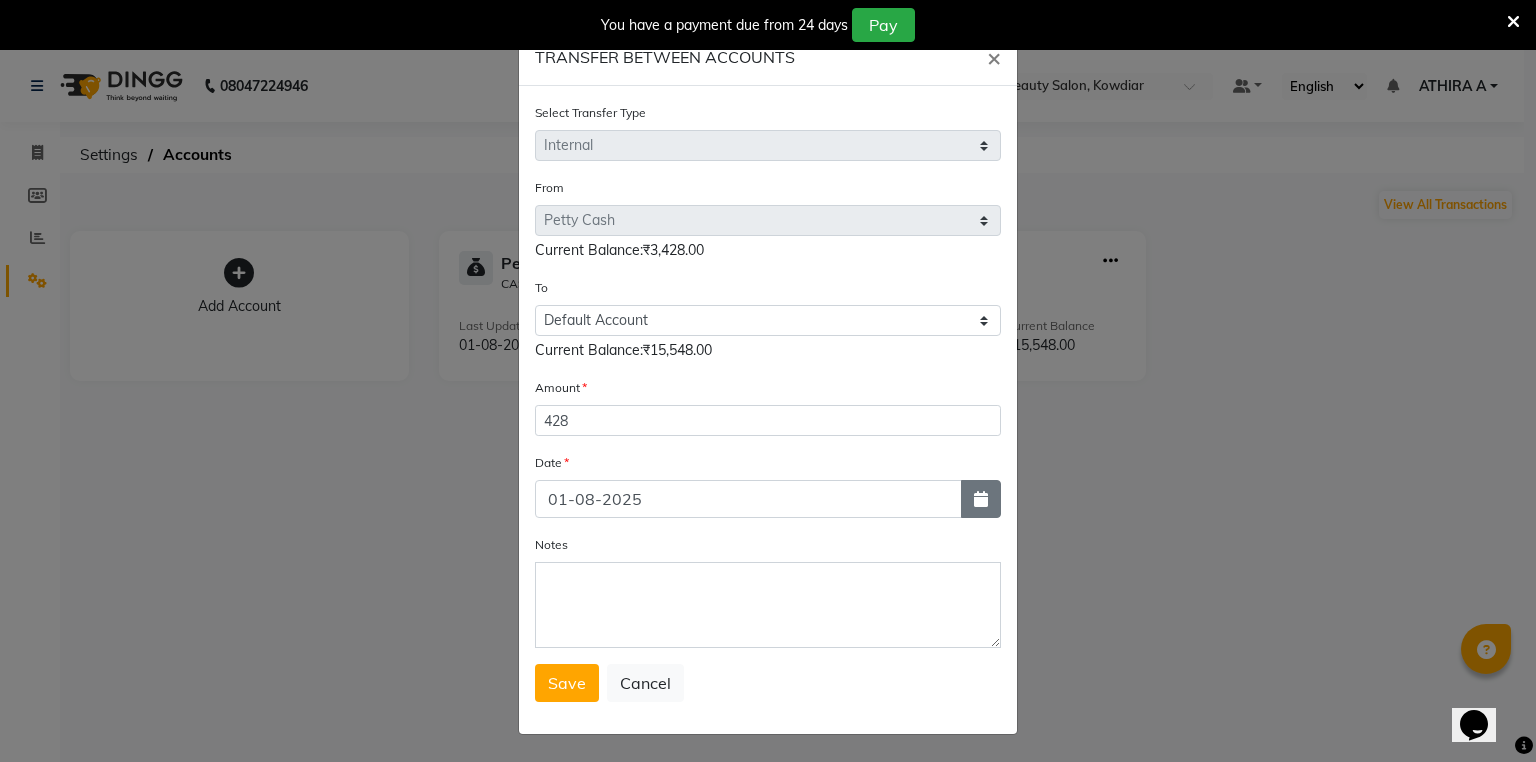 click 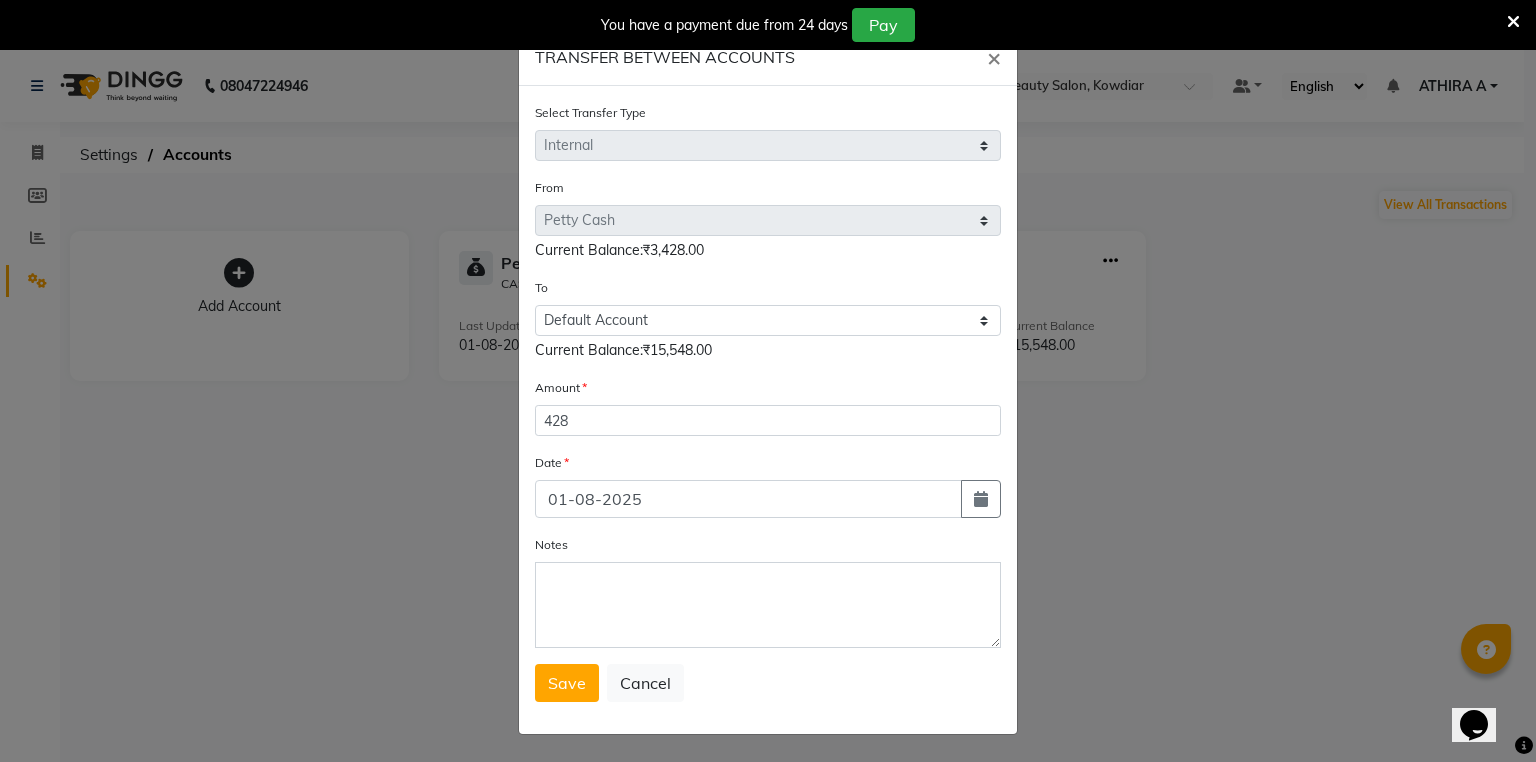 select on "8" 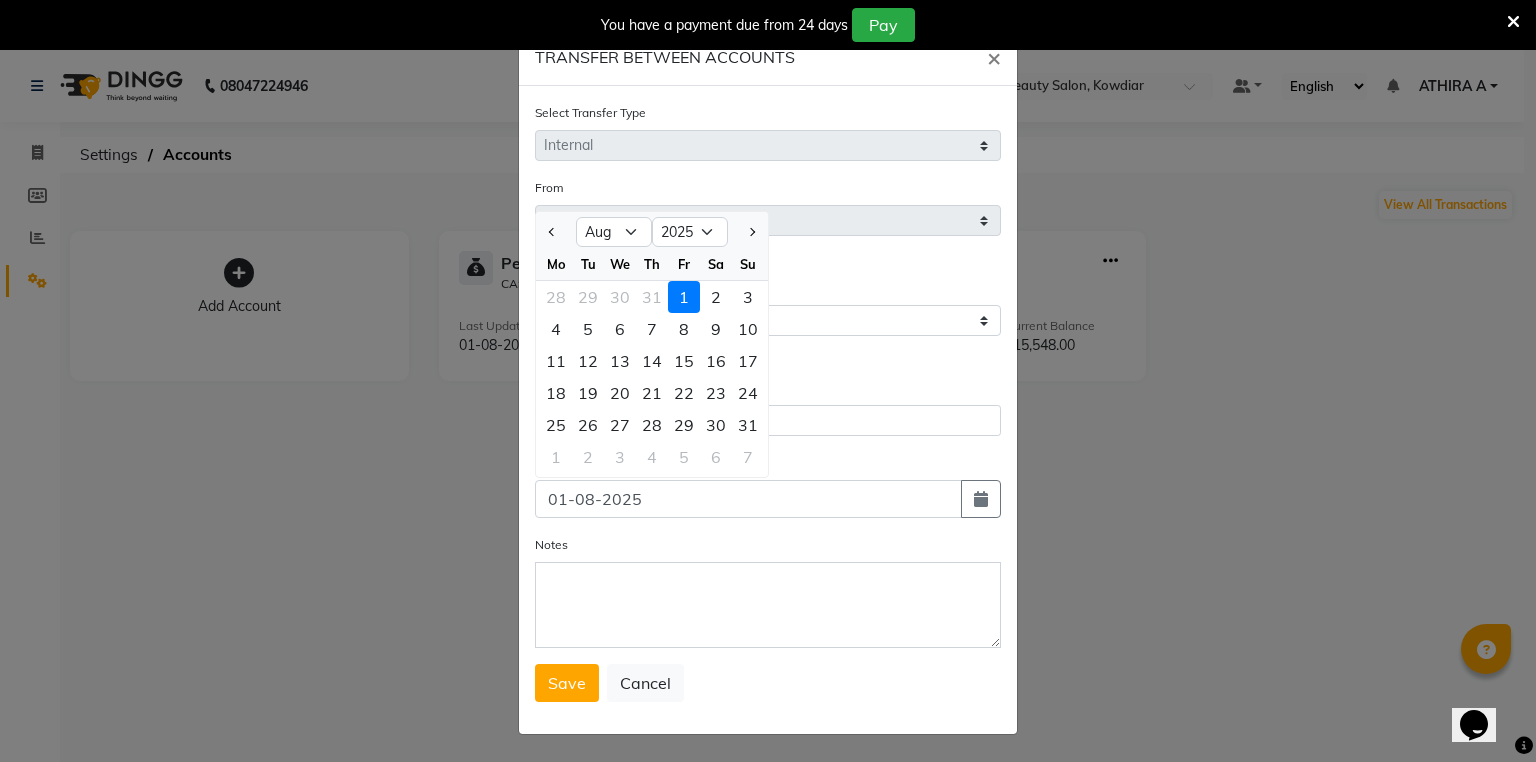 click 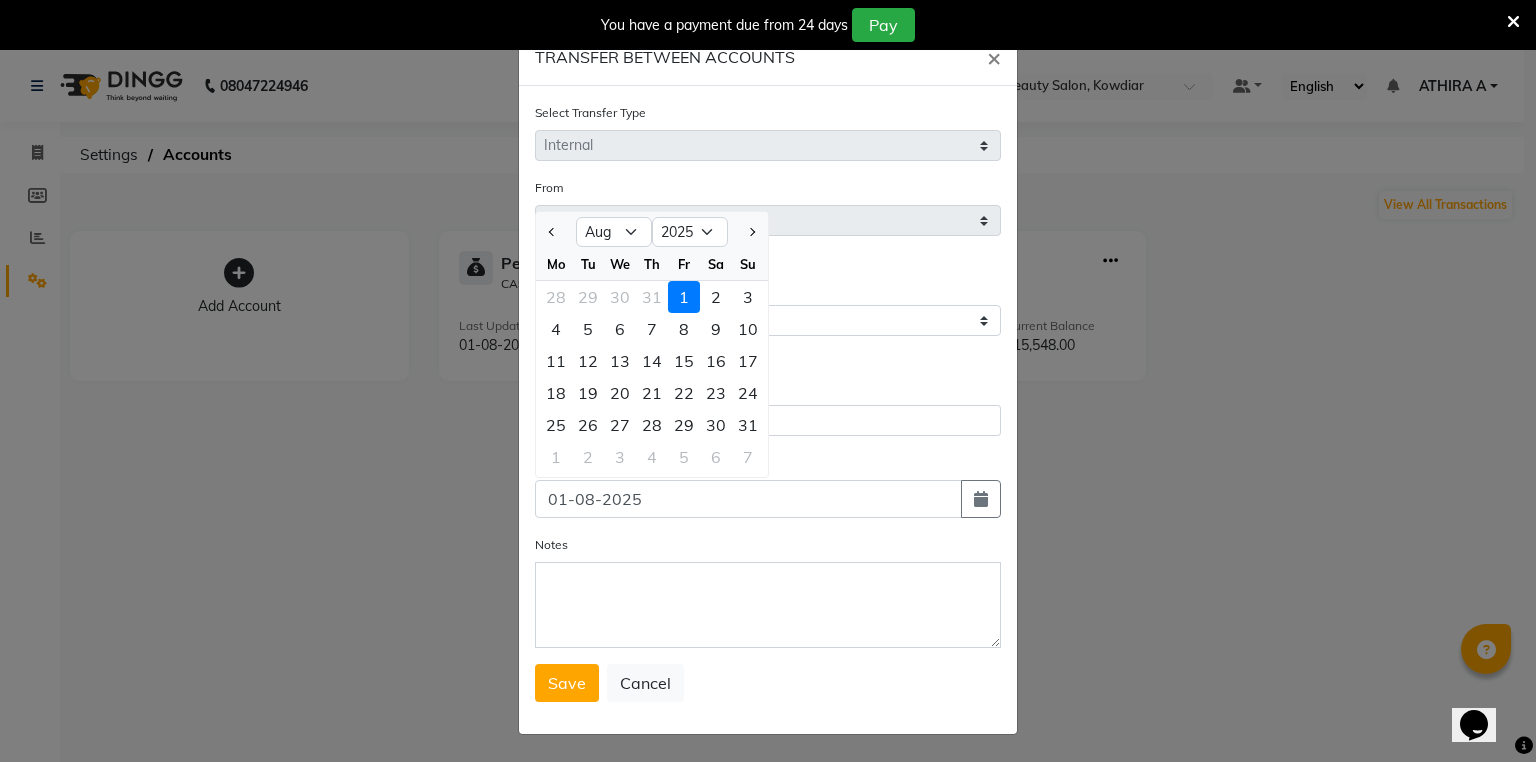 click 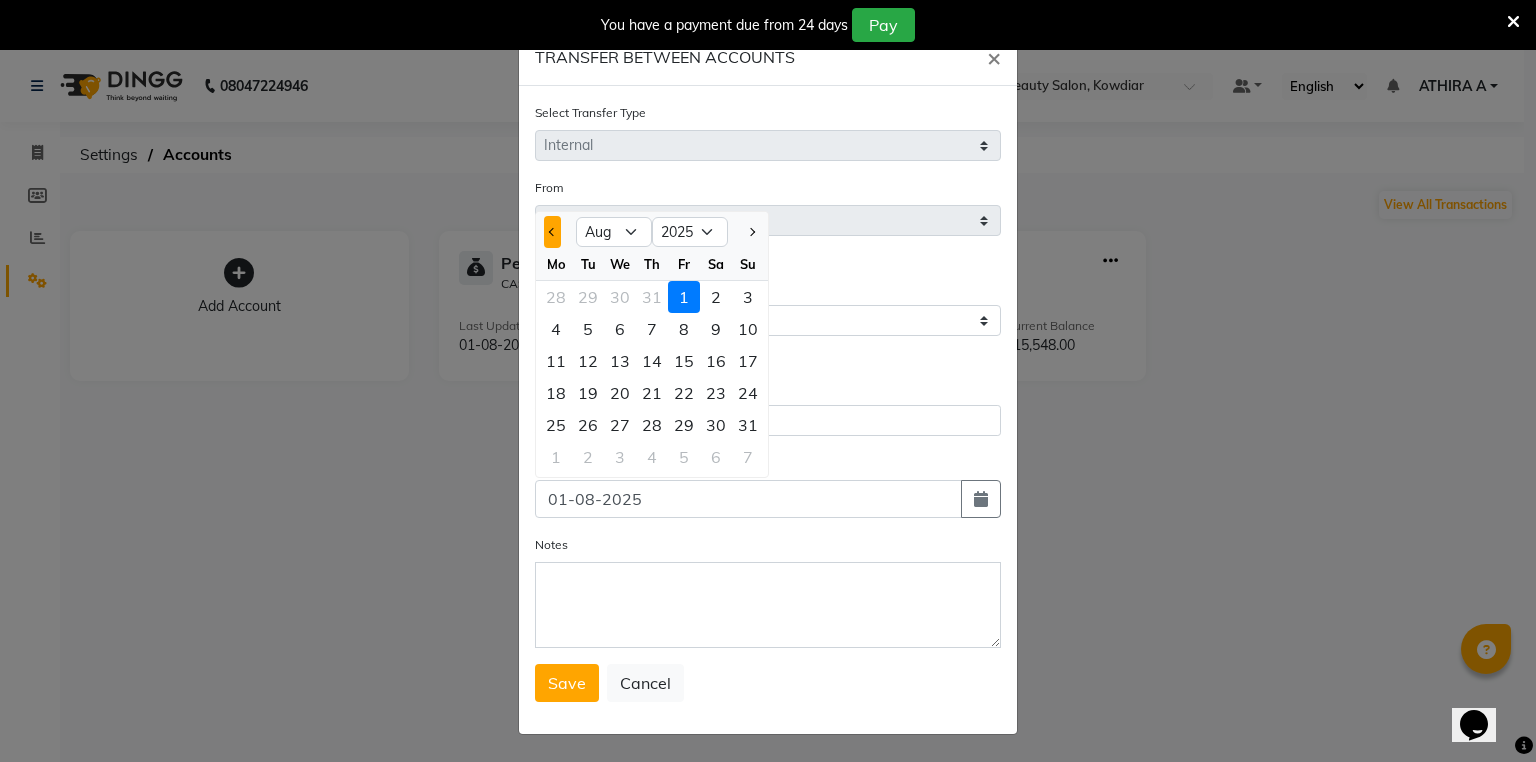click 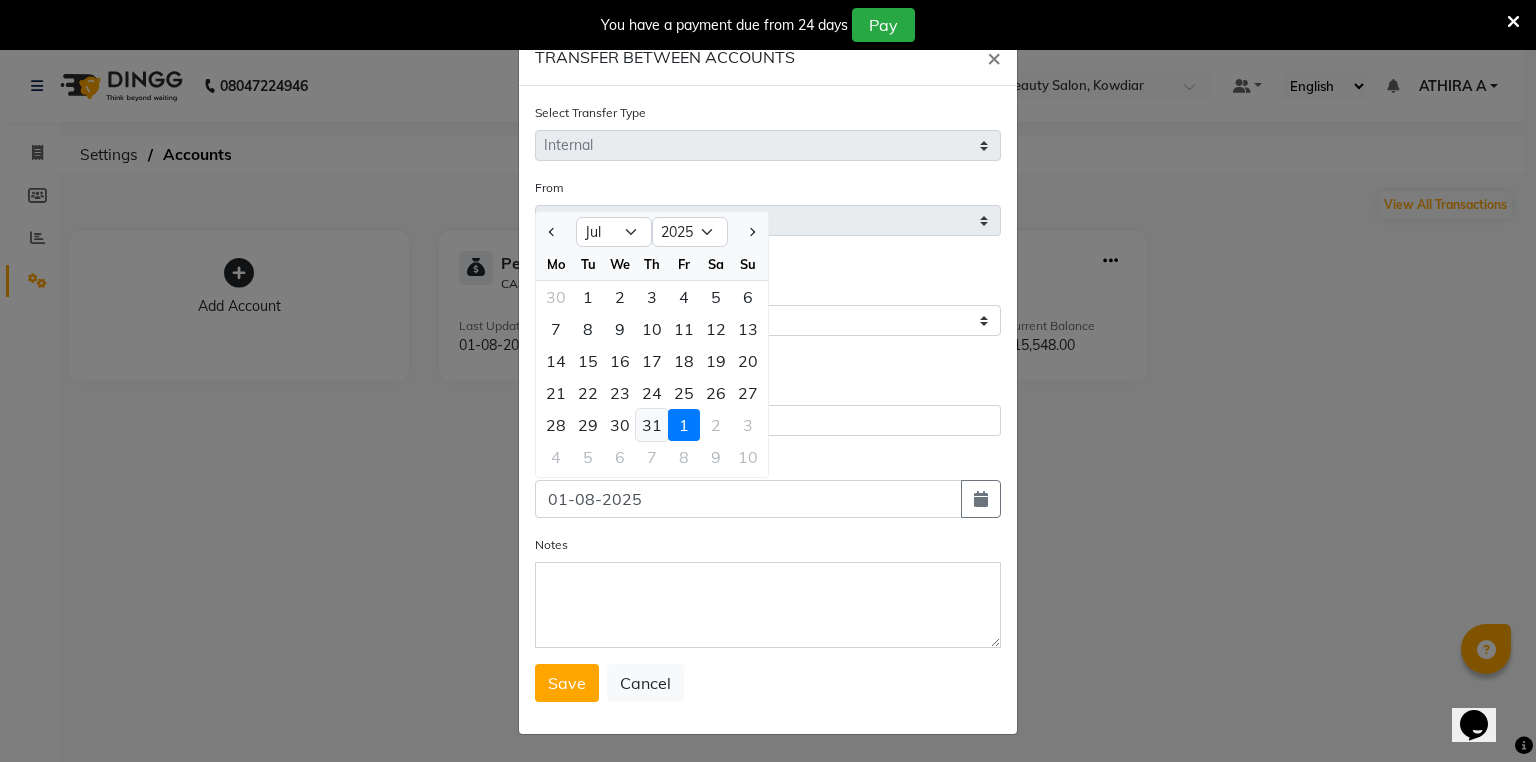 click on "31" 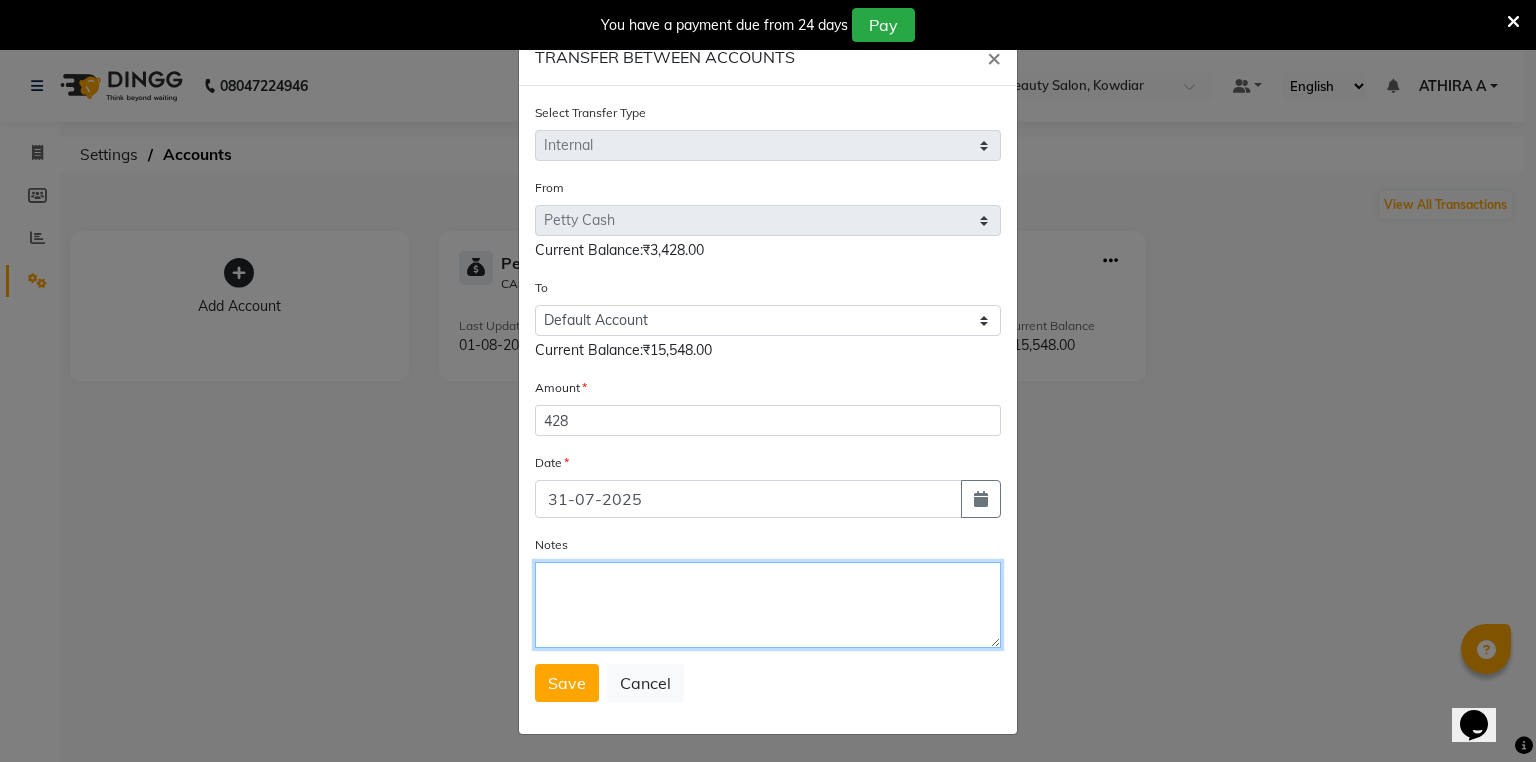 click on "Notes" at bounding box center (768, 605) 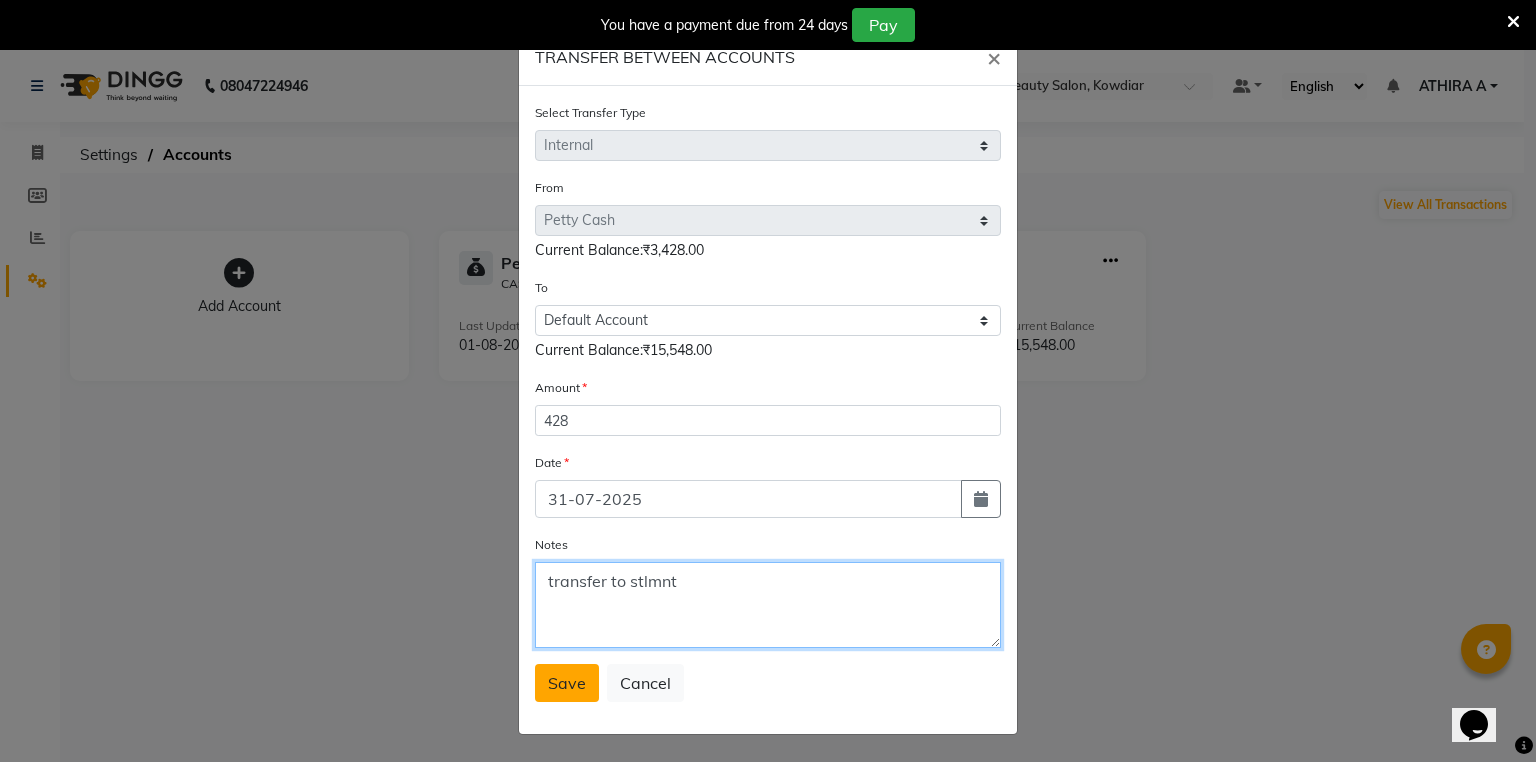 type on "transfer to stlmnt" 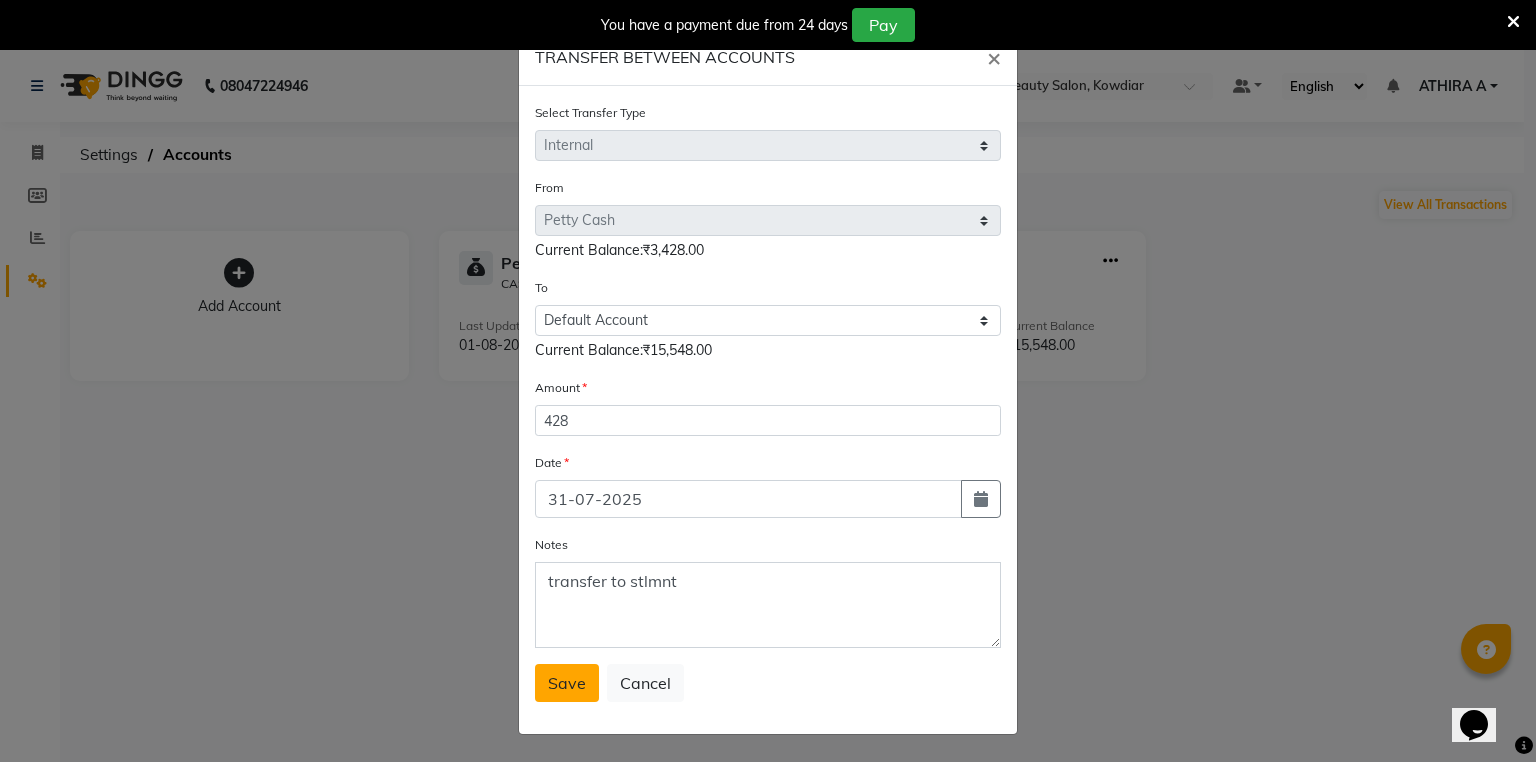 click on "Save" at bounding box center [567, 683] 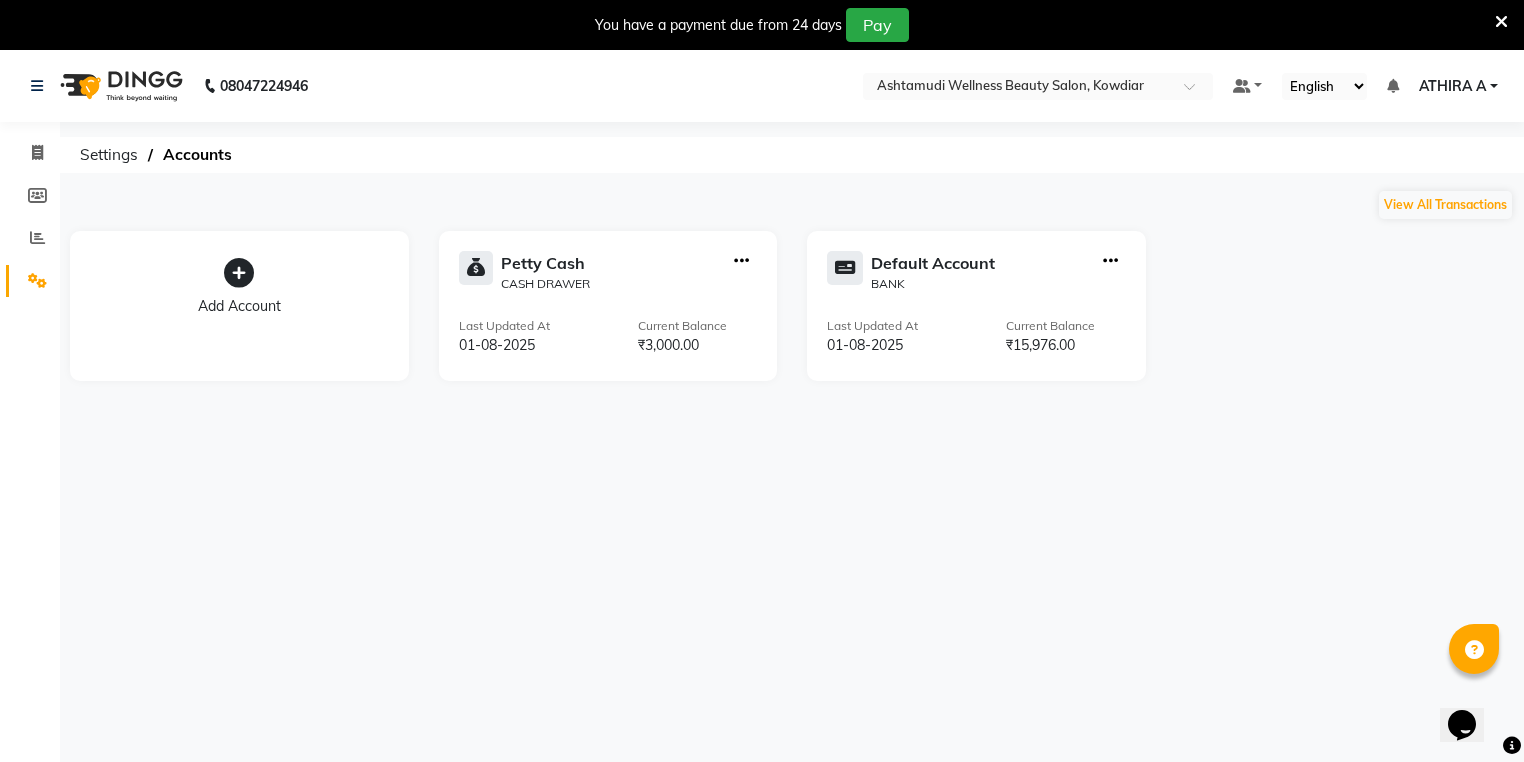click on "08047224946 Select Location × Ashtamudi Wellness Beauty Salon, Kowdiar Default Panel My Panel English ENGLISH Español العربية मराठी हिंदी ગુજરાતી தமிழ் 中文 Notifications nothing to show ATHIRA A Manage Profile Change Password Sign out  Version:3.15.11  ☀ Ashtamudi Wellness Beauty Salon, Kowdiar ☀ Ashtamudi Wellness Beauty Salon, GURUVAYUR ☀ Ashtamudi Wellness Beauty Salon, kazakoottam ☀ Ashtamudi Wellness Beauty Salon, Kottiyam ☀ Ashtamudi Wellness Beauty Salon, Kottarakkara ☀ Ashtamudi Wellness , Edappally, Cochin 1 ☀ Ashtamudi Wellness Beauty Salon, TRIVANDRUM ☀ Ashtamudi Wellness Beauty Salon, THIRUVALLA ☀ Ashtamudi Welness Beauty Salon, Chinnakkada ☀ Ashtamudi Wellness Beauty Salon (HO), Kottiyam ☀ Ashtamudi Wellness Beauty Salon, COCHIN ☀ Ashtamudi Wellness Beauty Salon, CALICUT ☀ Ashtamudi Beauty Lounge, ATTINGAL ☀ Ashtamudi Wellness Beauty Salon, Alappuzha  Invoice  Members  Reports  Settings Generate Report  BANK" at bounding box center [762, 431] 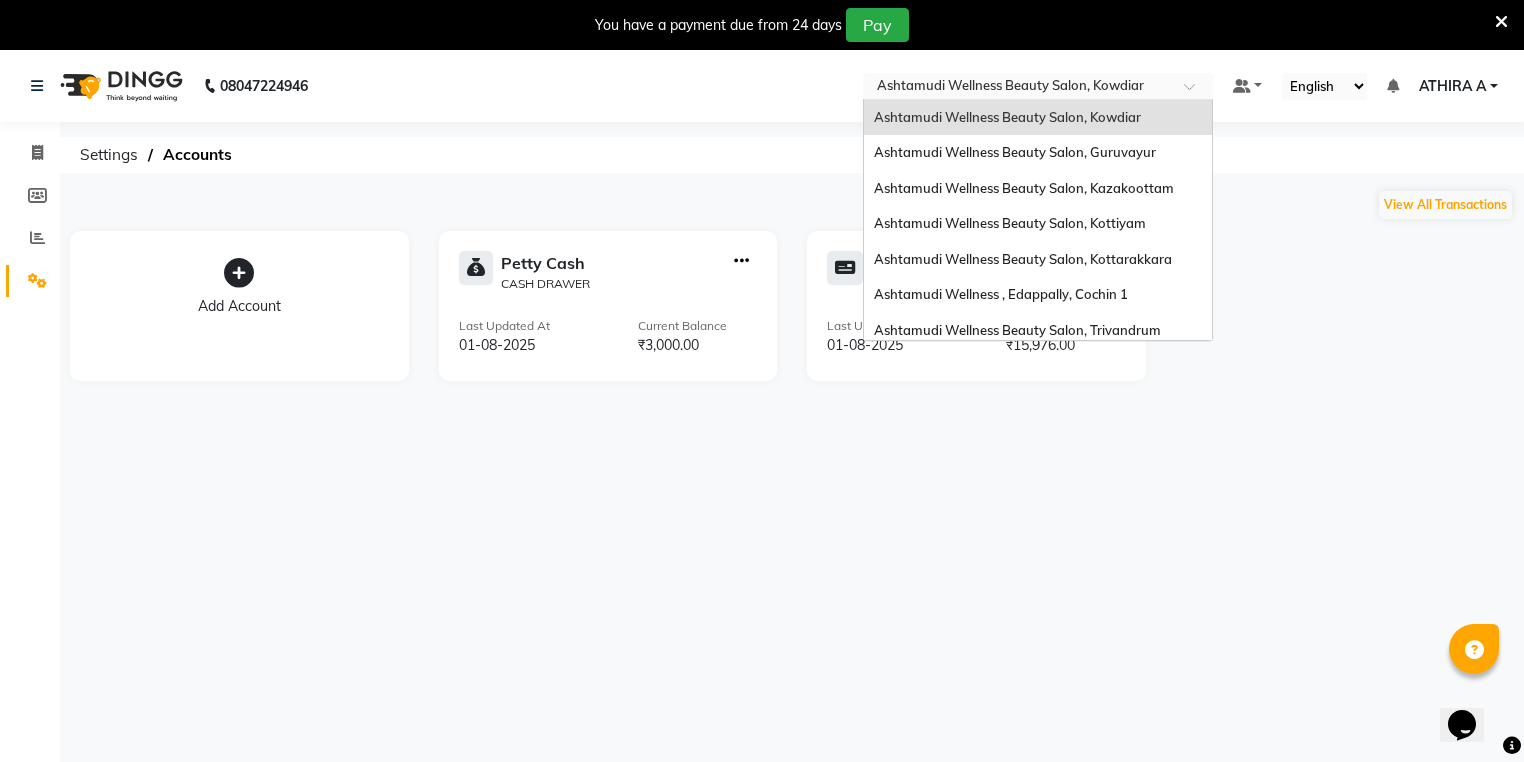 click at bounding box center (1018, 88) 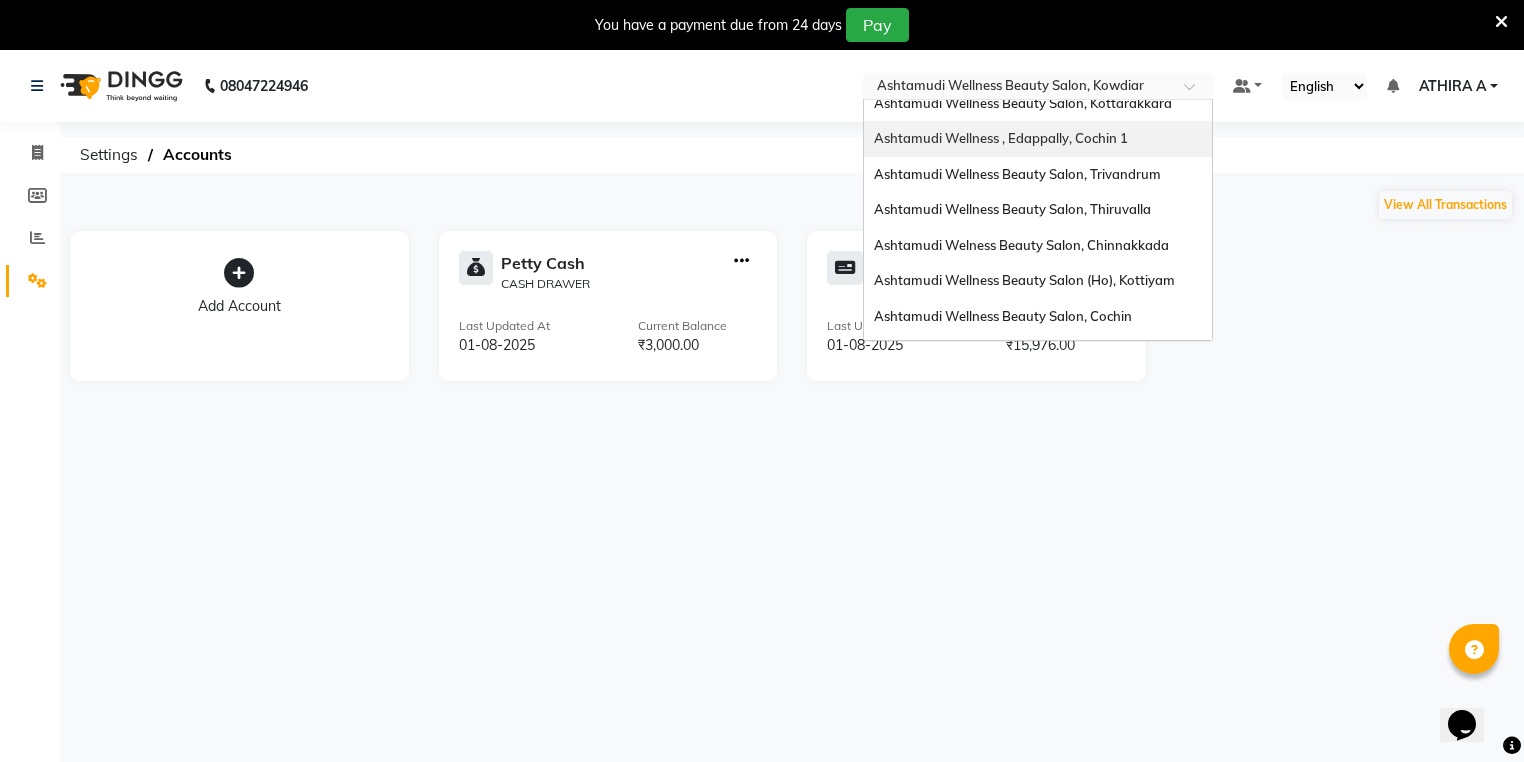 scroll, scrollTop: 160, scrollLeft: 0, axis: vertical 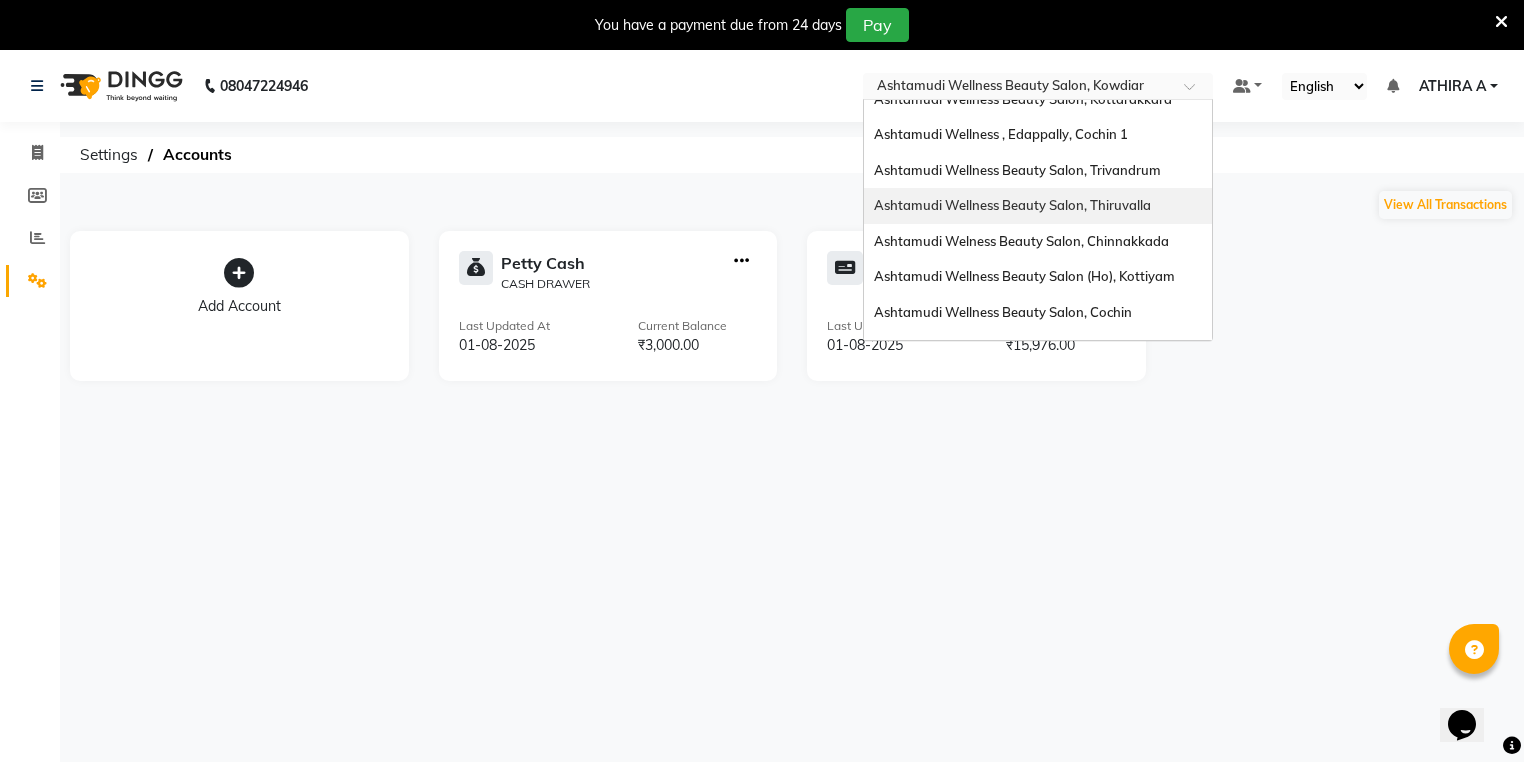 click on "Ashtamudi Wellness Beauty Salon, Thiruvalla" at bounding box center [1012, 205] 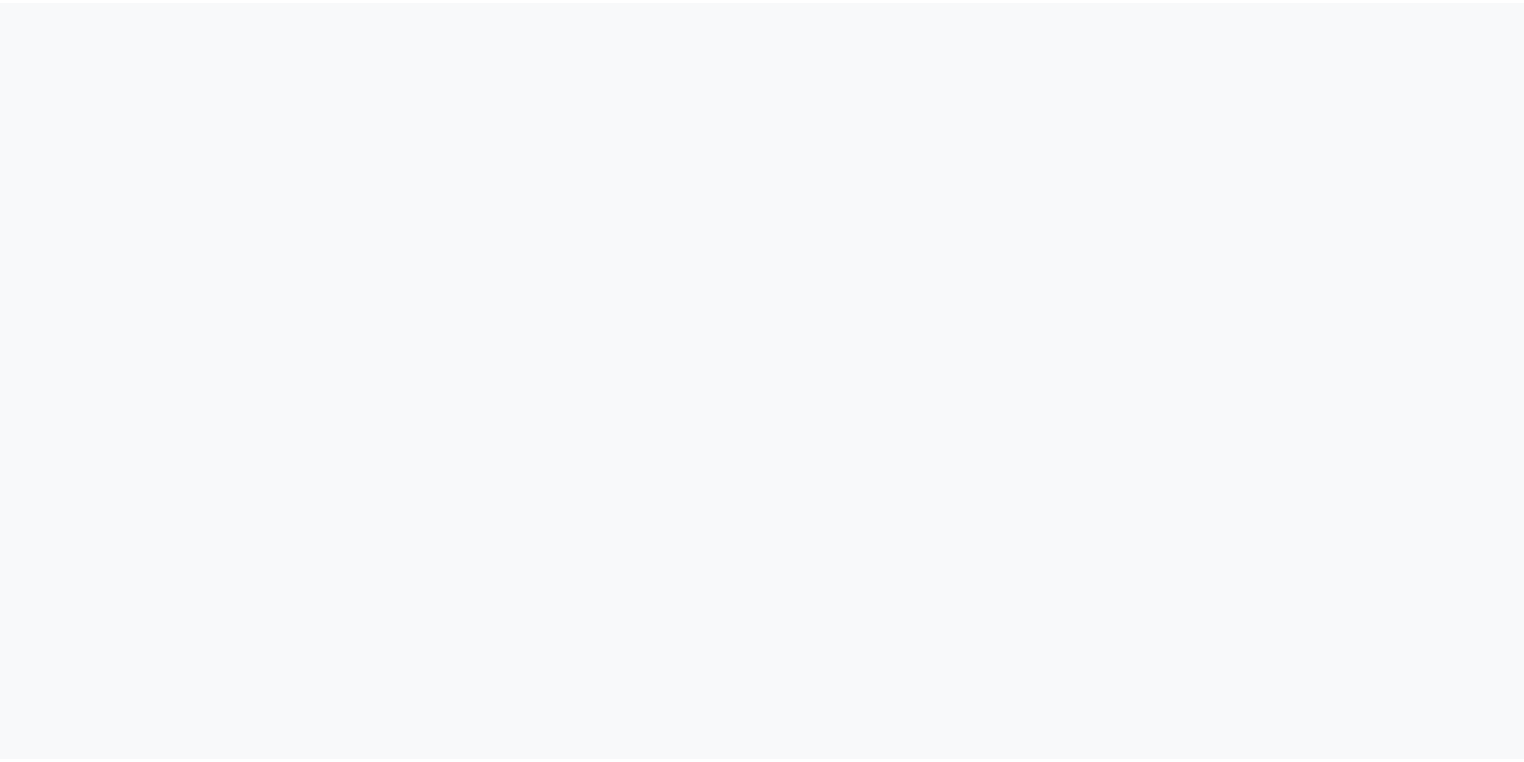 scroll, scrollTop: 0, scrollLeft: 0, axis: both 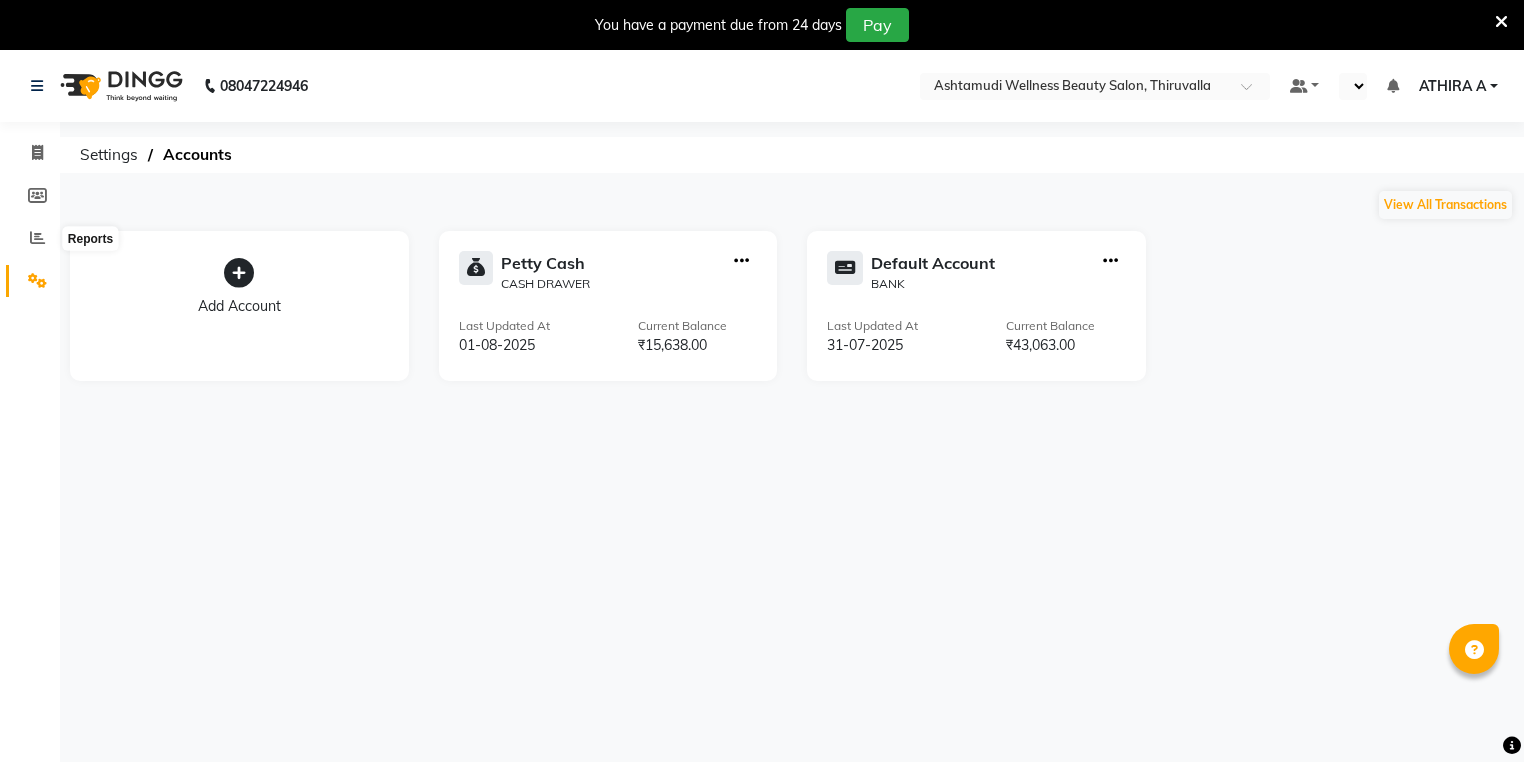 select on "en" 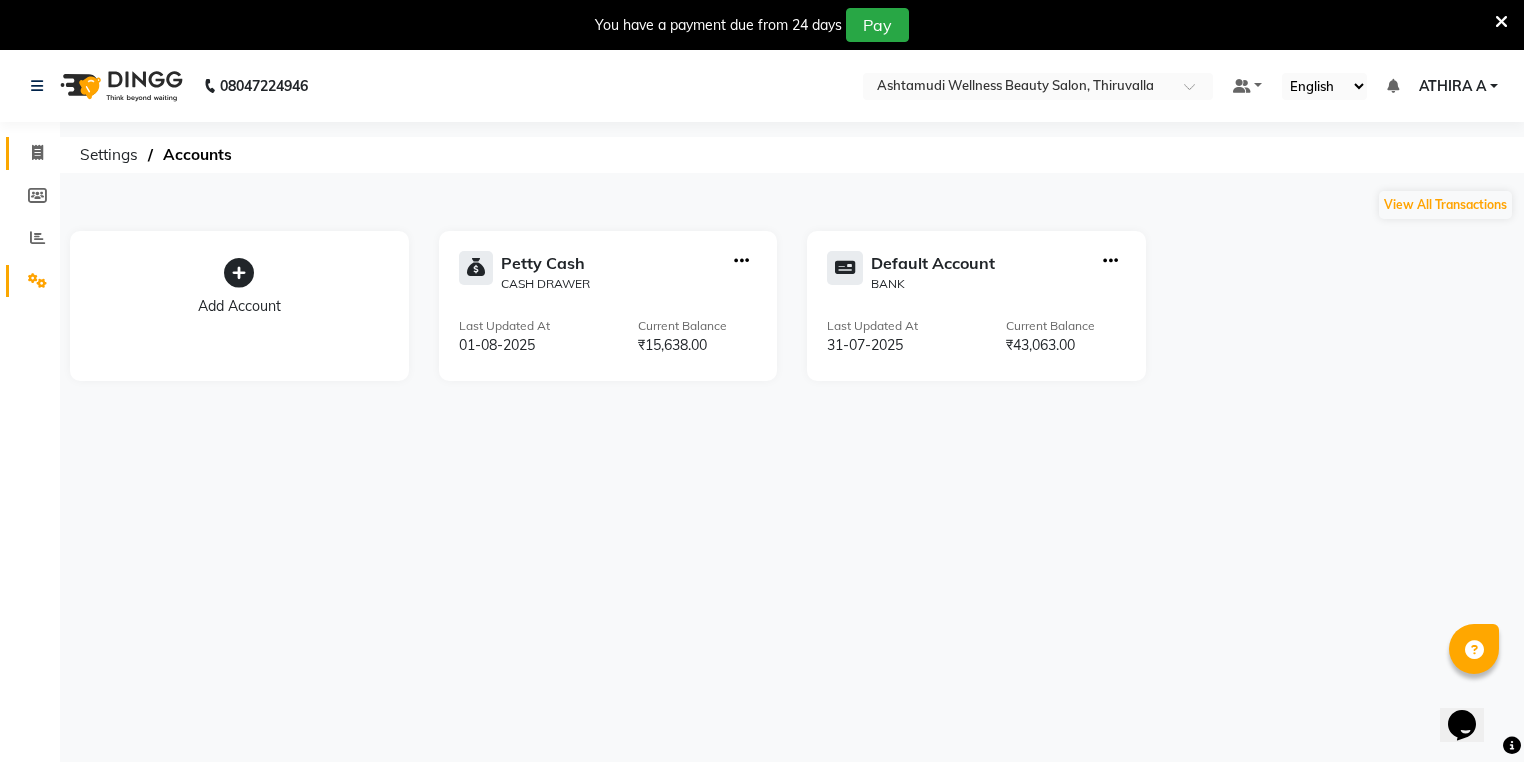 scroll, scrollTop: 0, scrollLeft: 0, axis: both 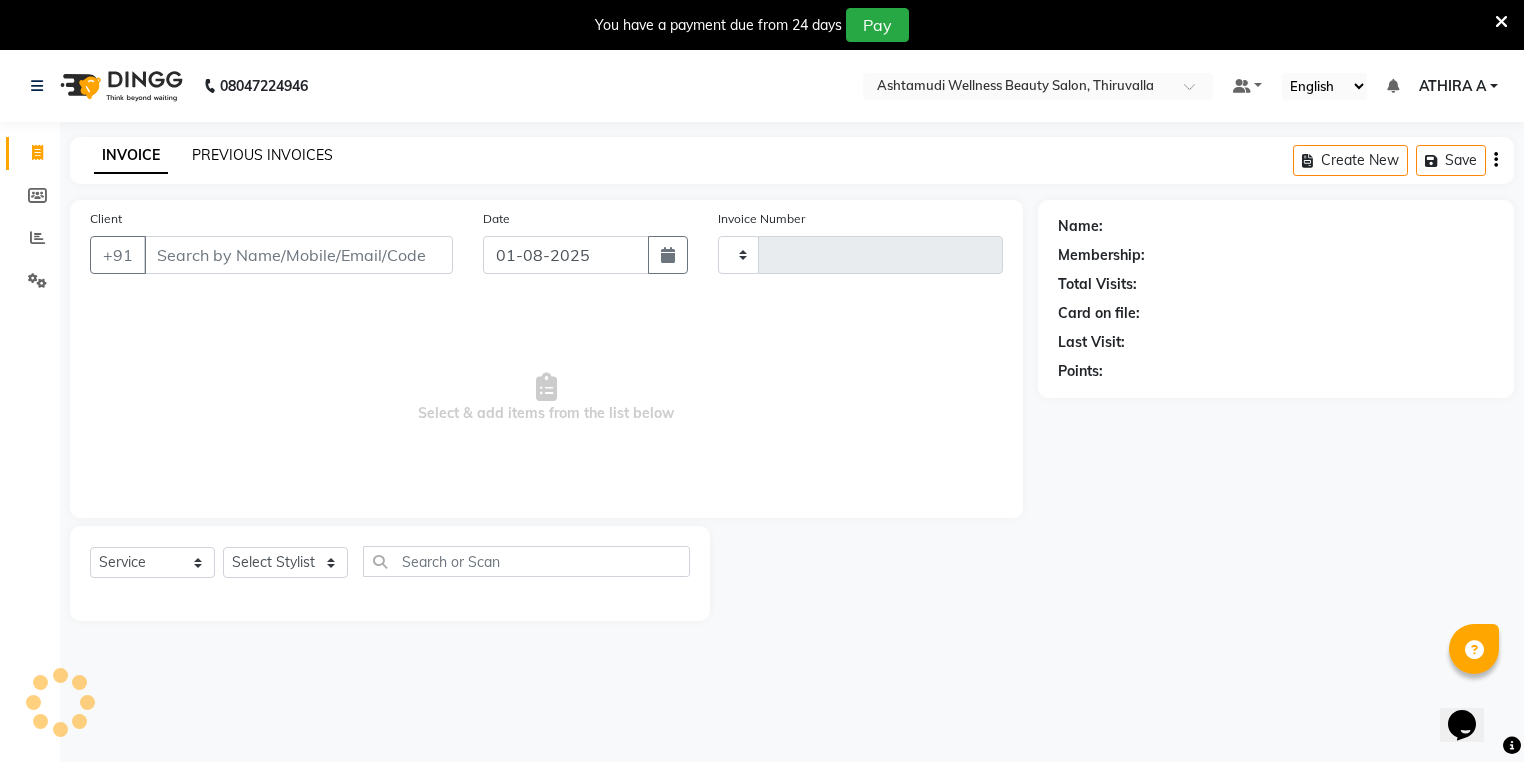 type on "1136" 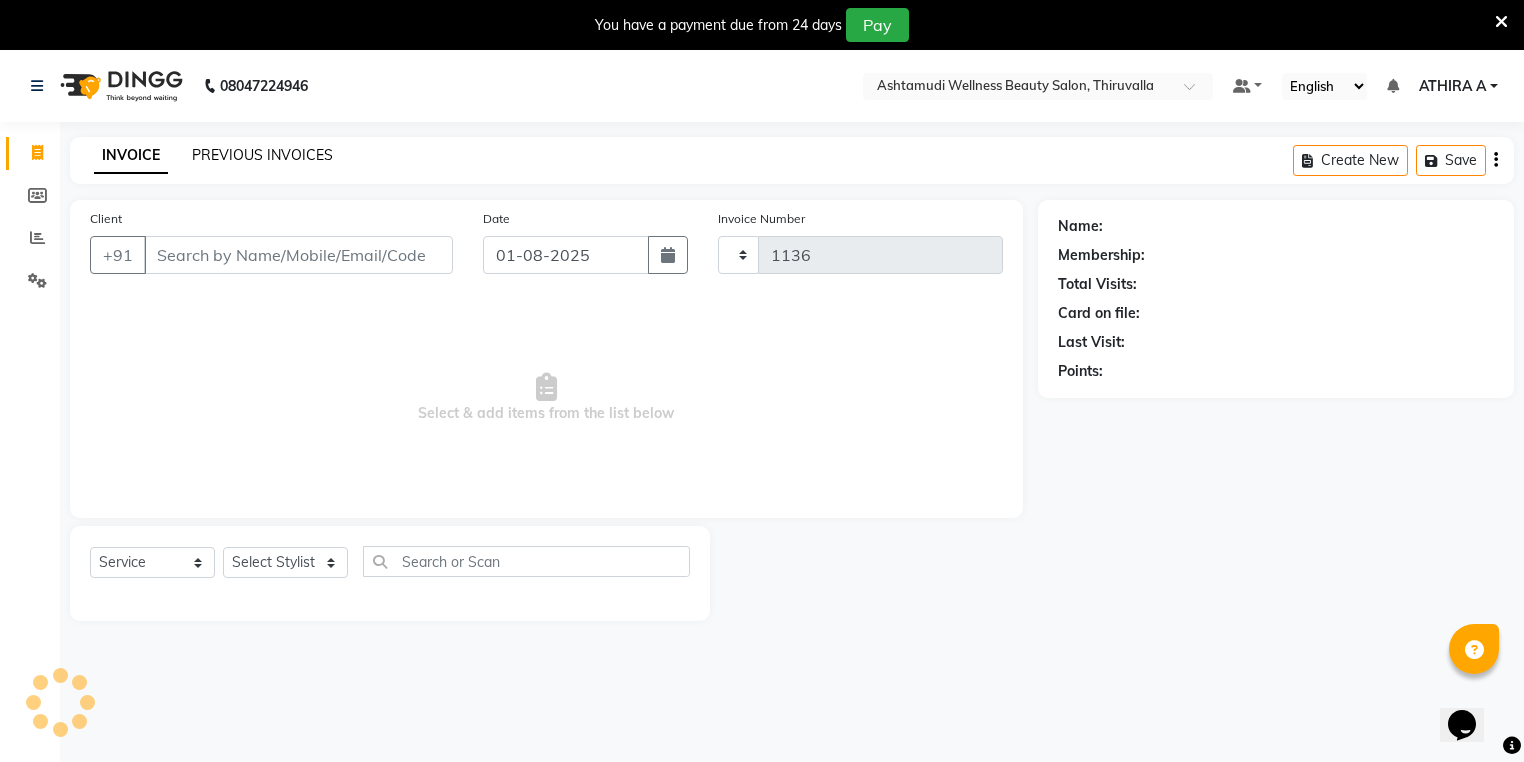 select on "4634" 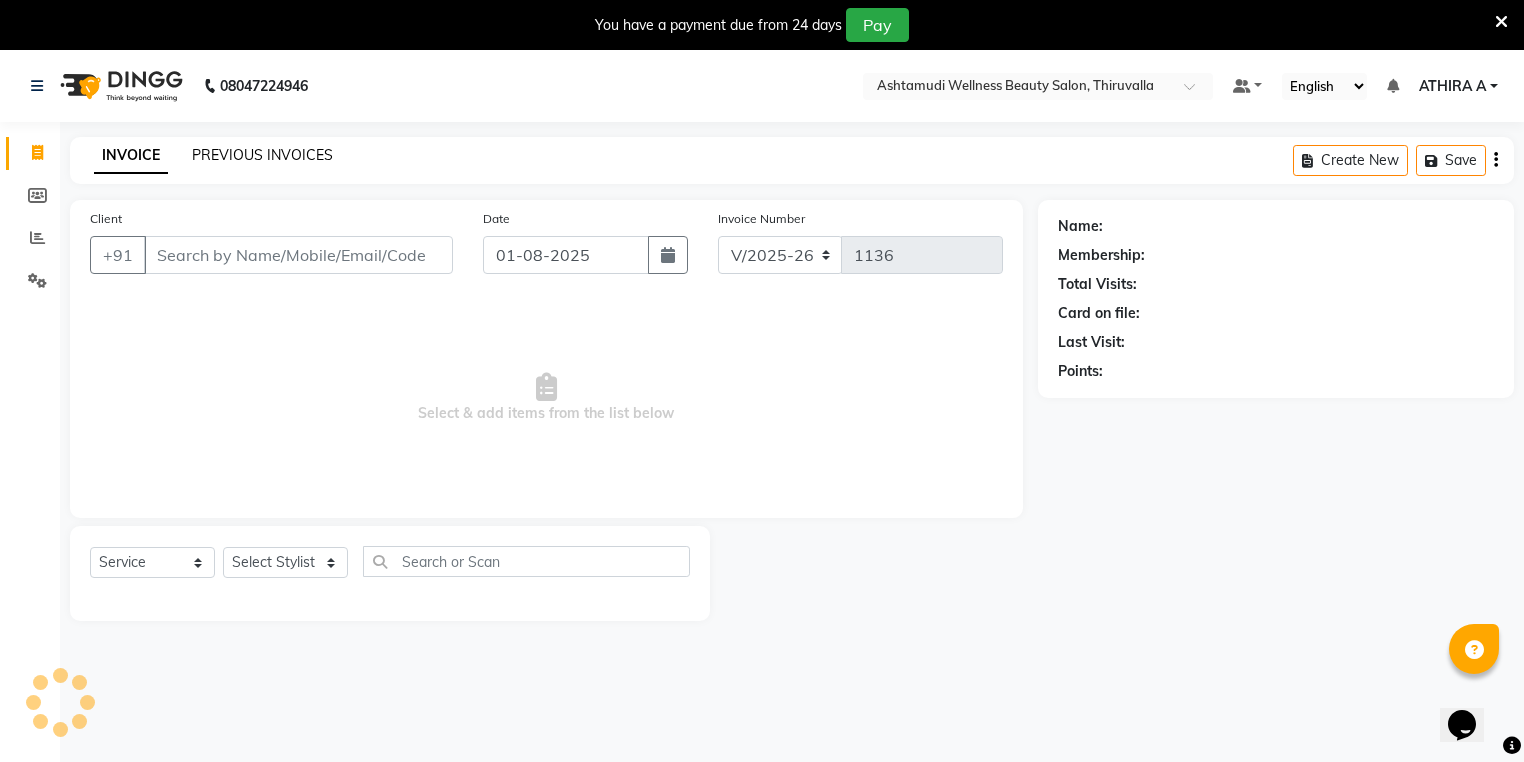 click on "PREVIOUS INVOICES" 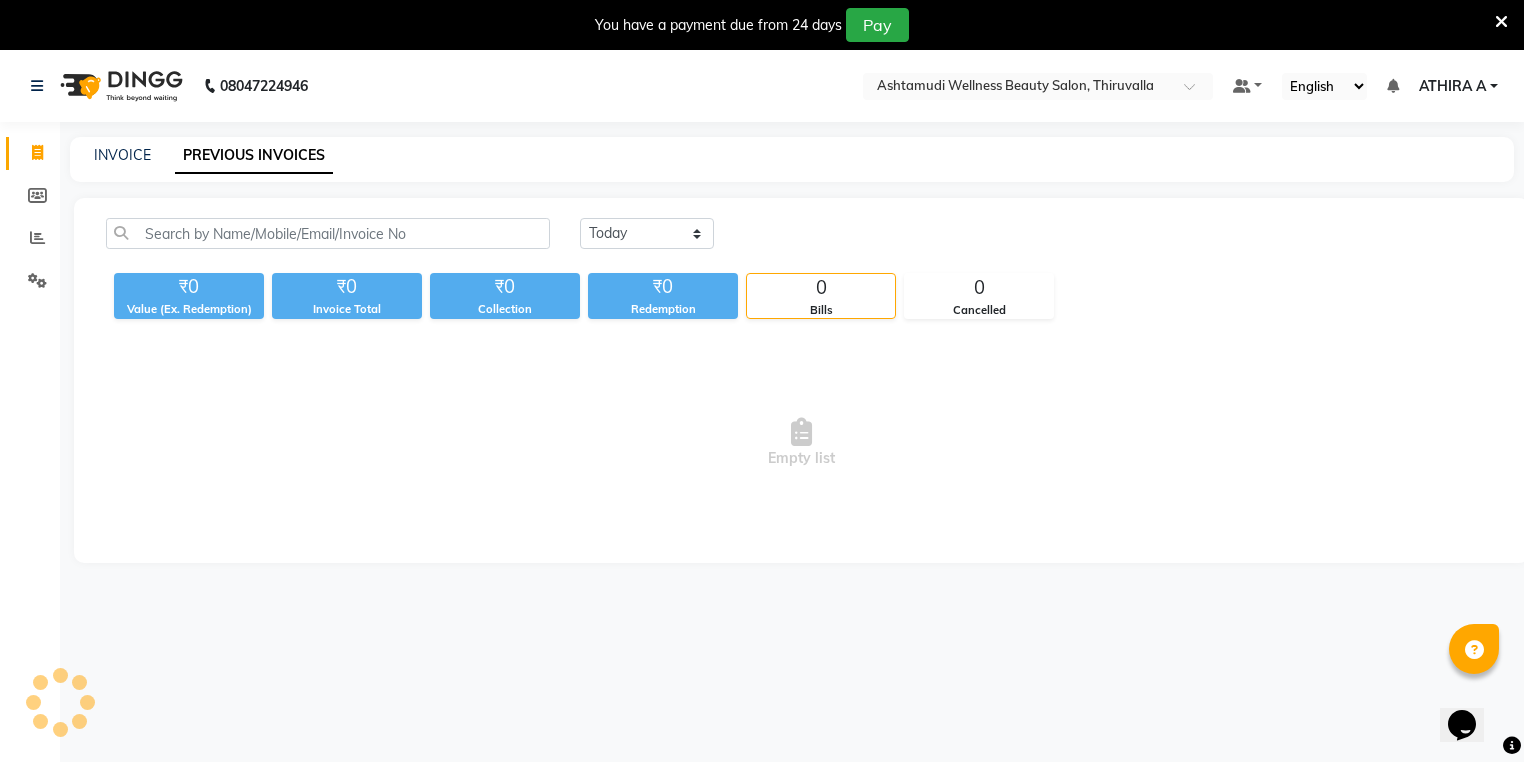 click on "Today Yesterday Custom Range" 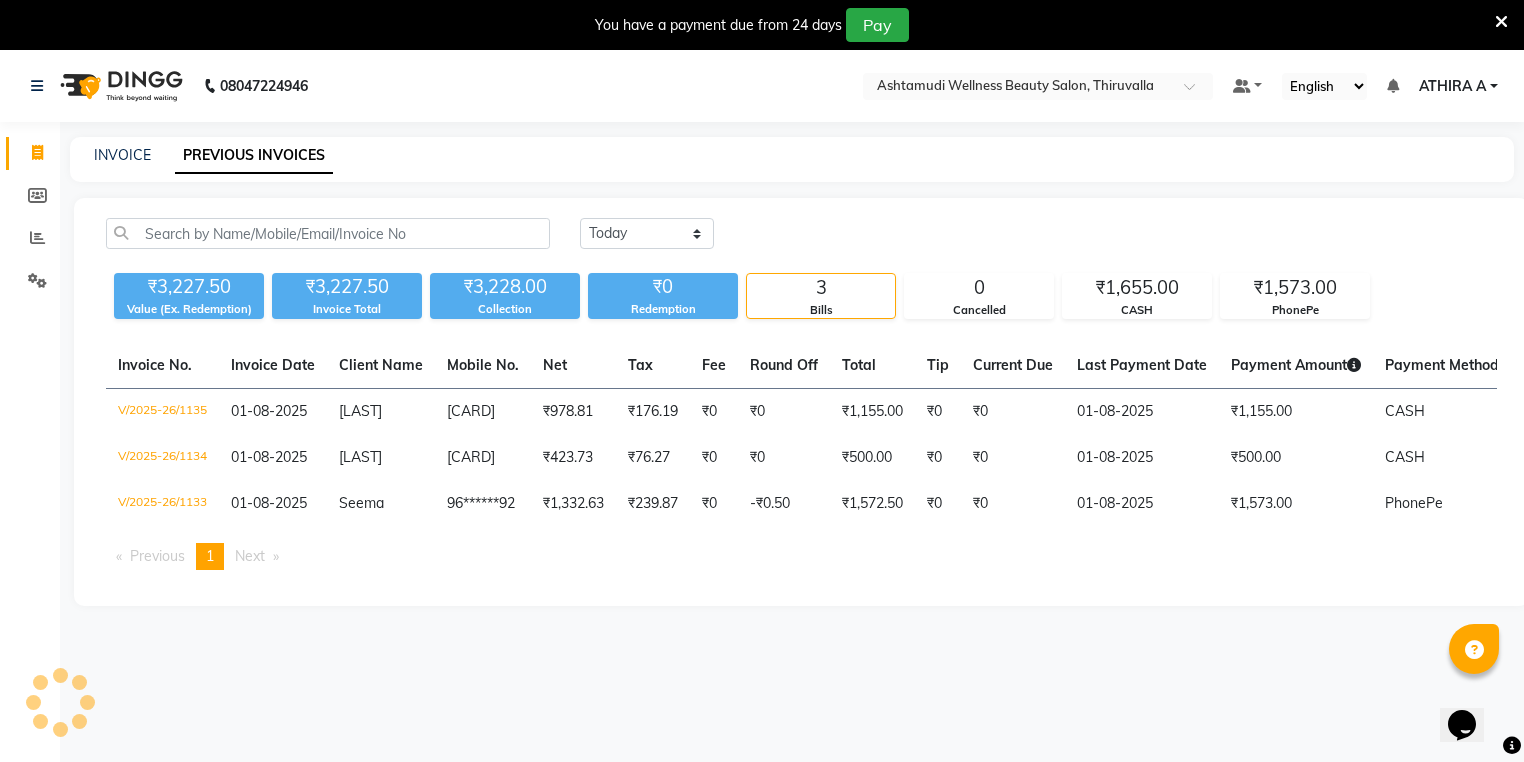 click on "Today Yesterday Custom Range" 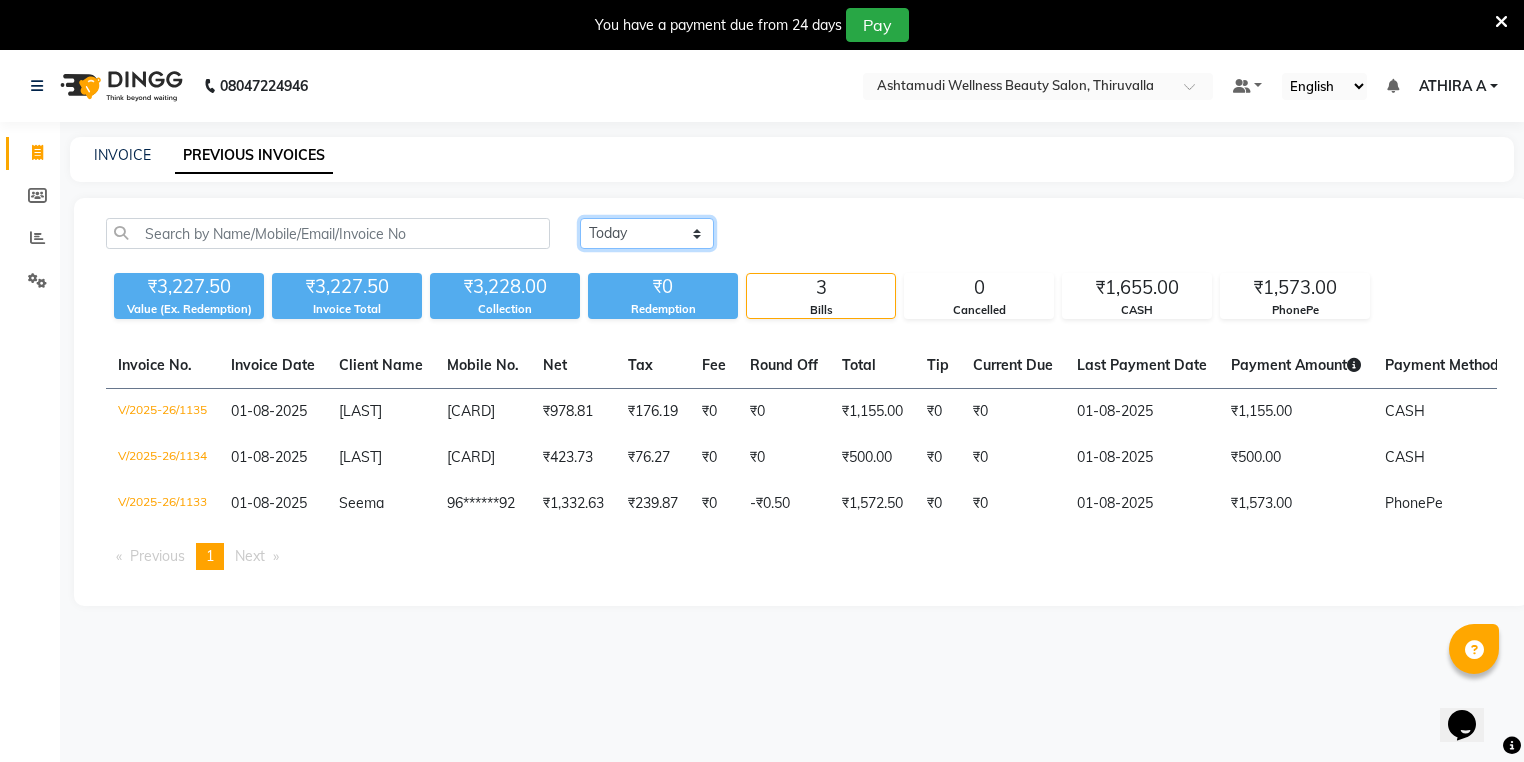 click on "Today Yesterday Custom Range" 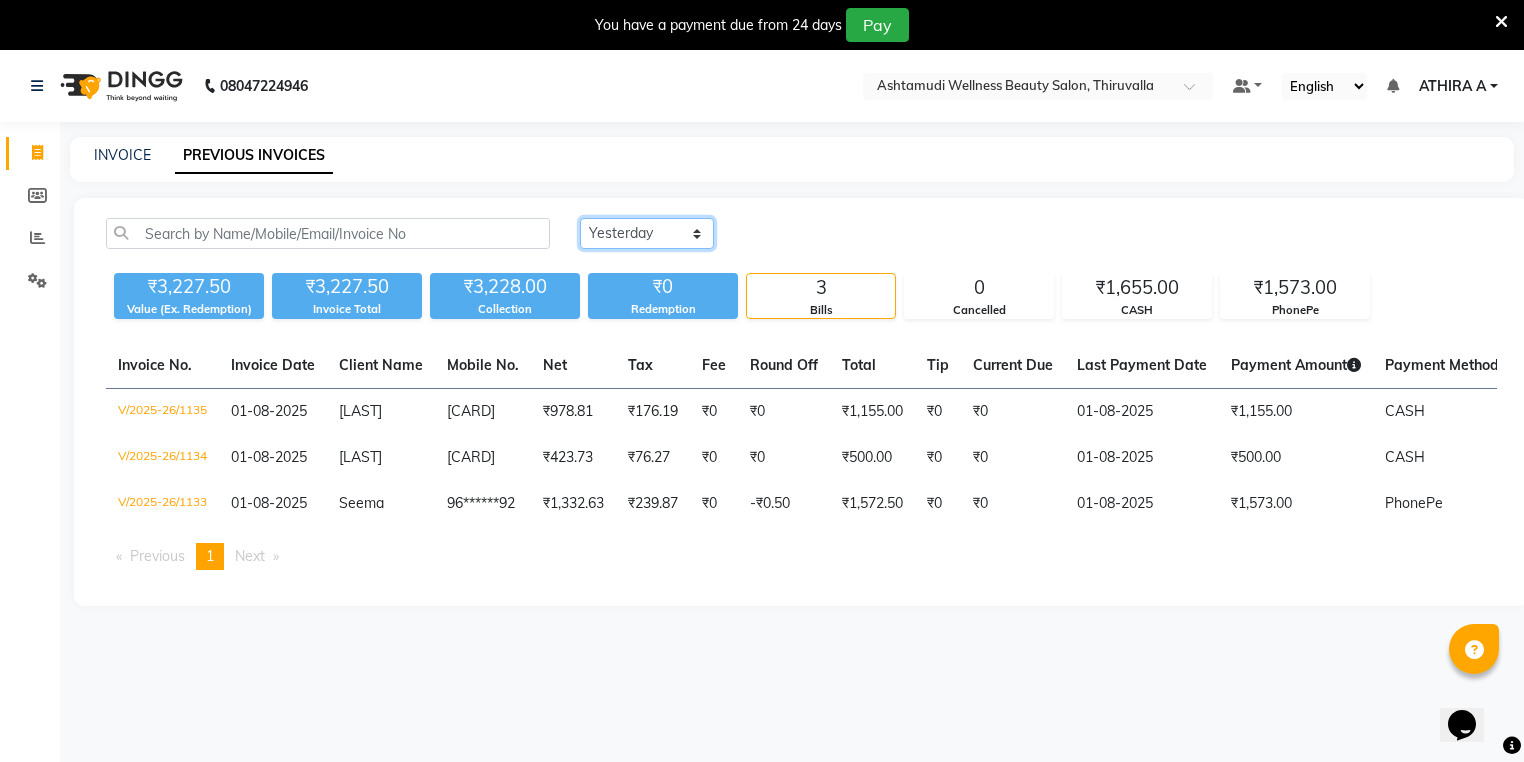 click on "Today Yesterday Custom Range" 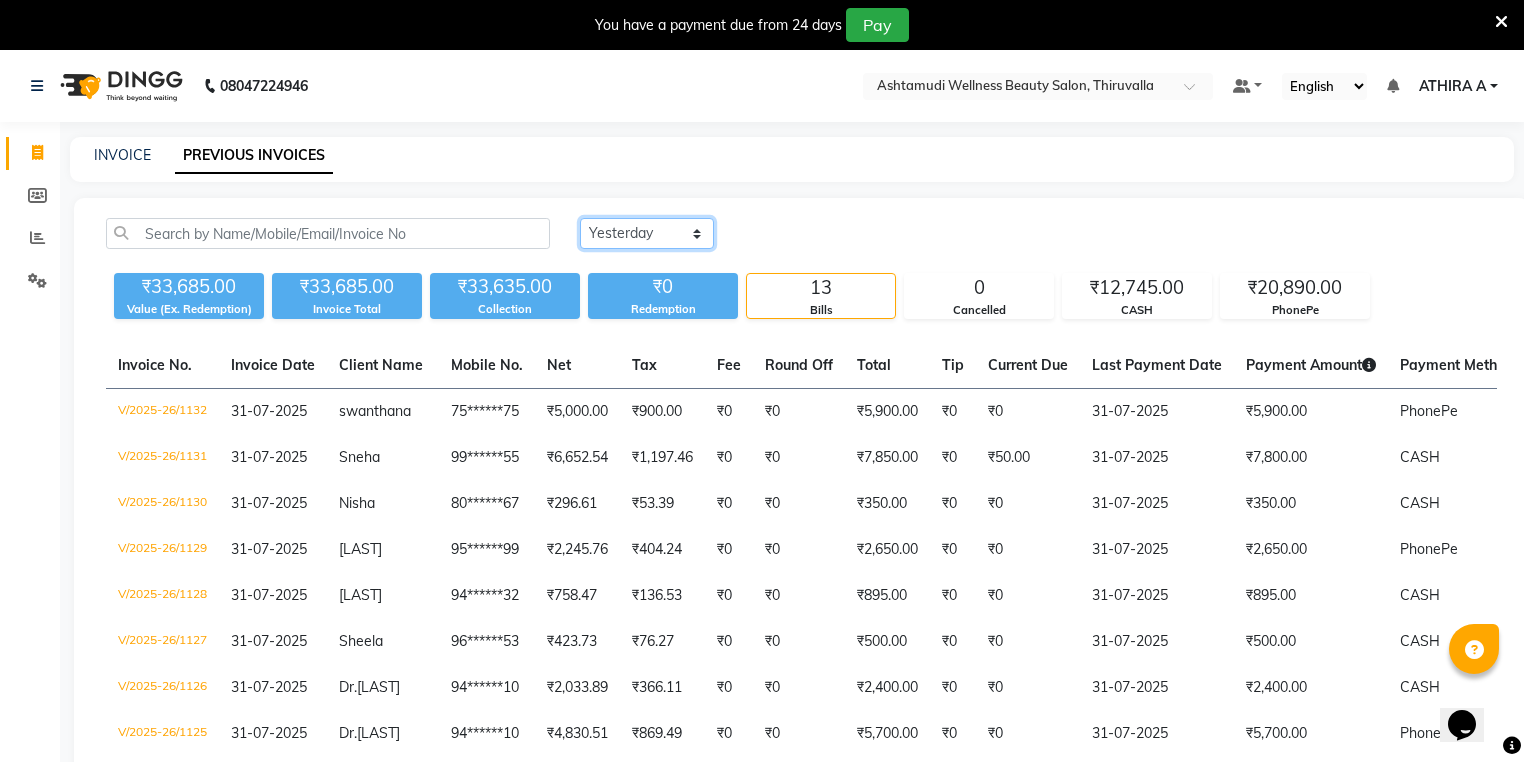 click on "Today Yesterday Custom Range" 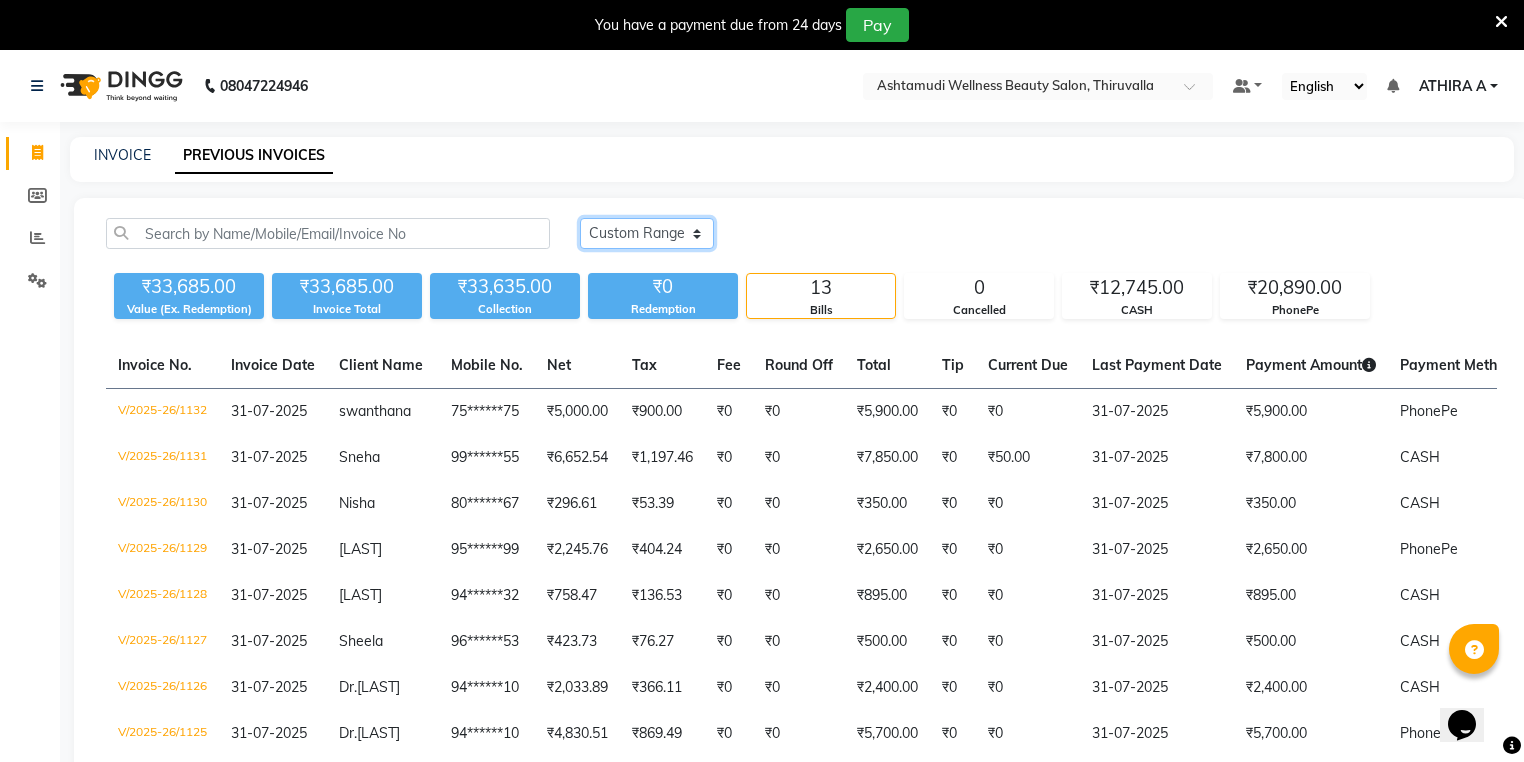 click on "Today Yesterday Custom Range" 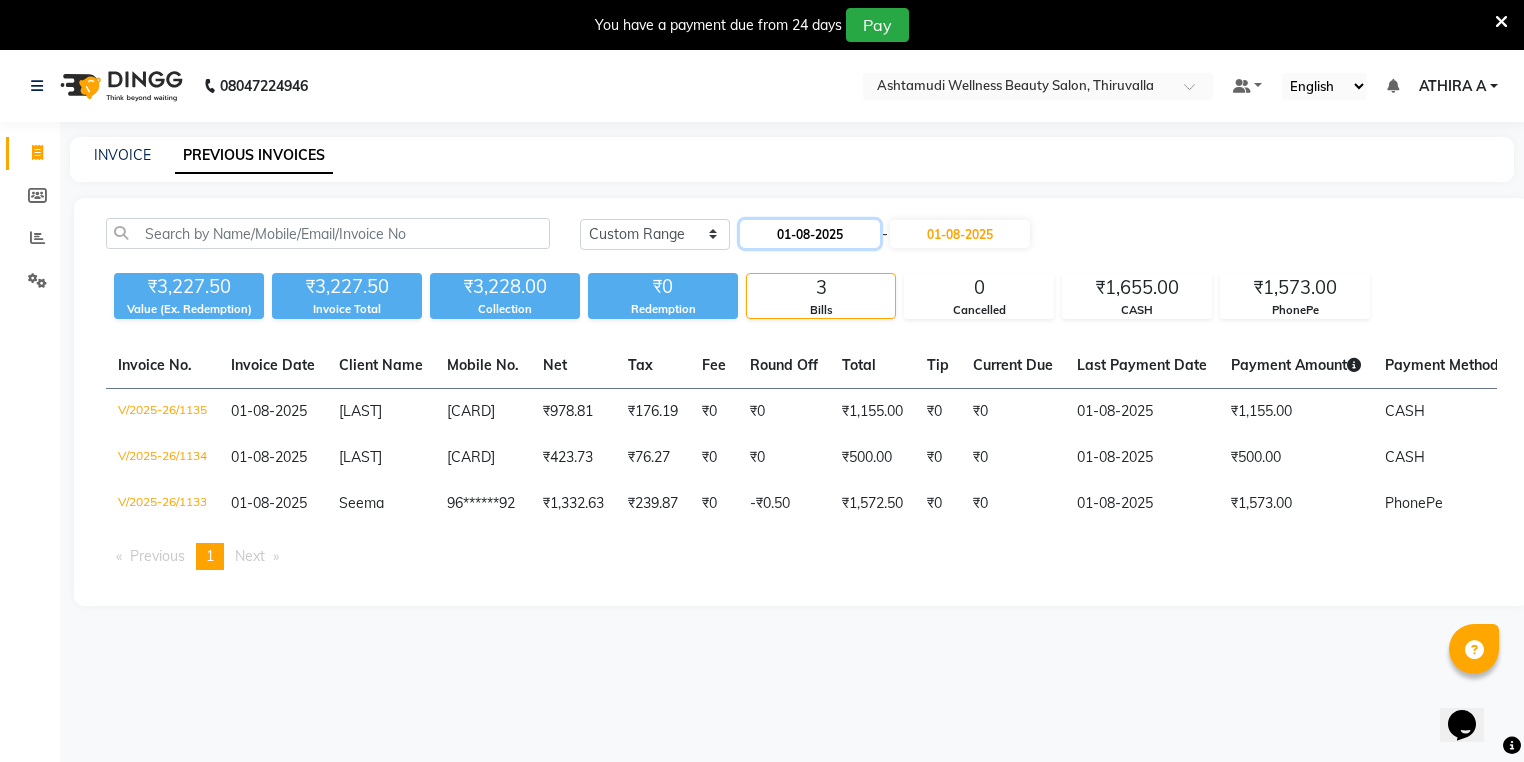 click on "01-08-2025" 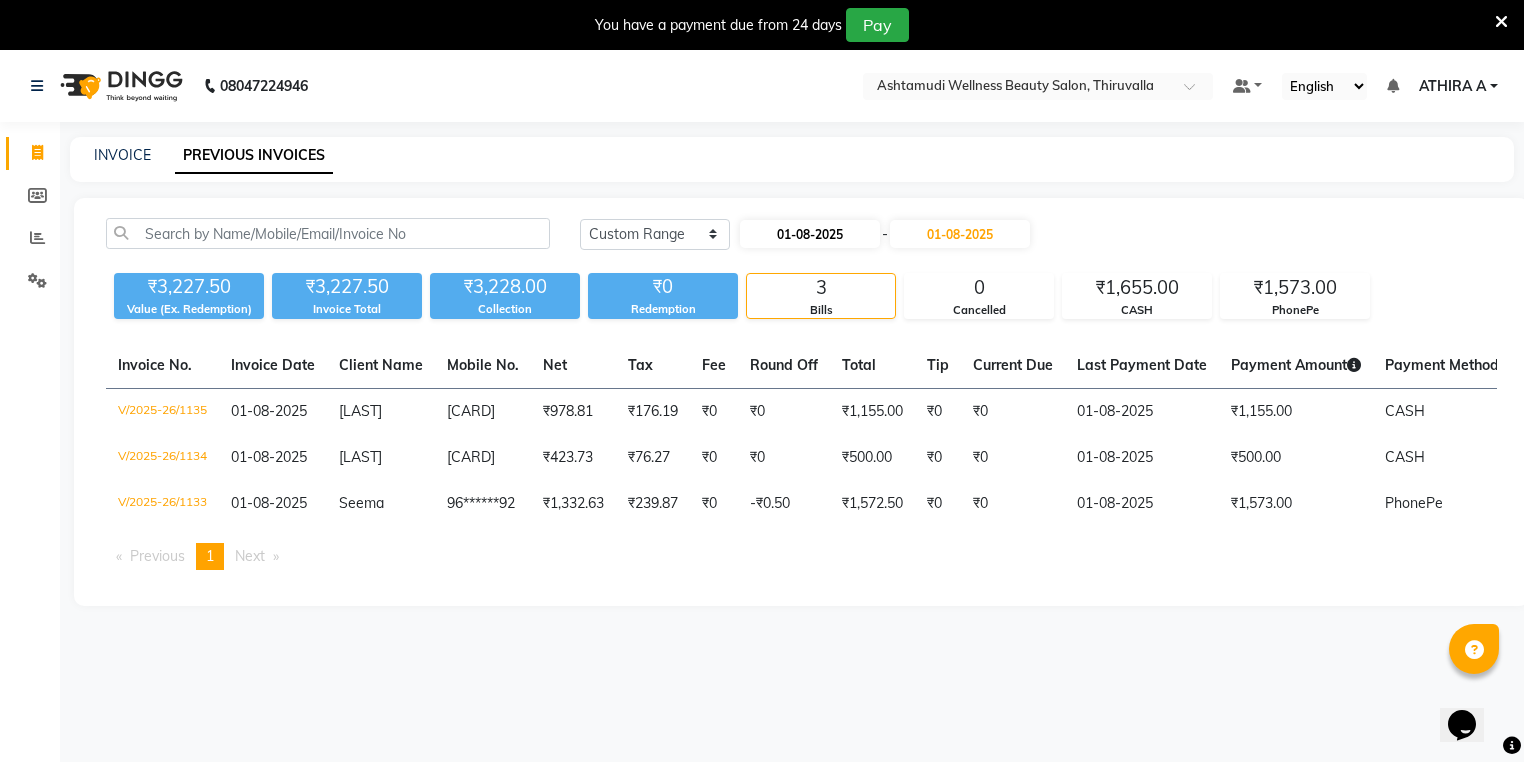 select on "8" 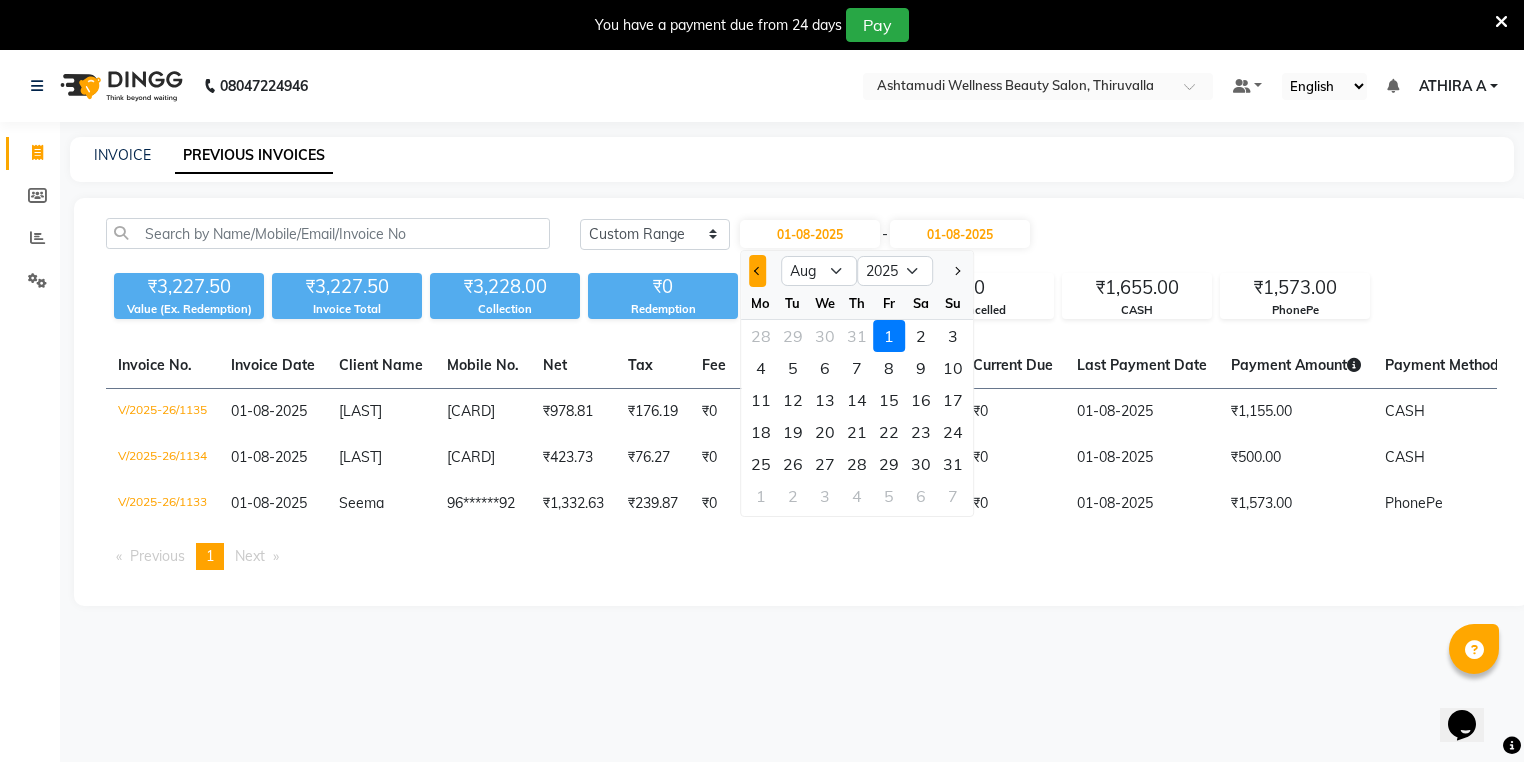 click 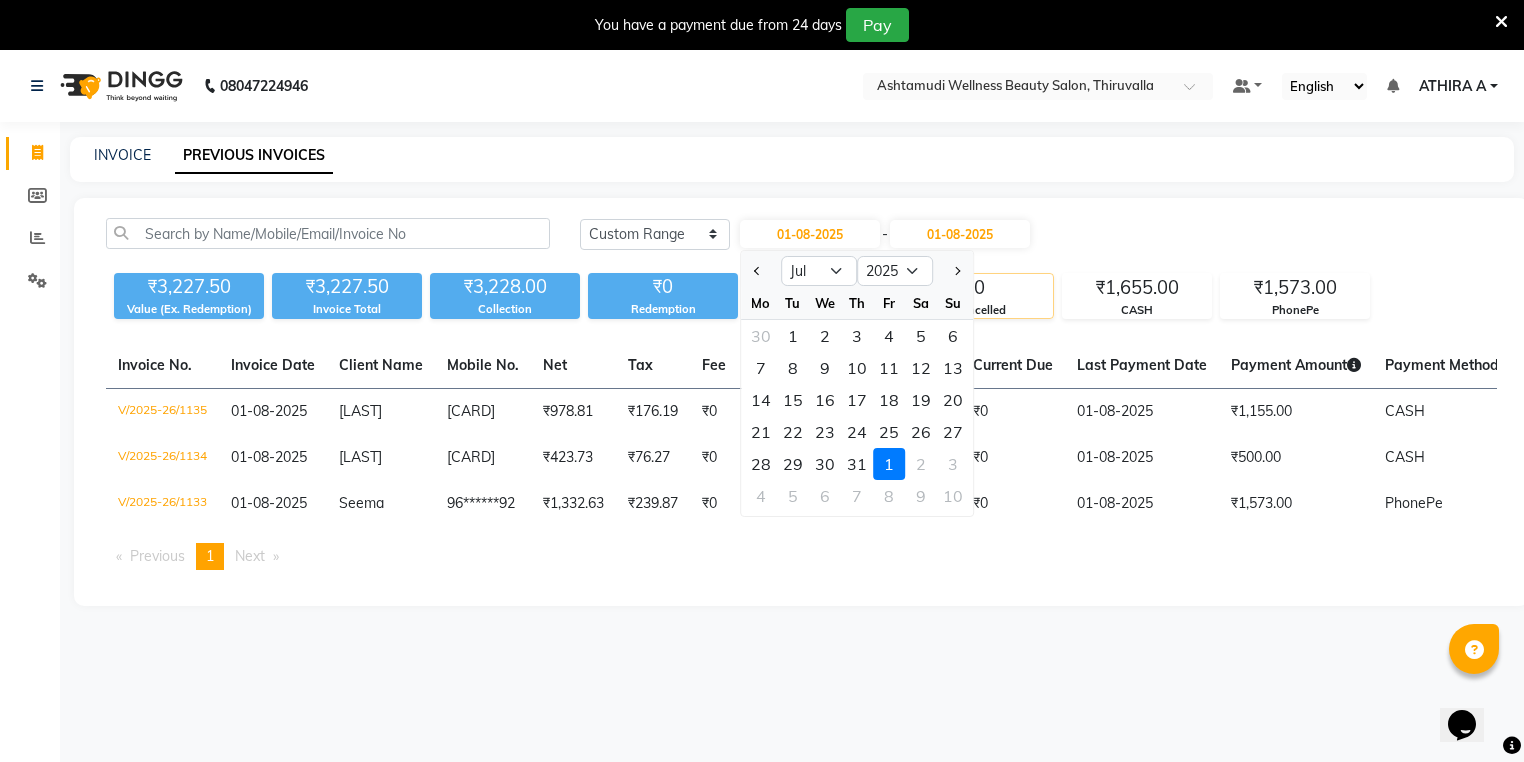 drag, startPoint x: 860, startPoint y: 466, endPoint x: 924, endPoint y: 316, distance: 163.0828 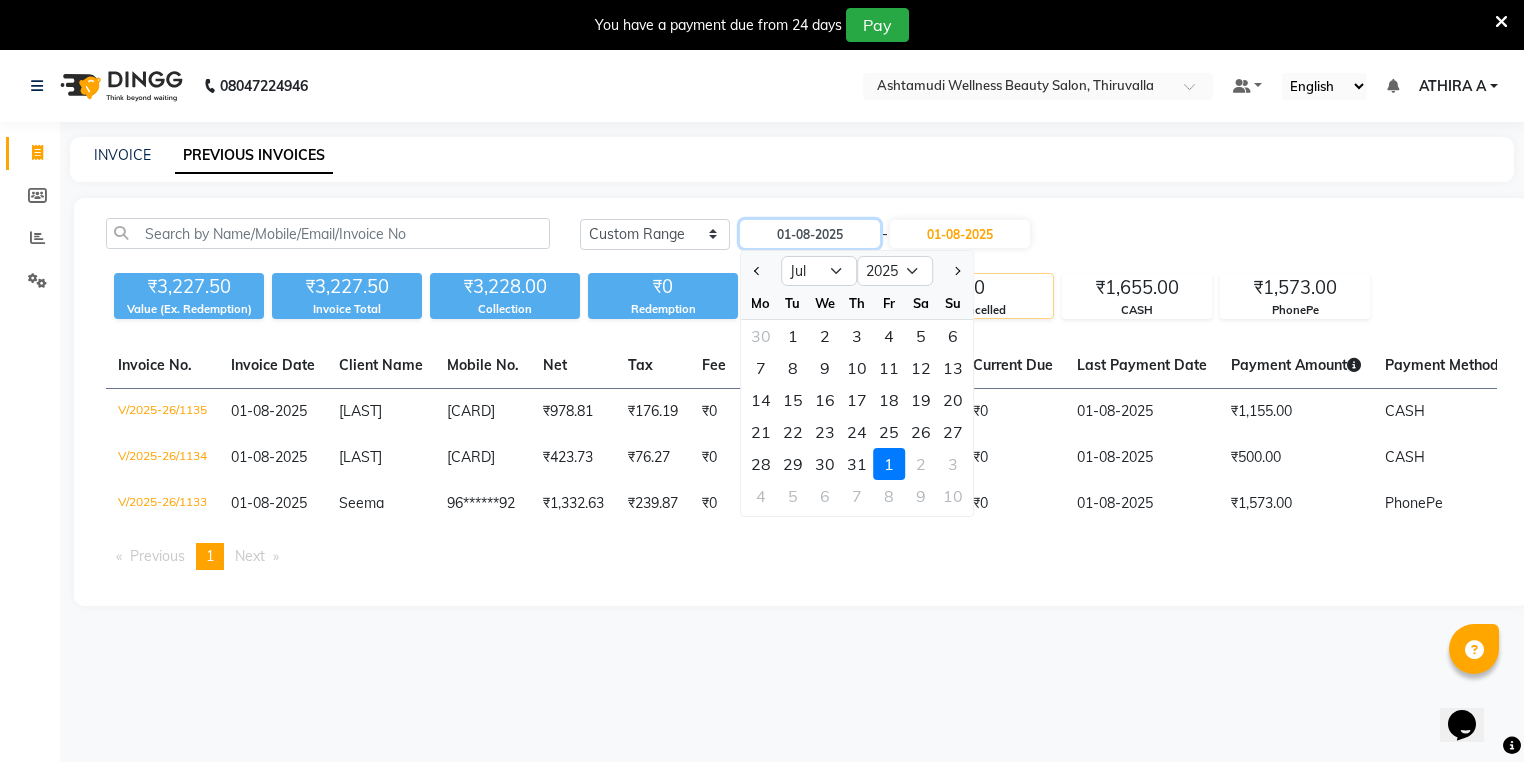 type on "31-07-2025" 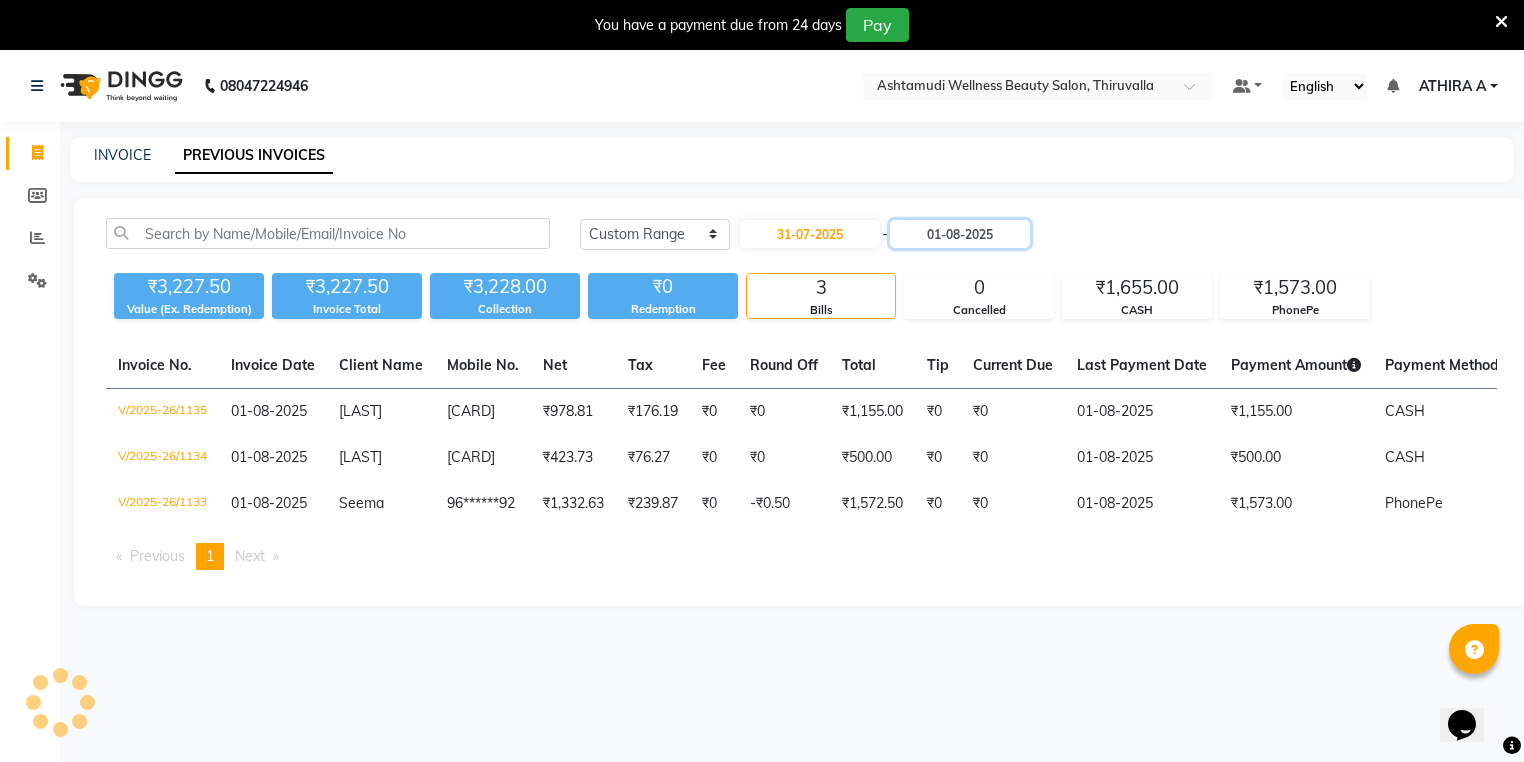 drag, startPoint x: 939, startPoint y: 236, endPoint x: 913, endPoint y: 248, distance: 28.635643 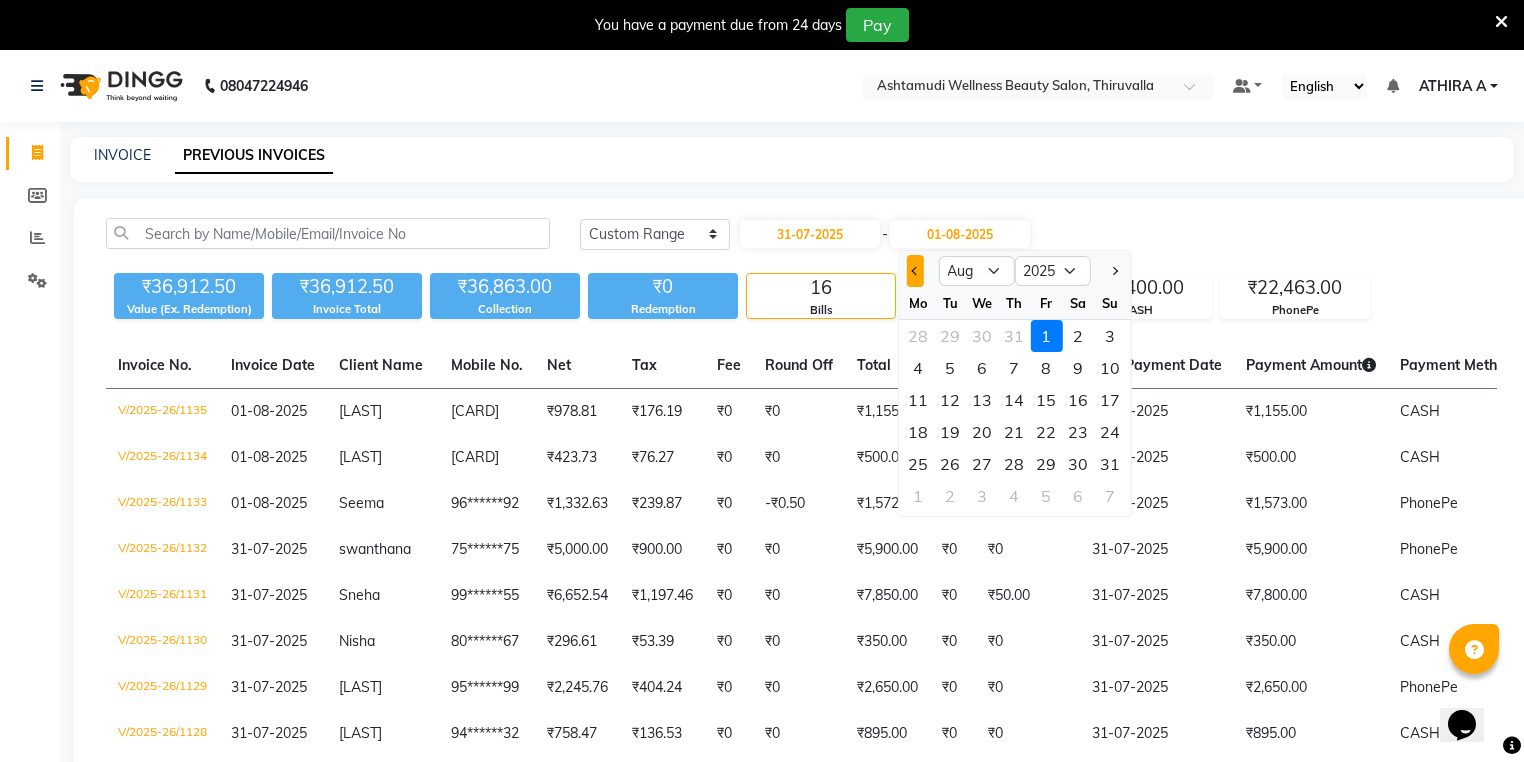 click 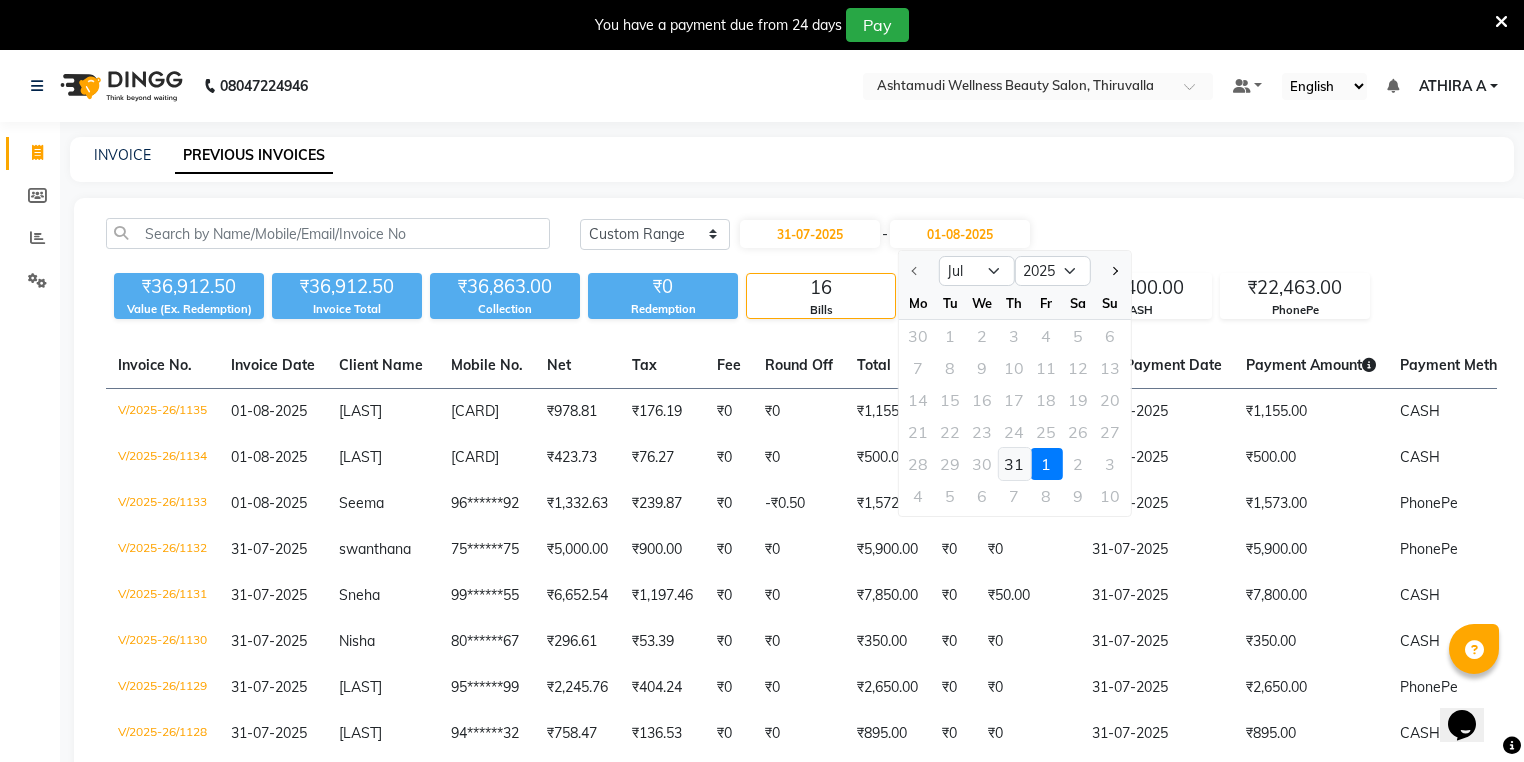 click on "31" 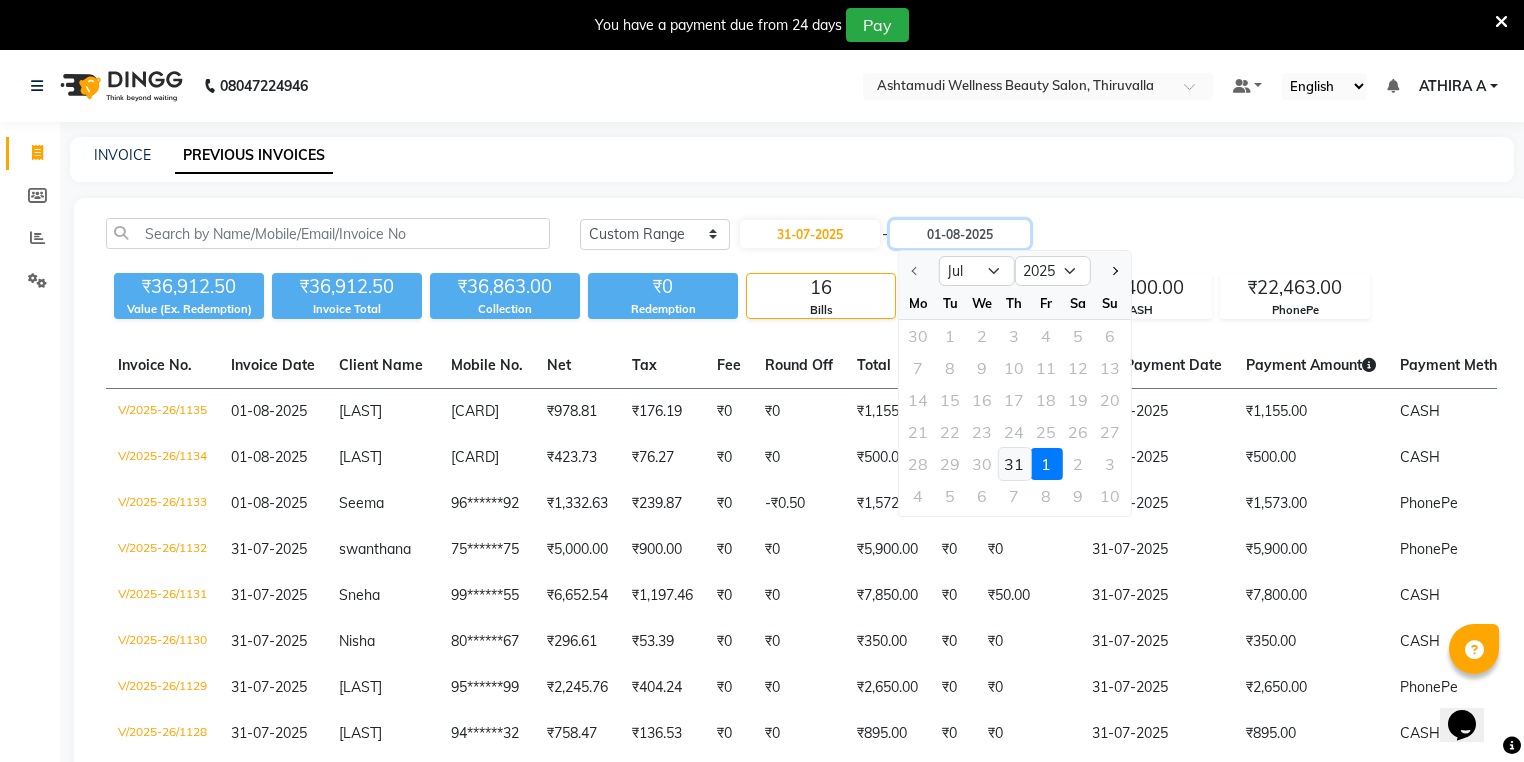 type on "31-07-2025" 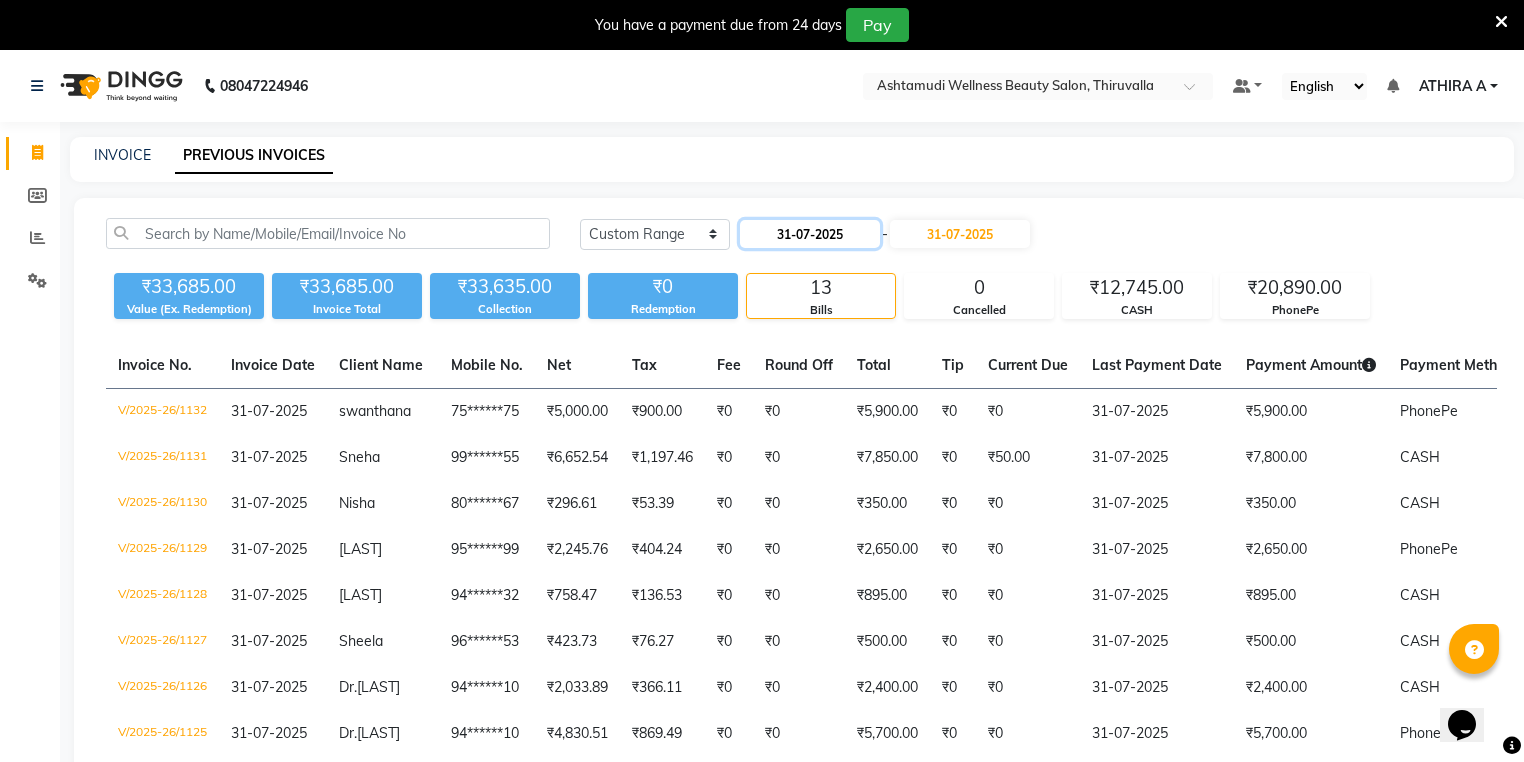 click on "31-07-2025" 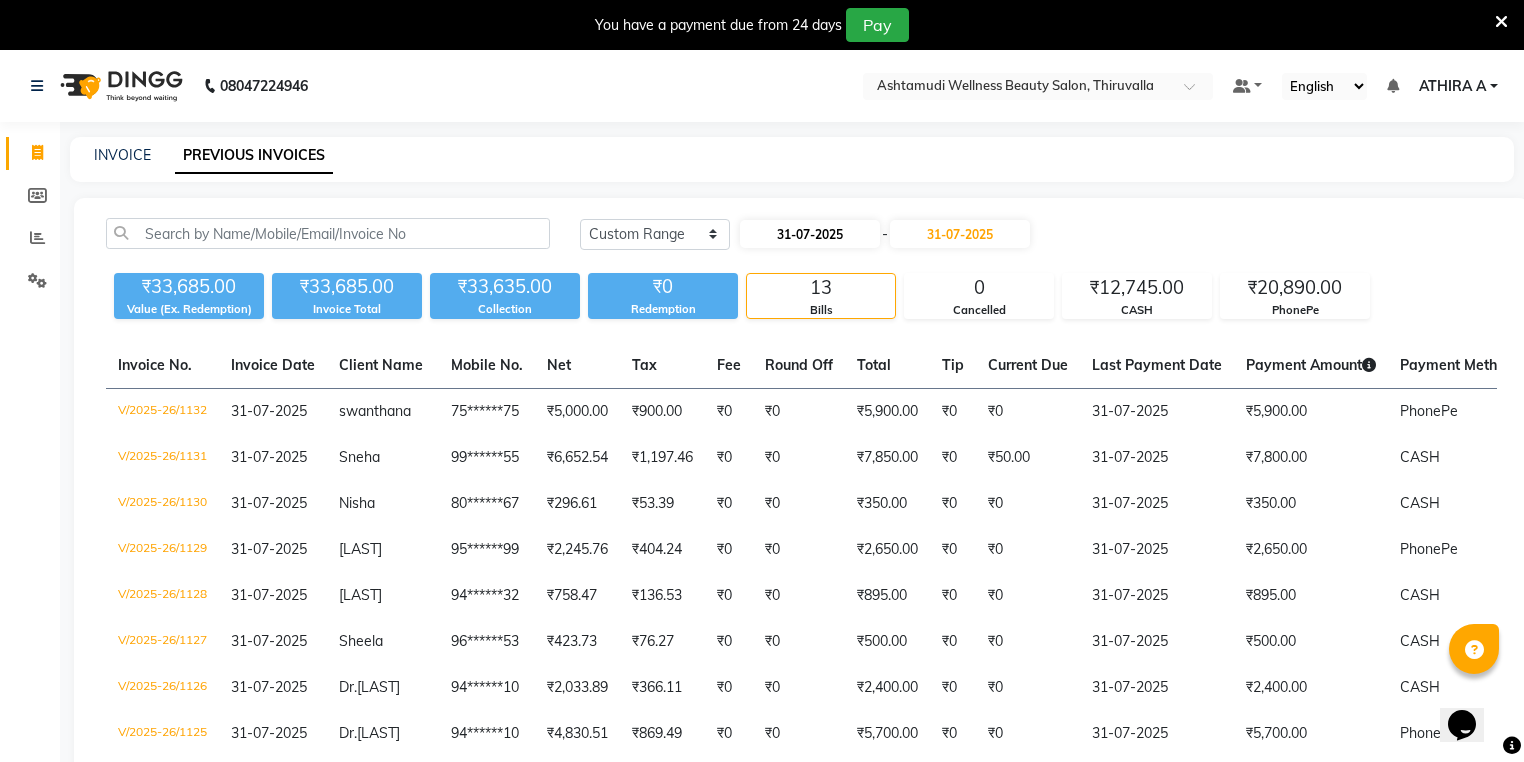 select on "7" 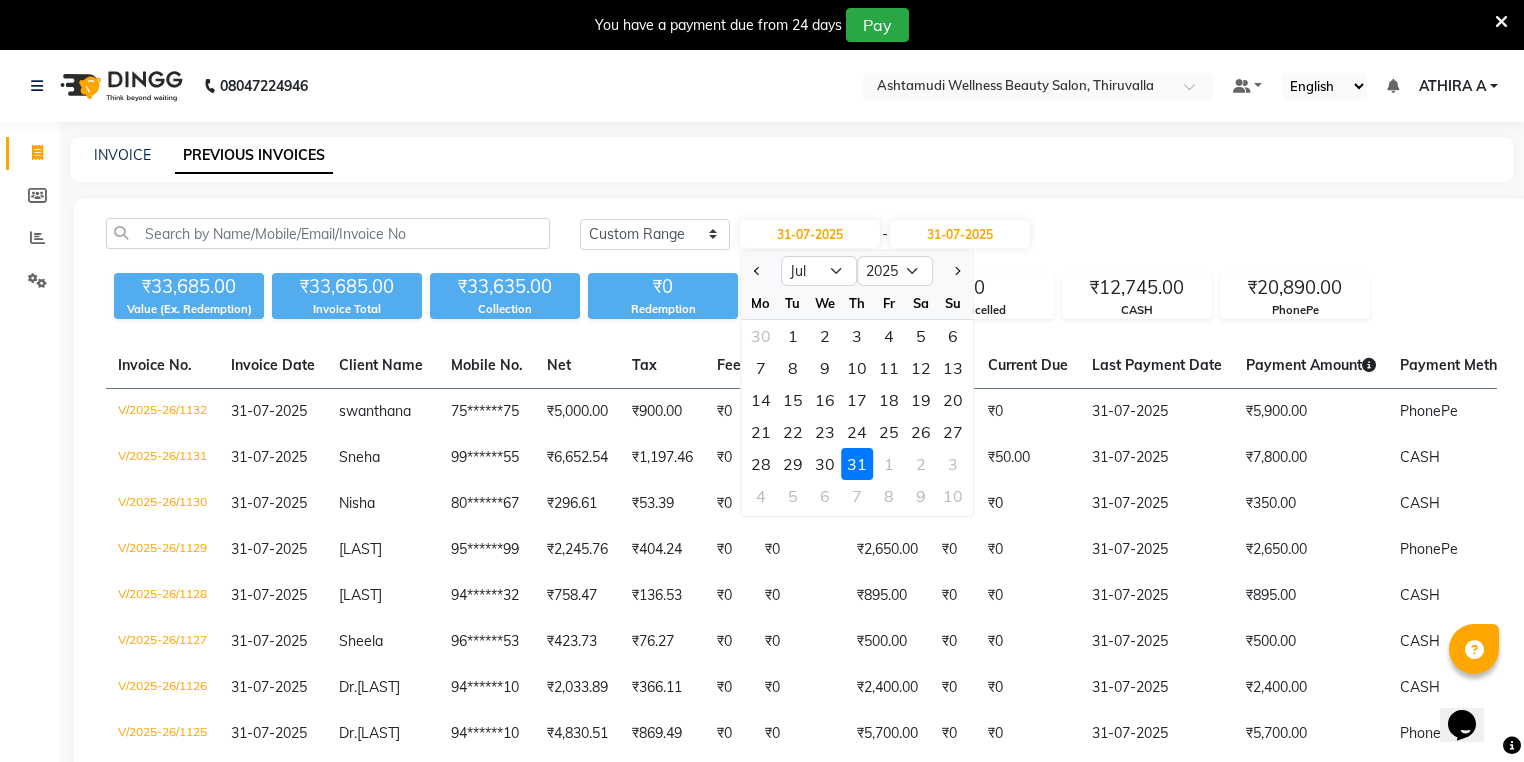 drag, startPoint x: 768, startPoint y: 464, endPoint x: 816, endPoint y: 360, distance: 114.54257 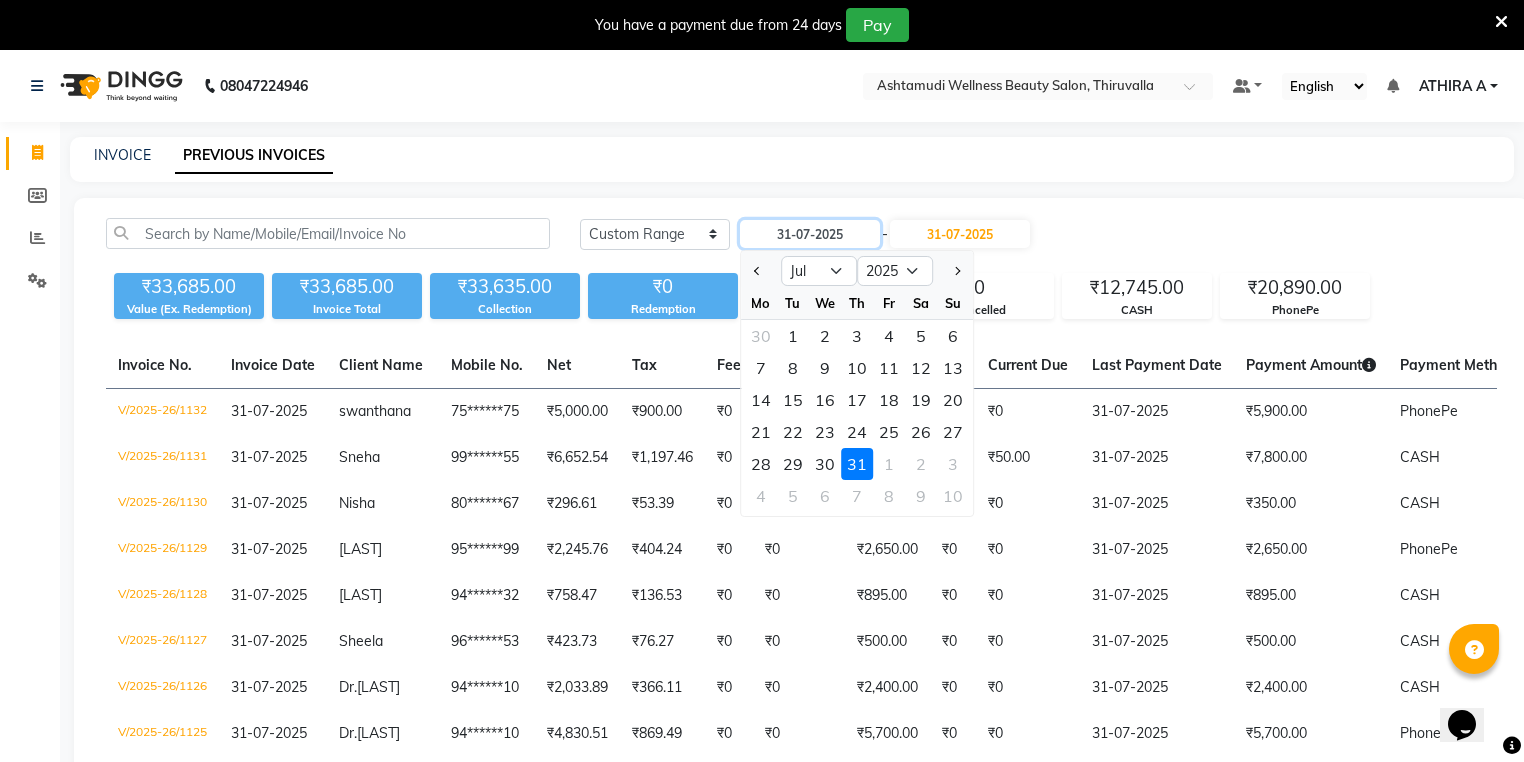 type on "28-07-2025" 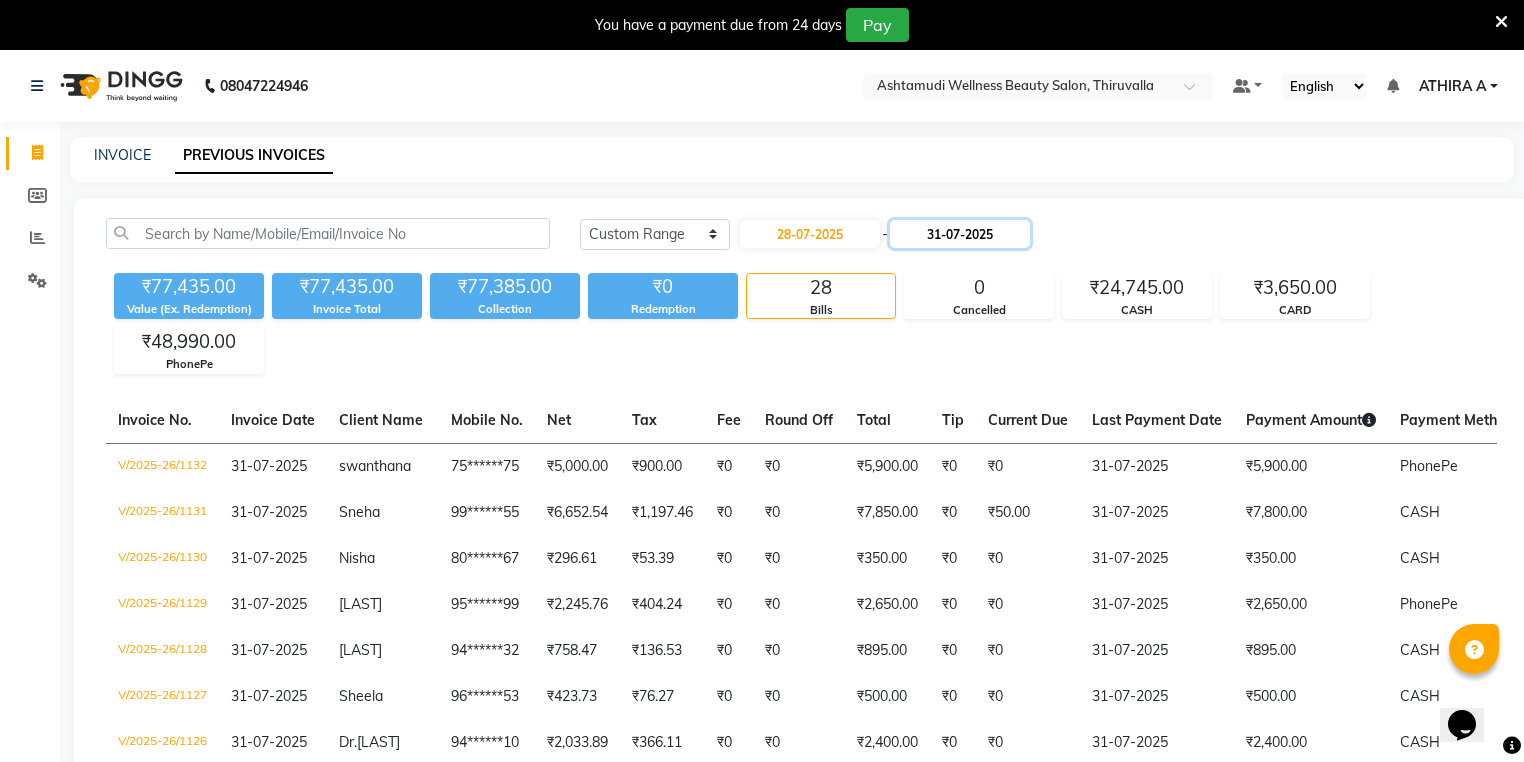 click on "31-07-2025" 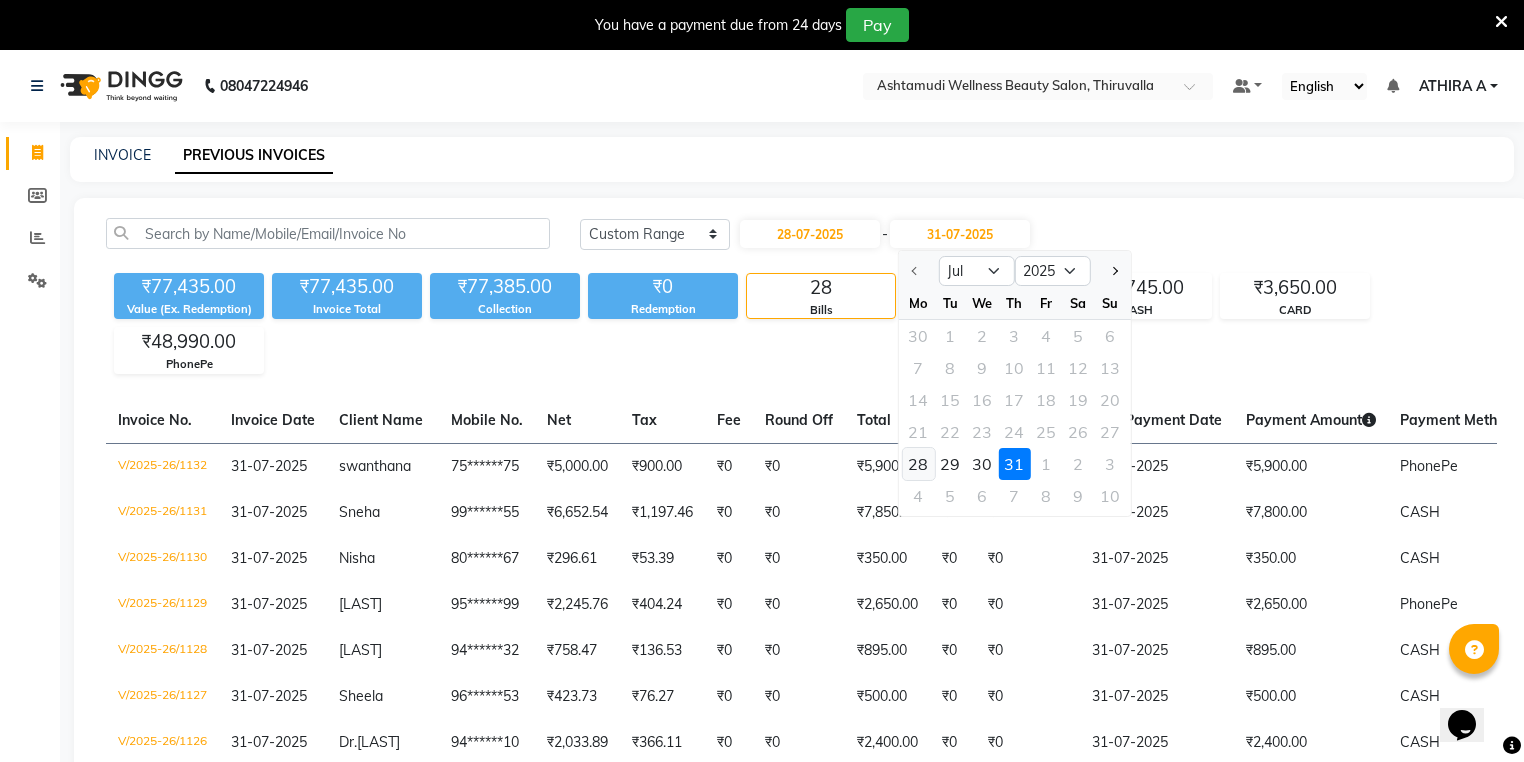 click on "28" 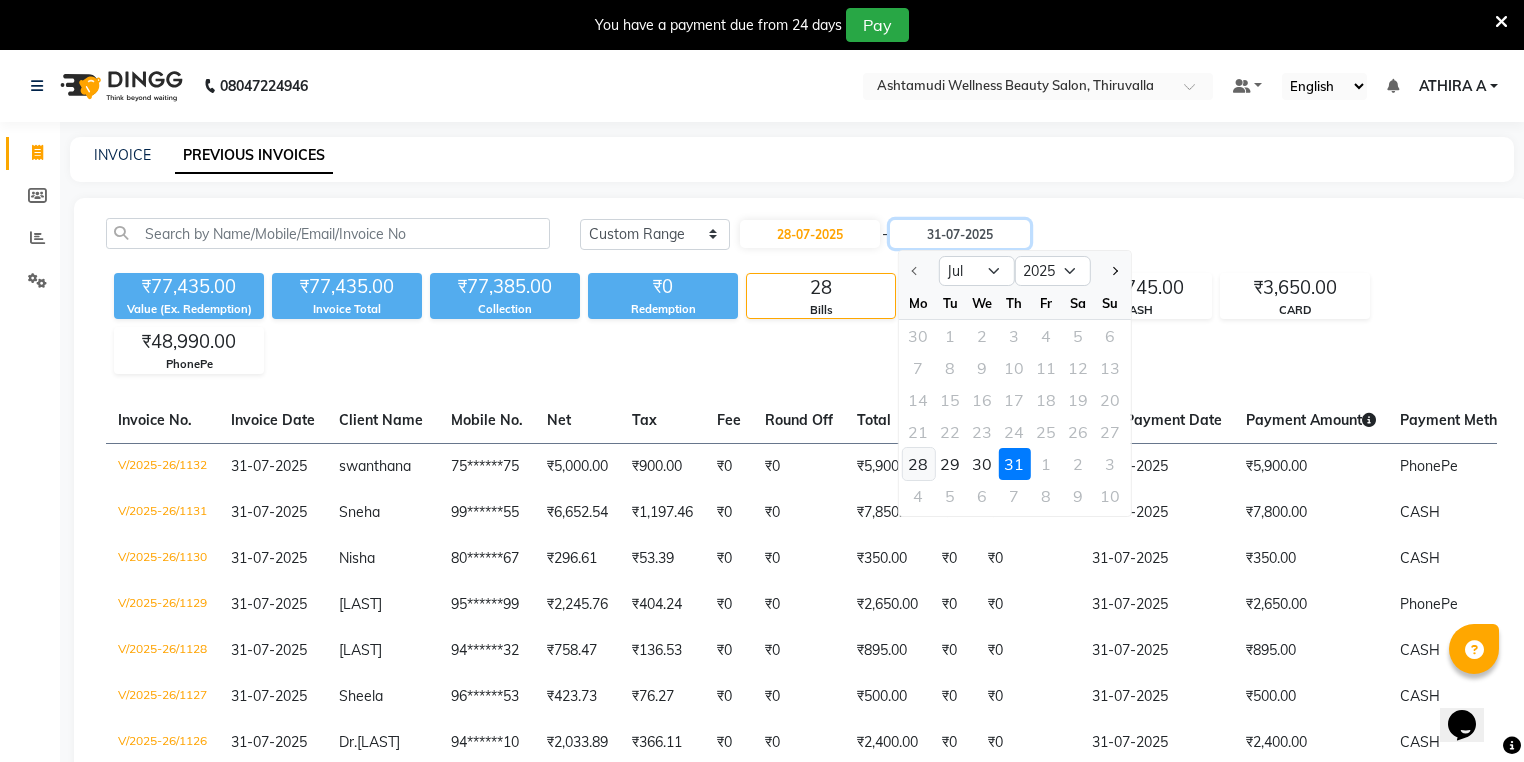 type on "28-07-2025" 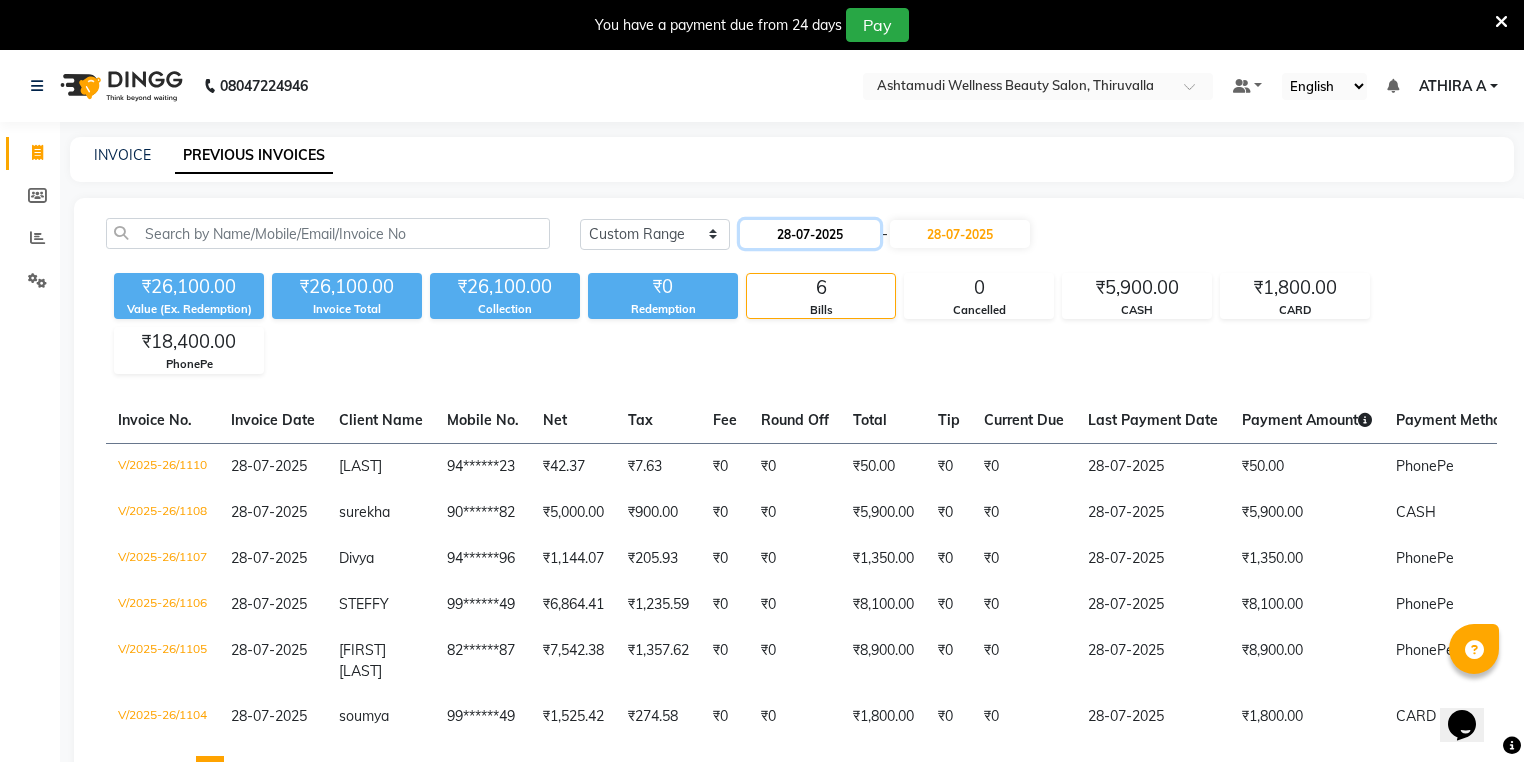 click on "28-07-2025" 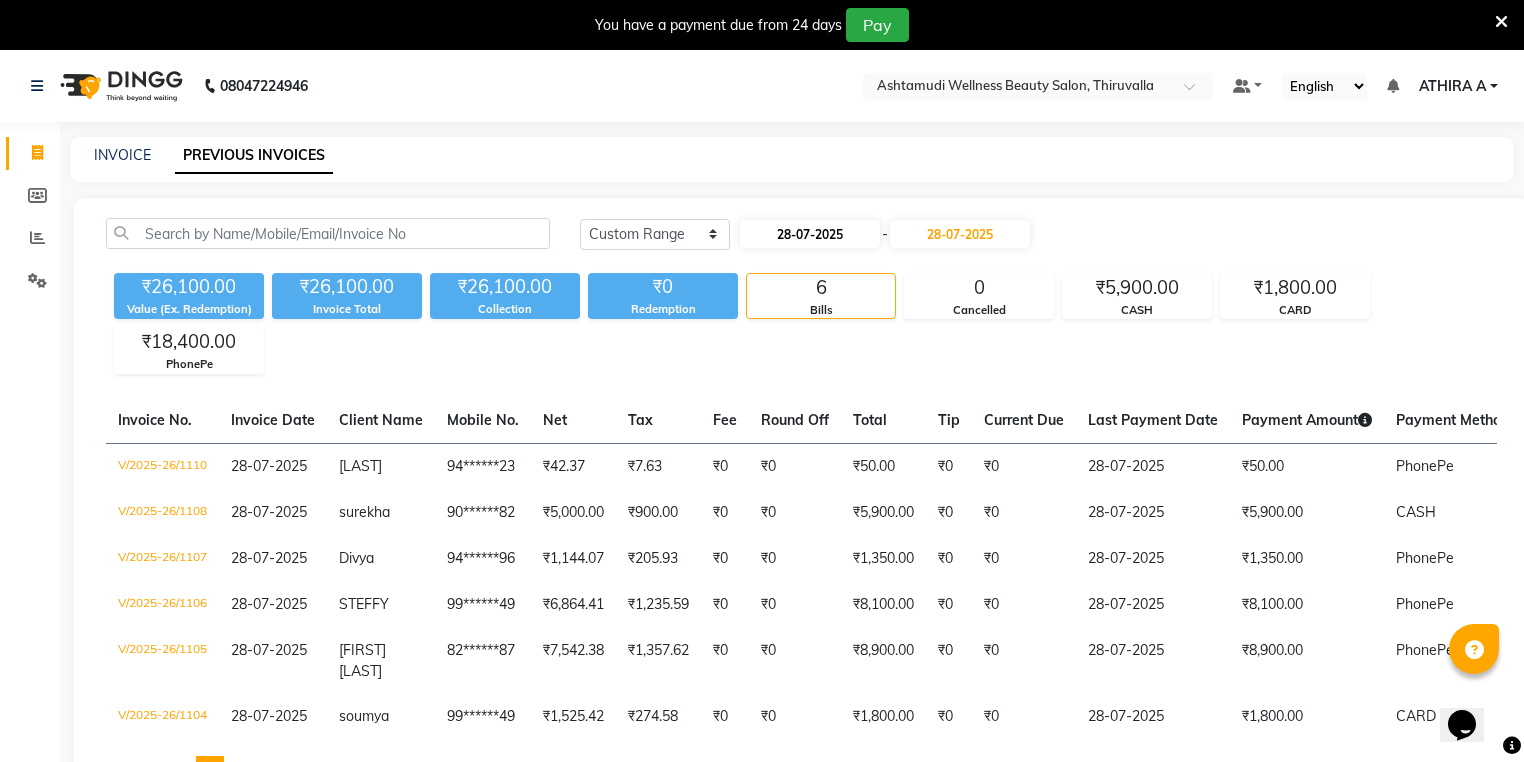 select on "7" 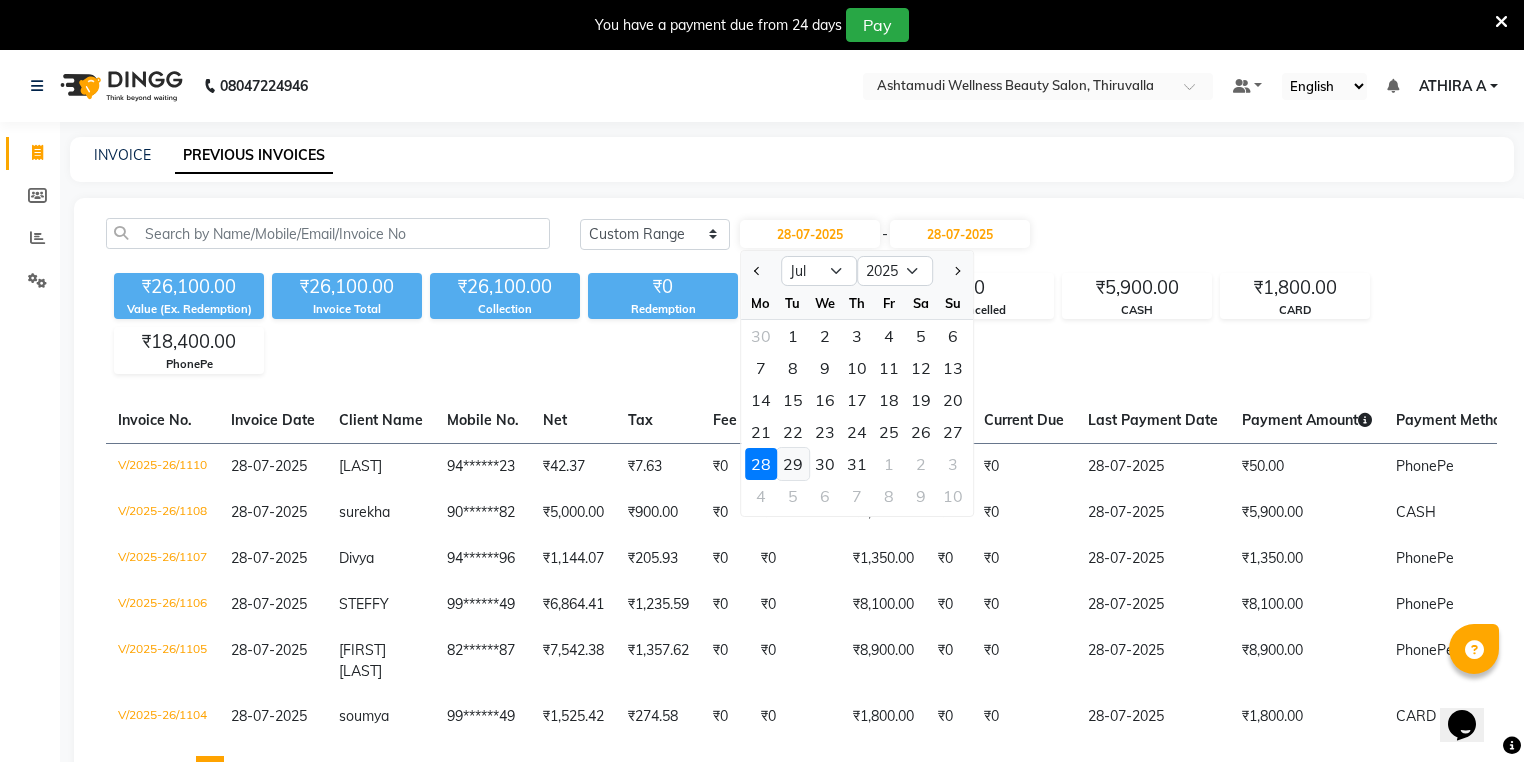 click on "29" 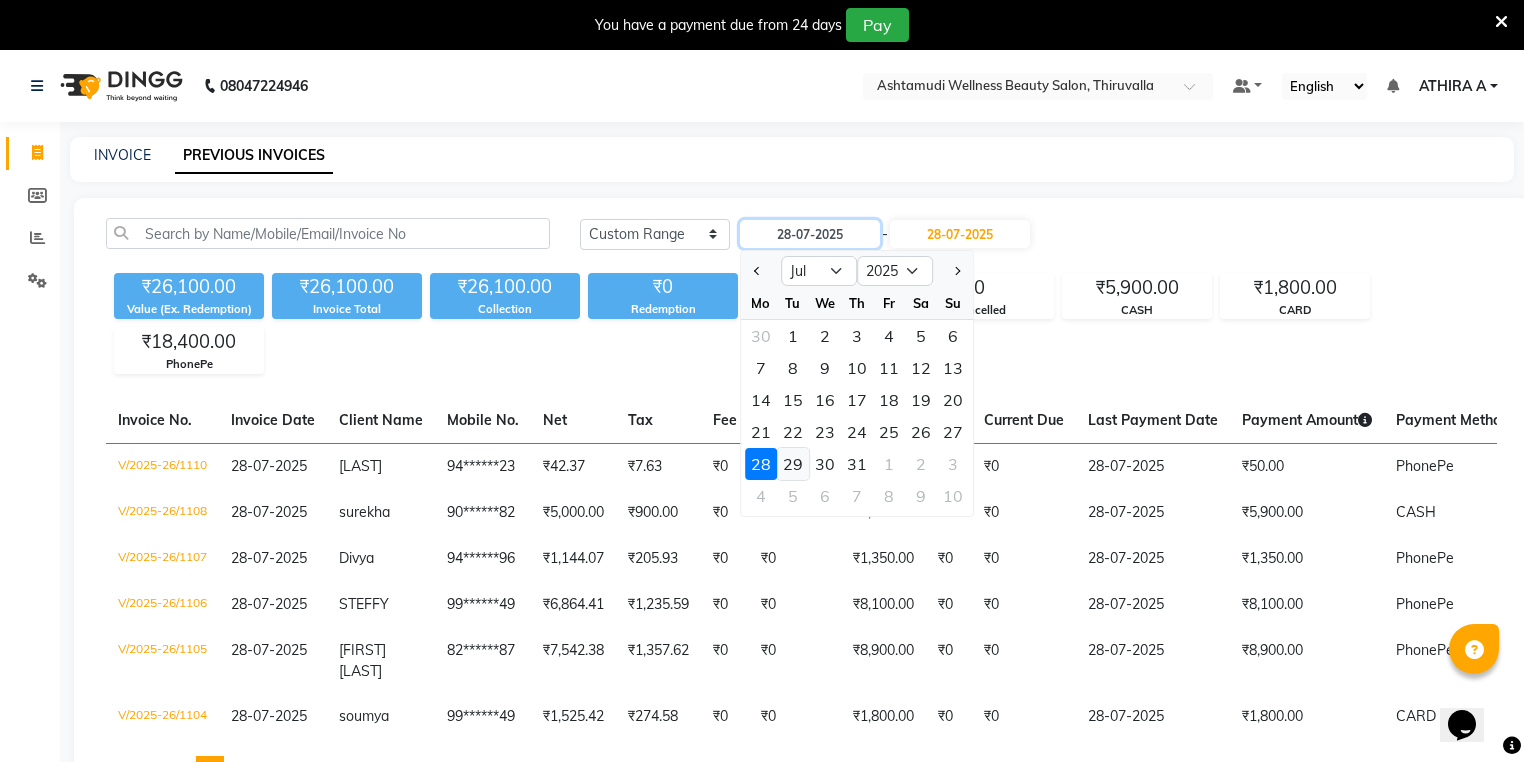 type on "29-07-2025" 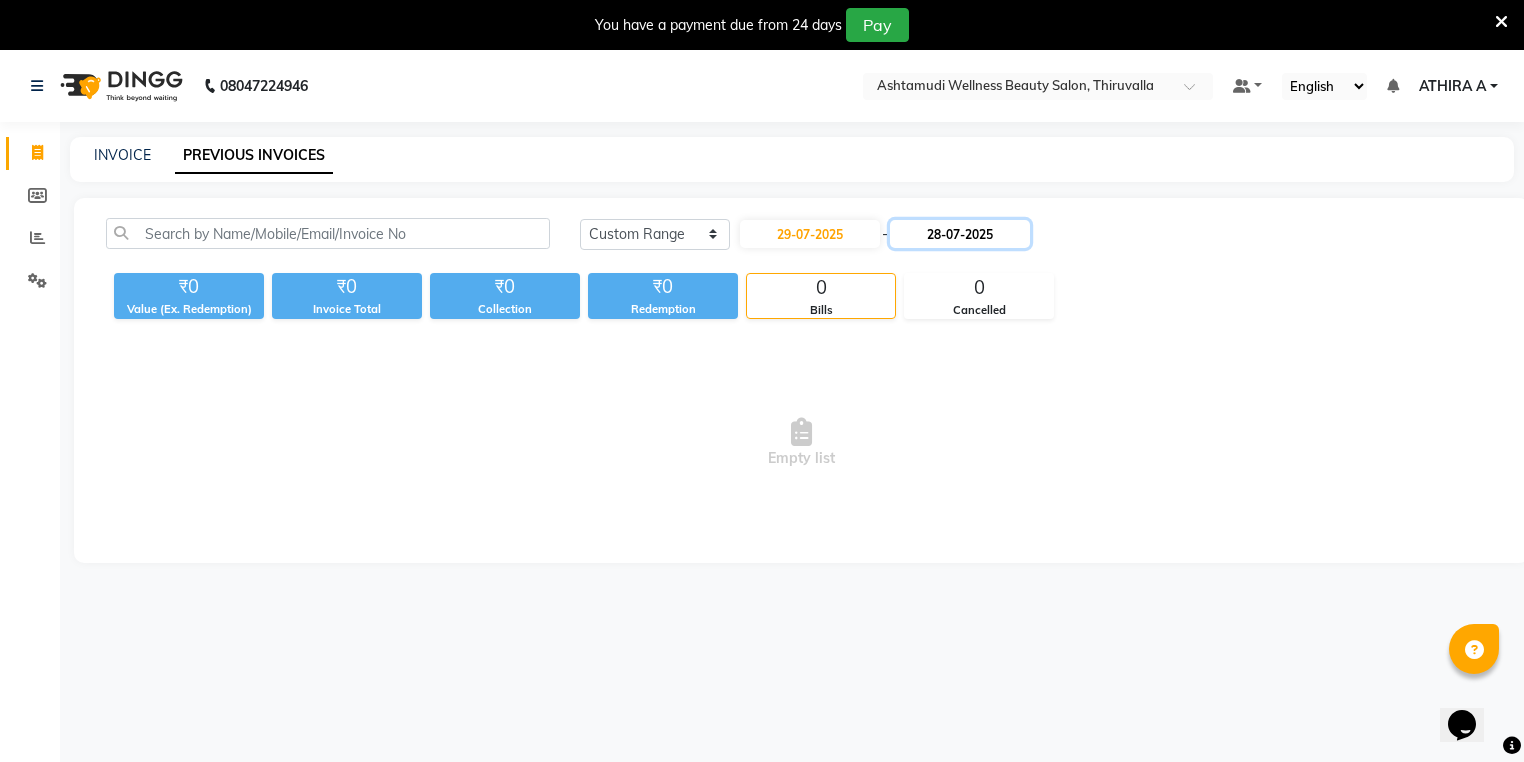 click on "28-07-2025" 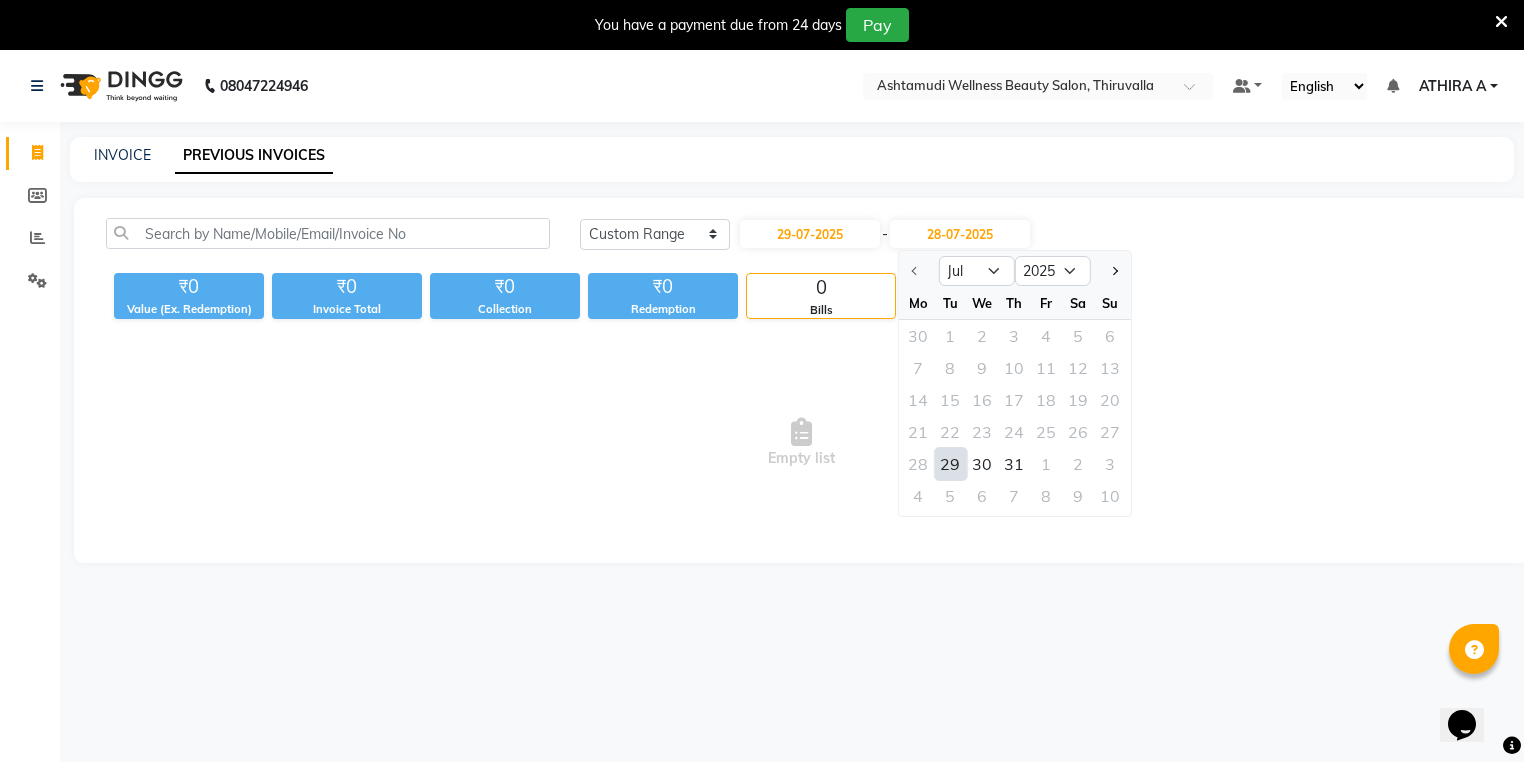 click on "29" 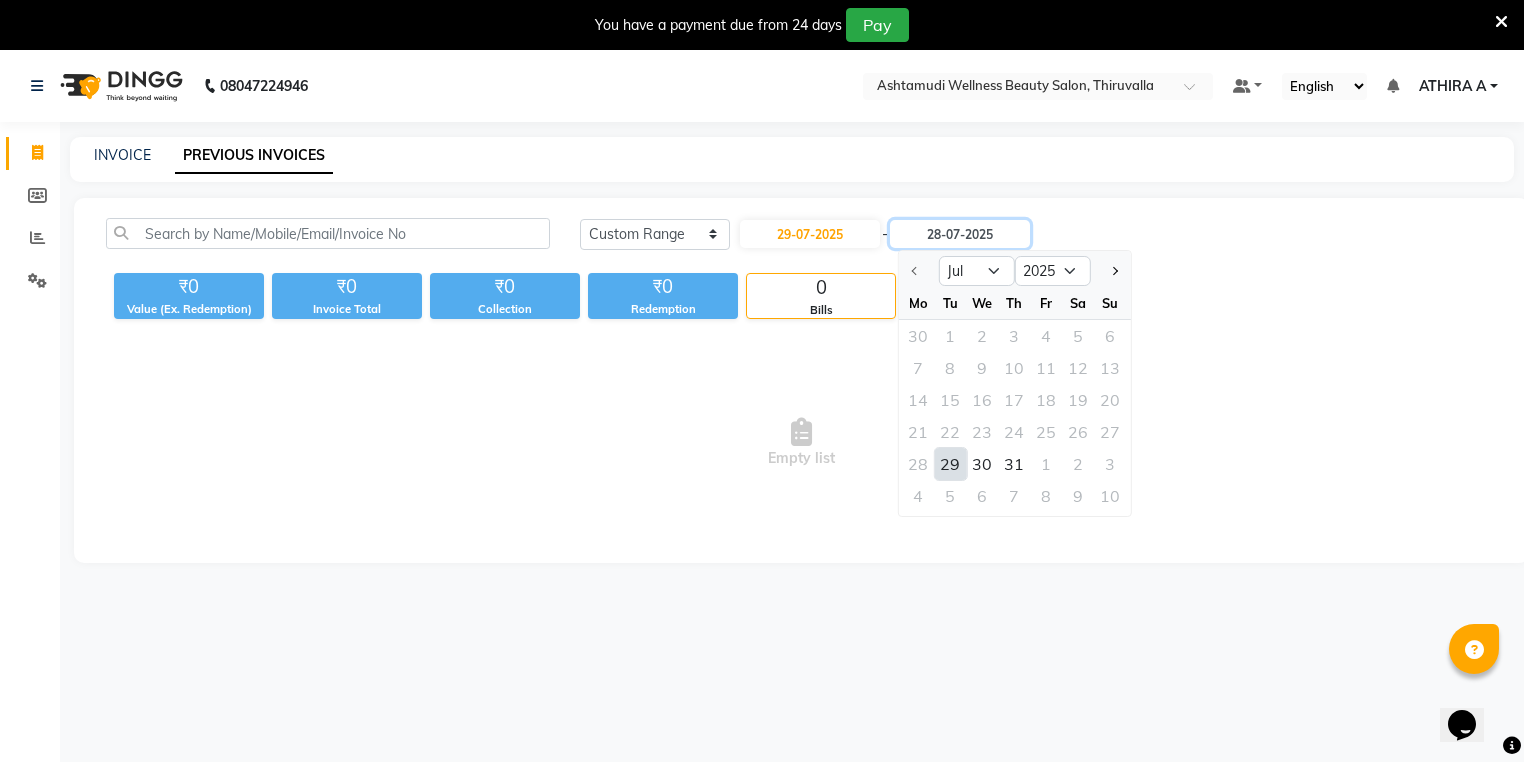 type on "29-07-2025" 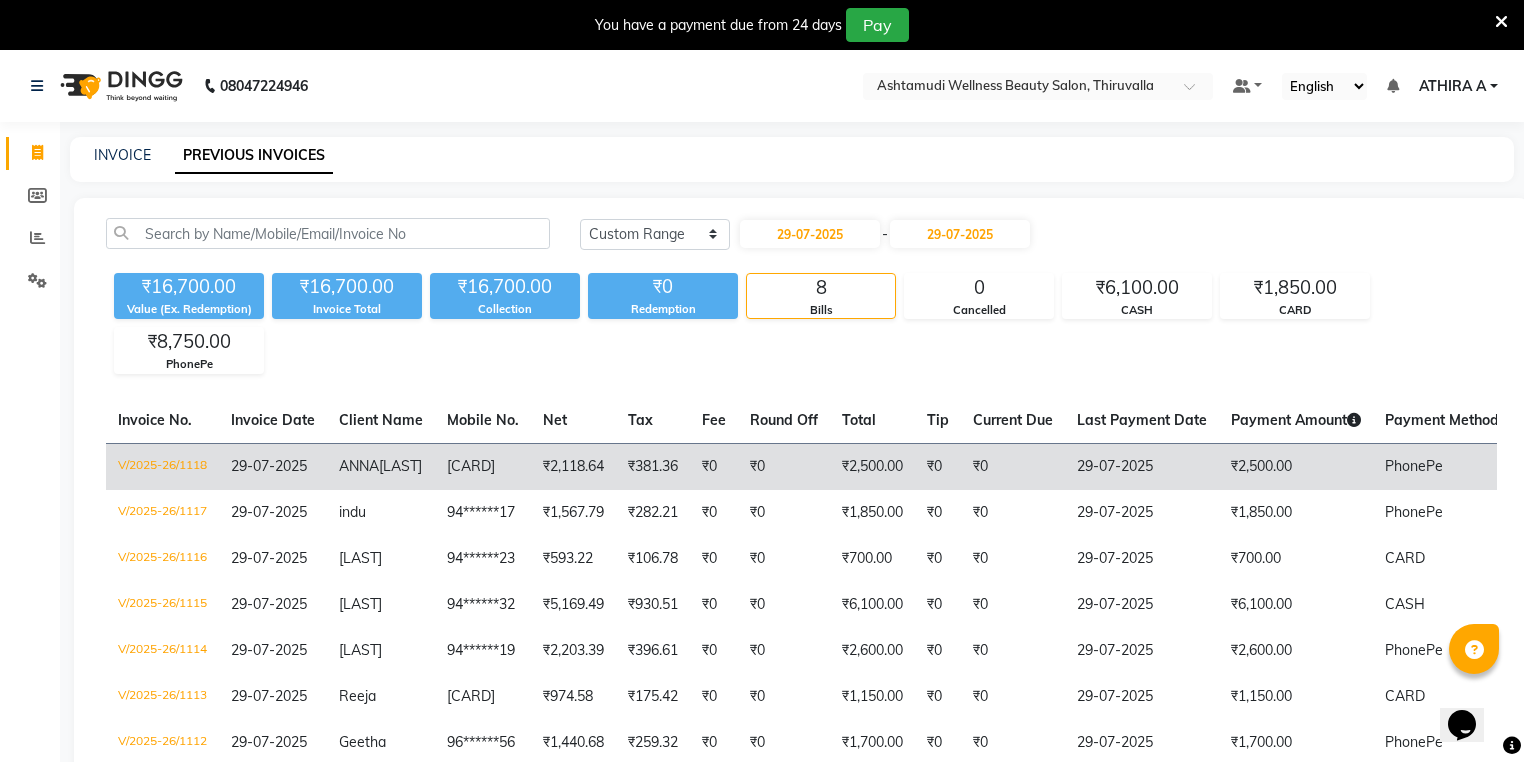 click on "ANNA  CATHERINE" 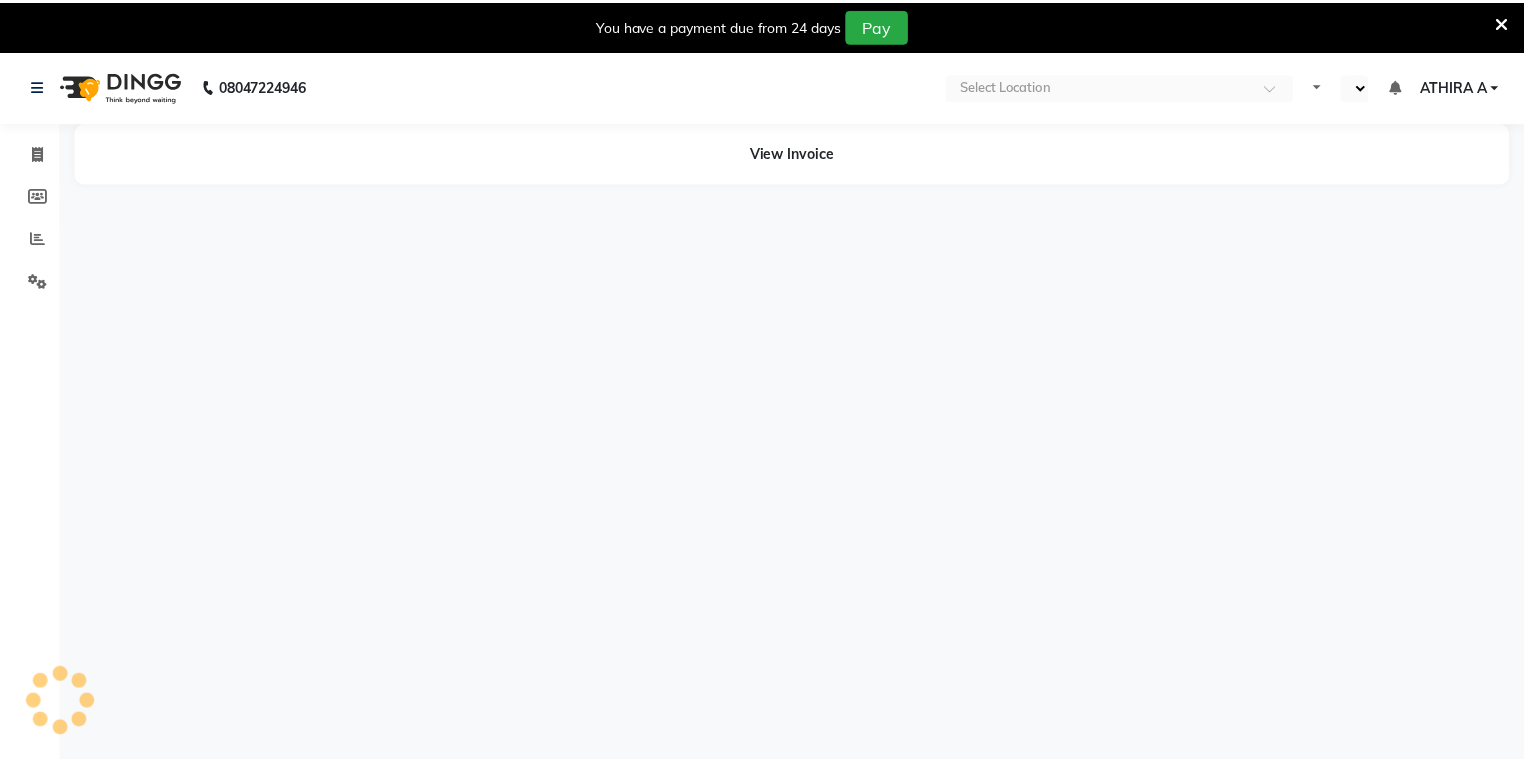 scroll, scrollTop: 0, scrollLeft: 0, axis: both 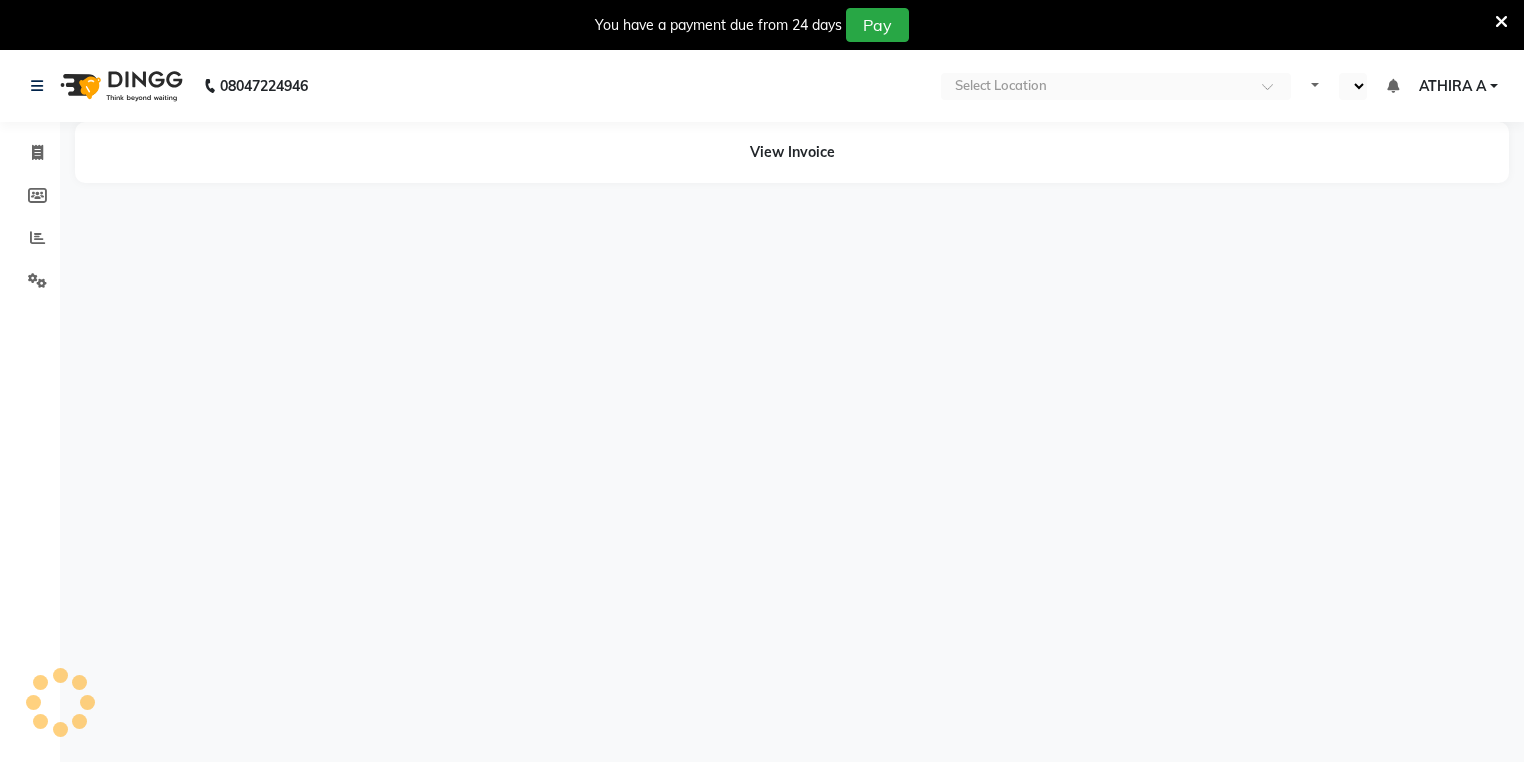 select on "en" 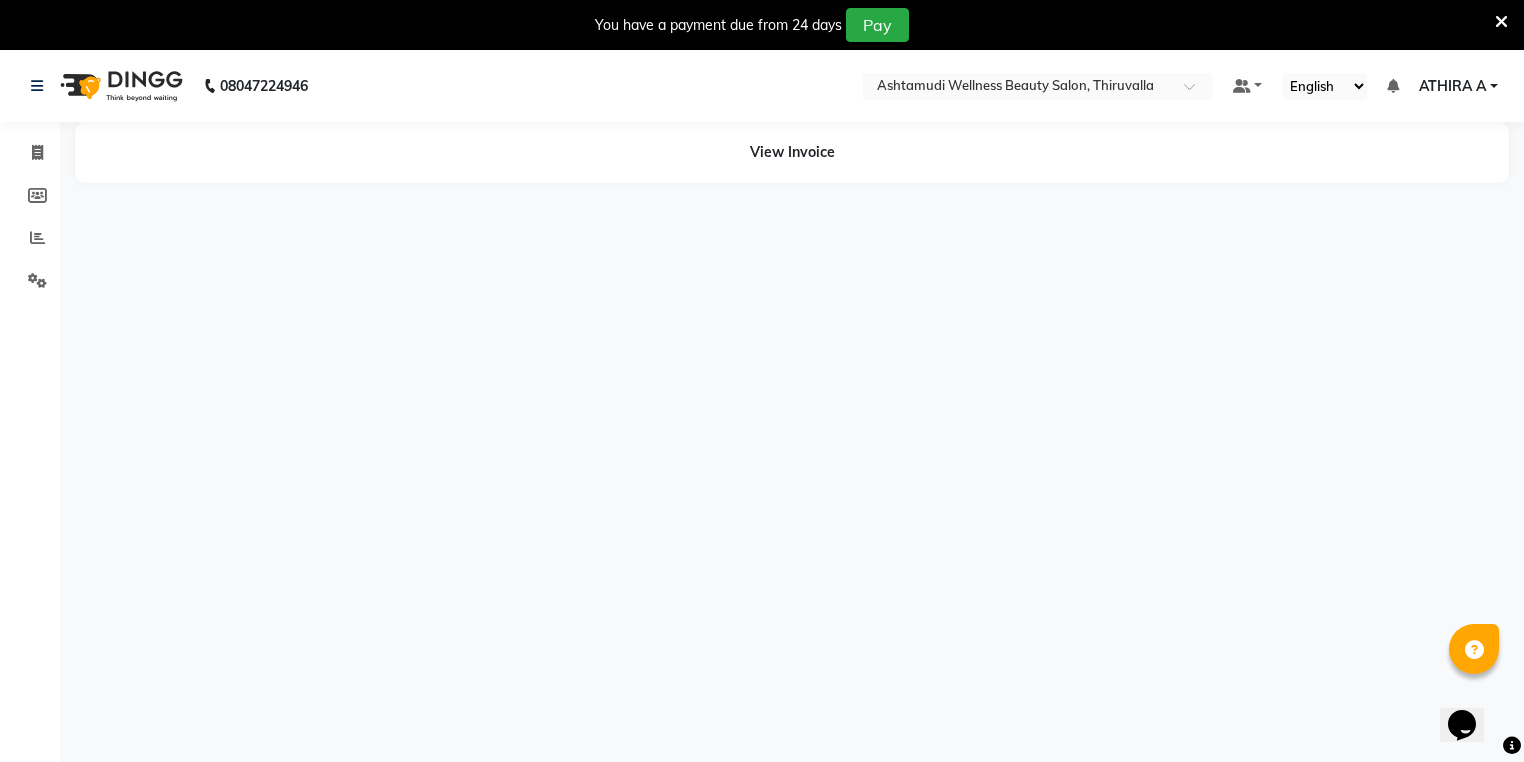 scroll, scrollTop: 0, scrollLeft: 0, axis: both 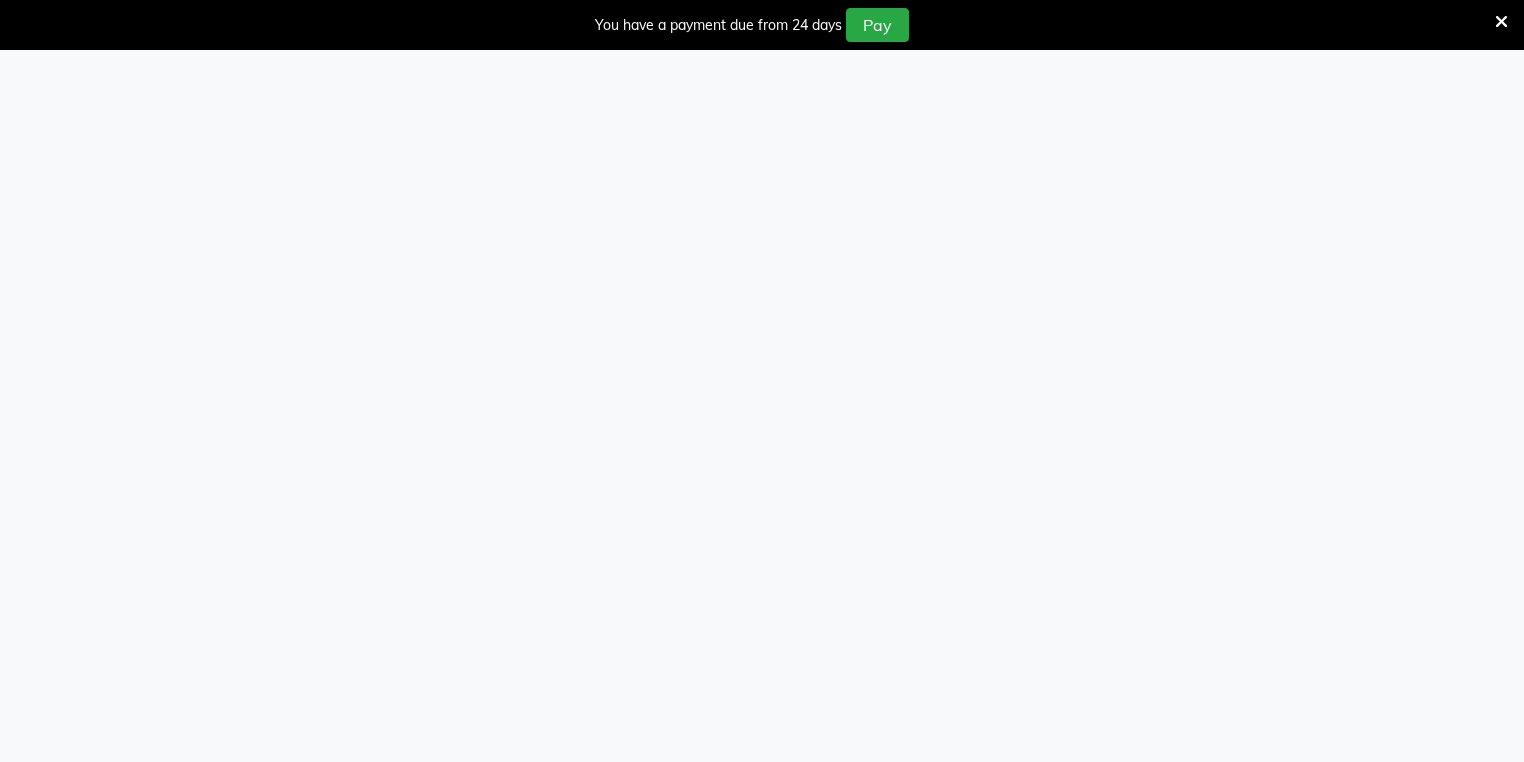 click at bounding box center (1501, 22) 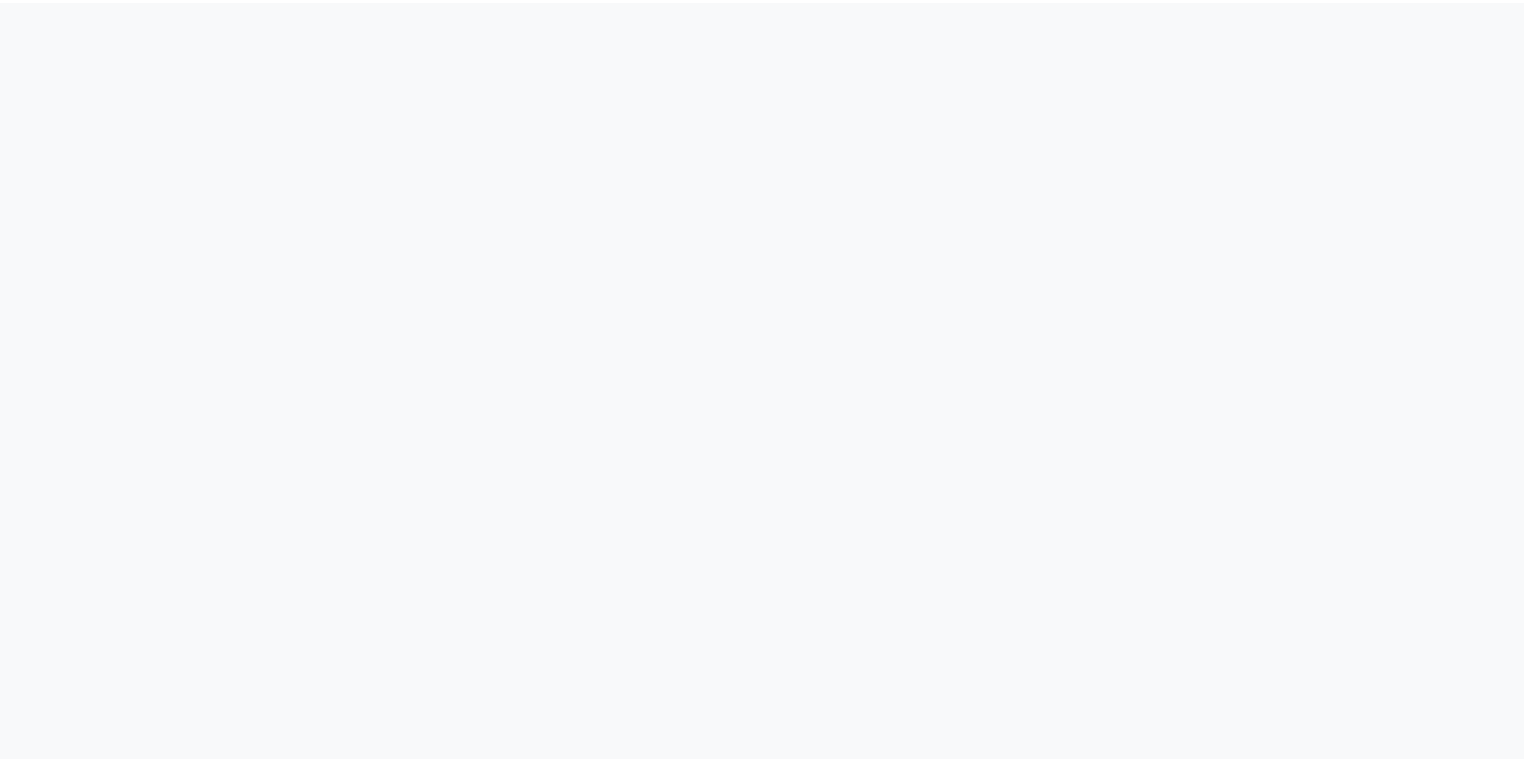 scroll, scrollTop: 0, scrollLeft: 0, axis: both 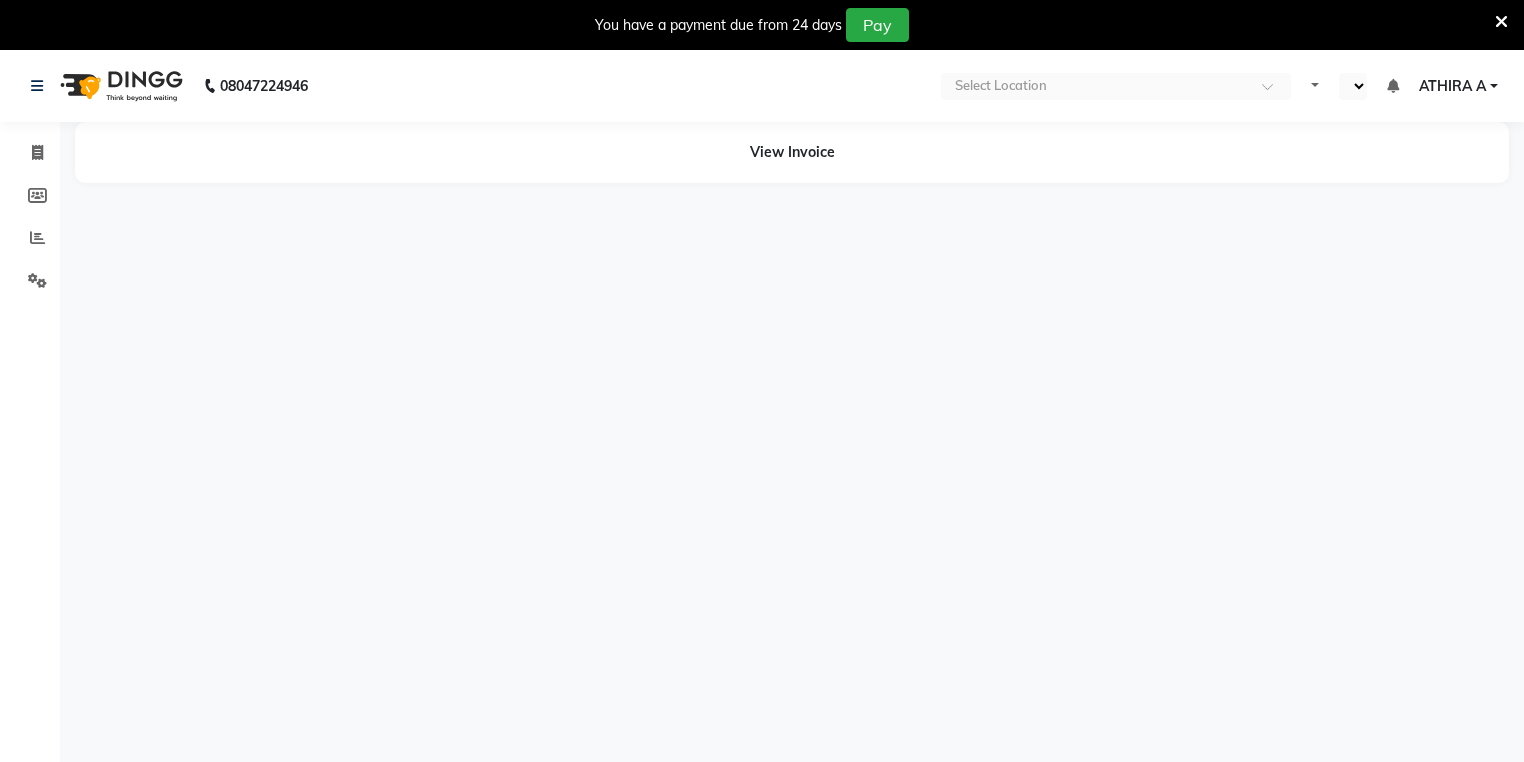 select on "en" 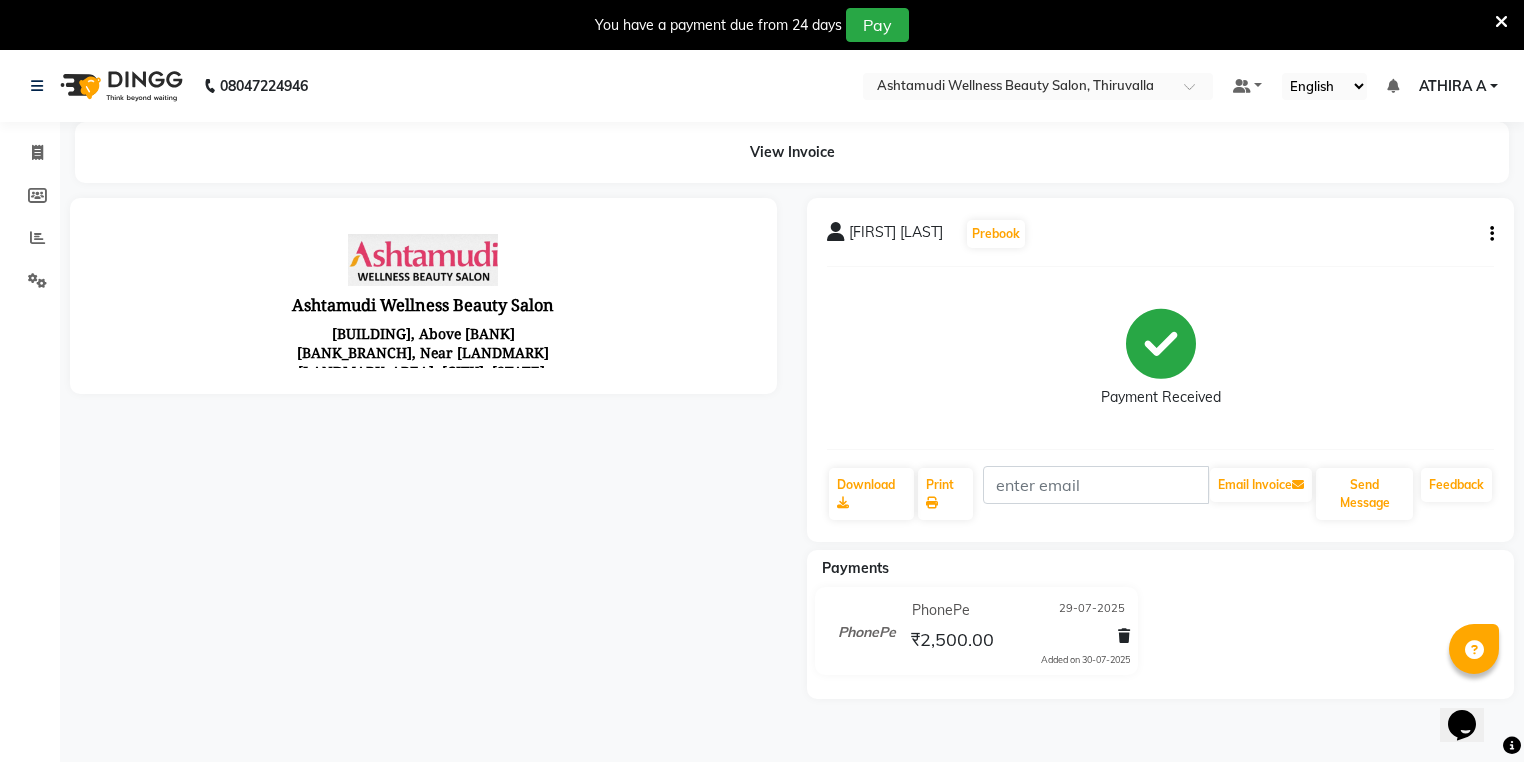 scroll, scrollTop: 0, scrollLeft: 0, axis: both 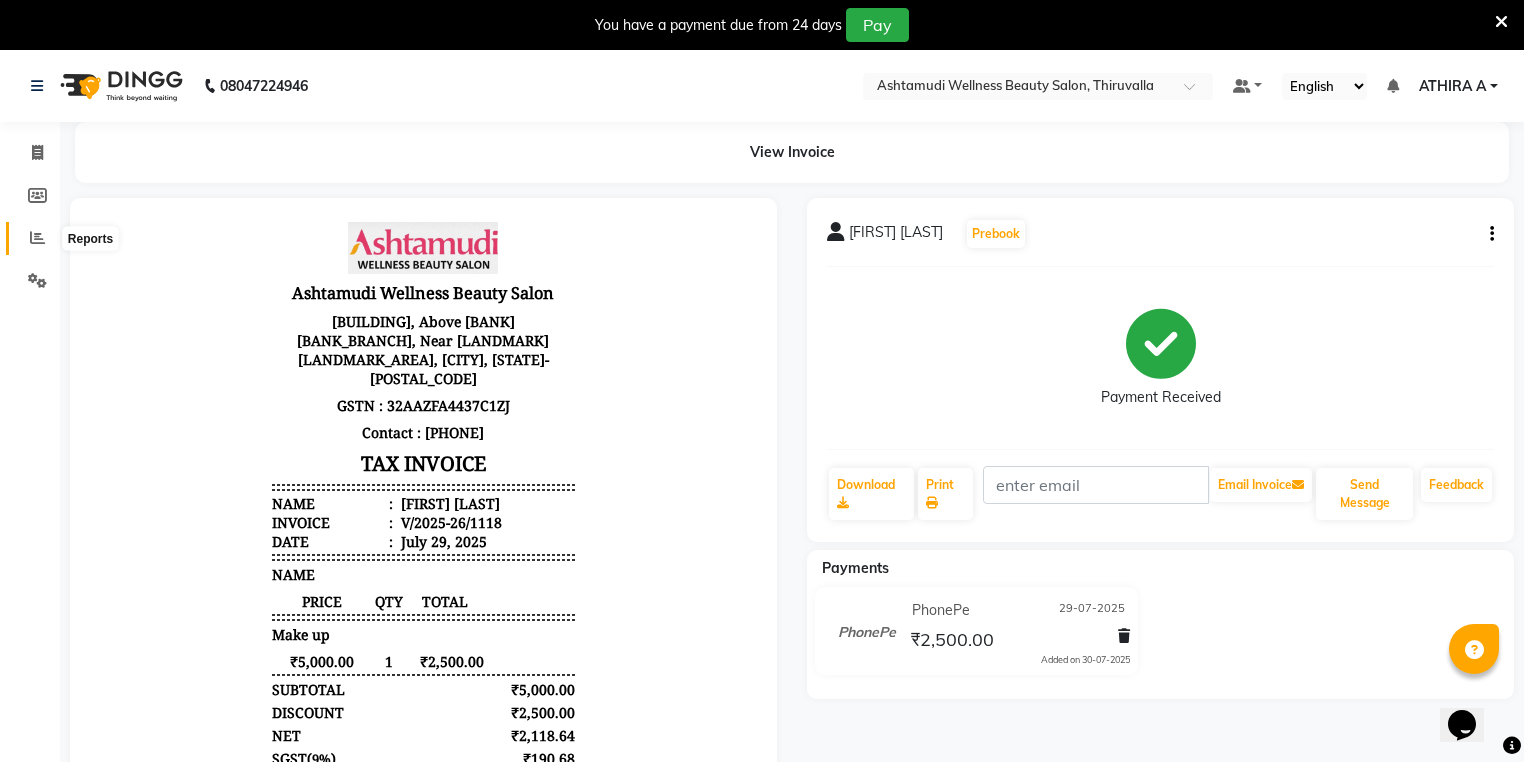 click 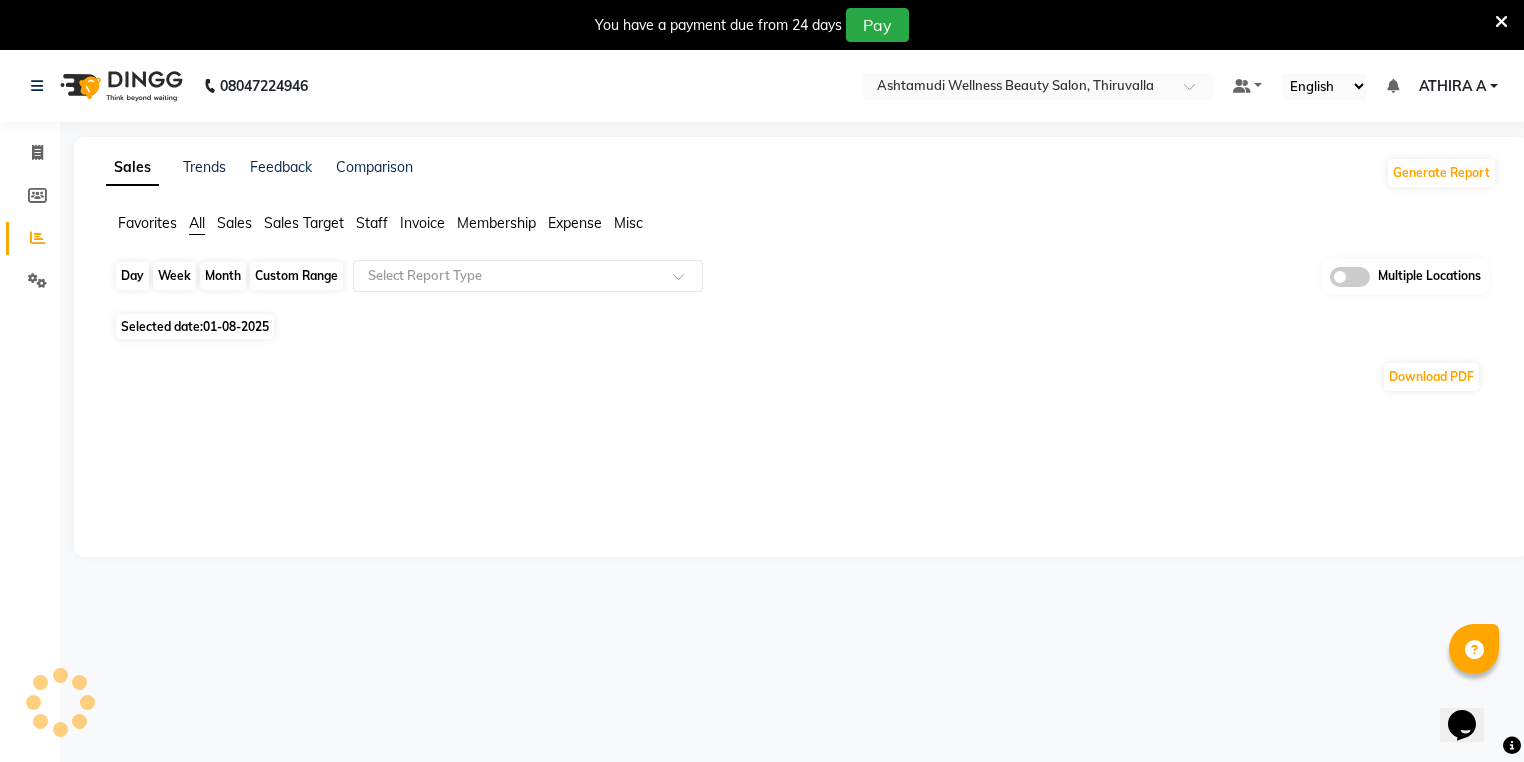 click on "Day" 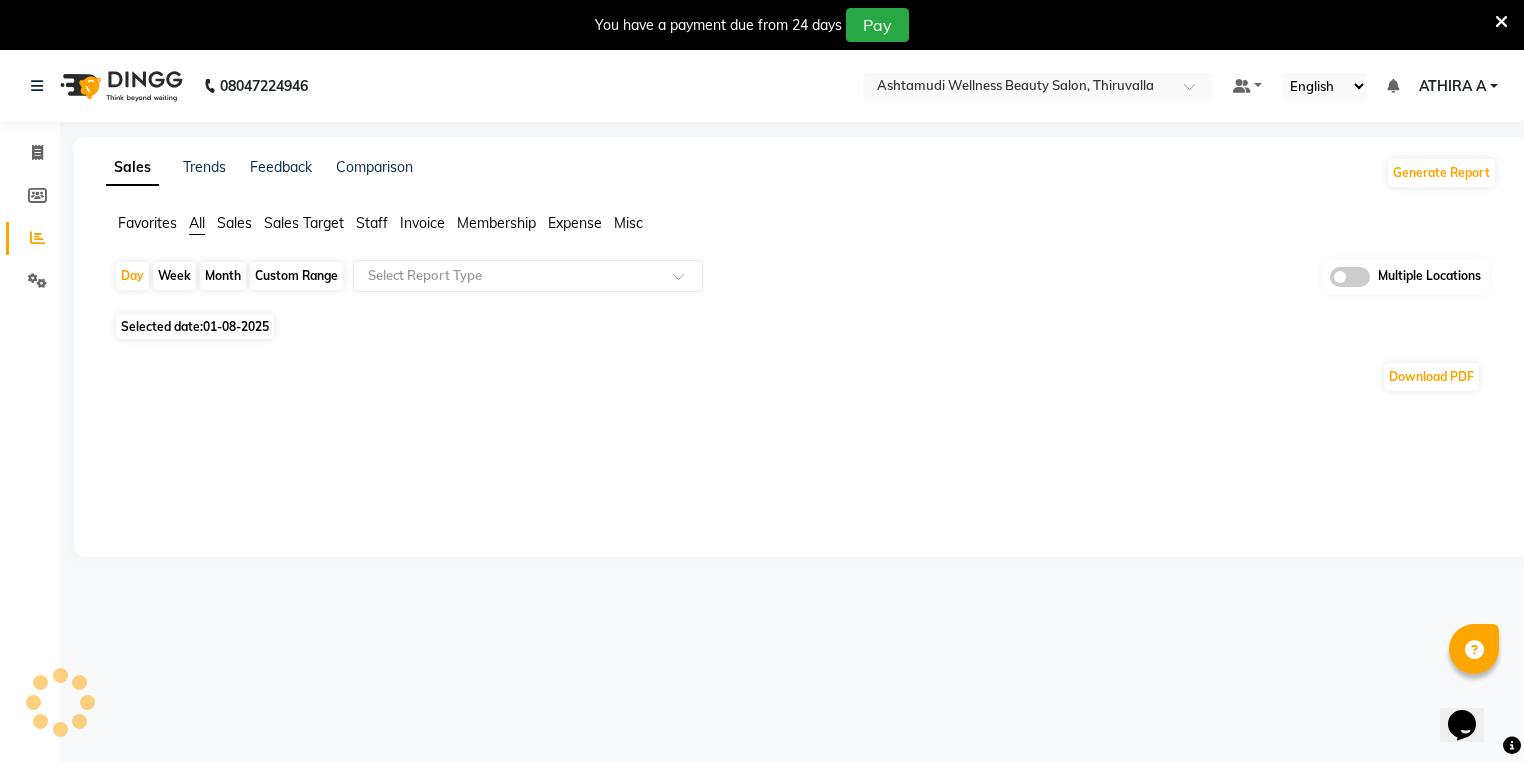 select on "8" 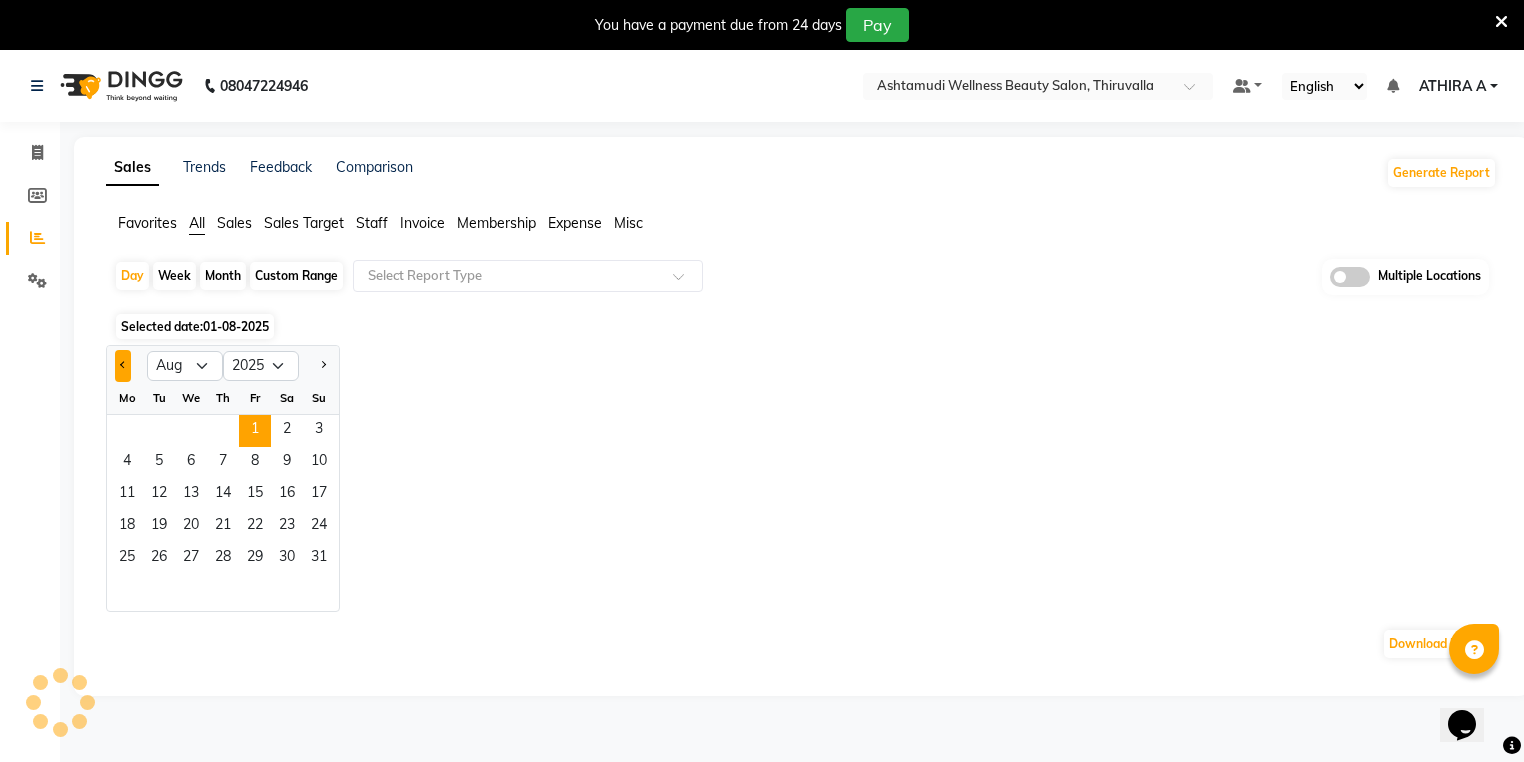 click 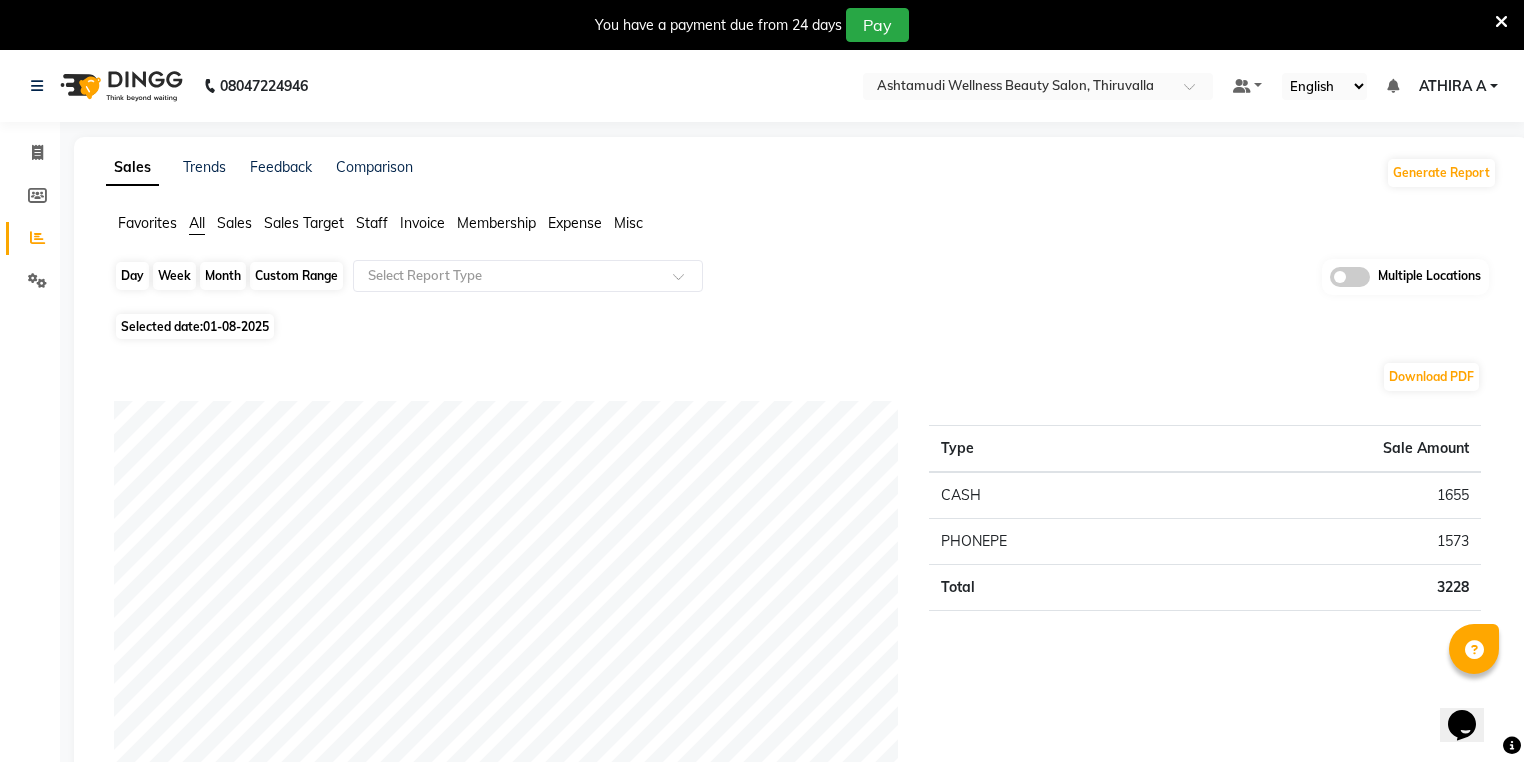 click on "Day" 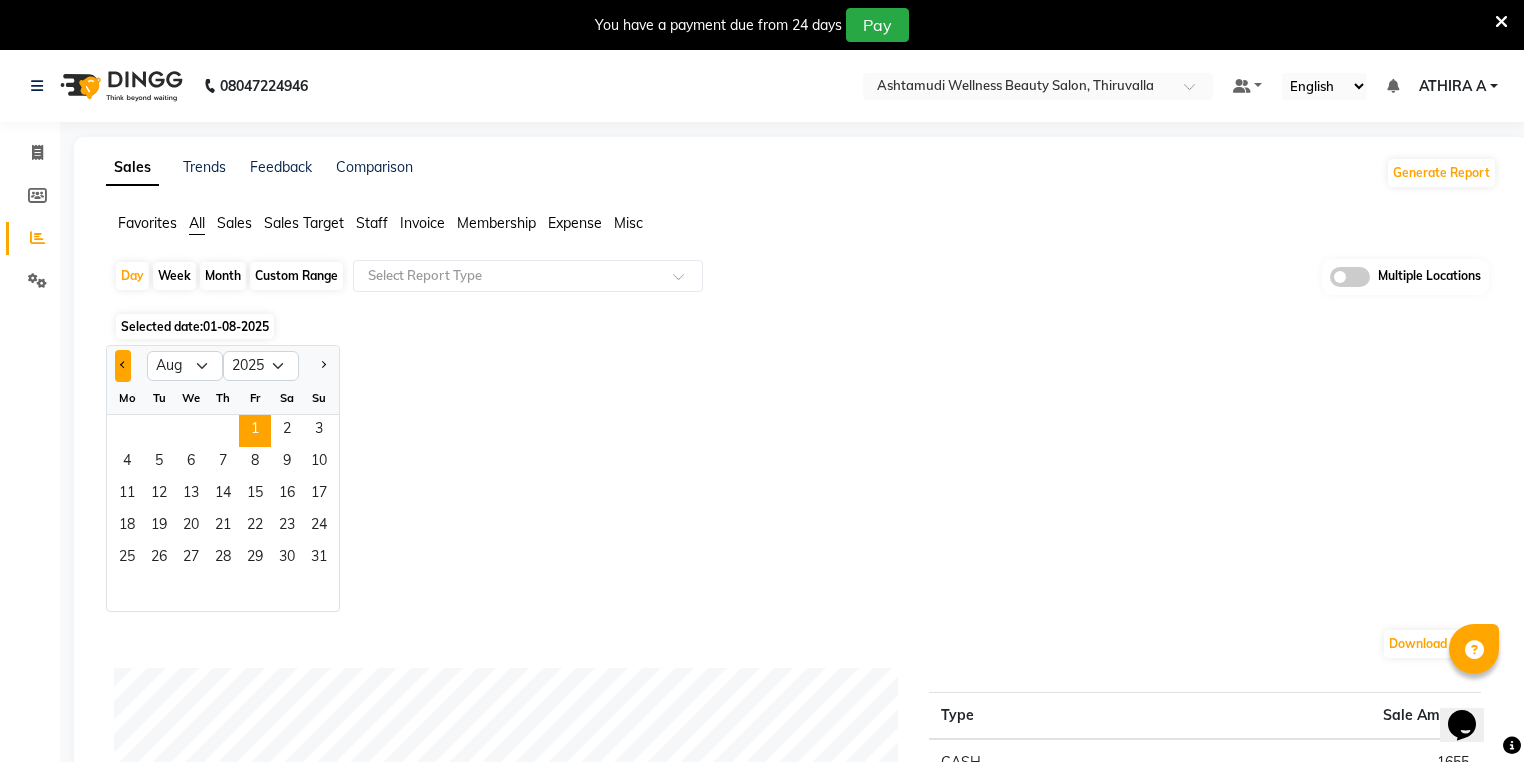 click 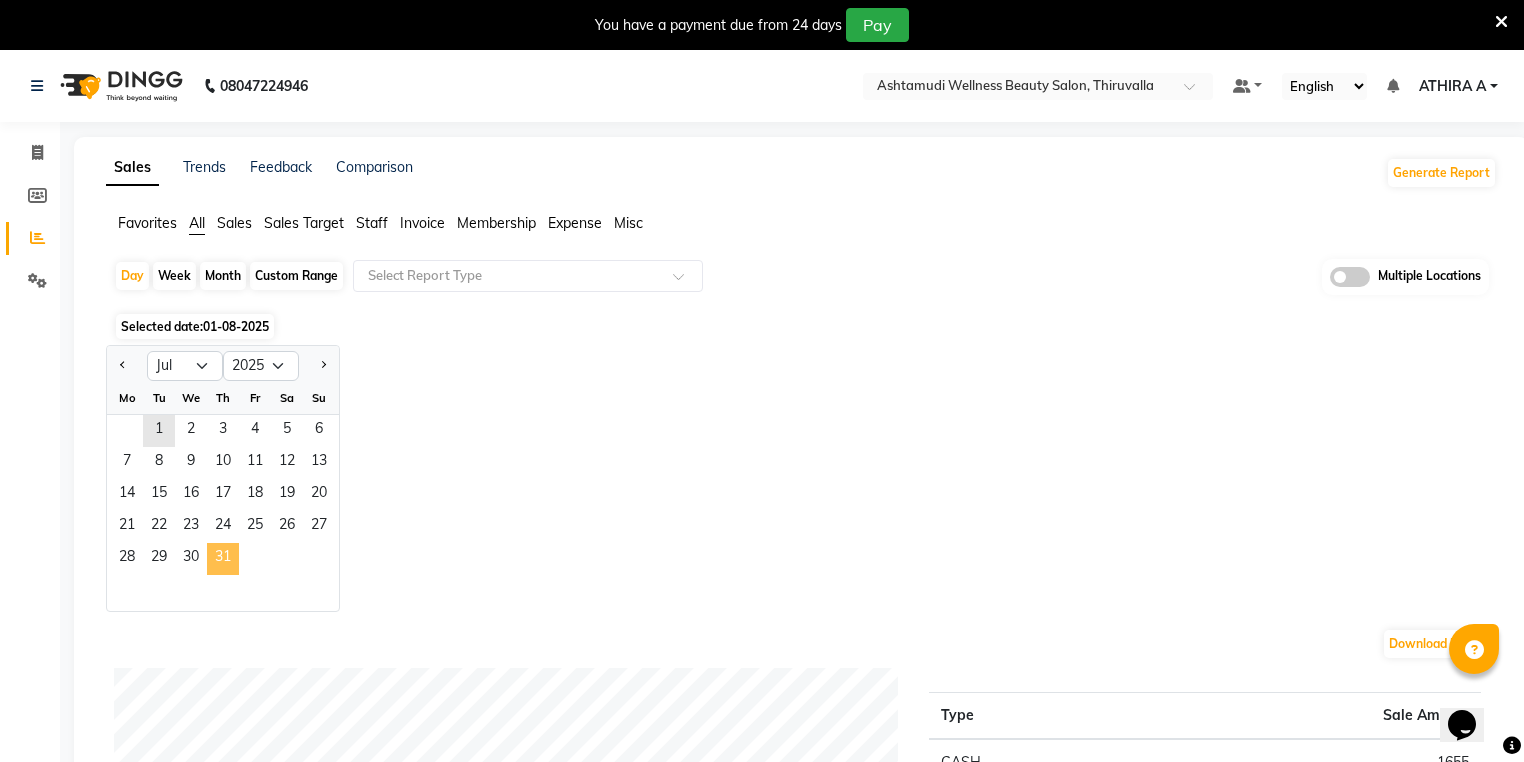 click on "31" 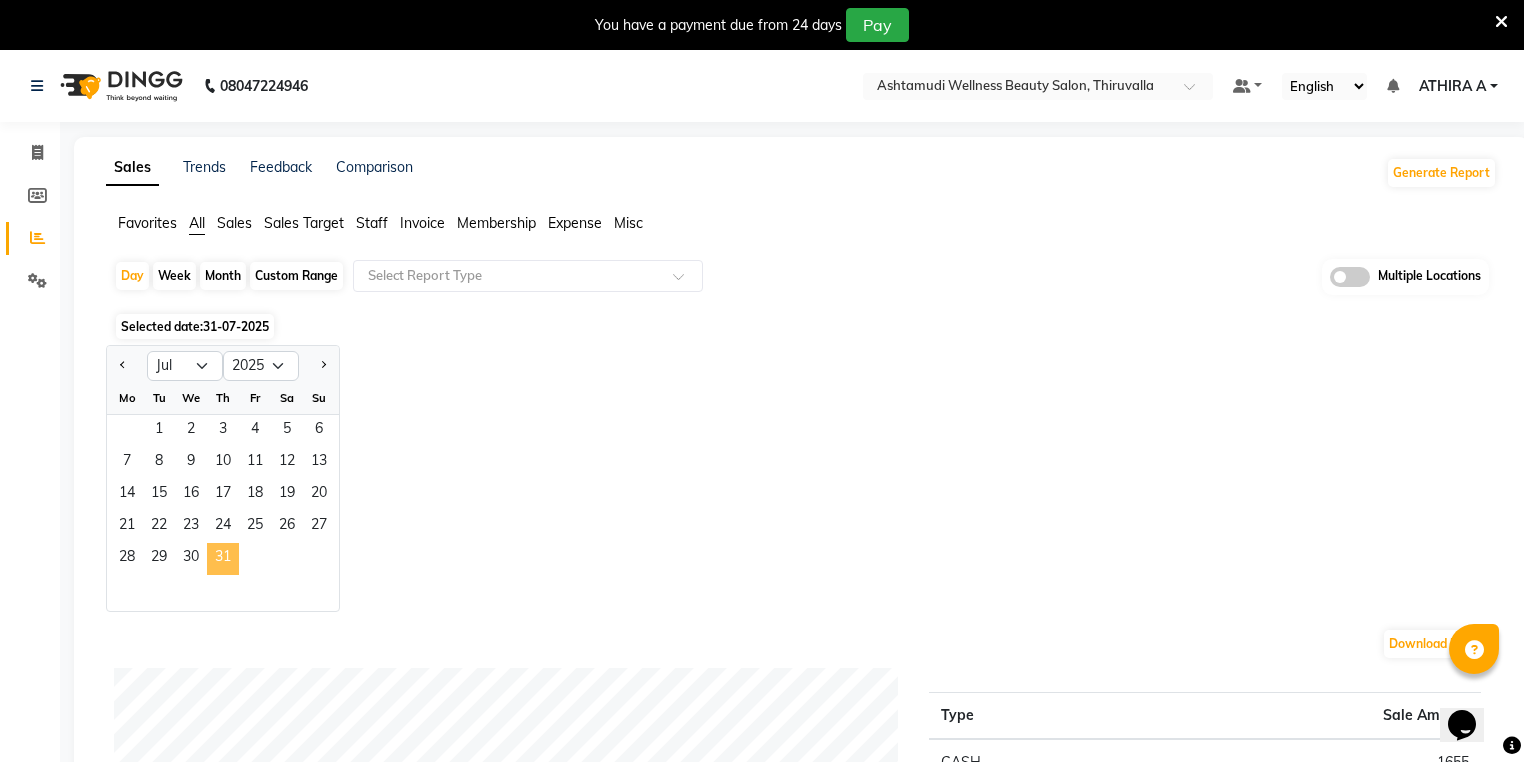 click on "31" 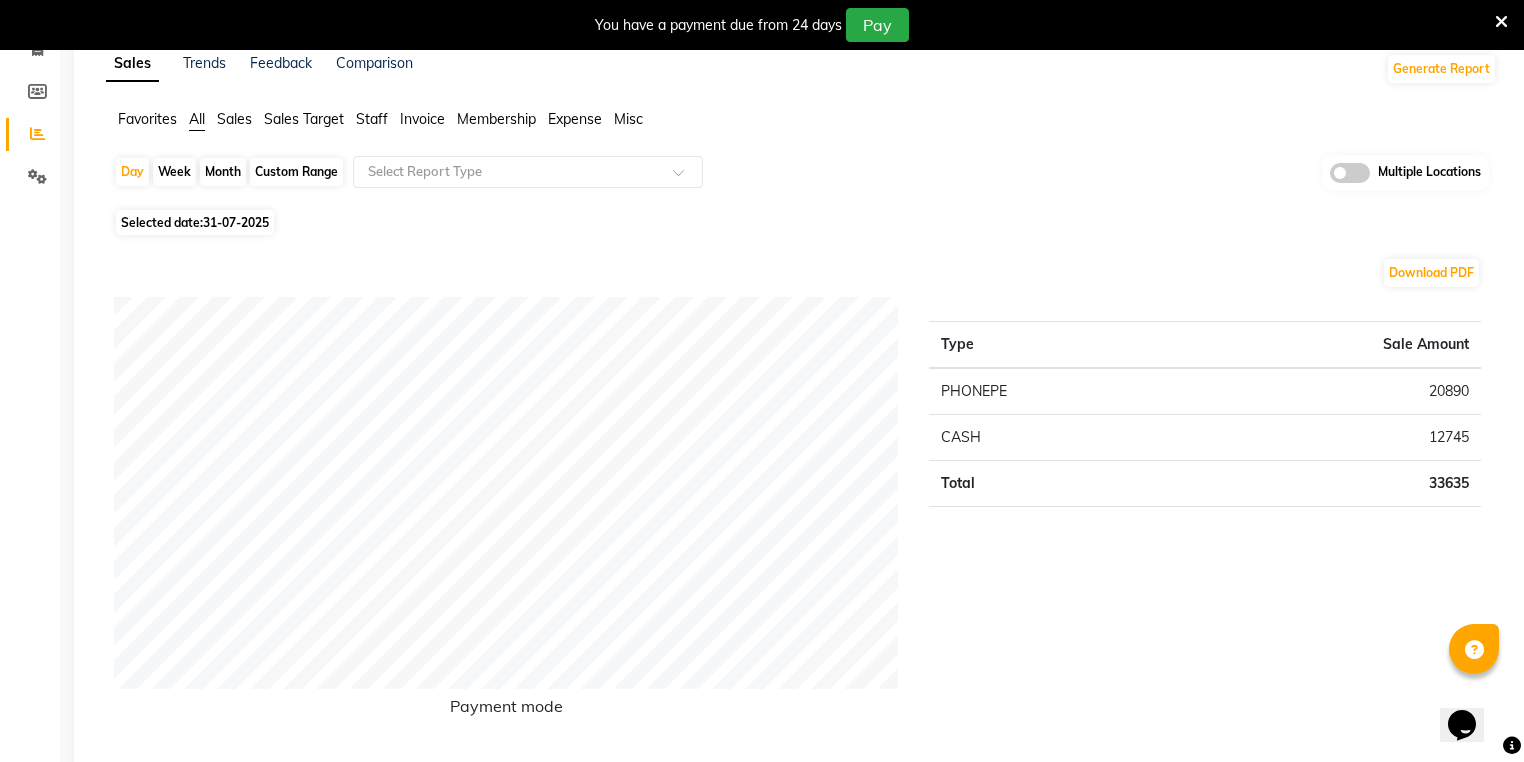 scroll, scrollTop: 0, scrollLeft: 0, axis: both 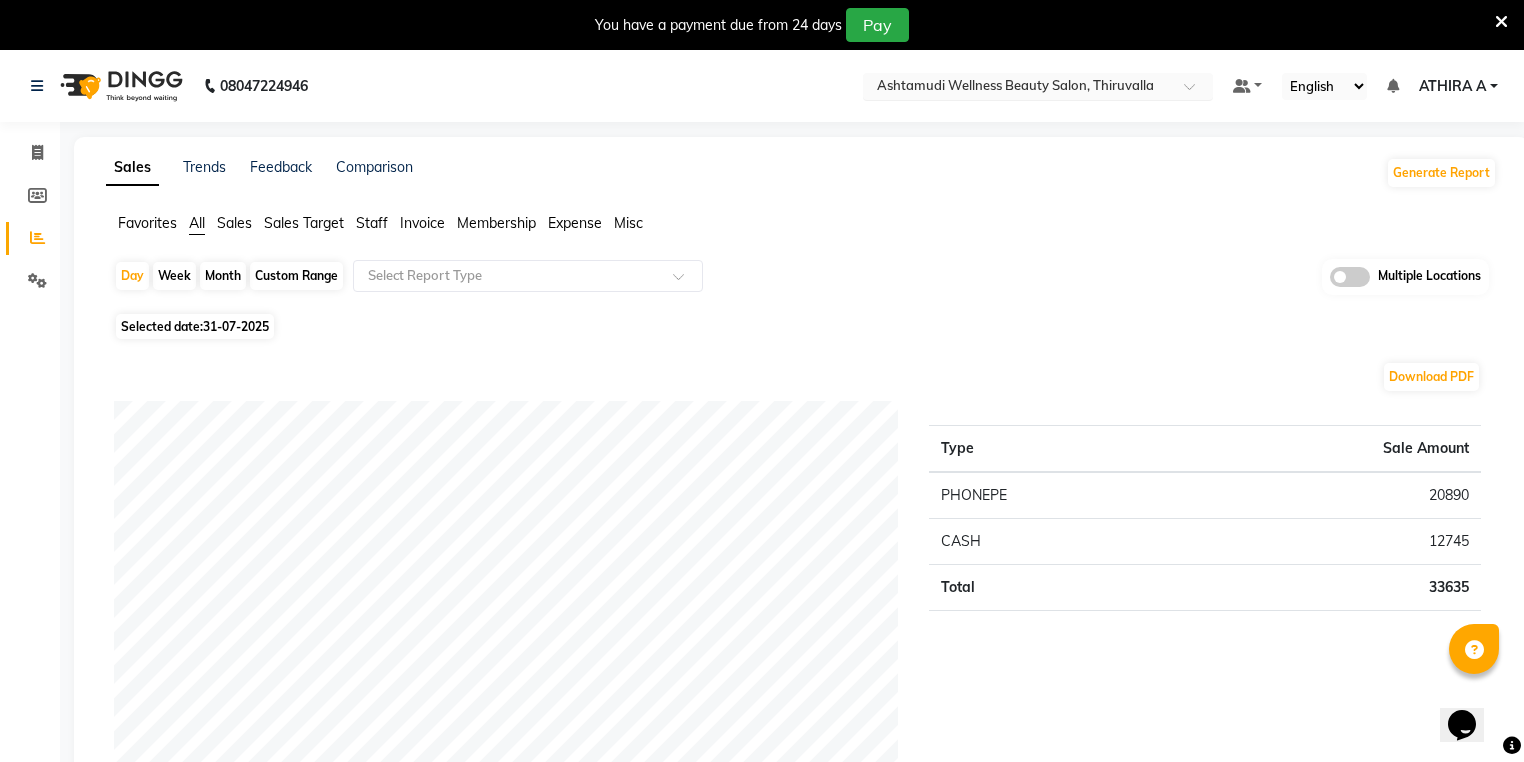 click at bounding box center (1018, 88) 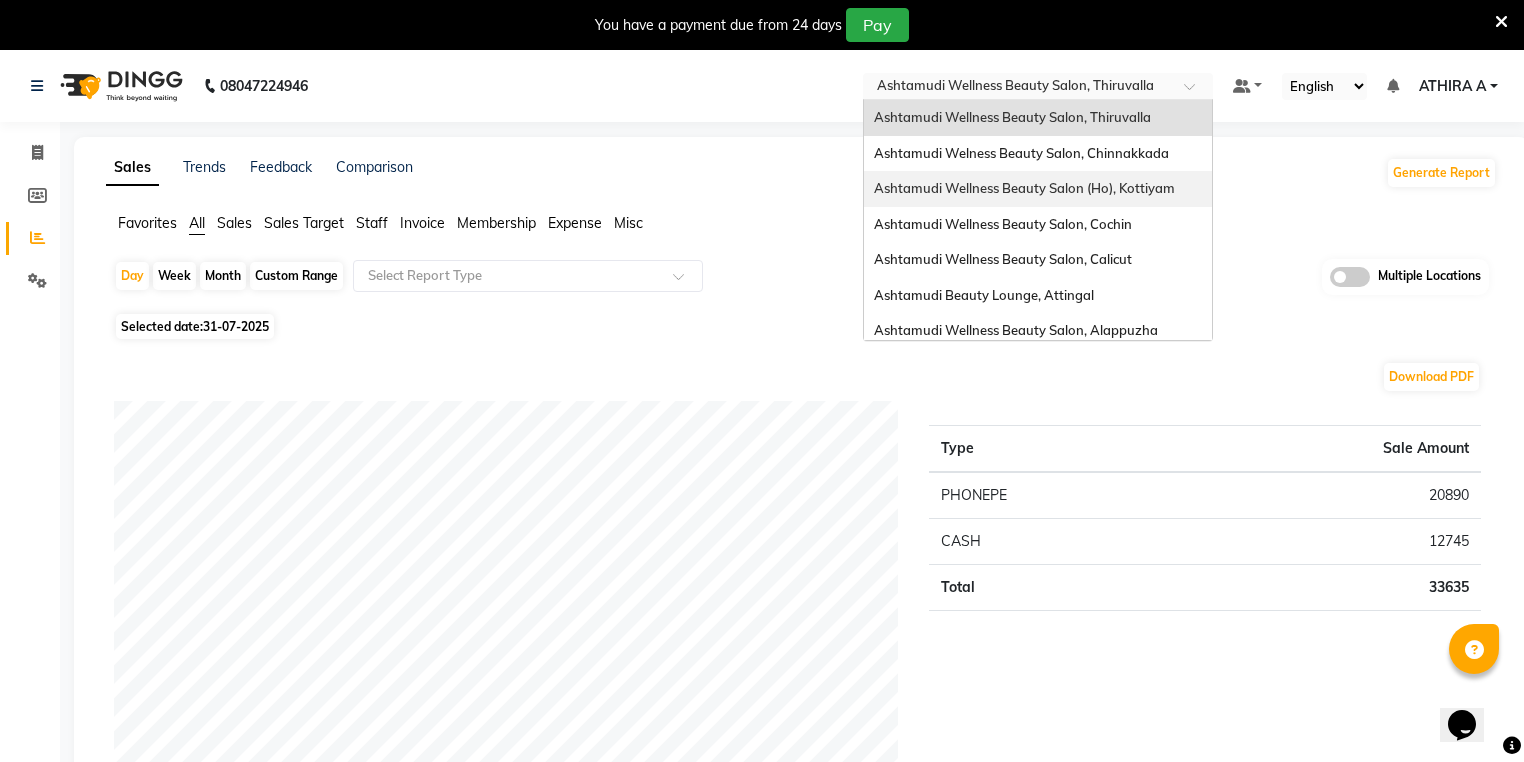 scroll, scrollTop: 168, scrollLeft: 0, axis: vertical 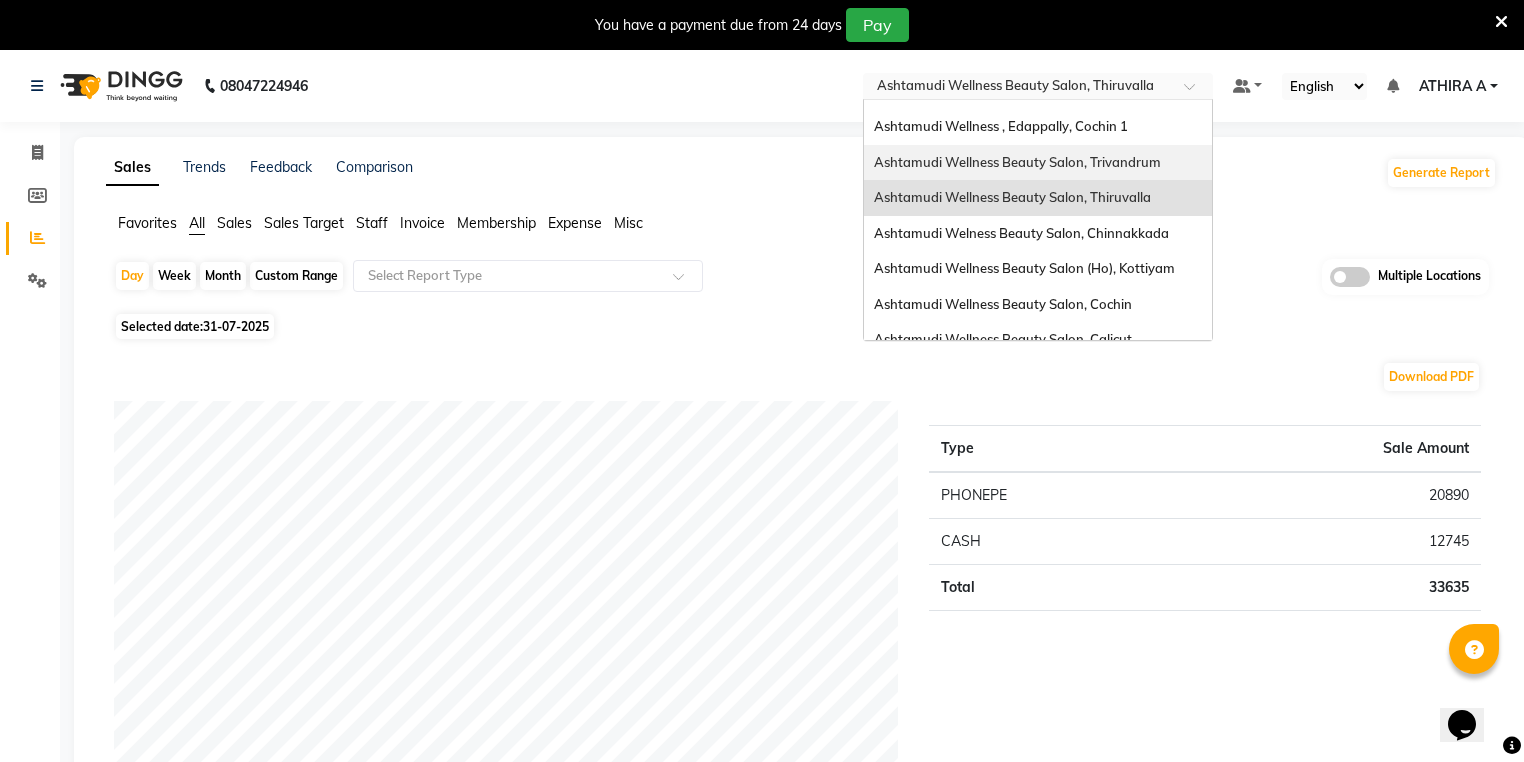 click on "Ashtamudi Wellness Beauty Salon, Trivandrum" at bounding box center [1017, 162] 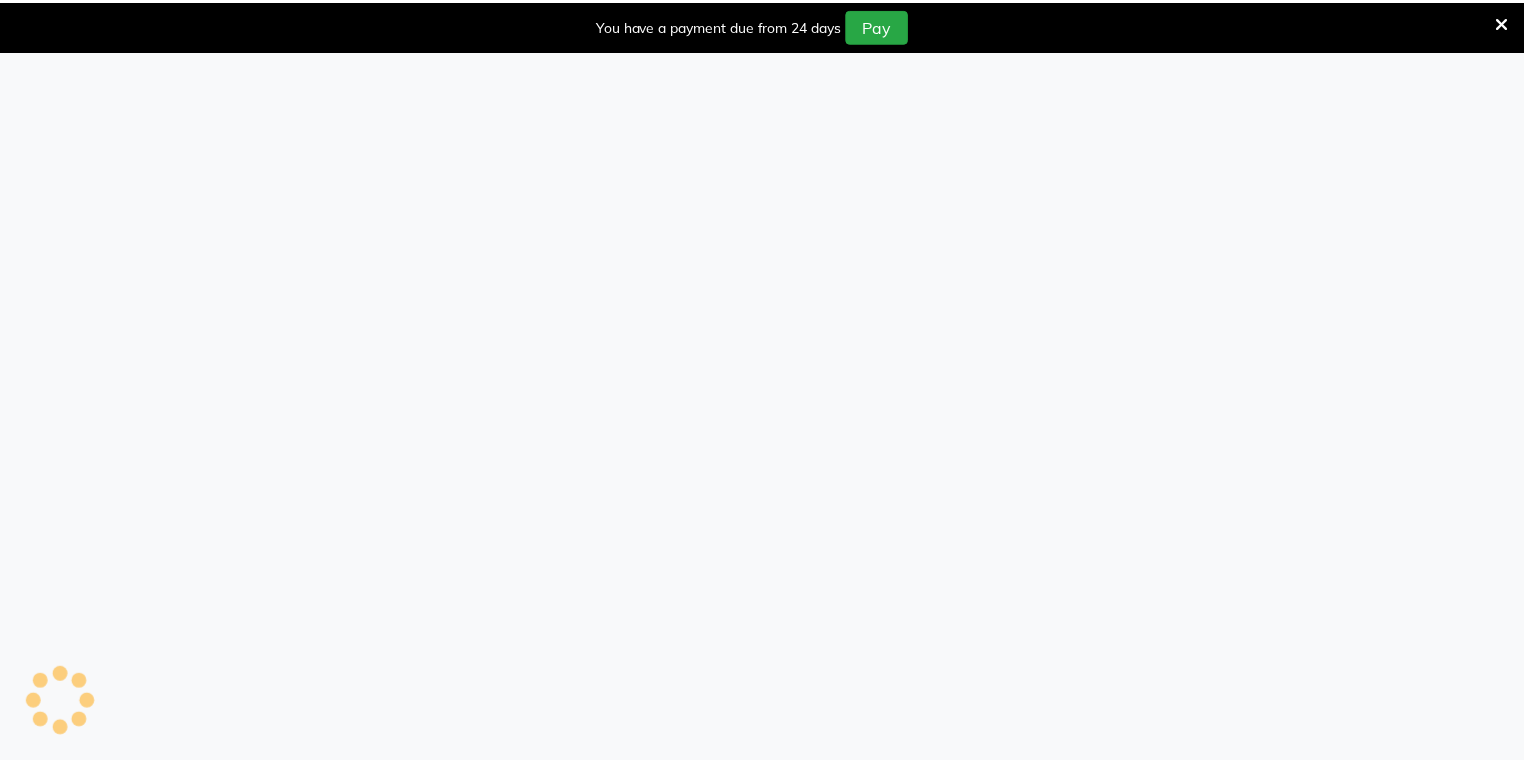 scroll, scrollTop: 0, scrollLeft: 0, axis: both 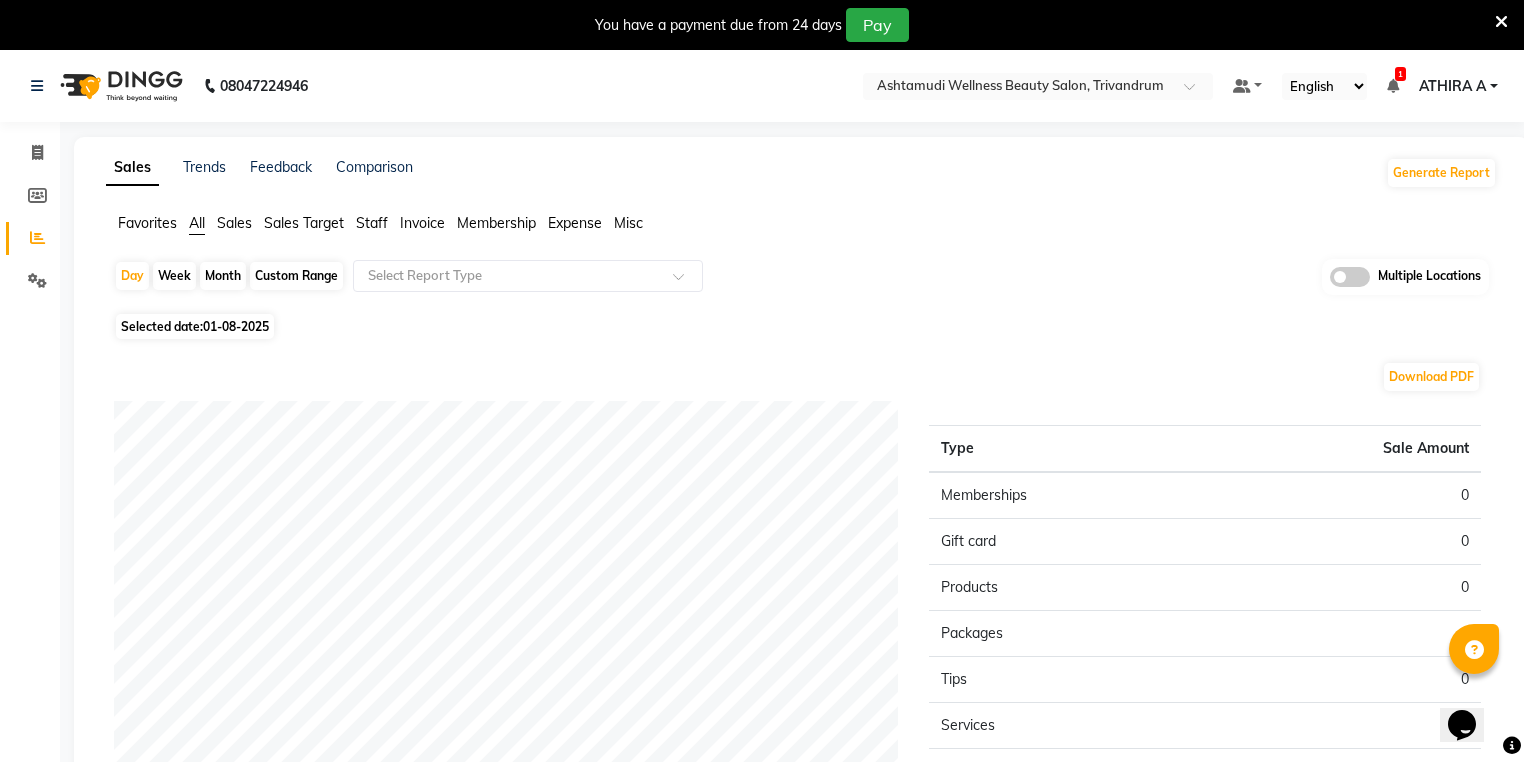 click on "Day   Week   Month   Custom Range  Select Report Type Multiple Locations Selected date:  01-08-2025  Download PDF Sales summary Type Sale Amount Memberships 0 Gift card 0 Products 0 Packages 0 Tips 0 Services 0 Prepaid 0 Vouchers 0 Fee 0 Total 0 ★ Mark as Favorite  Choose how you'd like to save "" report to favorites  Save to Favorites:   Only you can see this report in your favorites tab. Share with Organization:   Everyone in your organization can see this report in their favorites tab.  Save to Favorites" 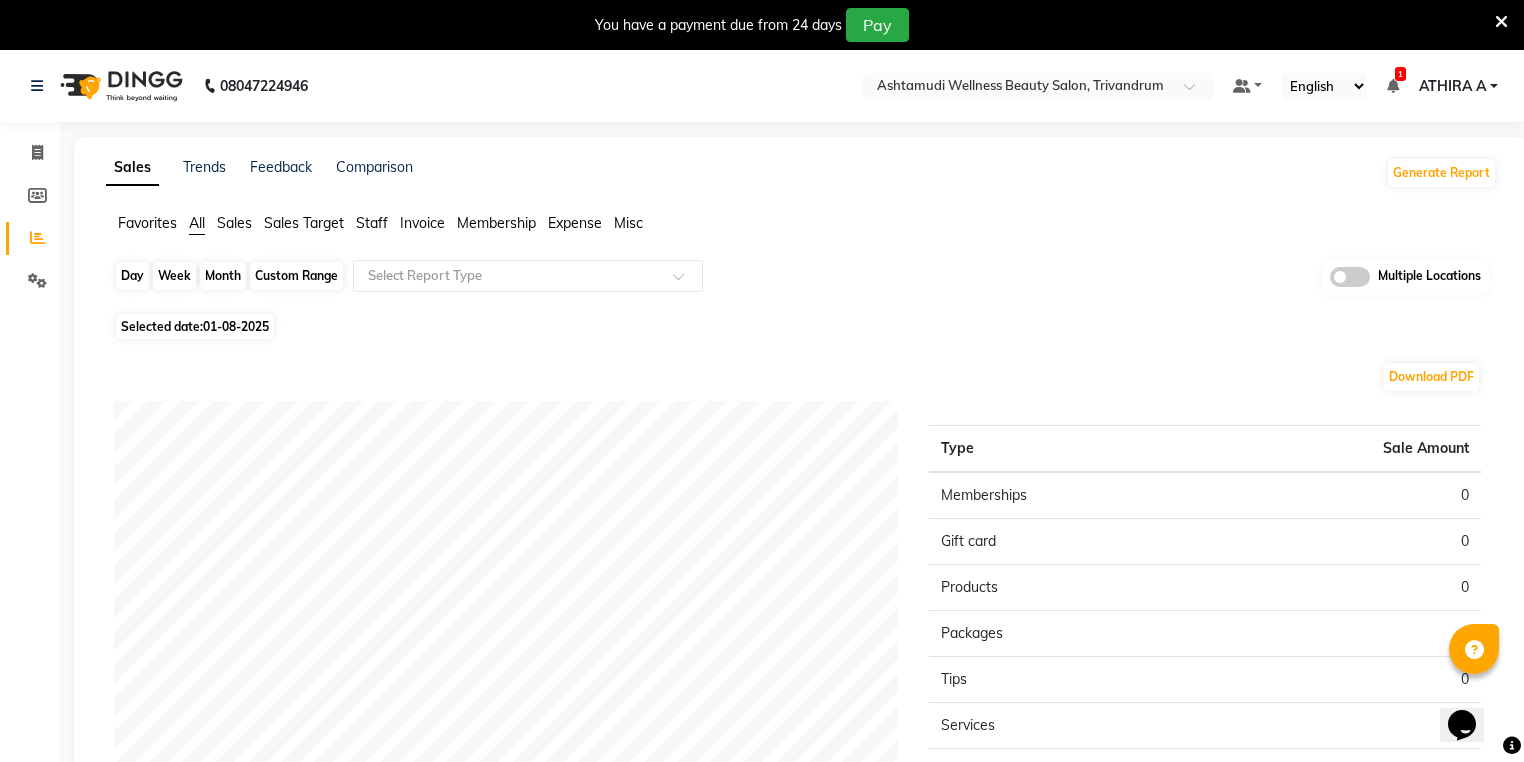 click on "Day" 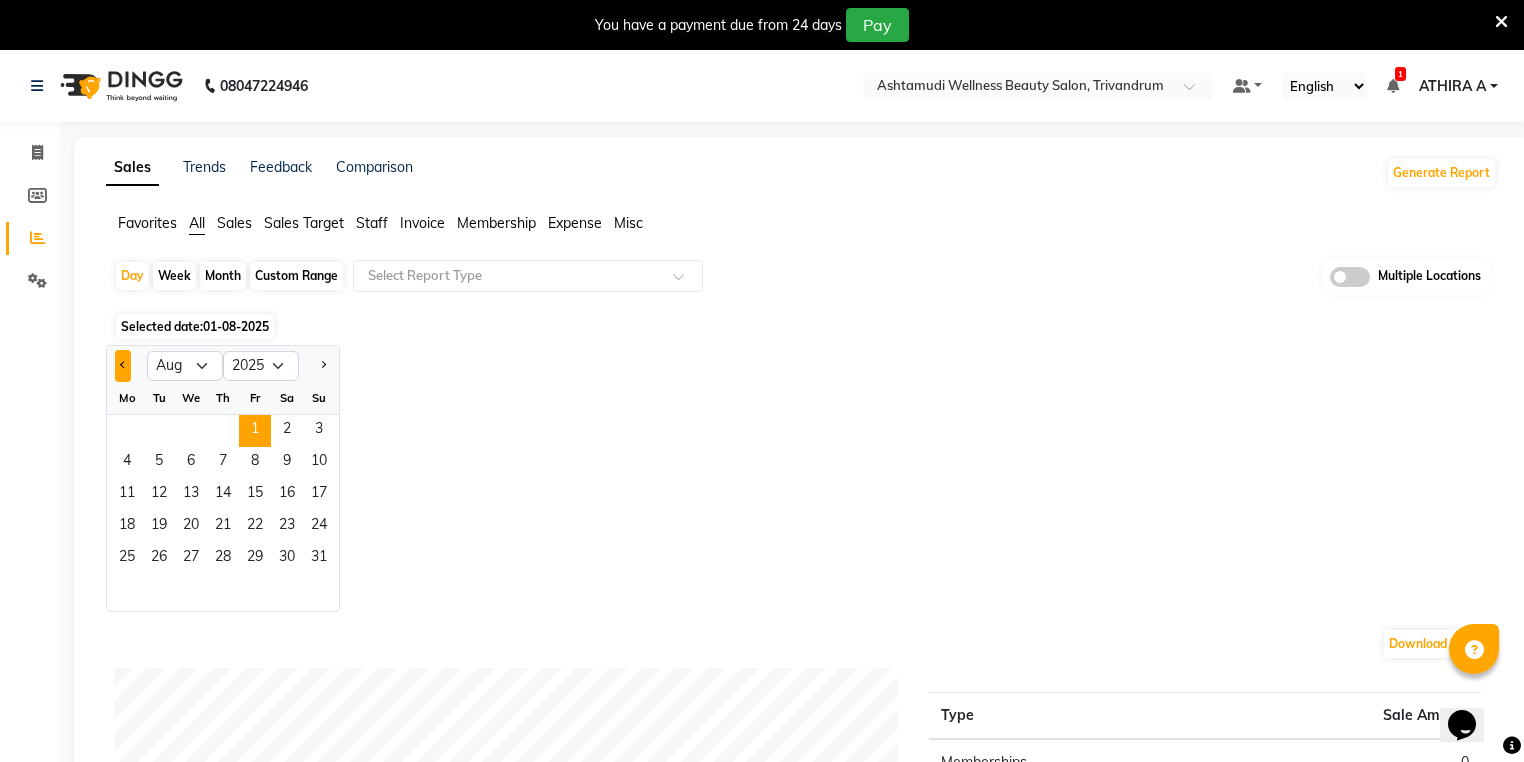 click 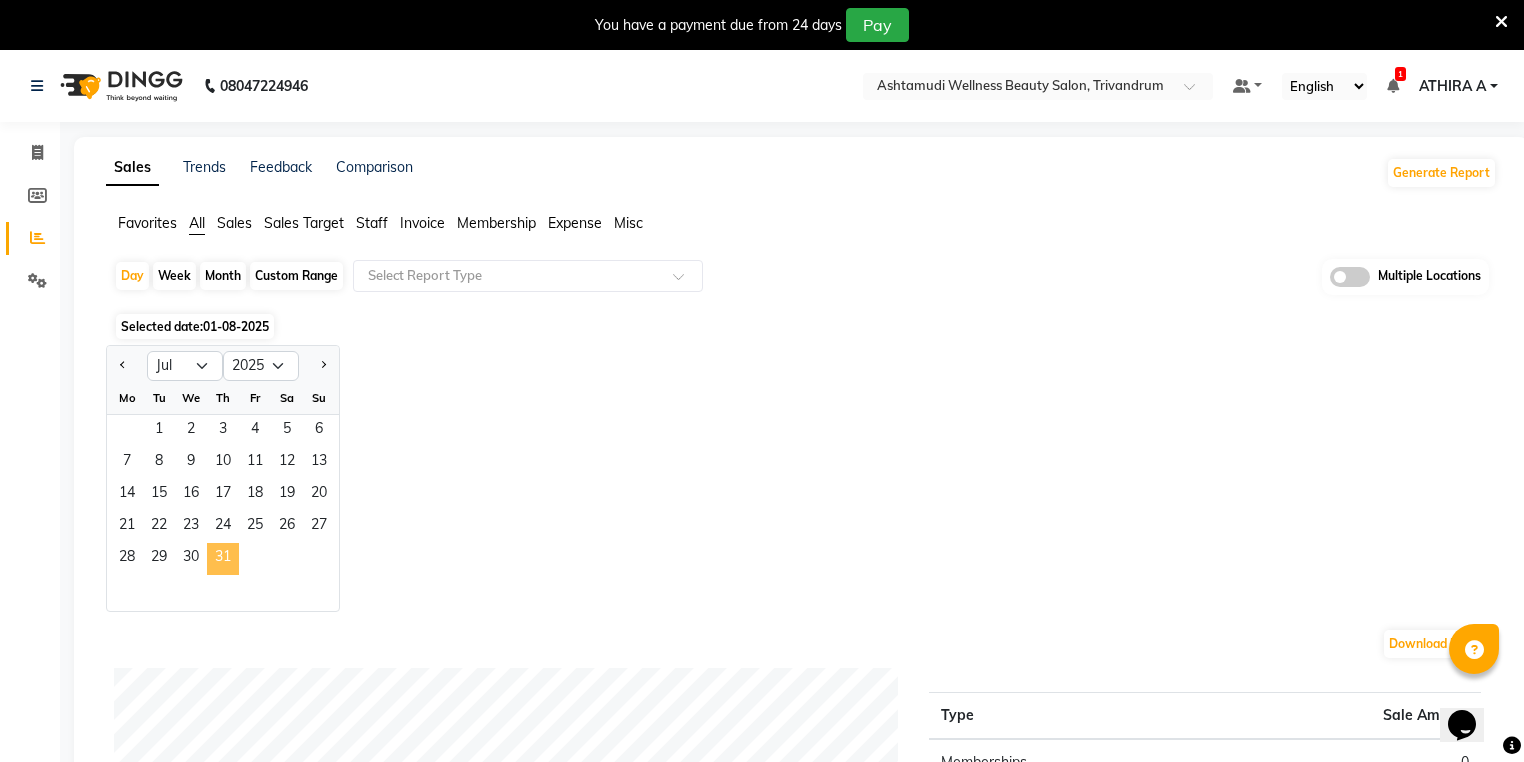click on "31" 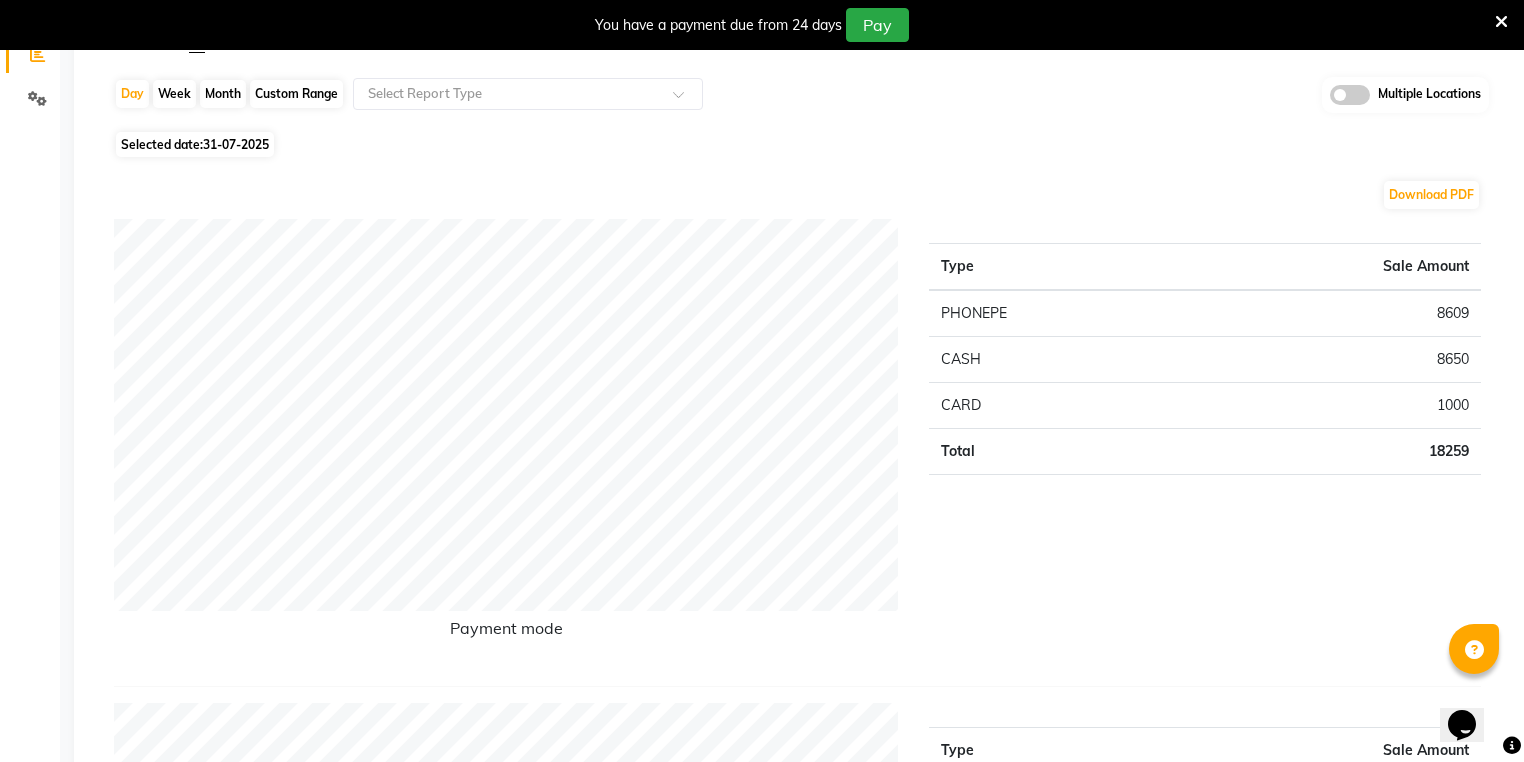 scroll, scrollTop: 0, scrollLeft: 0, axis: both 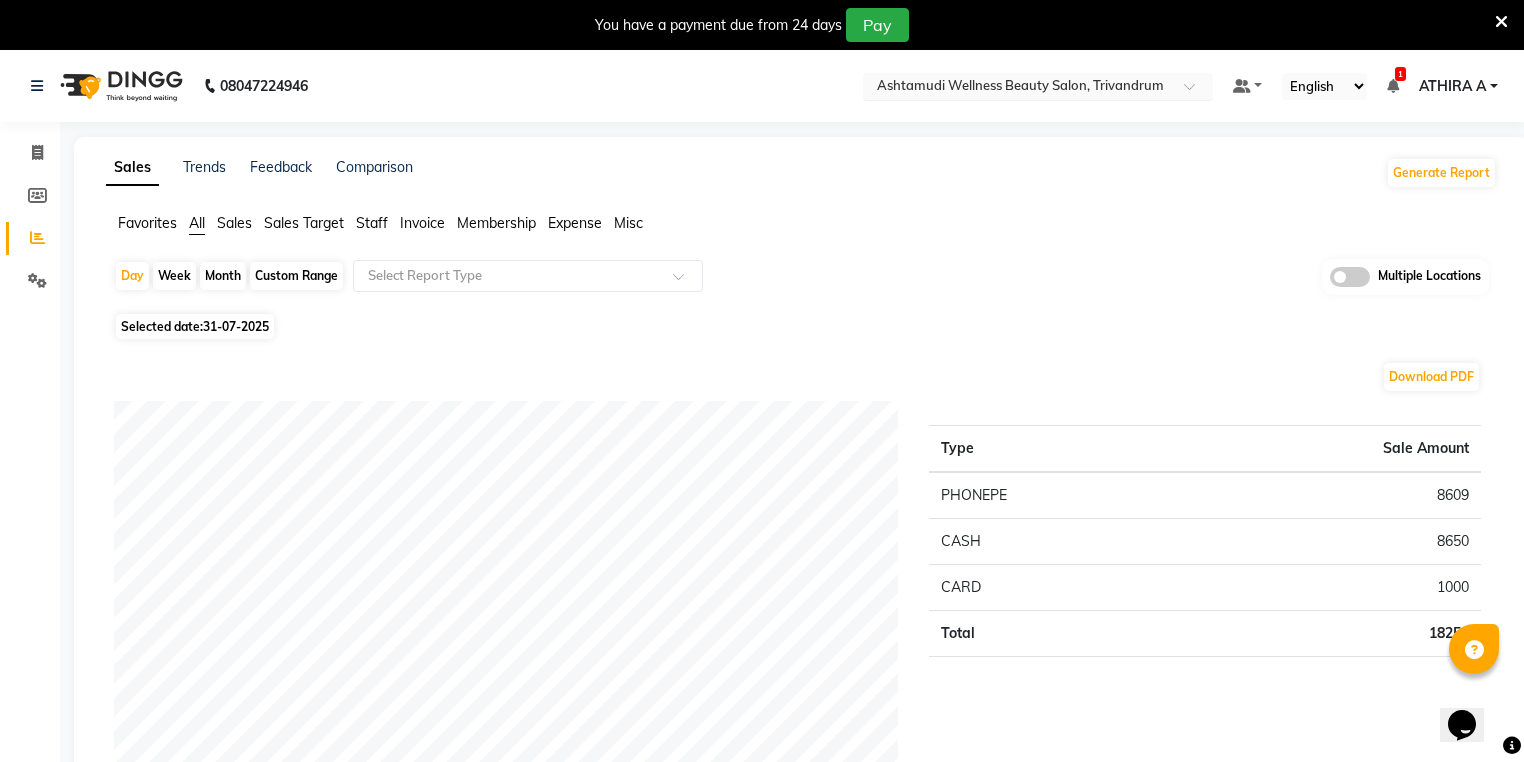 click at bounding box center [1018, 88] 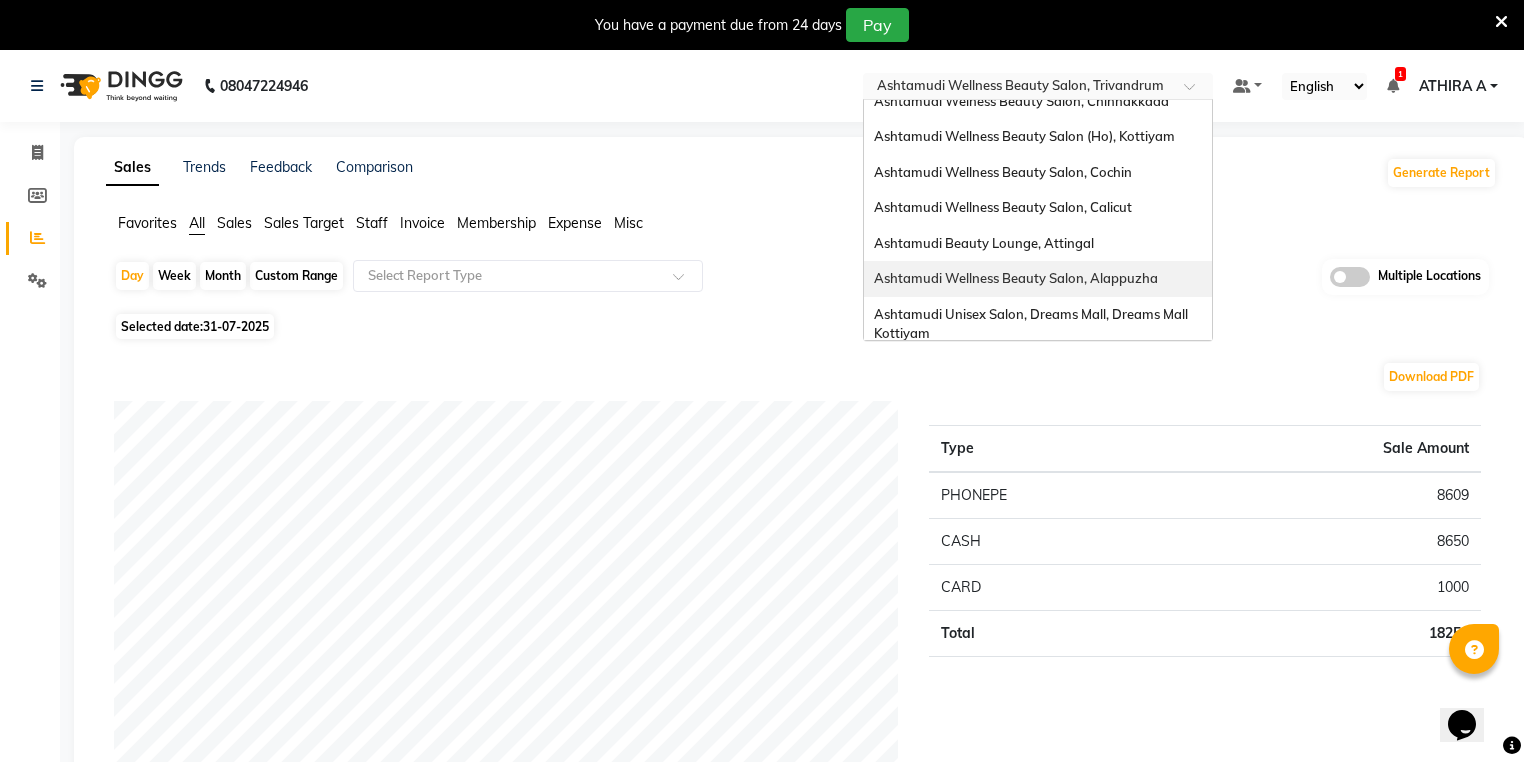 scroll, scrollTop: 312, scrollLeft: 0, axis: vertical 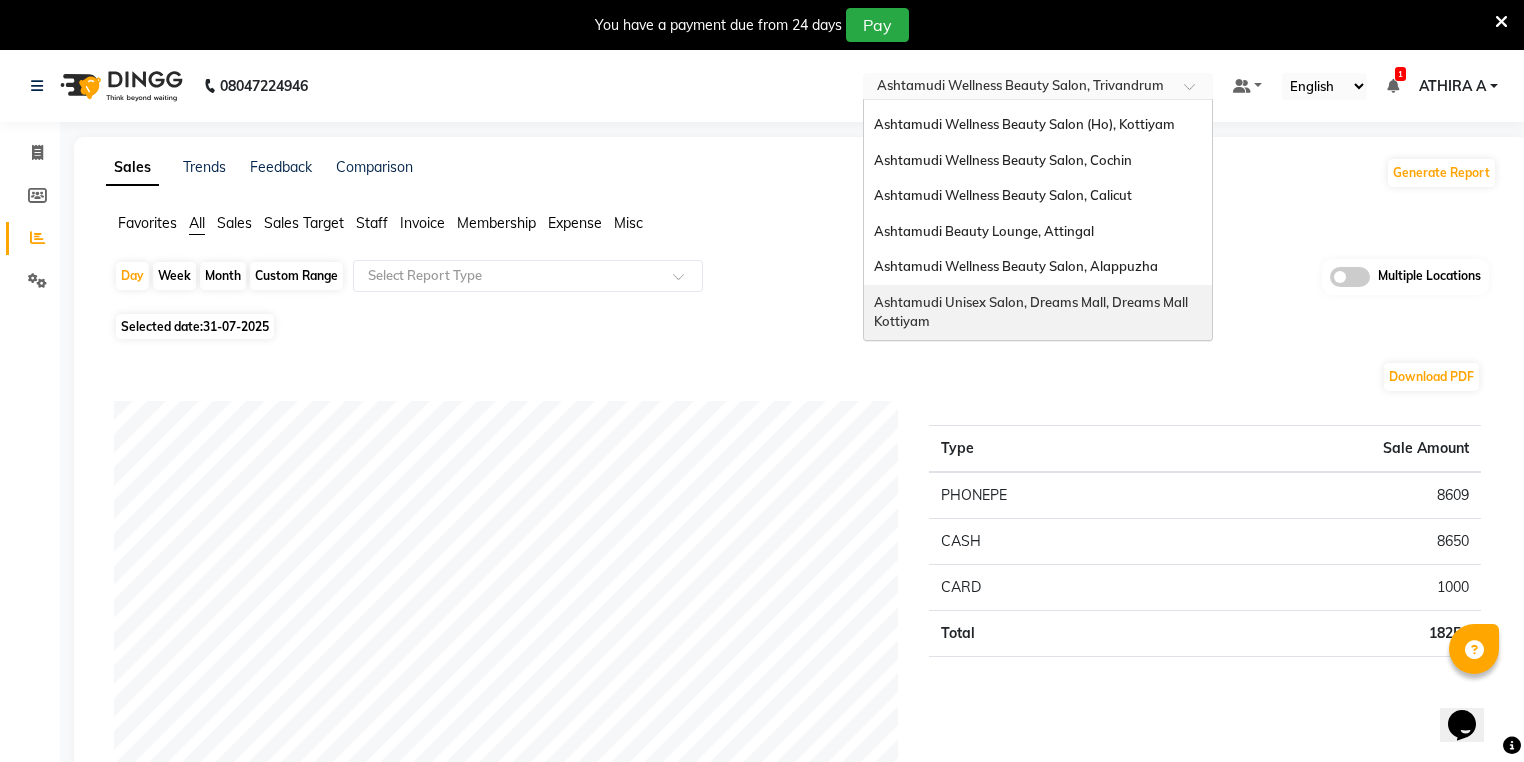 click on "Ashtamudi Unisex Salon, Dreams Mall, Dreams Mall Kottiyam" at bounding box center (1038, 312) 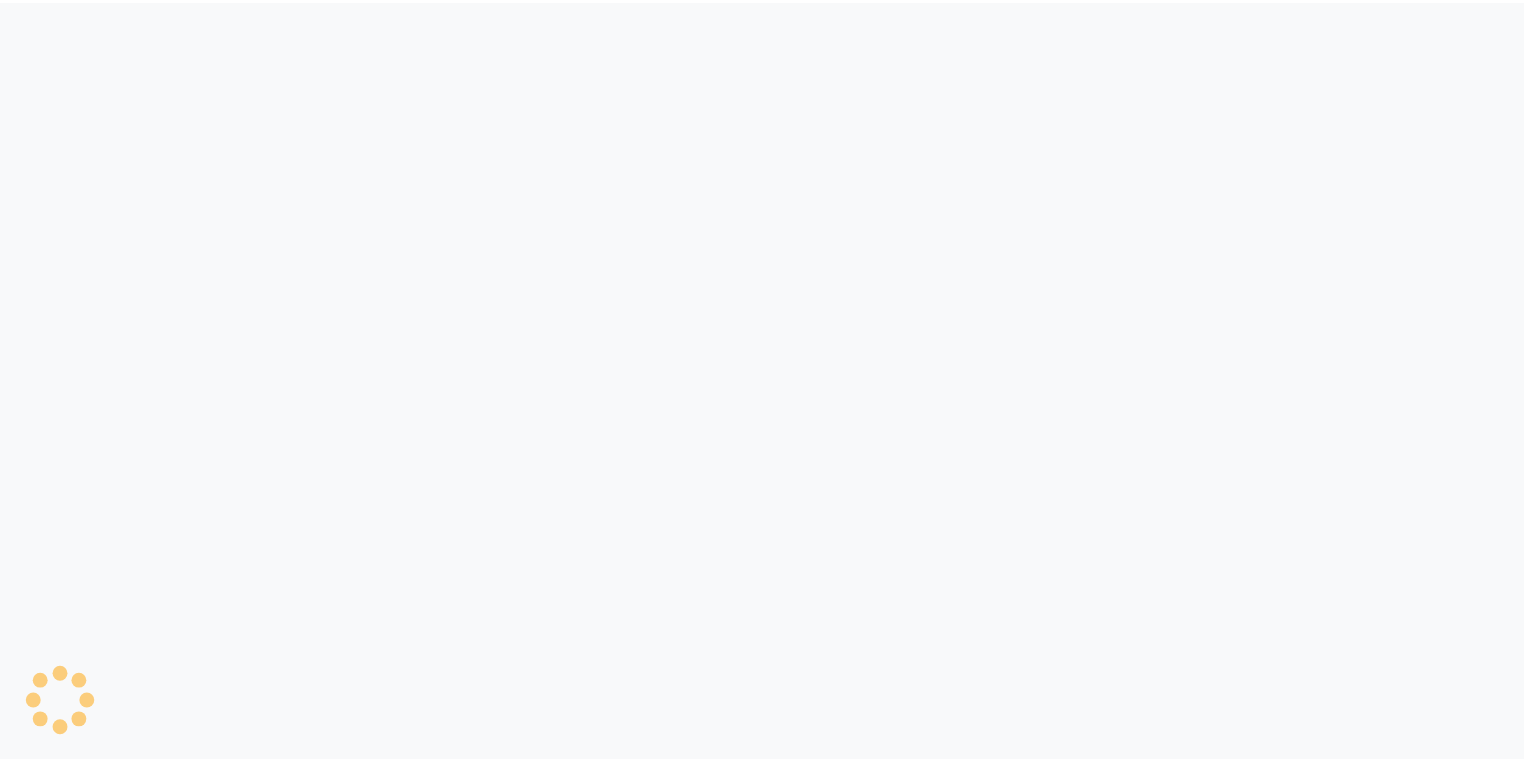 scroll, scrollTop: 0, scrollLeft: 0, axis: both 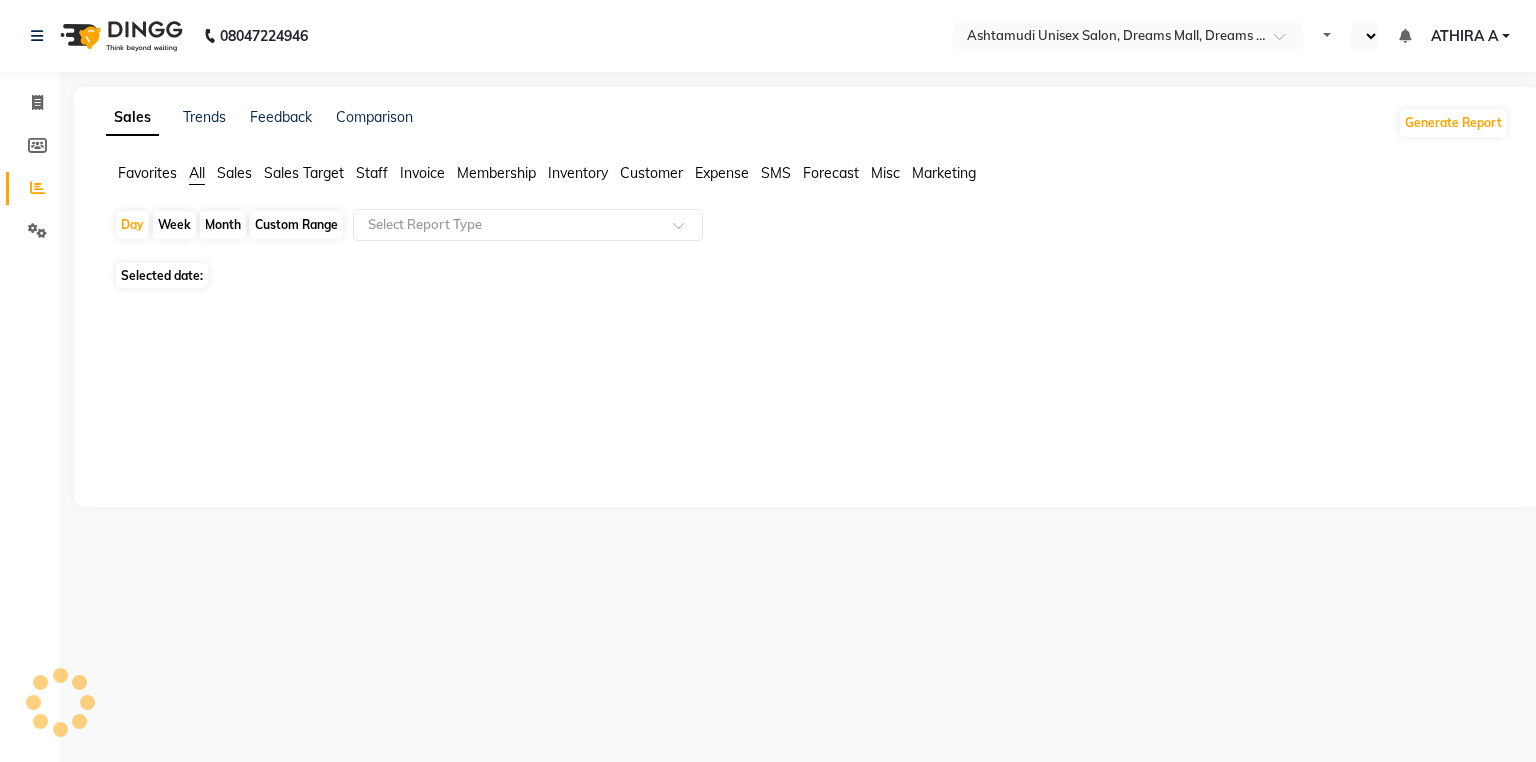 select on "en" 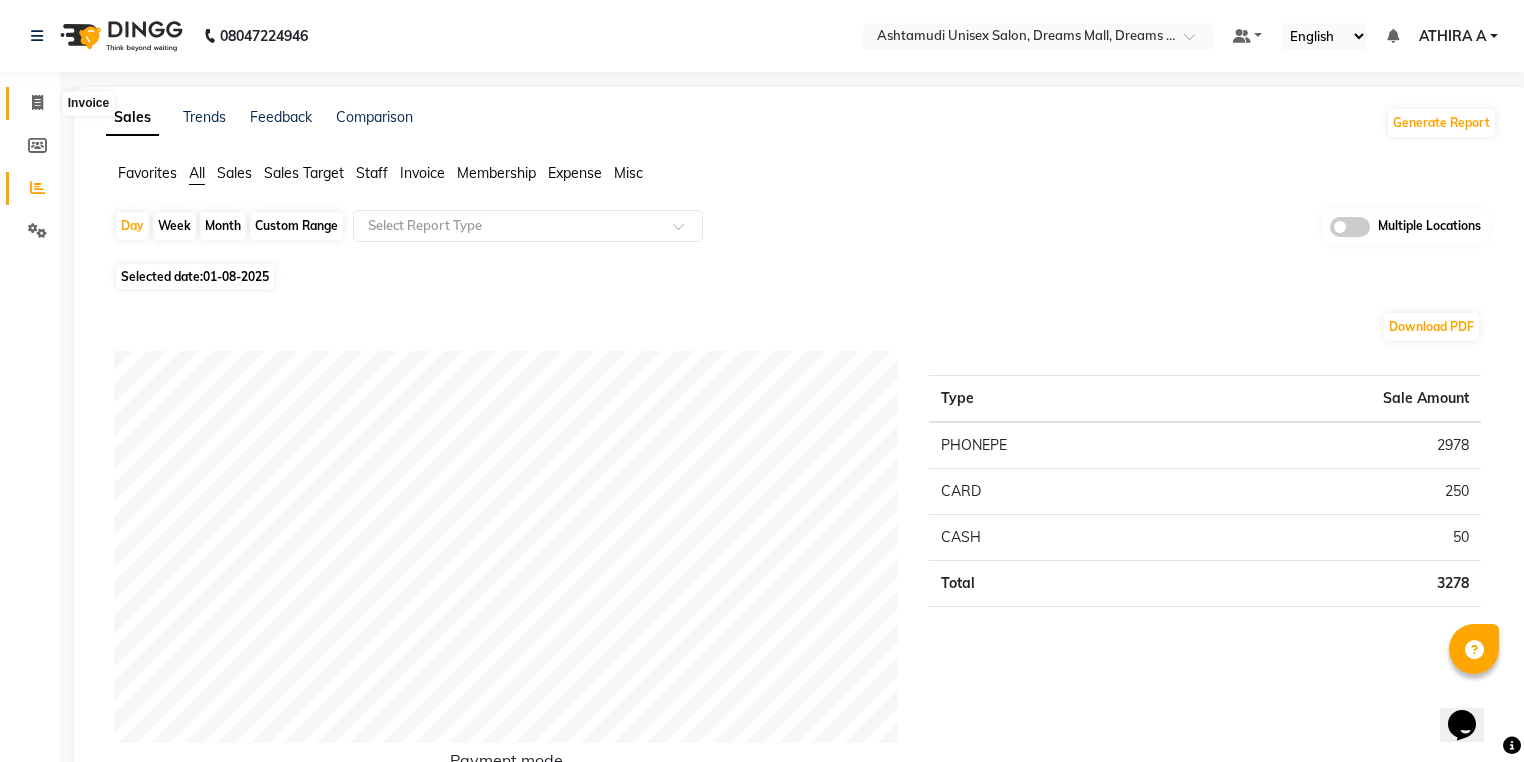 click 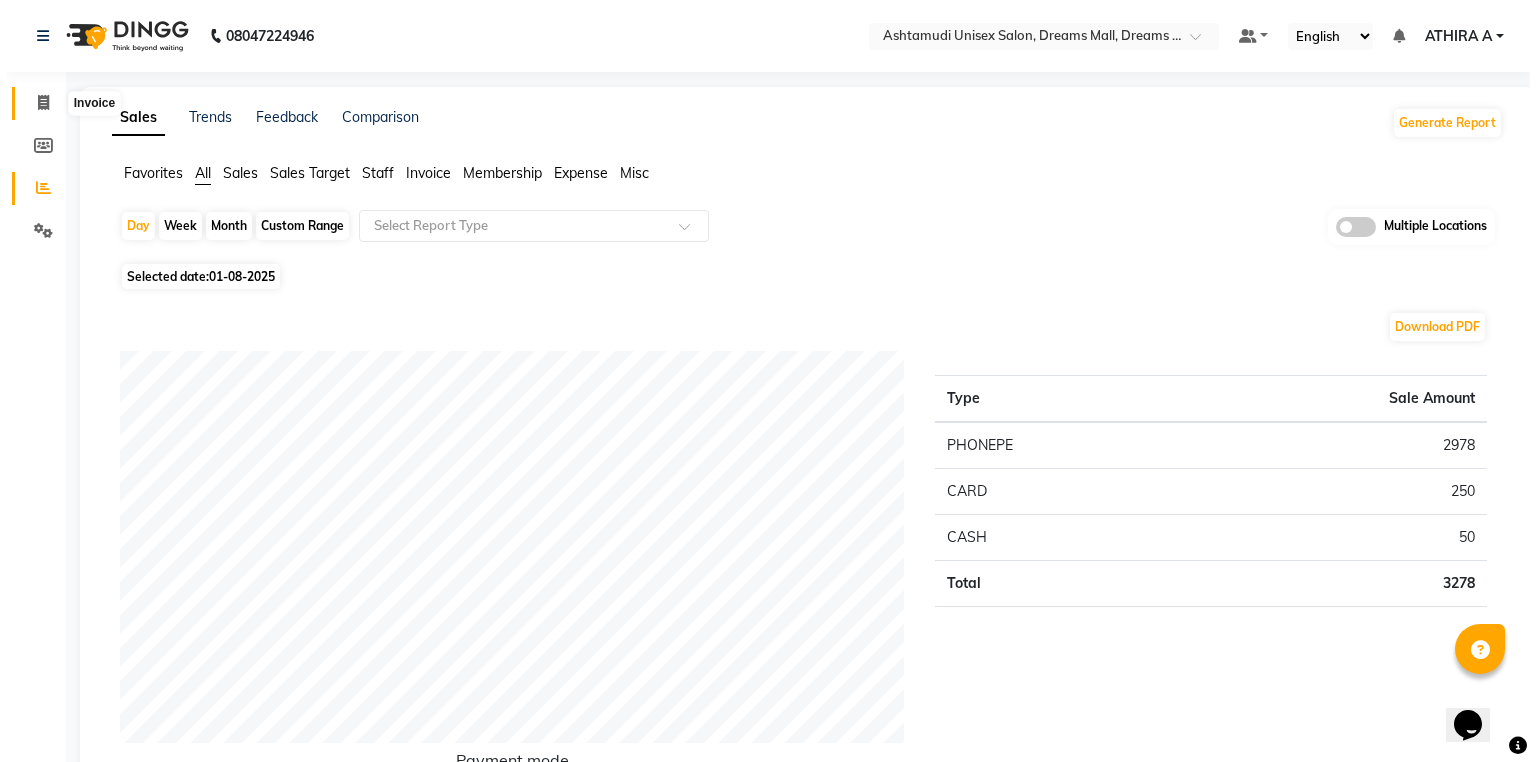 scroll, scrollTop: 0, scrollLeft: 0, axis: both 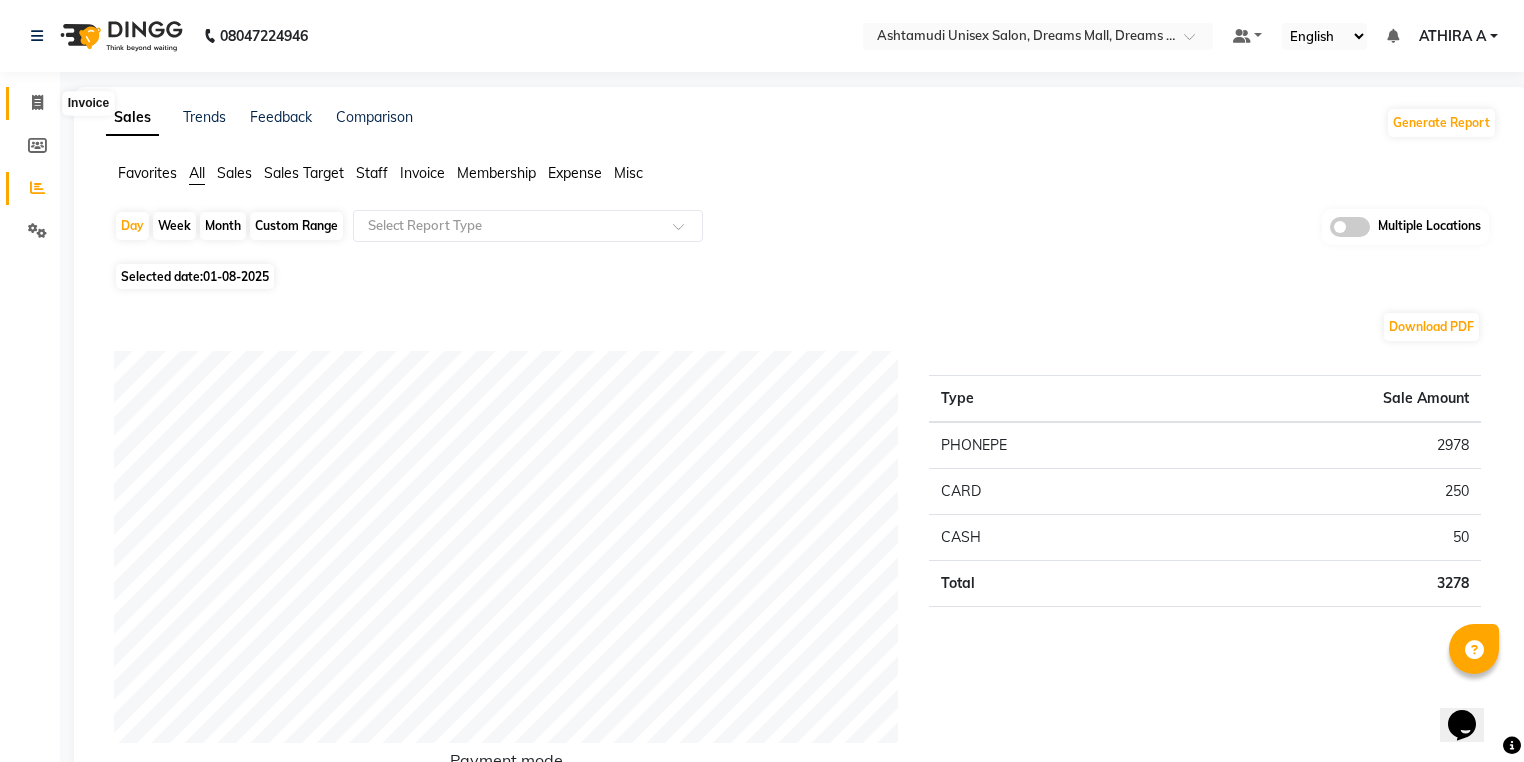 select on "service" 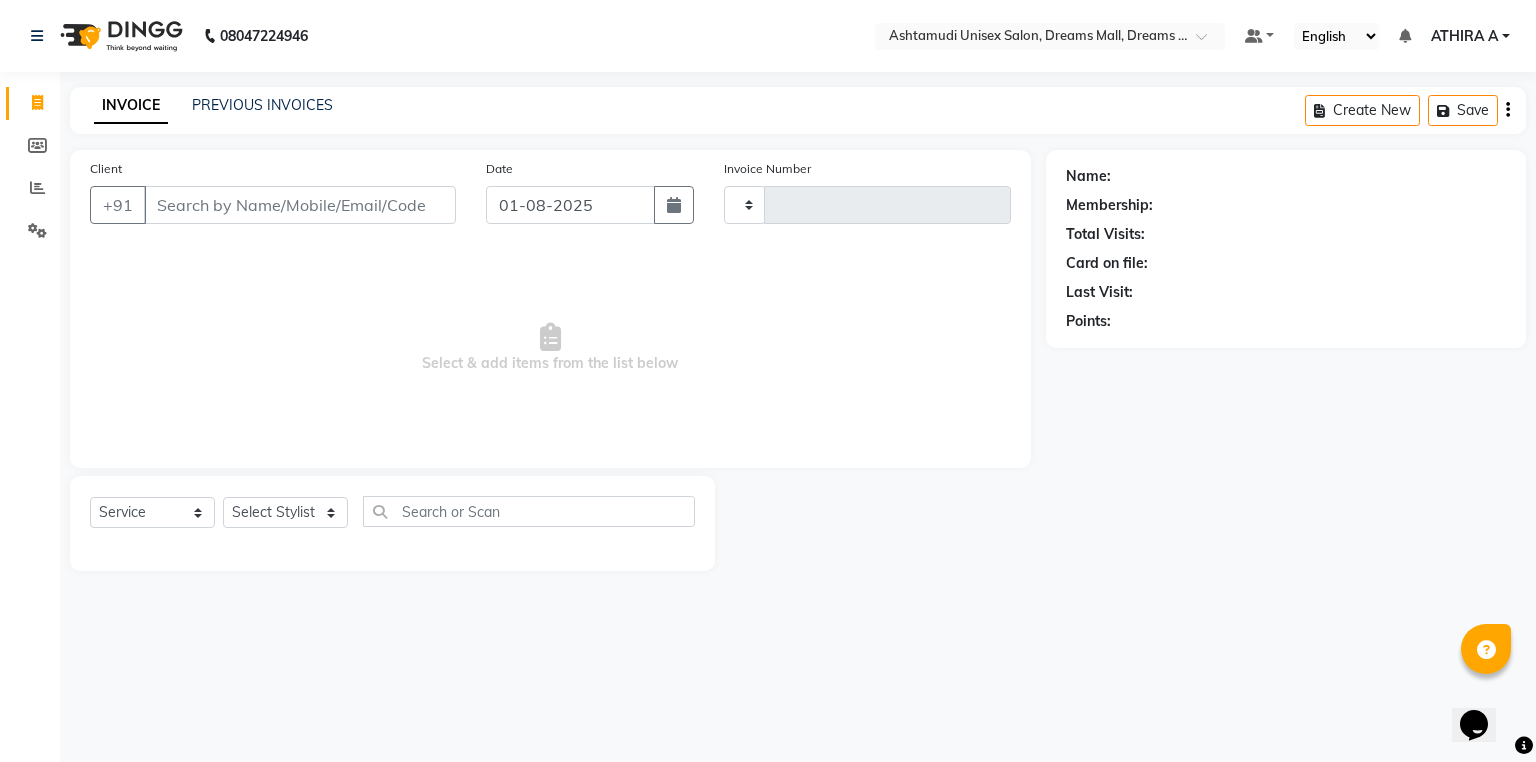 type on "2905" 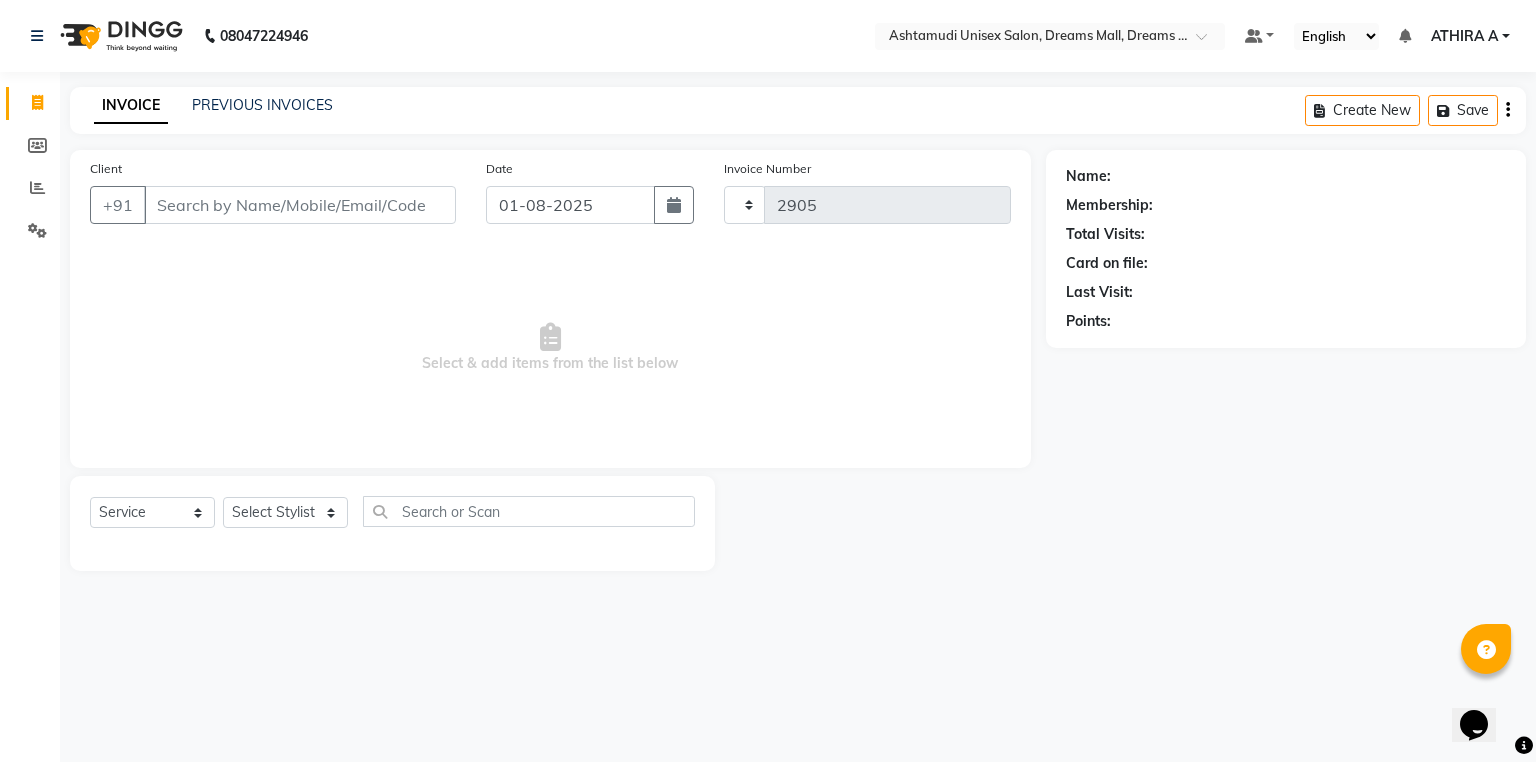 scroll, scrollTop: 0, scrollLeft: 0, axis: both 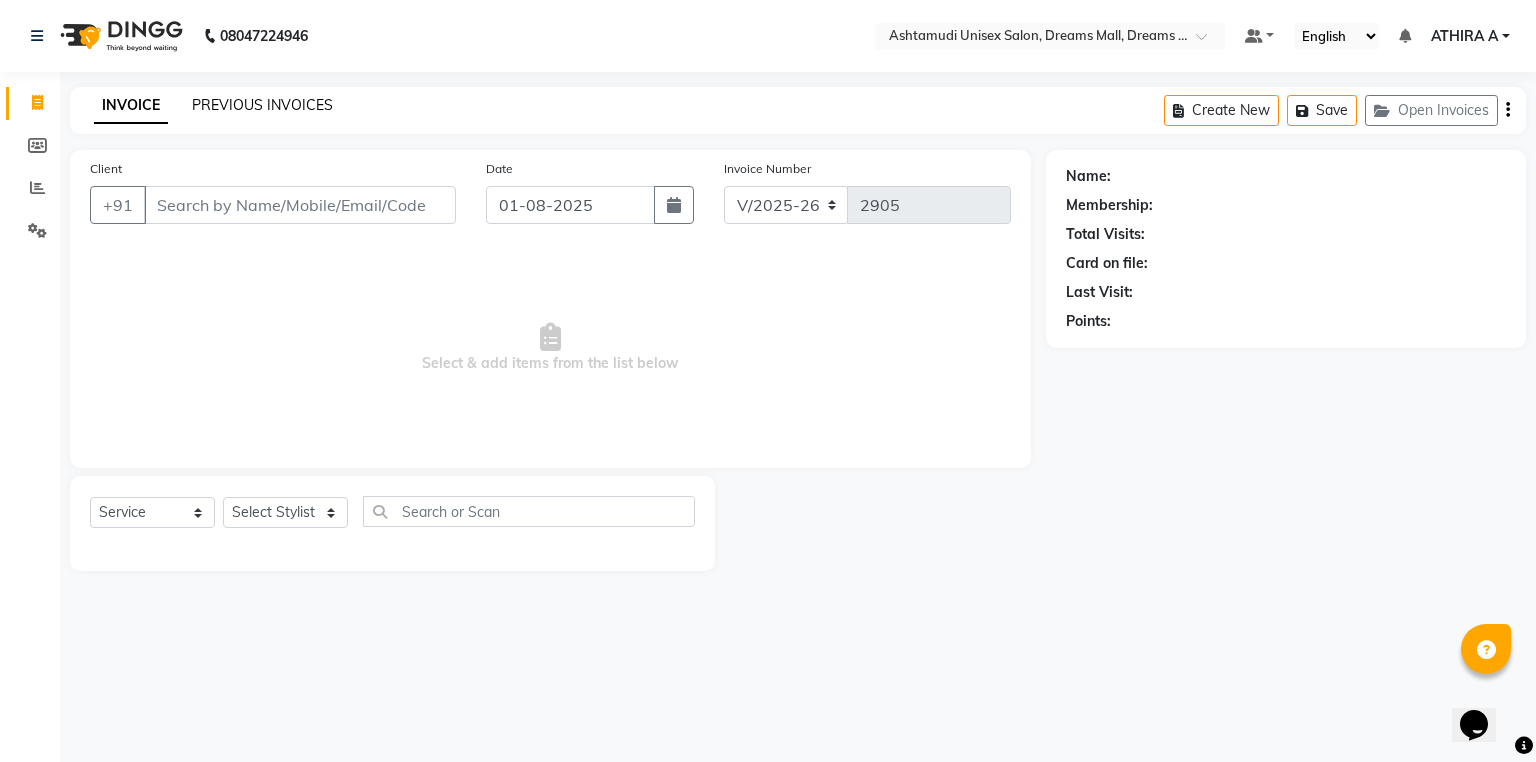 click on "PREVIOUS INVOICES" 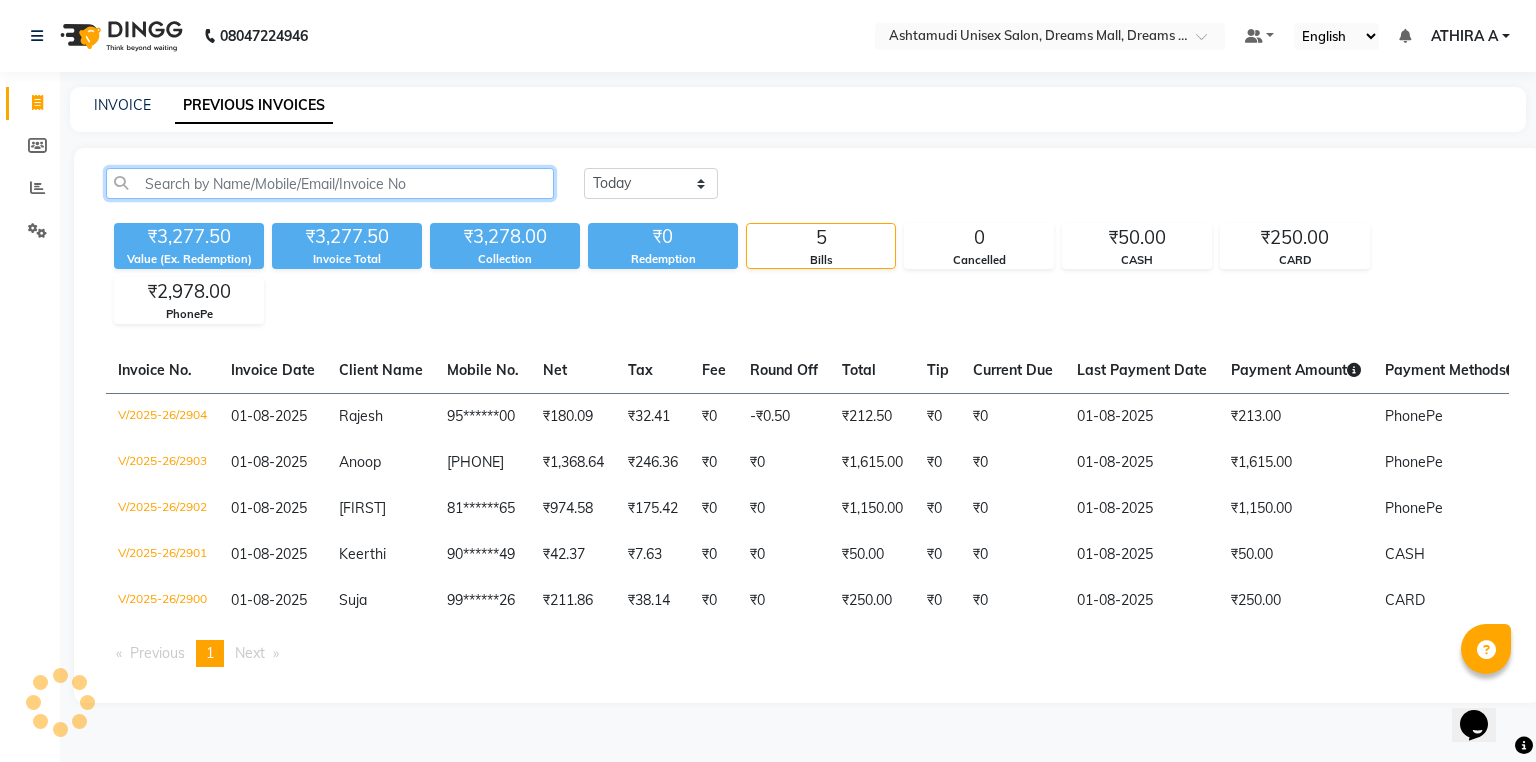 click 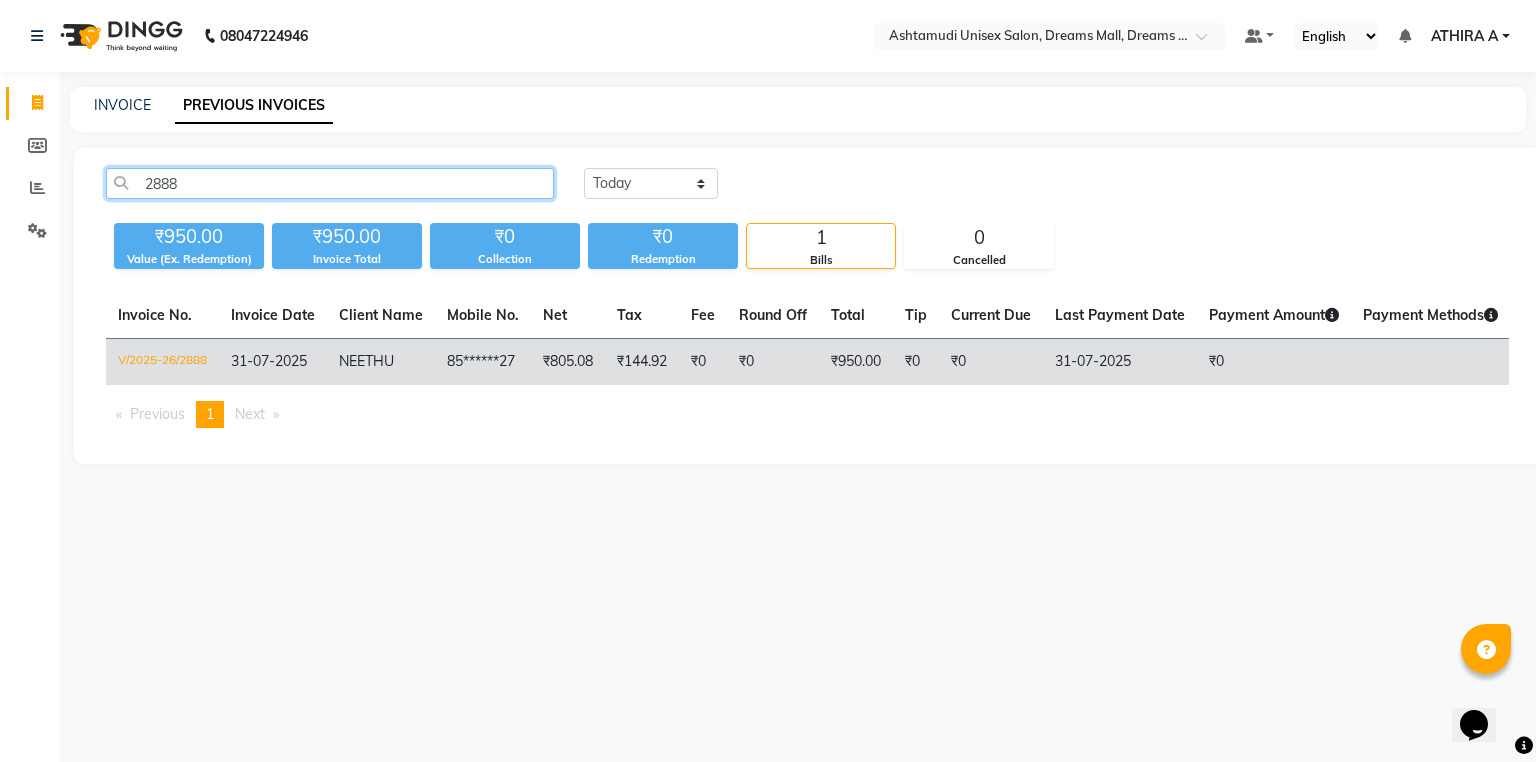 type on "2888" 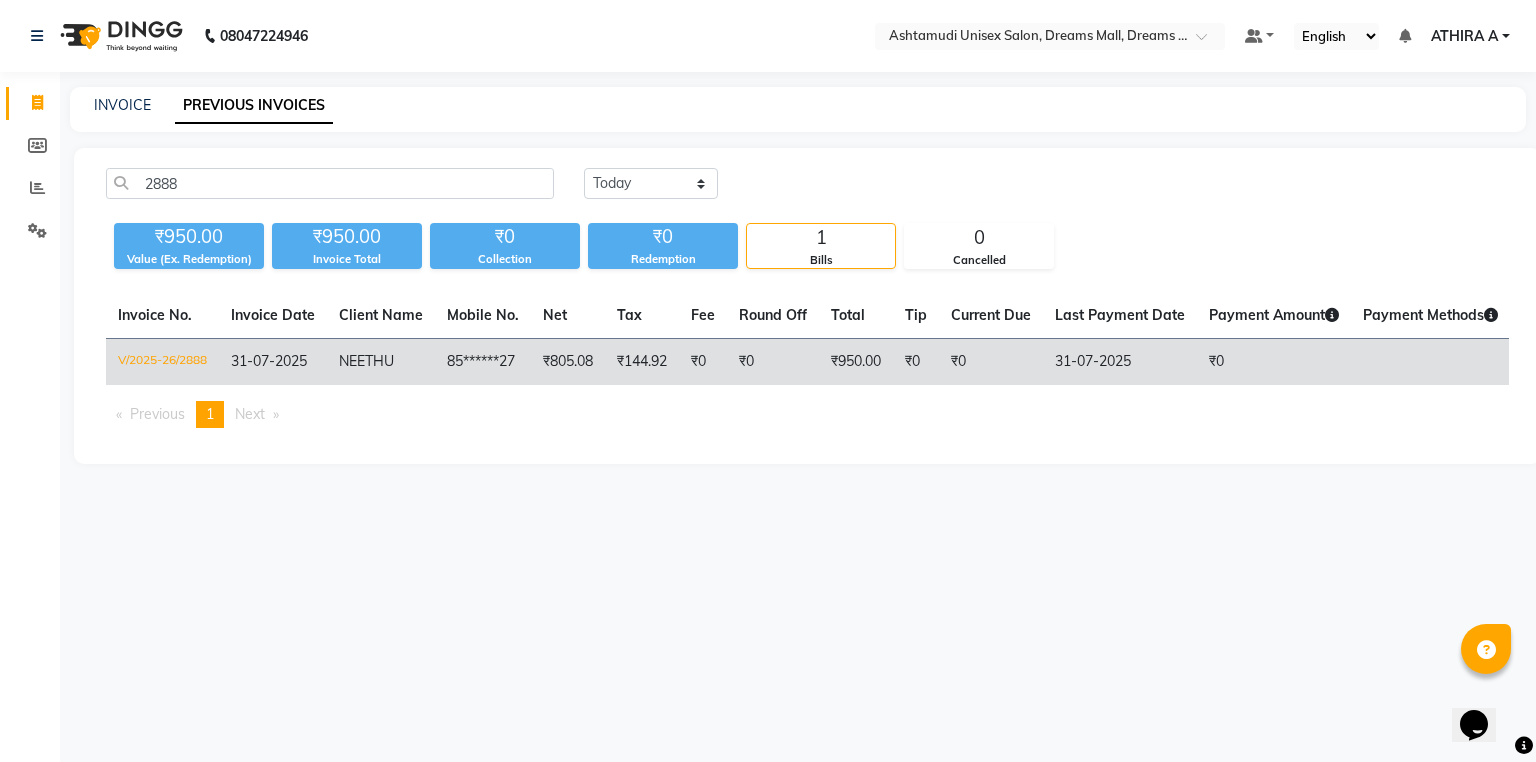 click on "NEETHU" 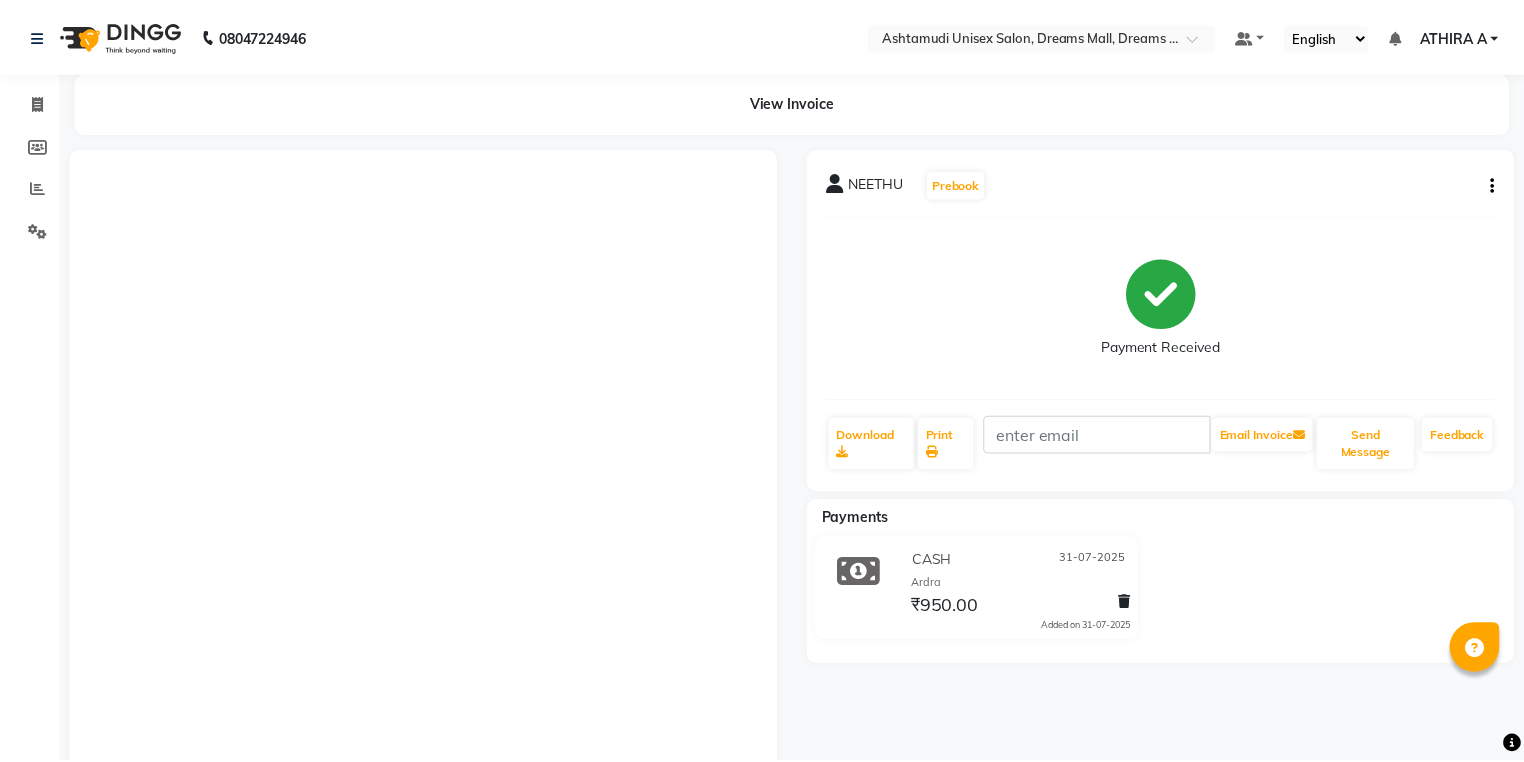 scroll, scrollTop: 0, scrollLeft: 0, axis: both 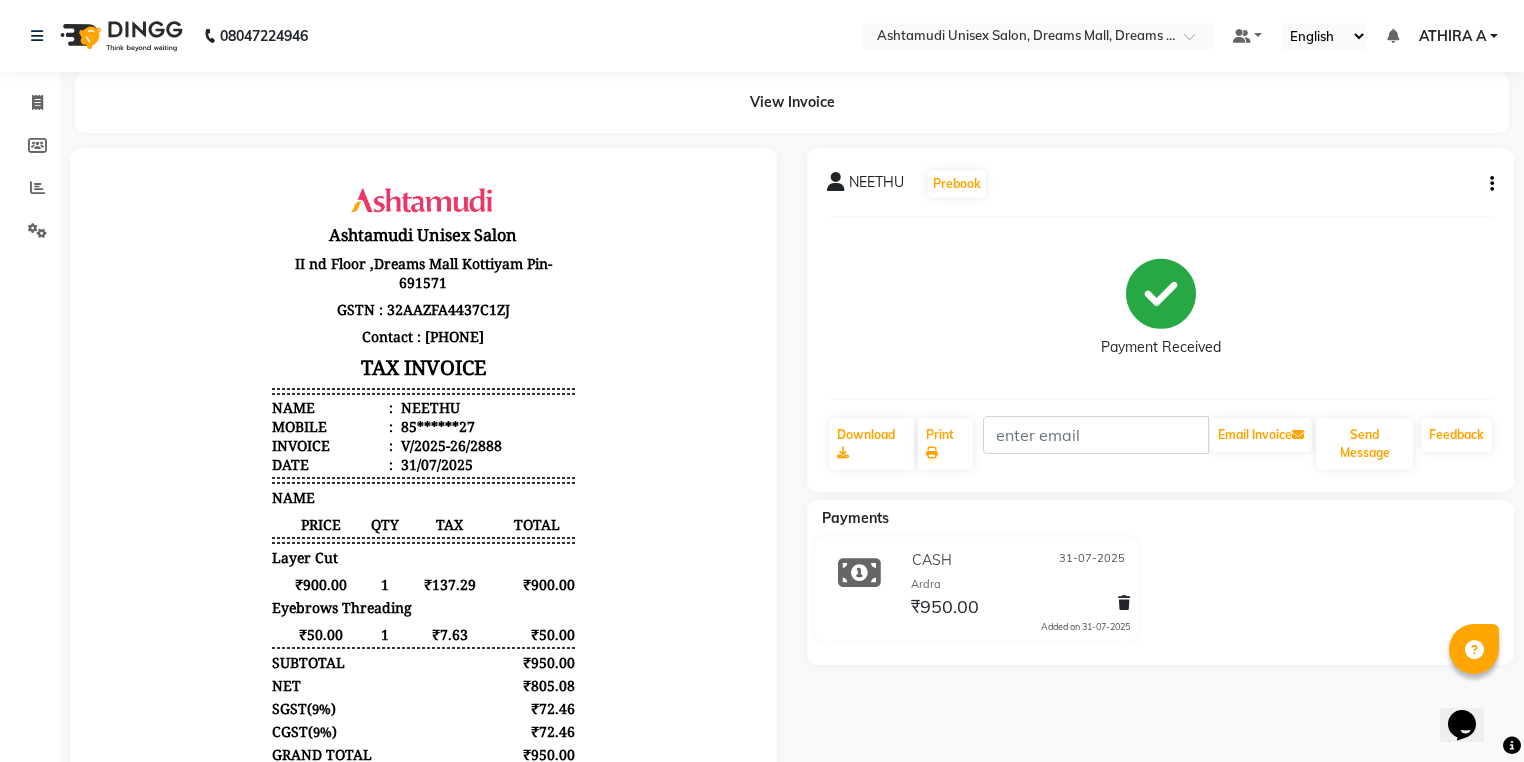 click 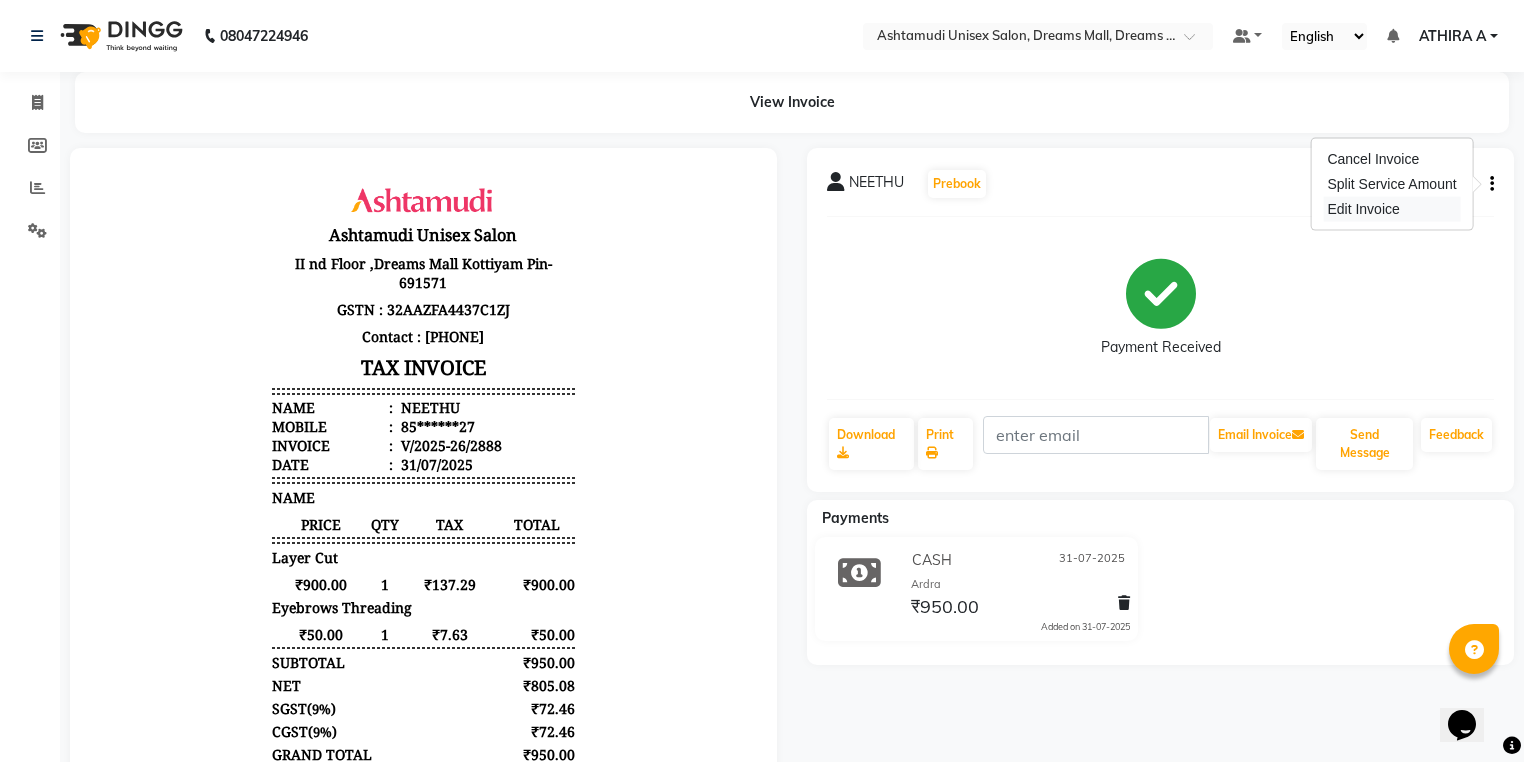 click on "Edit Invoice" at bounding box center [1391, 209] 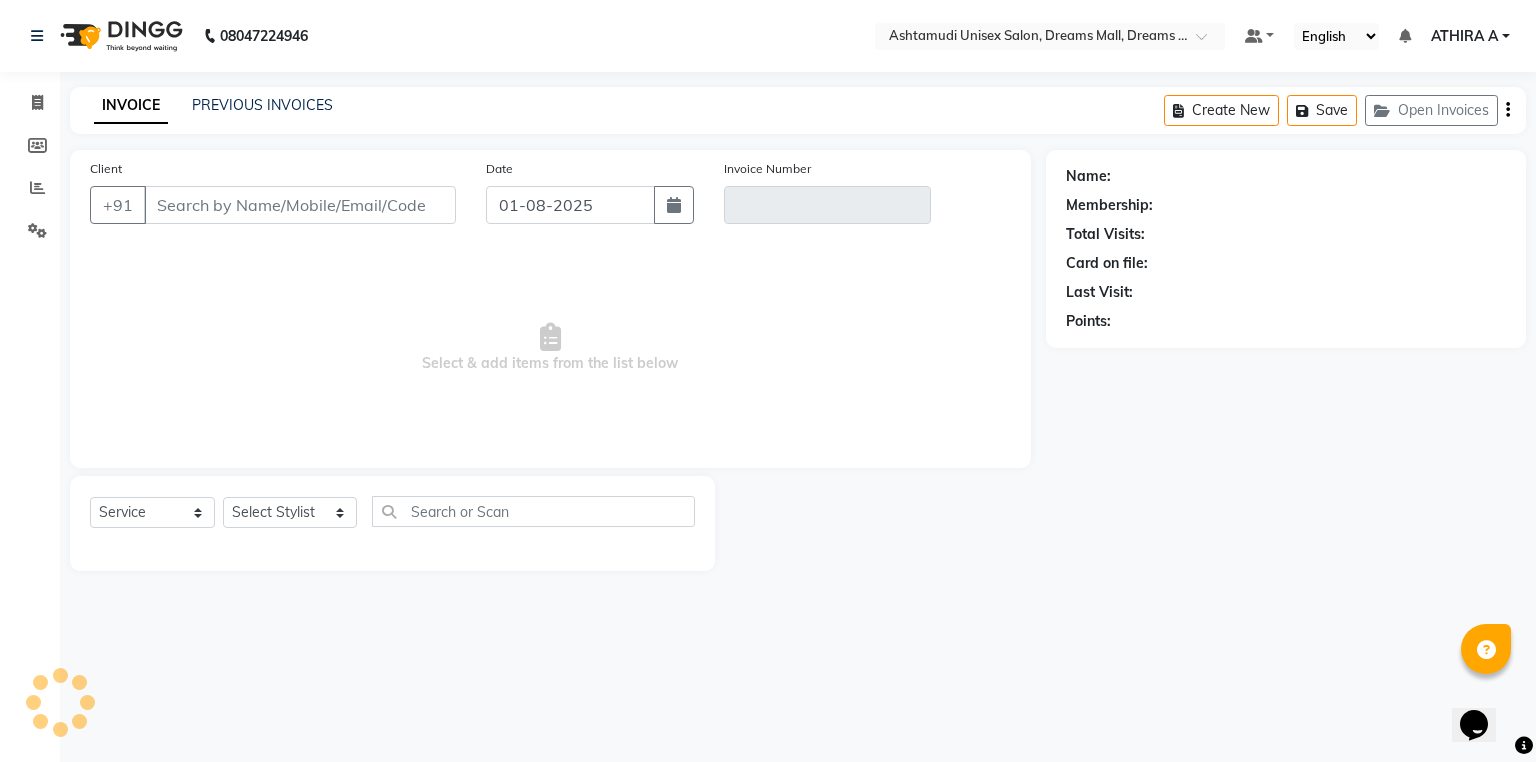 type on "85******27" 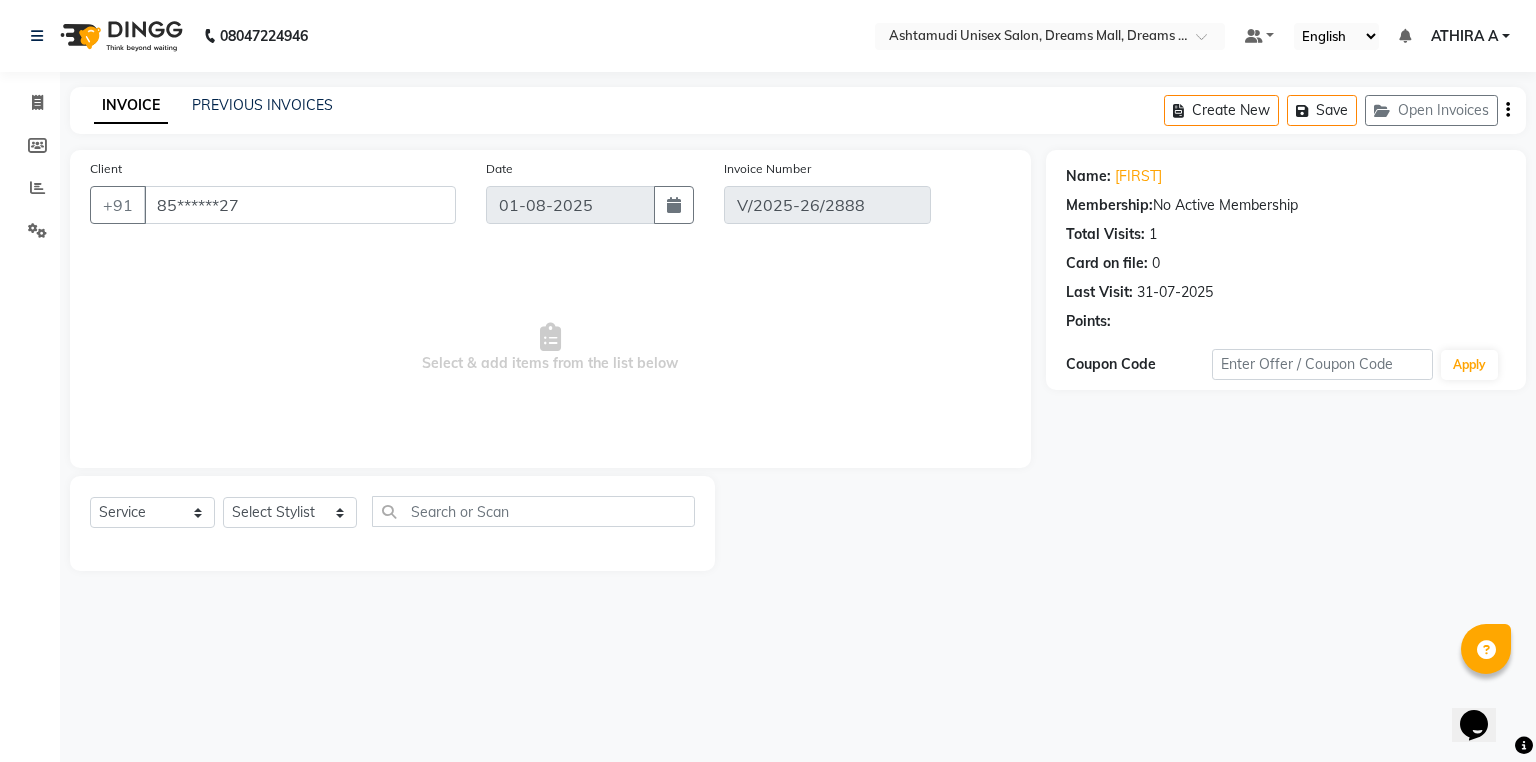 type on "31-07-2025" 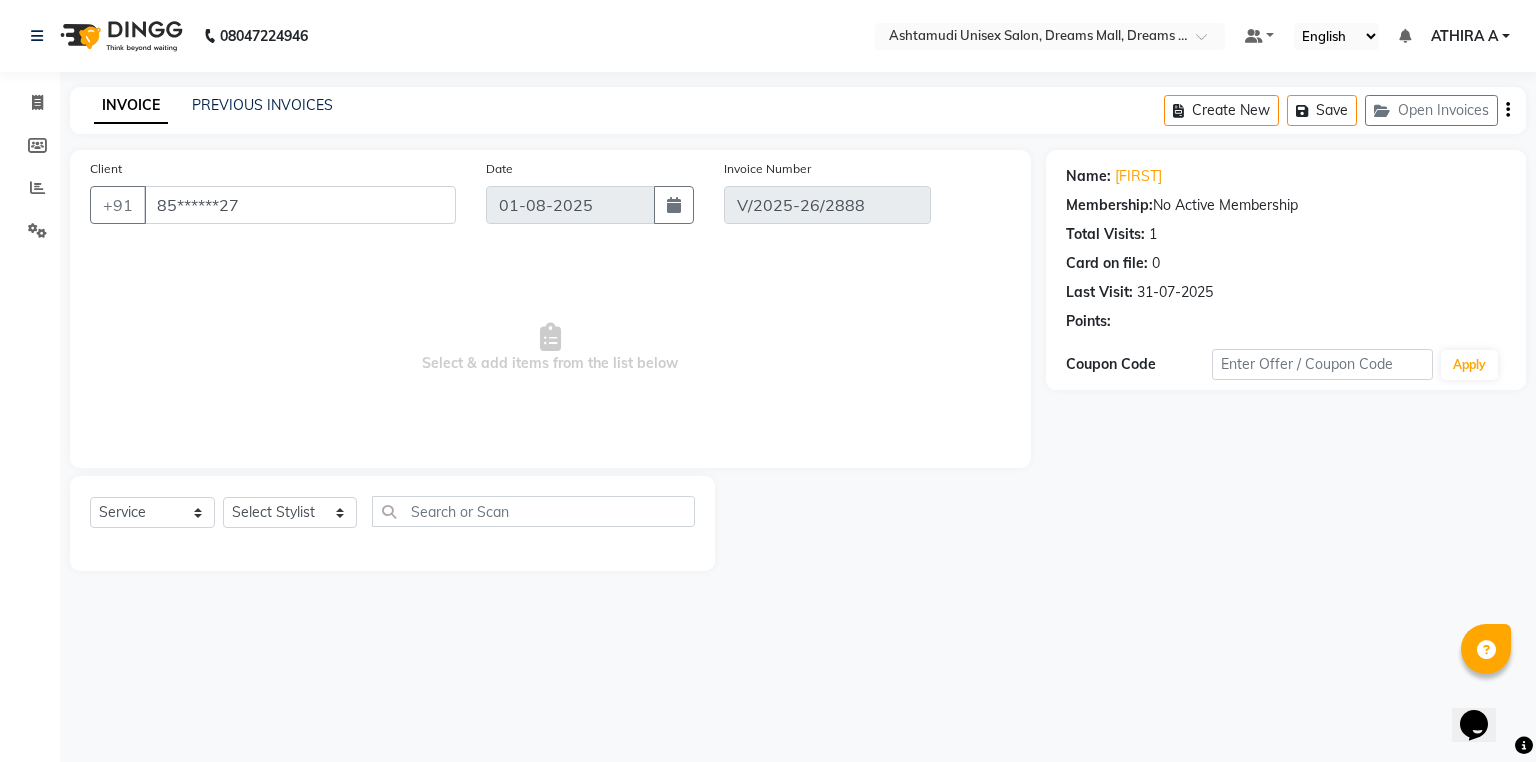 select on "select" 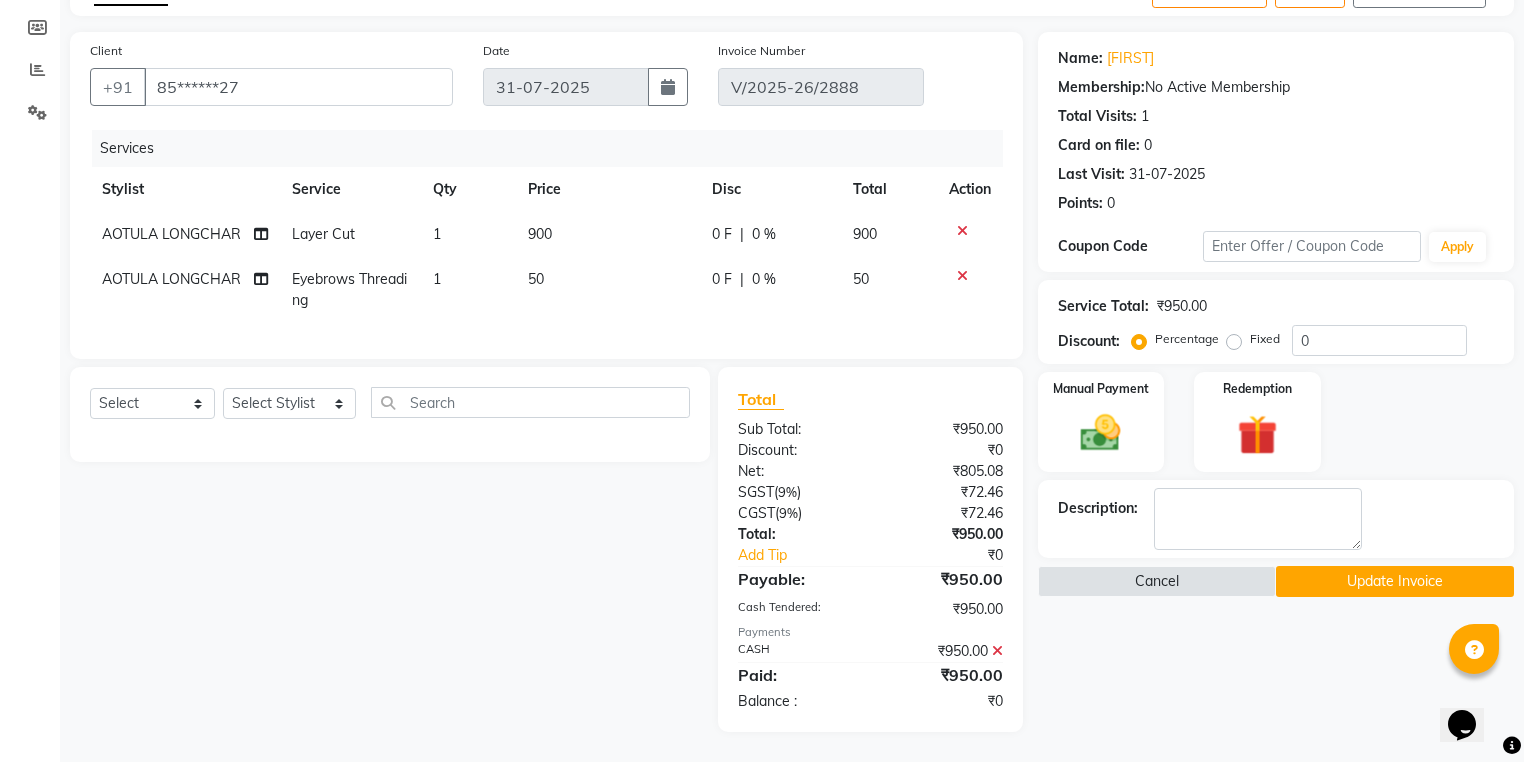 click 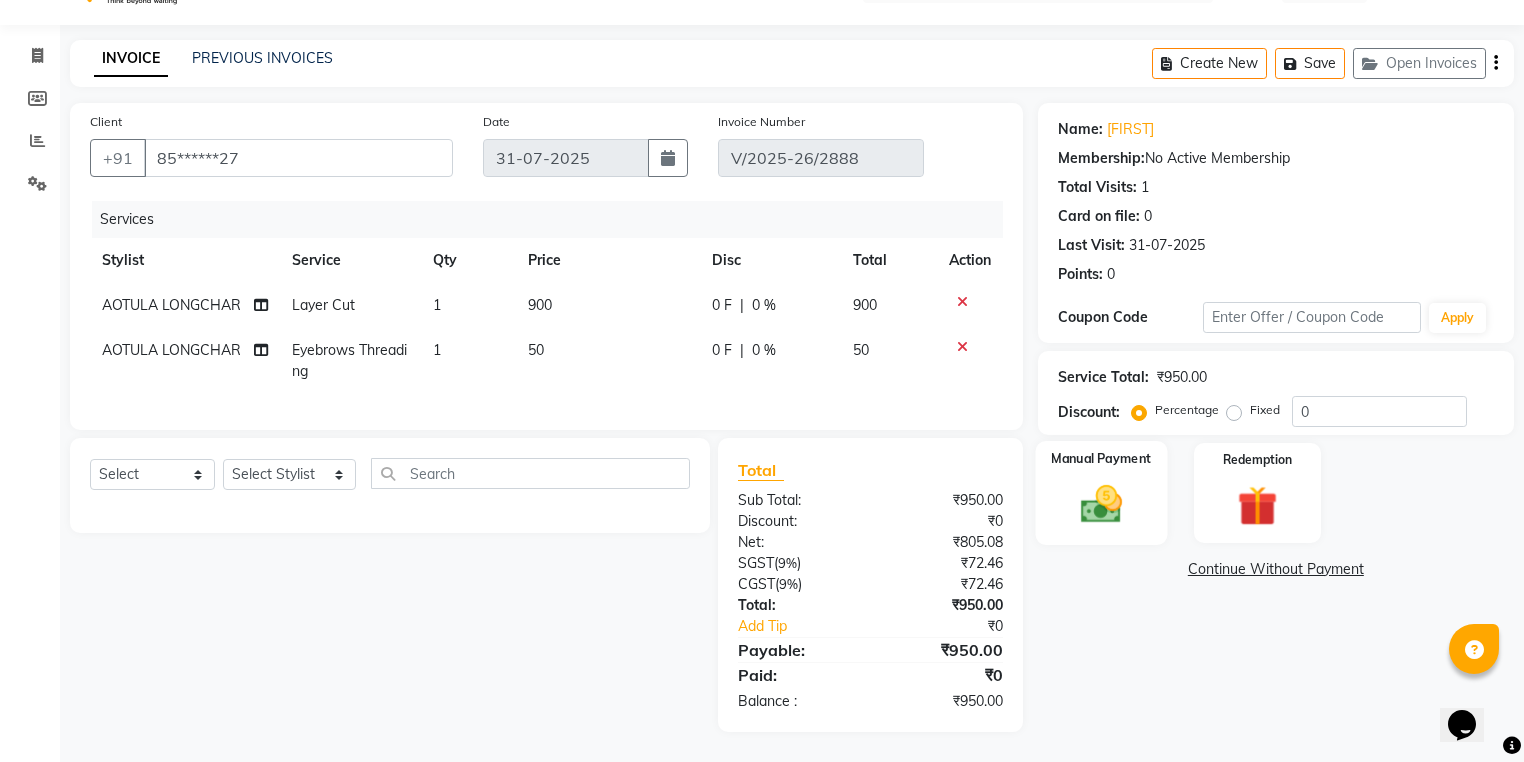 click 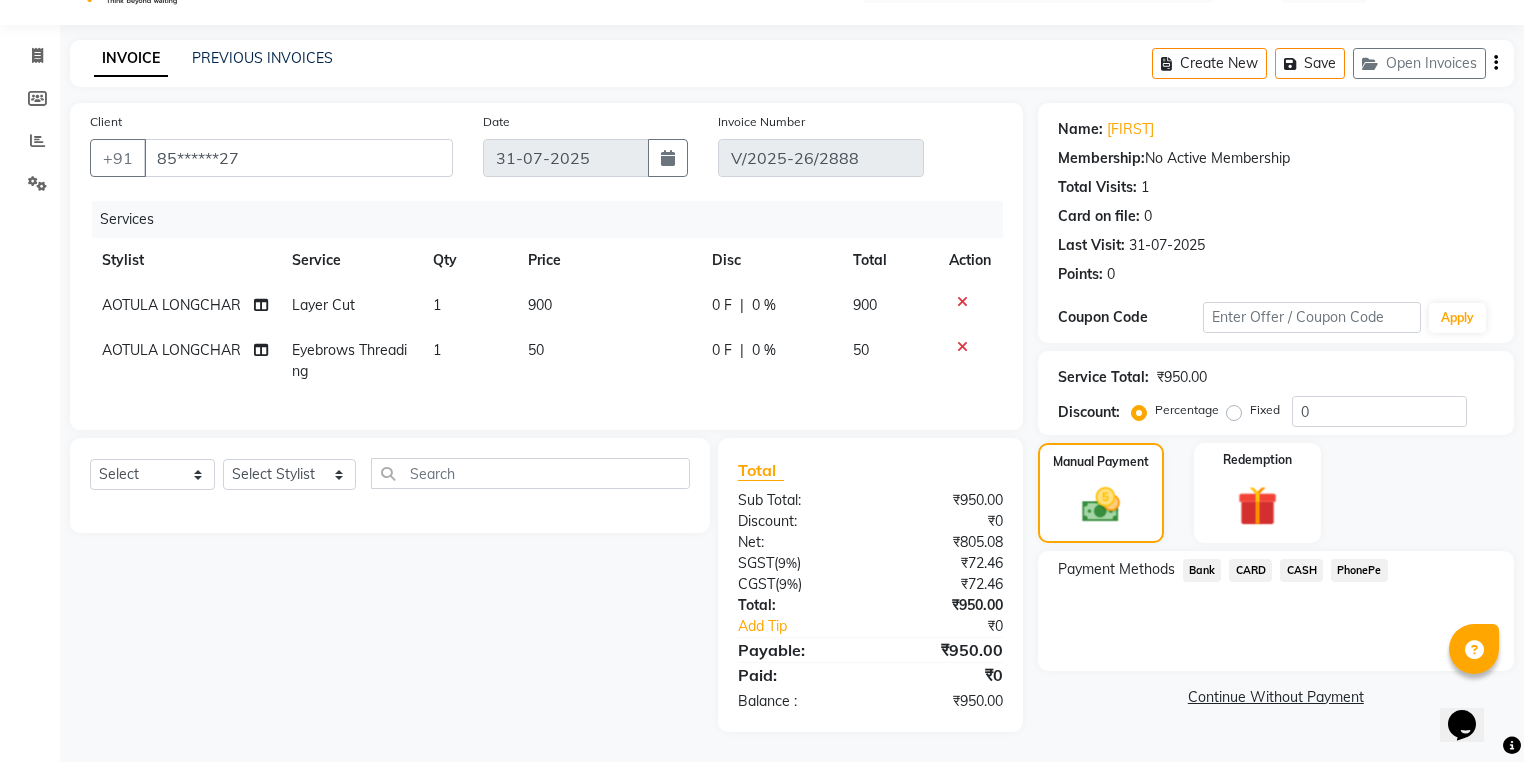 click on "PhonePe" 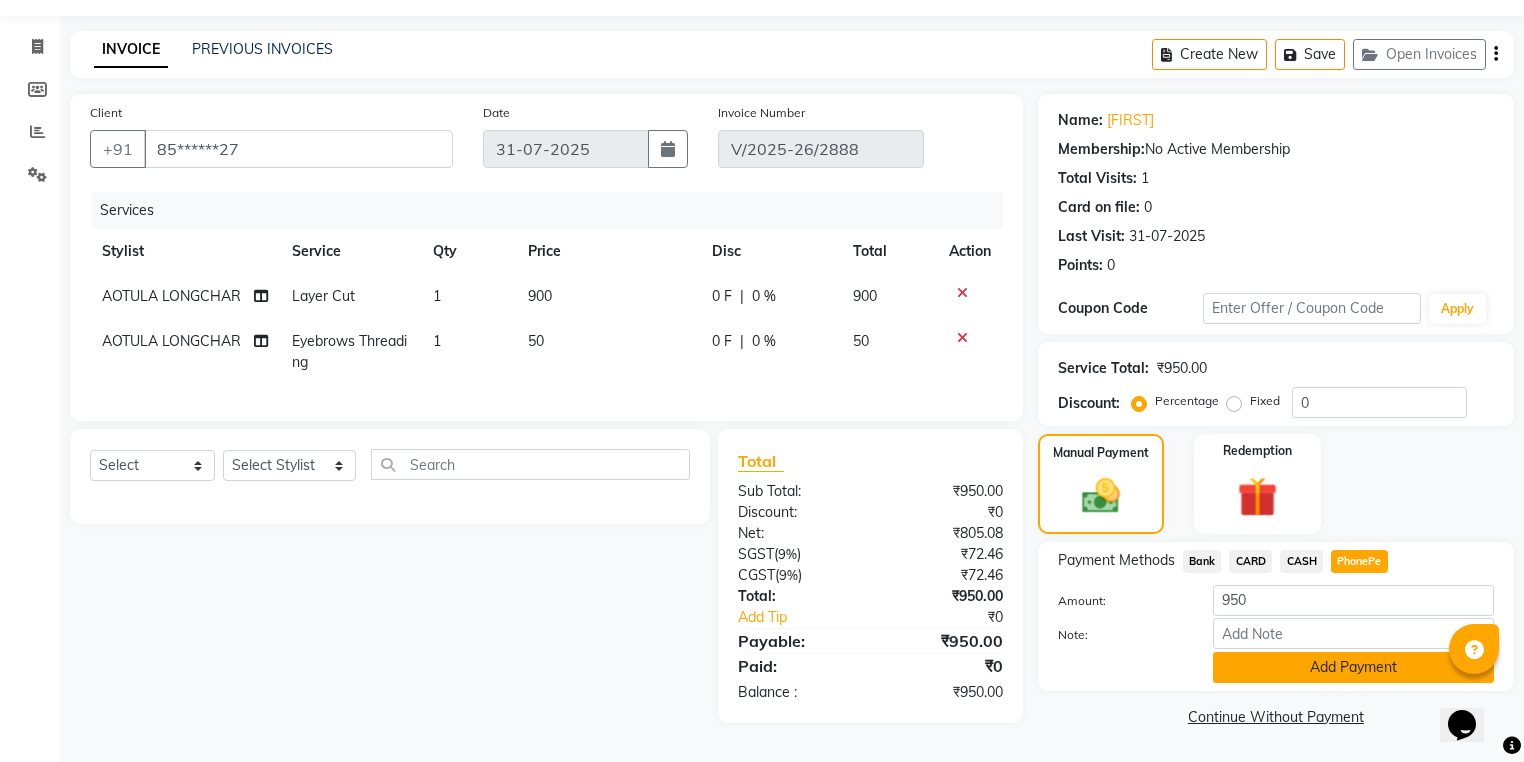 click on "Add Payment" 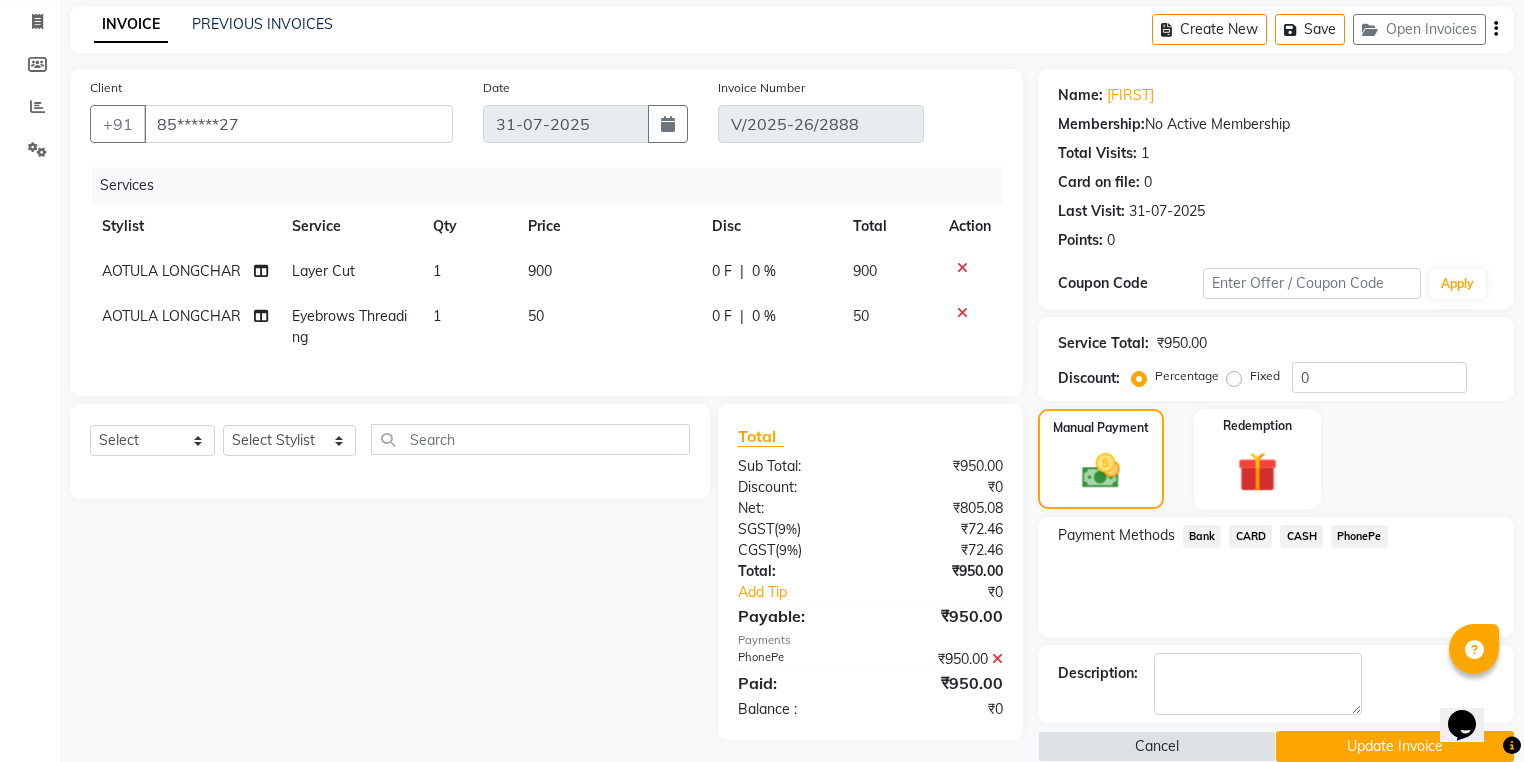 scroll, scrollTop: 109, scrollLeft: 0, axis: vertical 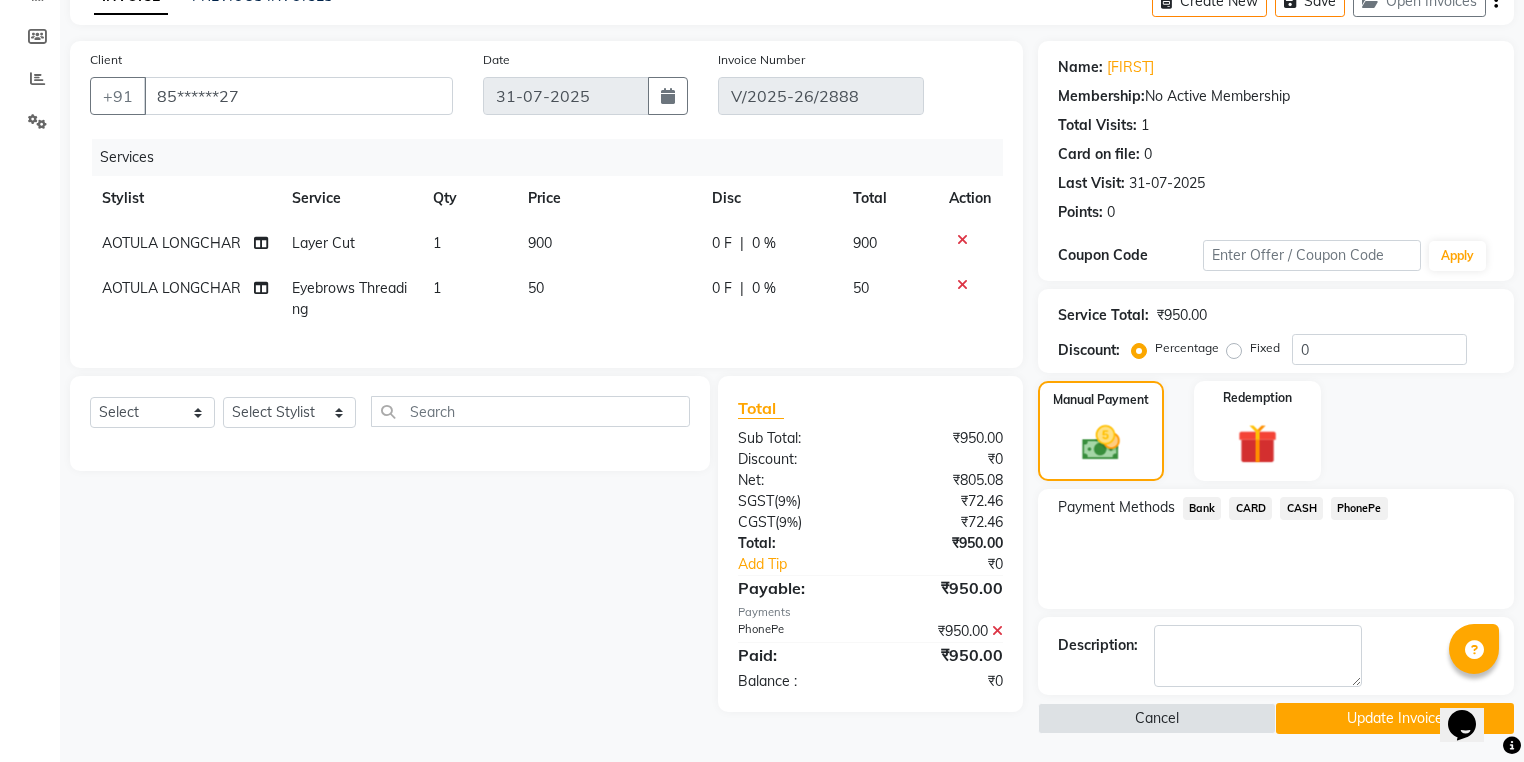 click on "Update Invoice" 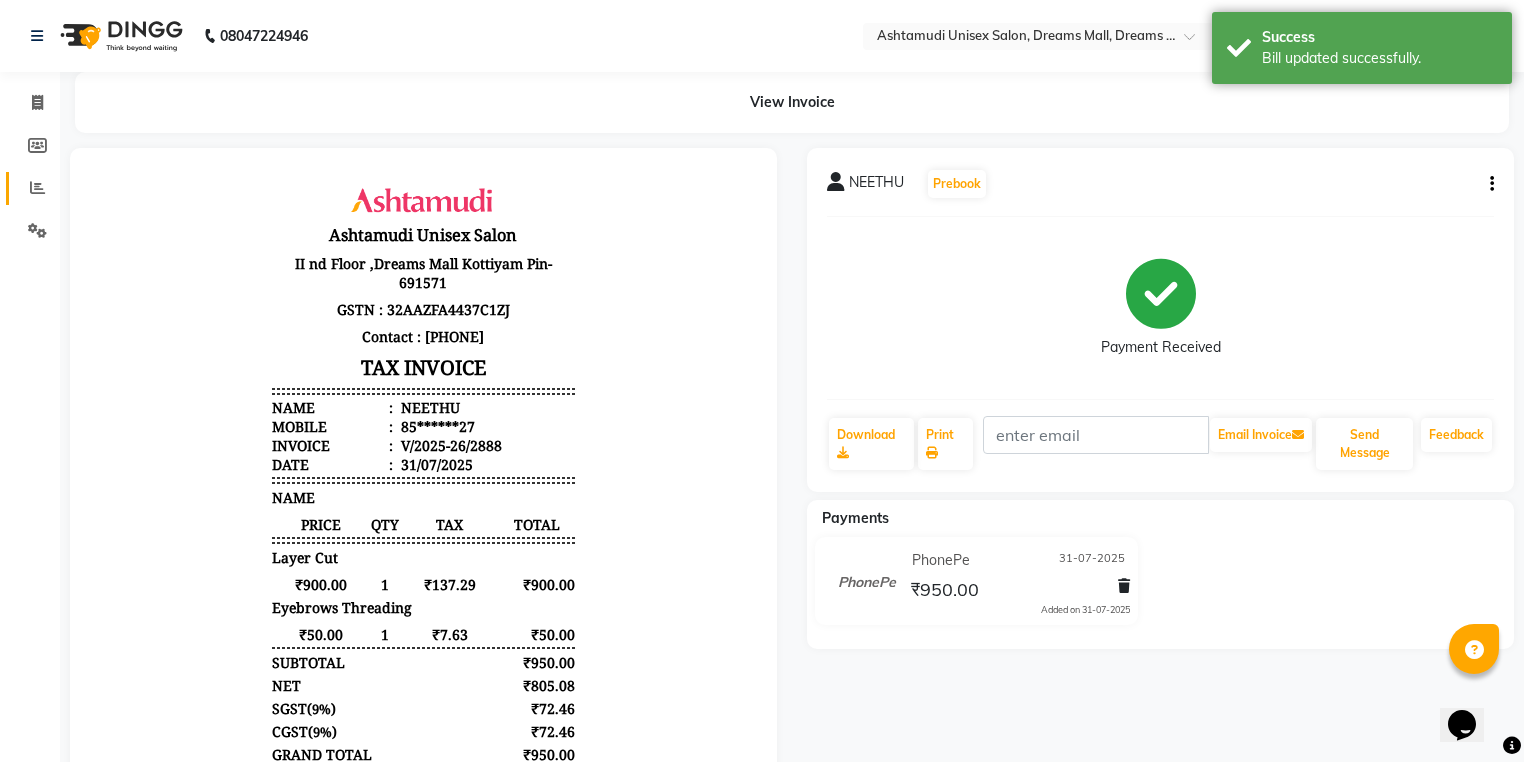 scroll, scrollTop: 0, scrollLeft: 0, axis: both 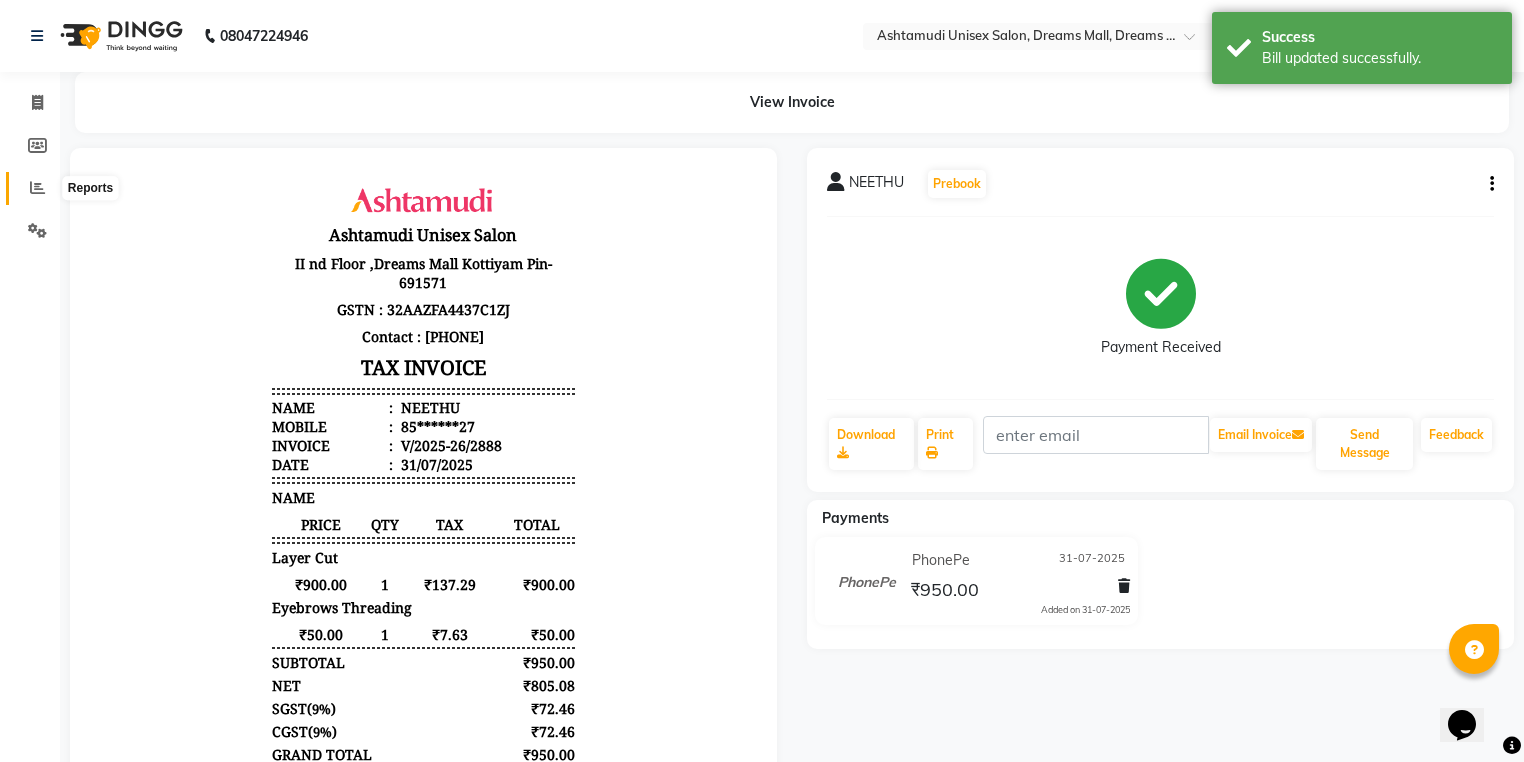 click 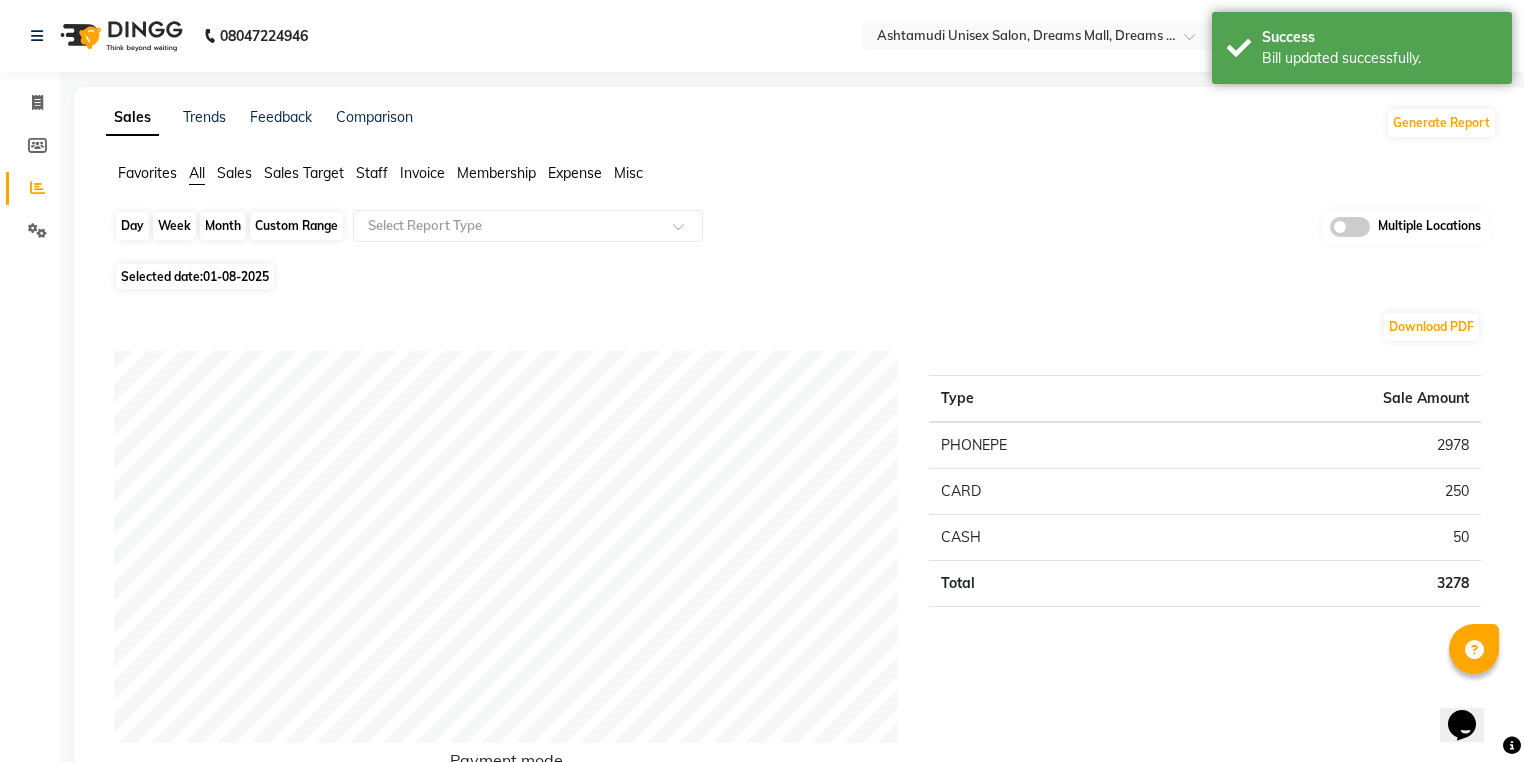 click on "Day" 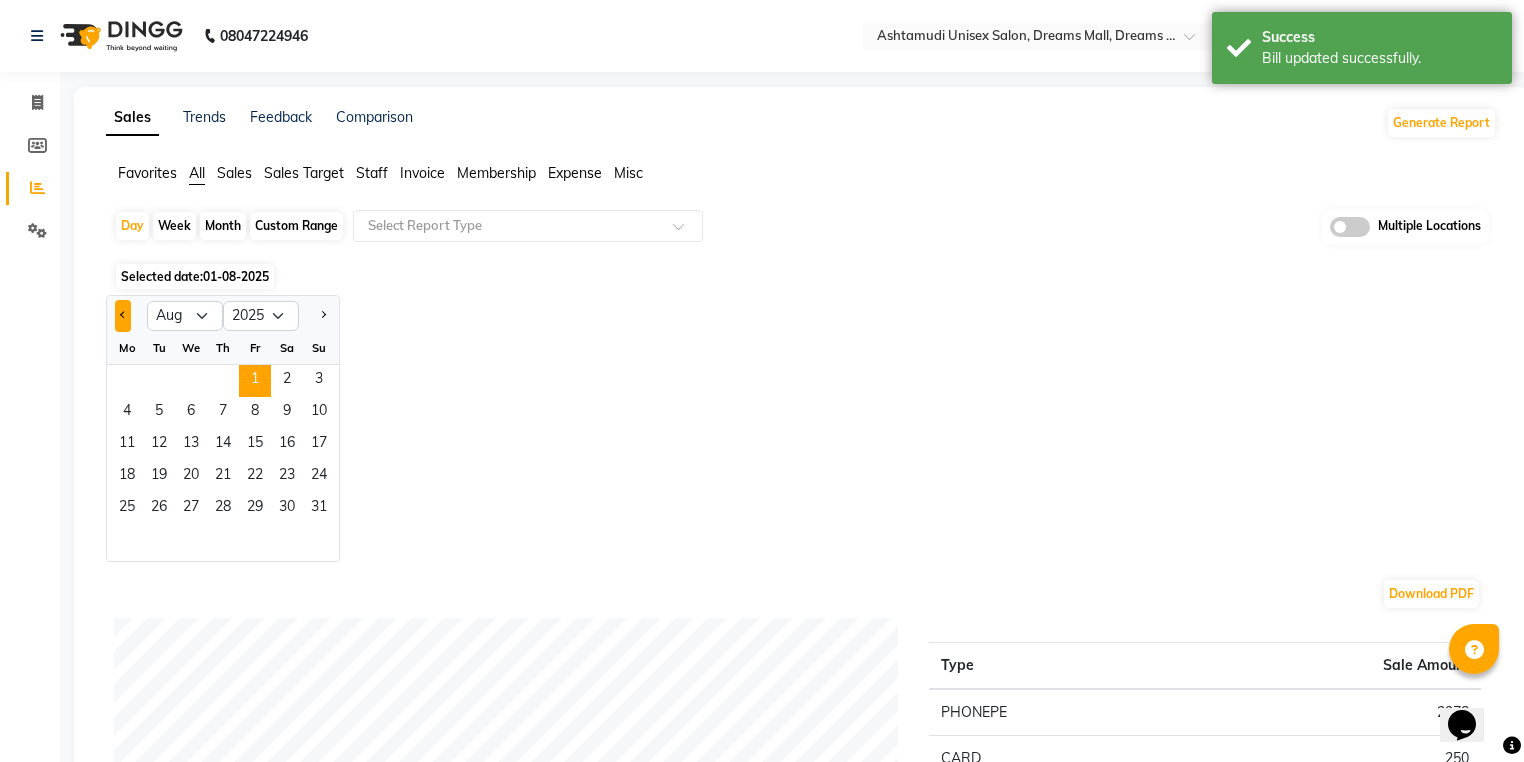 click 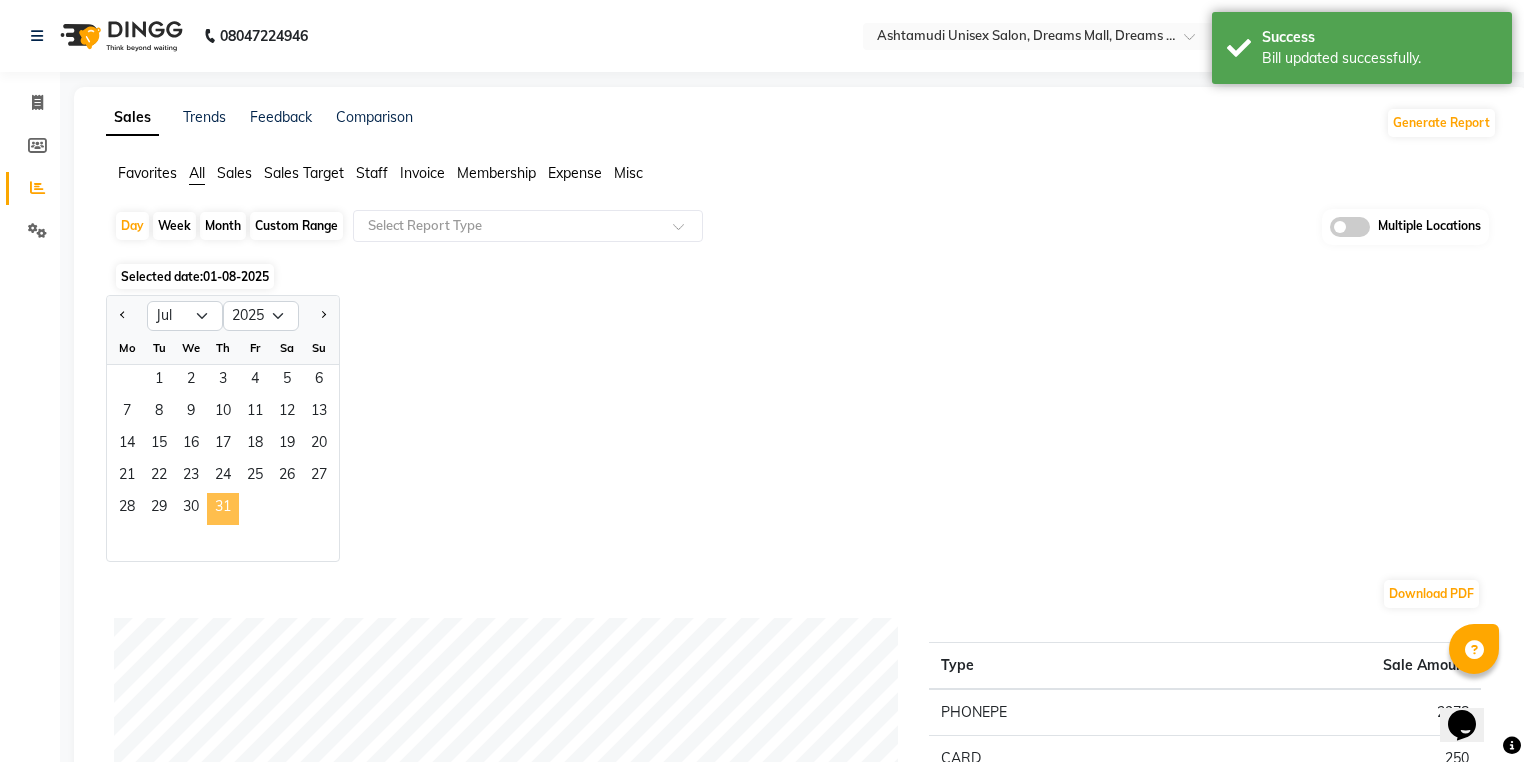 click on "31" 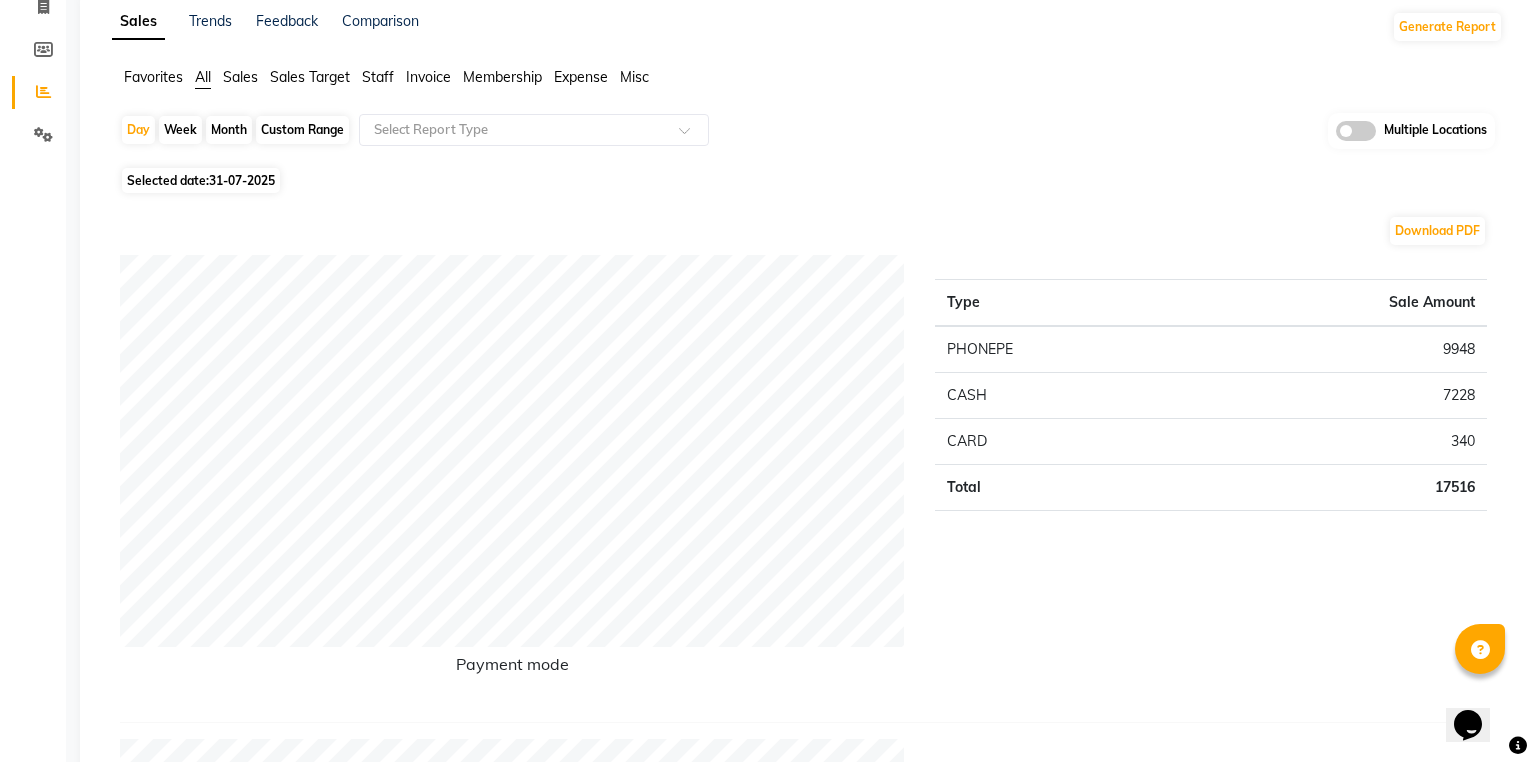 scroll, scrollTop: 0, scrollLeft: 0, axis: both 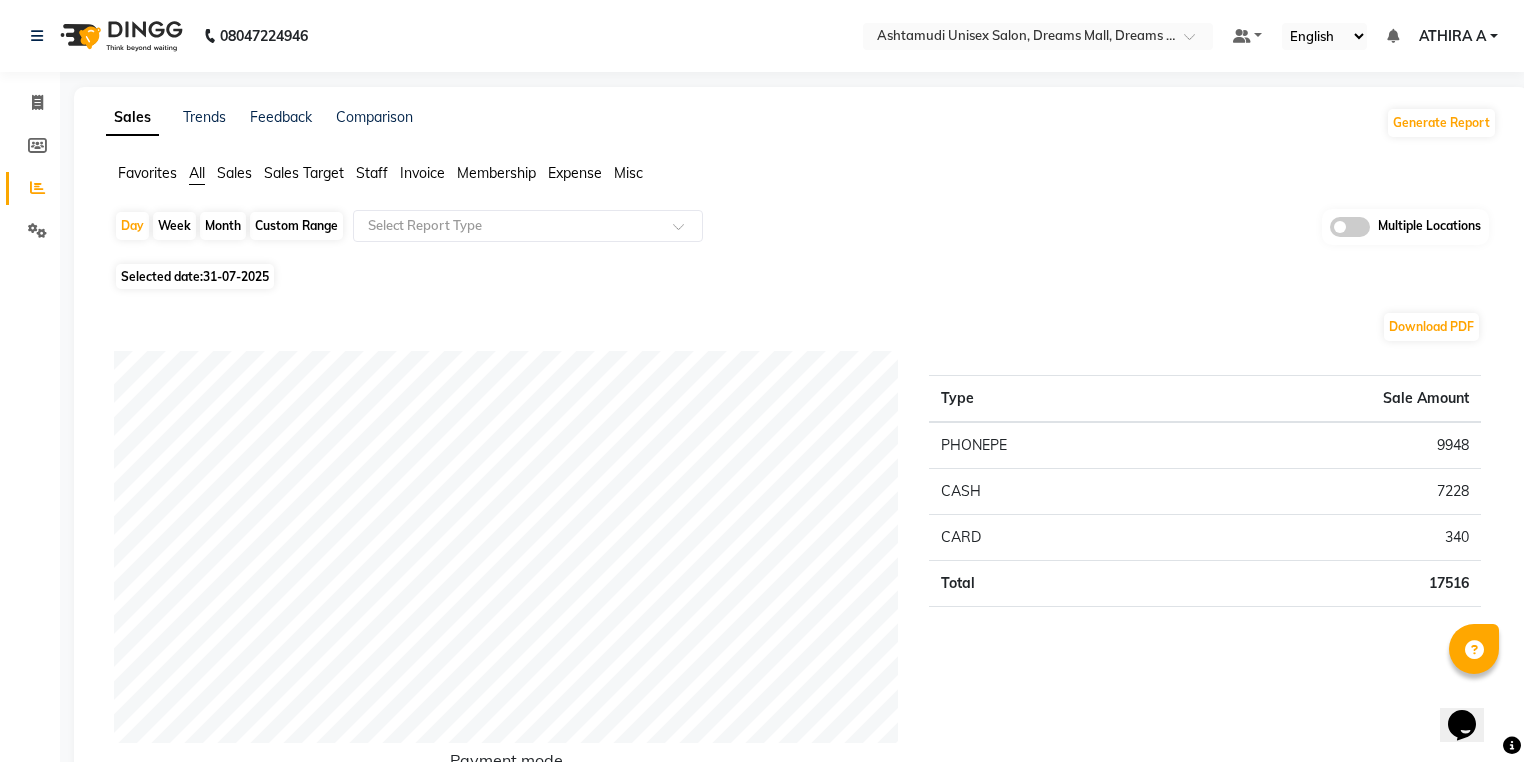 click on "ATHIRA A" at bounding box center (1452, 36) 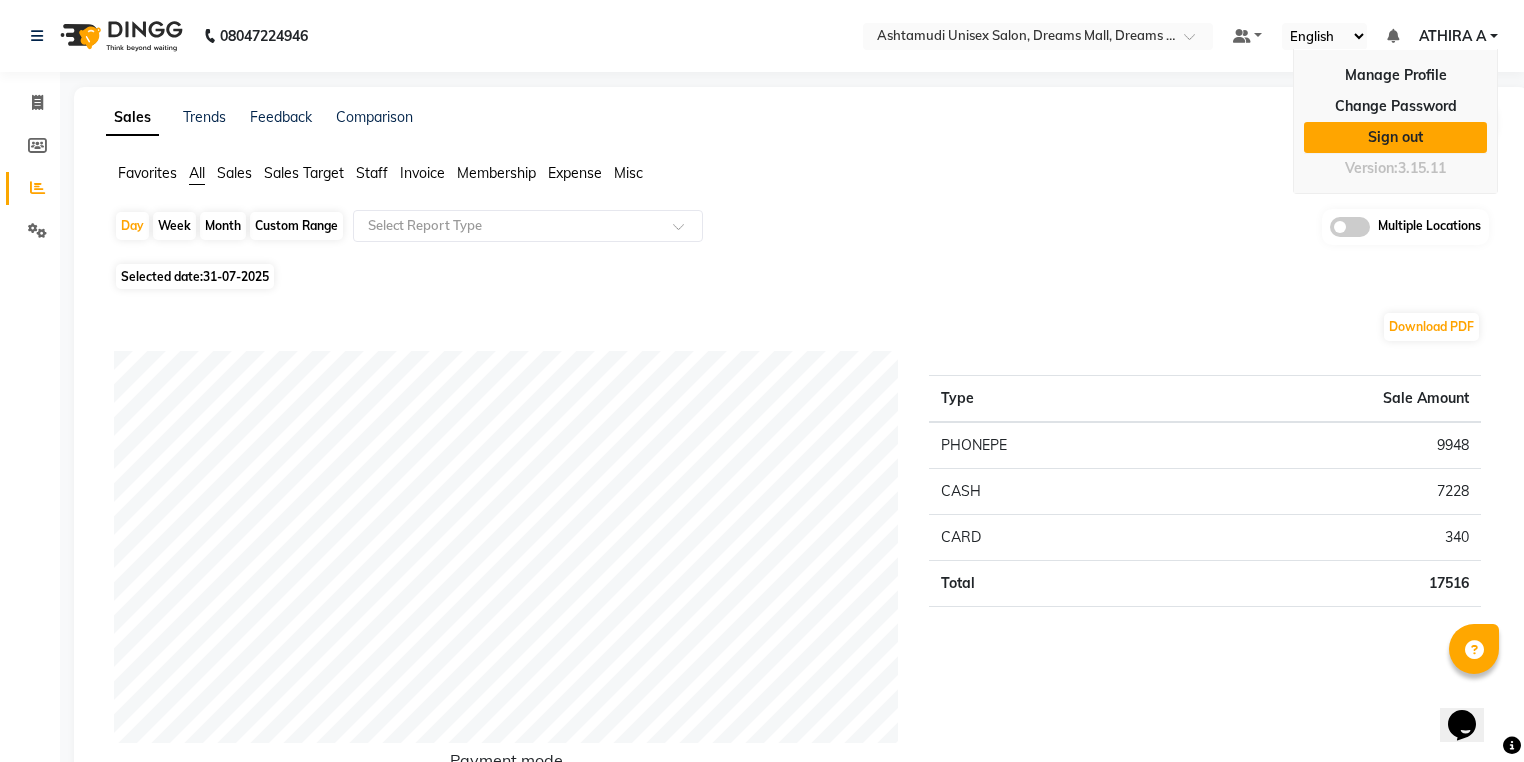 click on "Sign out" at bounding box center (1395, 137) 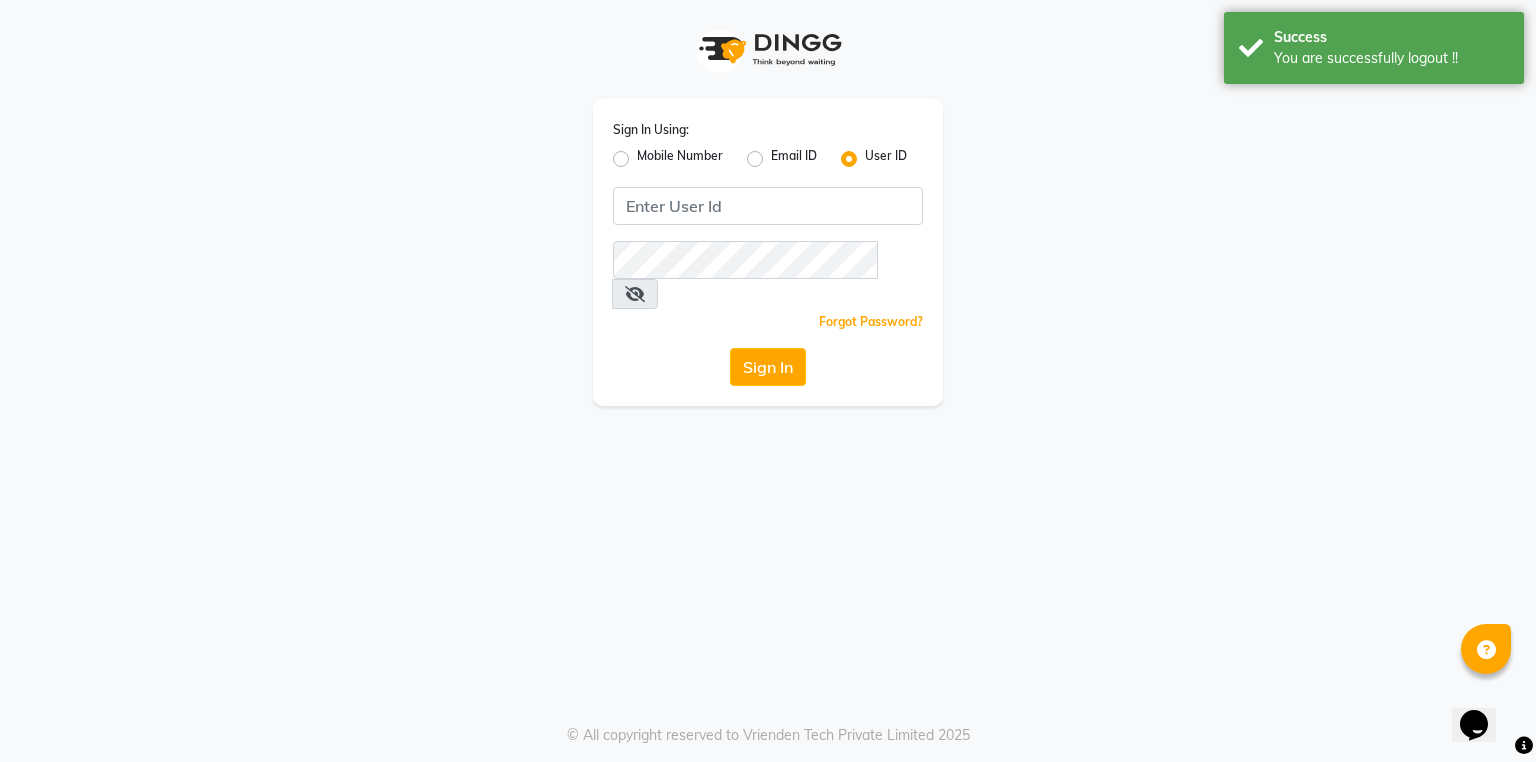 click on "Mobile Number" 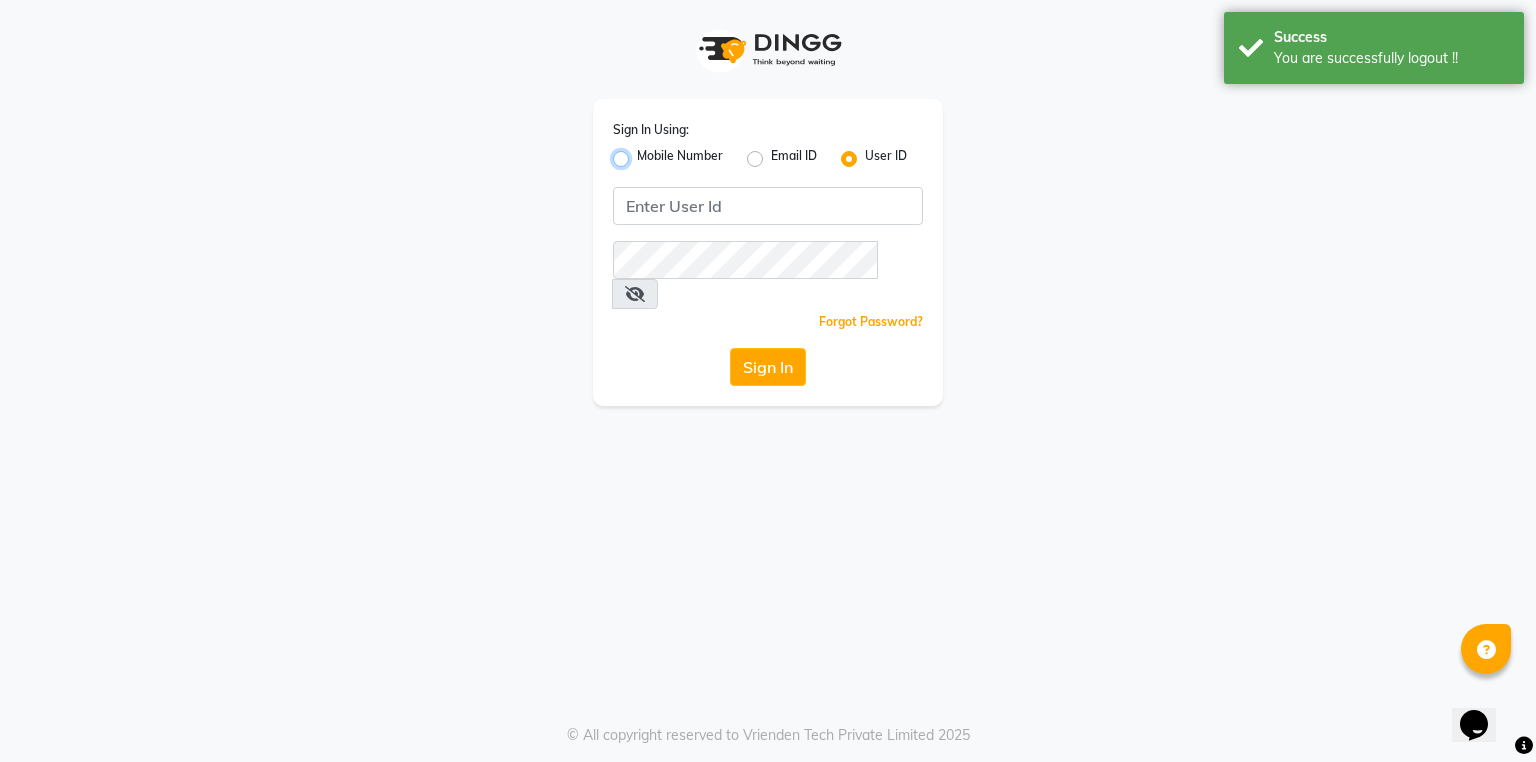 click on "Mobile Number" at bounding box center [643, 153] 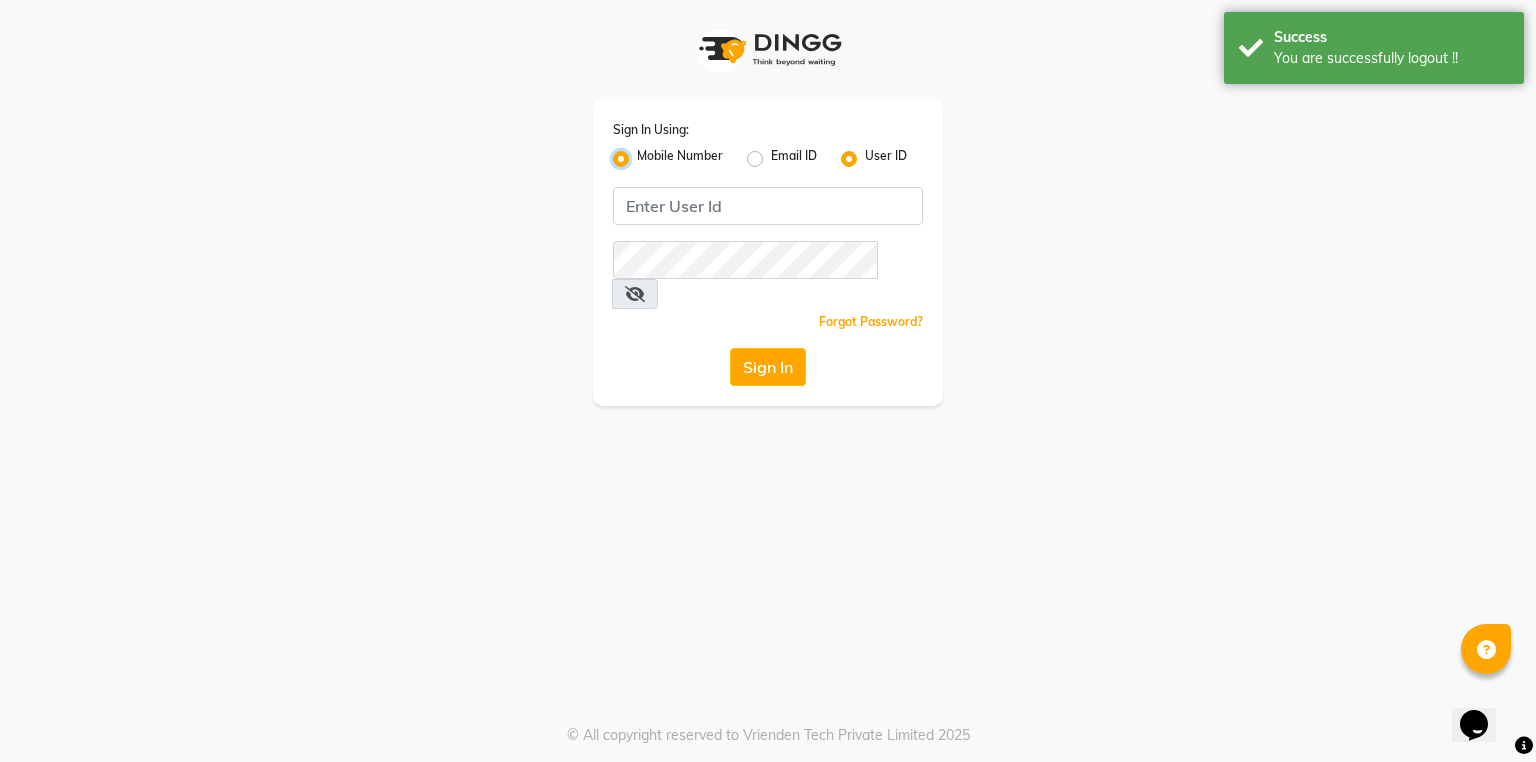 radio on "false" 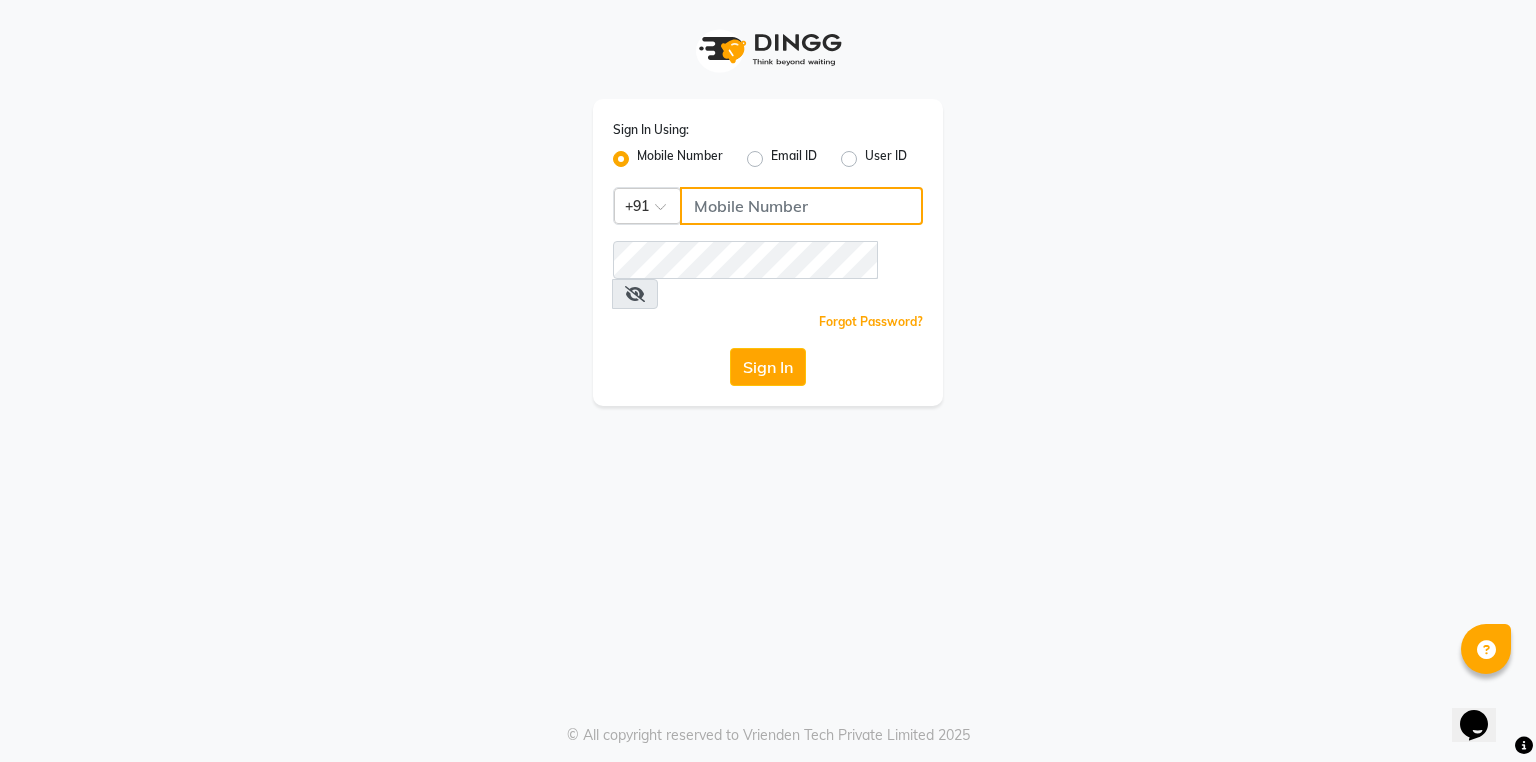 click 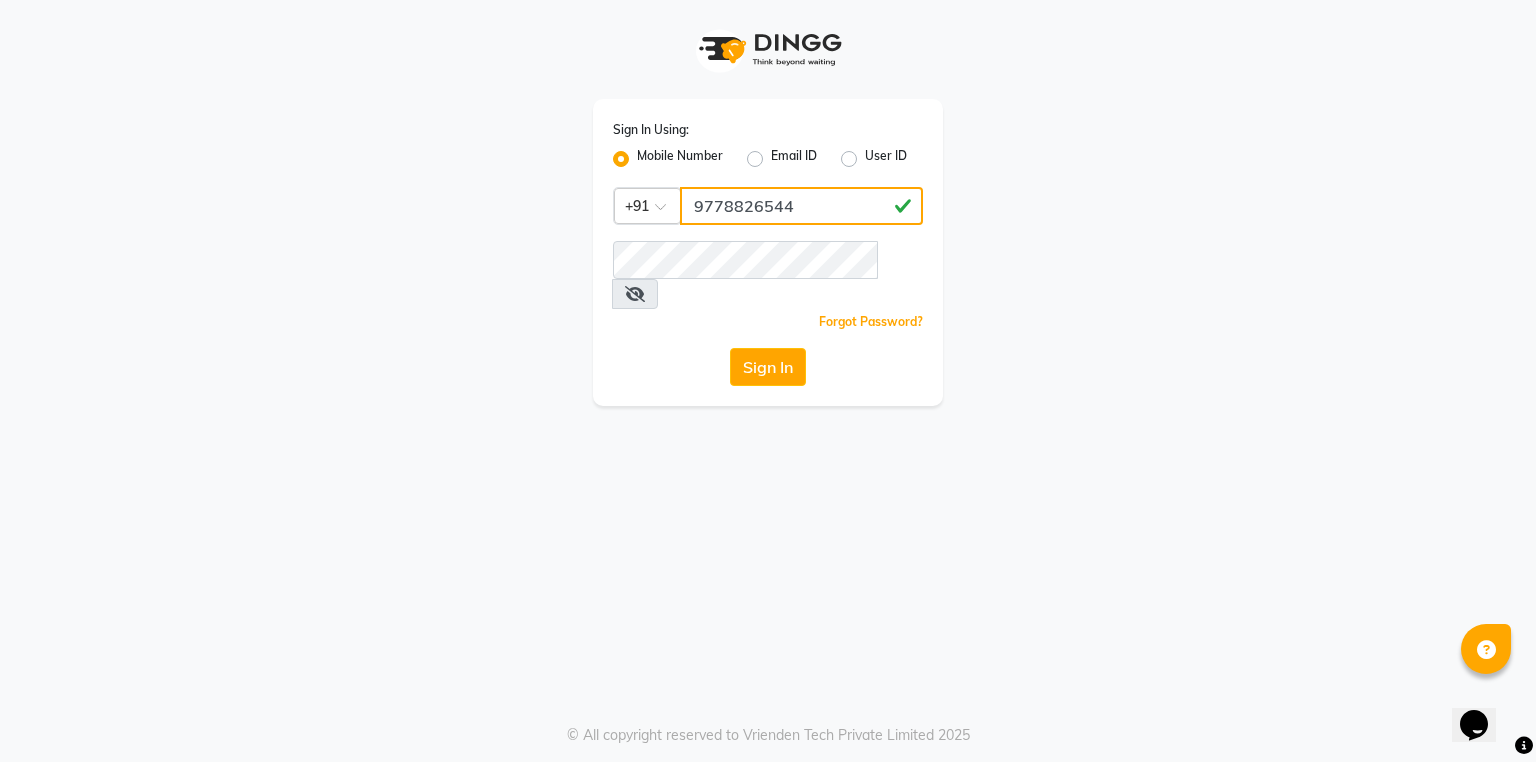 type on "9778826544" 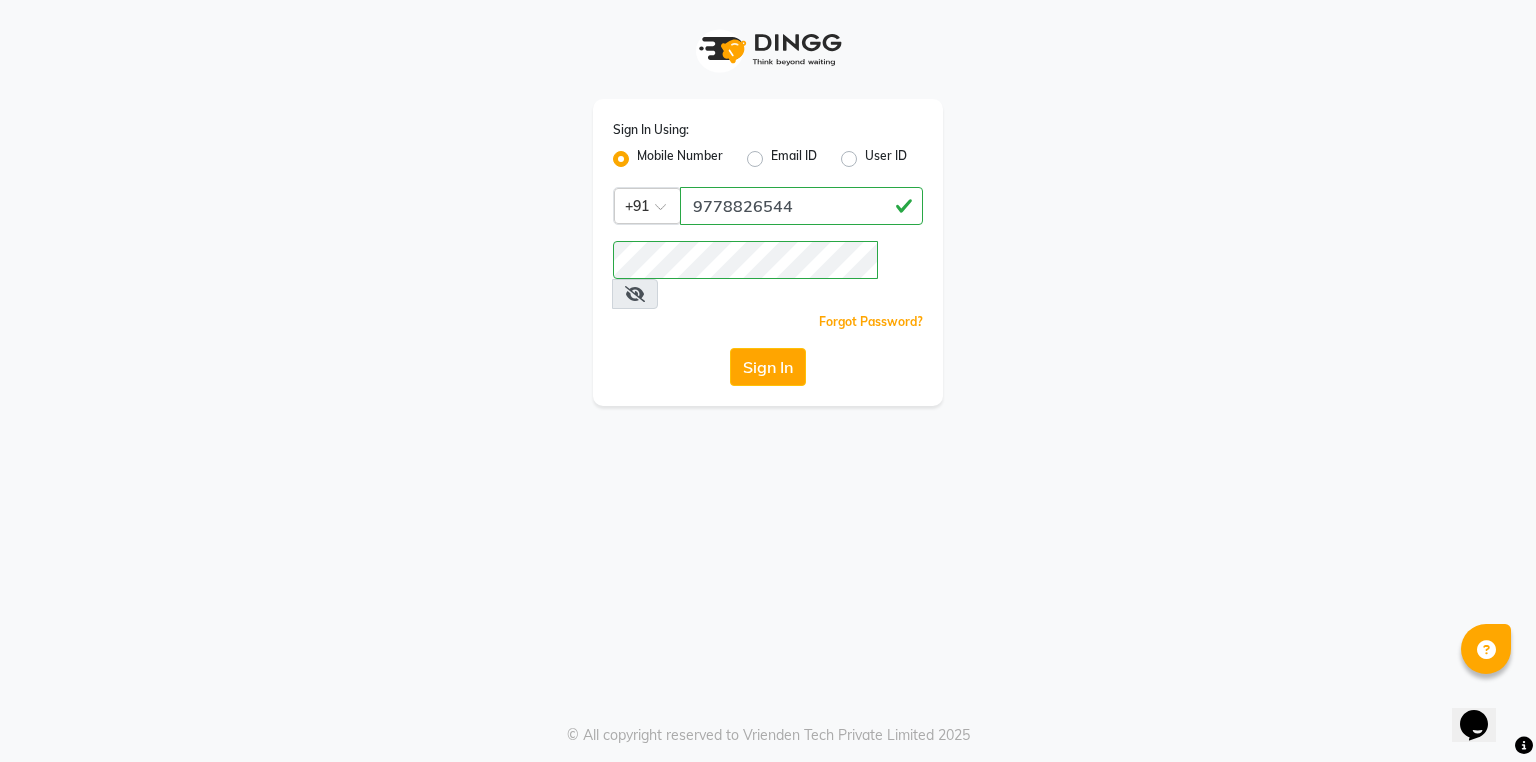 click at bounding box center (635, 294) 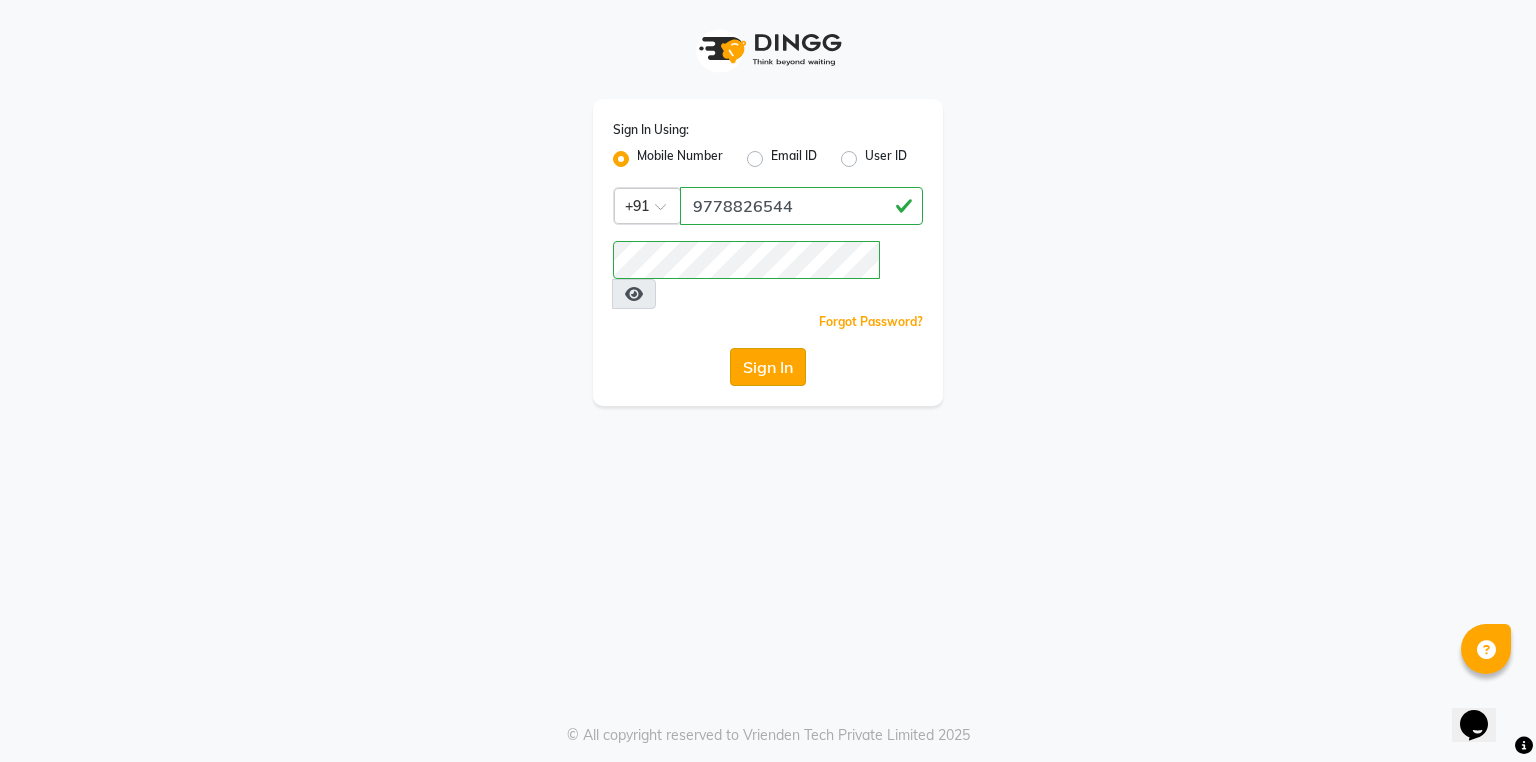 click on "Sign In" 